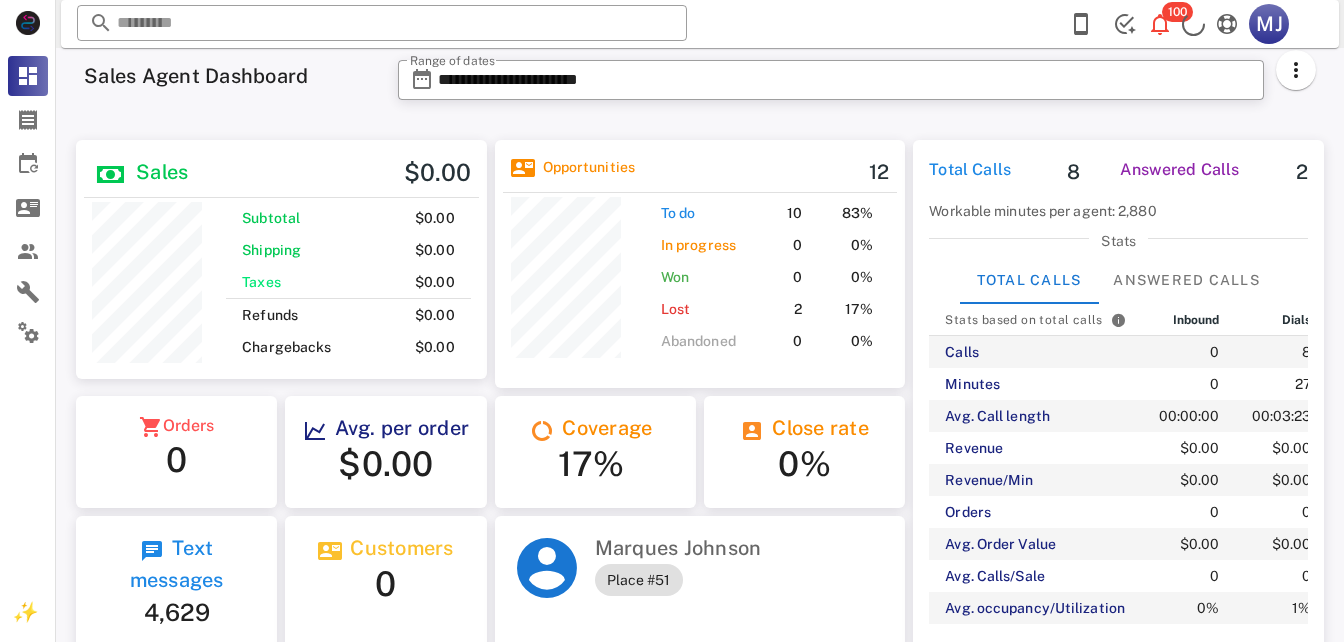 scroll, scrollTop: 0, scrollLeft: 0, axis: both 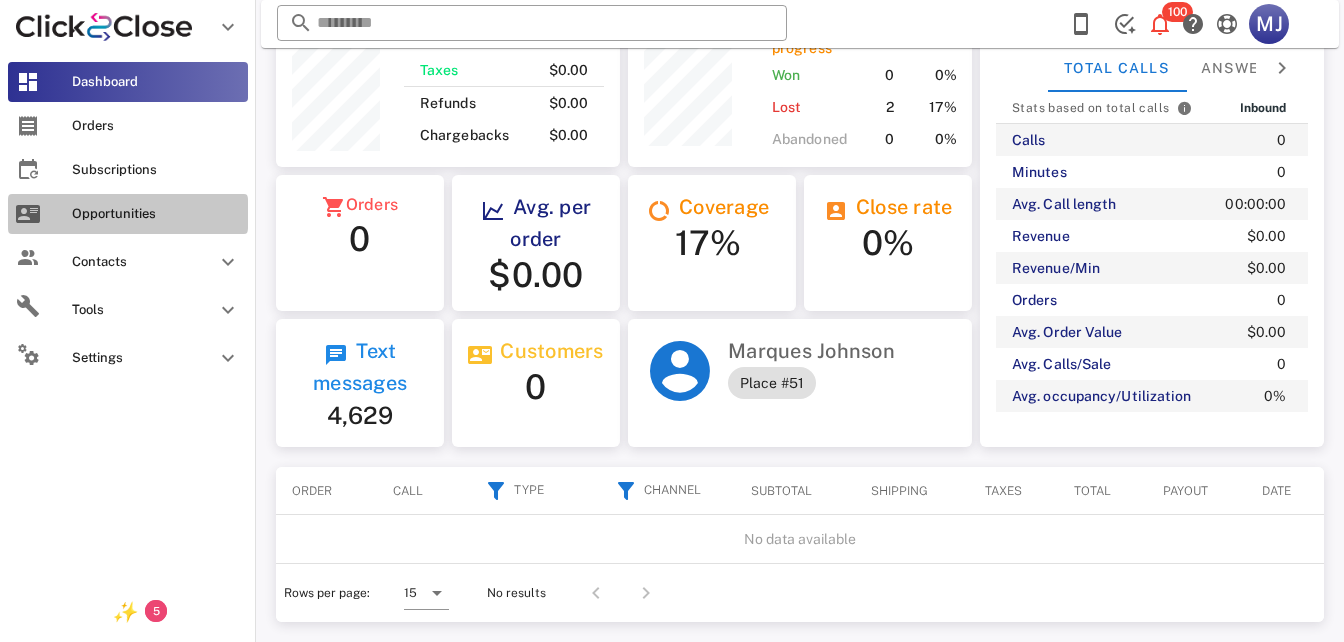 click on "Opportunities" at bounding box center (128, 214) 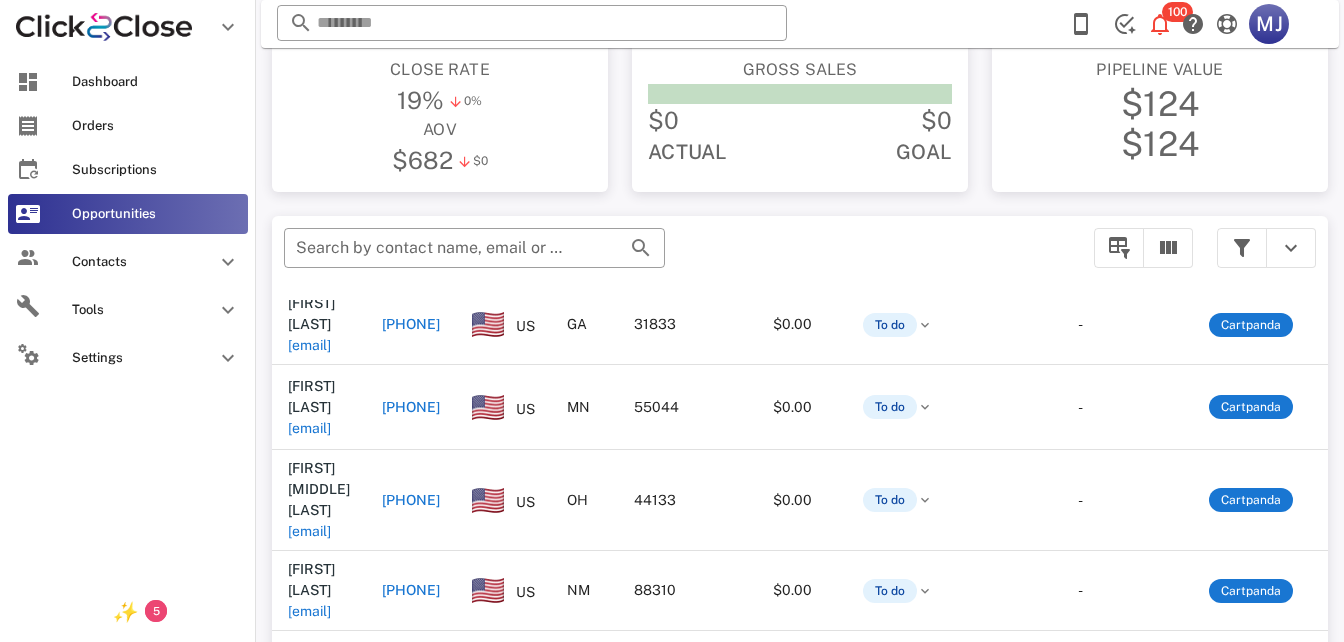 scroll, scrollTop: 475, scrollLeft: 0, axis: vertical 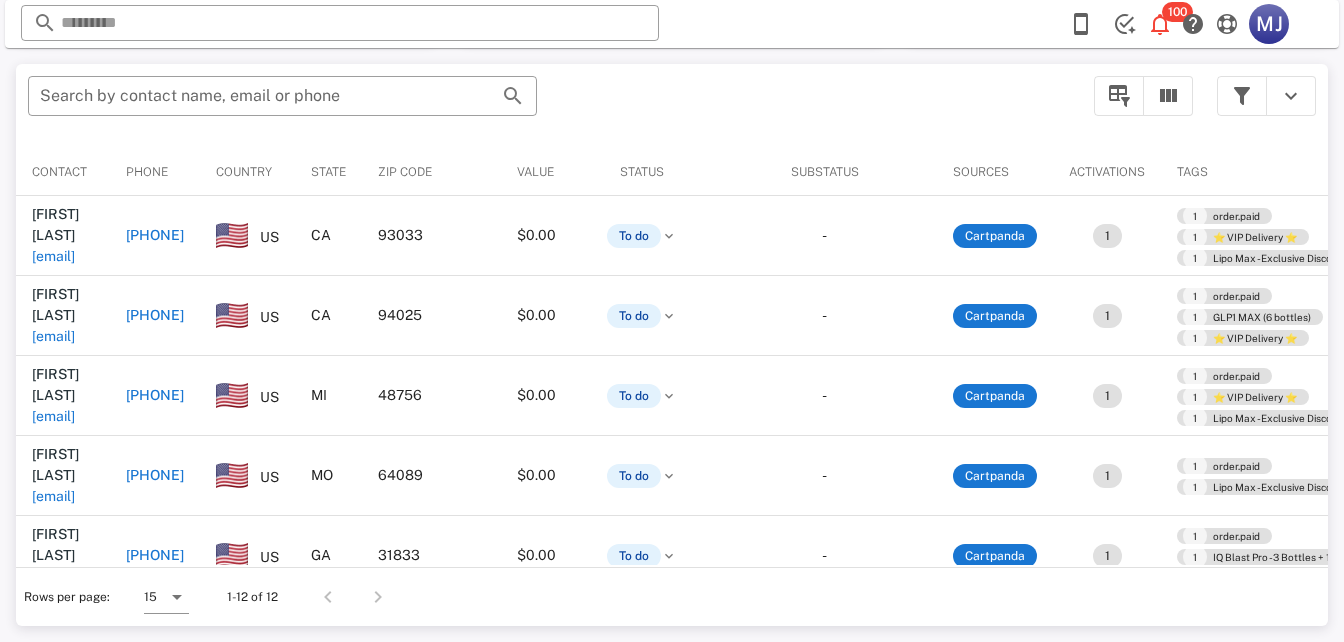 click on "Donna O'Farrell  donna94025@aol.com" at bounding box center [63, 315] 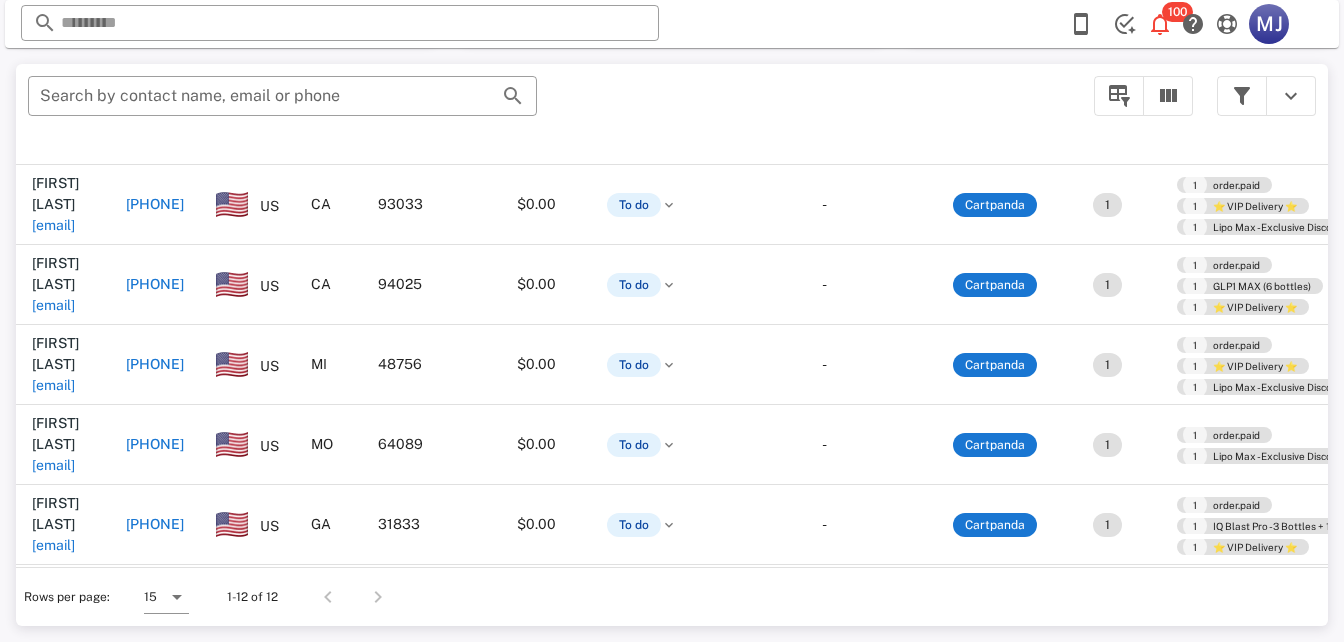 scroll, scrollTop: 0, scrollLeft: 0, axis: both 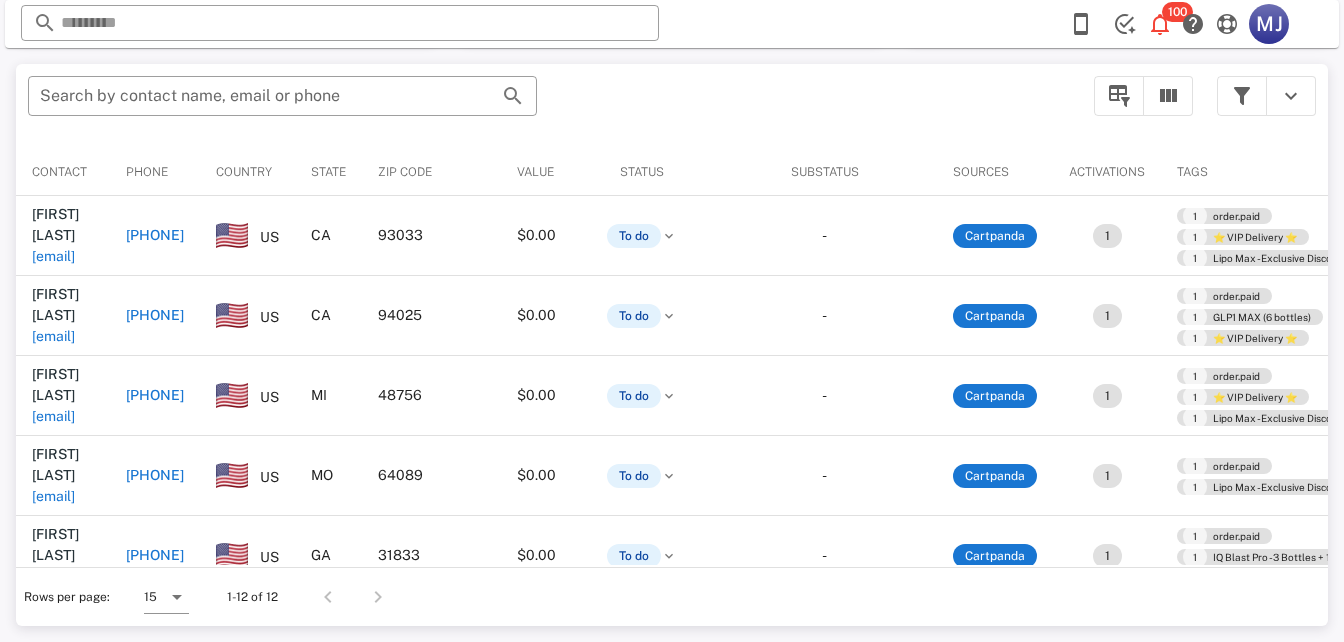 click on "-" at bounding box center (824, 236) 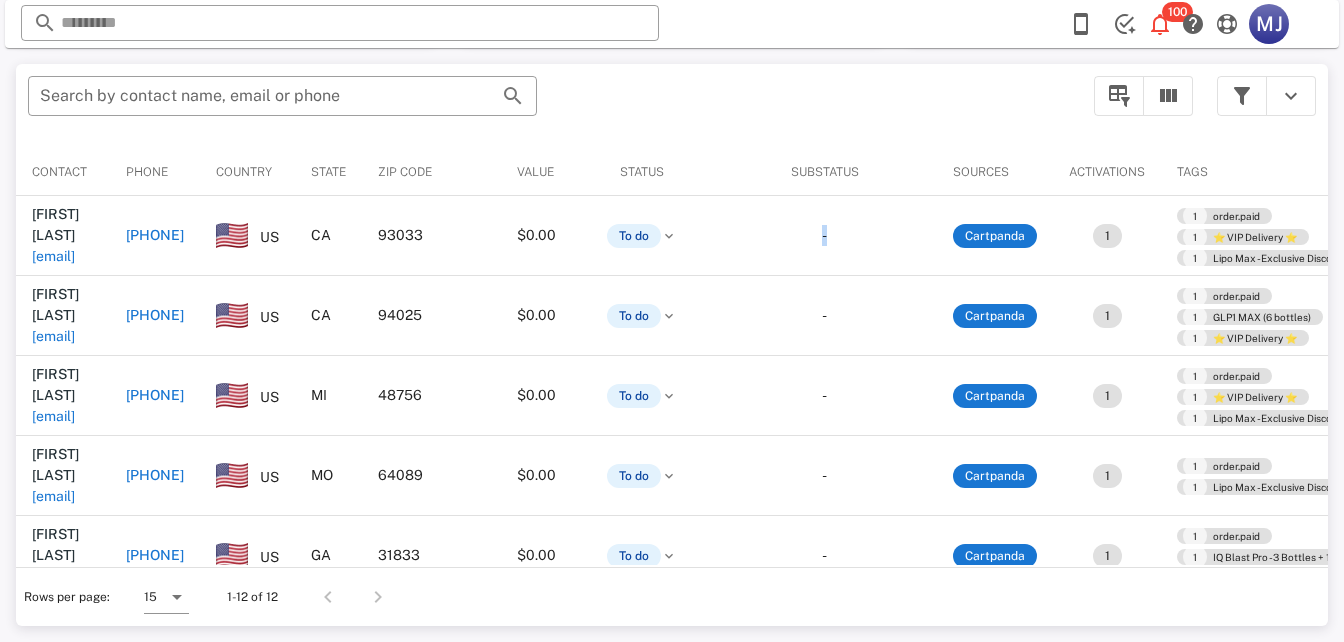 click on "-" at bounding box center [824, 236] 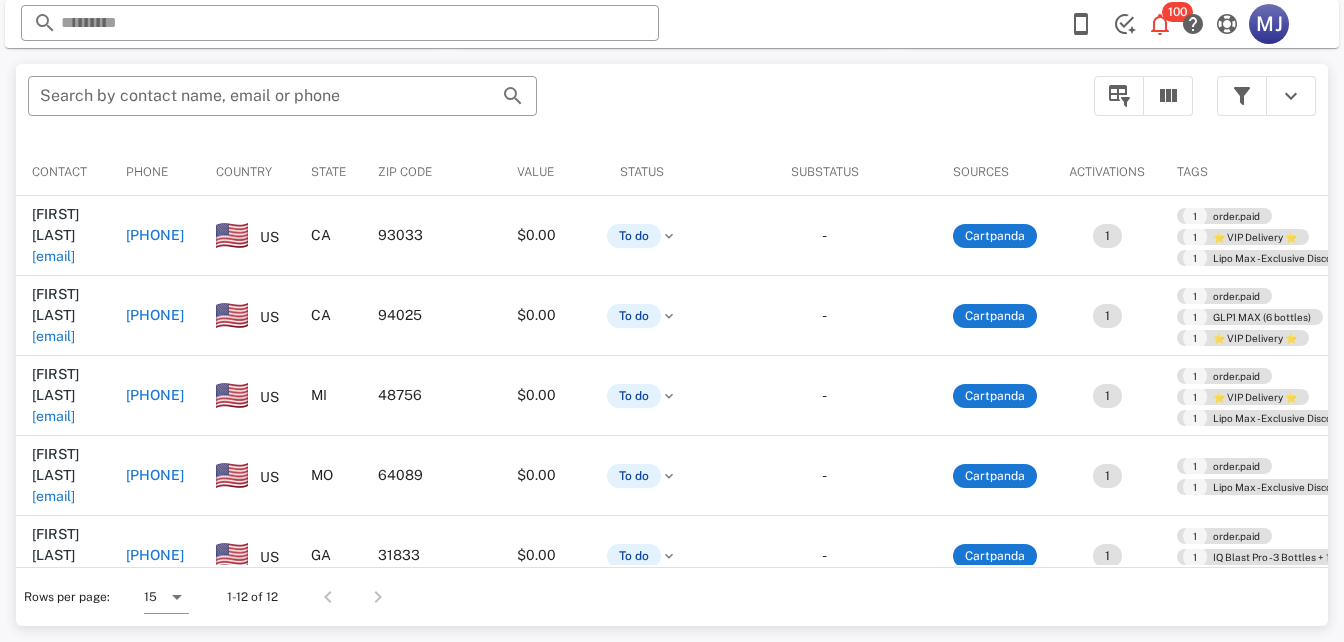 click on "+18056076778" at bounding box center (155, 235) 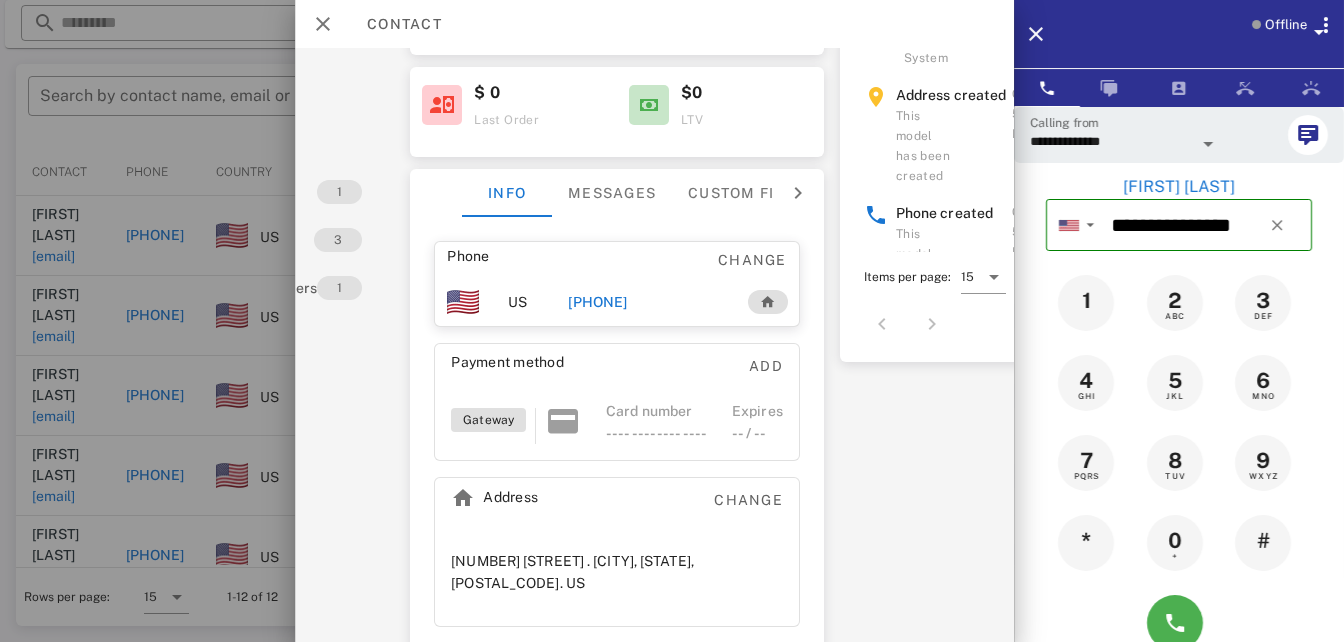 scroll, scrollTop: 272, scrollLeft: 174, axis: both 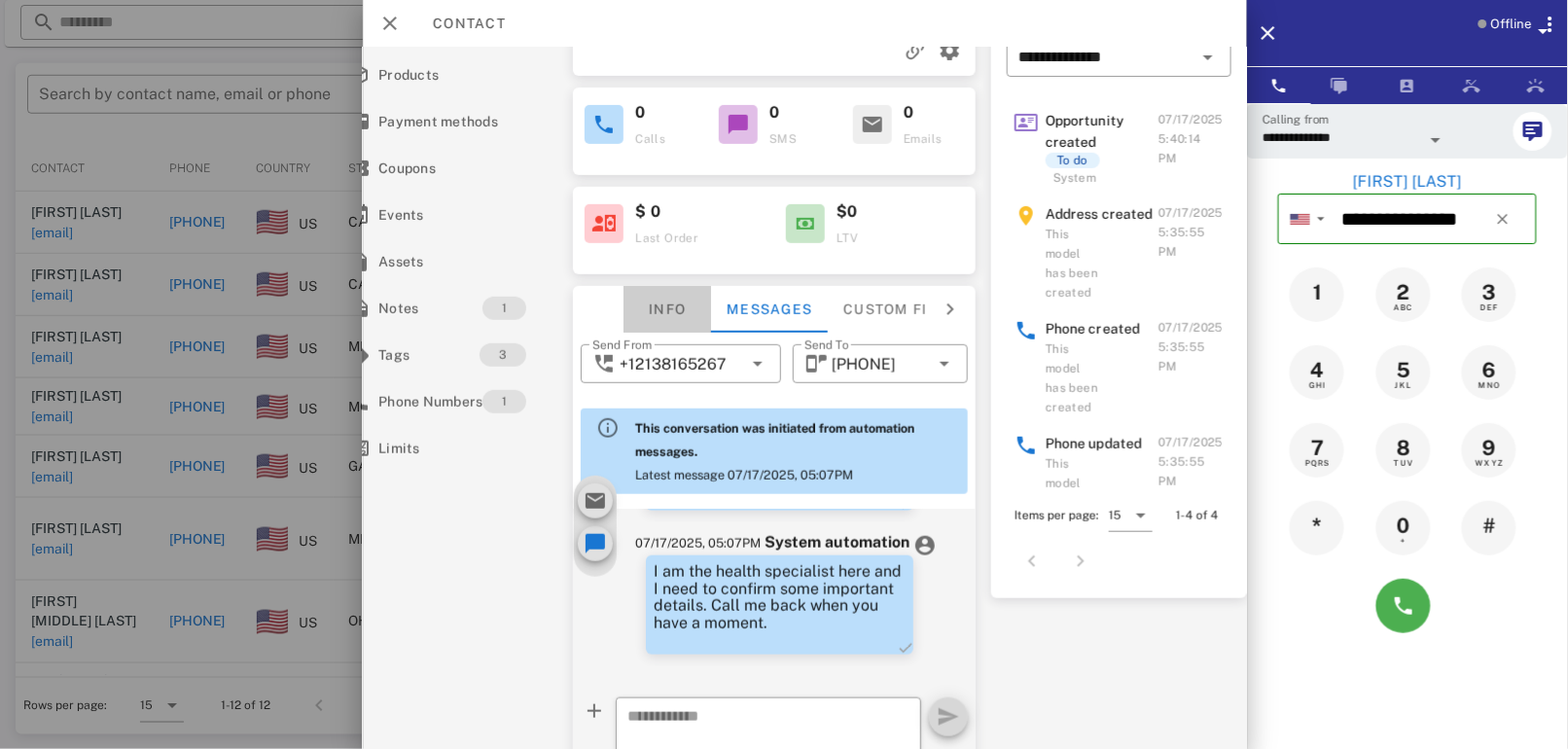 click on "Info" at bounding box center (668, 309) 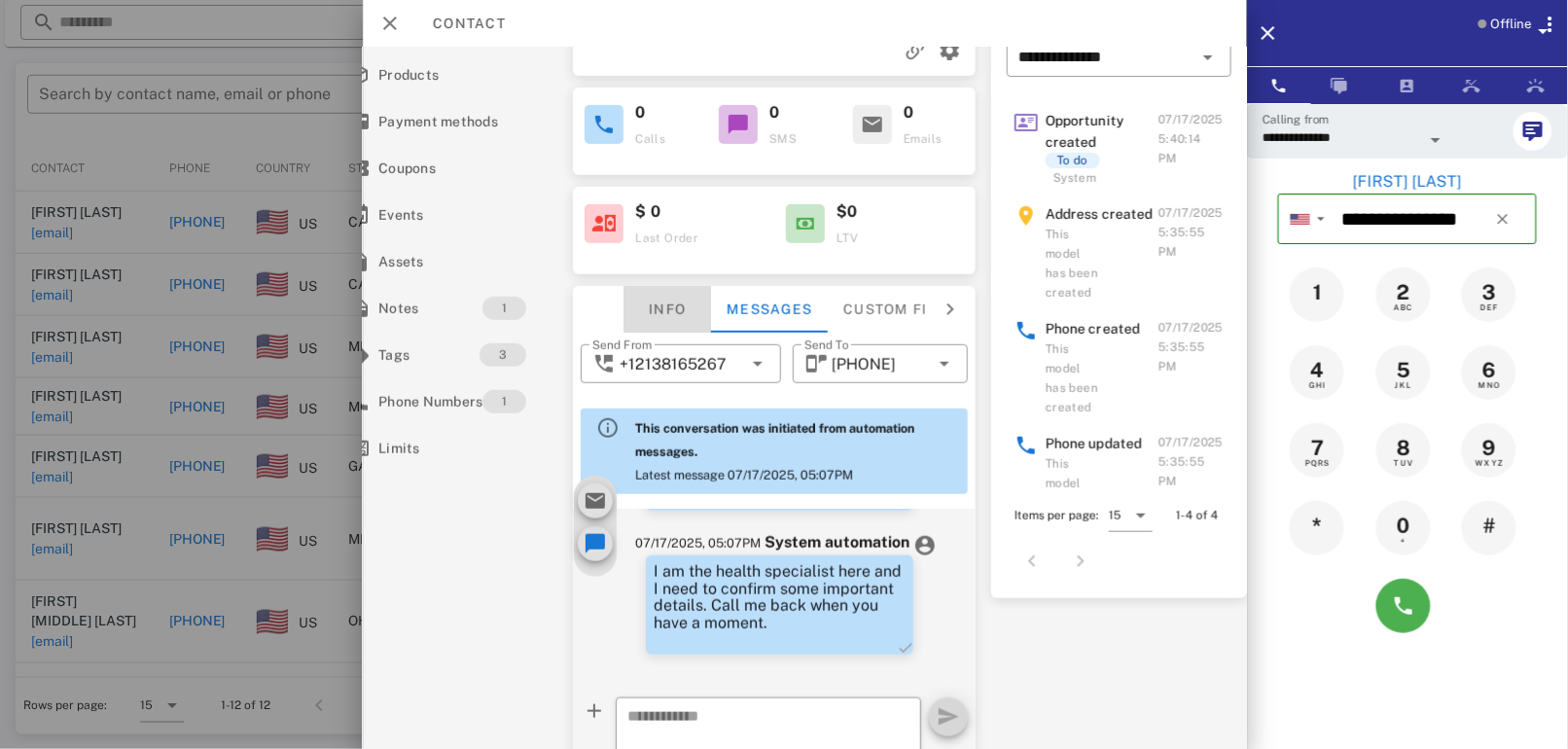 scroll, scrollTop: 639, scrollLeft: 0, axis: vertical 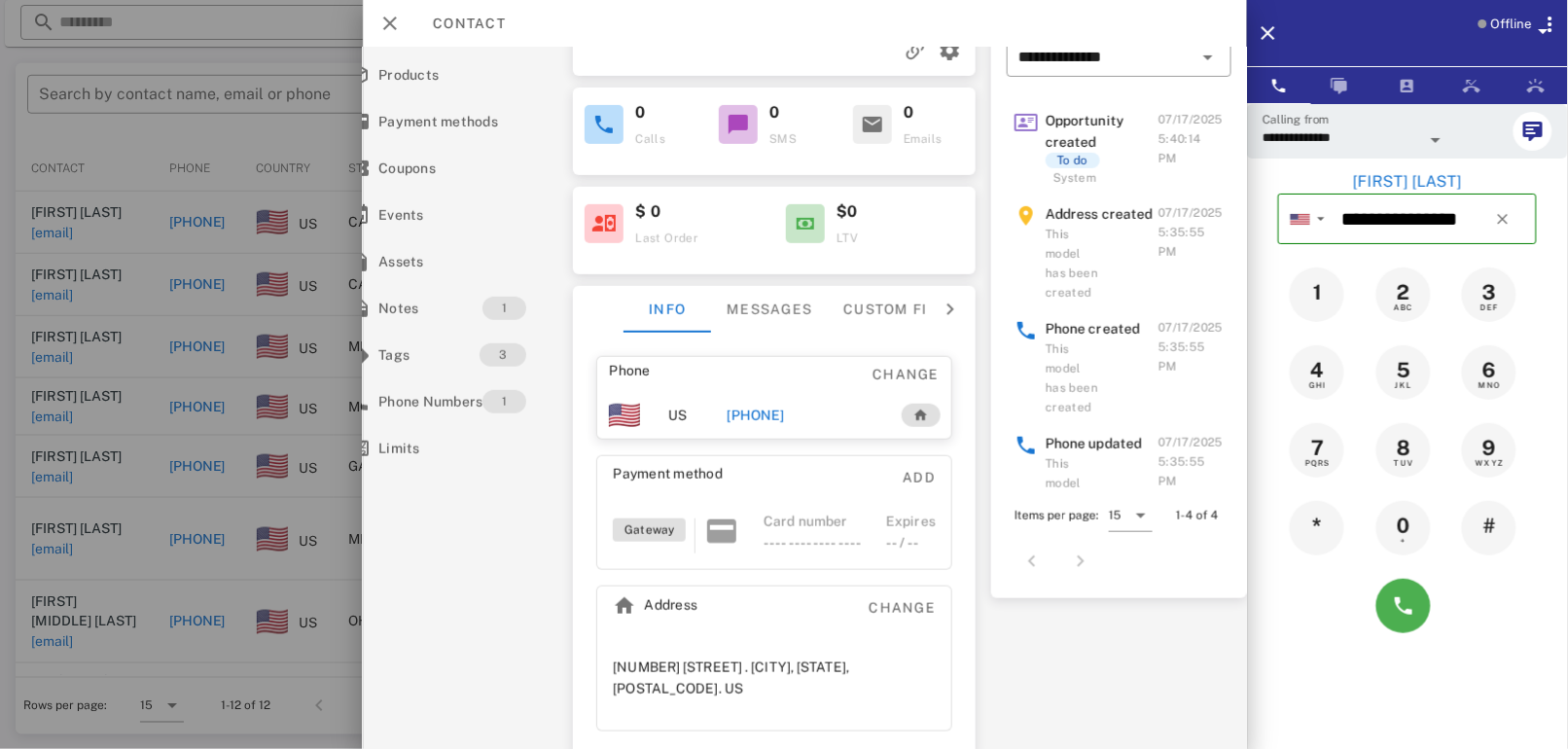 click at bounding box center (950, 309) 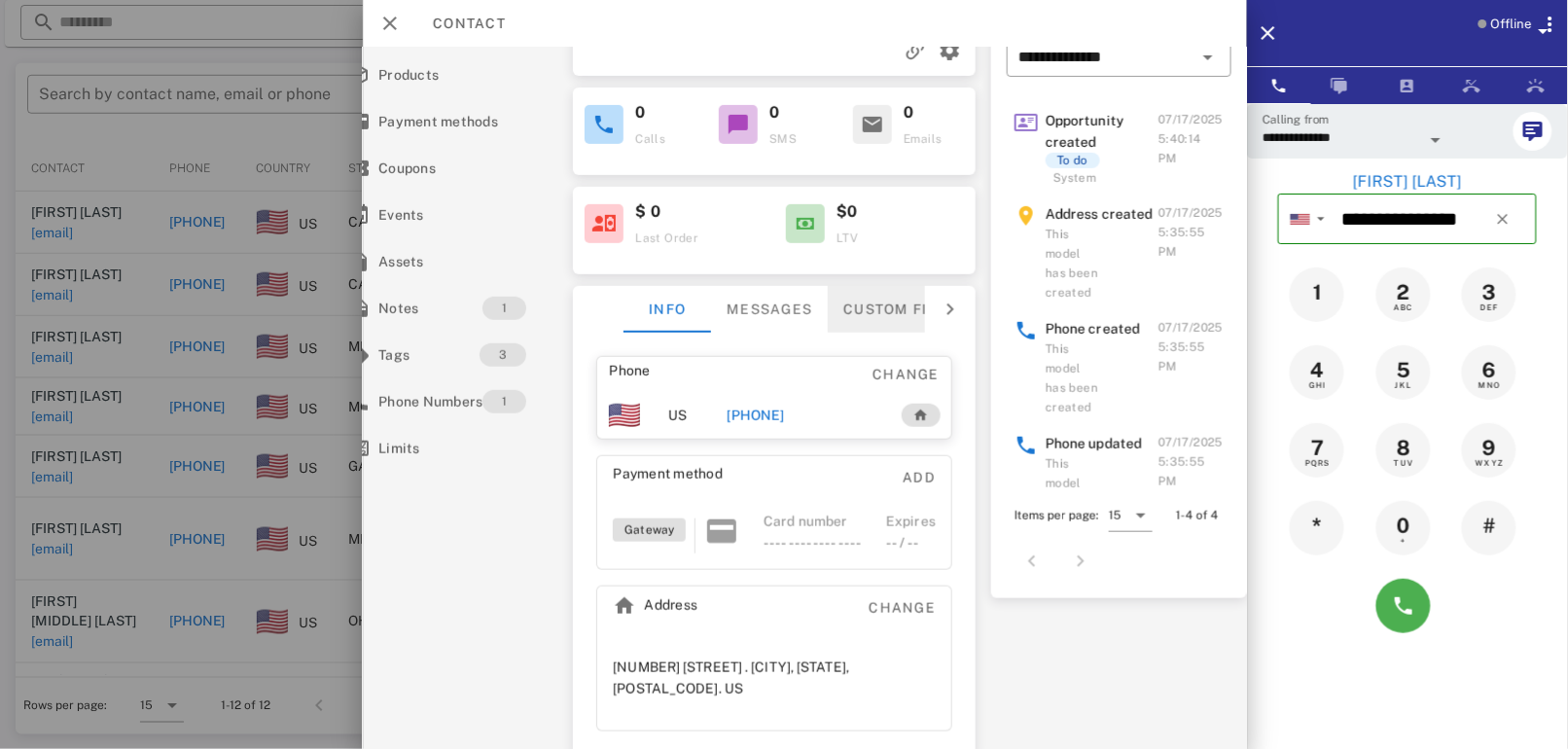 click on "Custom fields" at bounding box center (906, 309) 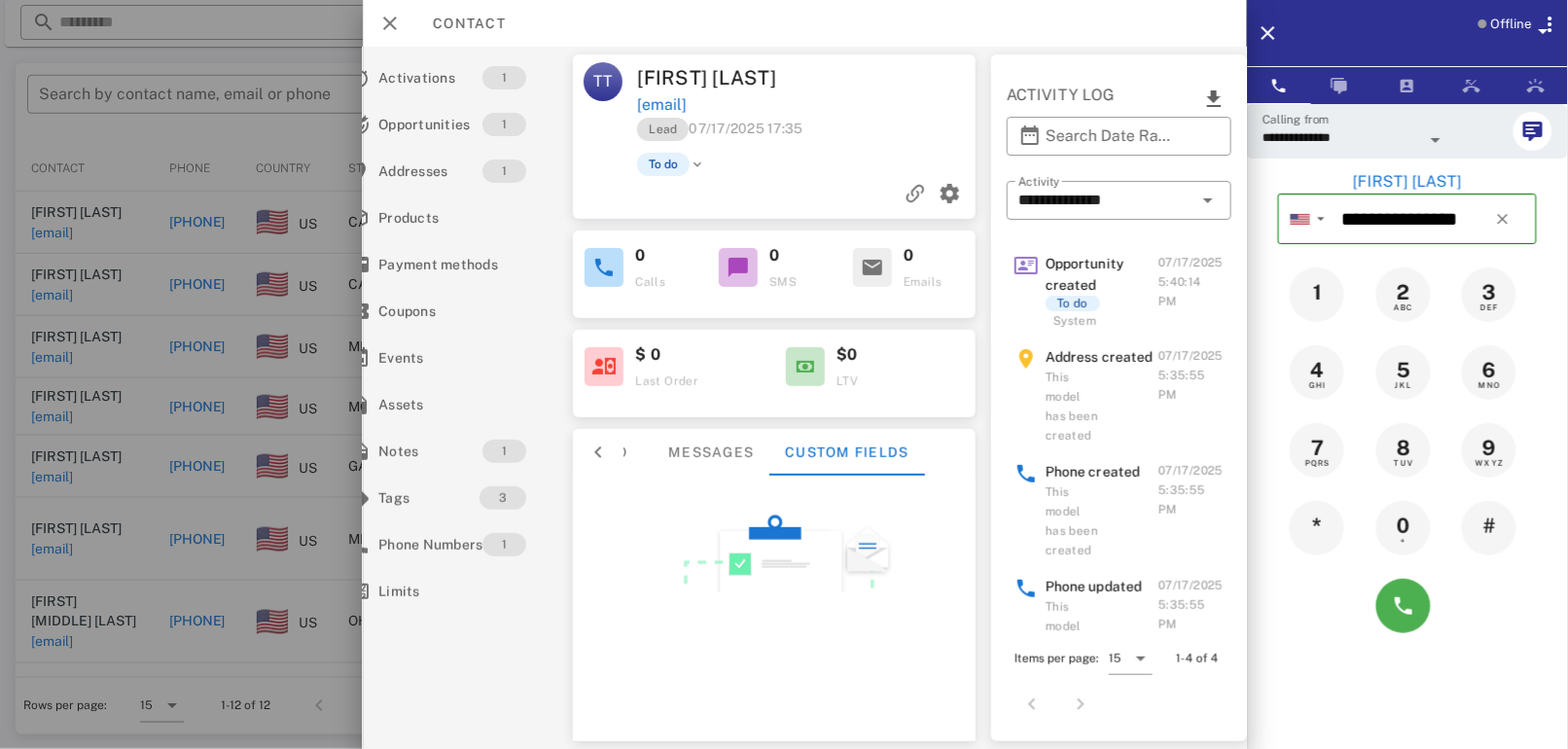 scroll, scrollTop: 0, scrollLeft: 59, axis: horizontal 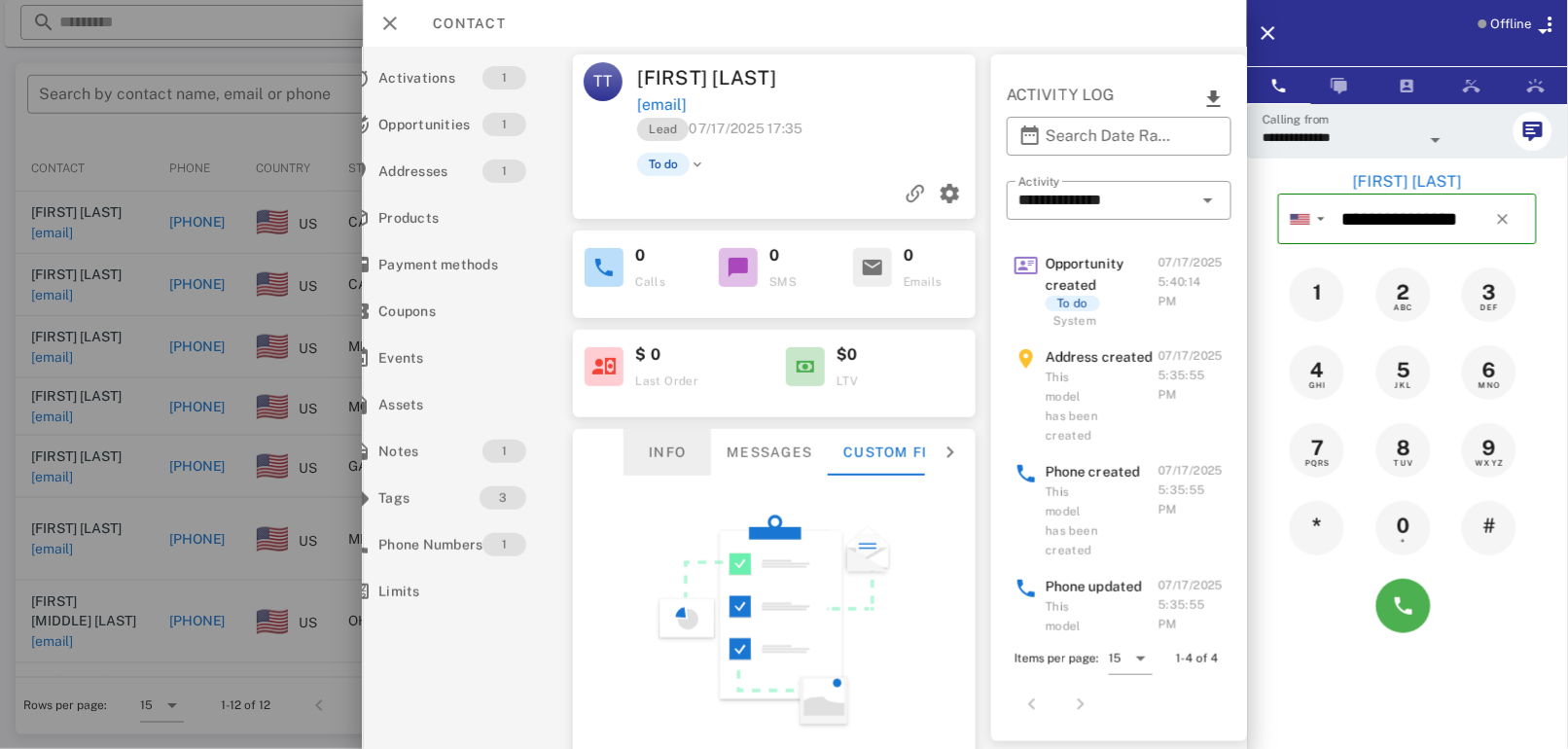 click on "Info" at bounding box center [668, 452] 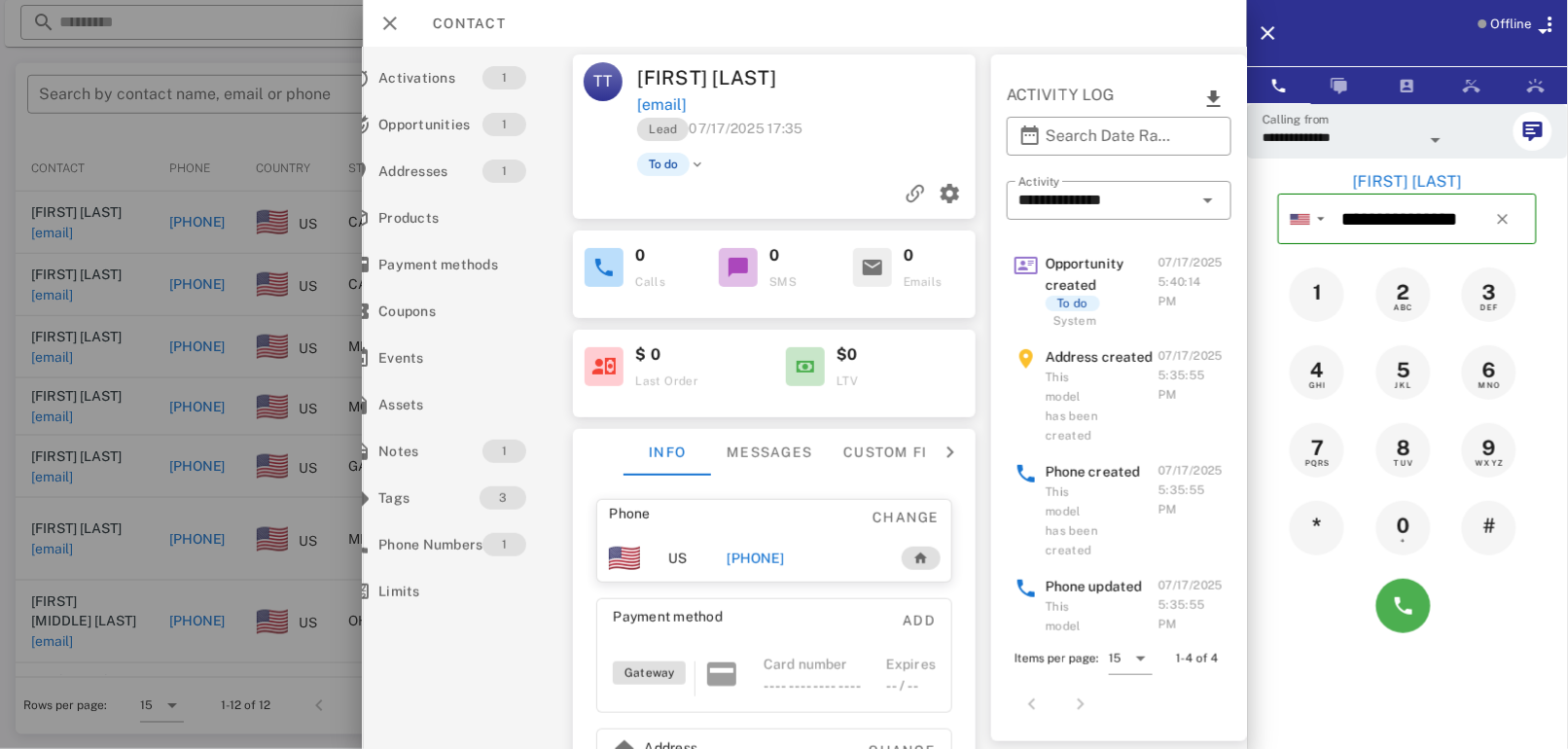 scroll, scrollTop: 0, scrollLeft: 0, axis: both 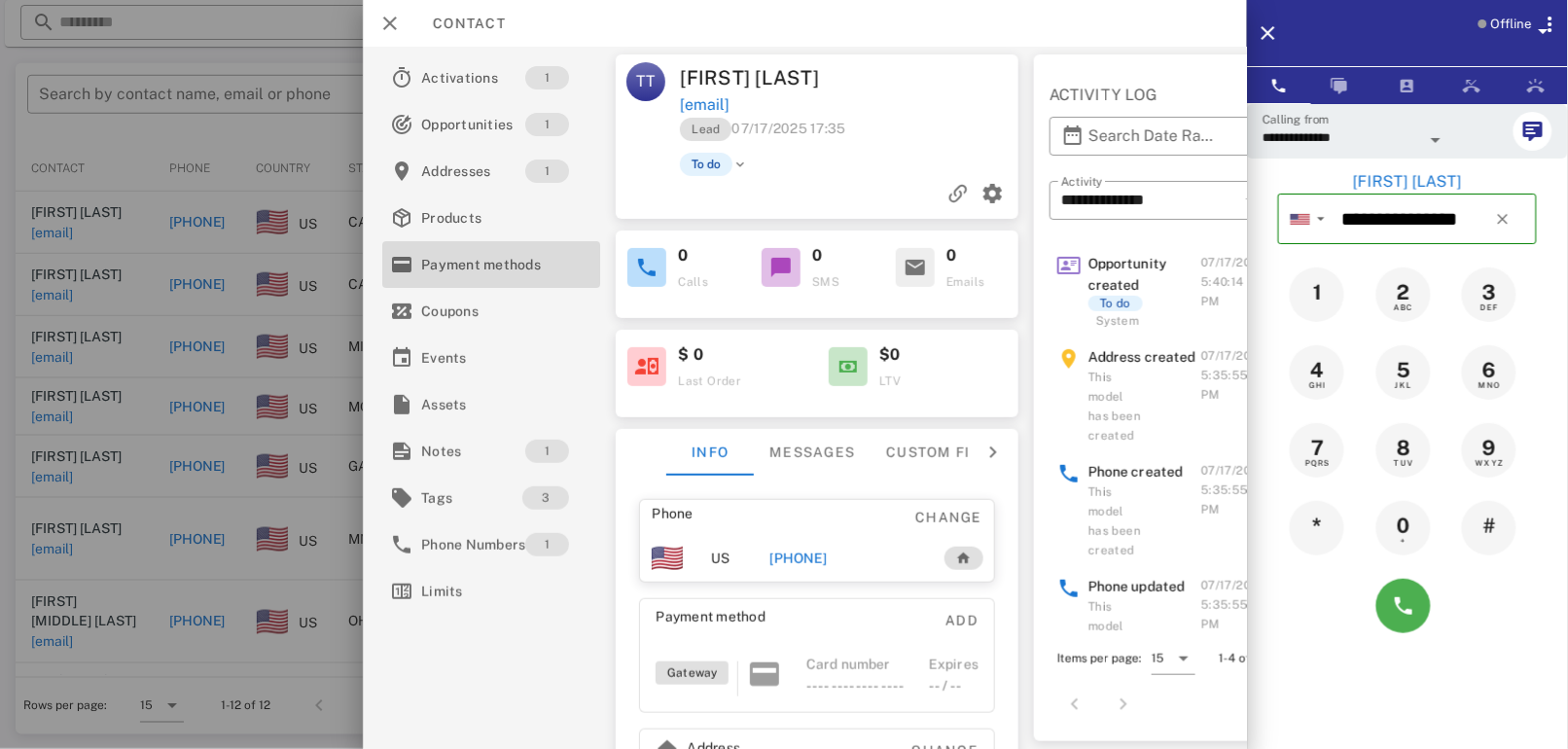 click on "Payment methods" at bounding box center (487, 265) 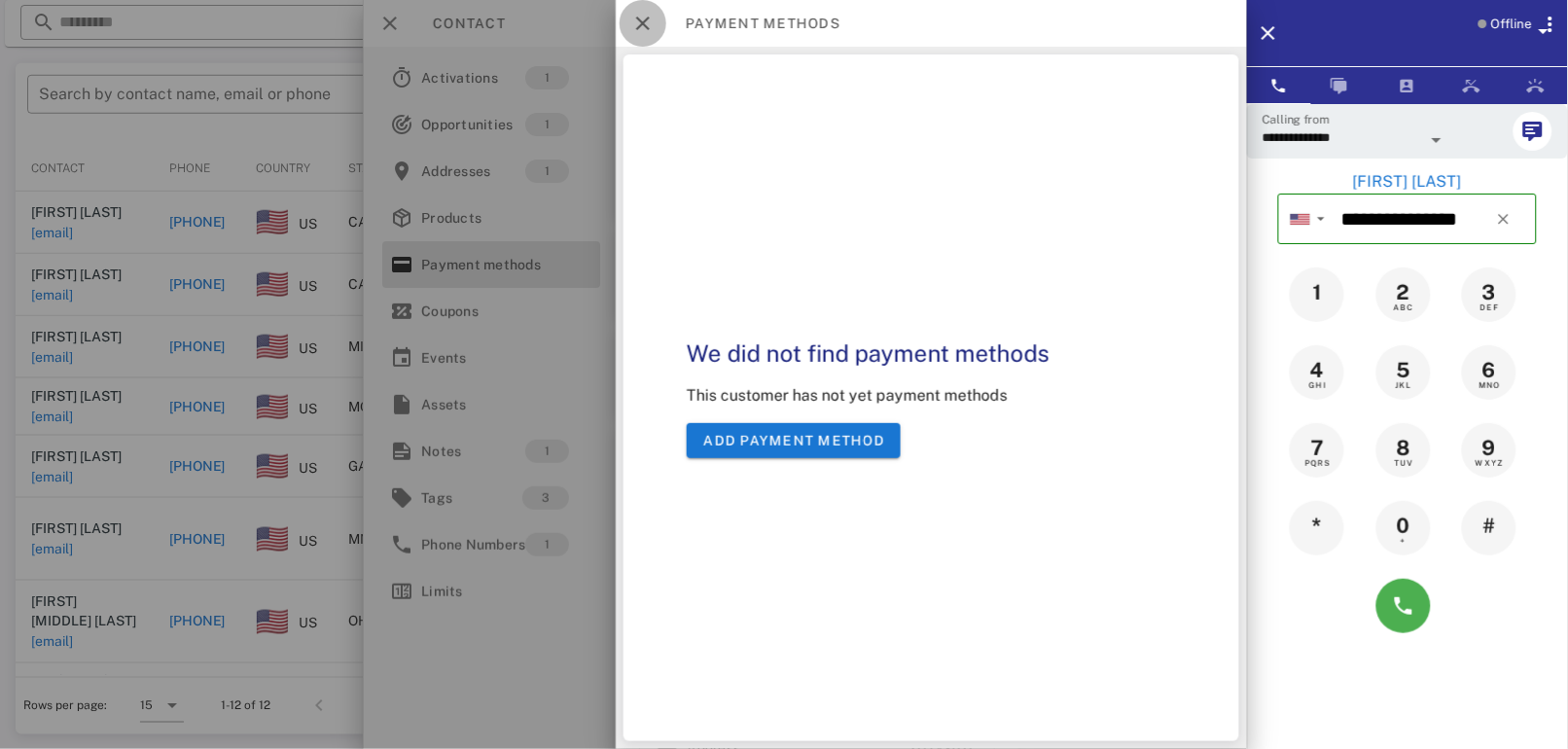 click at bounding box center [643, 23] 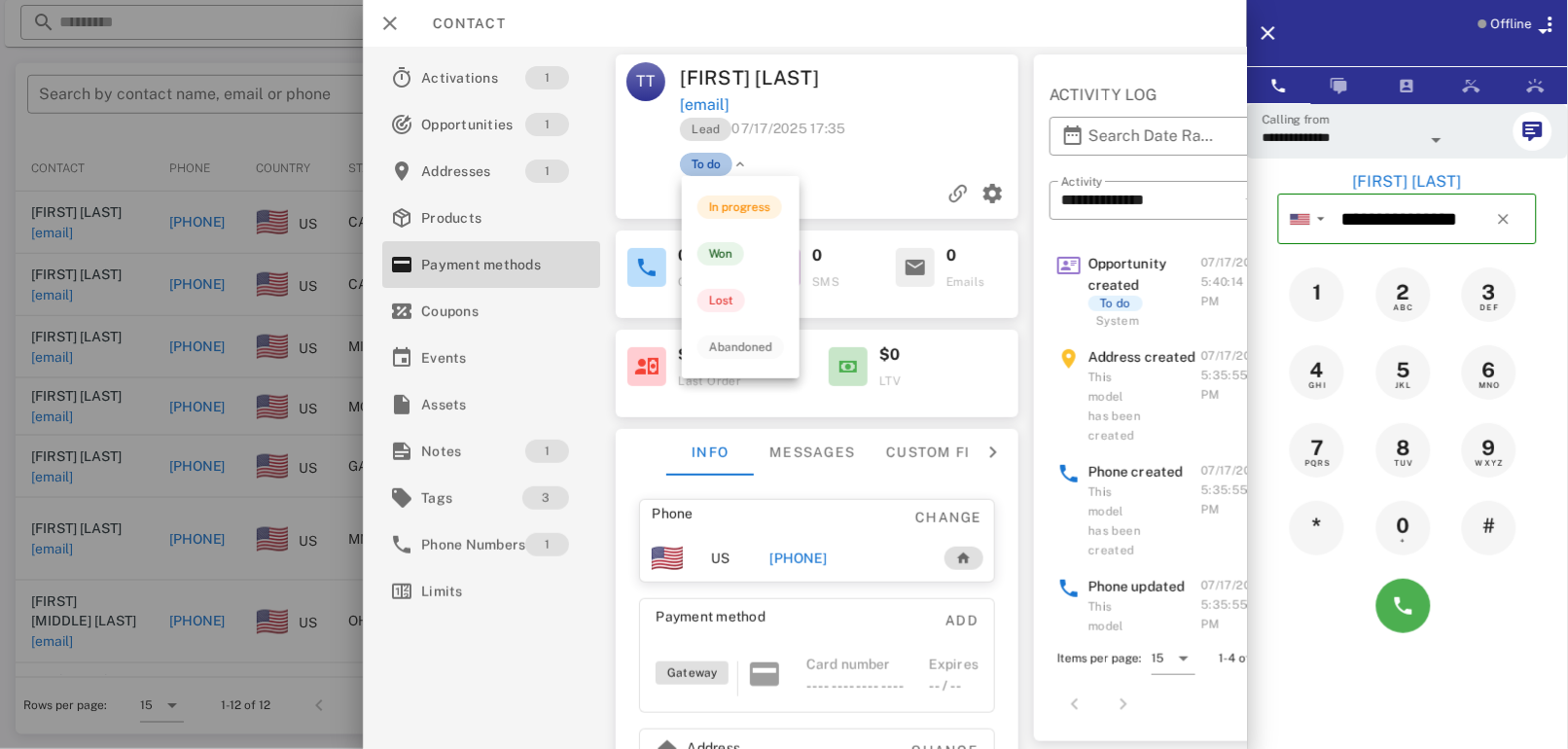 click on "To do" at bounding box center (707, 164) 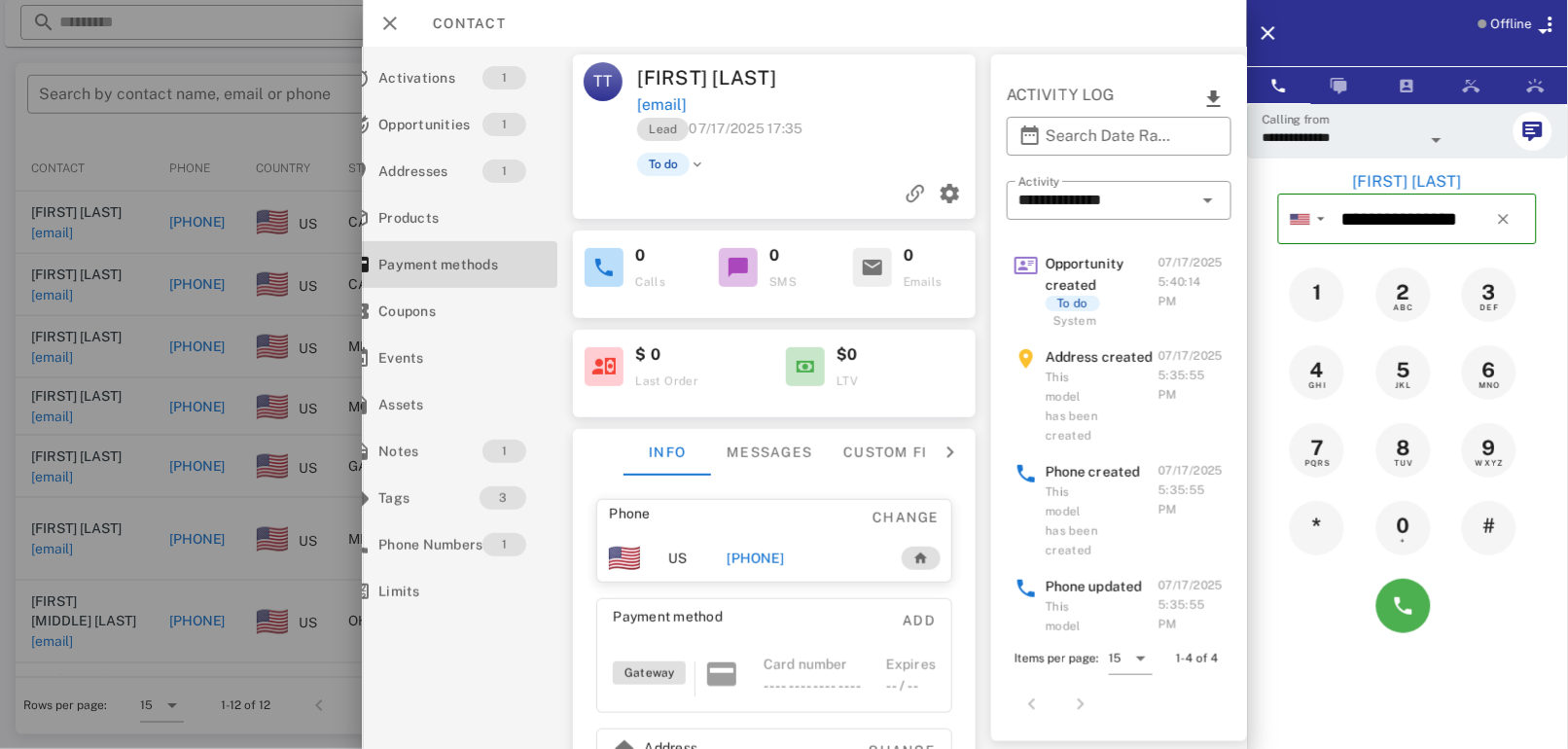 scroll, scrollTop: 0, scrollLeft: 0, axis: both 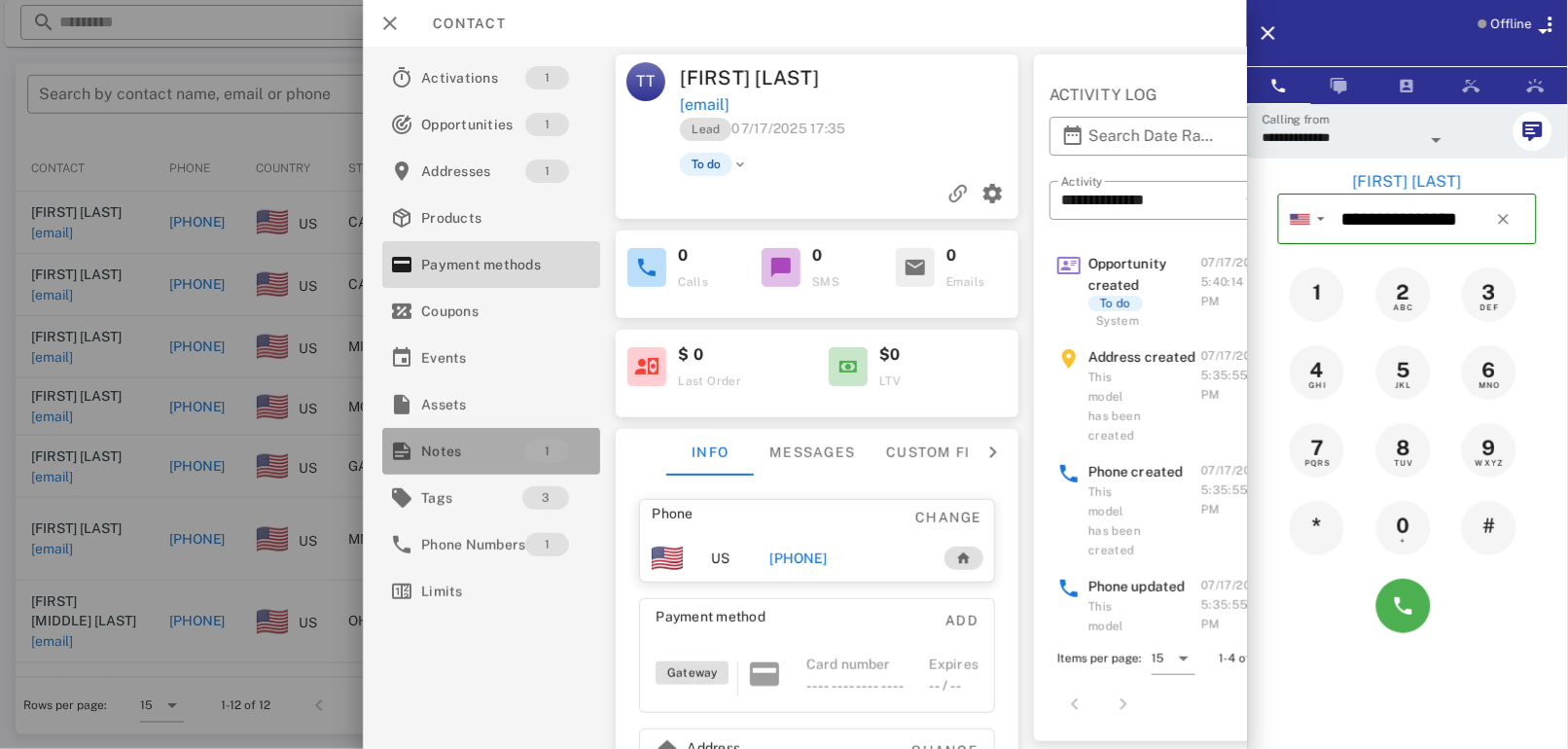 click on "Notes" at bounding box center (473, 451) 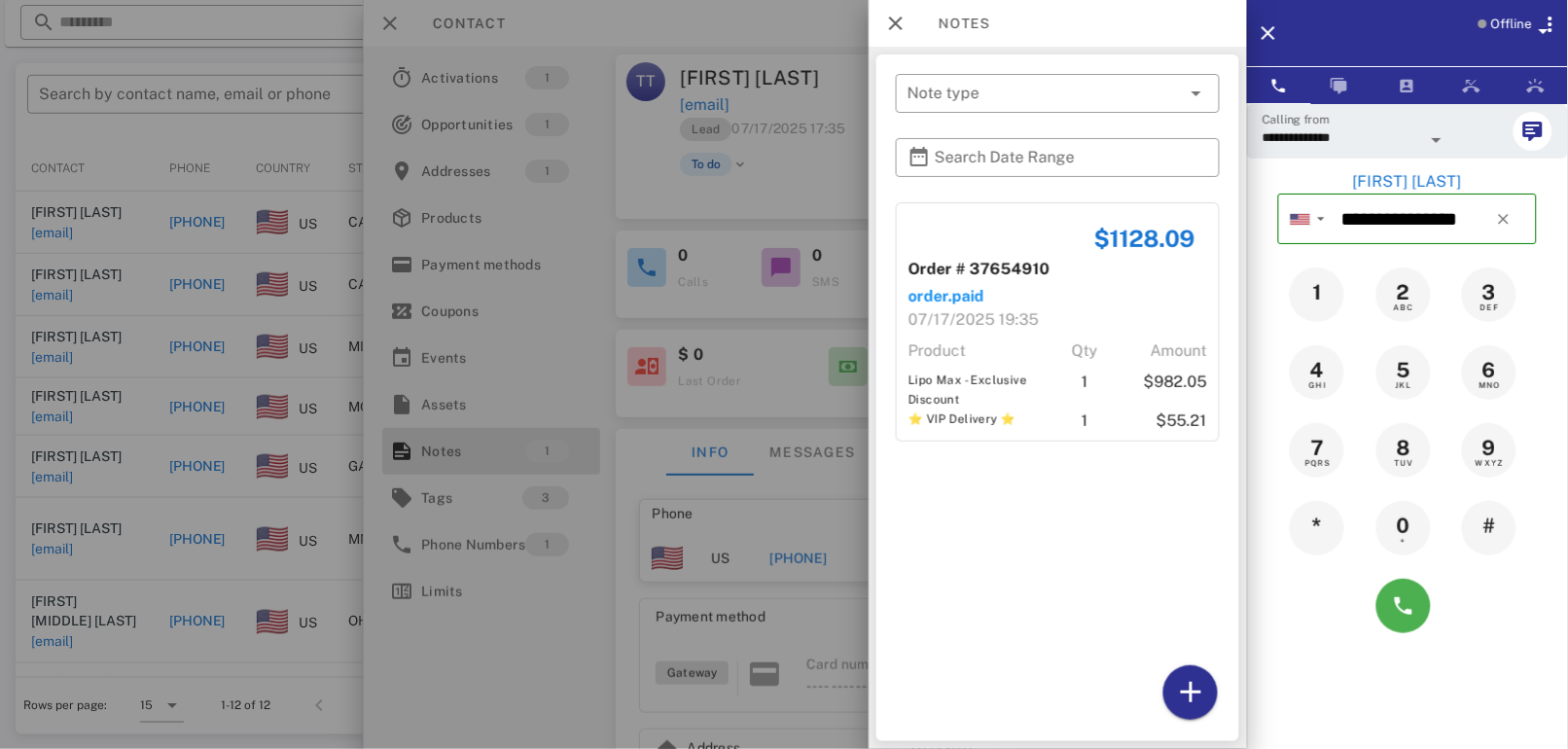 click at bounding box center [784, 374] 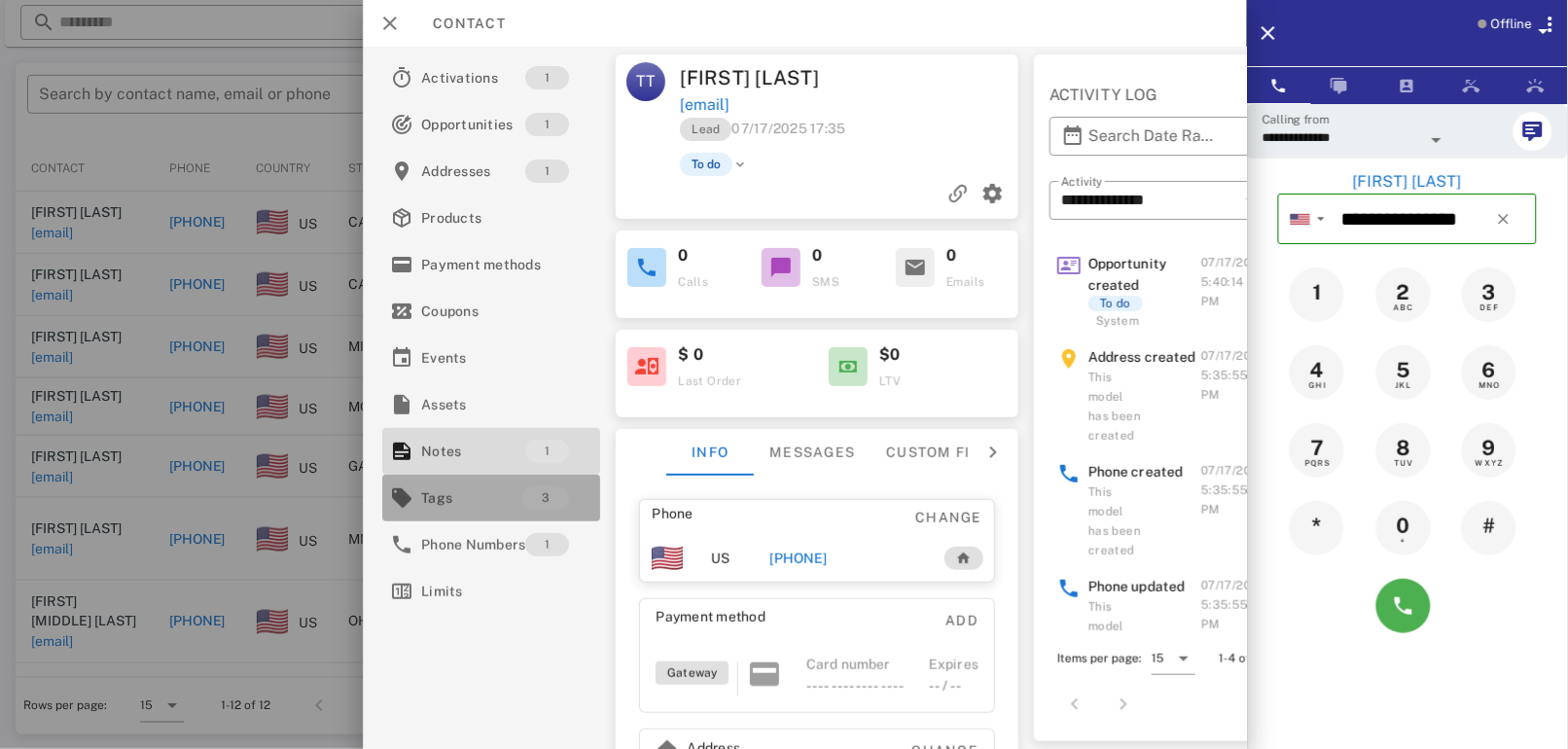 click on "3" at bounding box center (547, 498) 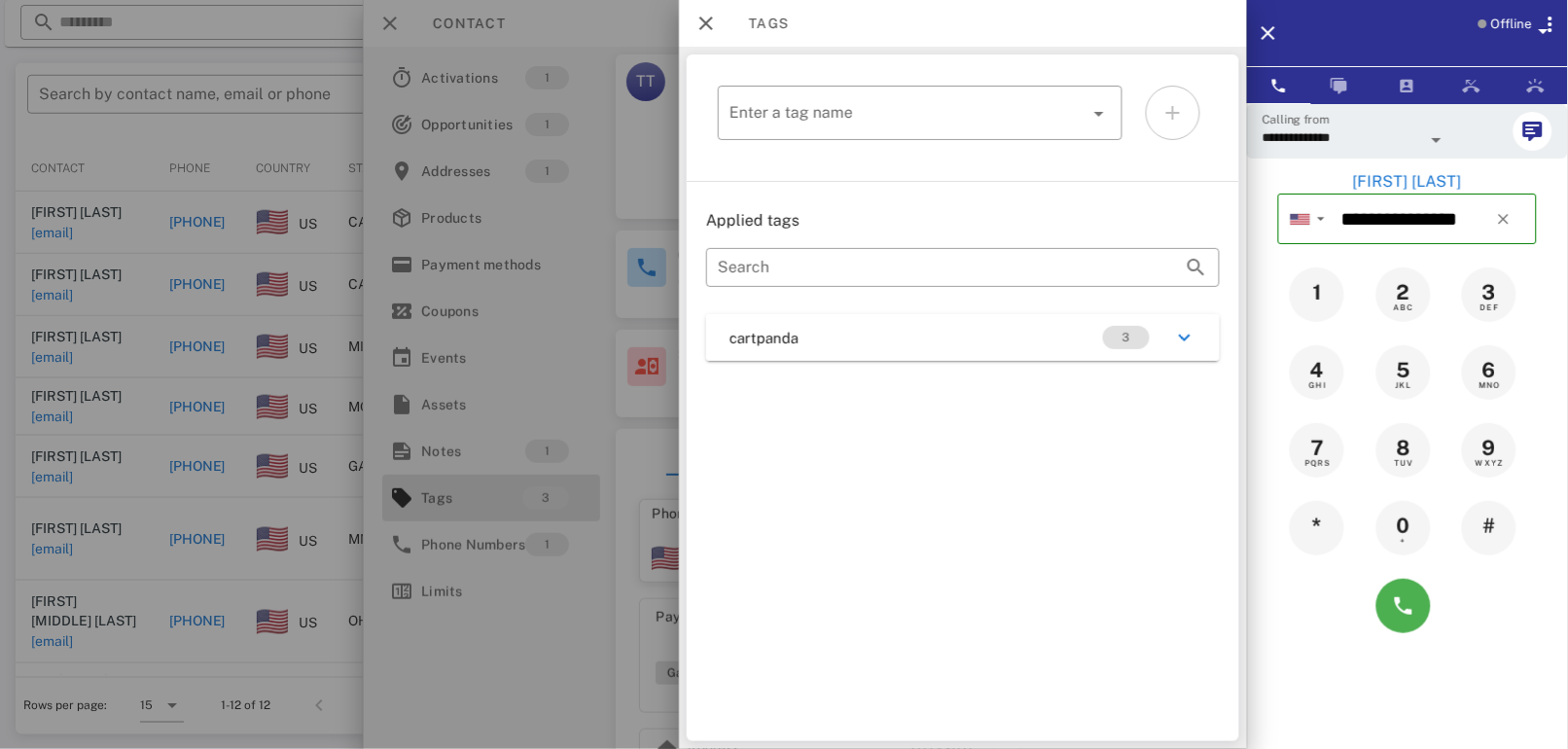 click at bounding box center [1185, 338] 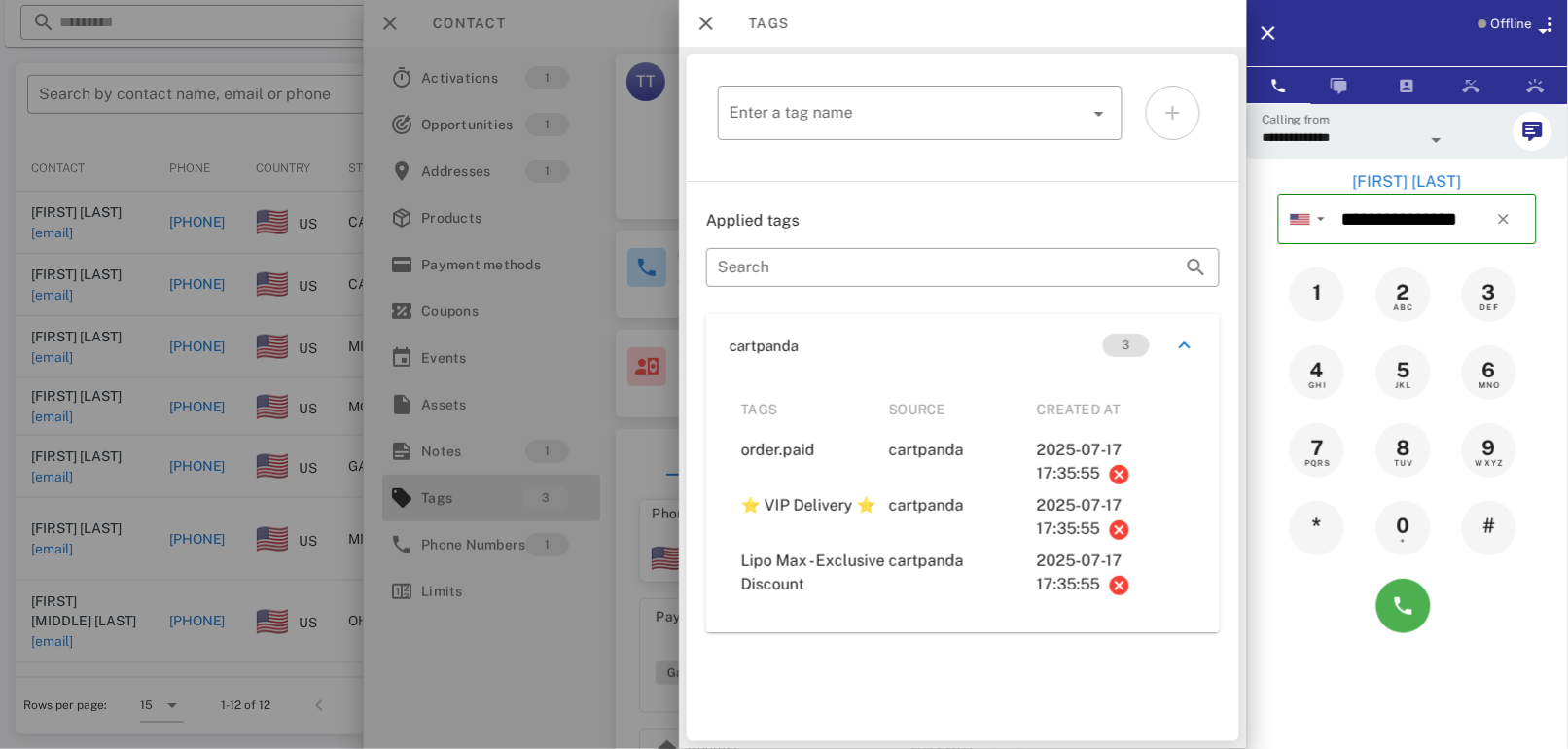 click at bounding box center [784, 374] 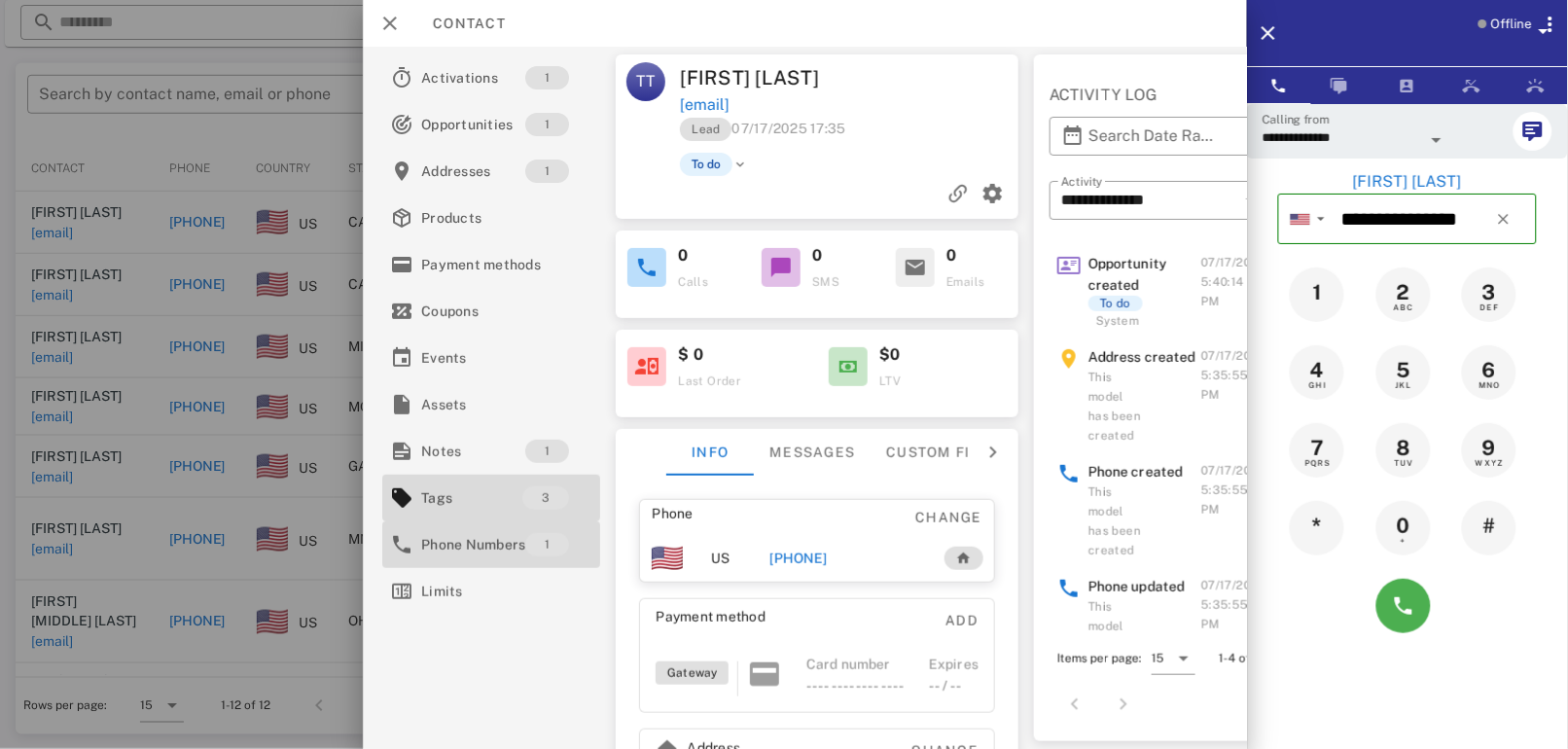 click on "1" at bounding box center (548, 545) 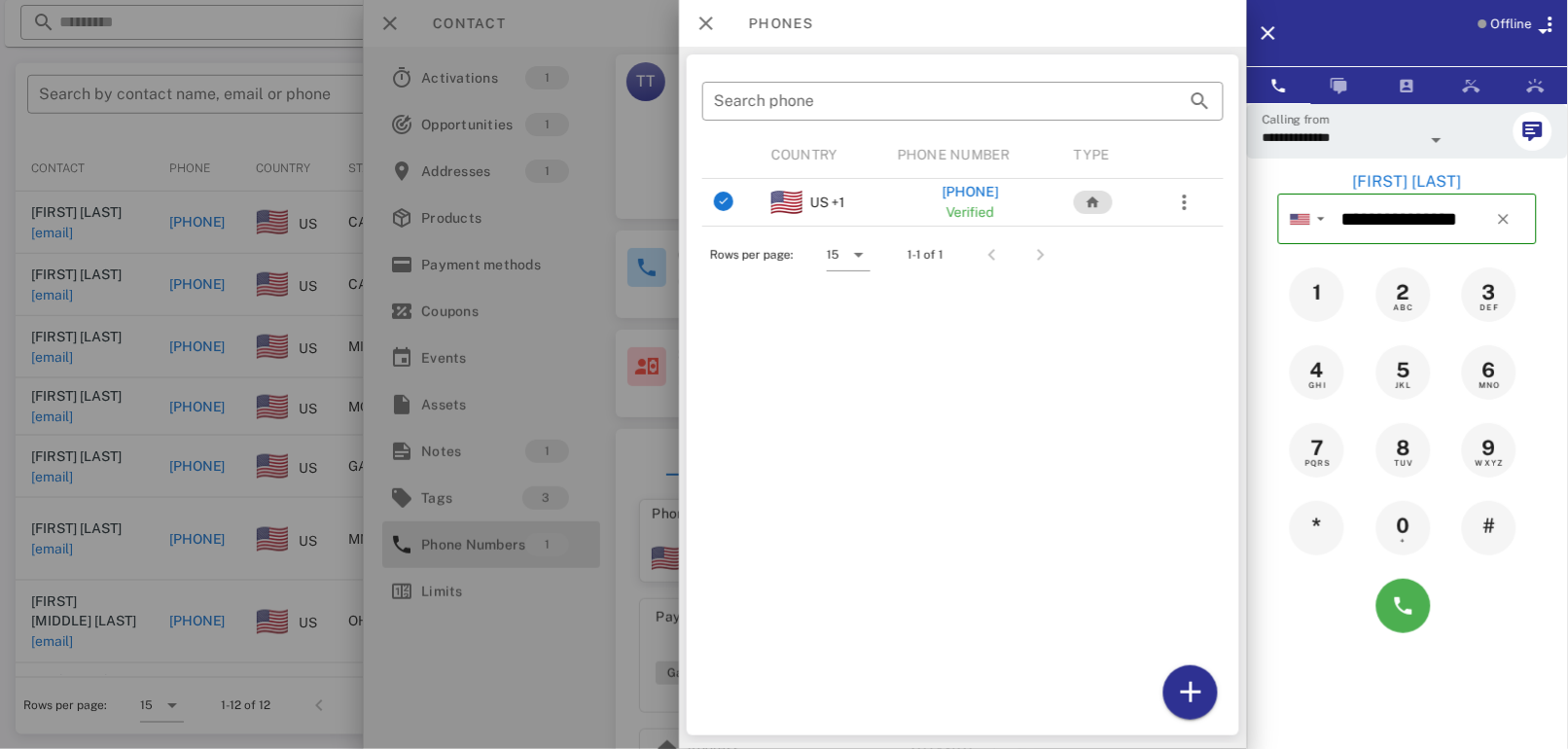 click at bounding box center [784, 374] 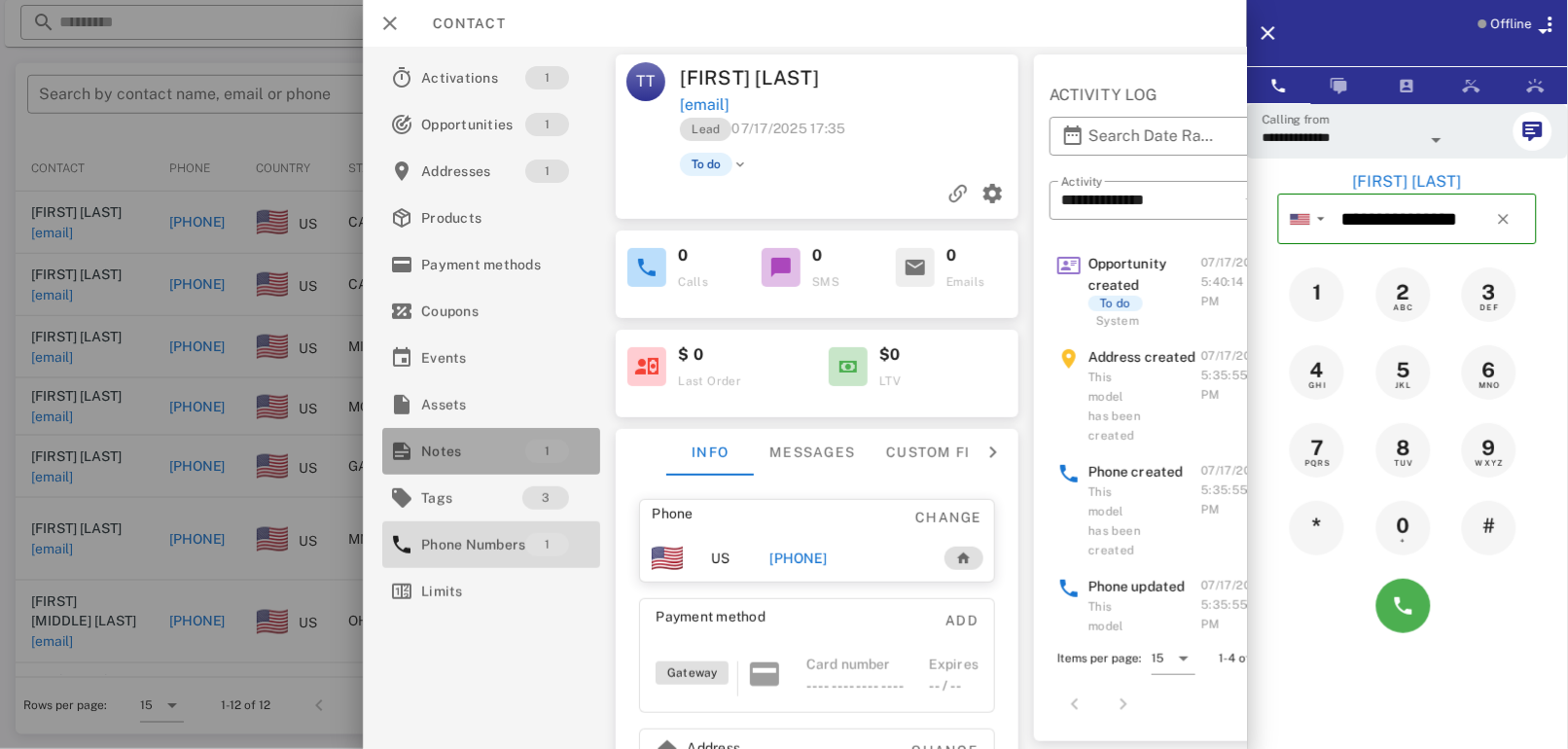click on "Notes" at bounding box center (473, 451) 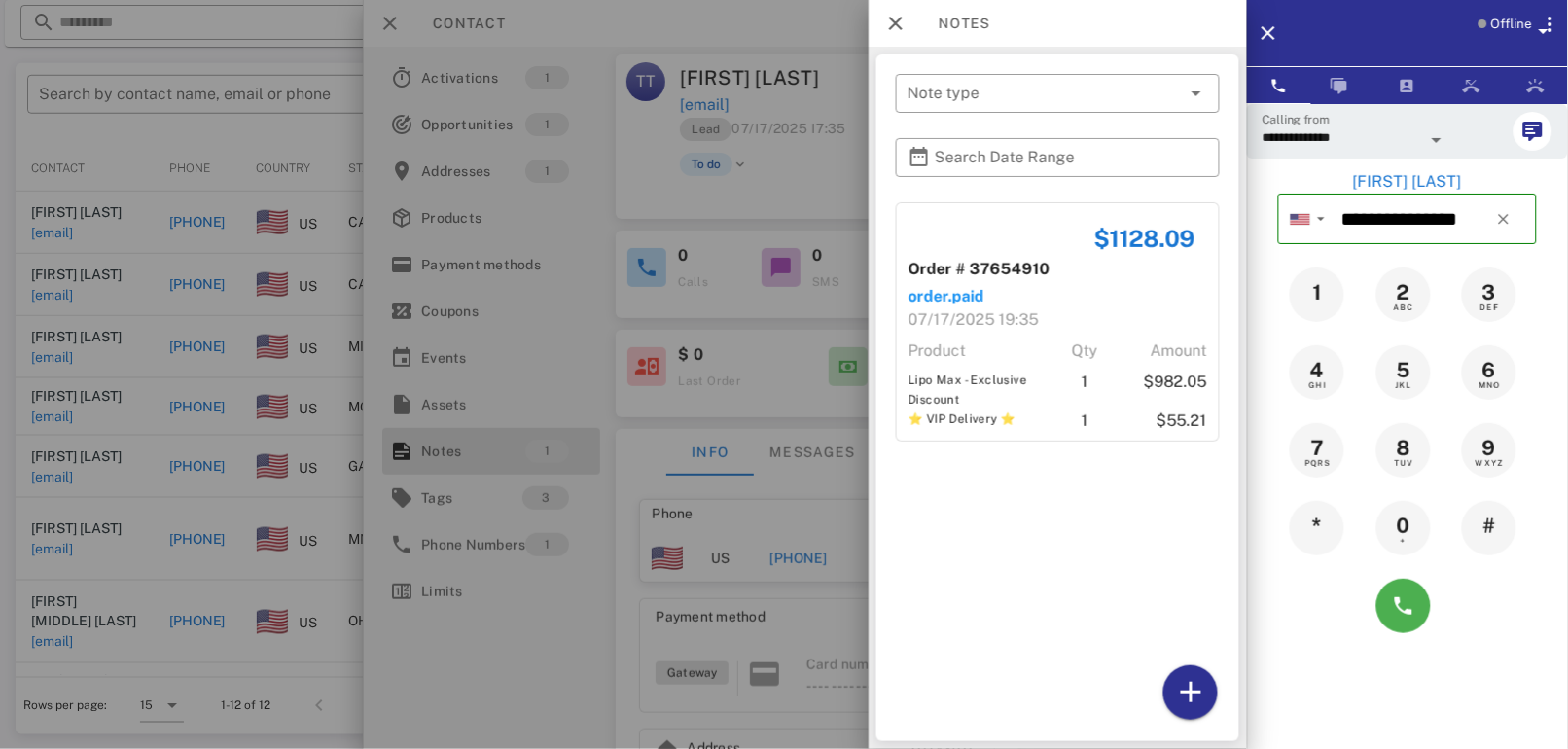 click at bounding box center [784, 374] 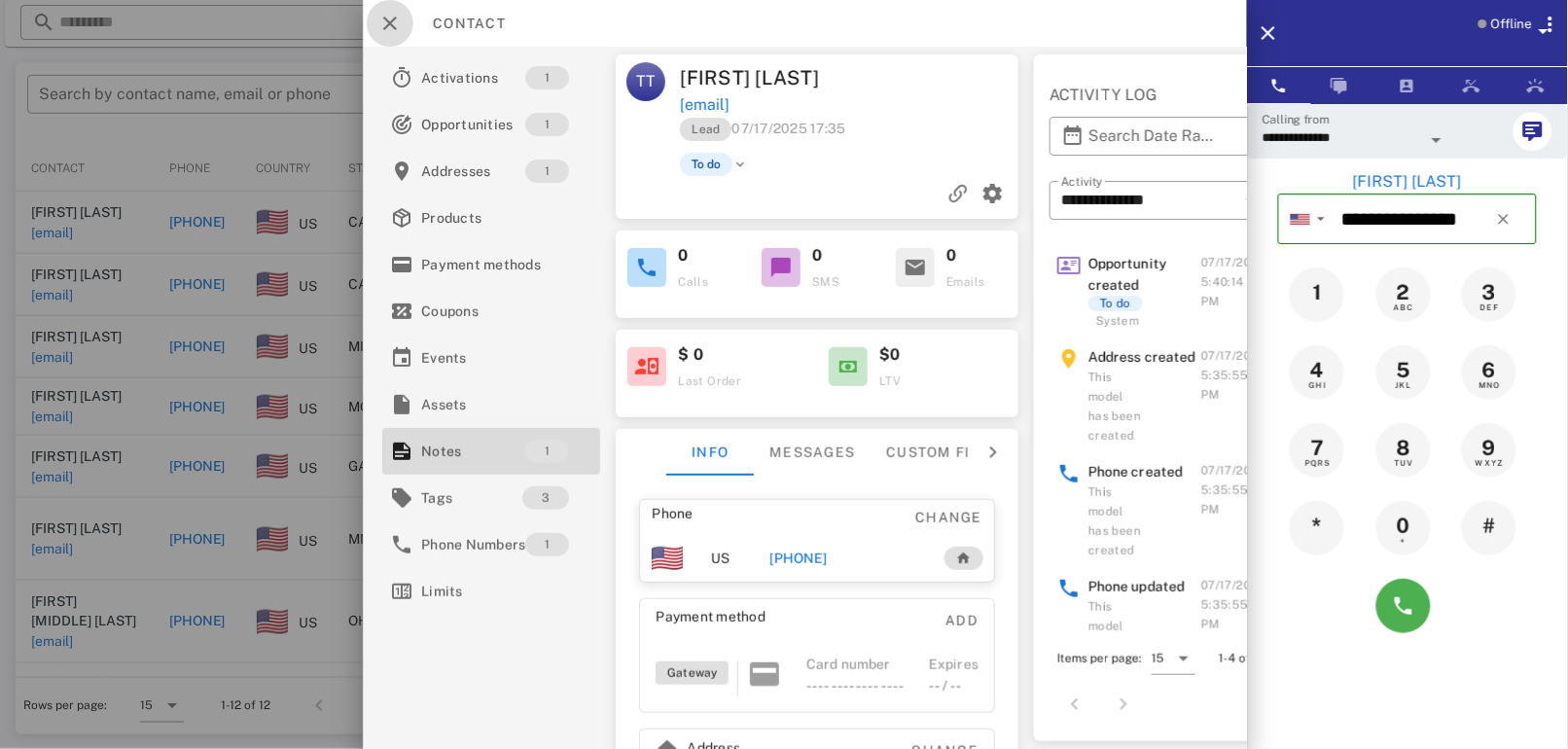 click at bounding box center (390, 23) 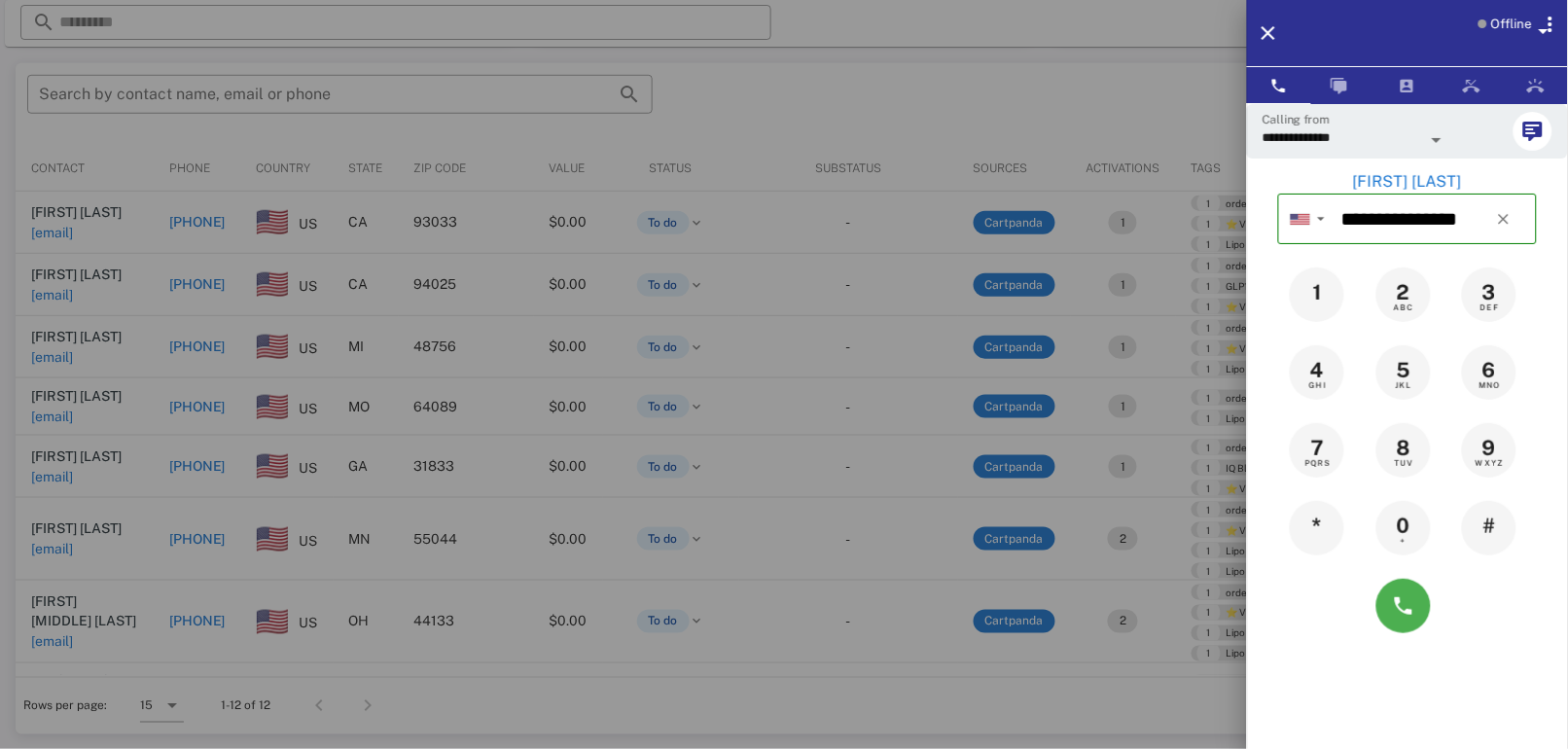 click at bounding box center [784, 374] 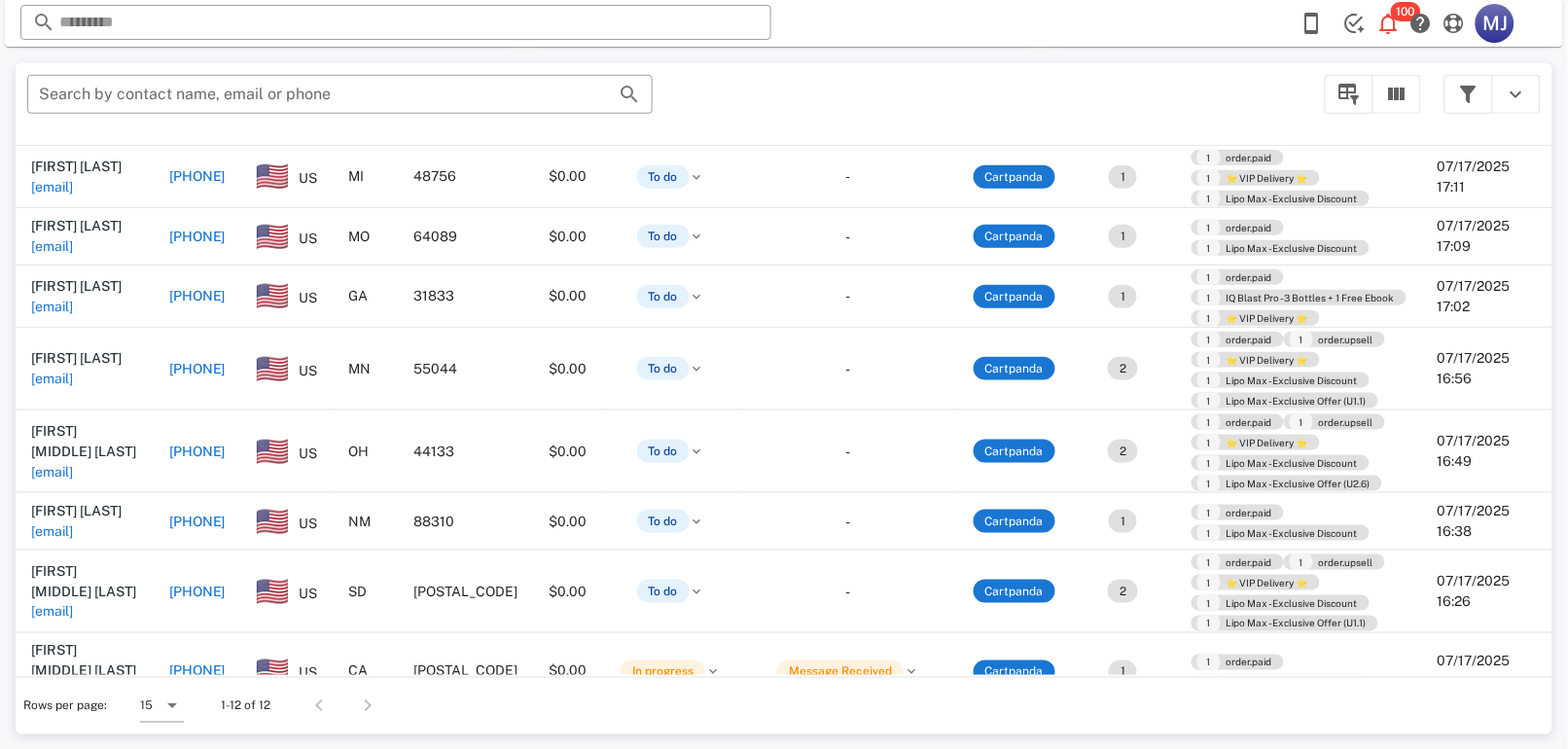 scroll, scrollTop: 0, scrollLeft: 7, axis: horizontal 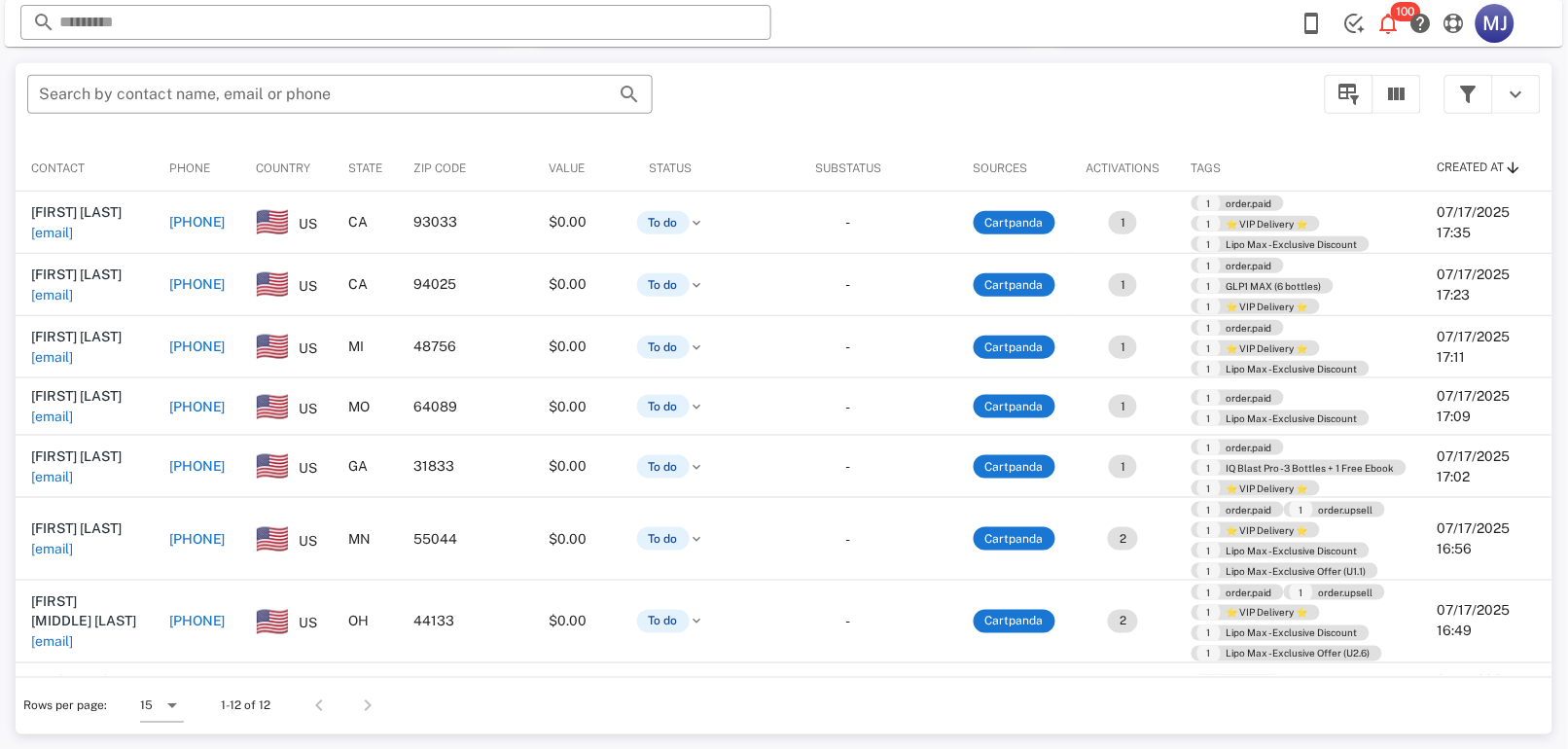 click on "+18056076778" at bounding box center [197, 222] 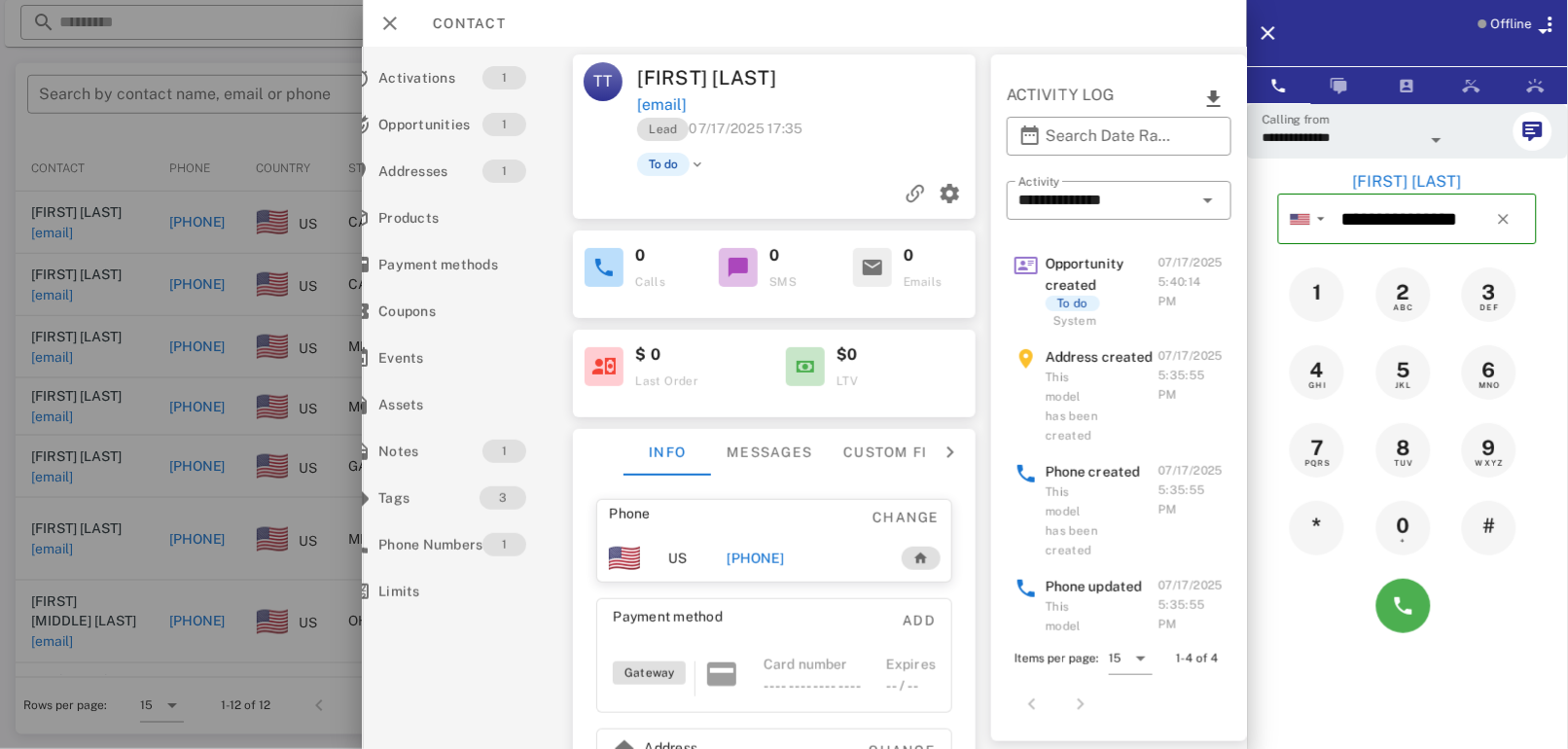 scroll, scrollTop: 0, scrollLeft: 74, axis: horizontal 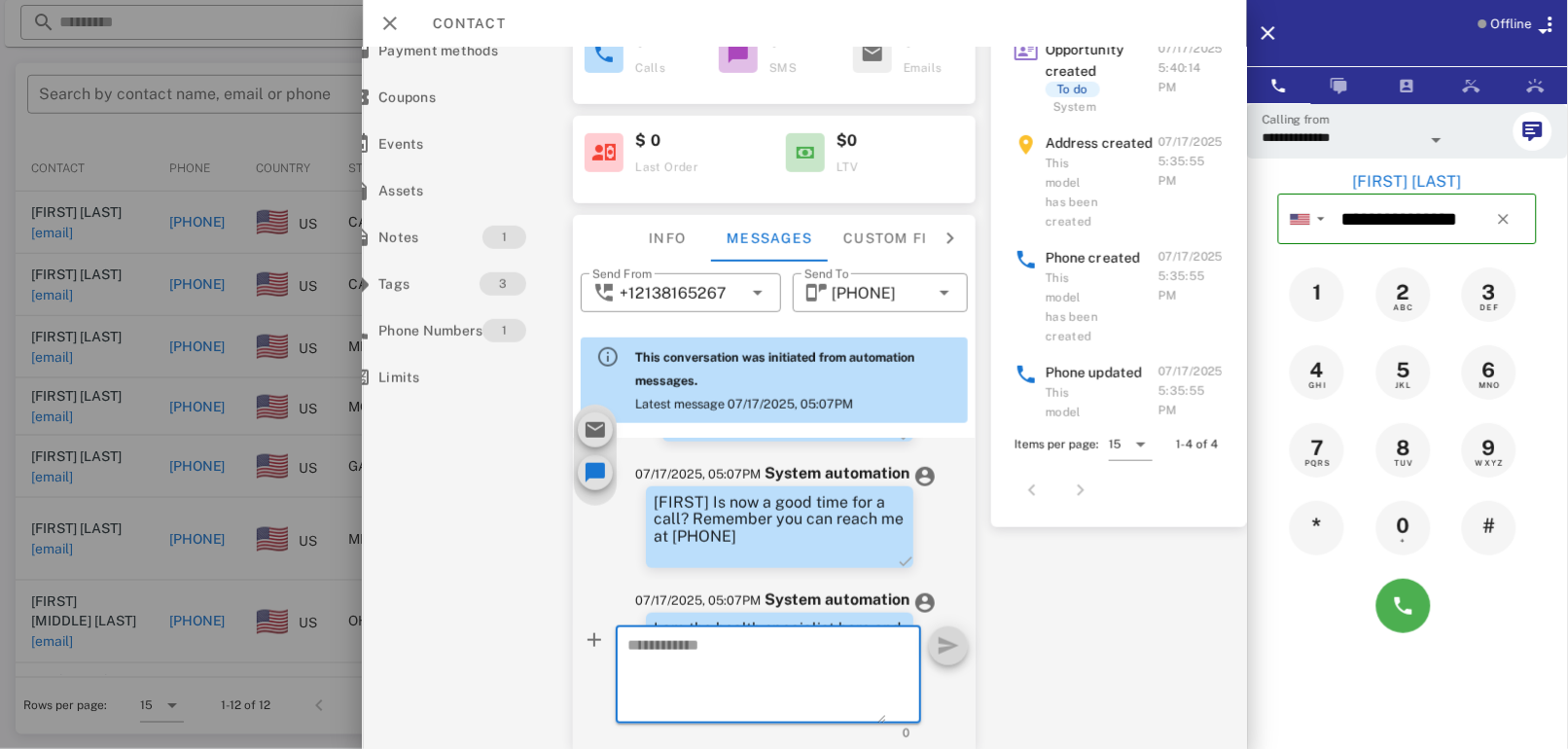 click on "Timothy Is now a good time for a call? Remember you can reach me at 833-851-5180" at bounding box center (779, 519) 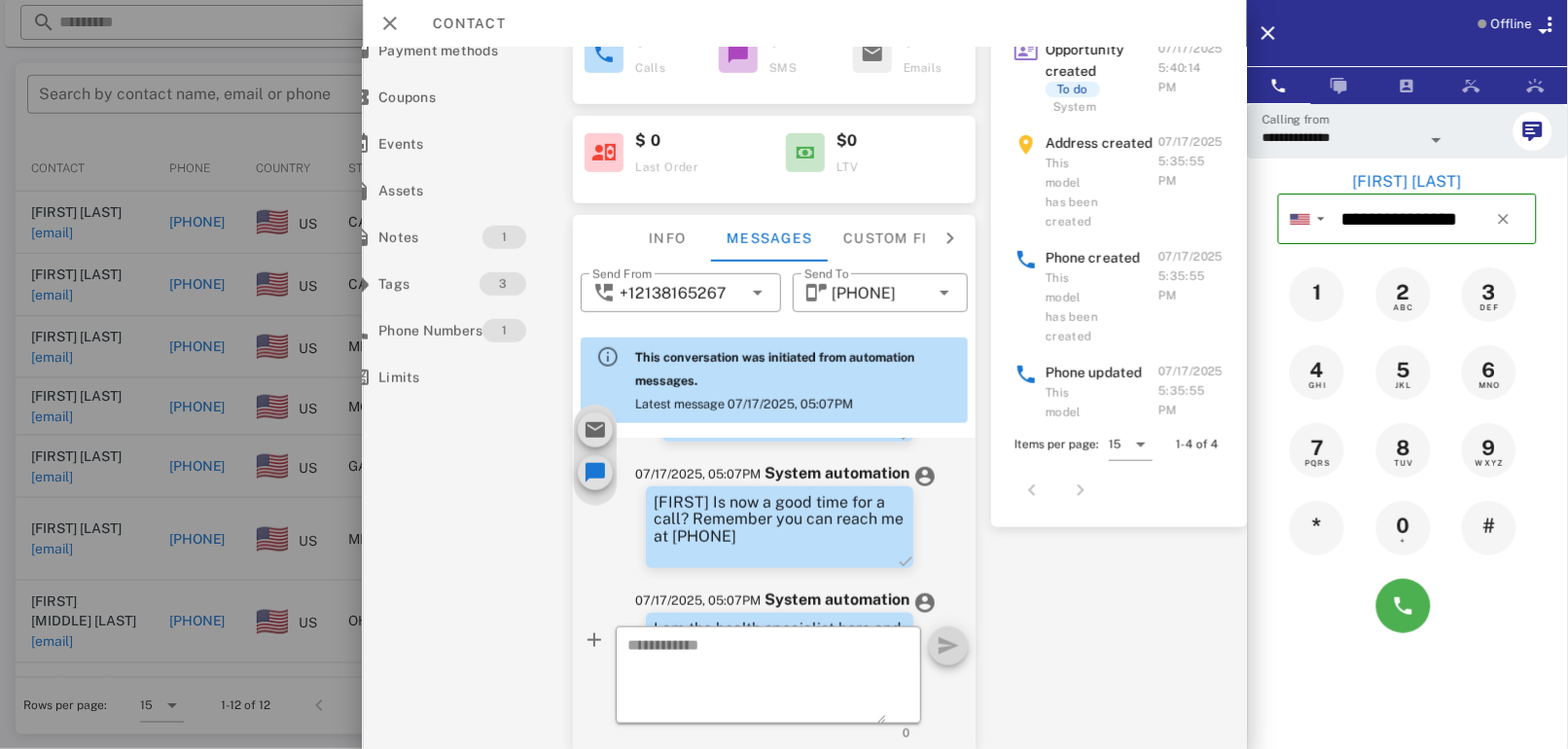 click on "Timothy Is now a good time for a call? Remember you can reach me at 833-851-5180" at bounding box center (779, 519) 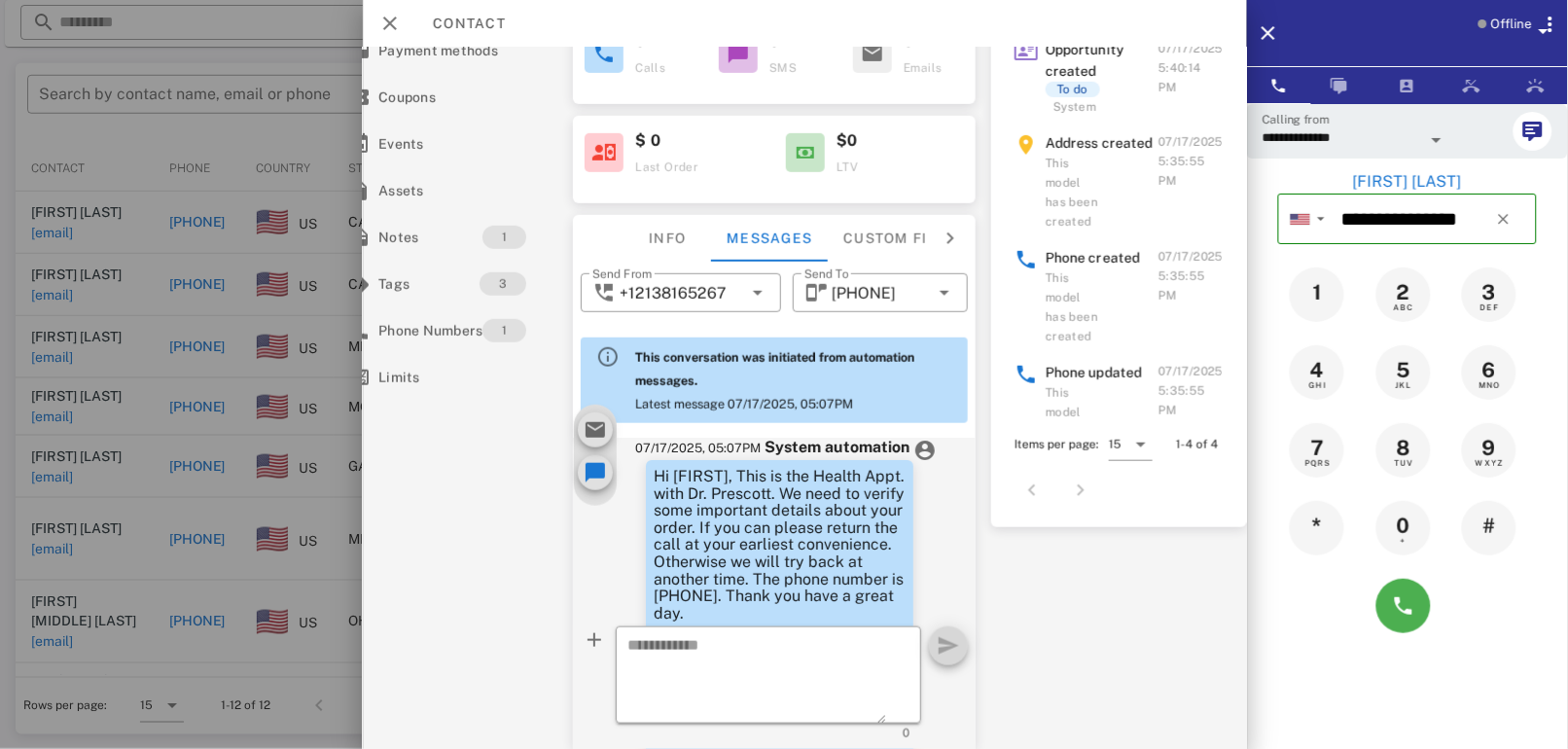 scroll, scrollTop: 0, scrollLeft: 0, axis: both 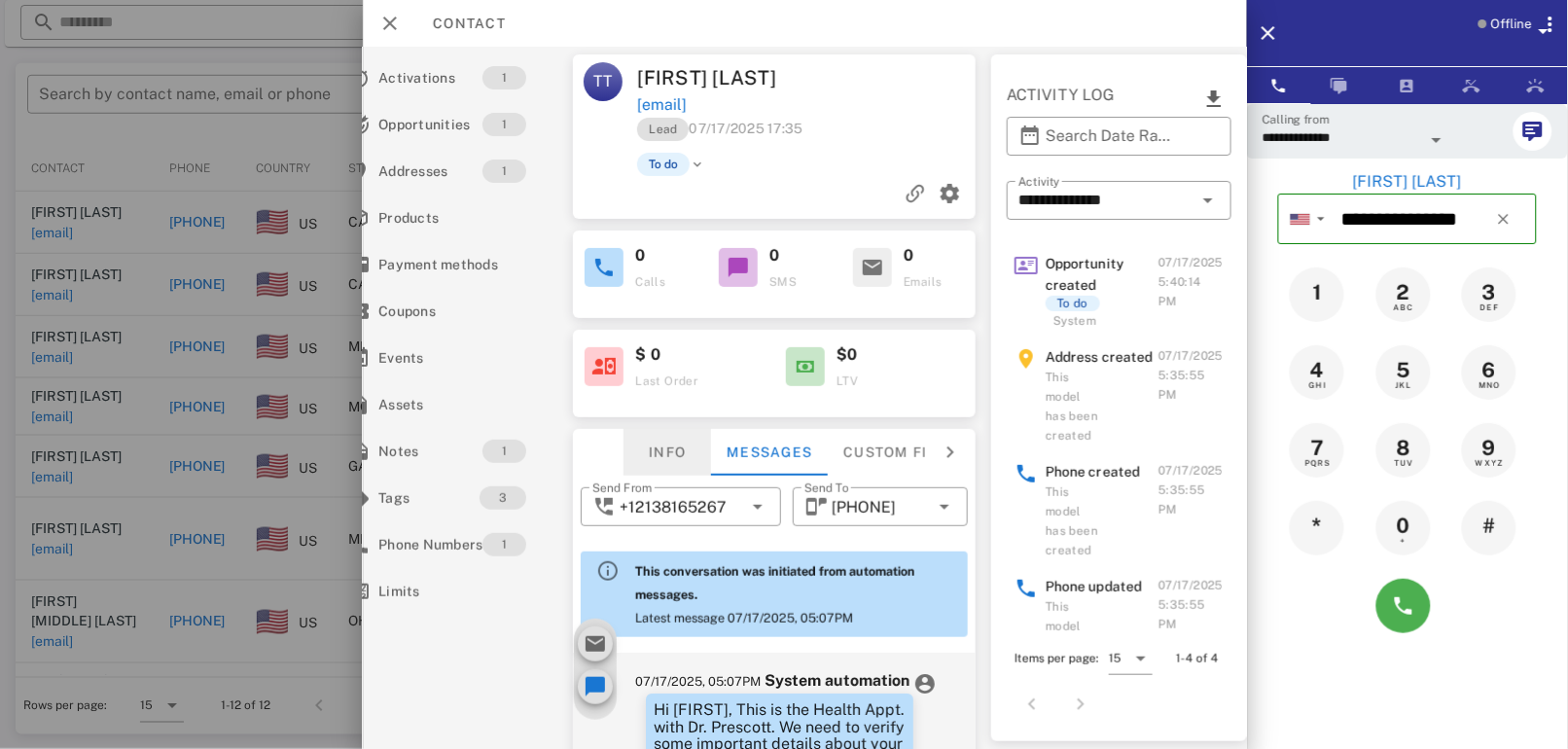 click on "Info" at bounding box center (668, 452) 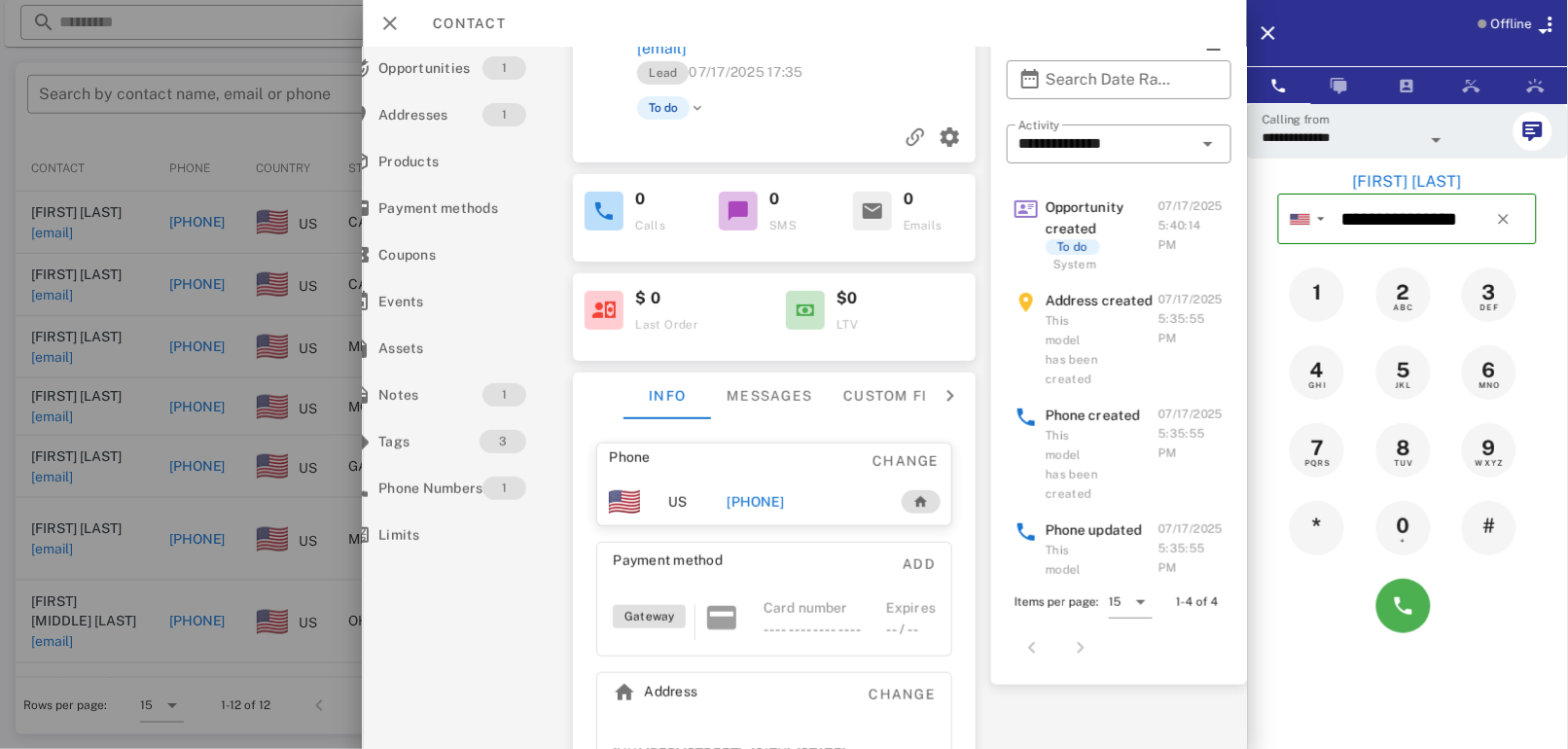 scroll, scrollTop: 0, scrollLeft: 74, axis: horizontal 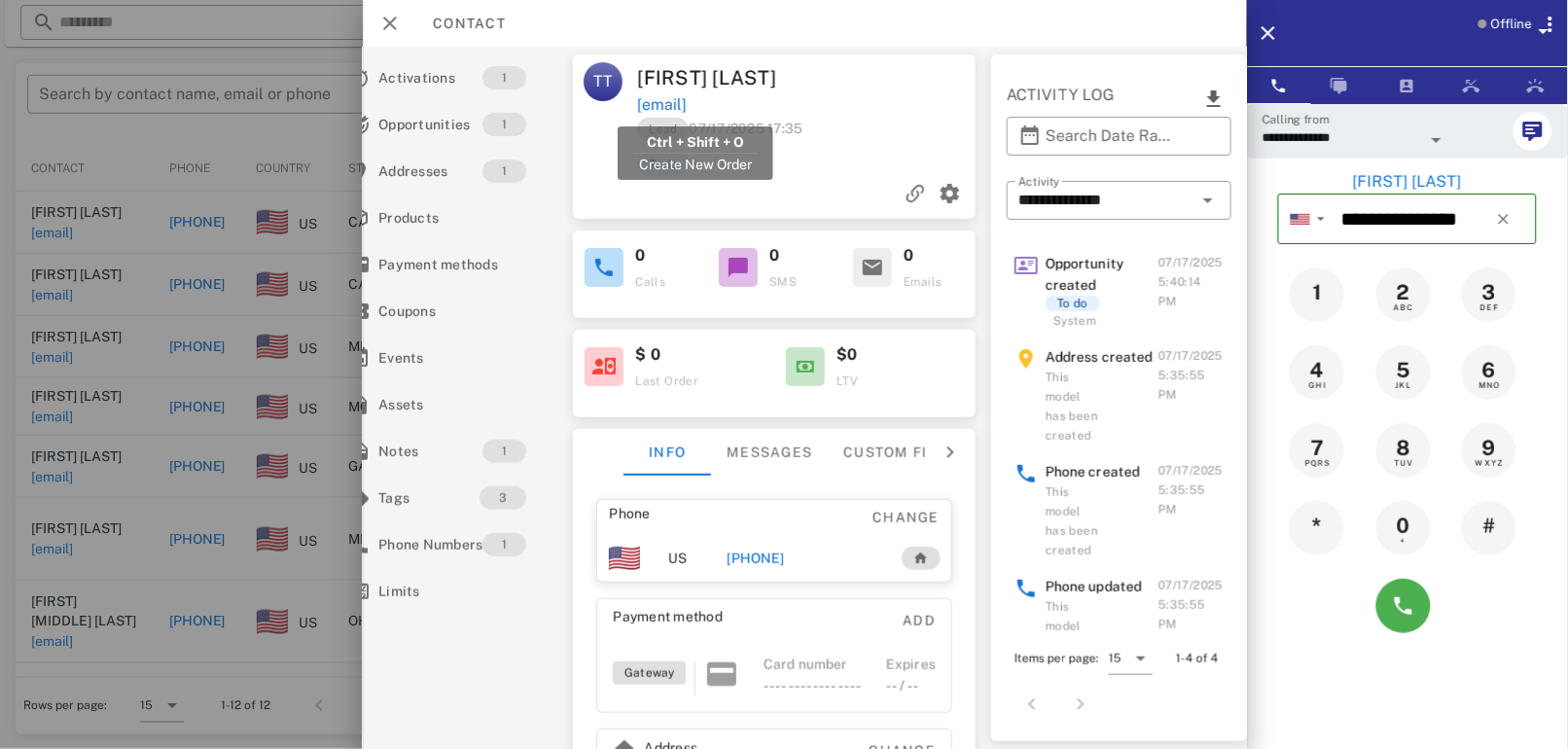 click on "tjames2262@yahoo.com" at bounding box center [662, 105] 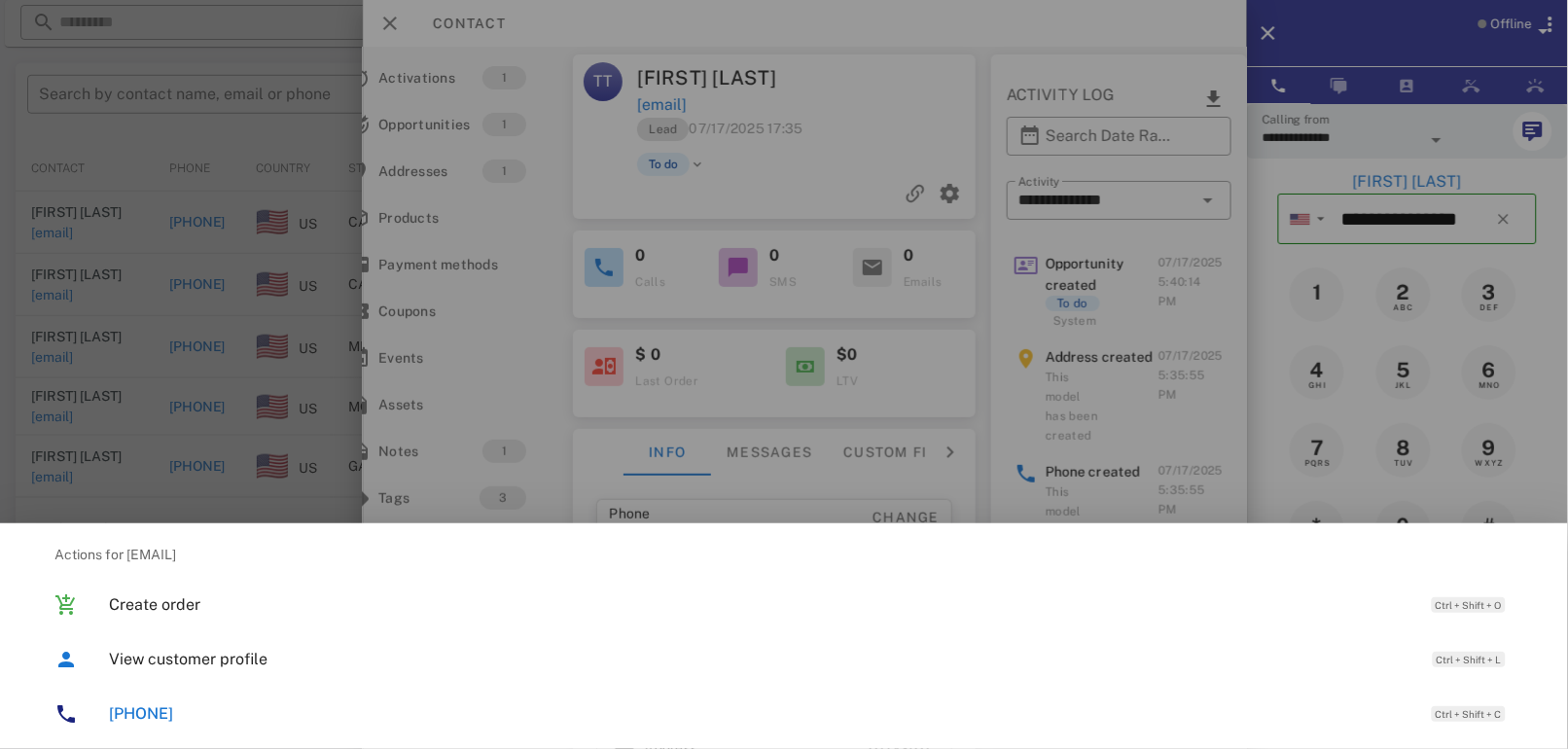 click at bounding box center (784, 374) 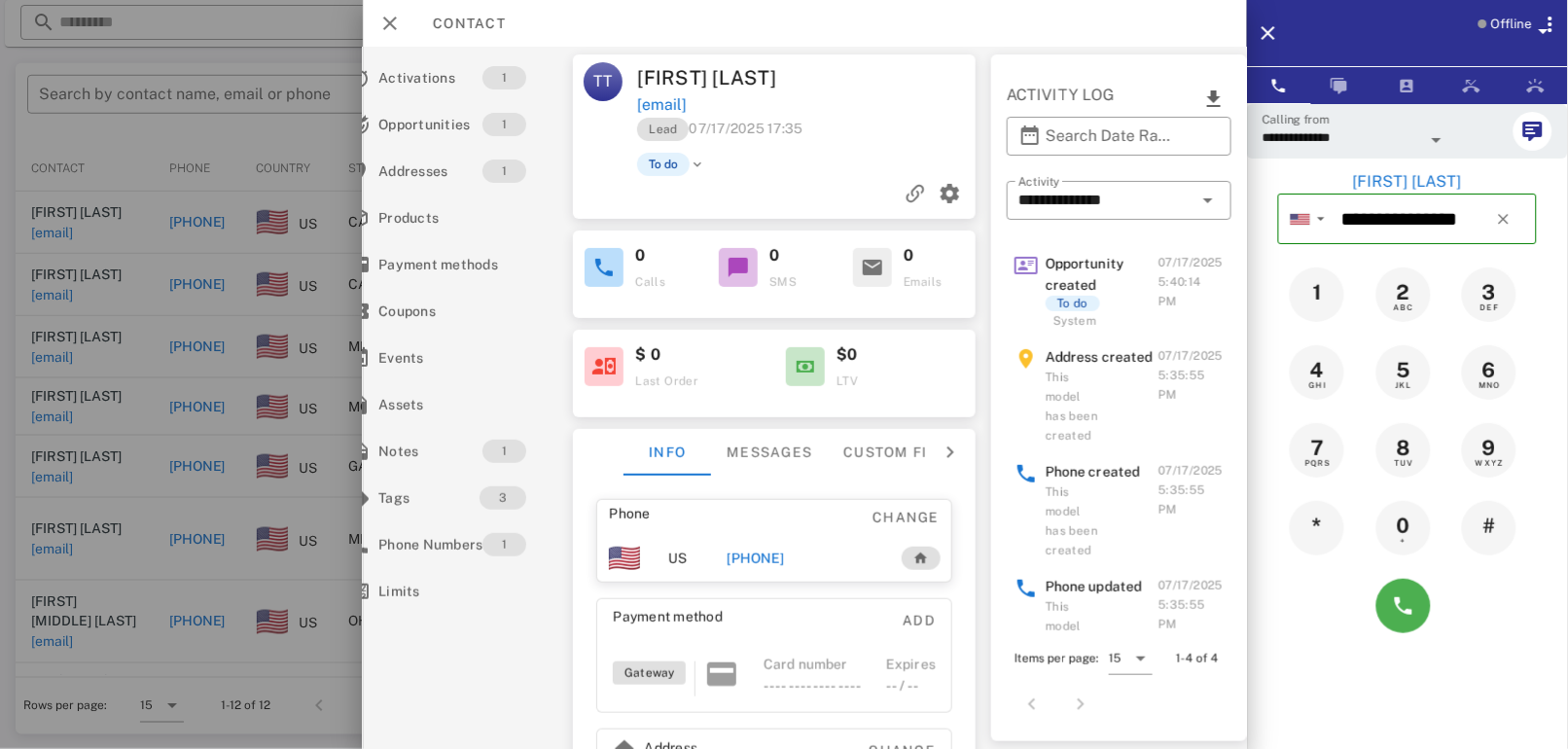 scroll, scrollTop: 0, scrollLeft: 0, axis: both 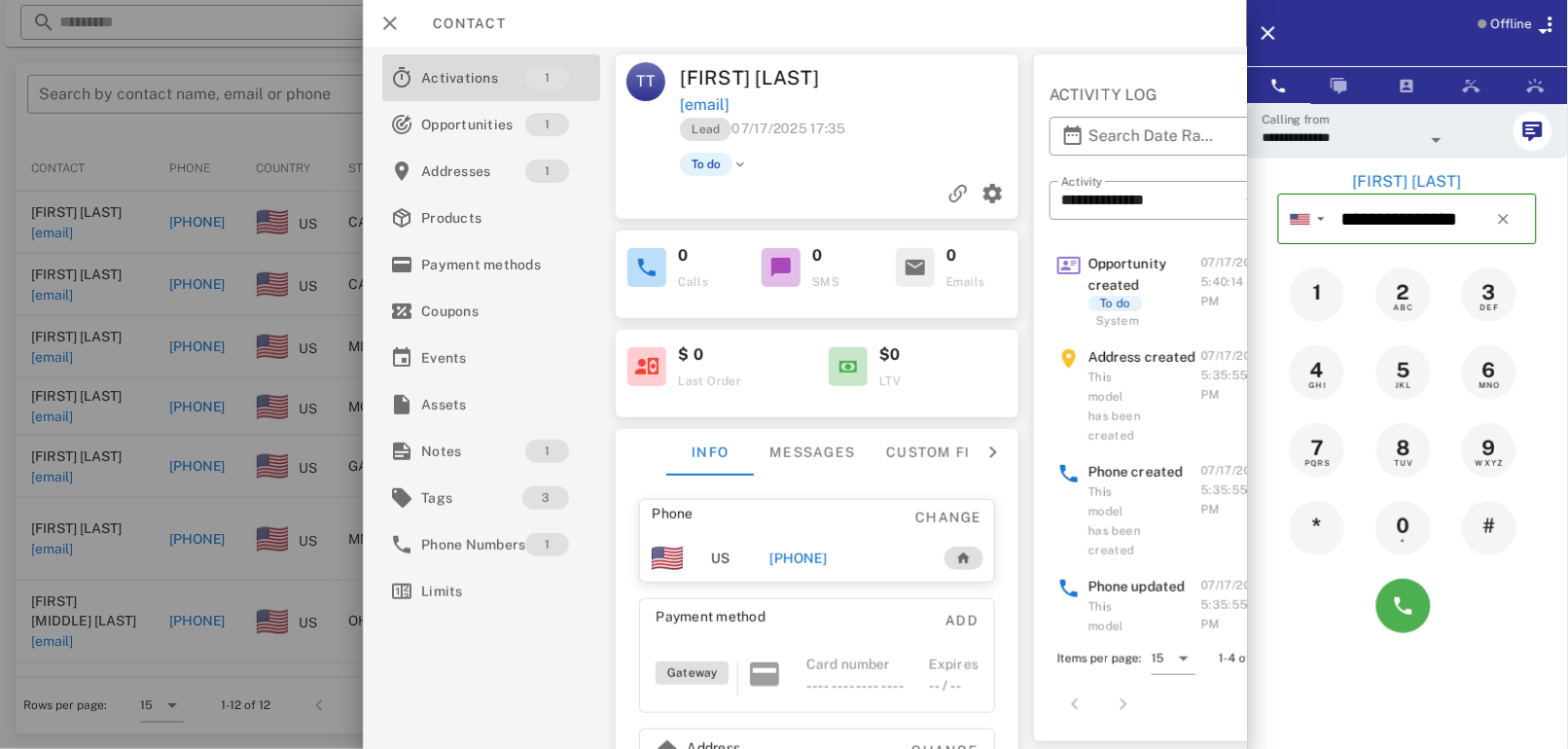 click at bounding box center (402, 78) 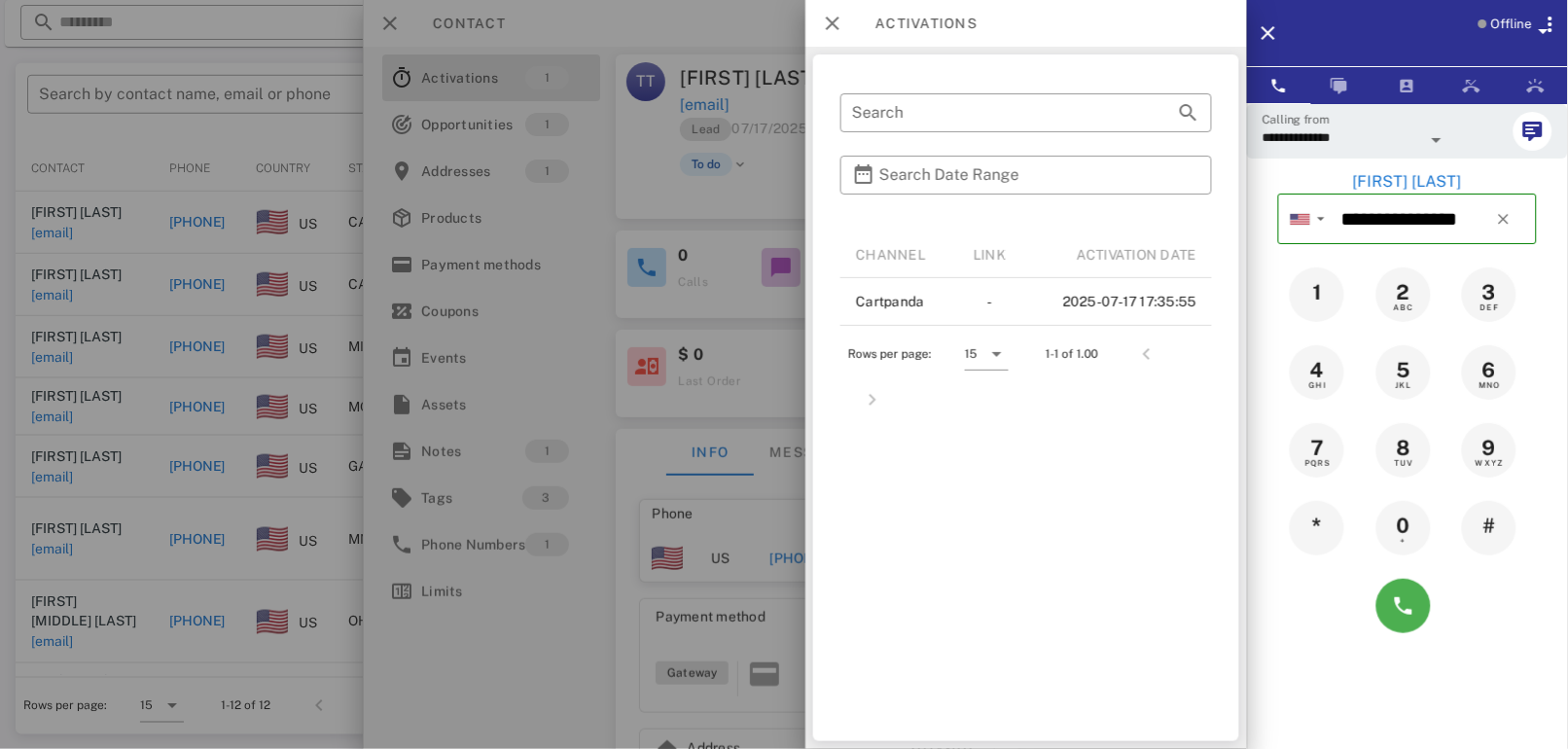 click at bounding box center [784, 374] 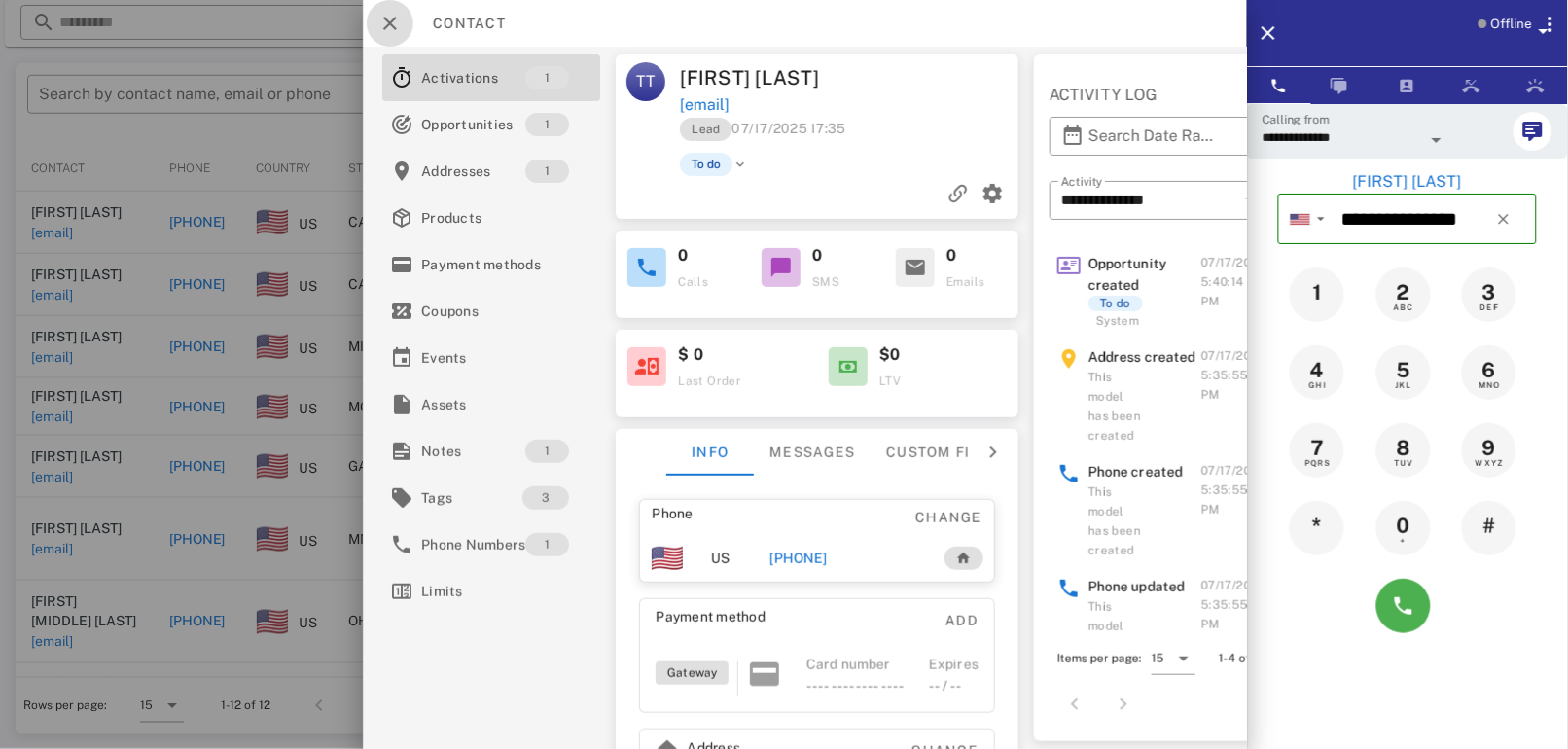click at bounding box center [390, 23] 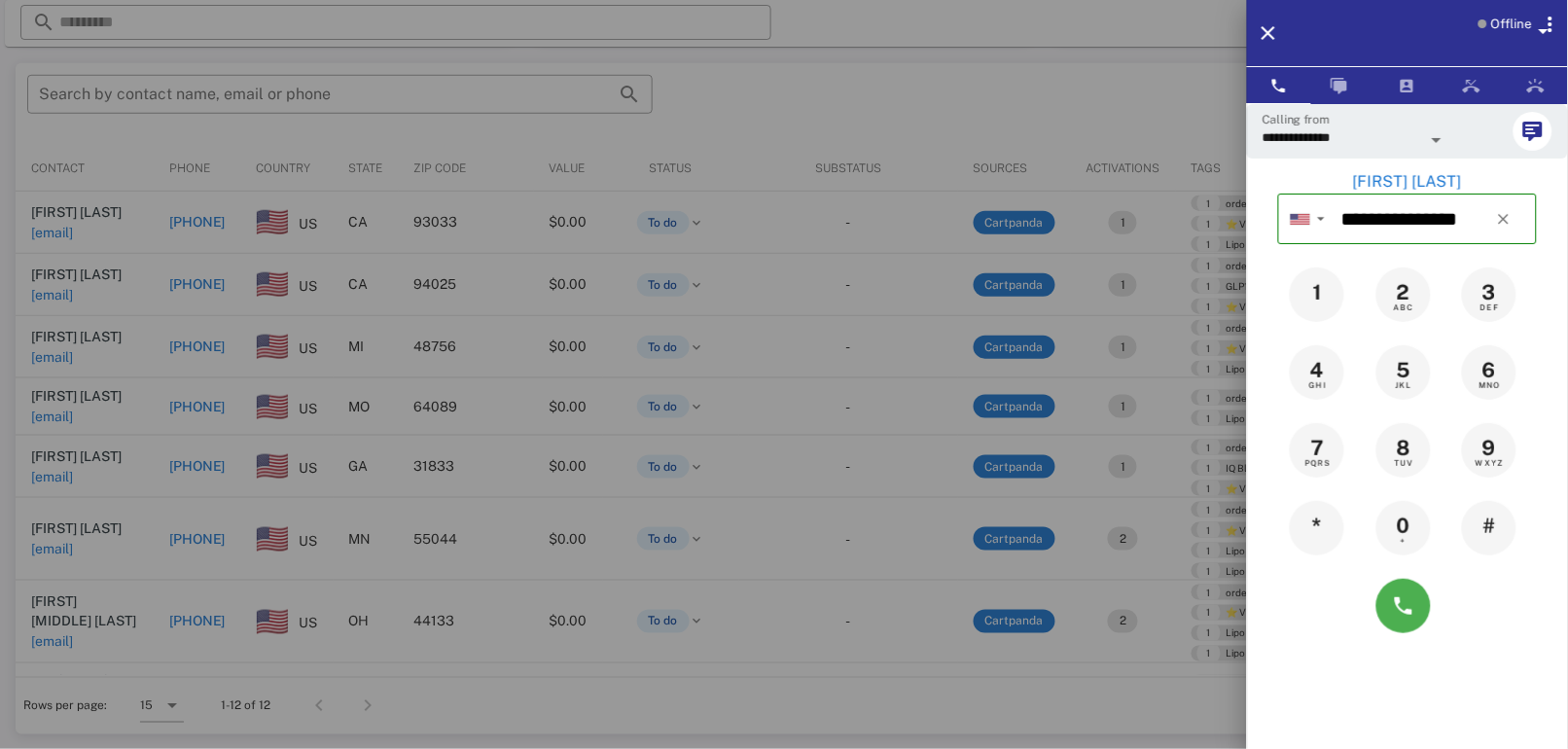 click on "Offline" at bounding box center (1408, 33) 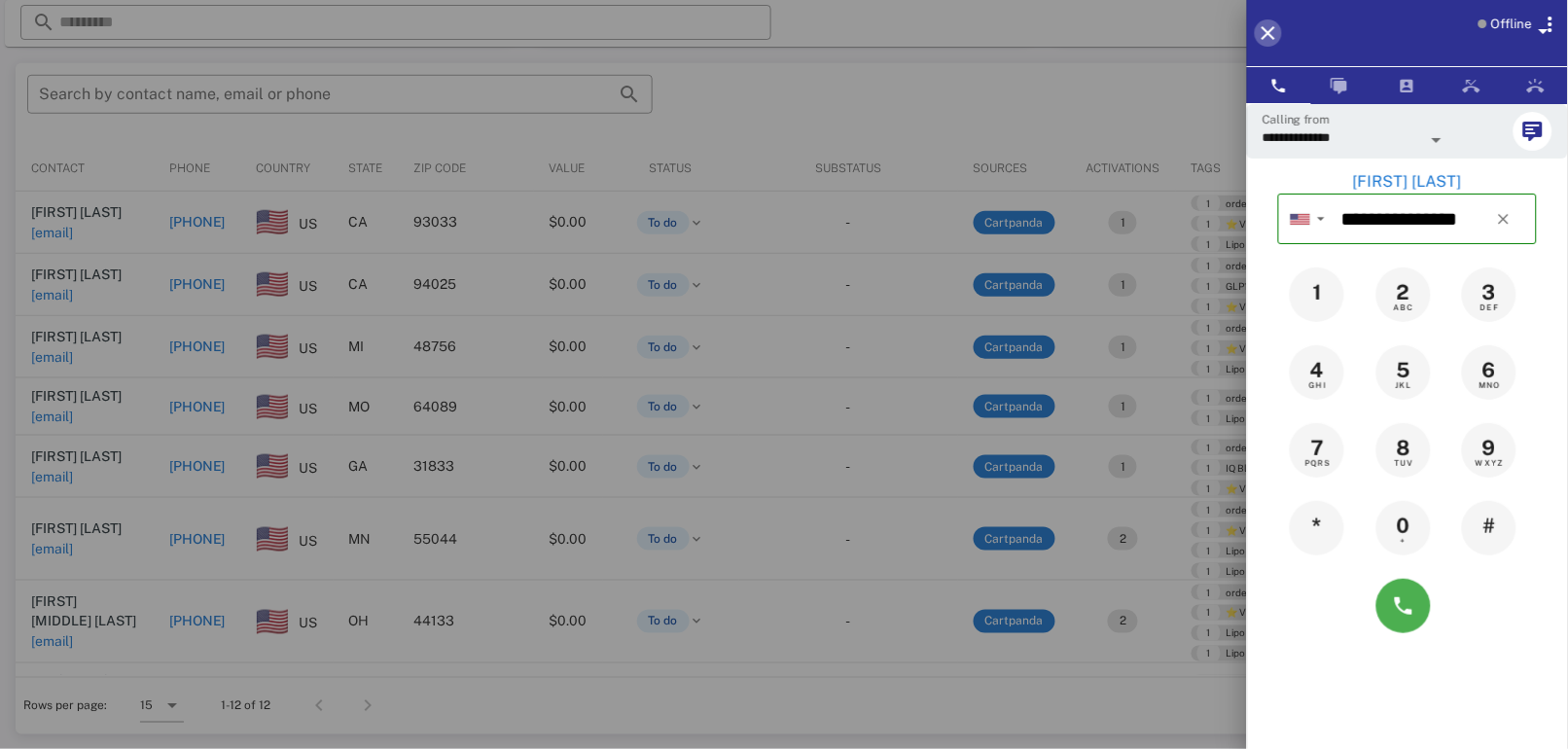 click at bounding box center [1268, 33] 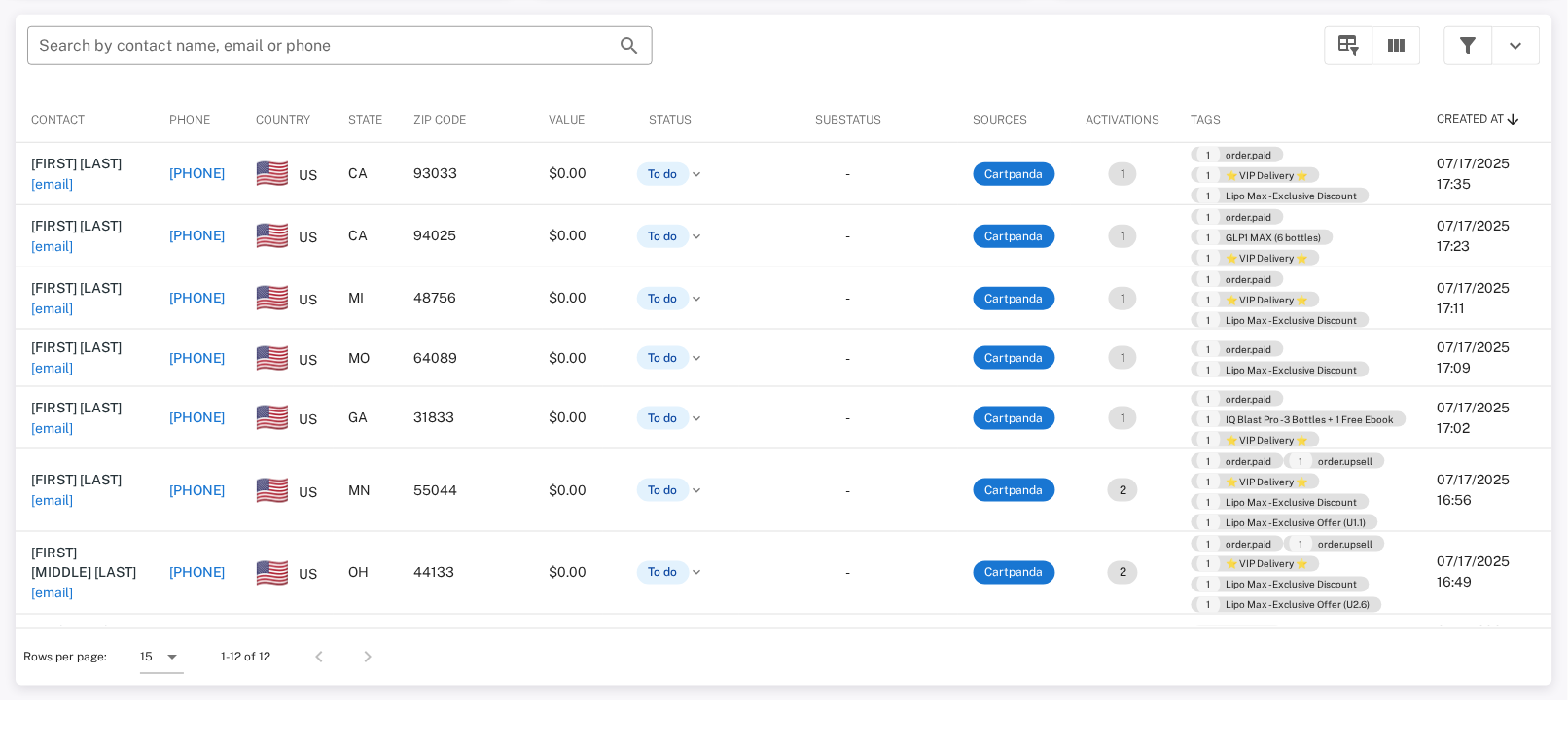scroll, scrollTop: 369, scrollLeft: 0, axis: vertical 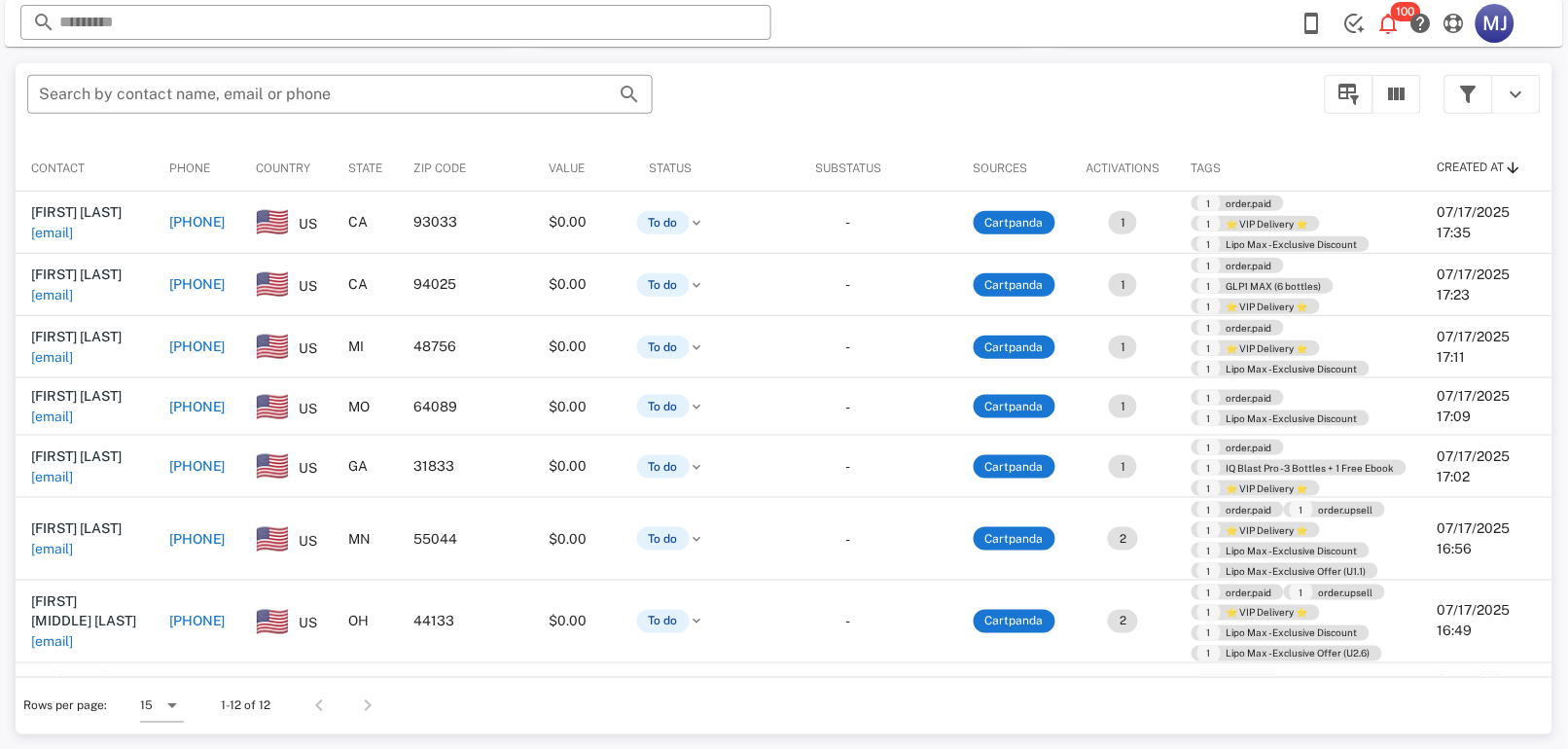 click on "+18056076778" at bounding box center (197, 222) 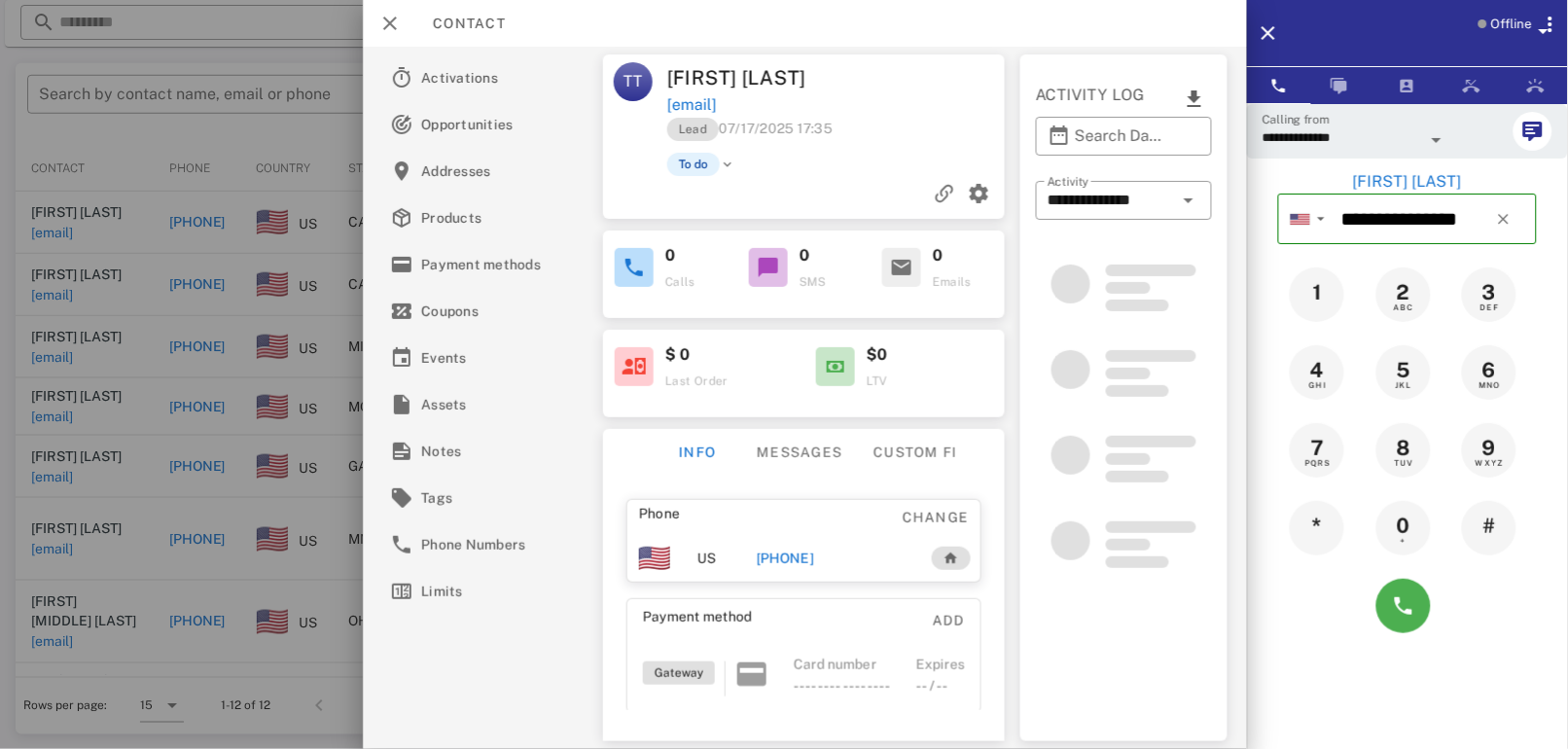 click on "Offline" at bounding box center (1510, 37) 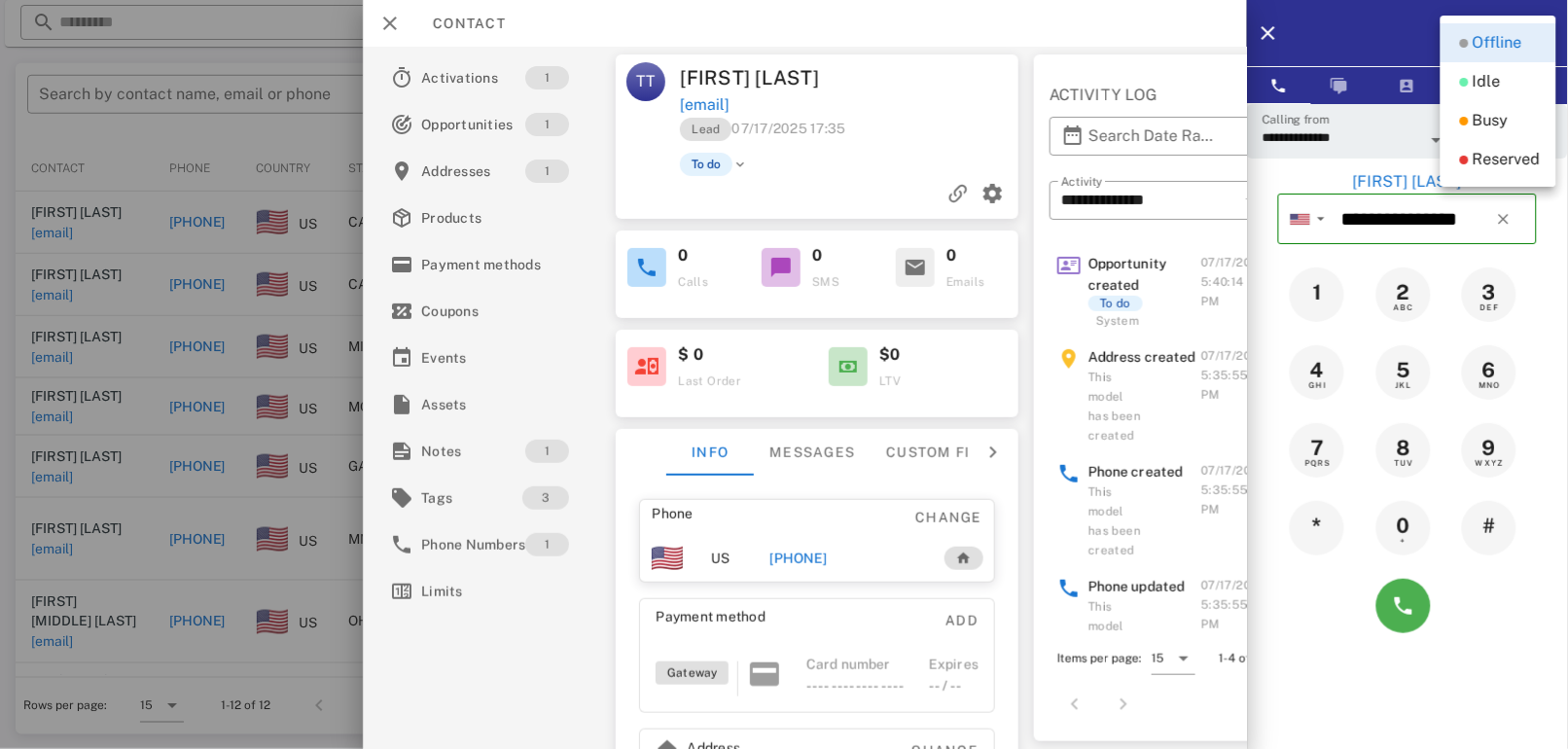 click on "Idle" at bounding box center [1498, 82] 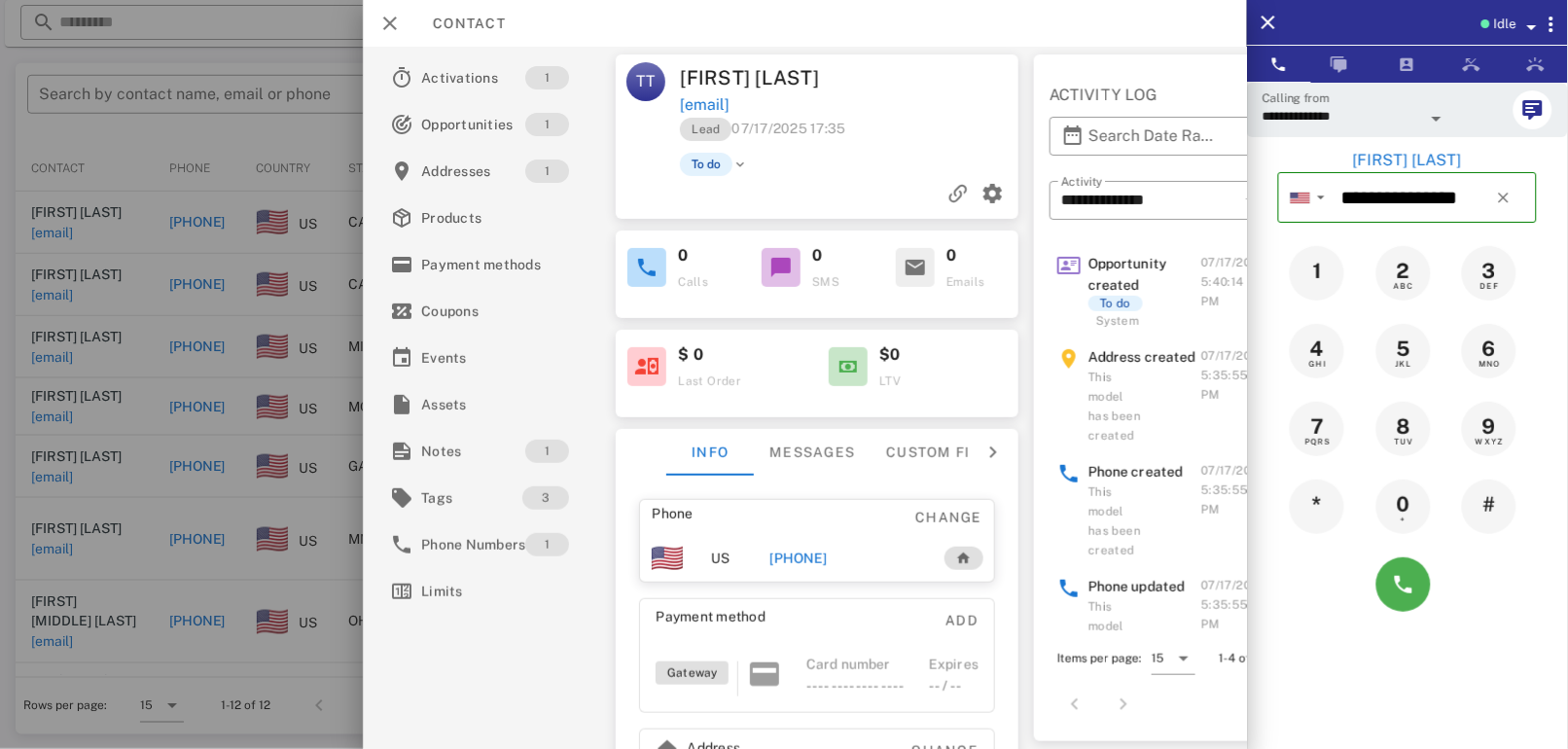 click at bounding box center [1532, 27] 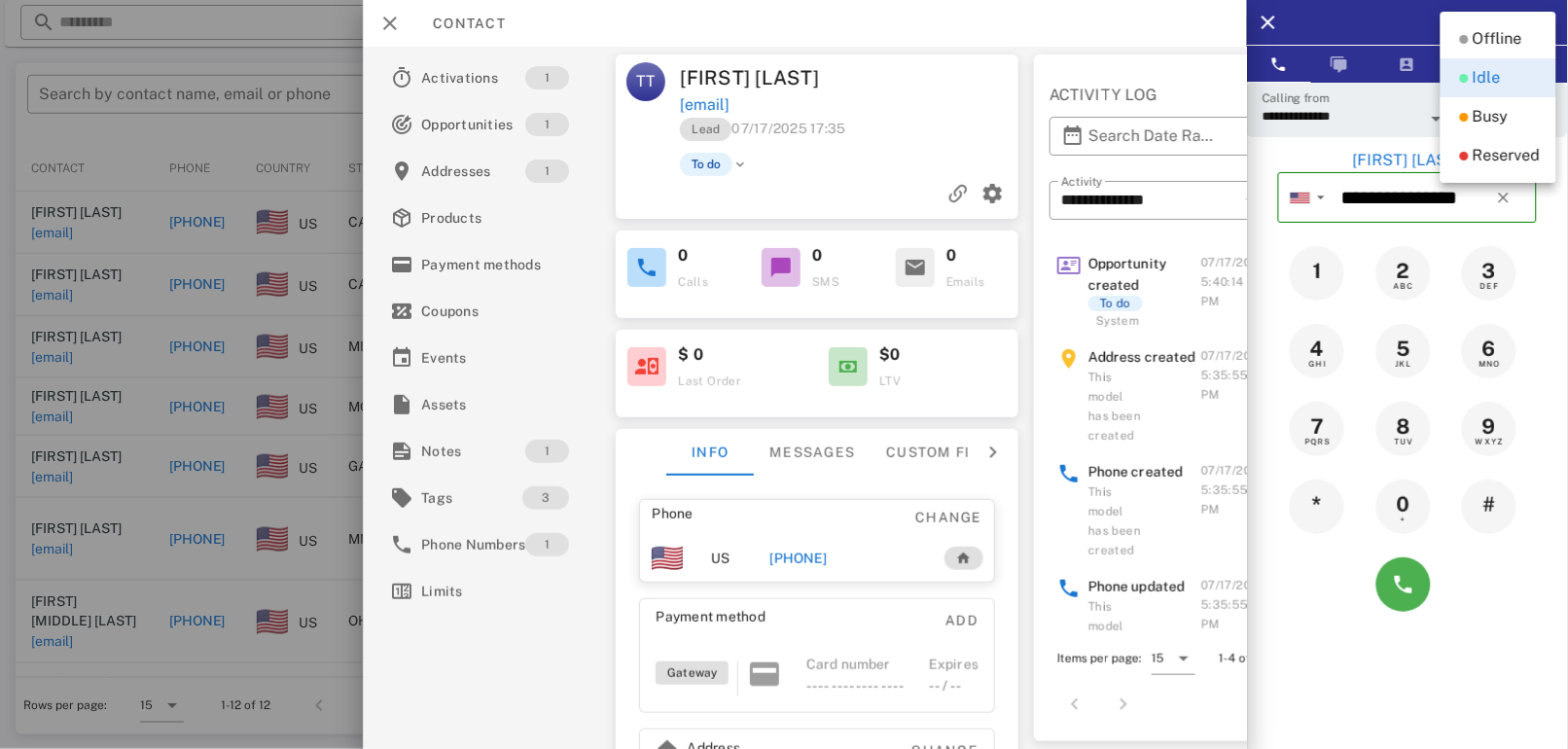 click on "Idle" at bounding box center [1498, 78] 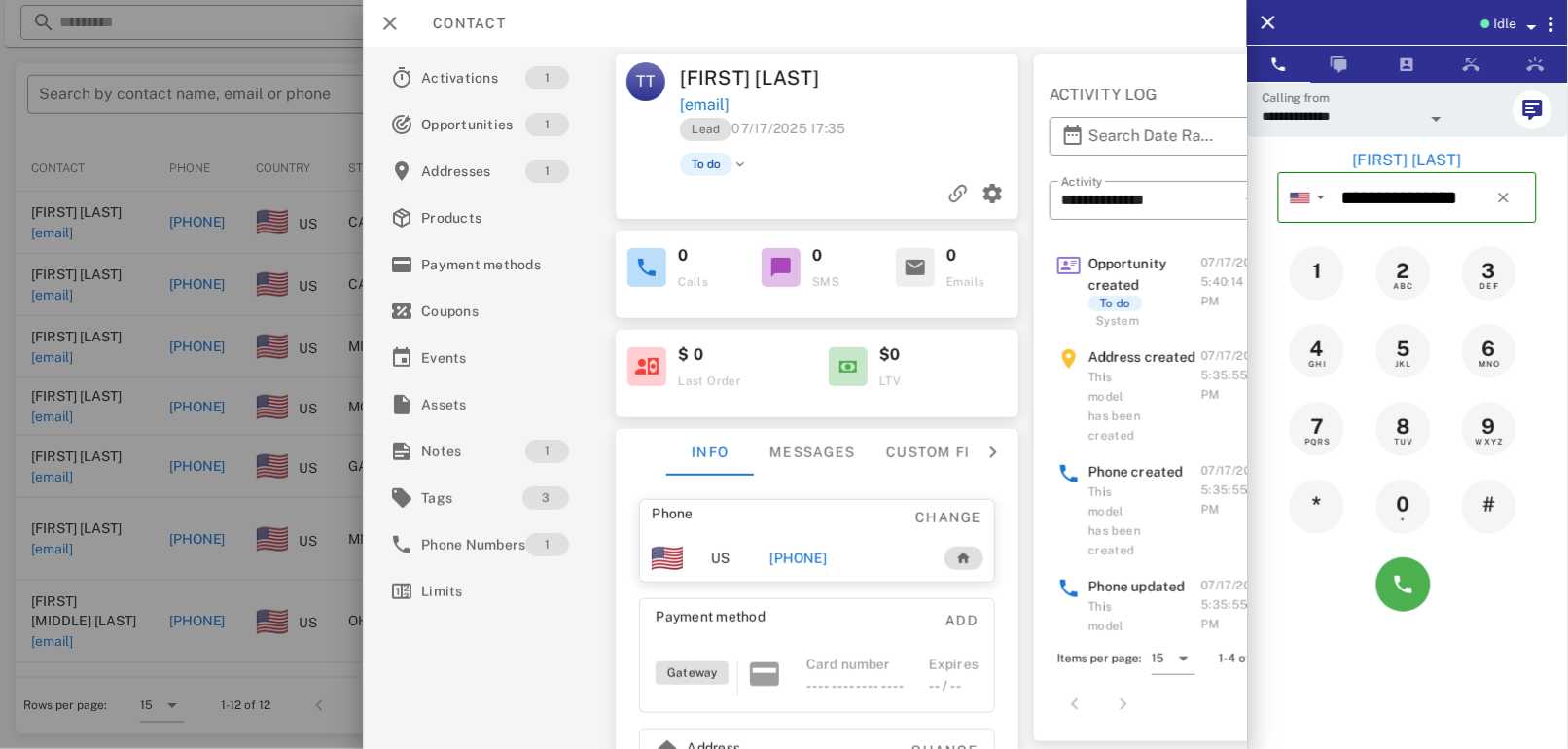 click at bounding box center [784, 374] 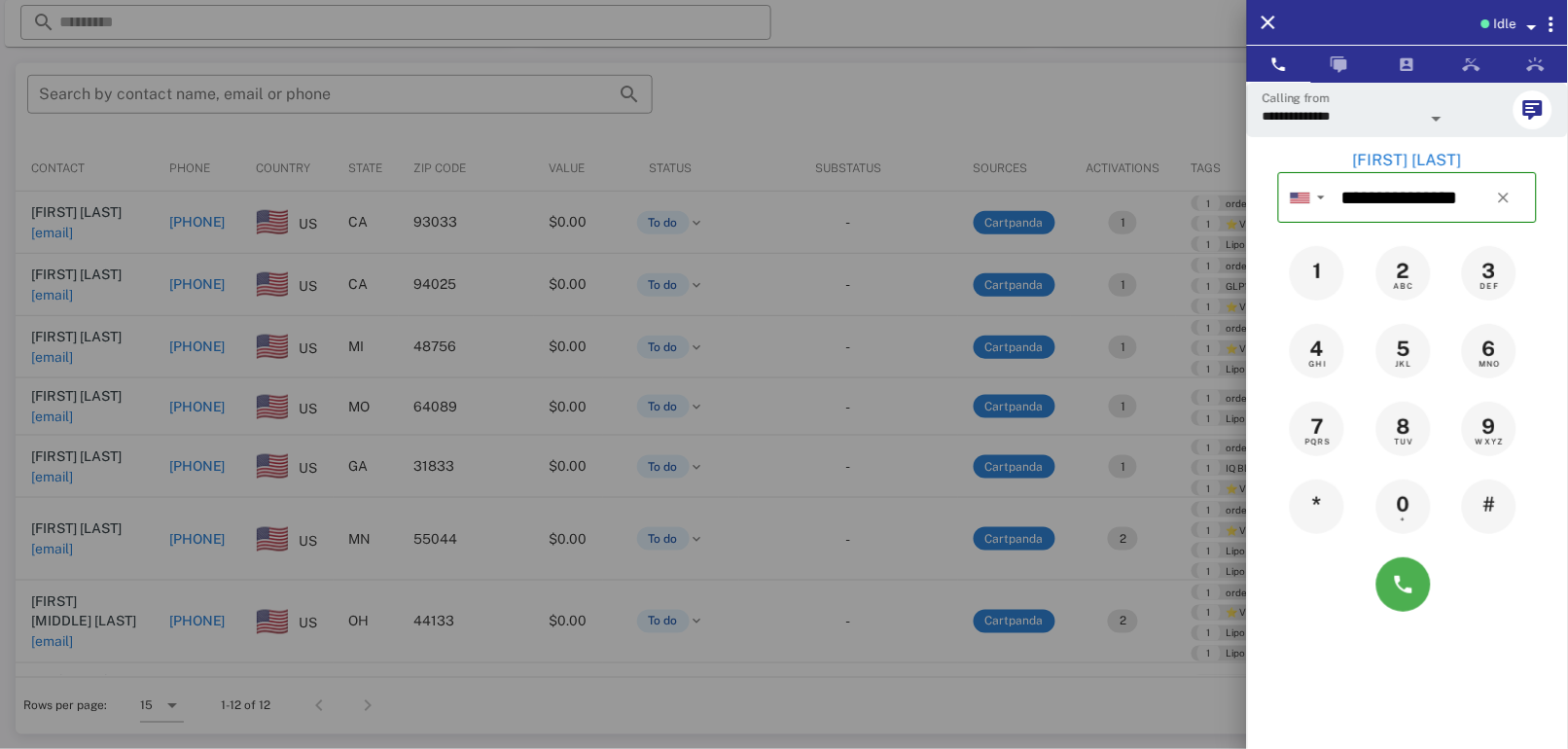 click at bounding box center (784, 374) 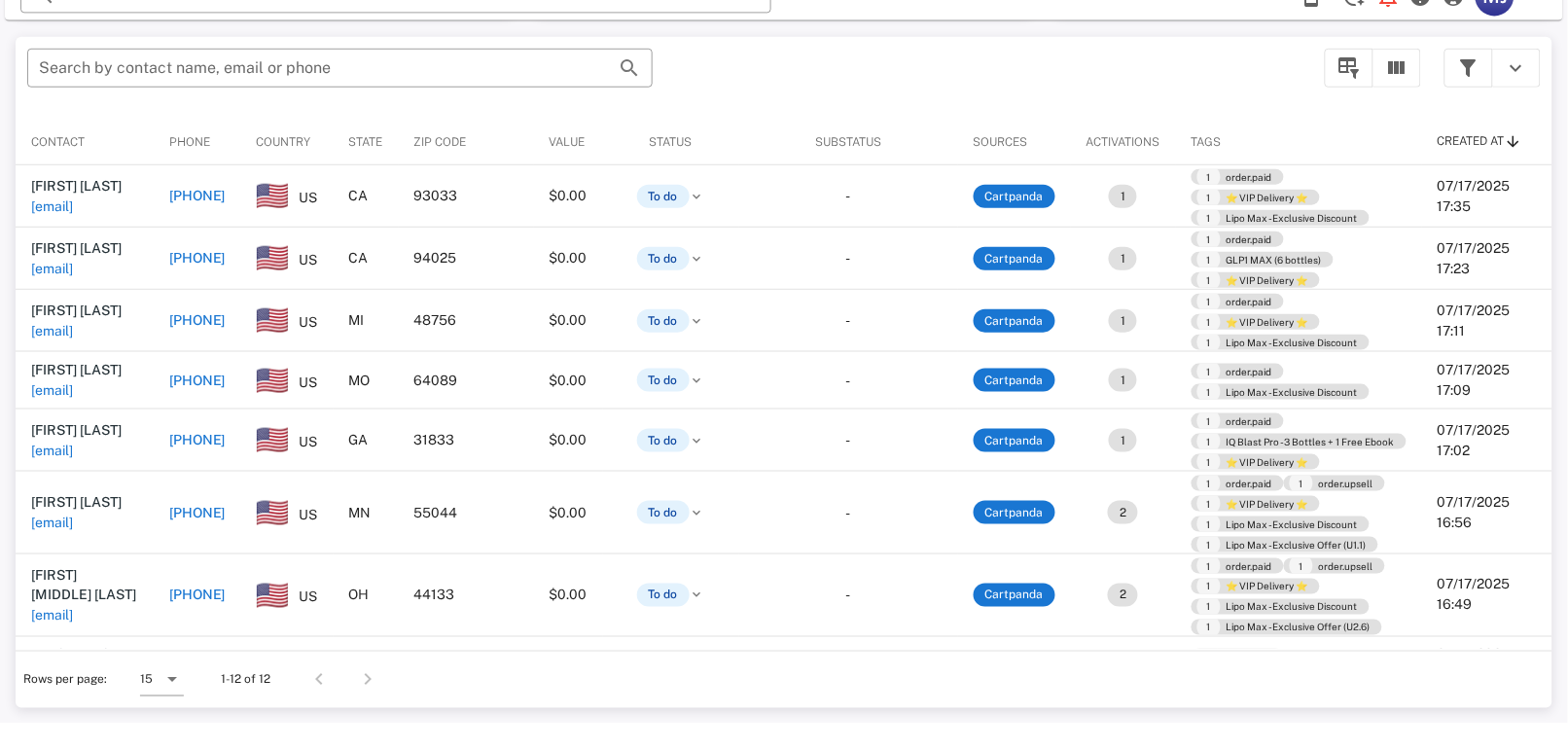 scroll, scrollTop: 369, scrollLeft: 0, axis: vertical 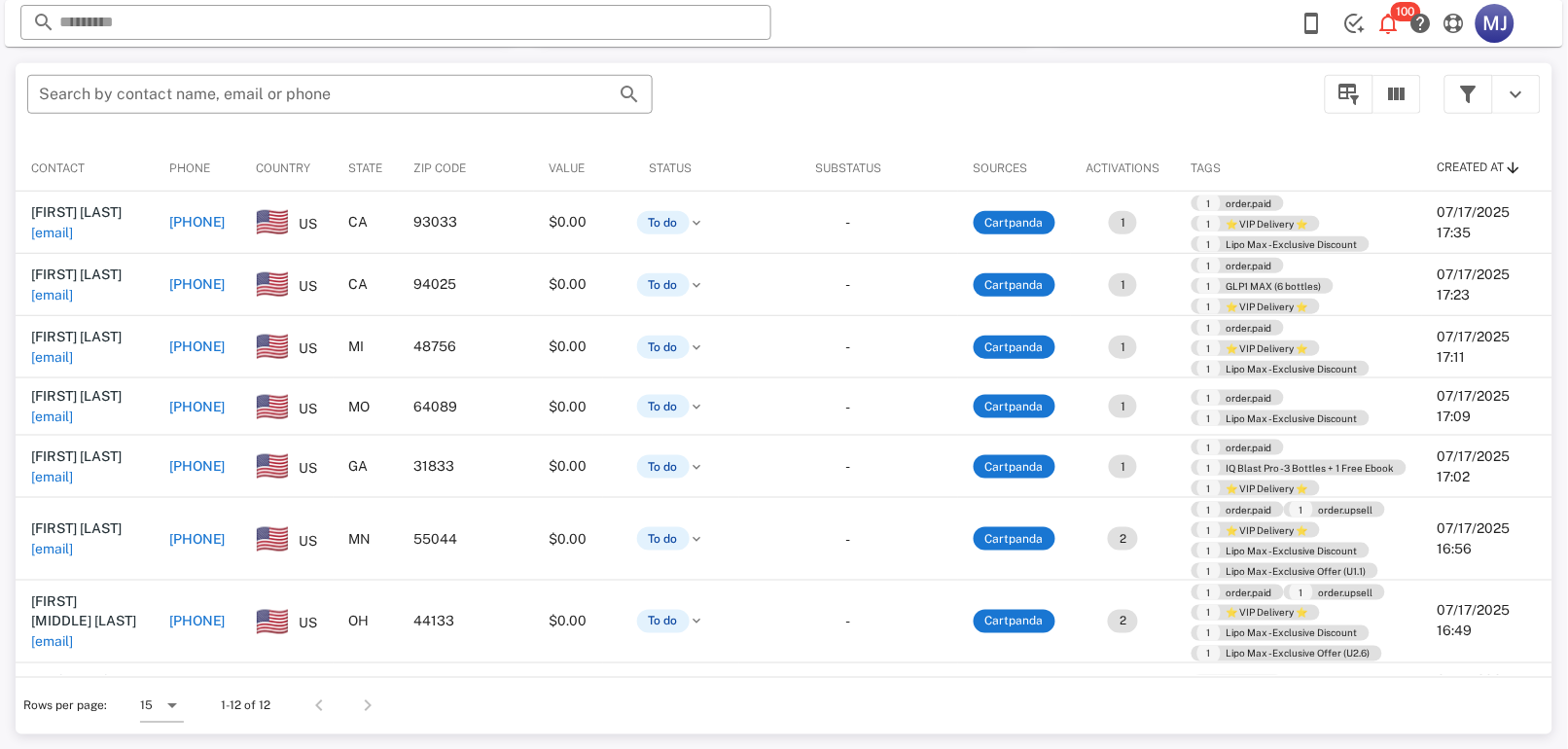 click on "+16503210124" at bounding box center (197, 284) 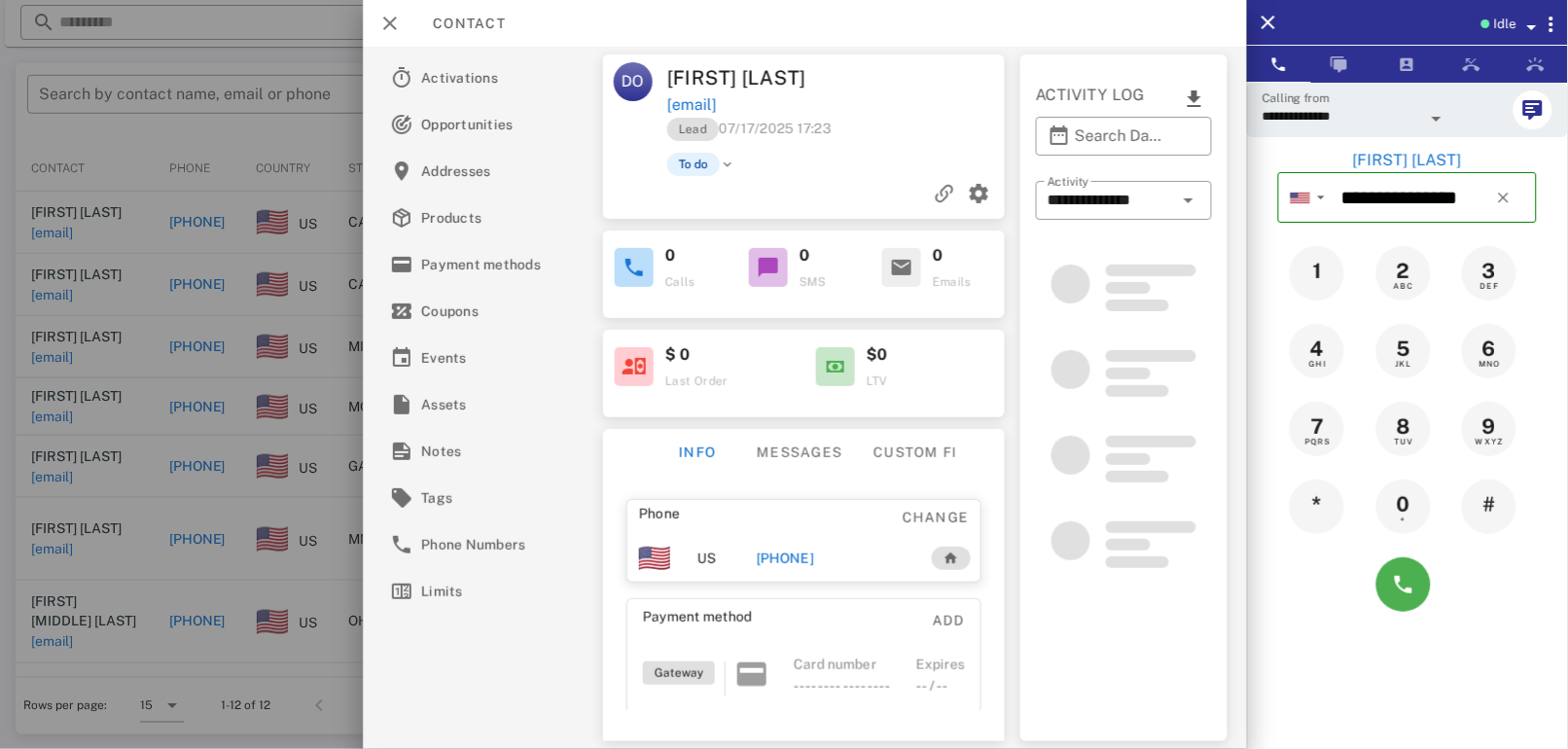click at bounding box center (784, 374) 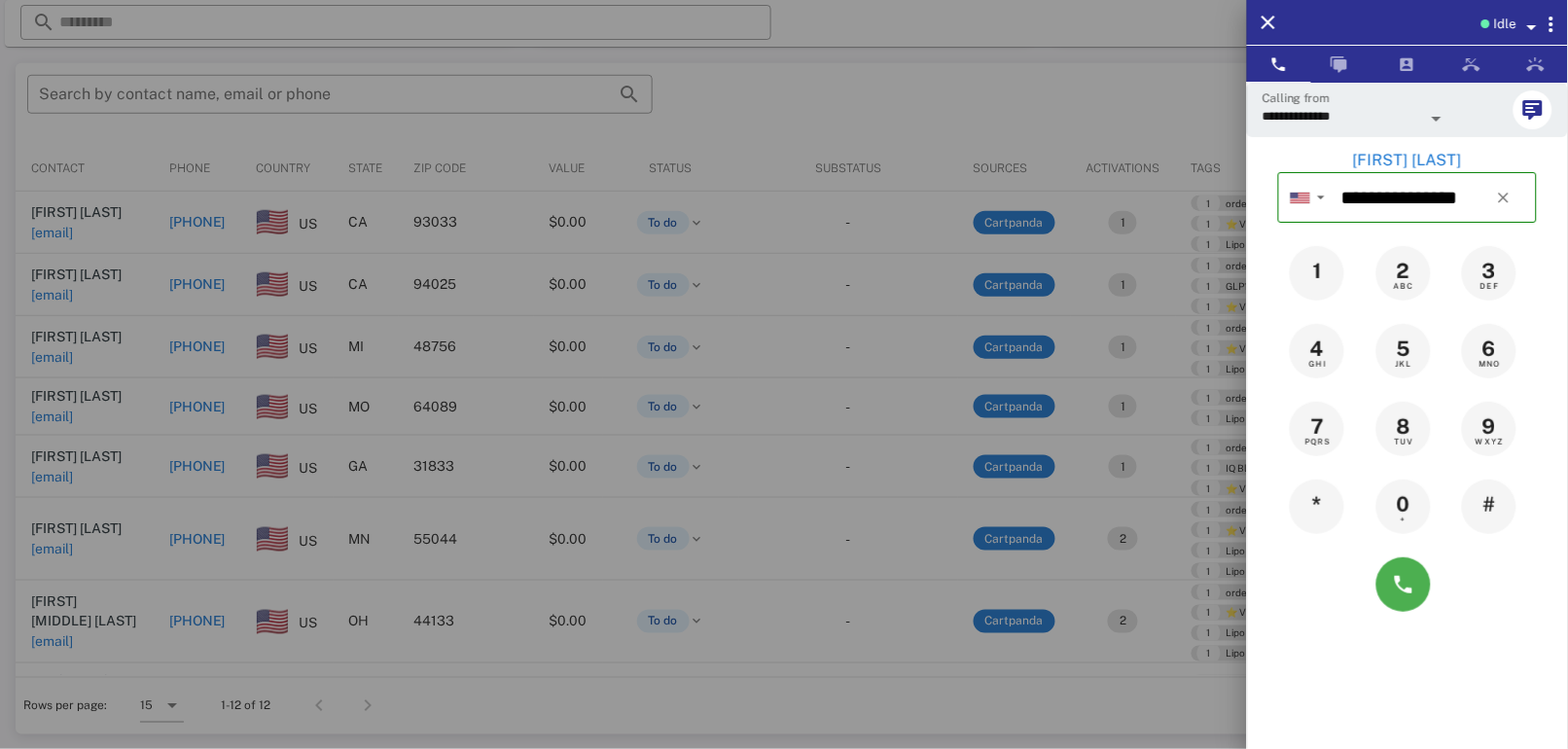 click at bounding box center [784, 374] 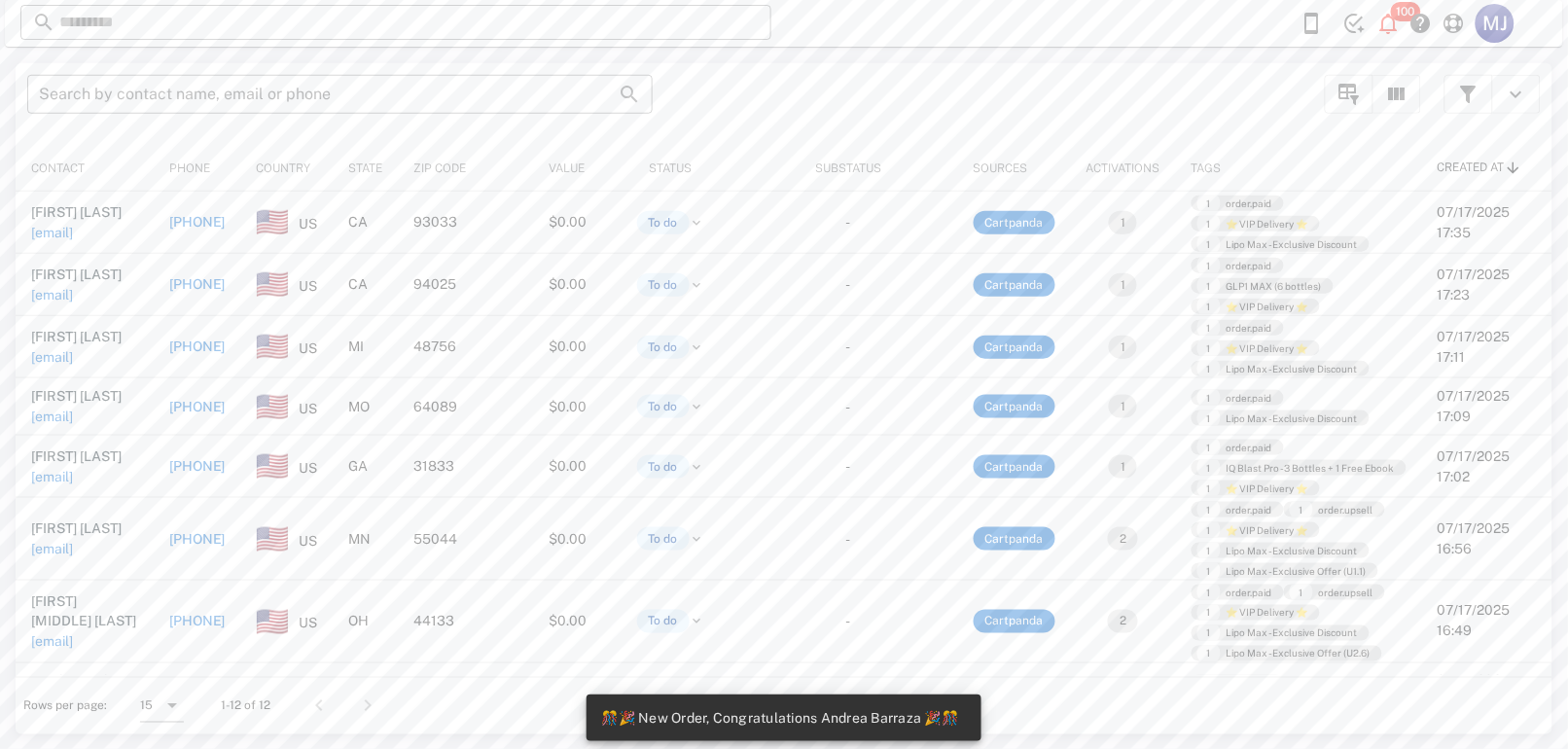 scroll, scrollTop: 369, scrollLeft: 0, axis: vertical 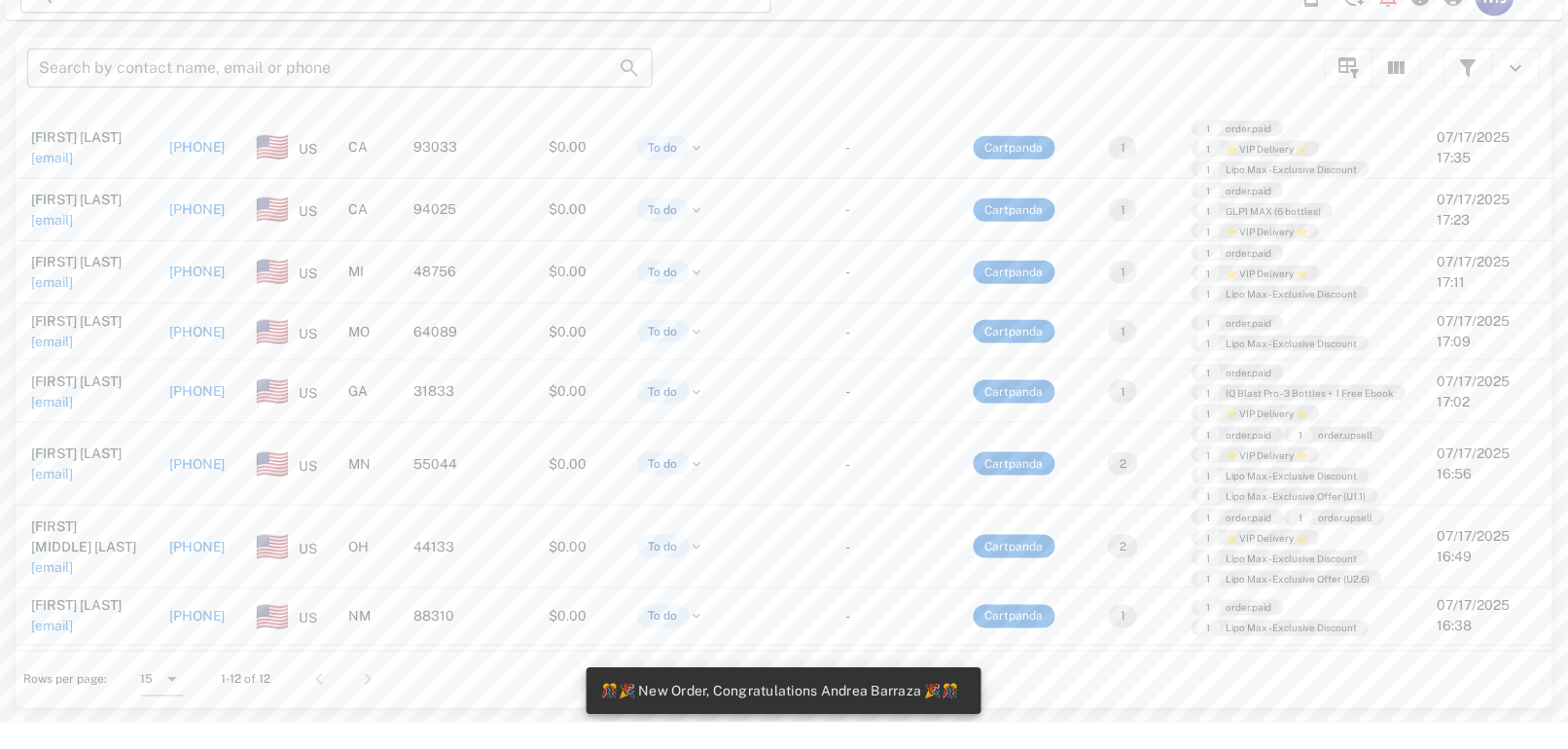 click on "+16503210124" at bounding box center [197, 235] 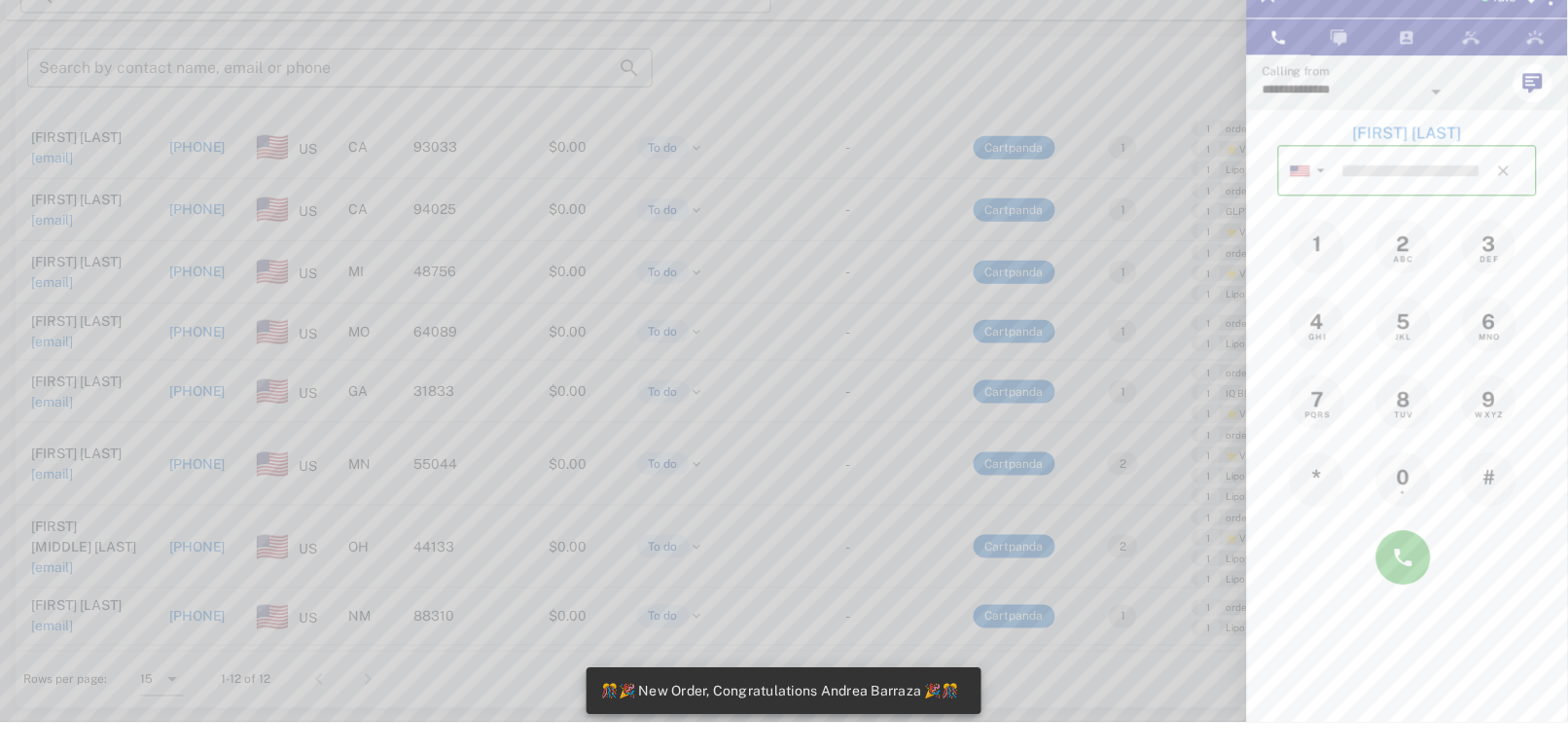type on "**********" 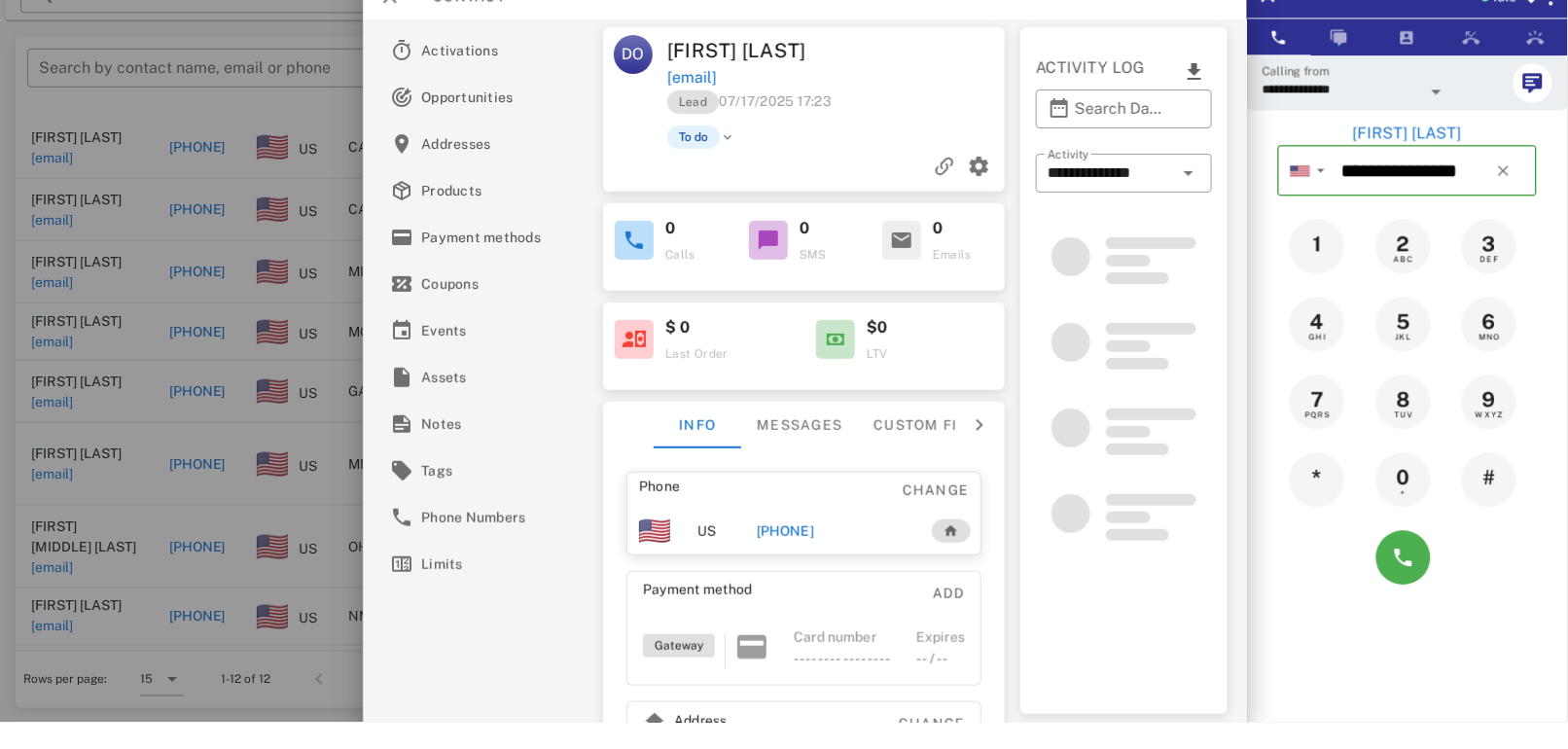 scroll, scrollTop: 369, scrollLeft: 0, axis: vertical 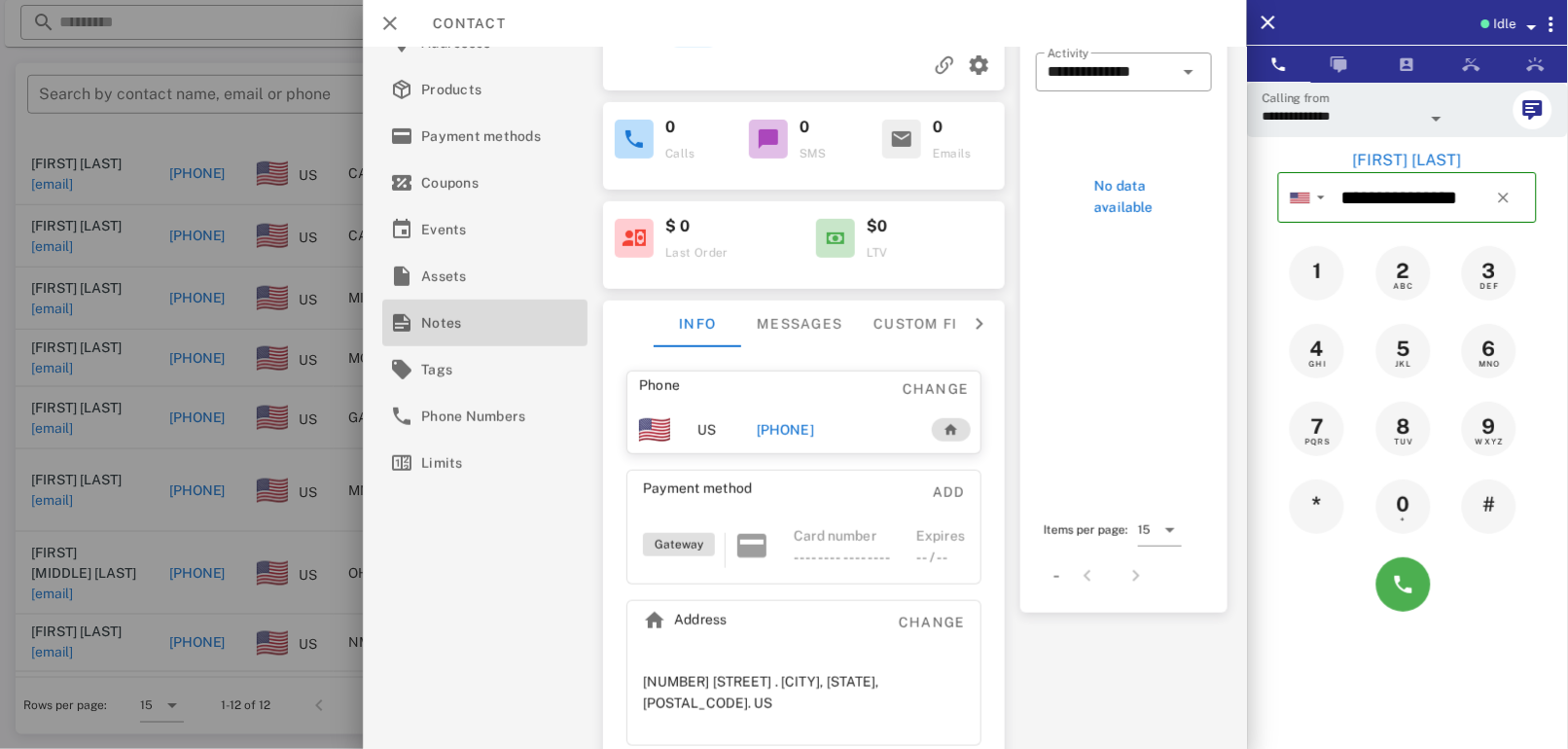 click on "Notes" at bounding box center (481, 323) 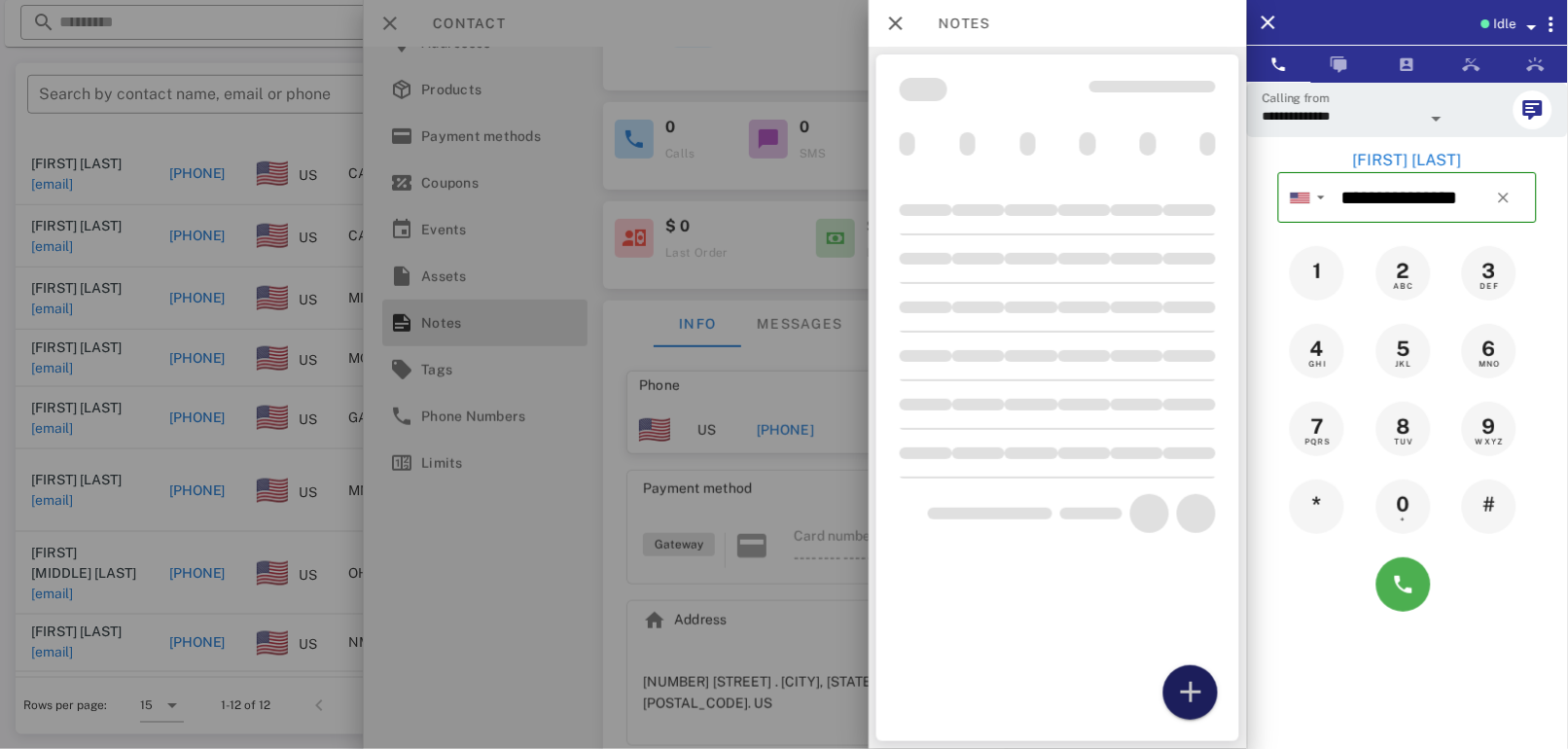 click at bounding box center (1191, 693) 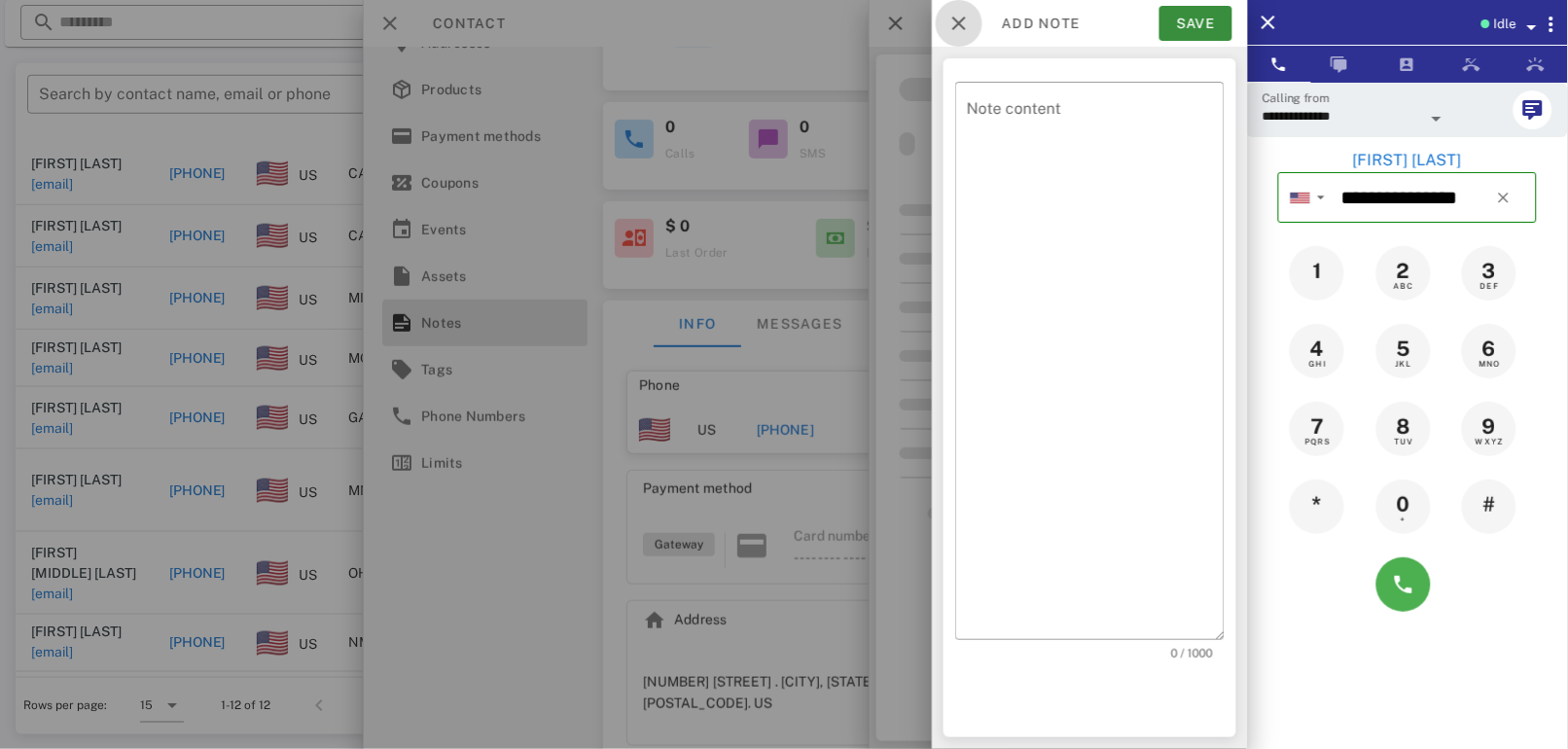 click at bounding box center [959, 23] 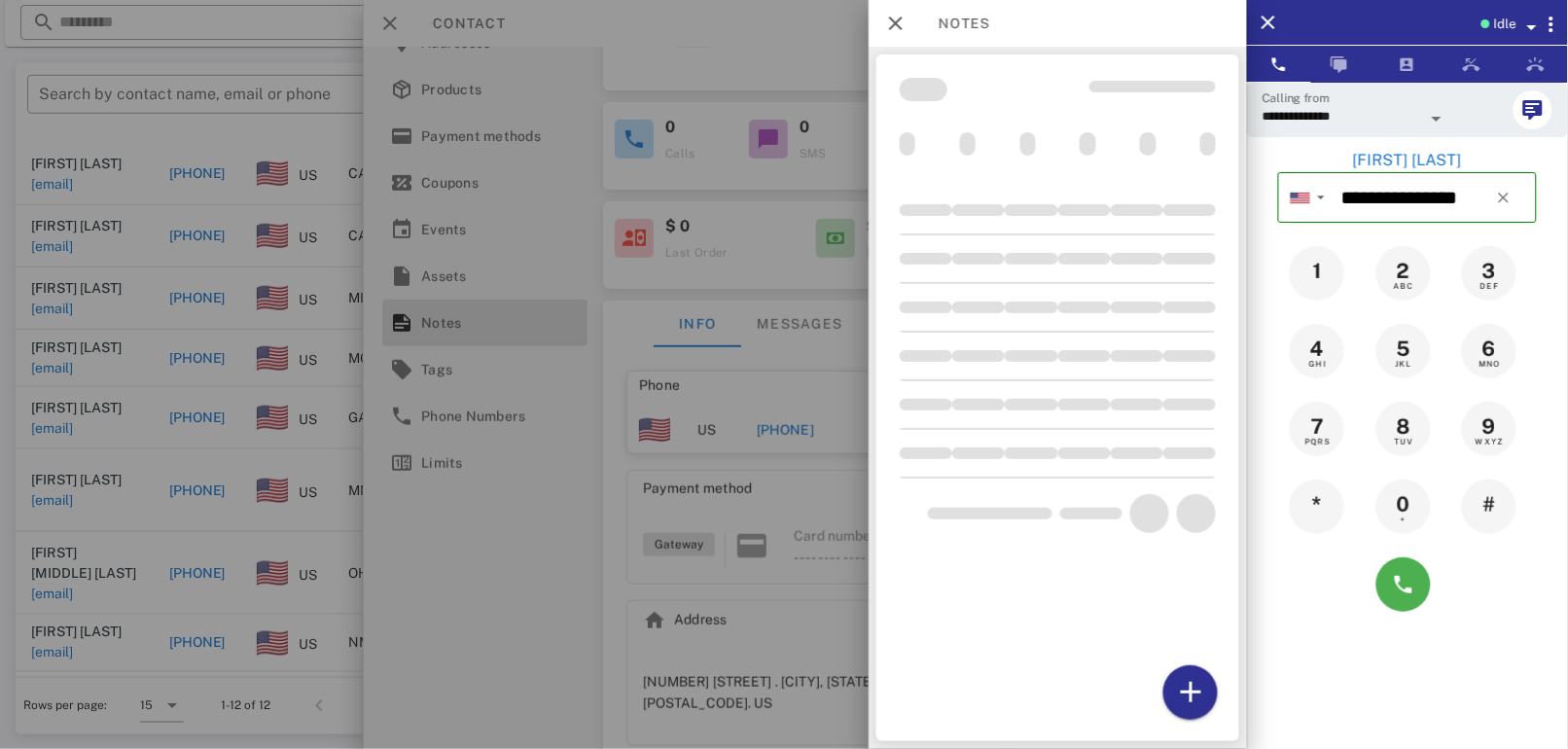 click at bounding box center (784, 374) 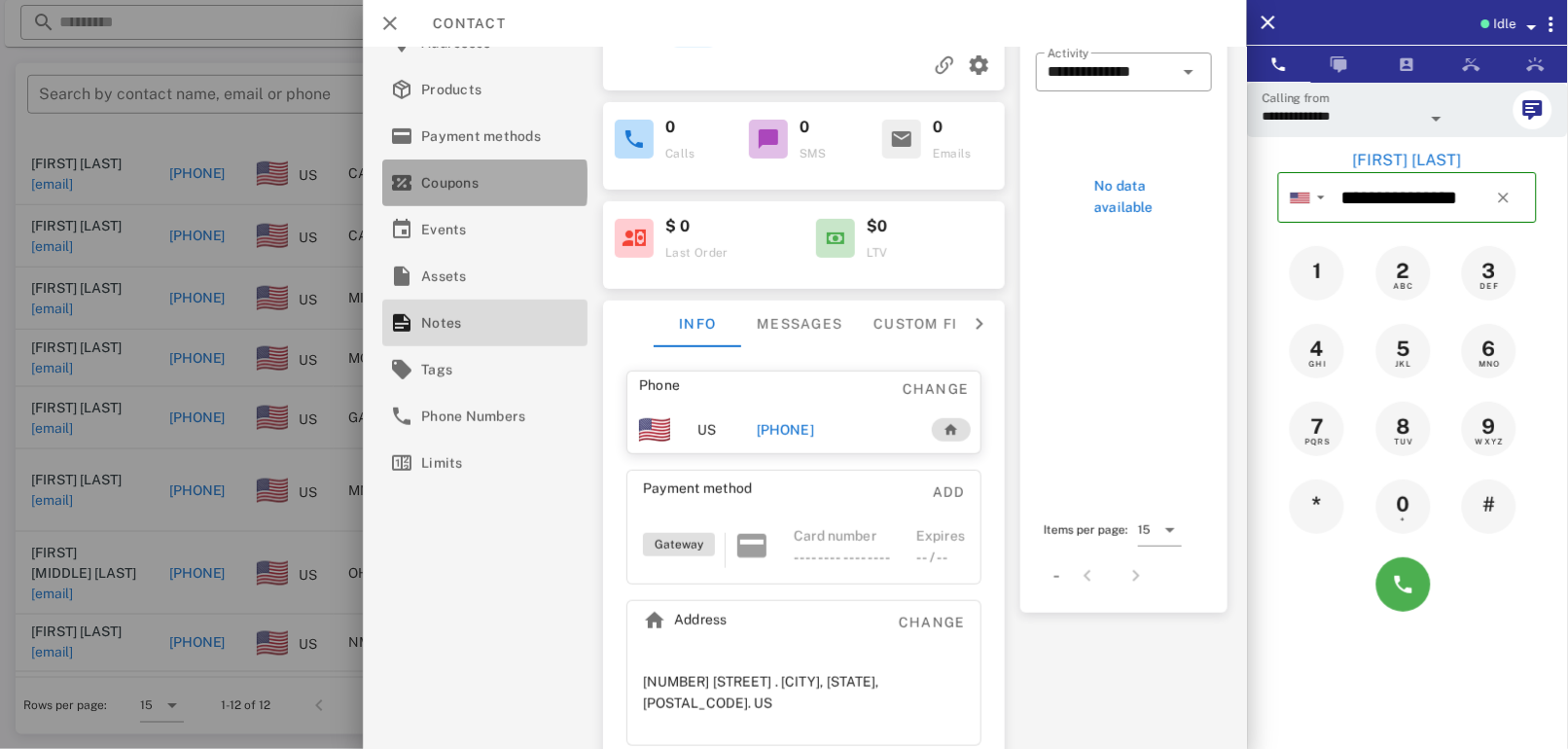 click on "Coupons" at bounding box center [484, 183] 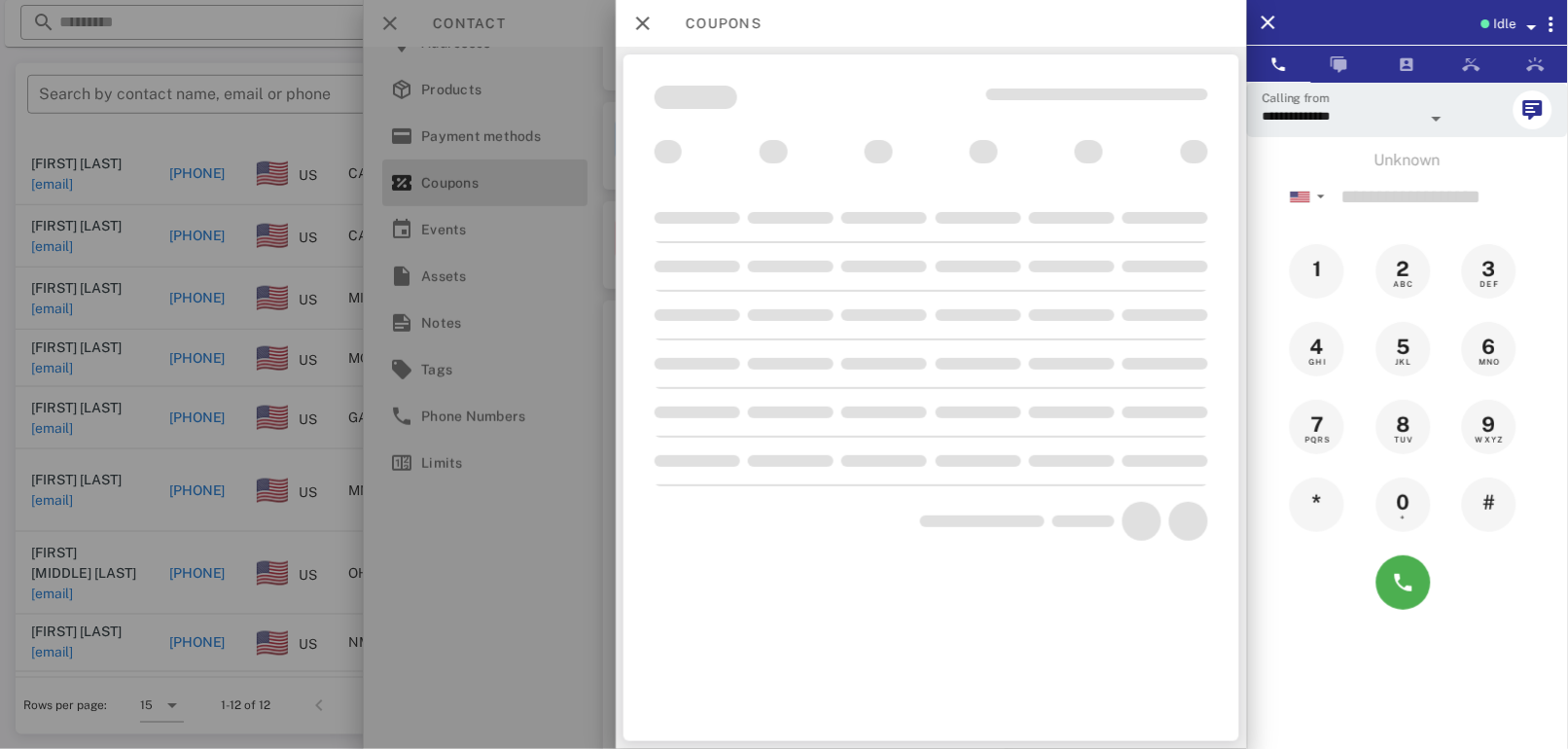 click at bounding box center [784, 374] 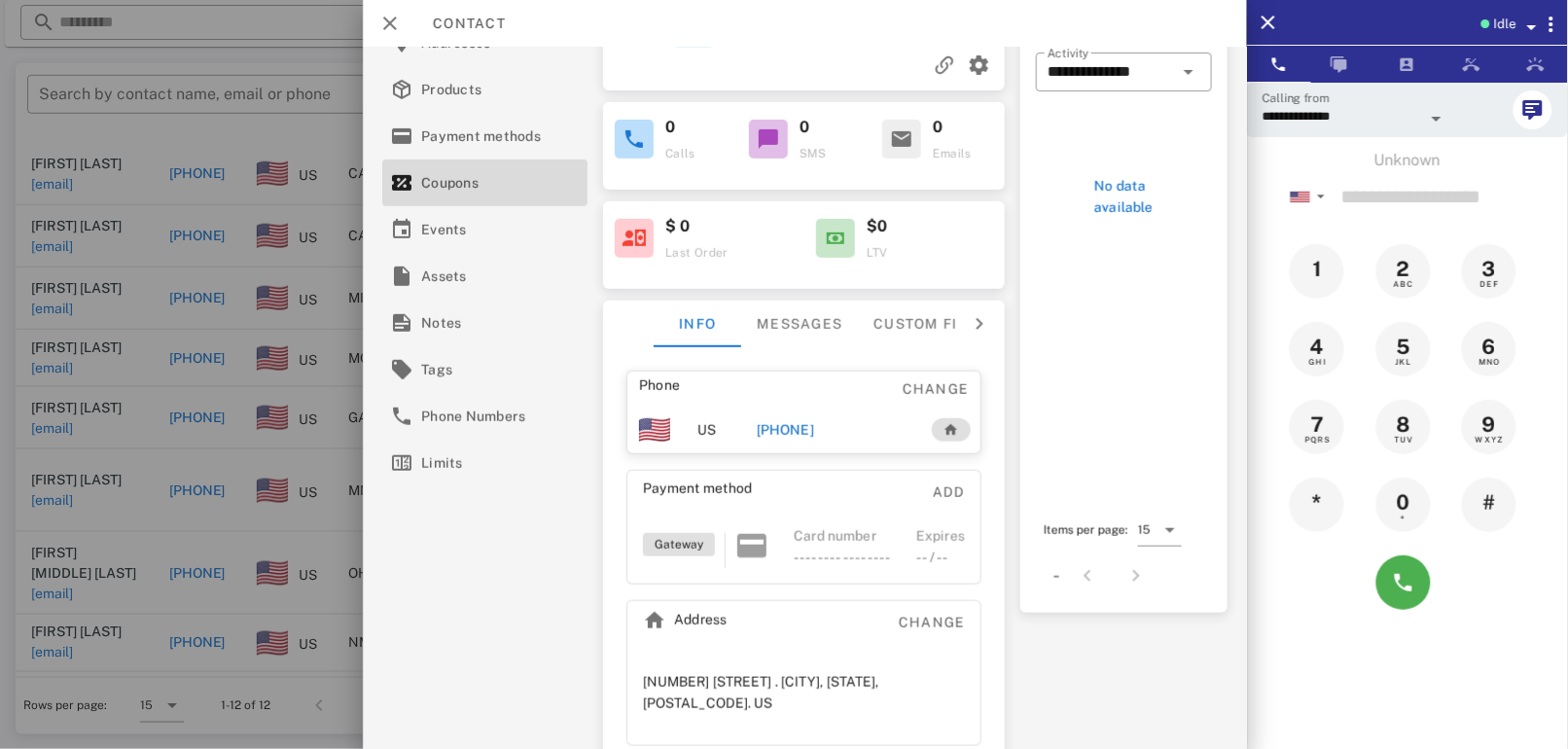 click on "Contact" at bounding box center (804, 23) 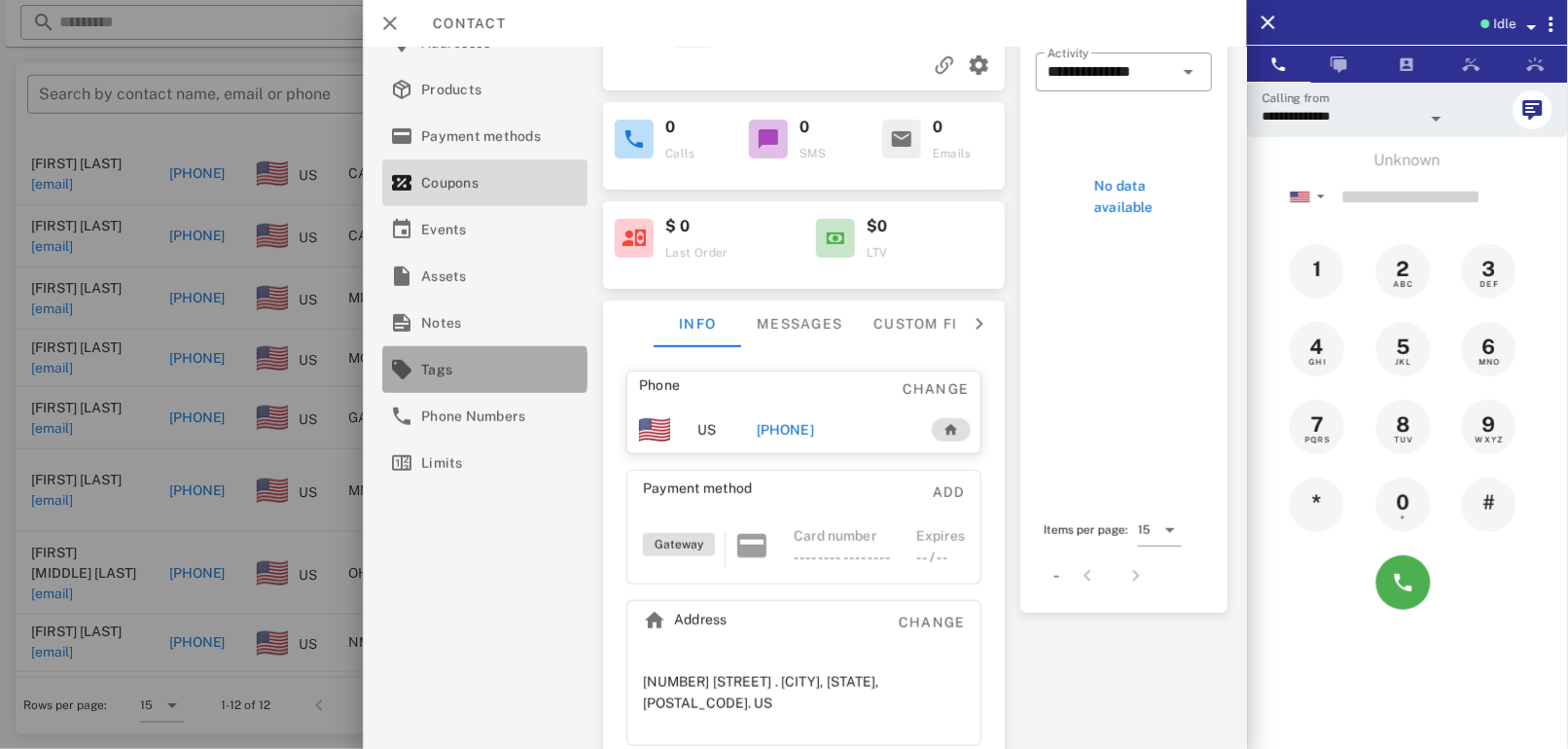 click on "Tags" at bounding box center (481, 370) 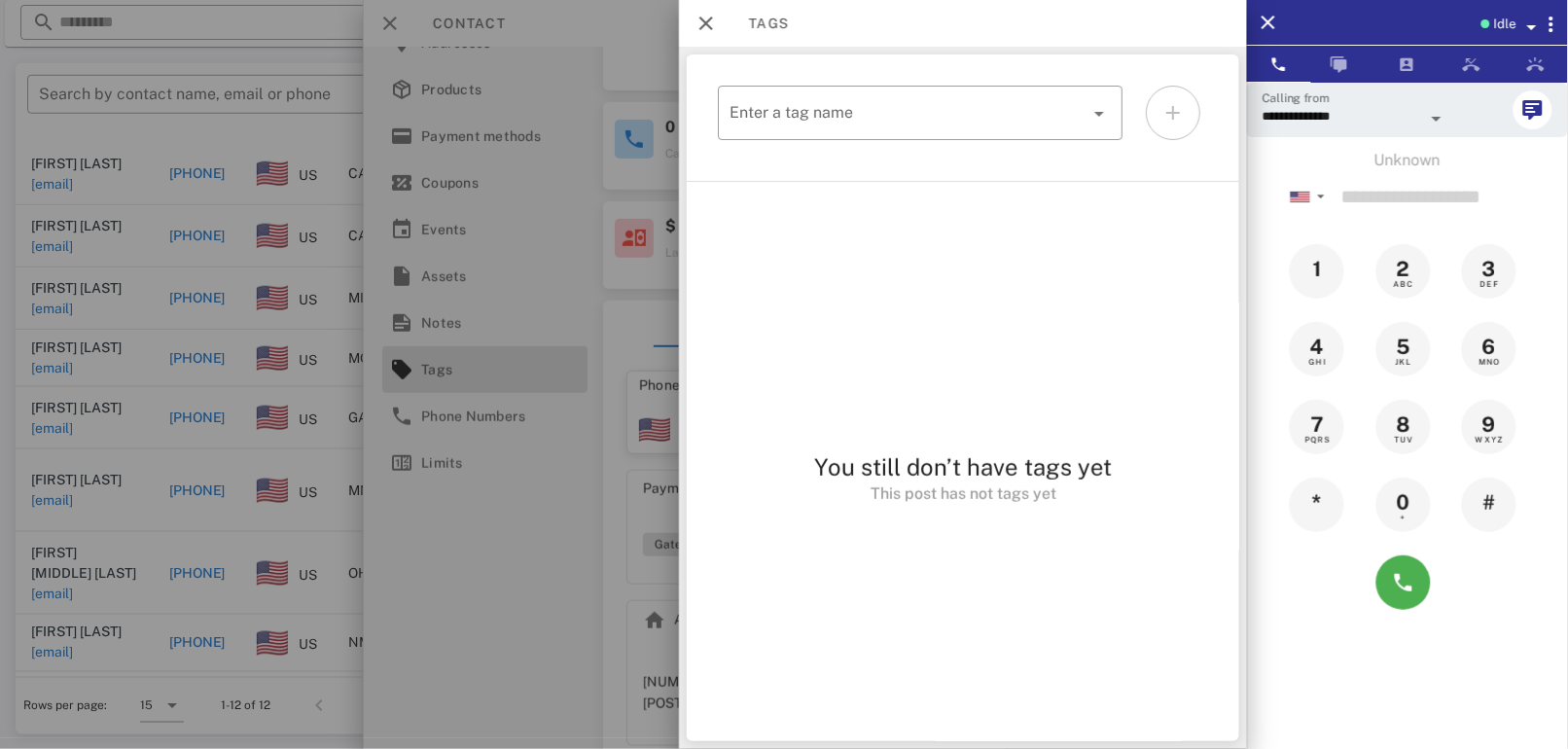 click at bounding box center [784, 374] 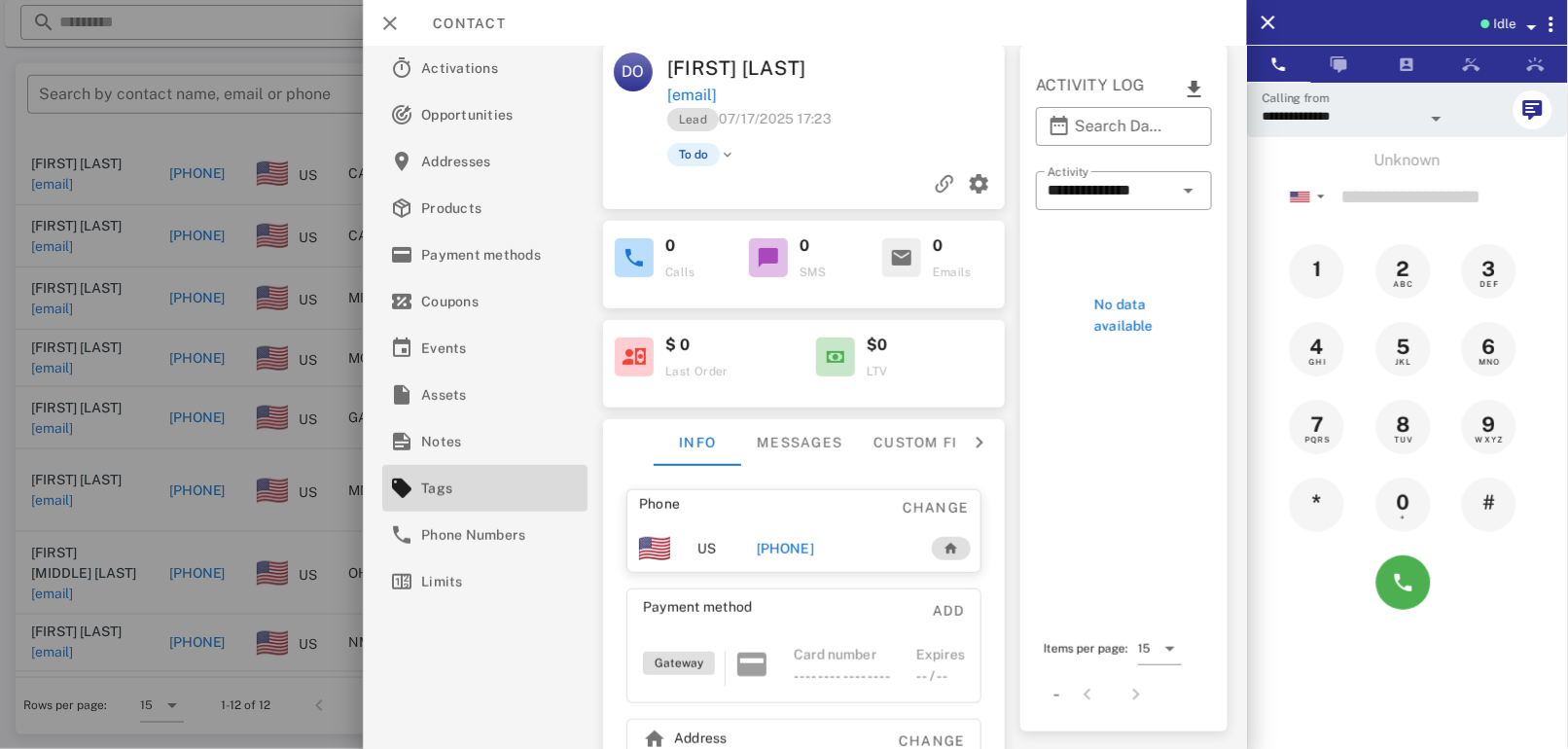 scroll, scrollTop: 0, scrollLeft: 0, axis: both 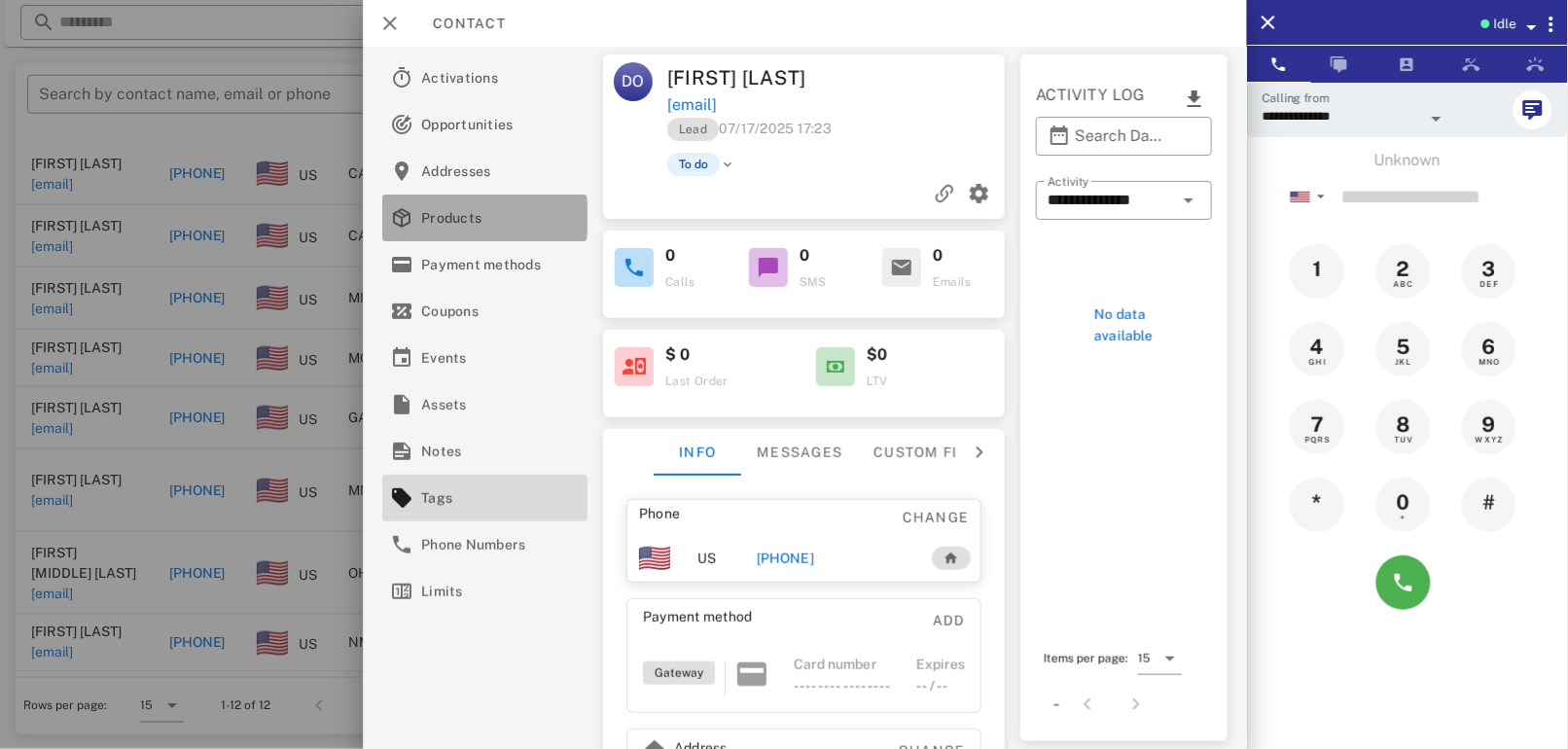 click on "Products" at bounding box center (481, 218) 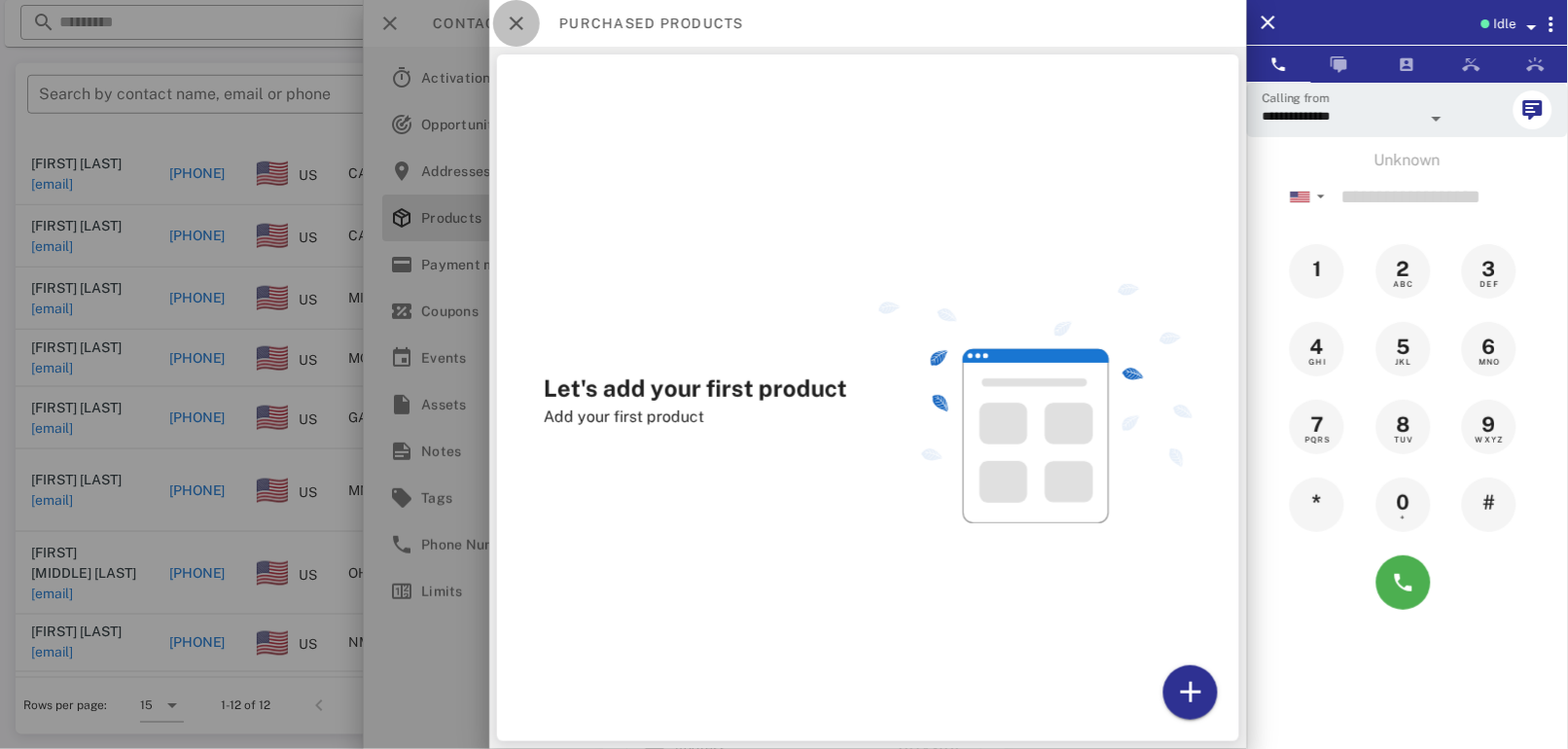 click at bounding box center [517, 23] 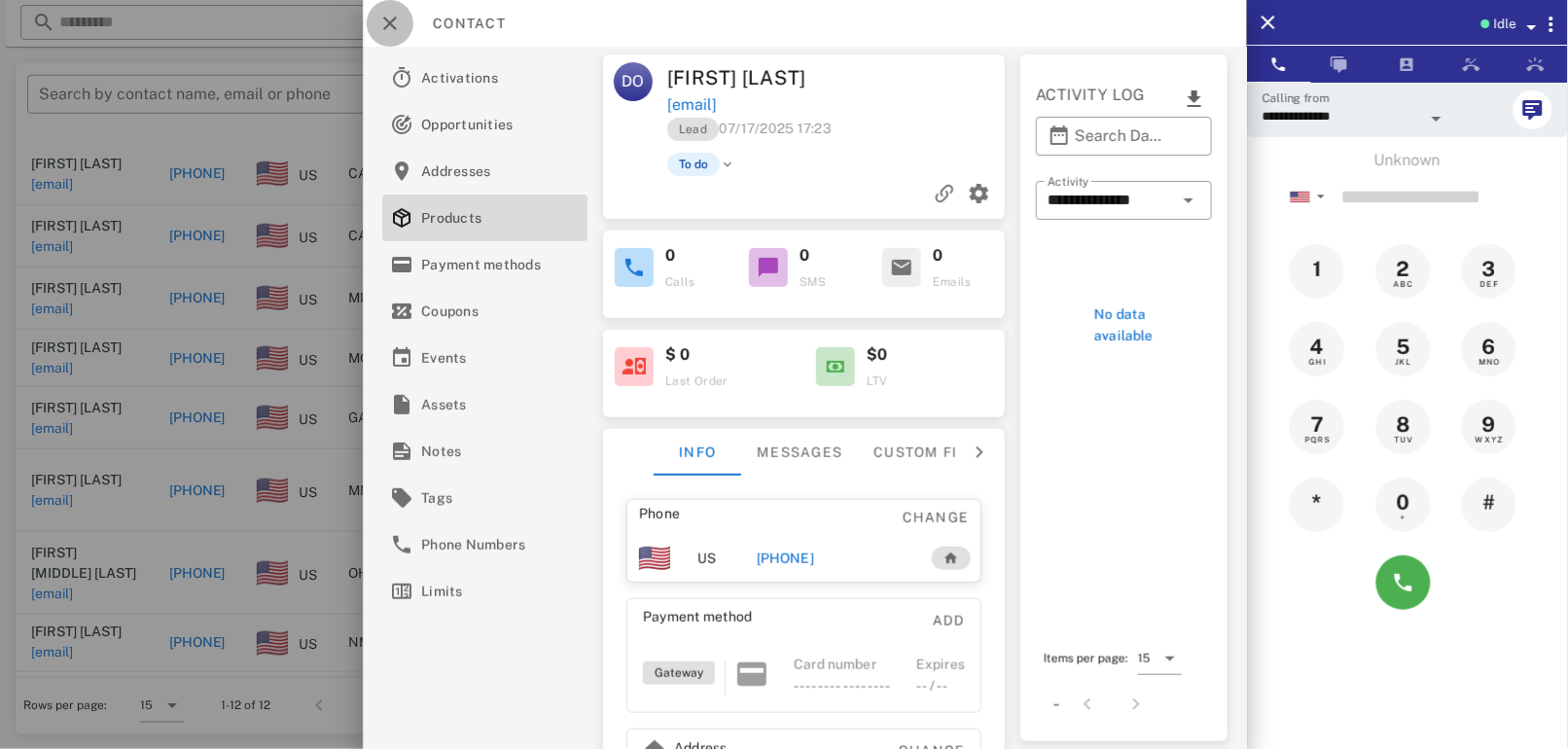 click at bounding box center (390, 23) 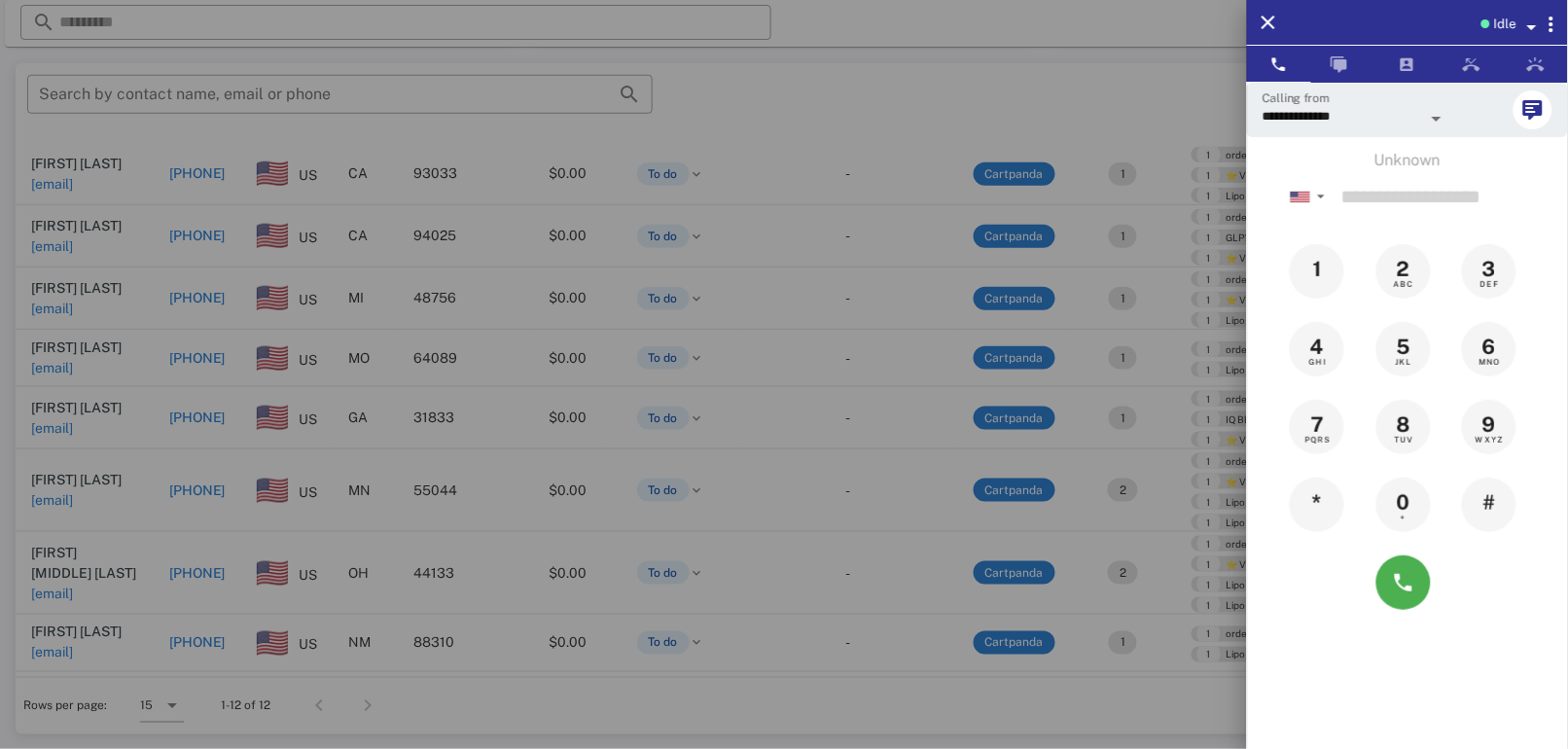 click at bounding box center [784, 374] 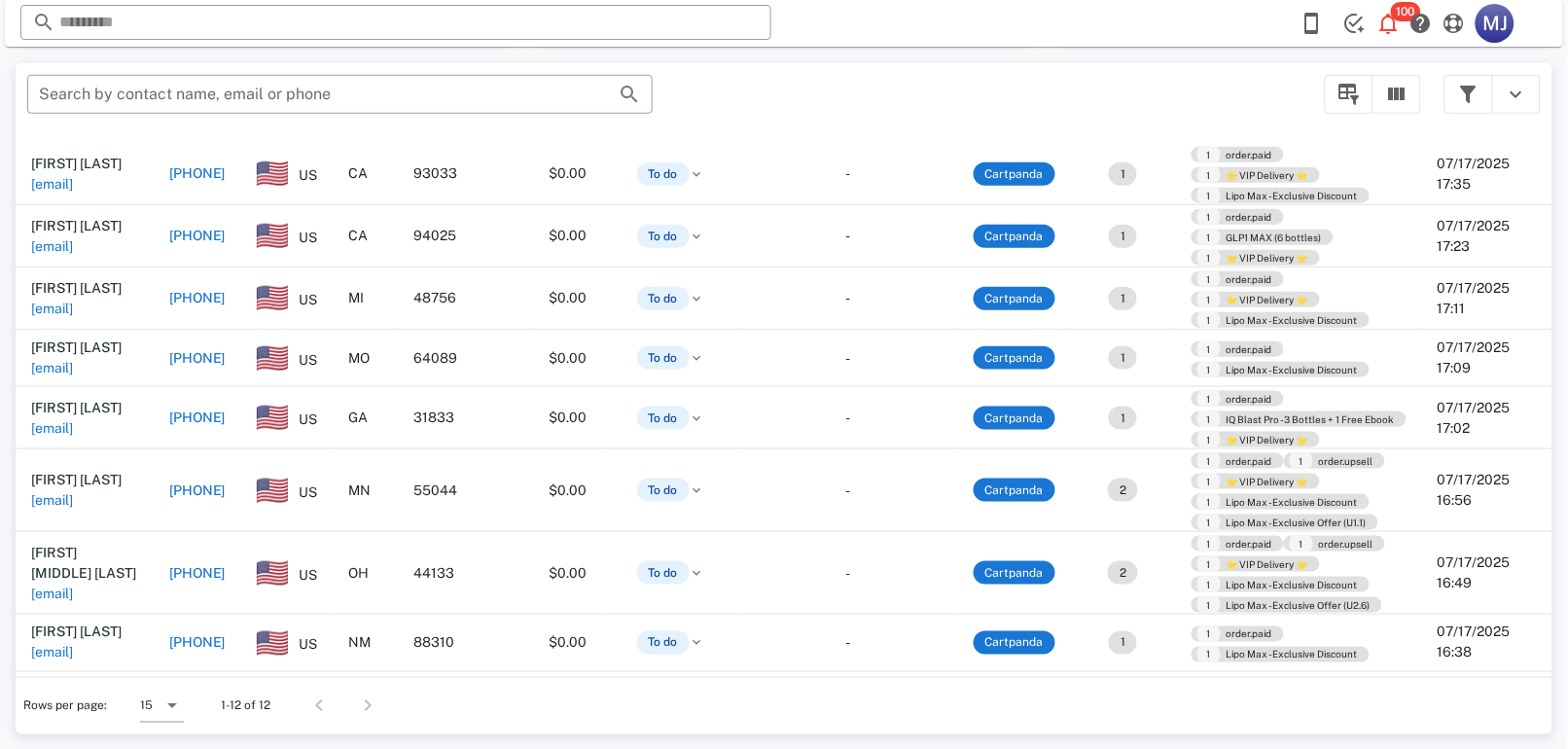 click on "+18056076778" at bounding box center (197, 173) 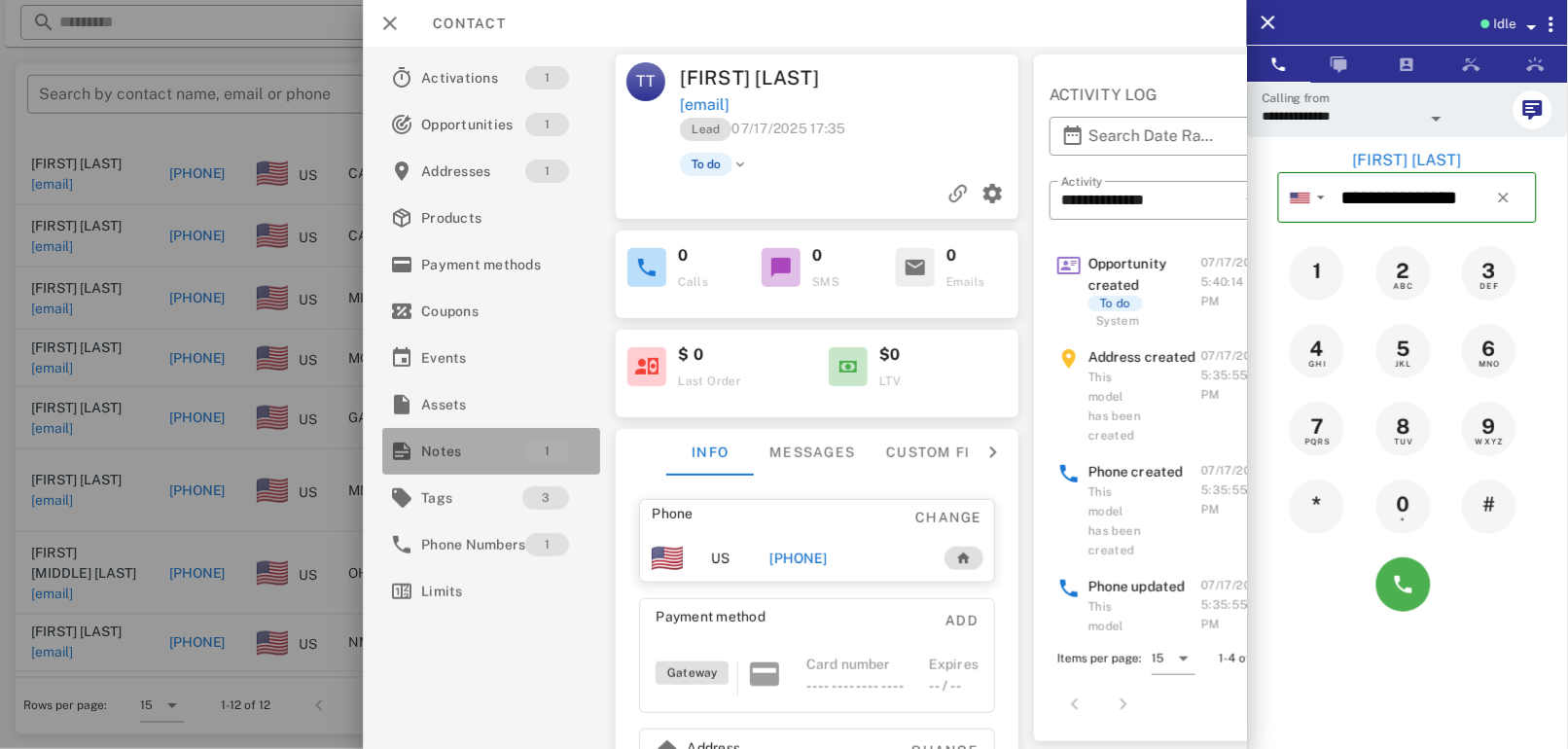 click on "1" at bounding box center [548, 451] 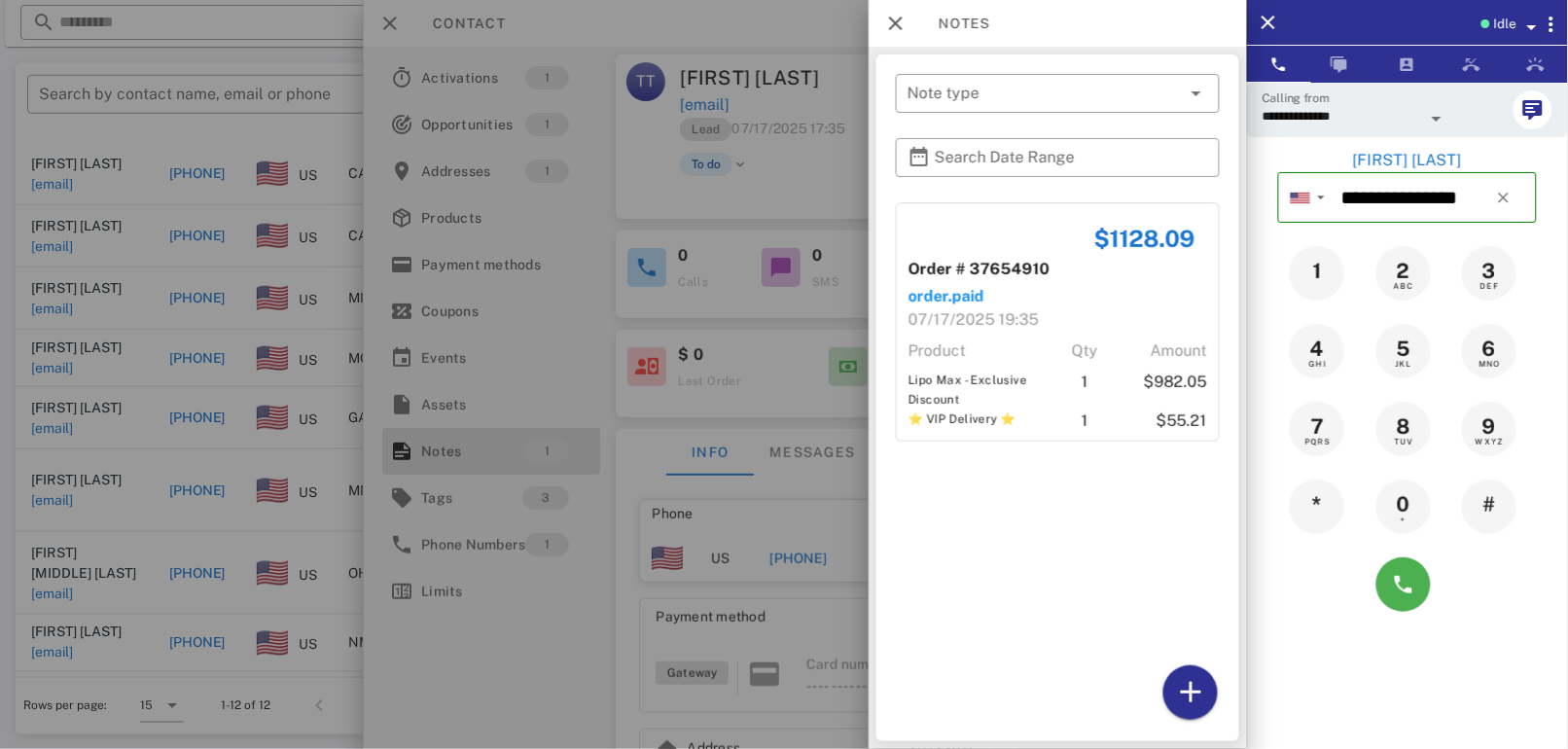 click at bounding box center [784, 374] 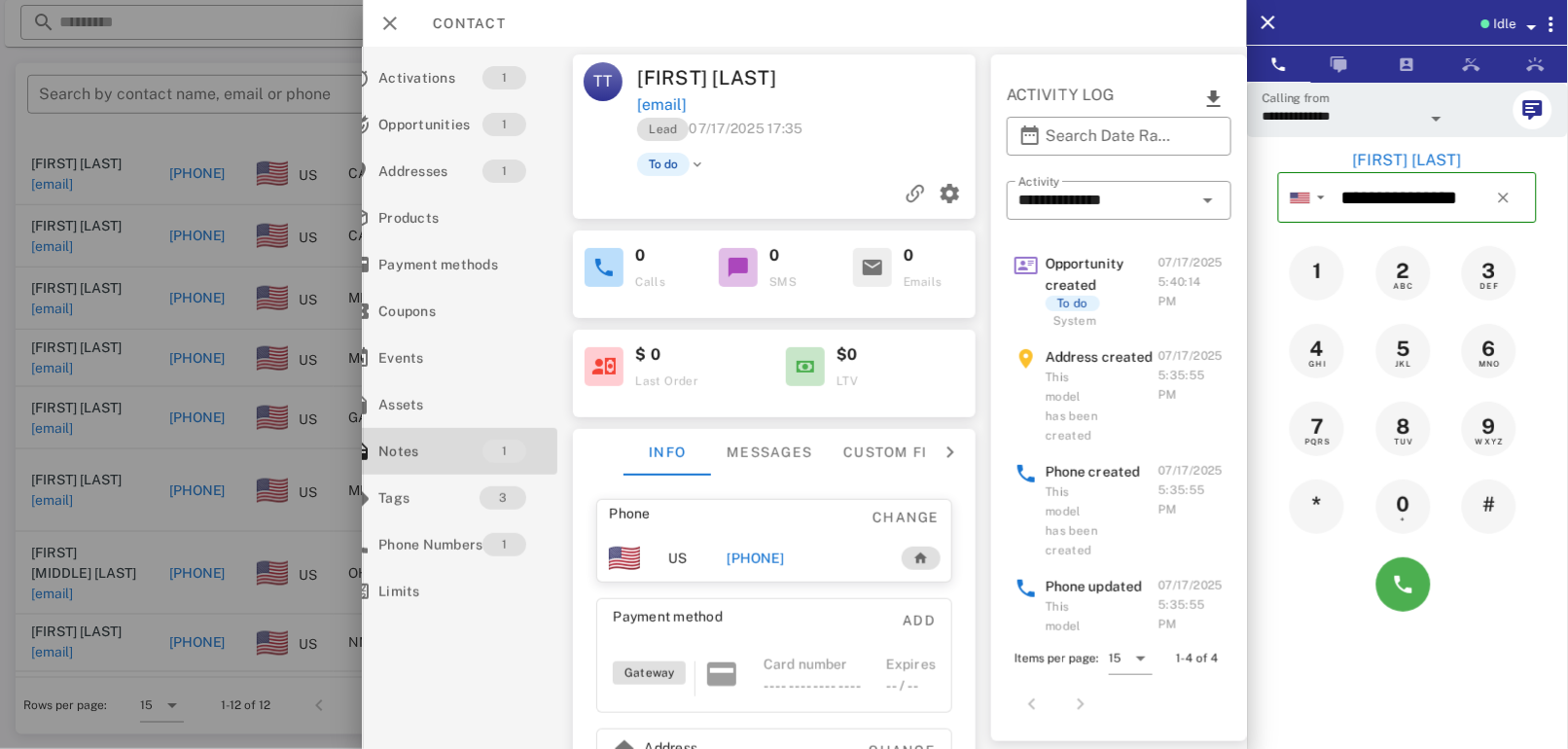 scroll, scrollTop: 0, scrollLeft: 74, axis: horizontal 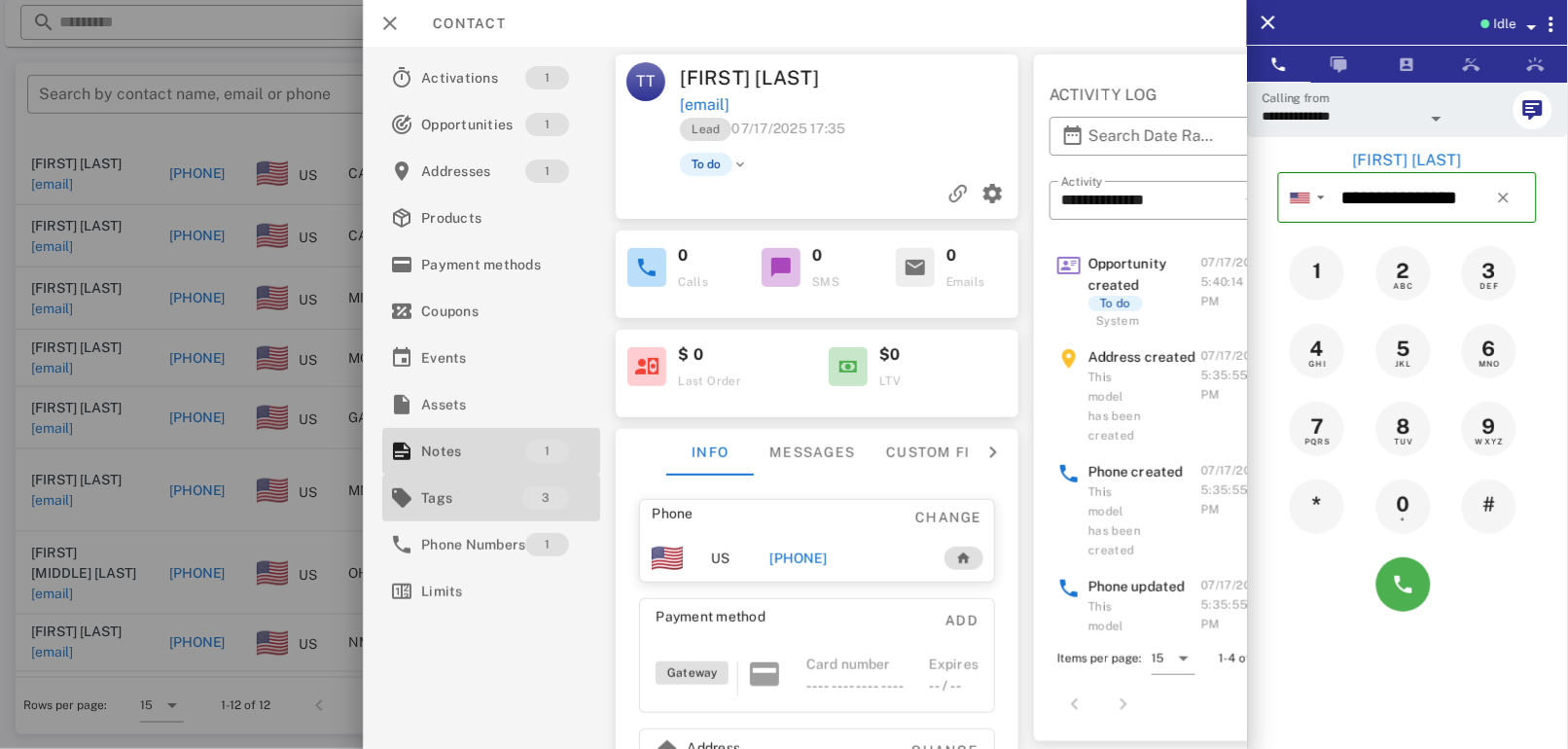 click on "3" at bounding box center [547, 498] 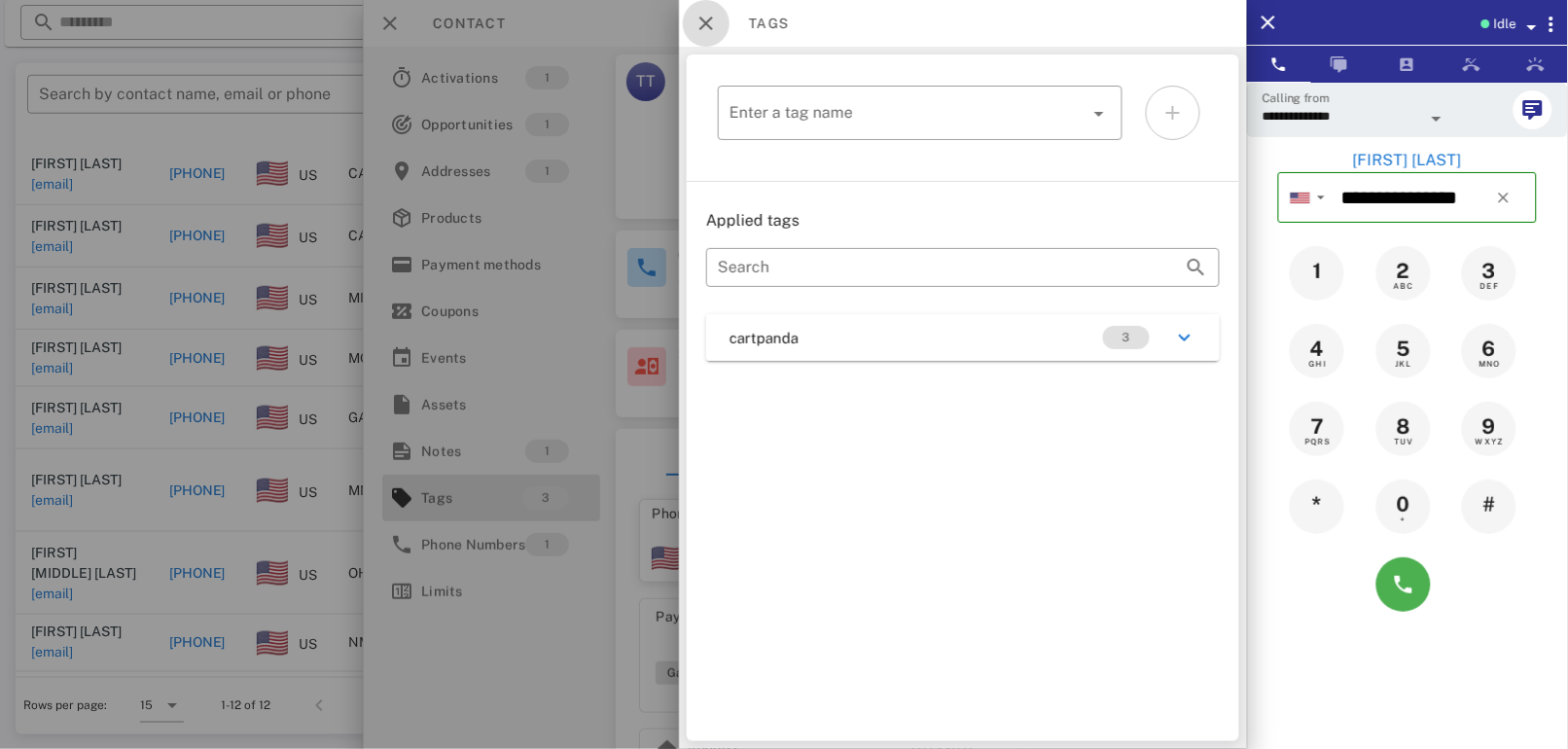 click at bounding box center [706, 23] 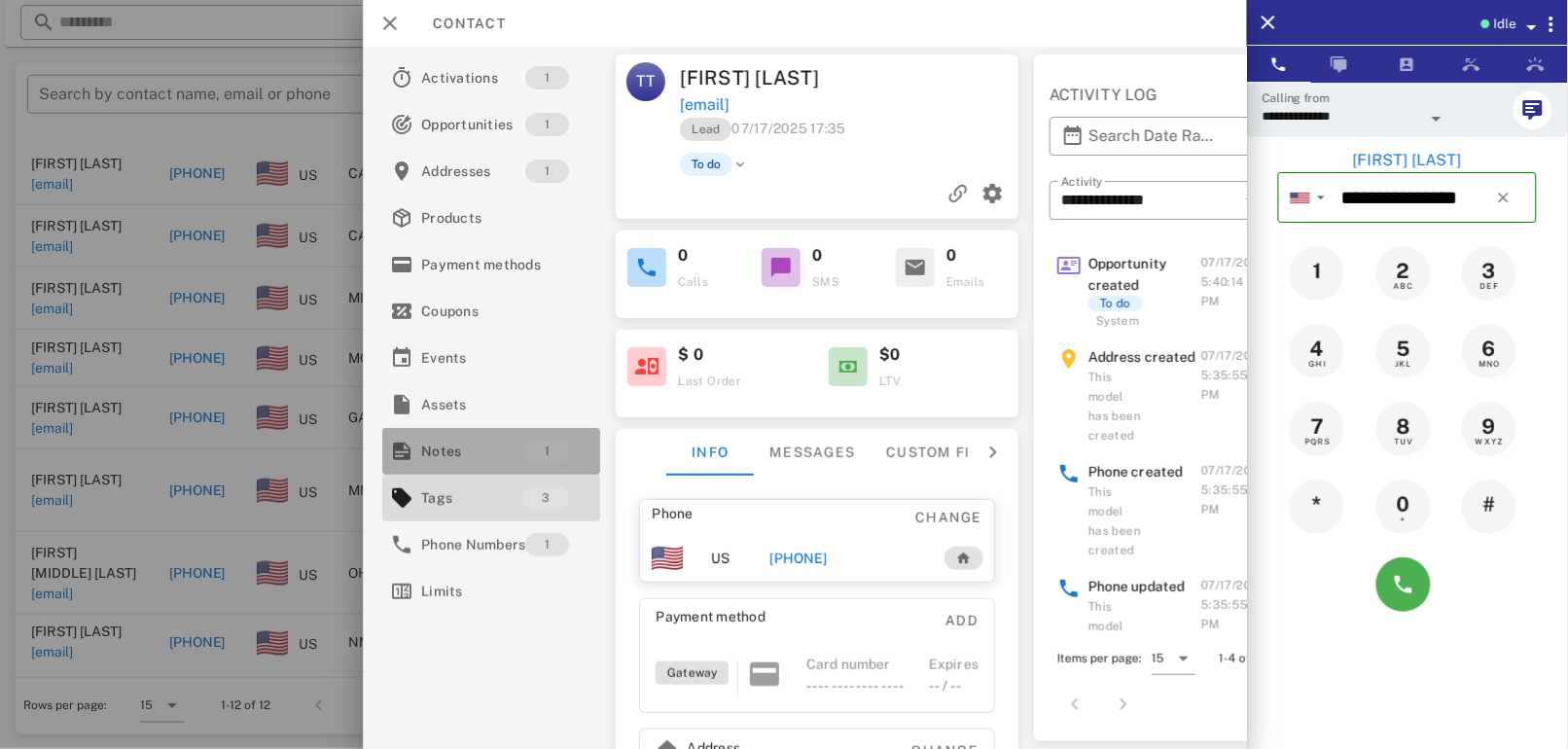 click on "Notes" at bounding box center [473, 451] 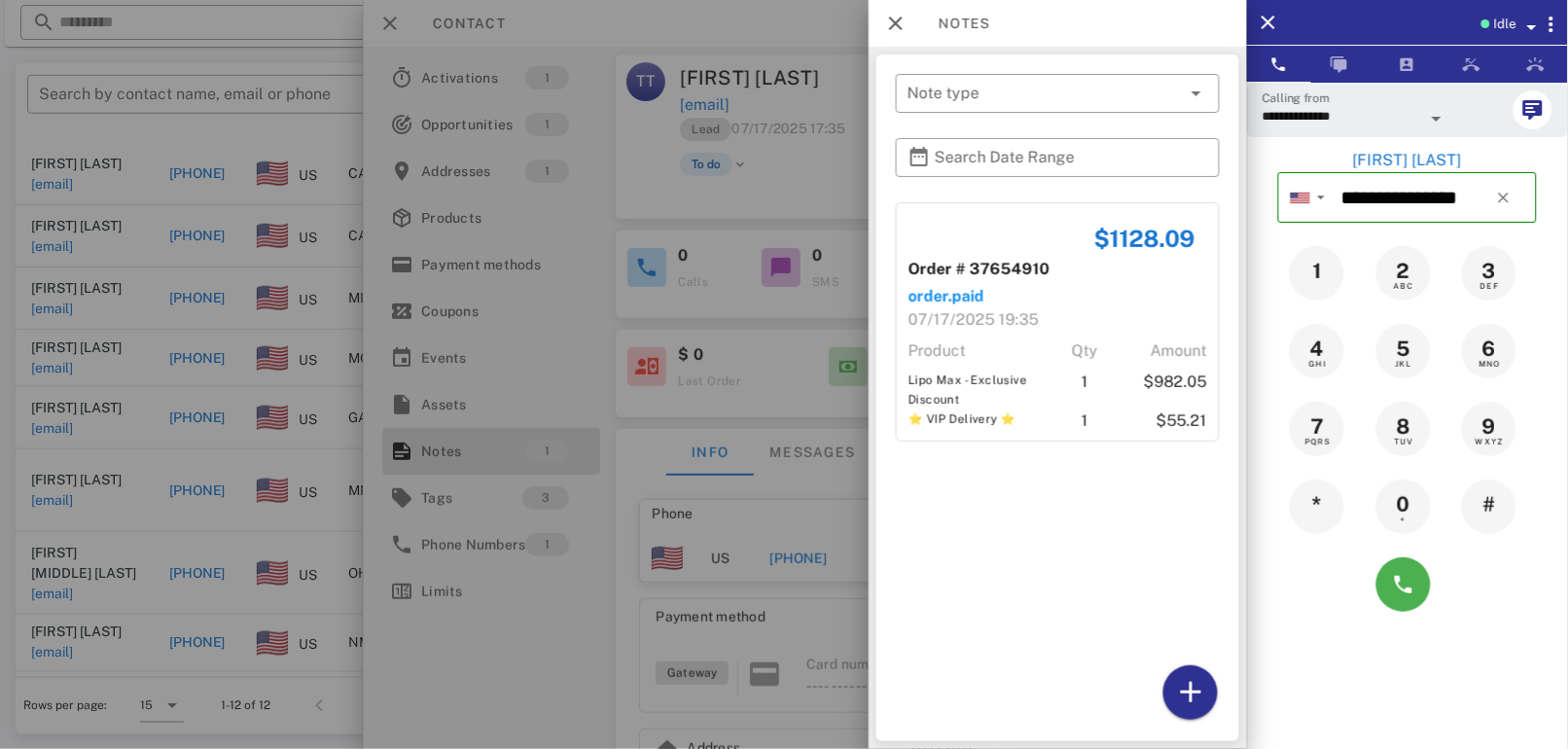 click at bounding box center [784, 374] 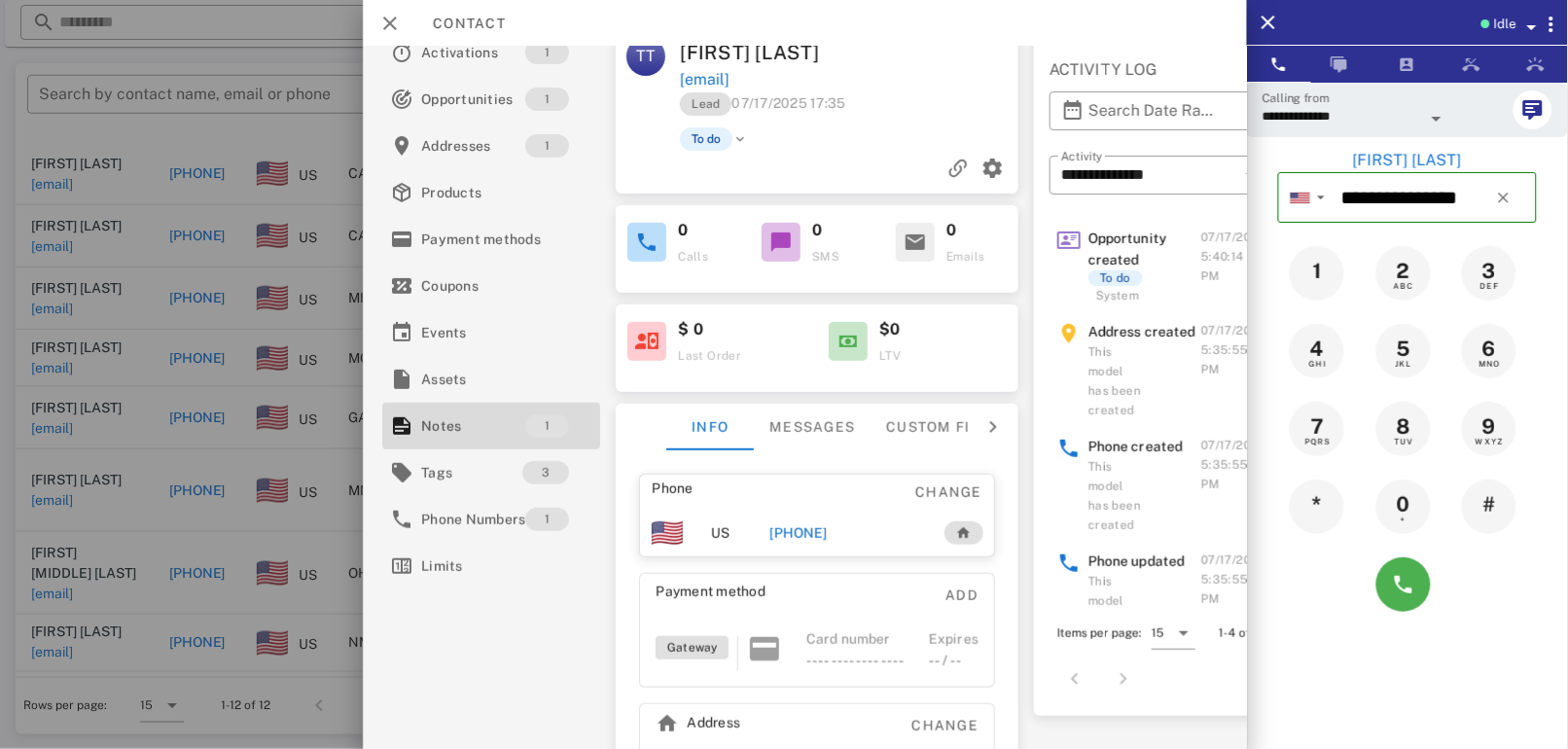 scroll, scrollTop: 0, scrollLeft: 0, axis: both 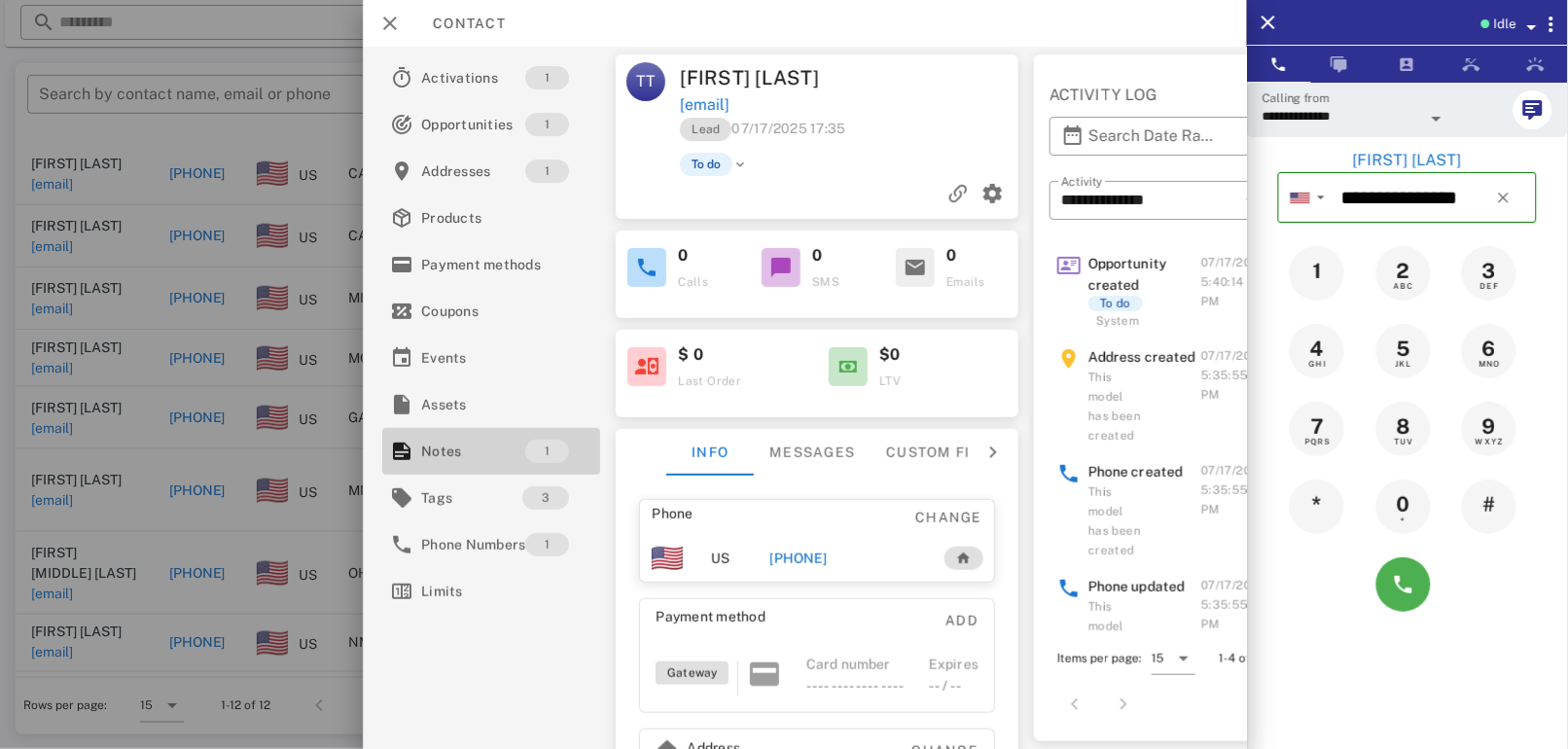 click on "Notes" at bounding box center (473, 451) 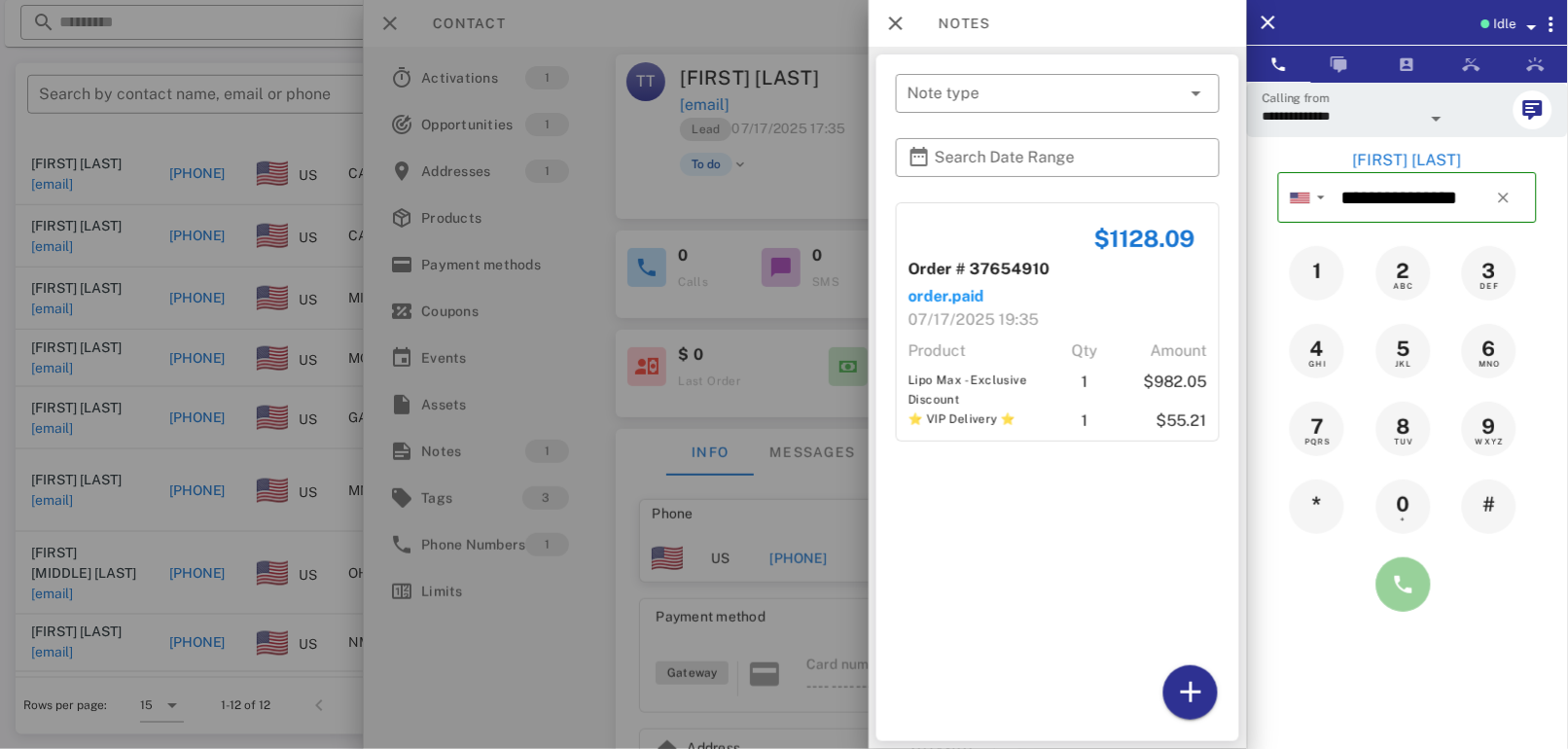 click at bounding box center (1404, 585) 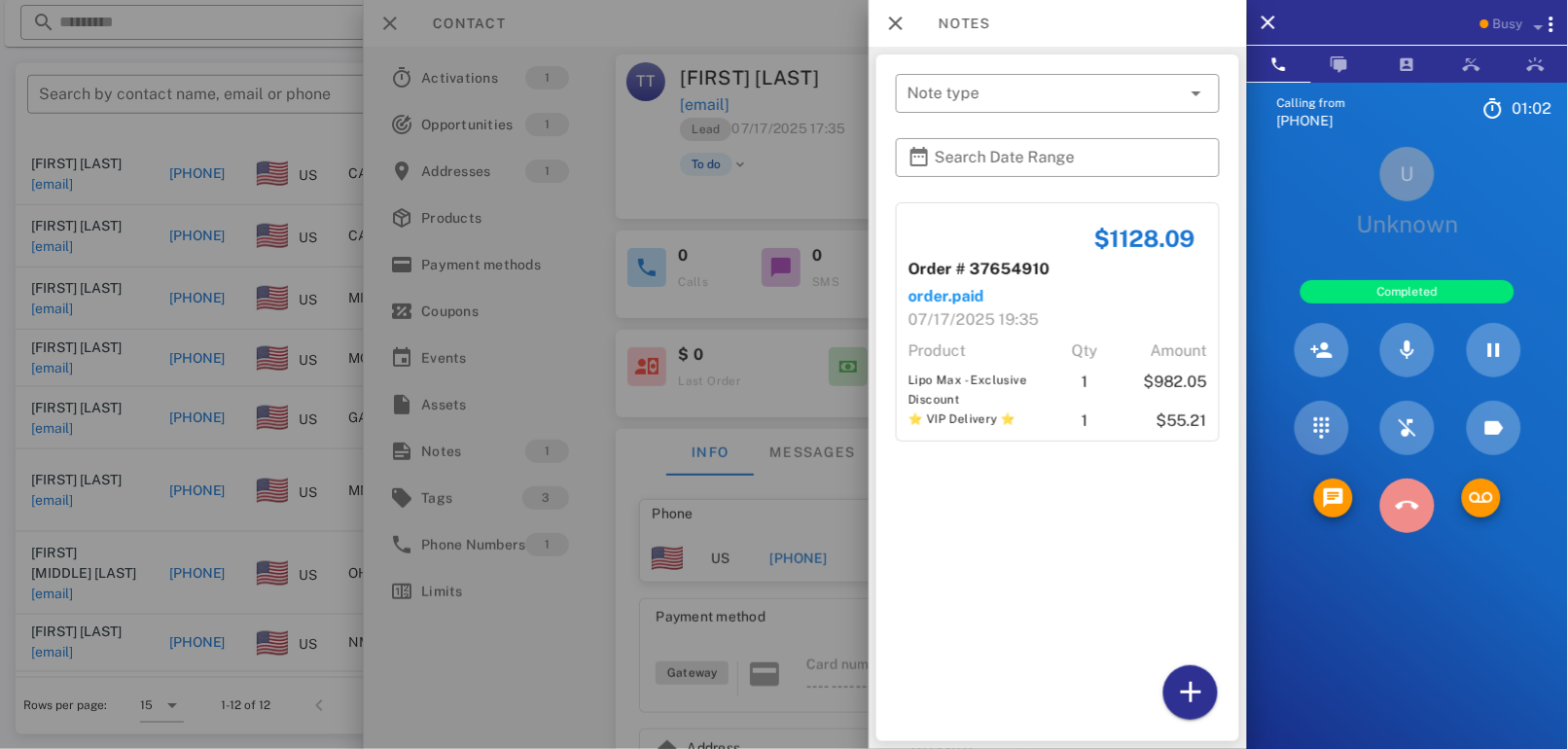 click at bounding box center (1408, 506) 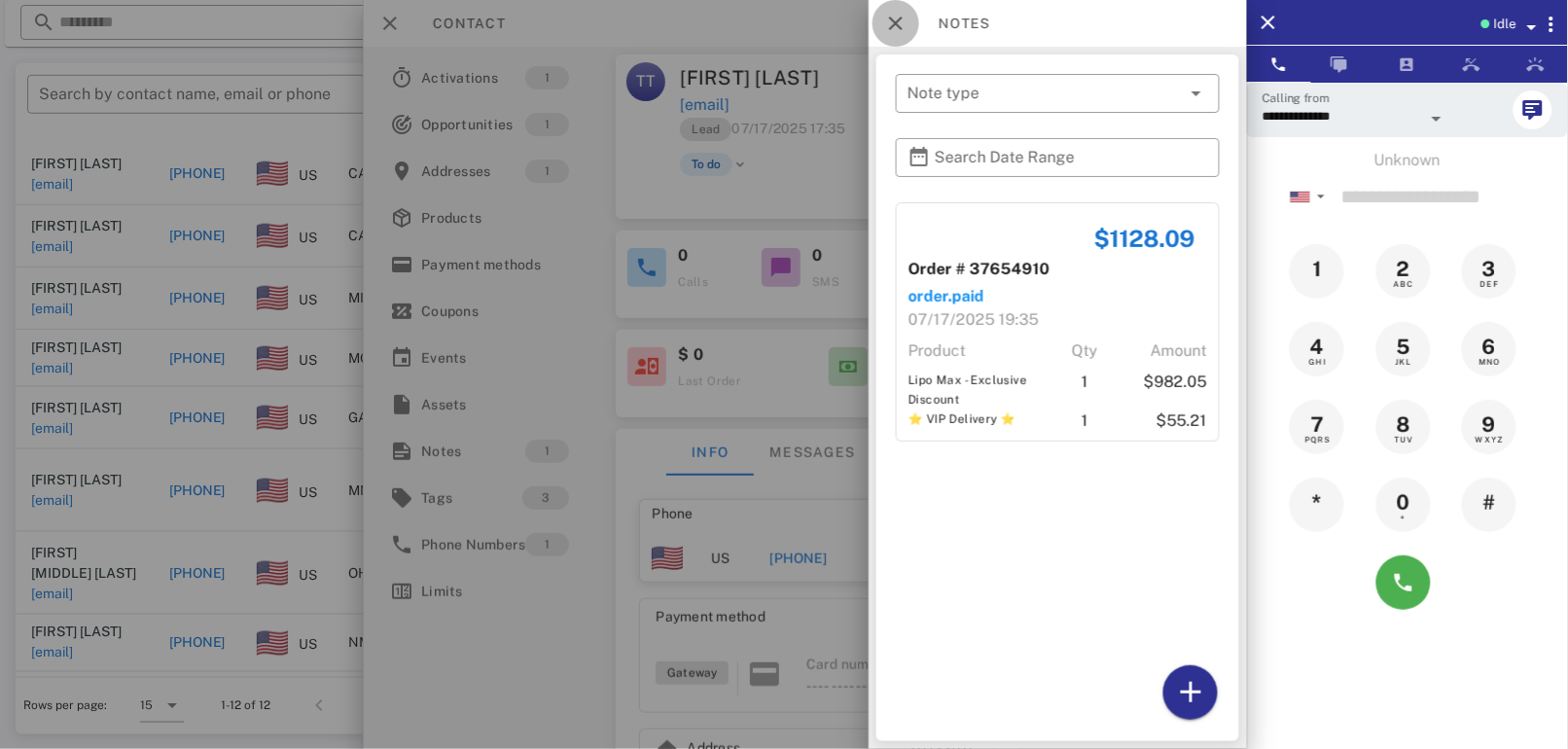 click at bounding box center [896, 23] 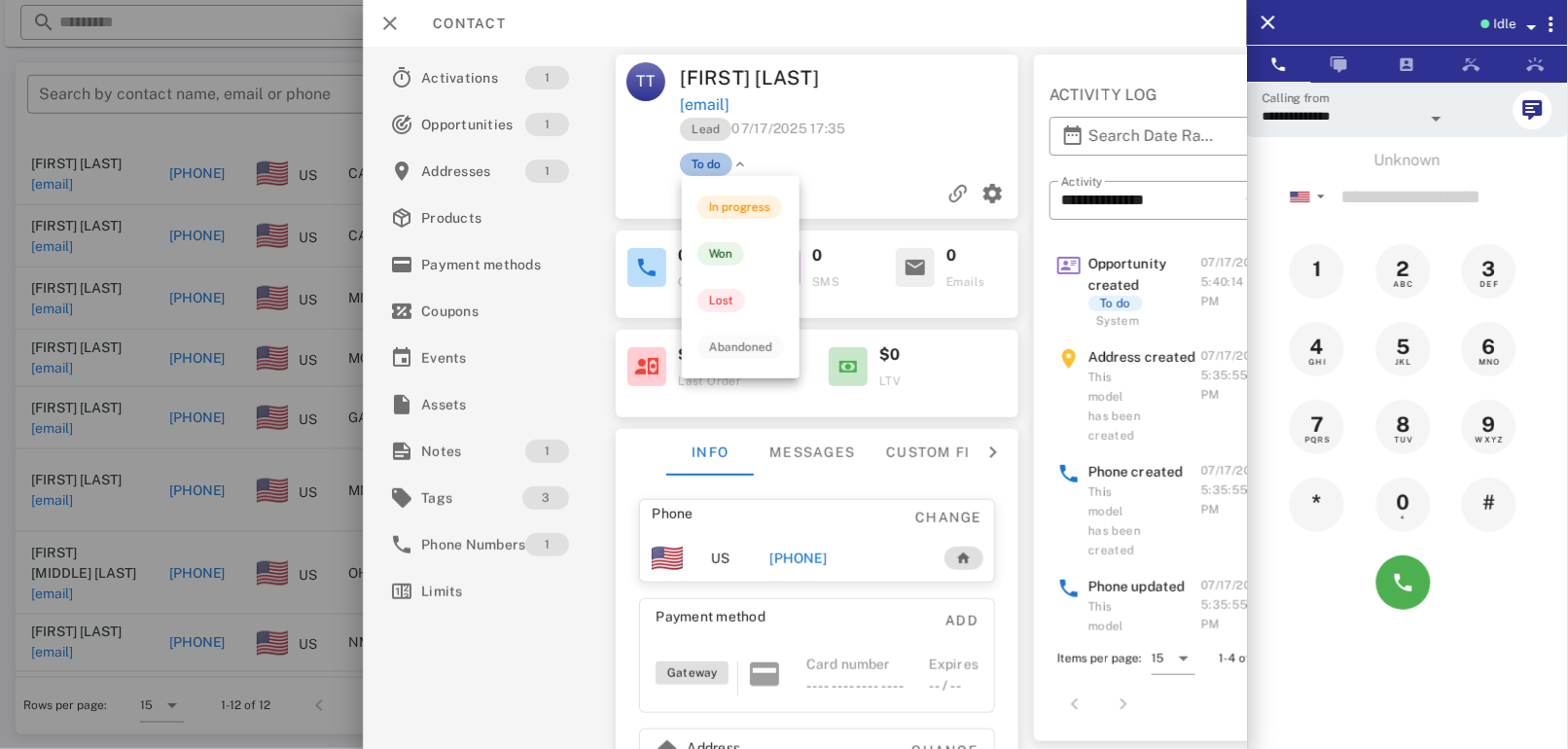 click on "To do" at bounding box center [707, 164] 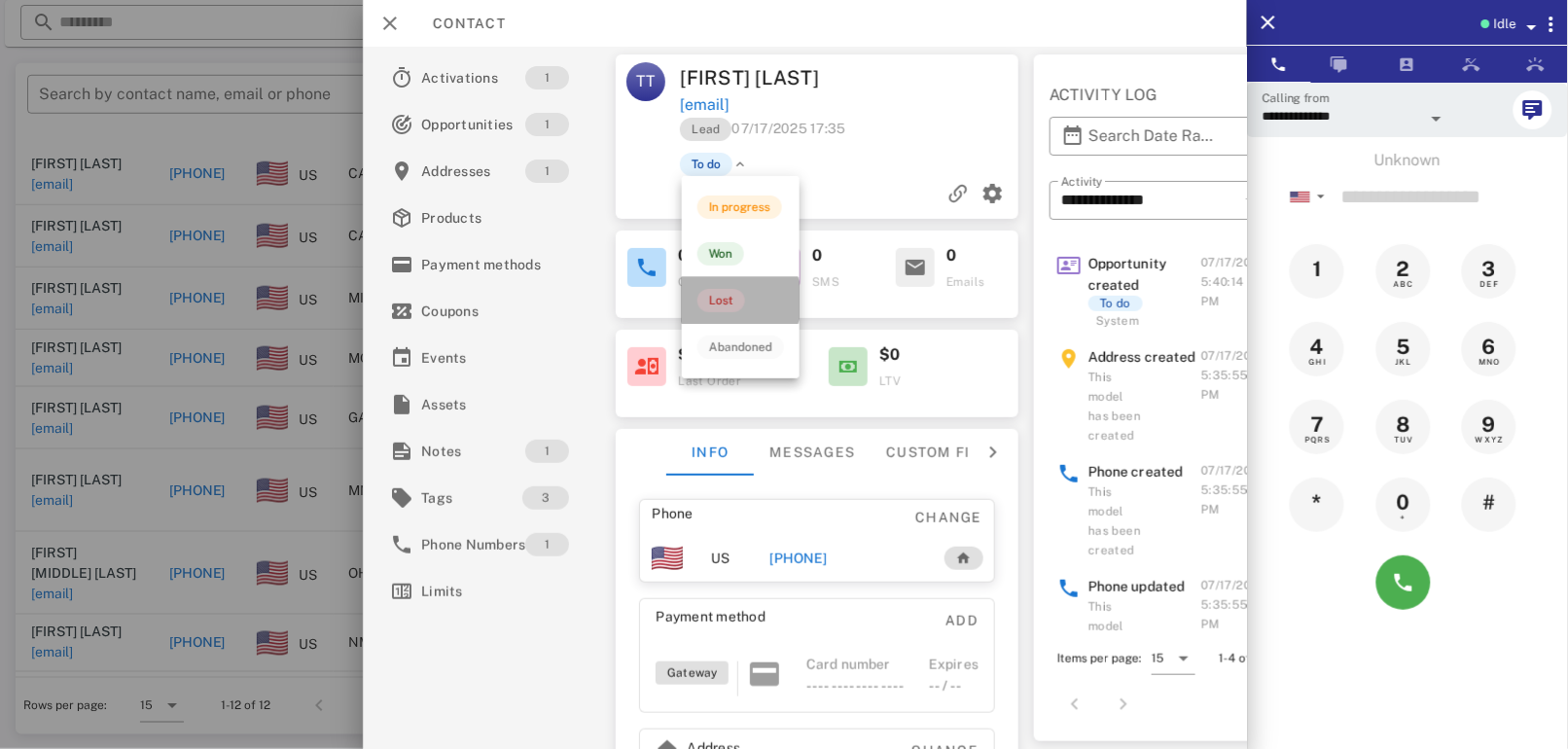 click on "Lost" at bounding box center (721, 301) 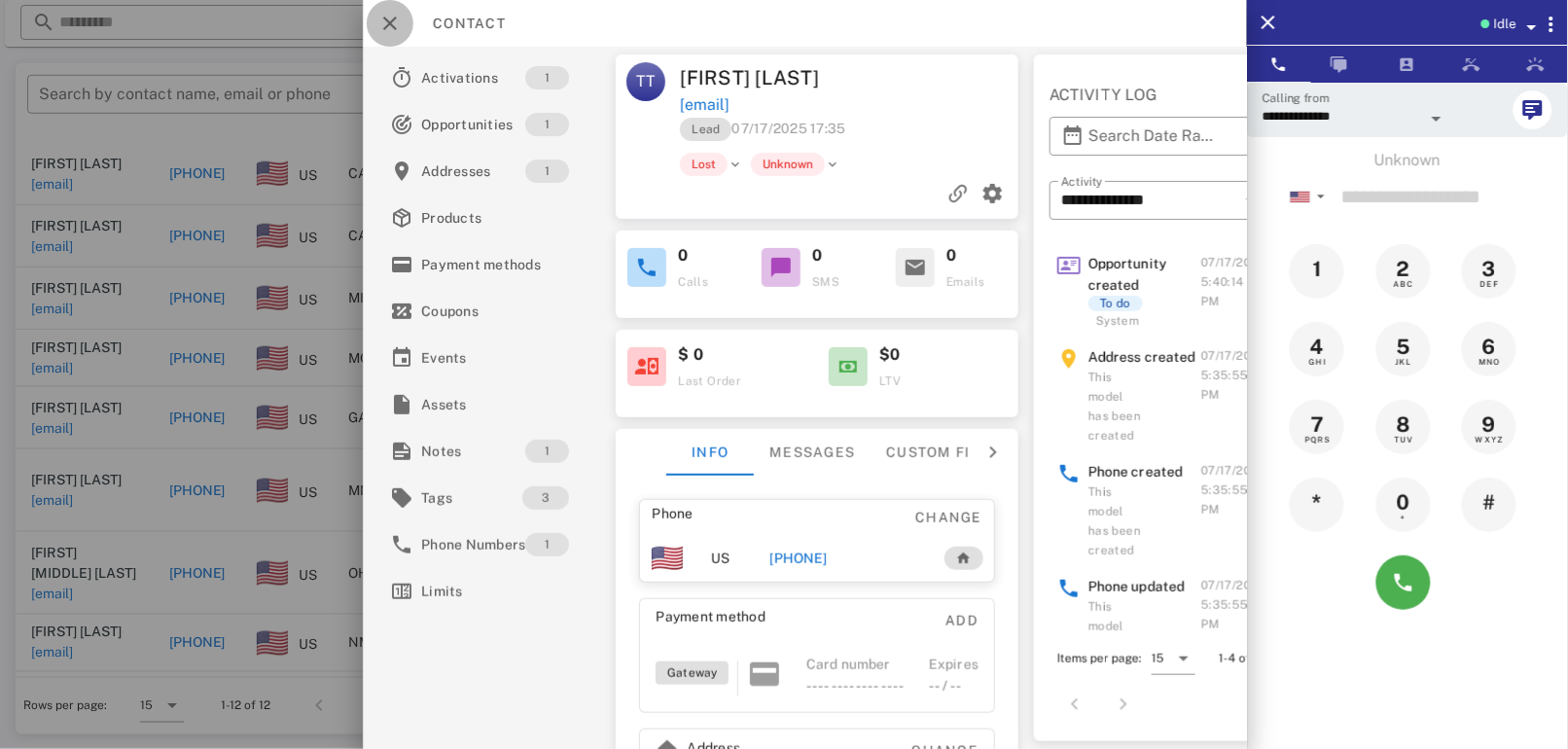 click at bounding box center (390, 23) 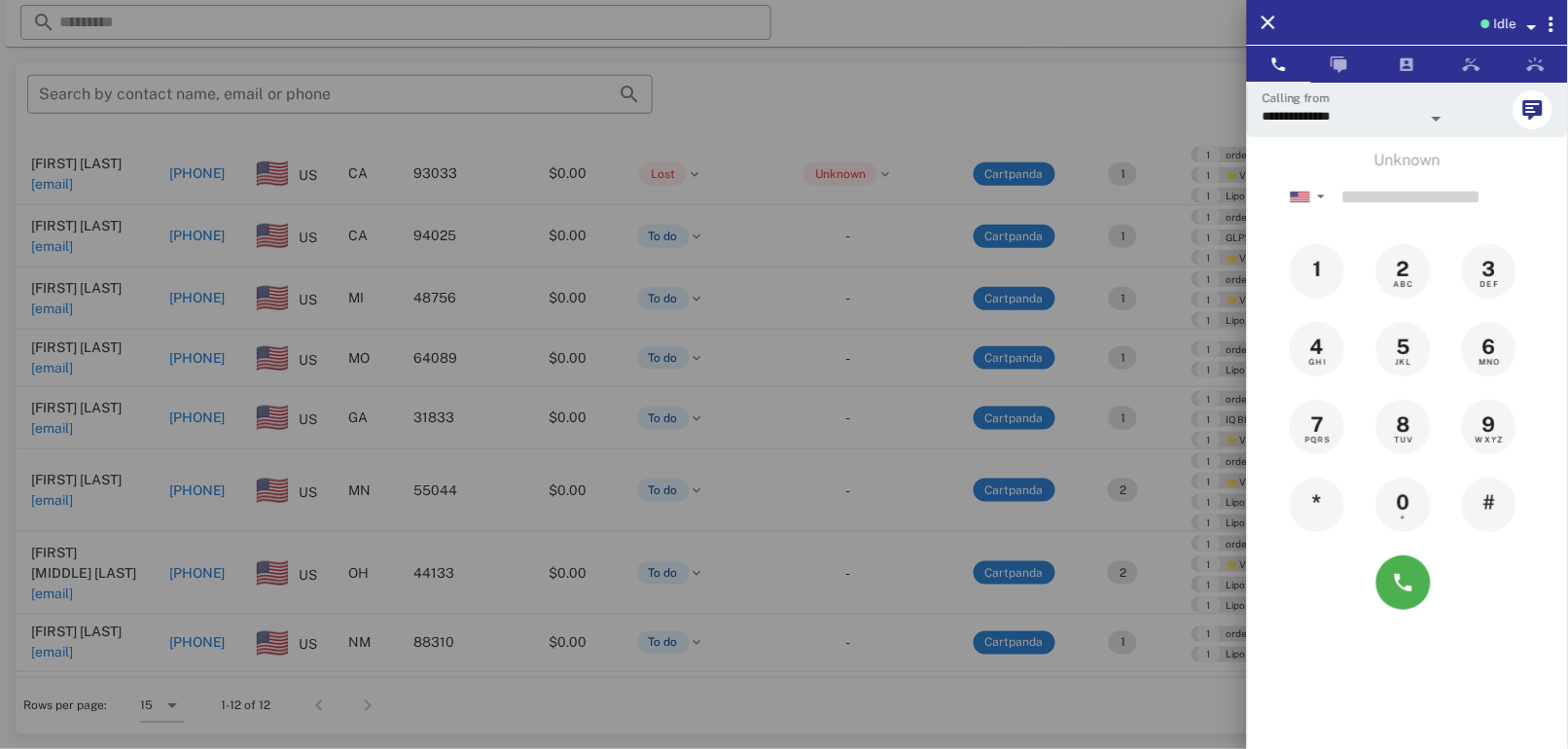 click at bounding box center [784, 374] 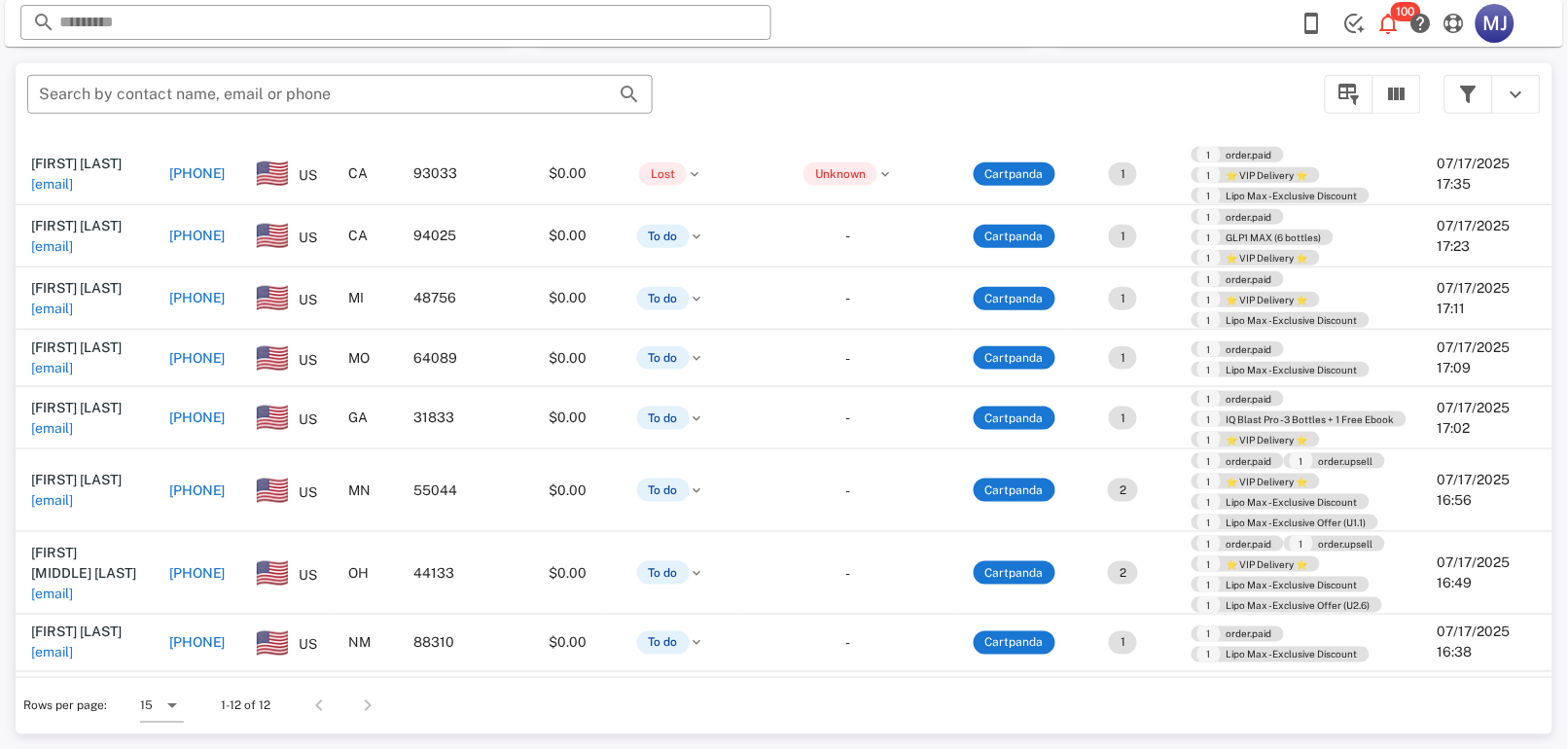 click on "-" at bounding box center (848, 299) 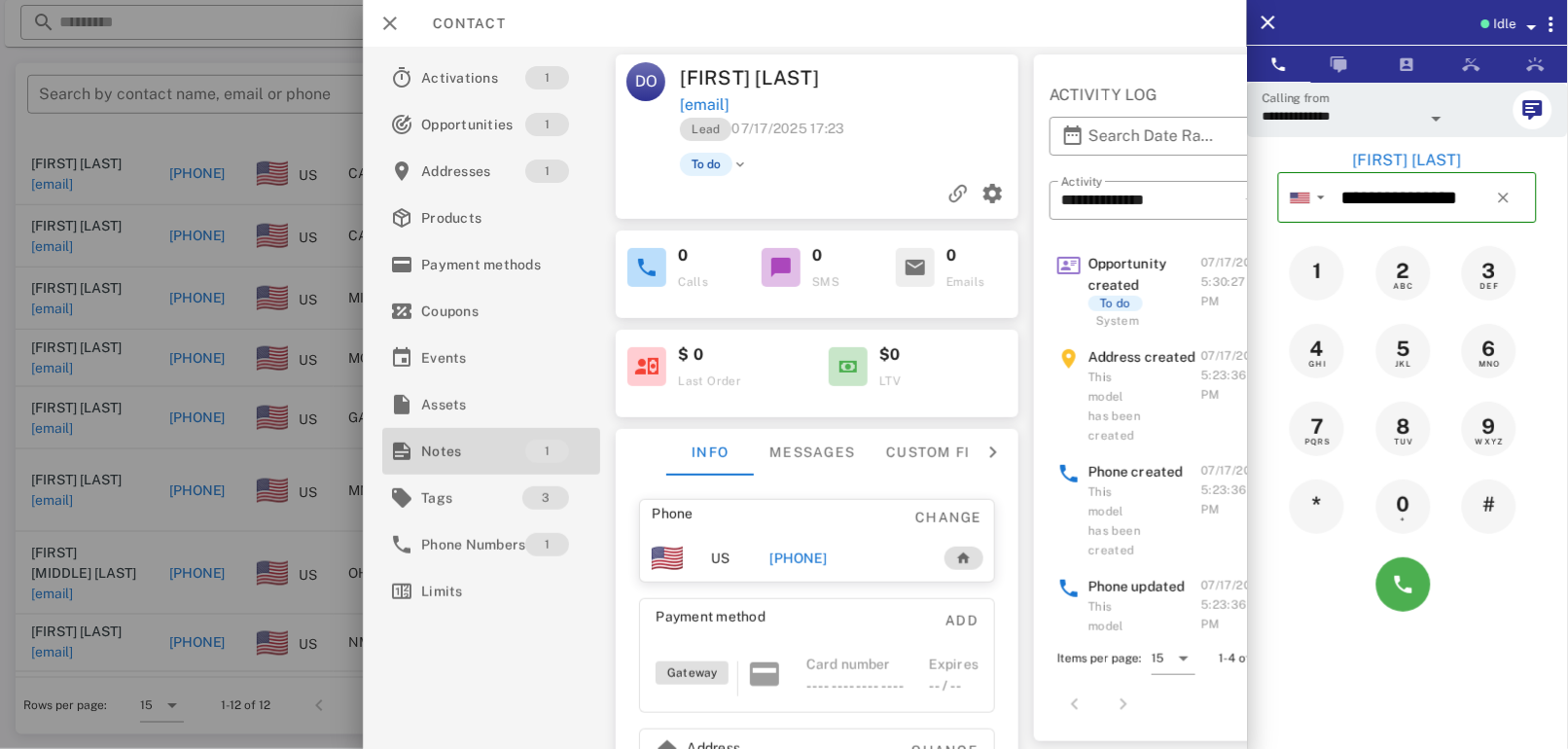 click on "1" at bounding box center (548, 451) 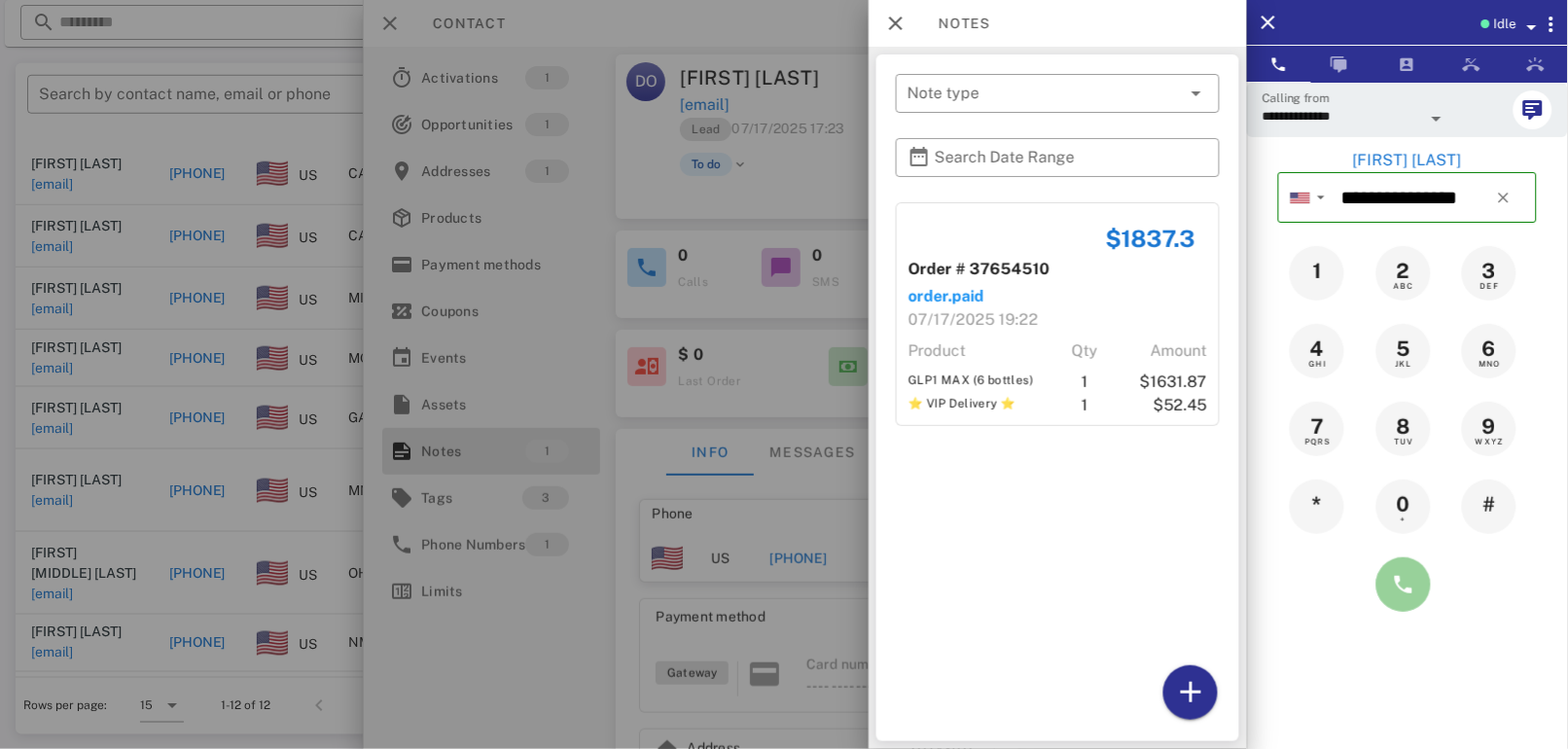 click at bounding box center [1404, 585] 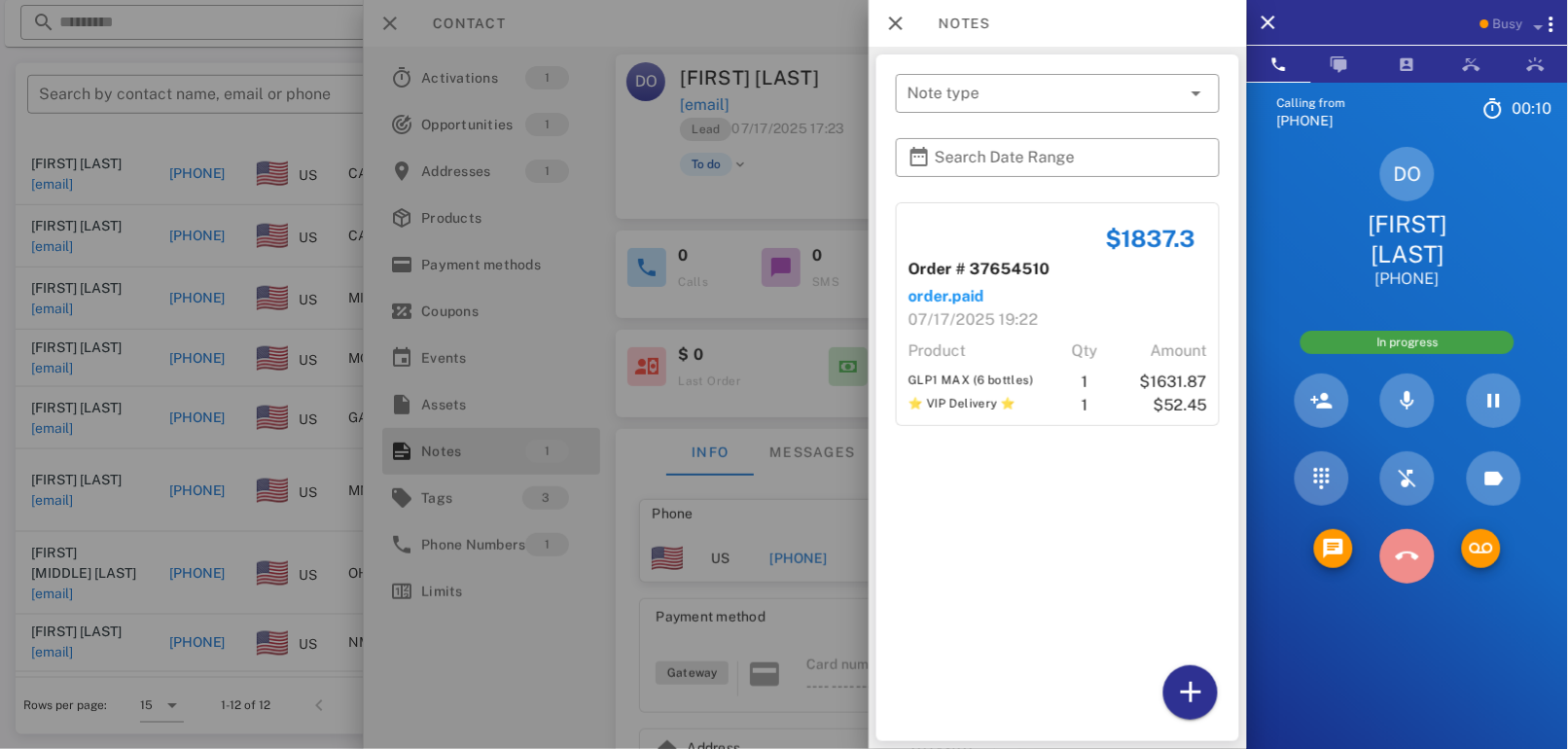 click at bounding box center (1408, 556) 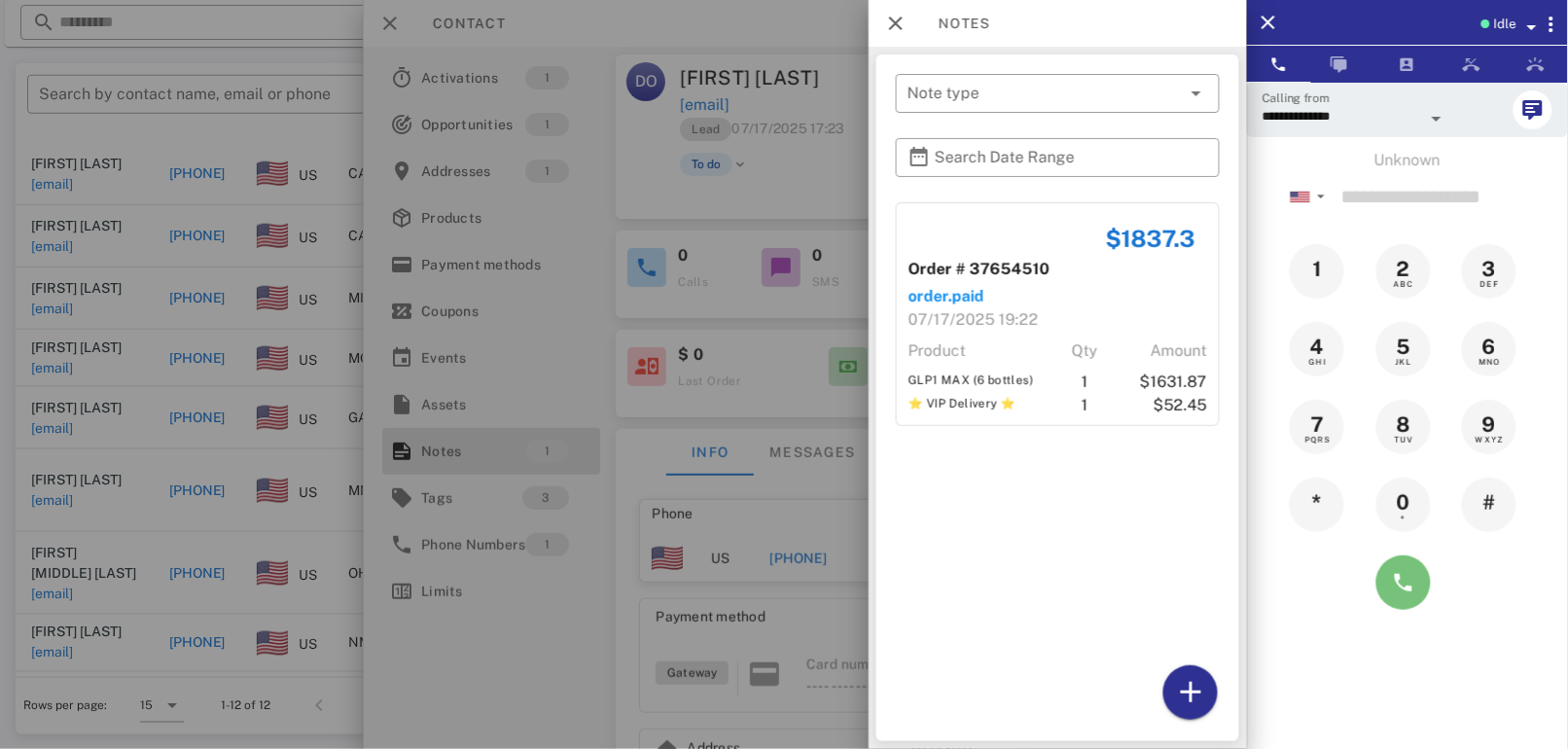 click at bounding box center [1404, 583] 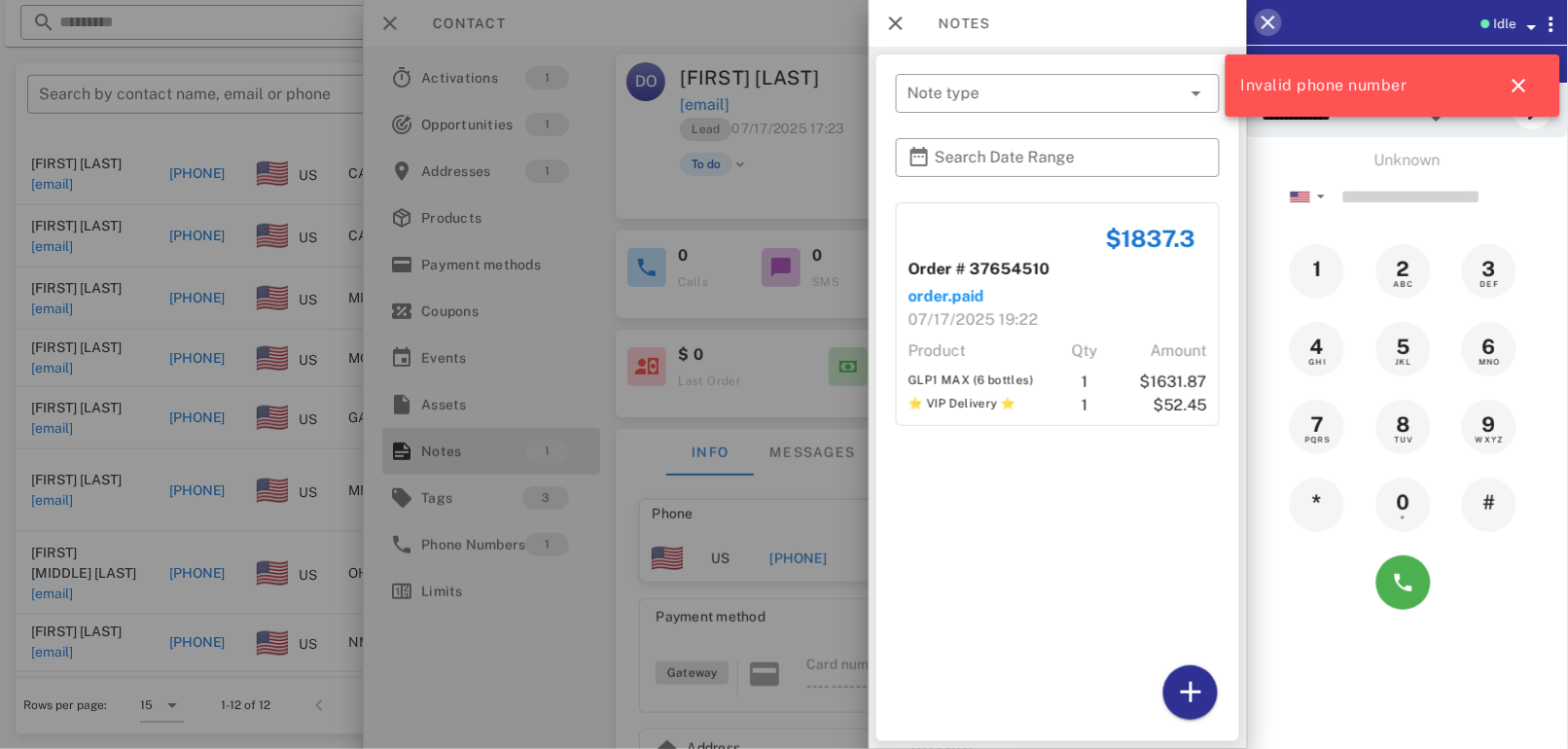 click at bounding box center (1268, 22) 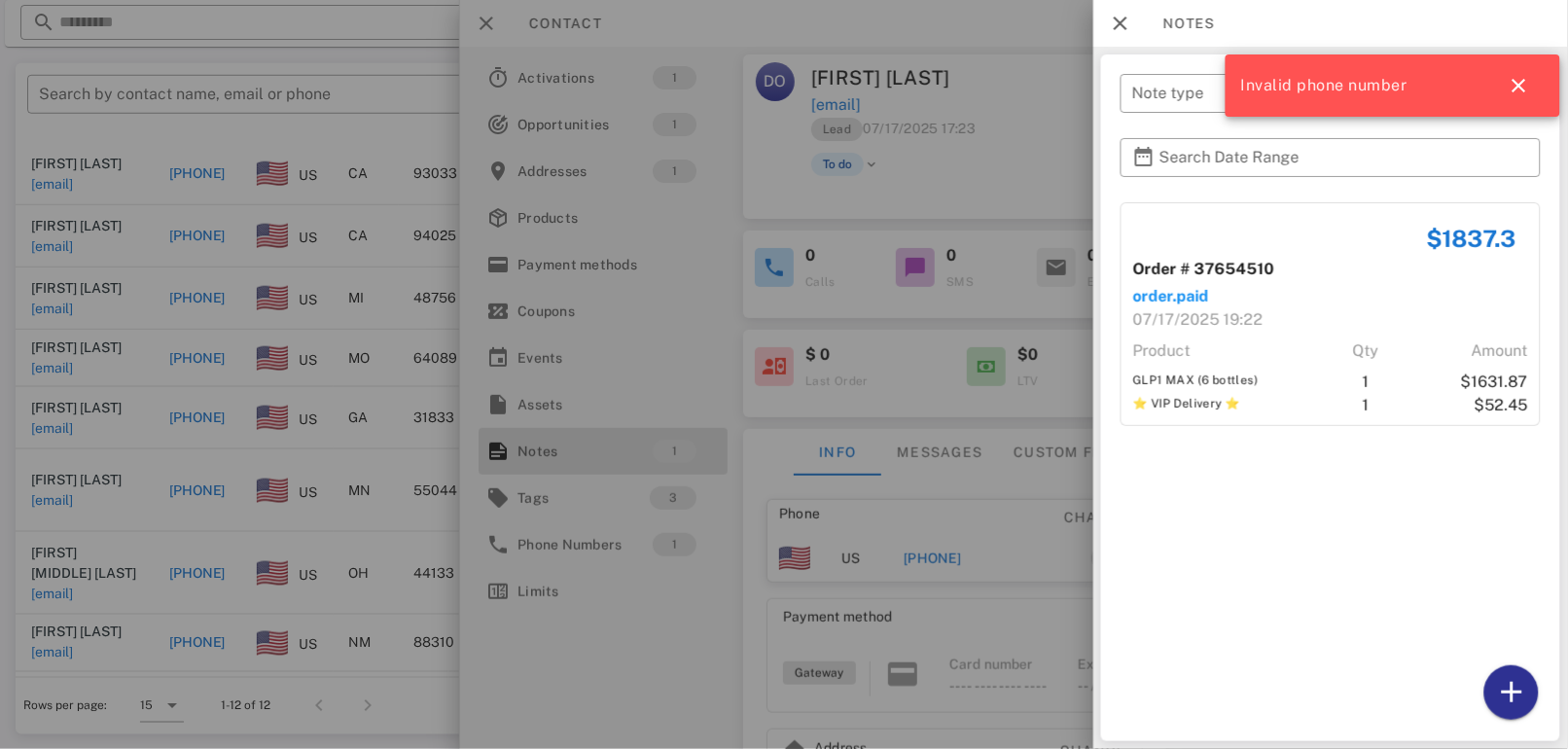 click at bounding box center [784, 374] 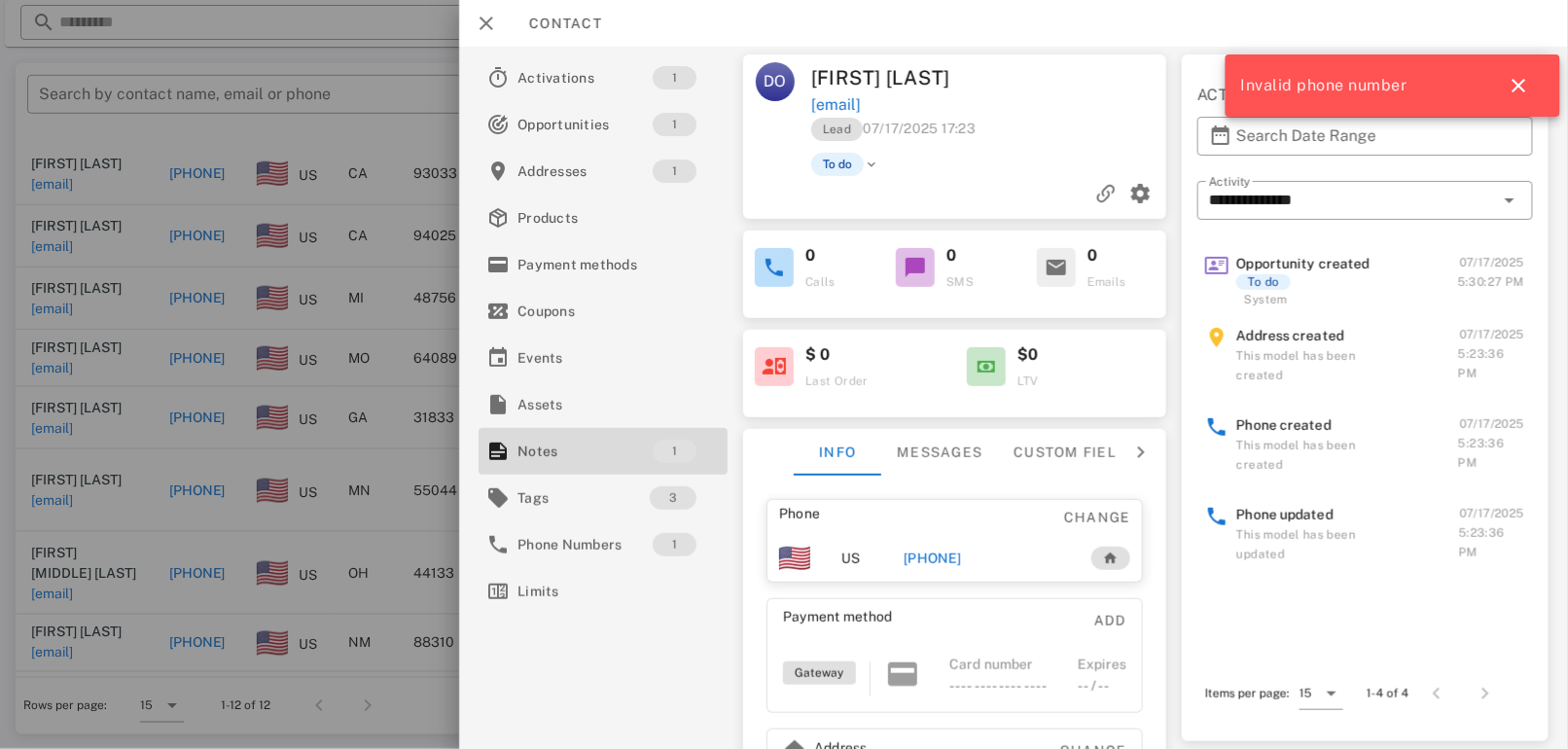 click on "+16503210124" at bounding box center [933, 558] 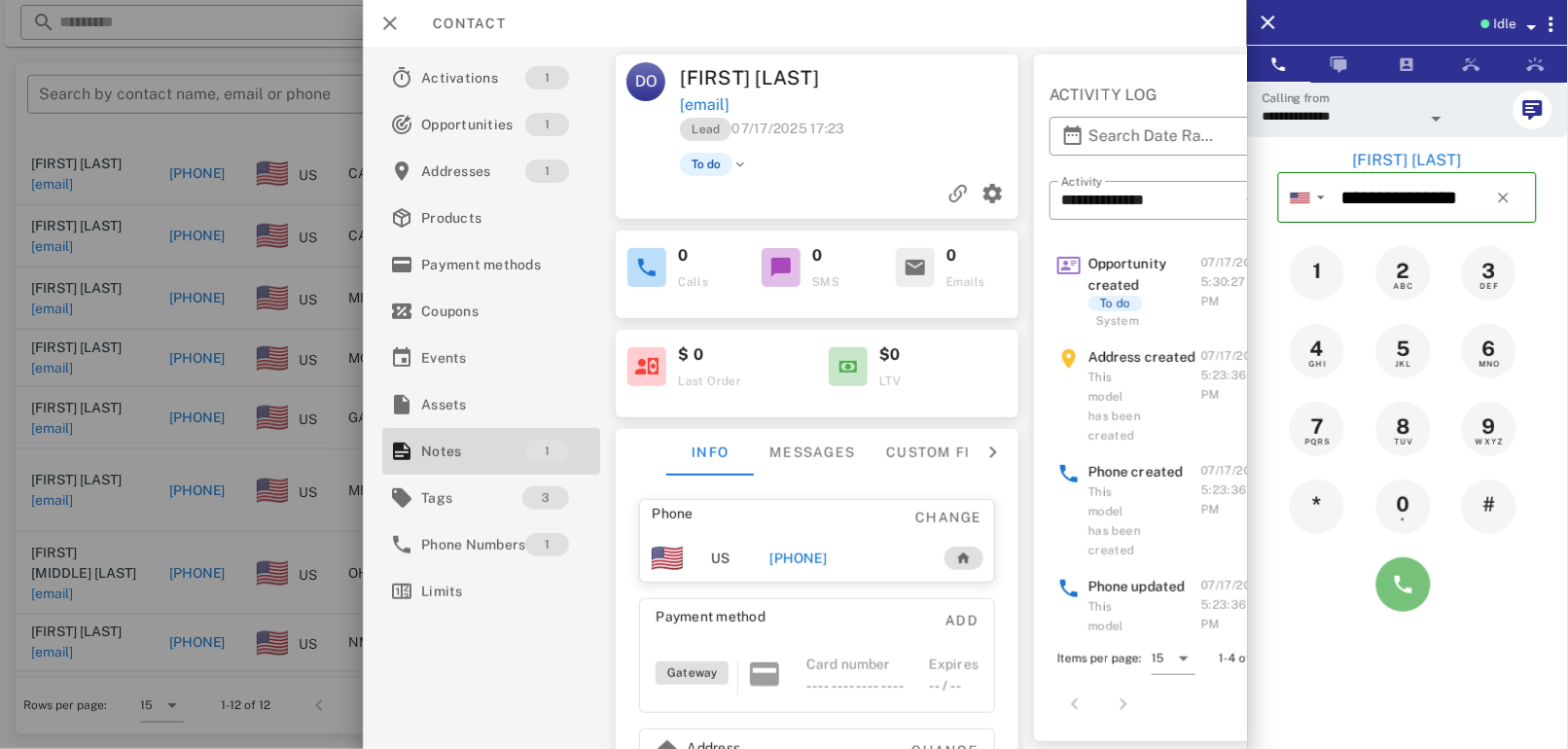 click at bounding box center (1404, 585) 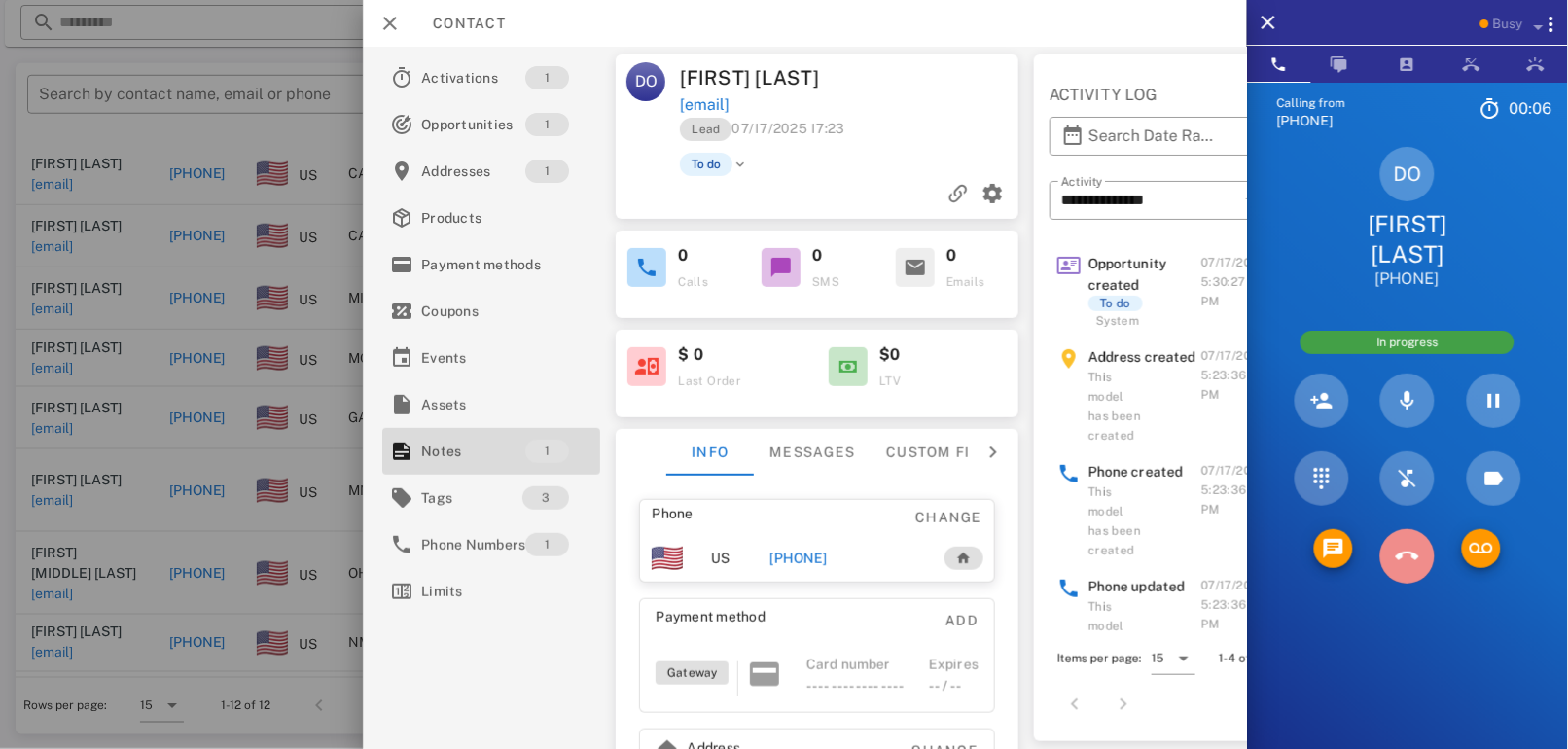 click at bounding box center [1408, 556] 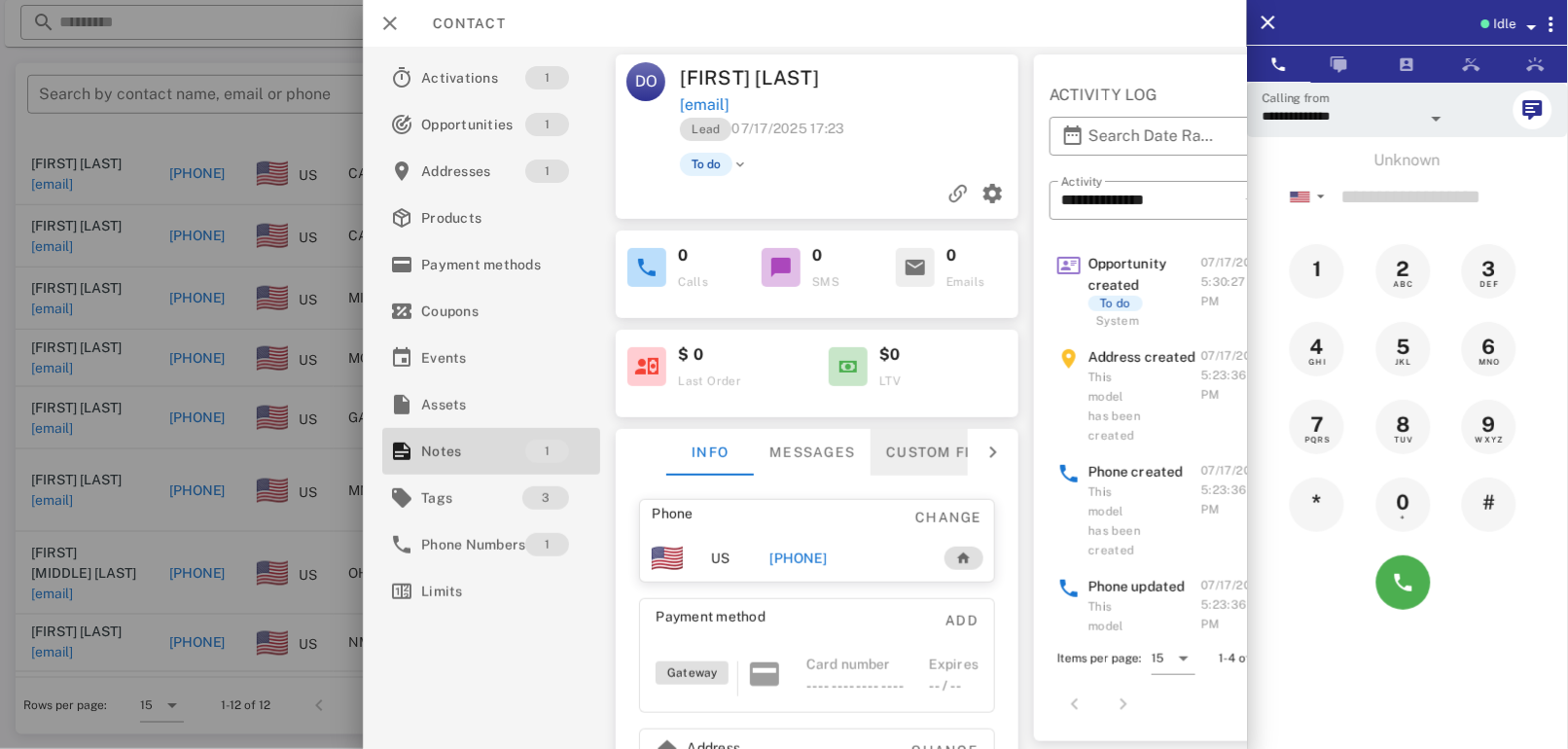 click on "Custom fields" at bounding box center [948, 452] 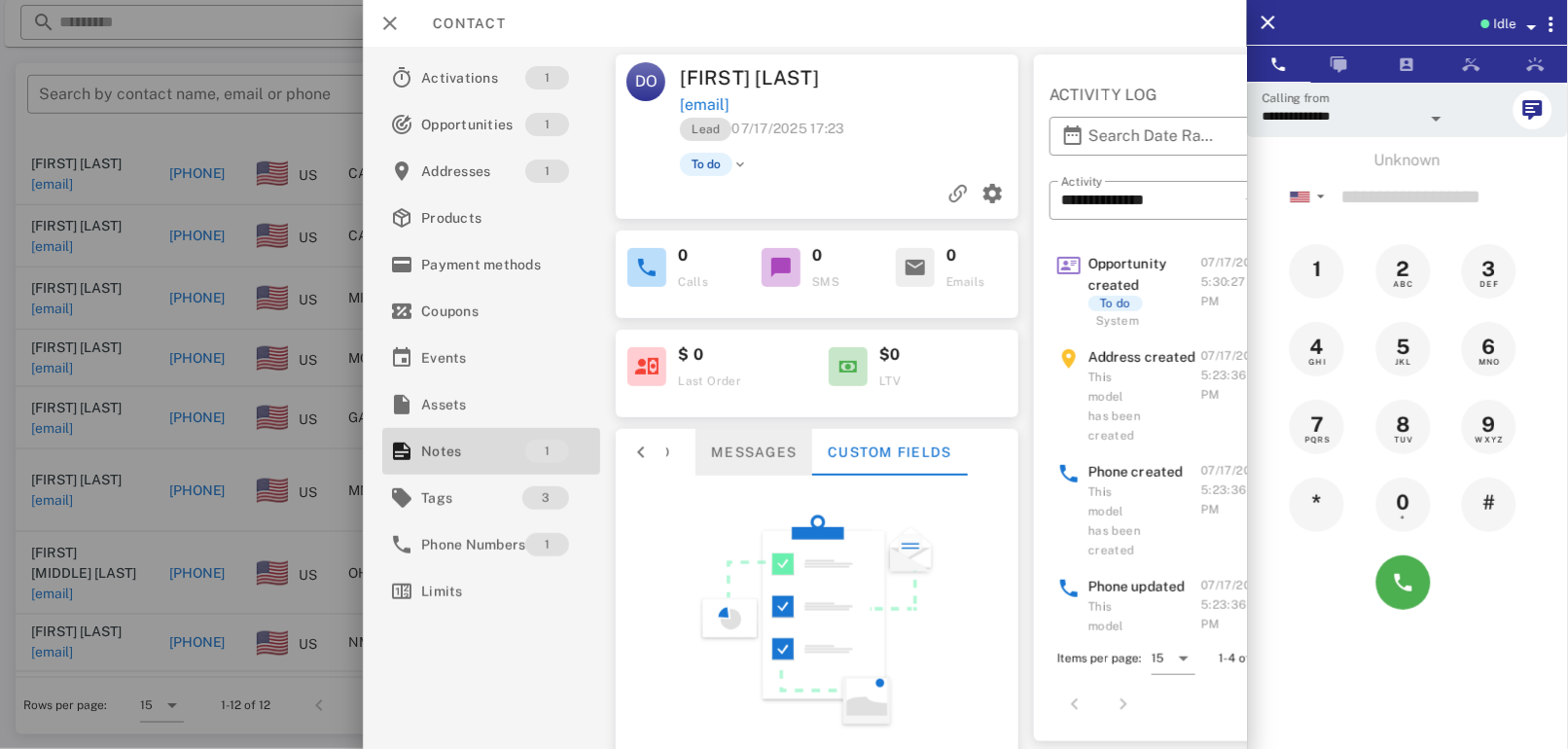 click on "Messages" at bounding box center (755, 452) 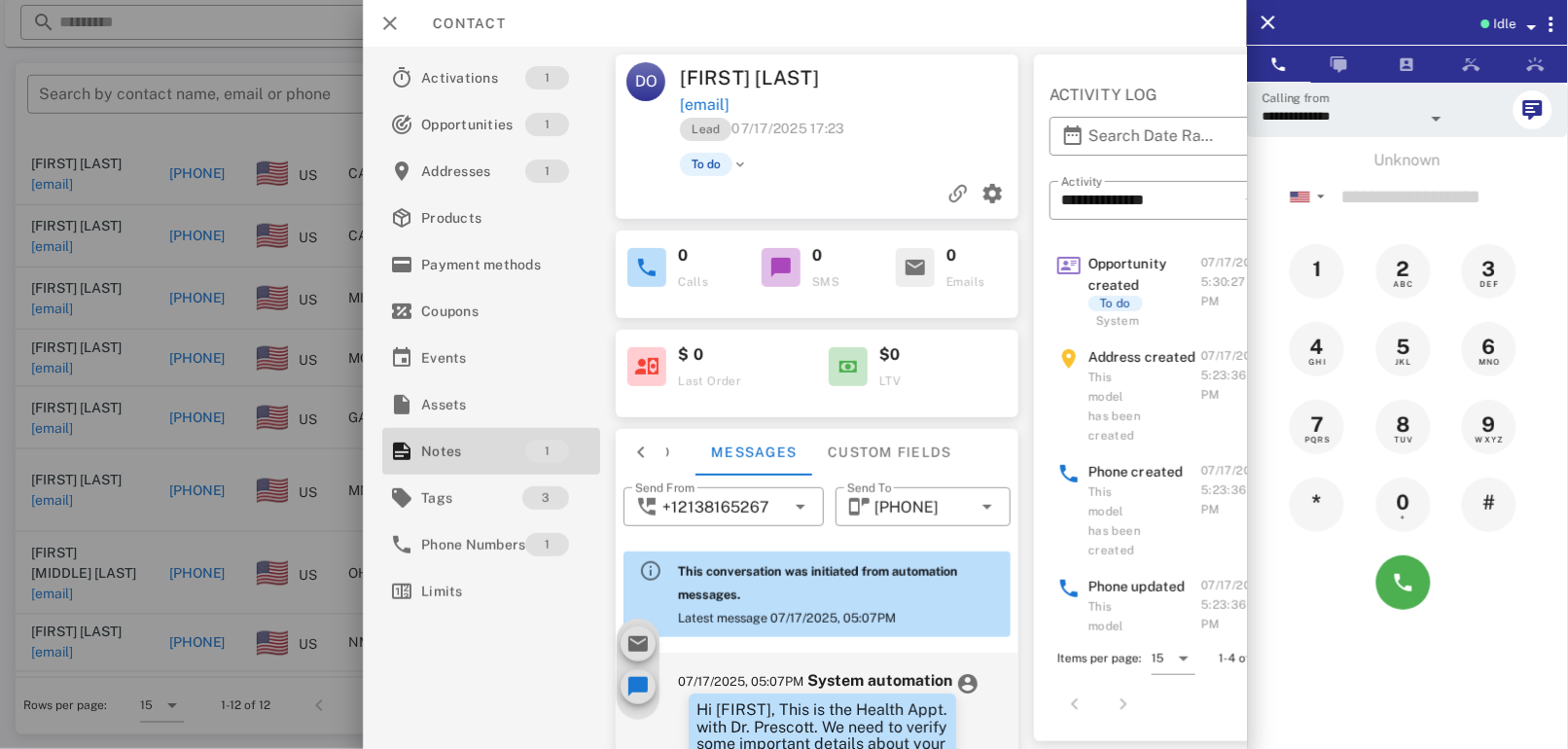 scroll, scrollTop: 639, scrollLeft: 0, axis: vertical 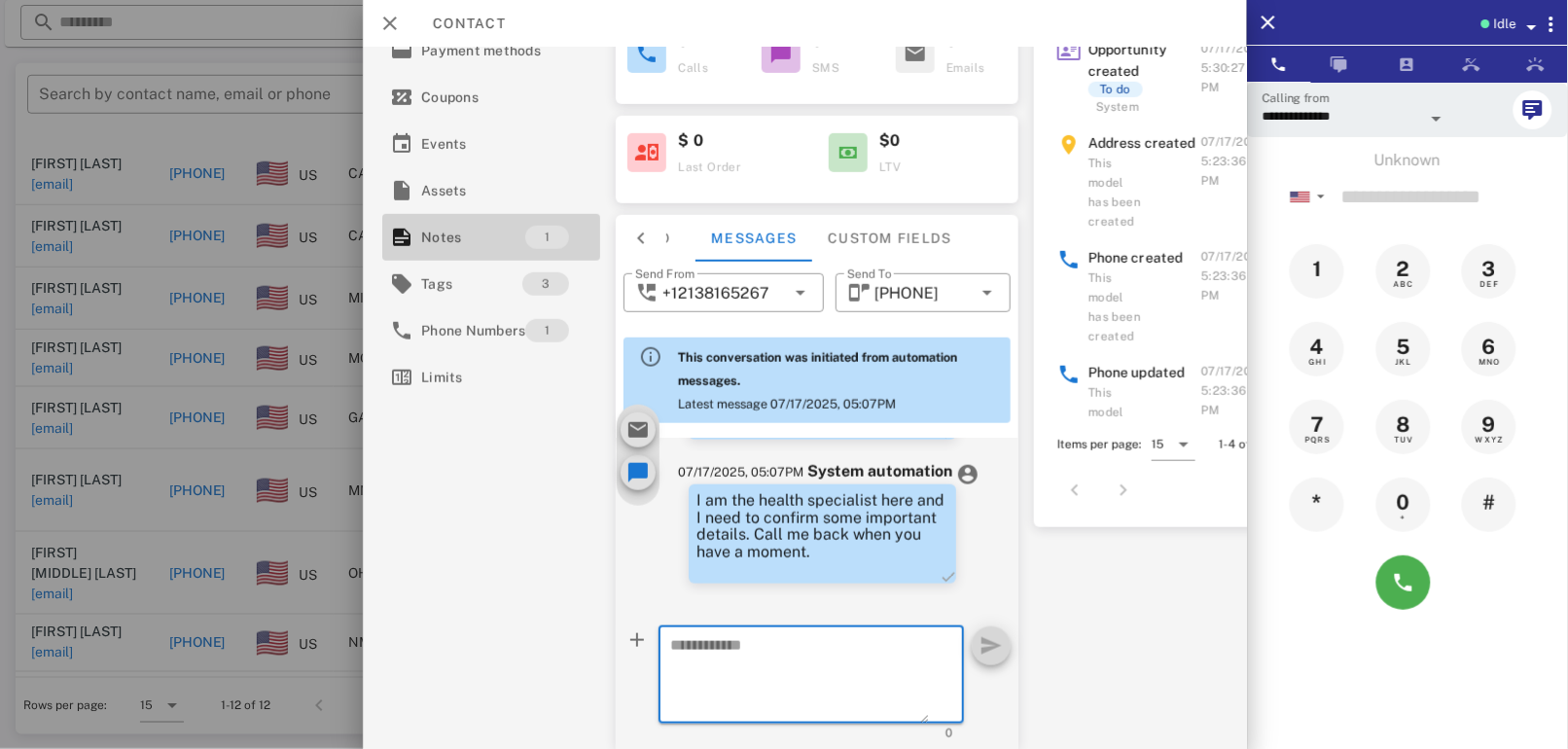 click on "1" at bounding box center [548, 237] 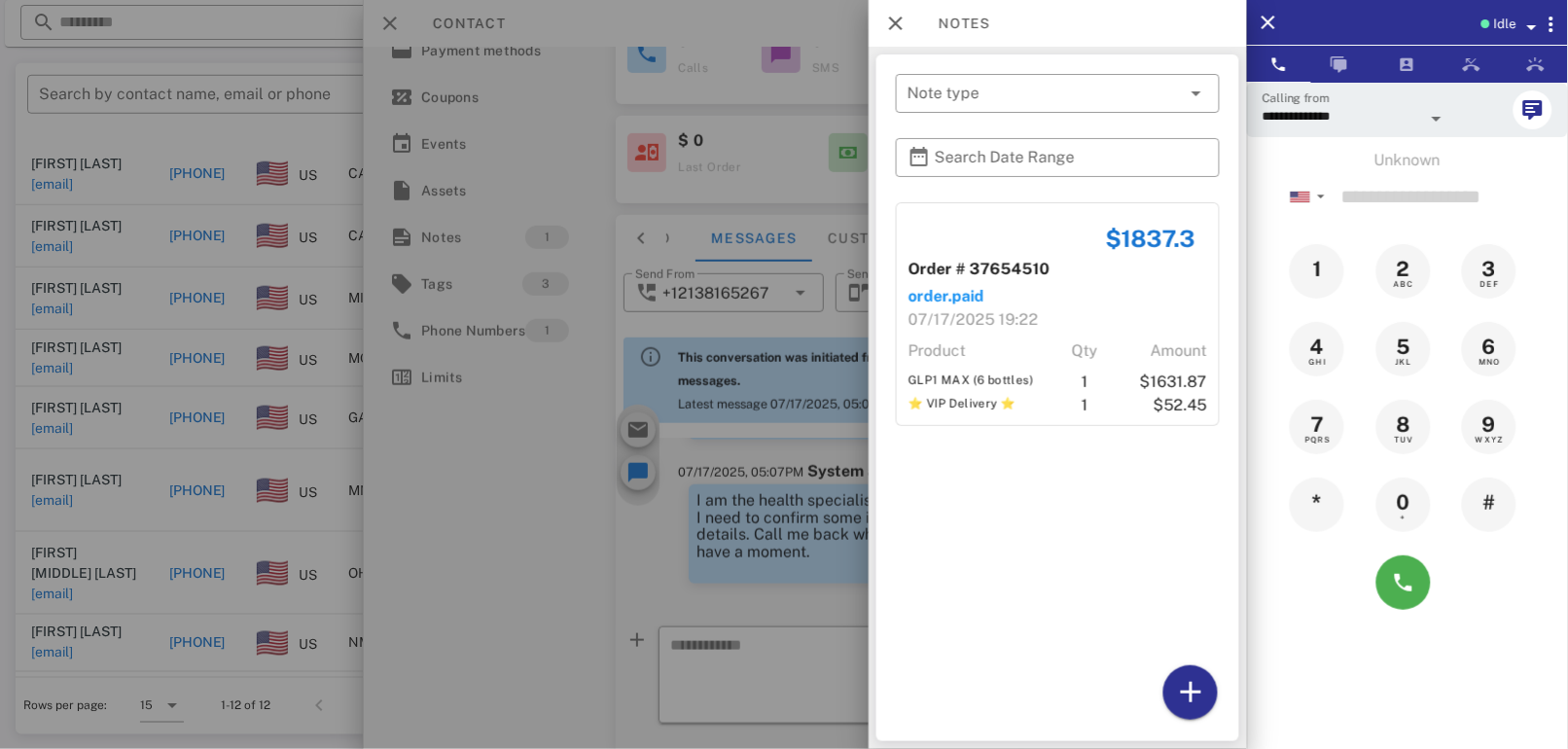 click at bounding box center [784, 374] 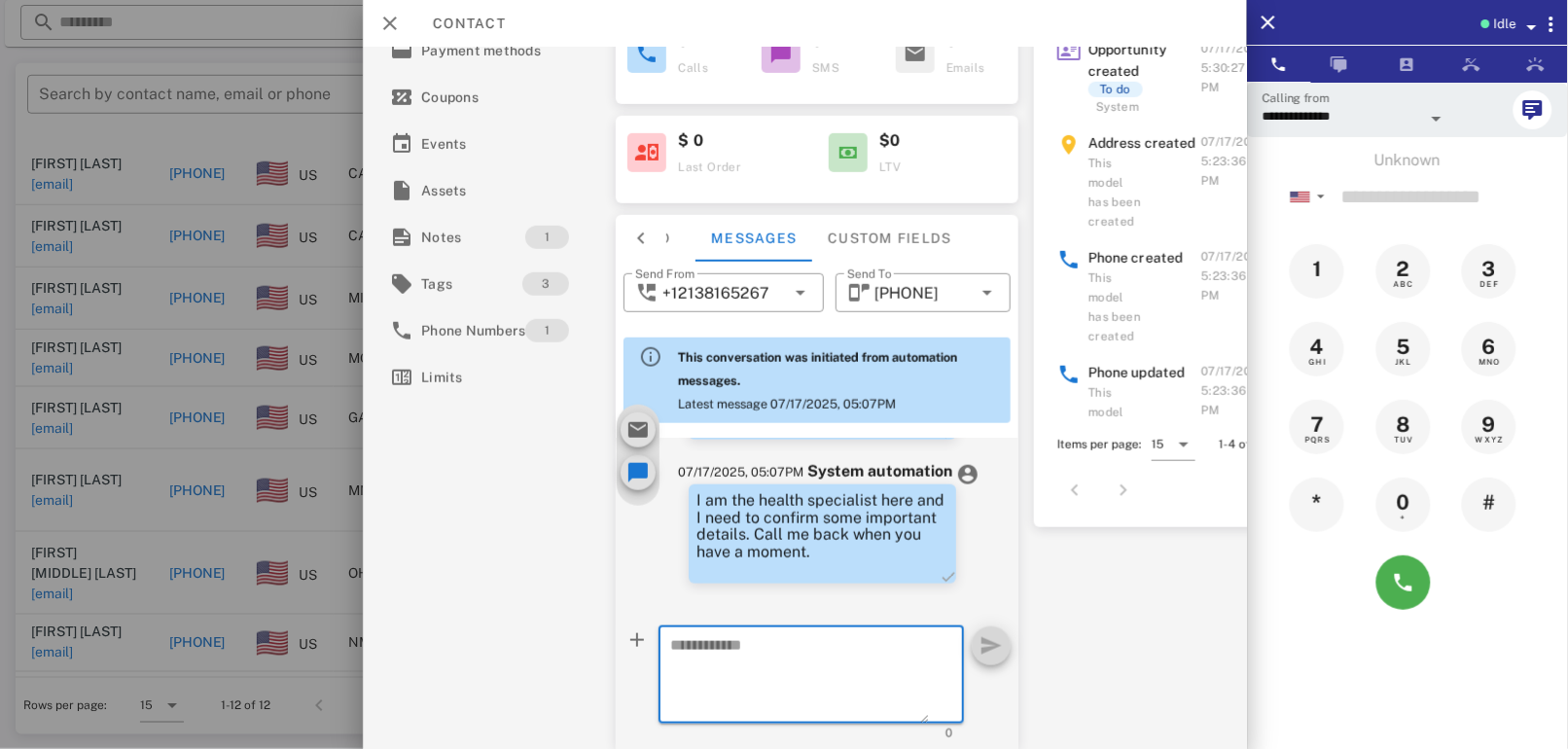 click at bounding box center (801, 678) 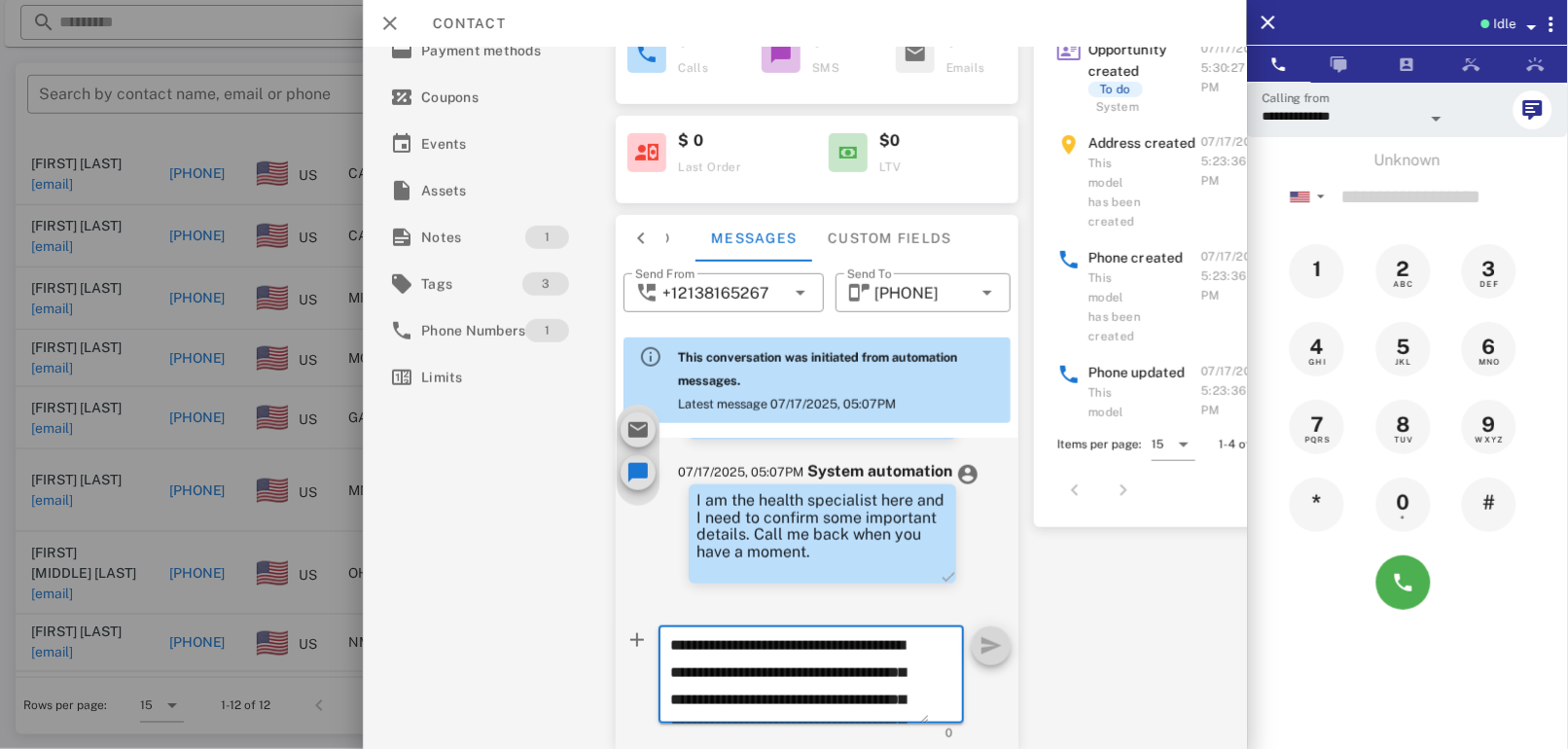 scroll, scrollTop: 176, scrollLeft: 0, axis: vertical 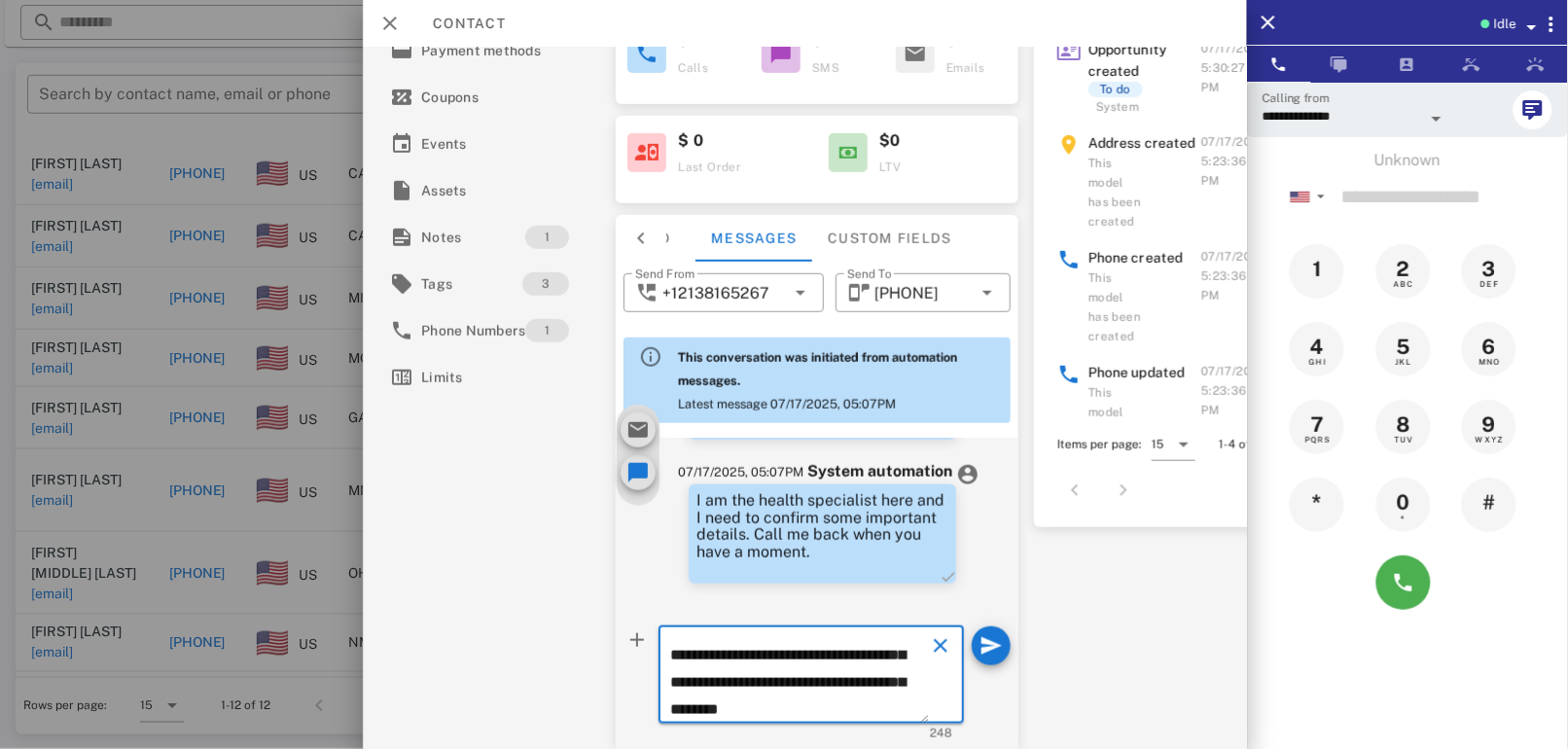 type on "**********" 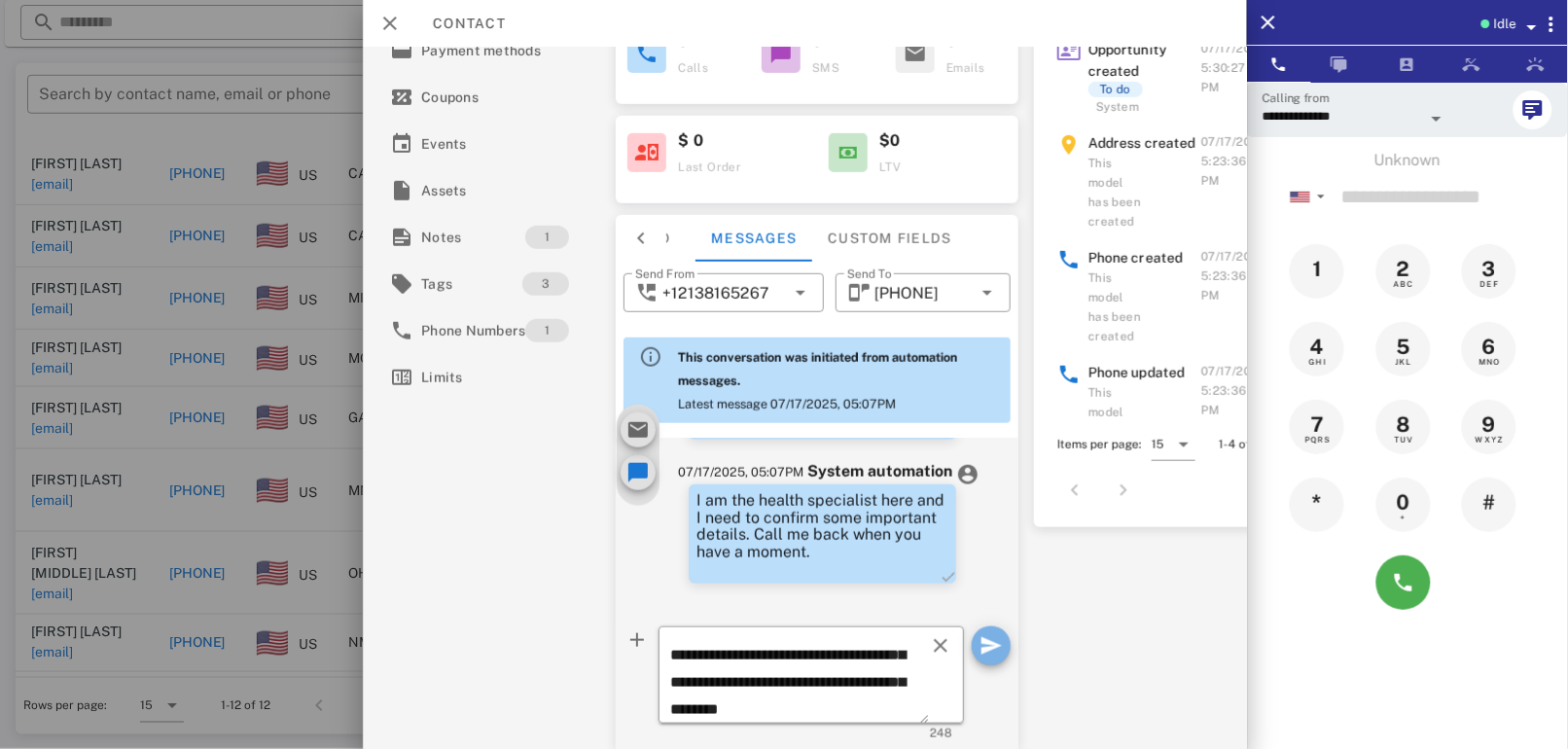 click at bounding box center [991, 646] 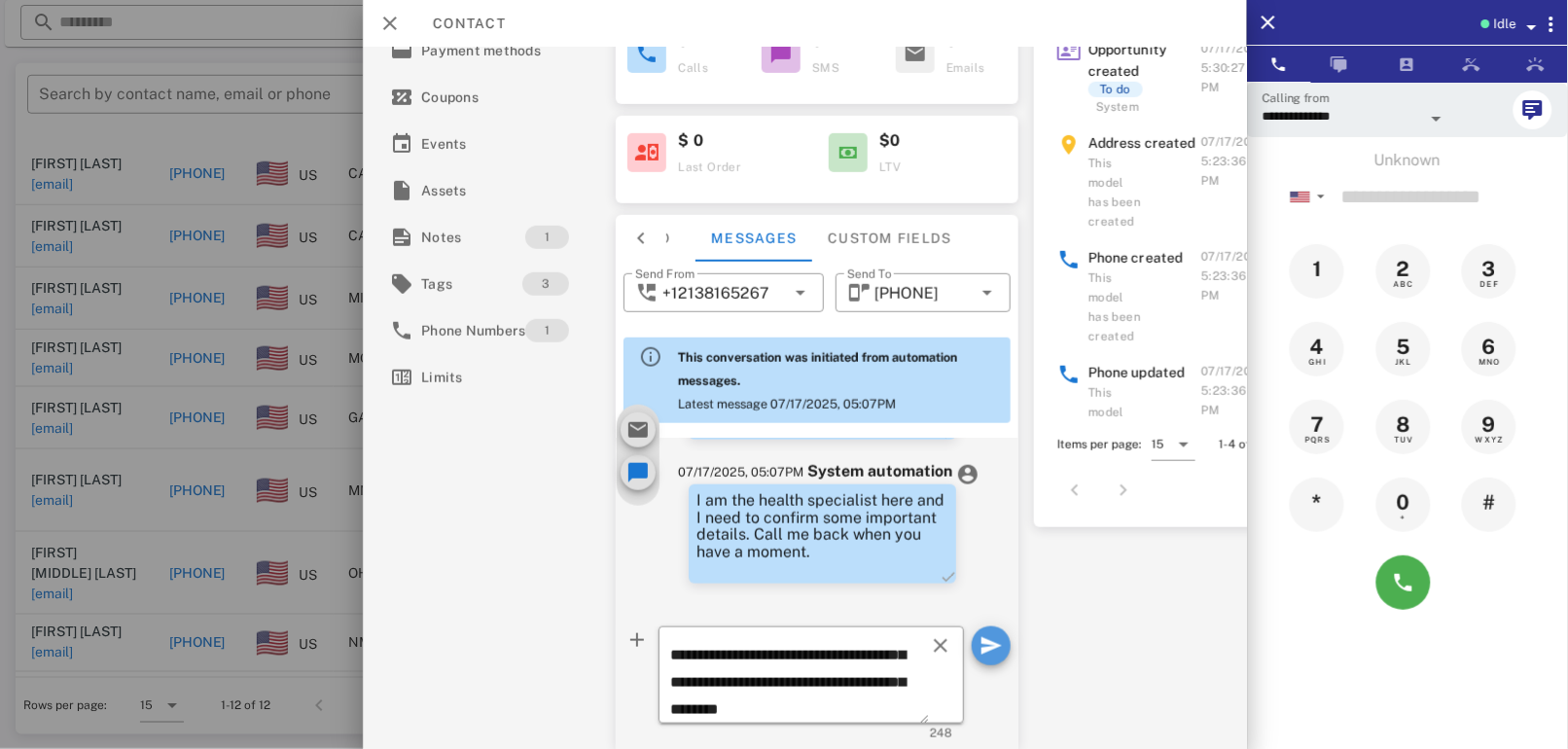 type 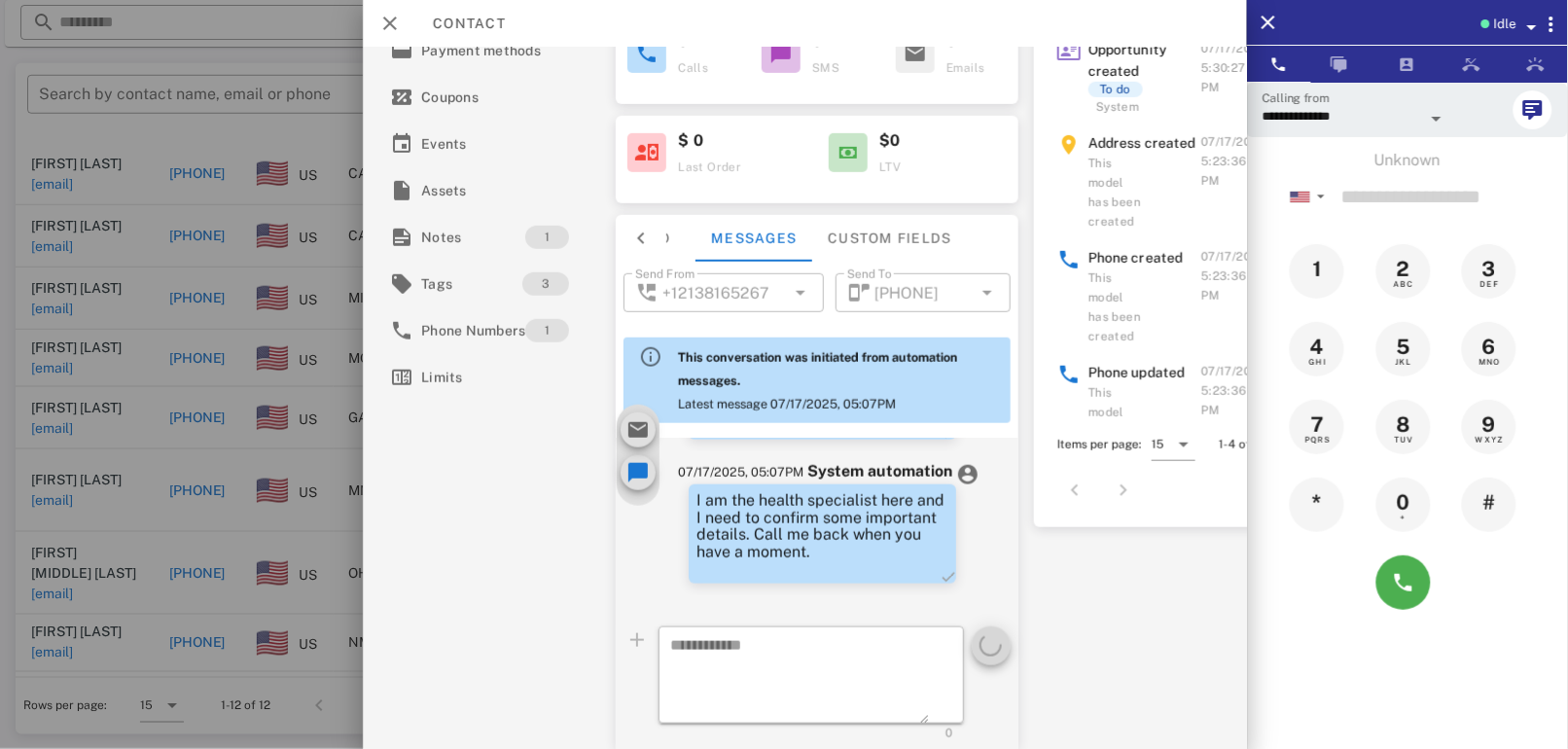 scroll, scrollTop: 0, scrollLeft: 0, axis: both 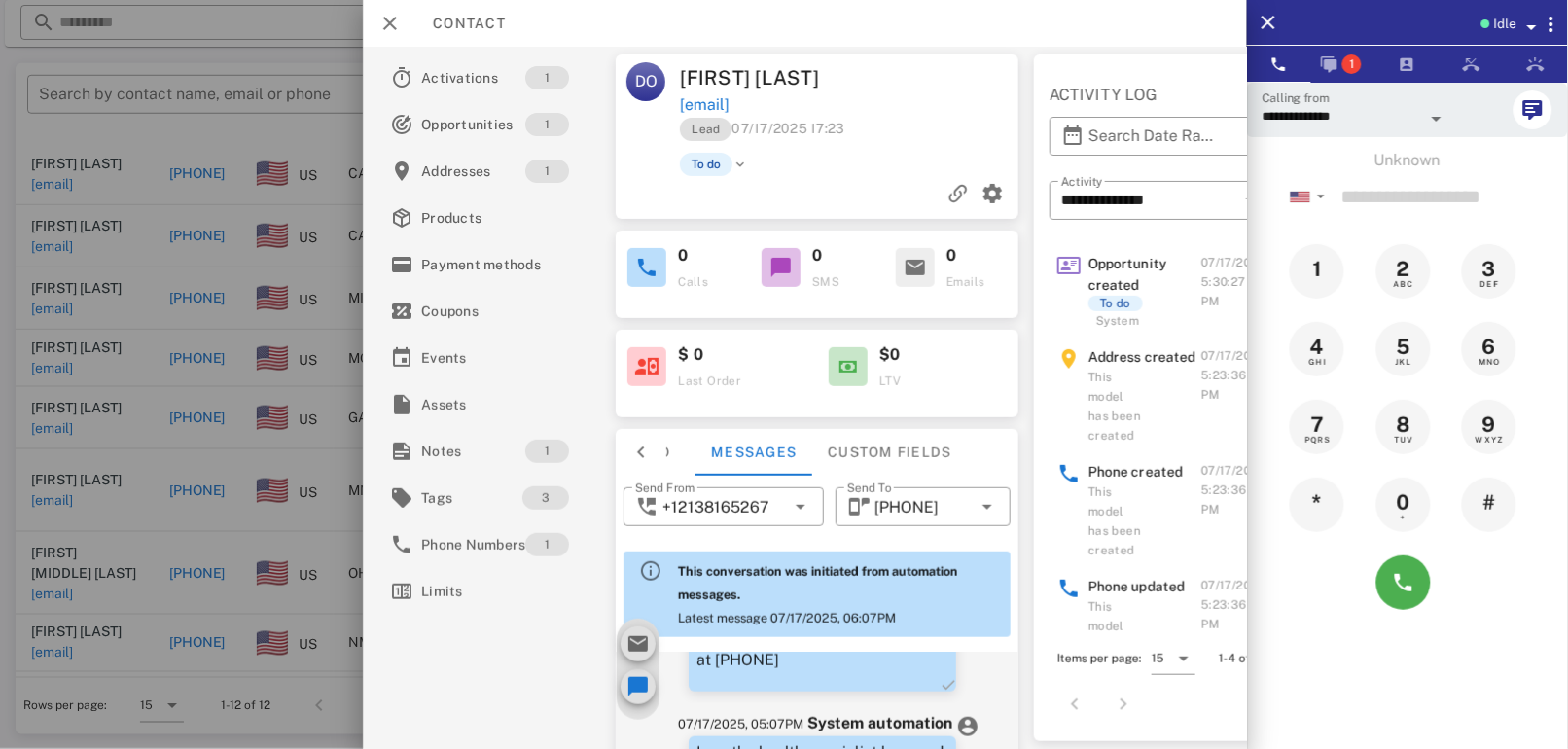 click on "To do" at bounding box center (715, 164) 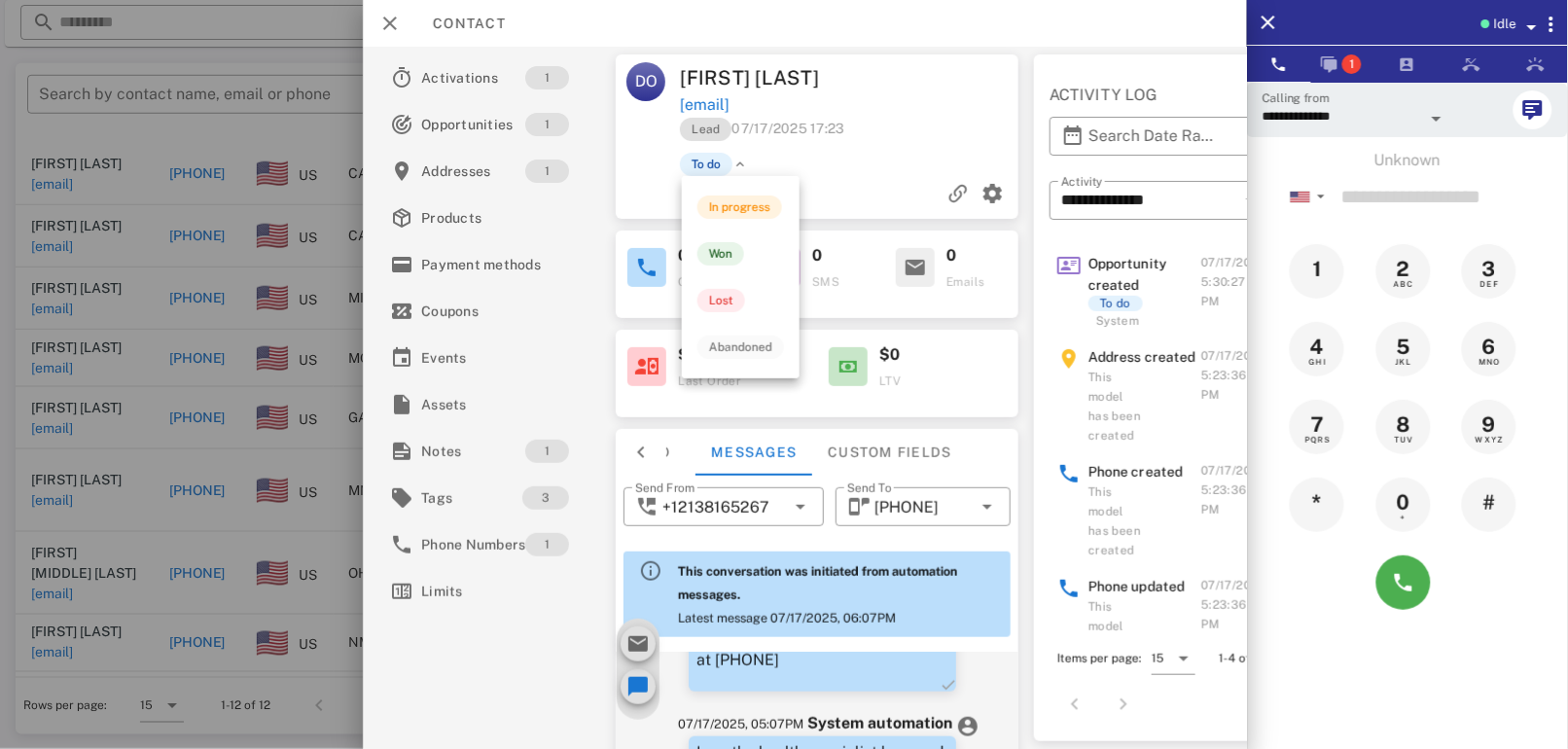 click on "To do" at bounding box center (707, 164) 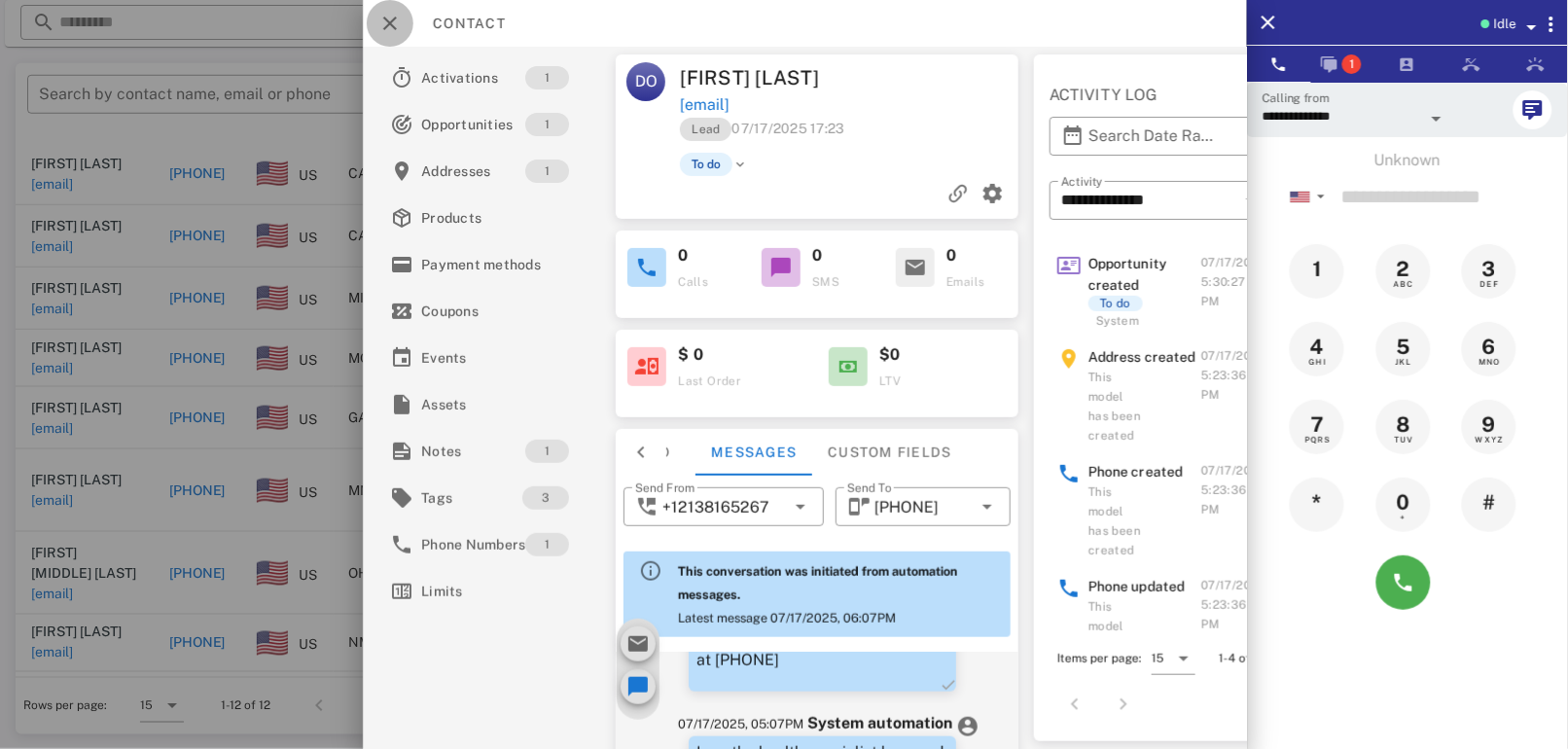click at bounding box center (390, 23) 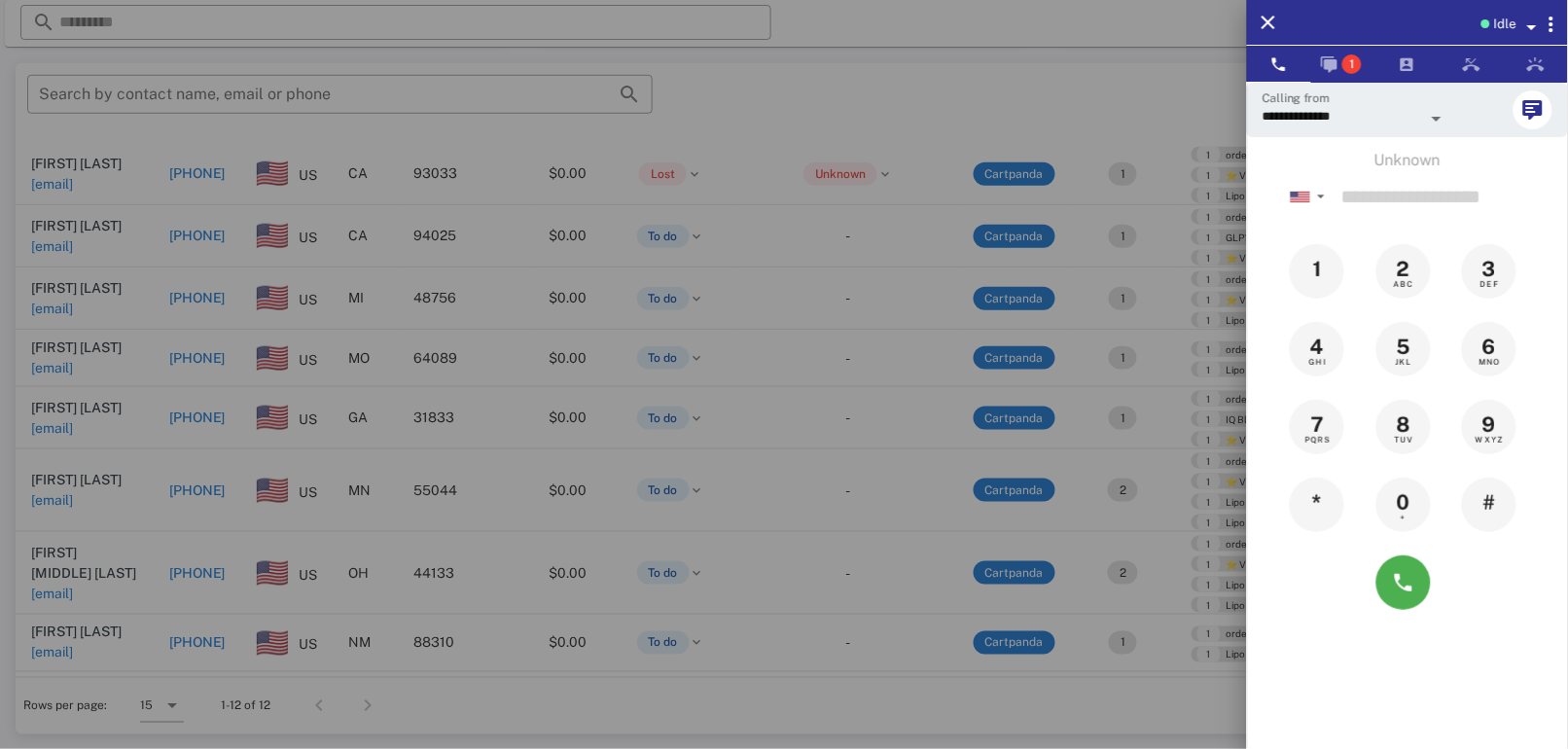 click at bounding box center (784, 374) 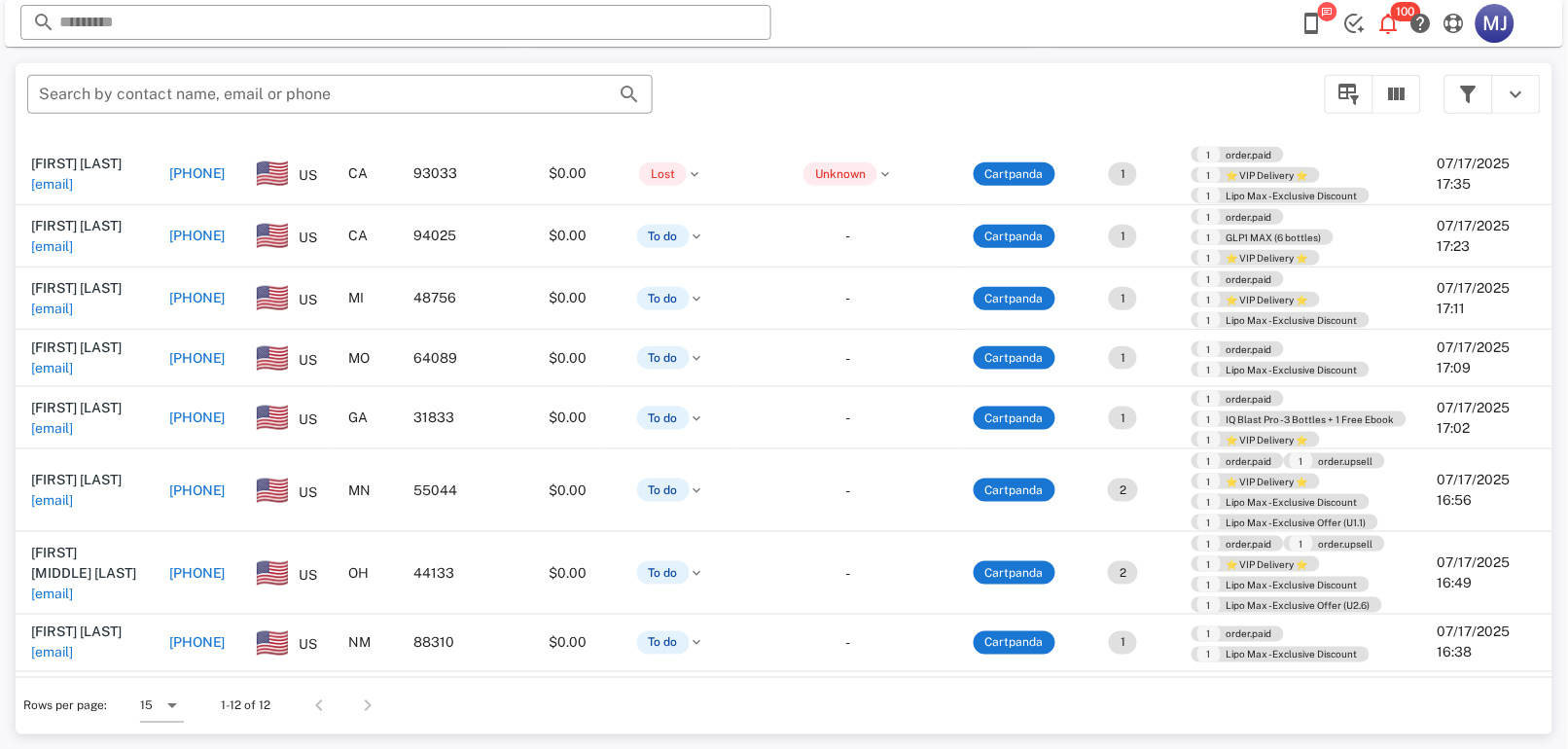 click on "+19893291522" at bounding box center [197, 298] 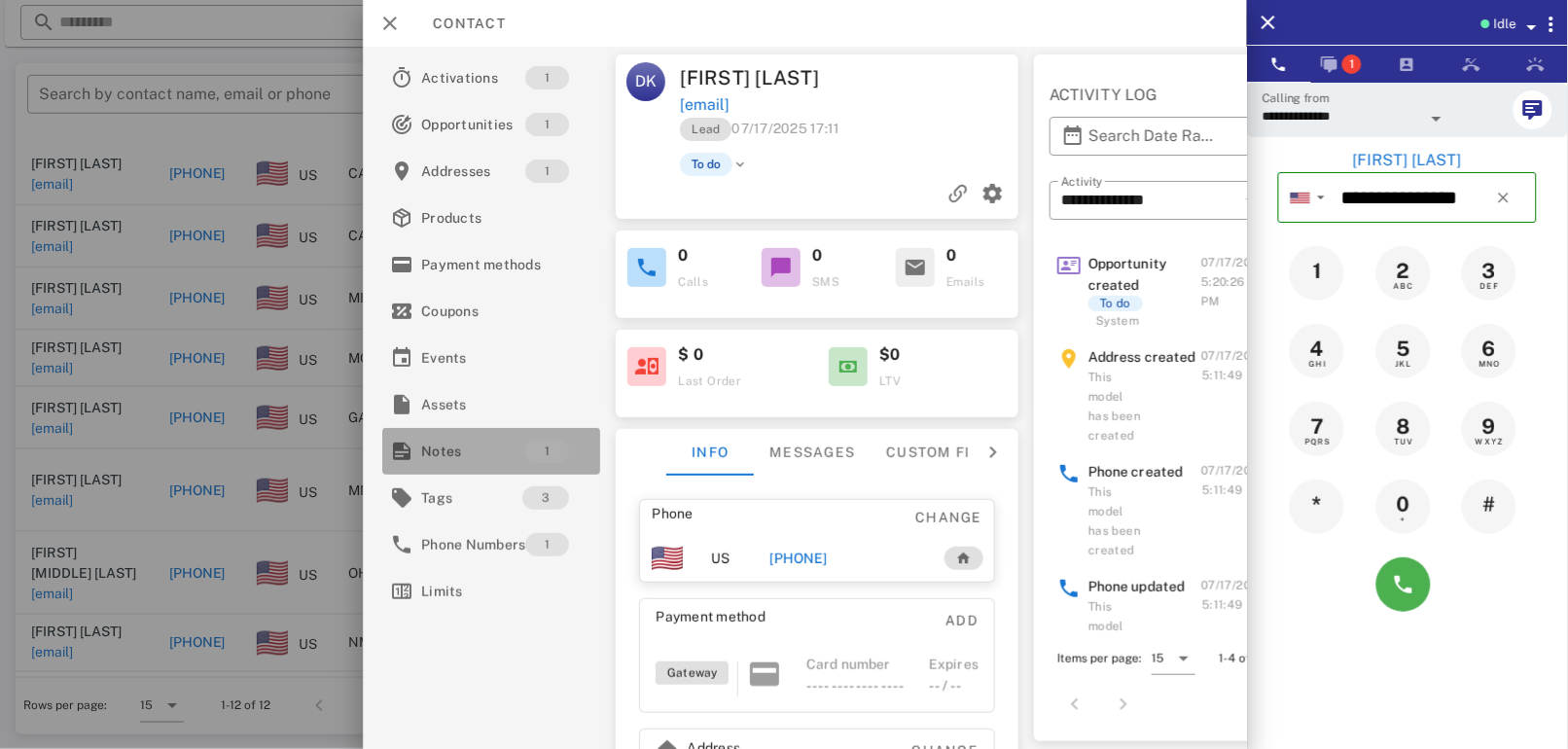 click on "Notes" at bounding box center (473, 451) 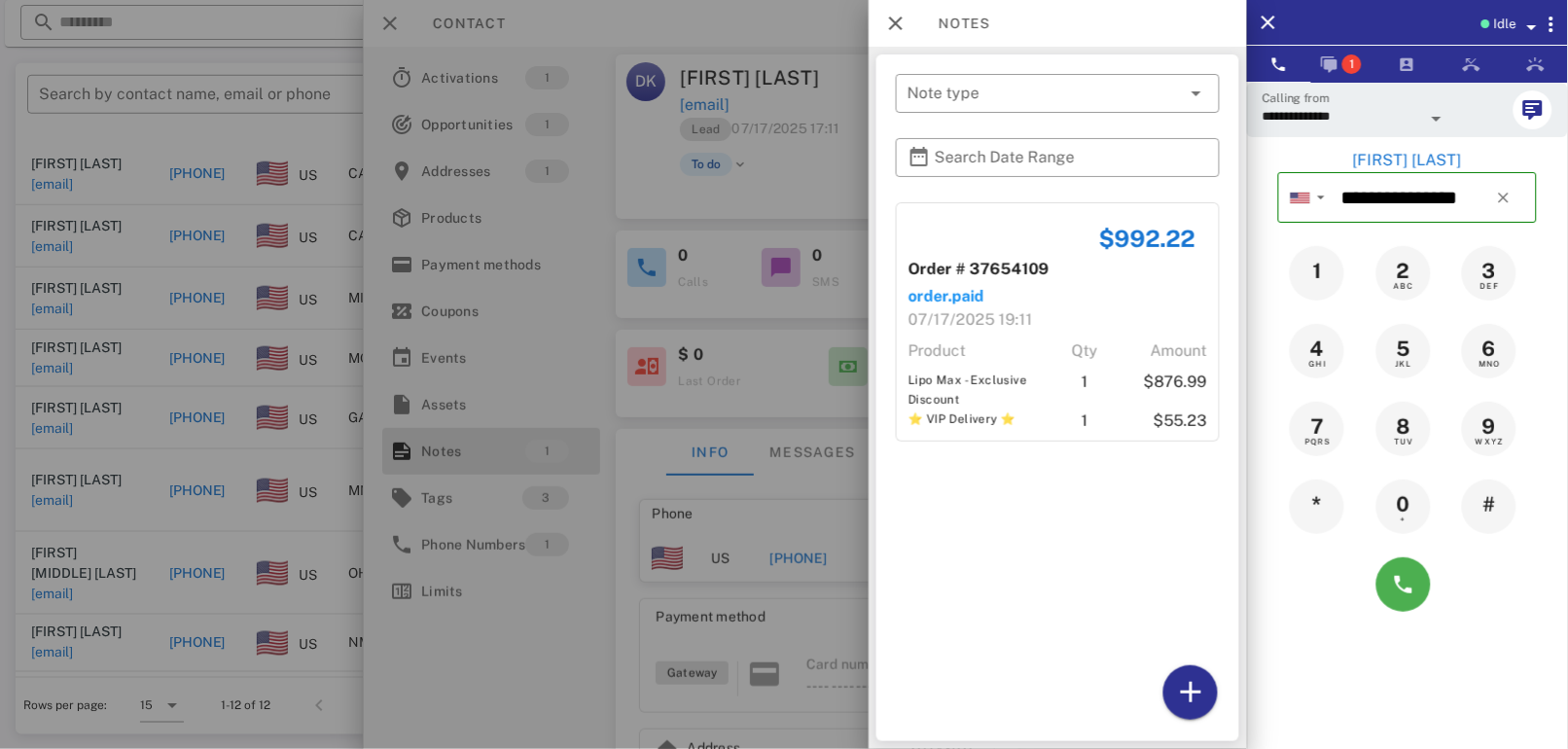 click at bounding box center (1408, 585) 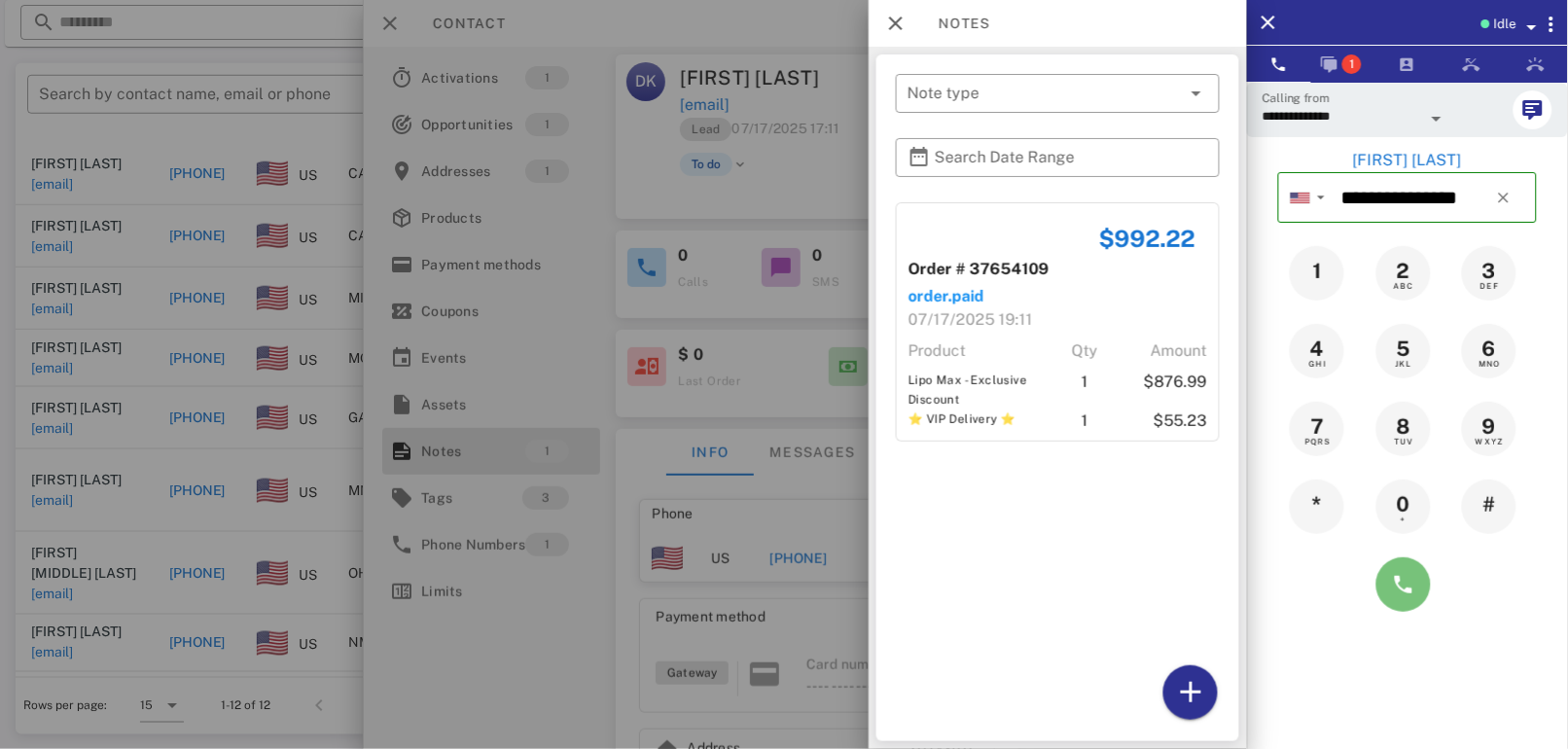 click at bounding box center [1404, 585] 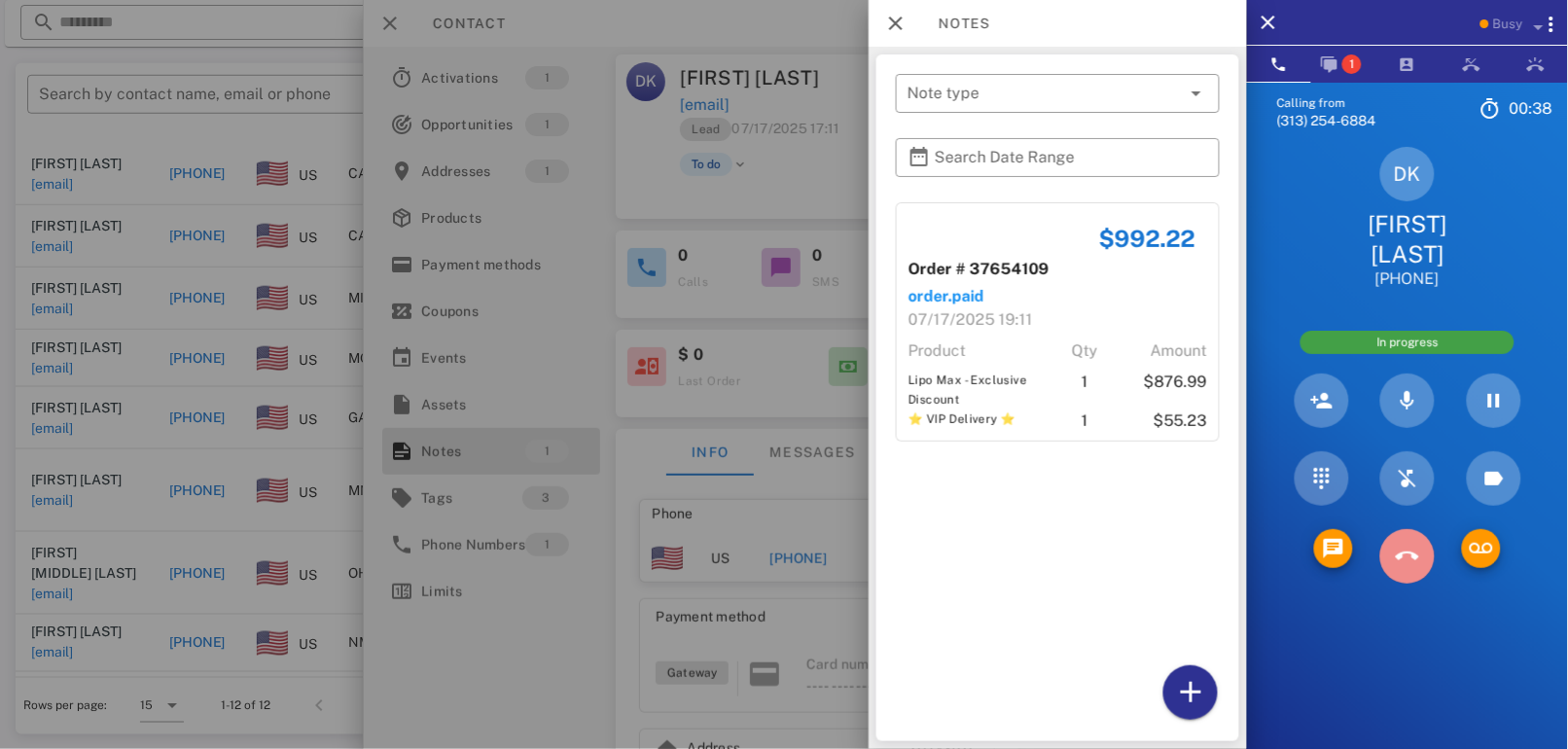 click at bounding box center (1408, 556) 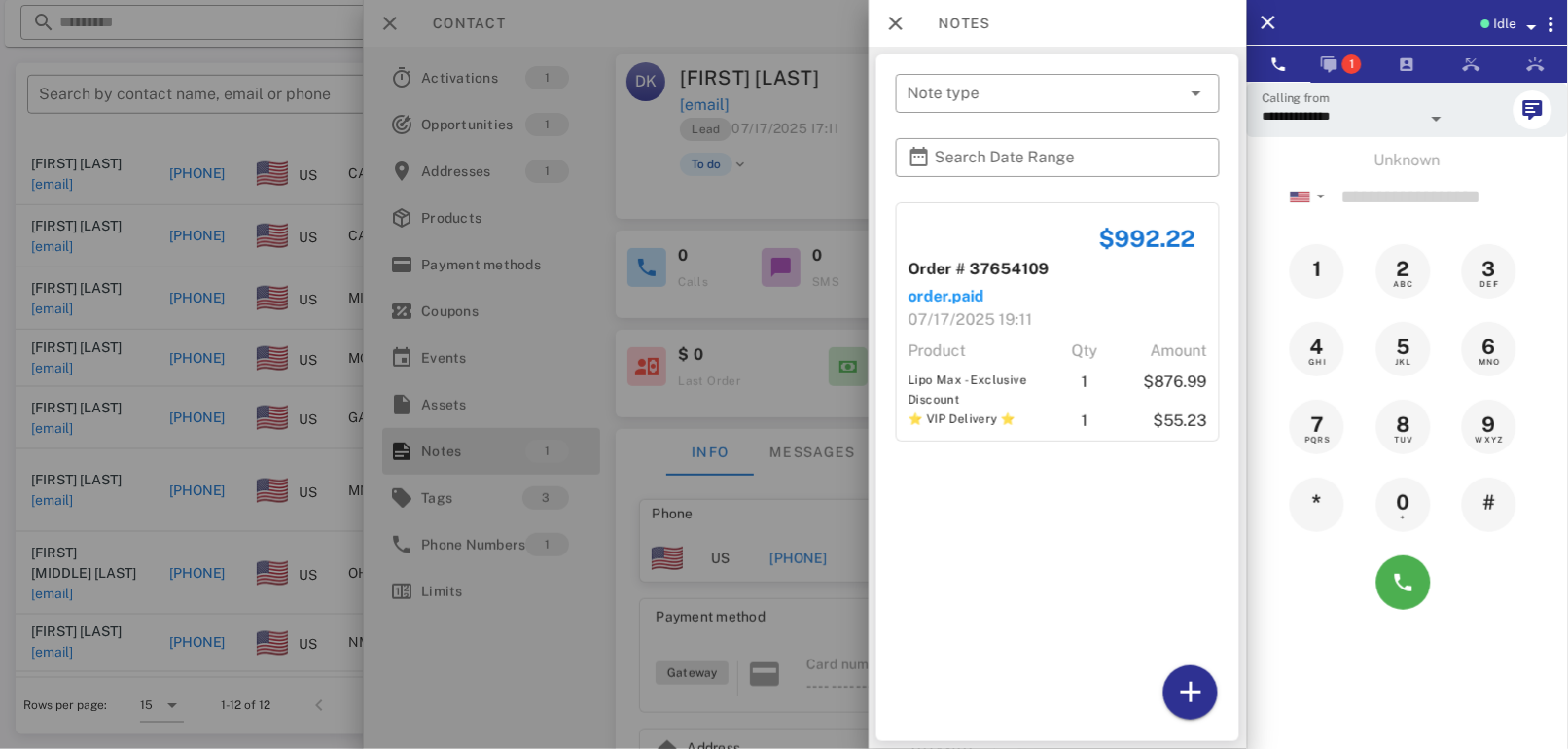 click at bounding box center (784, 374) 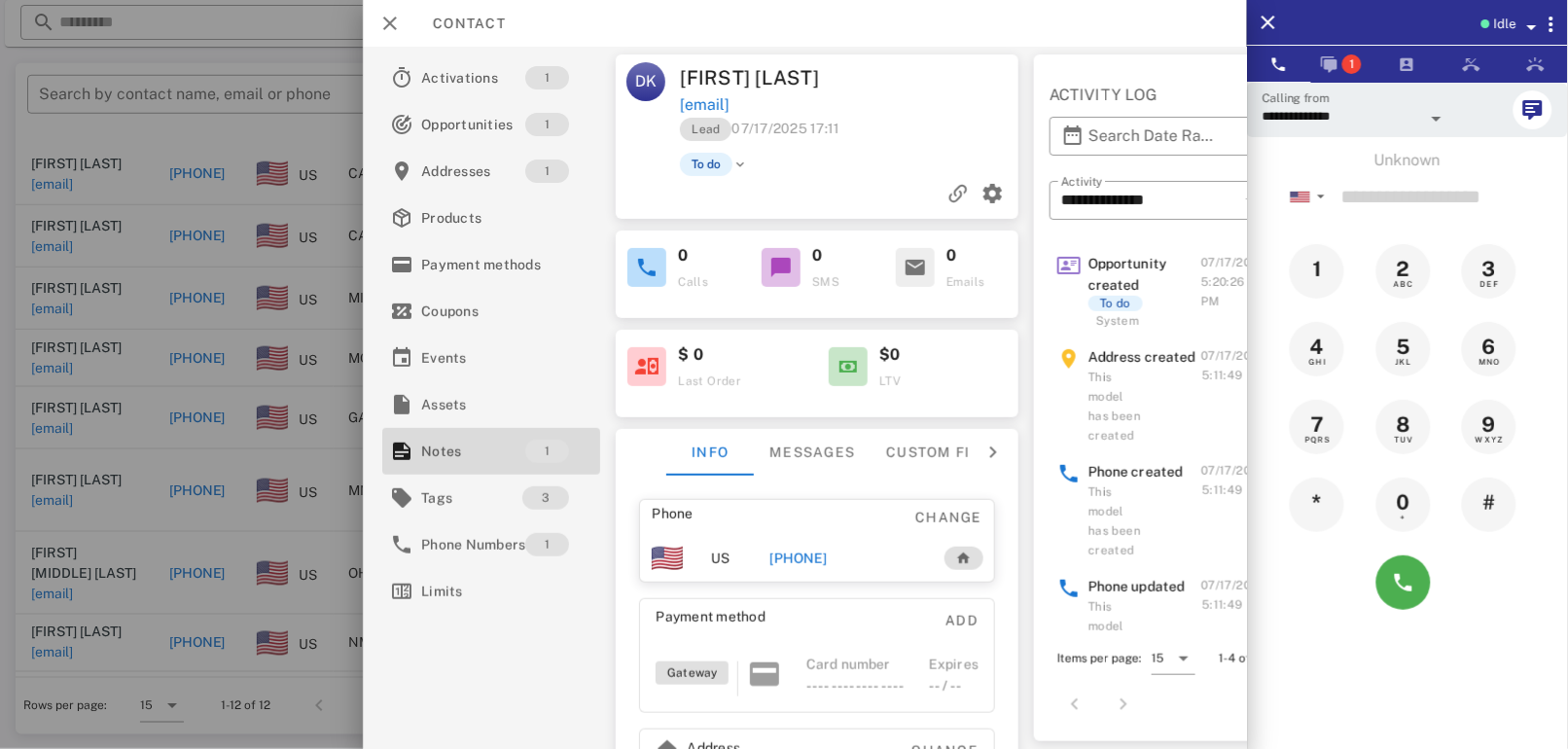 click on "+19893291522" at bounding box center [799, 558] 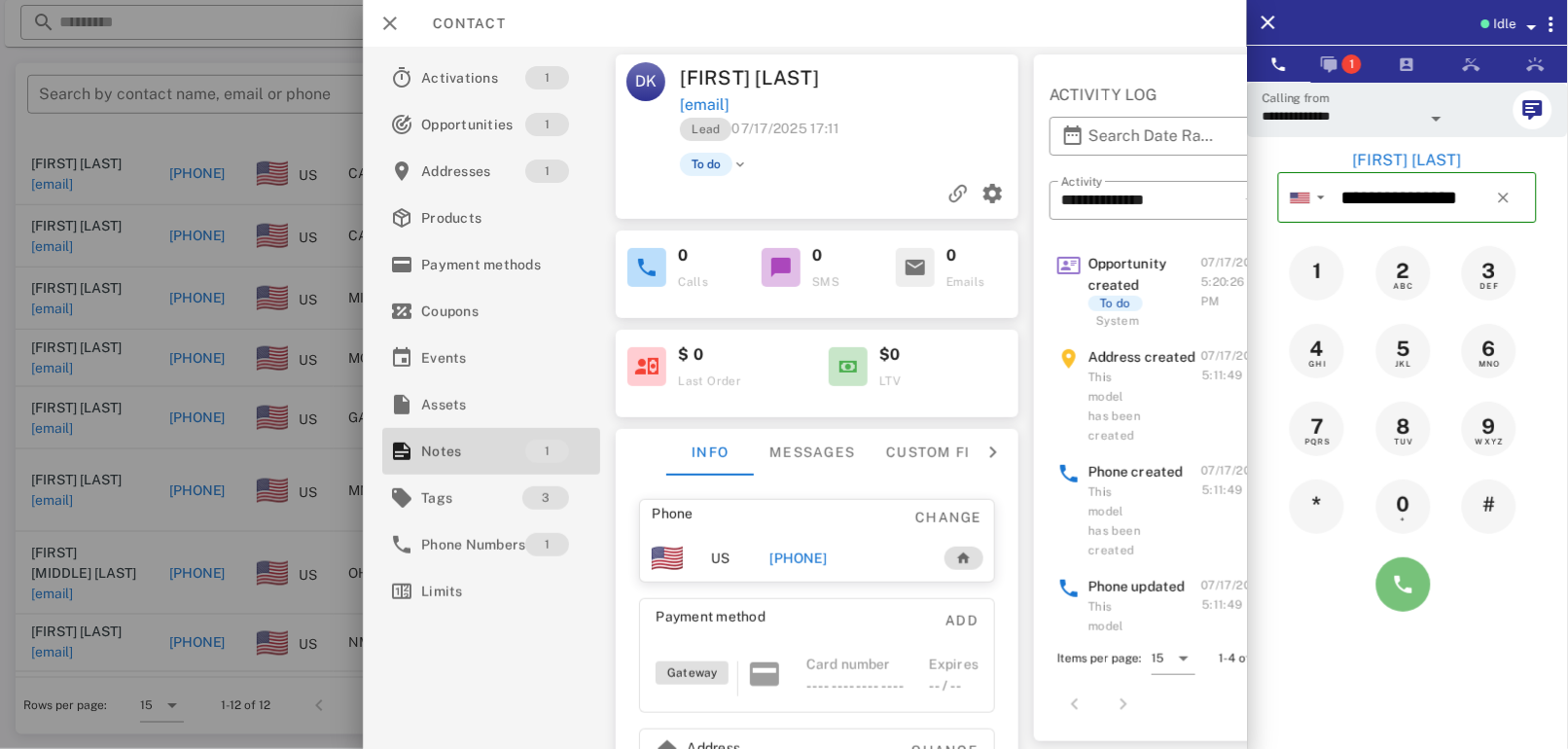 click at bounding box center [1404, 585] 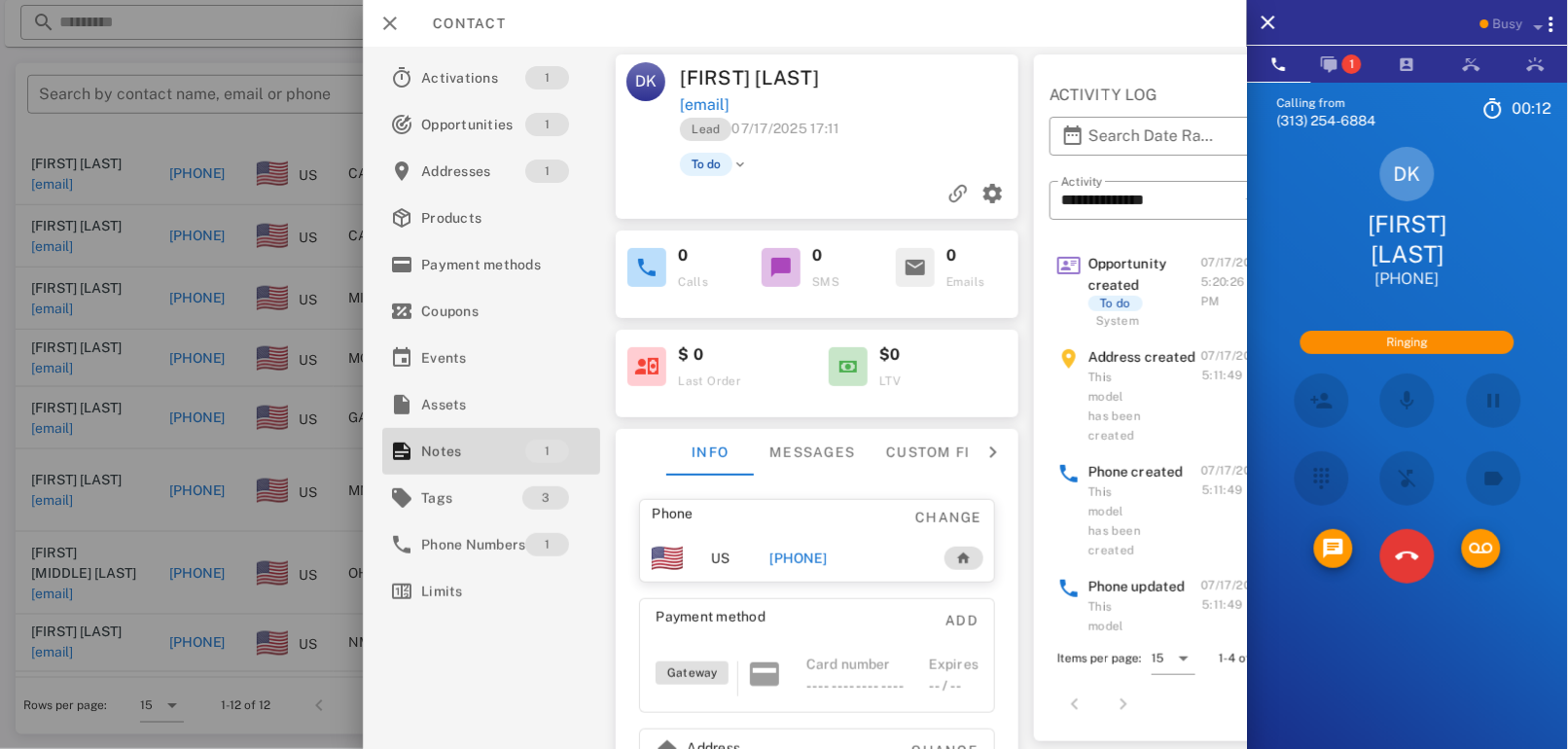 click on "Busy" at bounding box center [1508, 24] 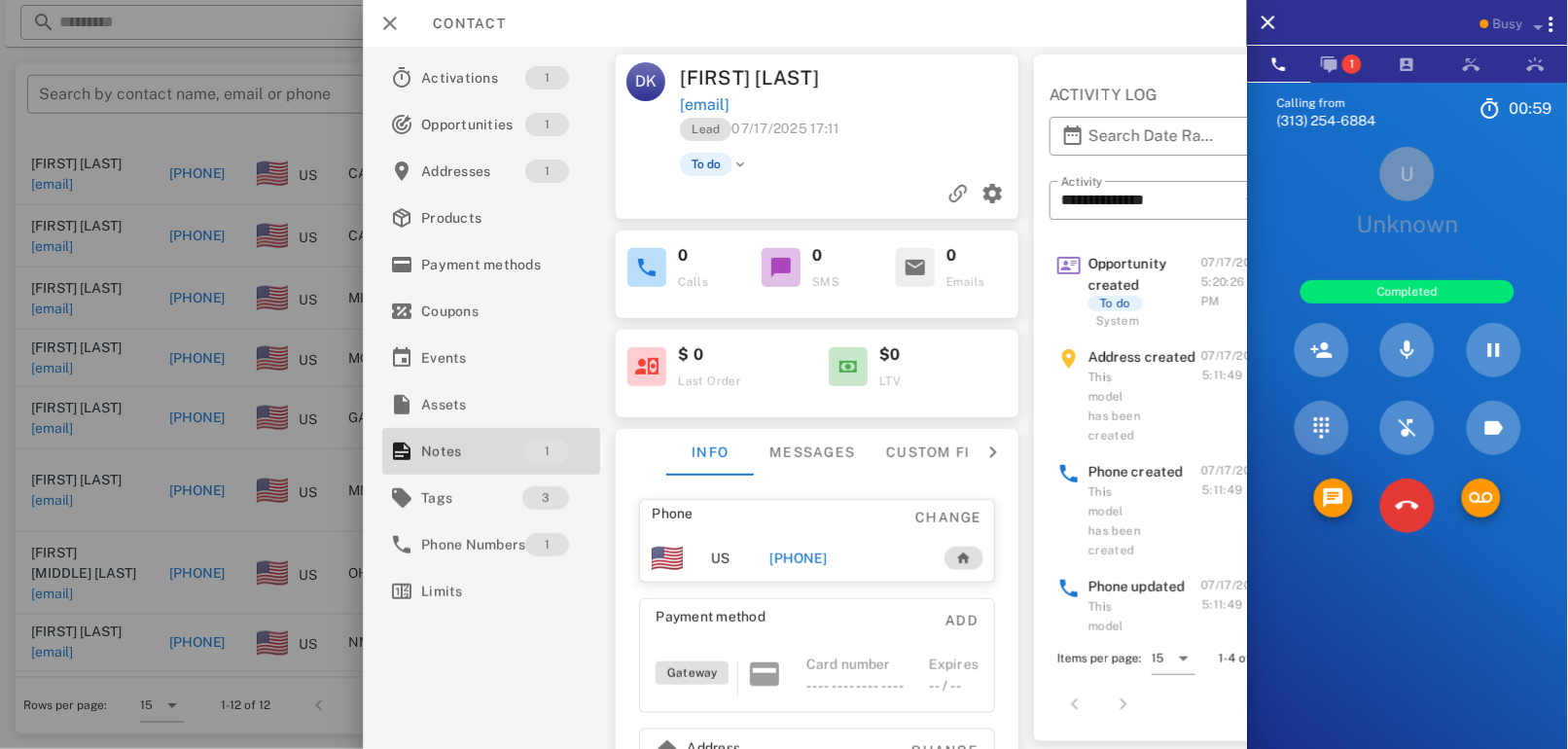 click on "U  Unknown" at bounding box center [1408, 193] 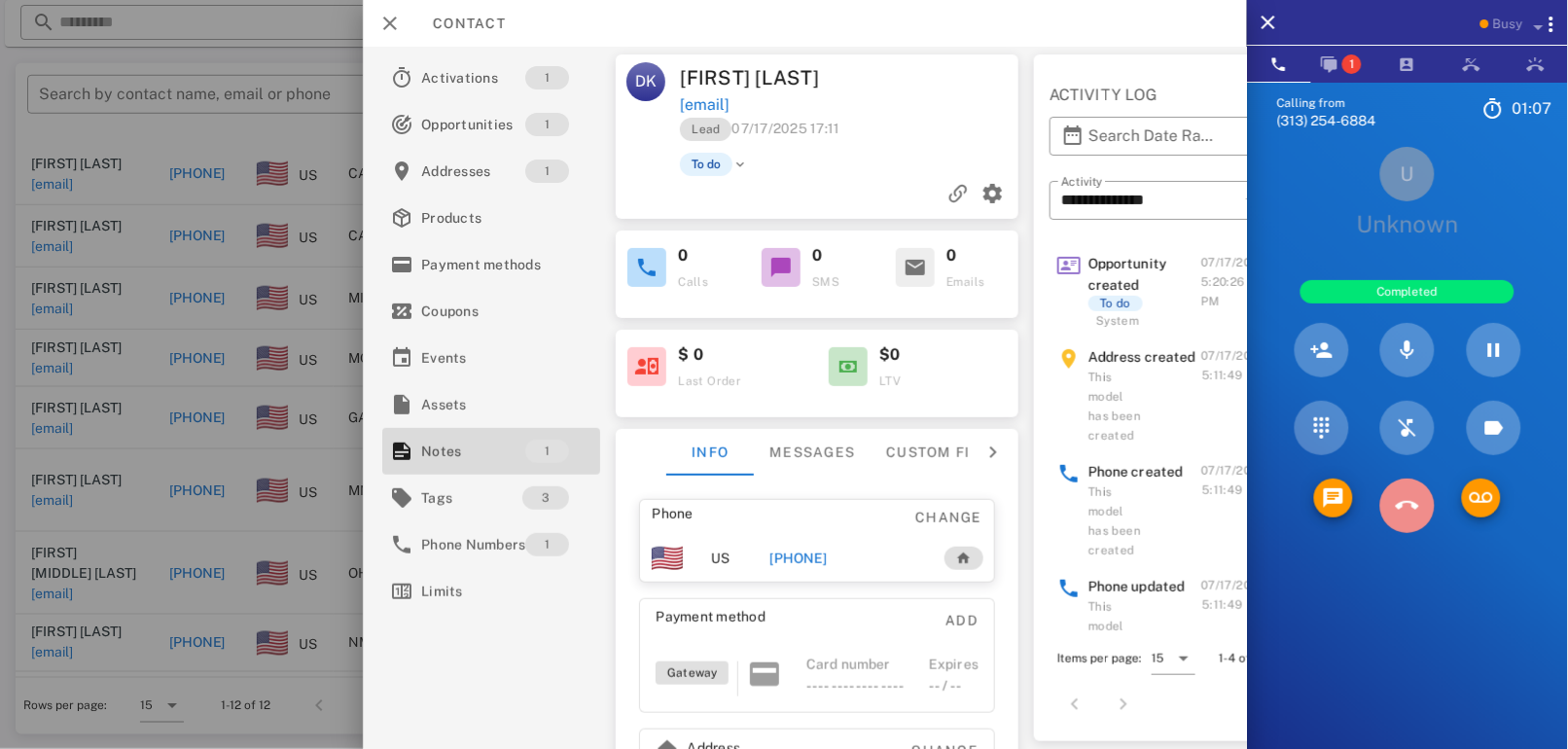 click at bounding box center [1408, 506] 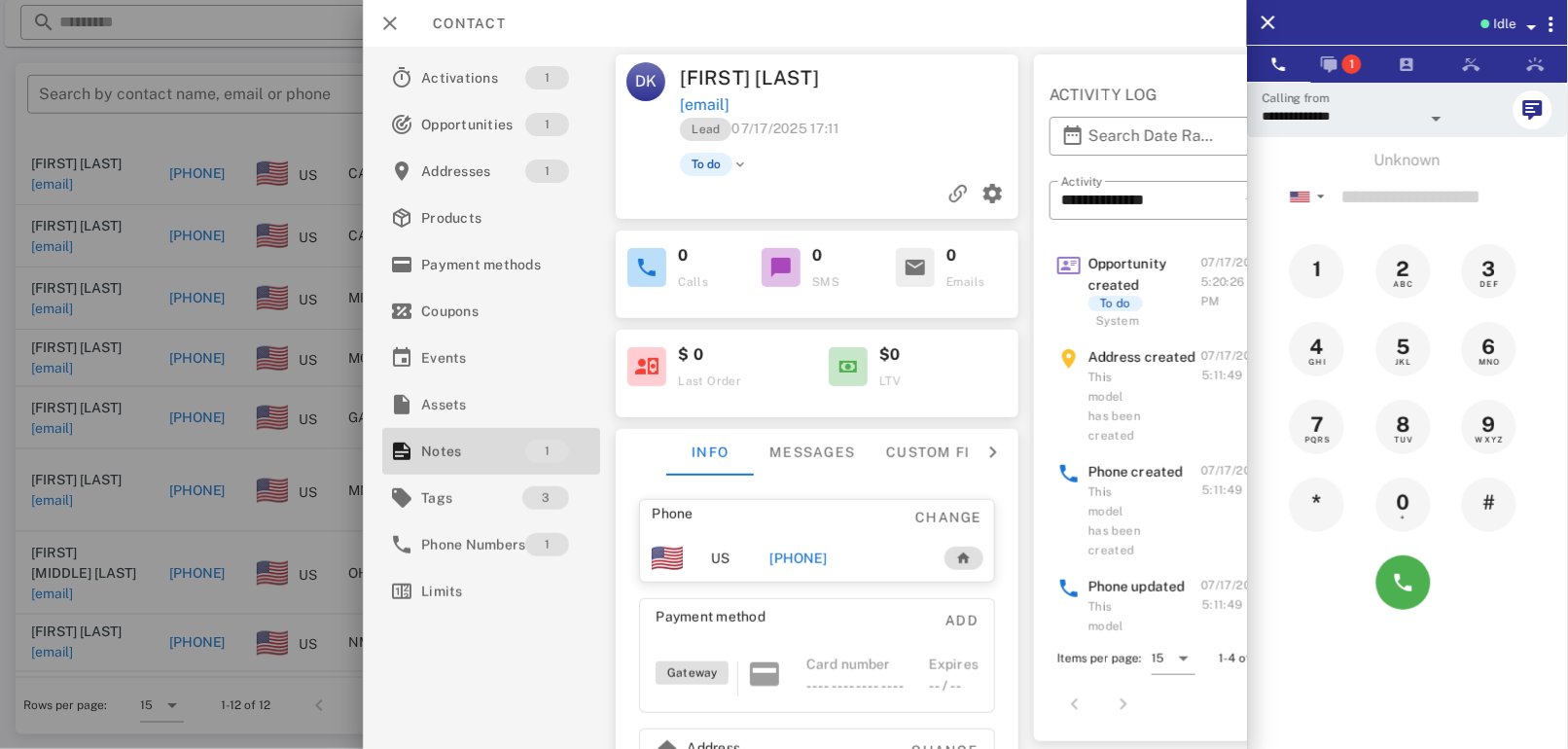 click on "+19893291522" at bounding box center [799, 558] 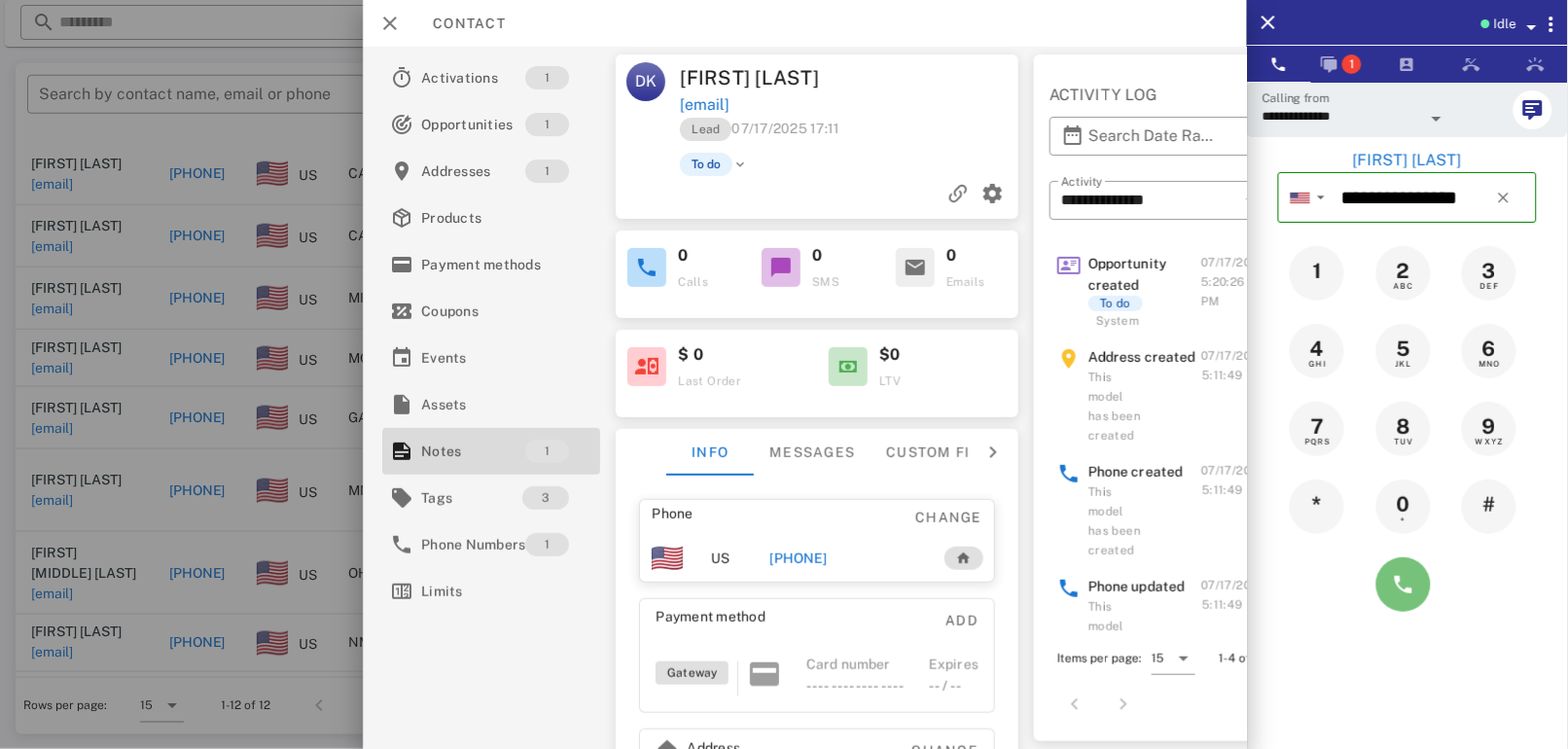 click at bounding box center (1404, 585) 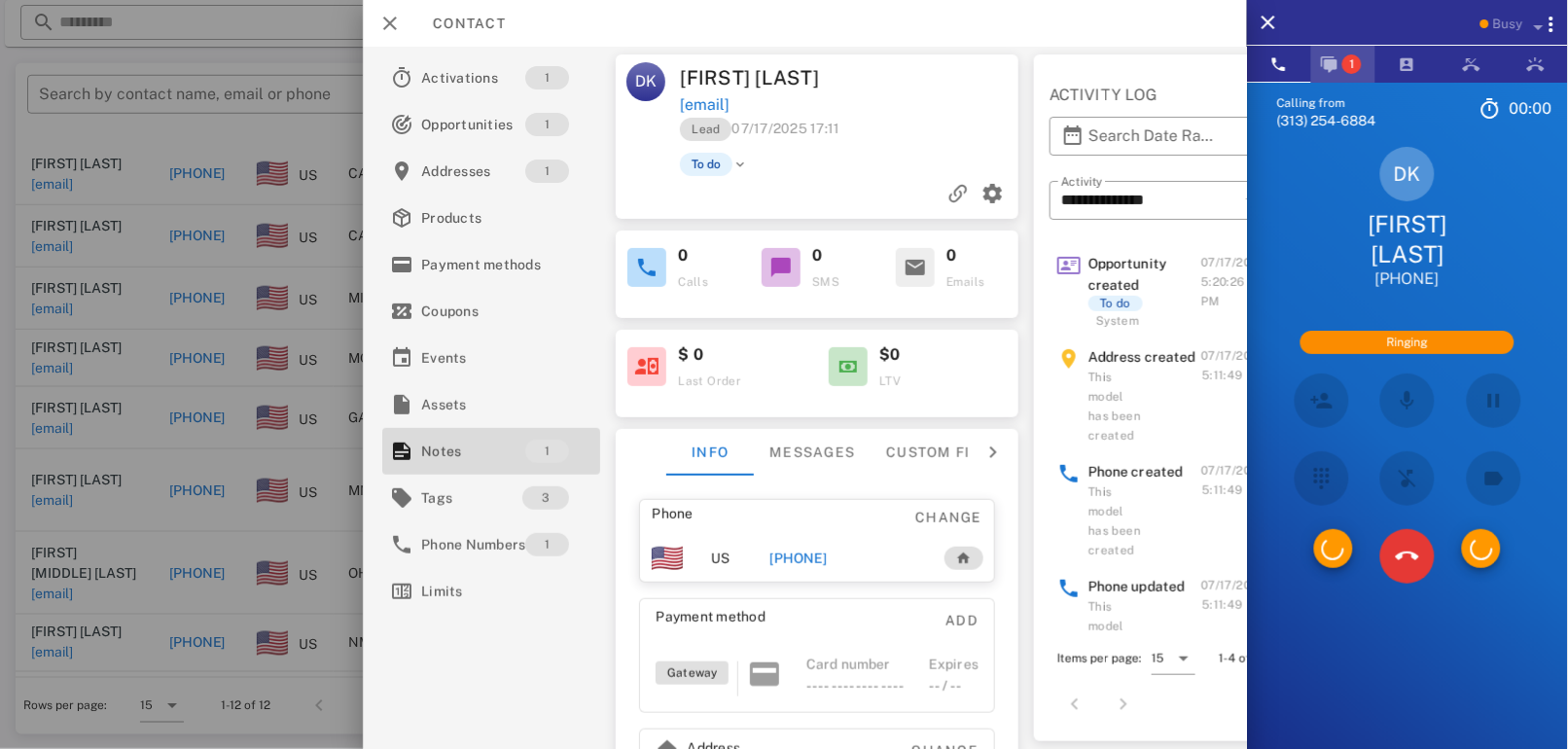 click at bounding box center (1330, 64) 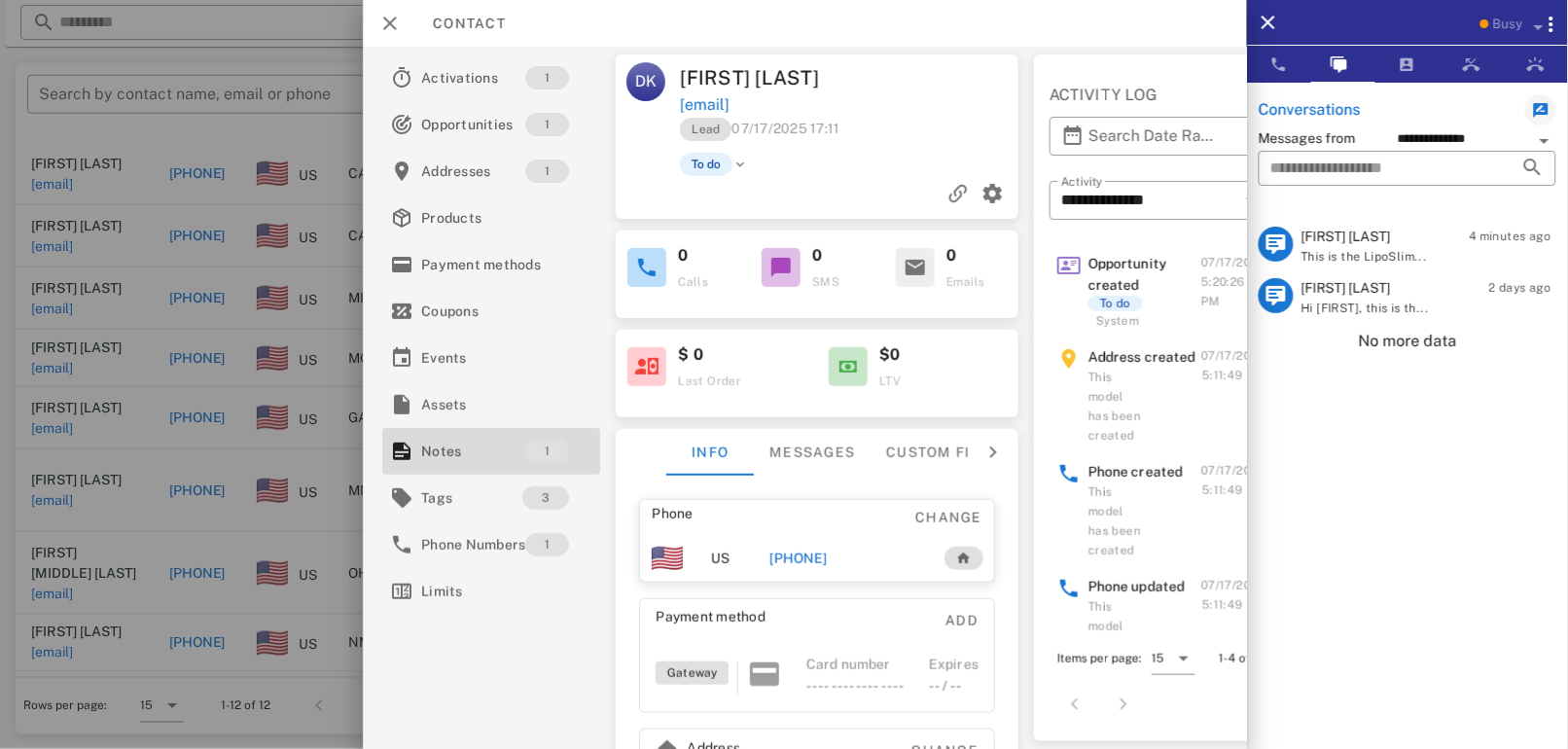 click on "This is the LipoSlim..." at bounding box center [1364, 257] 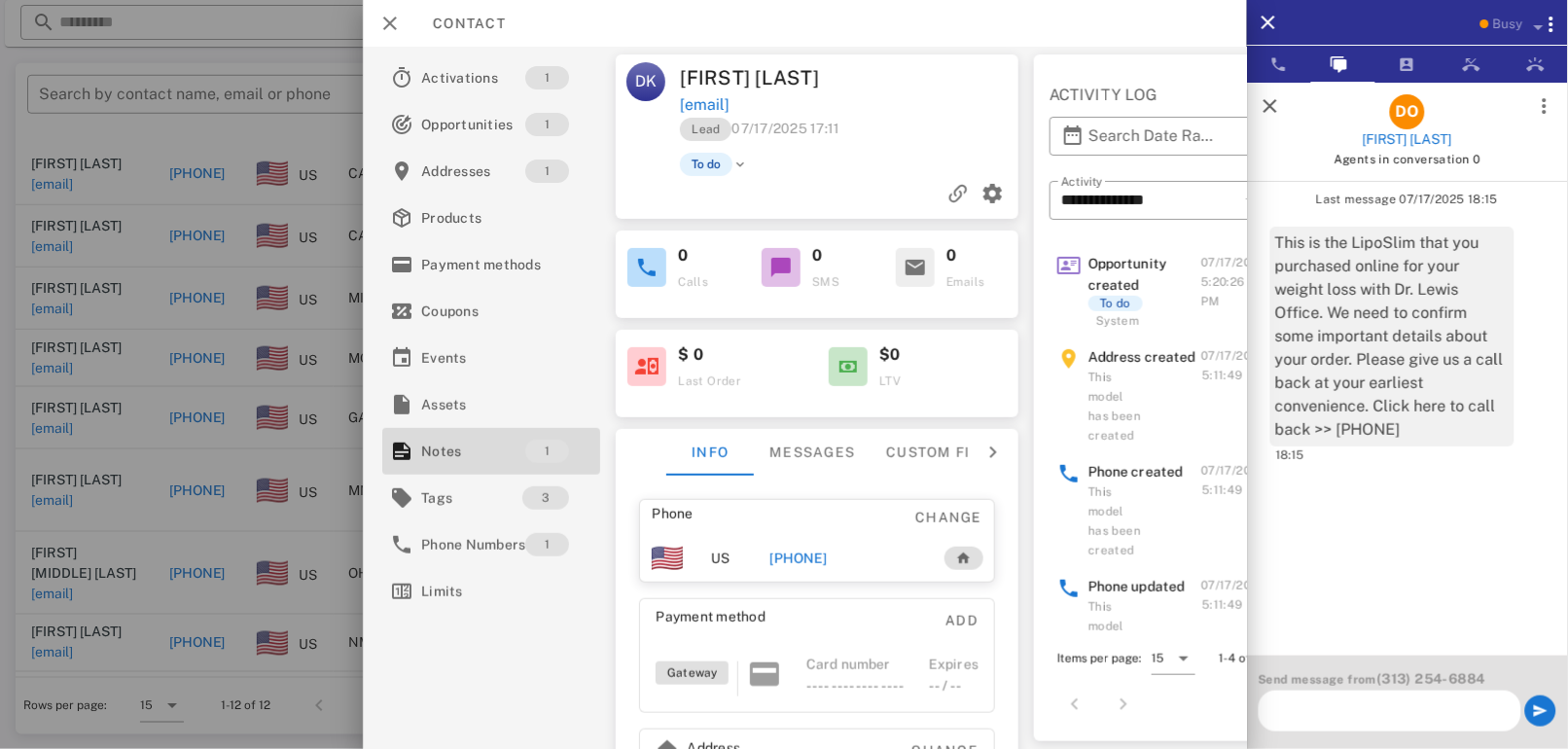 scroll, scrollTop: 0, scrollLeft: 0, axis: both 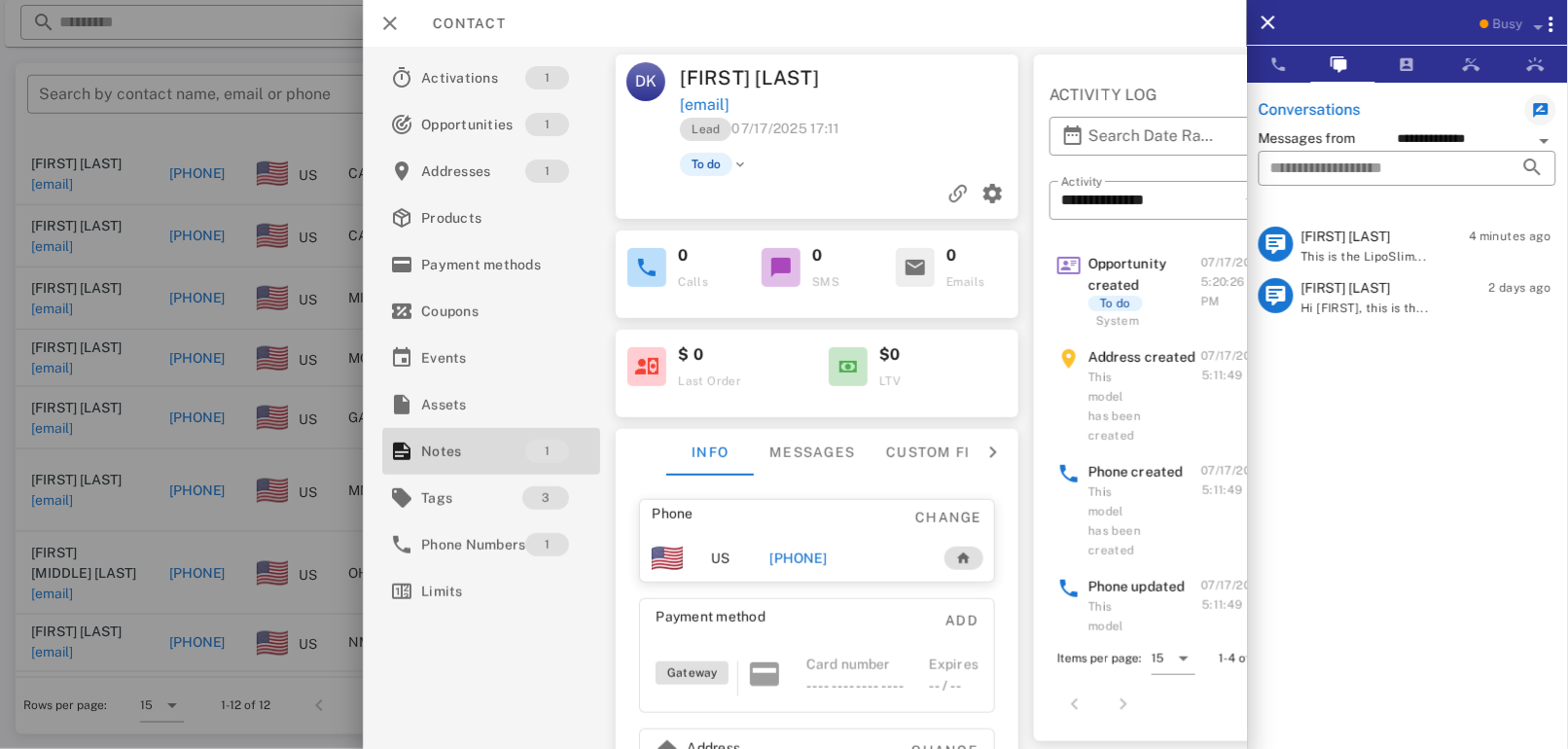 click on "Davin Brown" at bounding box center [1365, 288] 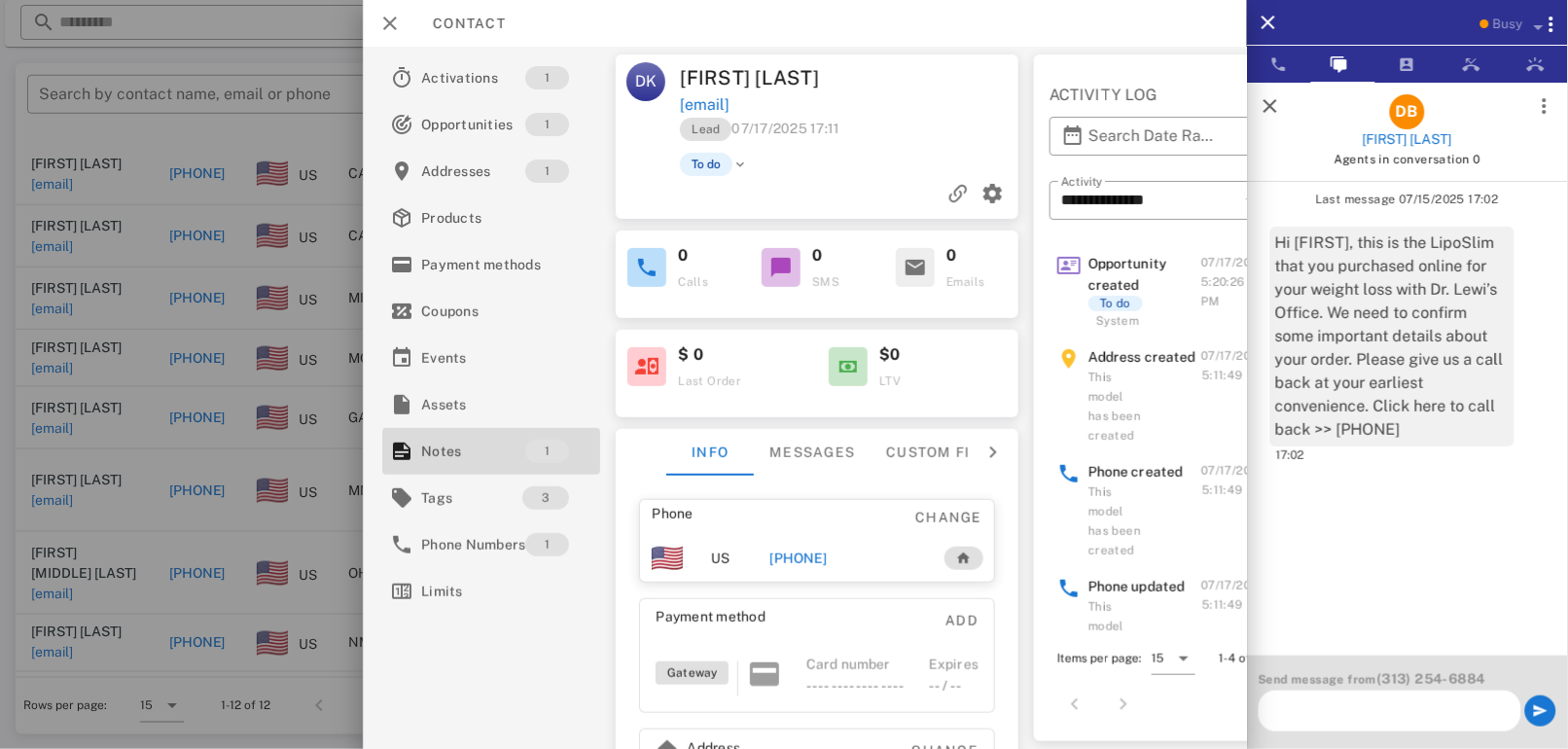 scroll, scrollTop: 0, scrollLeft: 0, axis: both 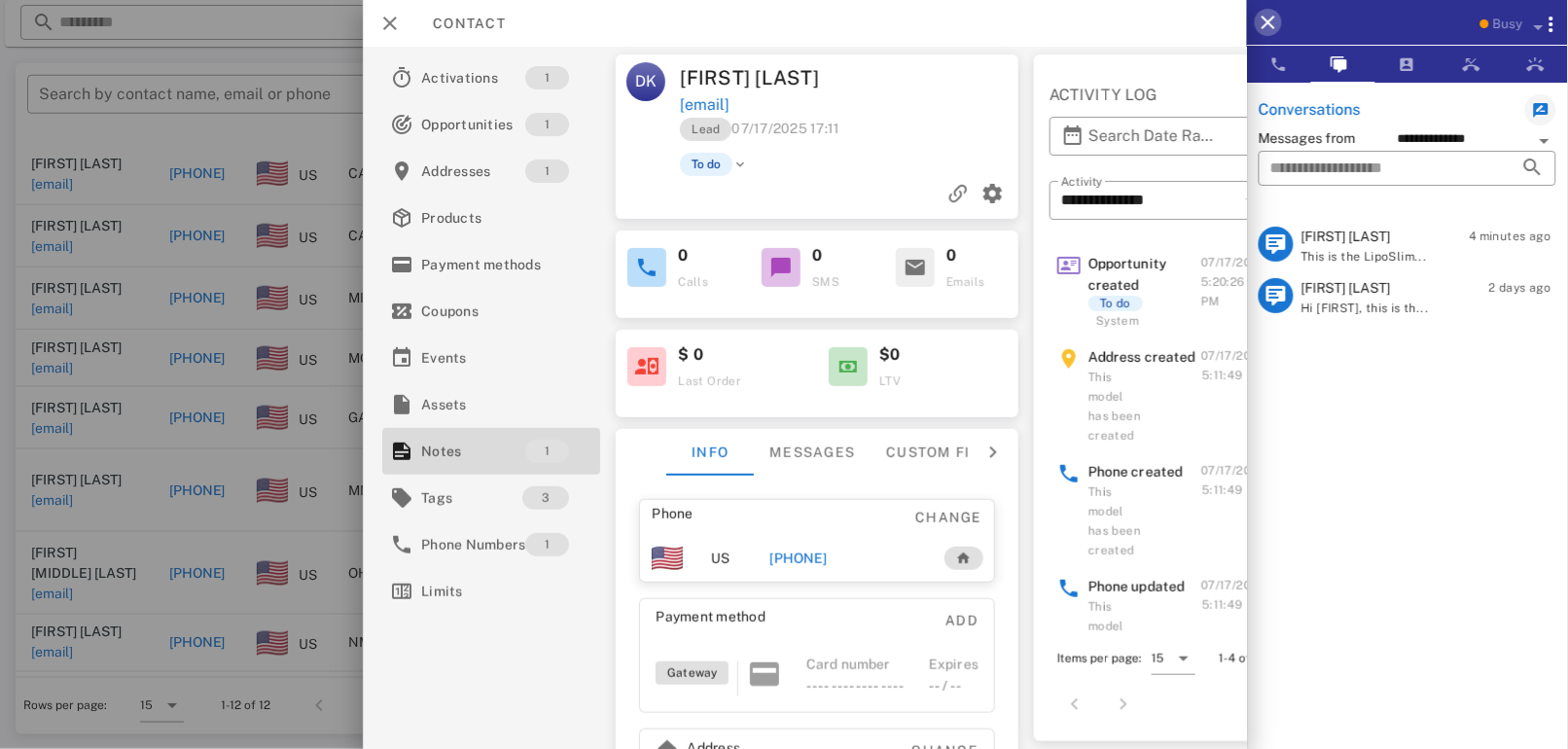 click at bounding box center (1268, 22) 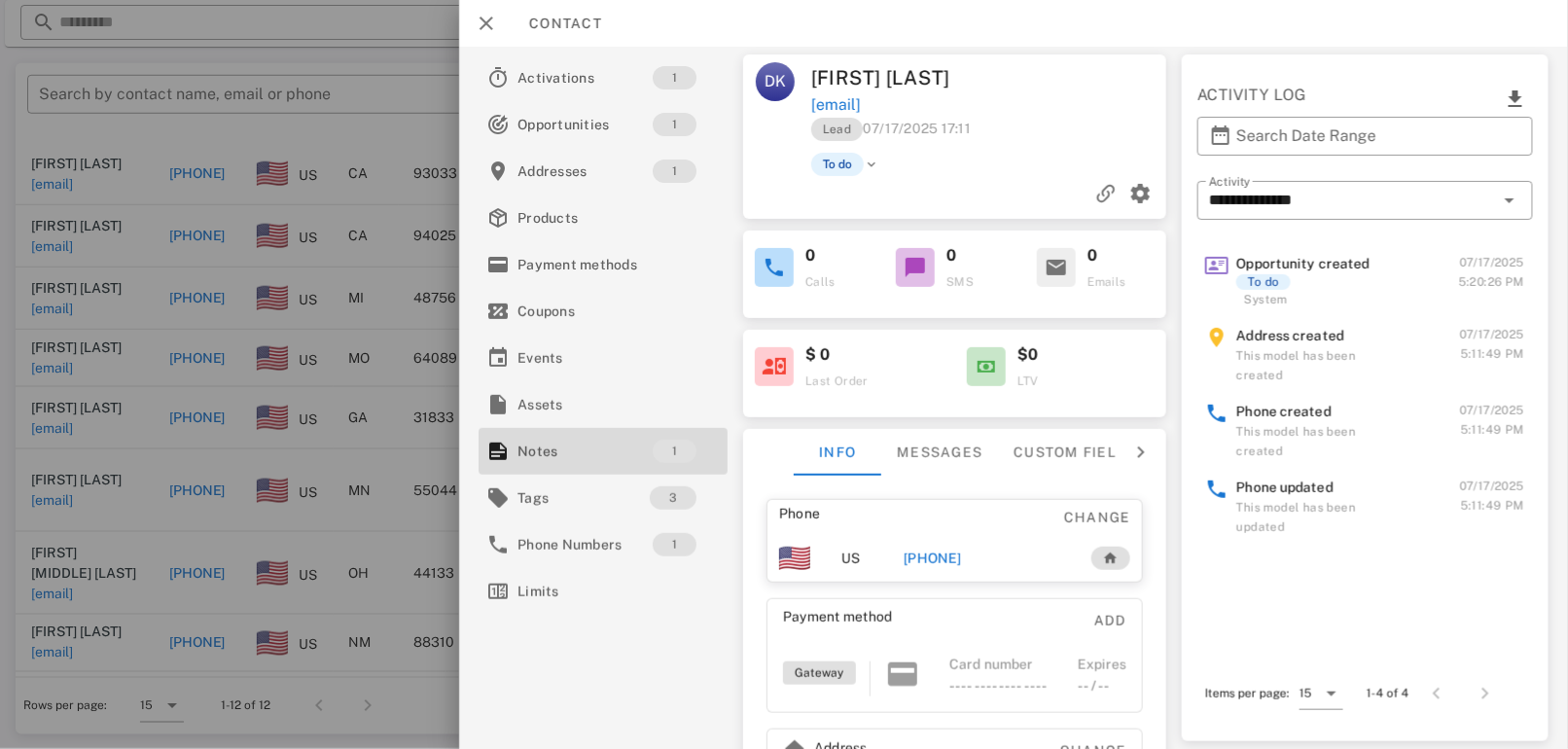 click on "+19893291522" at bounding box center (933, 558) 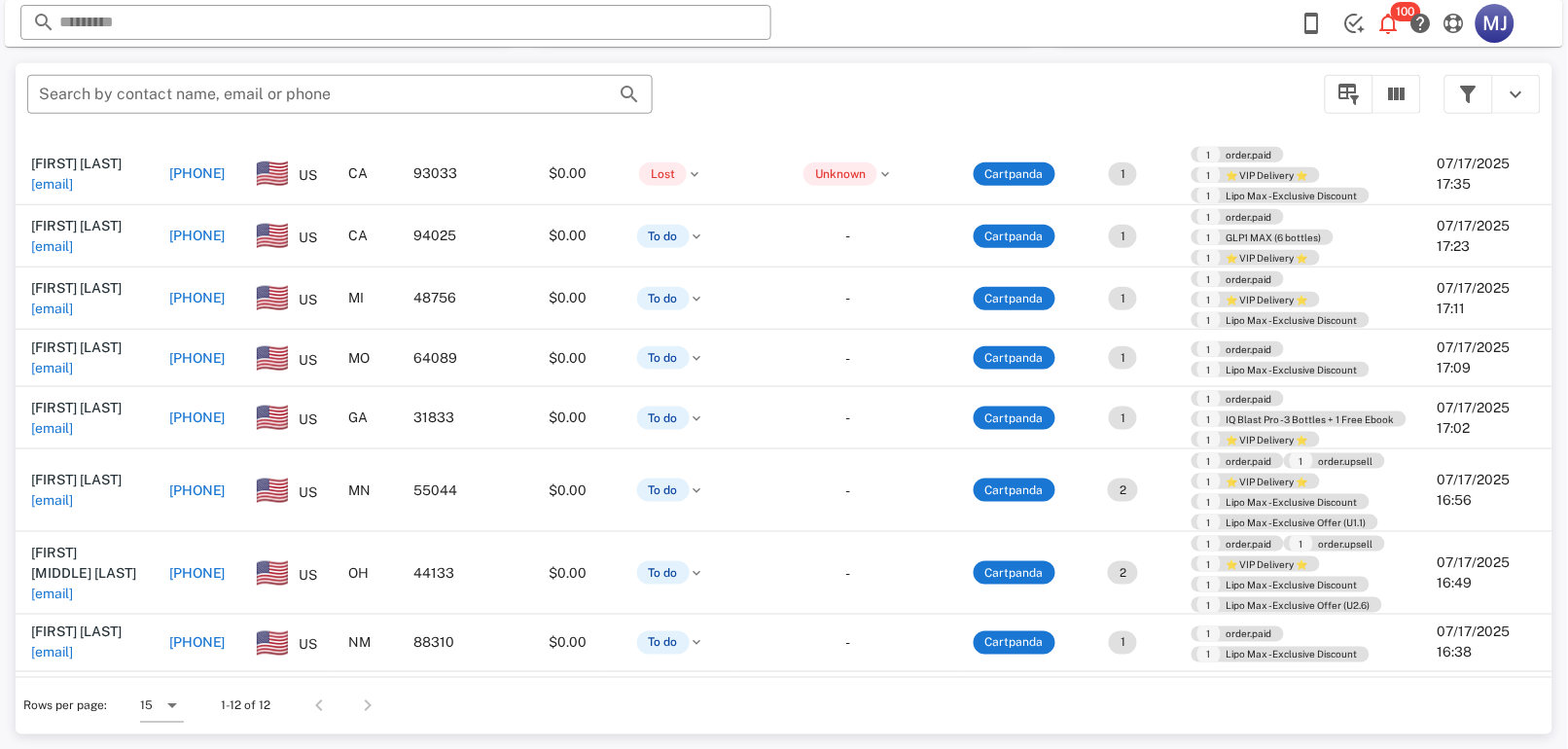 click on "+19893291522" at bounding box center [197, 298] 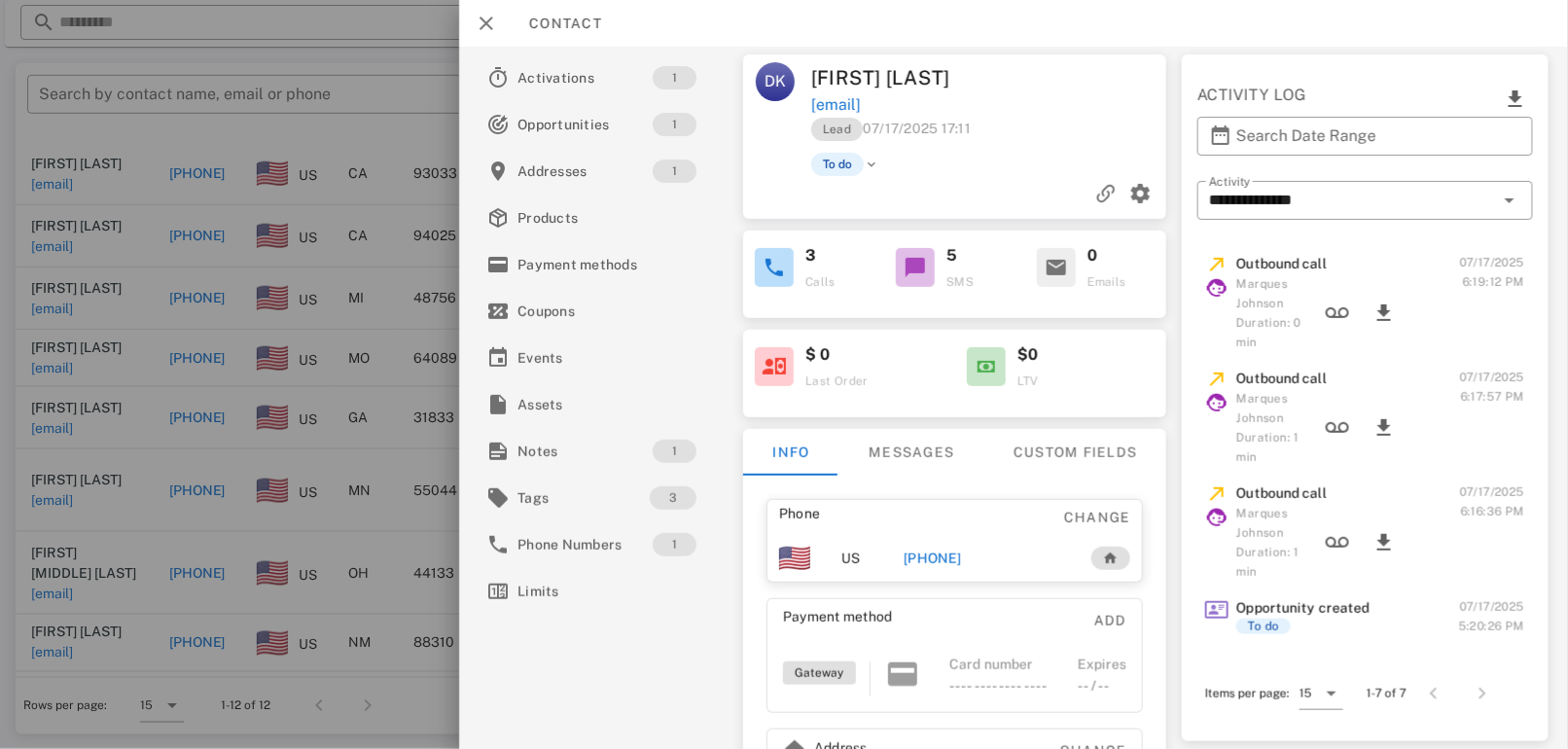 click on "+19893291522" at bounding box center (933, 558) 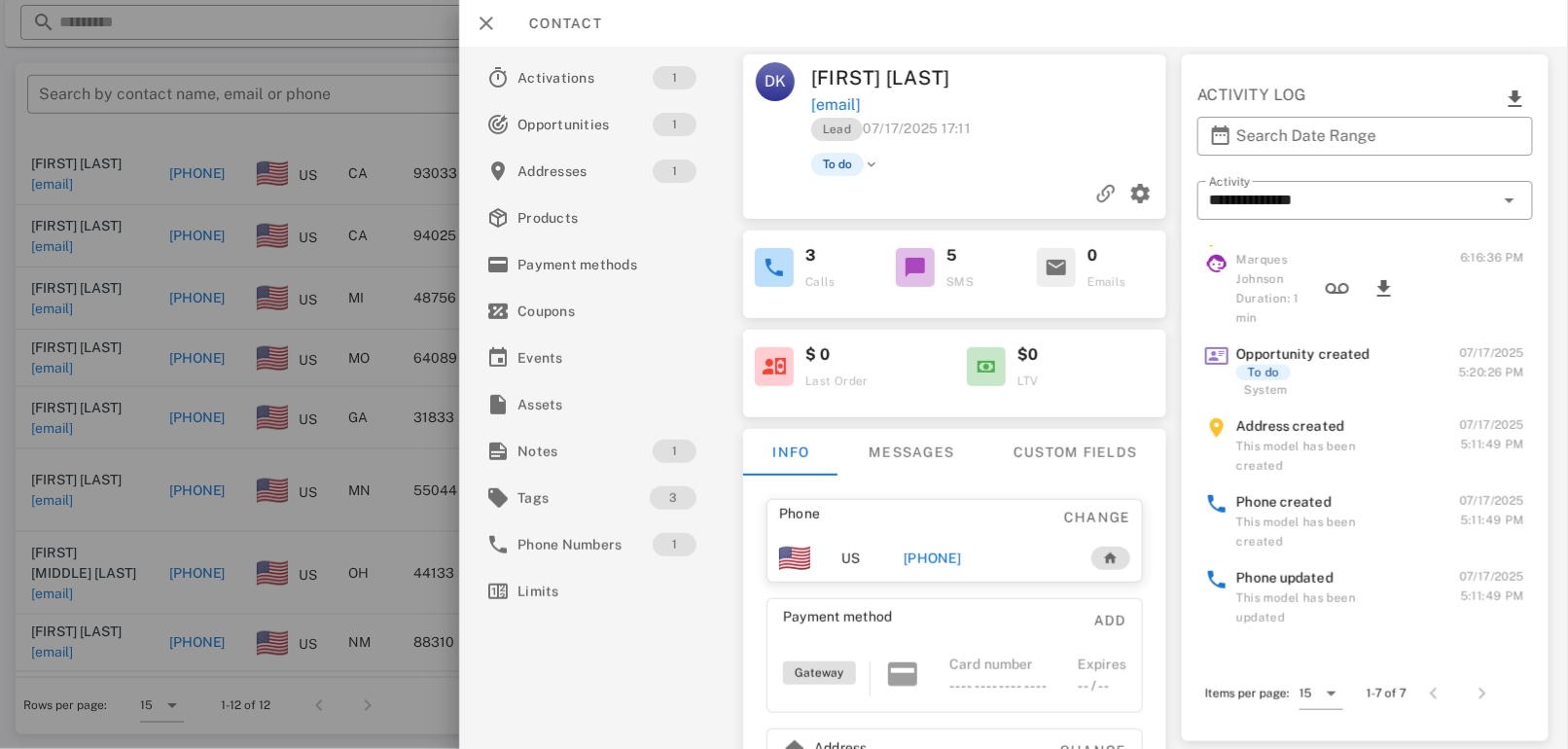 scroll, scrollTop: 128, scrollLeft: 0, axis: vertical 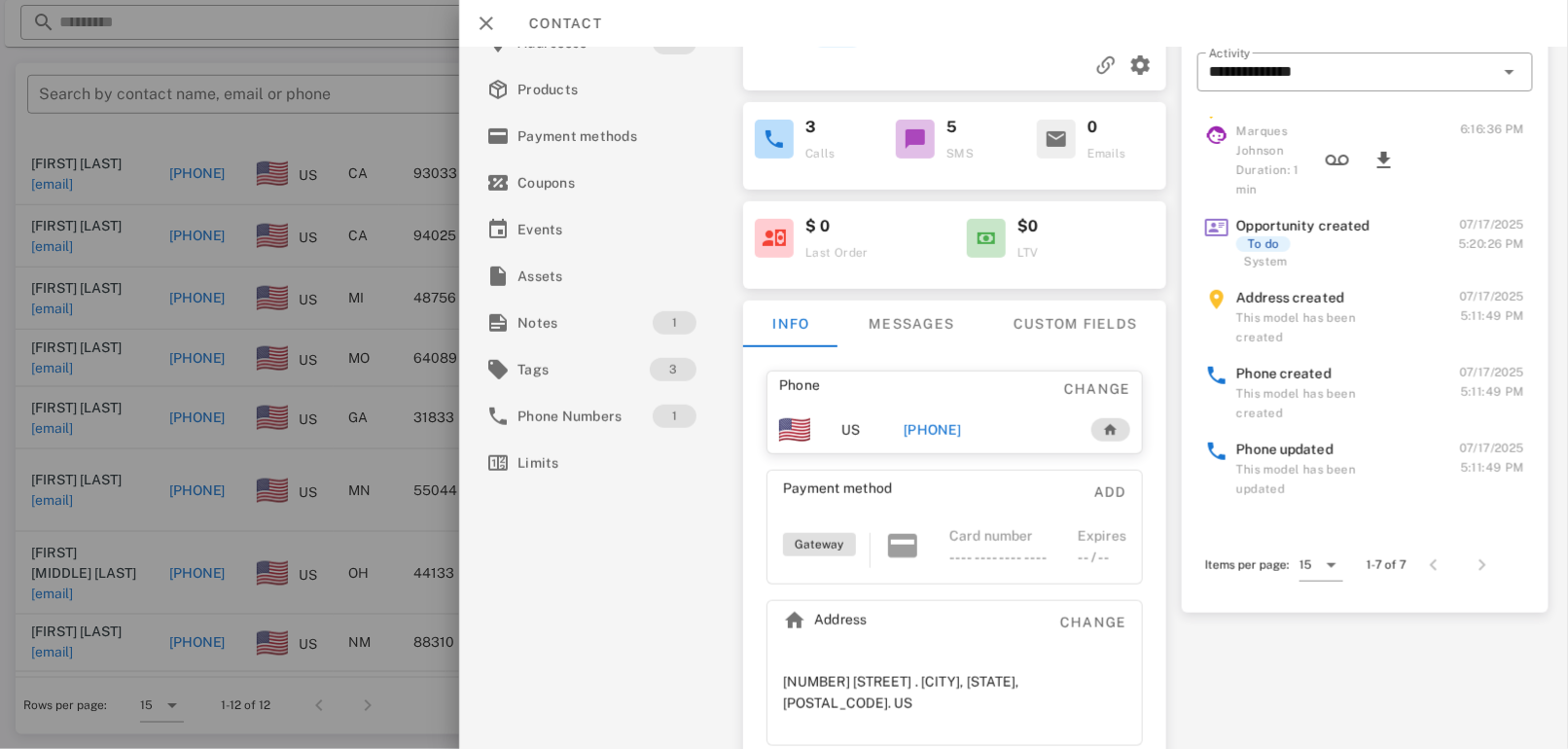 click on "+19893291522" at bounding box center [933, 430] 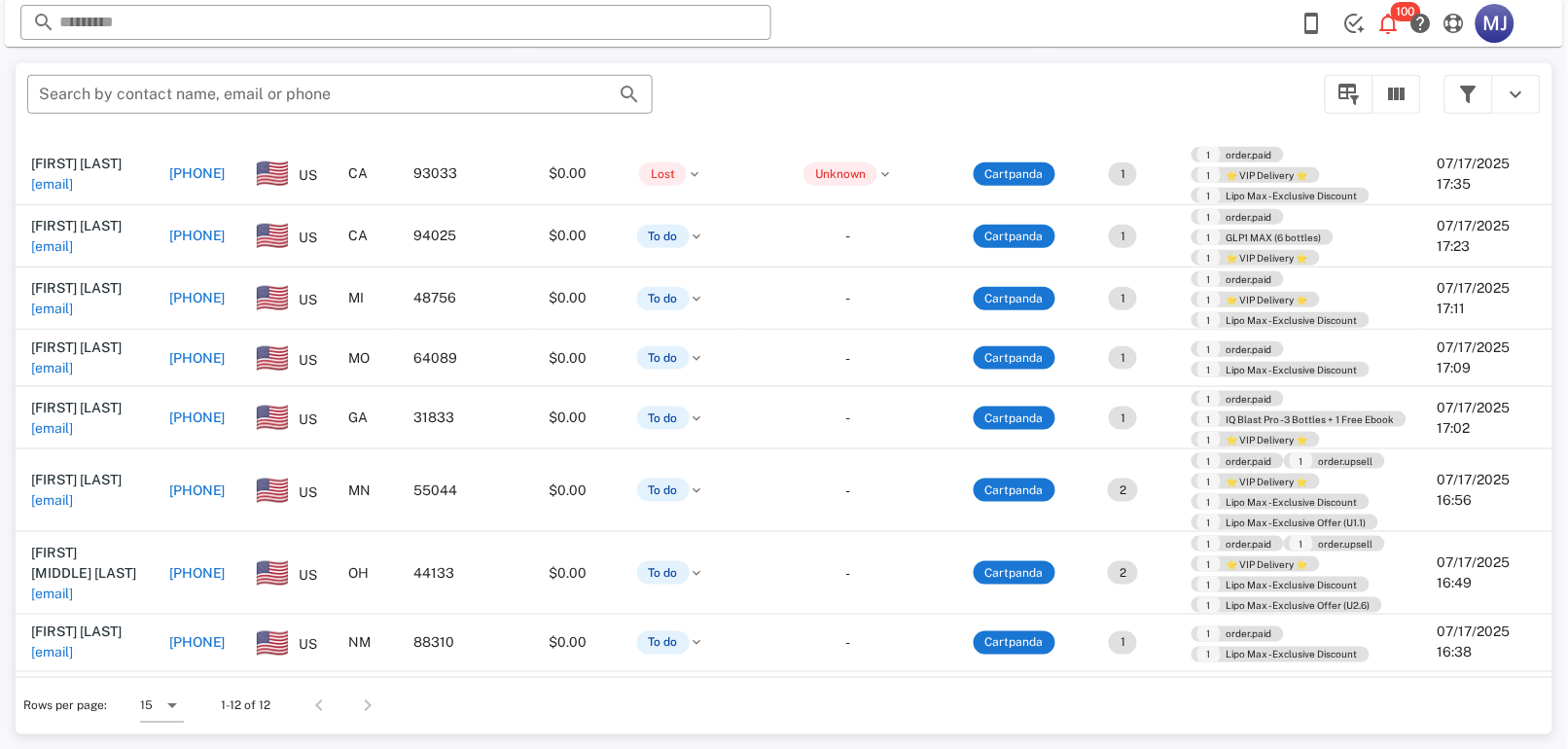 click on "+19893291522" at bounding box center (197, 298) 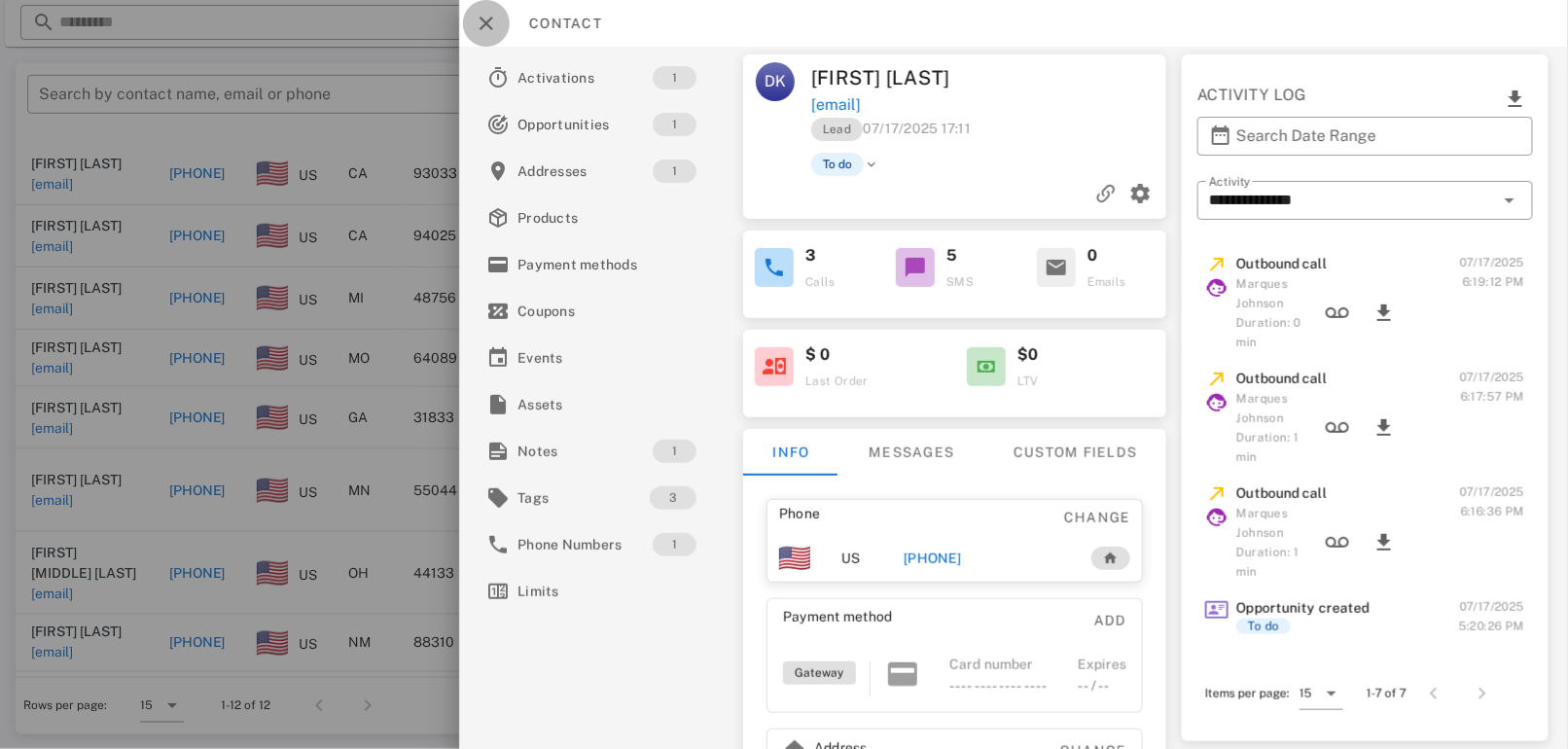 click at bounding box center (486, 23) 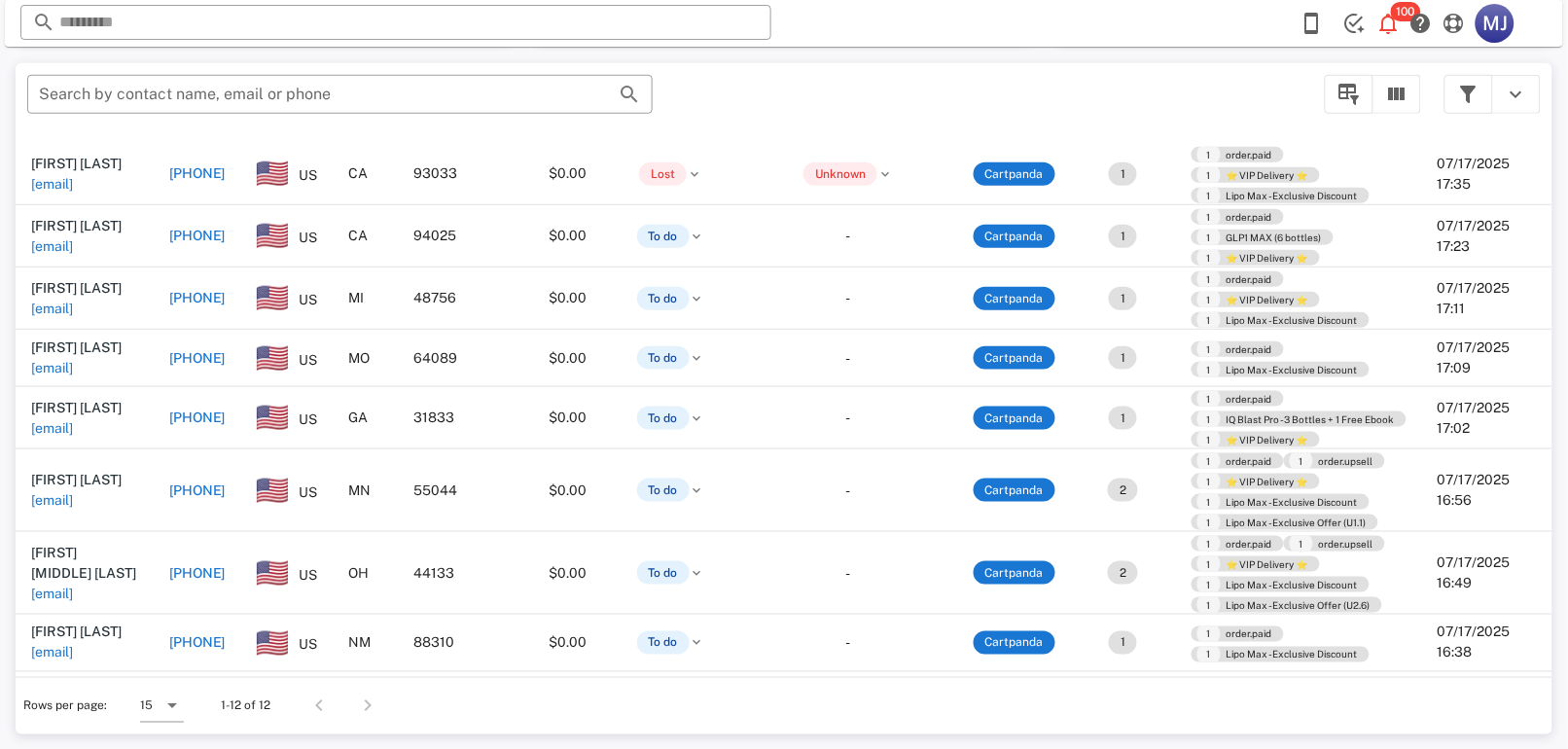 click on "+19893291522" at bounding box center (197, 298) 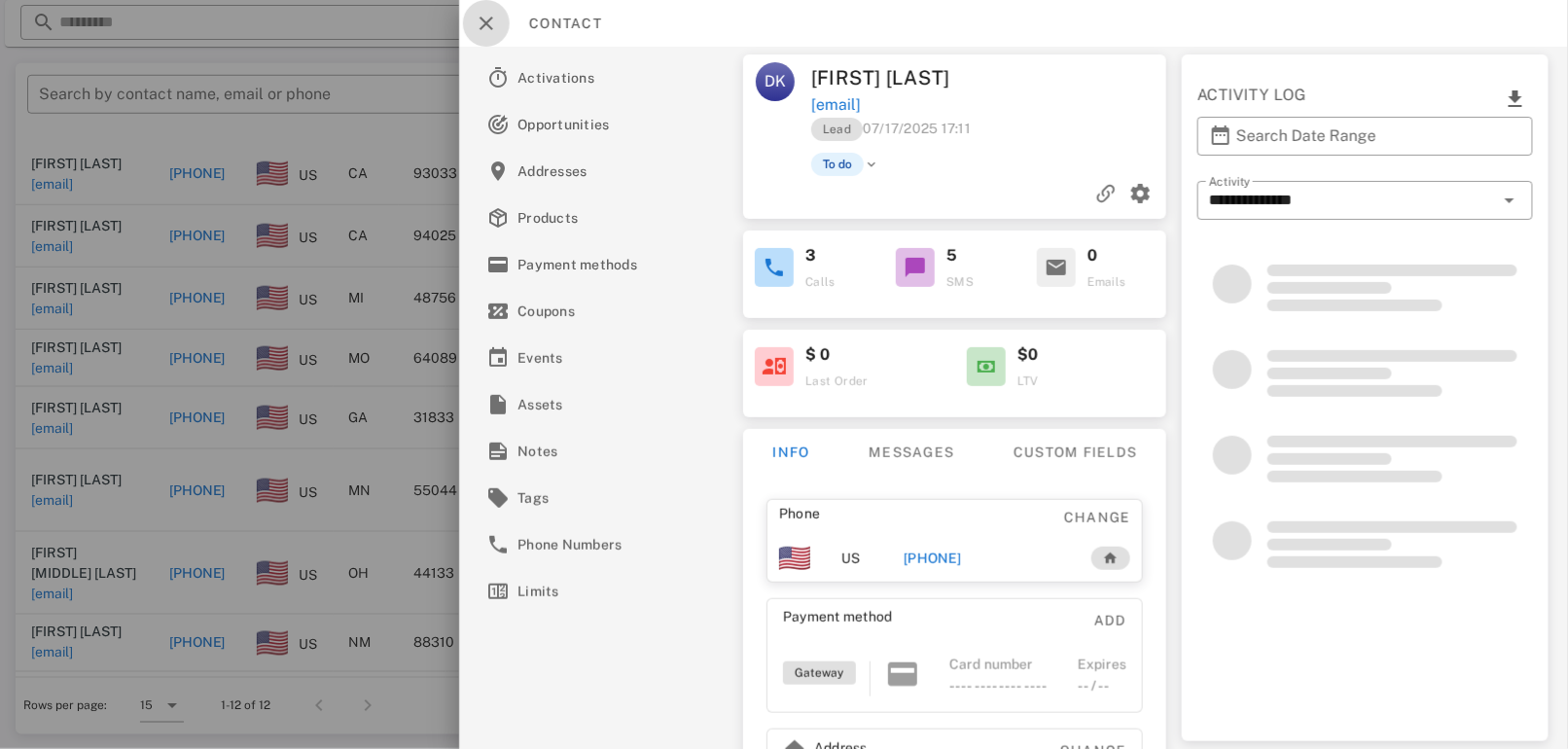 click at bounding box center (486, 23) 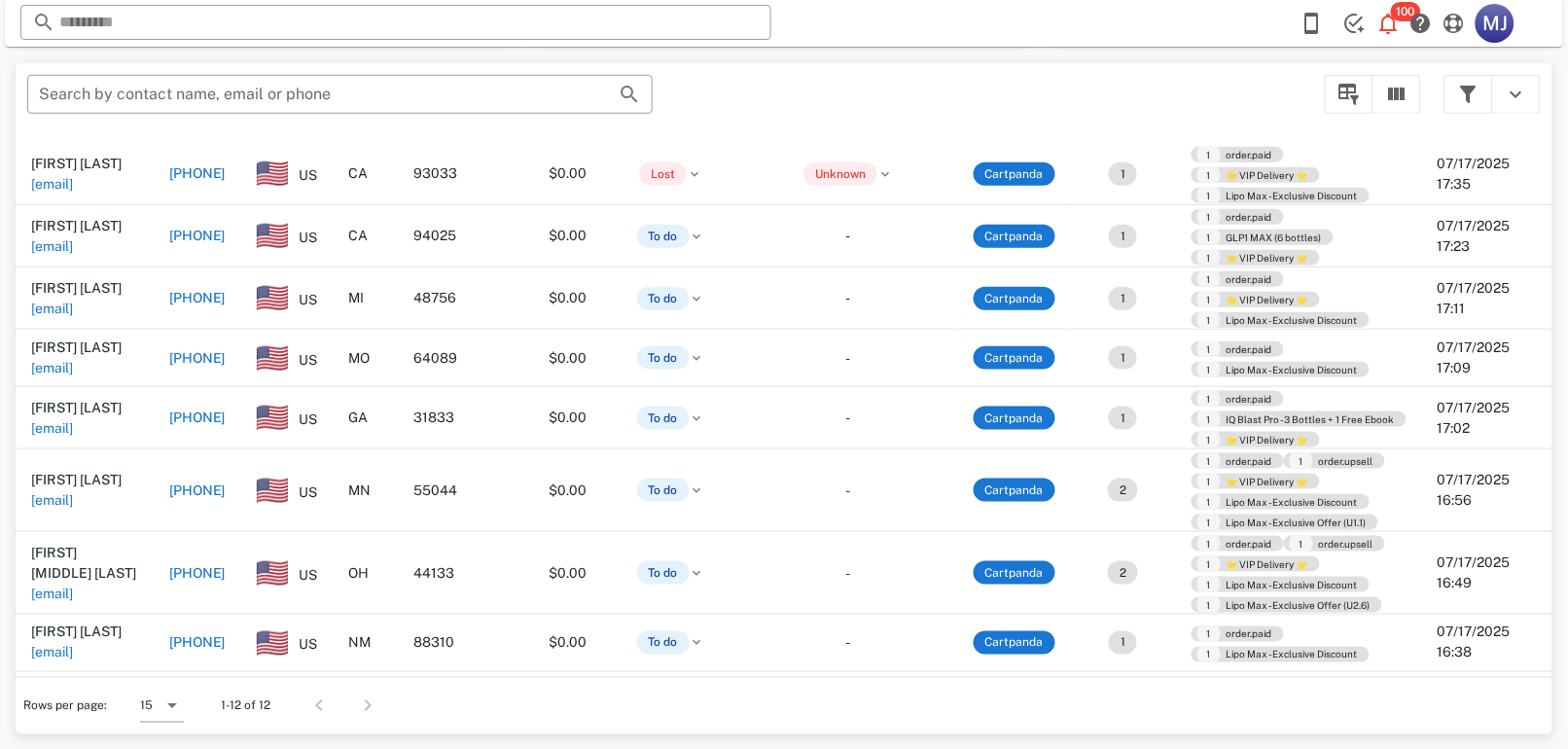scroll, scrollTop: 0, scrollLeft: 0, axis: both 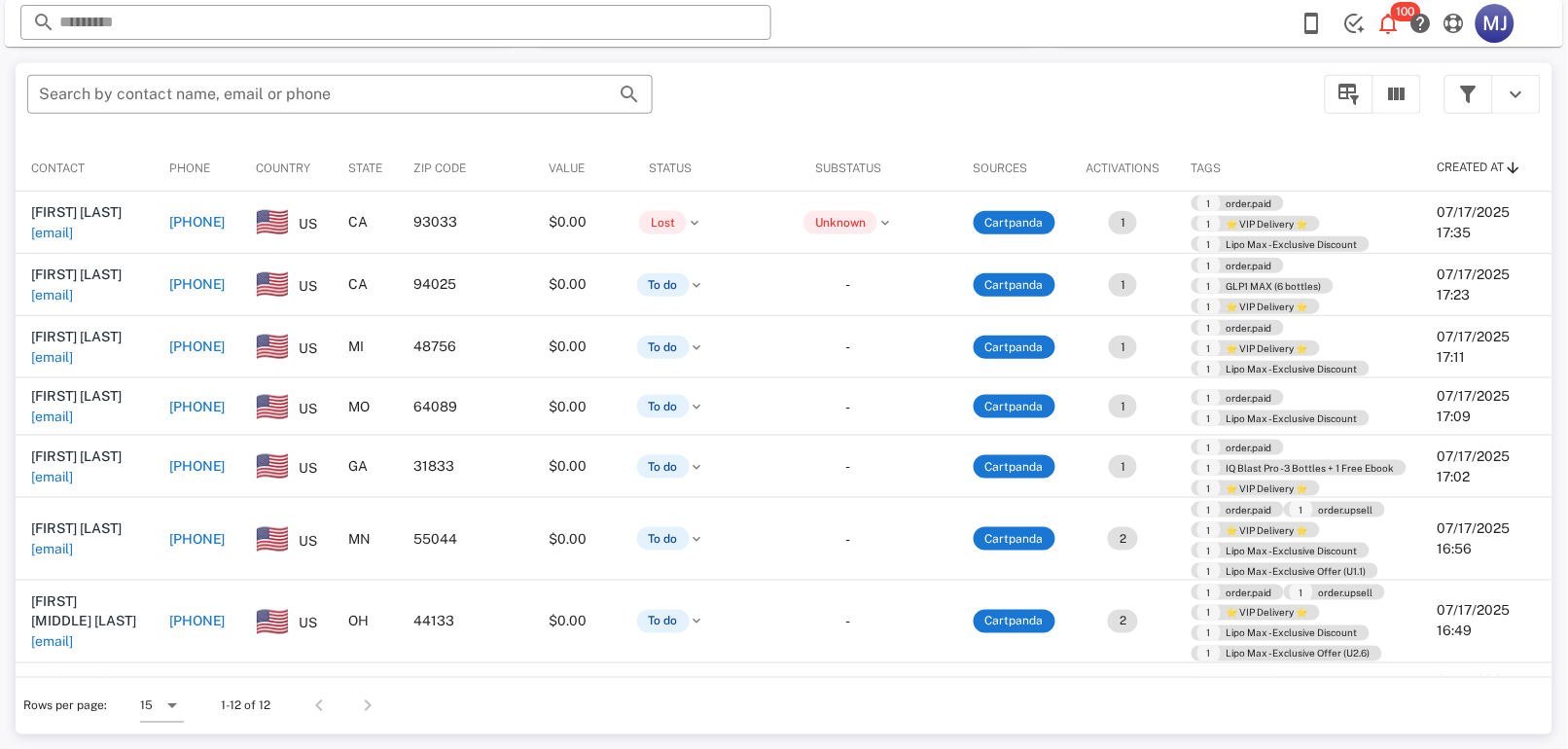 click on "+15552101188" at bounding box center (197, 407) 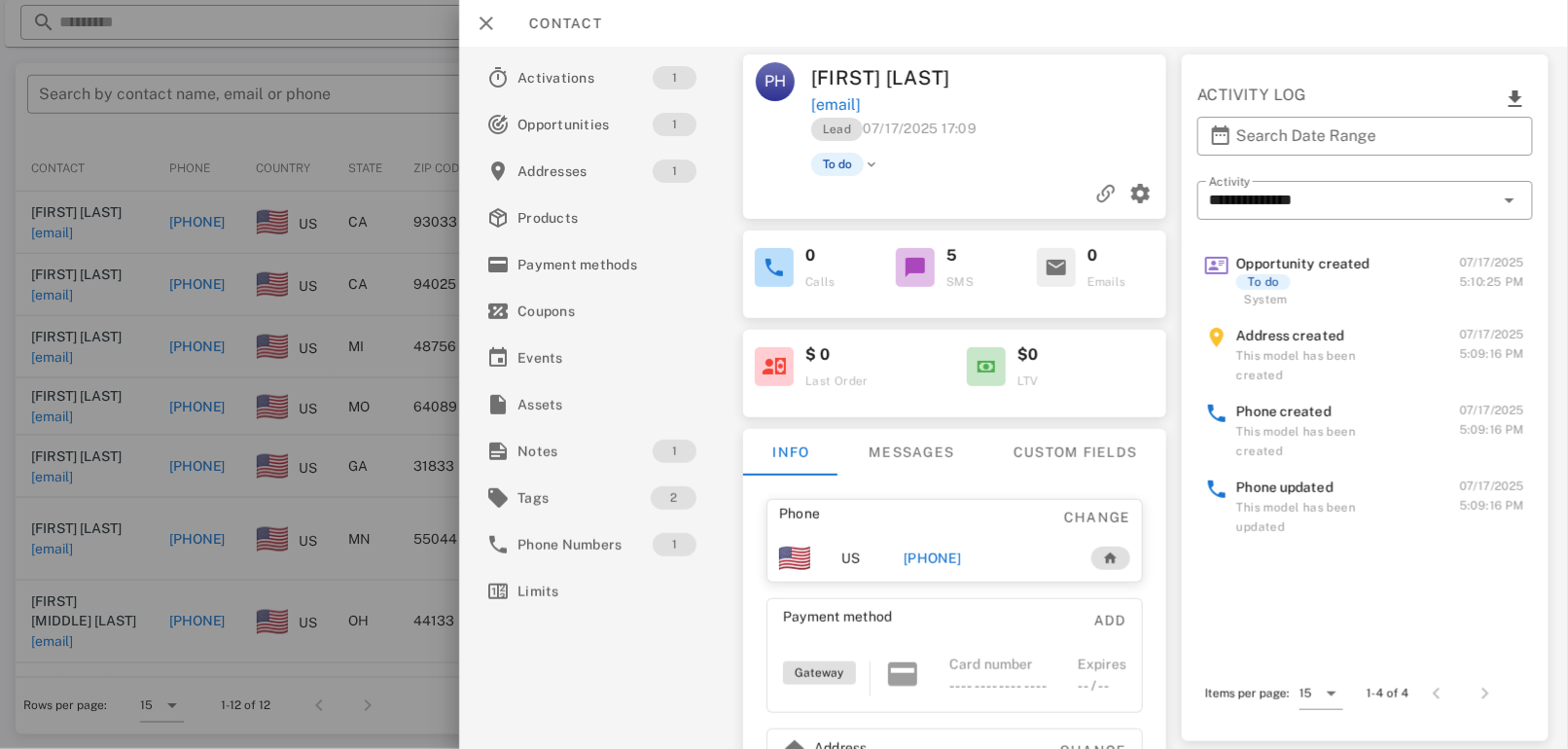click on "+15552101188" at bounding box center [933, 558] 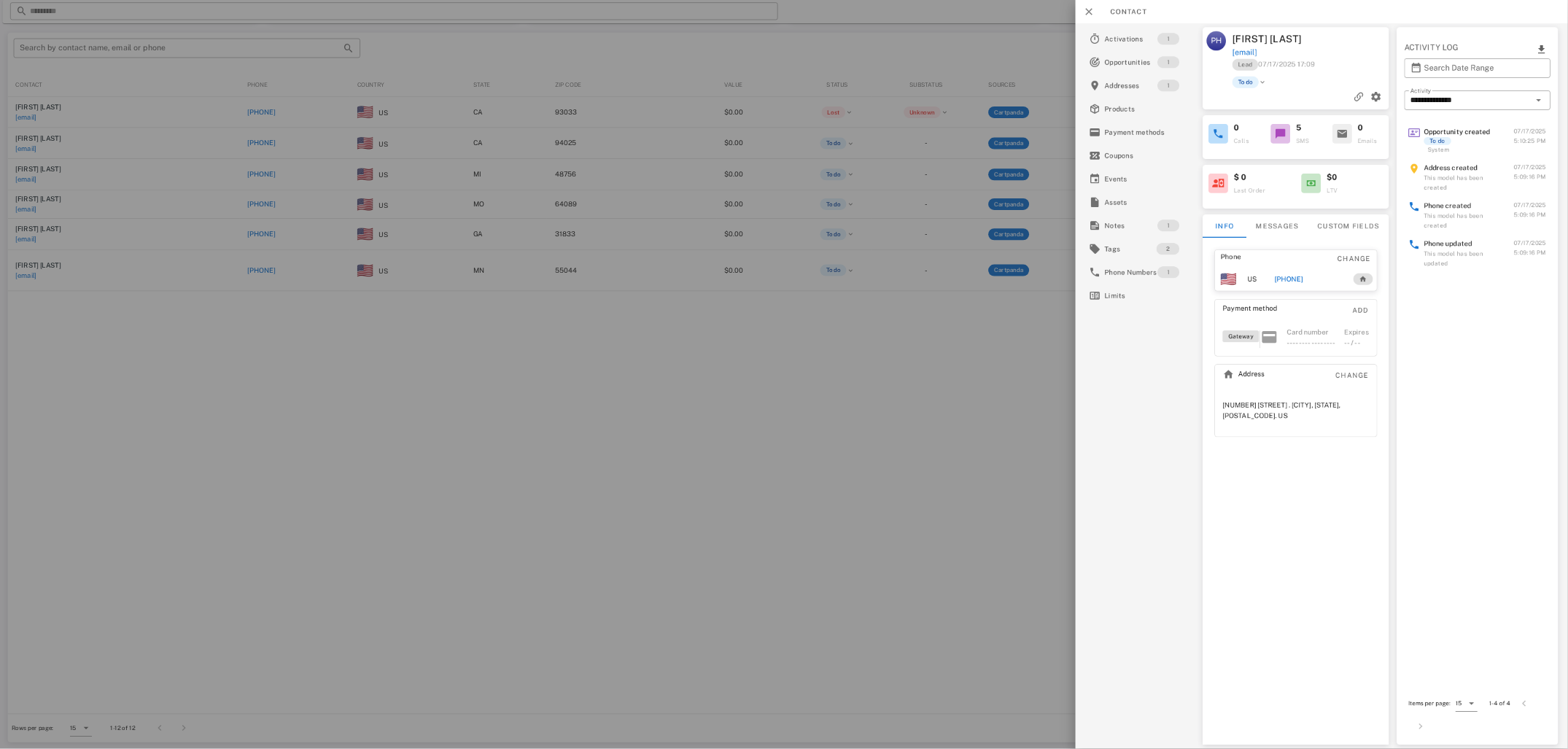 scroll, scrollTop: 147, scrollLeft: 0, axis: vertical 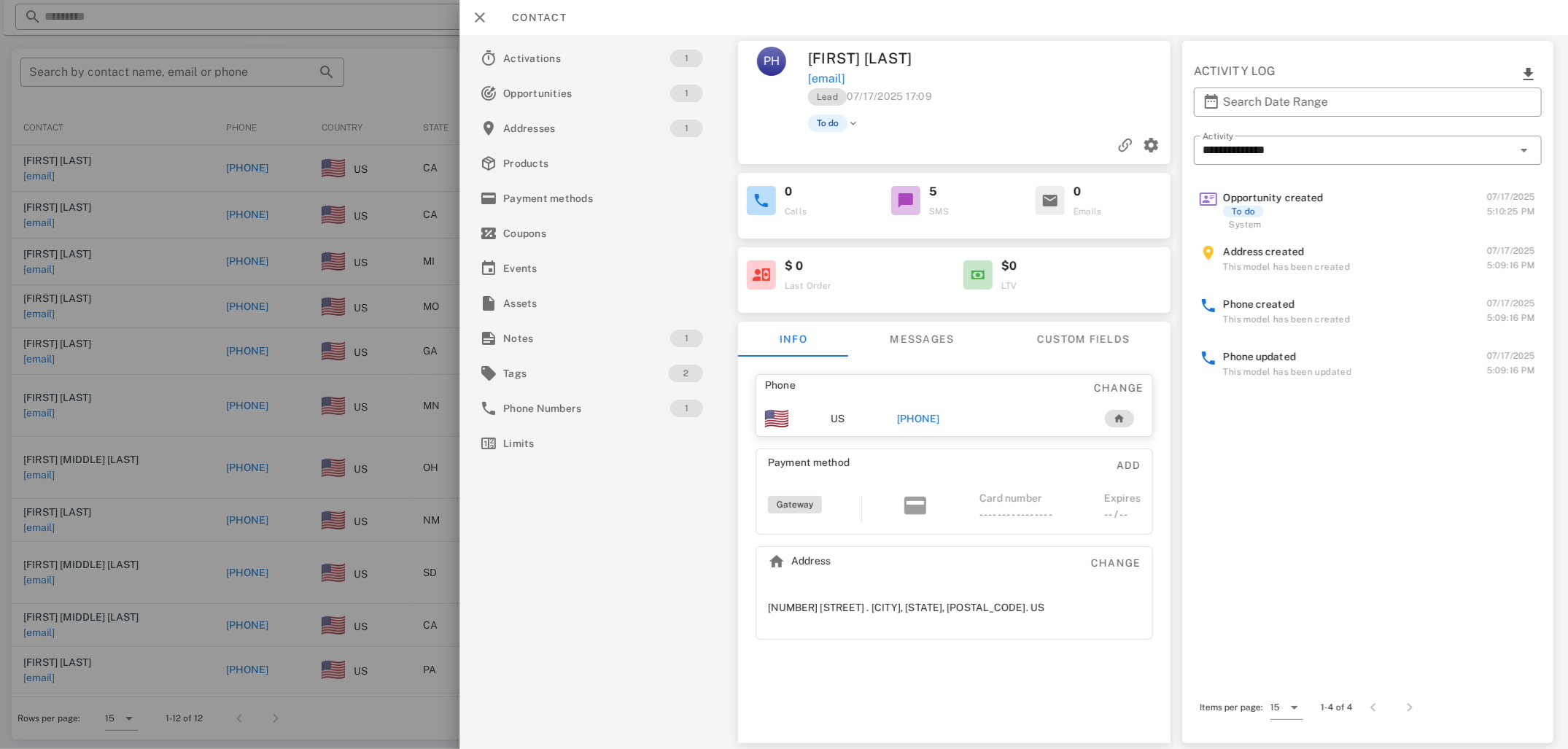 click on "Opportunity created To do System  07/17/2025   5:10:25 PM  Address created  This model has been created   07/17/2025   5:09:16 PM  Phone created  This model has been created   07/17/2025   5:09:16 PM  Phone updated  This model has been updated   07/17/2025   5:09:16 PM" at bounding box center (1368, 423) 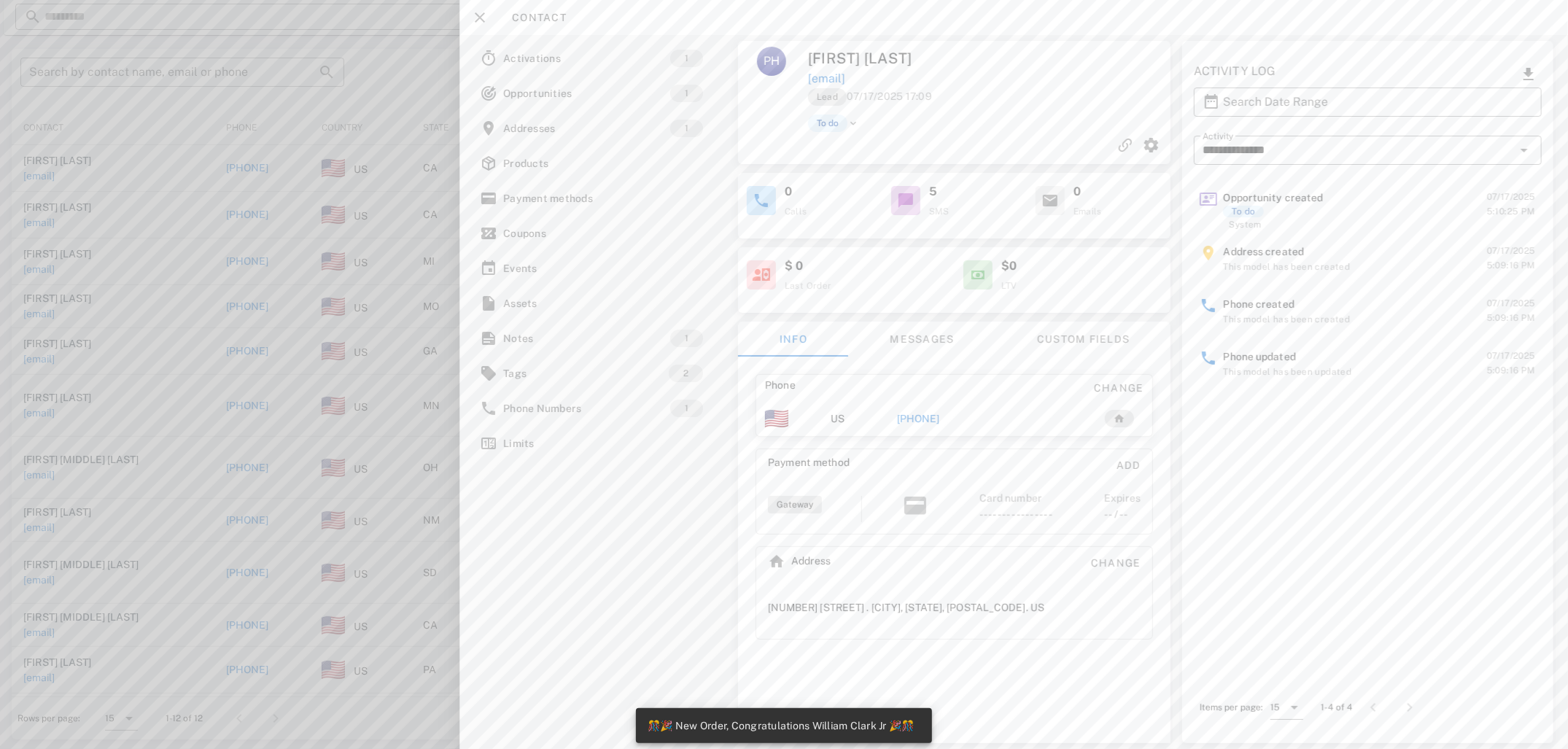 click on "+15552101188" at bounding box center [918, 419] 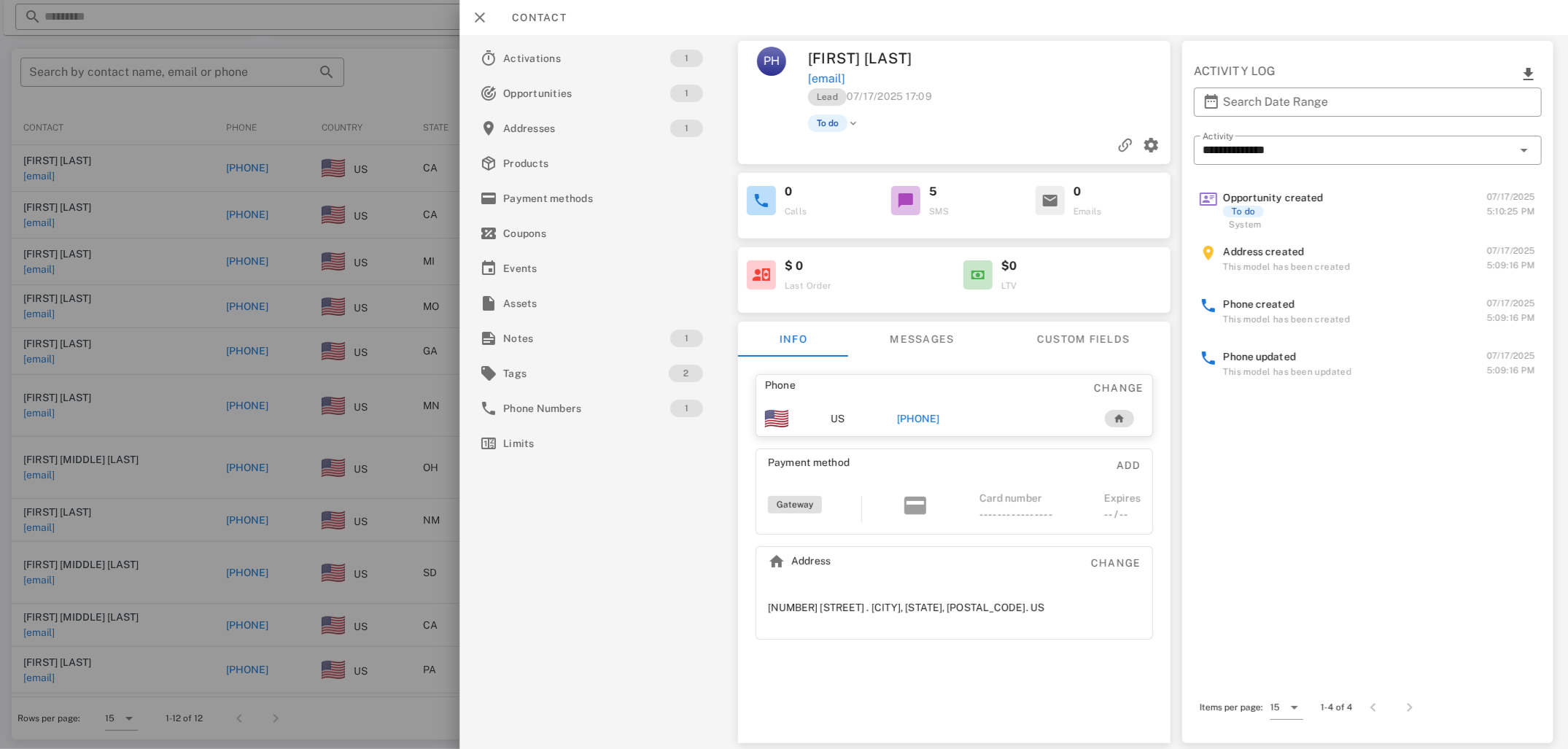 click on "+15552101188" at bounding box center (918, 419) 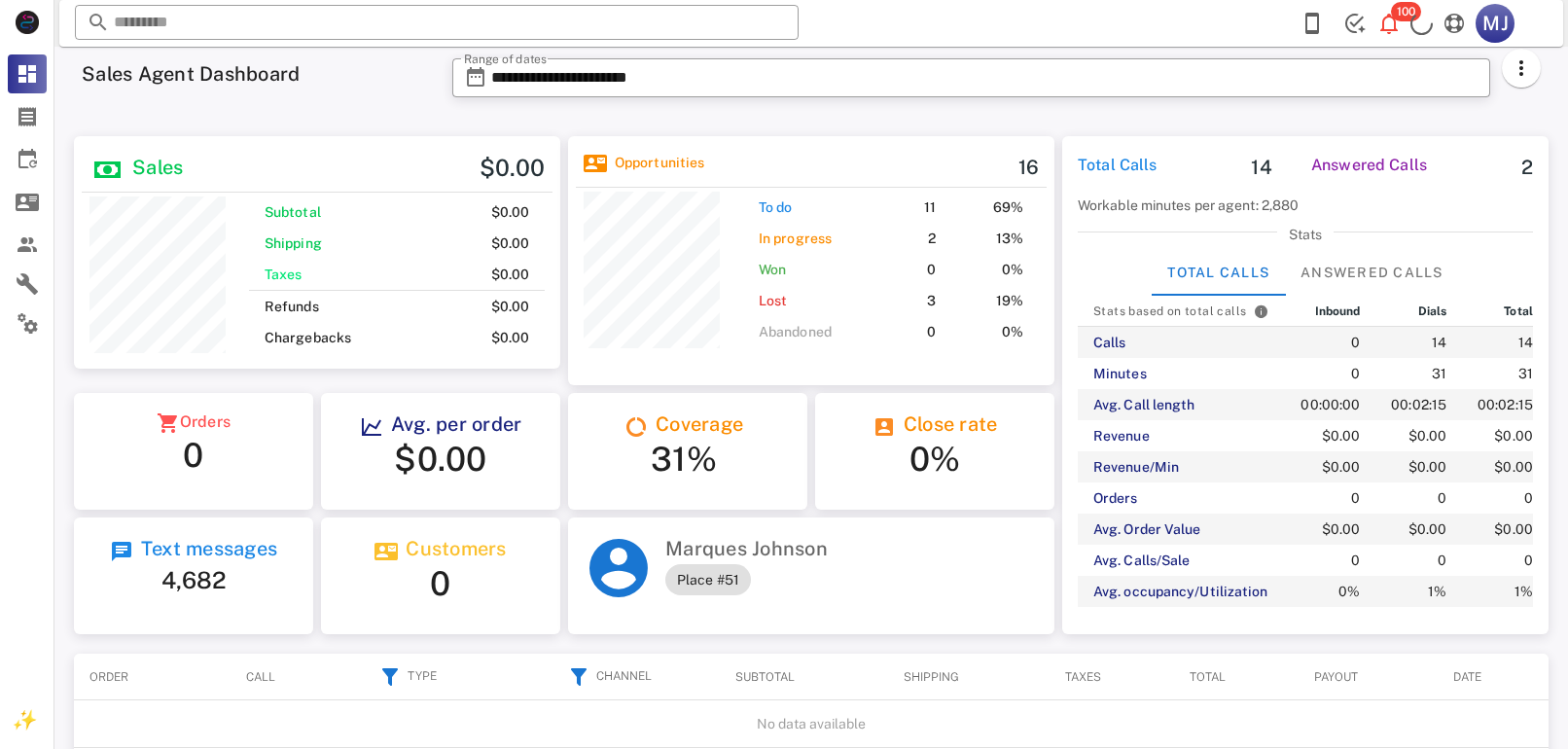 scroll, scrollTop: 0, scrollLeft: 0, axis: both 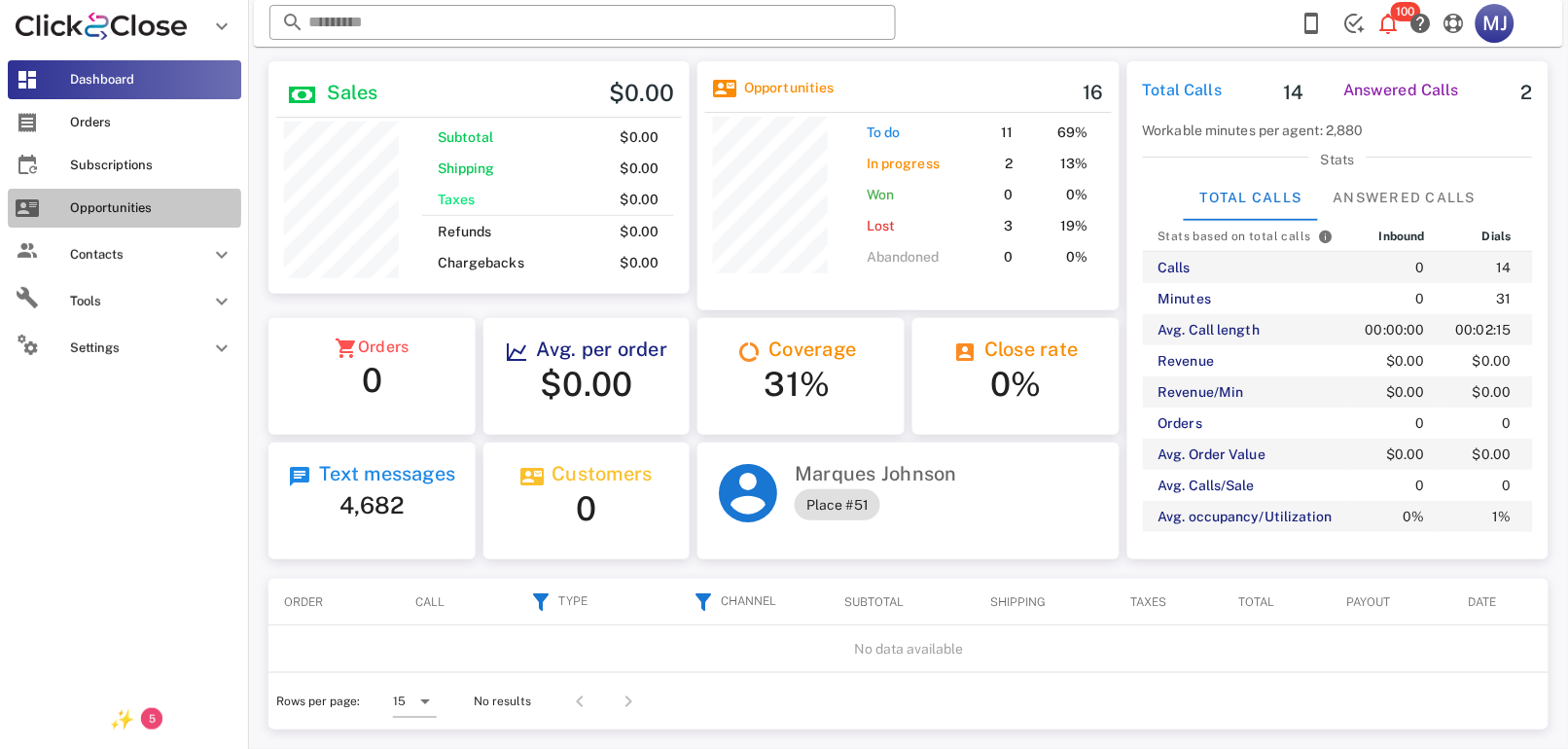 click on "Opportunities" at bounding box center (136, 208) 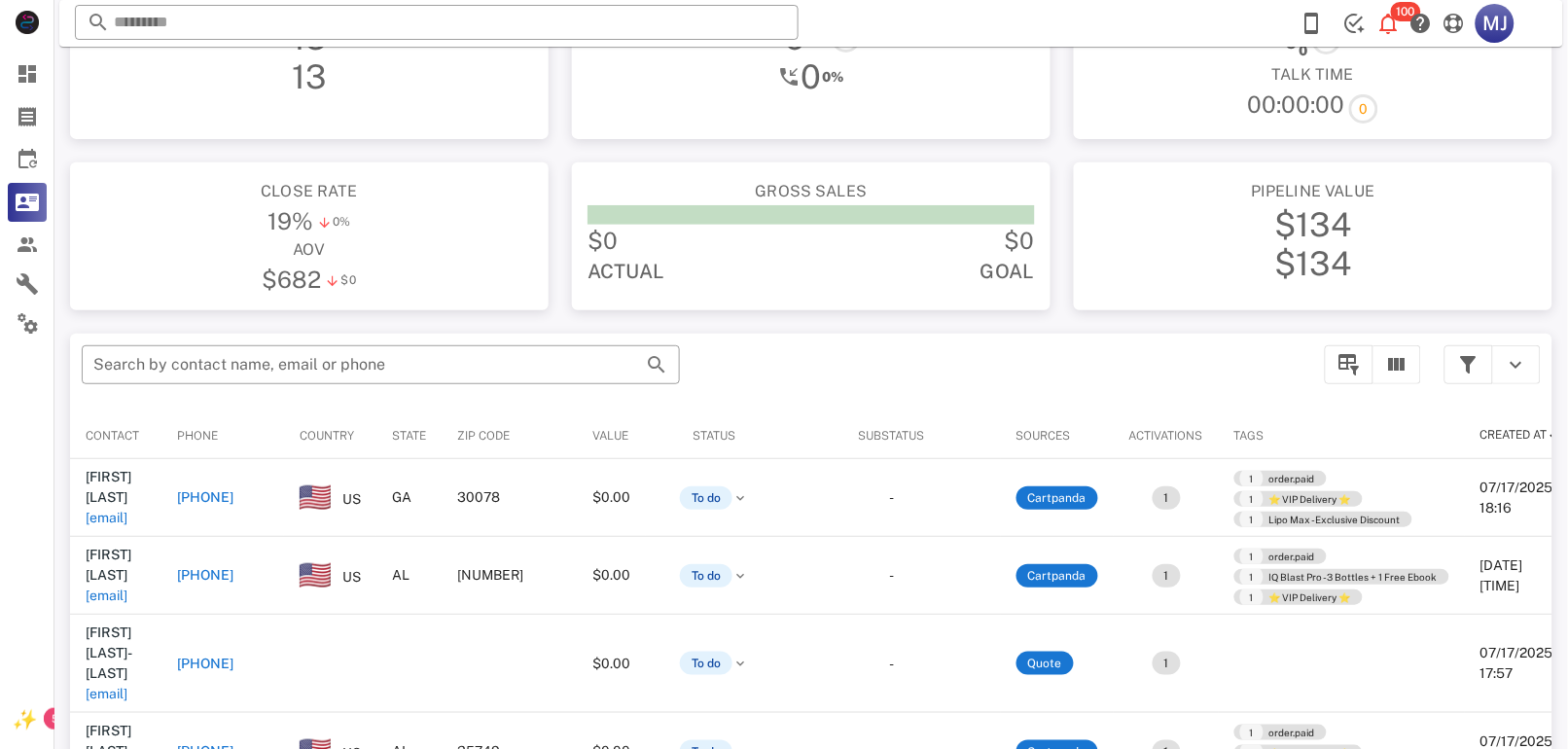 scroll, scrollTop: 0, scrollLeft: 0, axis: both 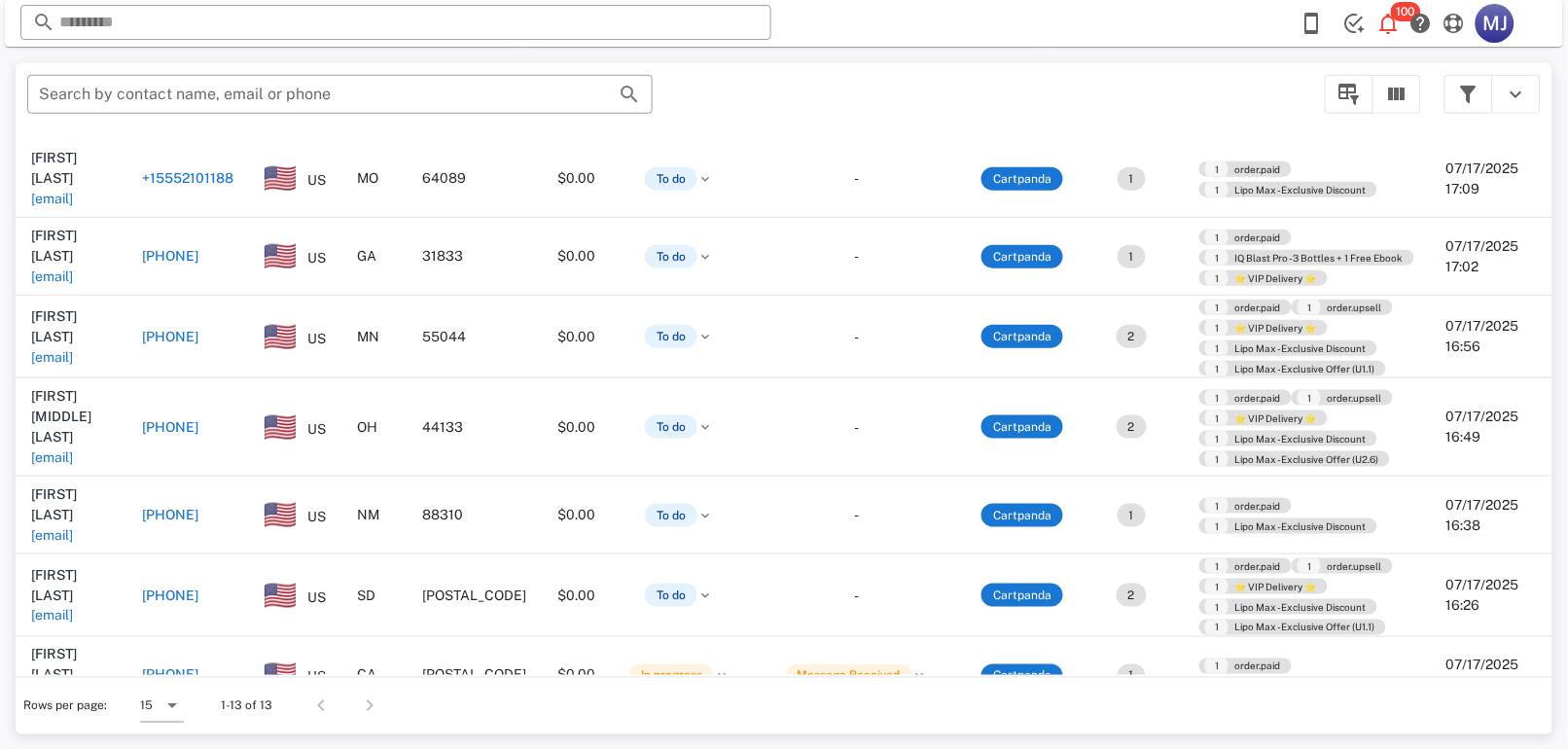 click at bounding box center [366, 706] 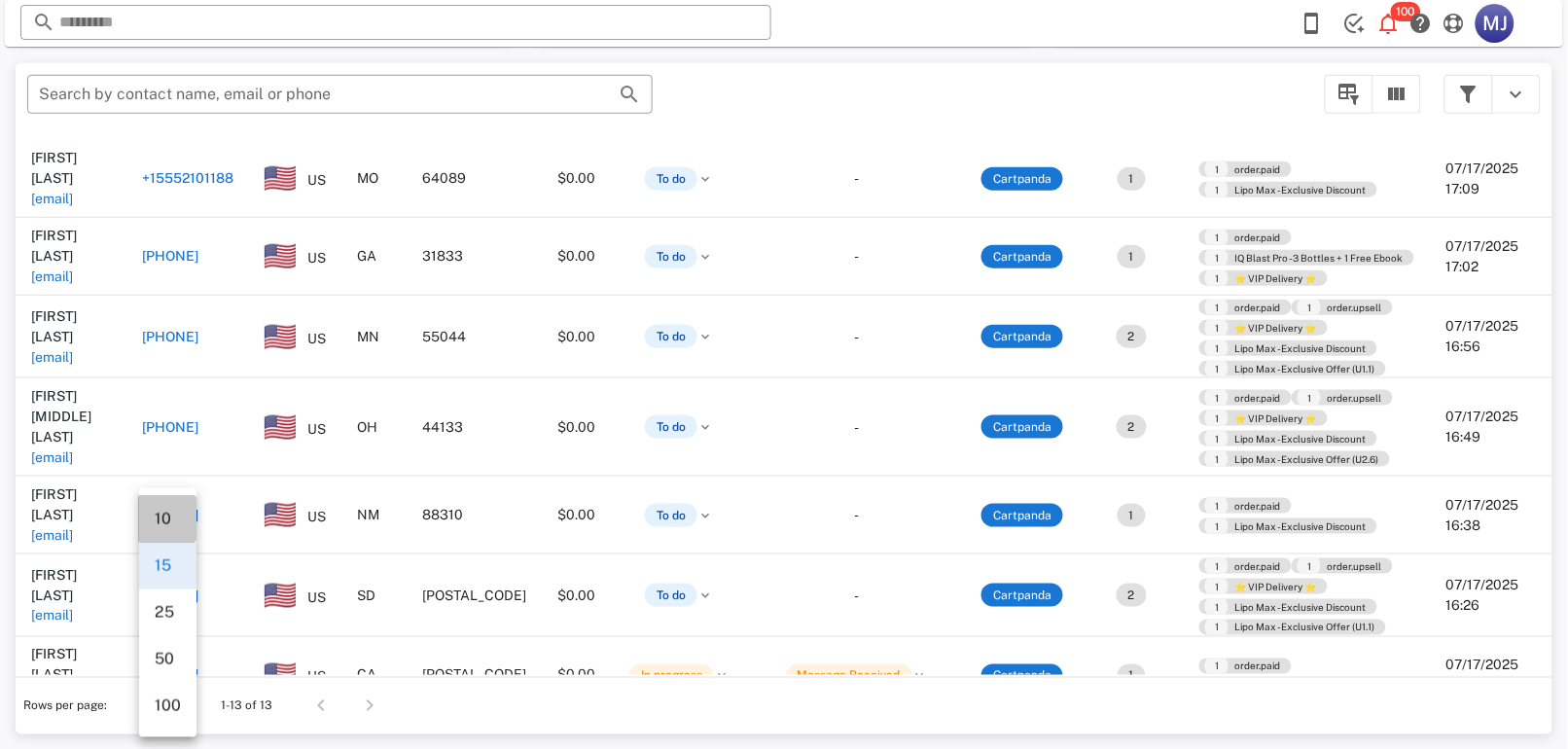 click on "10" at bounding box center (167, 519) 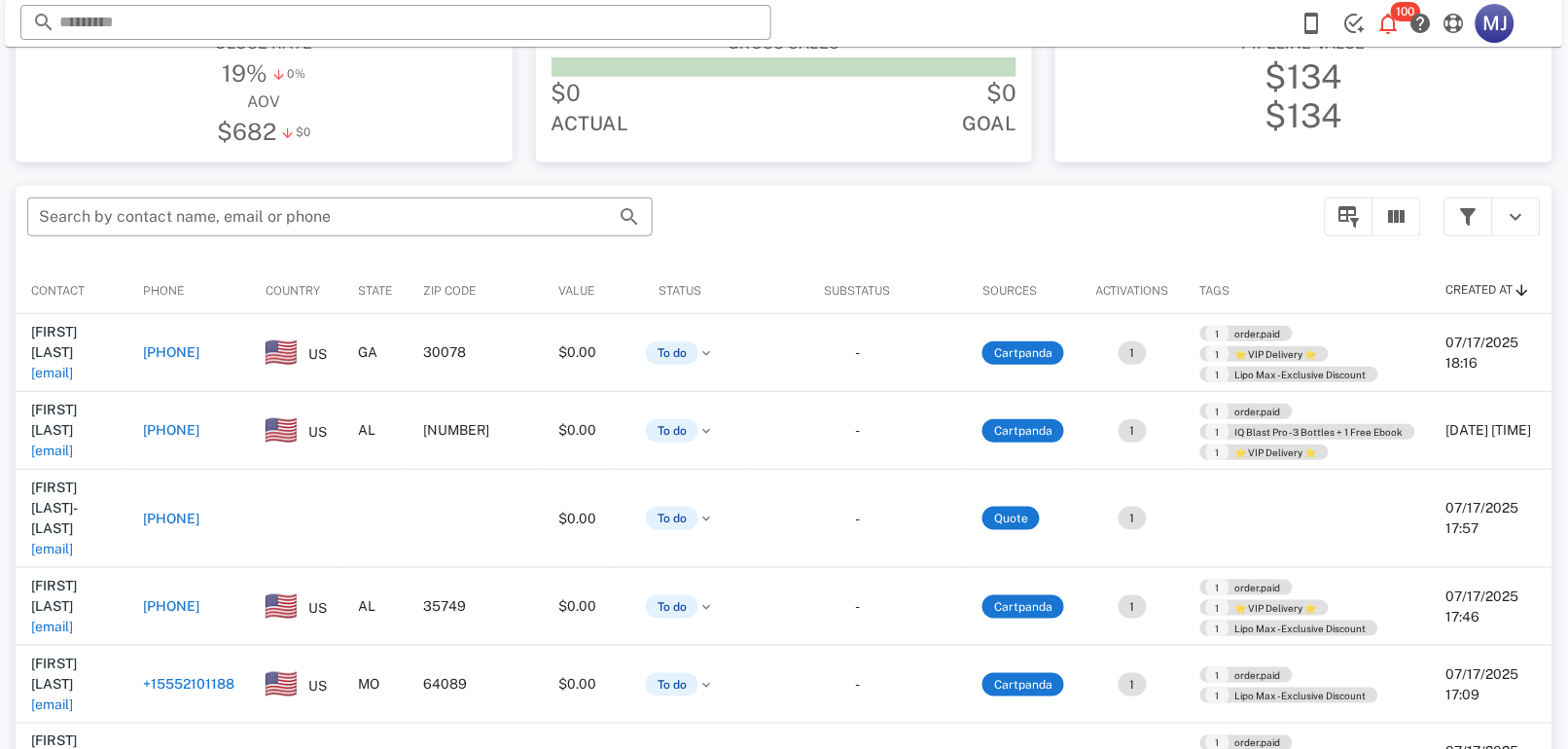 click on "-" at bounding box center (857, 518) 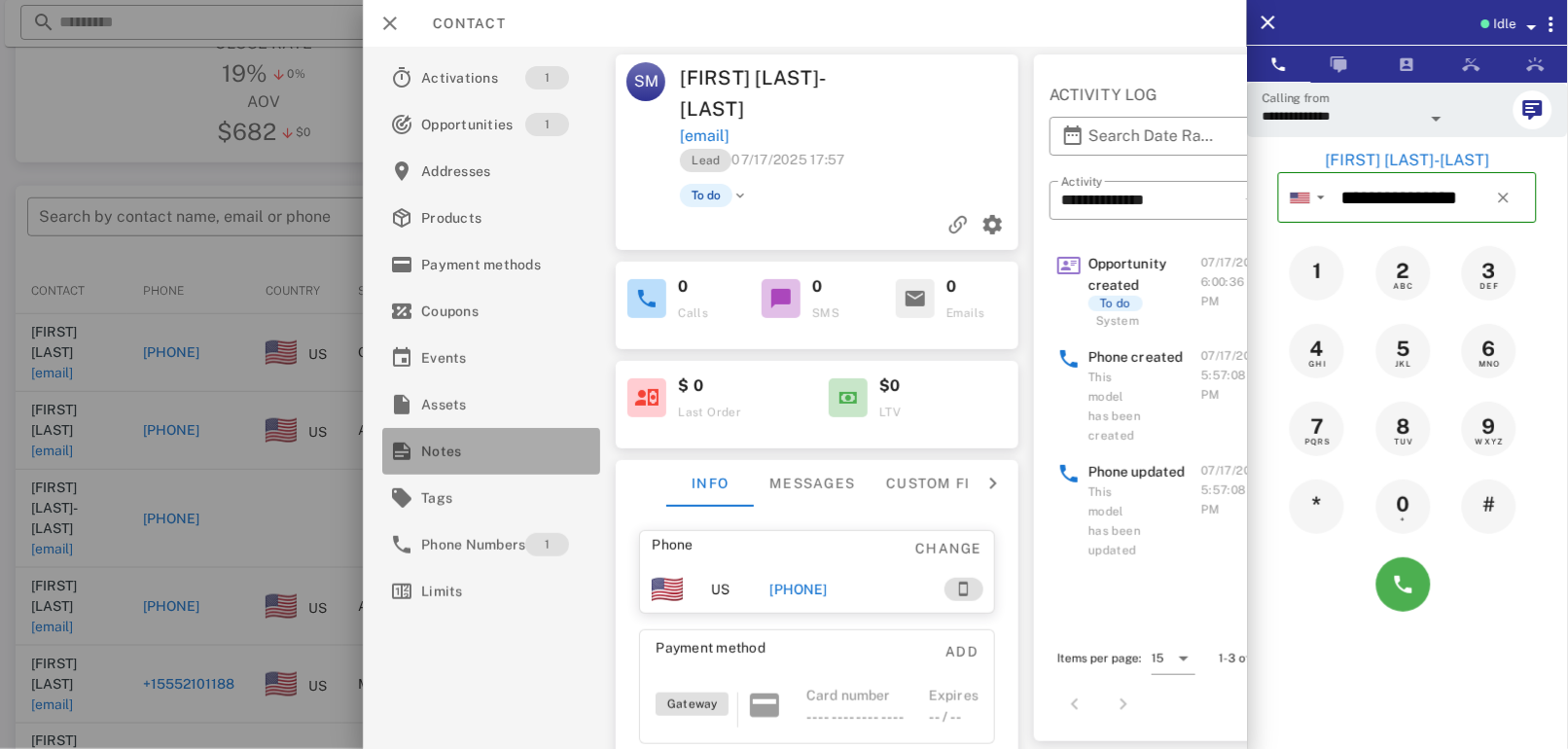 click on "Notes" at bounding box center (487, 451) 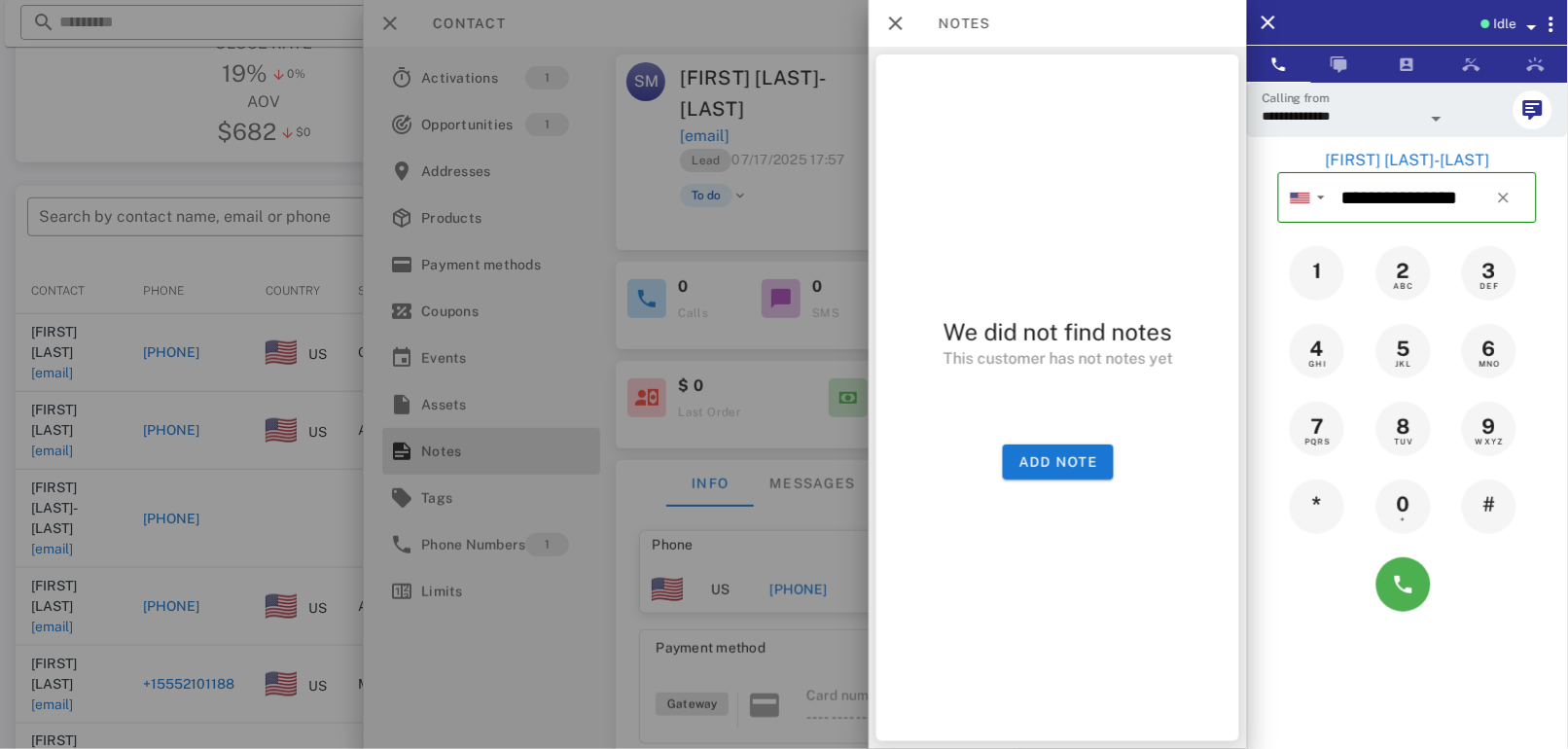click at bounding box center (784, 374) 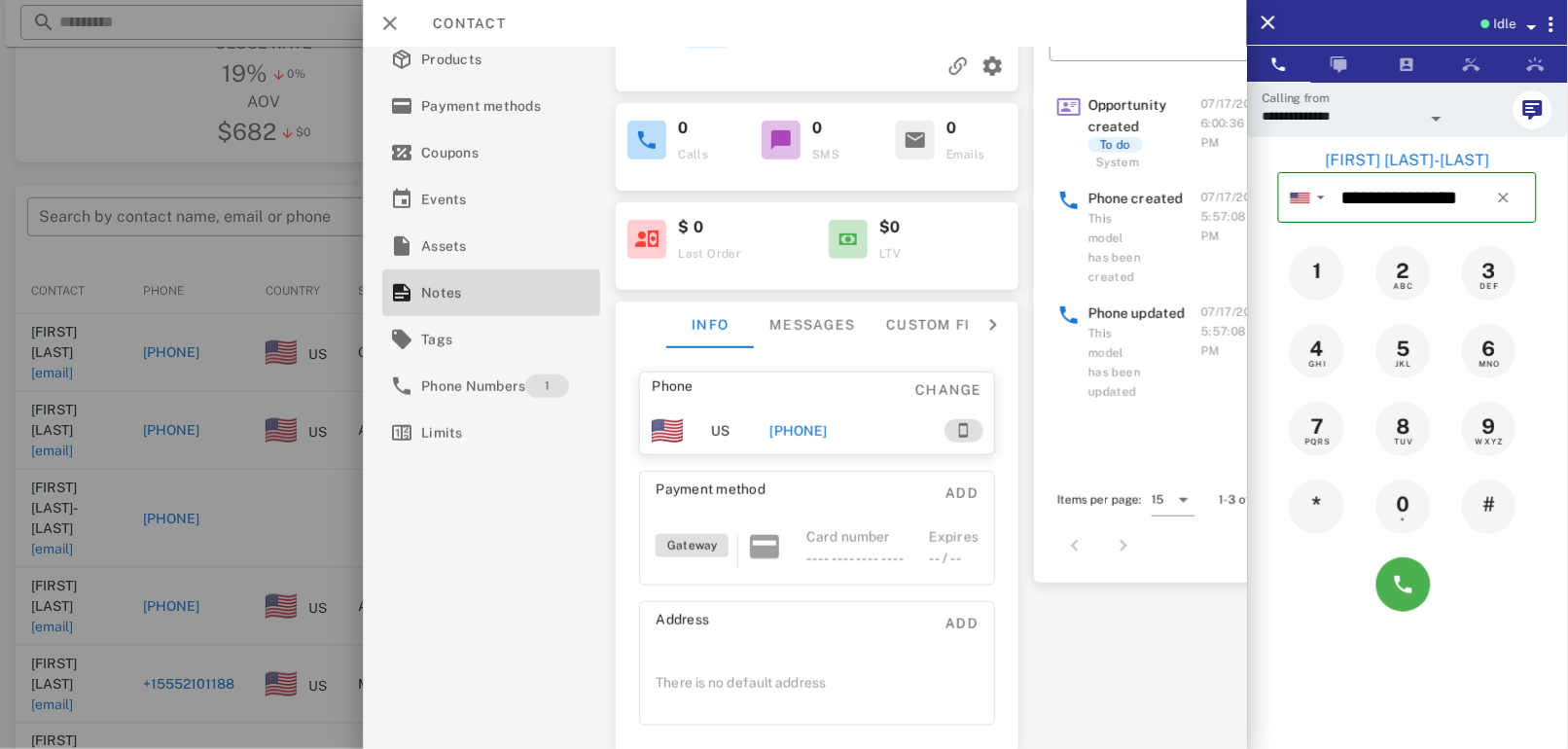 click on "[PHONE]" at bounding box center [799, 431] 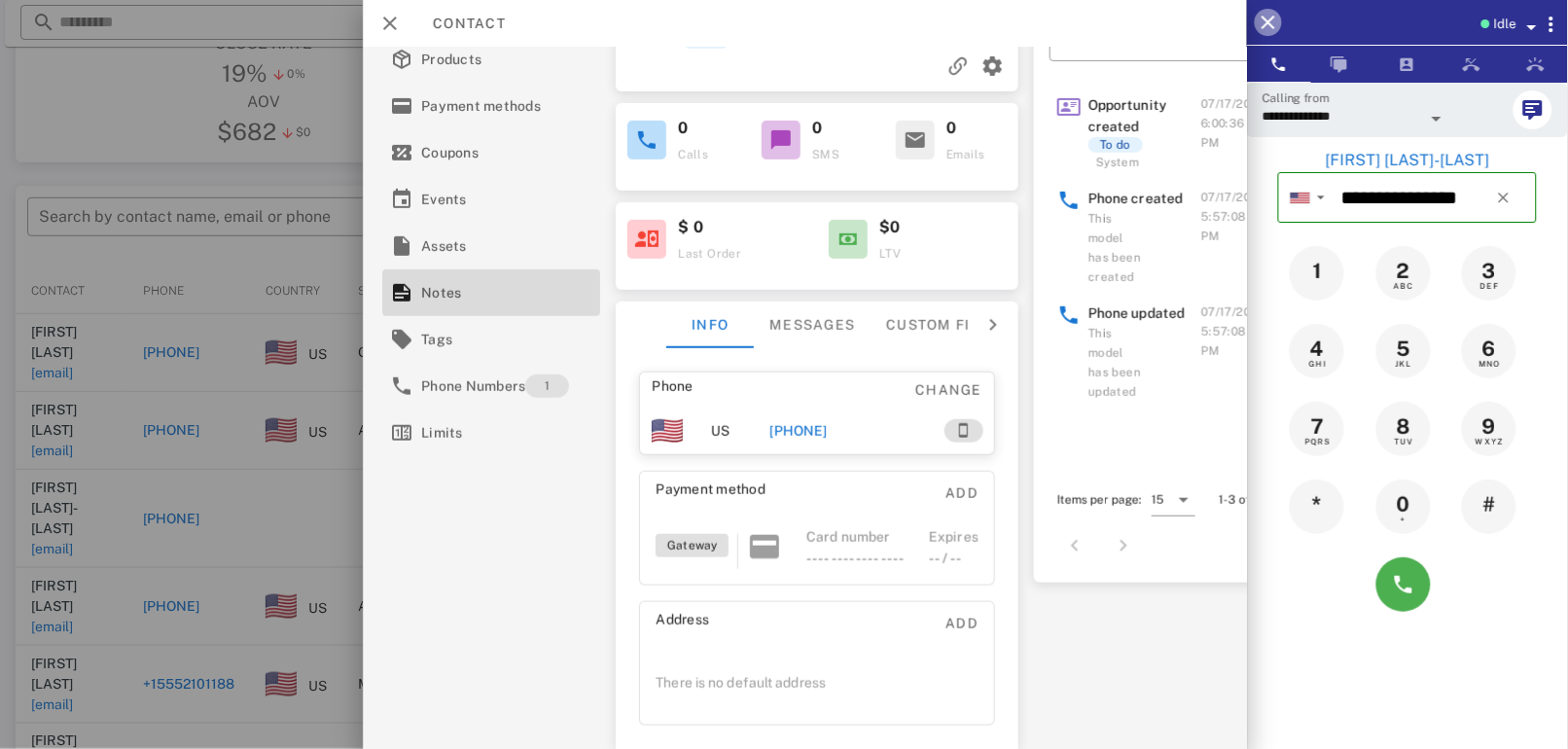 click at bounding box center (1268, 22) 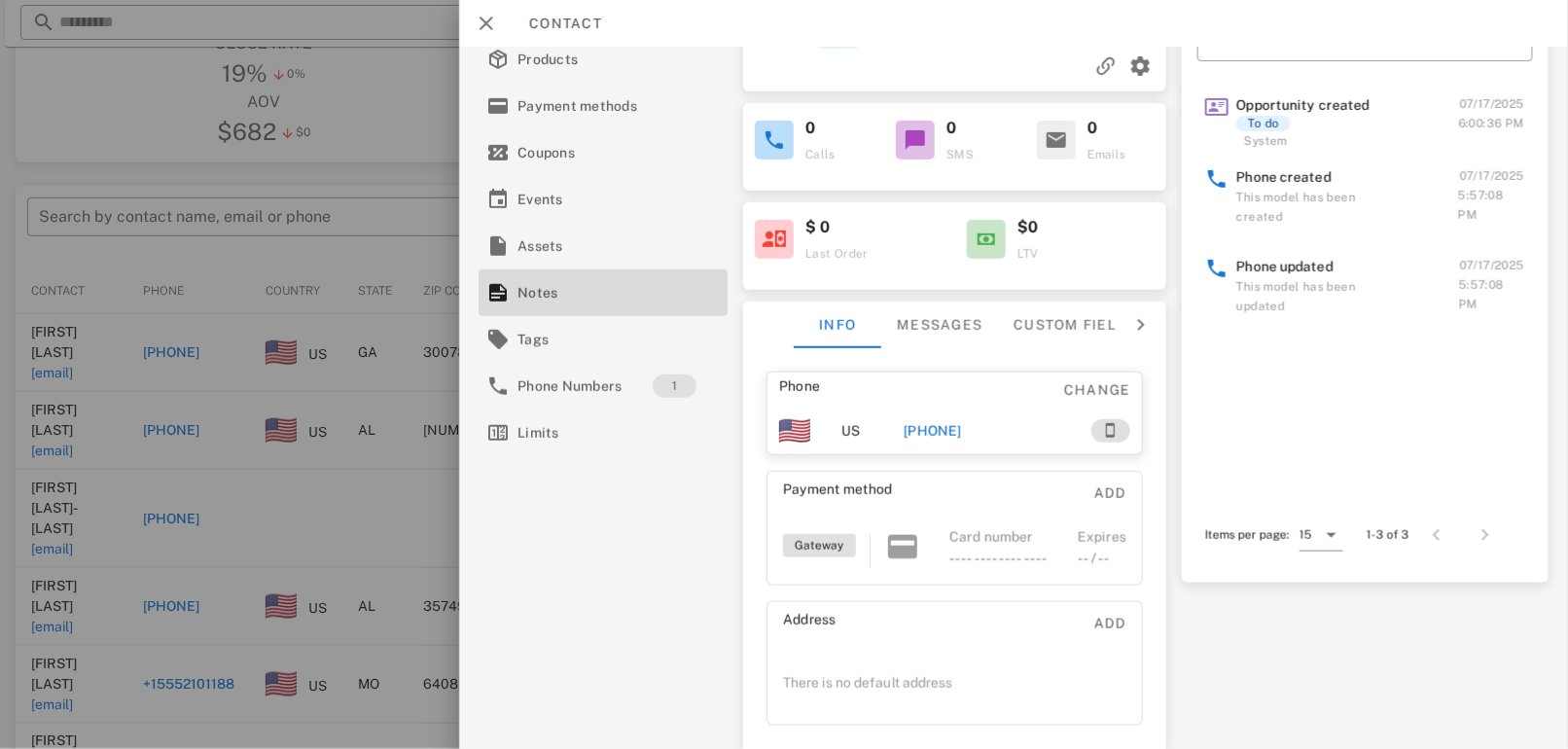 scroll, scrollTop: 160, scrollLeft: 0, axis: vertical 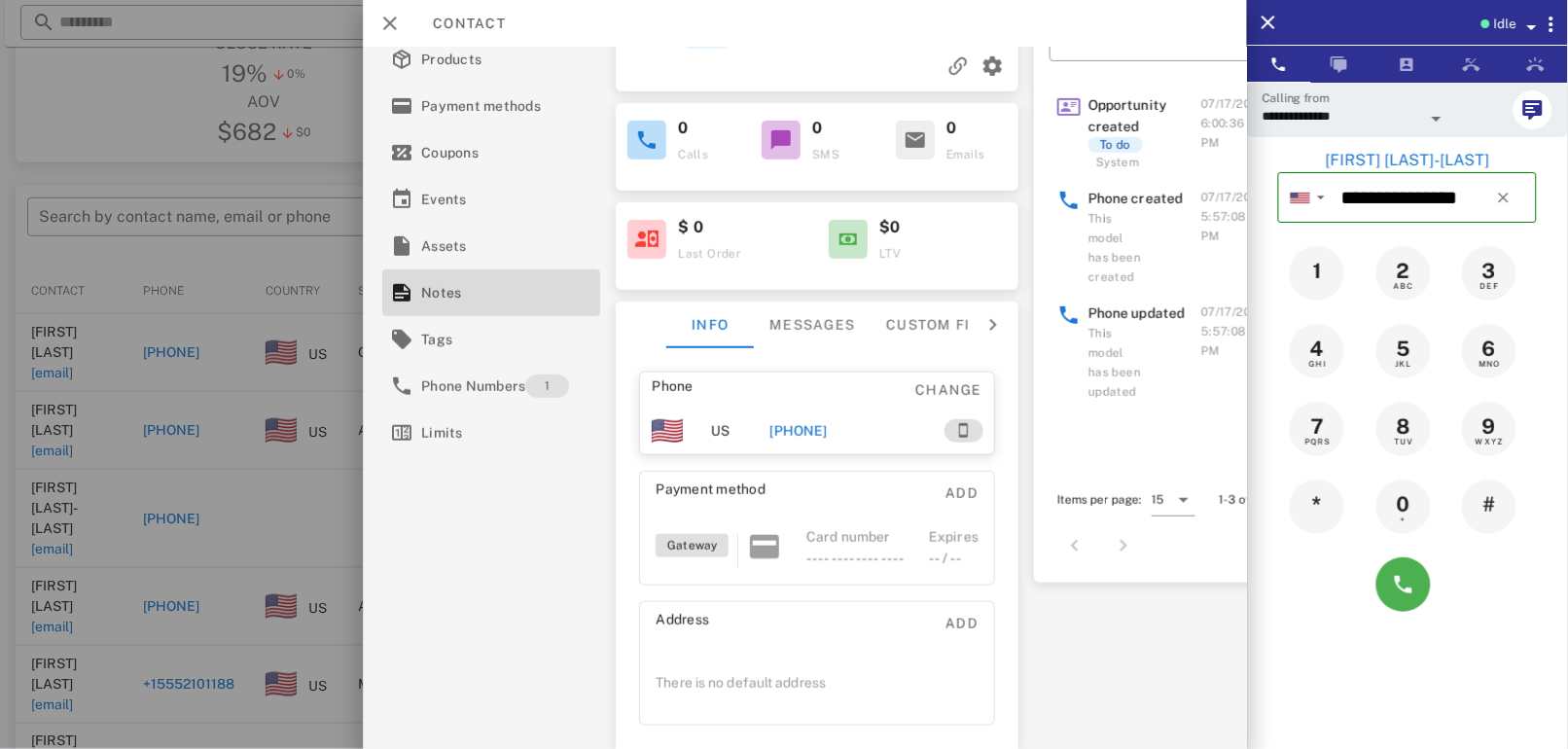 click at bounding box center (784, 374) 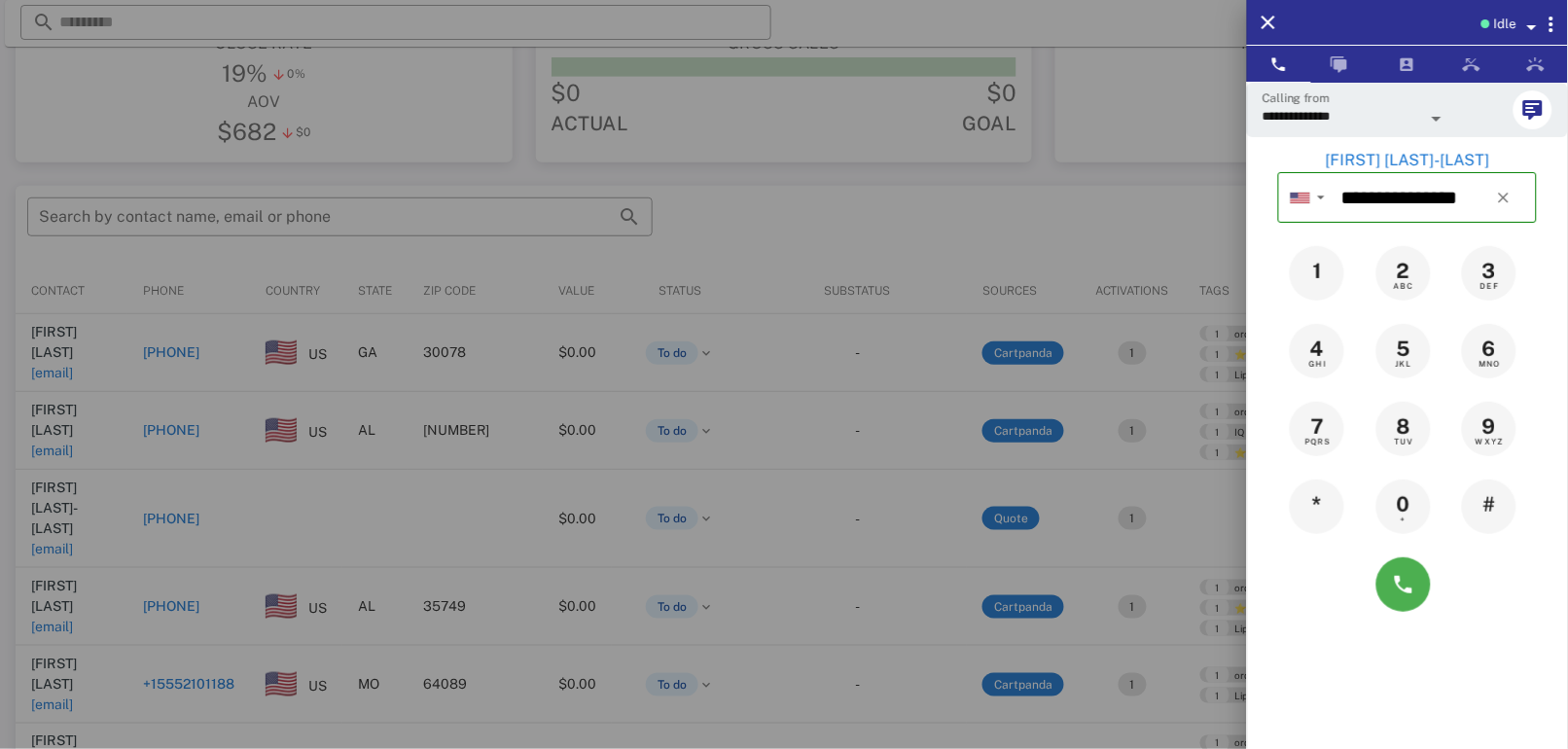 click at bounding box center (784, 374) 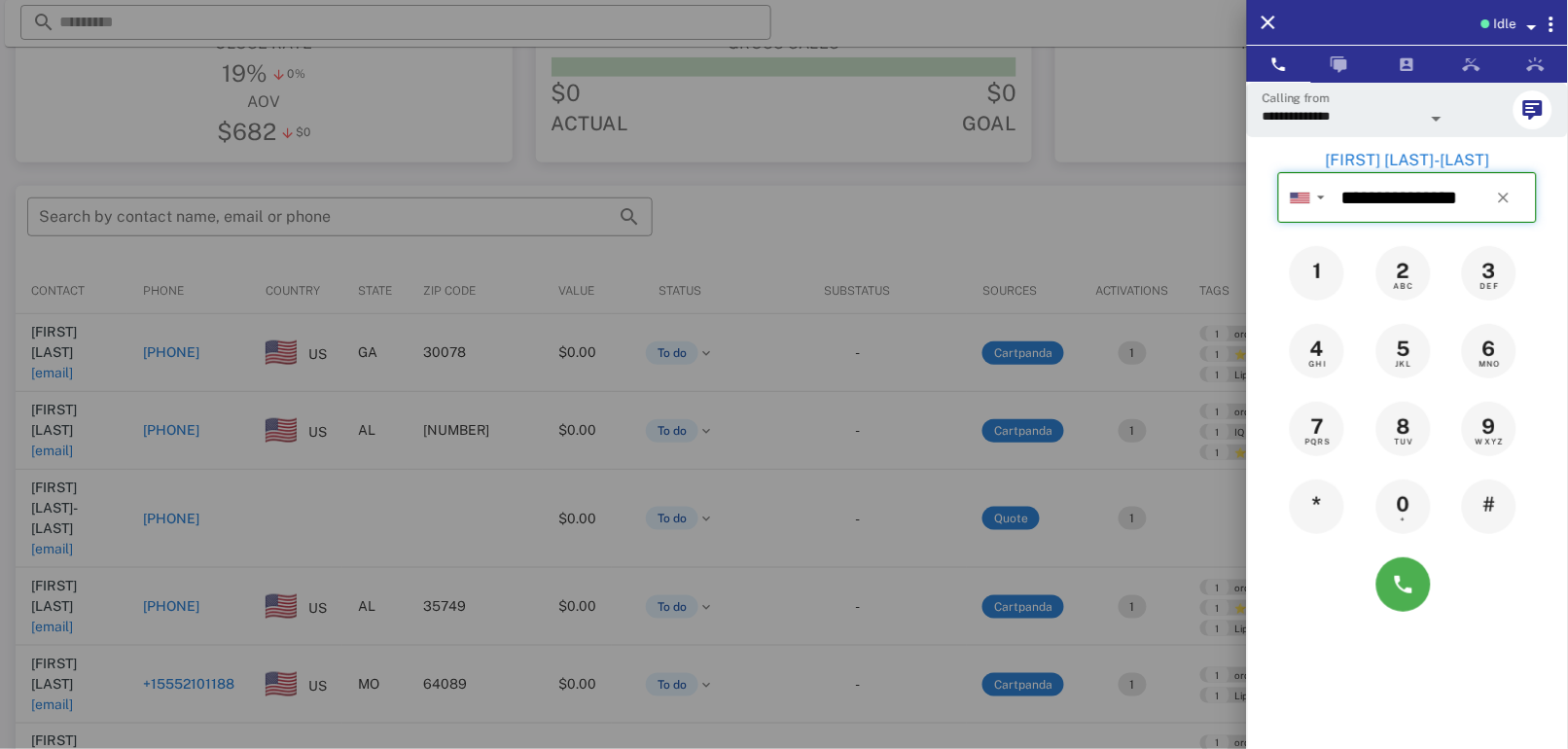 type 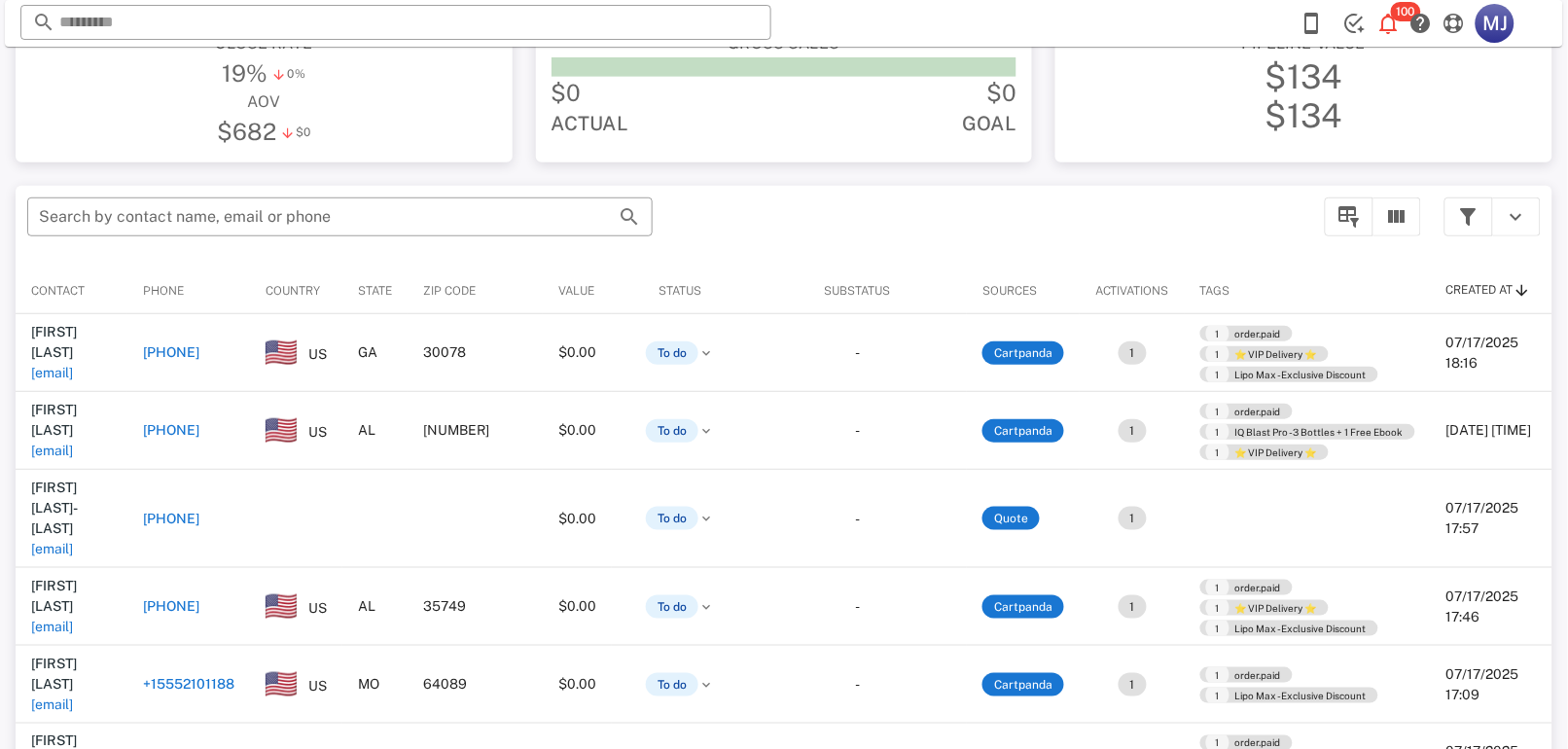 click on "[PHONE]" at bounding box center (171, 430) 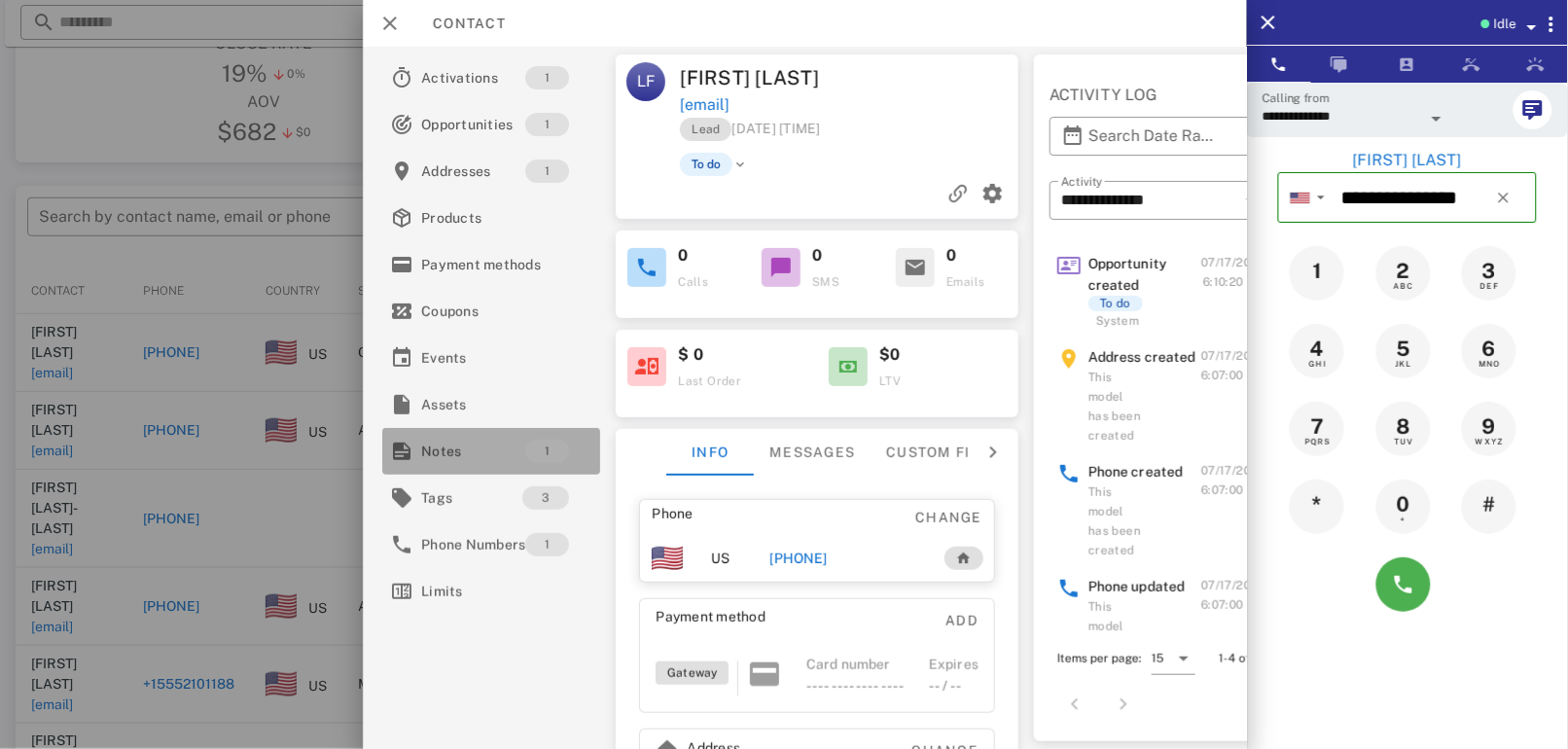 click on "Notes" at bounding box center (473, 451) 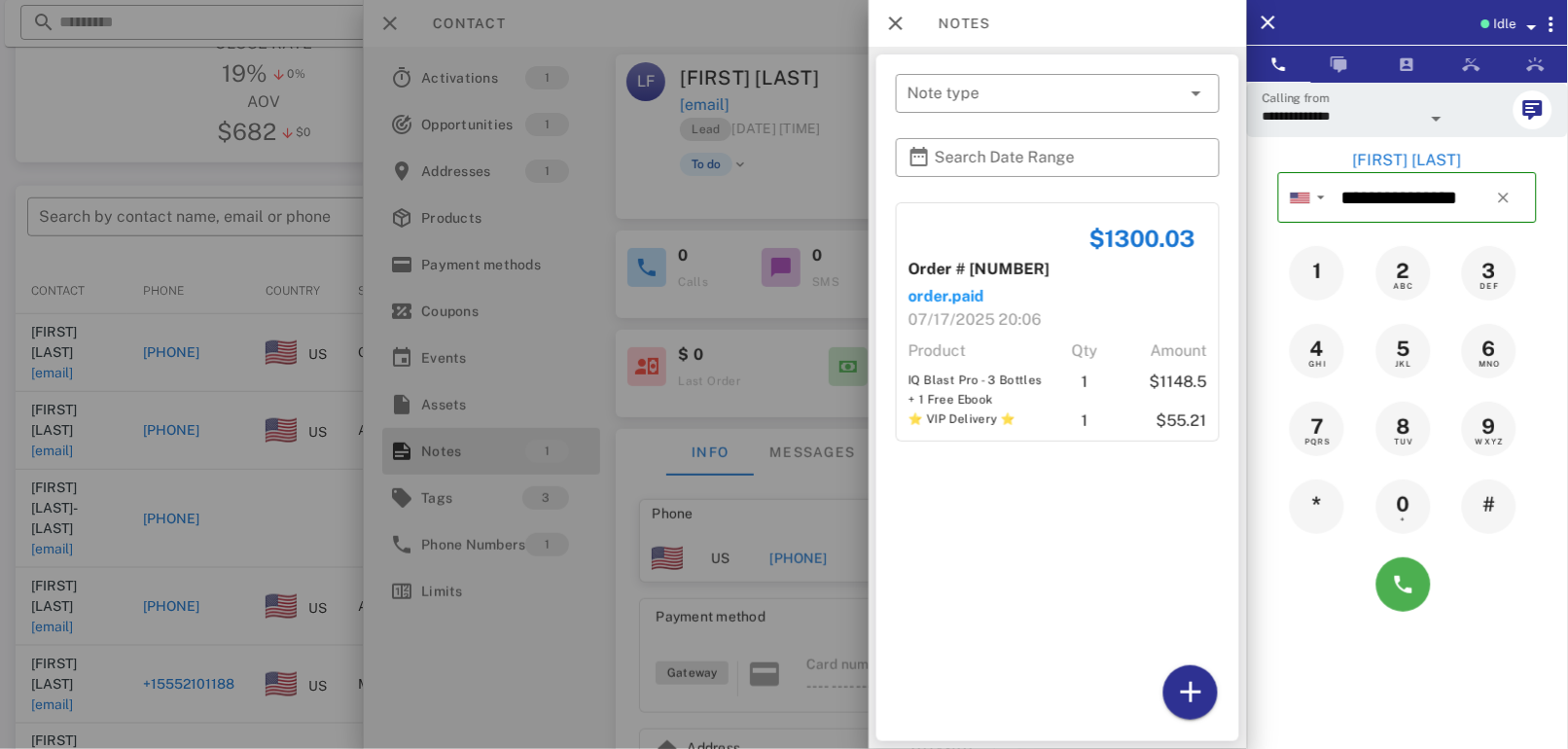 click at bounding box center [784, 374] 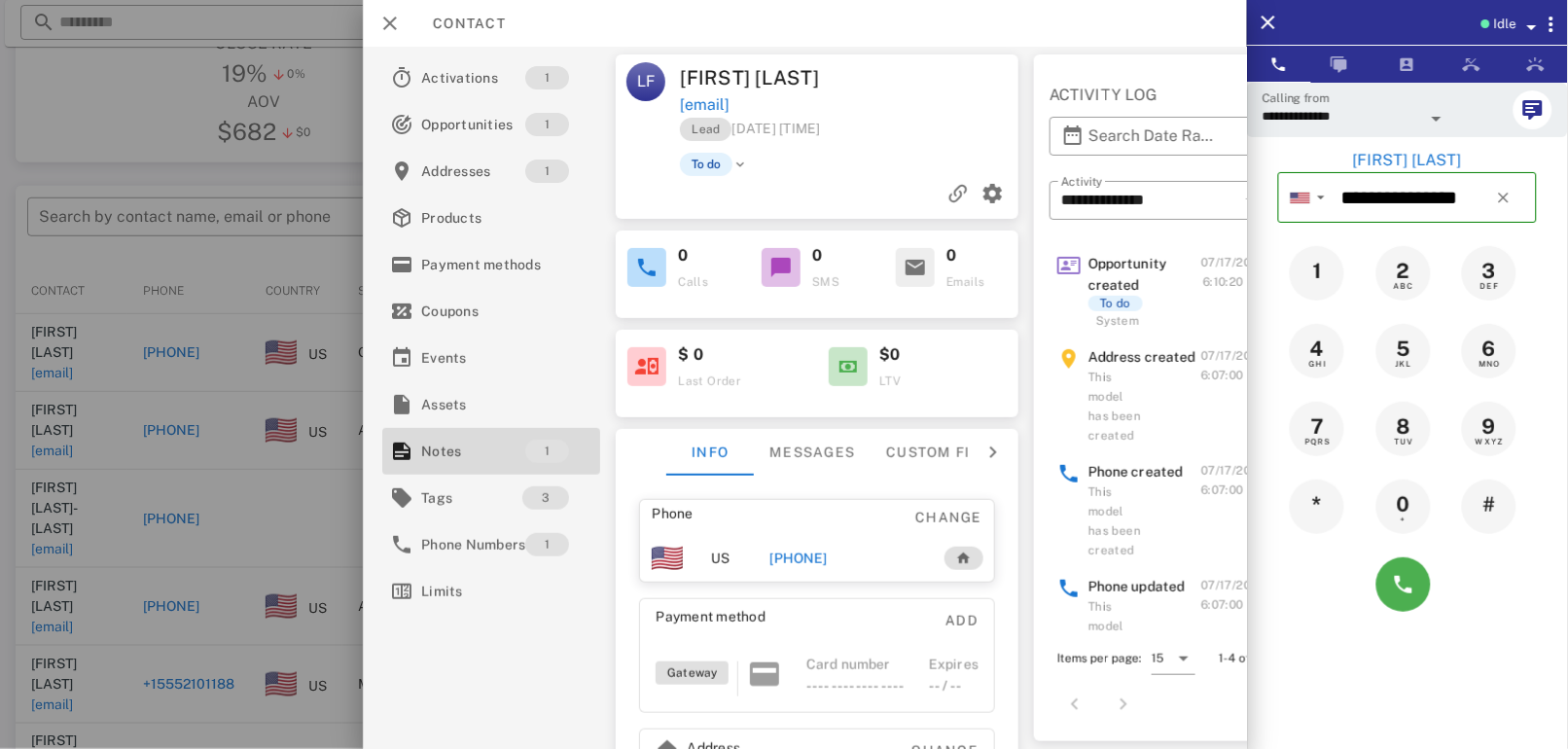 click at bounding box center [784, 374] 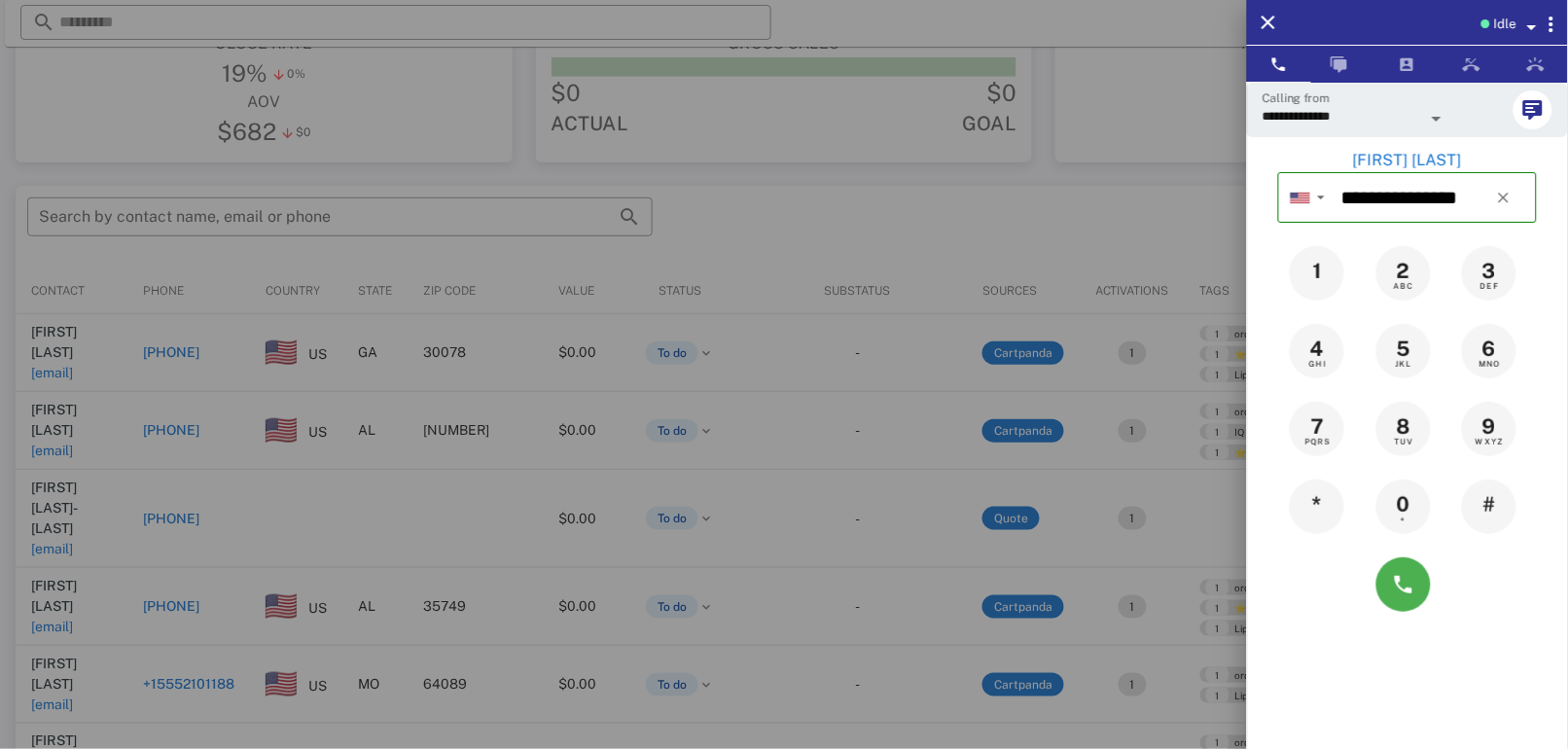 click at bounding box center (784, 374) 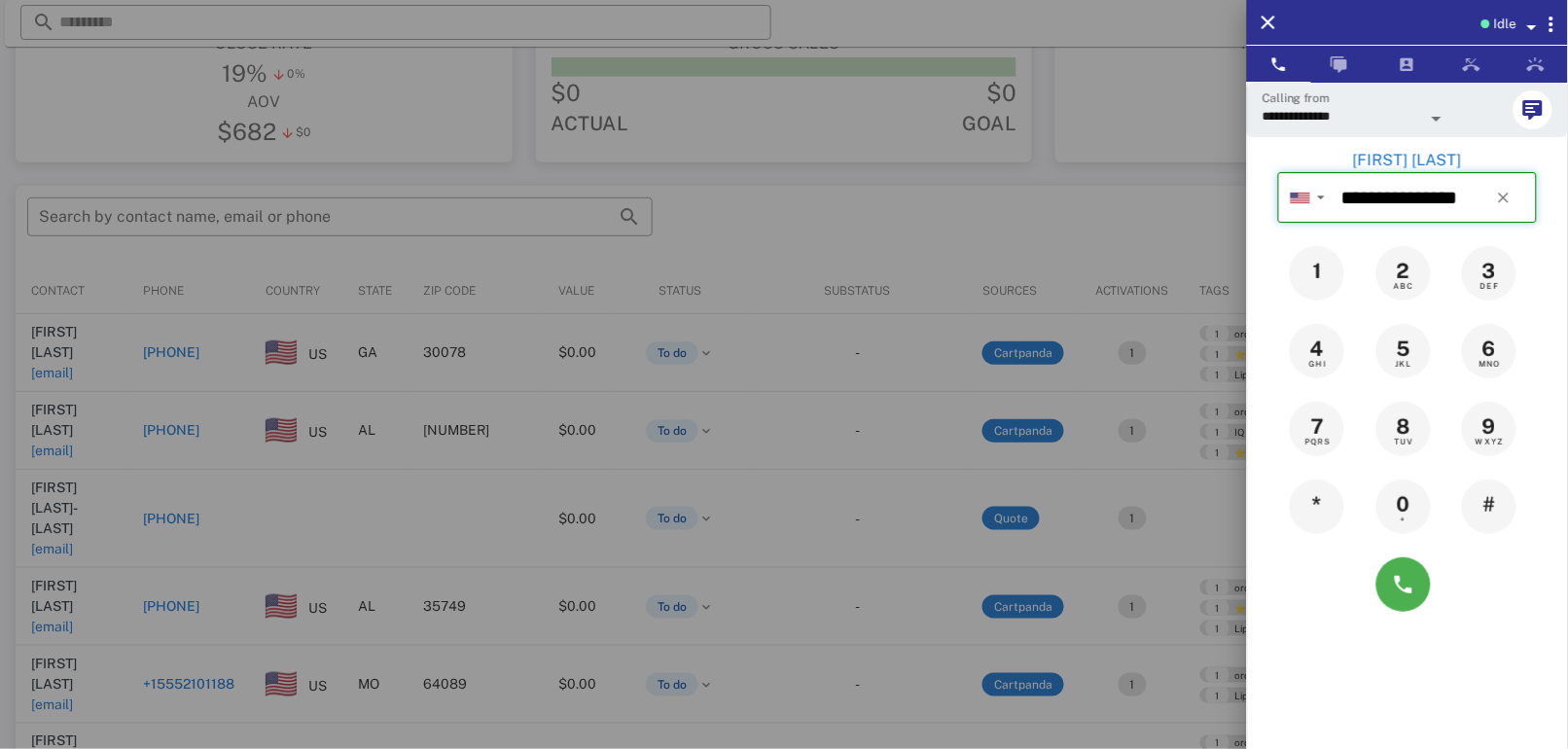 type 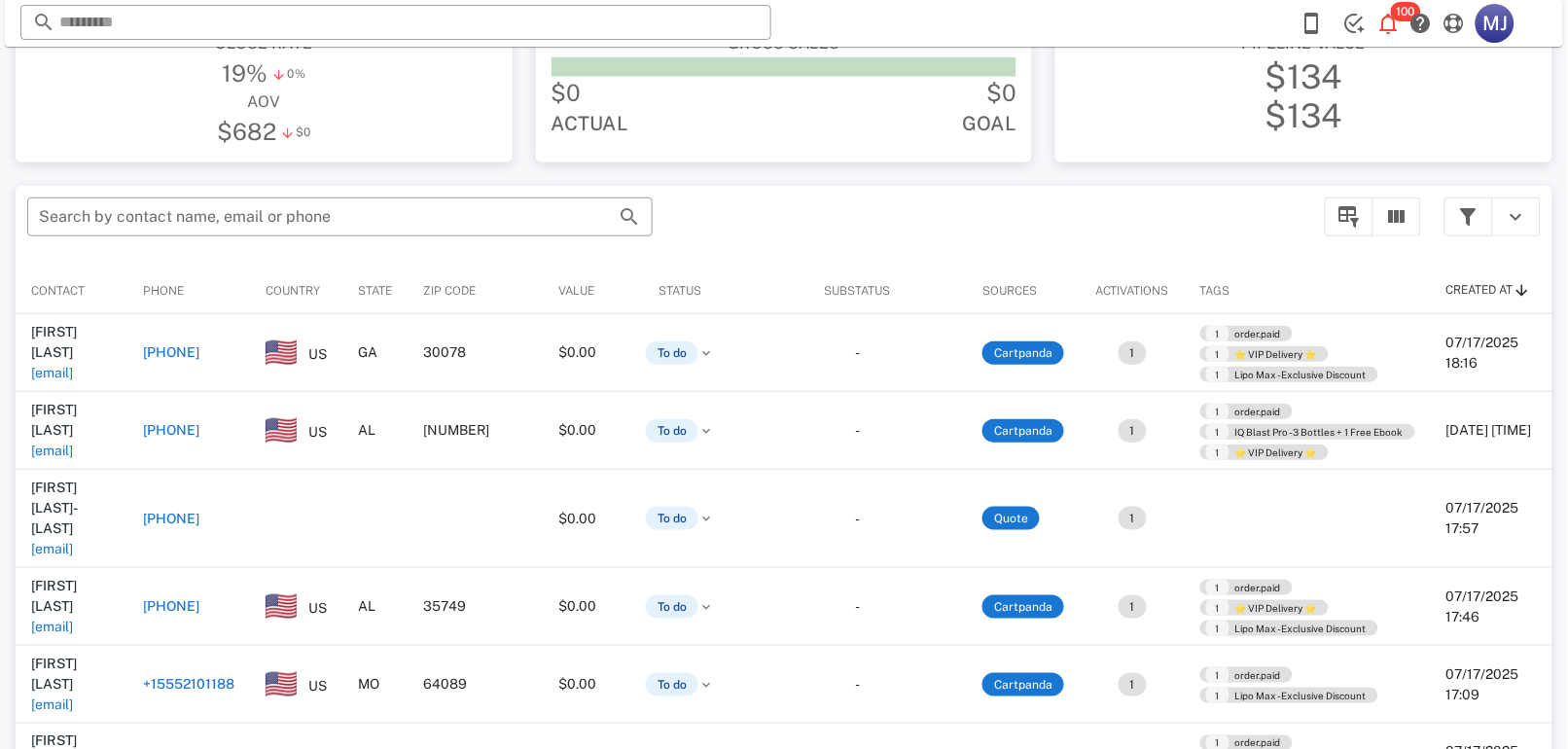 click on "[FIRST] [LAST]" at bounding box center (53, 341) 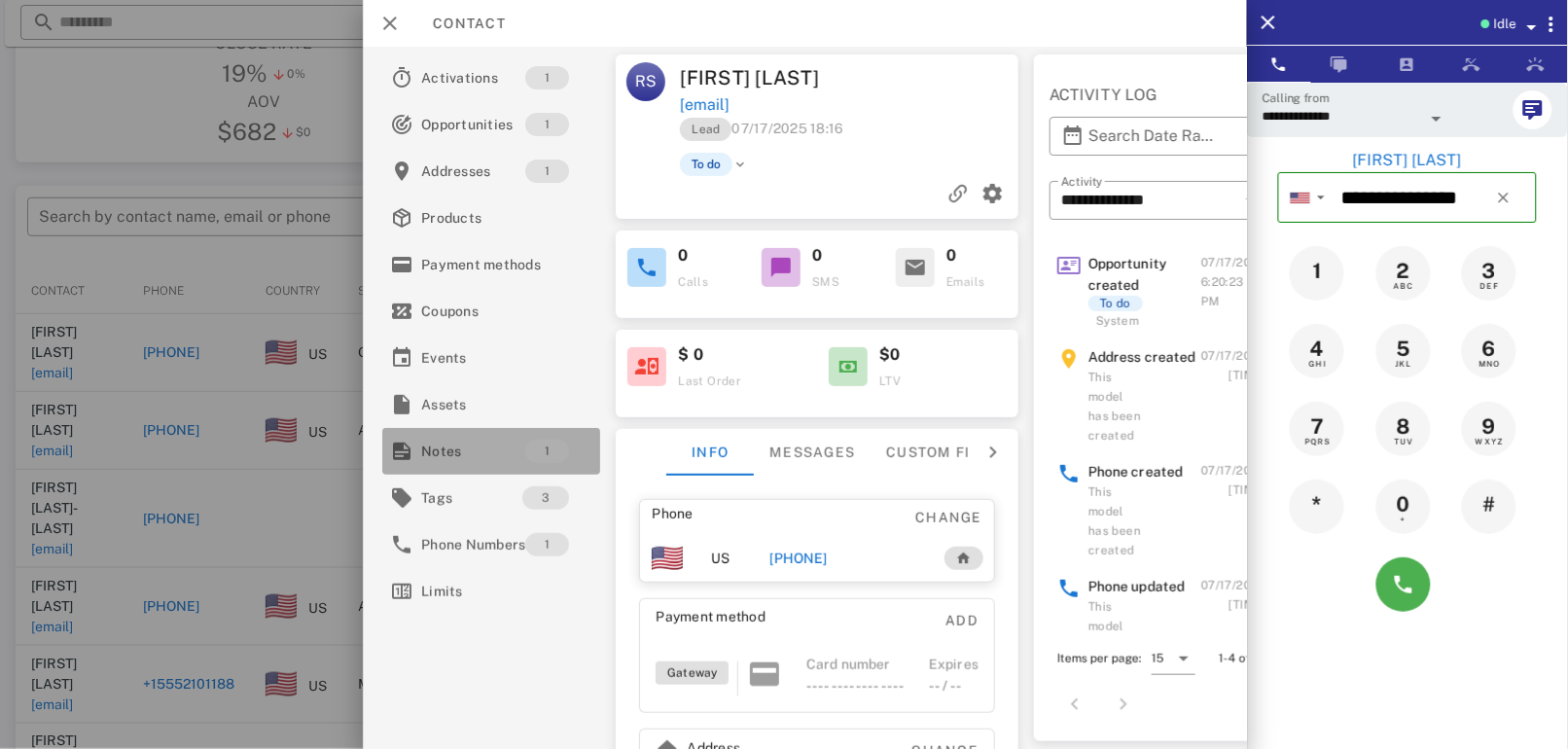 click on "Notes" at bounding box center [473, 451] 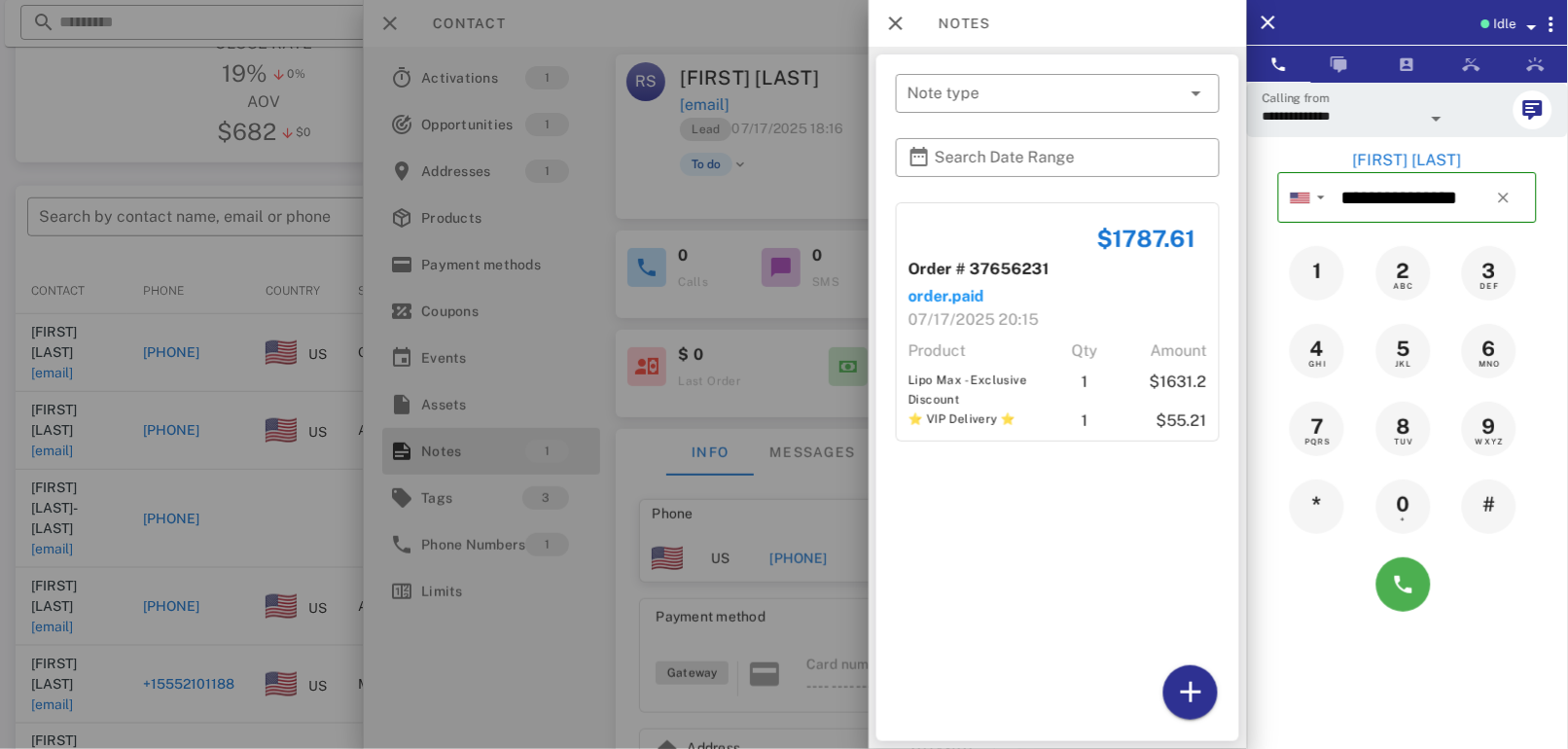 click at bounding box center [784, 374] 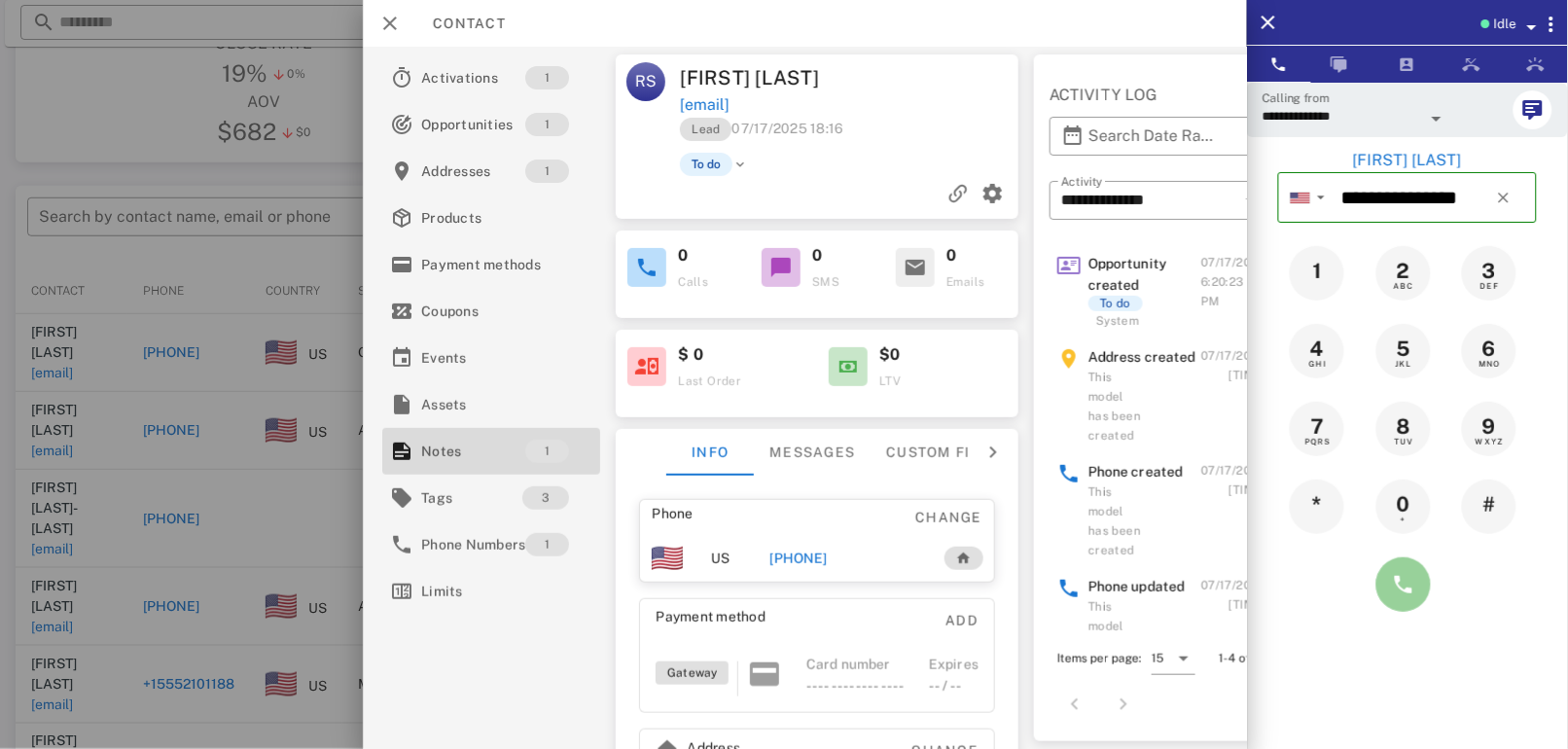 click at bounding box center (1404, 585) 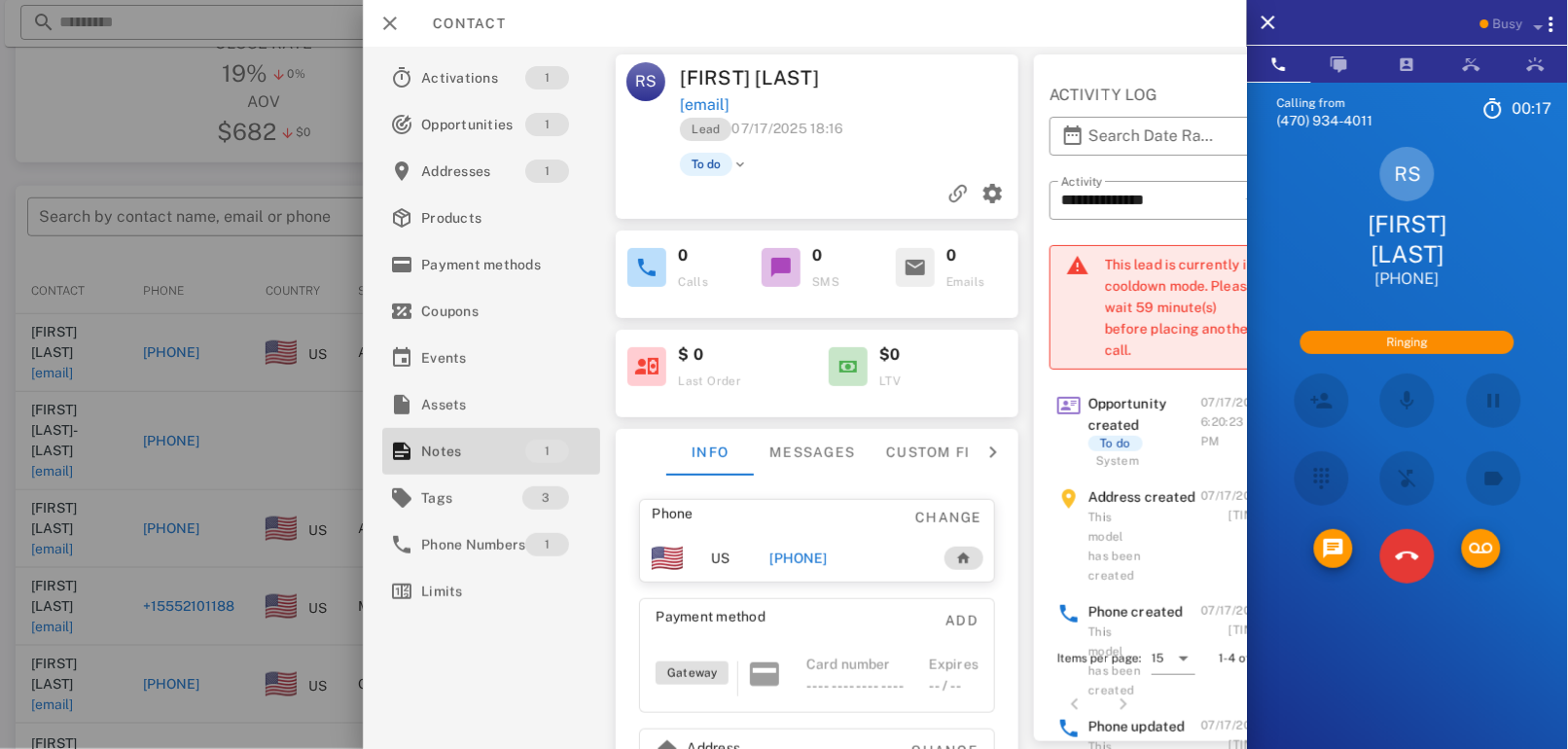 scroll, scrollTop: 0, scrollLeft: 74, axis: horizontal 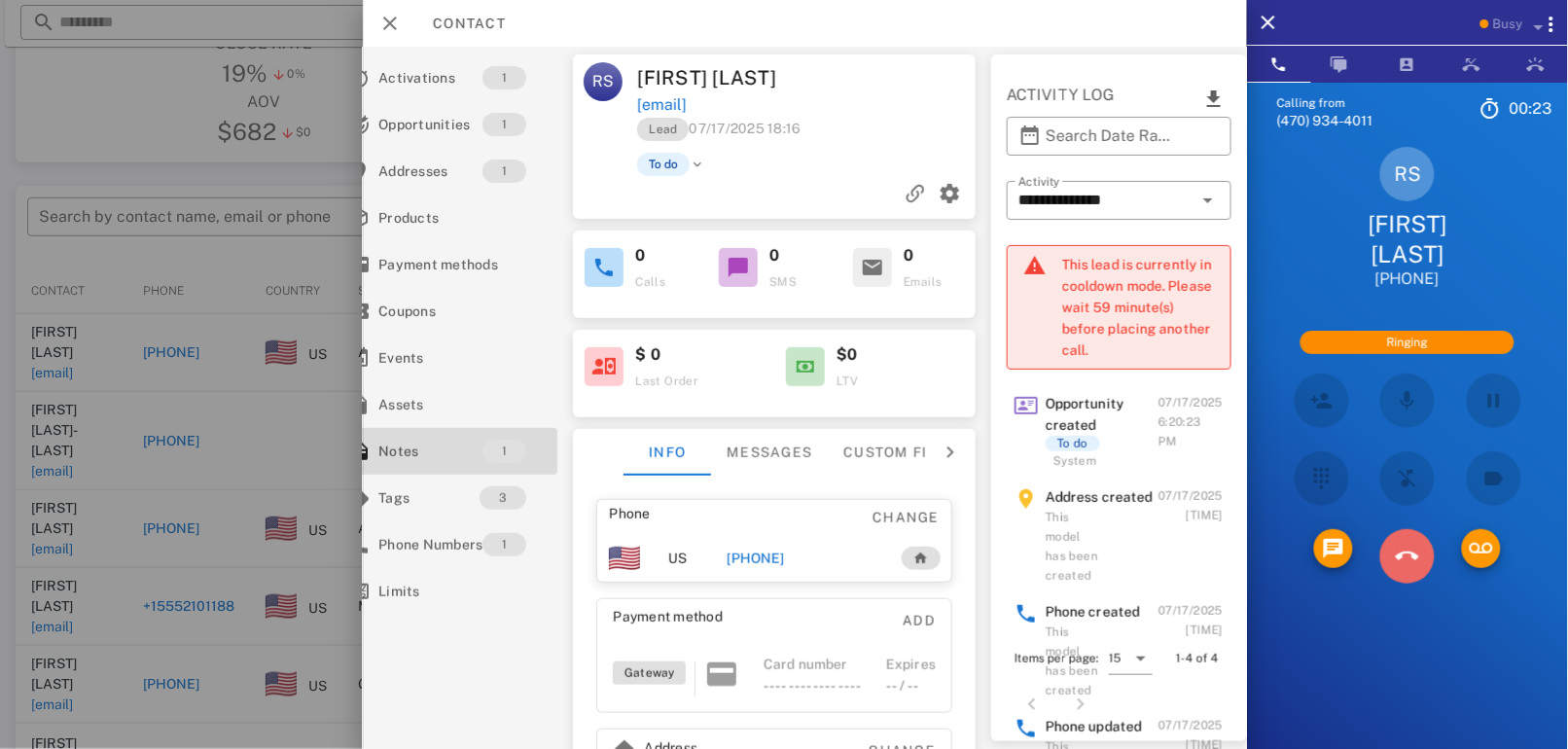 click at bounding box center (1408, 556) 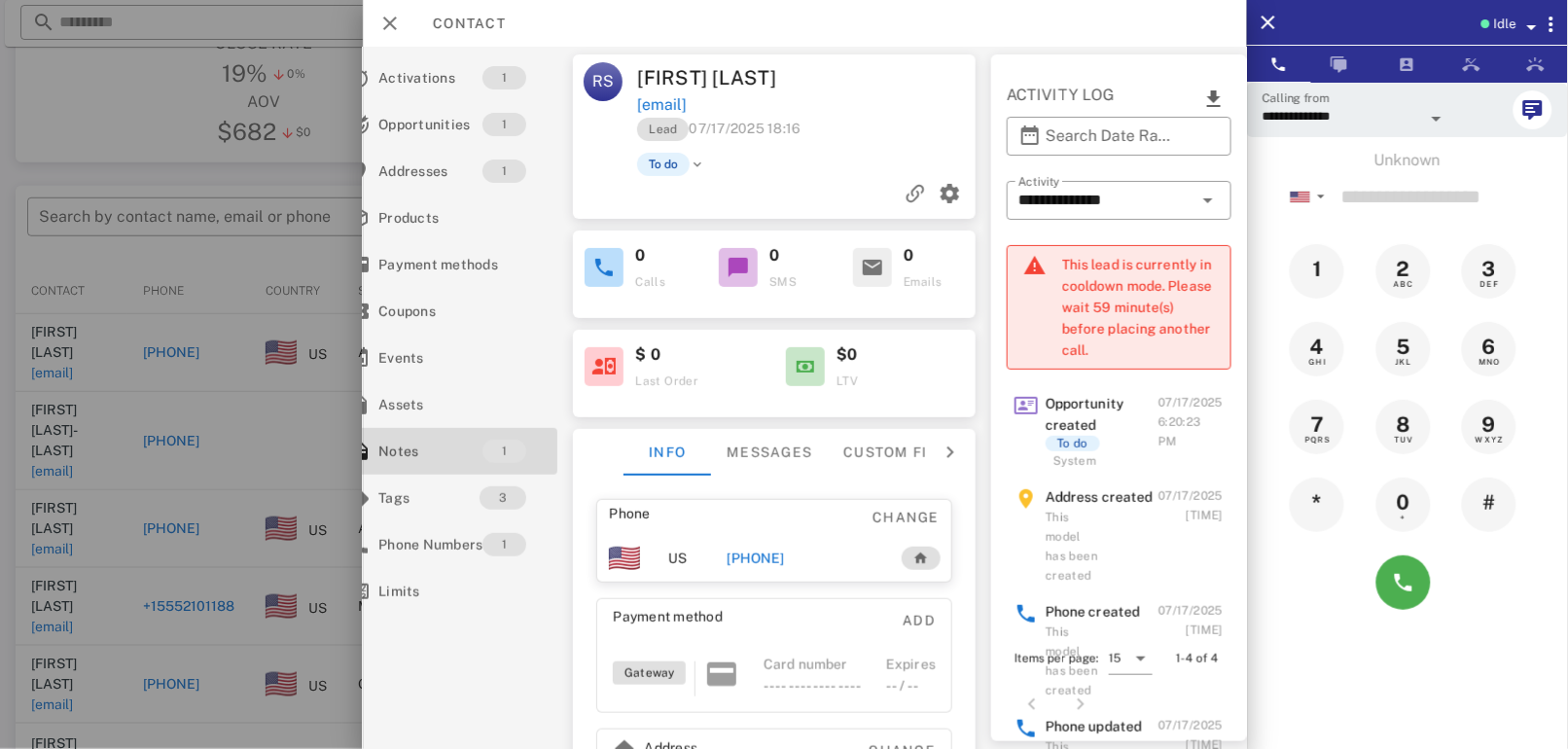 scroll, scrollTop: 62, scrollLeft: 0, axis: vertical 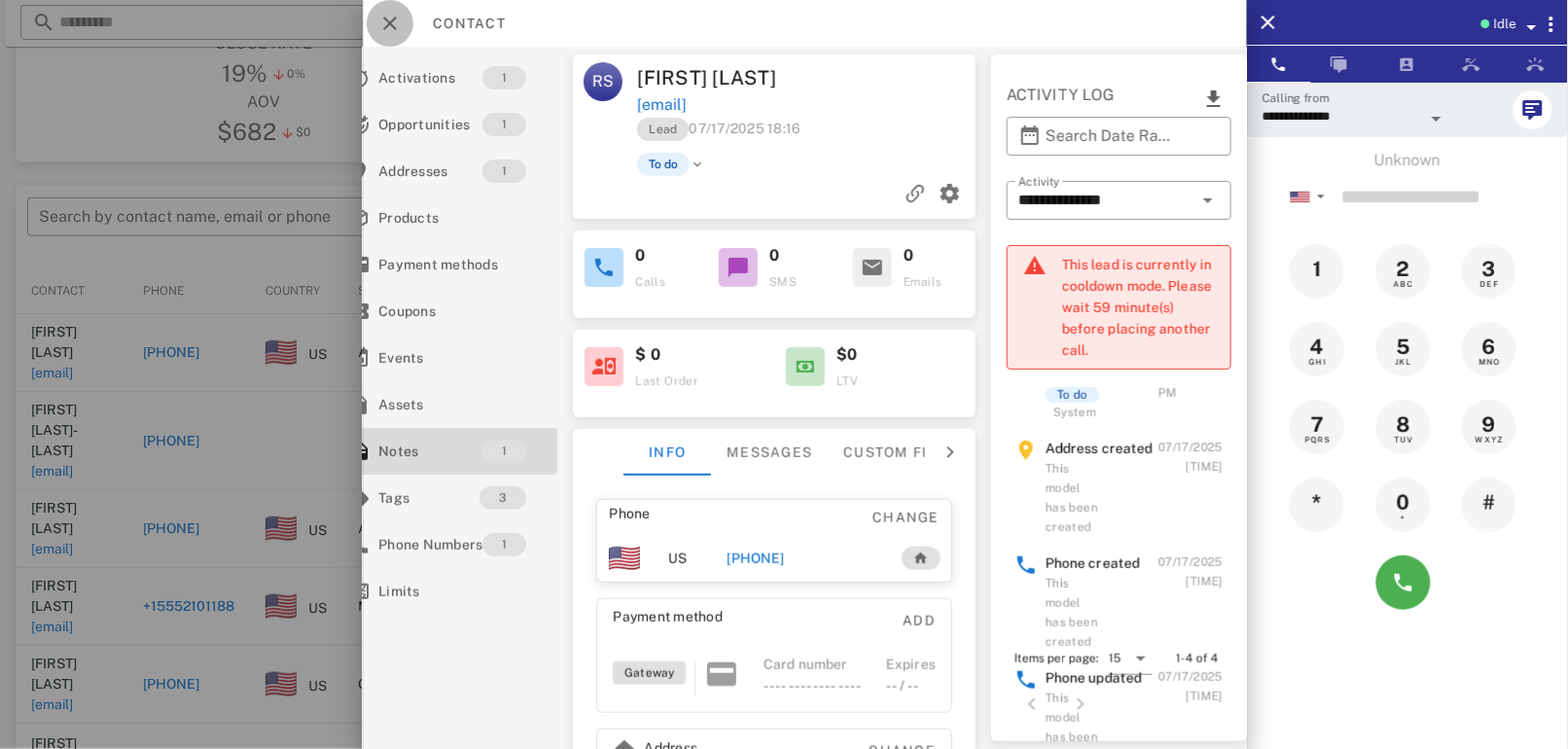 click at bounding box center [390, 23] 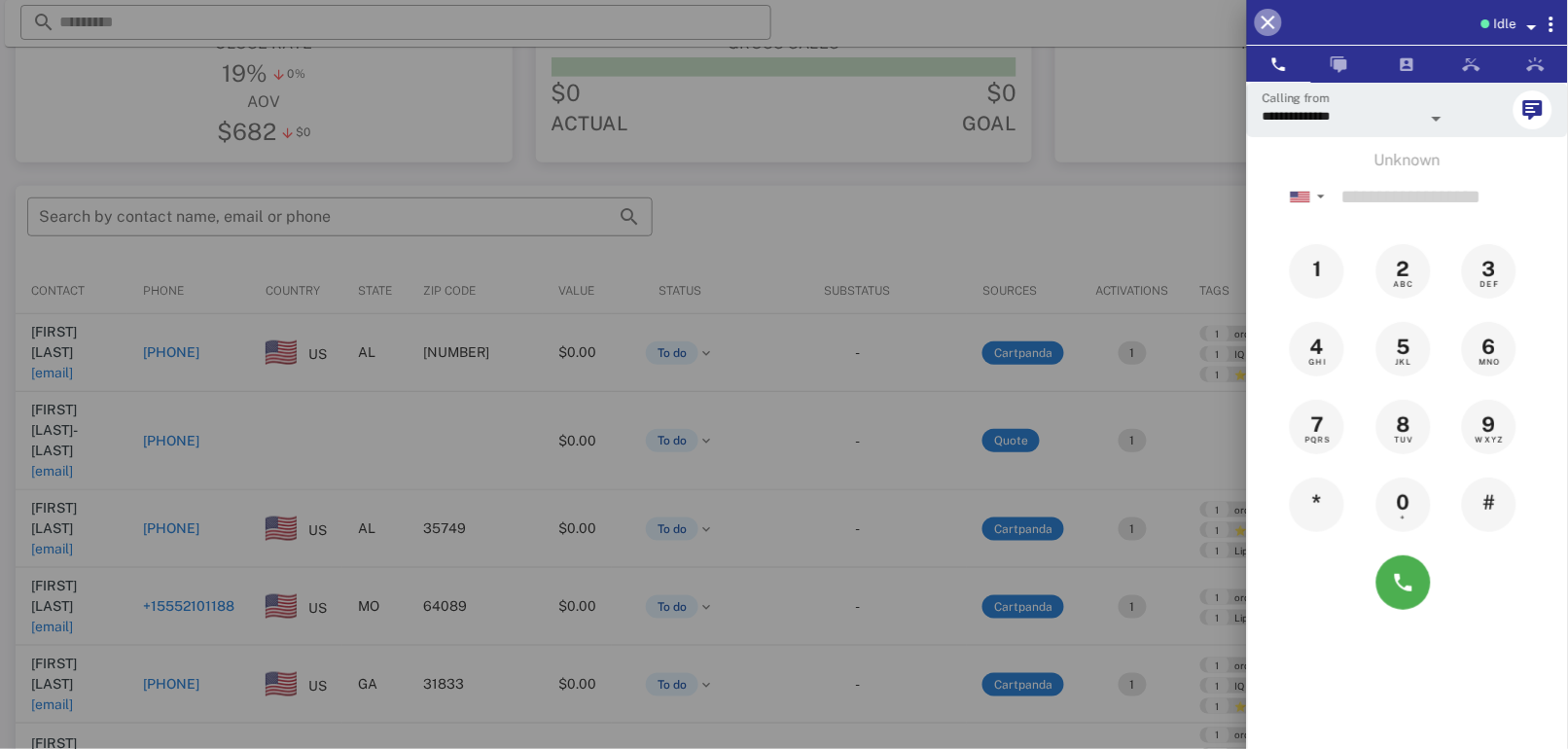 click at bounding box center [1268, 22] 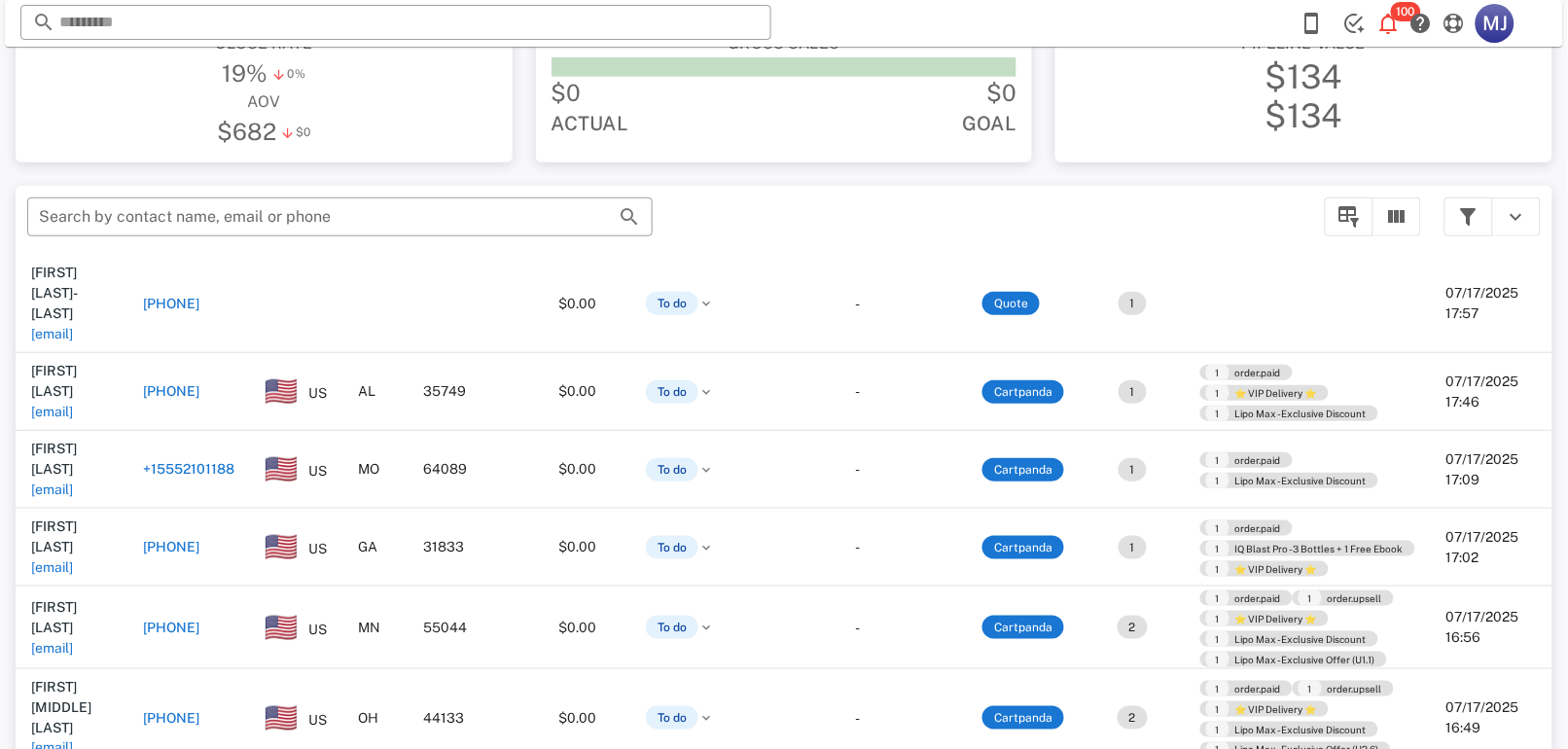 scroll, scrollTop: 138, scrollLeft: 76, axis: both 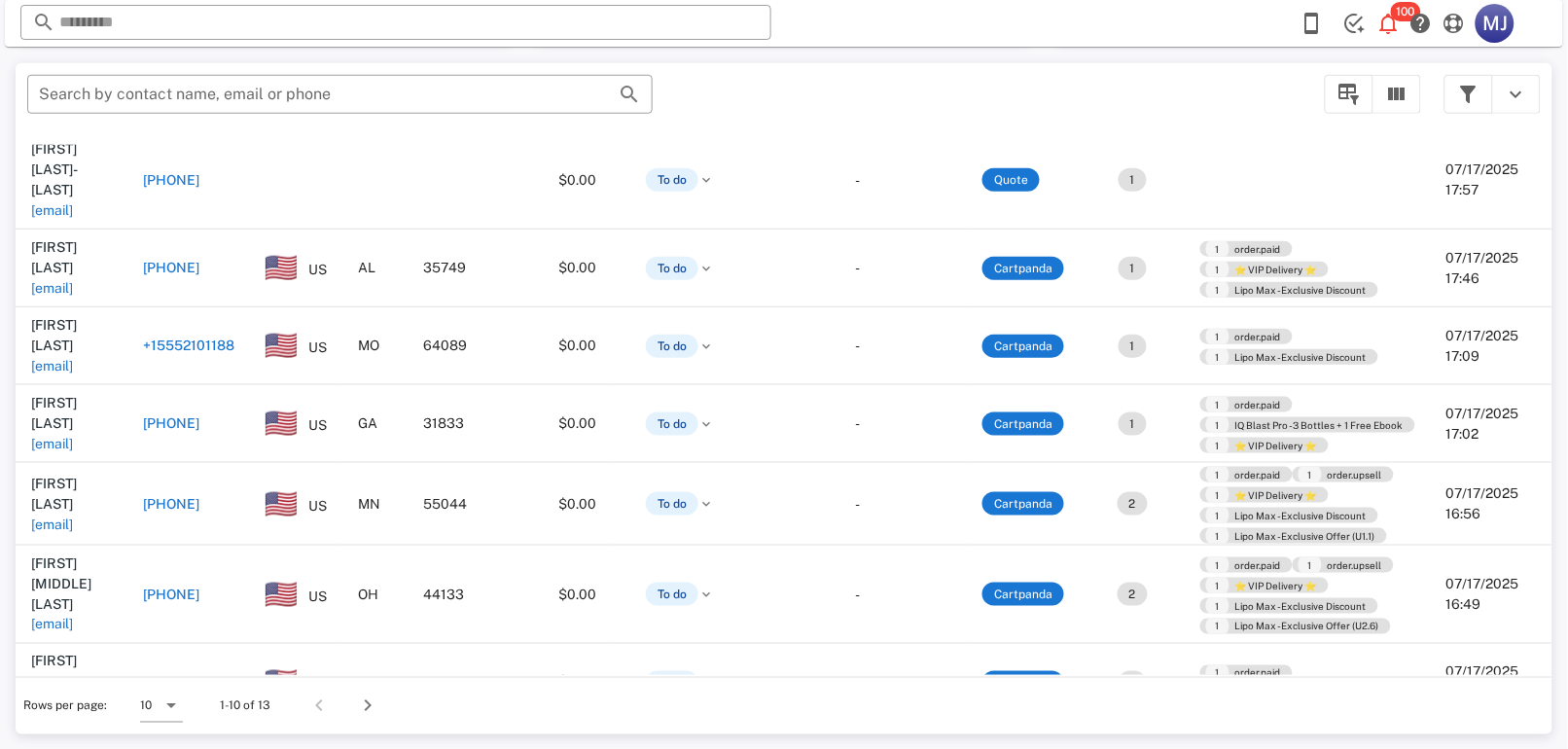 click on "[PHONE]" at bounding box center [171, 682] 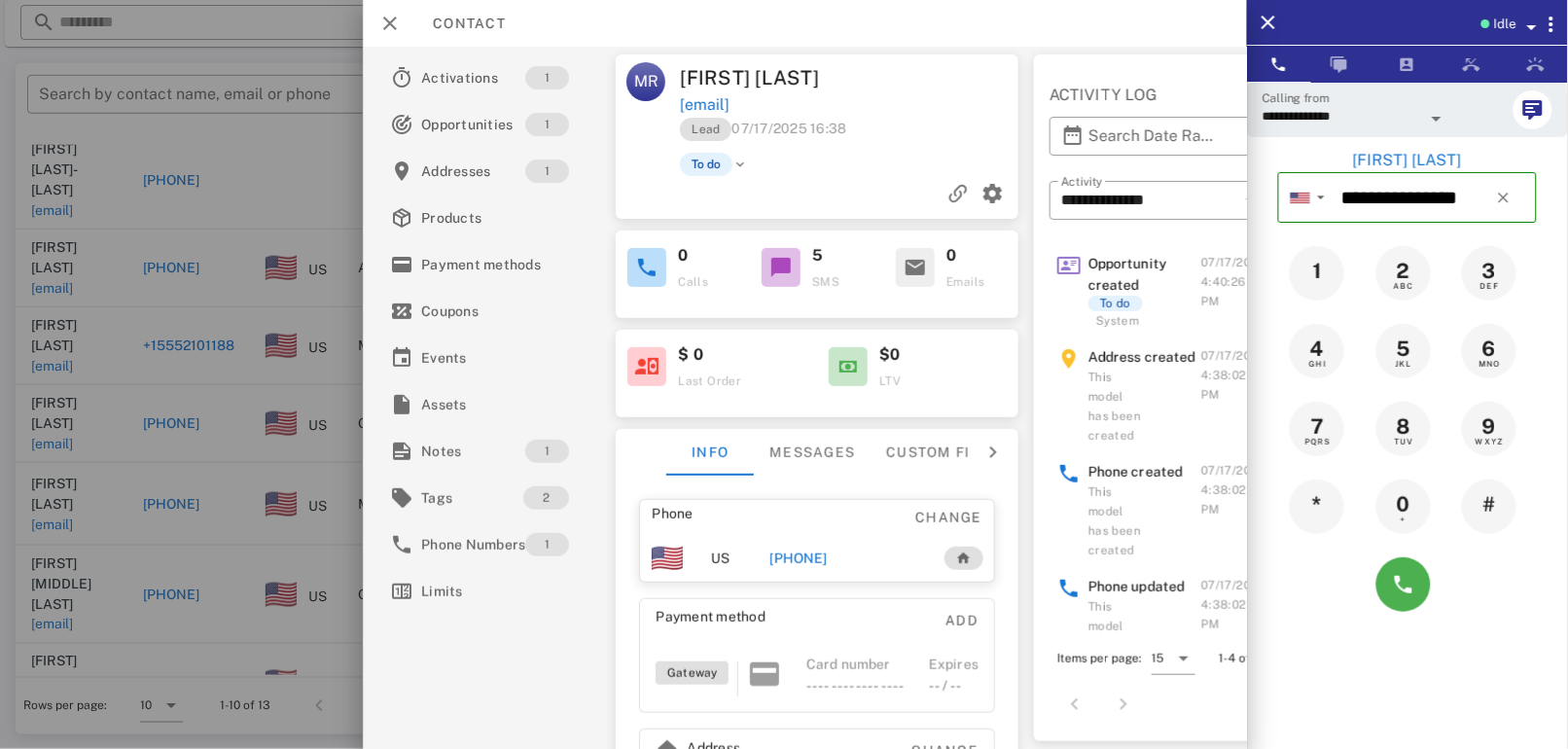 scroll, scrollTop: 0, scrollLeft: 74, axis: horizontal 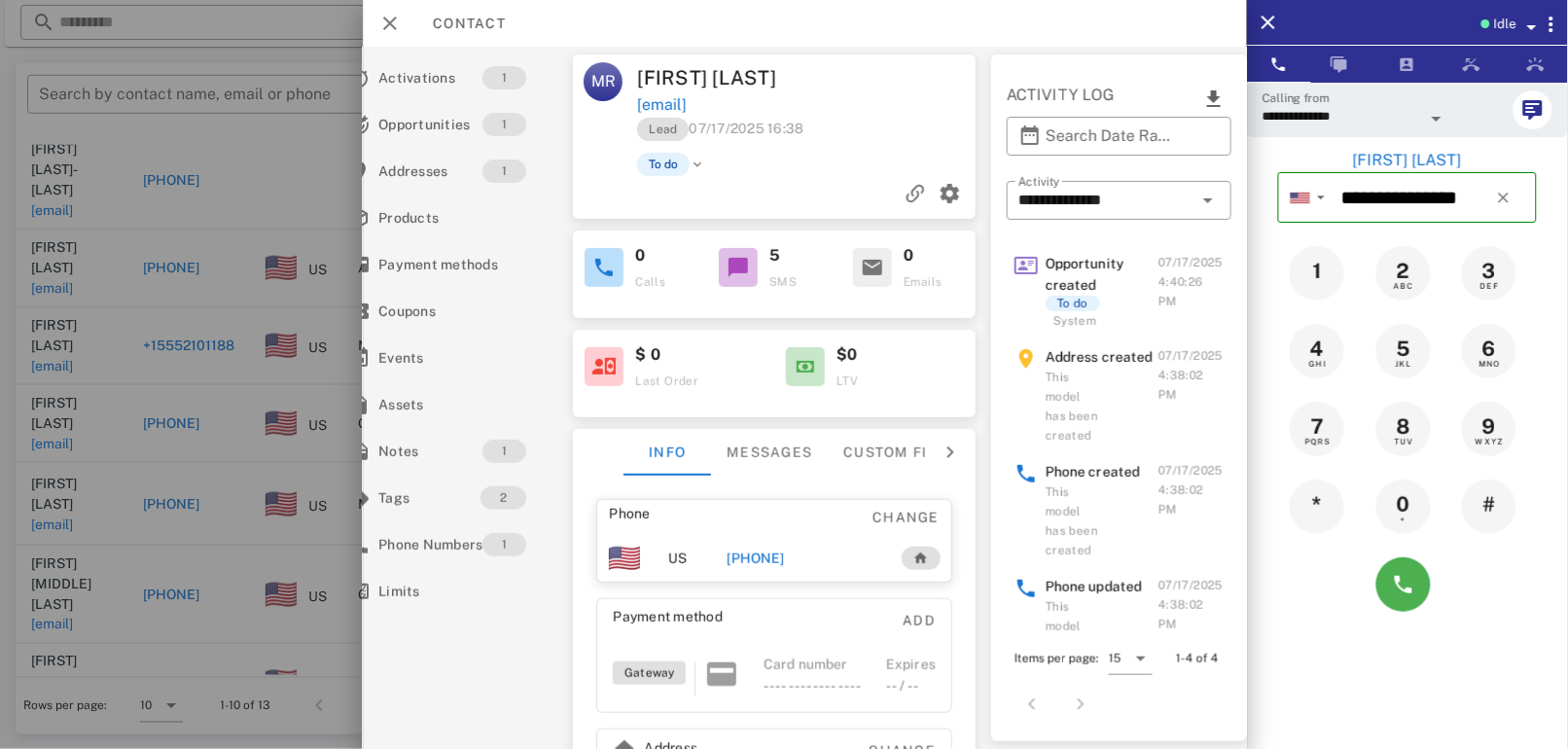 click on "**********" at bounding box center (1105, 200) 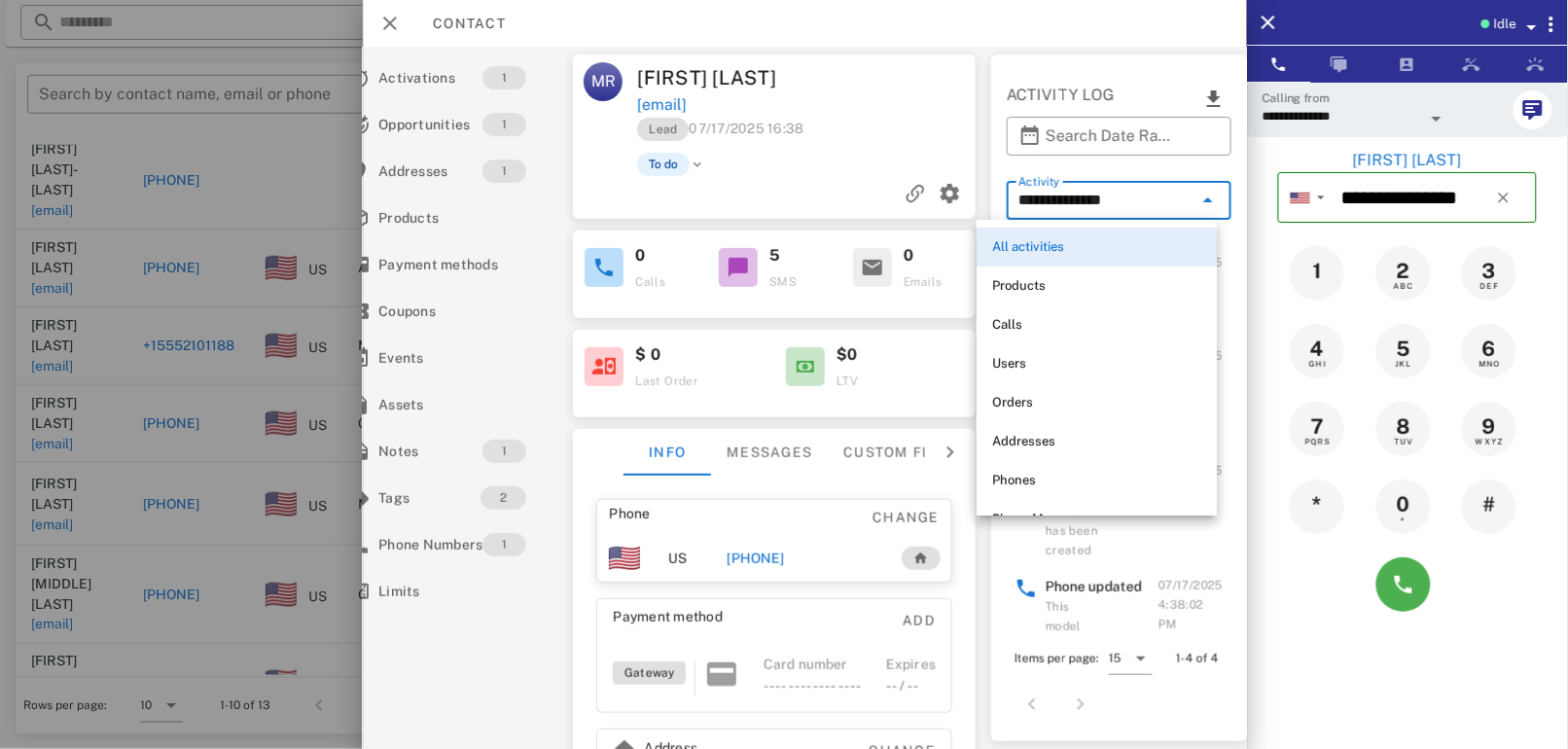 click on "**********" at bounding box center [1408, 456] 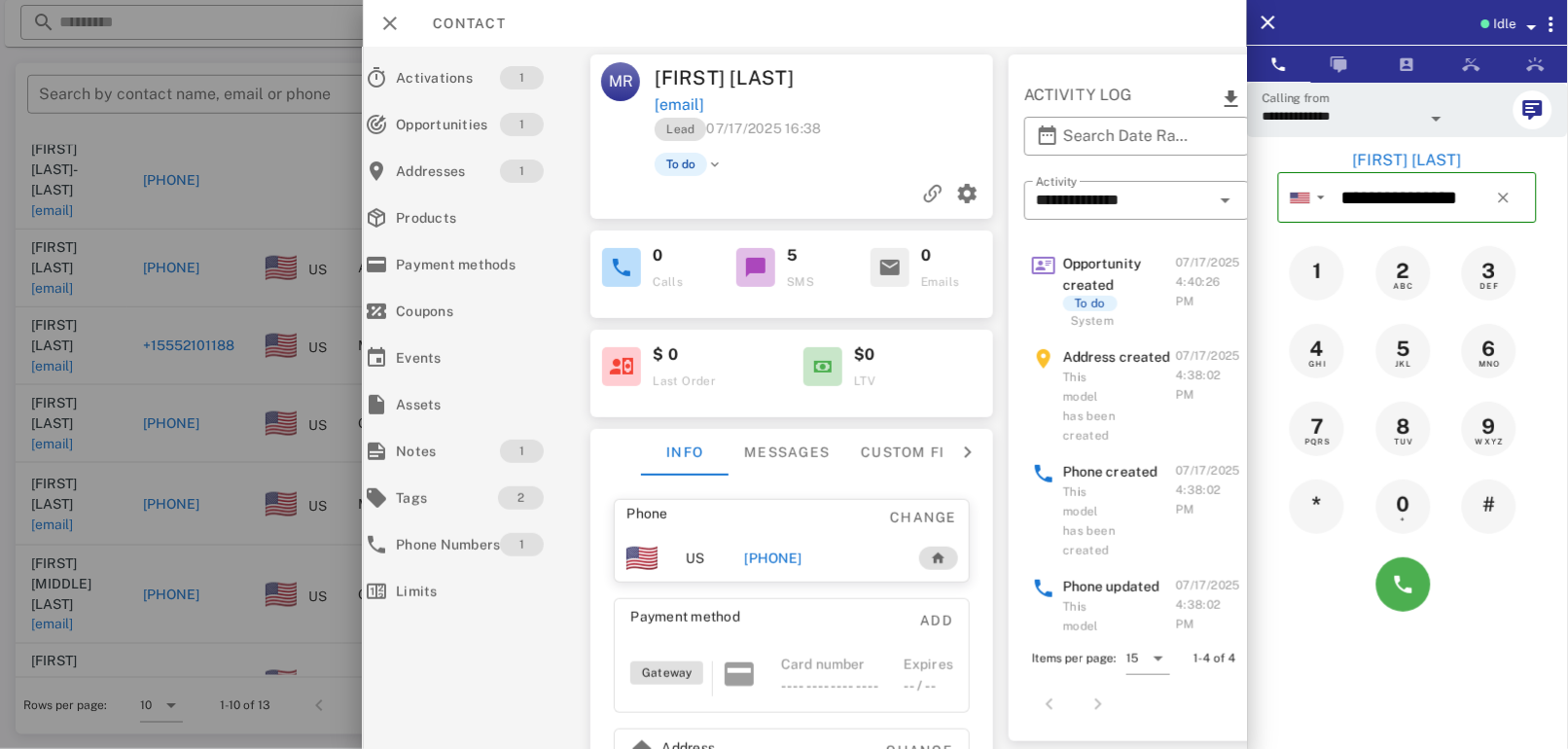 scroll, scrollTop: 0, scrollLeft: 0, axis: both 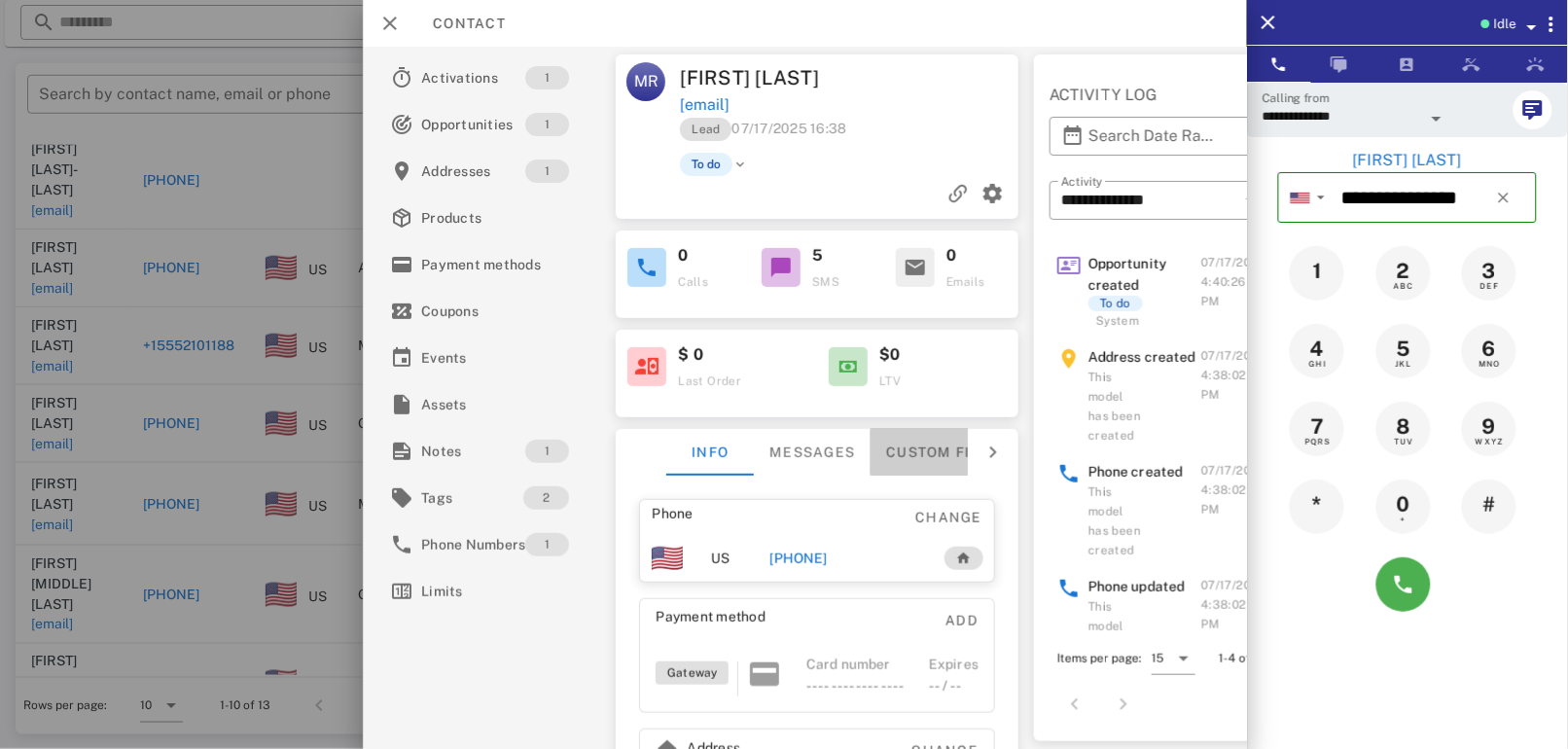 click on "Custom fields" at bounding box center (948, 452) 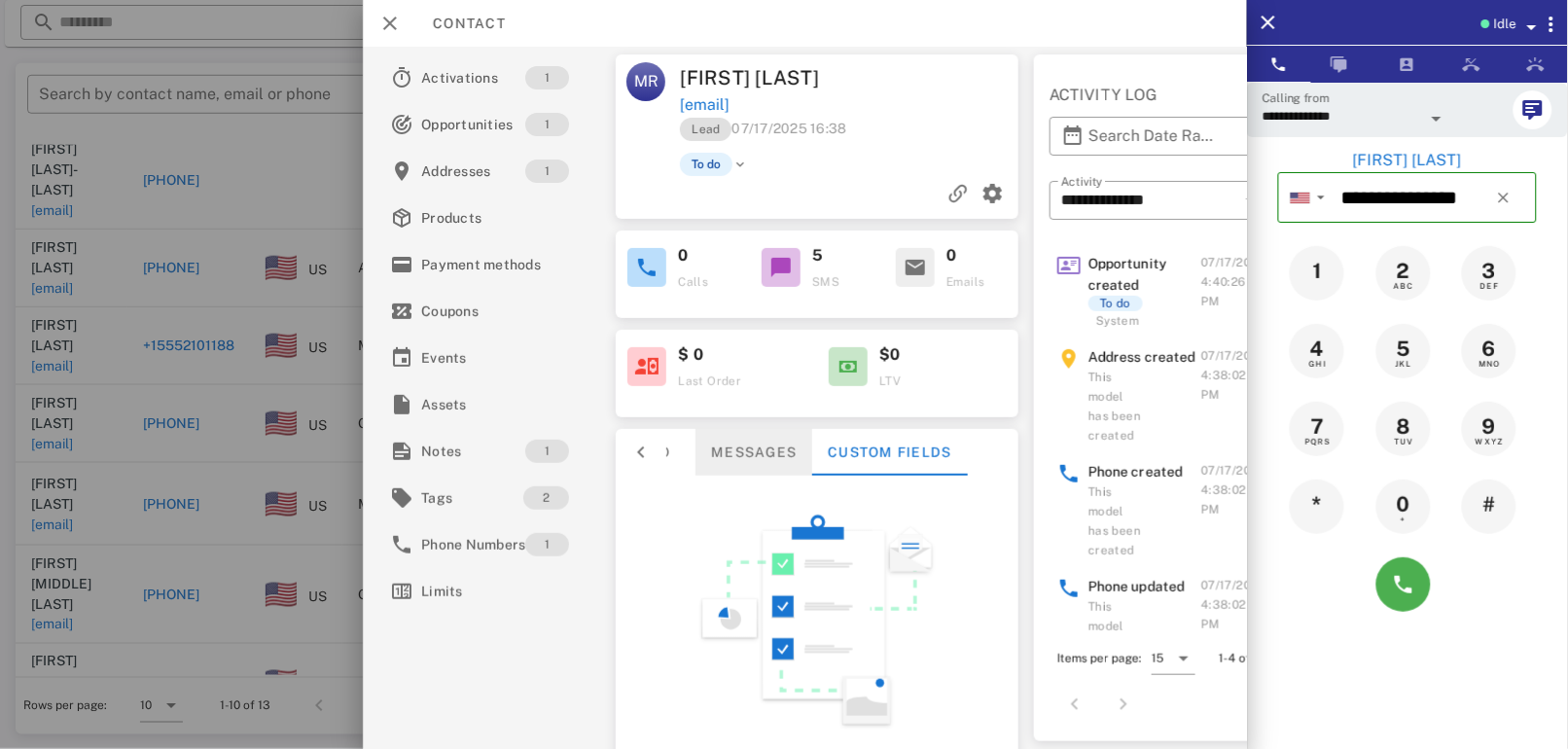 click on "Messages" at bounding box center [755, 452] 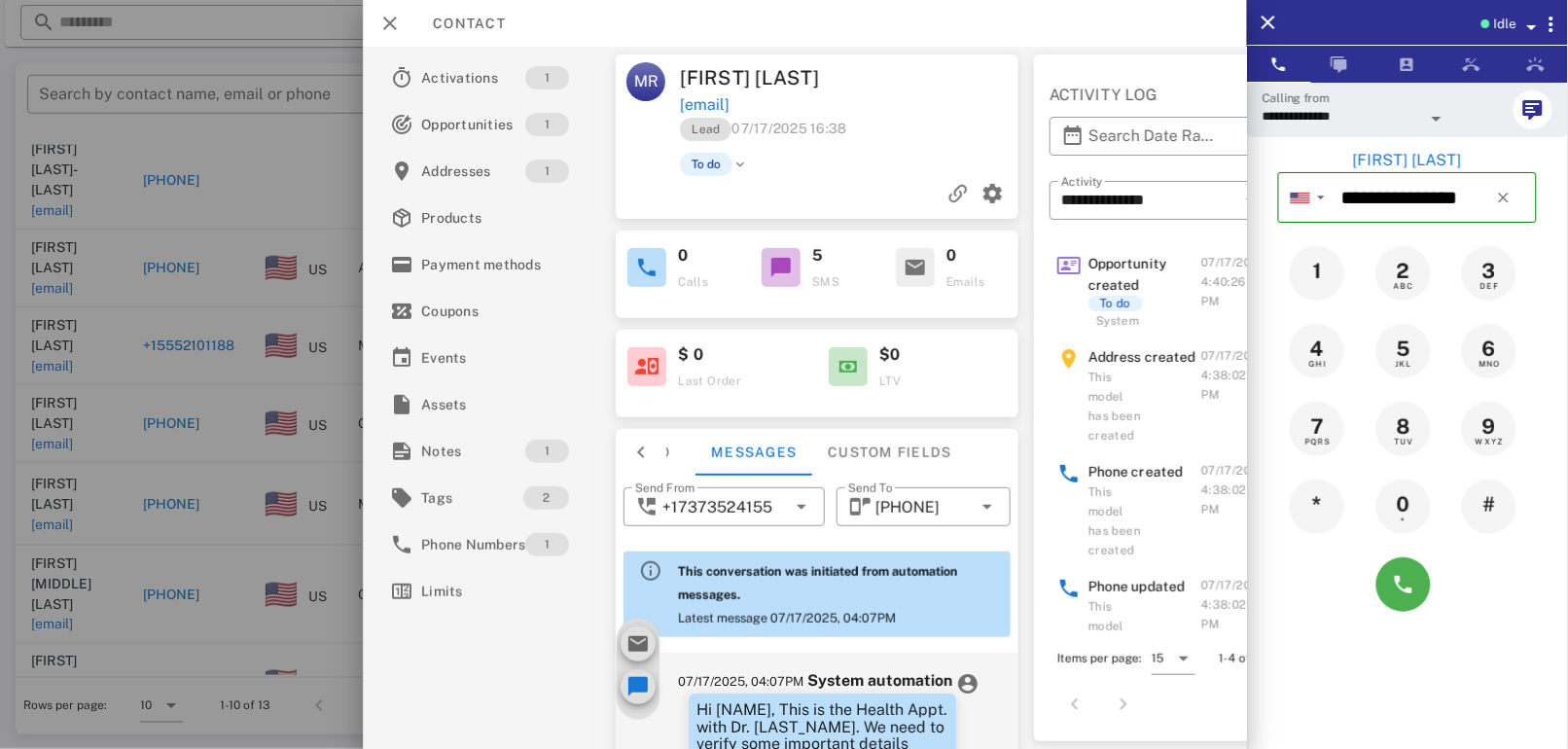 scroll, scrollTop: 605, scrollLeft: 0, axis: vertical 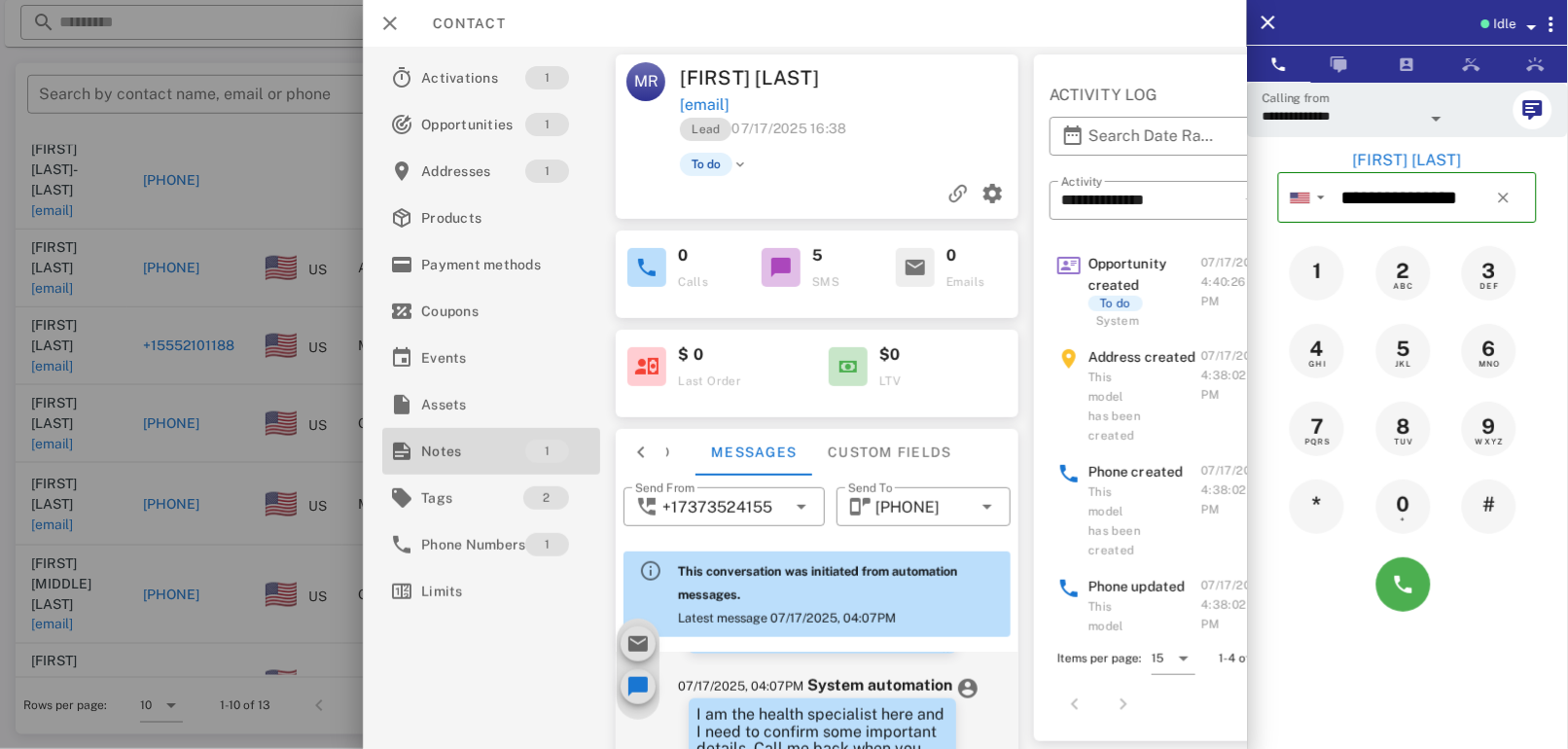 click on "Notes" at bounding box center [473, 451] 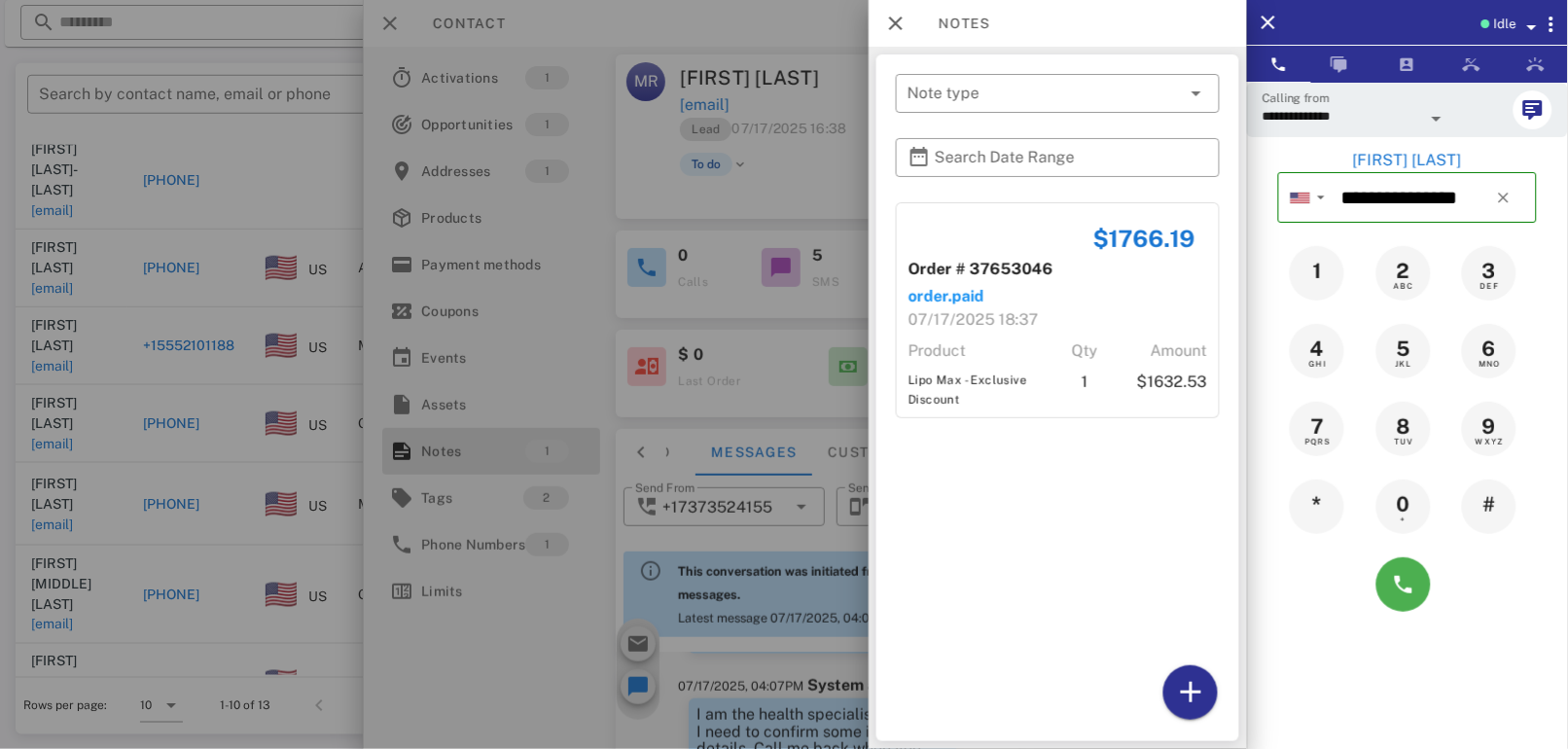 click at bounding box center [784, 374] 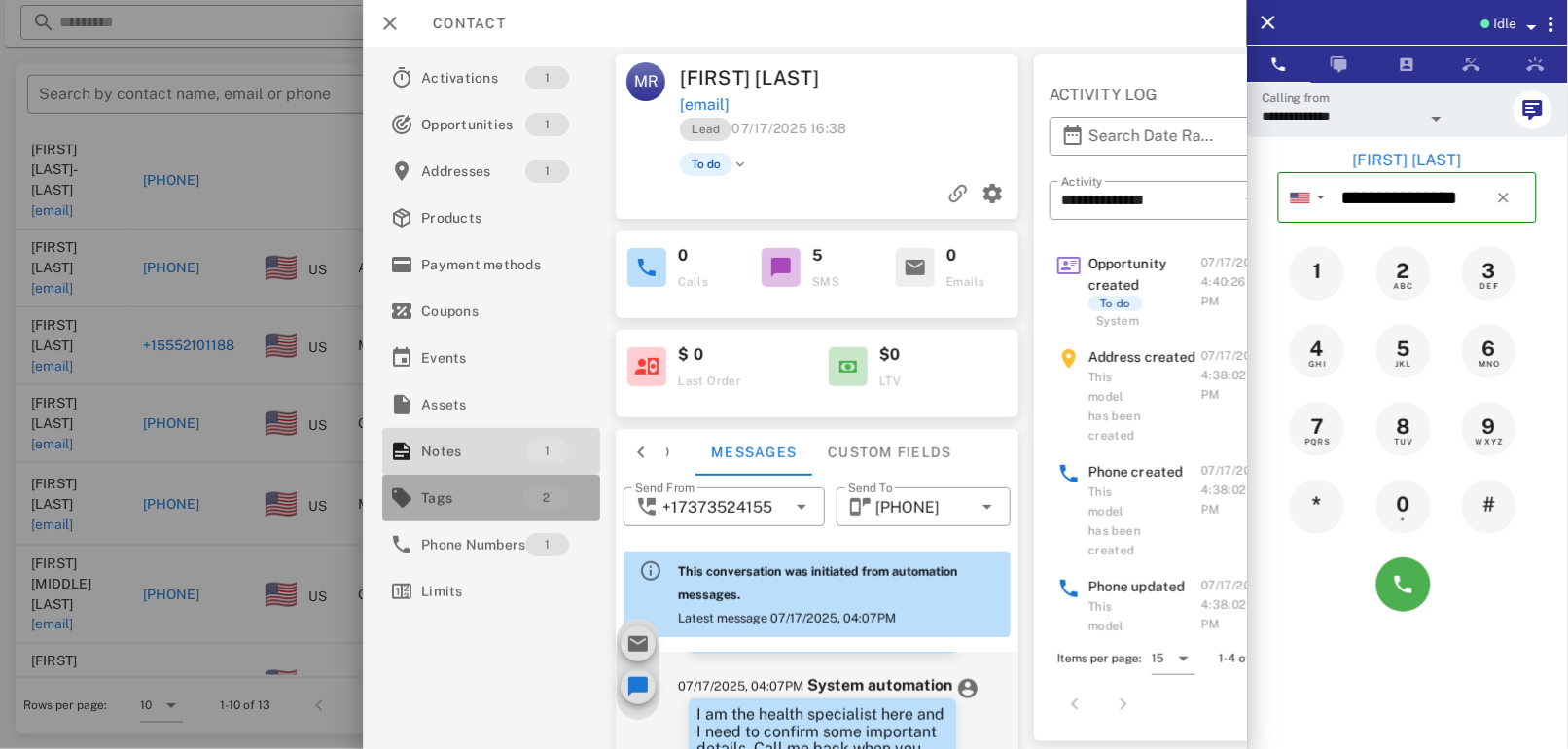 click on "Tags" at bounding box center [472, 498] 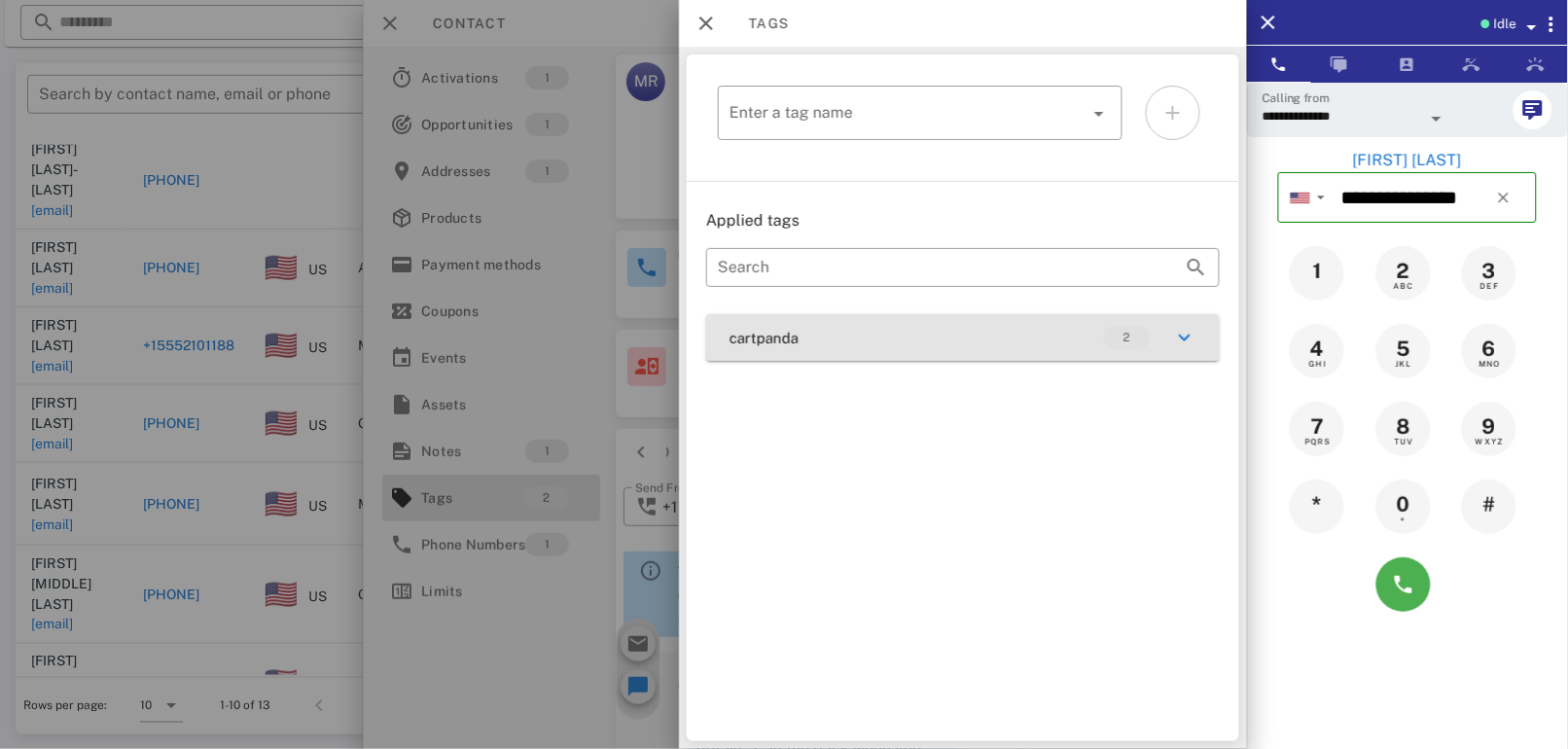 click at bounding box center [1185, 338] 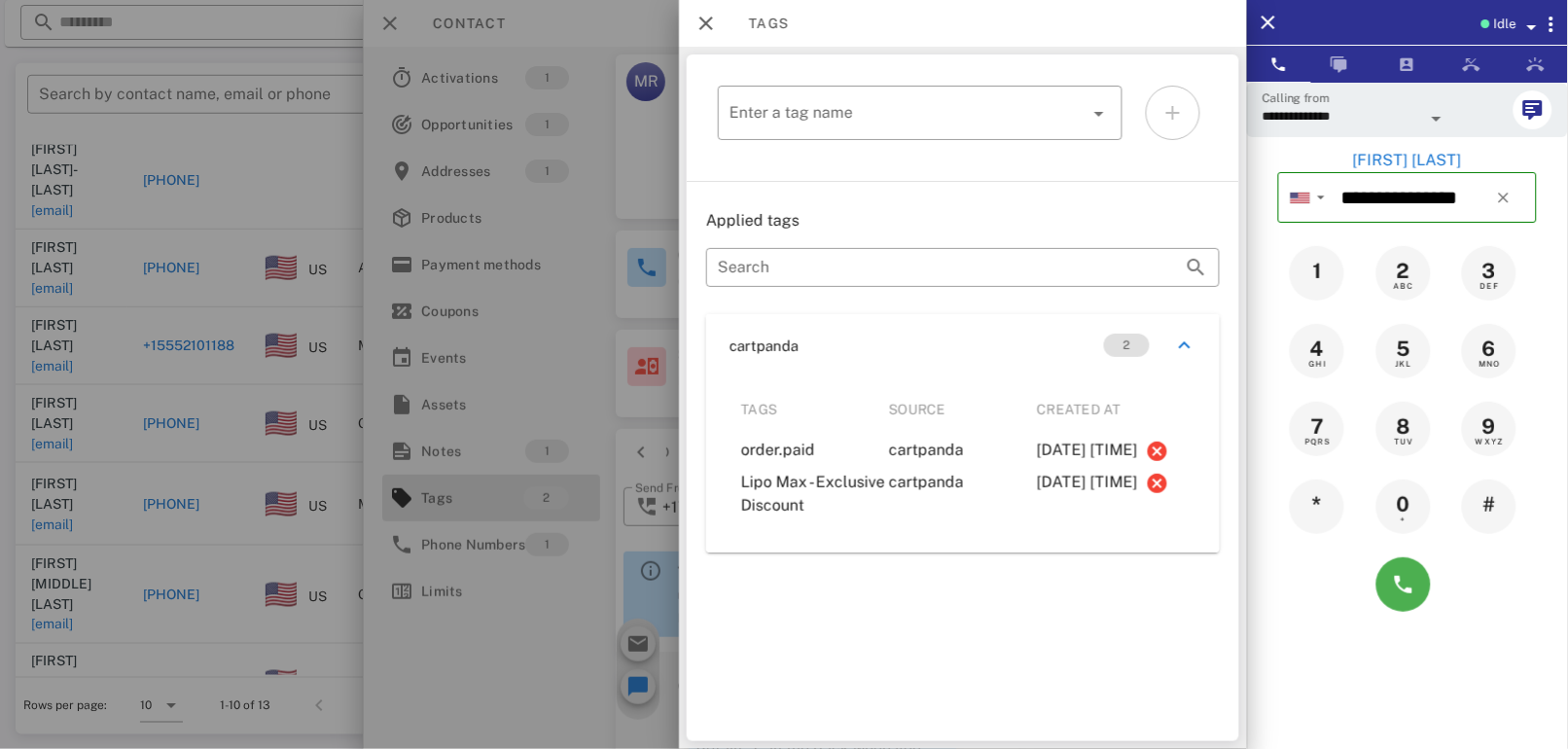 click at bounding box center [784, 374] 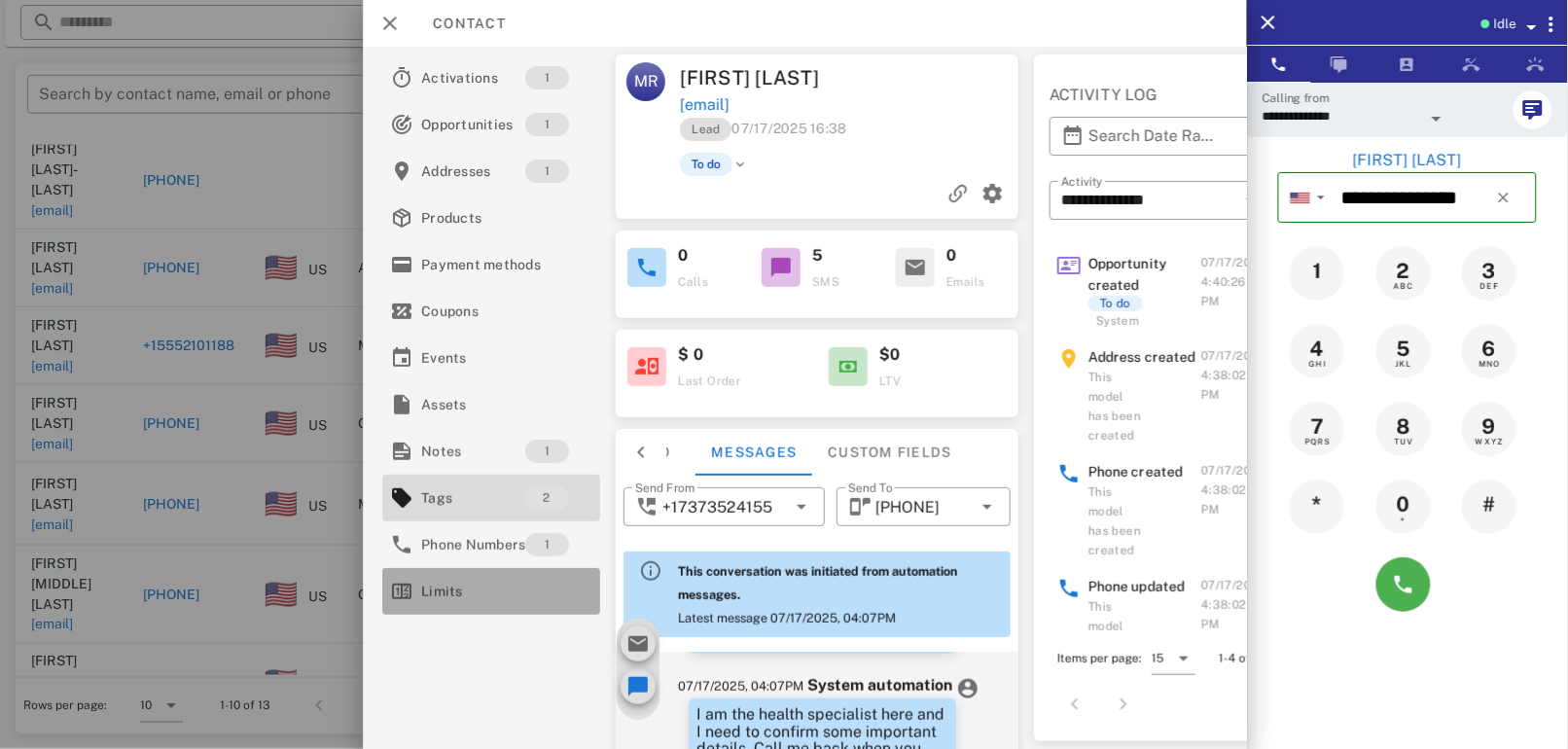 click on "Limits" at bounding box center [487, 591] 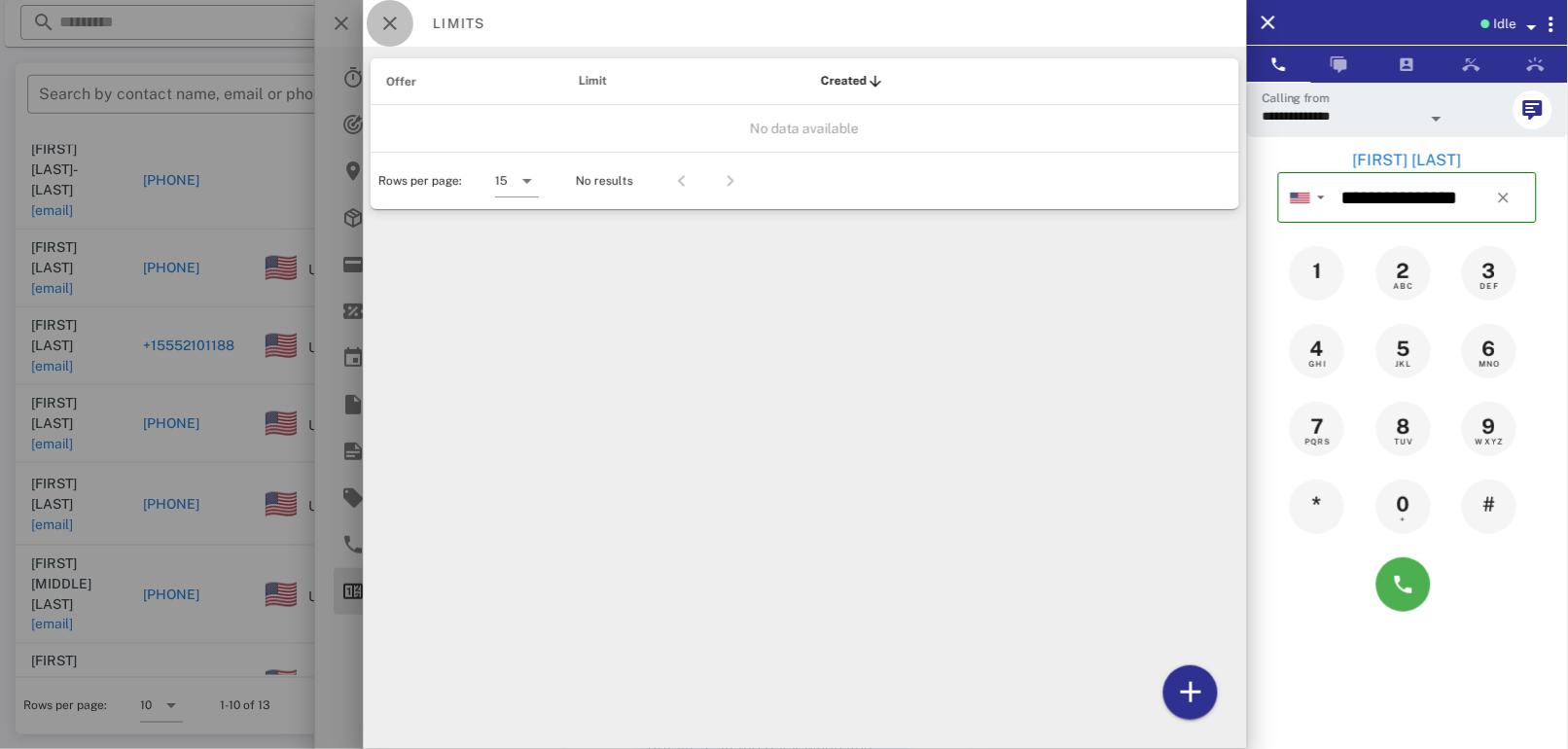 click at bounding box center [390, 23] 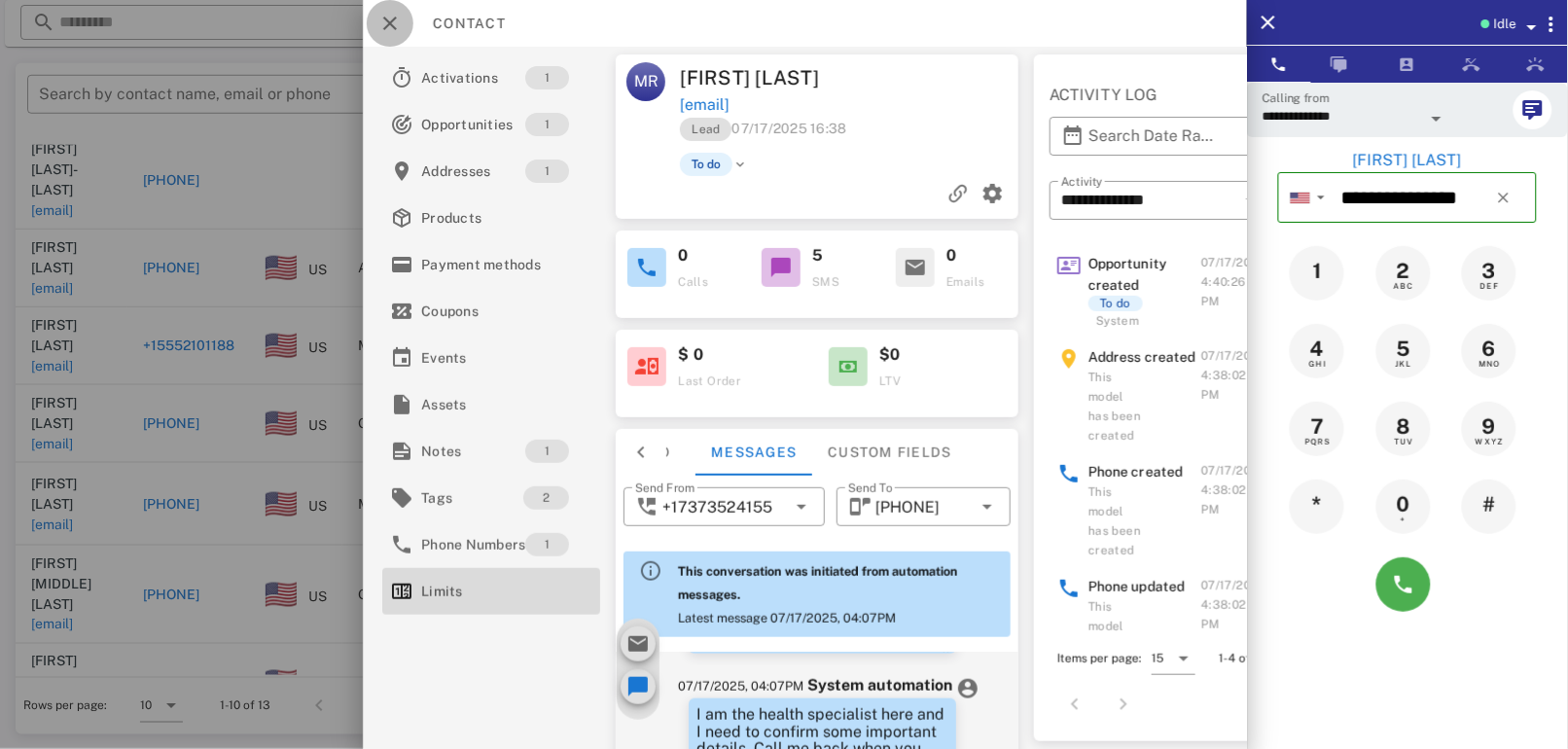 click at bounding box center [390, 23] 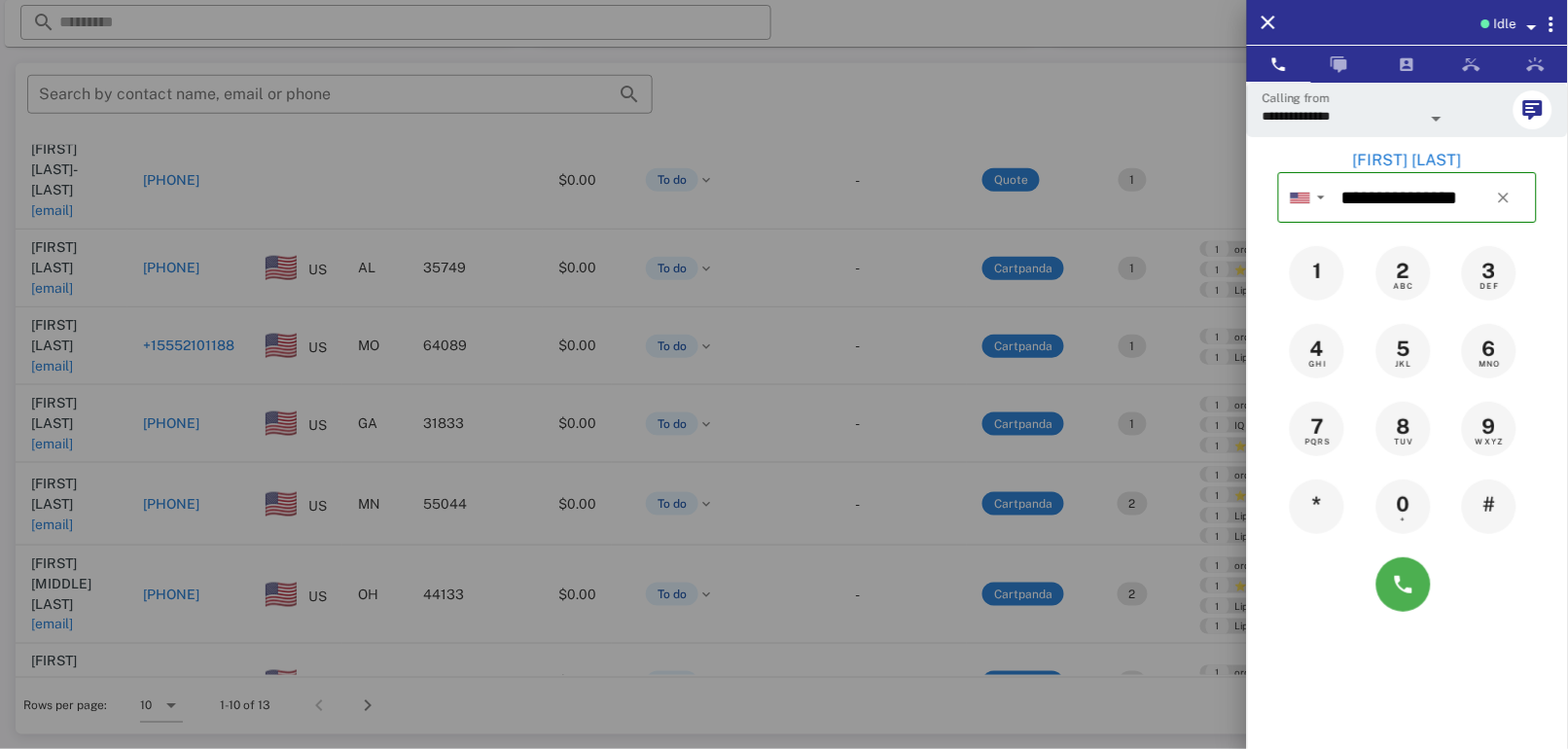 click at bounding box center (784, 374) 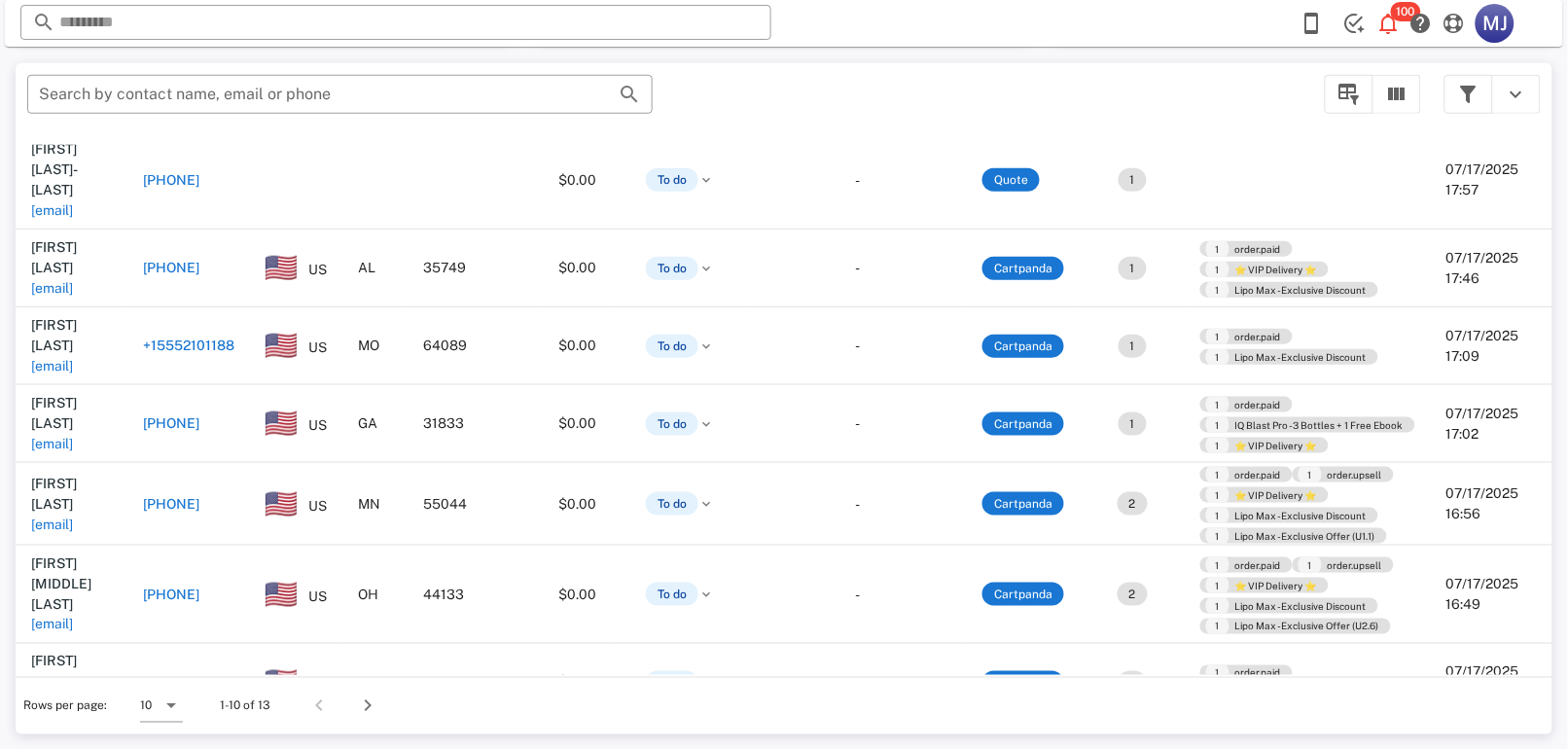 click on "1  Lipo Max - Exclusive Discount" at bounding box center [1289, 516] 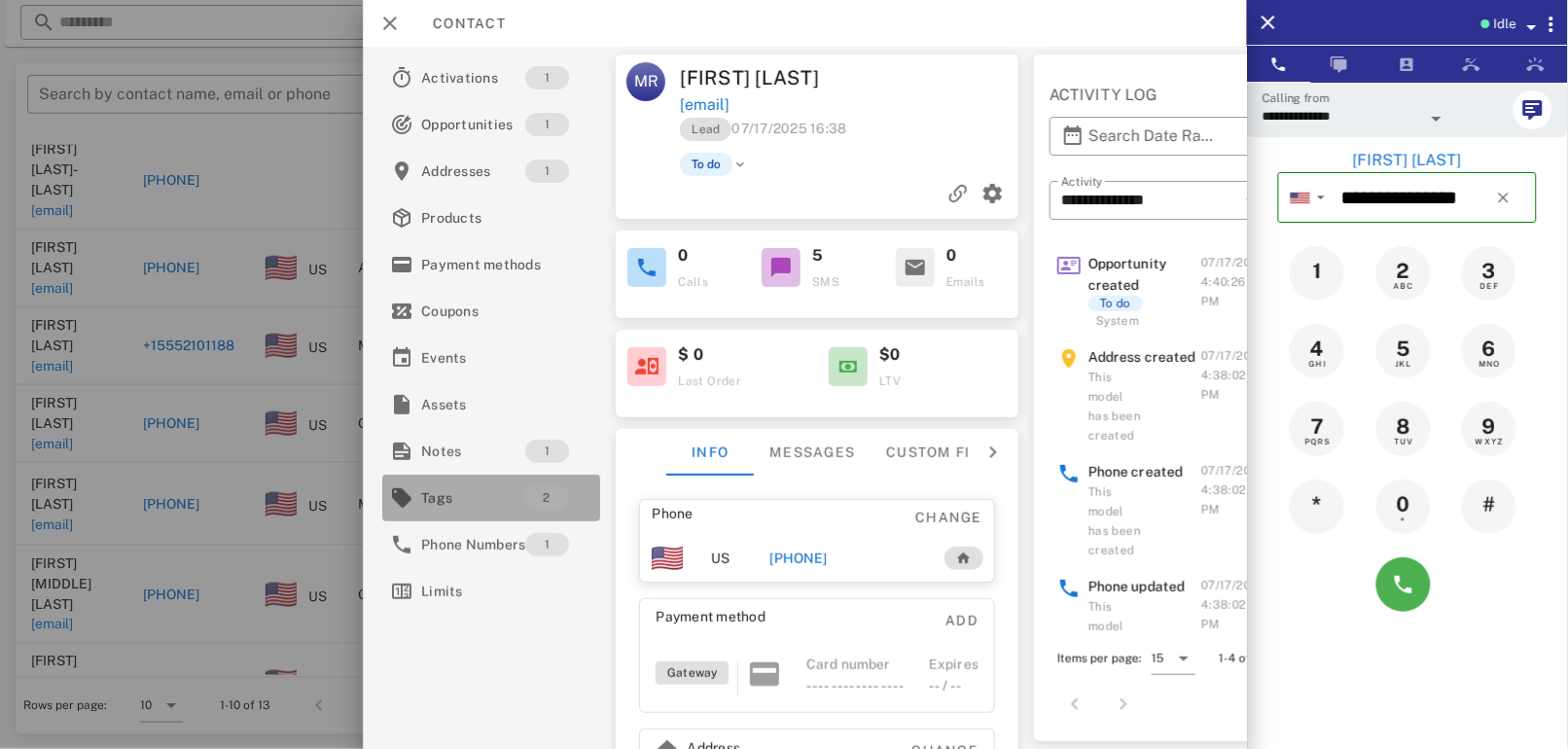 click on "Tags" at bounding box center [472, 498] 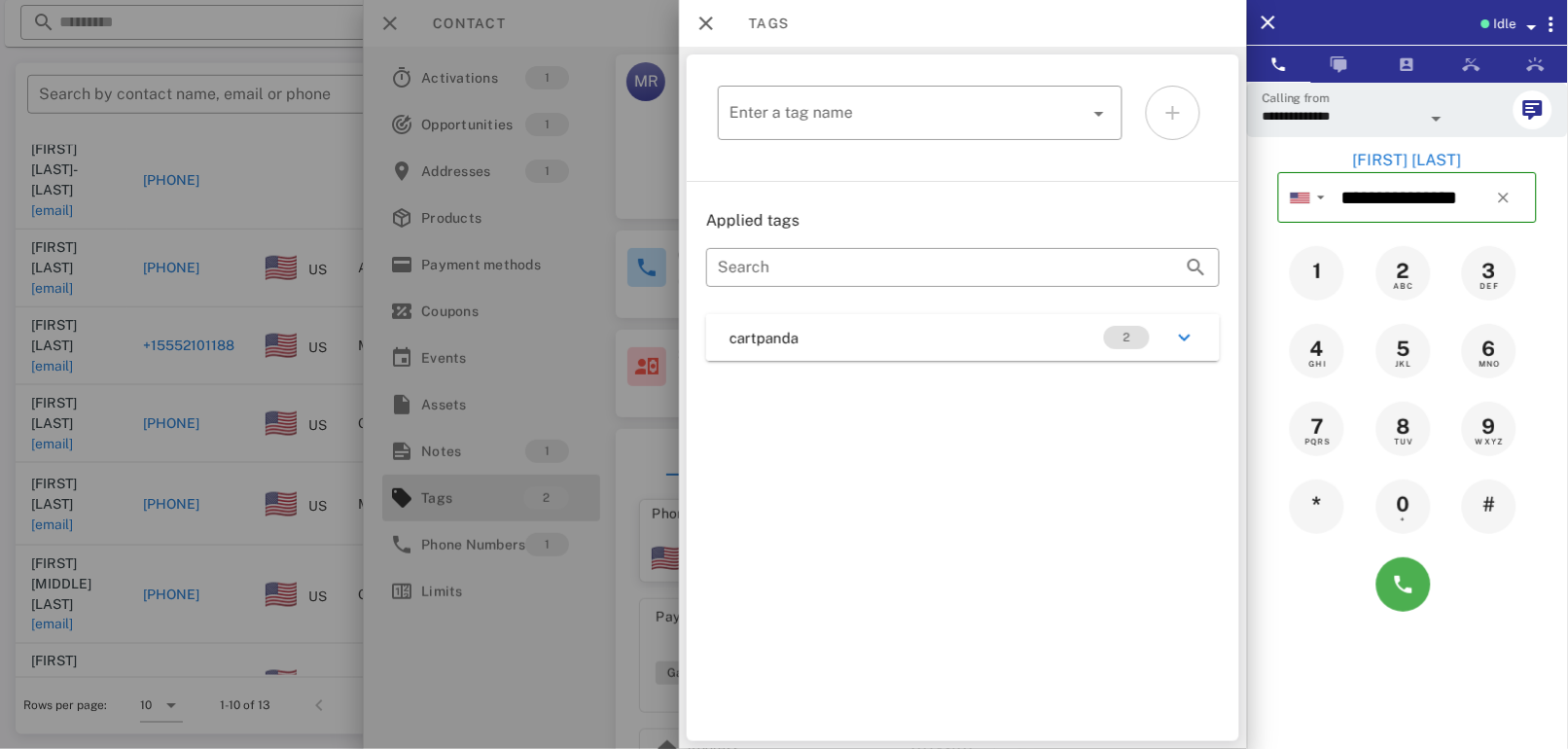 click on "2" at bounding box center (1126, 338) 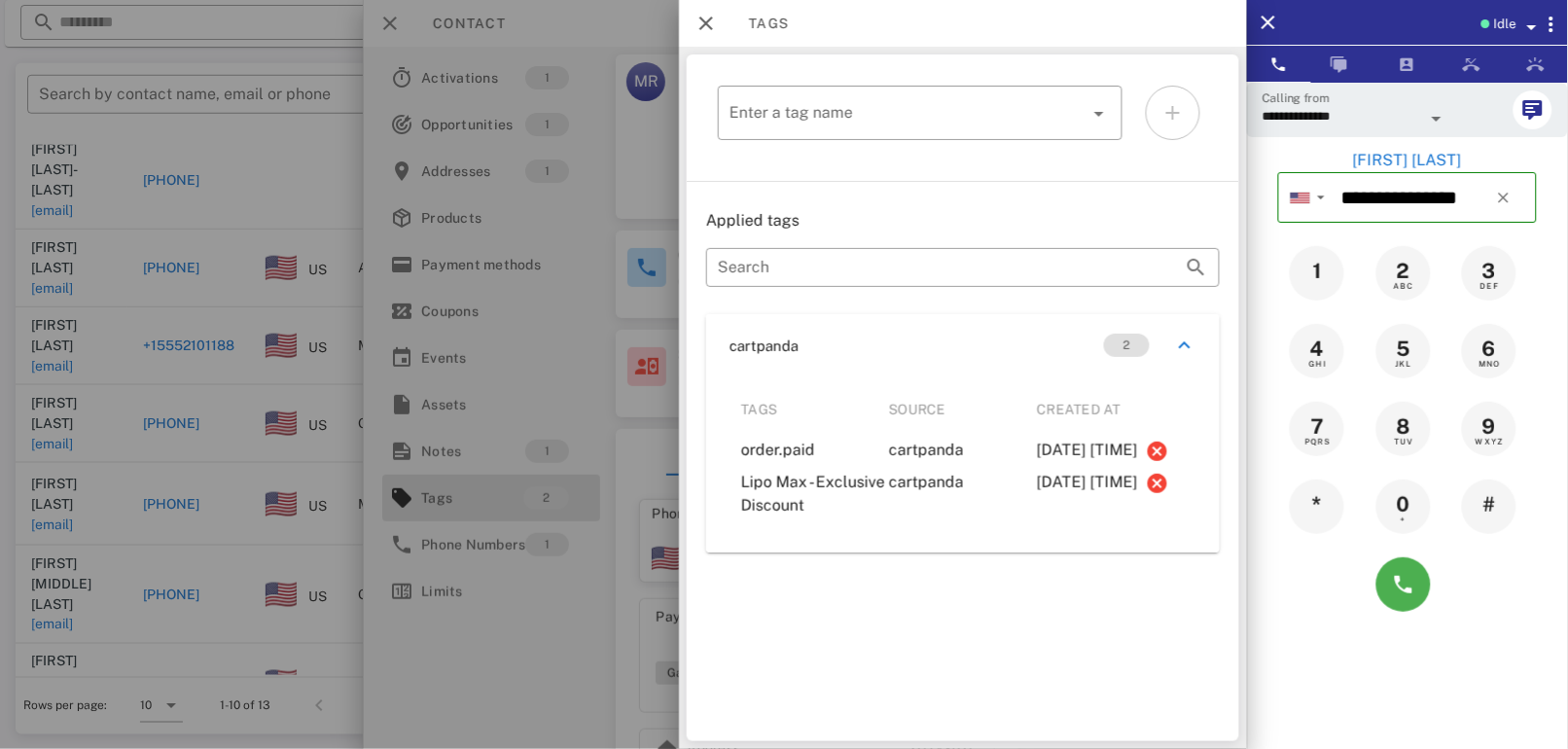 click at bounding box center [784, 374] 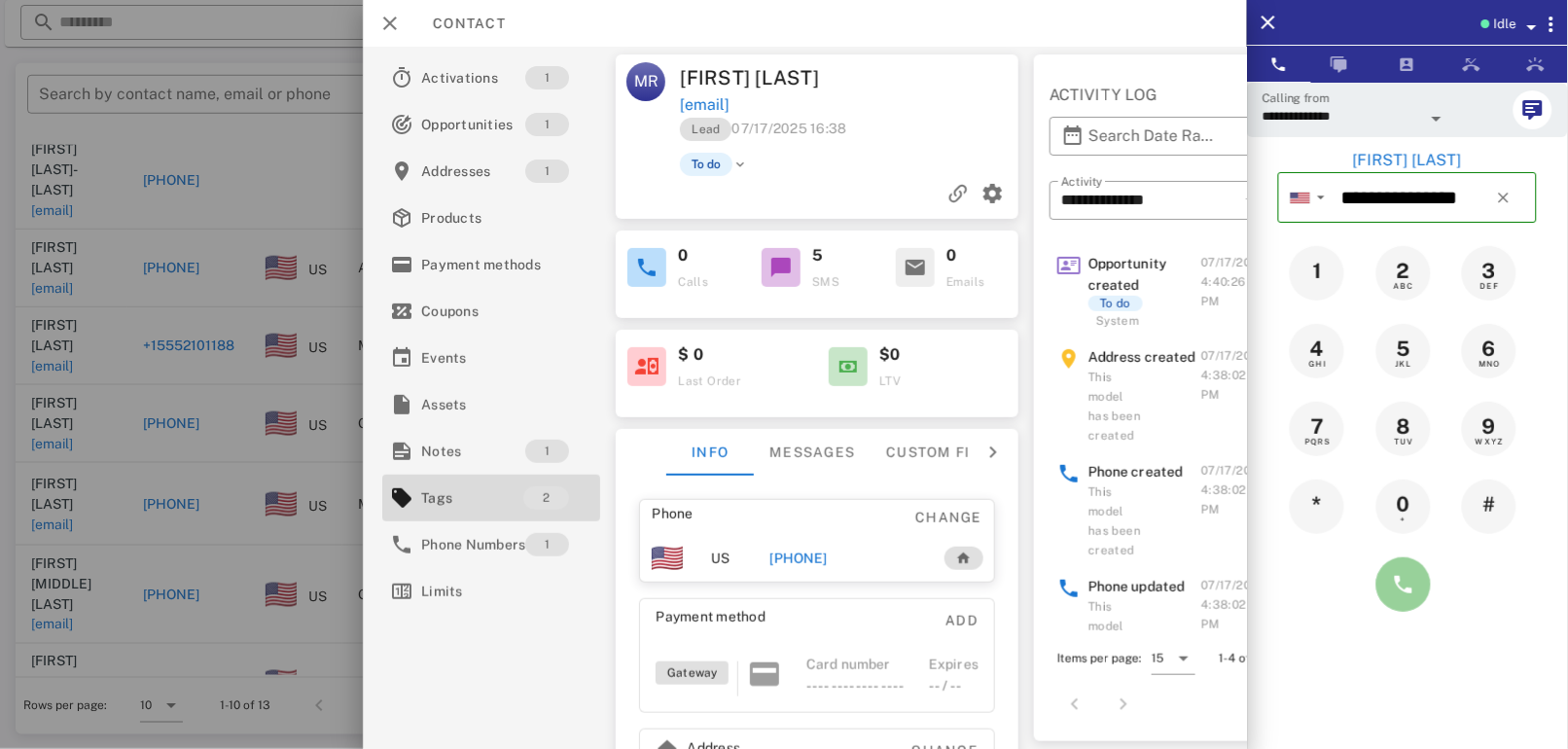 click at bounding box center [1404, 585] 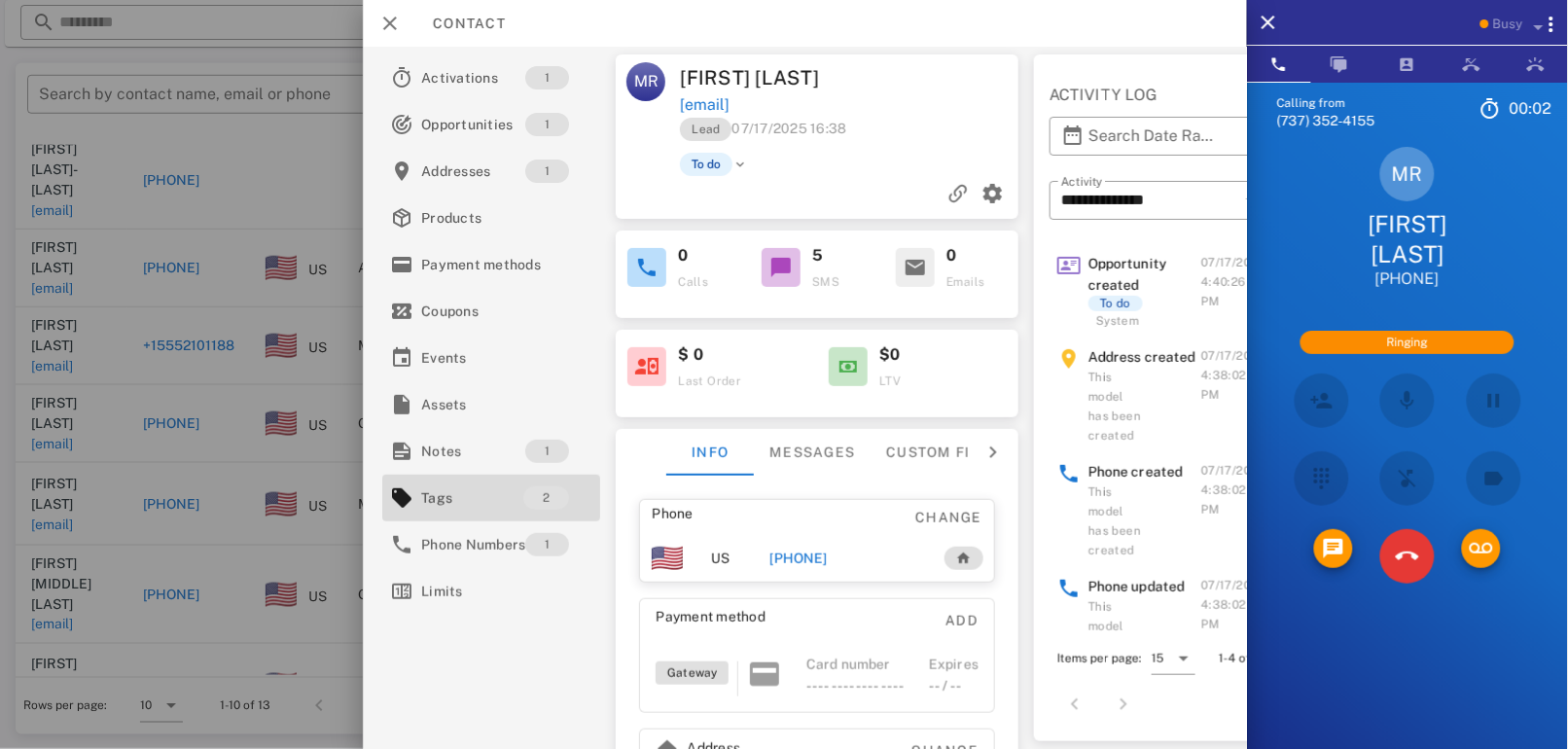 scroll, scrollTop: 81, scrollLeft: 0, axis: vertical 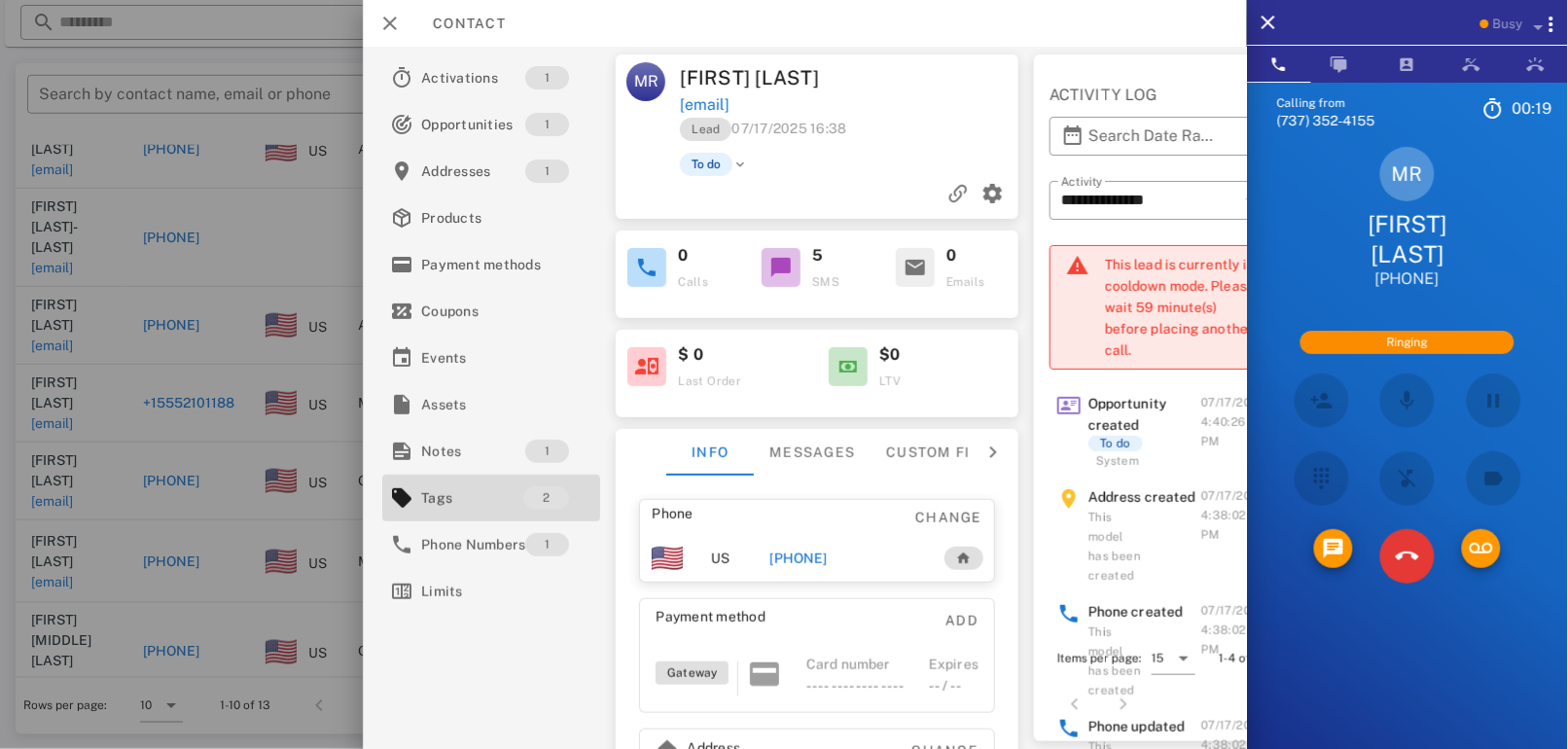 click on "Busy" at bounding box center [1508, 24] 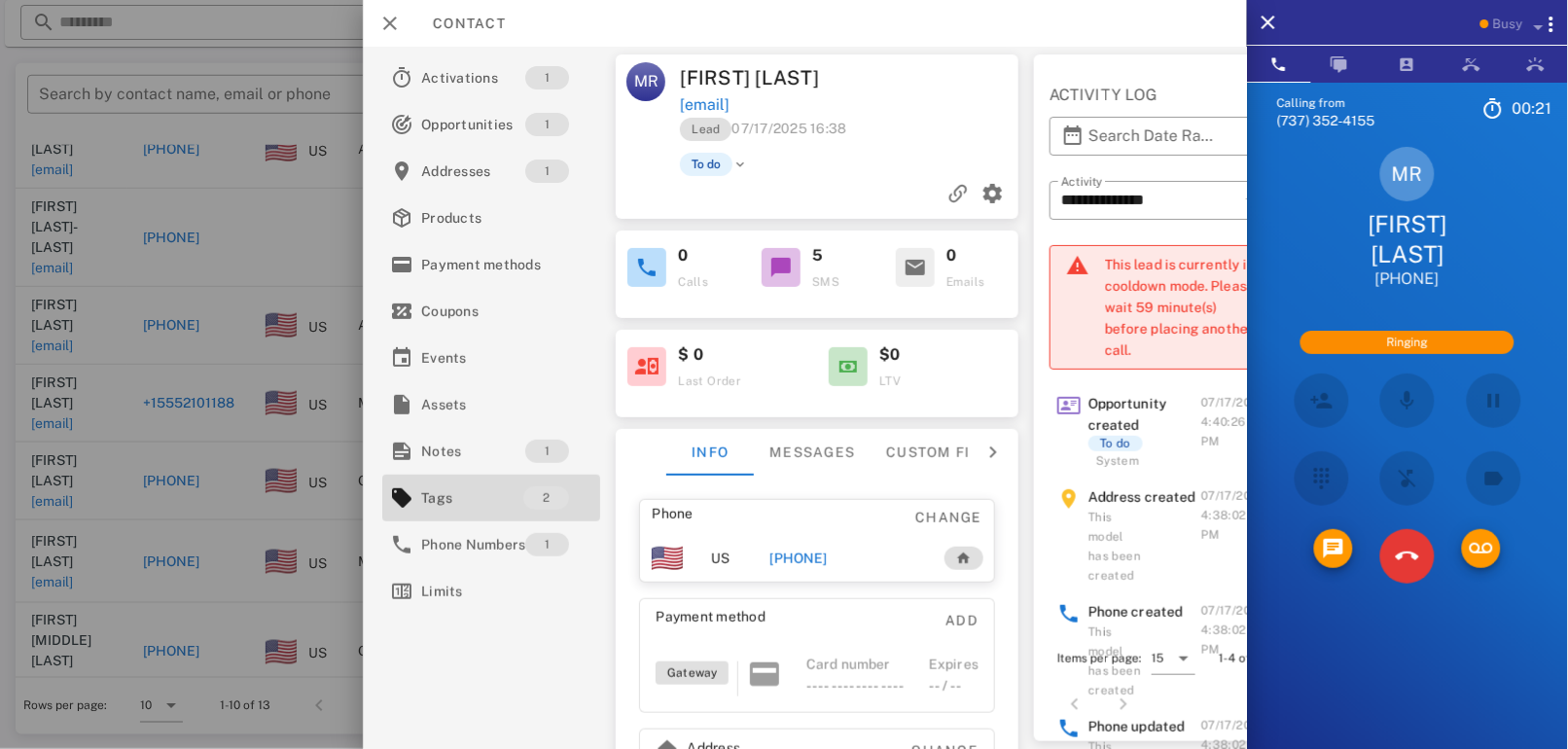 click on "Busy" at bounding box center [1508, 24] 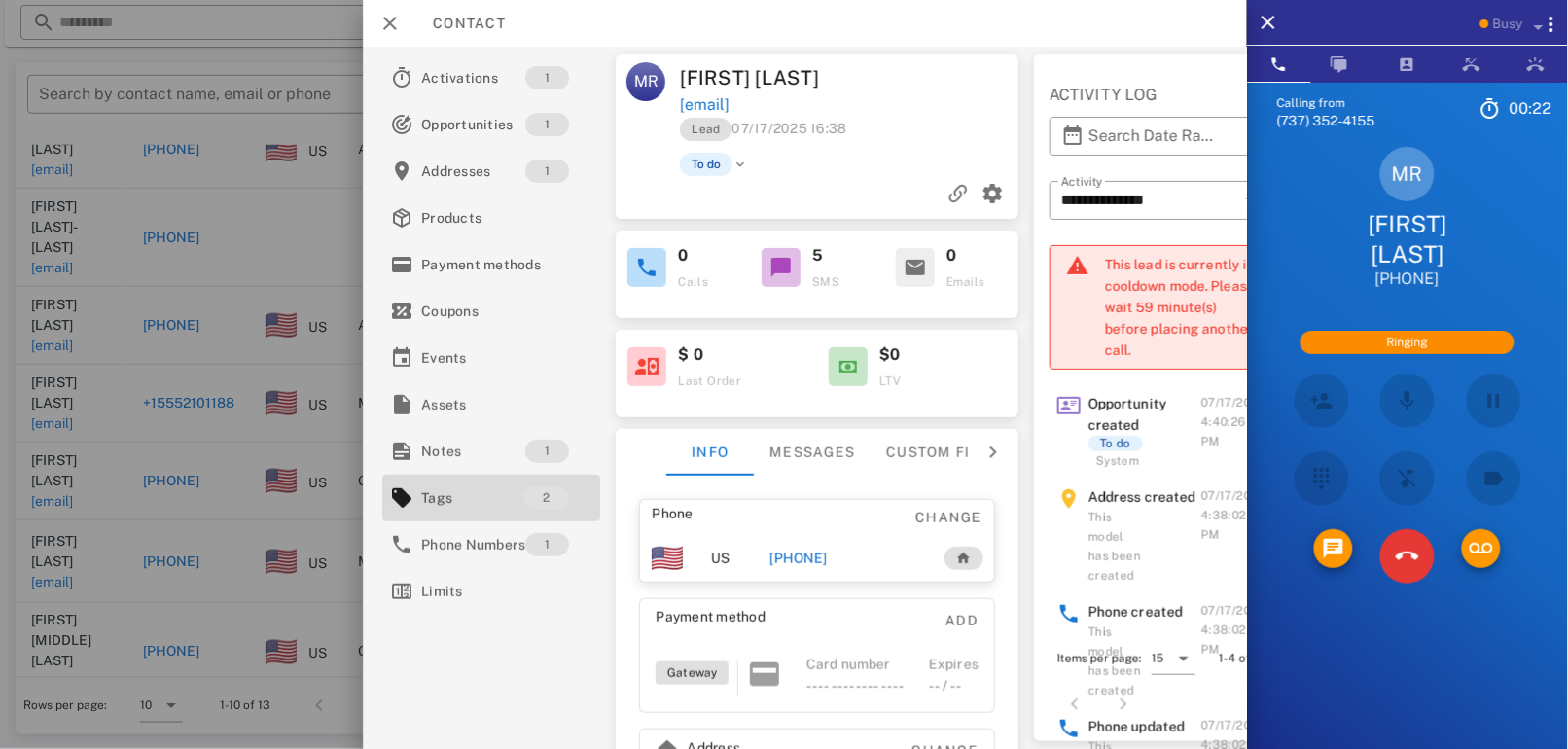 click at bounding box center [1484, 23] 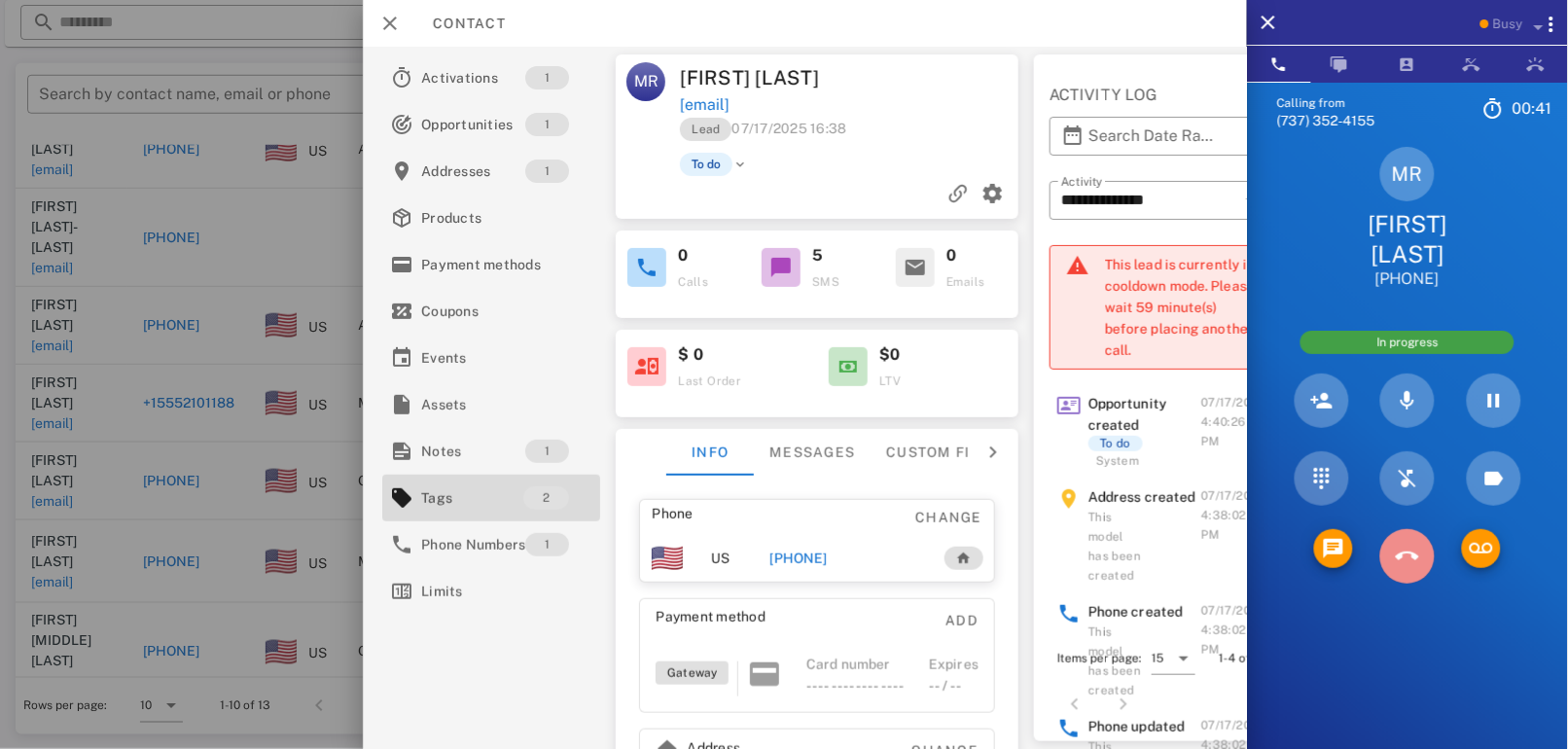 click at bounding box center [1407, 556] 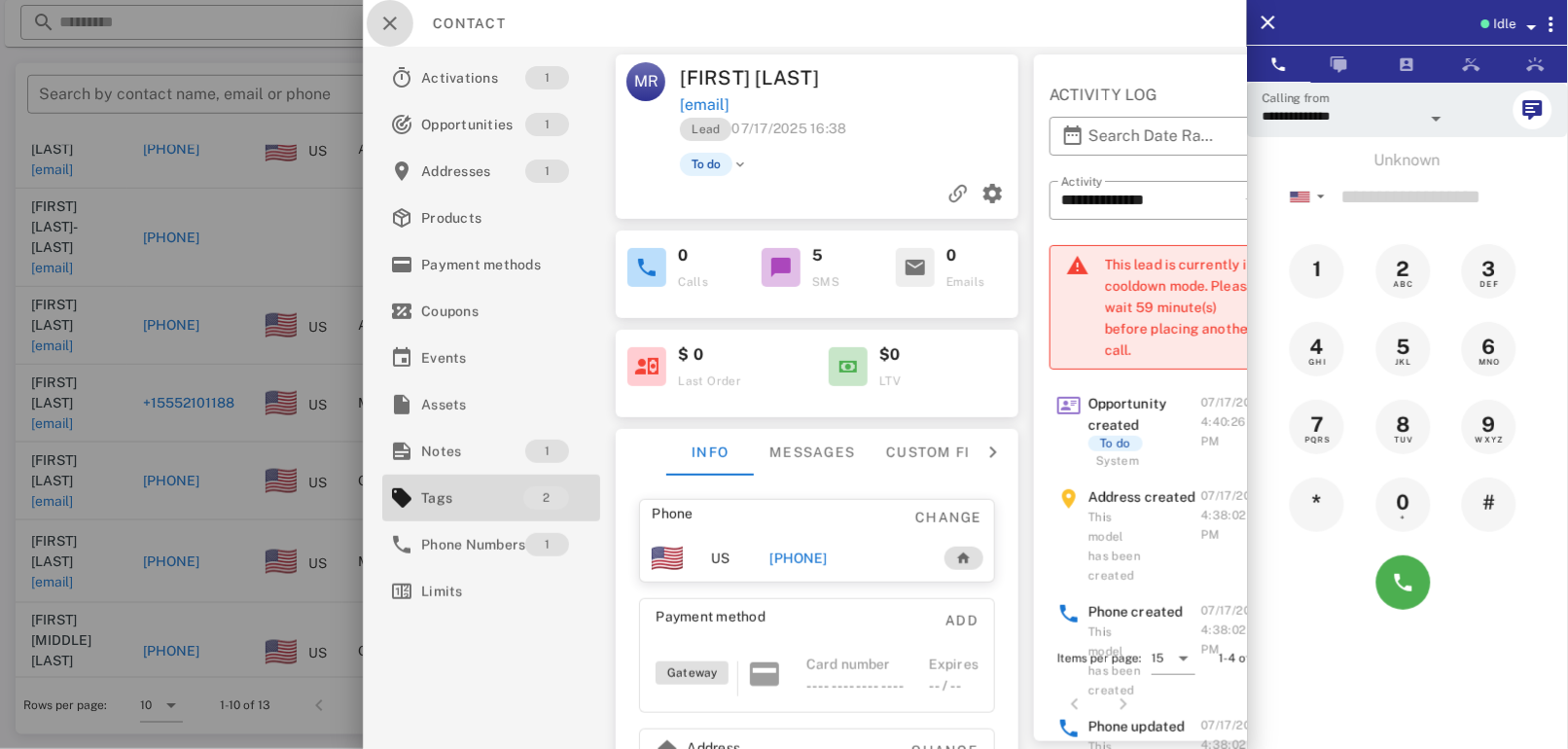 click at bounding box center (390, 23) 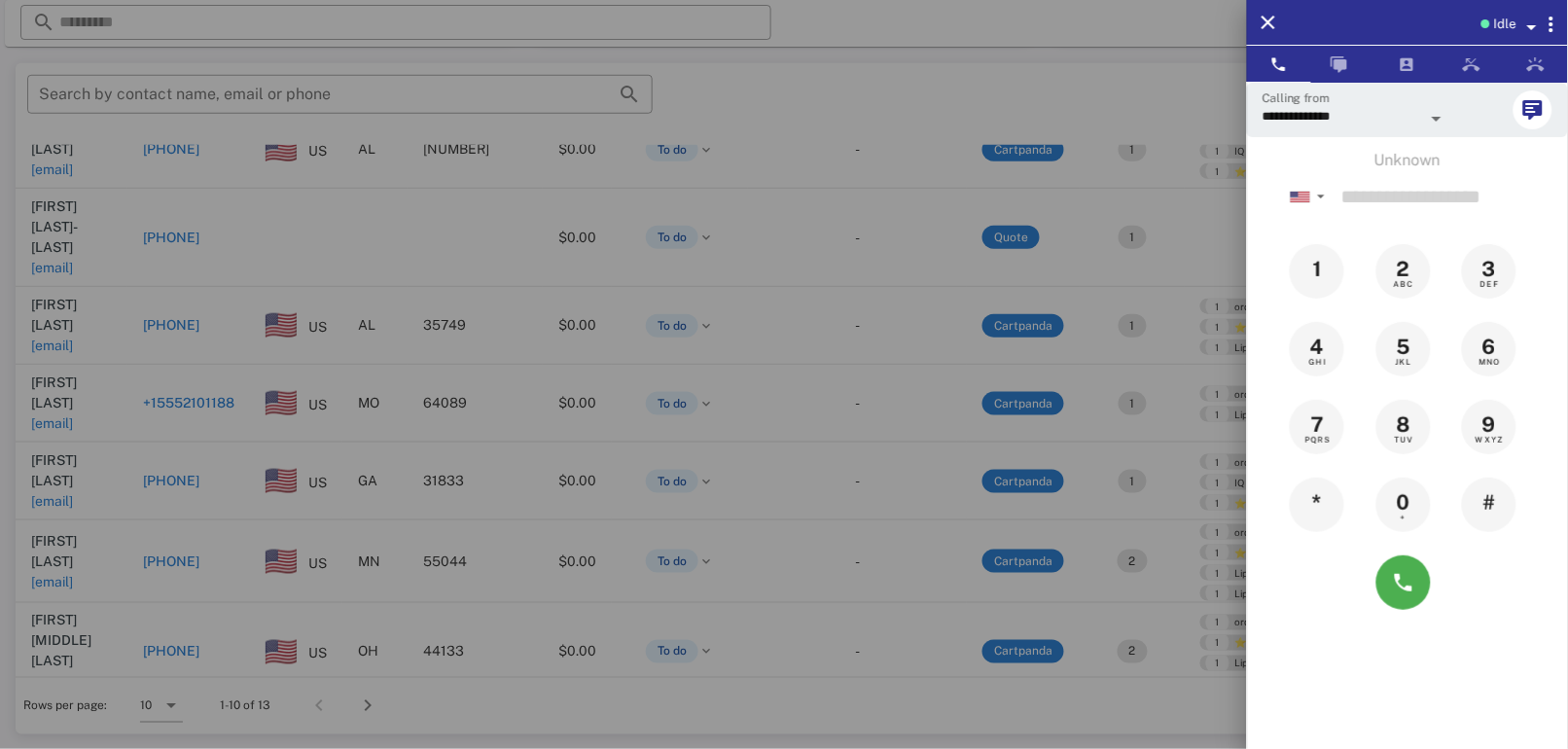 click at bounding box center (784, 374) 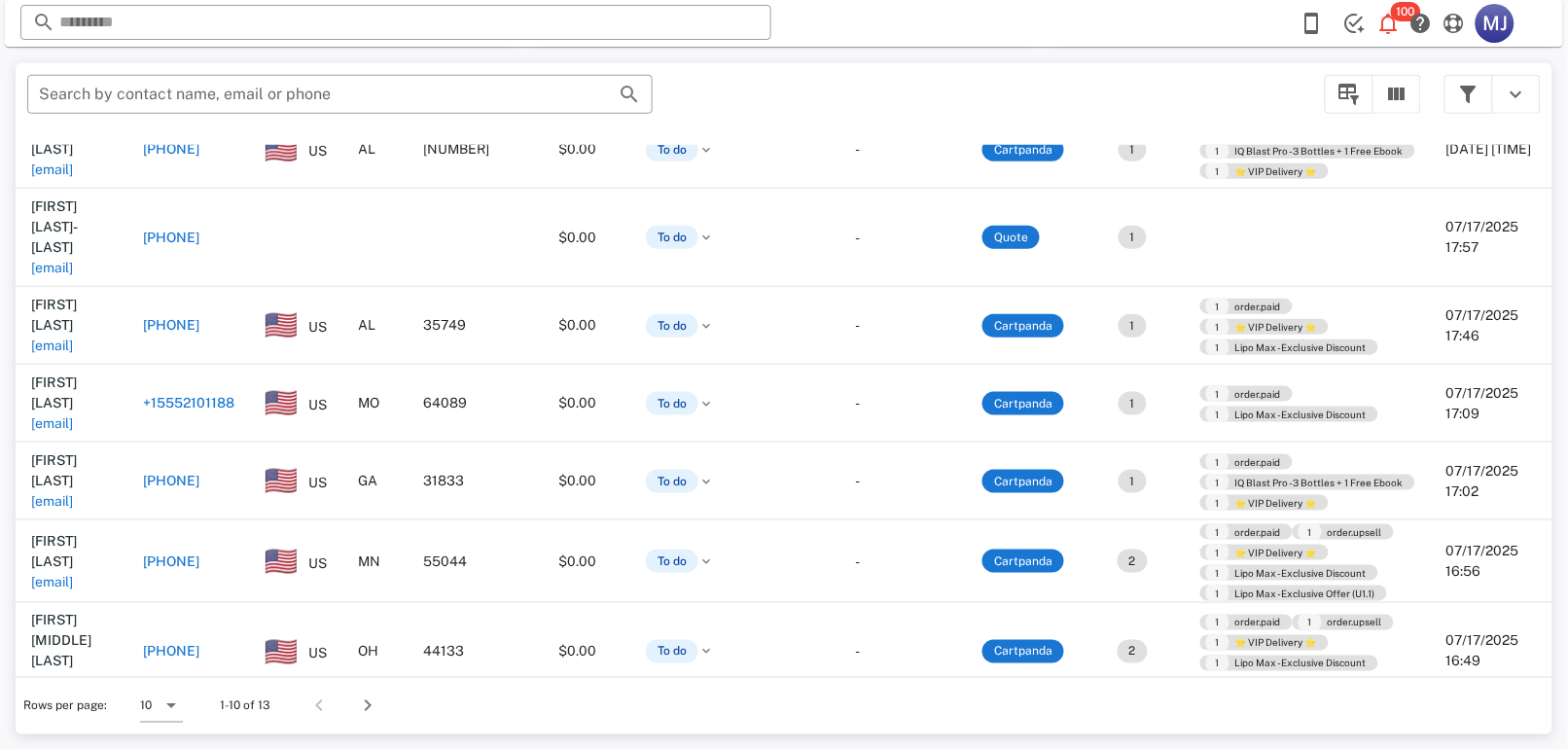 click on "[PHONE]" at bounding box center [171, 561] 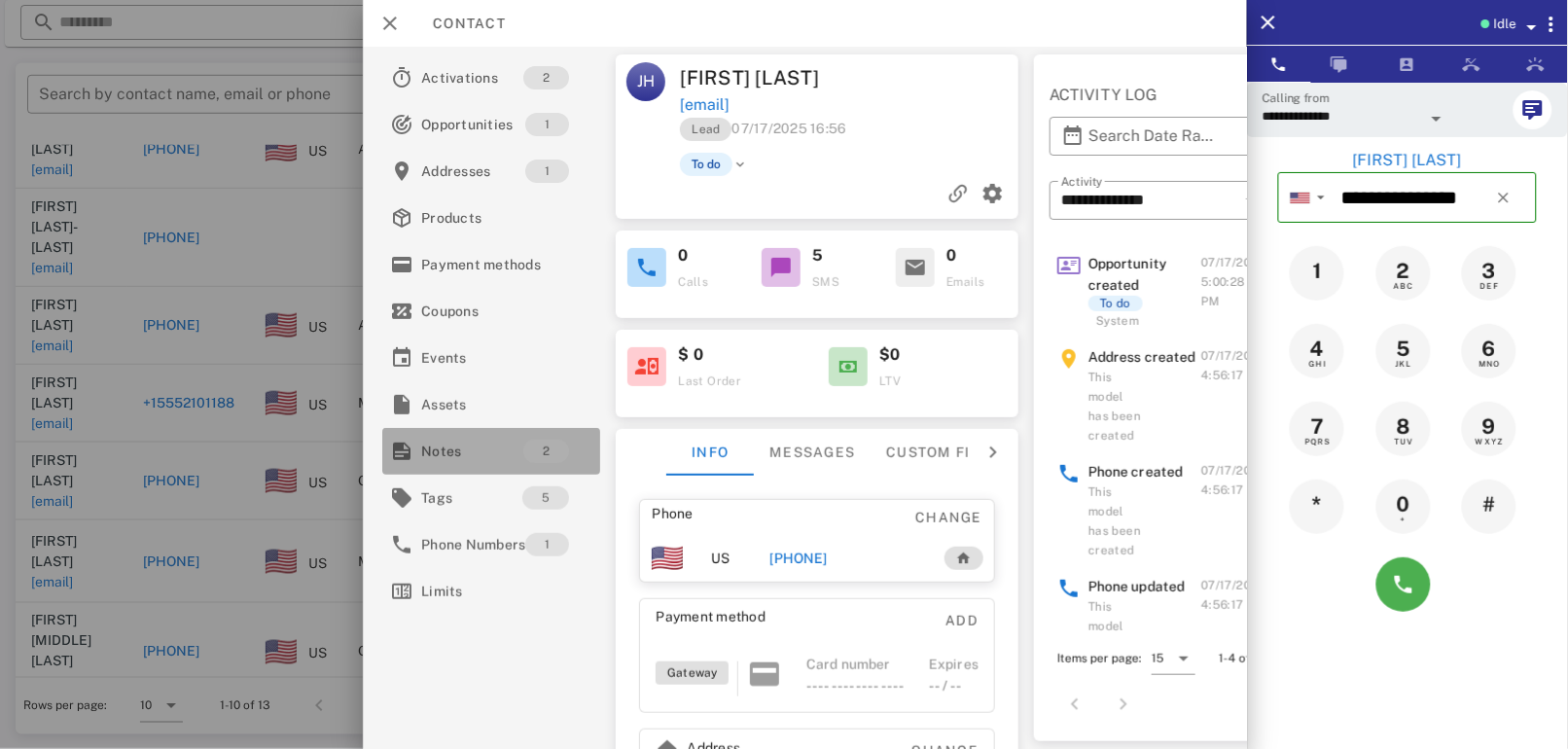 click on "Notes" at bounding box center [472, 451] 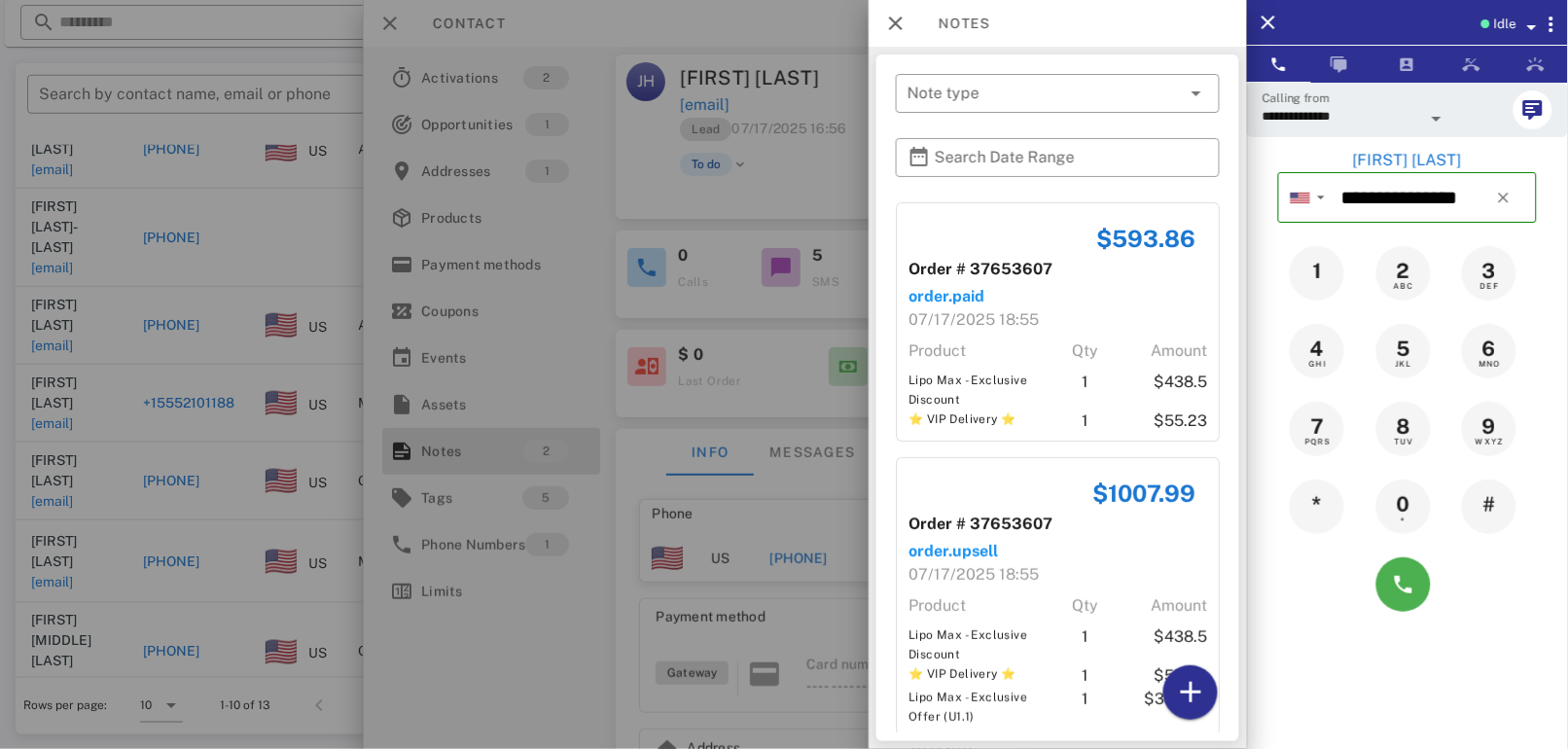drag, startPoint x: 1199, startPoint y: 442, endPoint x: 1227, endPoint y: 498, distance: 62.6099 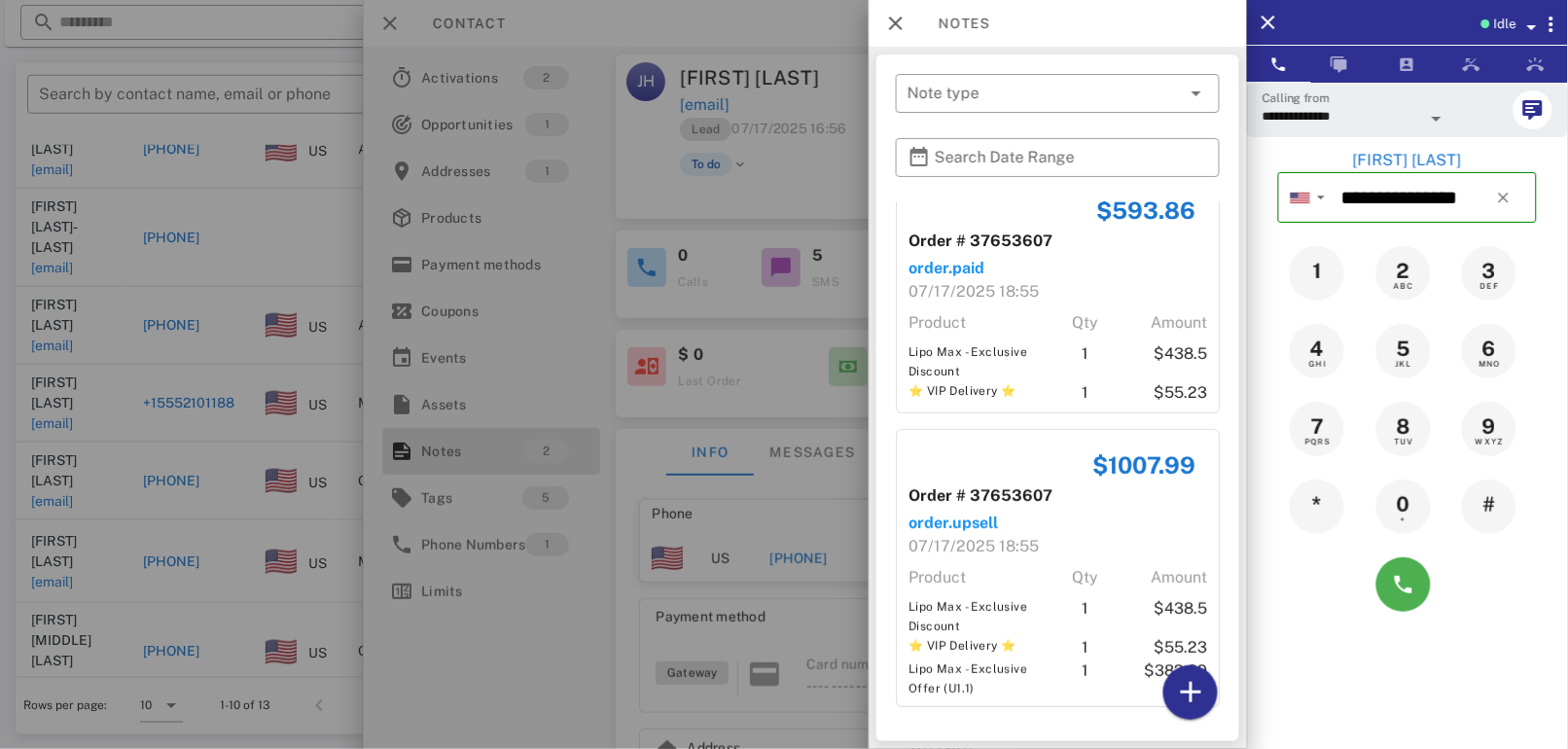 scroll, scrollTop: 0, scrollLeft: 0, axis: both 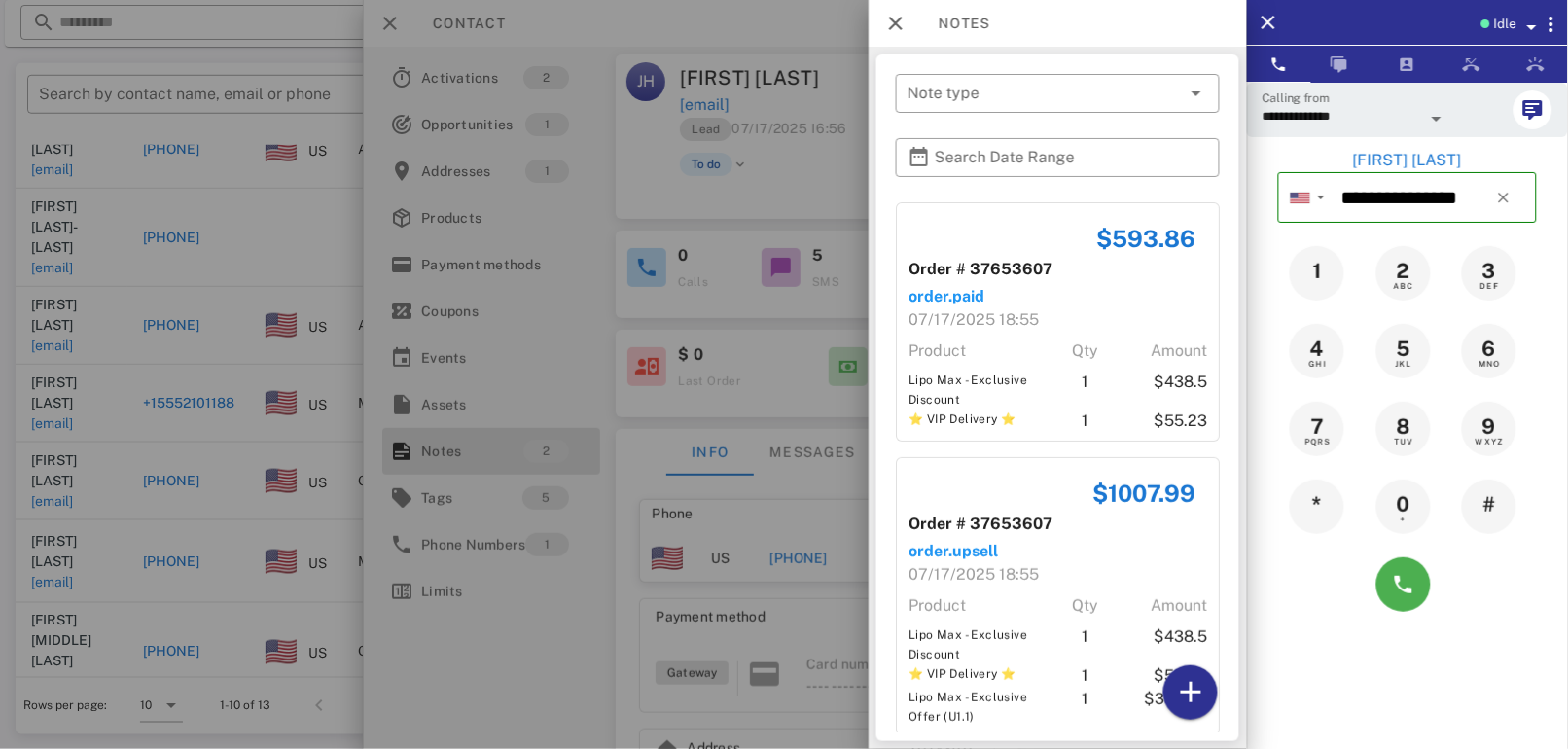 click at bounding box center [784, 374] 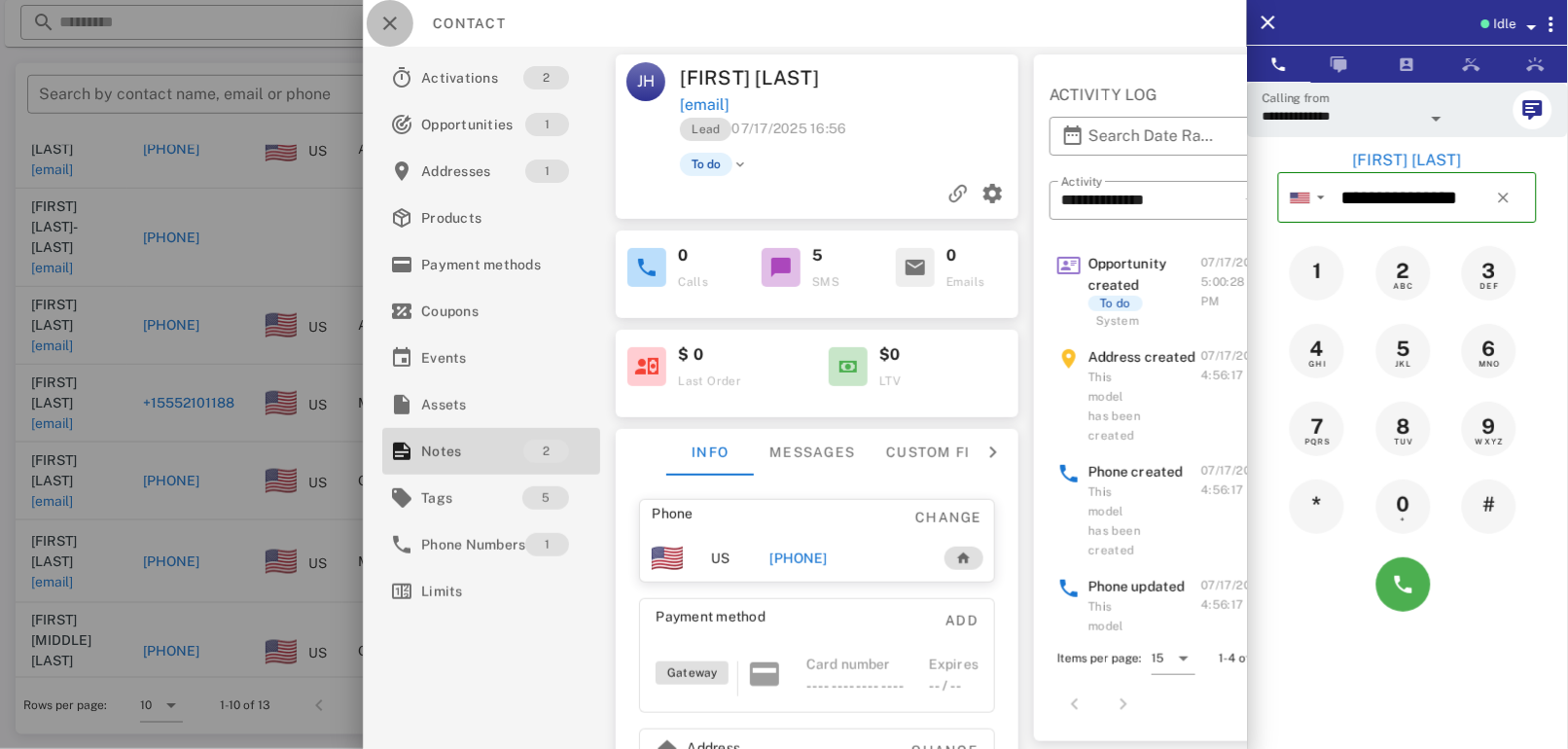 click at bounding box center [390, 23] 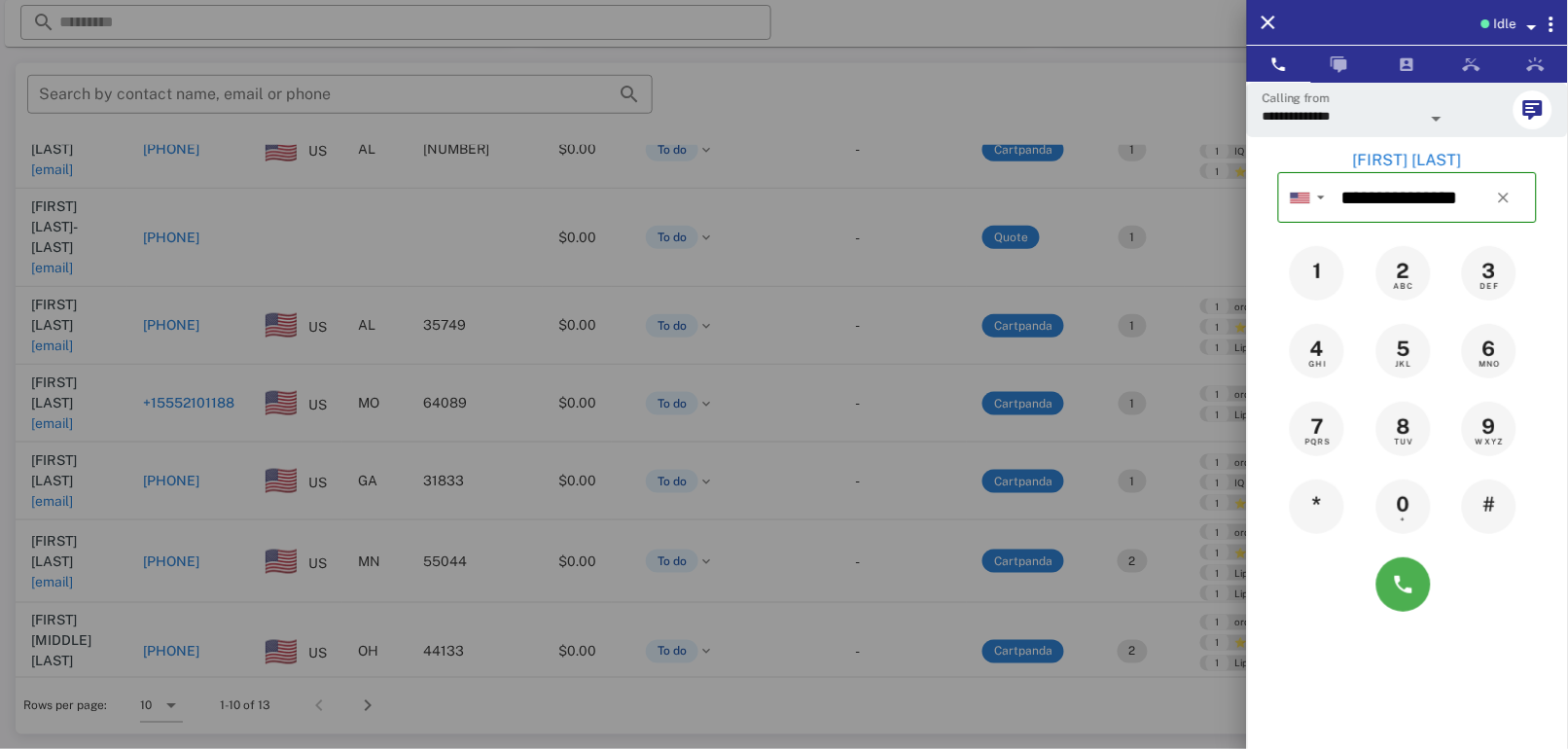 click at bounding box center [784, 374] 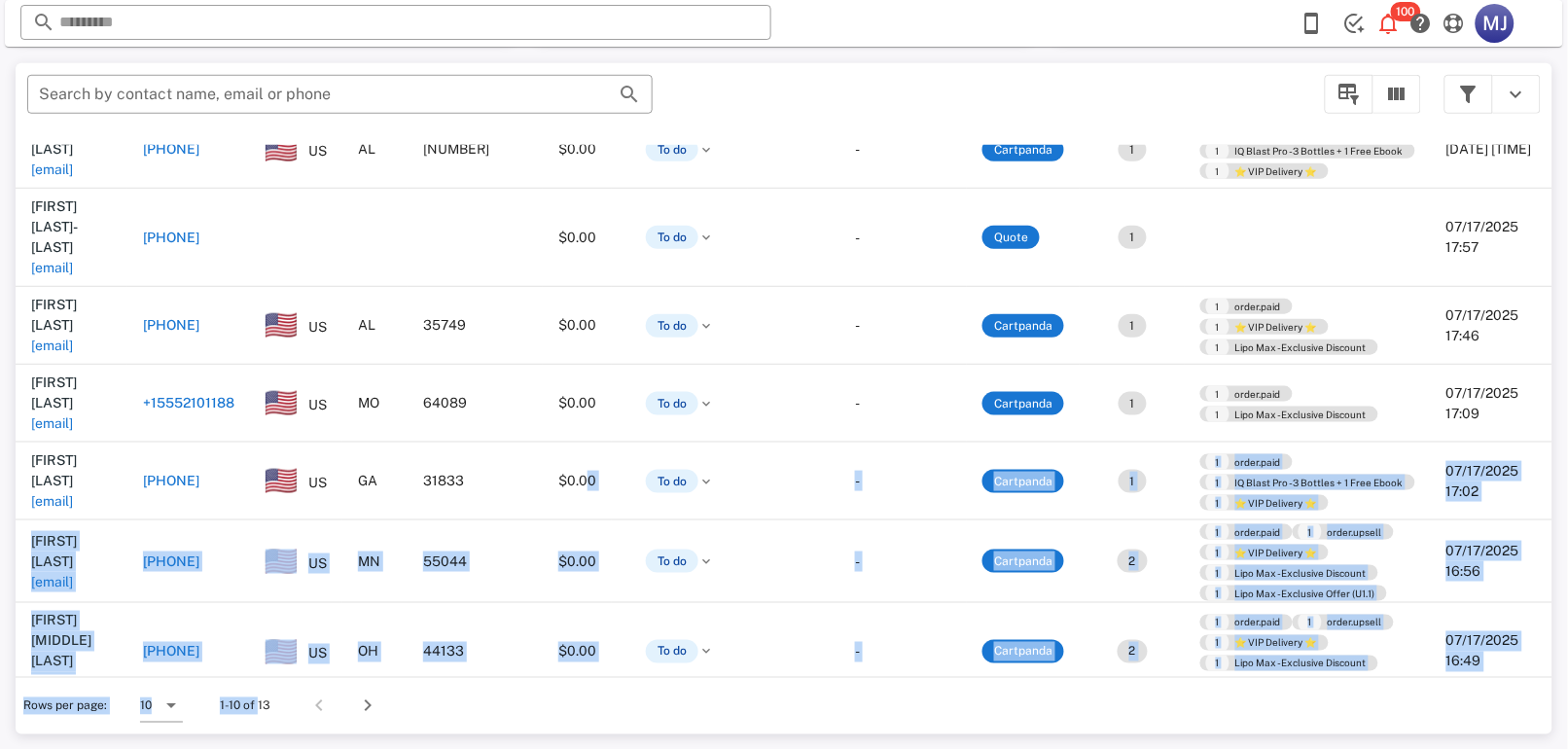 drag, startPoint x: 252, startPoint y: 712, endPoint x: 651, endPoint y: 381, distance: 518.42261 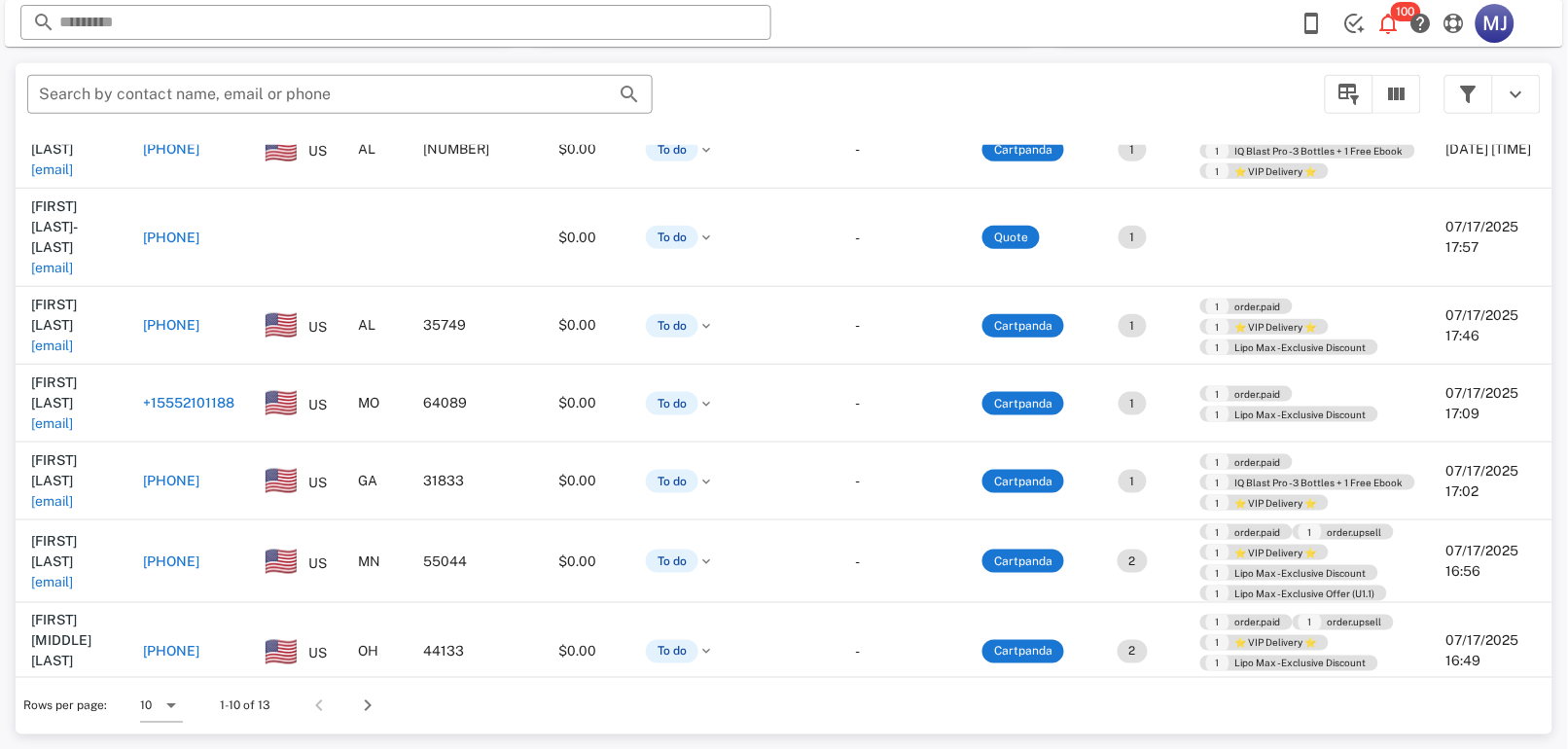 drag, startPoint x: 651, startPoint y: 381, endPoint x: 822, endPoint y: 87, distance: 340.11322 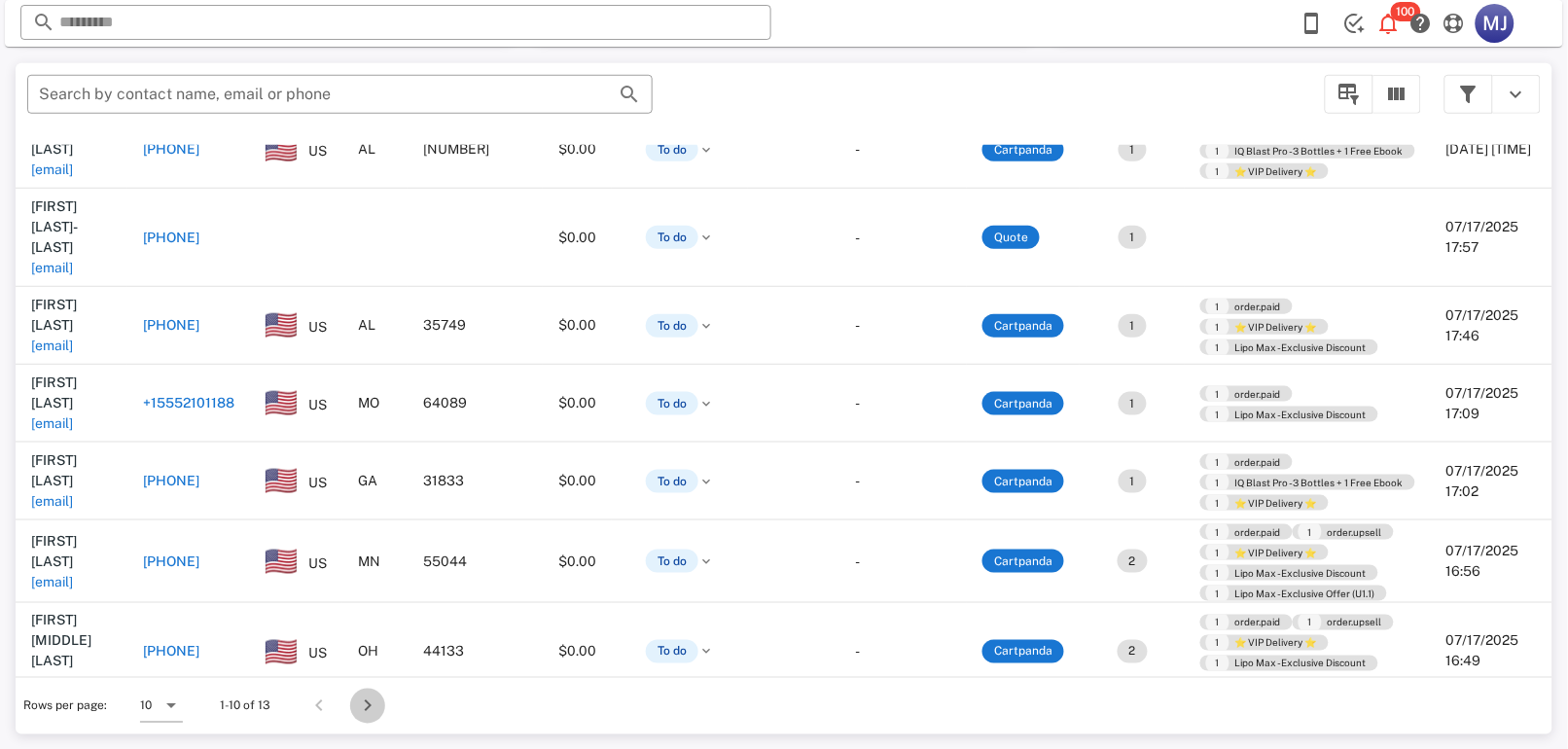 click at bounding box center (368, 706) 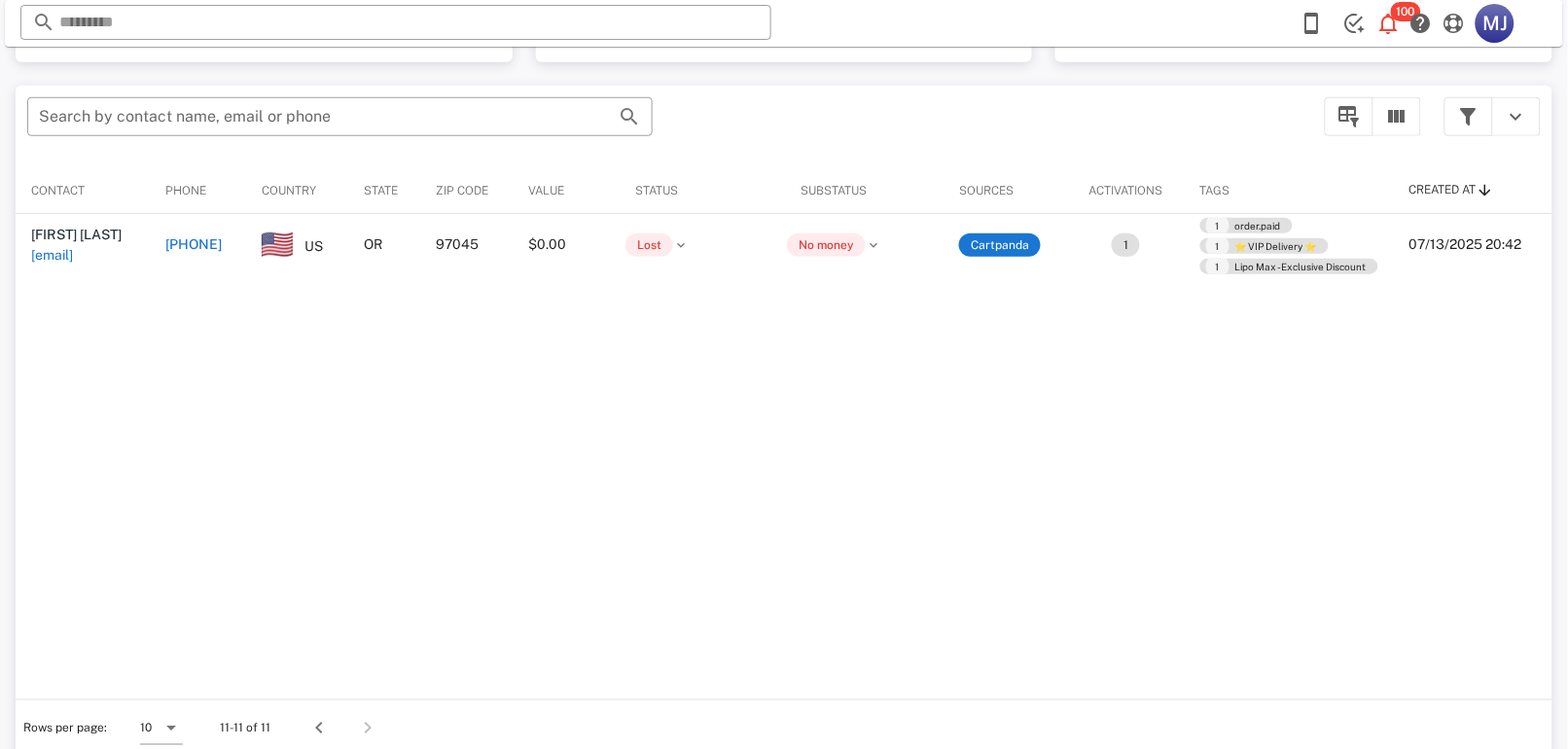 scroll, scrollTop: 369, scrollLeft: 0, axis: vertical 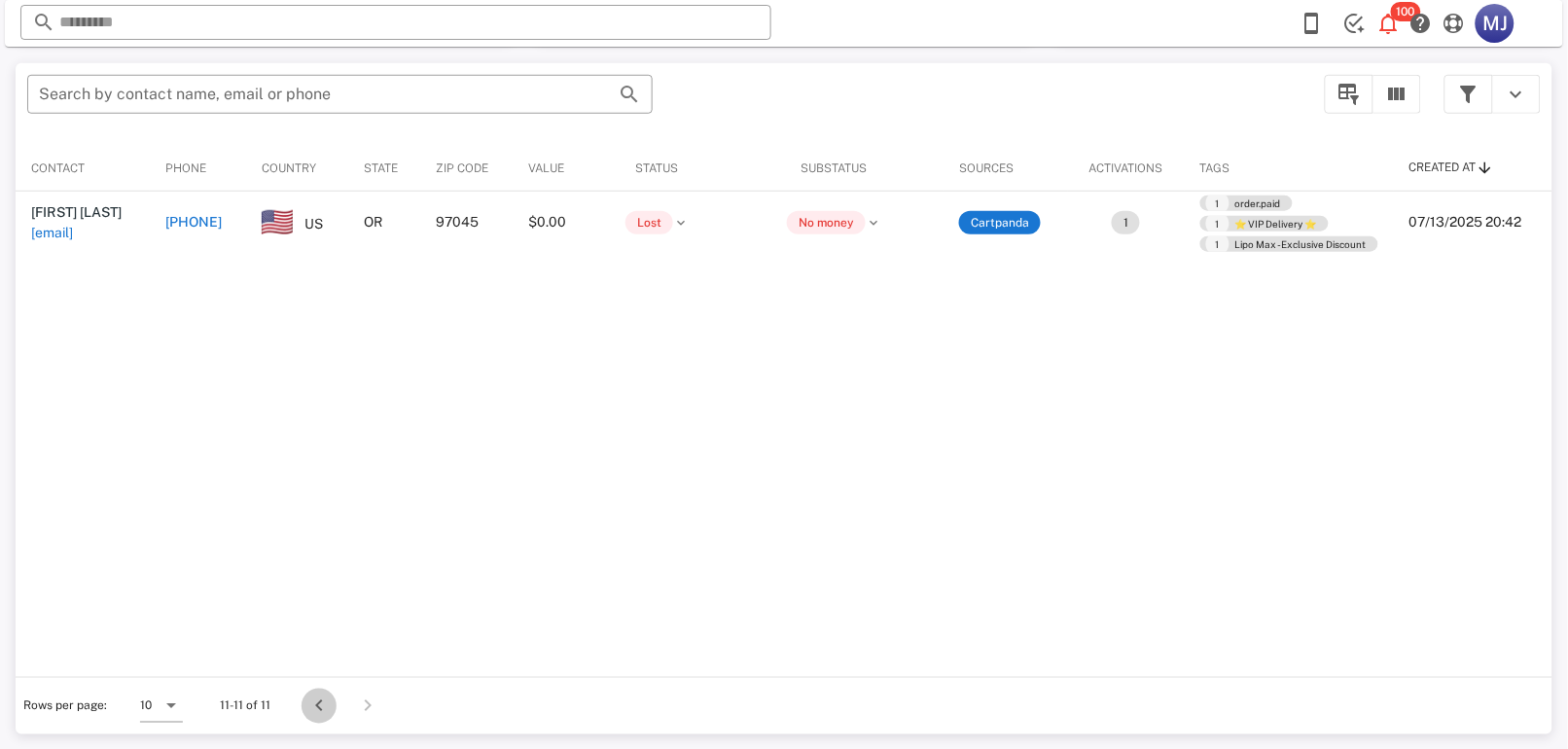 click at bounding box center (319, 706) 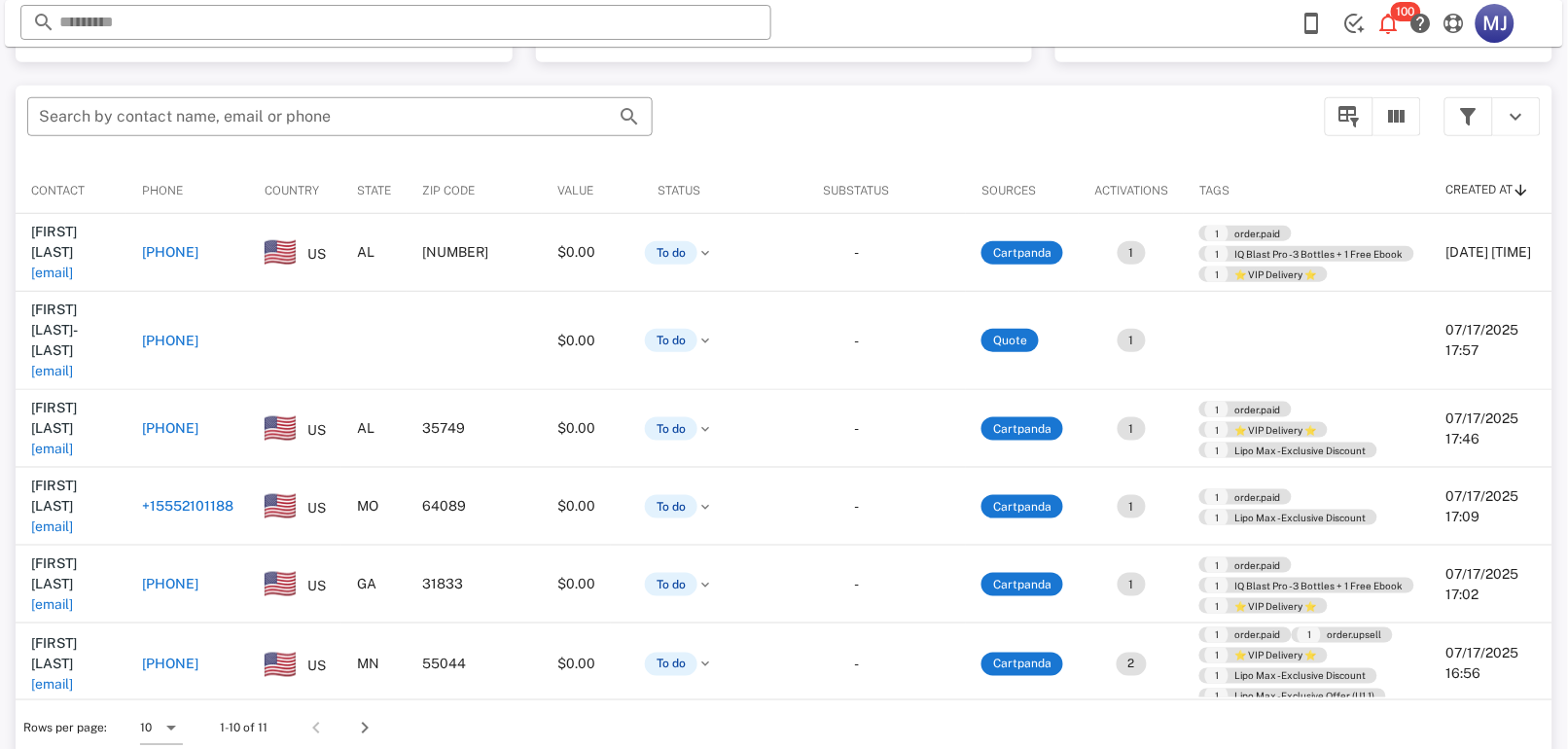 scroll, scrollTop: 369, scrollLeft: 0, axis: vertical 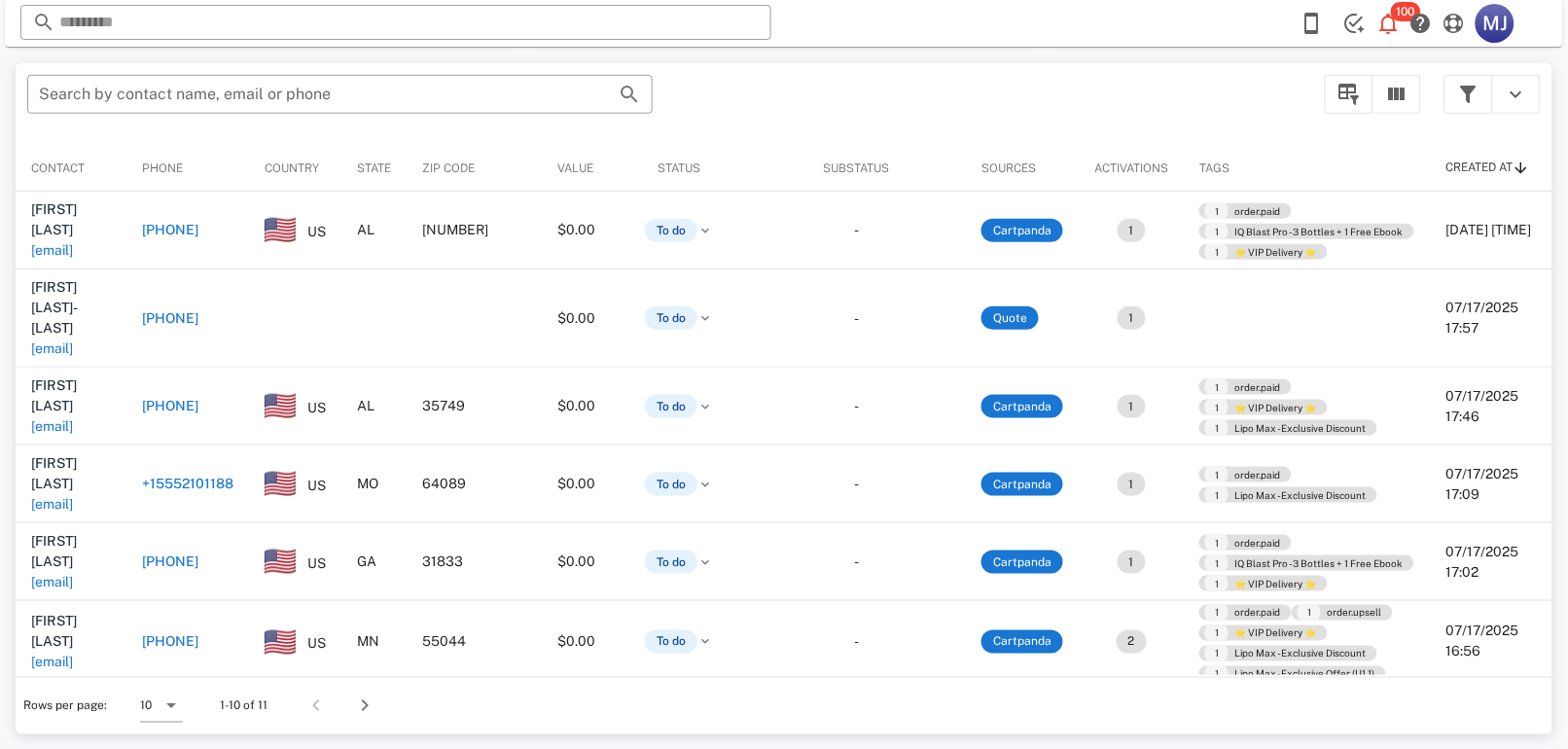 click at bounding box center [171, 706] 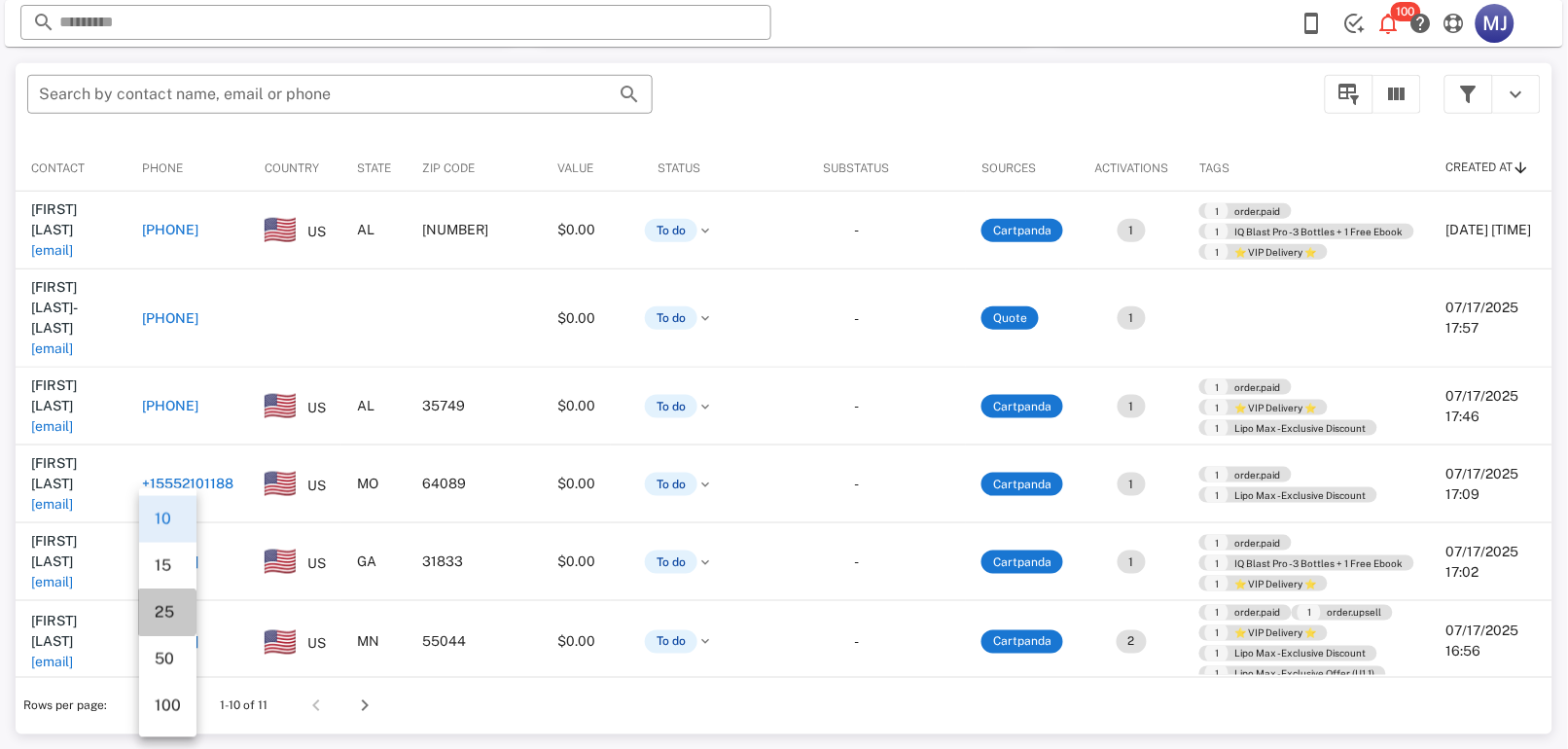 click on "25" at bounding box center [167, 613] 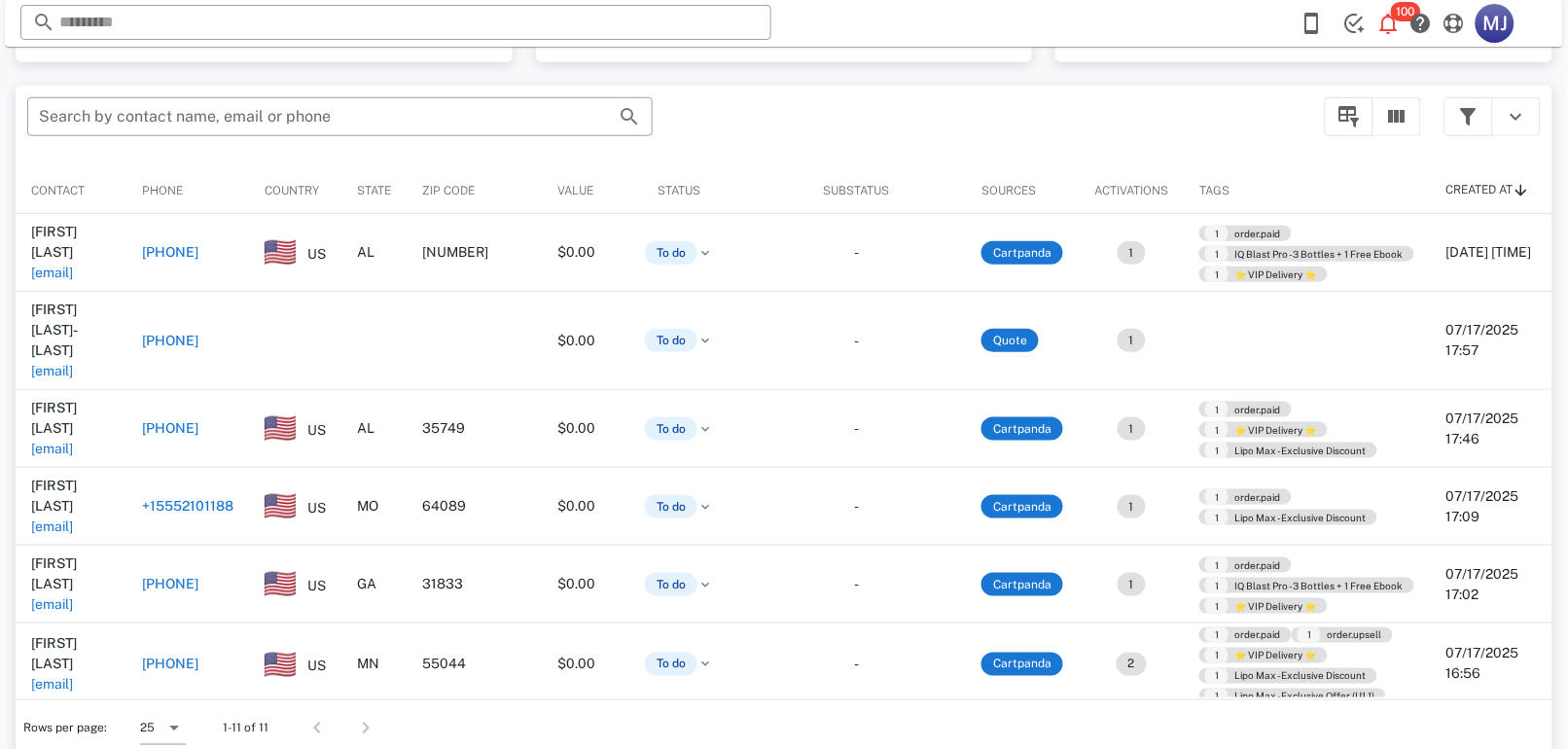 scroll, scrollTop: 369, scrollLeft: 0, axis: vertical 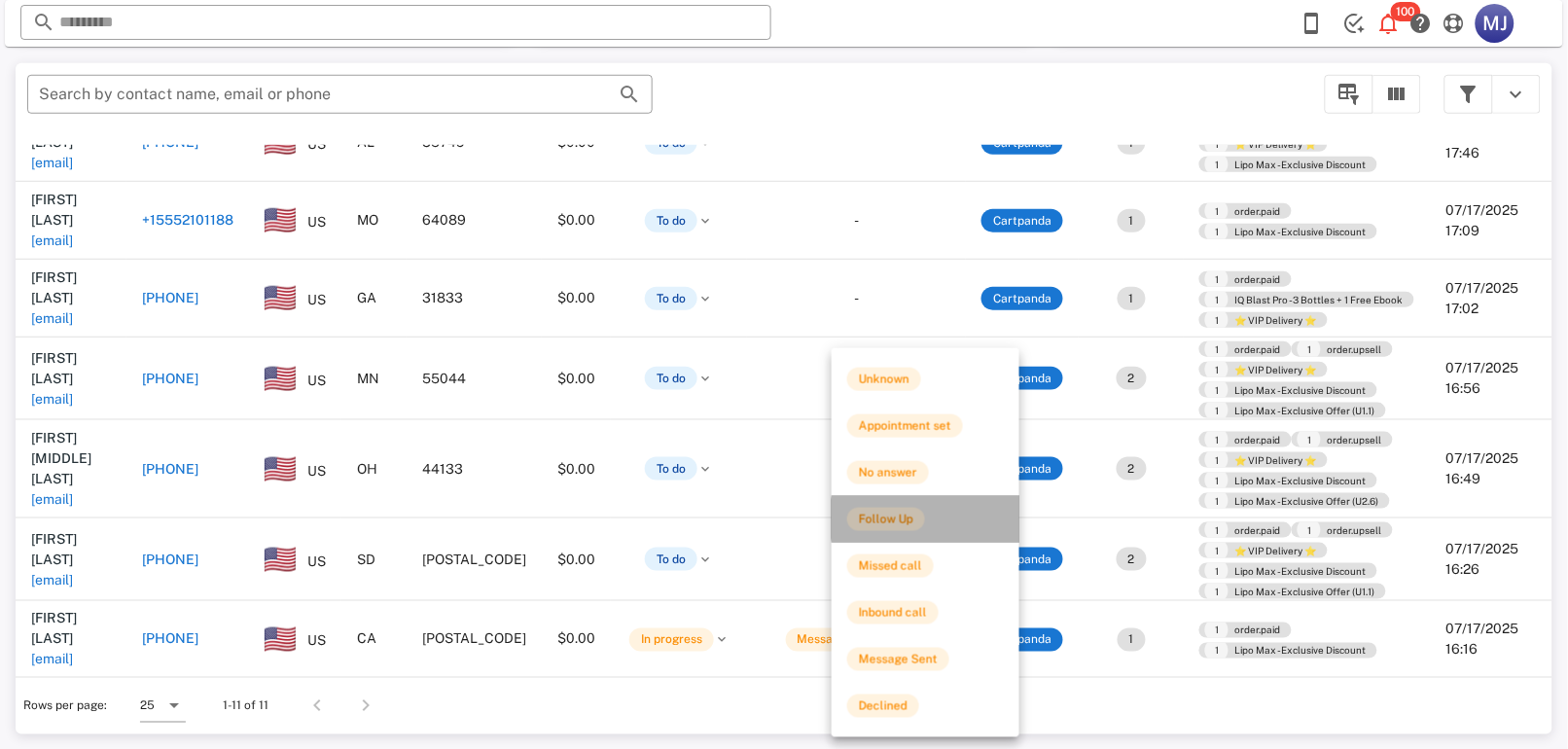 click on "Follow Up" at bounding box center (925, 519) 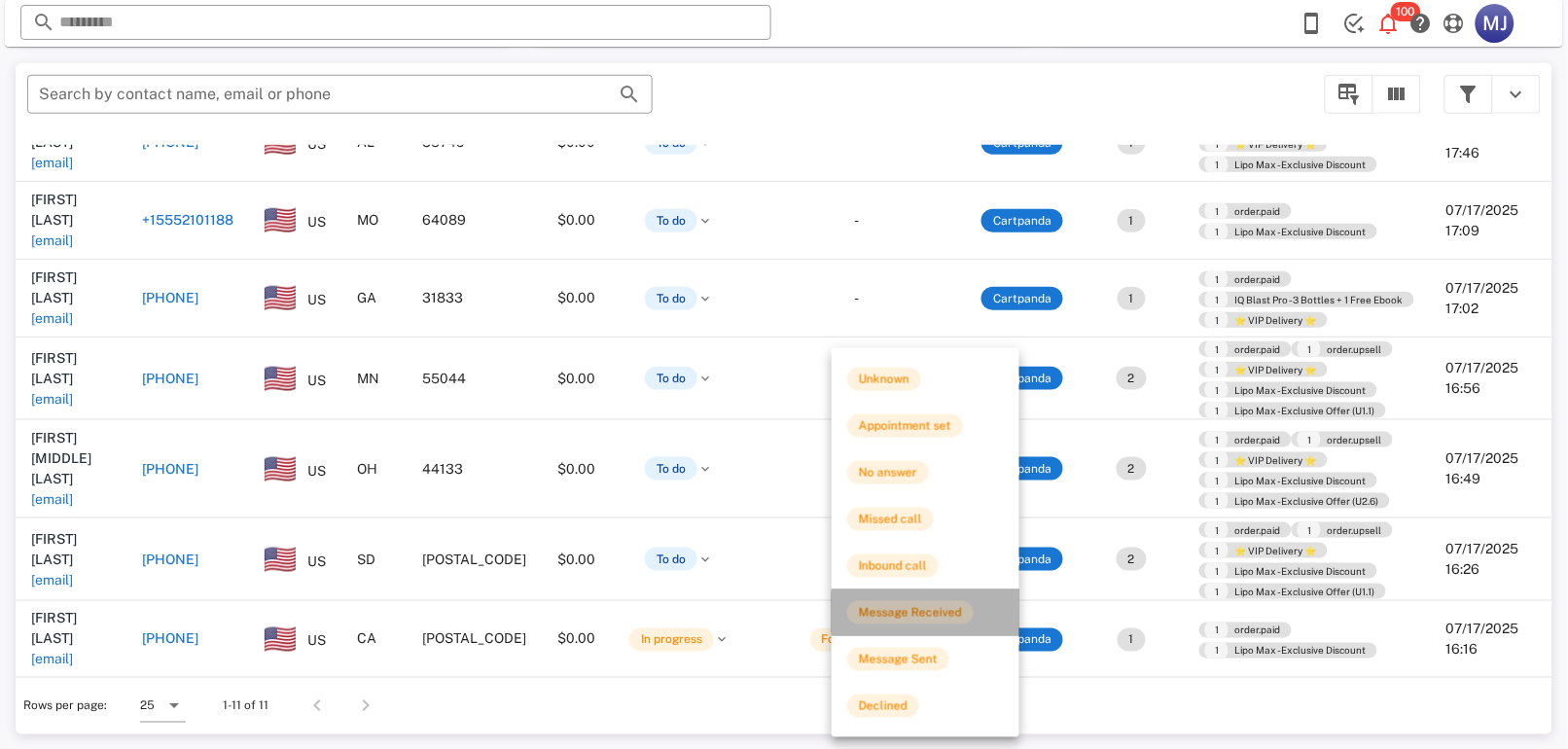 click on "Message Received" at bounding box center [910, 613] 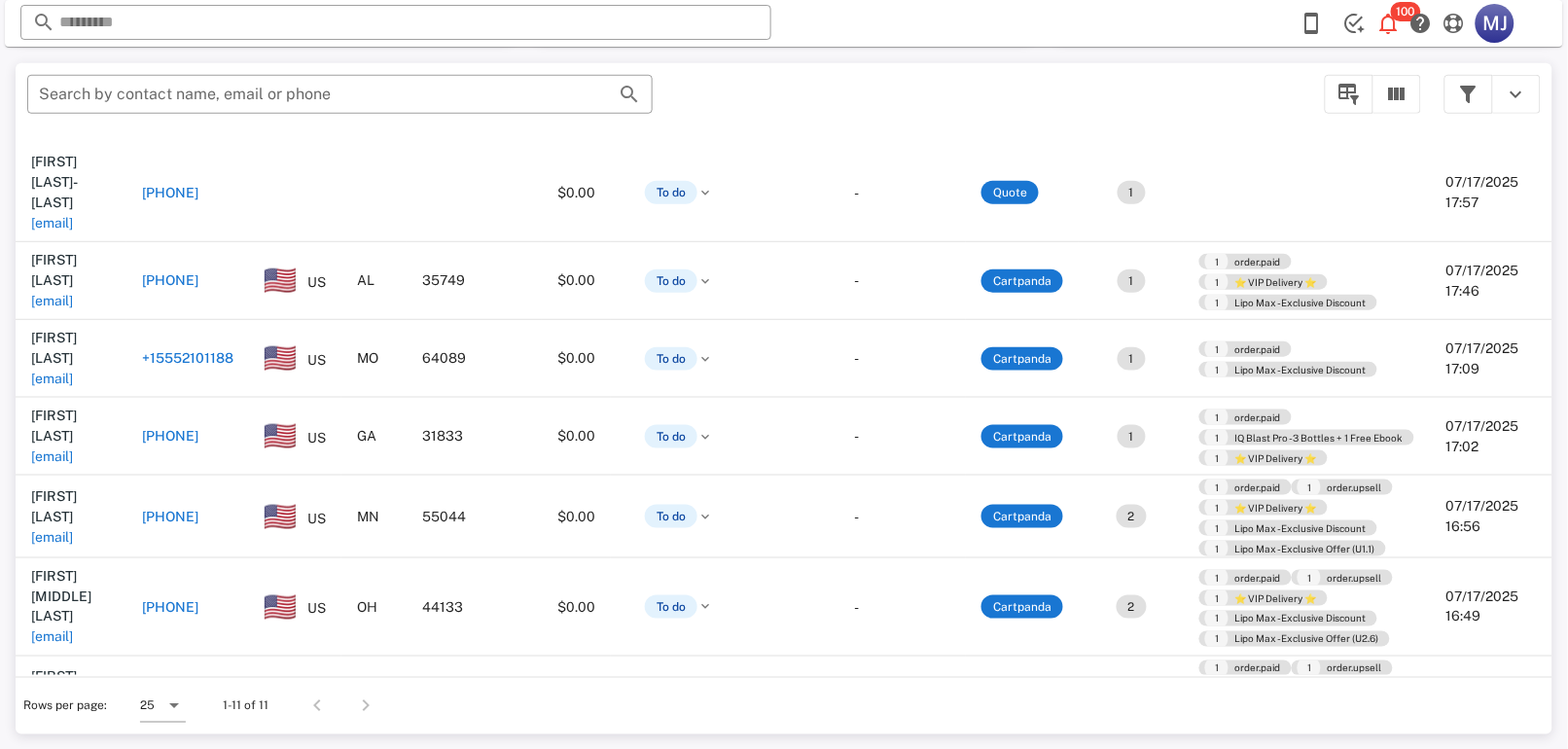 scroll, scrollTop: 90, scrollLeft: 0, axis: vertical 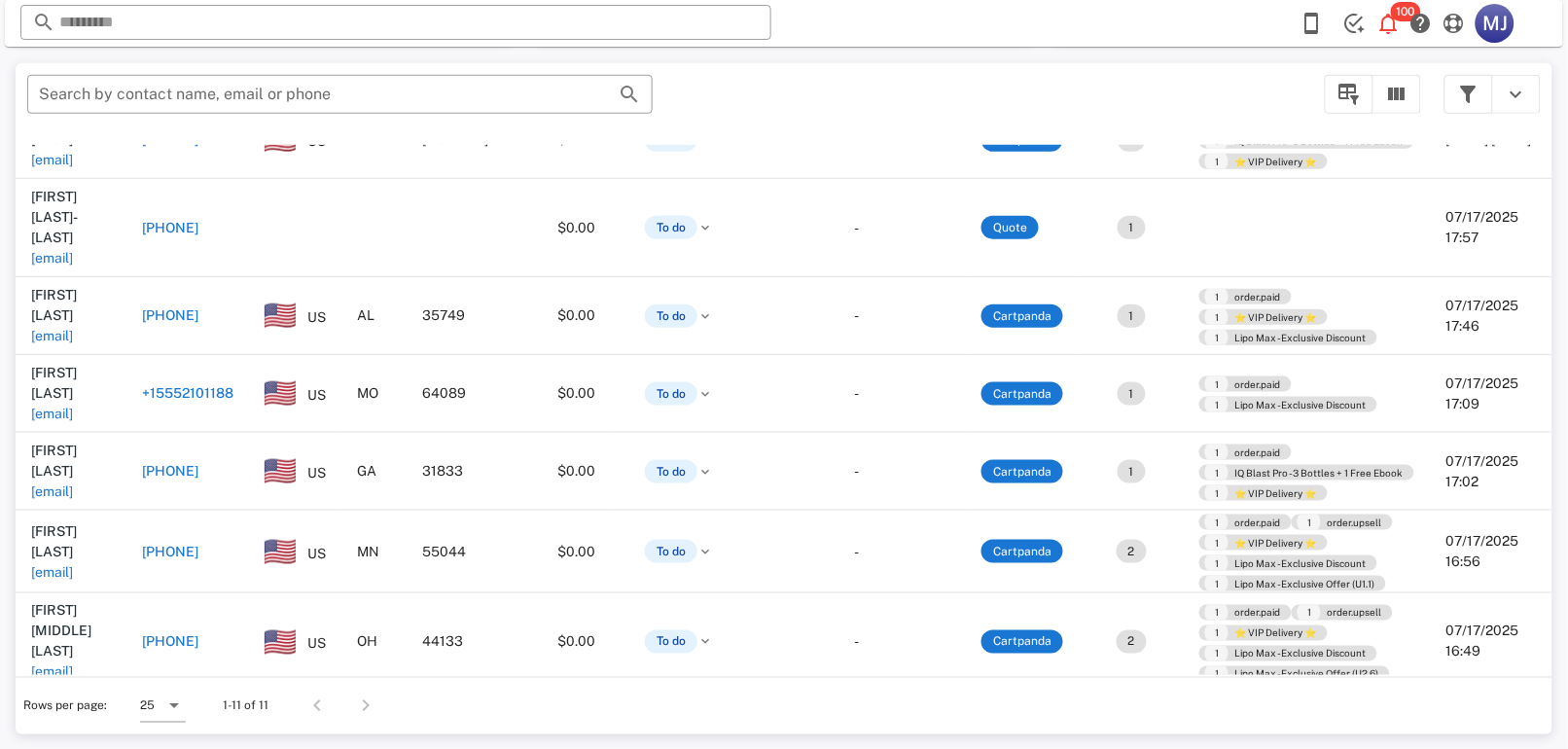 click on "[PHONE]" at bounding box center [170, 471] 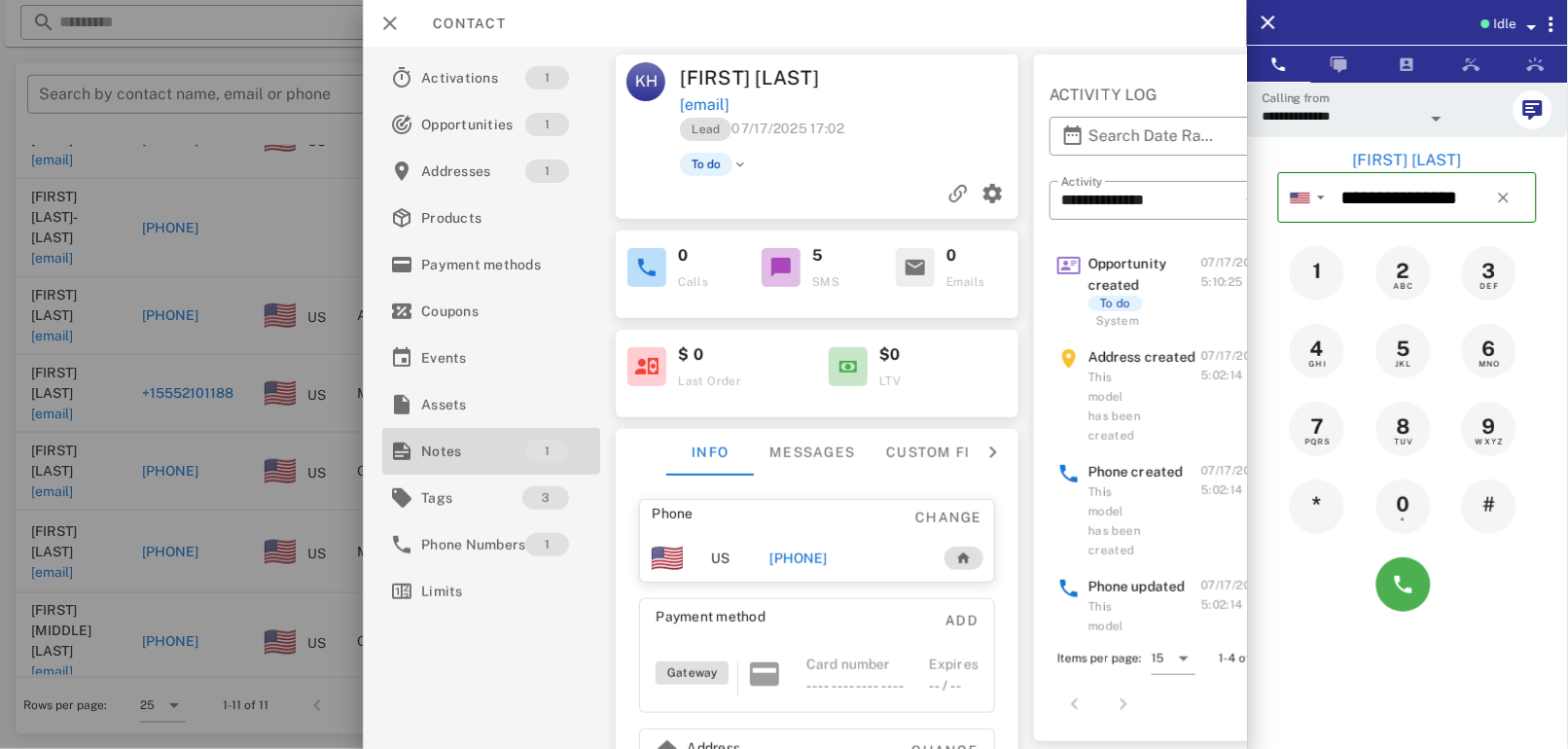 click on "1" at bounding box center [548, 451] 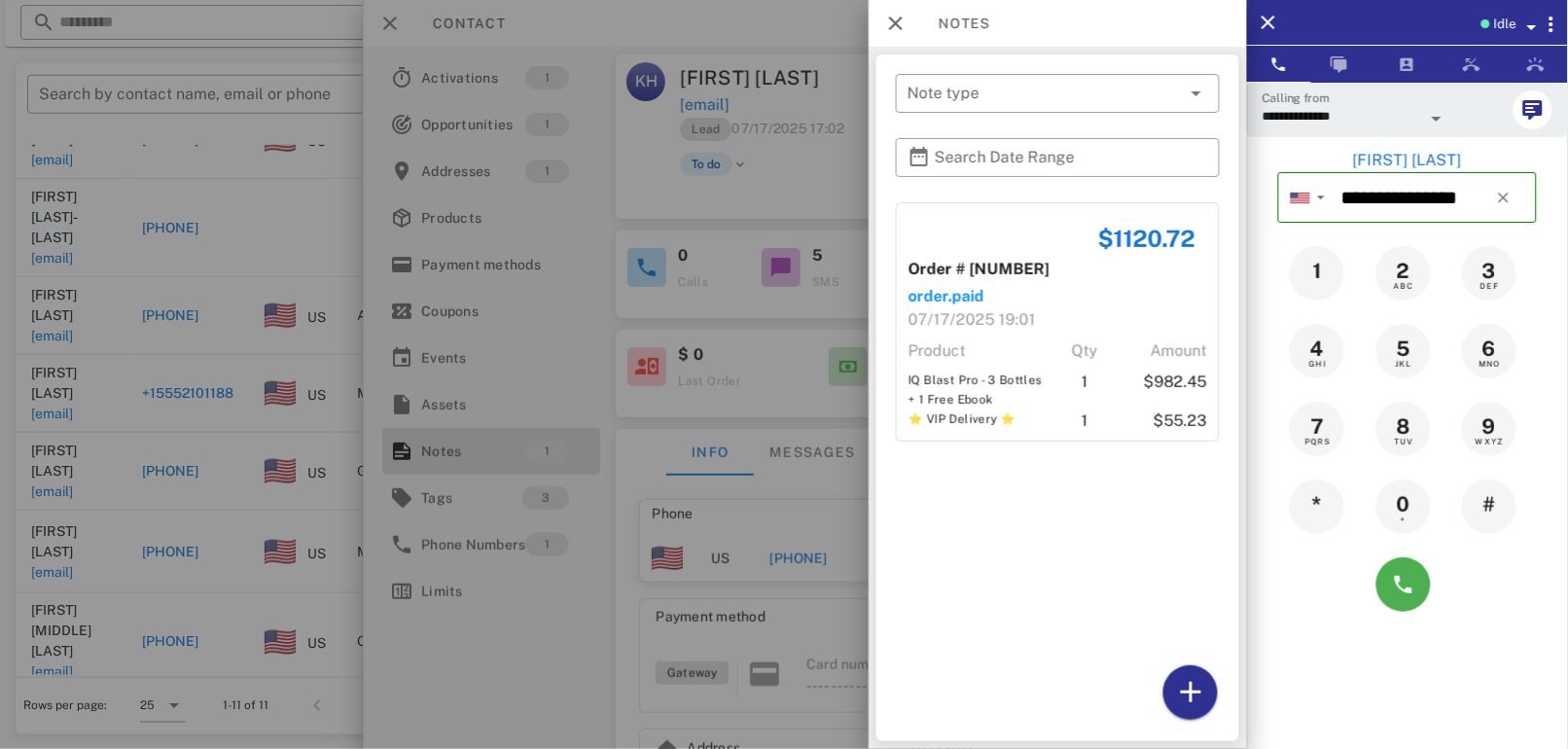 click at bounding box center [784, 374] 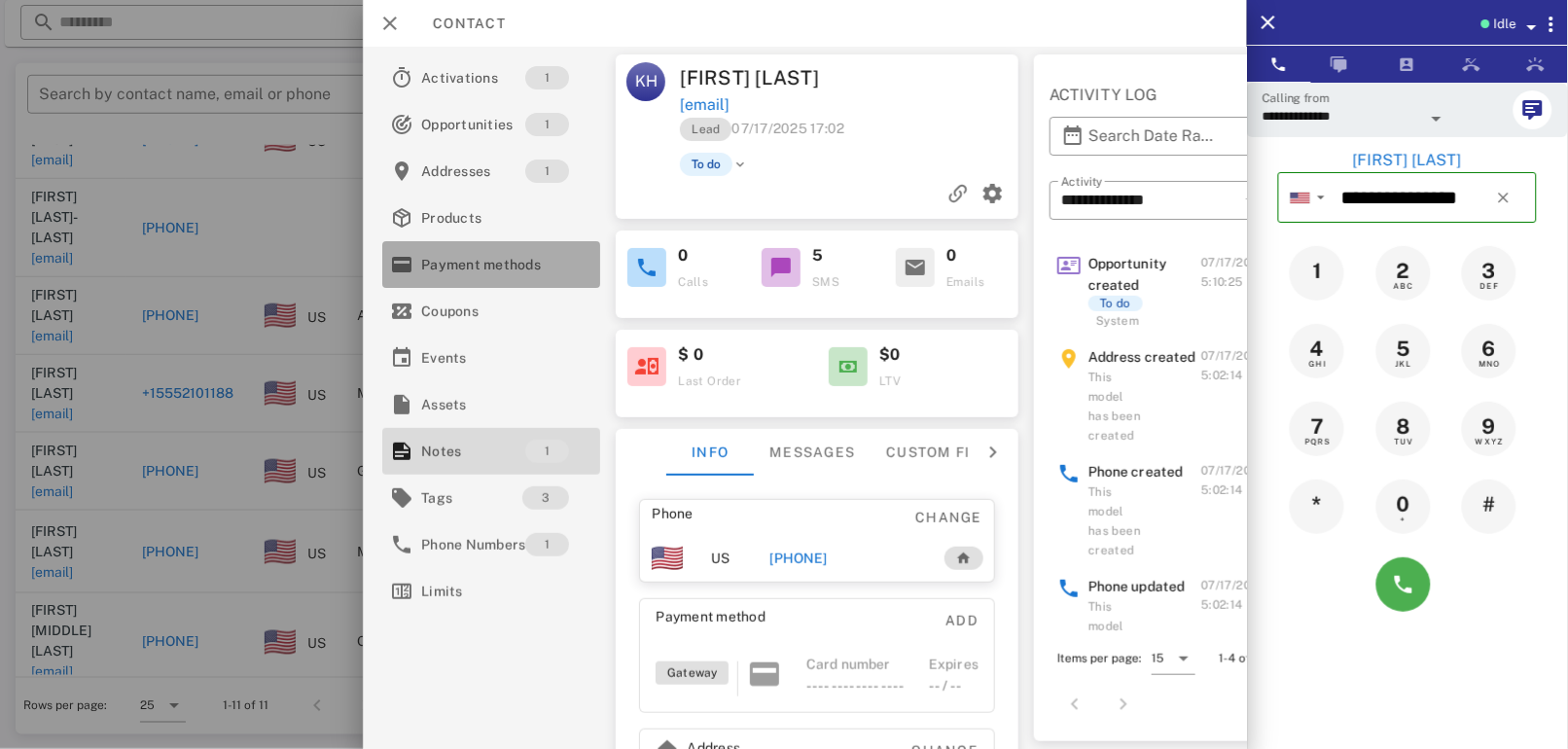 click on "Payment methods" at bounding box center (487, 265) 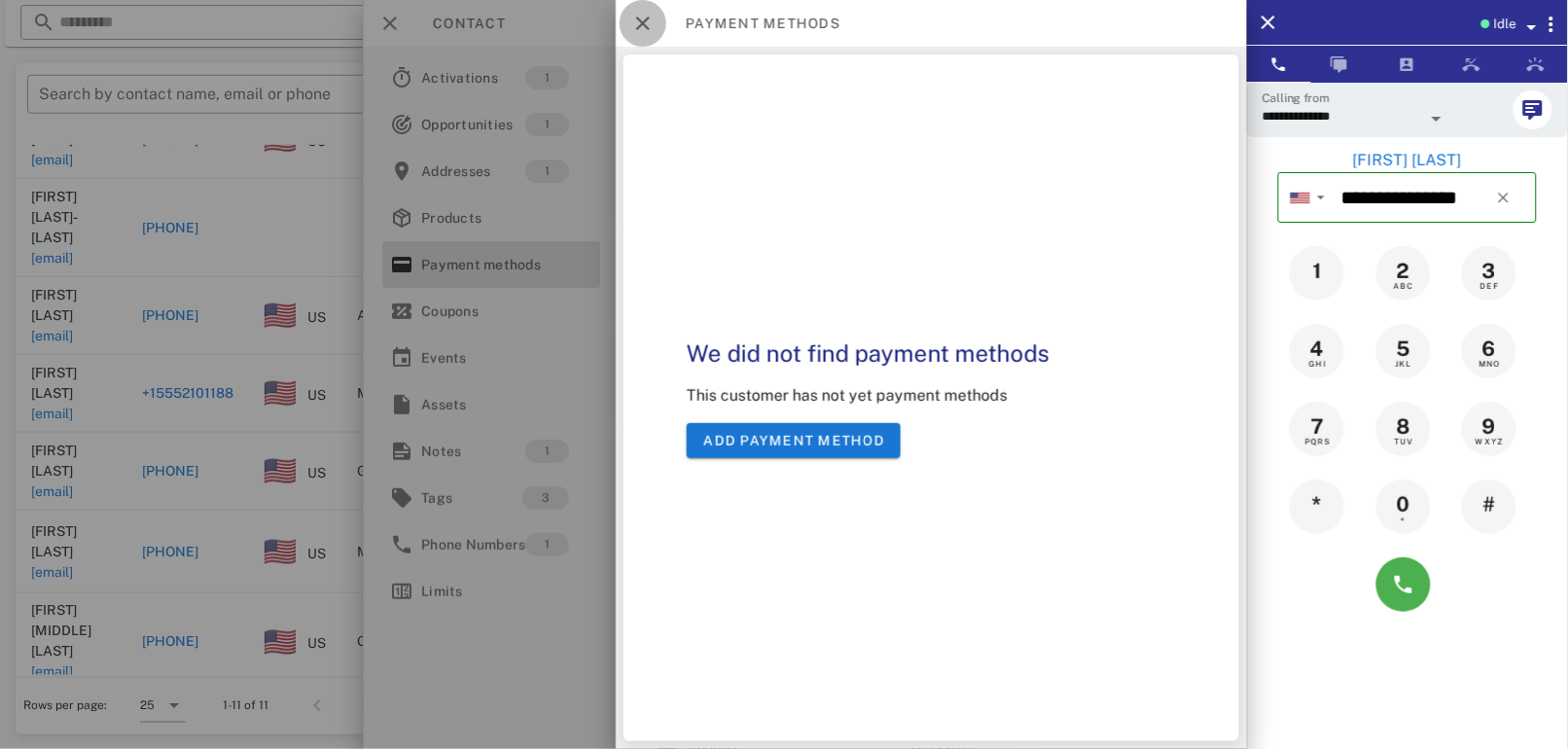 click at bounding box center (643, 23) 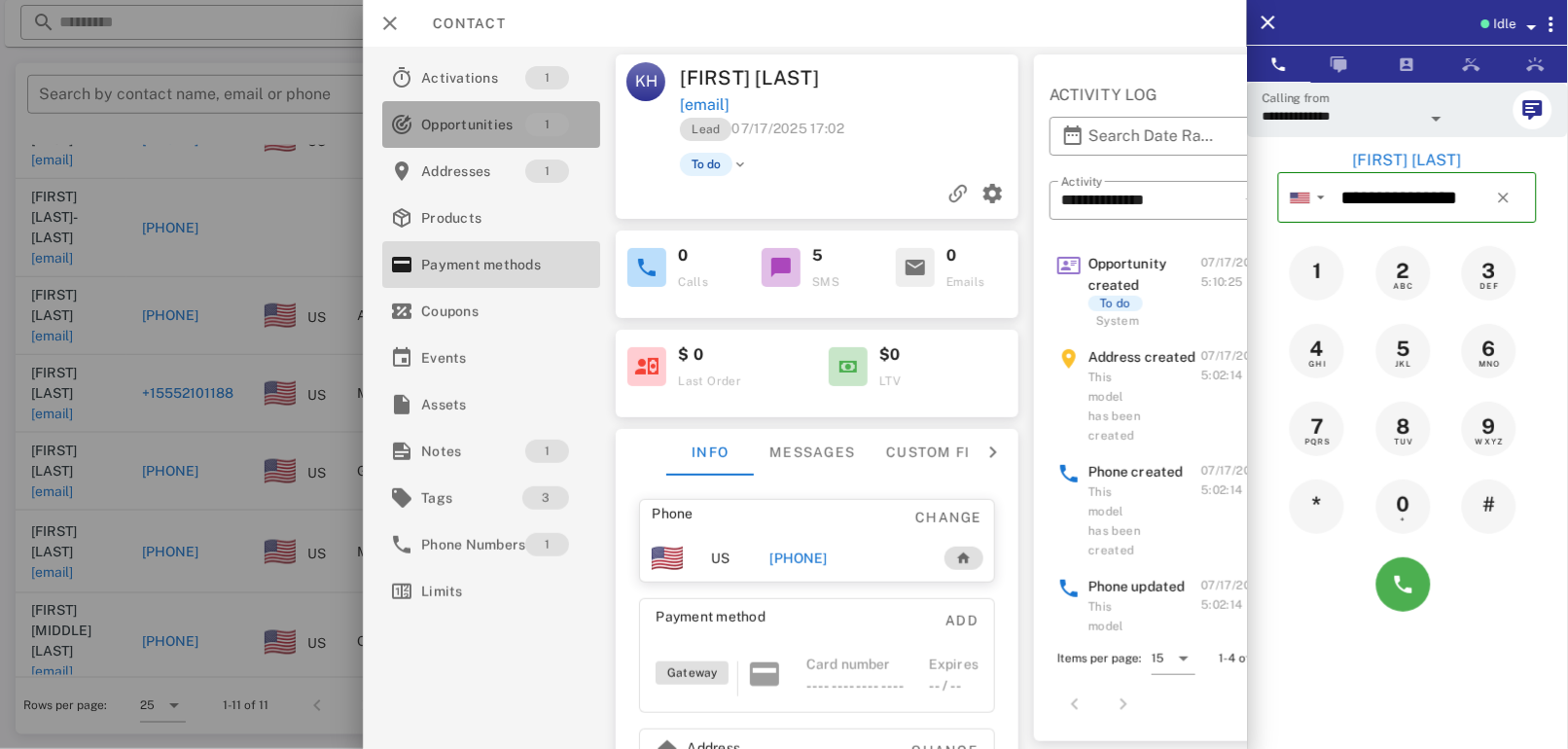 click on "1" at bounding box center [548, 125] 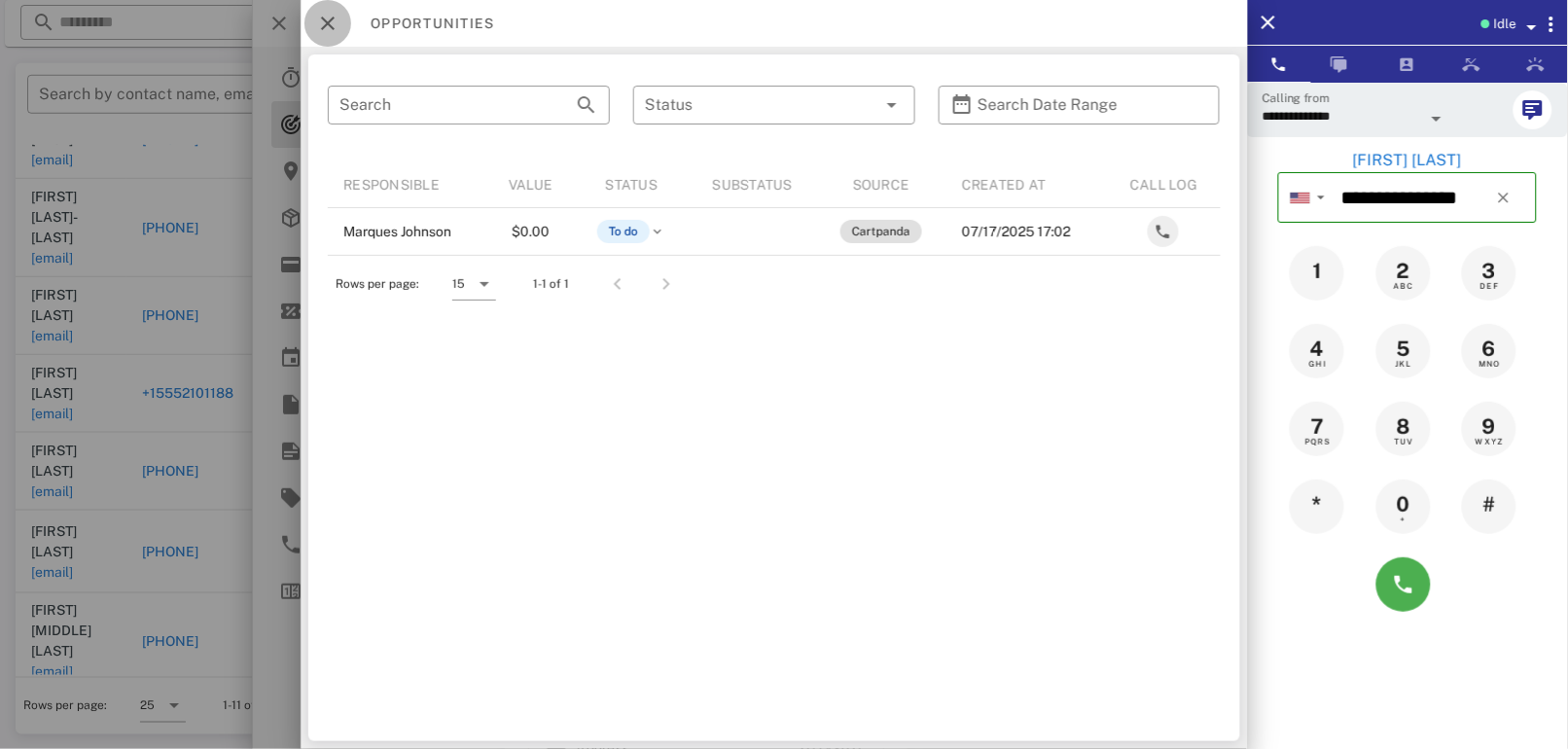 click at bounding box center [328, 23] 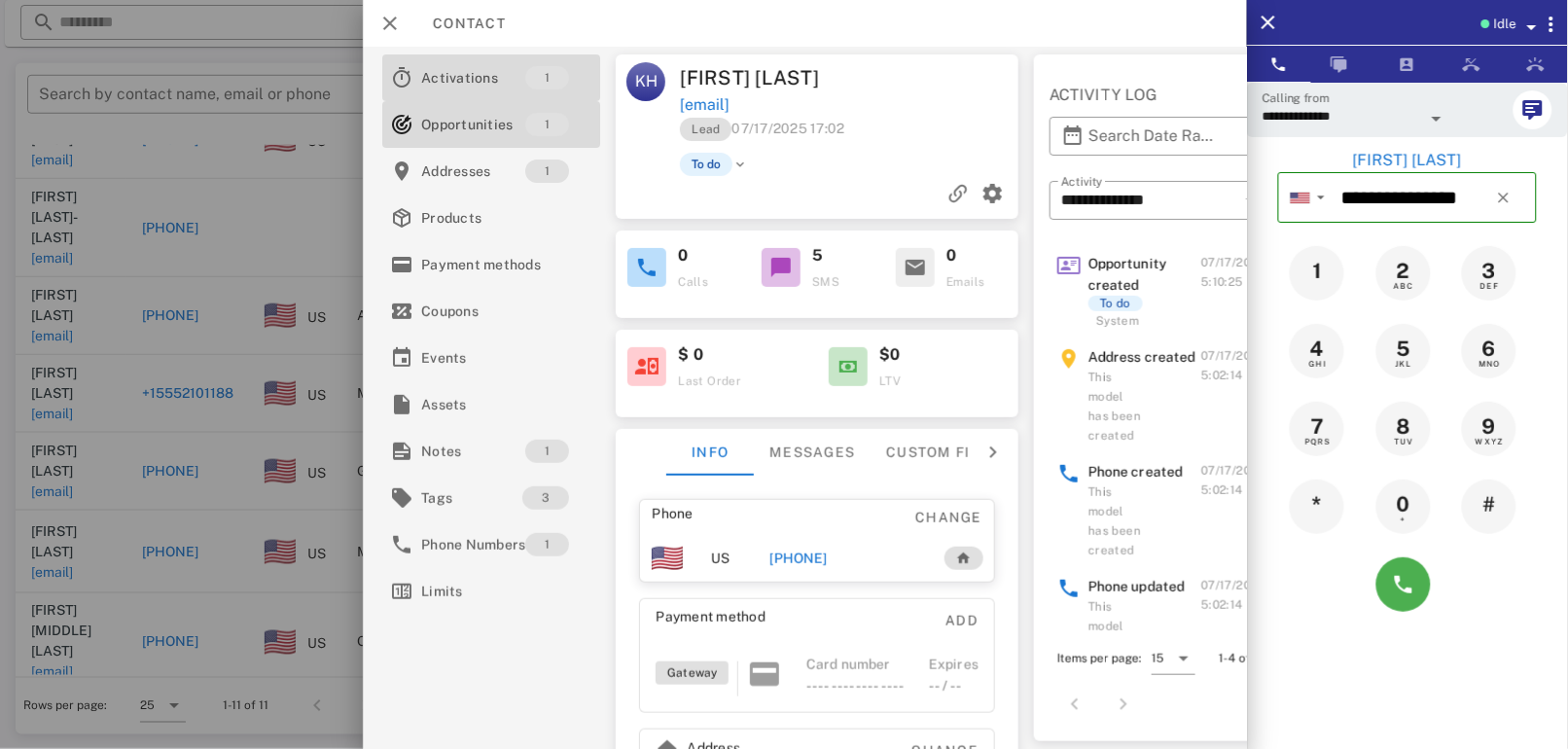 click on "Activations" at bounding box center (473, 78) 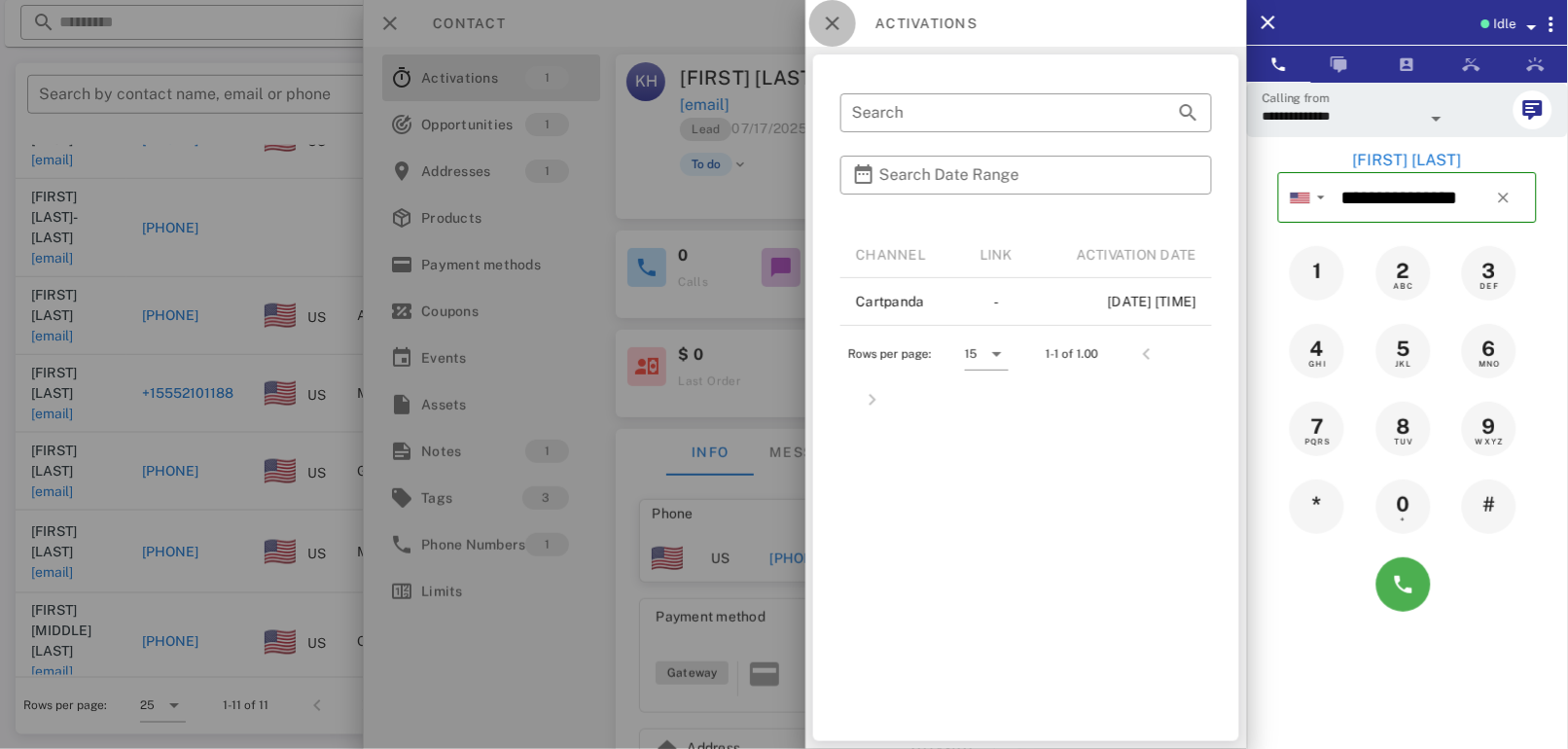 click at bounding box center (833, 23) 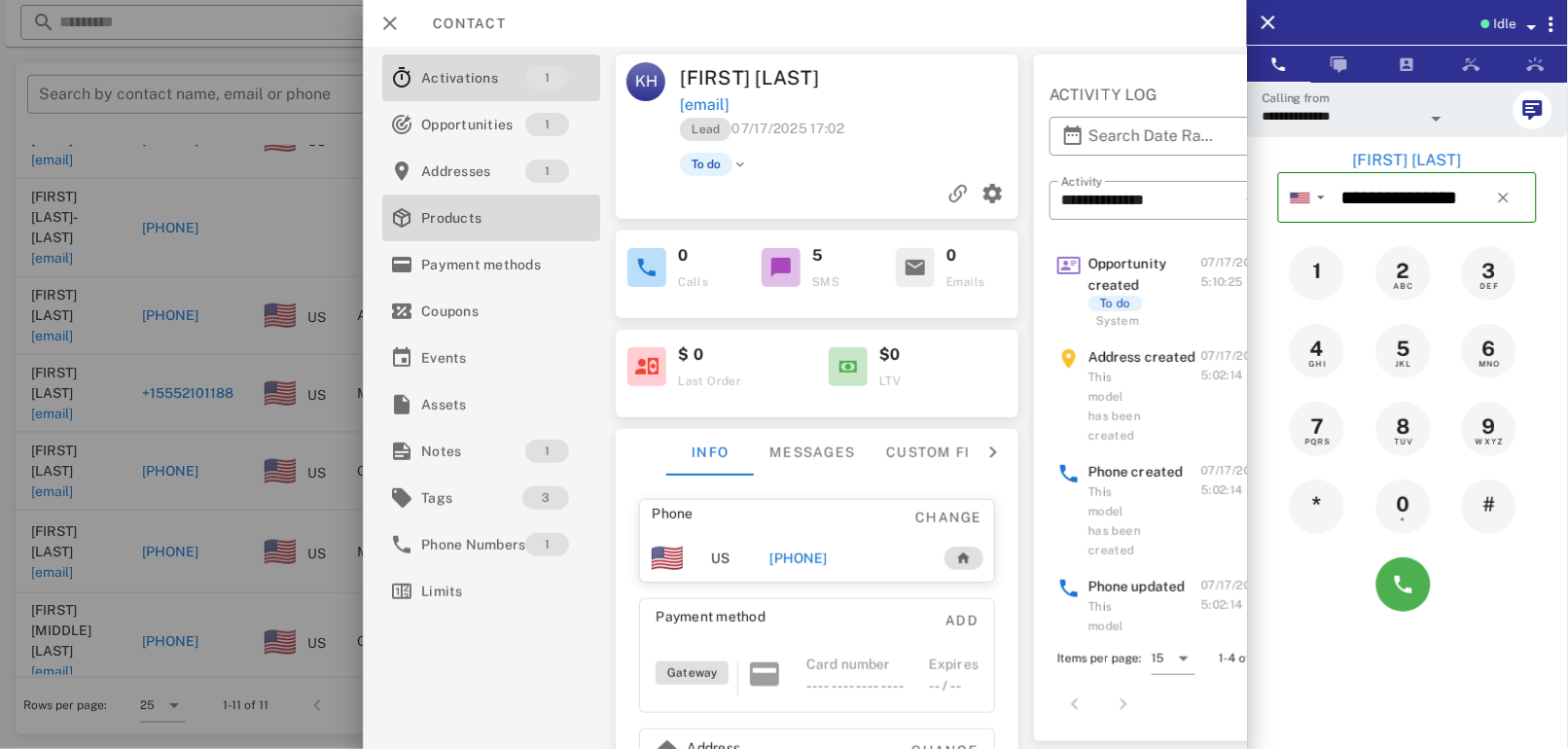 click on "Products" at bounding box center (487, 218) 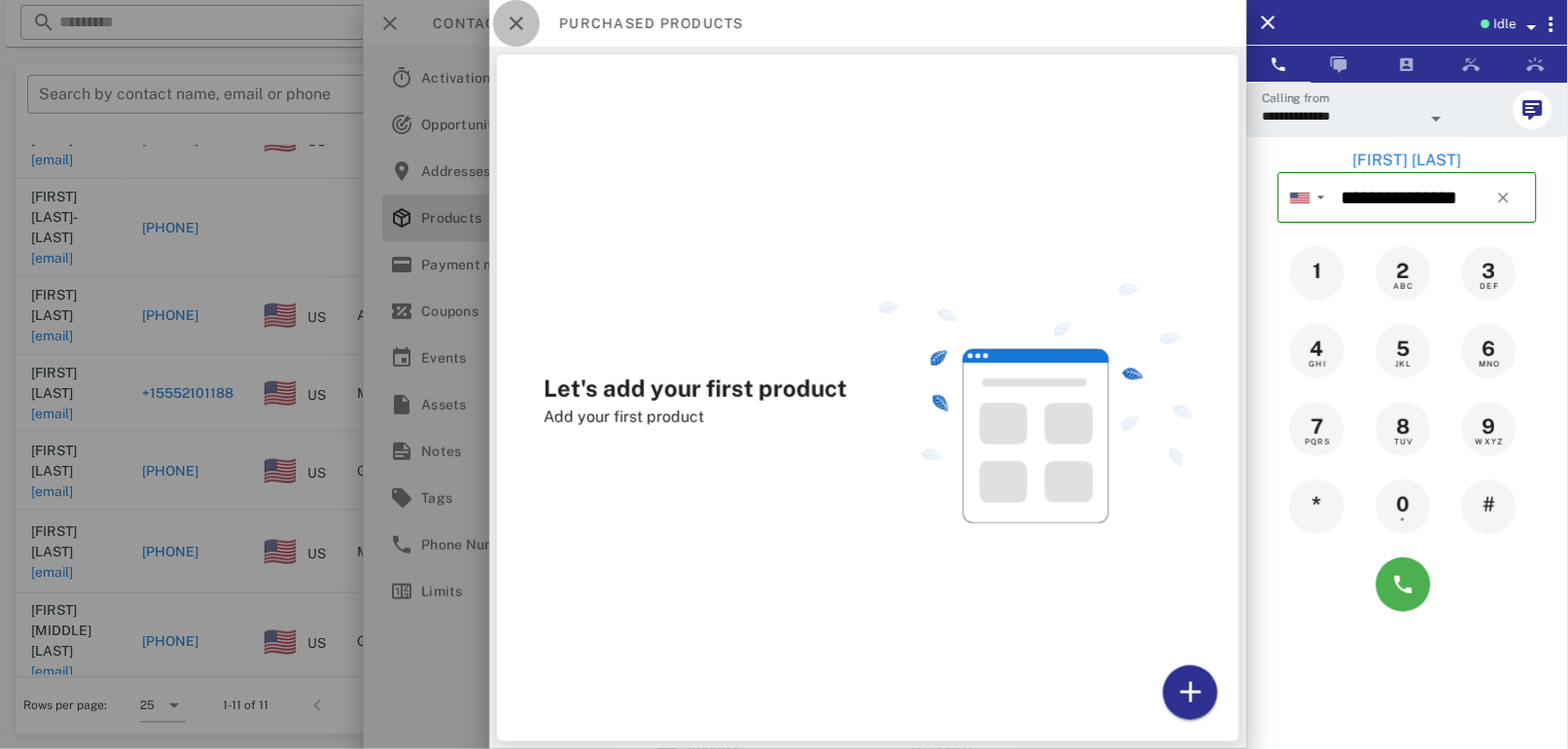 click at bounding box center (517, 23) 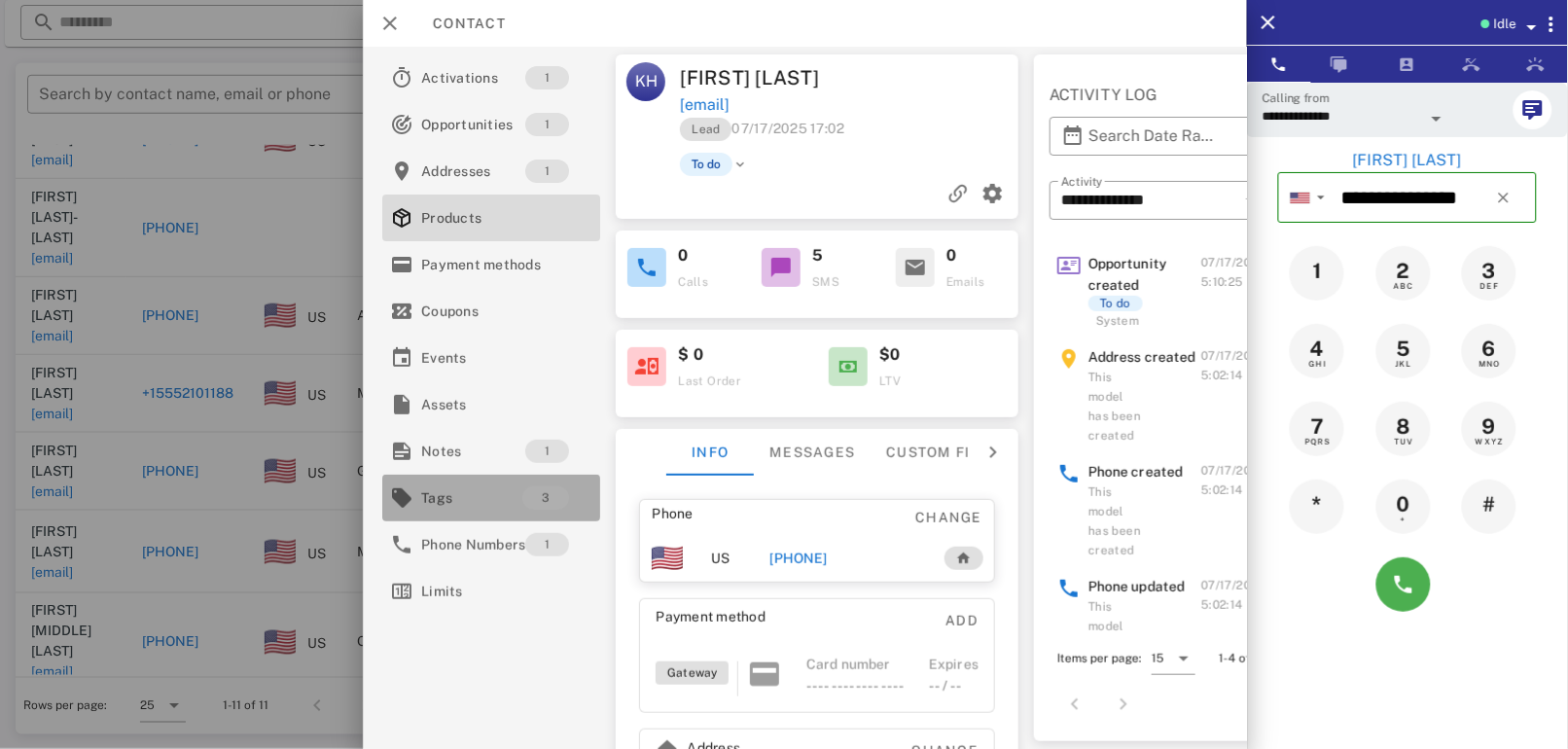 click on "Tags" at bounding box center [472, 498] 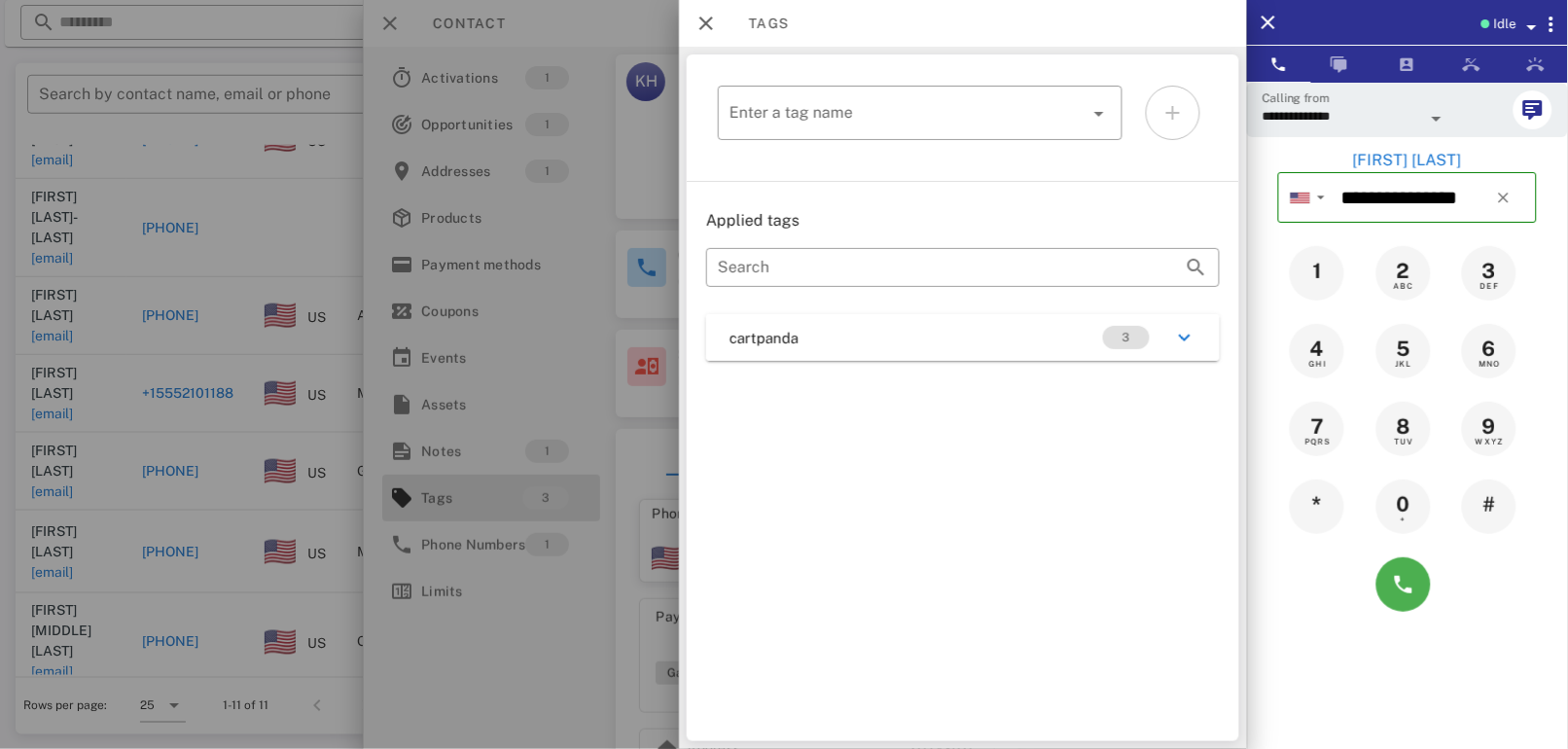 click at bounding box center (1185, 338) 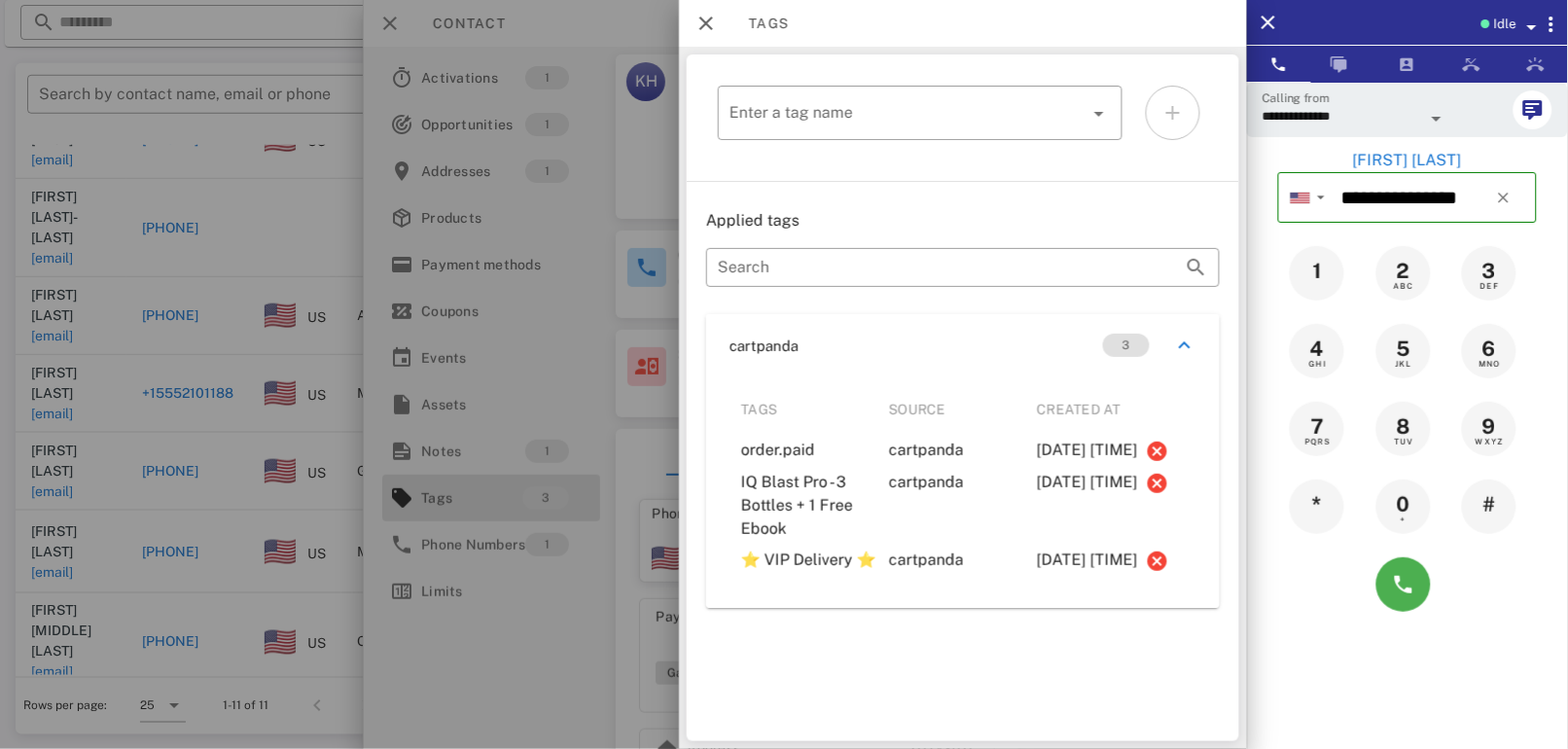 click at bounding box center (784, 374) 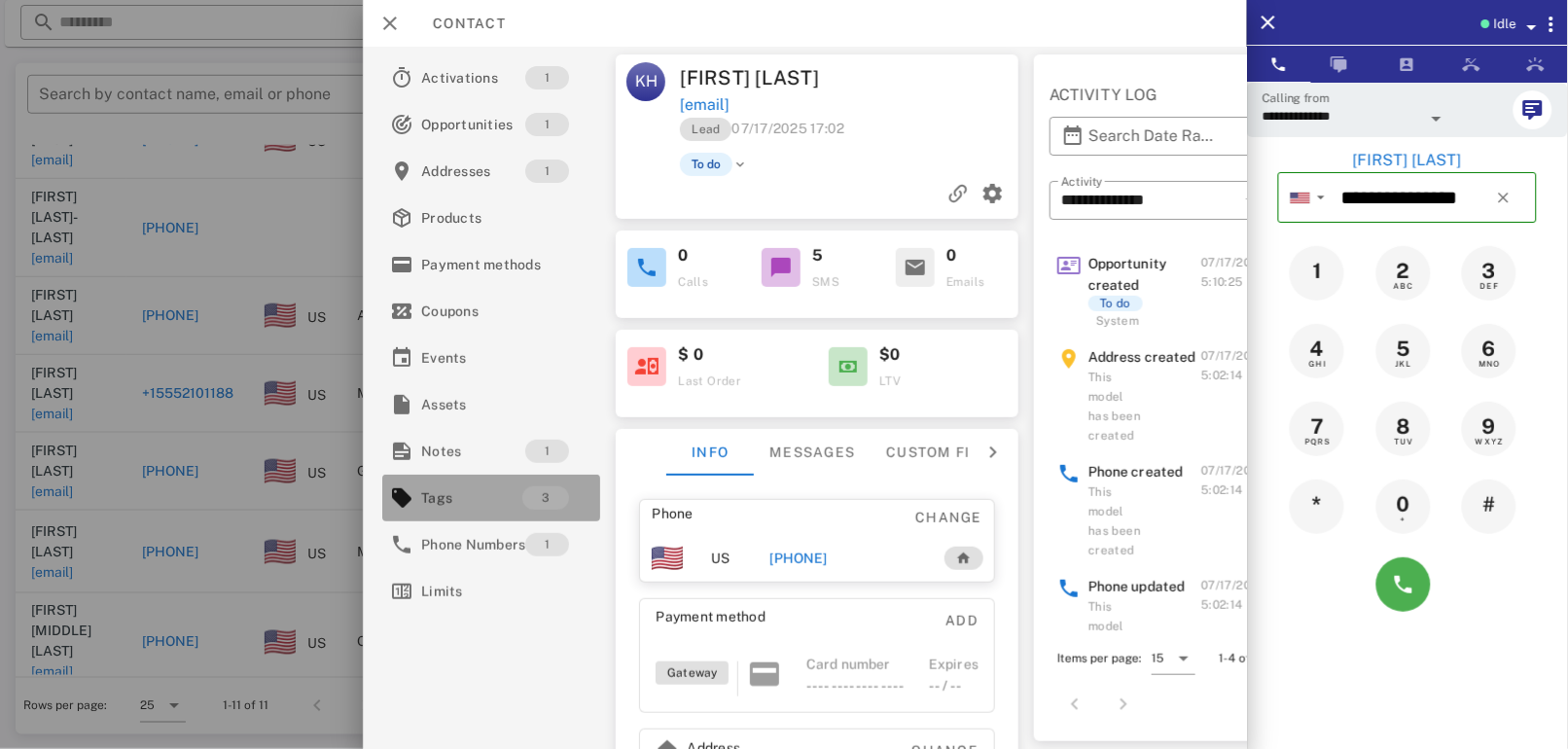 click on "Tags" at bounding box center (472, 498) 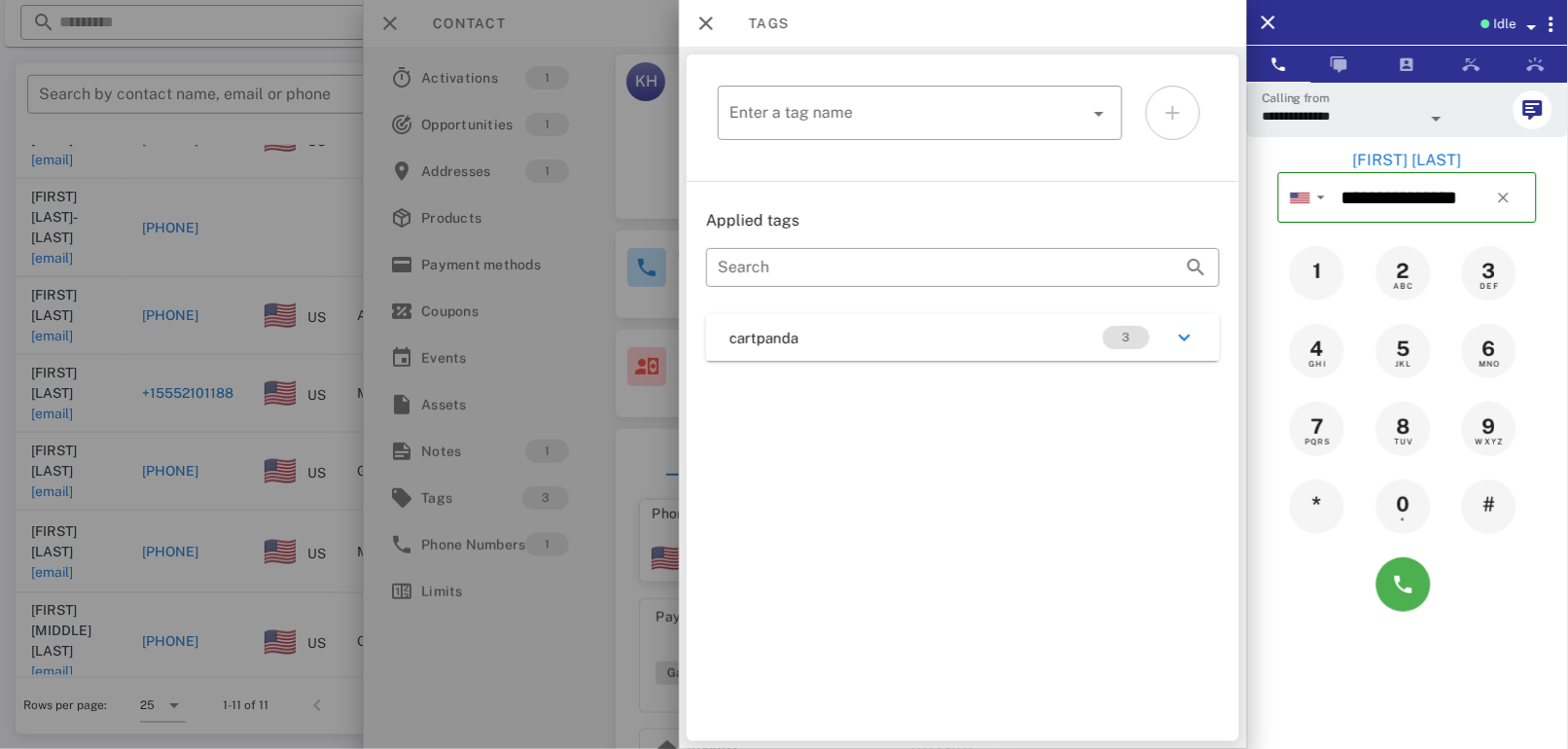click at bounding box center [784, 374] 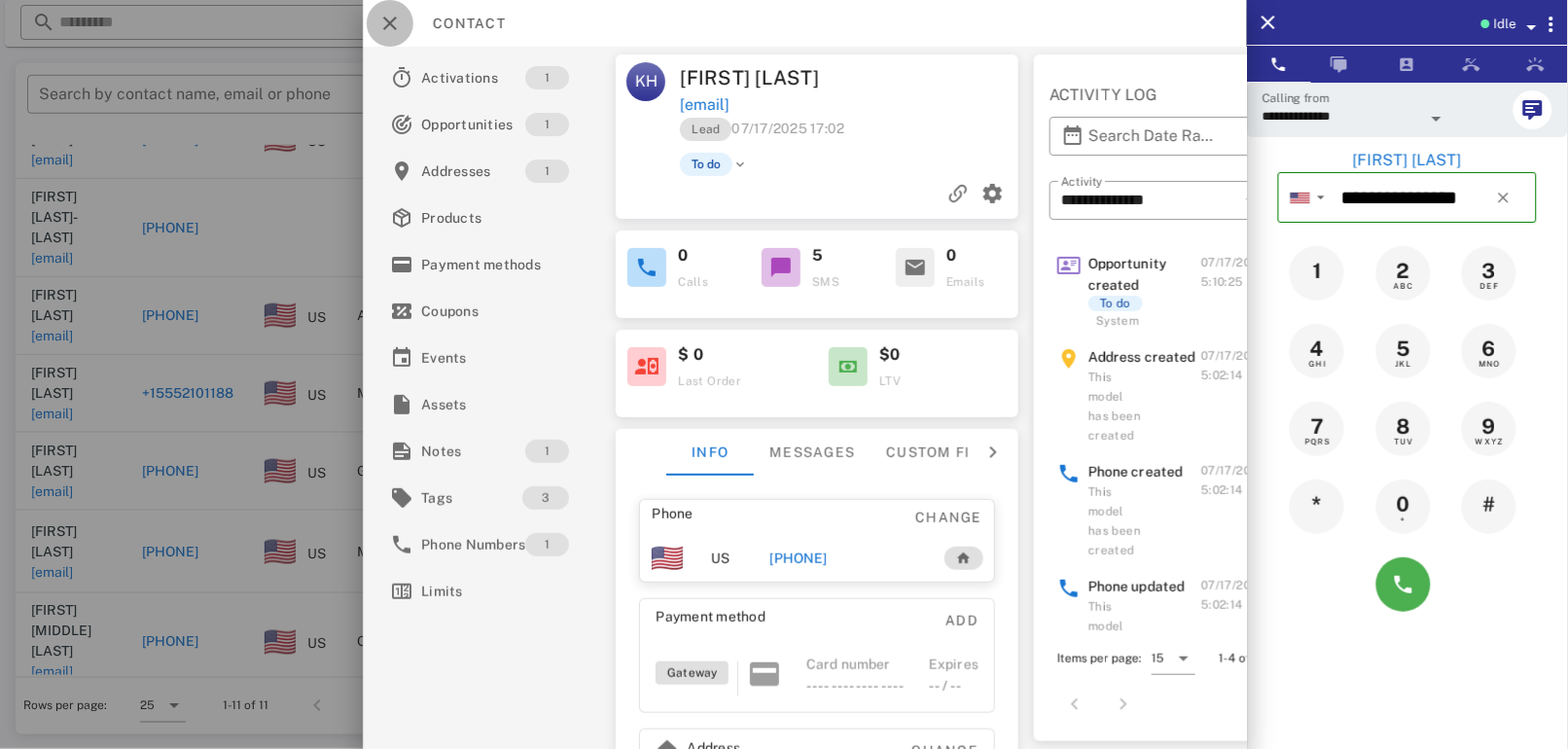 click at bounding box center (390, 23) 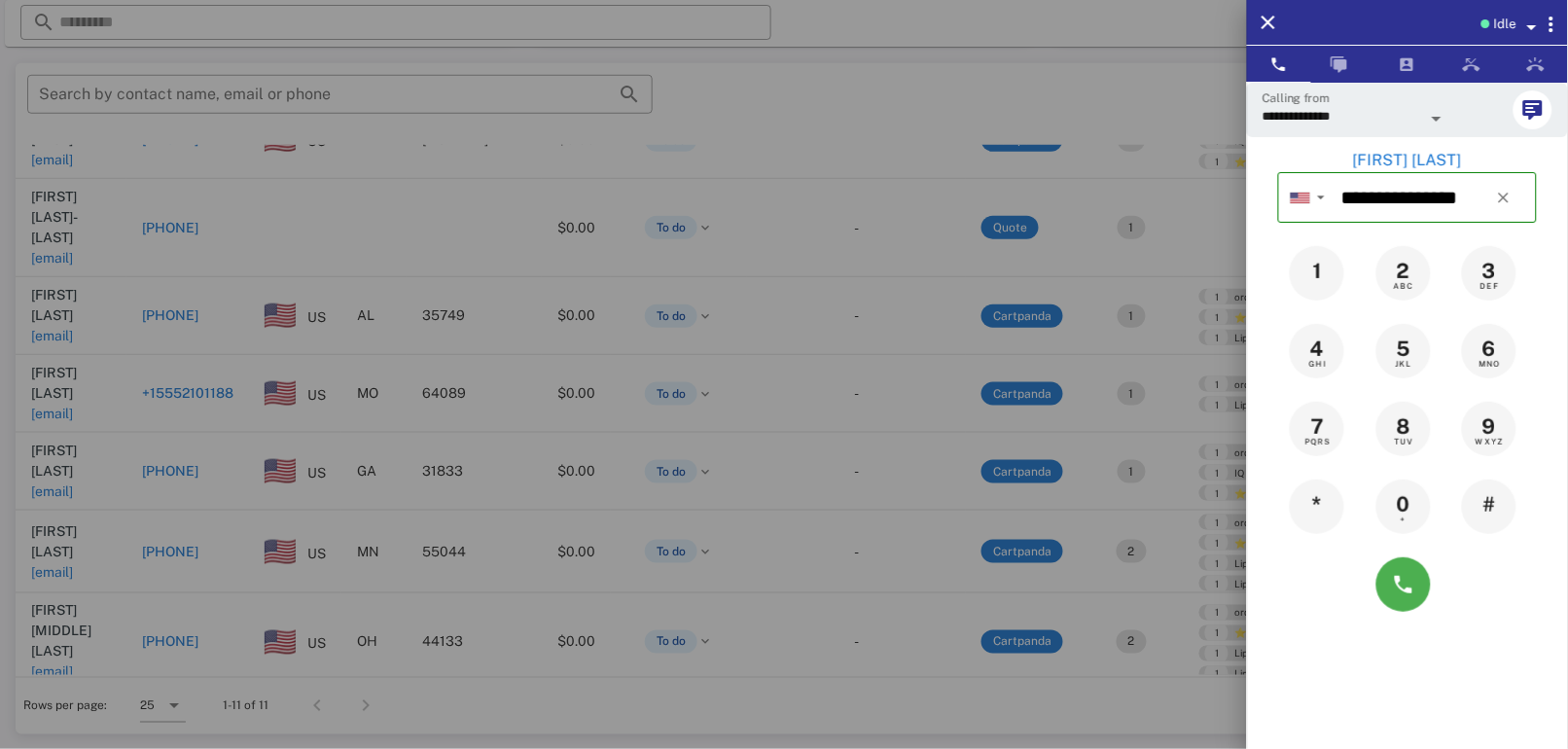 click at bounding box center [784, 374] 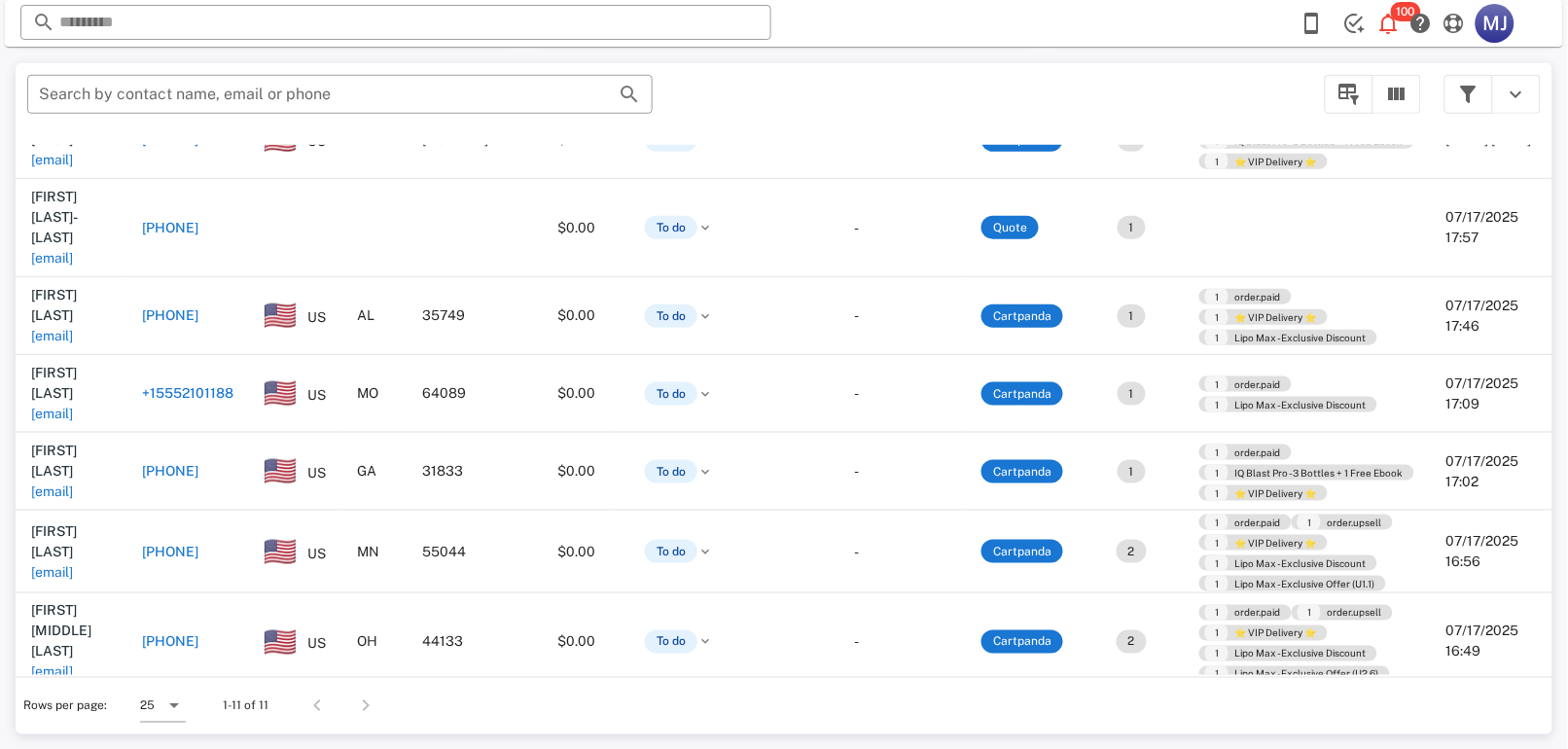 click on "[PHONE]" at bounding box center (170, 315) 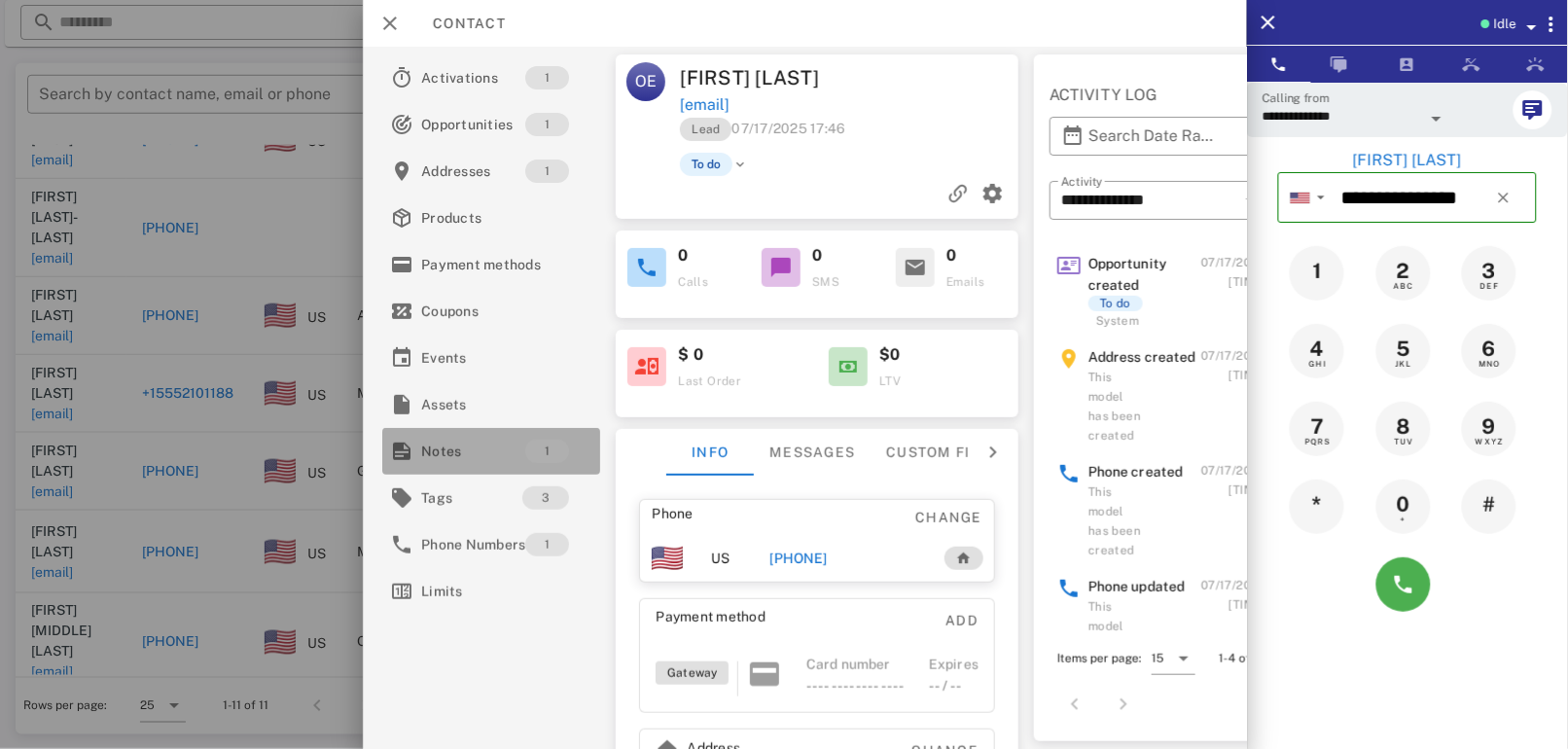 click on "Notes" at bounding box center (473, 451) 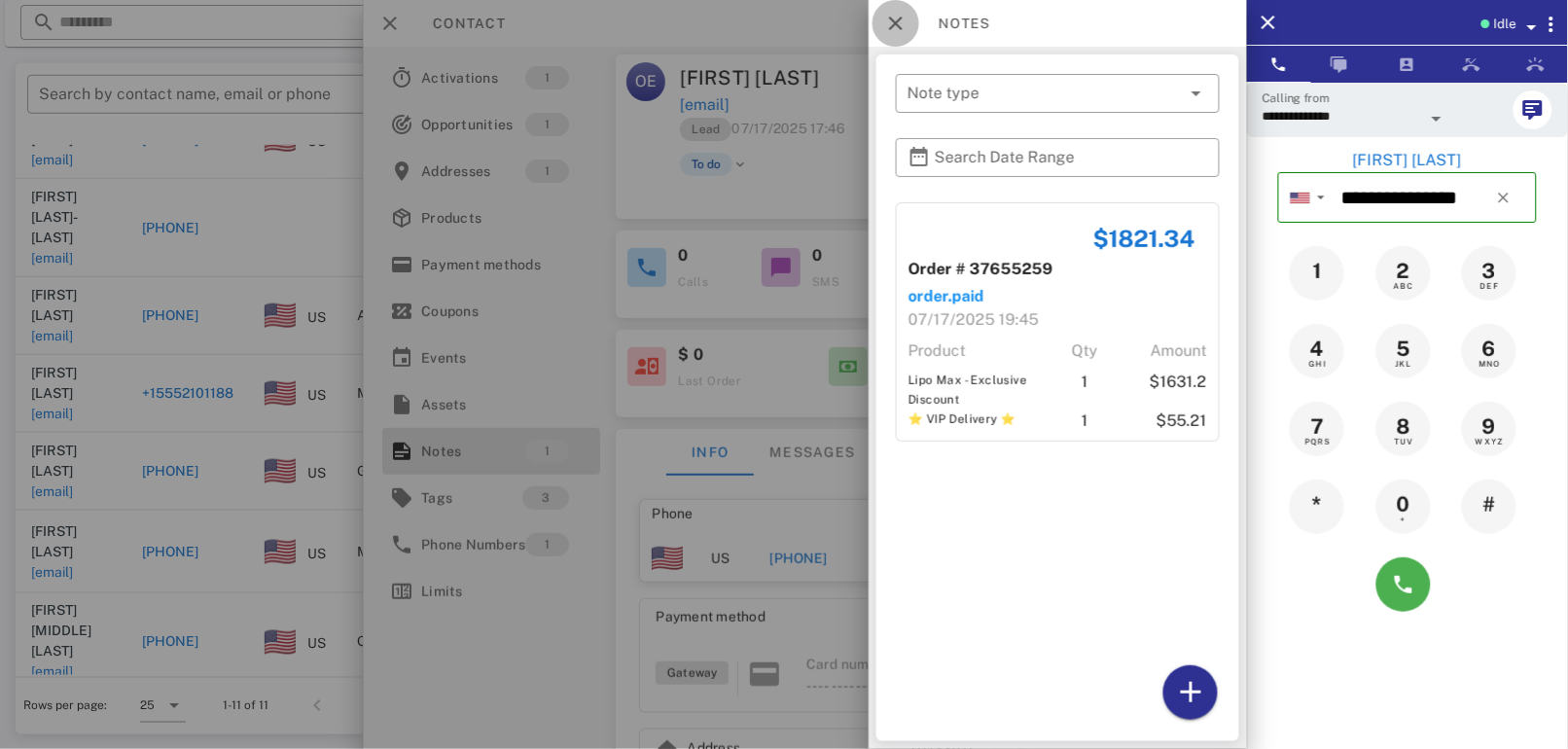 click at bounding box center [896, 23] 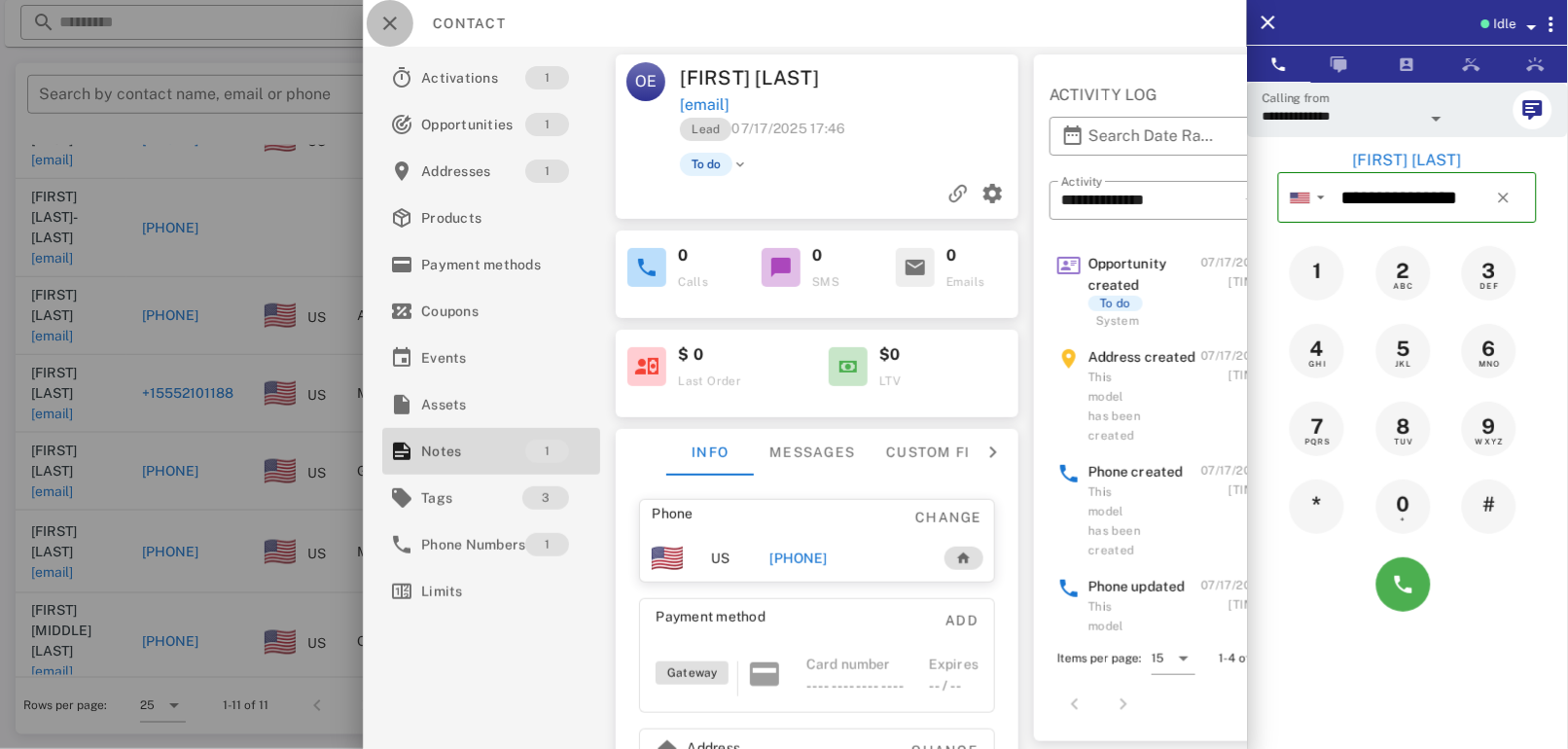 click at bounding box center (390, 23) 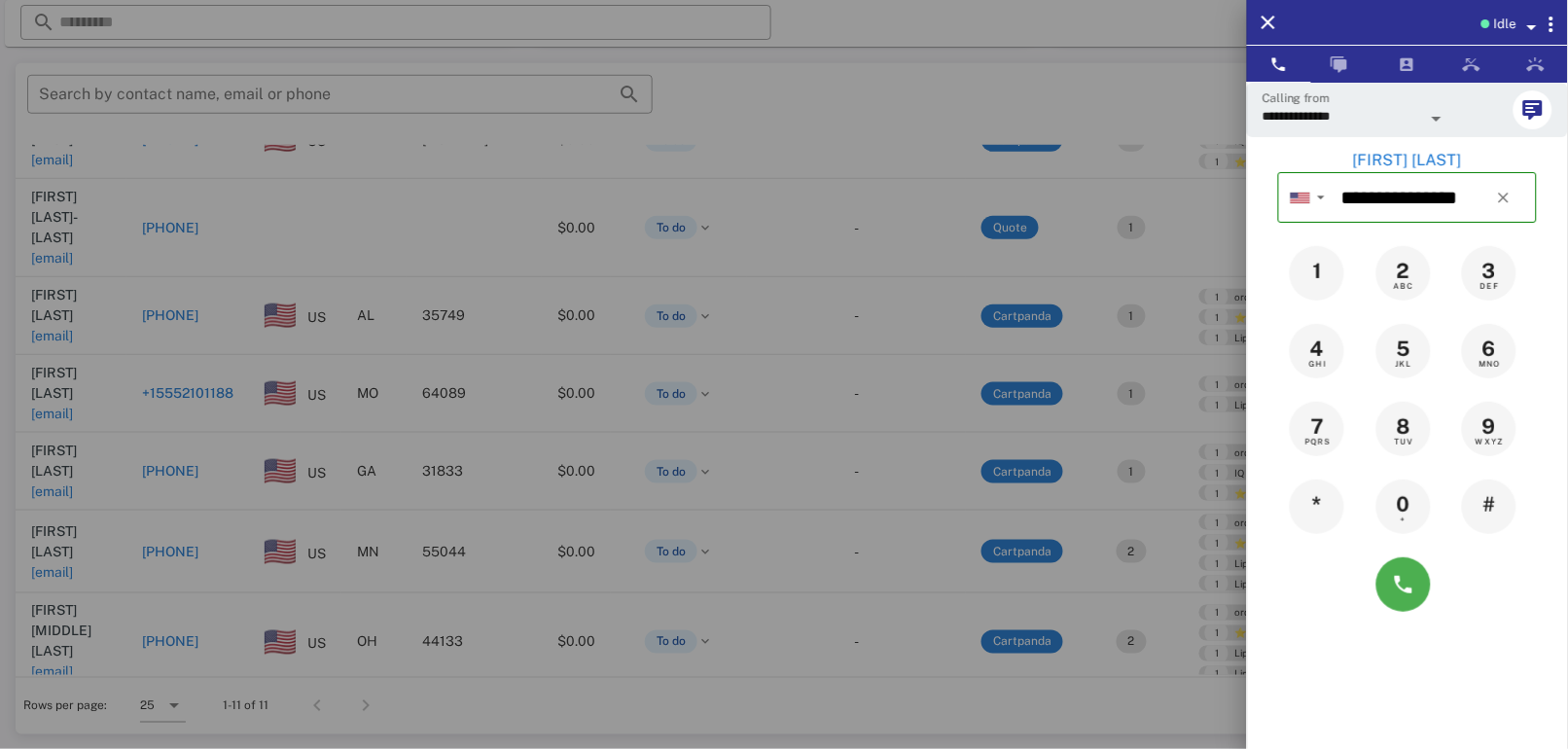 click at bounding box center [784, 374] 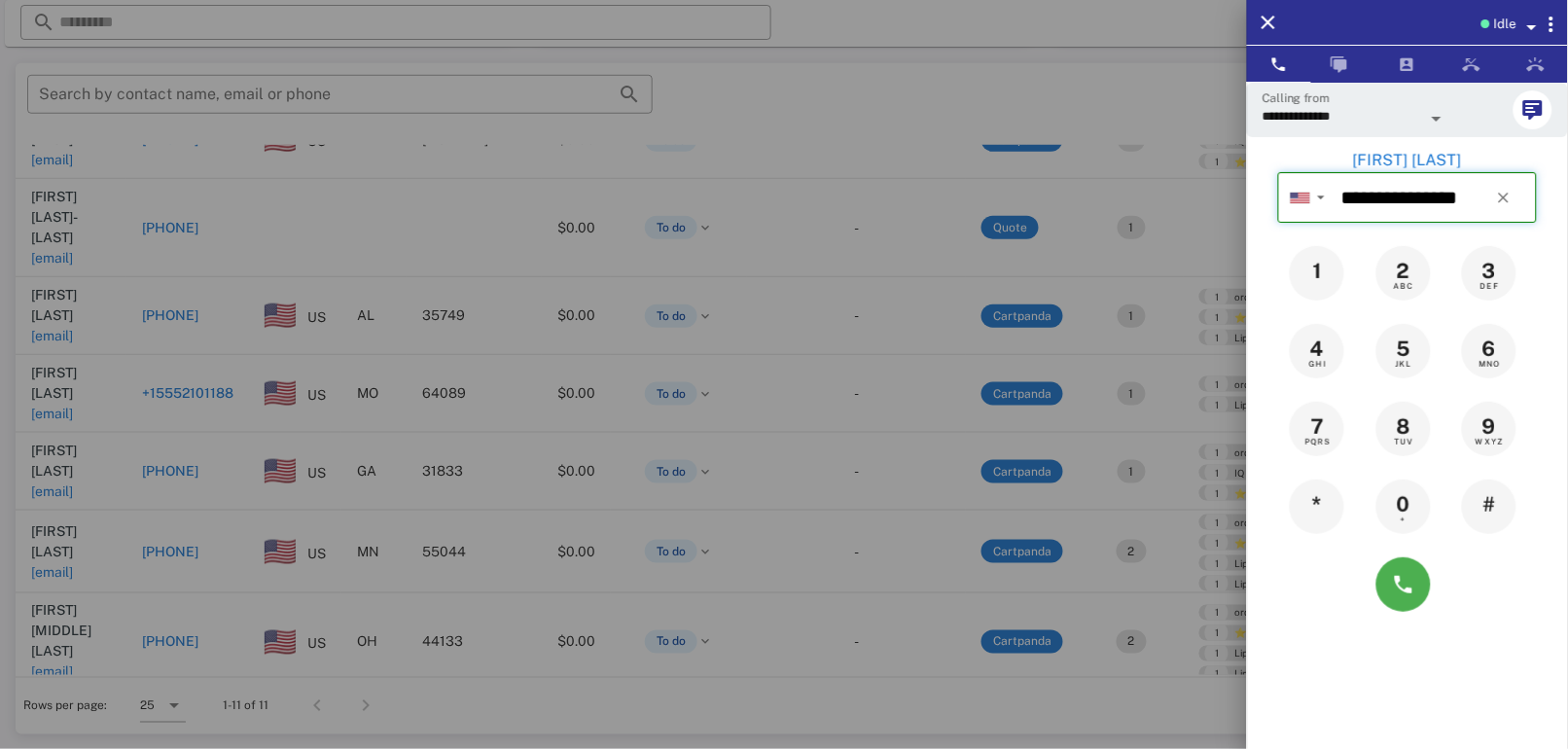 type 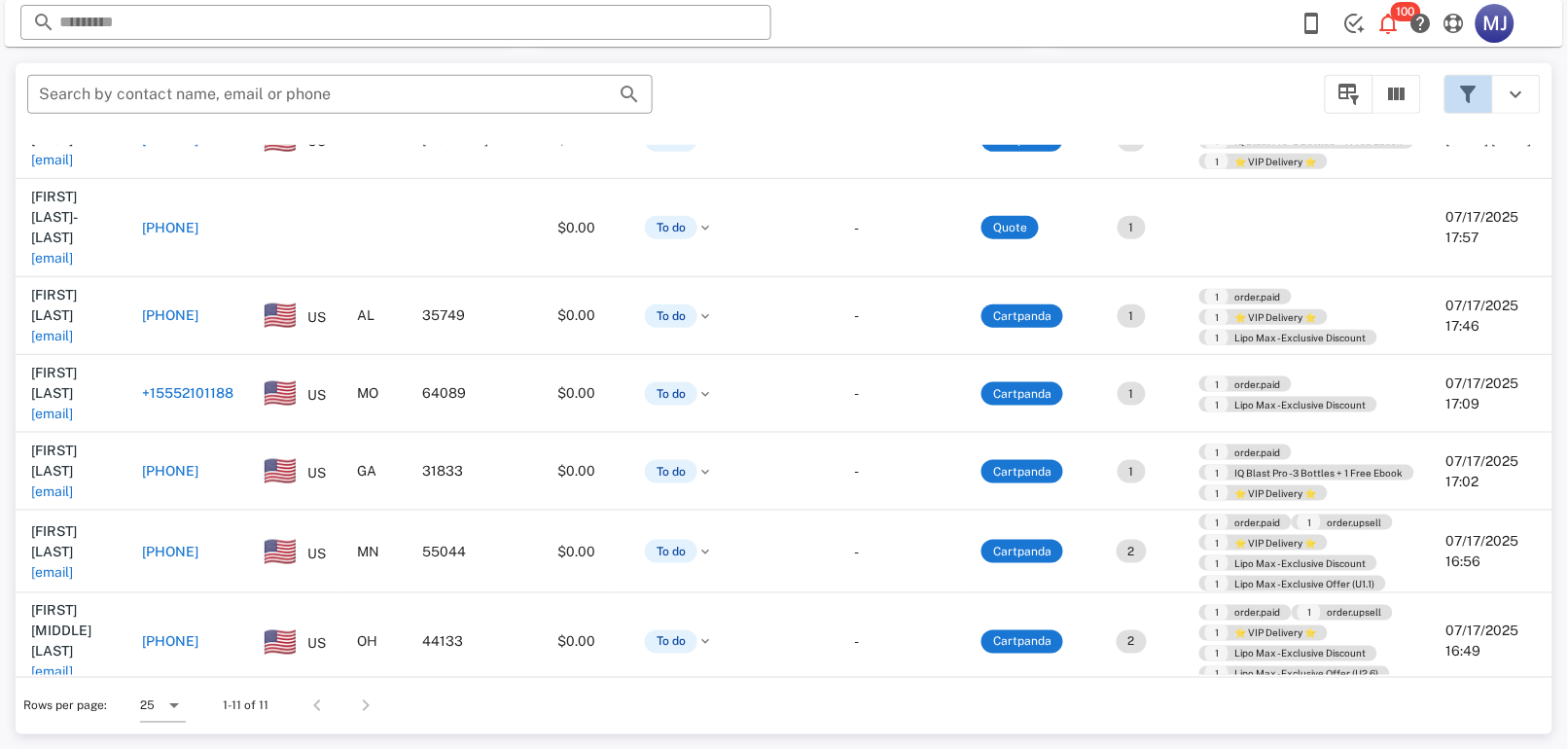 click at bounding box center [1469, 94] 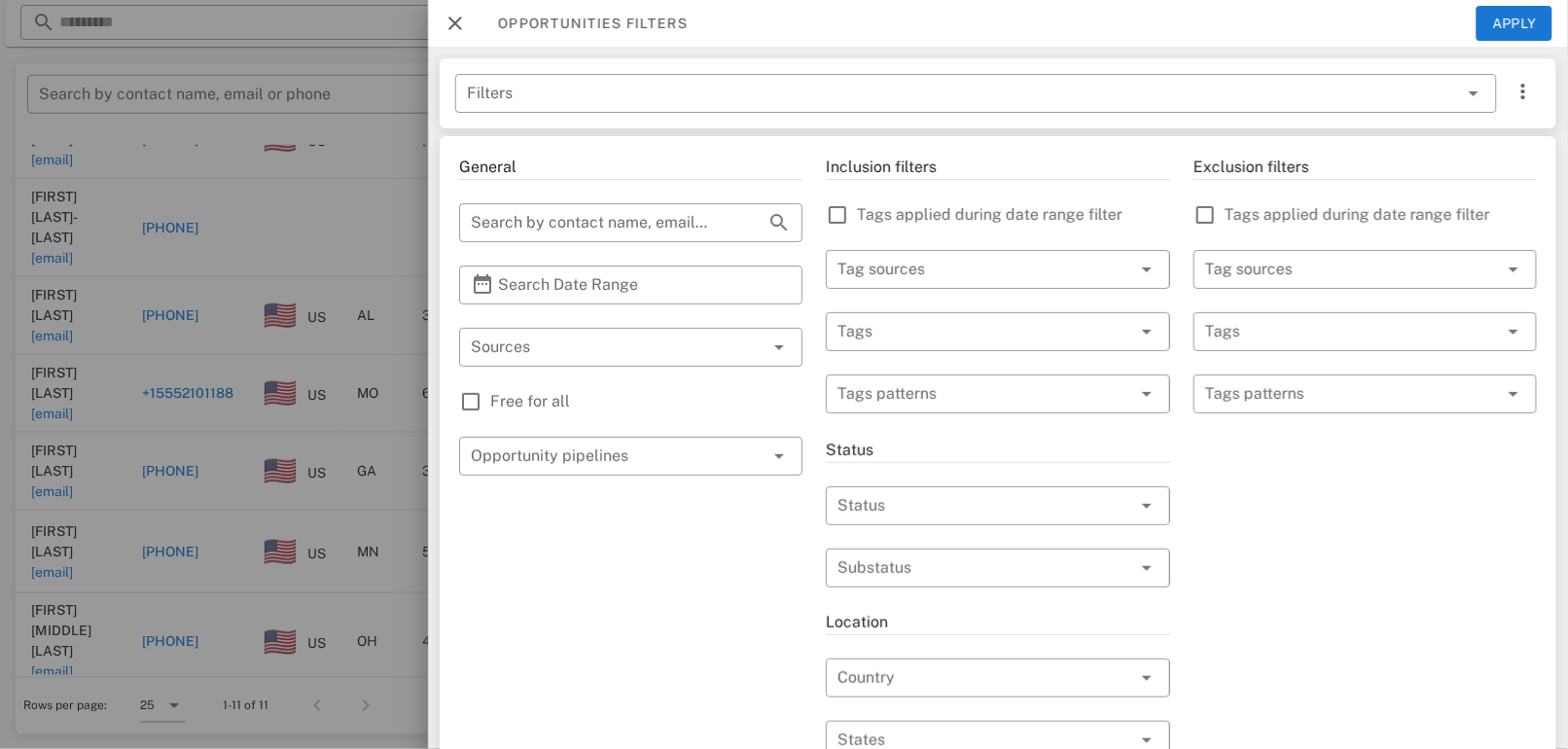 click on "​ Filters" at bounding box center (998, 93) 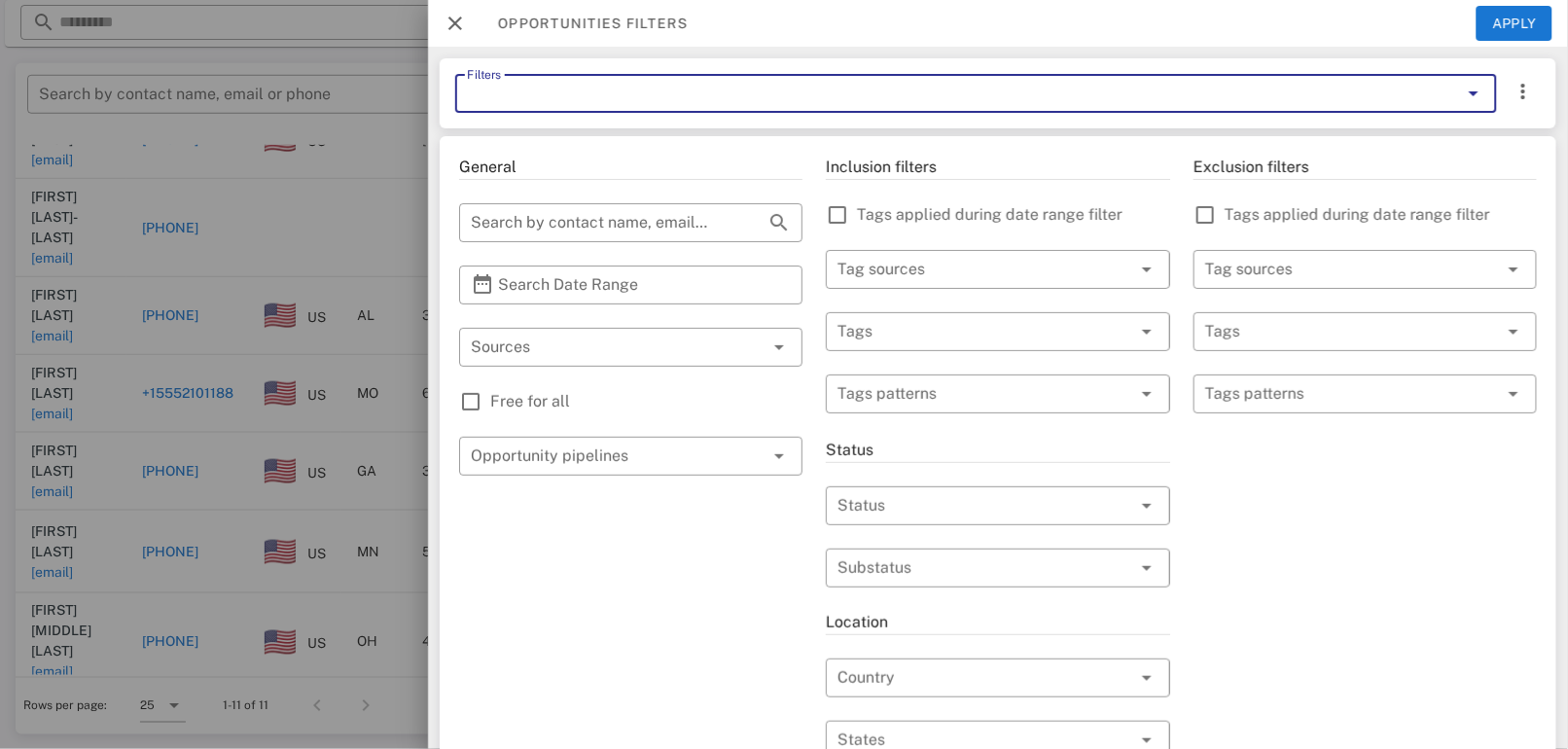 click on "Filters" at bounding box center (948, 93) 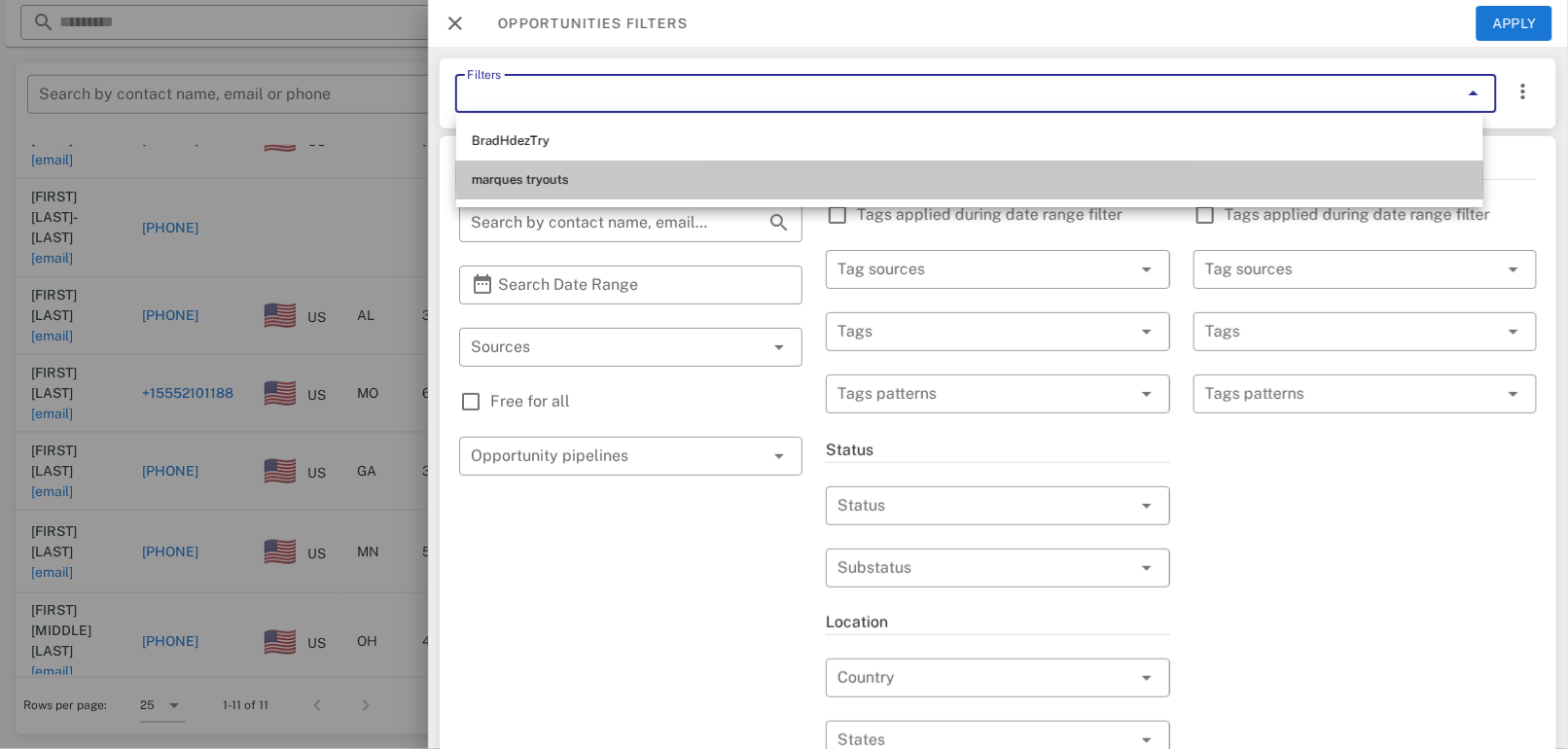 click on "marques tryouts" at bounding box center [970, 180] 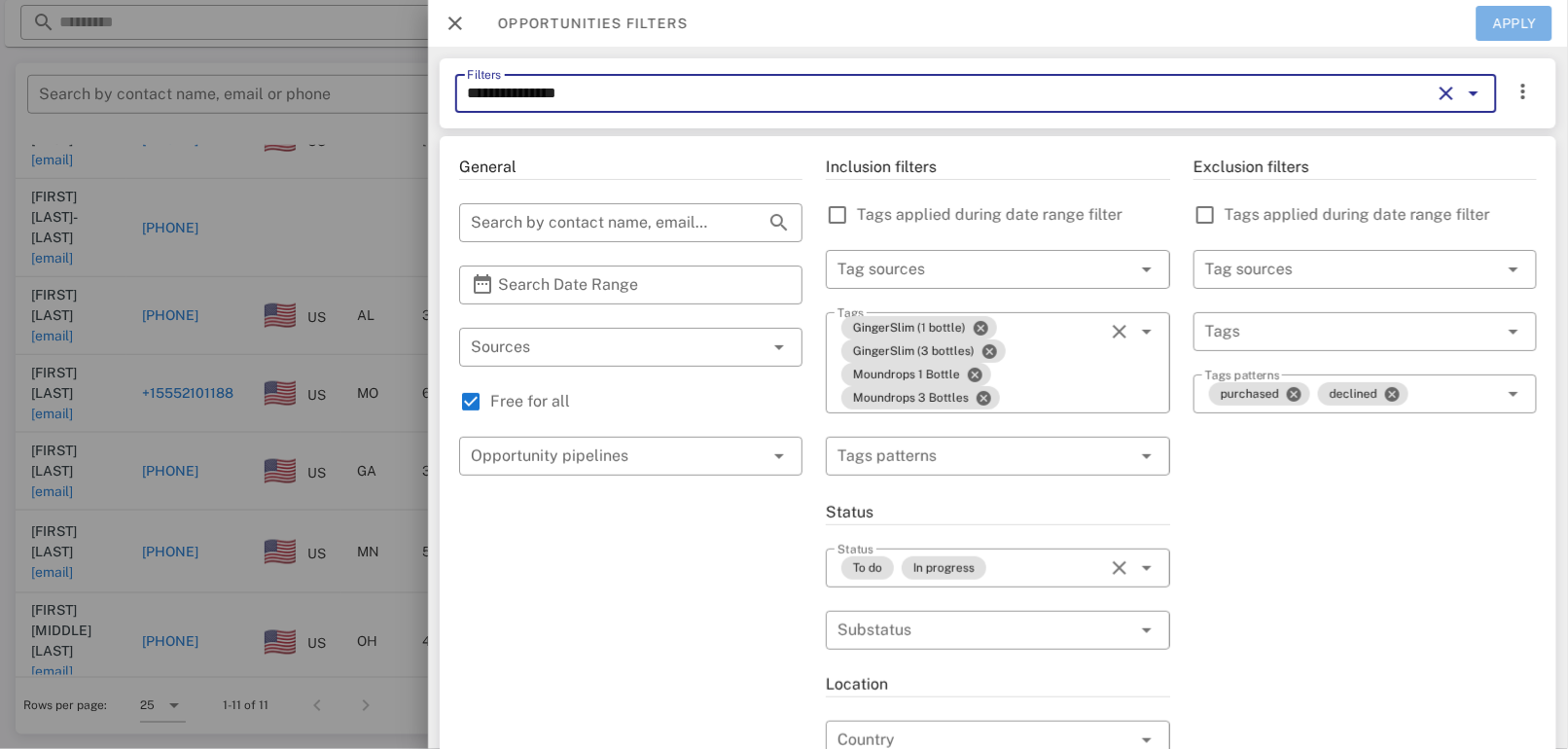 click on "Apply" at bounding box center [1515, 23] 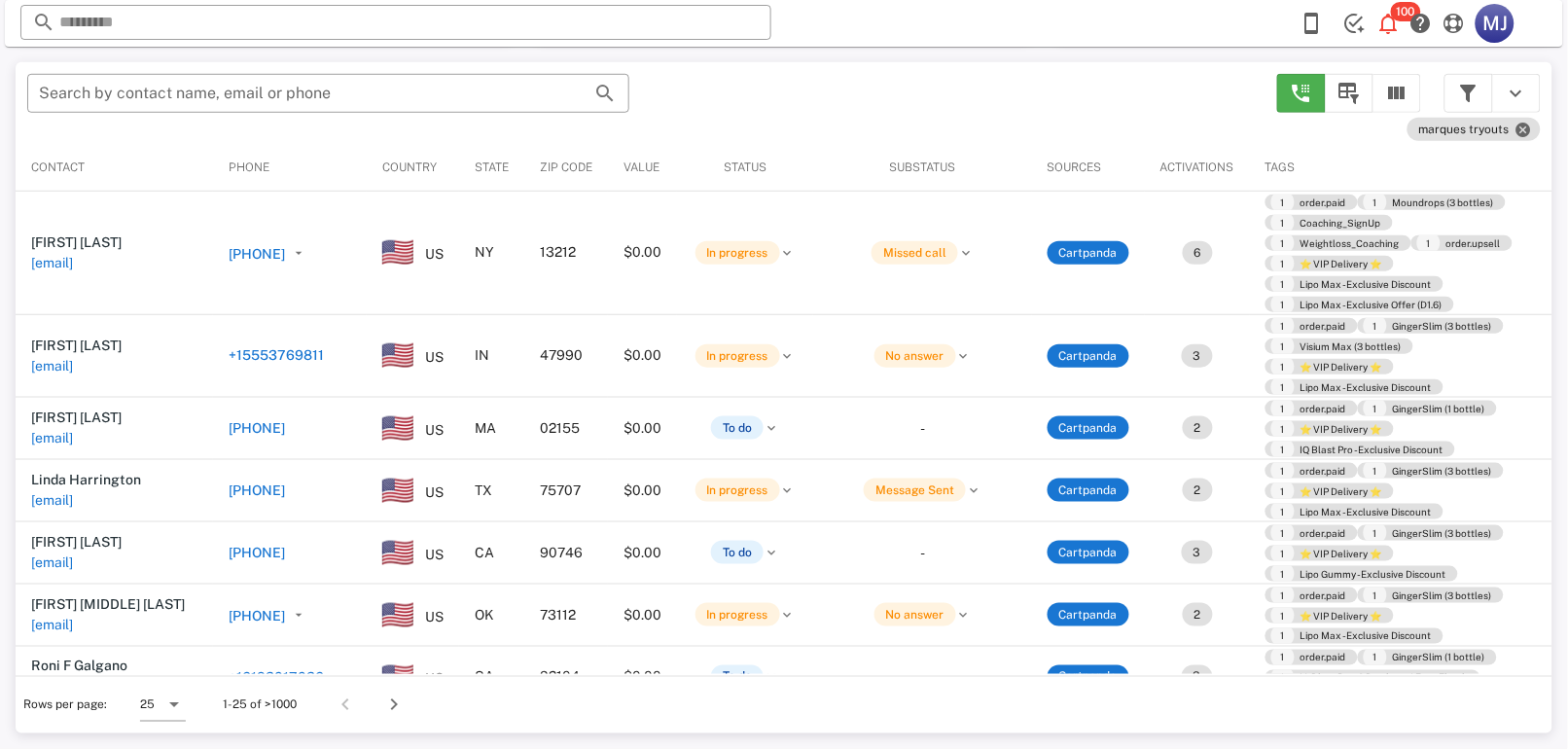 scroll, scrollTop: 369, scrollLeft: 0, axis: vertical 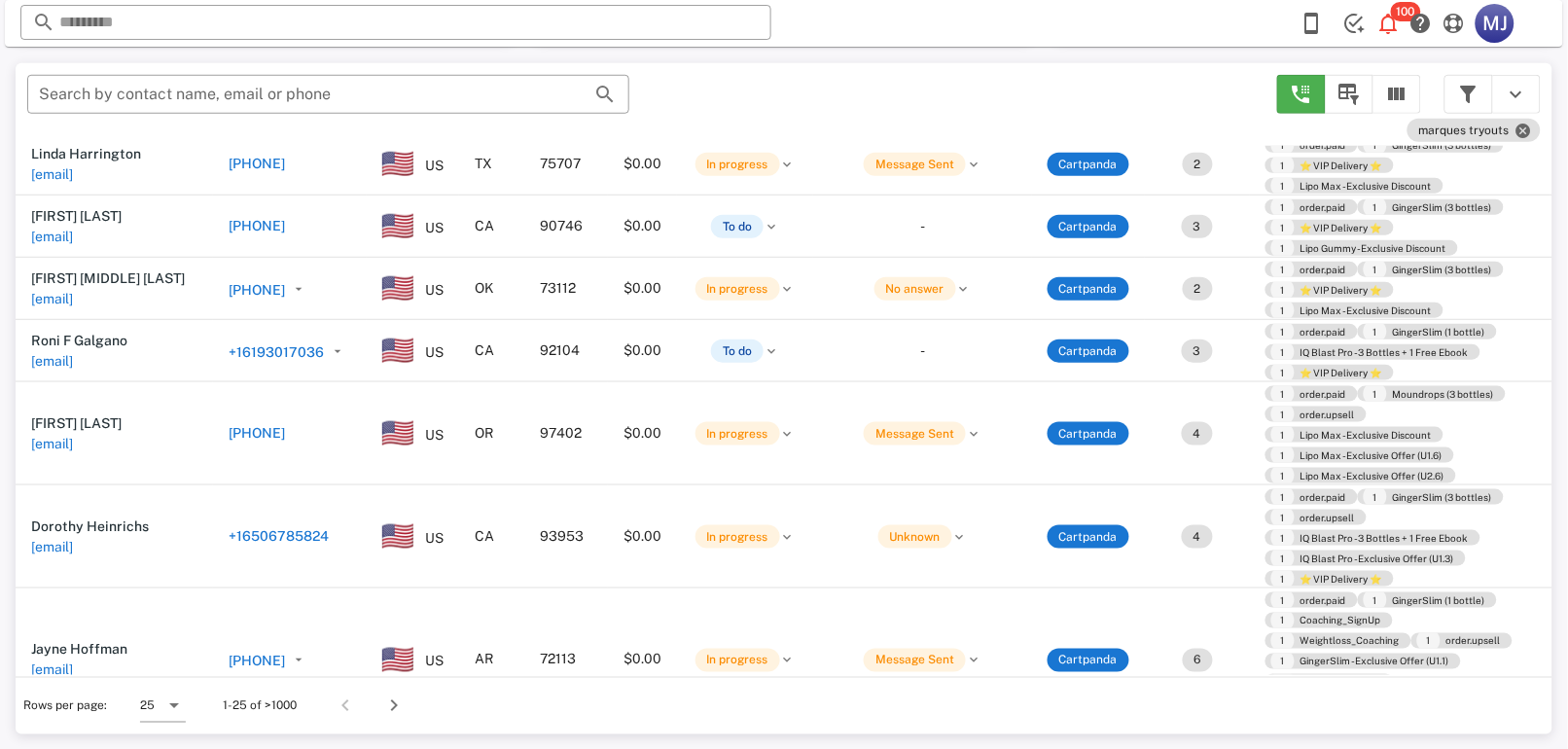 click on "+16193017036" at bounding box center (276, 352) 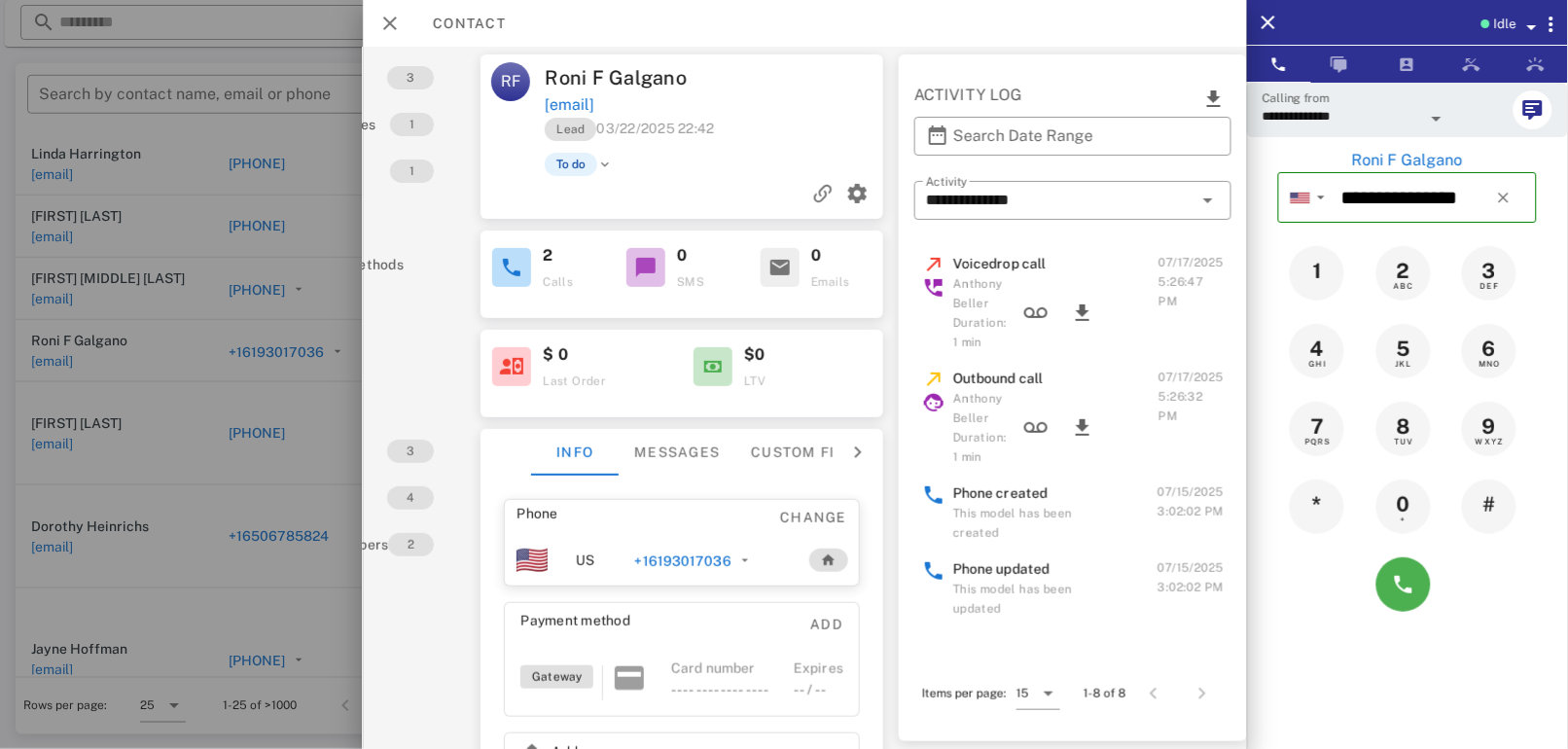 scroll, scrollTop: 0, scrollLeft: 167, axis: horizontal 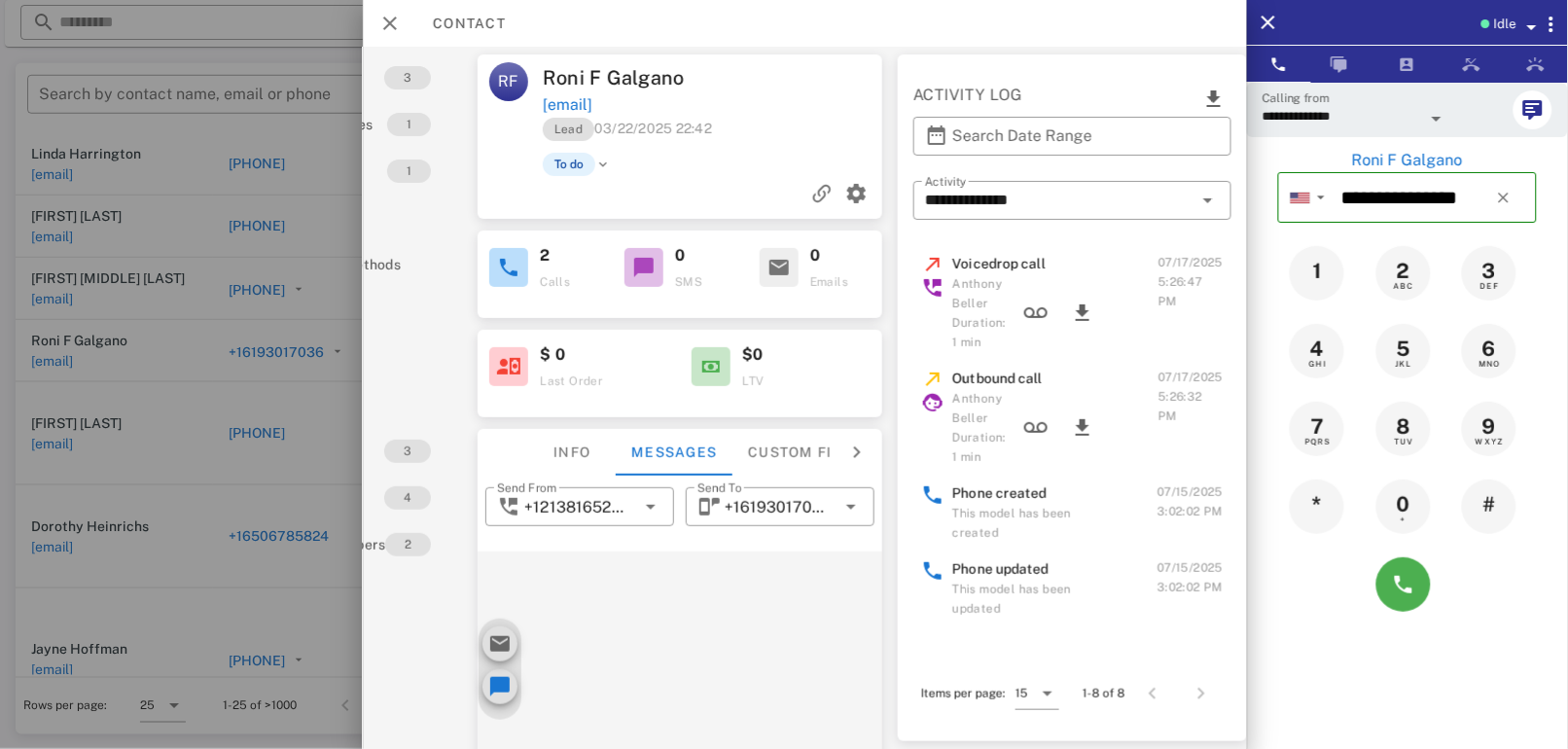 click at bounding box center [934, 288] 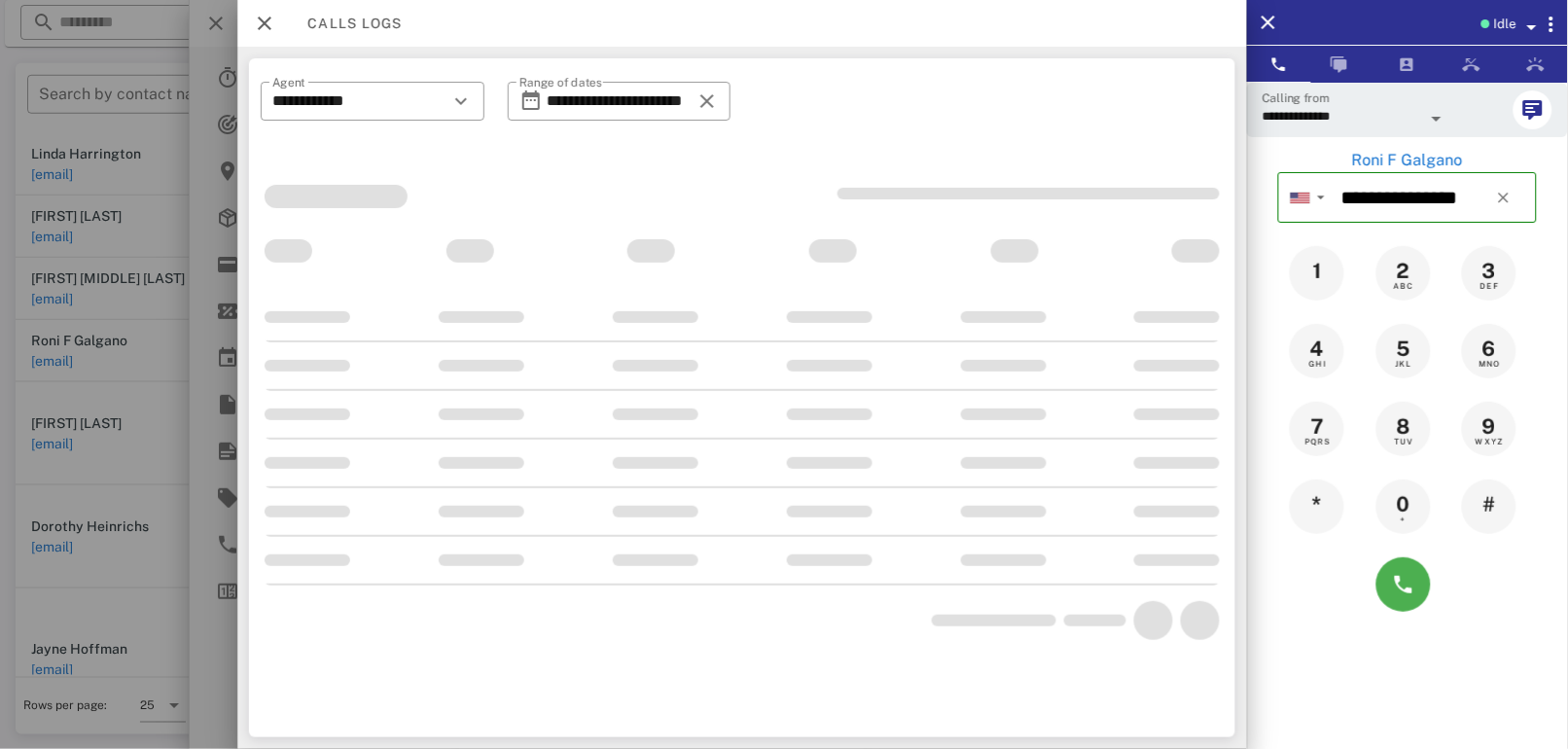 scroll, scrollTop: 0, scrollLeft: 0, axis: both 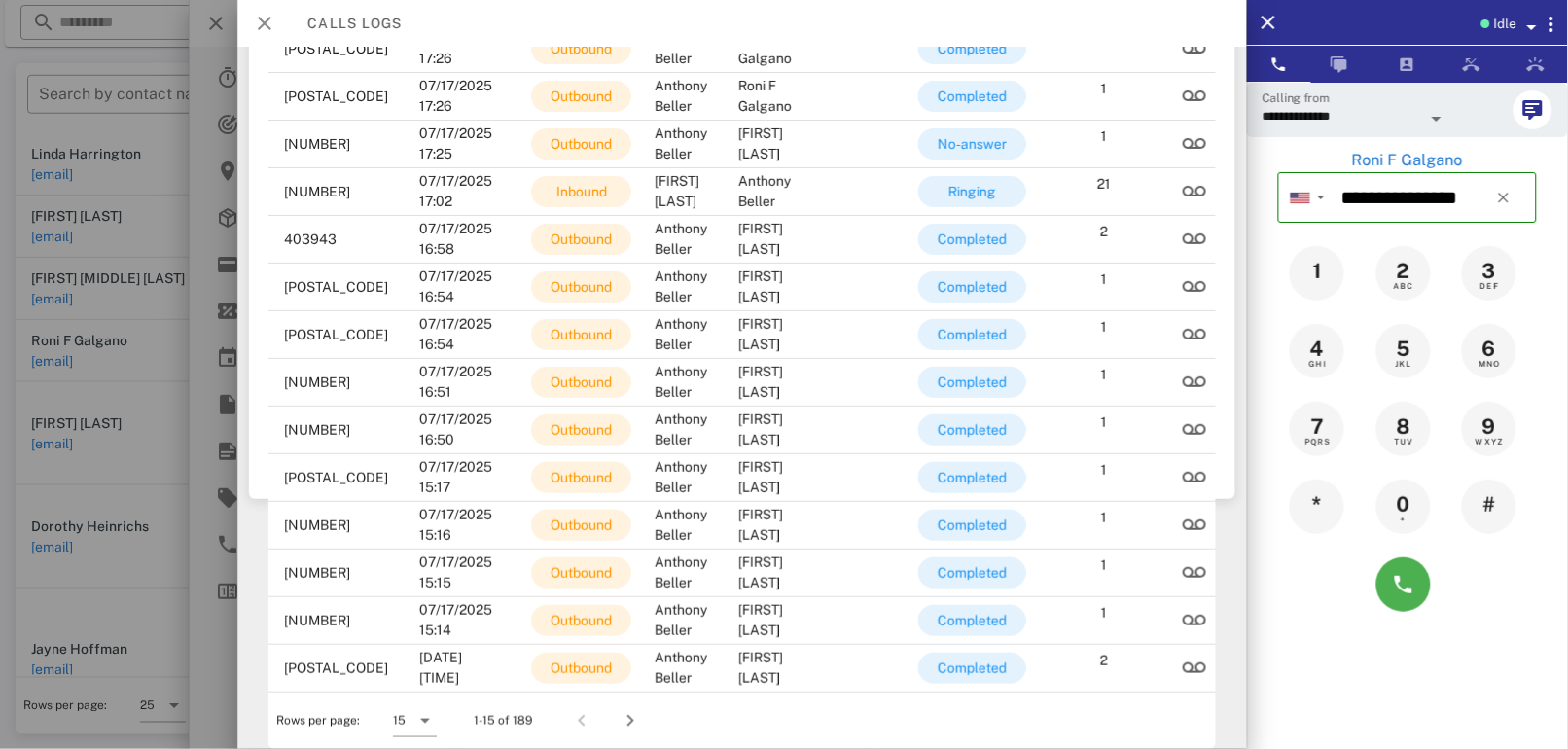 click at bounding box center [265, 23] 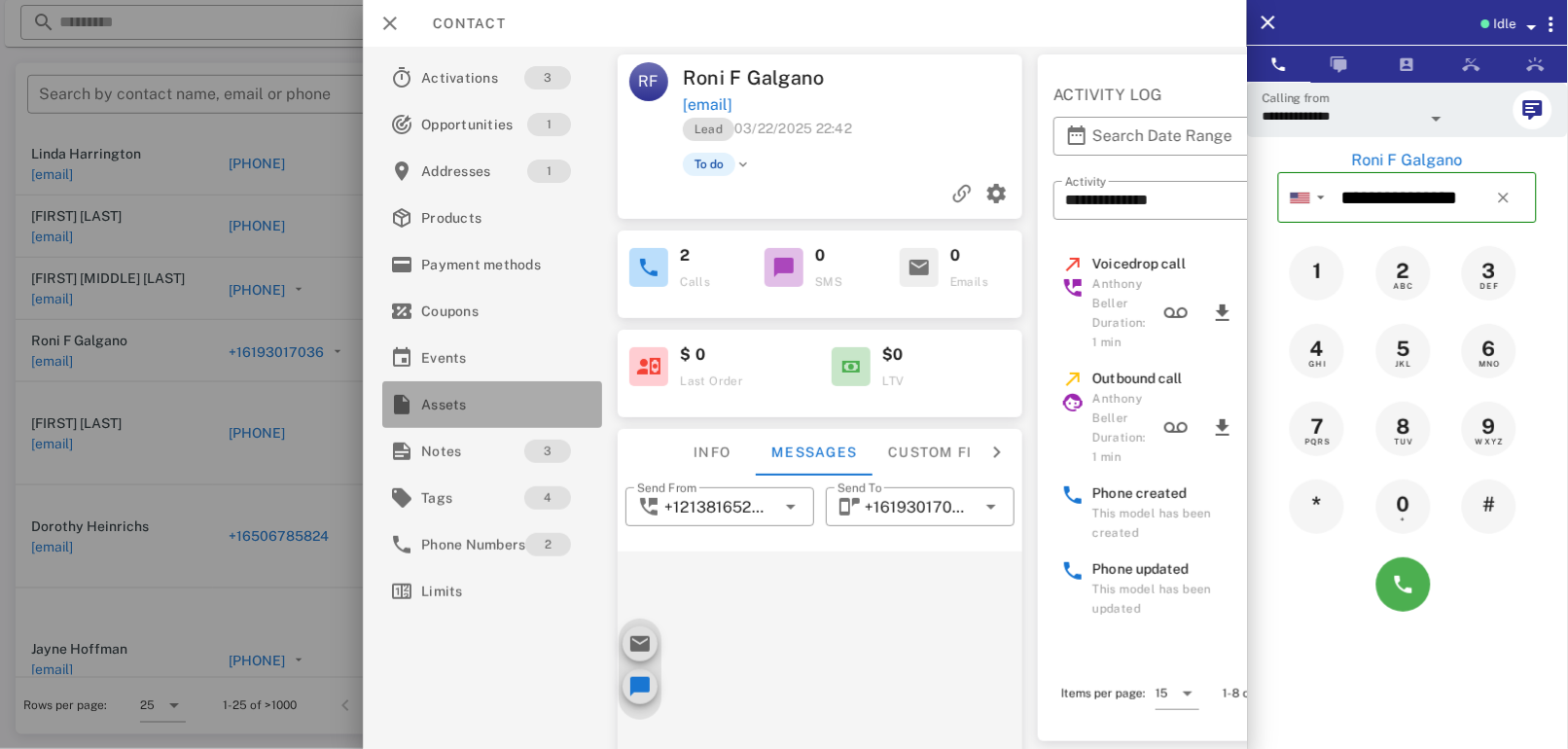 click on "Assets" at bounding box center (488, 405) 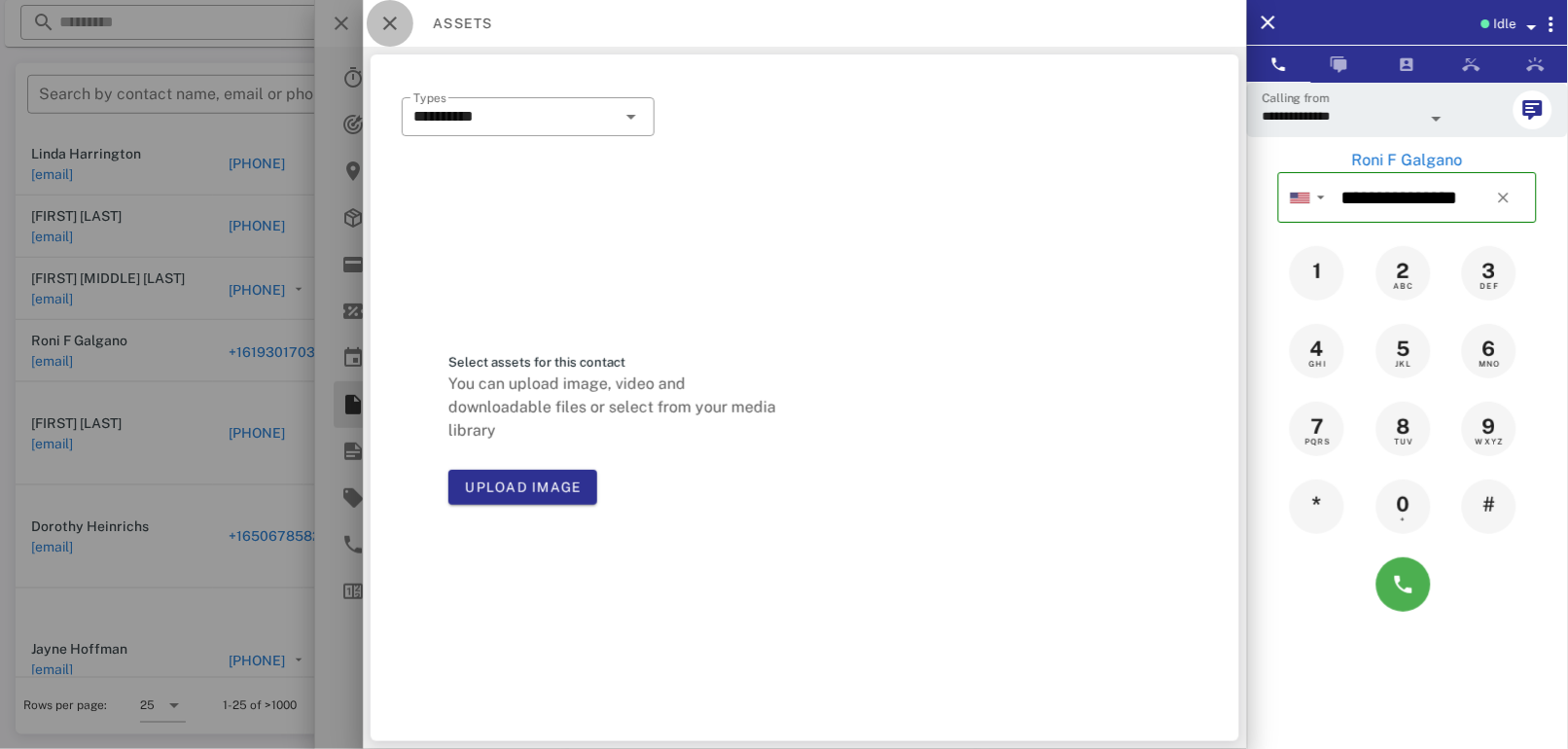 click at bounding box center (390, 23) 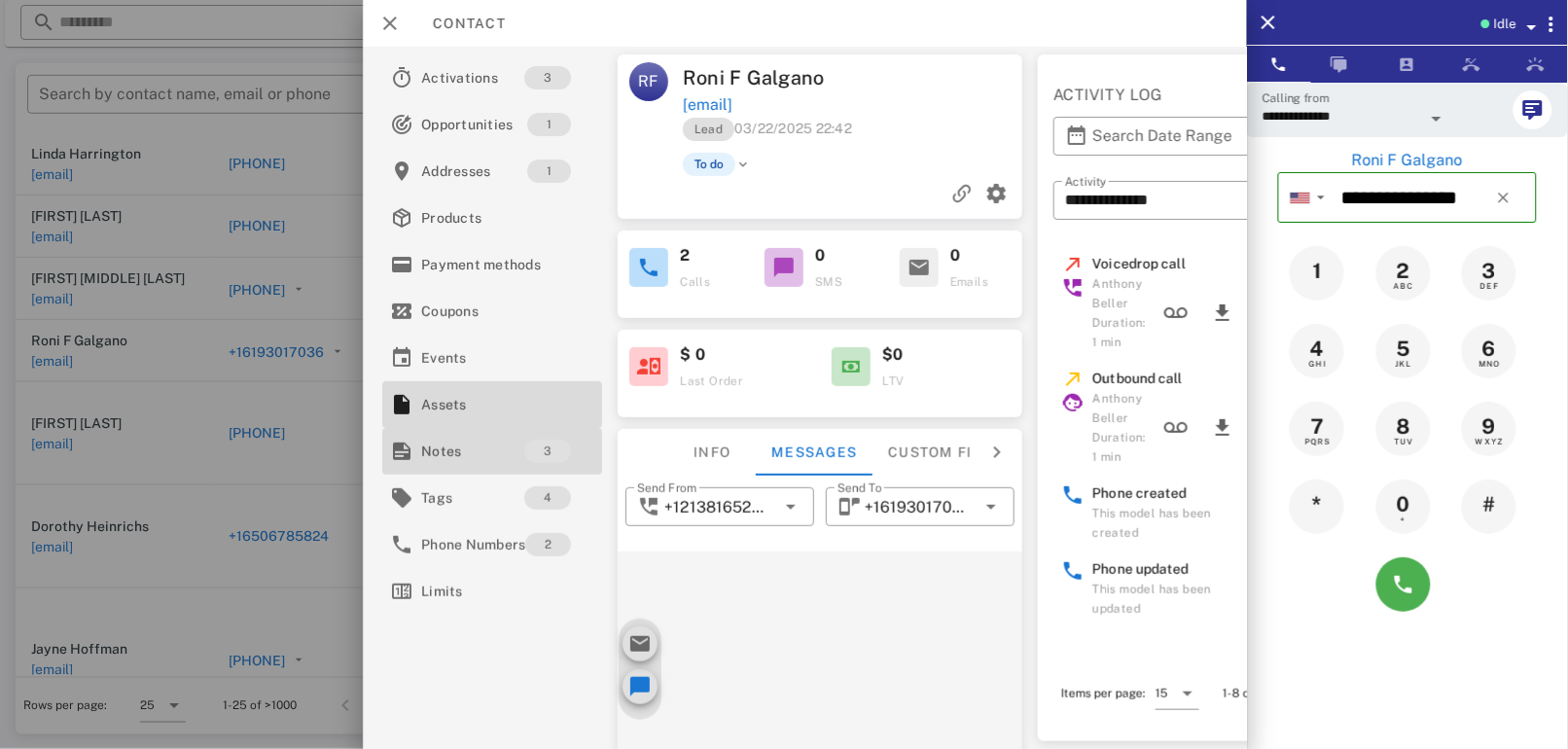 click on "Notes" at bounding box center (473, 451) 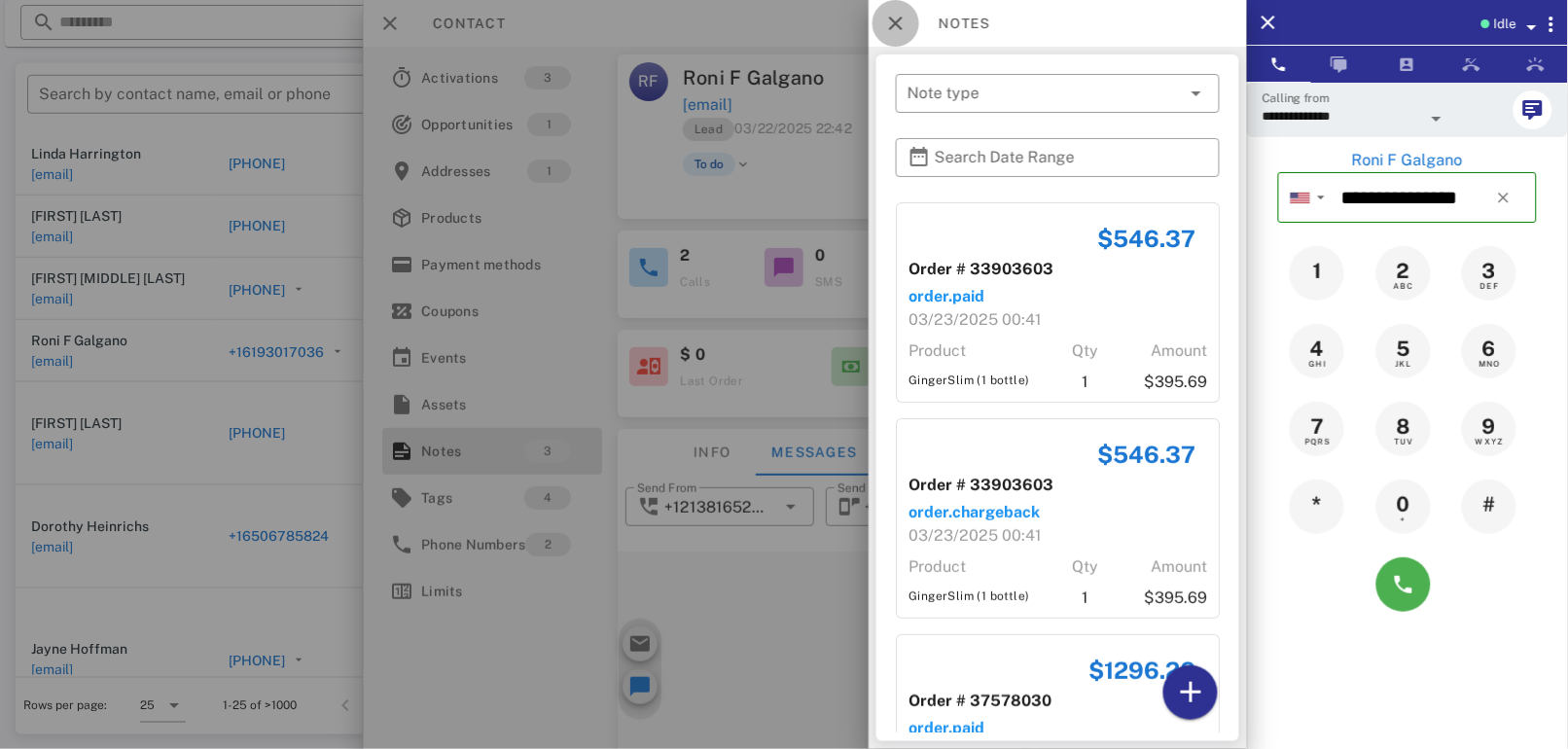 click at bounding box center (896, 23) 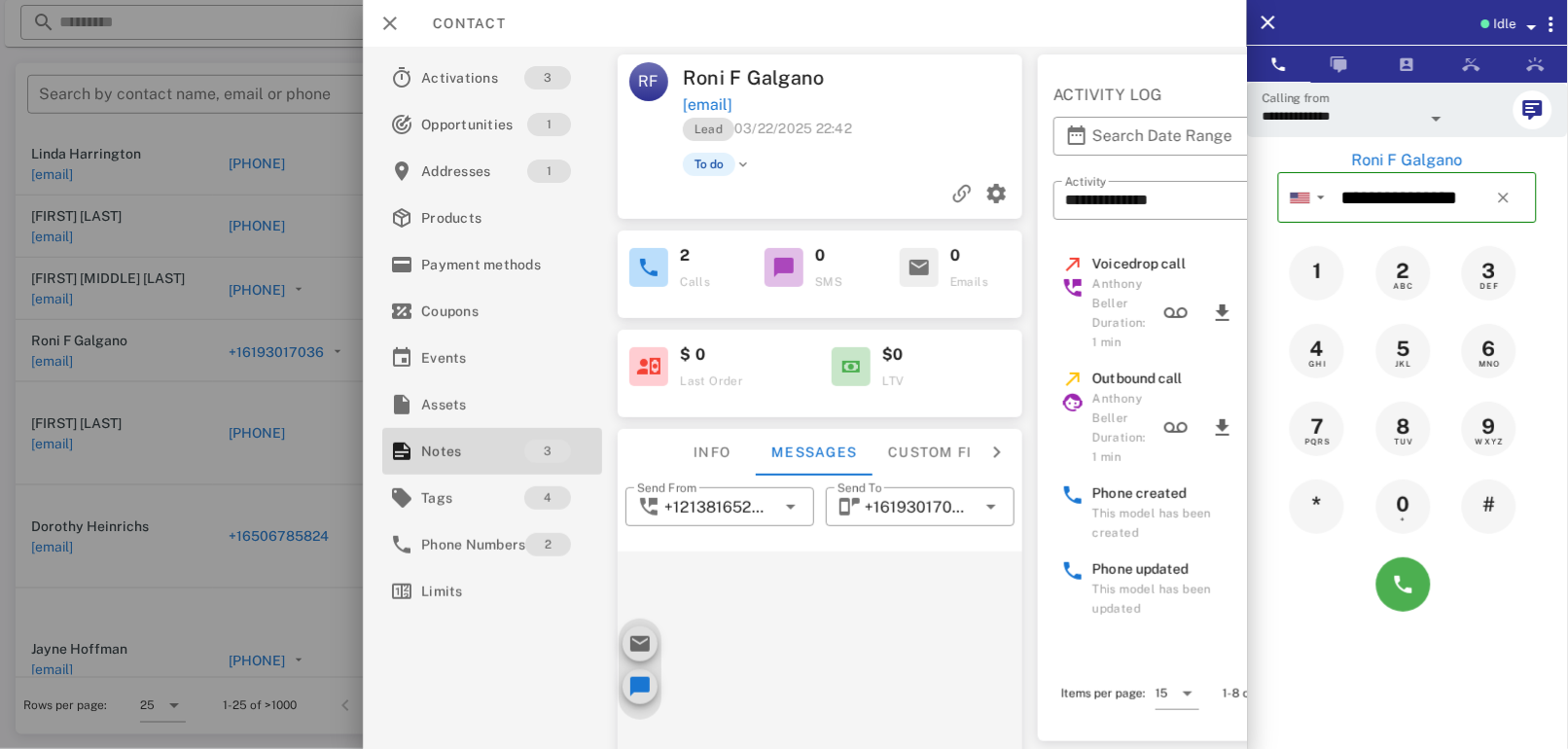 click at bounding box center [784, 374] 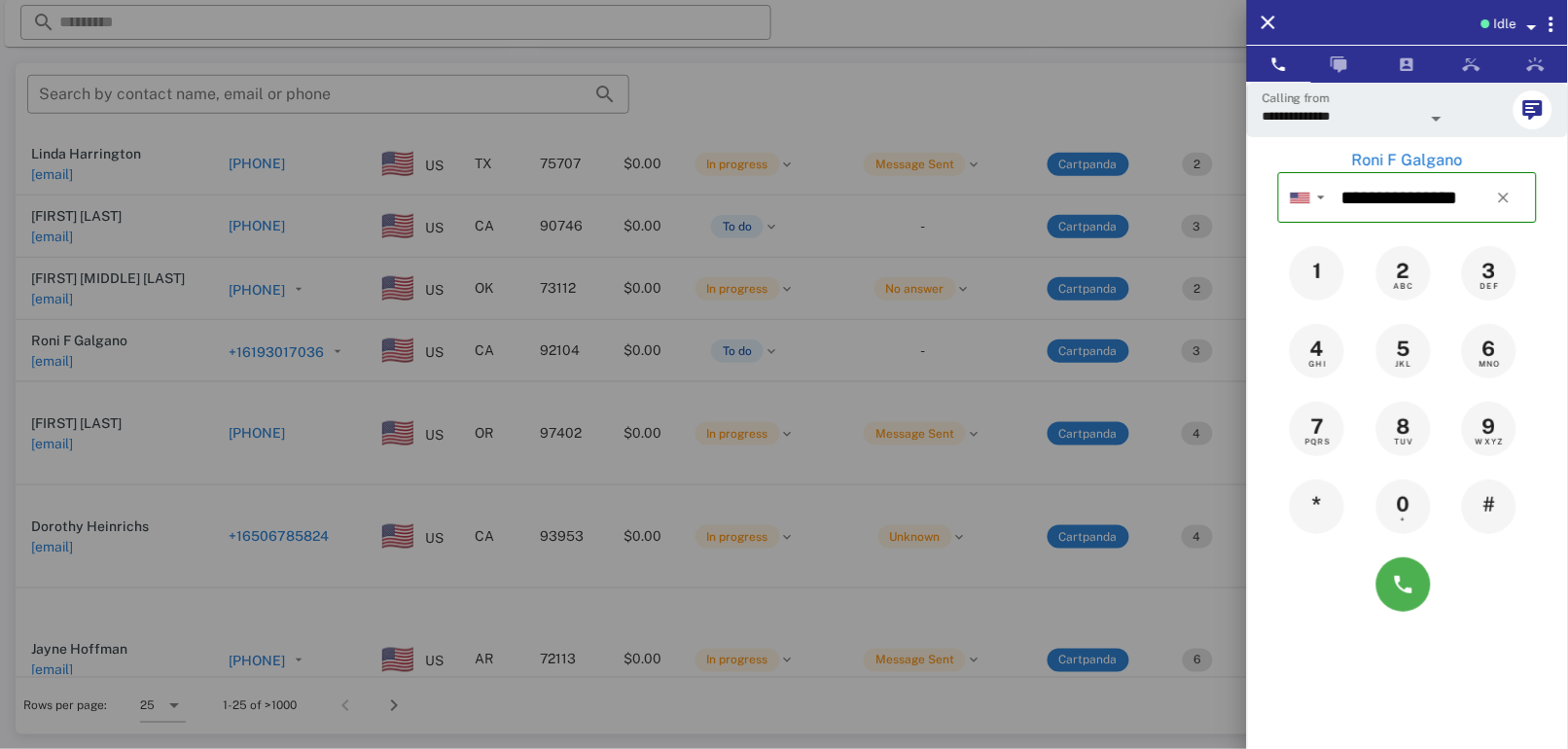 click at bounding box center [784, 374] 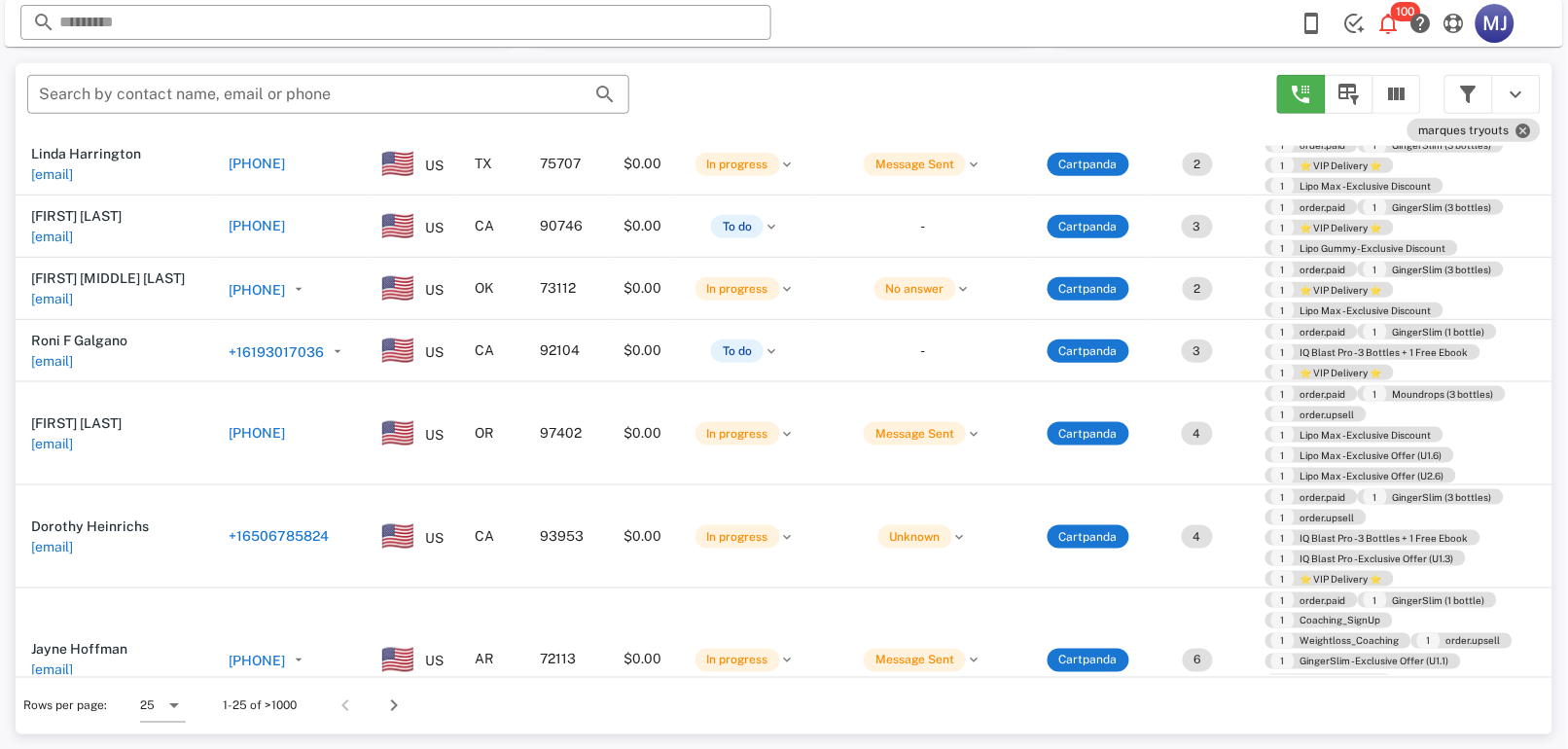 click on "[PHONE]" at bounding box center (257, 226) 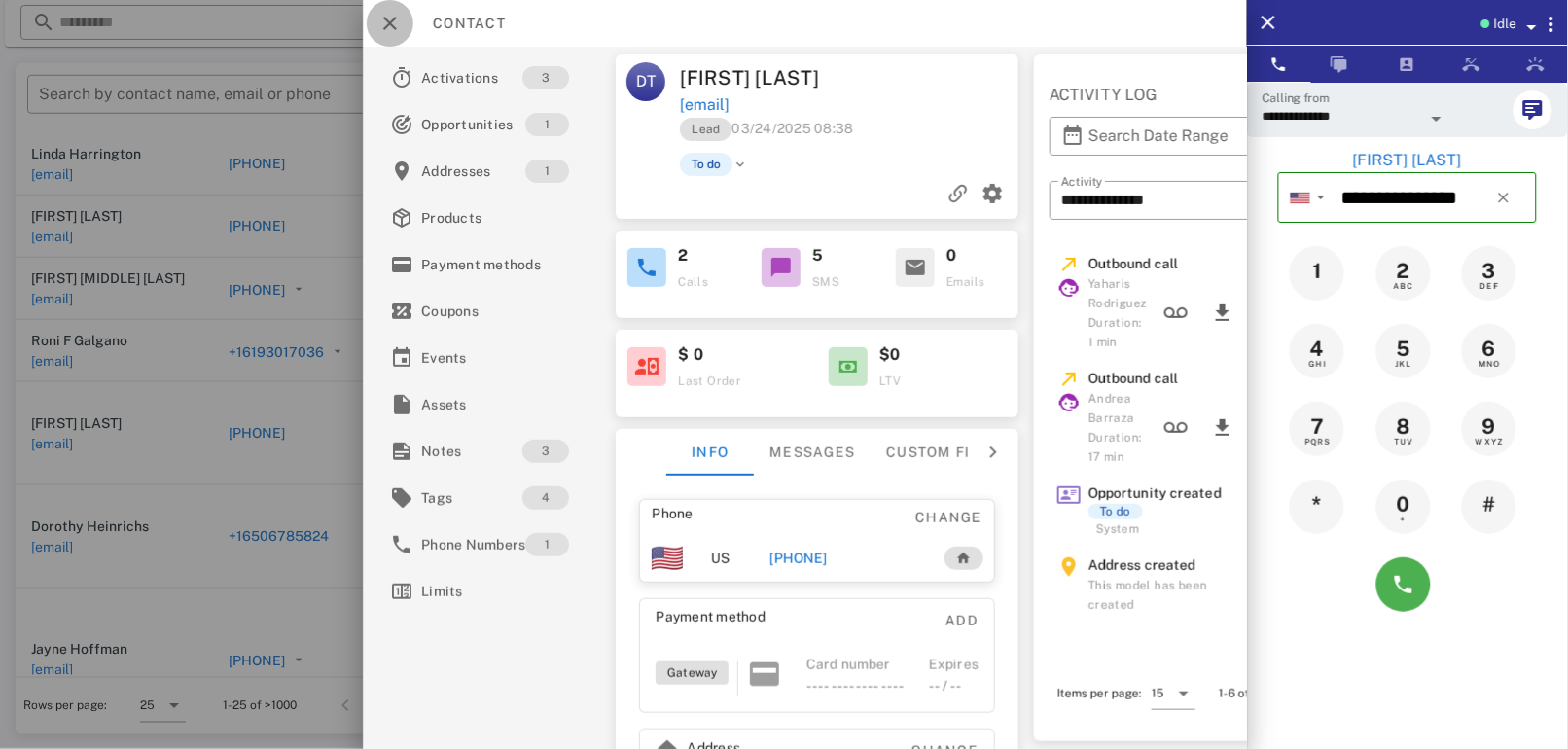 click at bounding box center [390, 23] 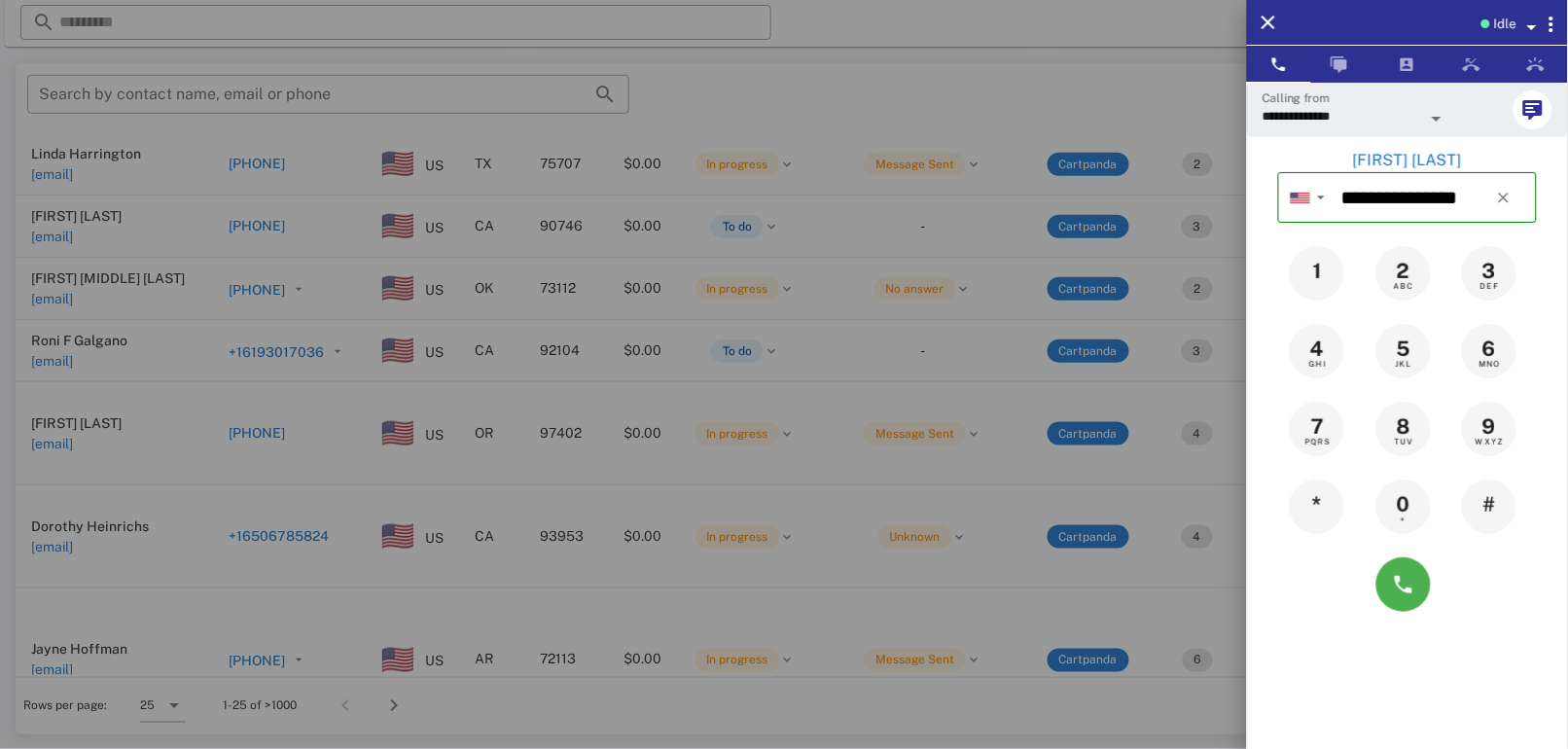 click at bounding box center [784, 374] 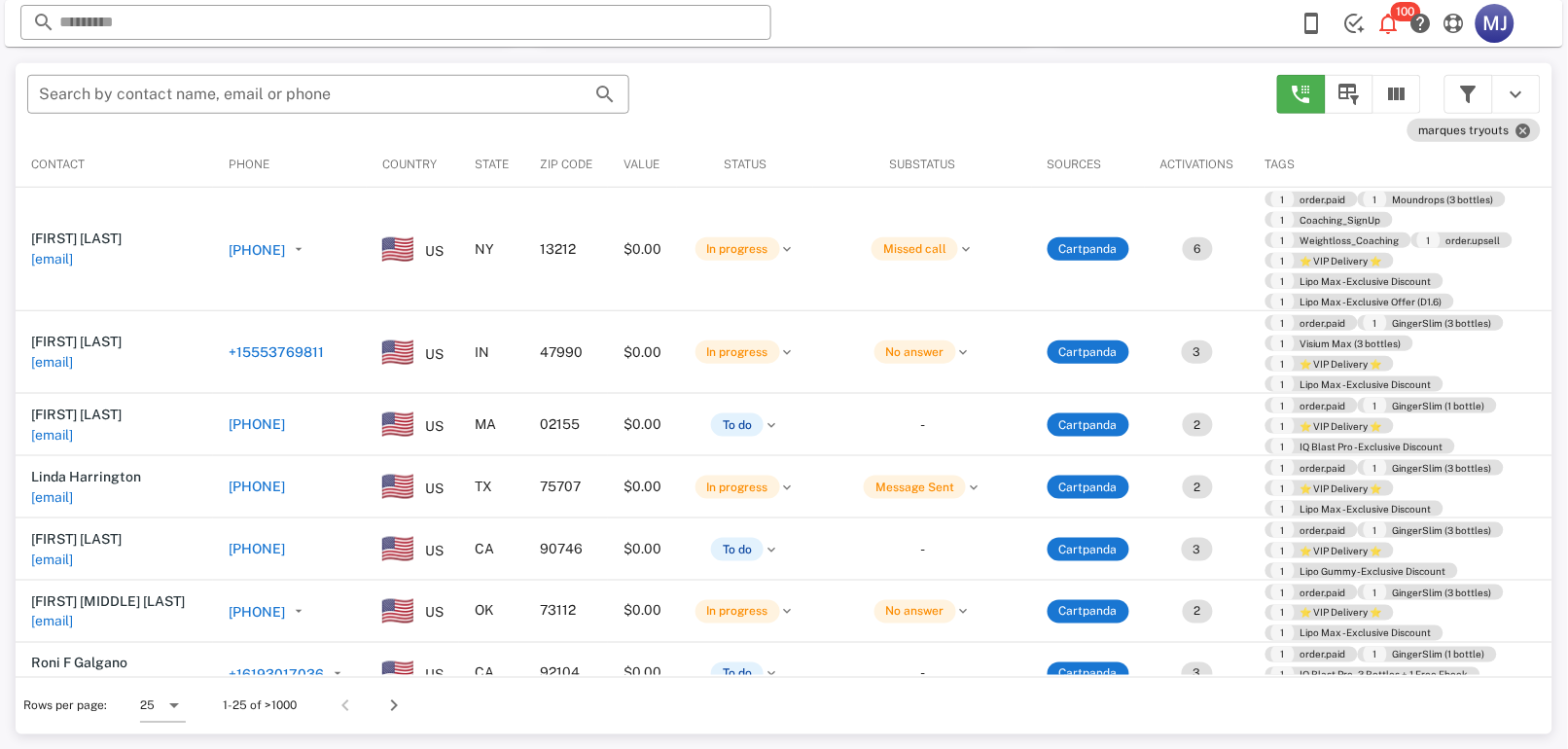 scroll, scrollTop: 7, scrollLeft: 0, axis: vertical 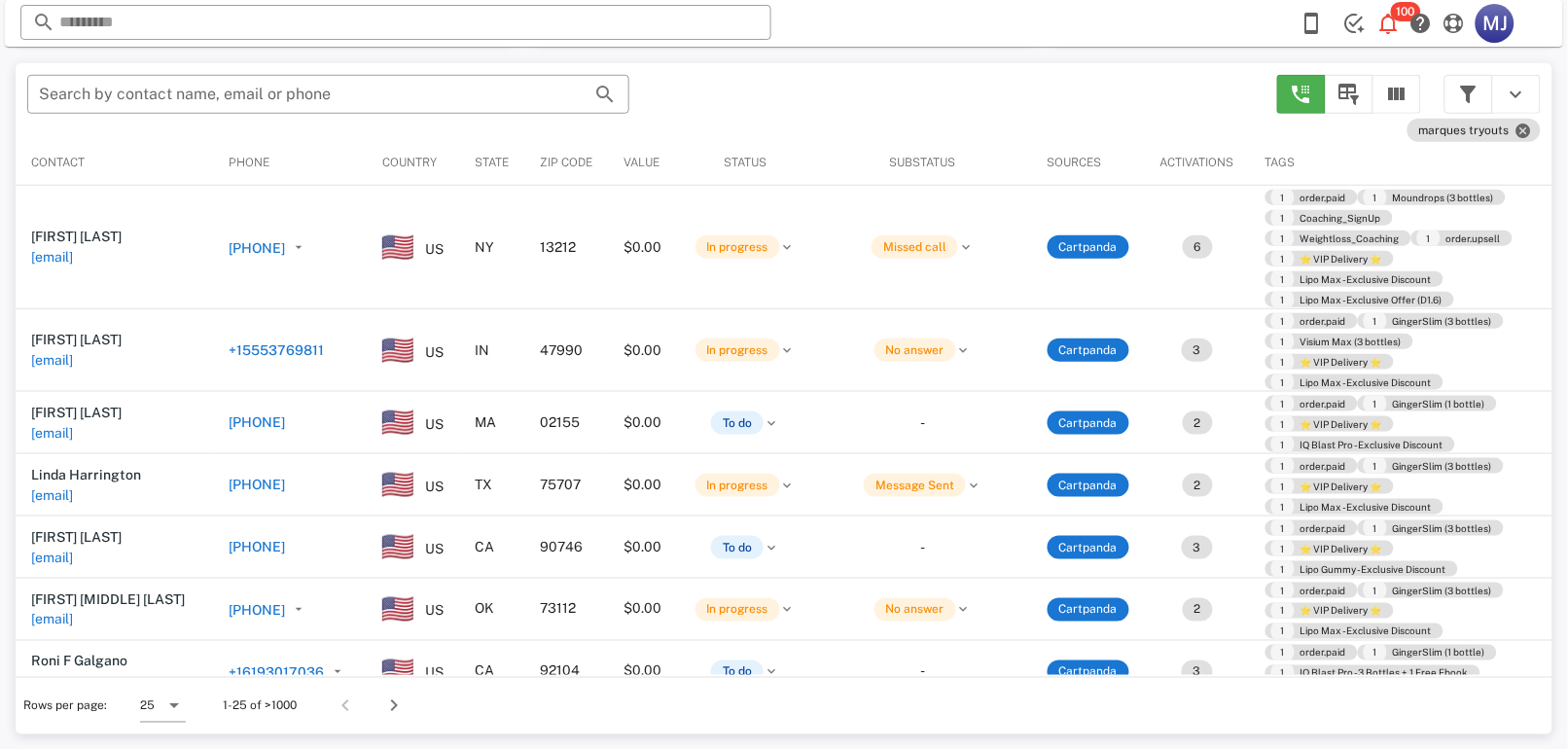 click on "[PHONE]" at bounding box center (257, 422) 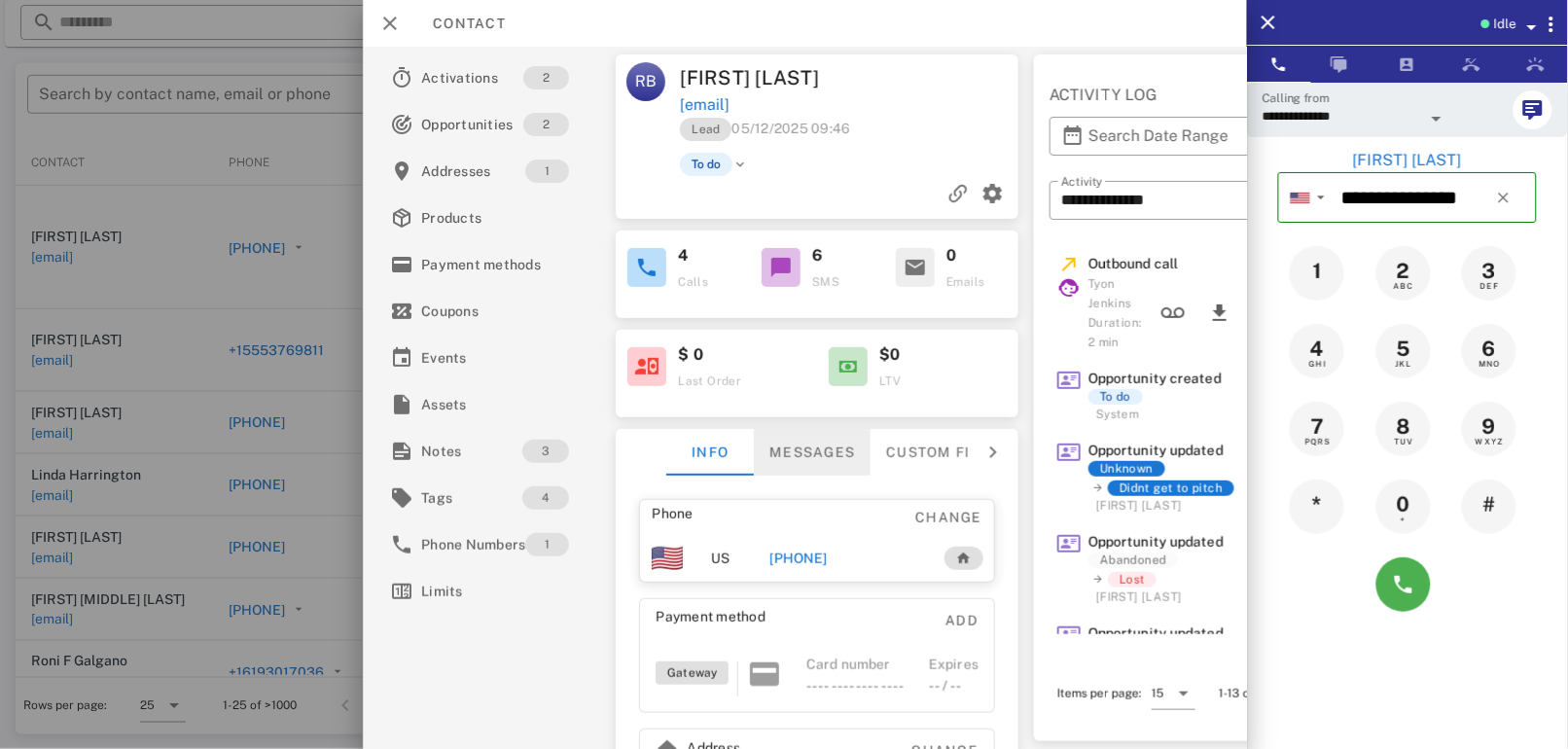 click on "Messages" at bounding box center (813, 452) 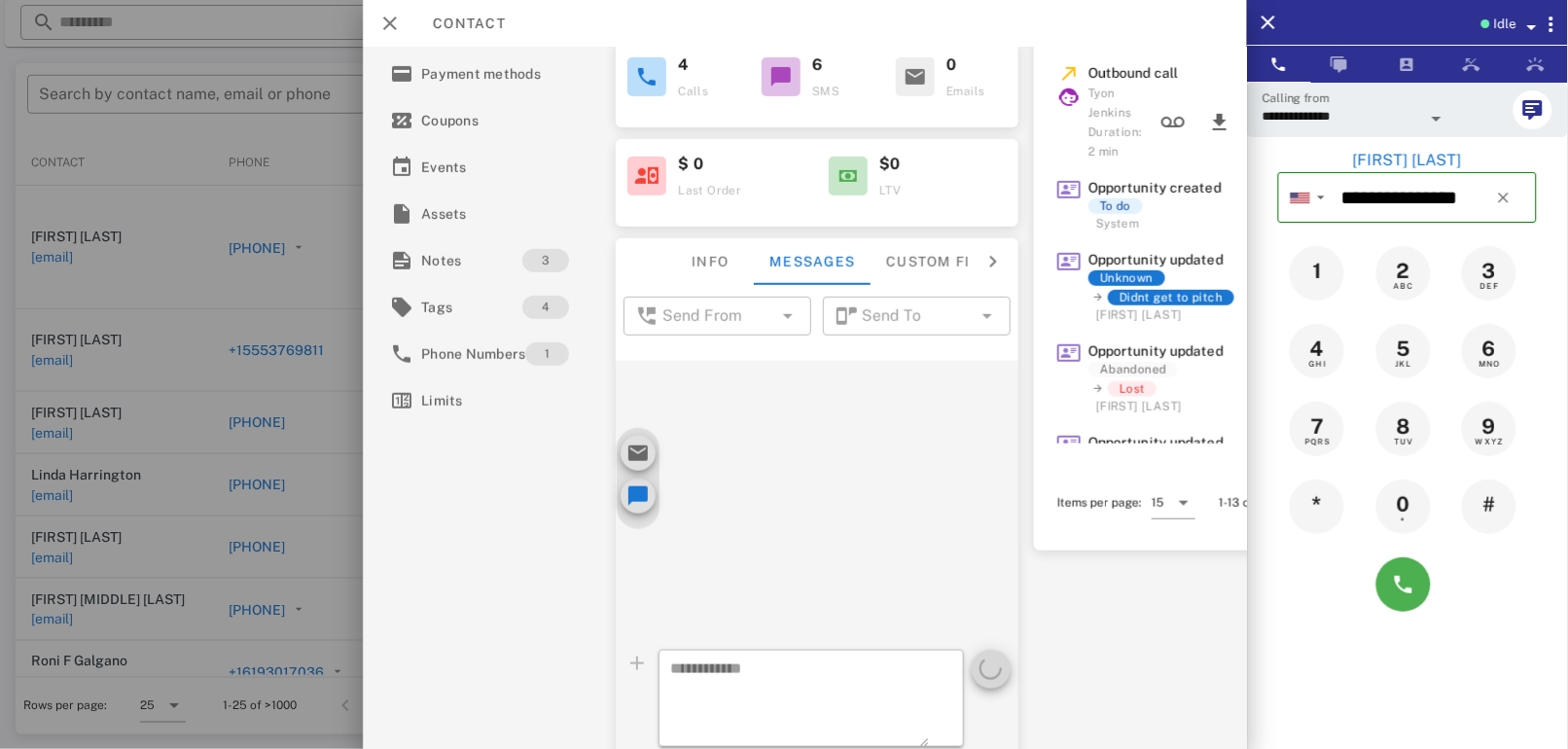 scroll, scrollTop: 229, scrollLeft: 0, axis: vertical 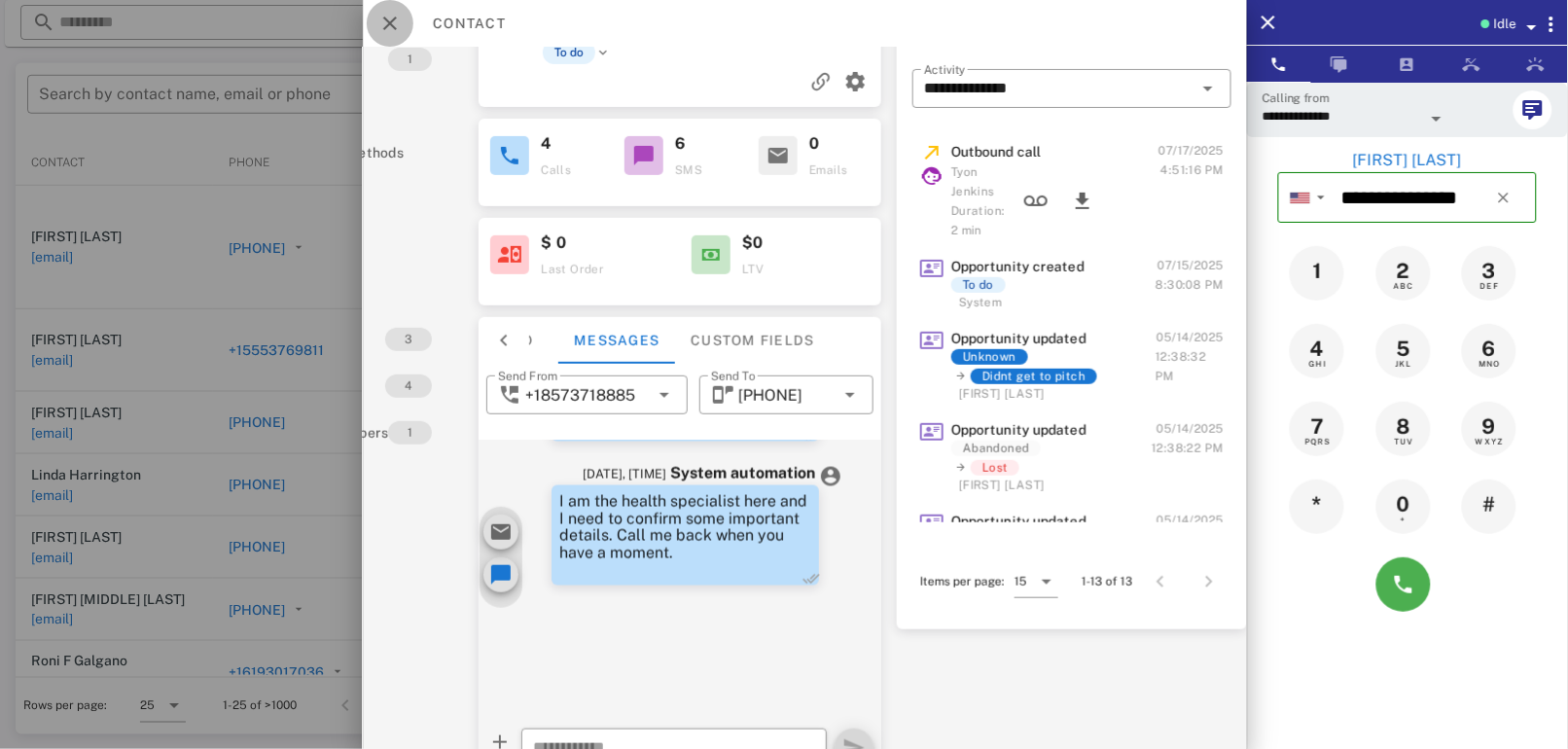click at bounding box center [390, 23] 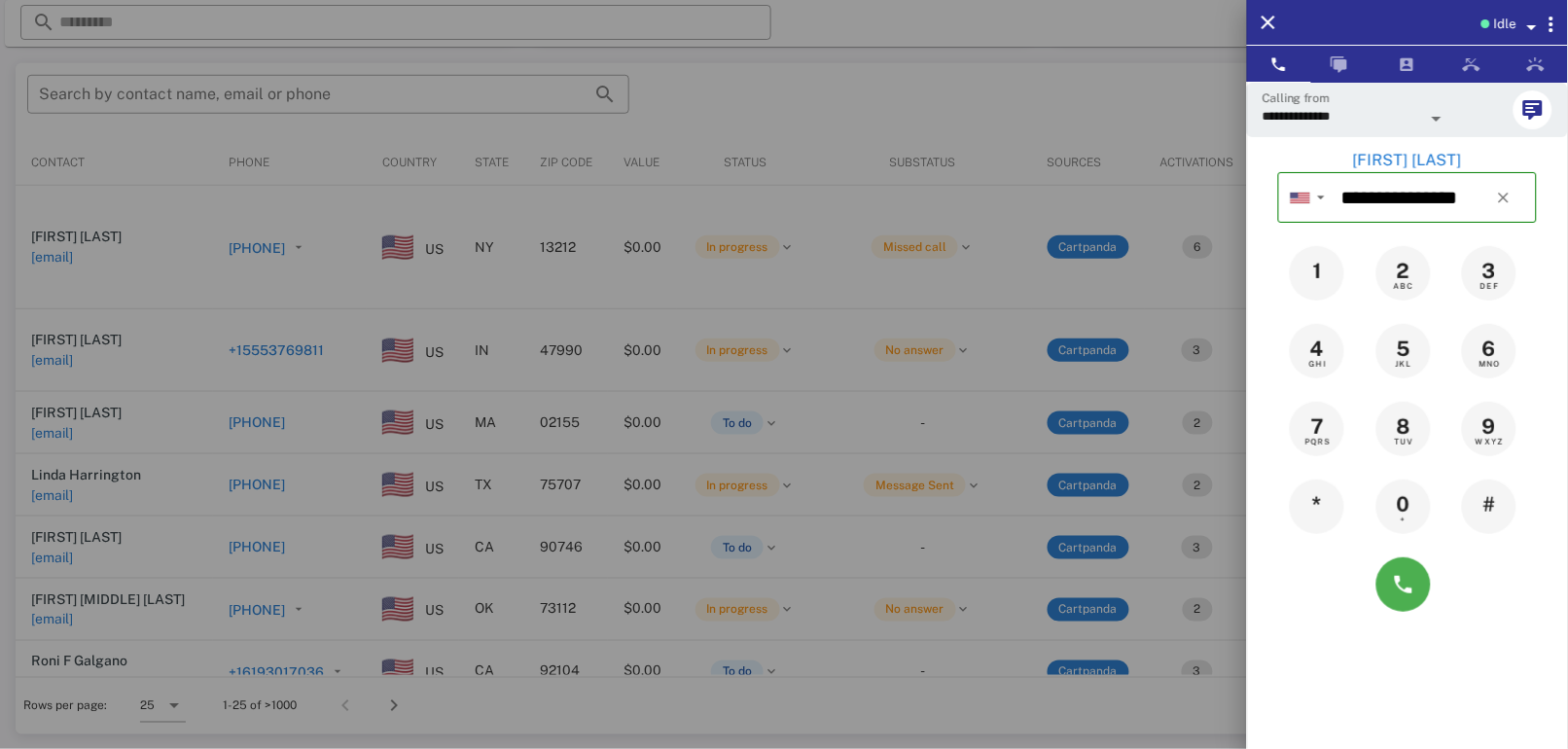 click at bounding box center (784, 374) 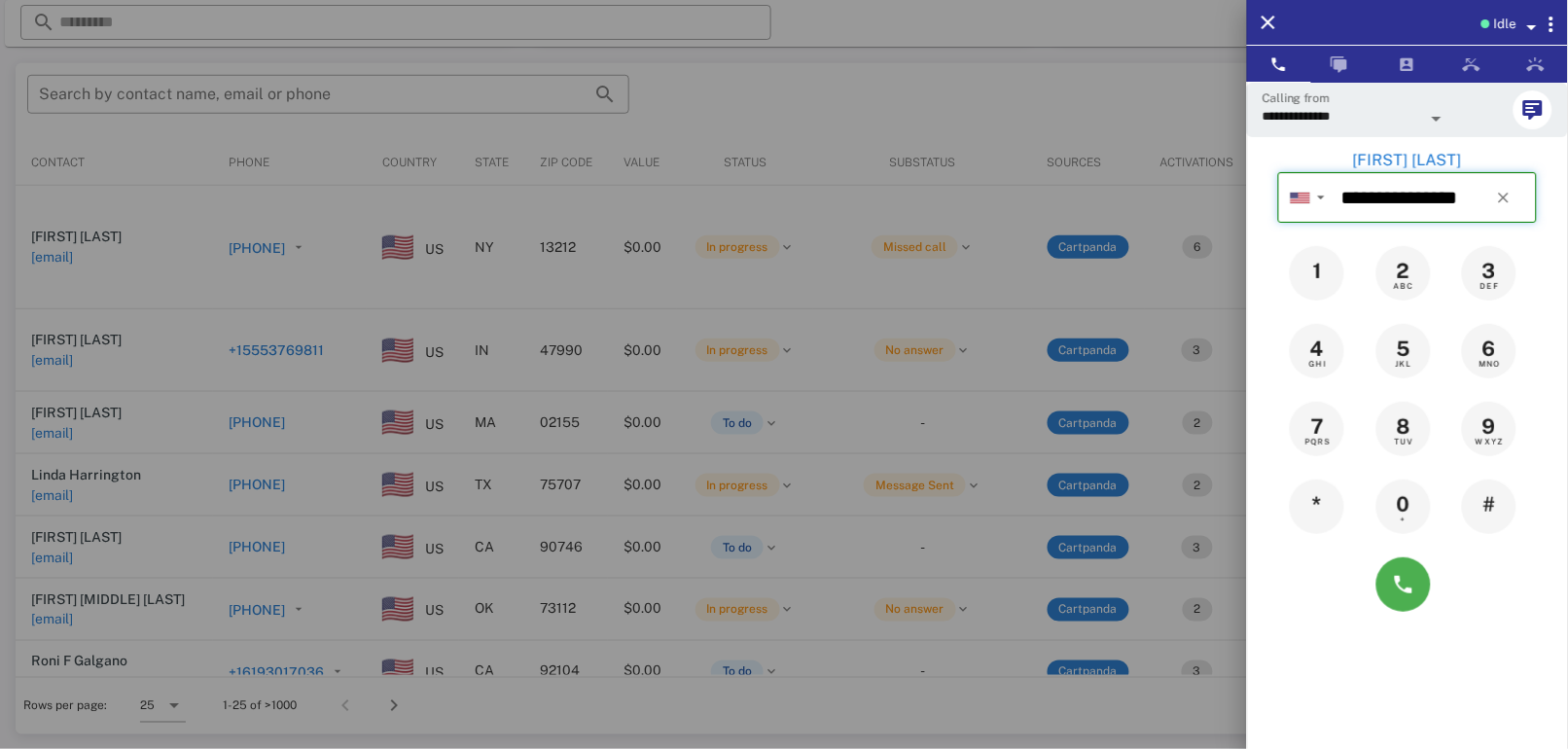 type 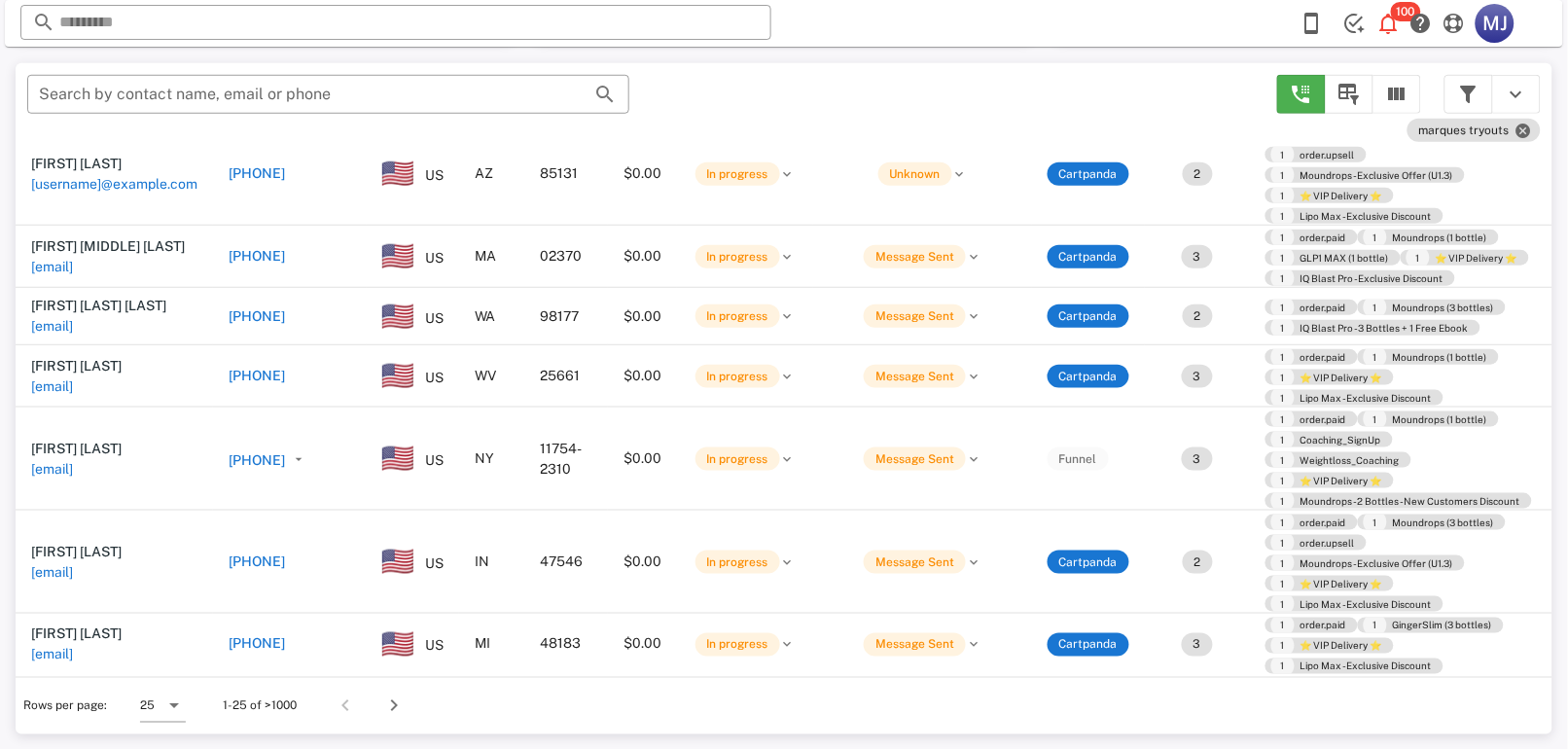 scroll, scrollTop: 1655, scrollLeft: 0, axis: vertical 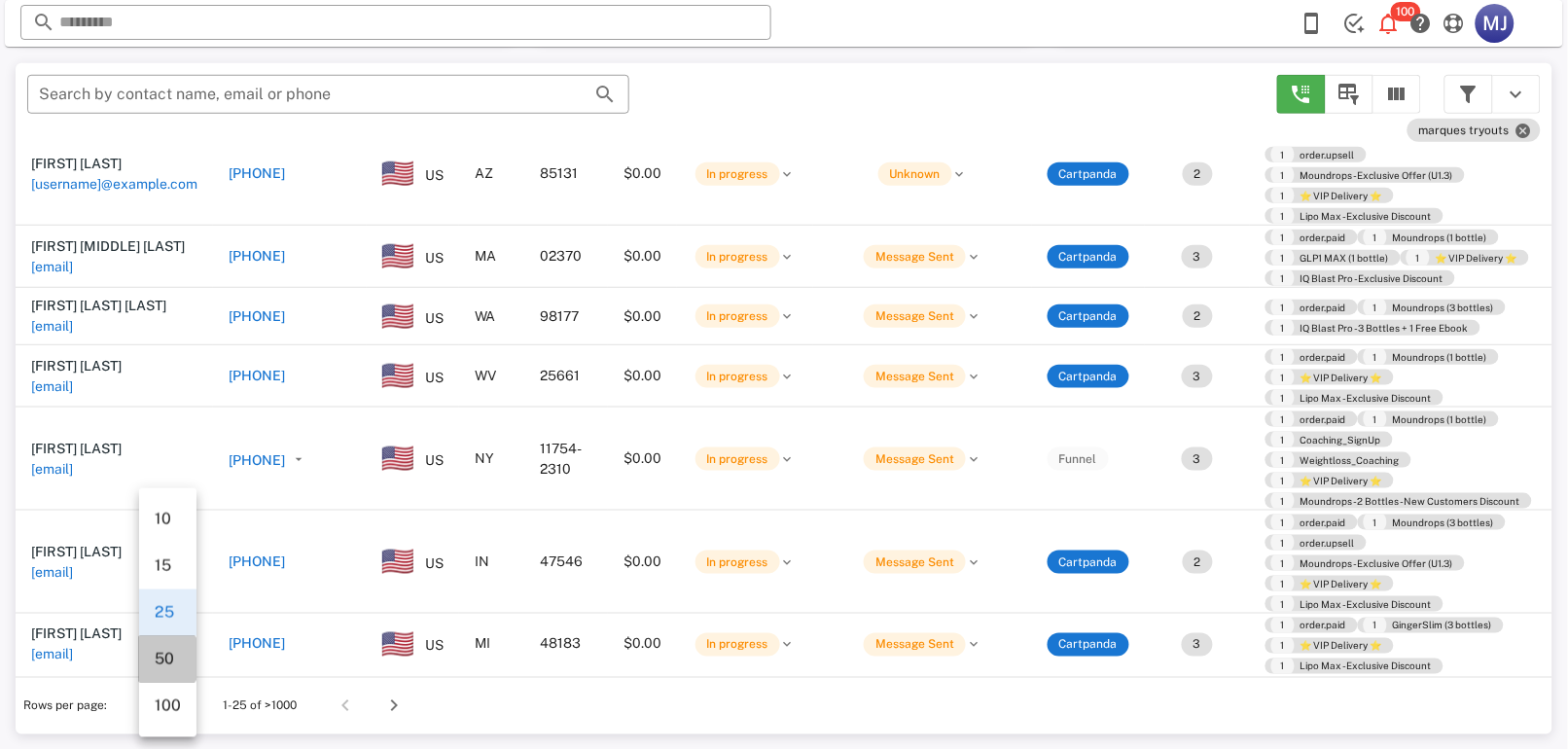 click on "50" at bounding box center [167, 660] 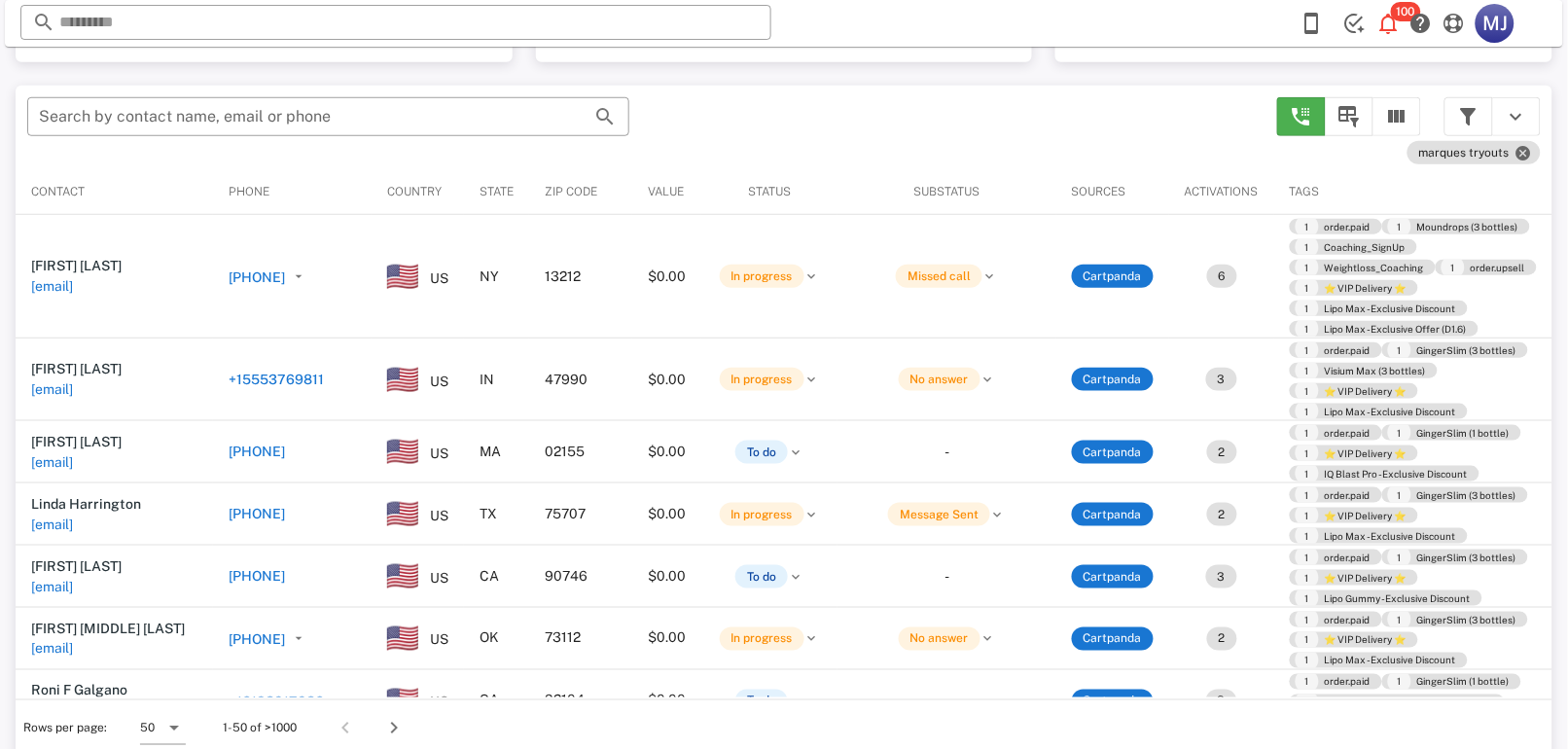 scroll, scrollTop: 369, scrollLeft: 0, axis: vertical 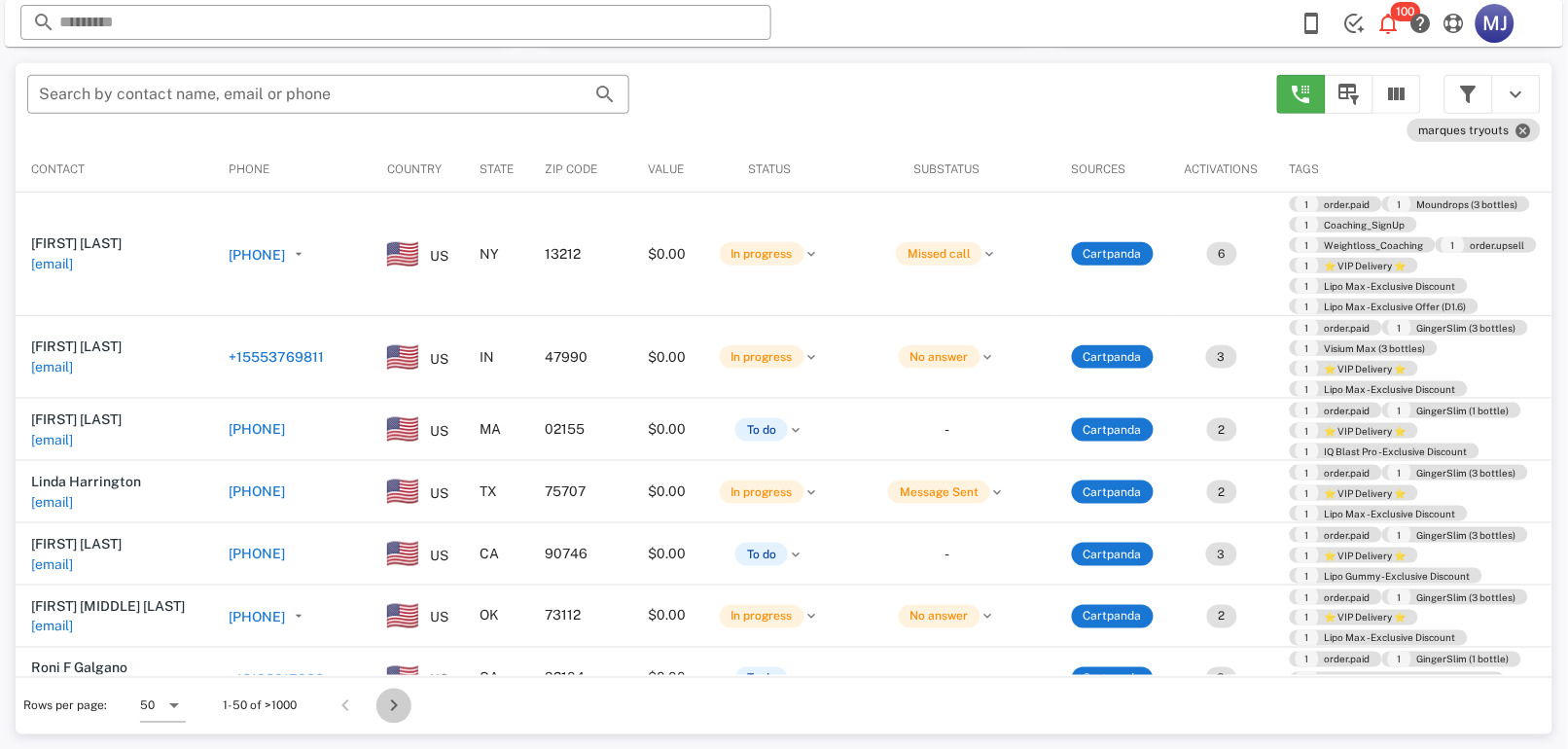 click at bounding box center (394, 706) 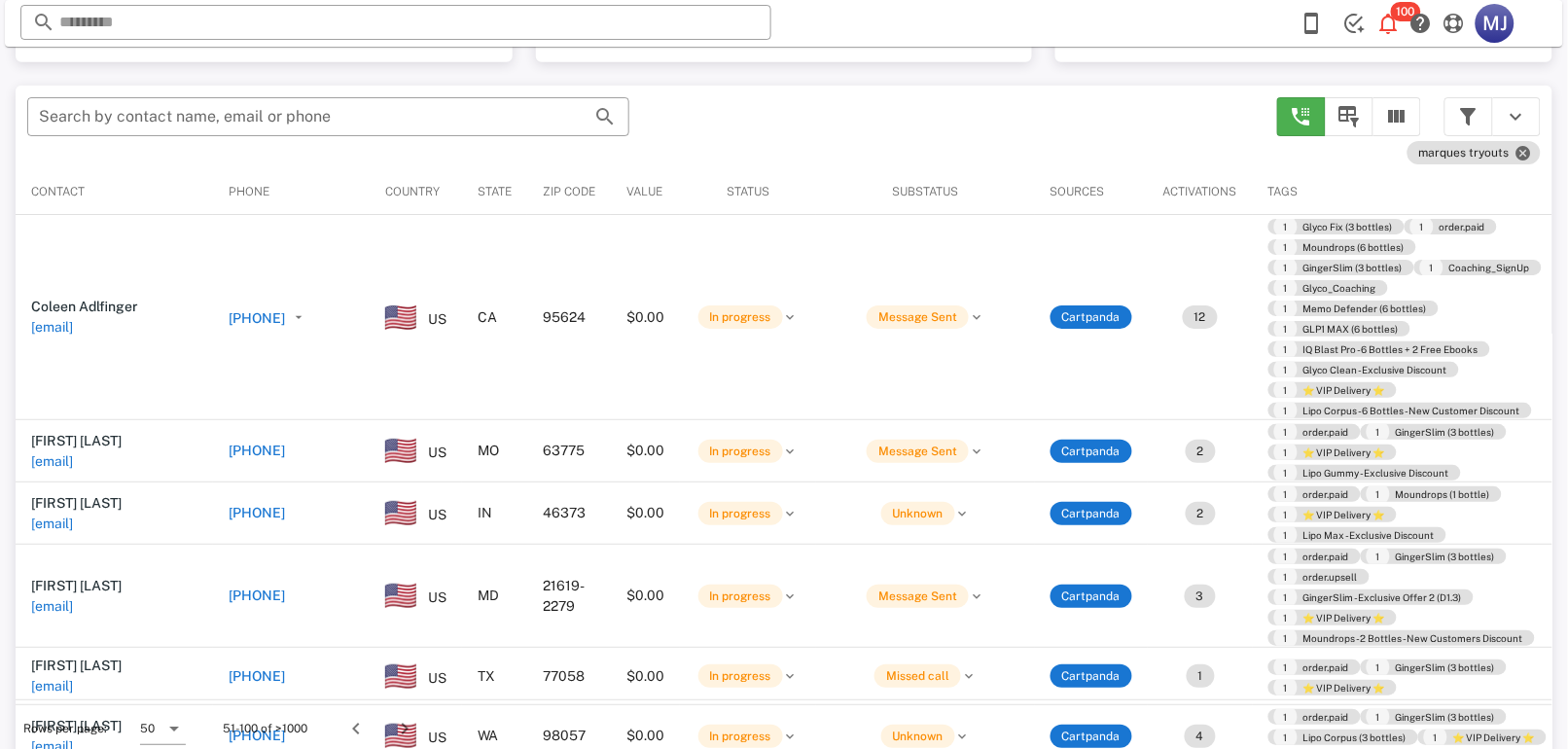 scroll, scrollTop: 369, scrollLeft: 0, axis: vertical 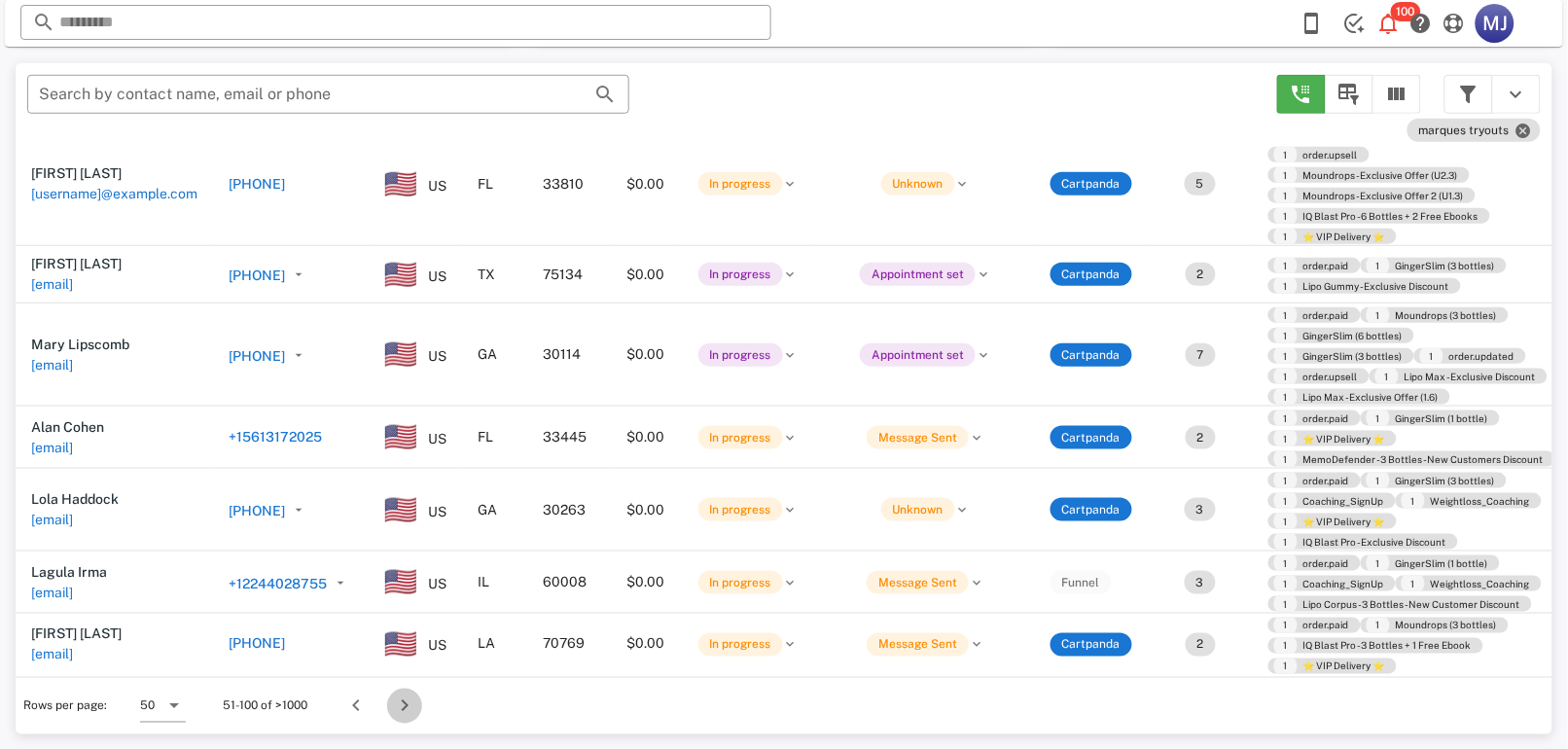 click at bounding box center (405, 706) 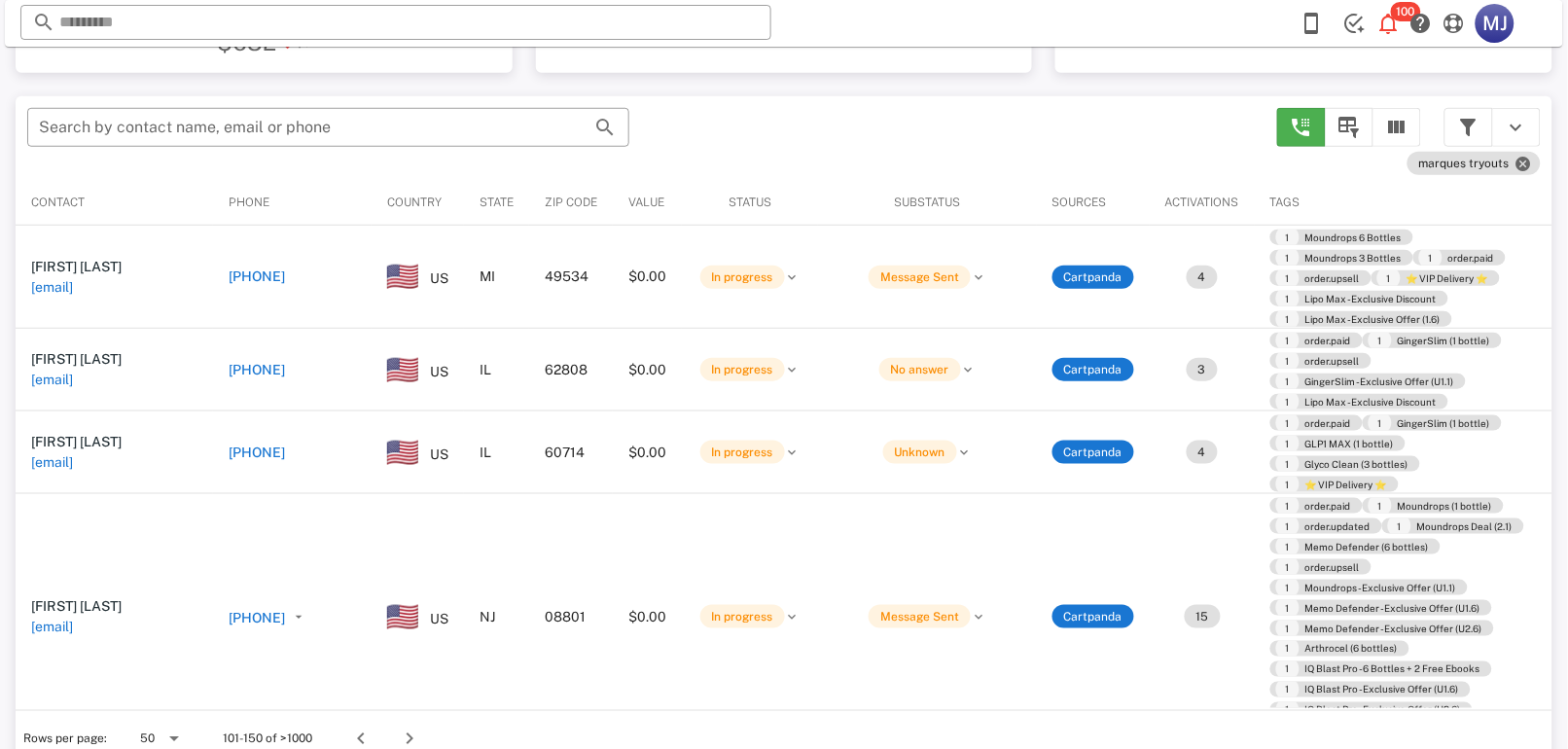 scroll, scrollTop: 369, scrollLeft: 0, axis: vertical 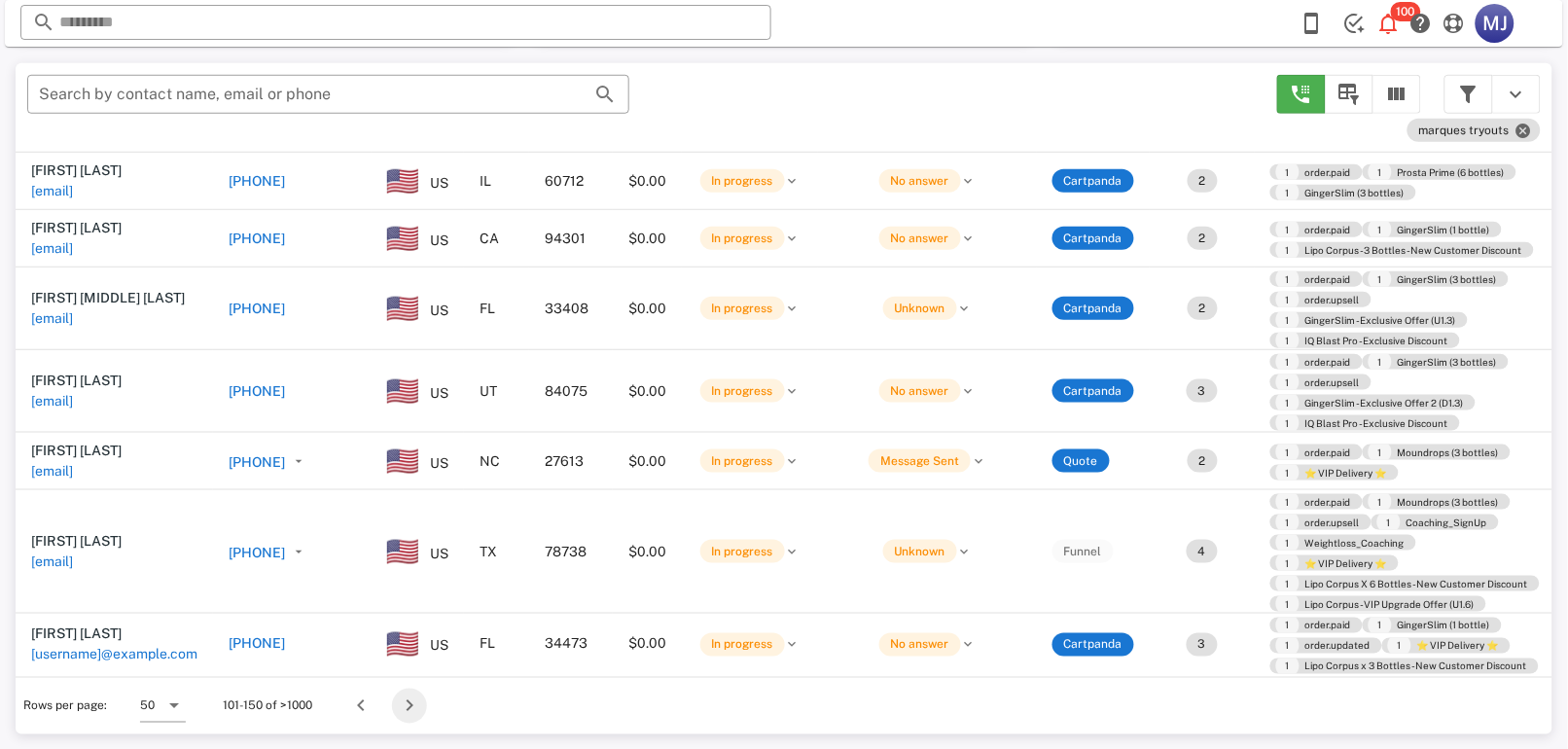 click at bounding box center [410, 706] 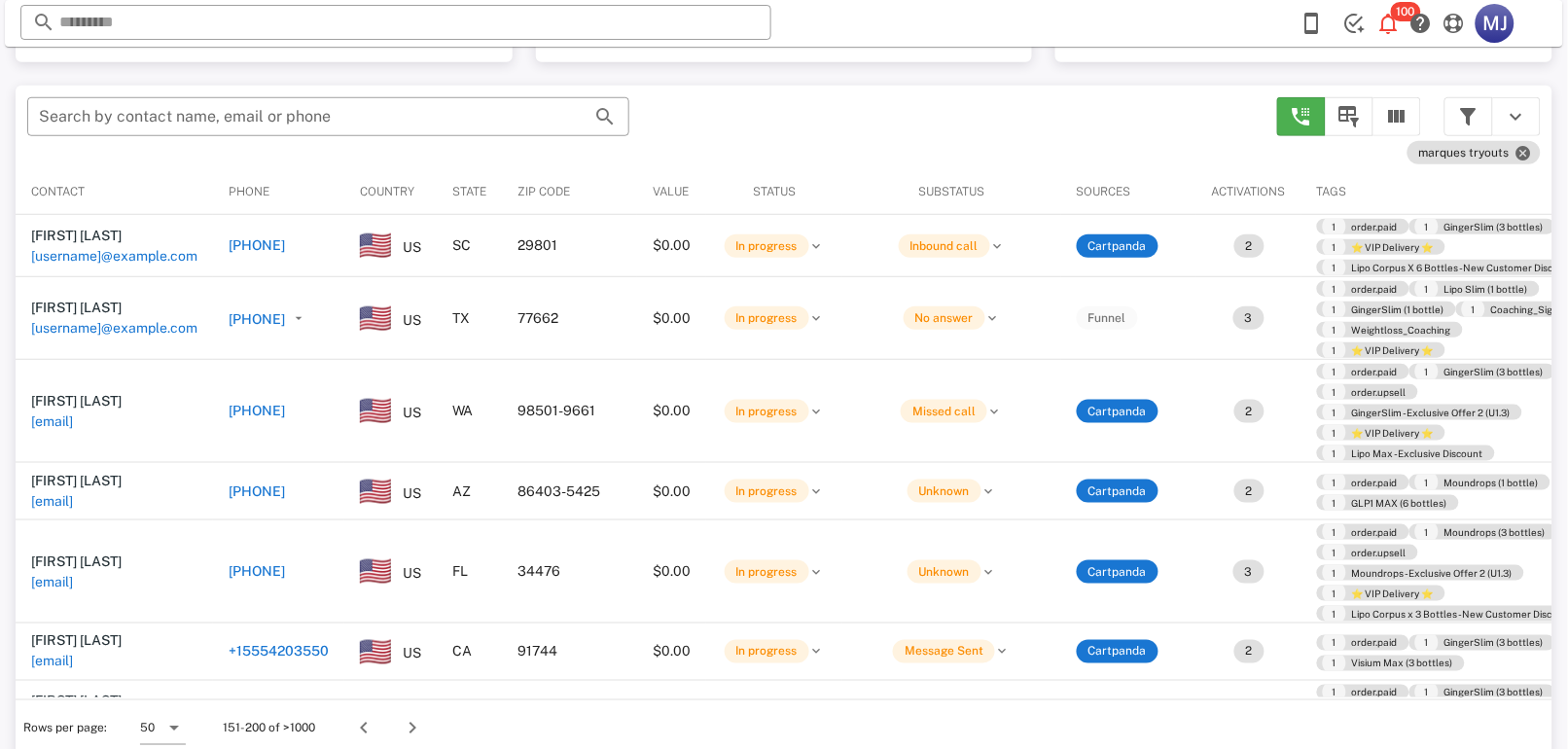 scroll, scrollTop: 369, scrollLeft: 0, axis: vertical 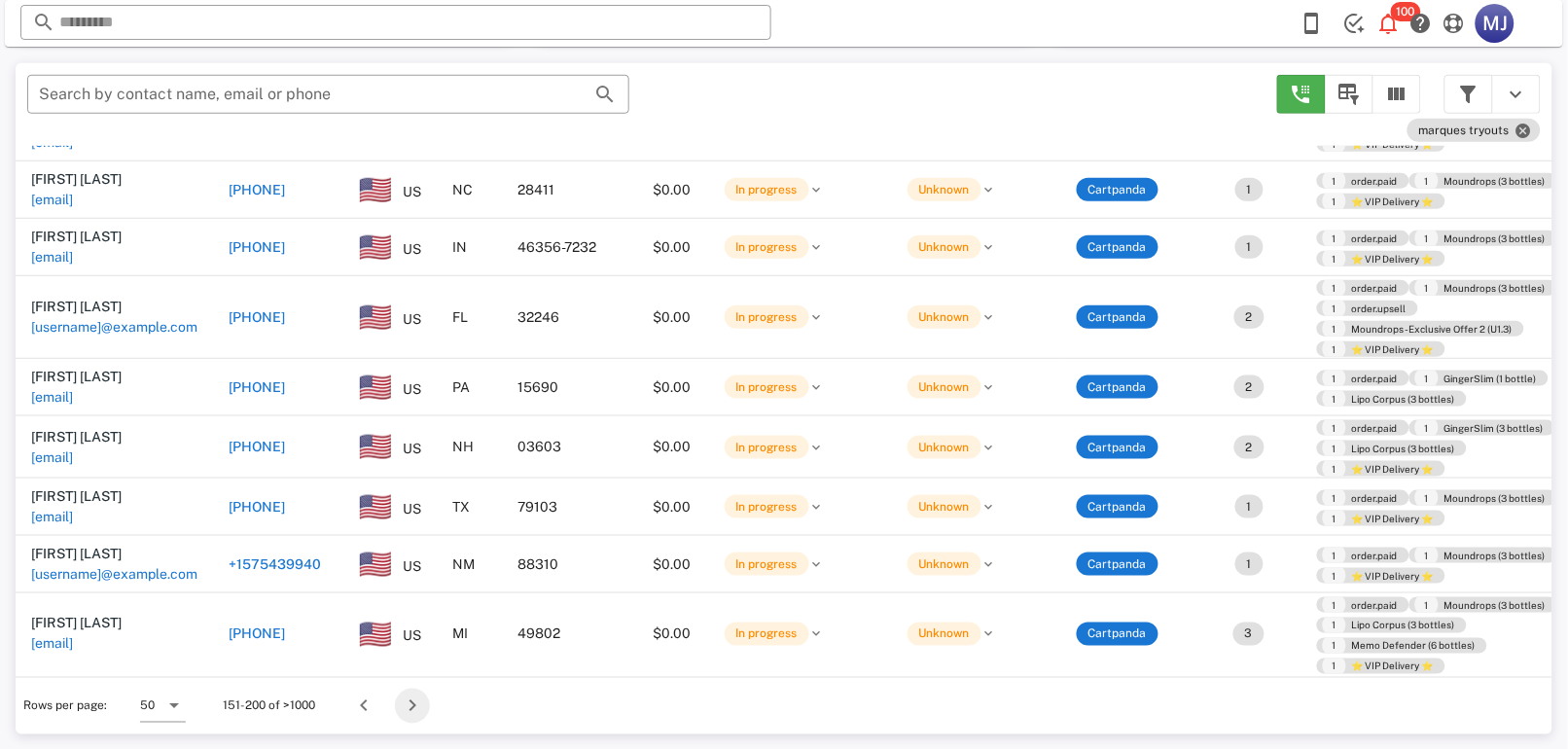 click at bounding box center [412, 706] 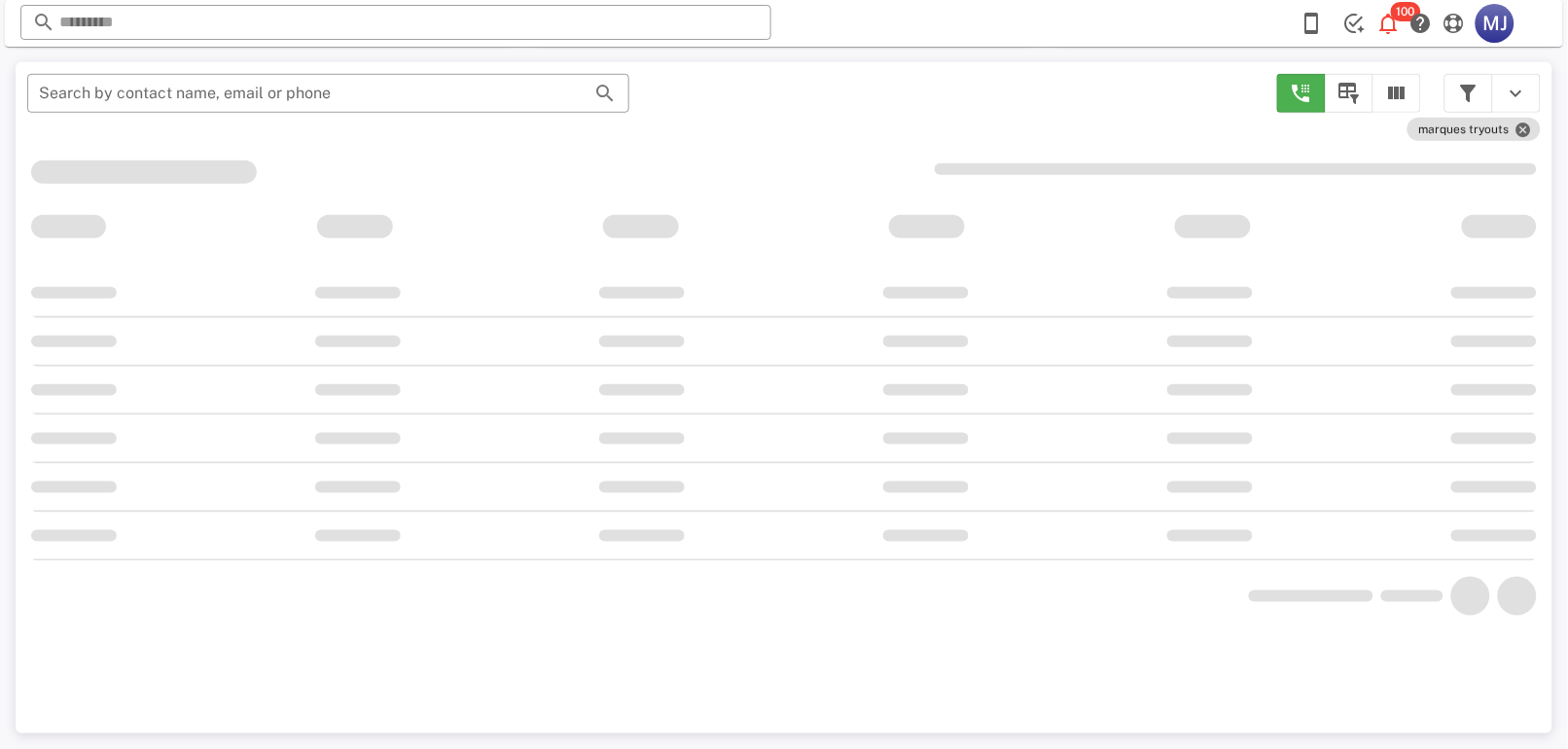 scroll, scrollTop: 346, scrollLeft: 0, axis: vertical 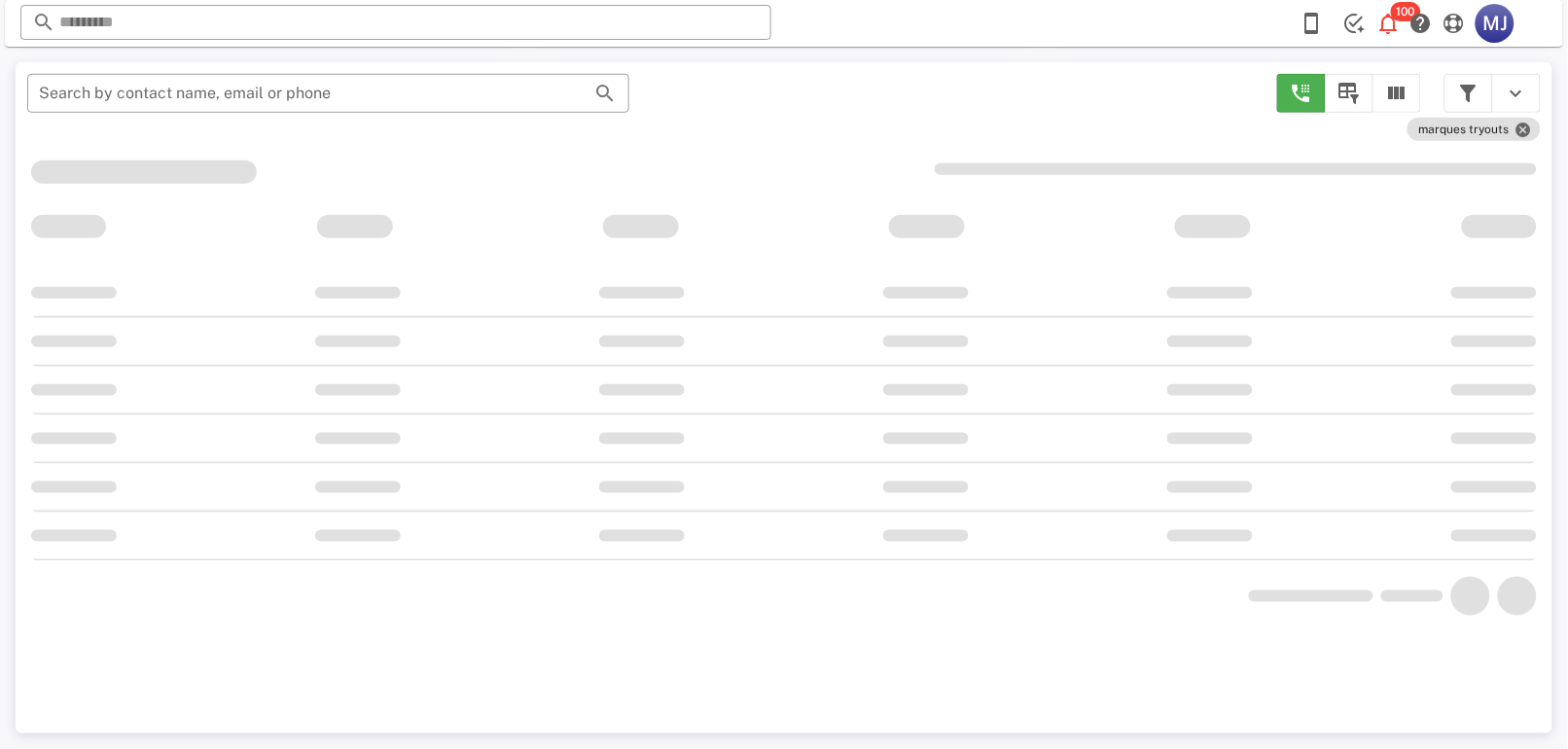 click on "​ Search by contact name, email or phone" at bounding box center [640, 103] 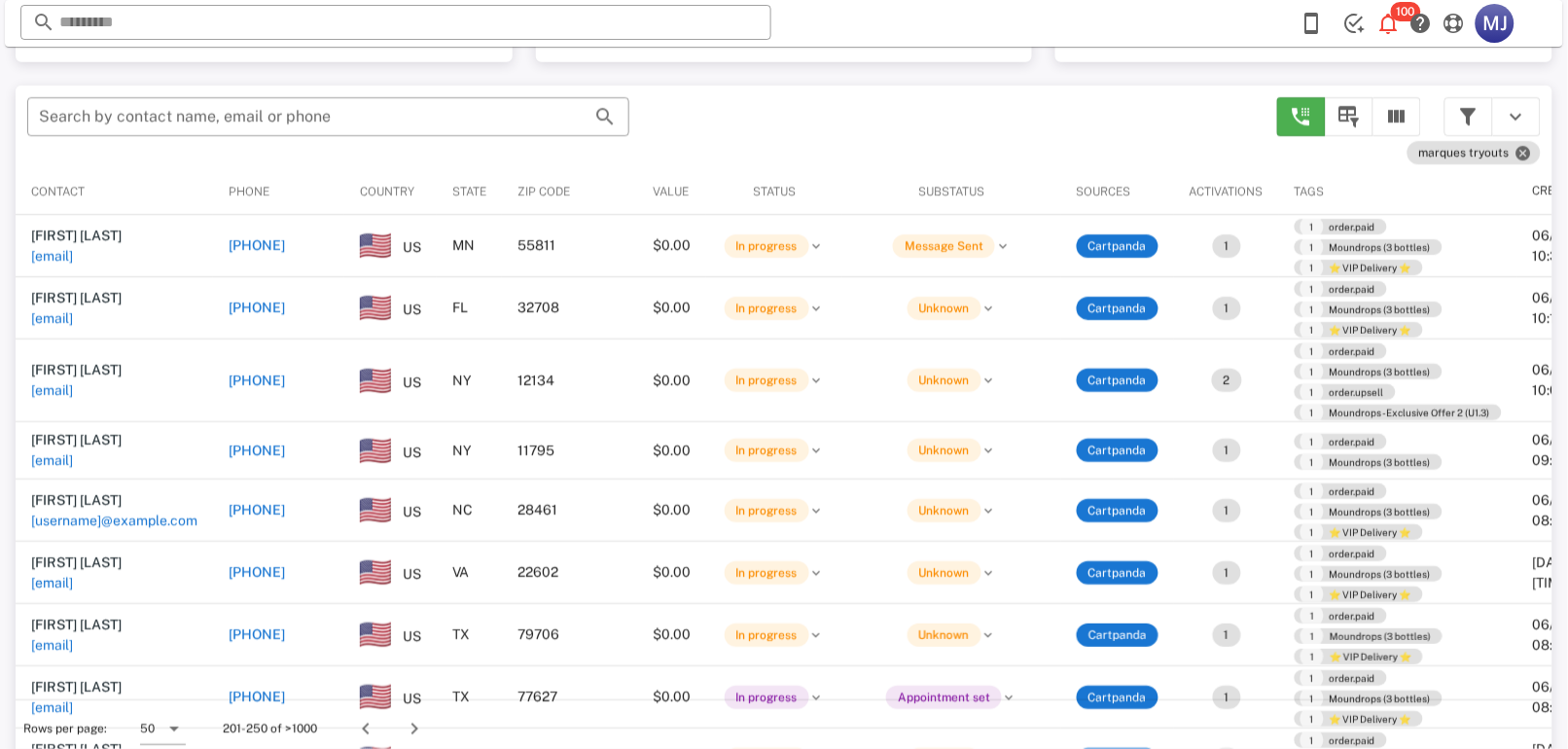 scroll, scrollTop: 369, scrollLeft: 0, axis: vertical 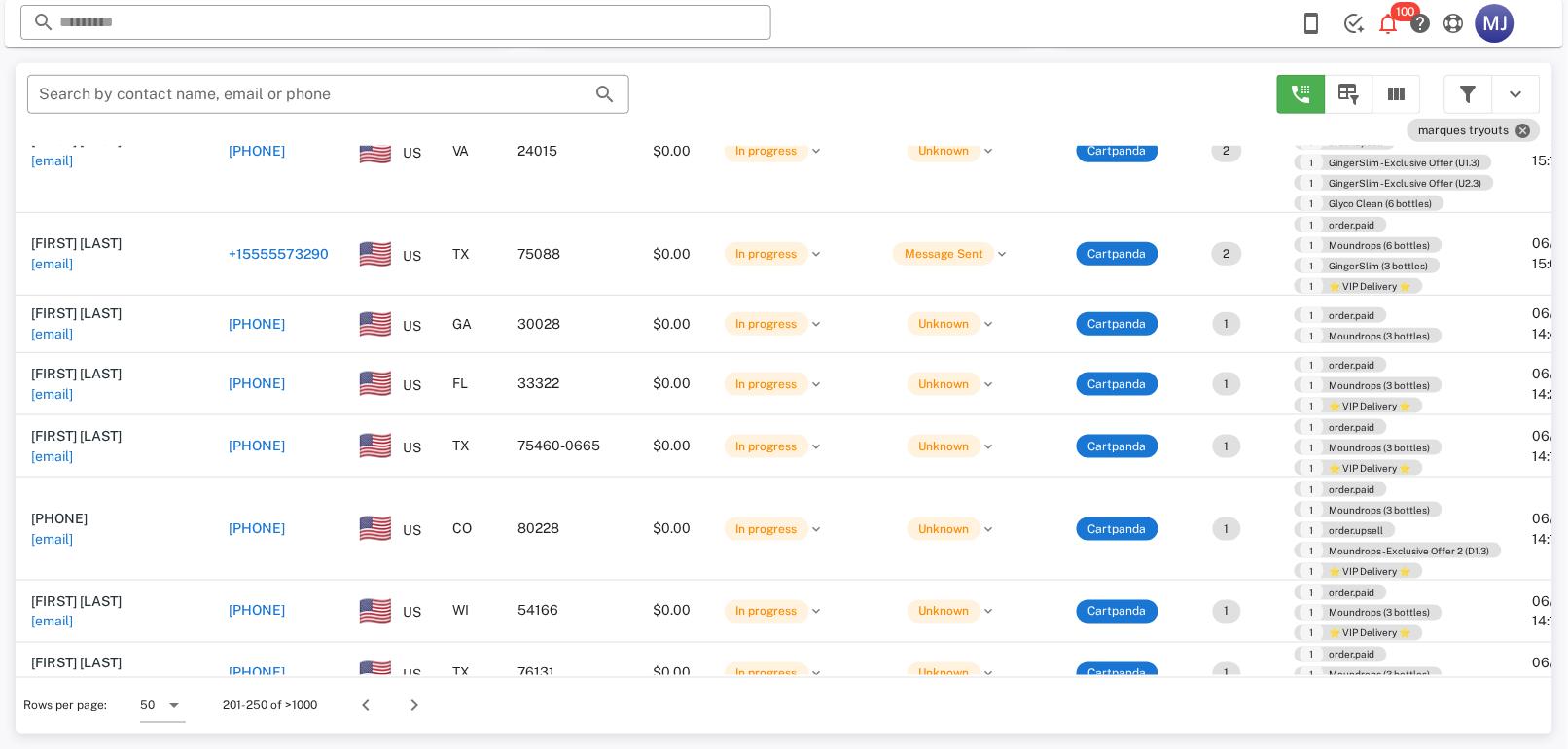 click on "[PHONE]" at bounding box center (257, 383) 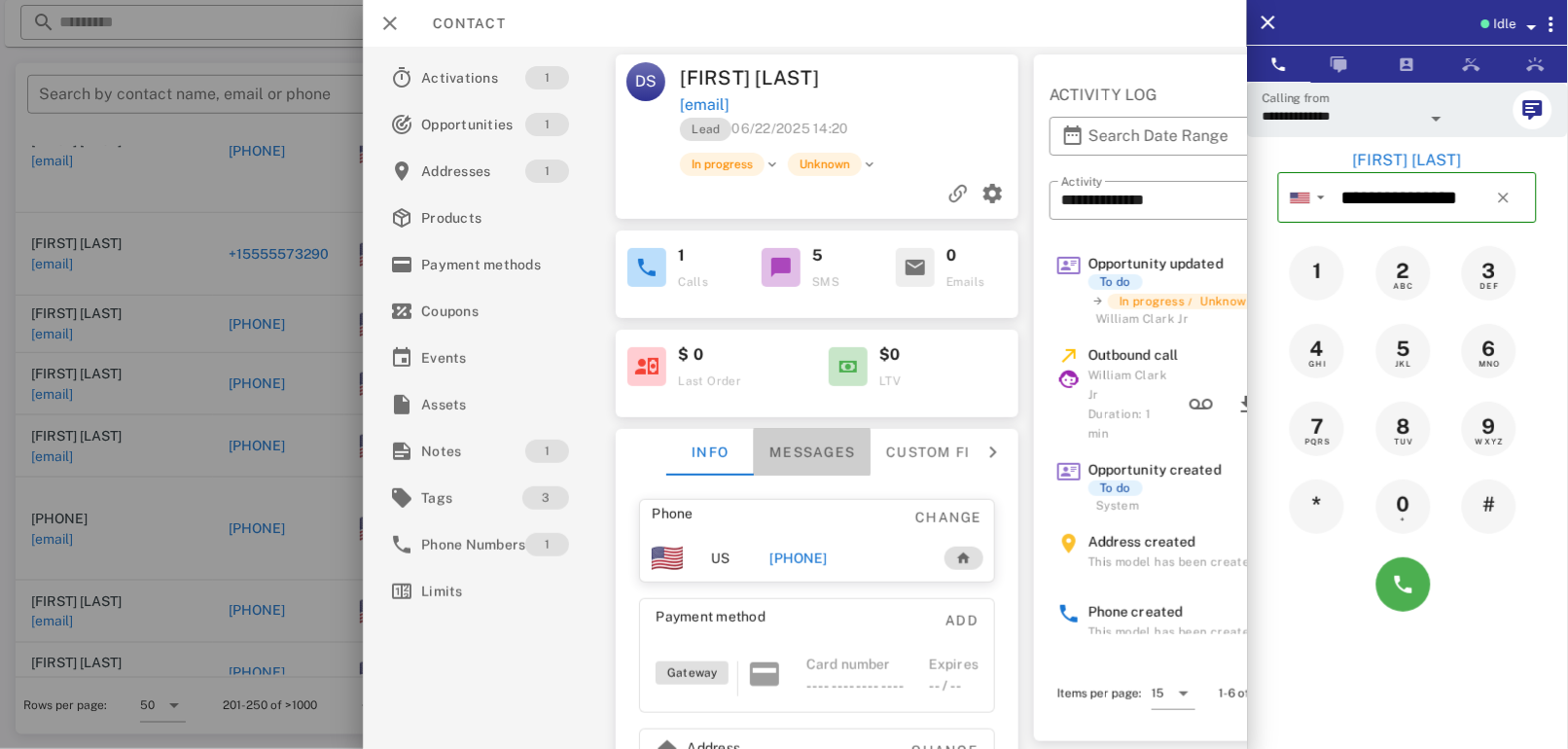 click on "Messages" at bounding box center (813, 452) 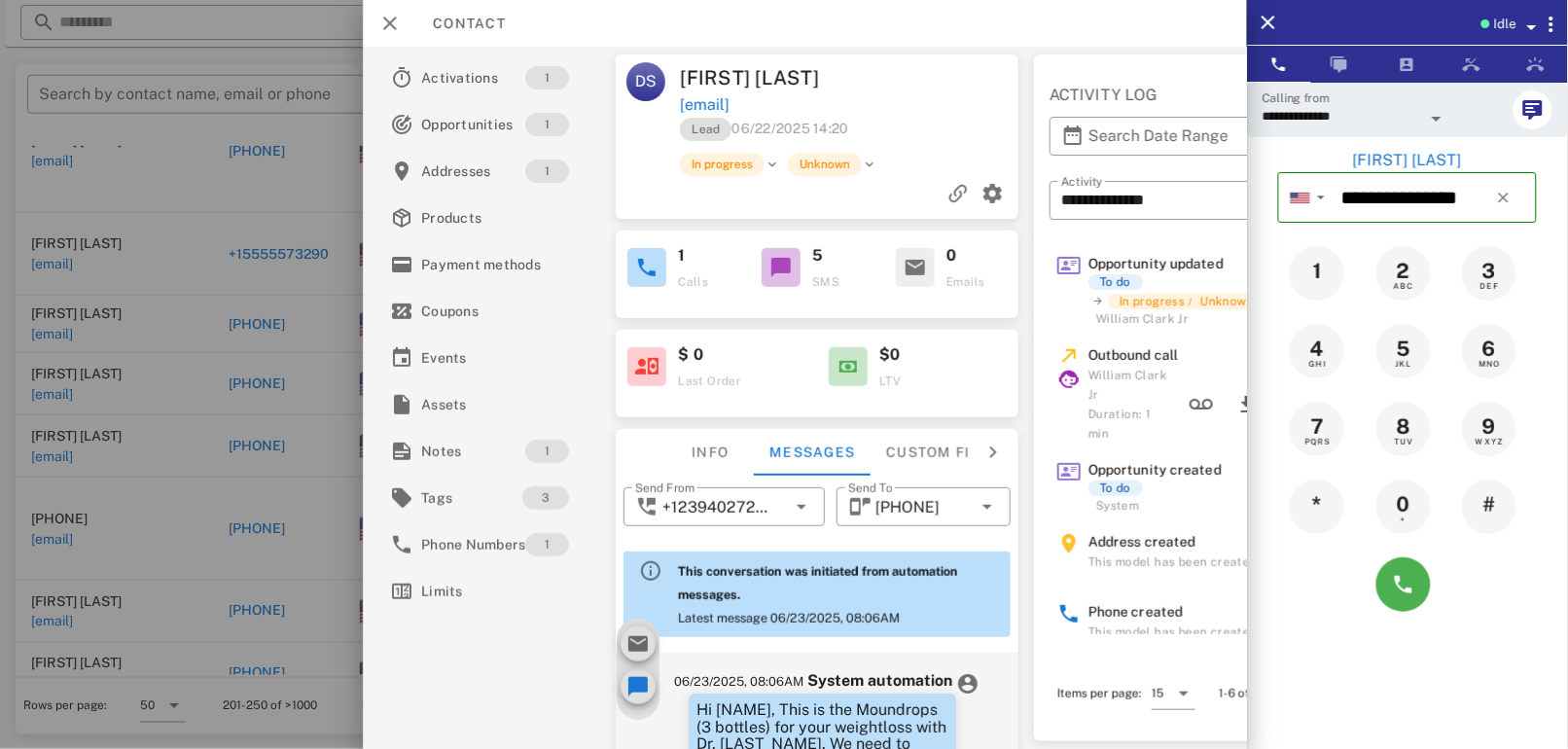 scroll, scrollTop: 623, scrollLeft: 0, axis: vertical 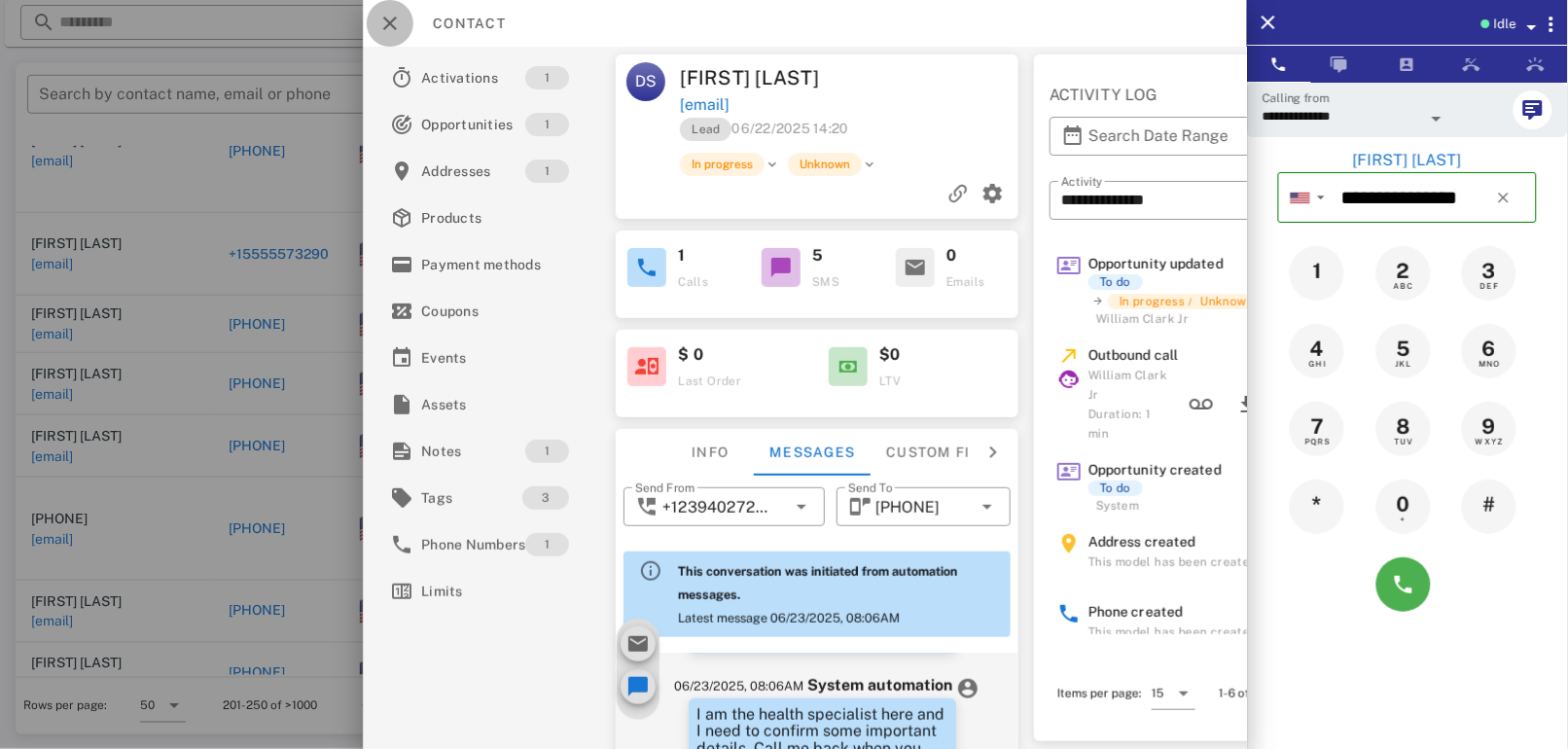 click at bounding box center [390, 23] 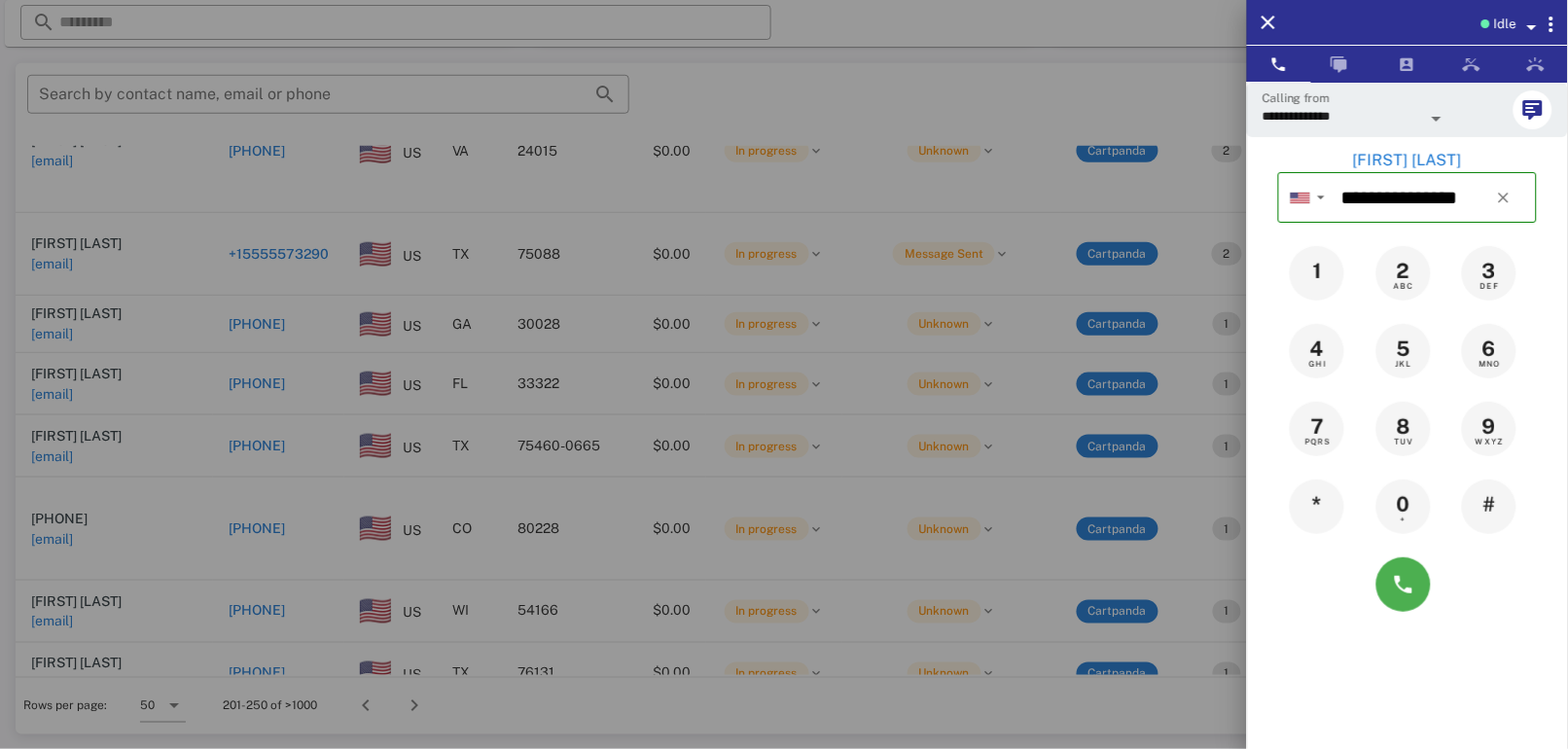 click at bounding box center [784, 374] 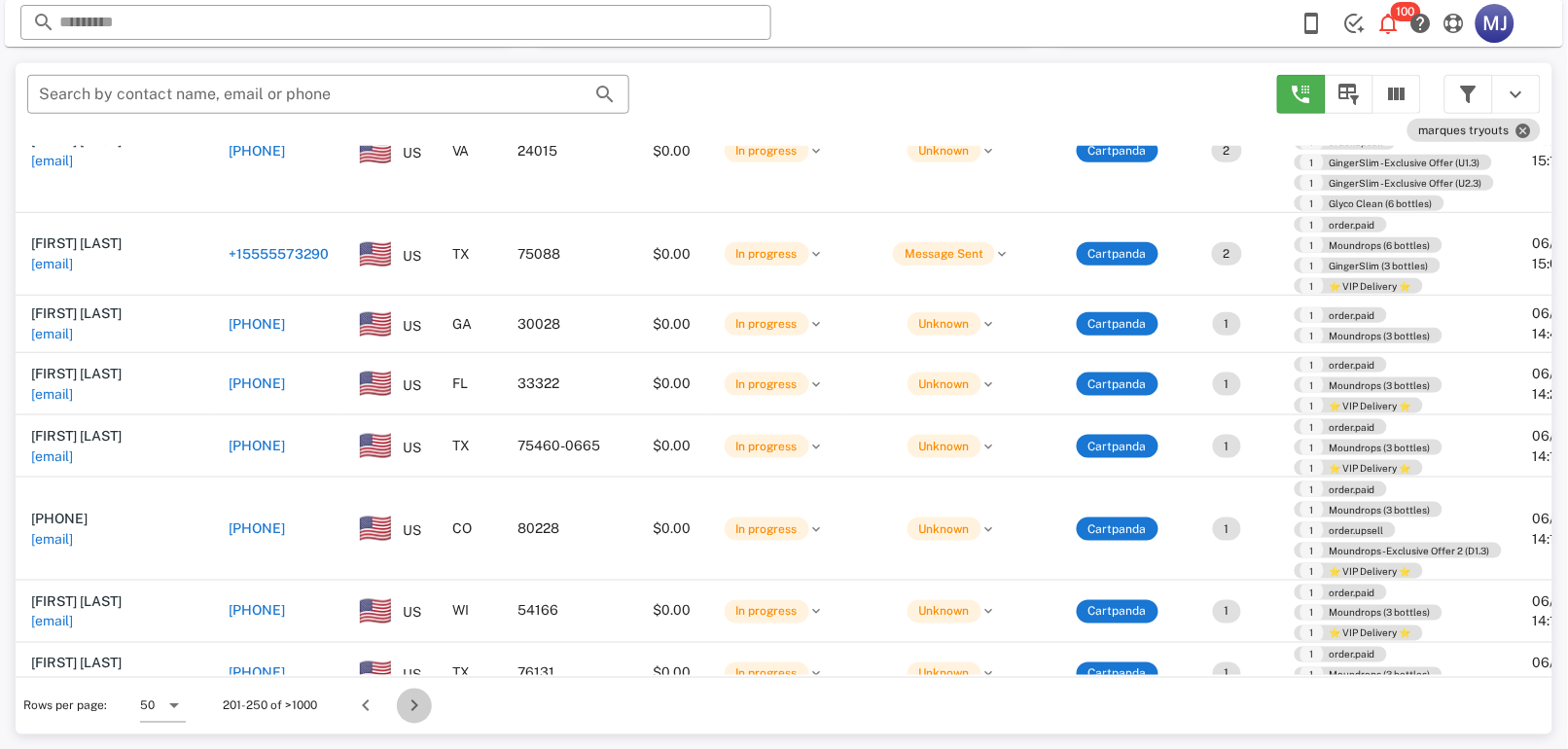 click at bounding box center [414, 706] 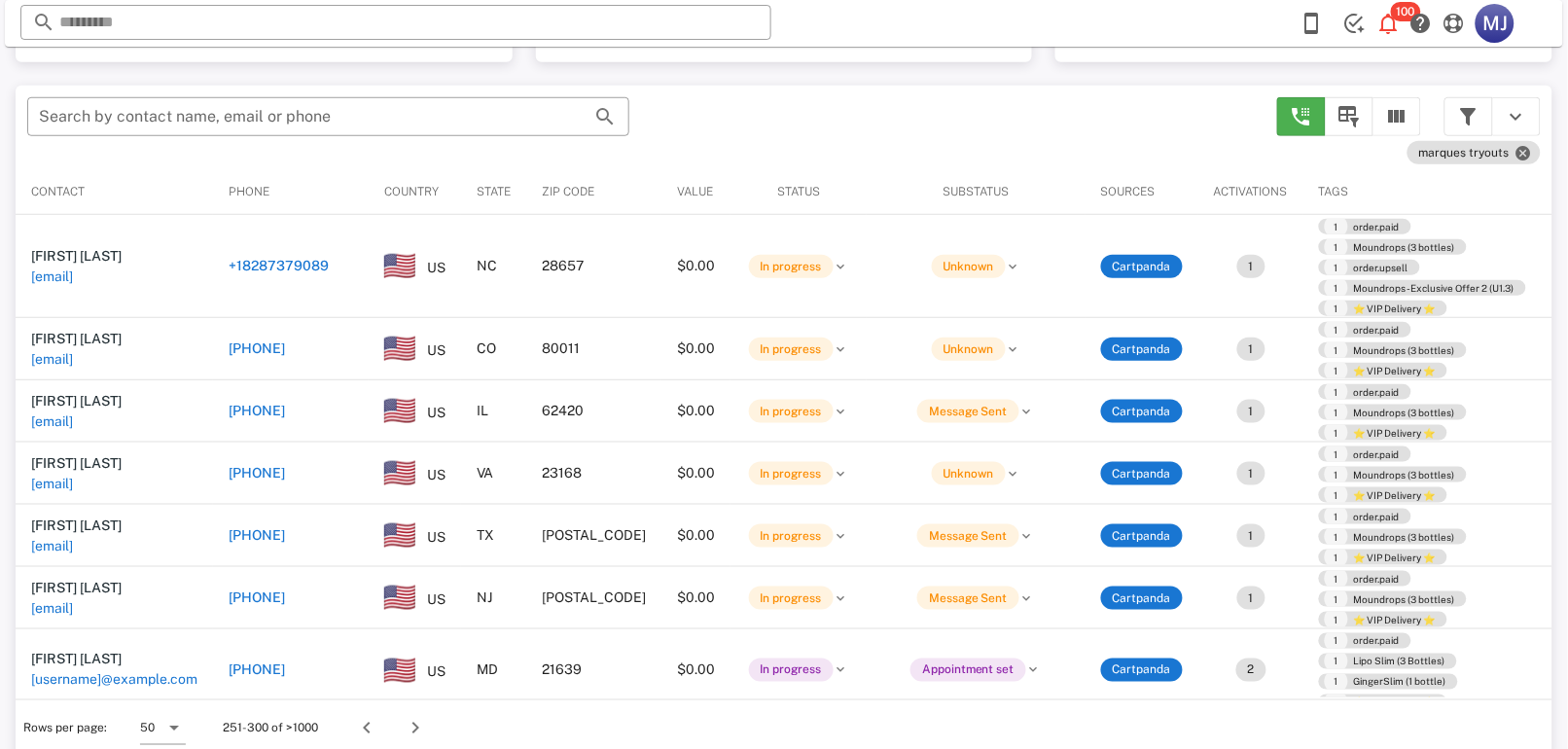 scroll, scrollTop: 369, scrollLeft: 0, axis: vertical 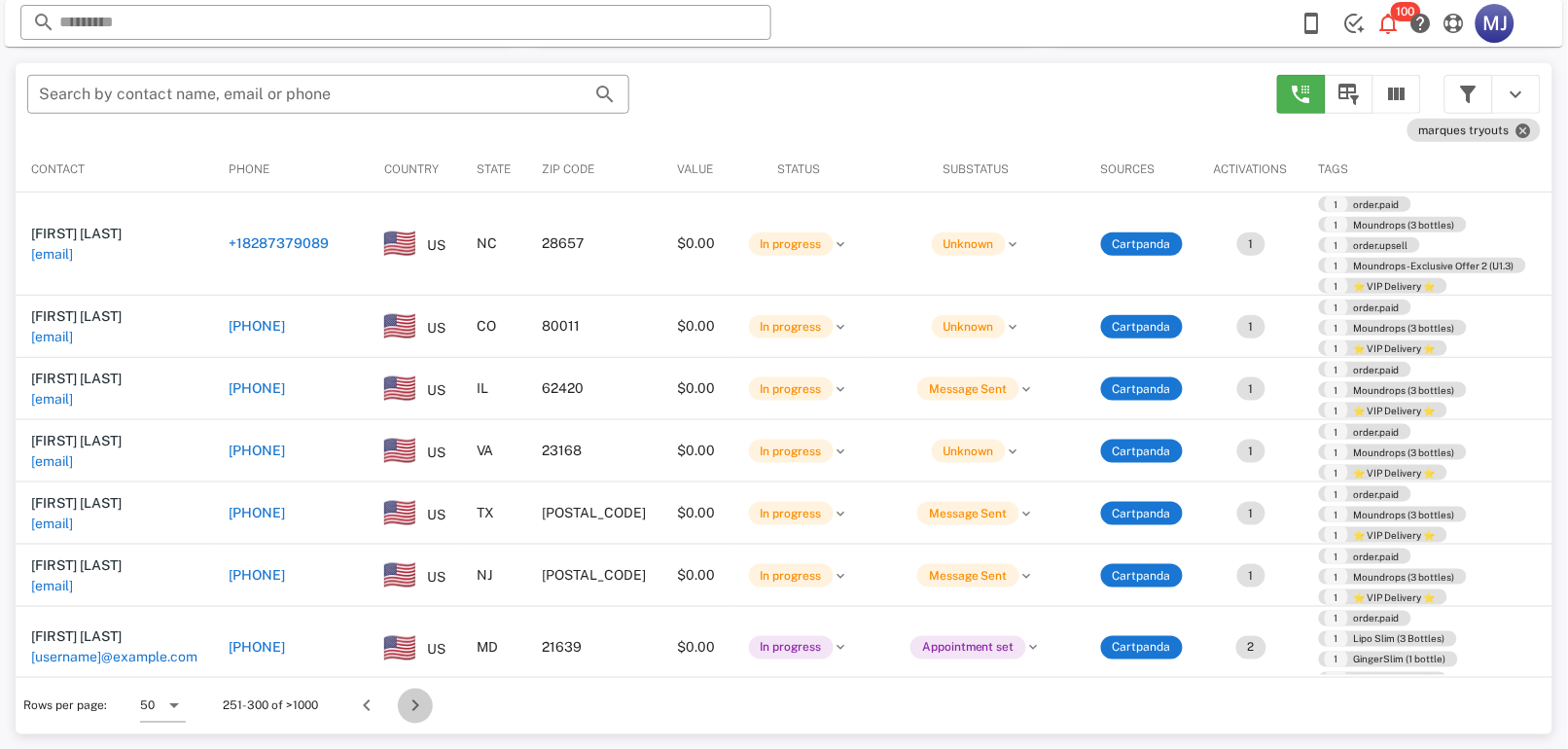 click at bounding box center [415, 706] 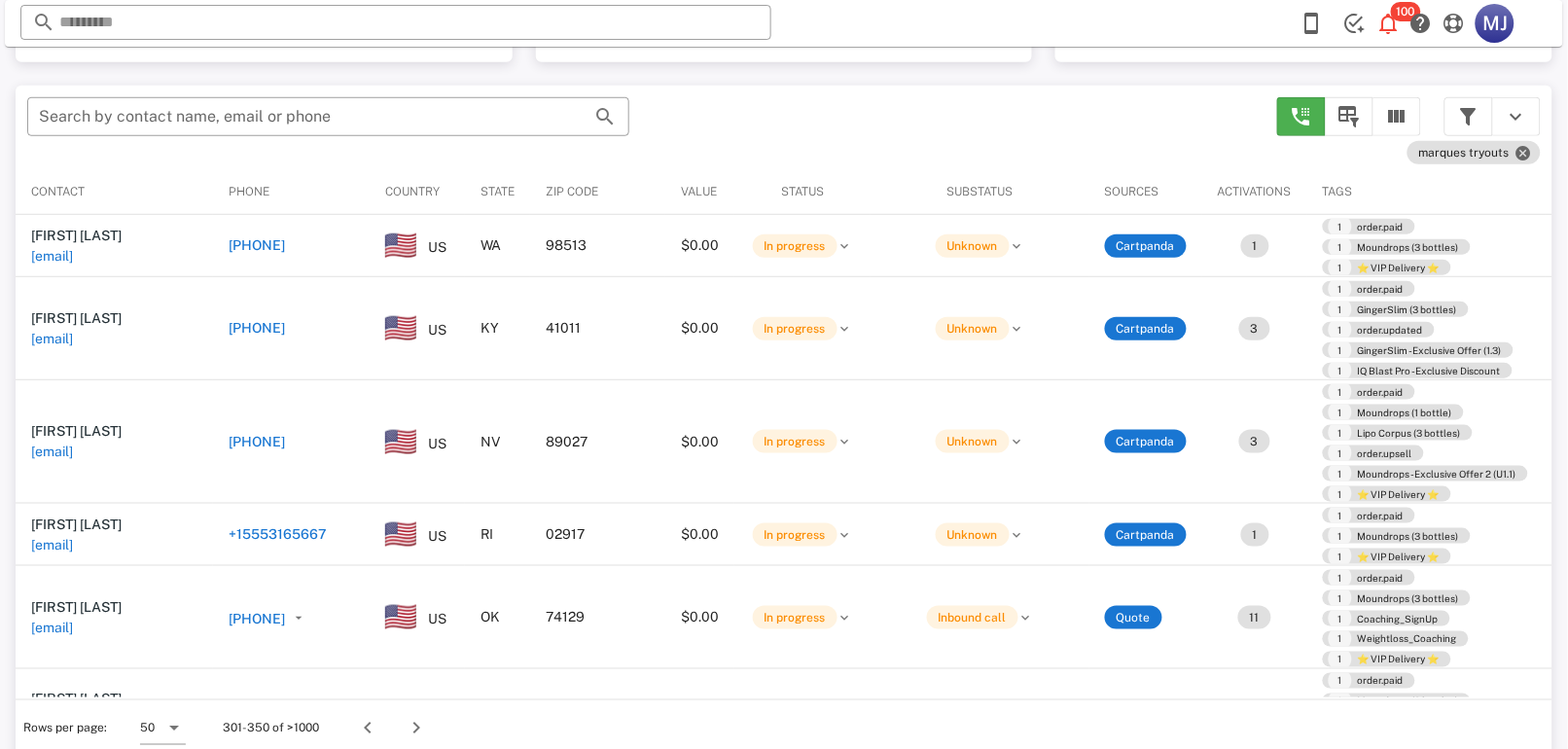scroll, scrollTop: 369, scrollLeft: 0, axis: vertical 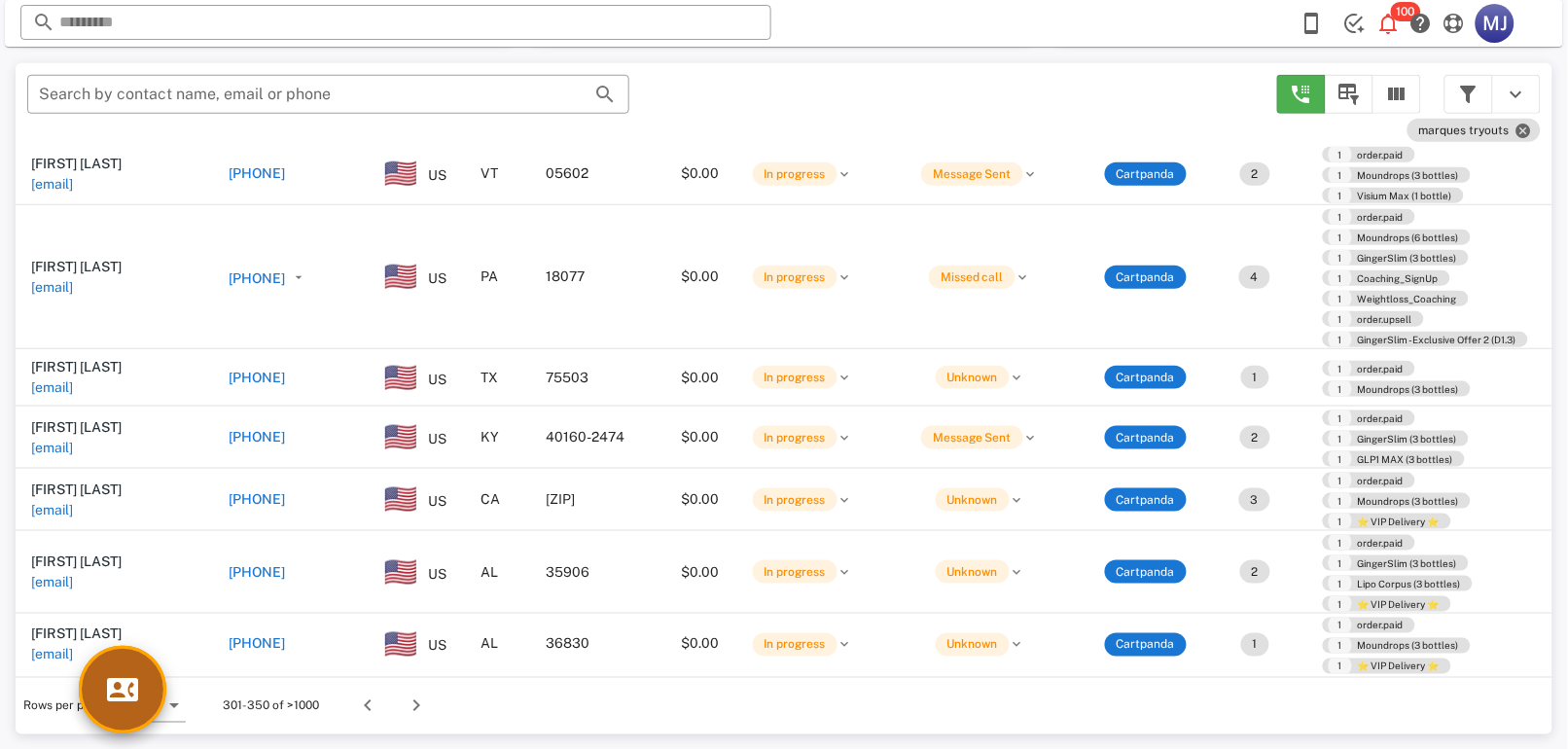 click at bounding box center [123, 690] 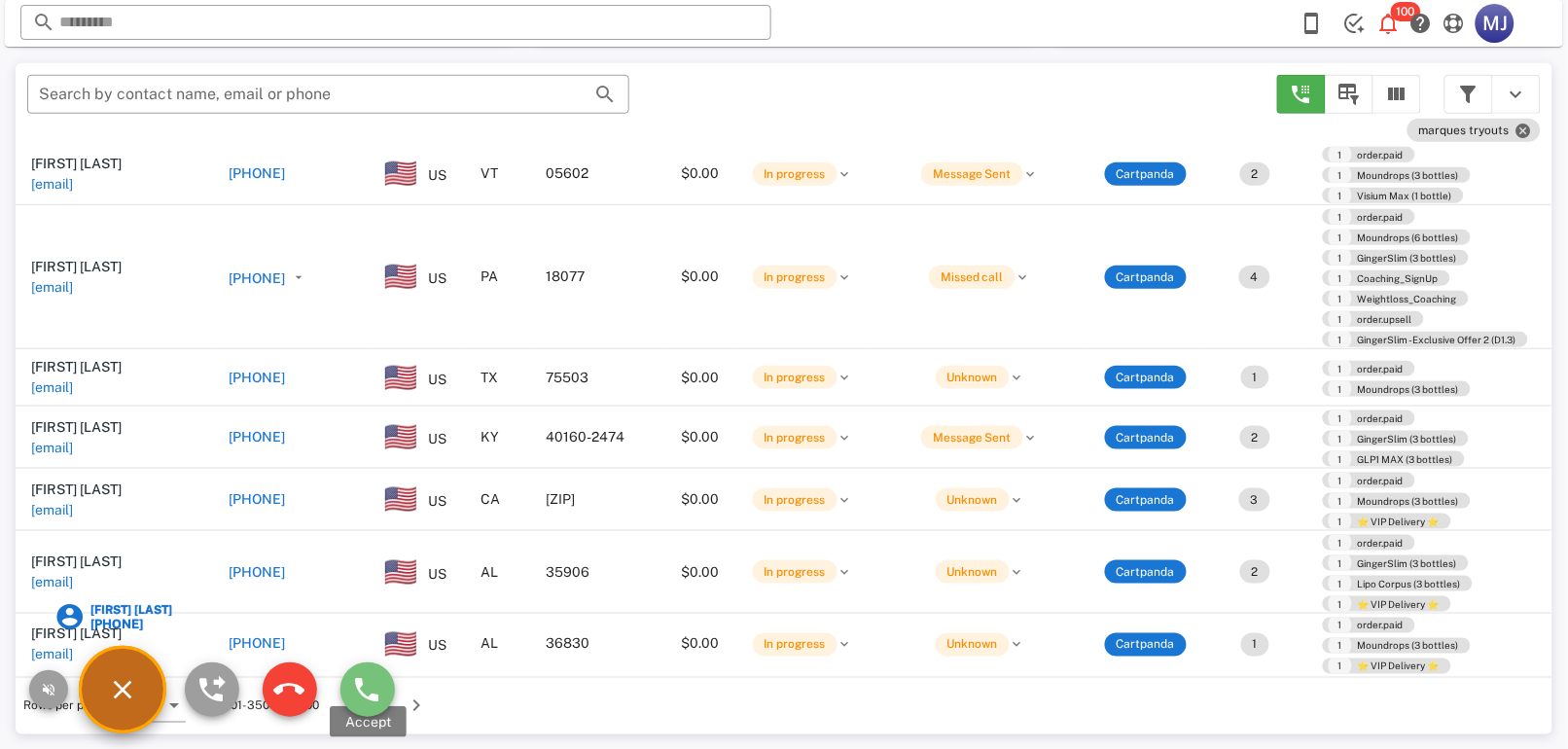 click at bounding box center (368, 690) 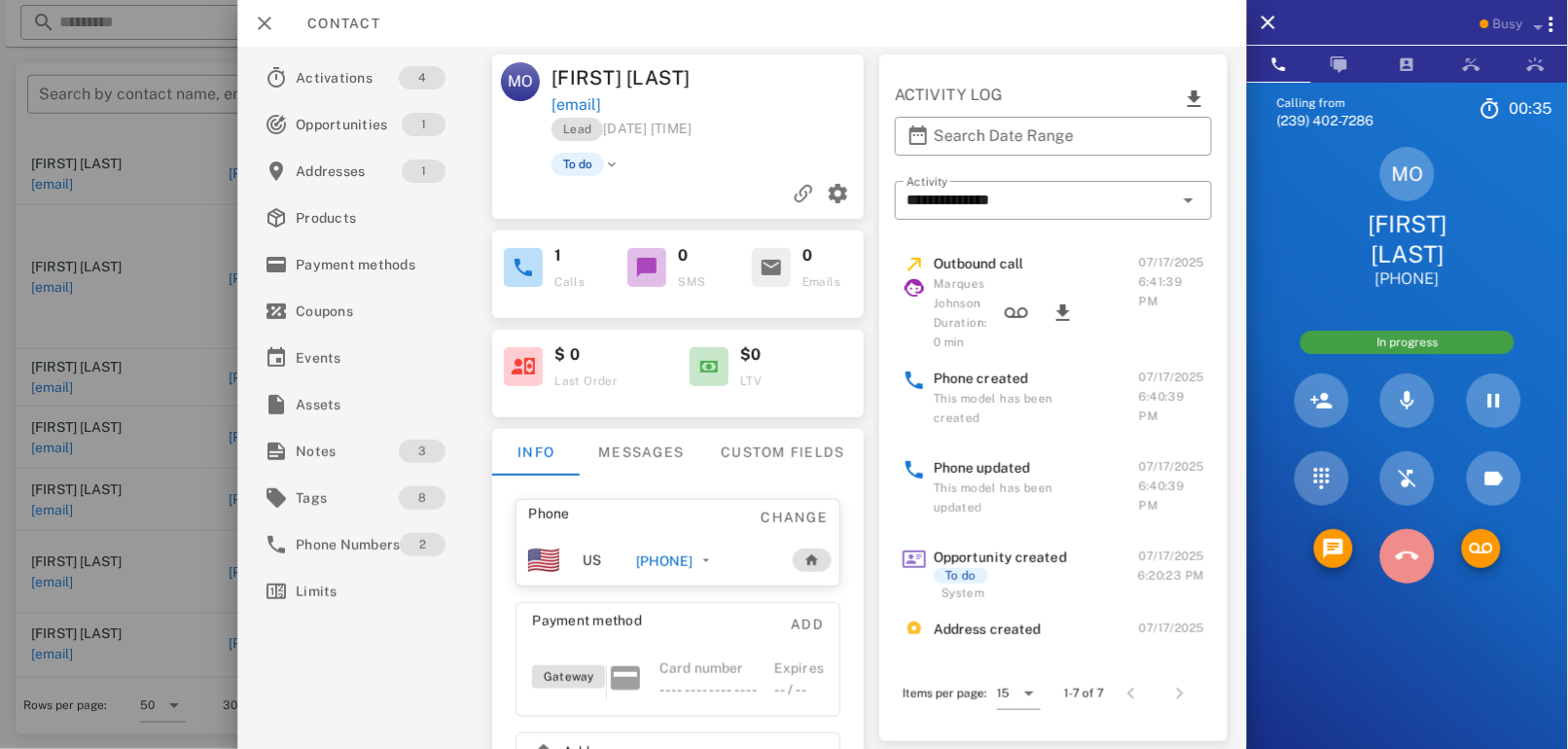 click at bounding box center (1408, 556) 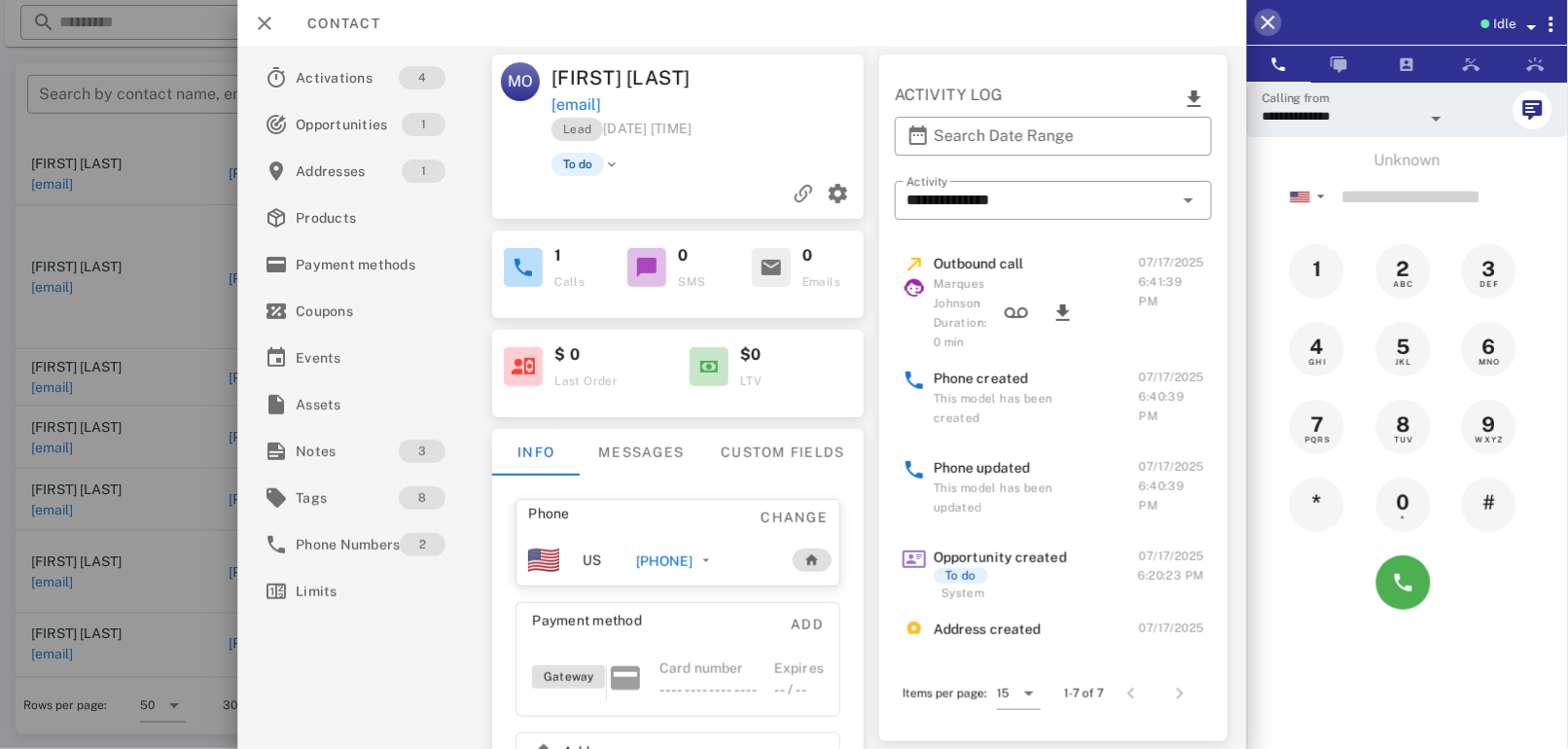 click at bounding box center [1268, 22] 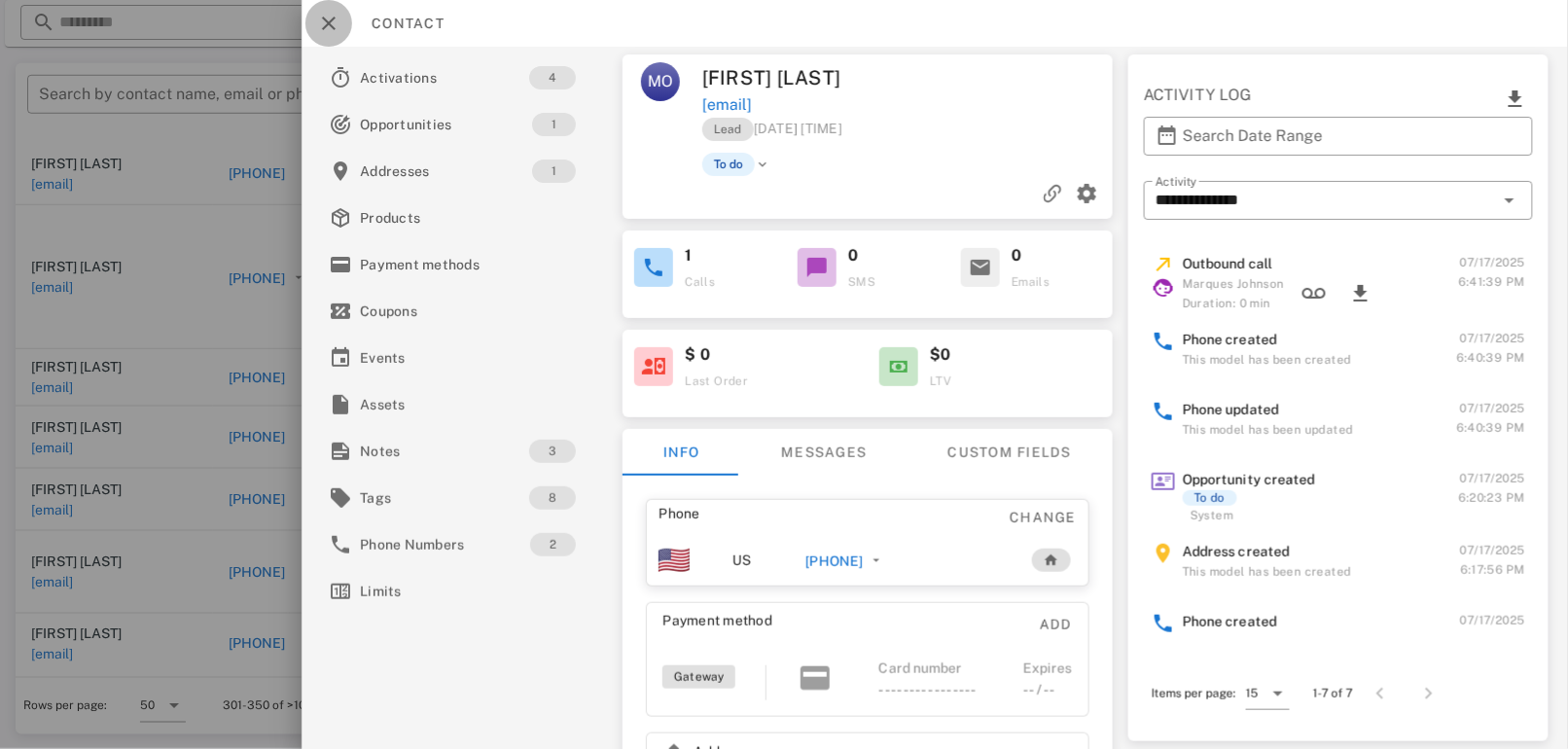 click at bounding box center [329, 23] 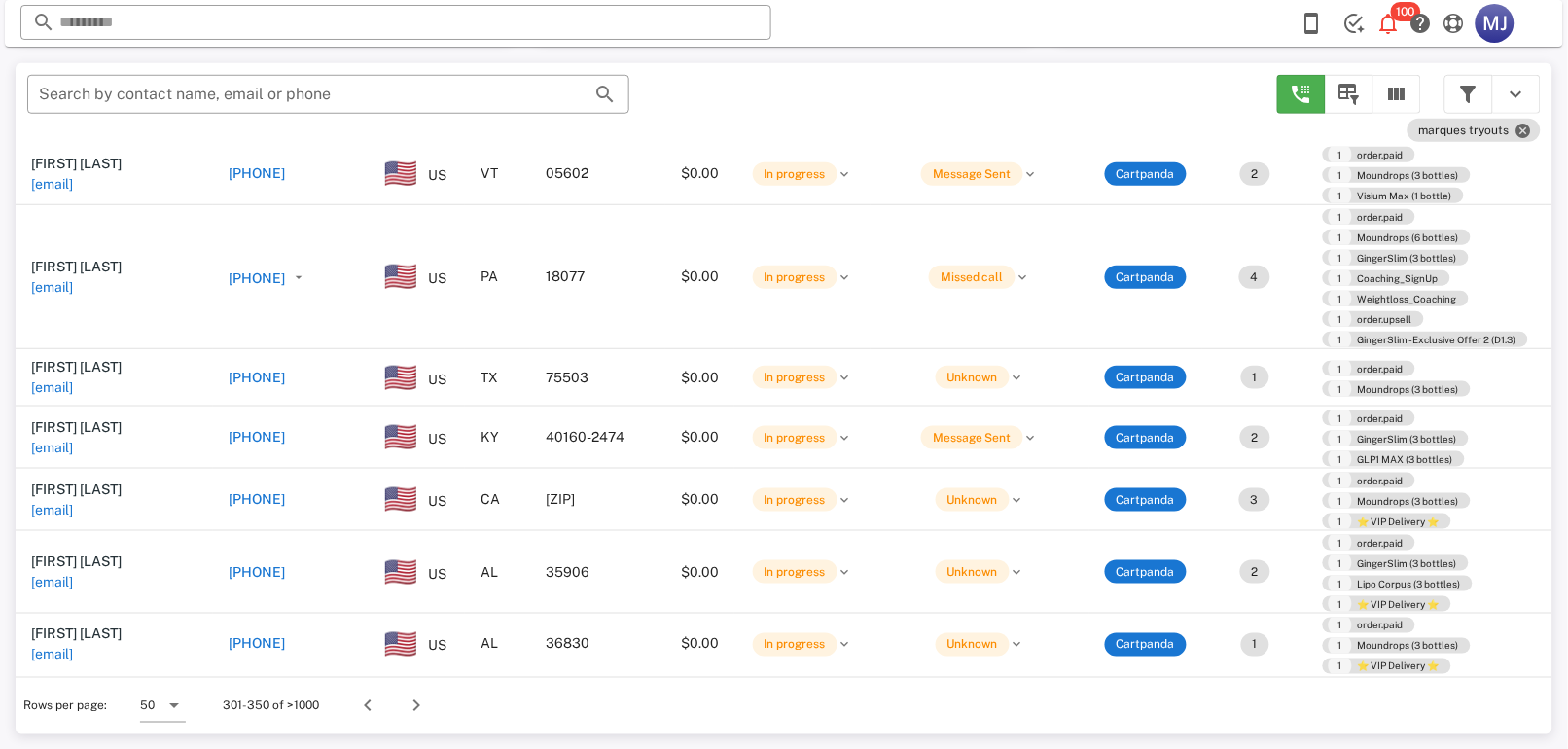 click on "[PHONE]" at bounding box center (257, 377) 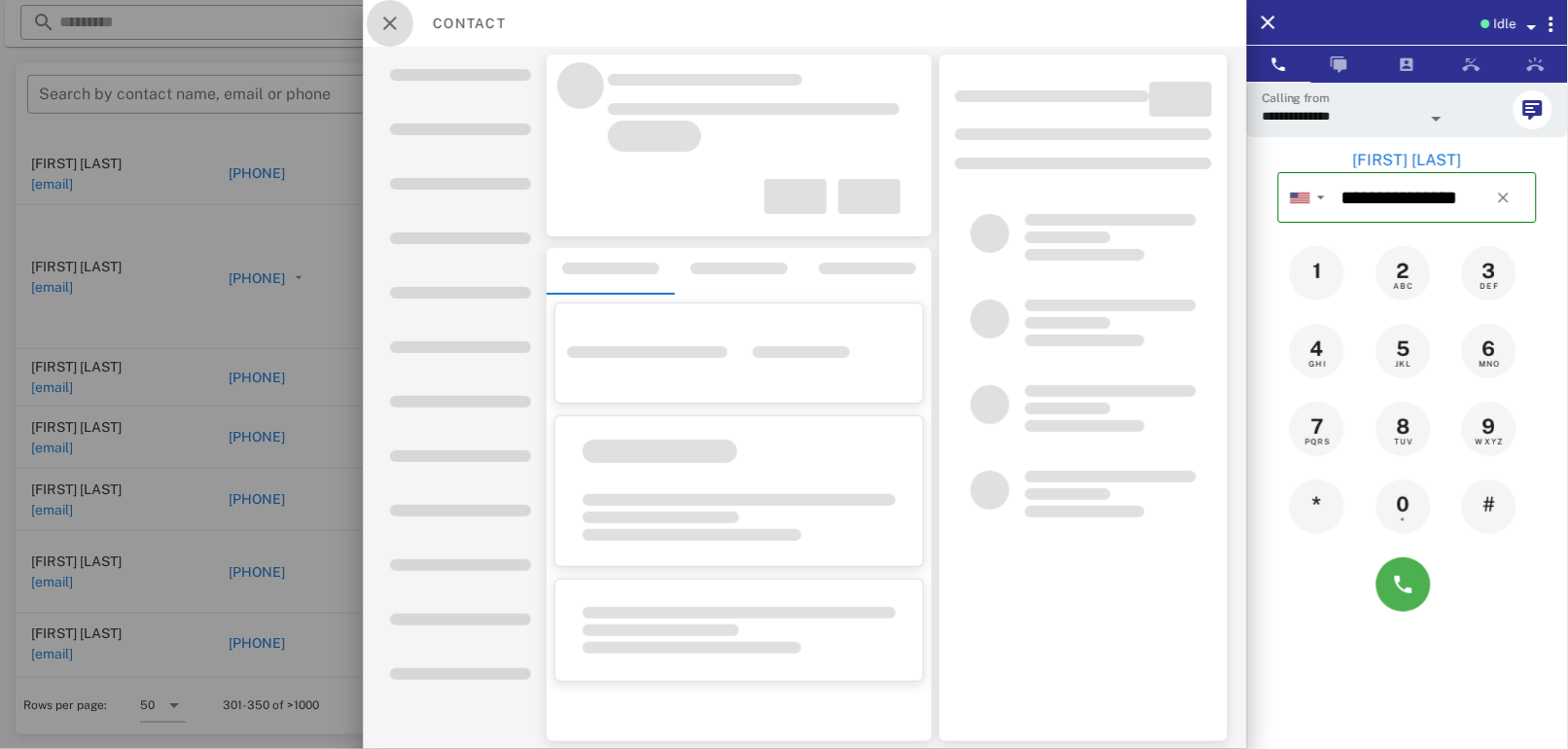 click at bounding box center (390, 23) 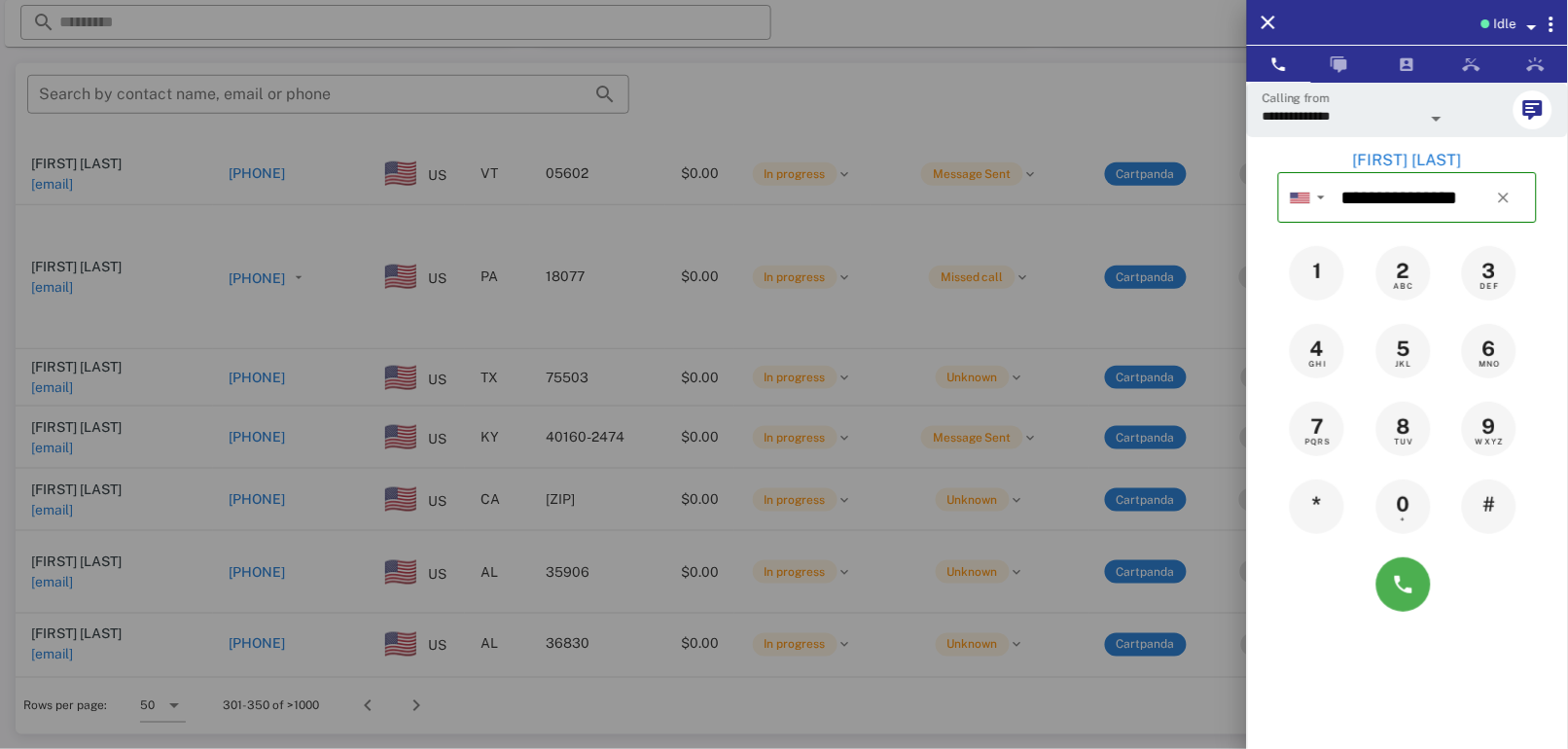 click at bounding box center [784, 374] 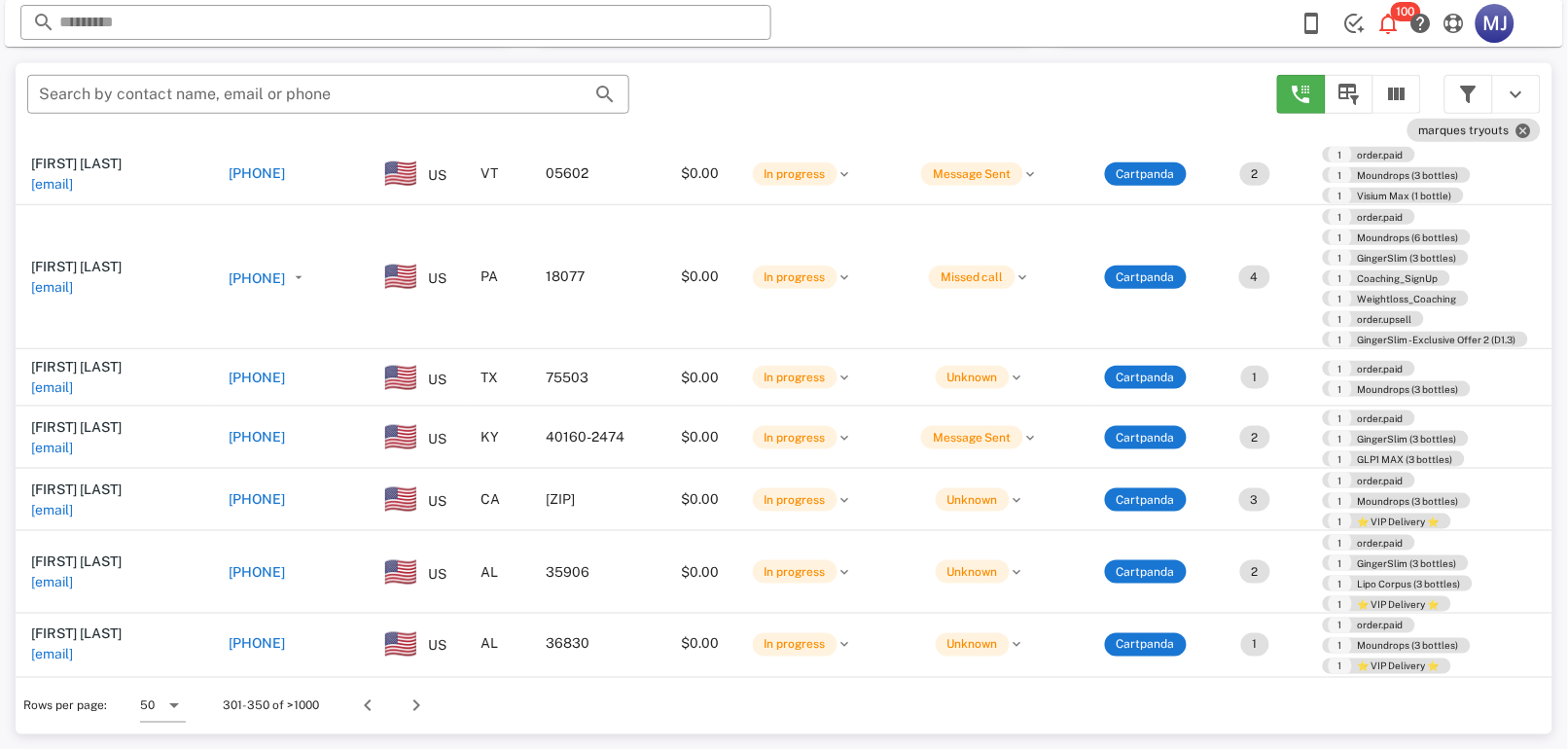 click on "[PHONE]" at bounding box center [291, 377] 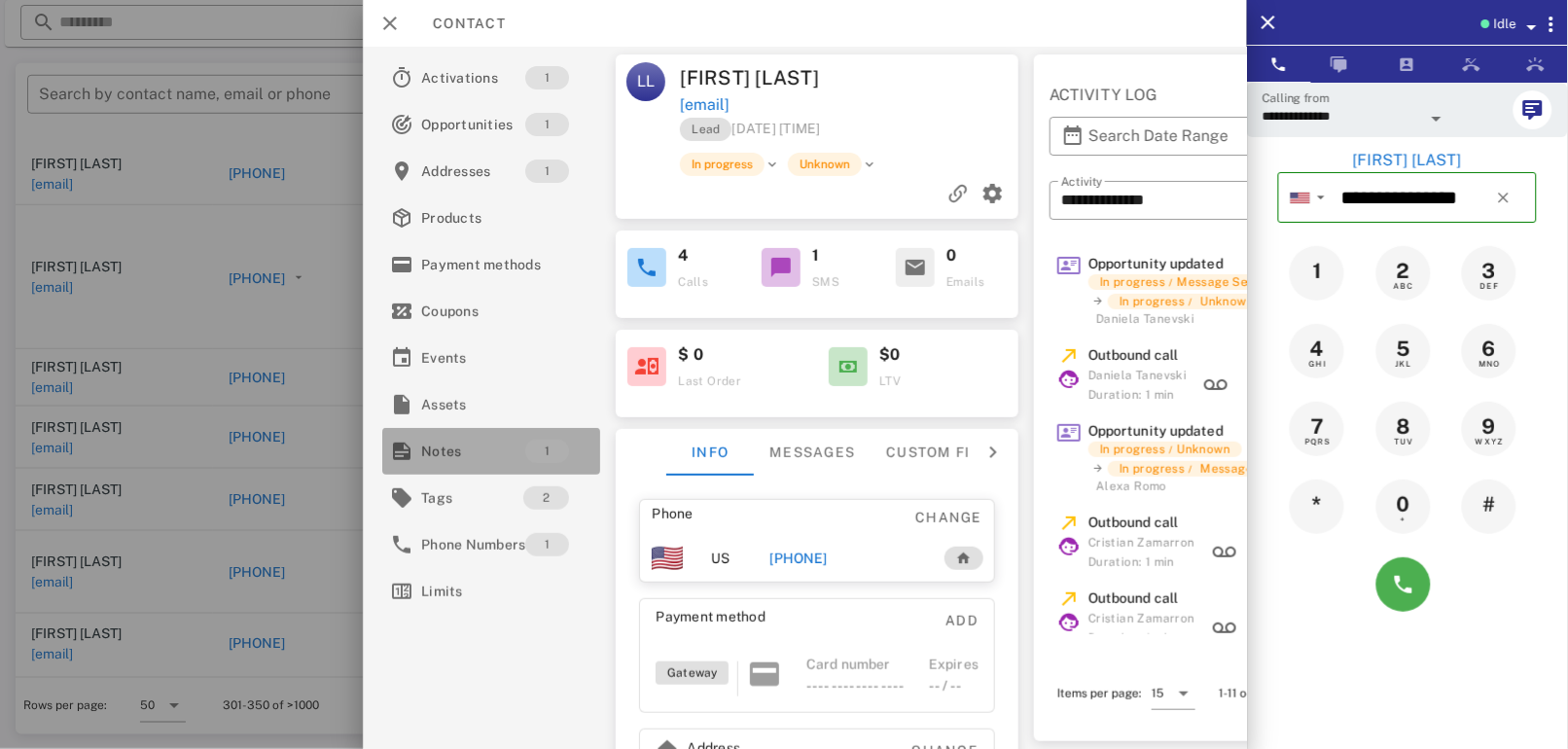 click on "Notes" at bounding box center [473, 451] 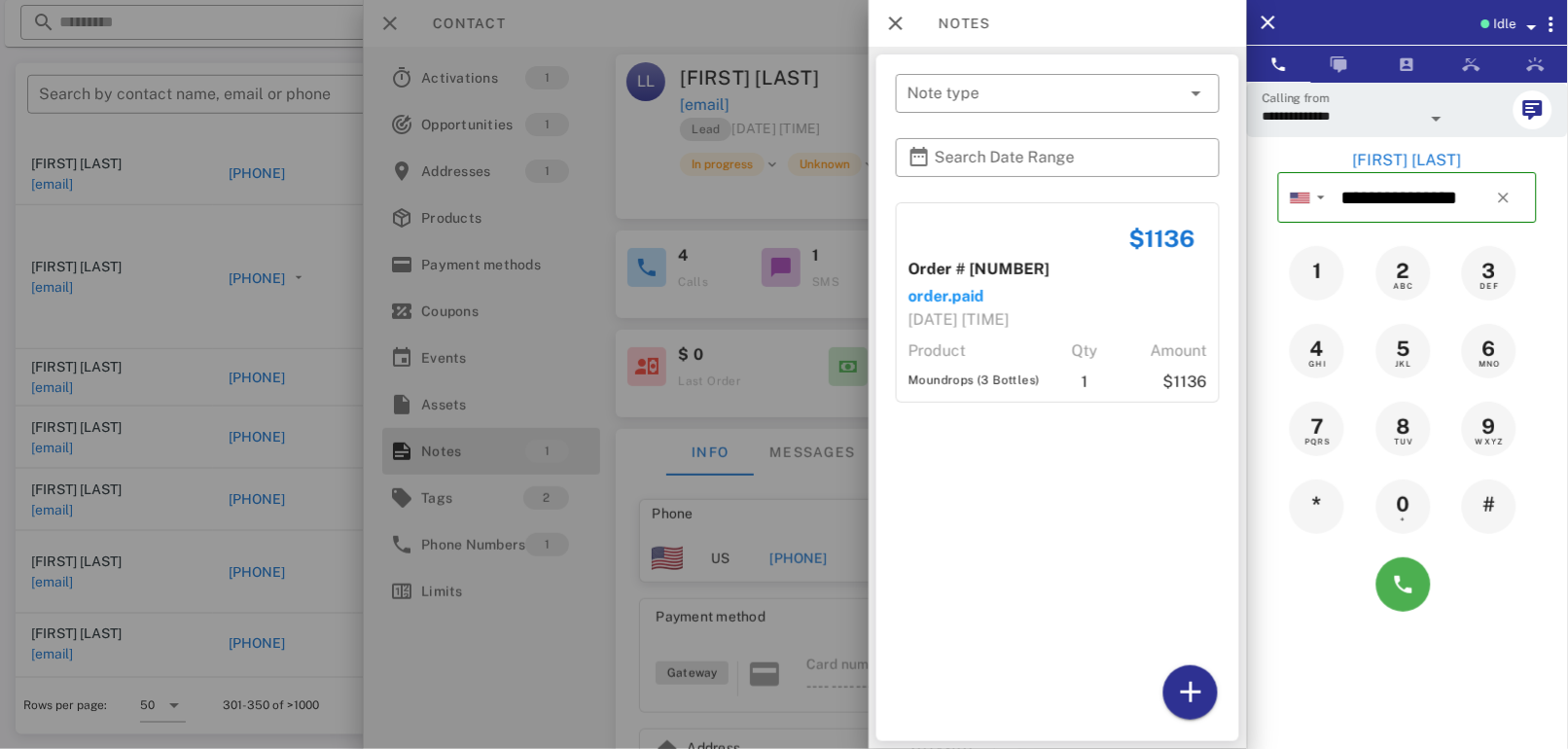 click at bounding box center (784, 374) 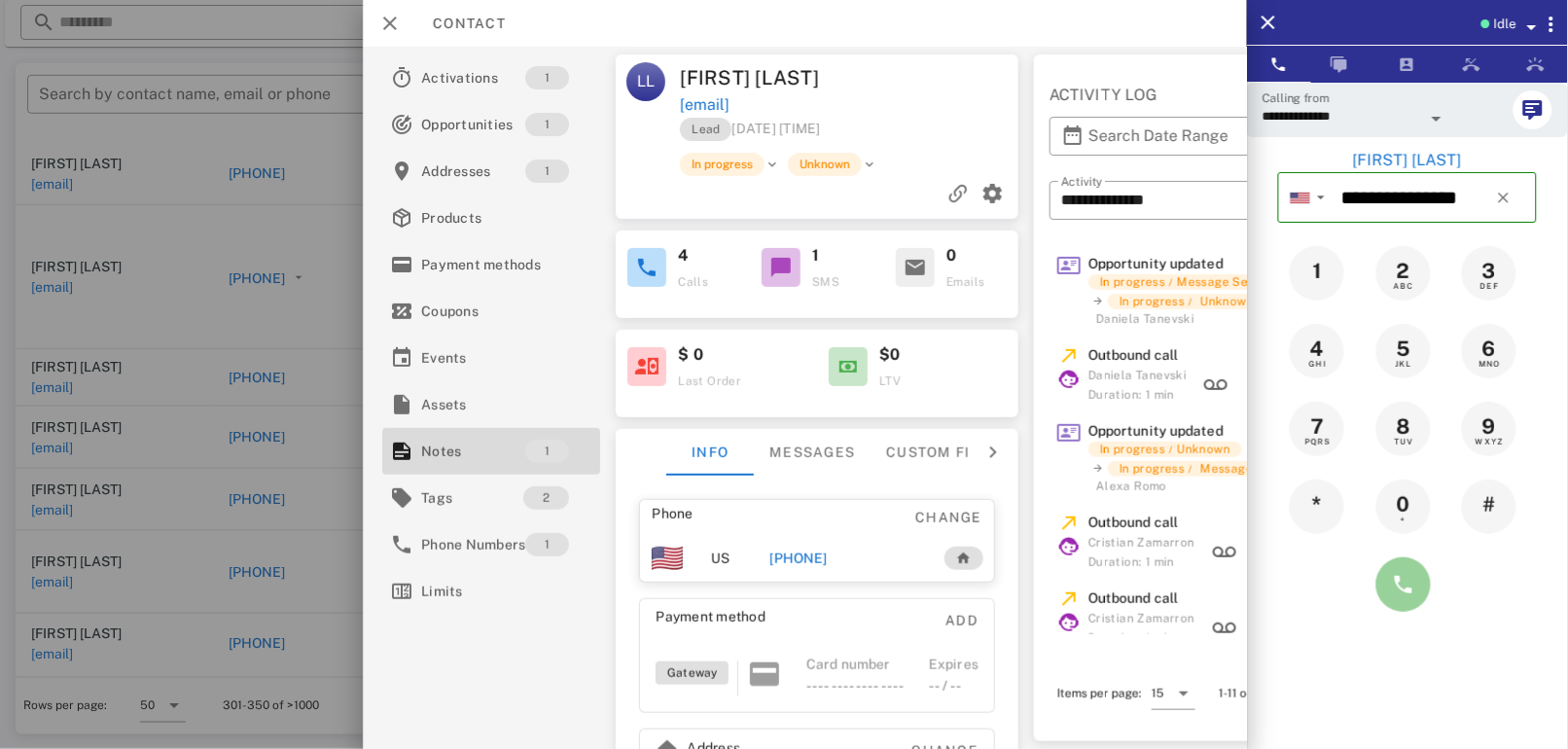 click at bounding box center (1404, 585) 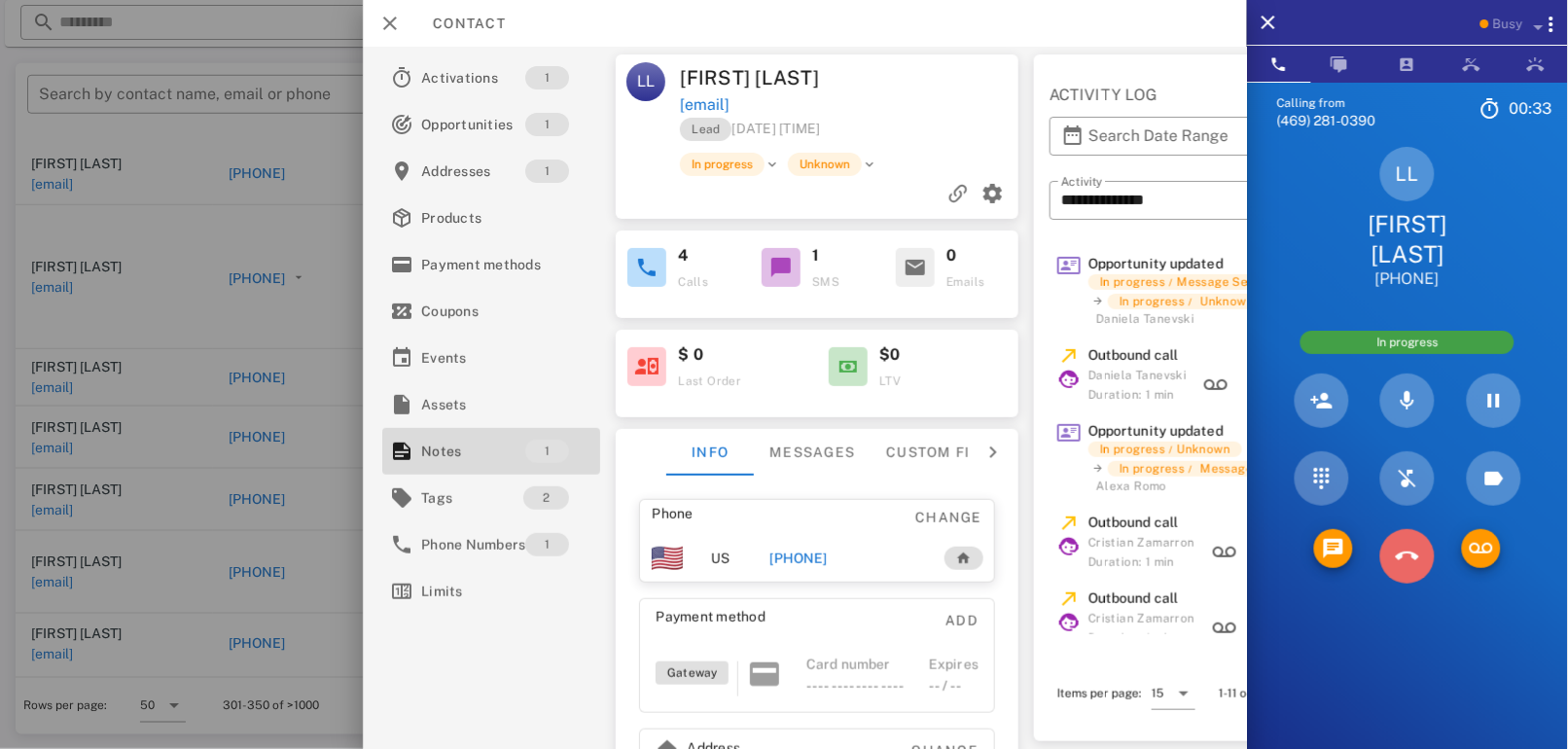click at bounding box center [1408, 556] 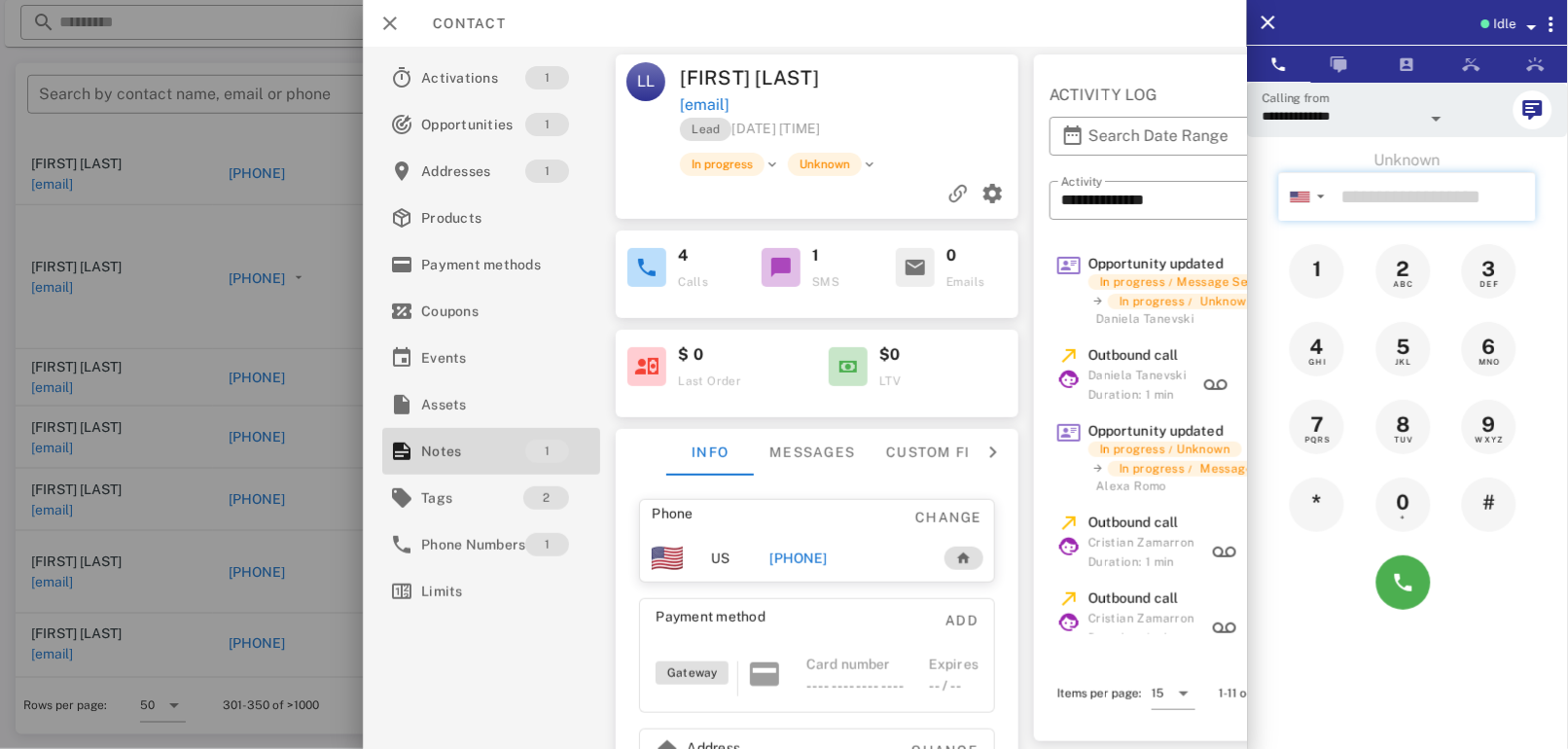 click at bounding box center [1435, 196] 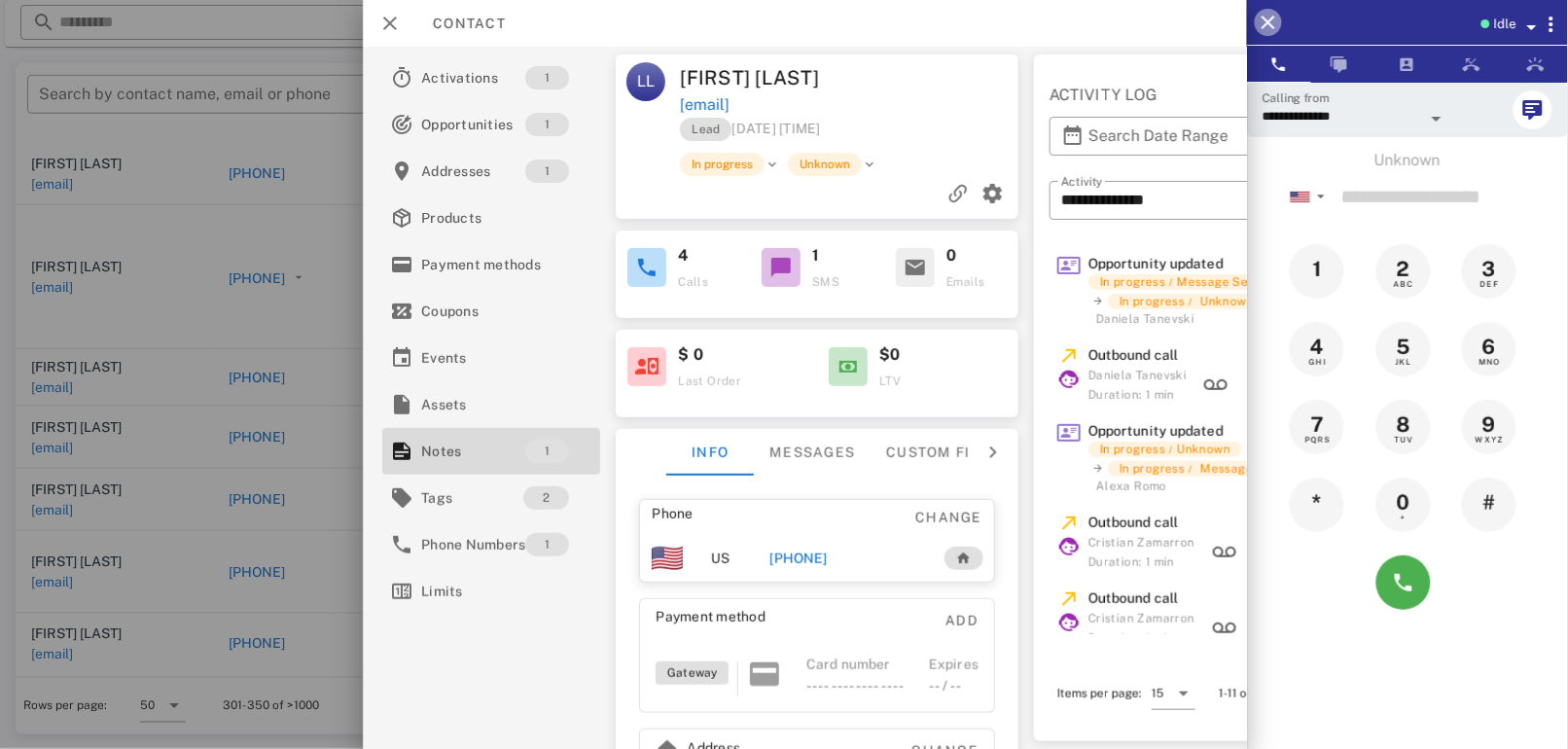 click at bounding box center (1268, 22) 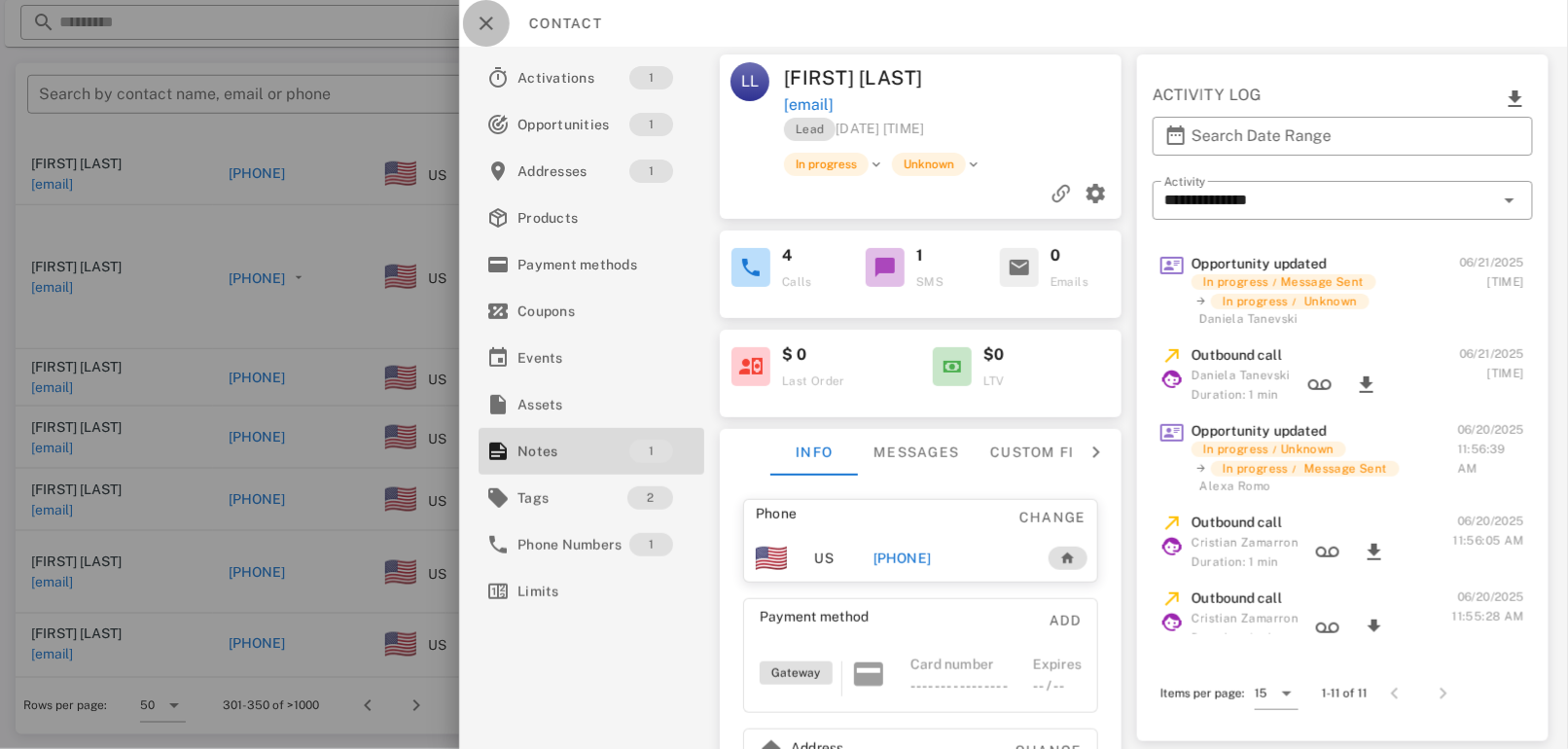 click at bounding box center [486, 23] 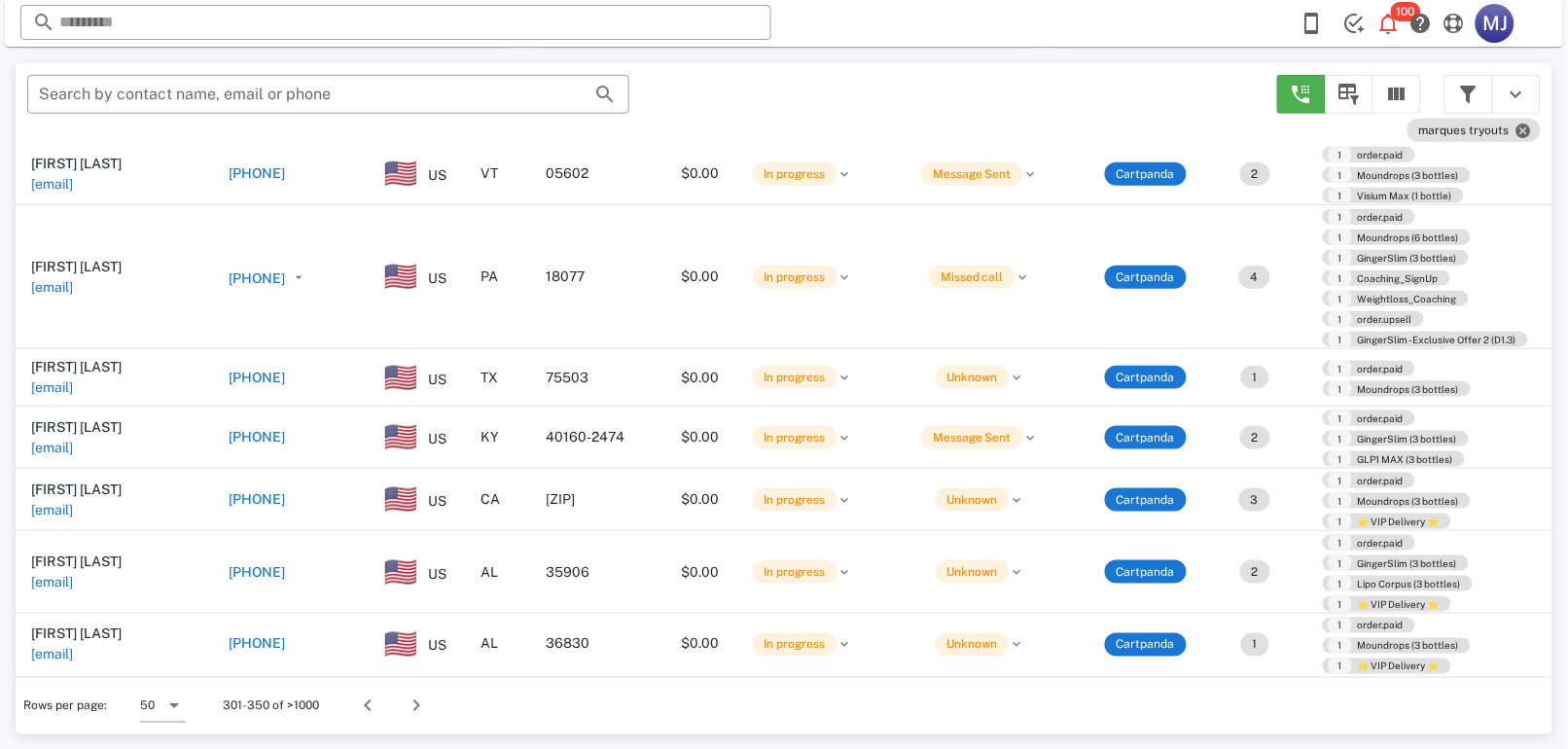 click on "[PHONE]" at bounding box center [257, 644] 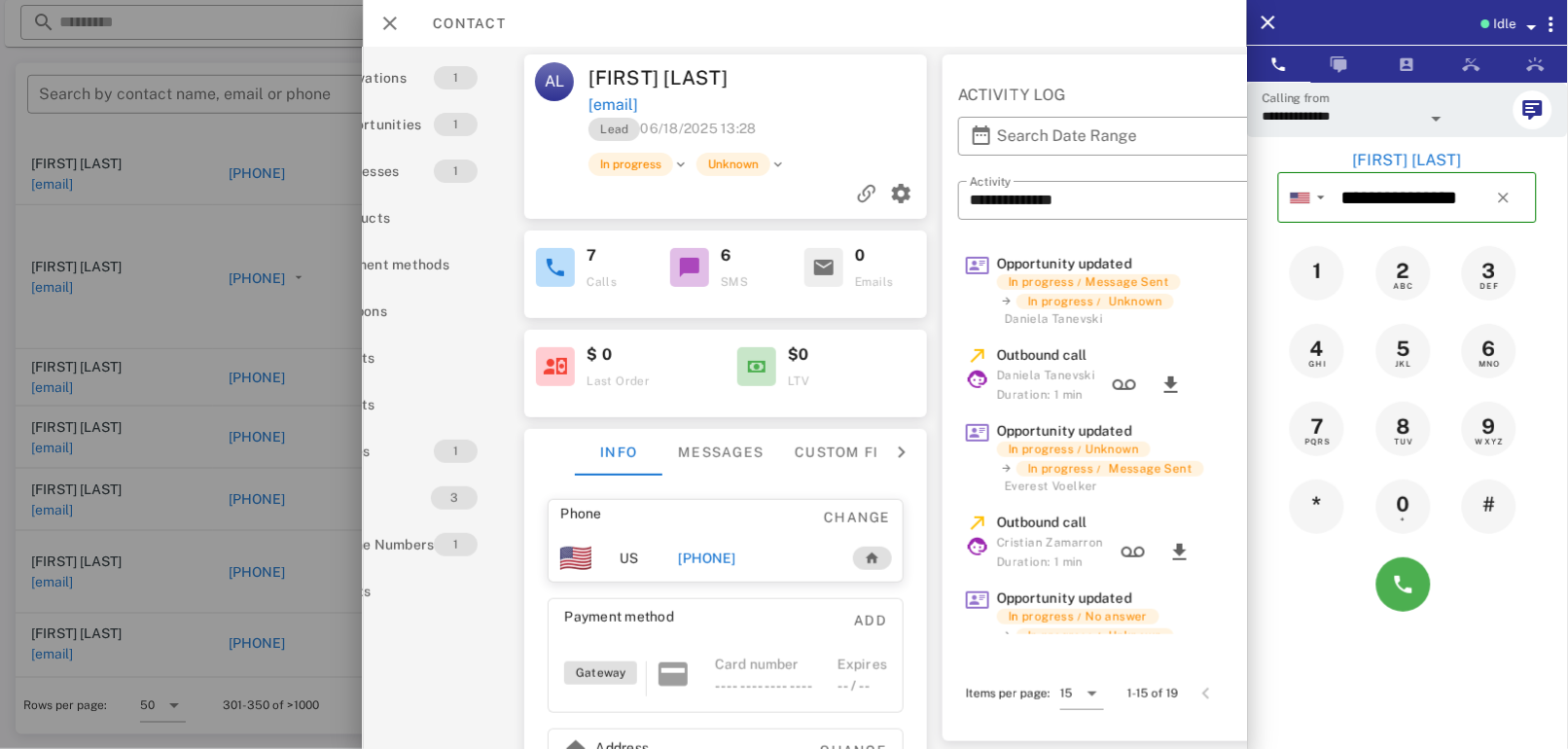 scroll, scrollTop: 0, scrollLeft: 0, axis: both 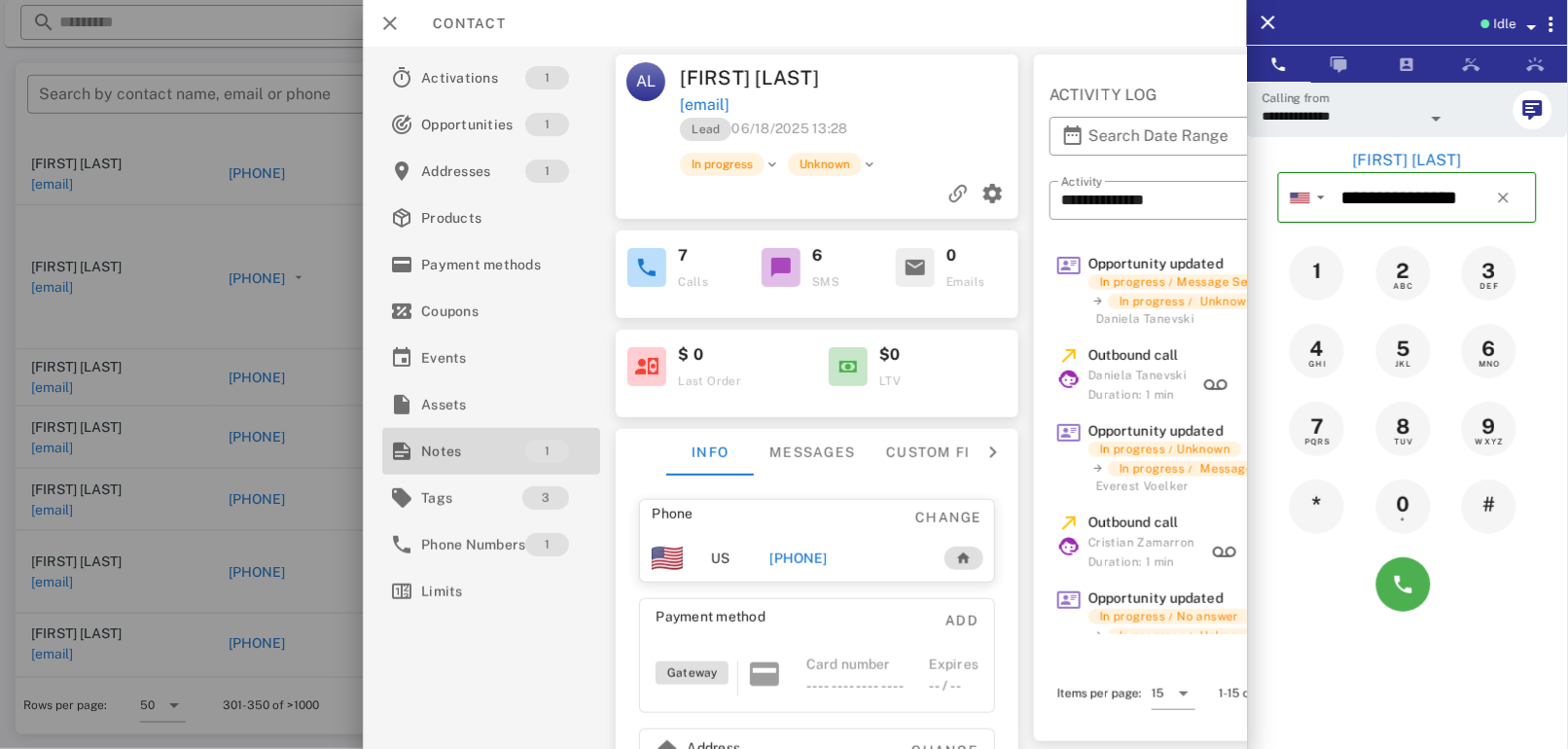 click on "1" at bounding box center (548, 451) 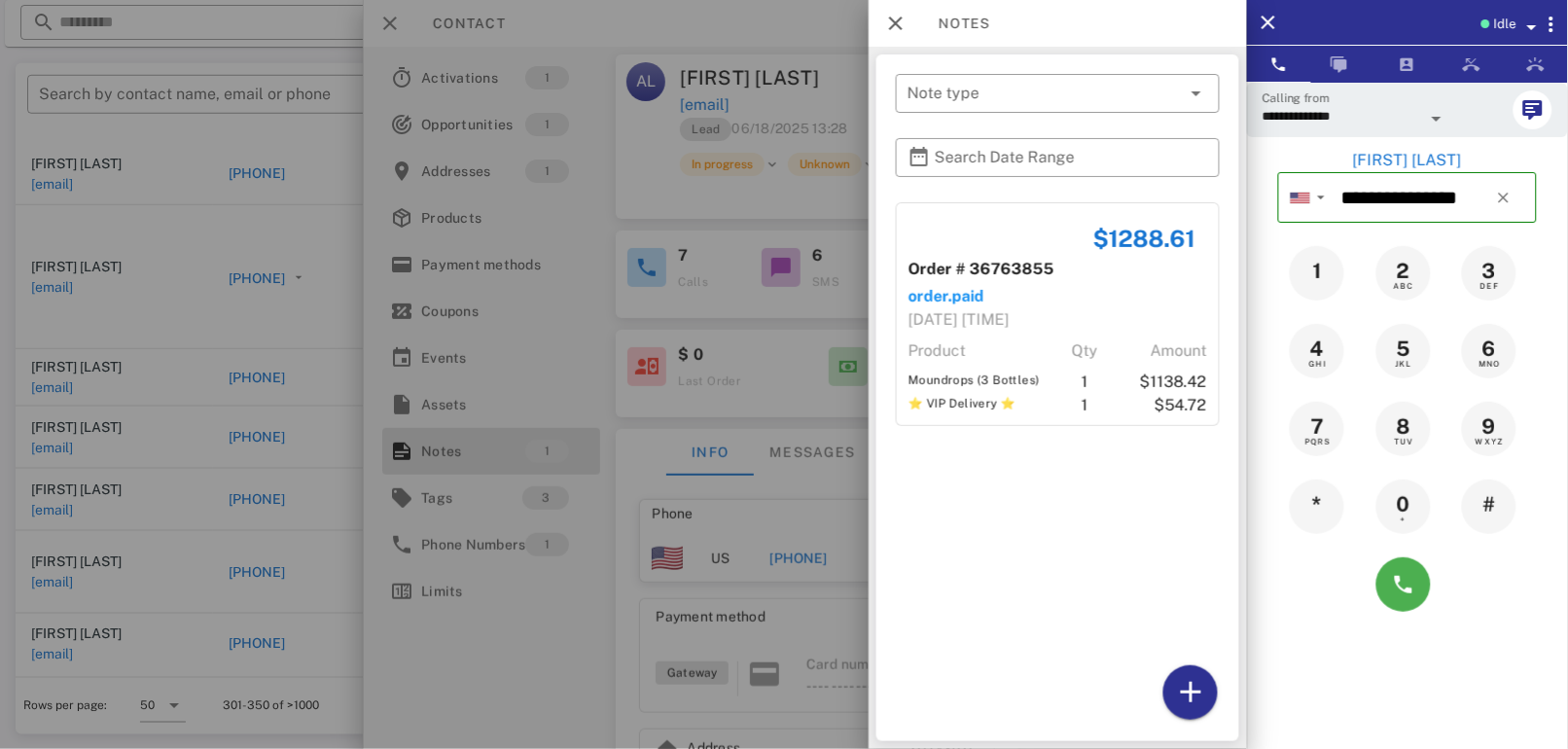 click at bounding box center [784, 374] 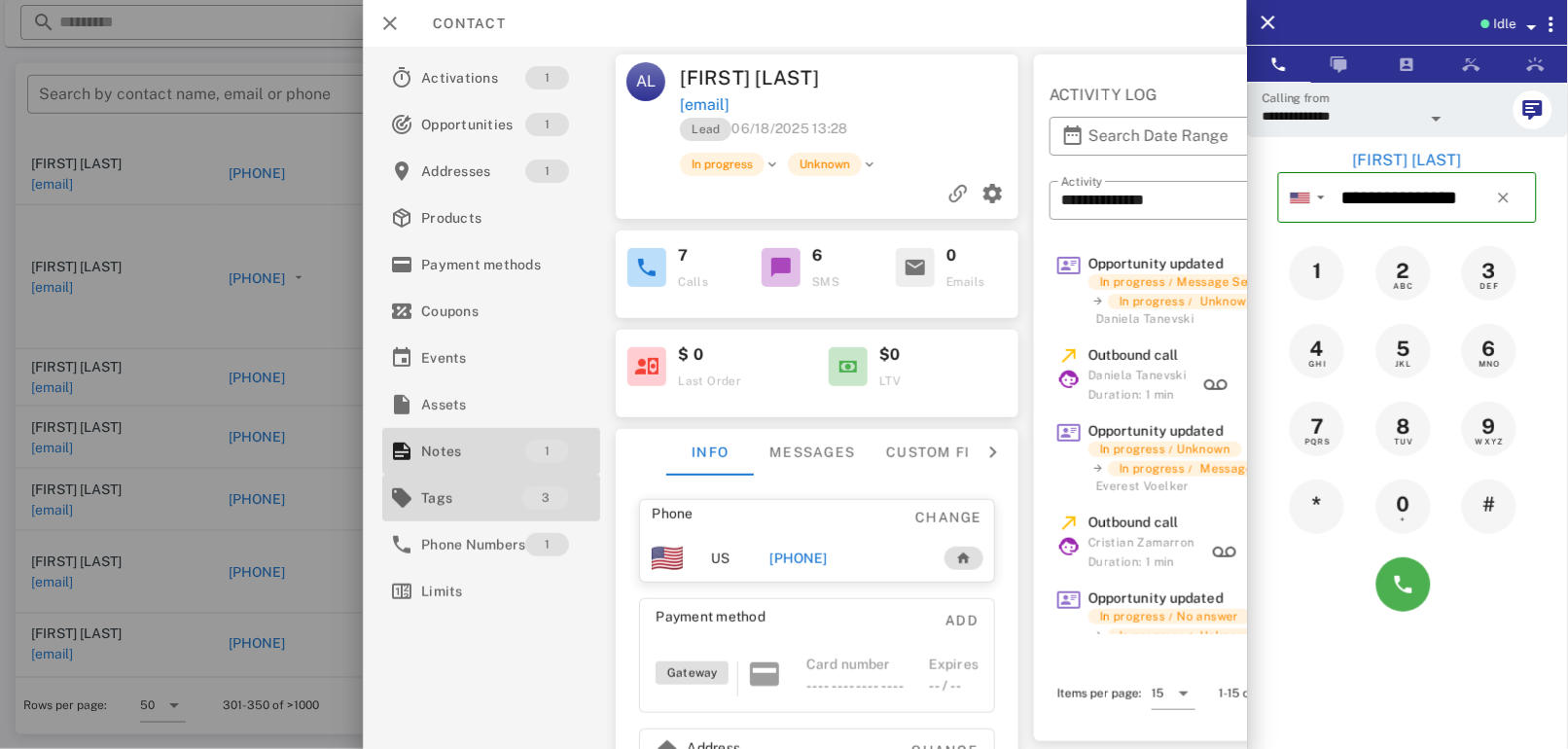click on "3" at bounding box center (547, 498) 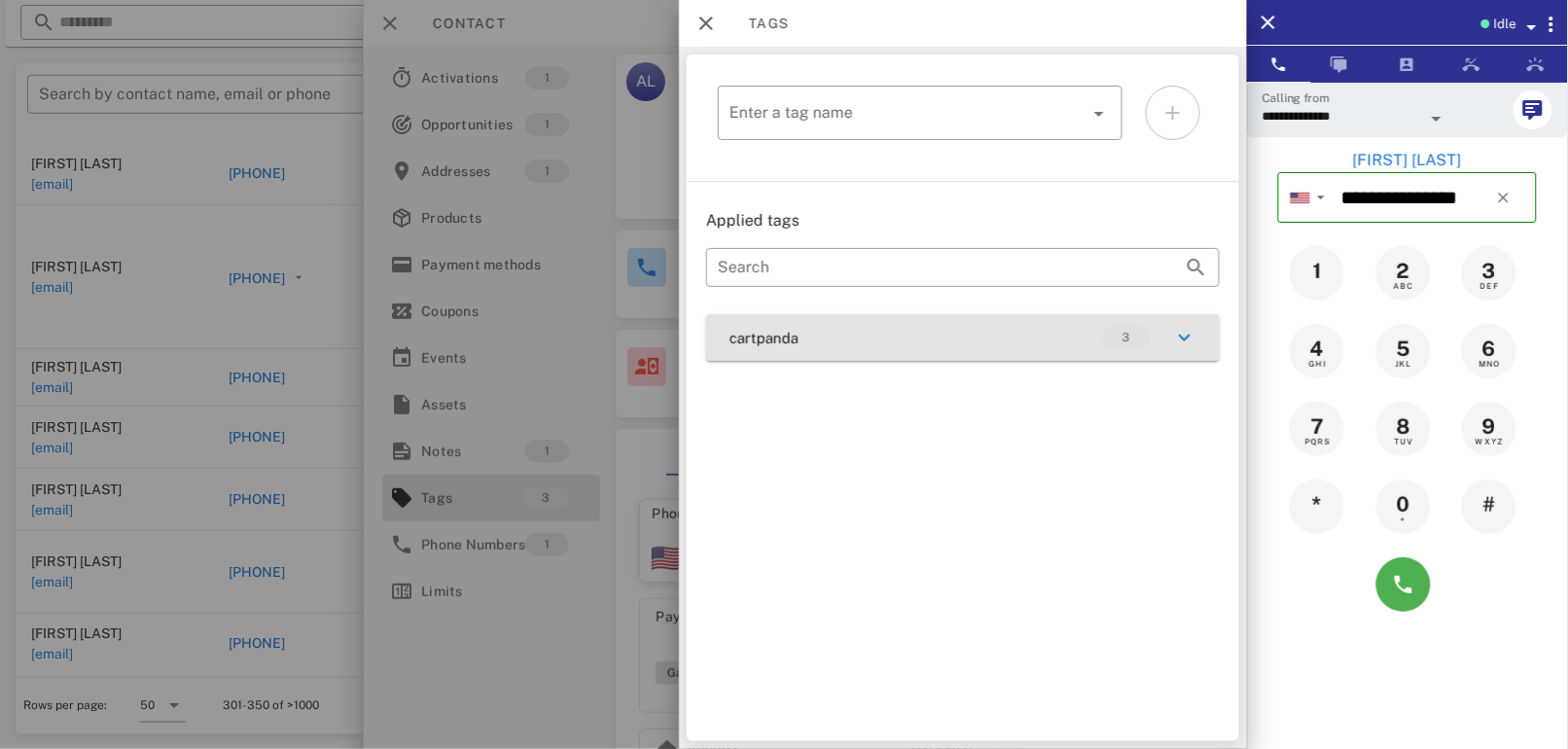 click on "cartpanda  3" at bounding box center (963, 338) 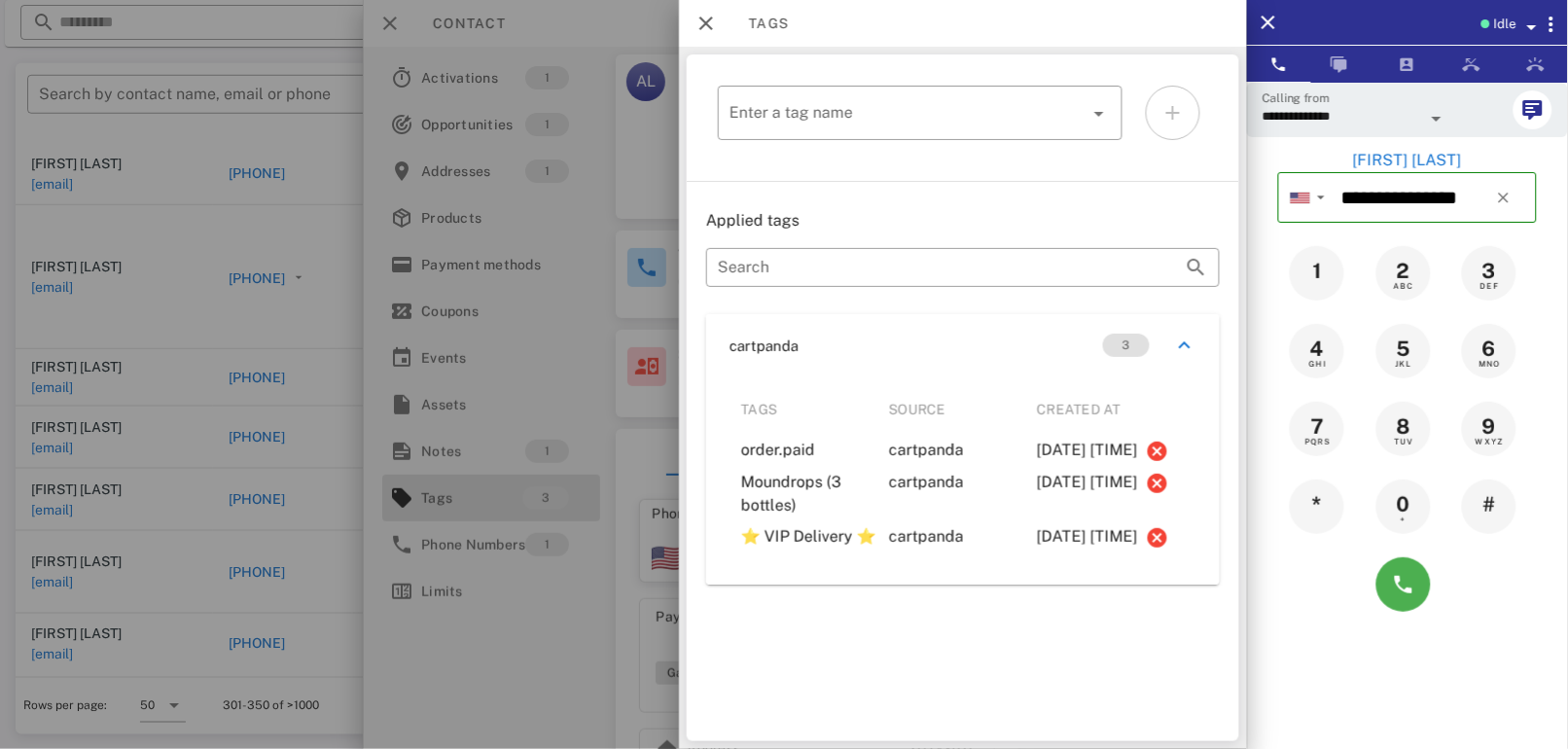 click at bounding box center [784, 374] 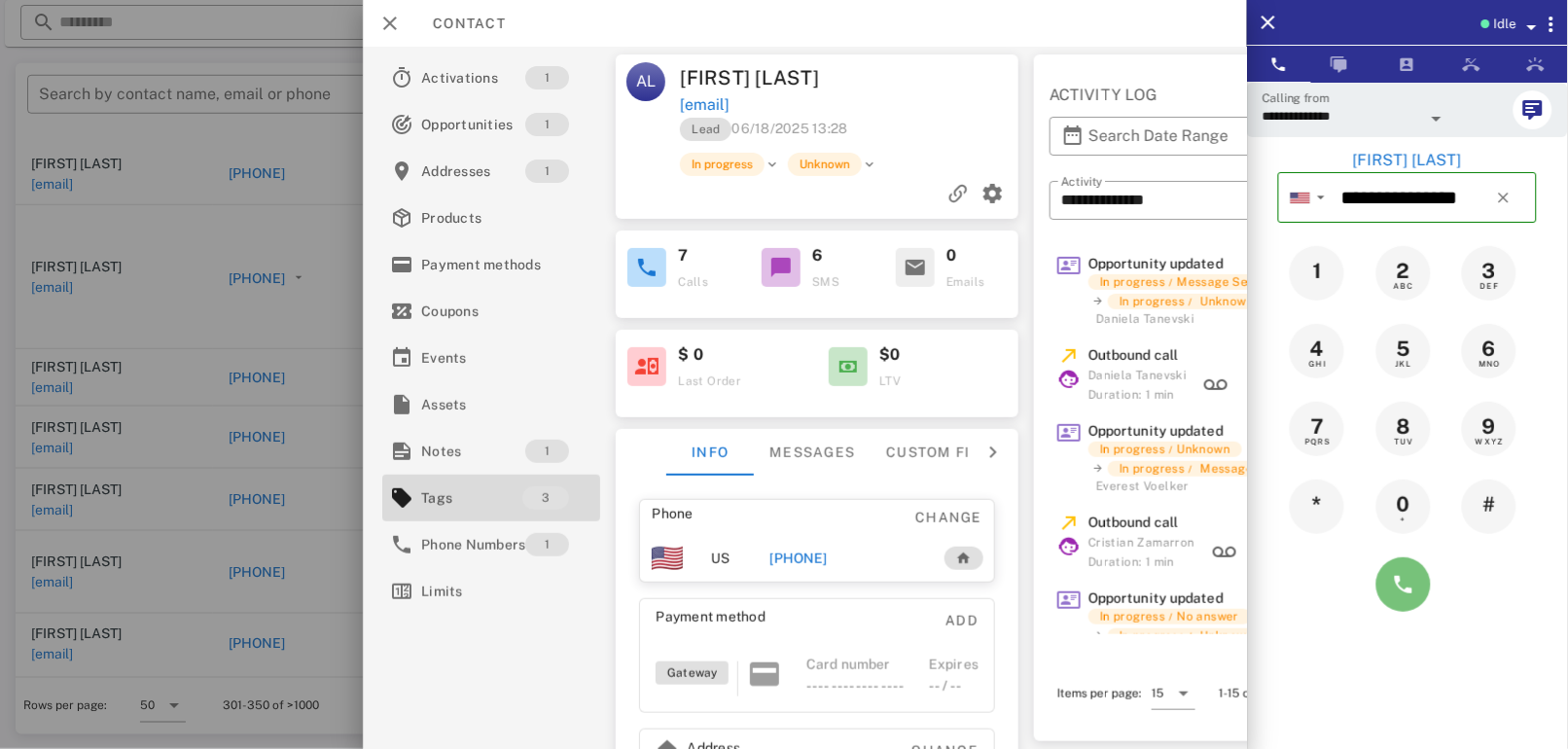 click at bounding box center [1404, 585] 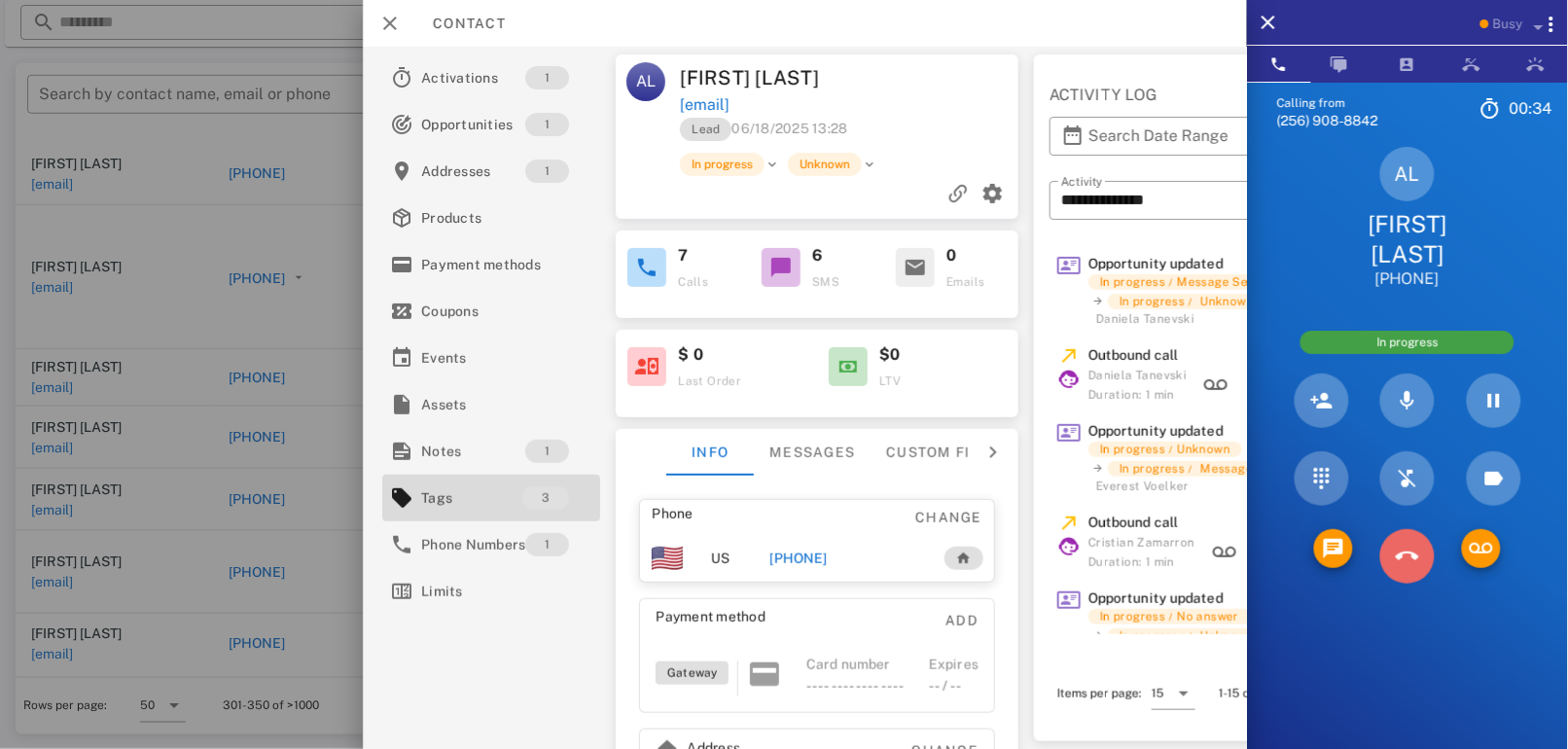 click at bounding box center [1408, 556] 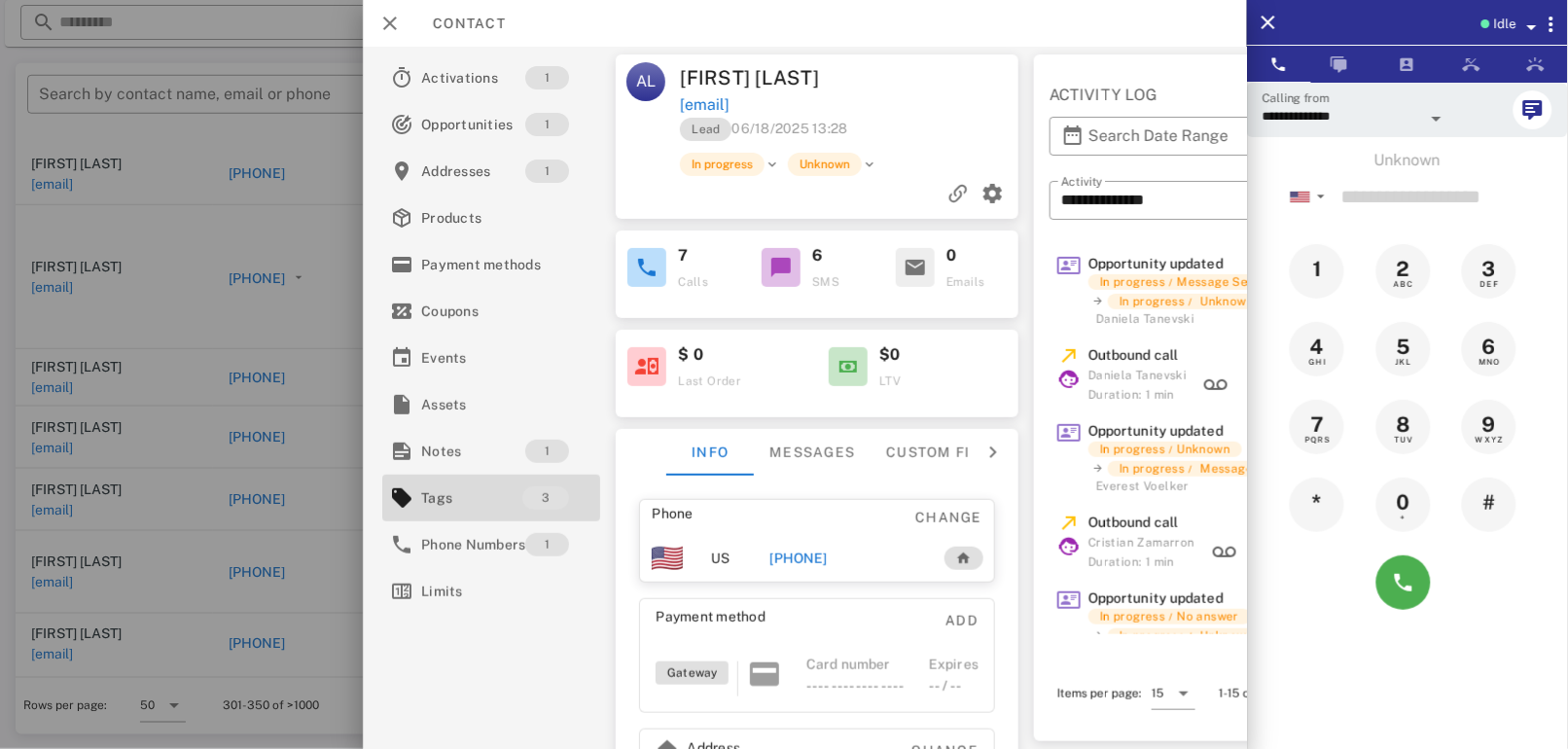 click at bounding box center [784, 374] 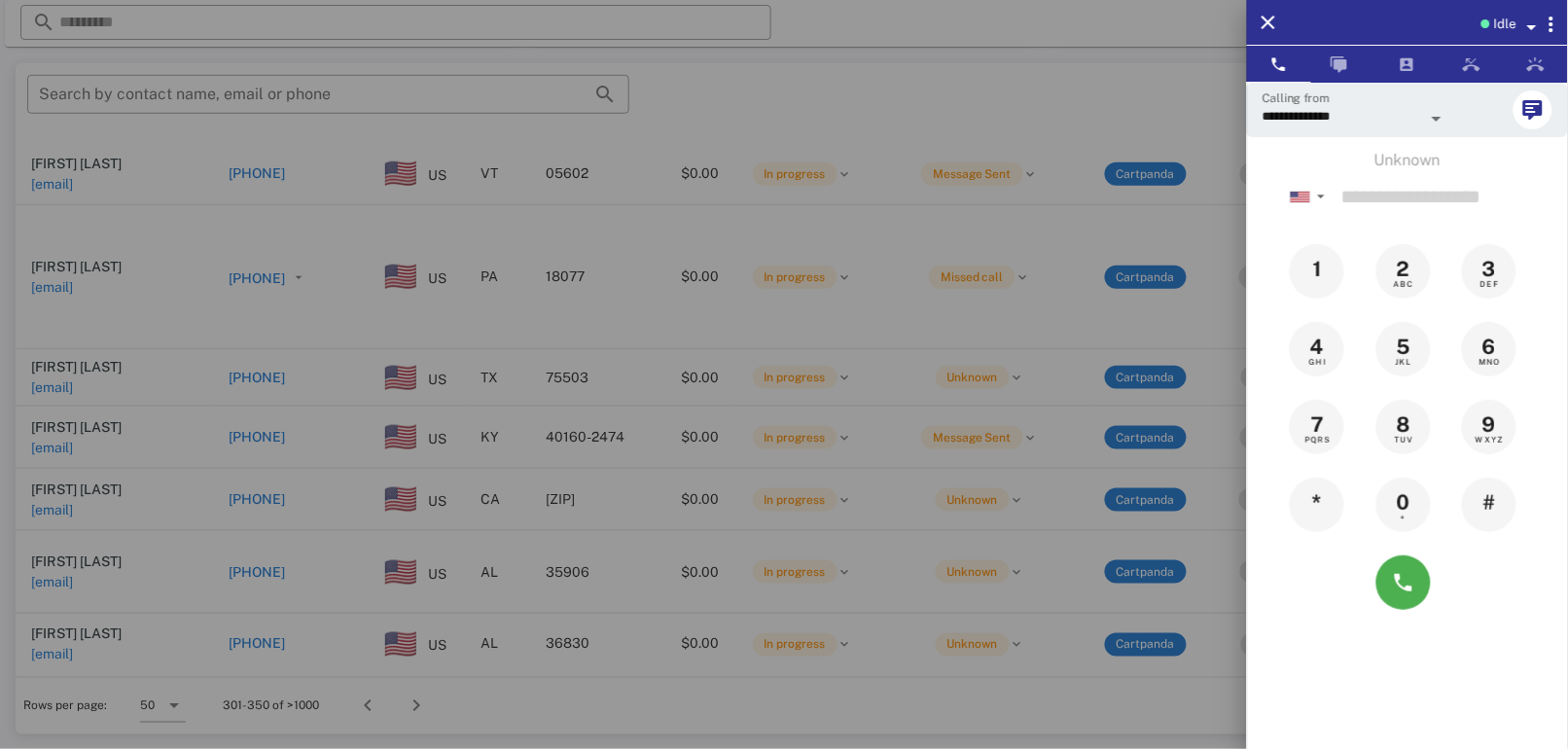 click at bounding box center (784, 374) 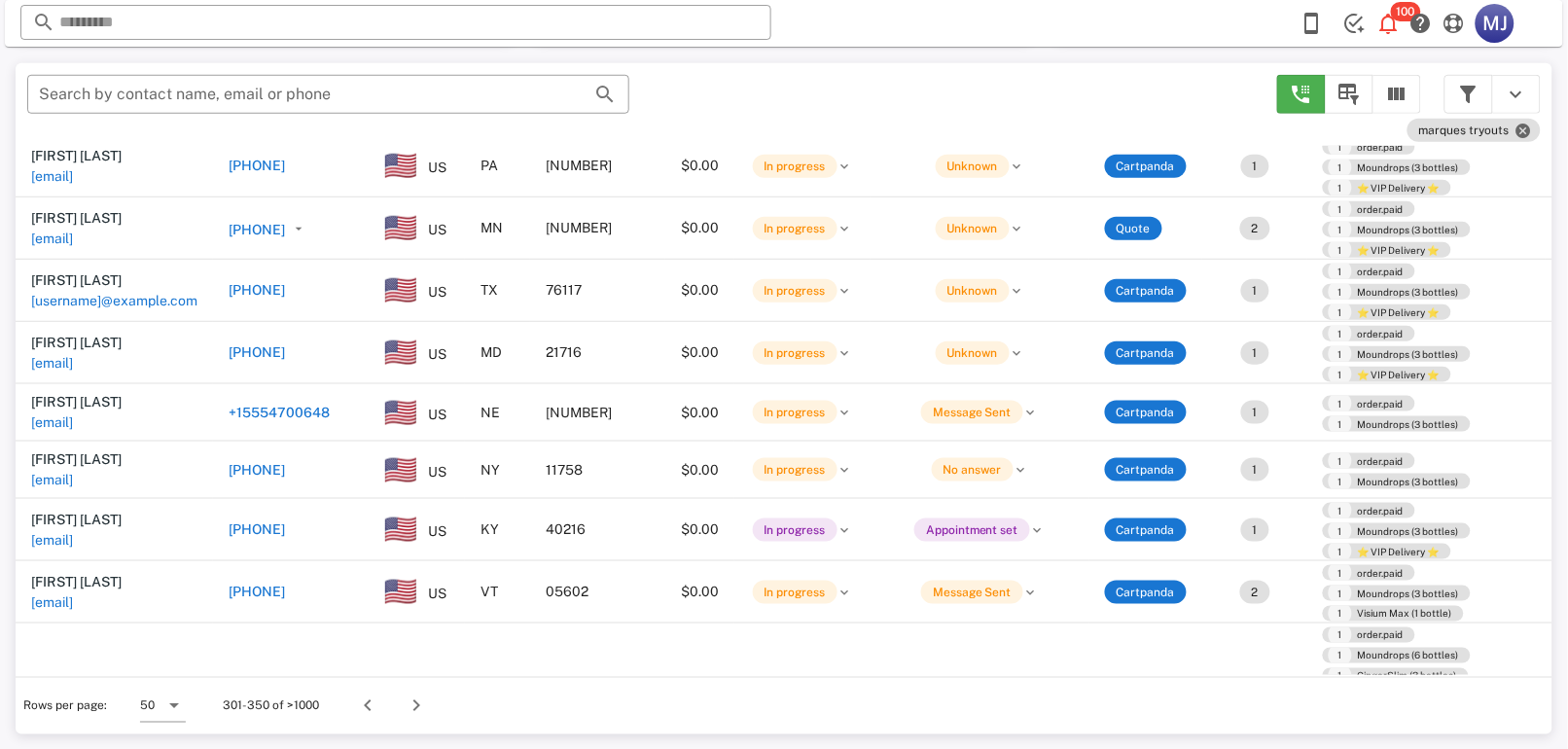 scroll, scrollTop: 3141, scrollLeft: 0, axis: vertical 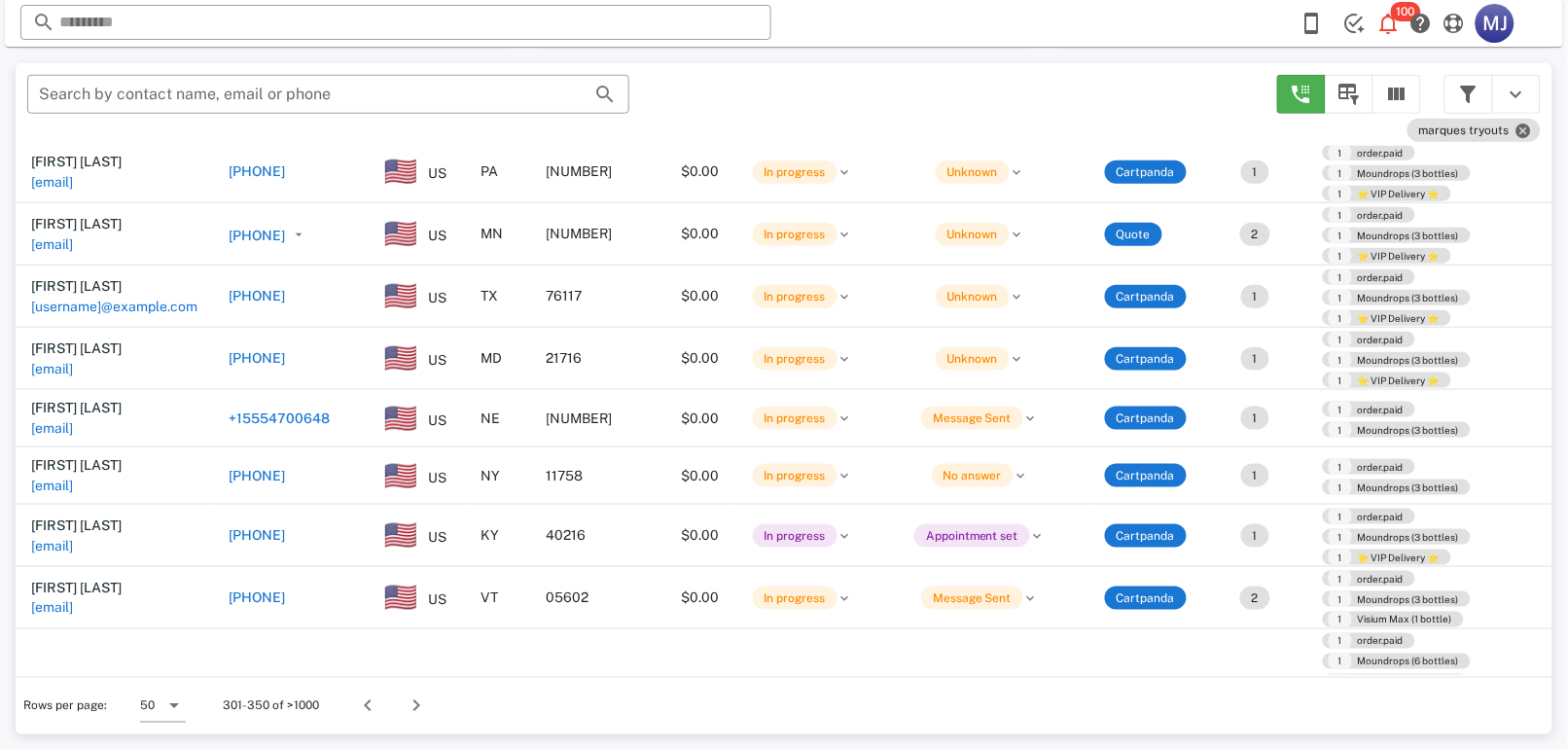 click on "[PHONE]" at bounding box center (257, 535) 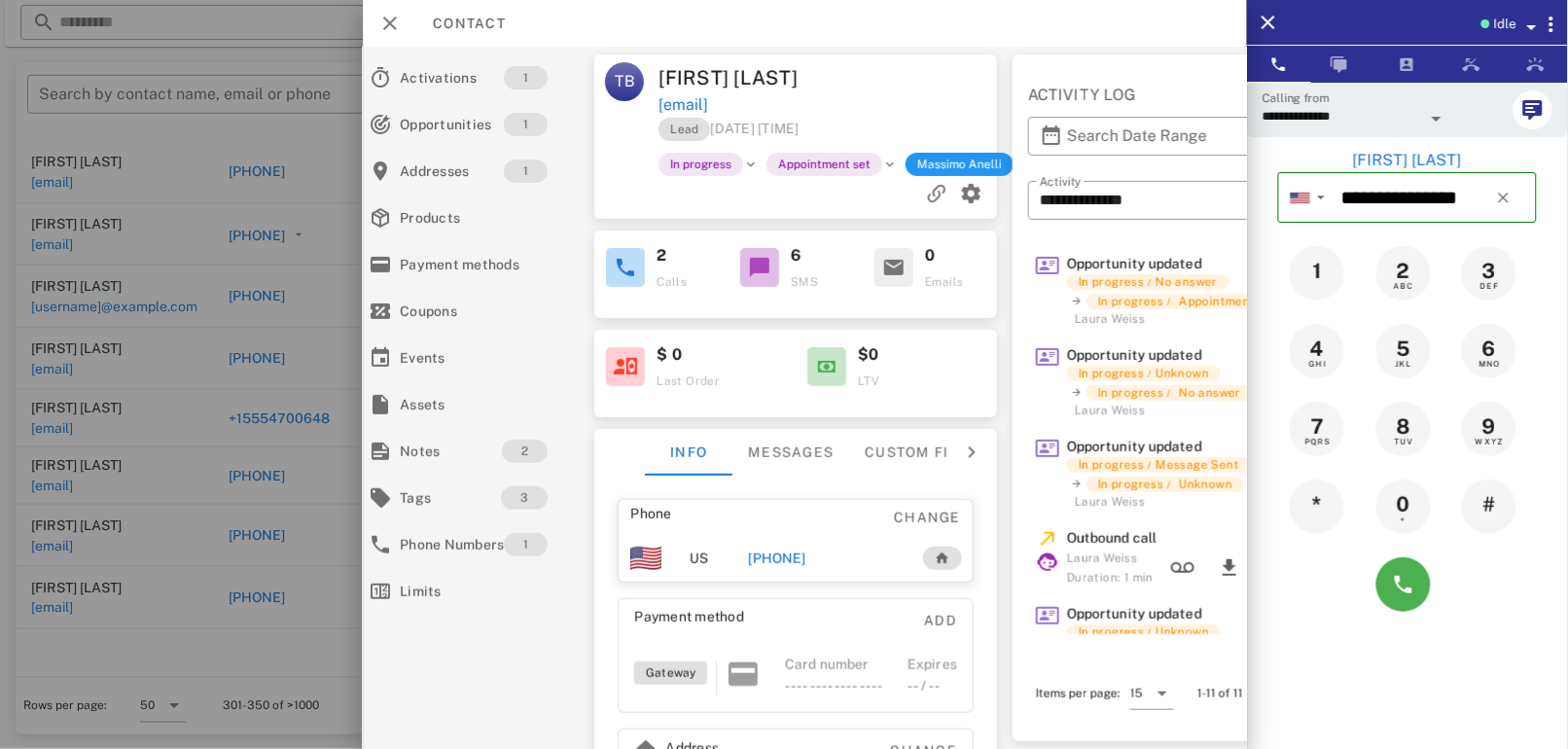 scroll, scrollTop: 0, scrollLeft: 0, axis: both 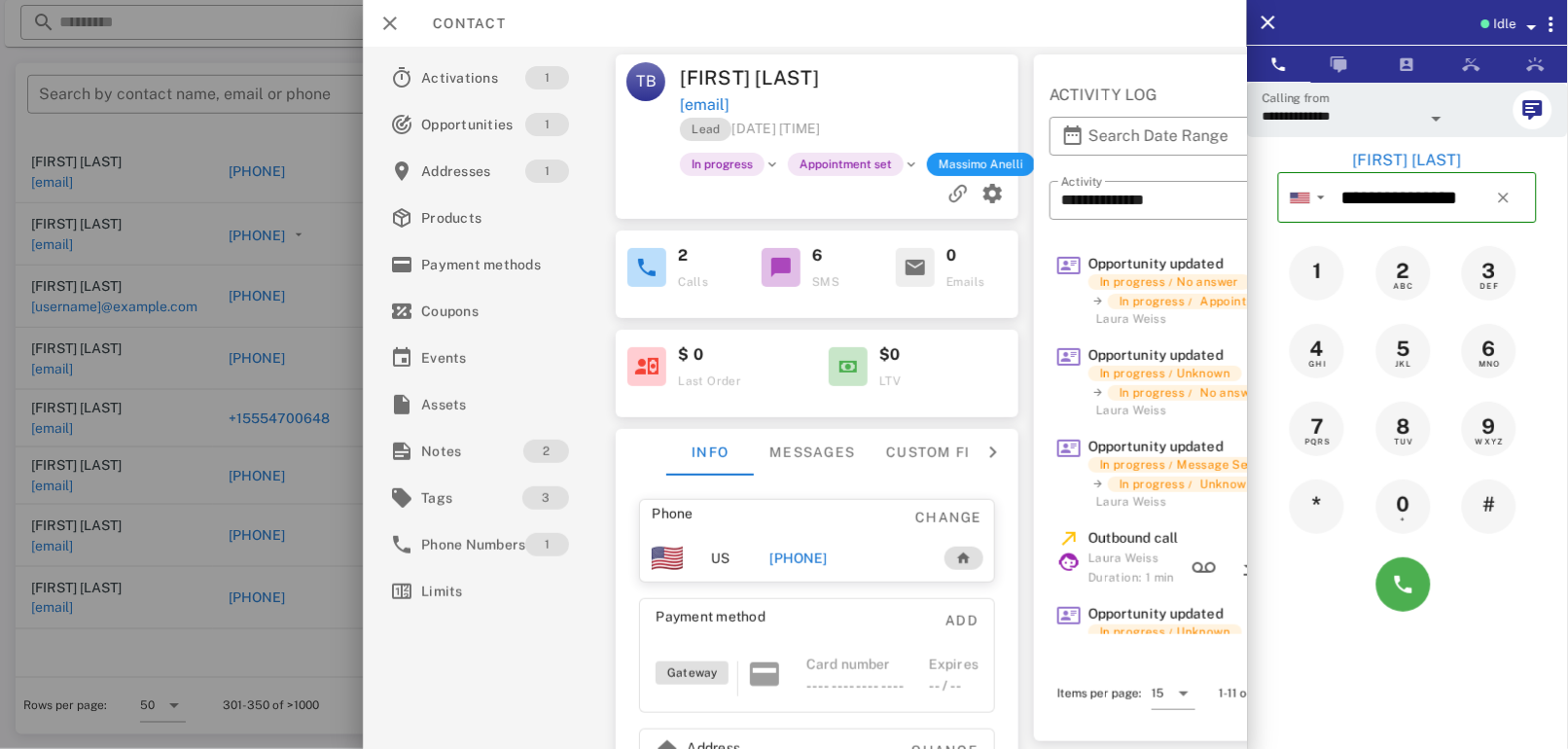 click at bounding box center (784, 374) 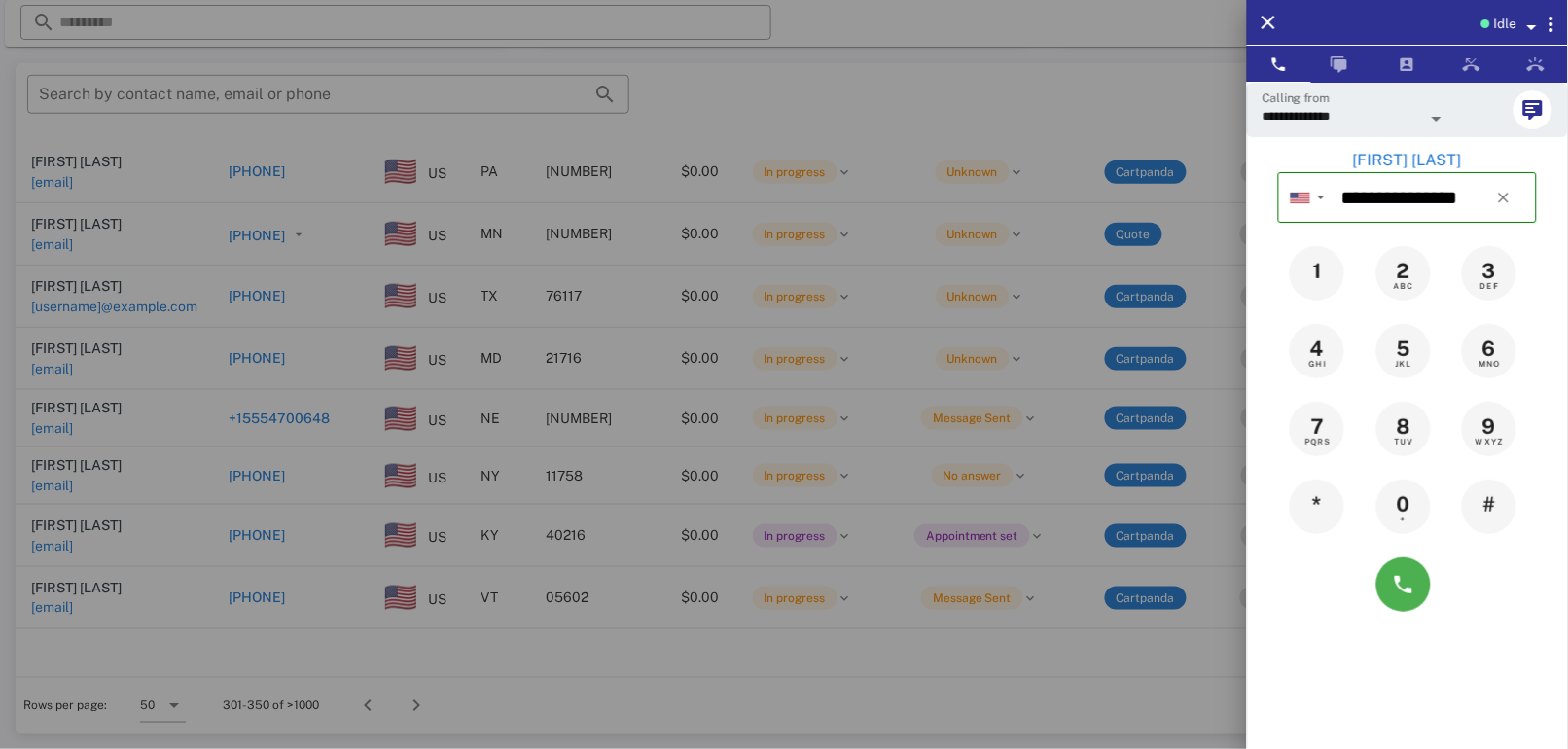 click at bounding box center (784, 374) 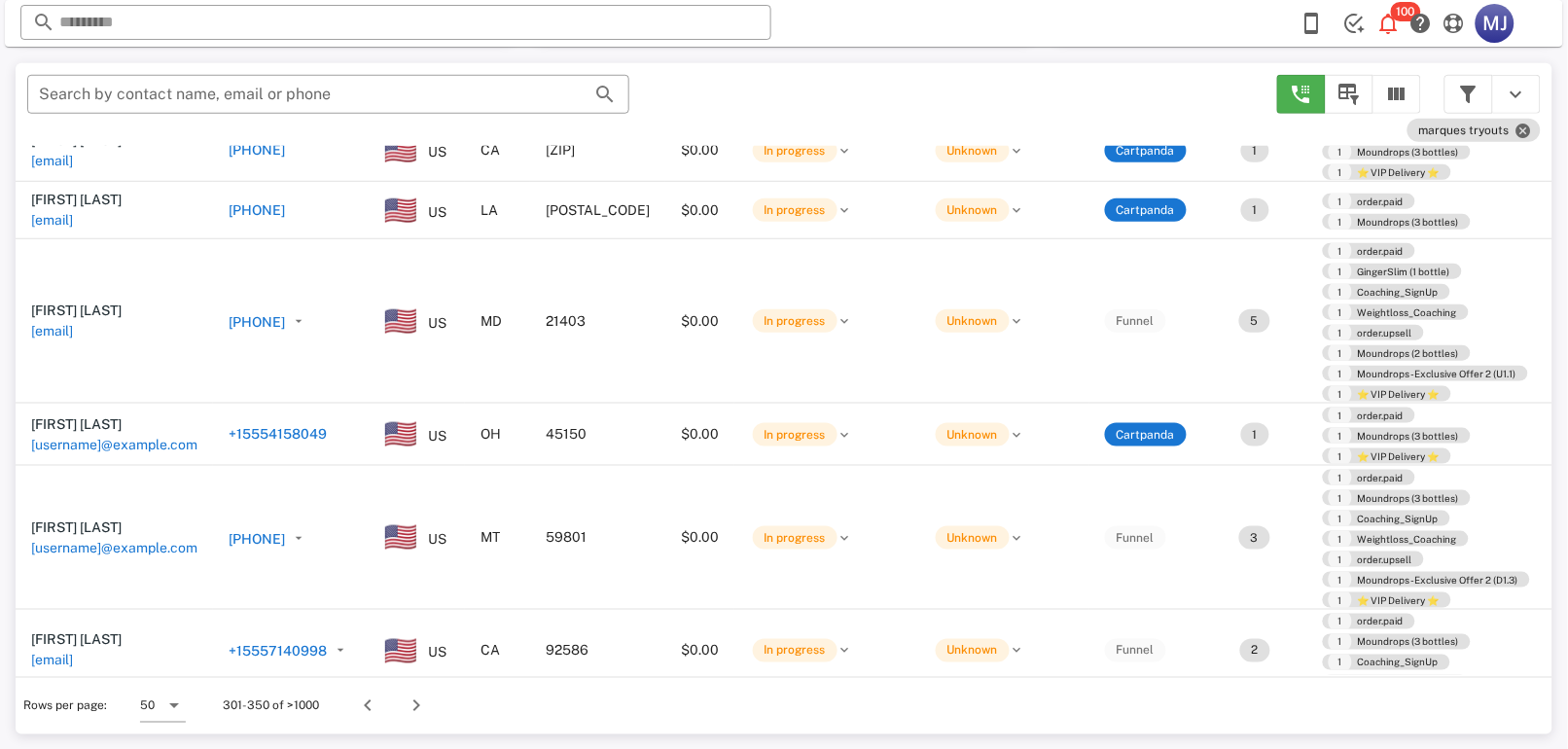 scroll, scrollTop: 2470, scrollLeft: 0, axis: vertical 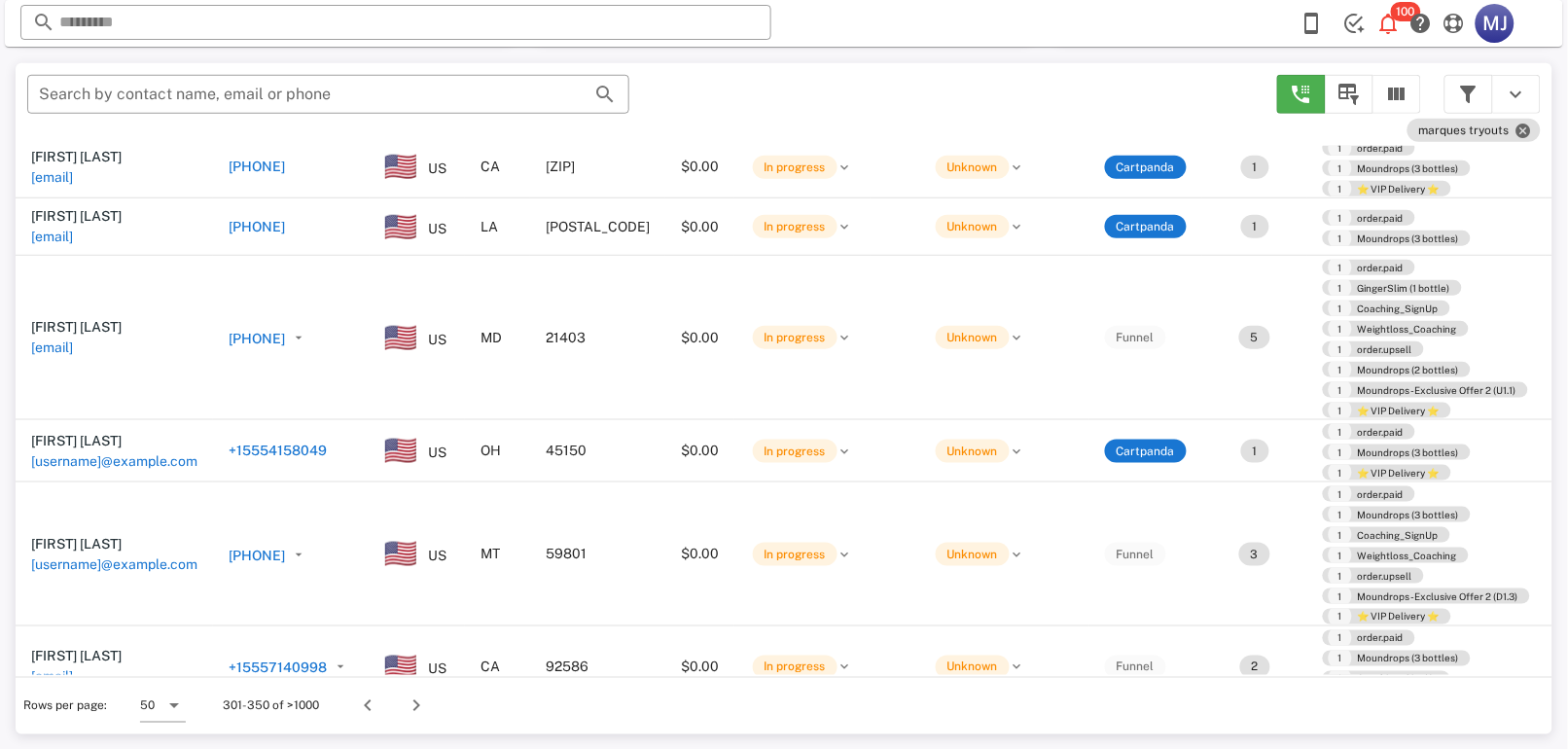 click on "[PHONE]" at bounding box center [257, 555] 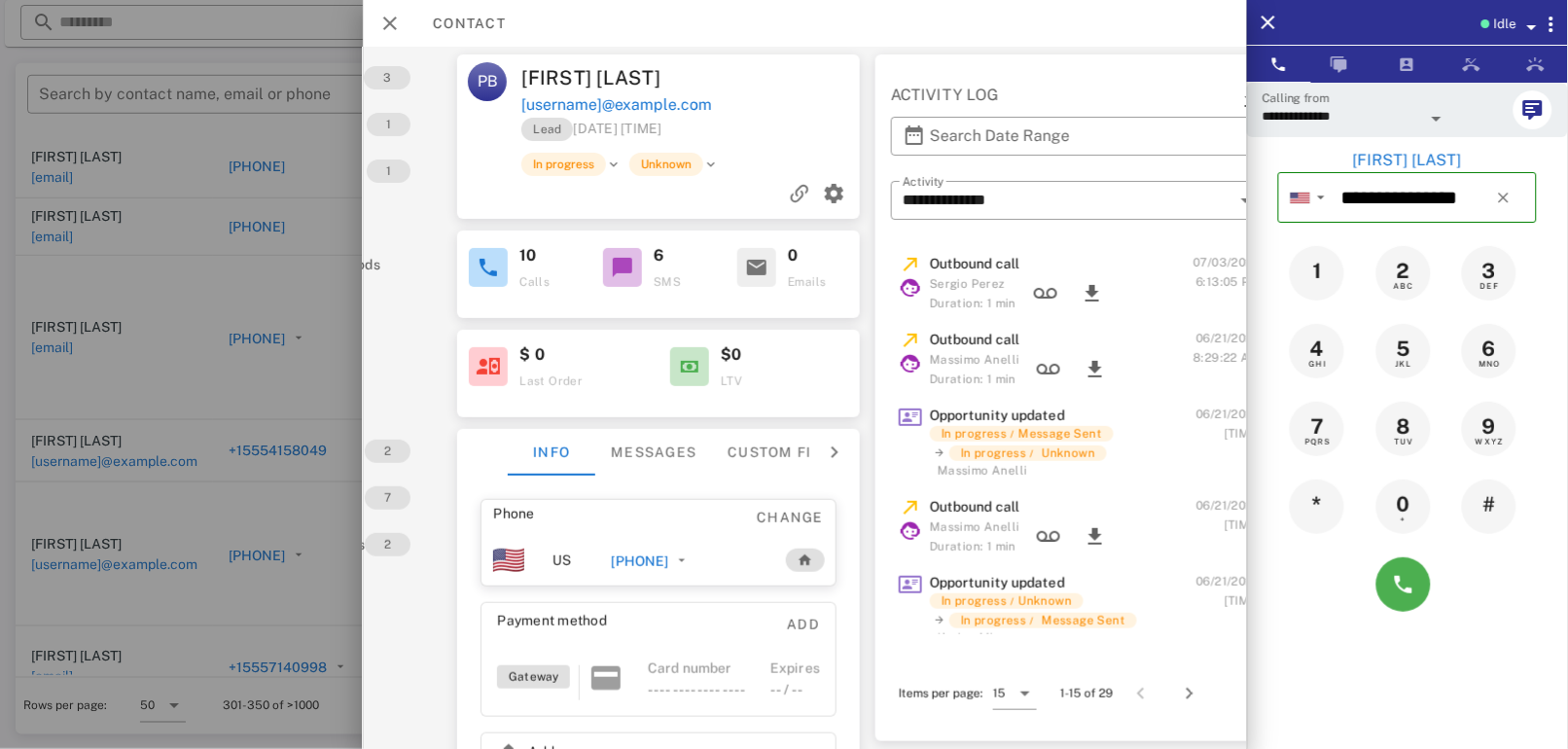 scroll, scrollTop: 0, scrollLeft: 0, axis: both 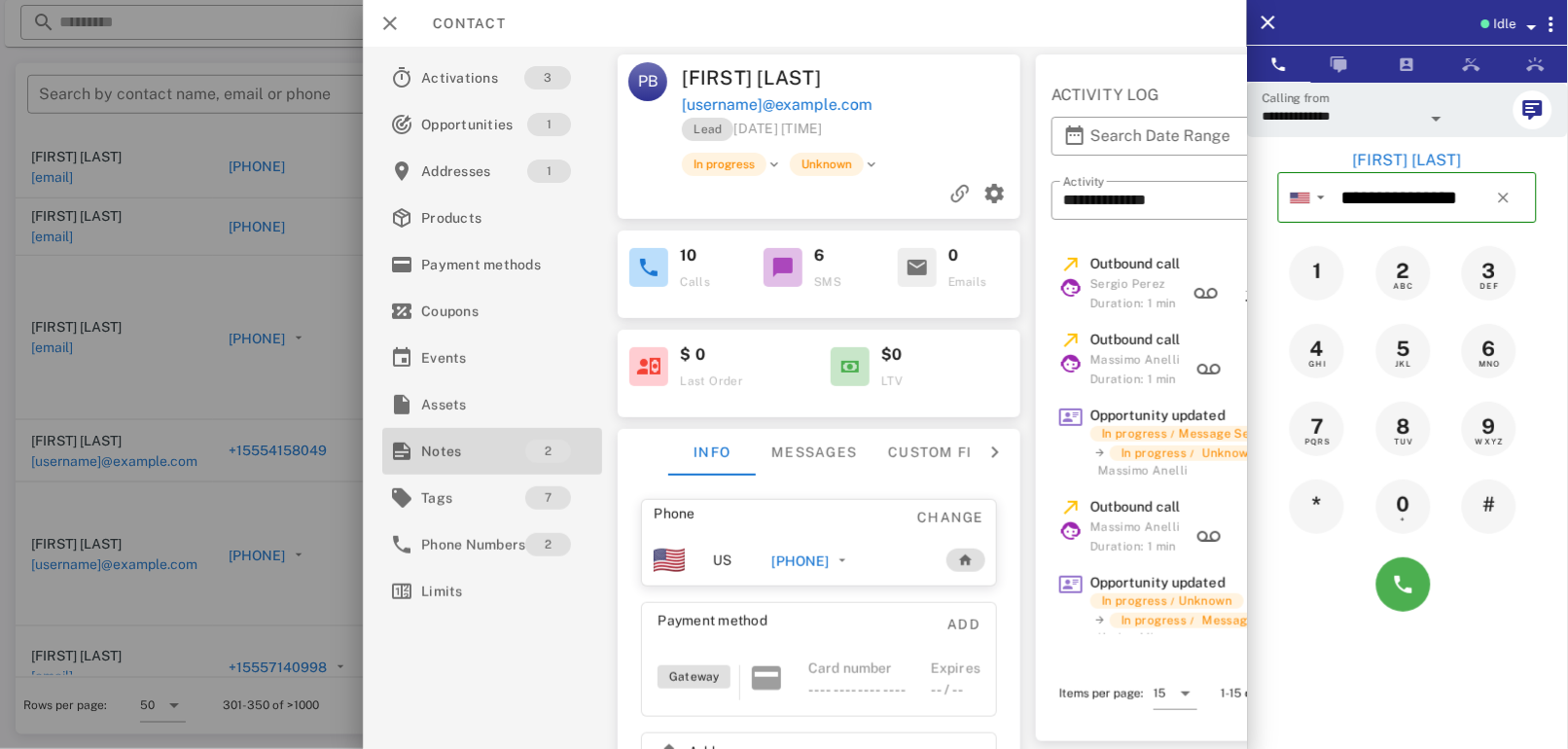 click at bounding box center [402, 451] 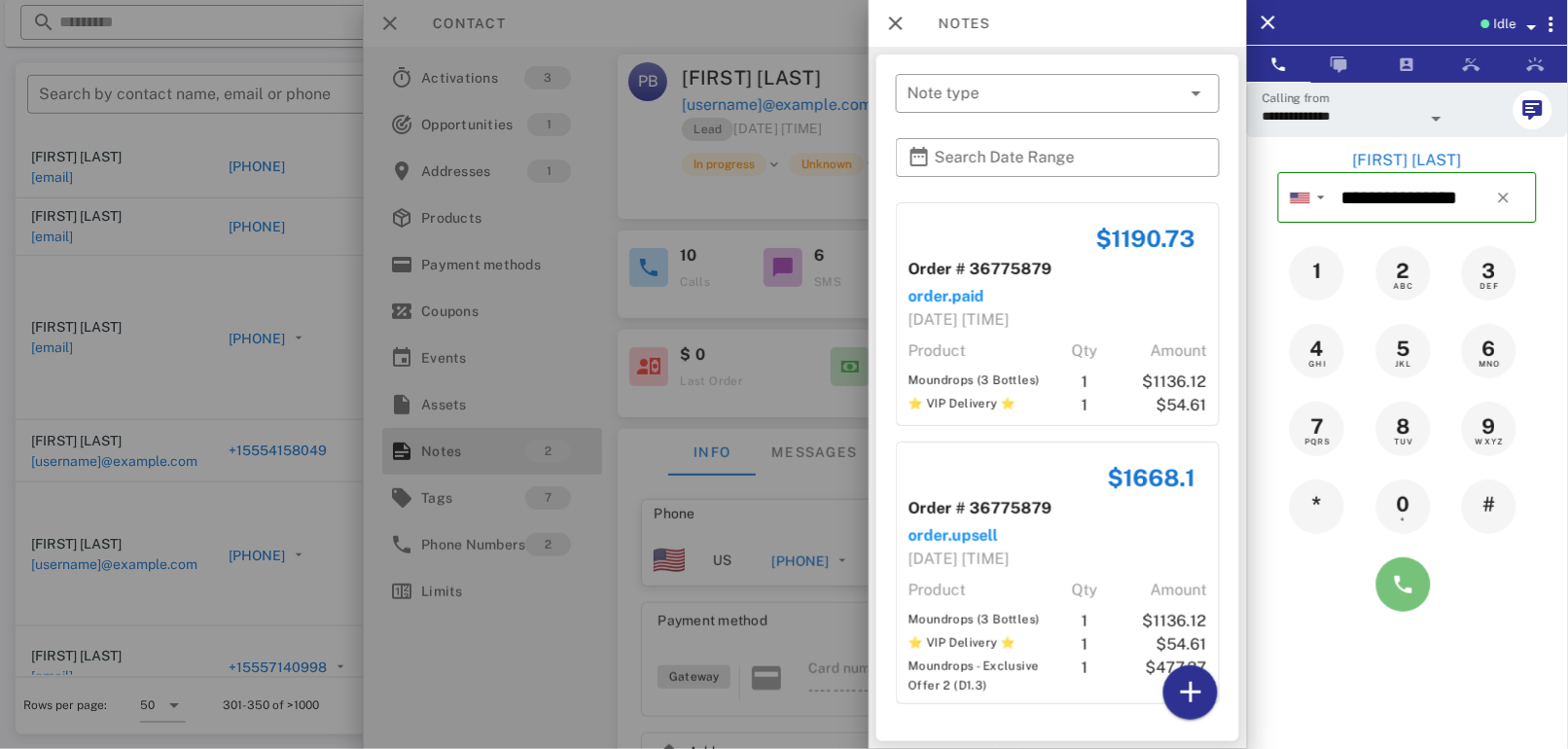 click at bounding box center [1404, 585] 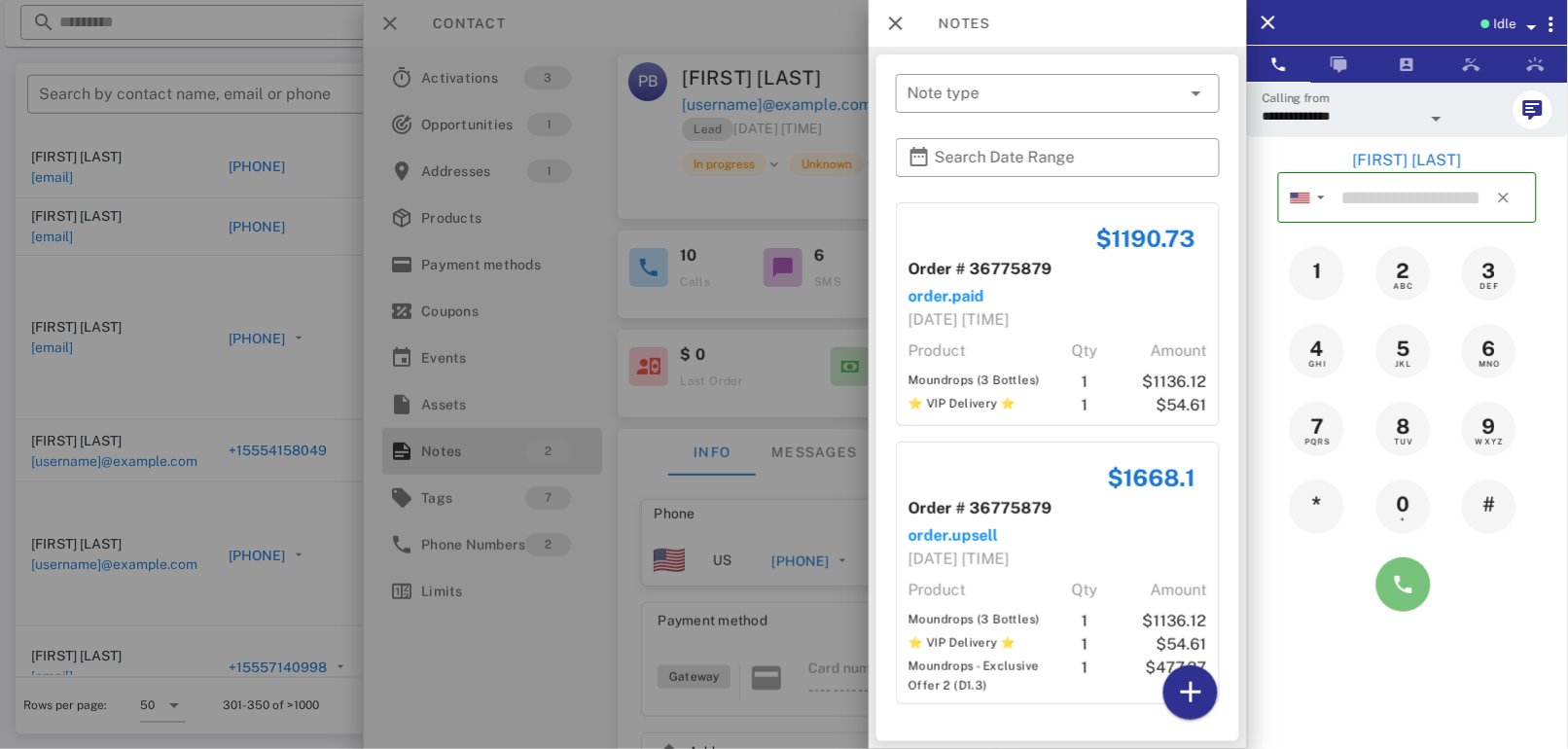 click at bounding box center (1404, 585) 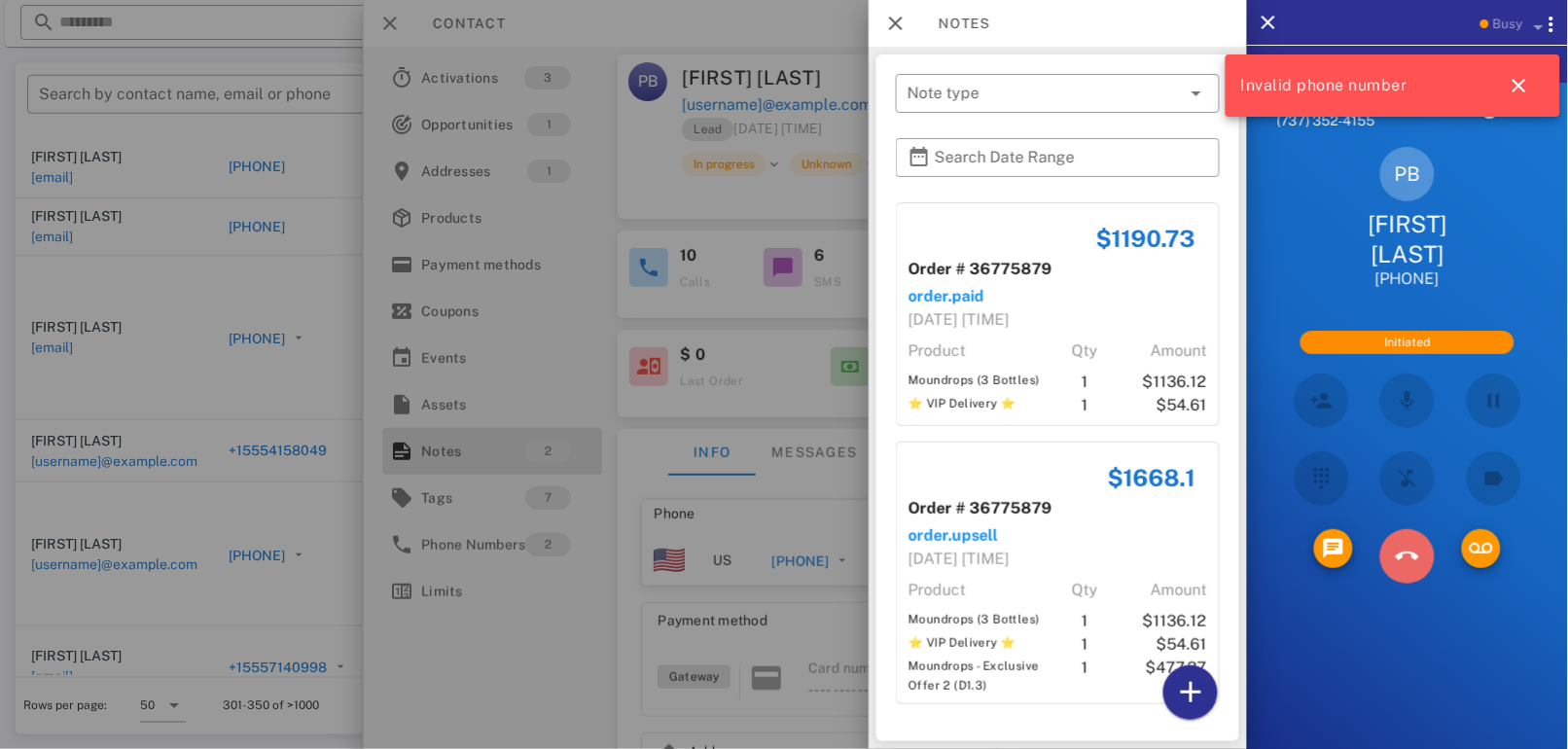 click at bounding box center (1408, 556) 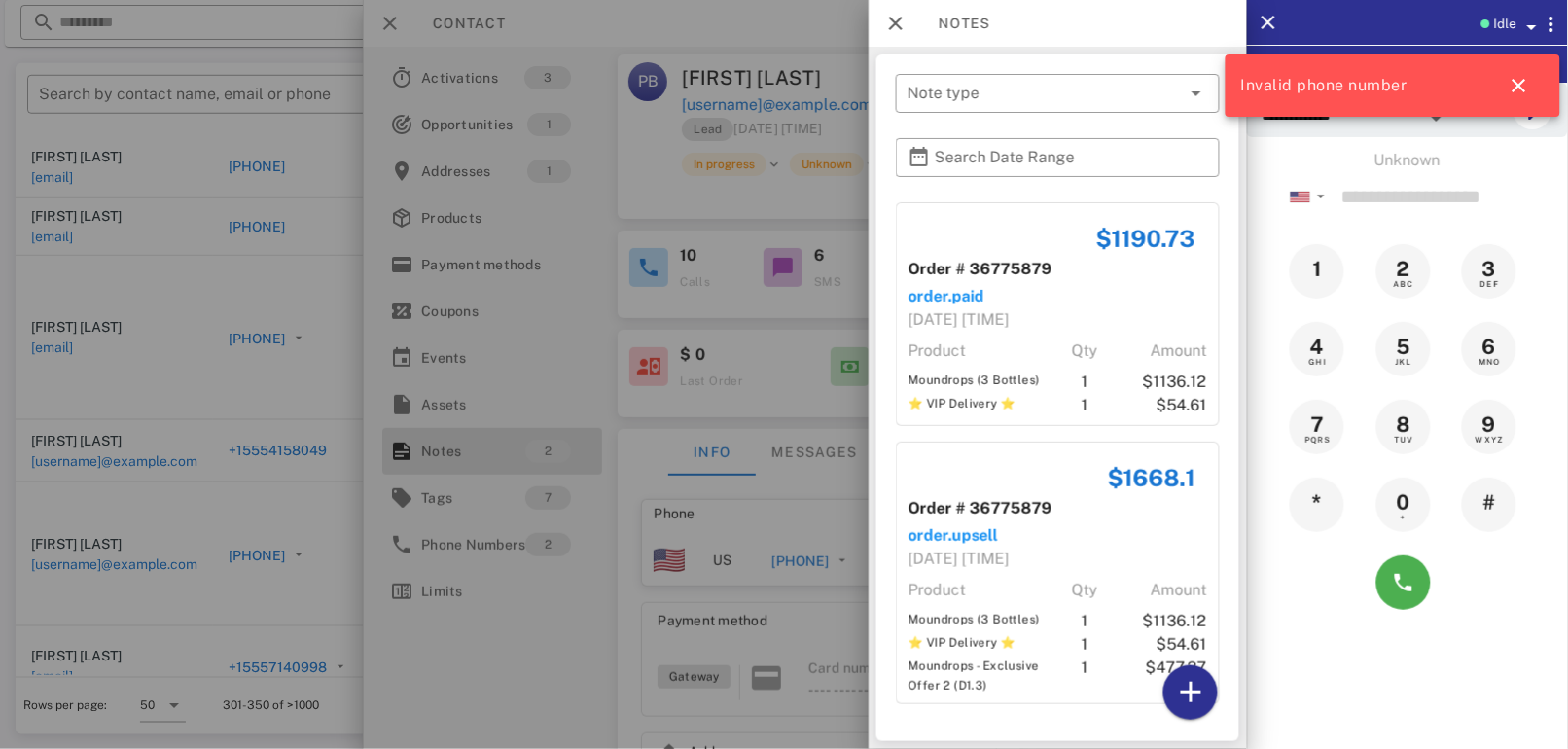 click at bounding box center [784, 374] 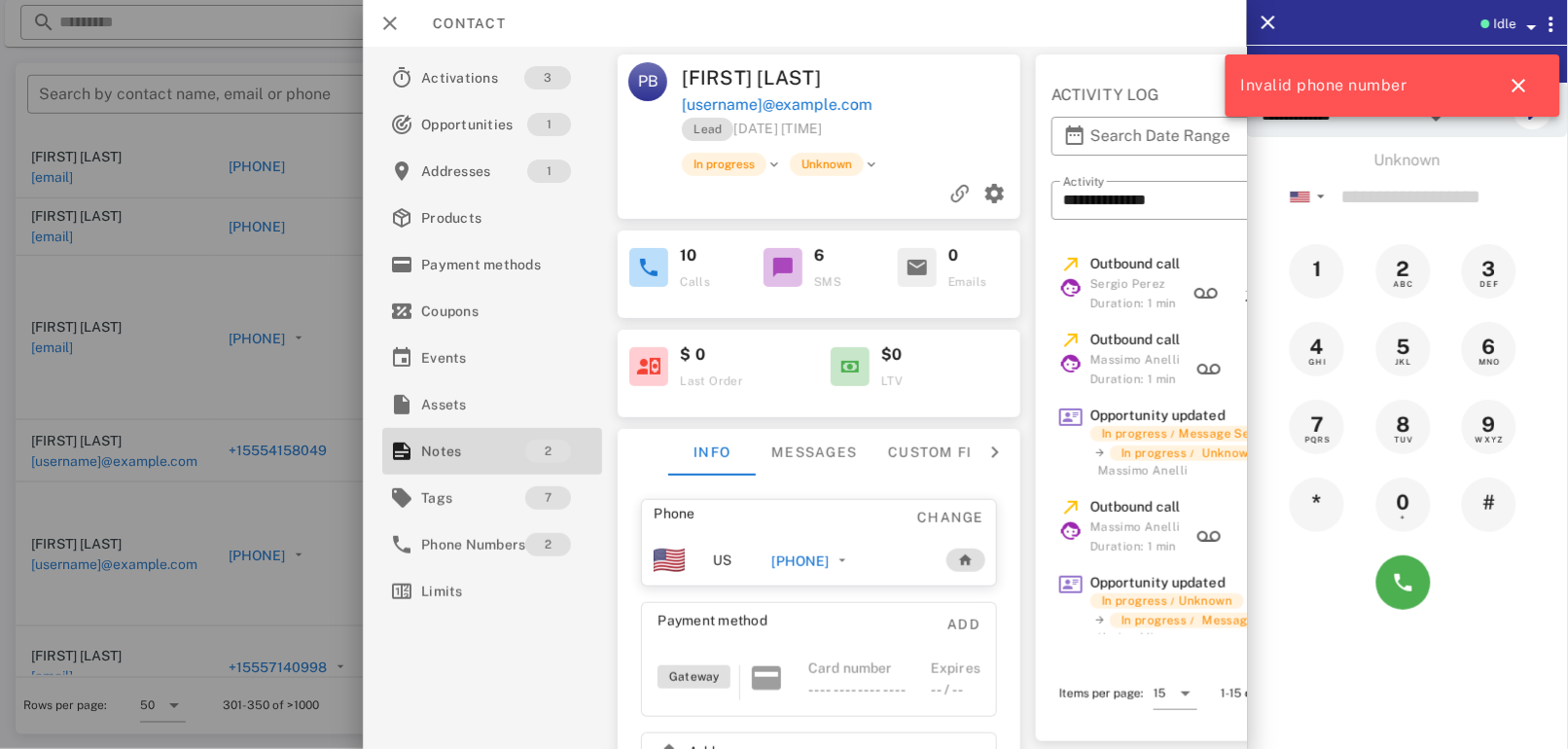 click on "[PHONE]" at bounding box center (801, 561) 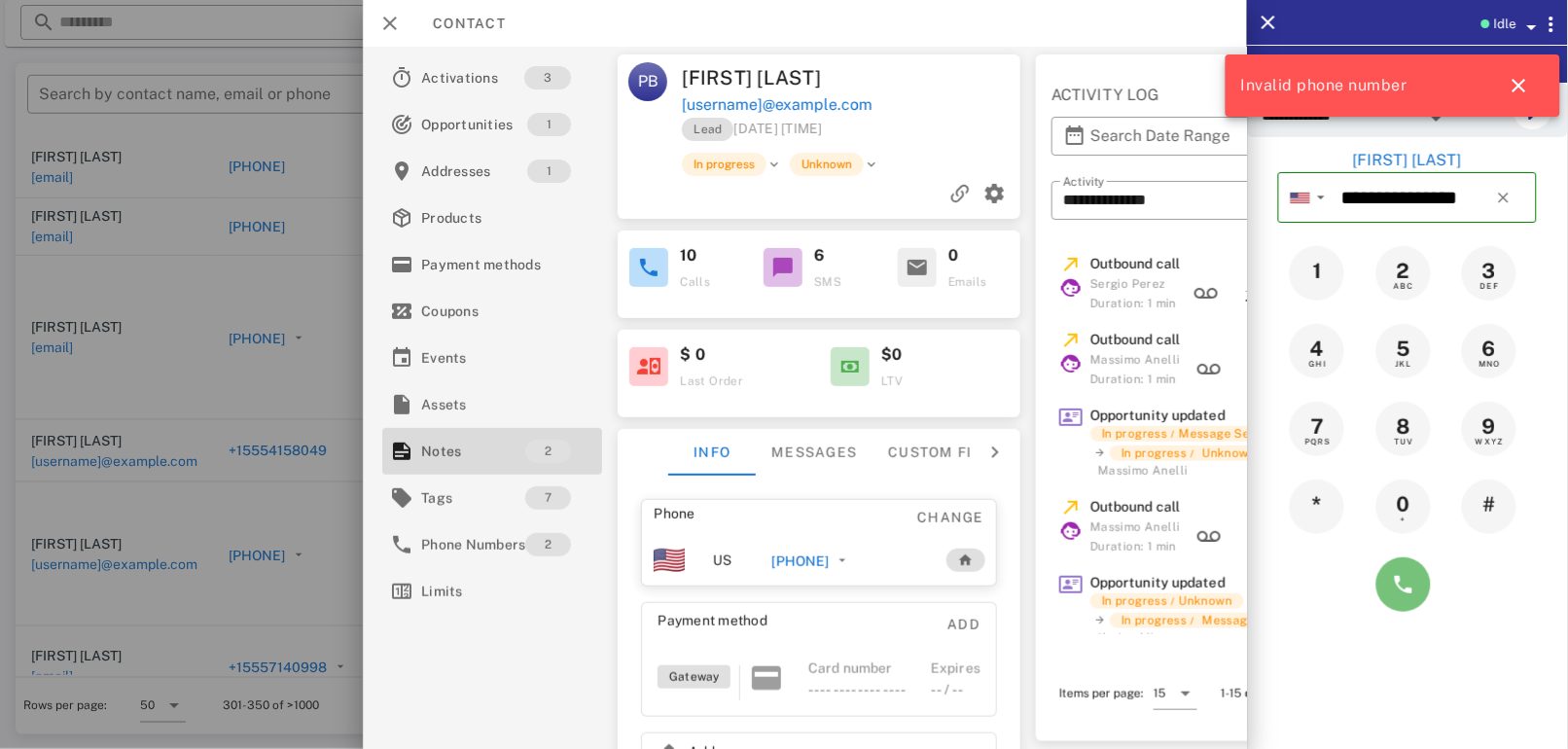 click at bounding box center (1404, 585) 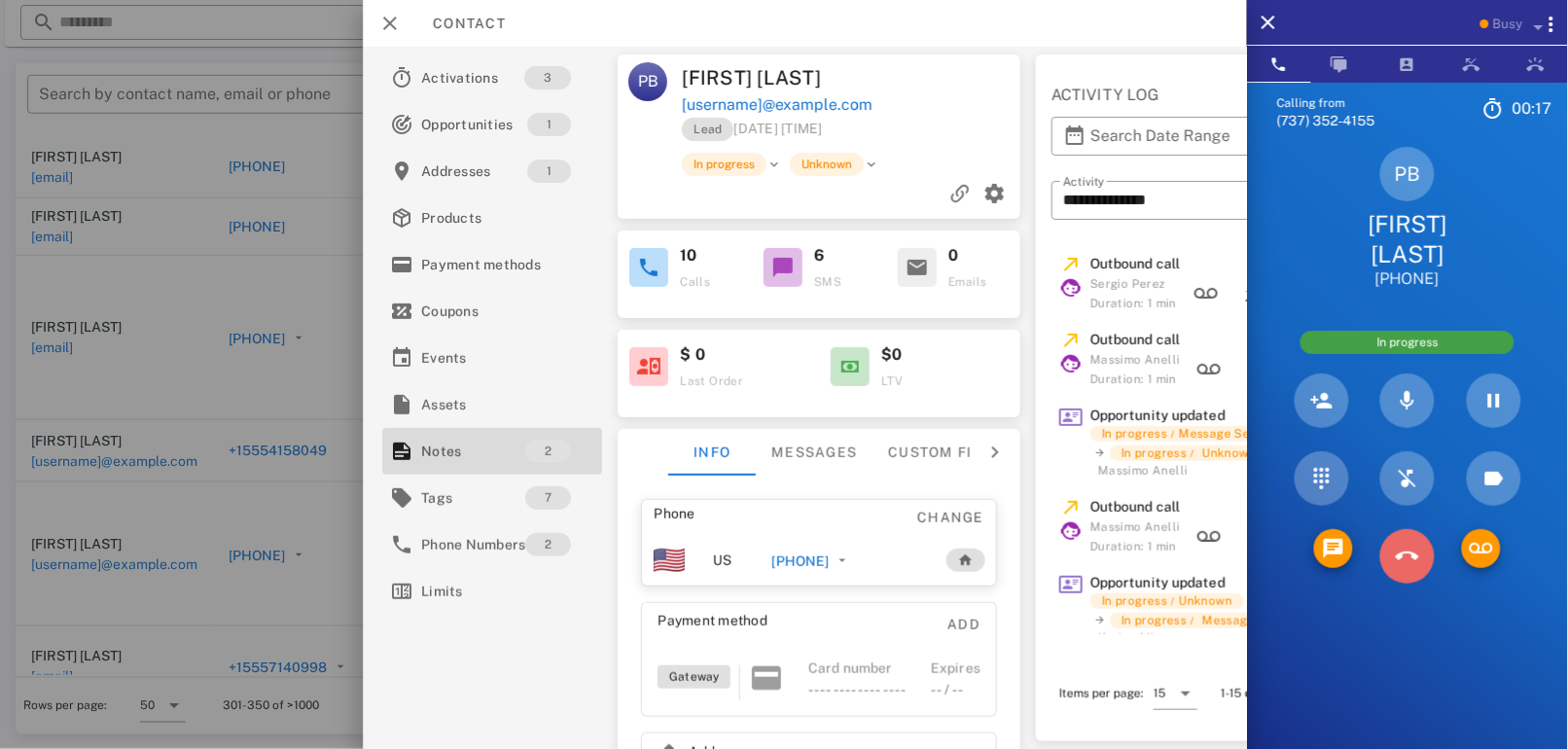 click at bounding box center [1408, 556] 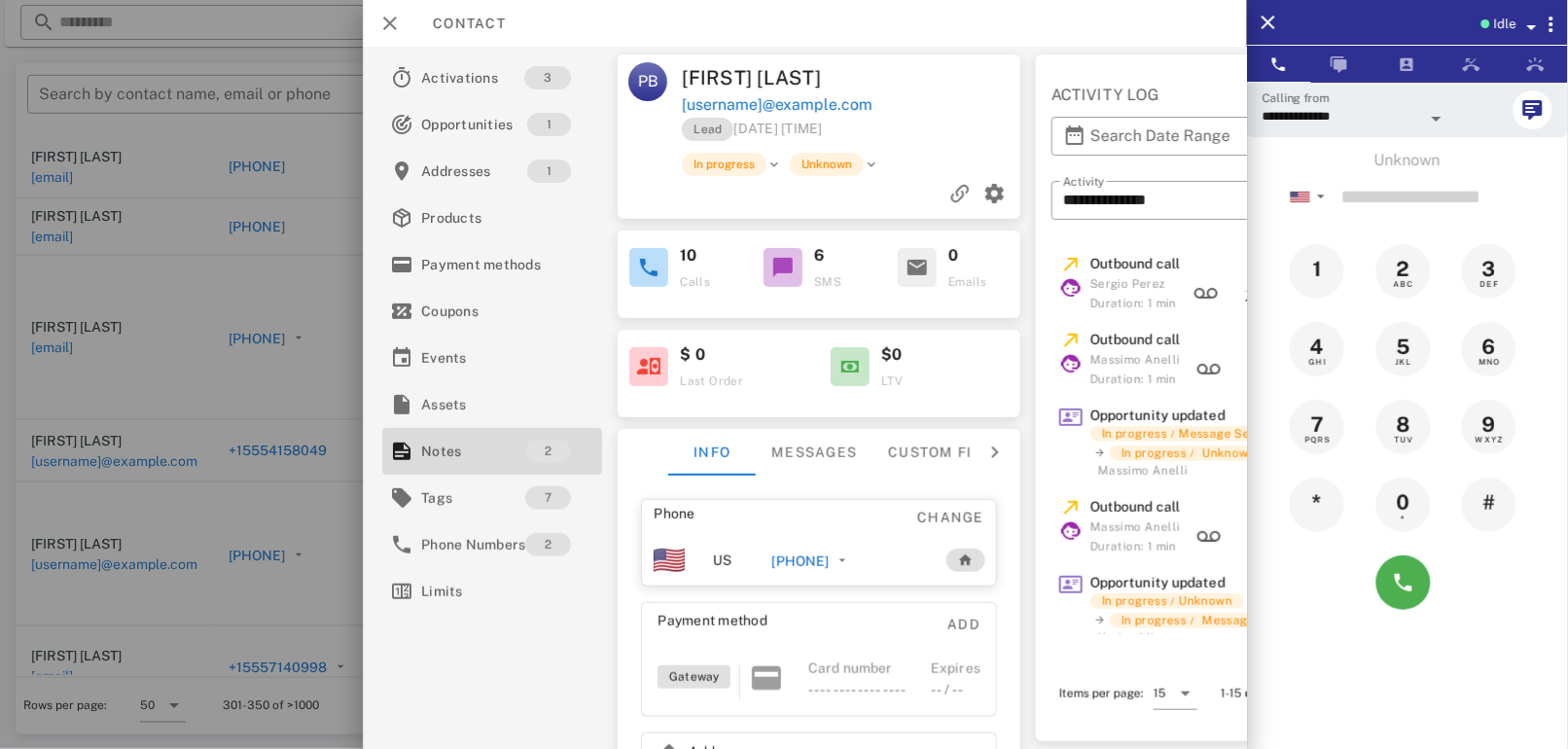 click at bounding box center [784, 374] 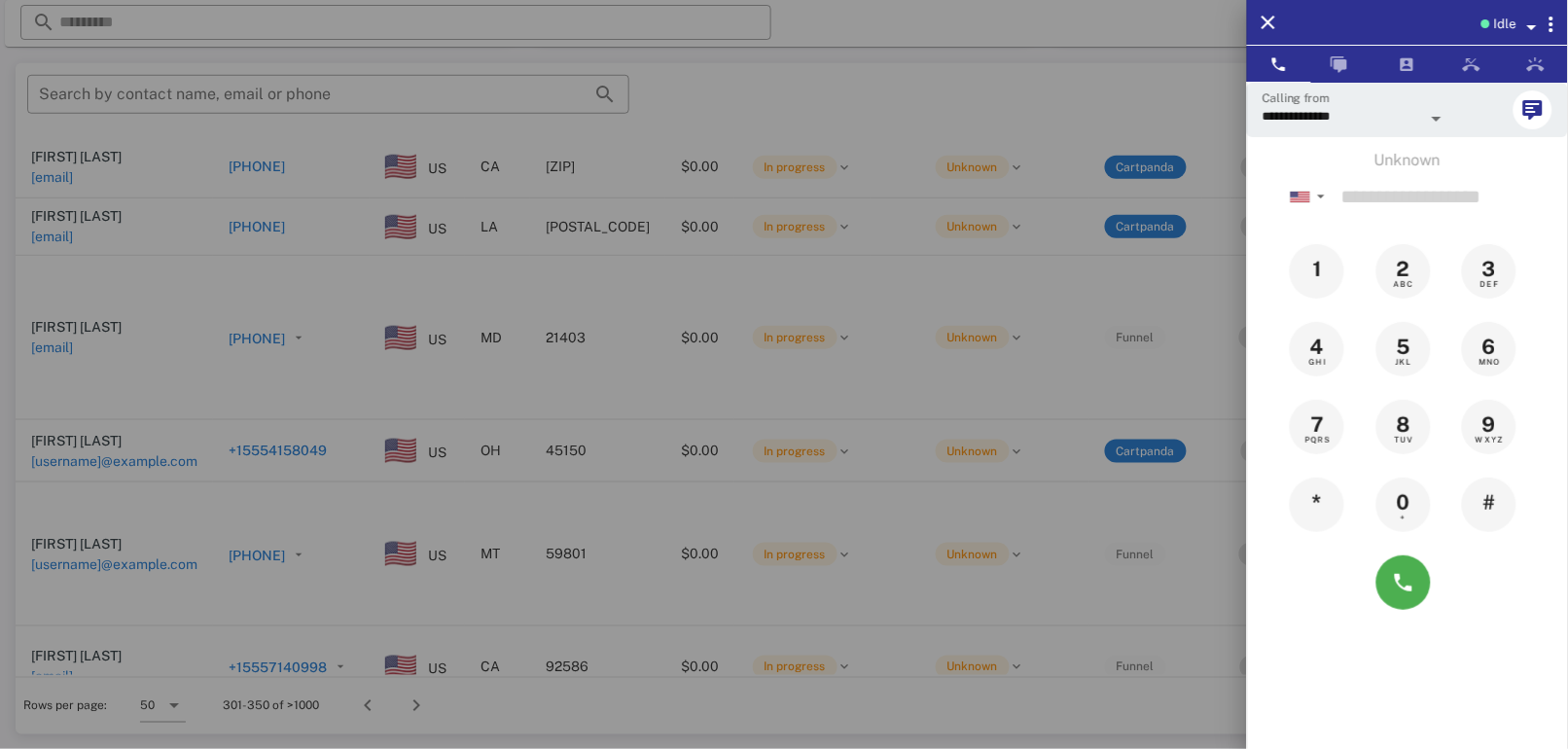 click at bounding box center (784, 374) 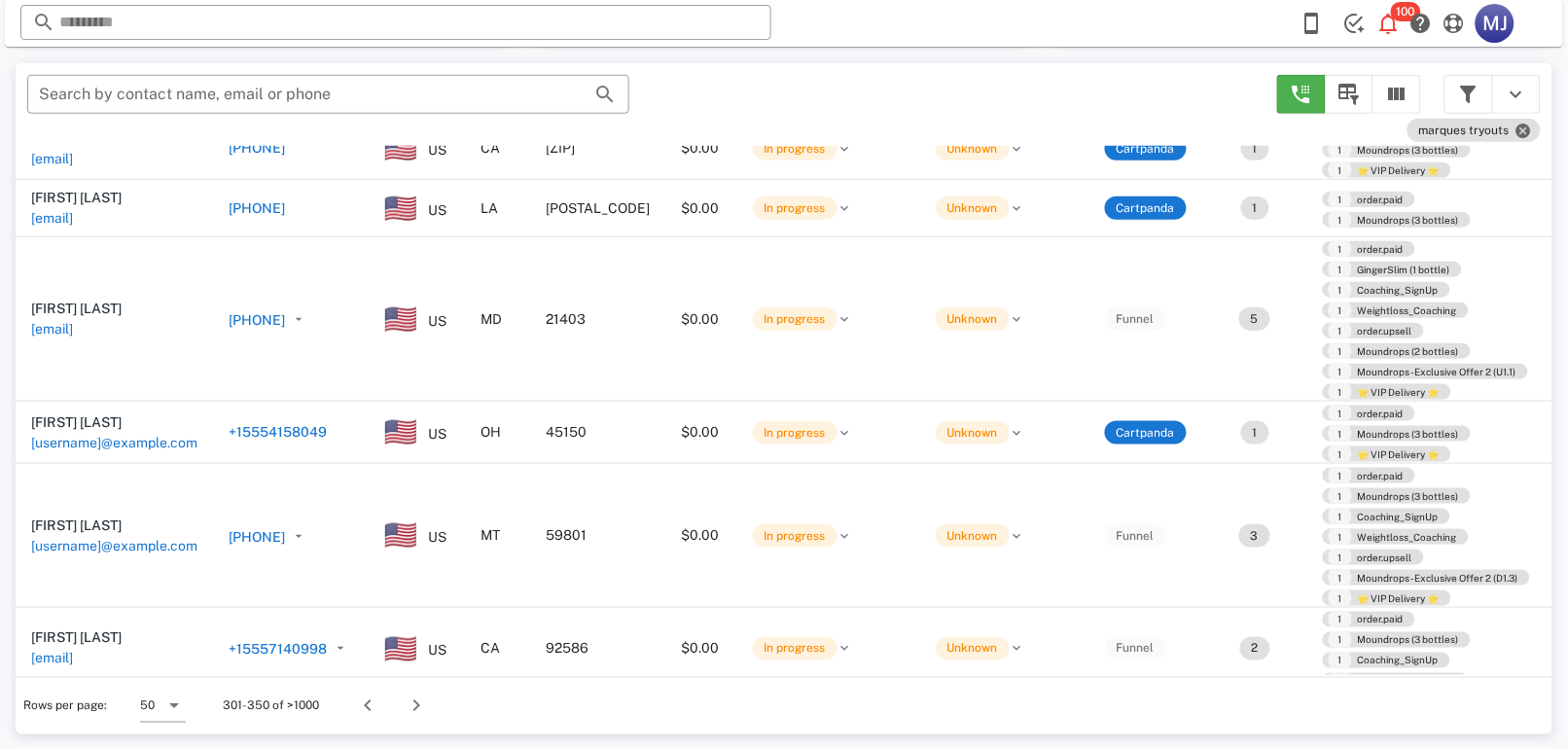 scroll, scrollTop: 2486, scrollLeft: 0, axis: vertical 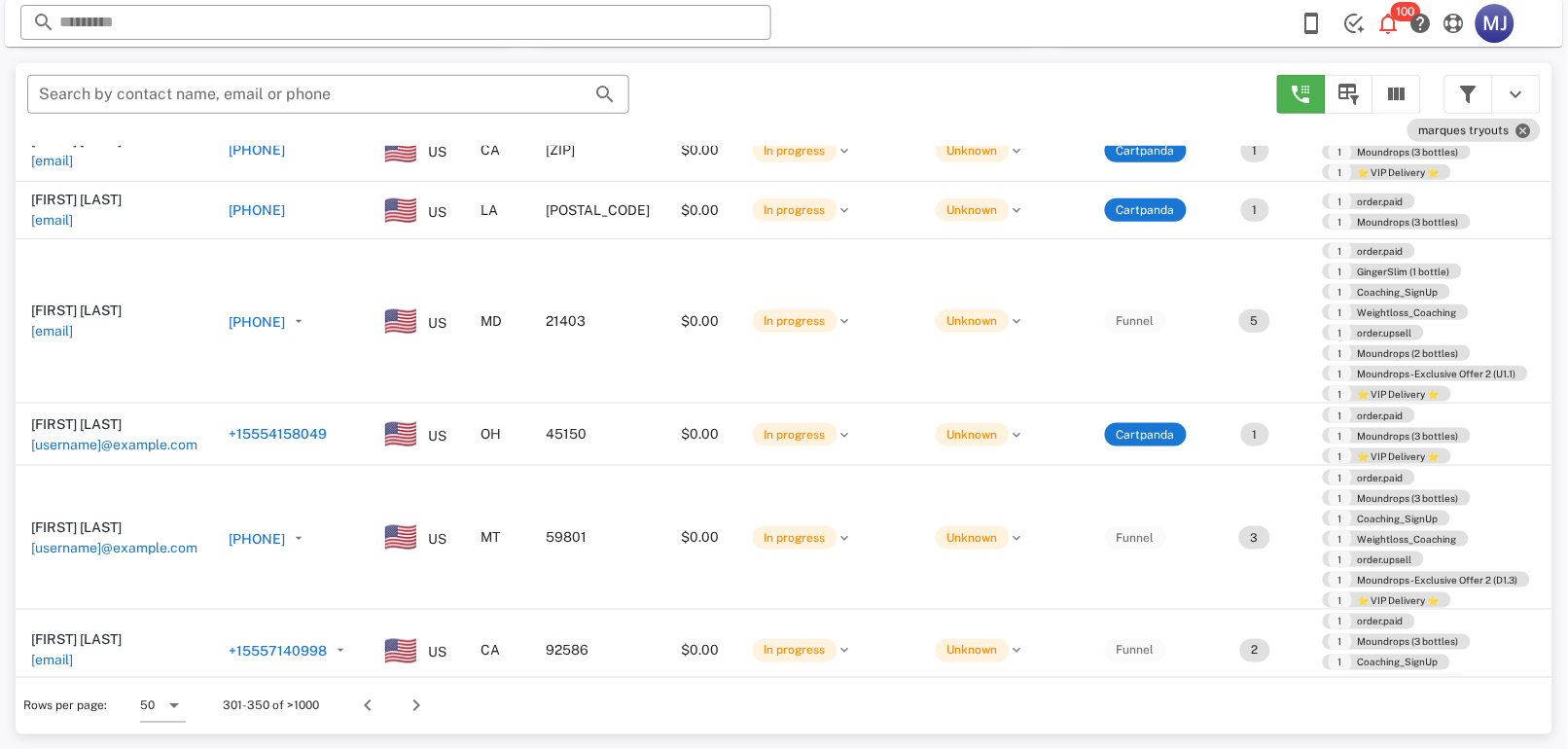 click on "Funnel" at bounding box center [1135, 538] 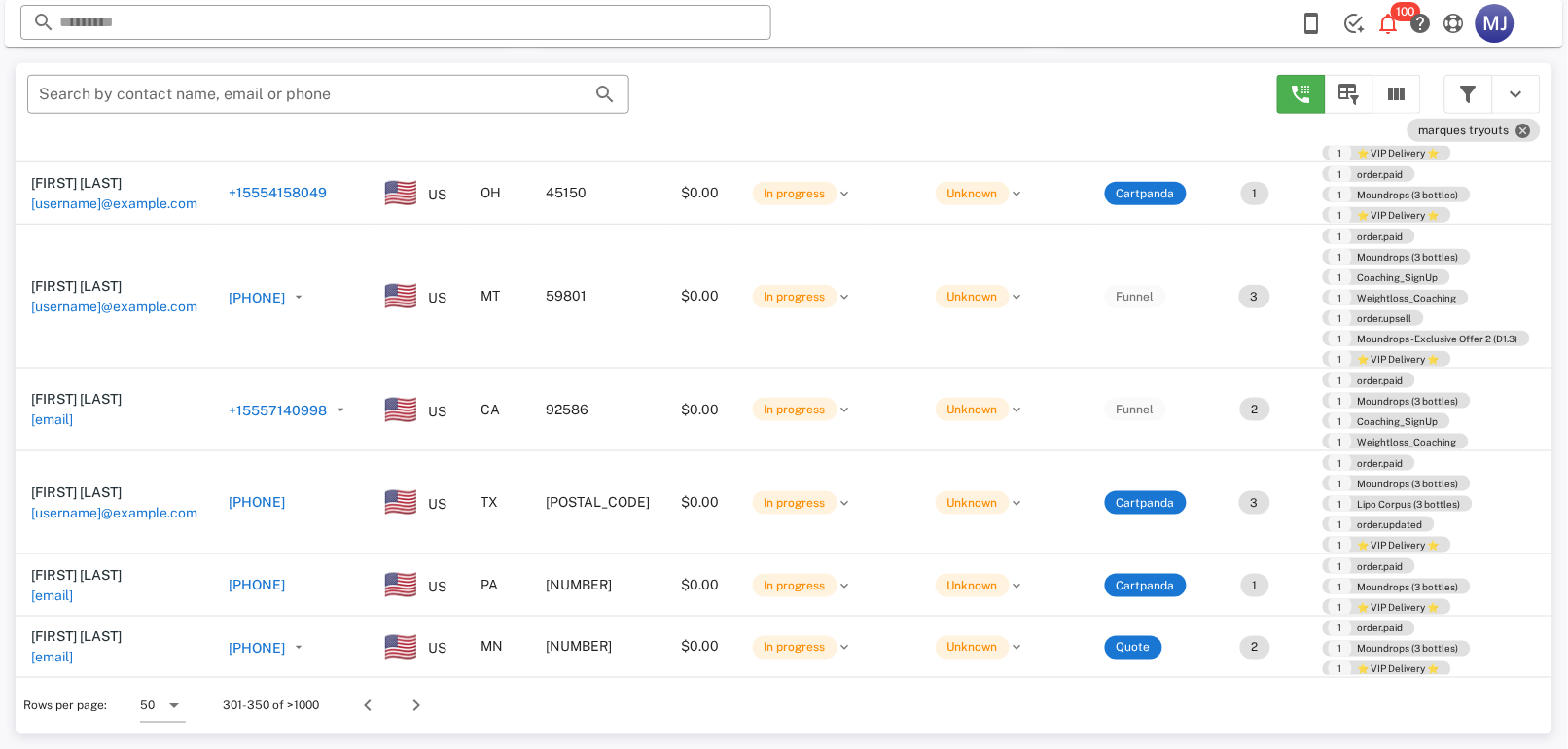 scroll, scrollTop: 2787, scrollLeft: 0, axis: vertical 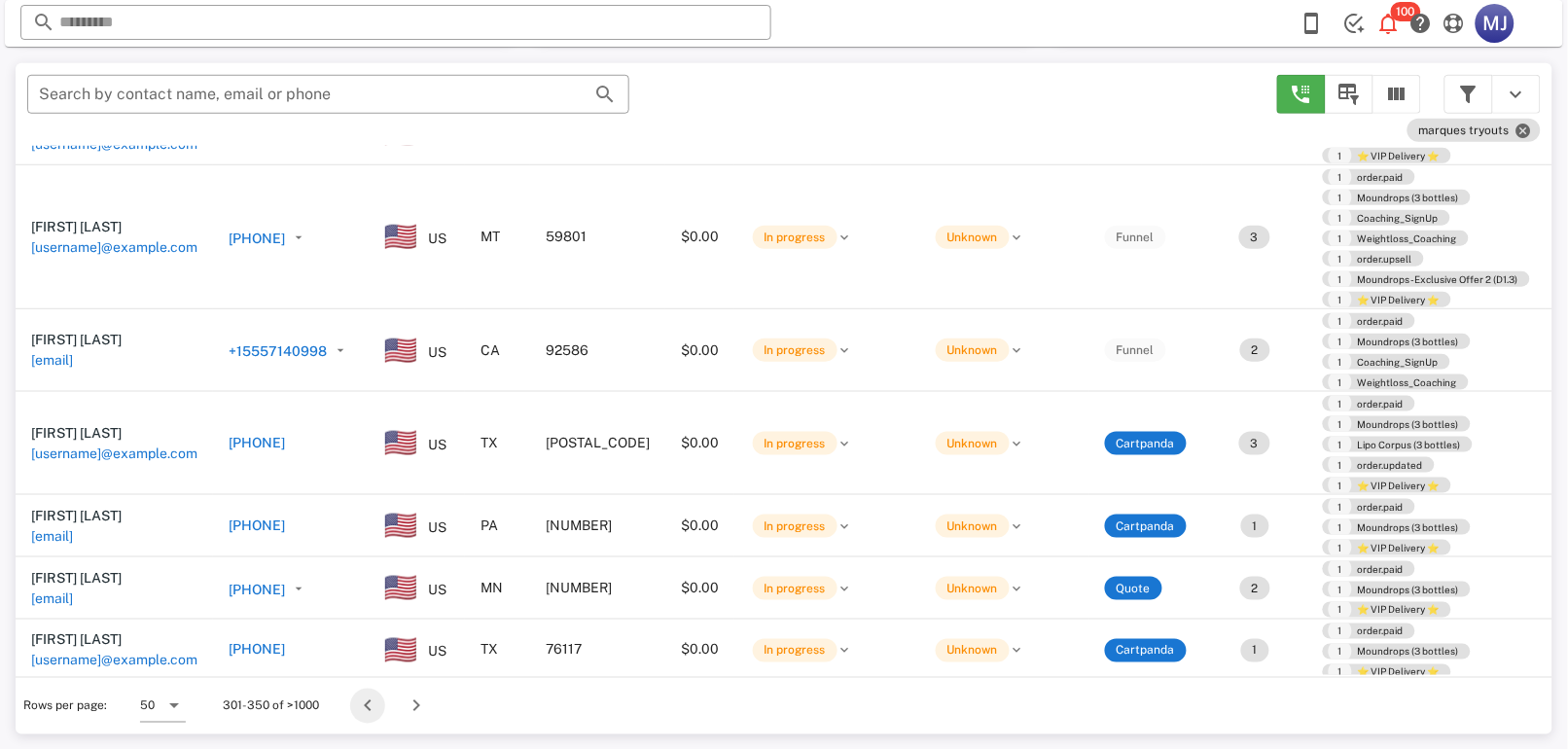 click at bounding box center [368, 706] 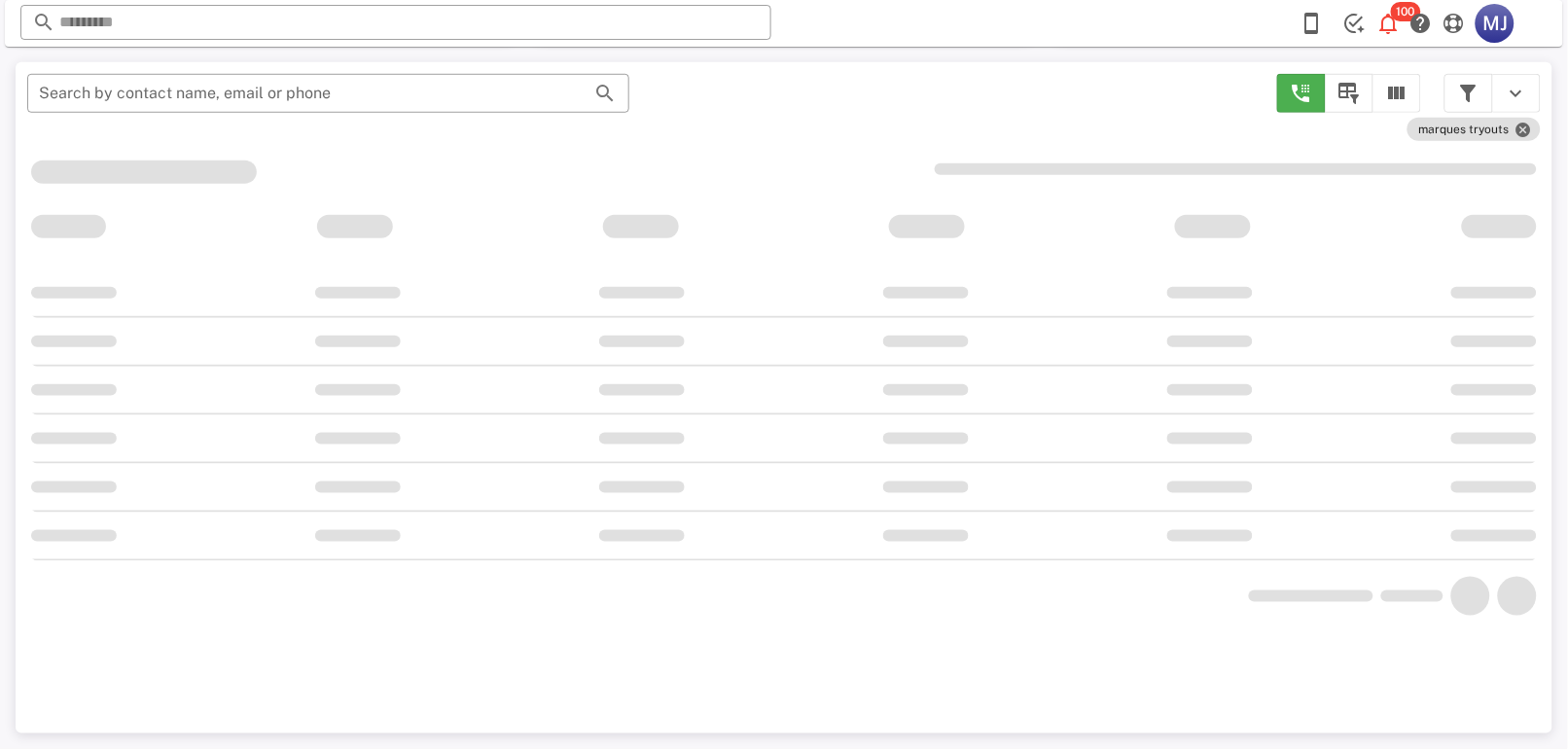click on "​ Search by contact name, email or phone marques tryouts" at bounding box center (784, 398) 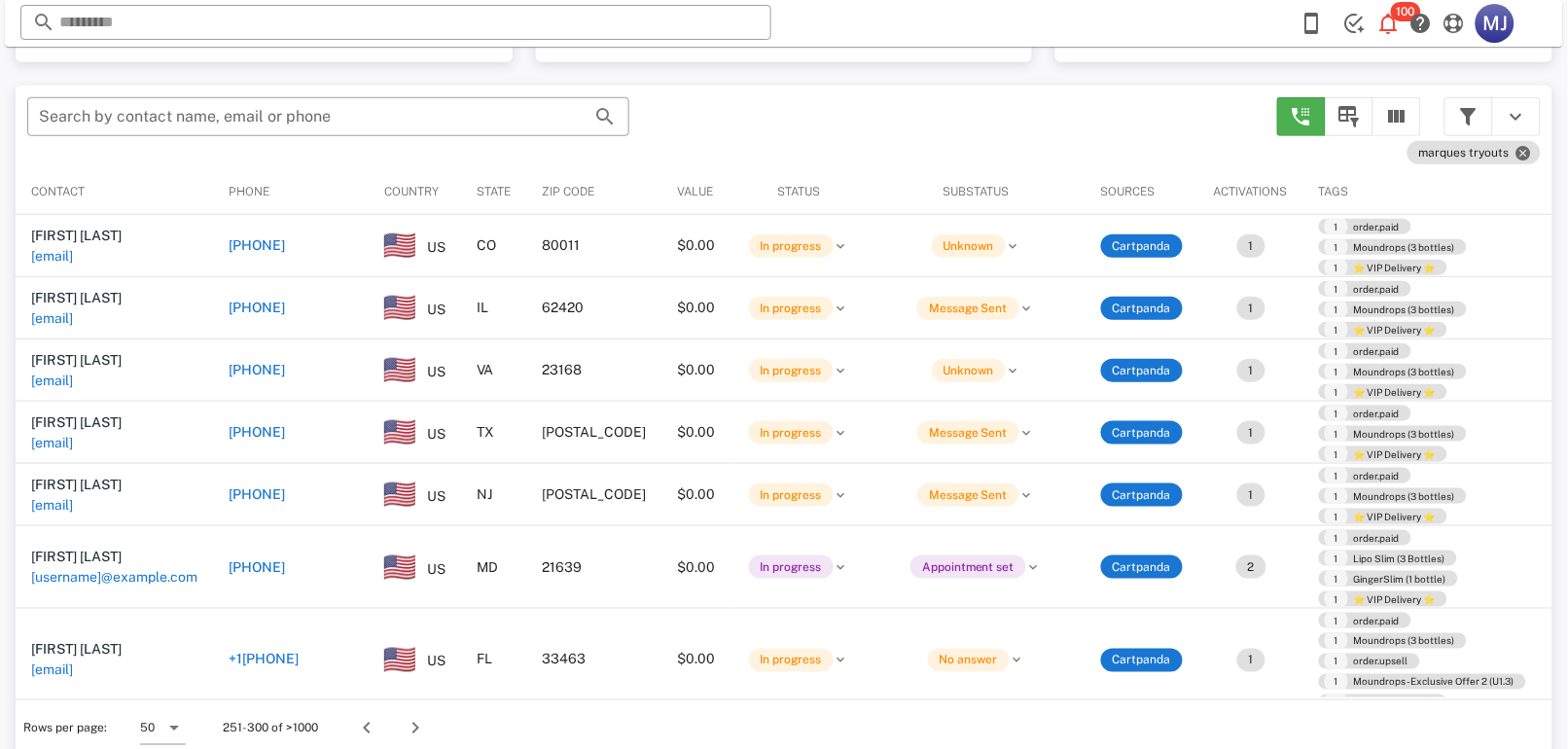 scroll, scrollTop: 369, scrollLeft: 0, axis: vertical 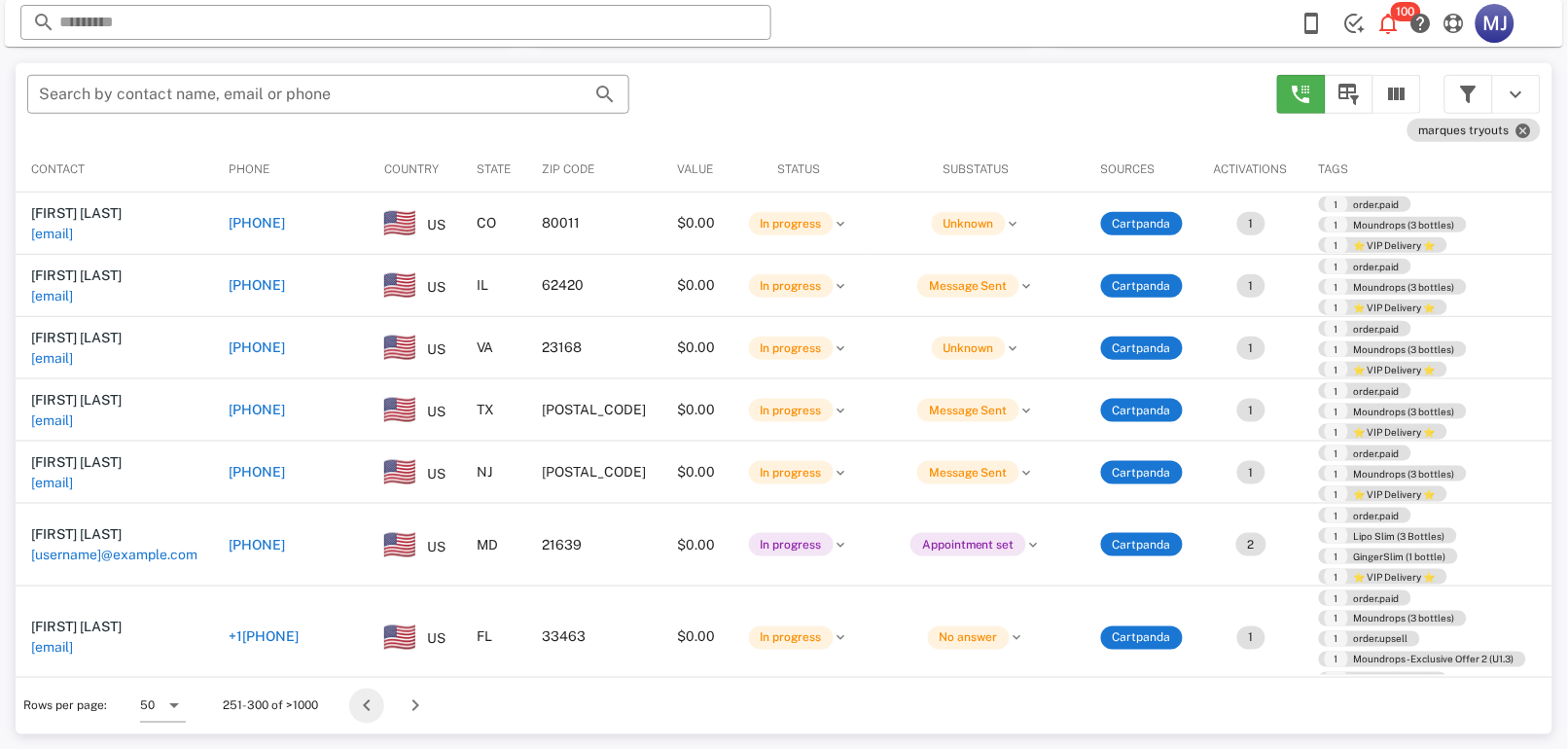 click at bounding box center [367, 706] 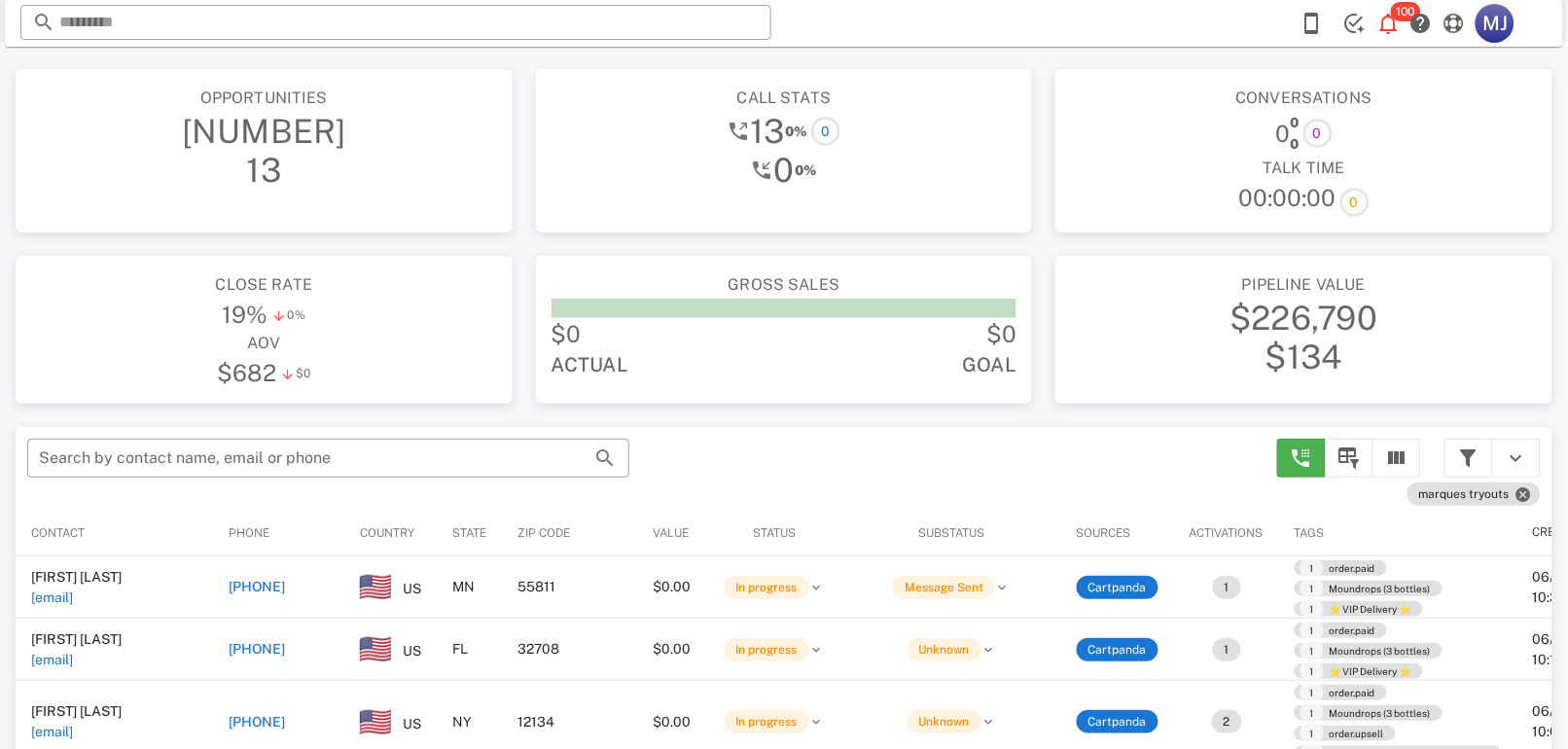 scroll, scrollTop: 8, scrollLeft: 0, axis: vertical 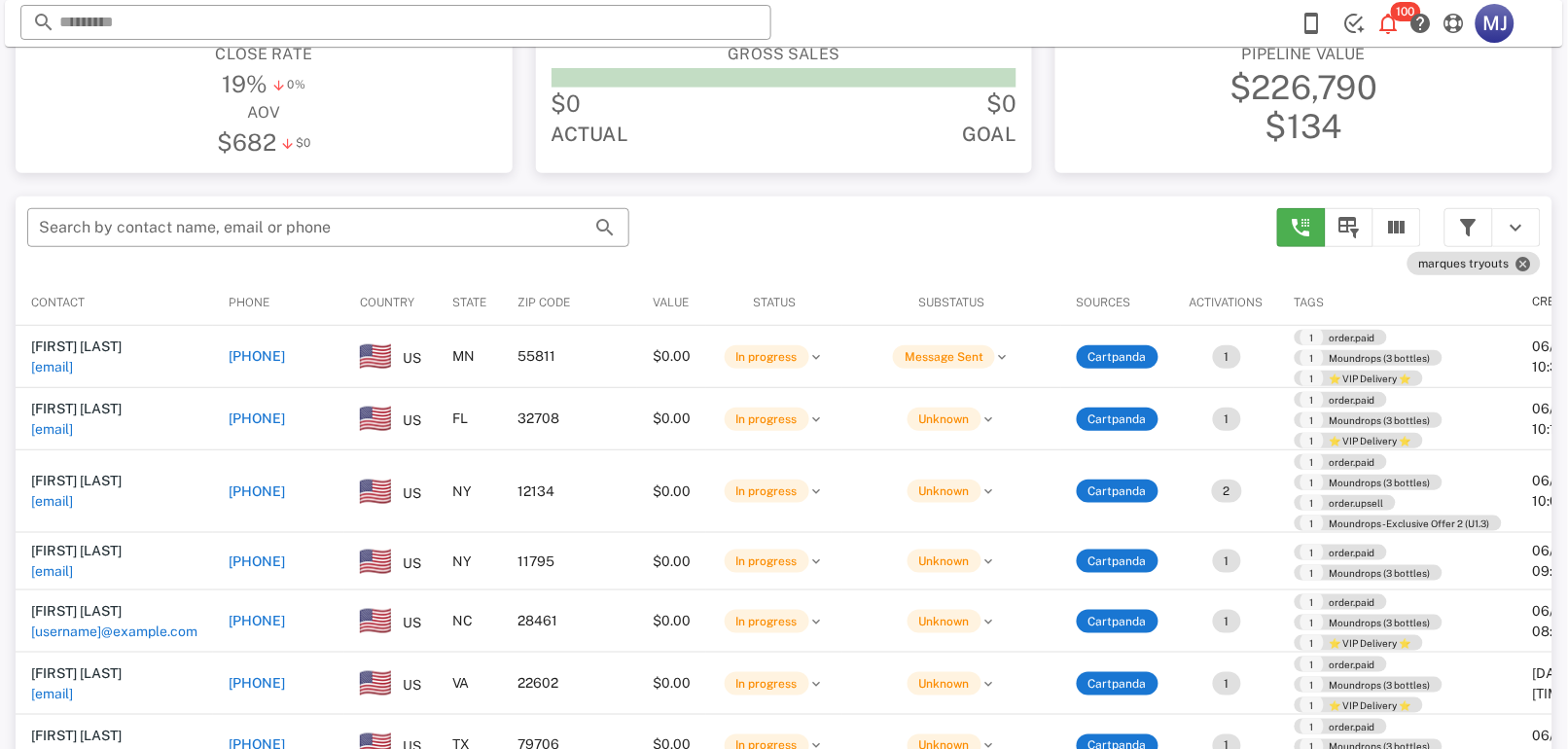 click on "[PHONE]" at bounding box center (257, 418) 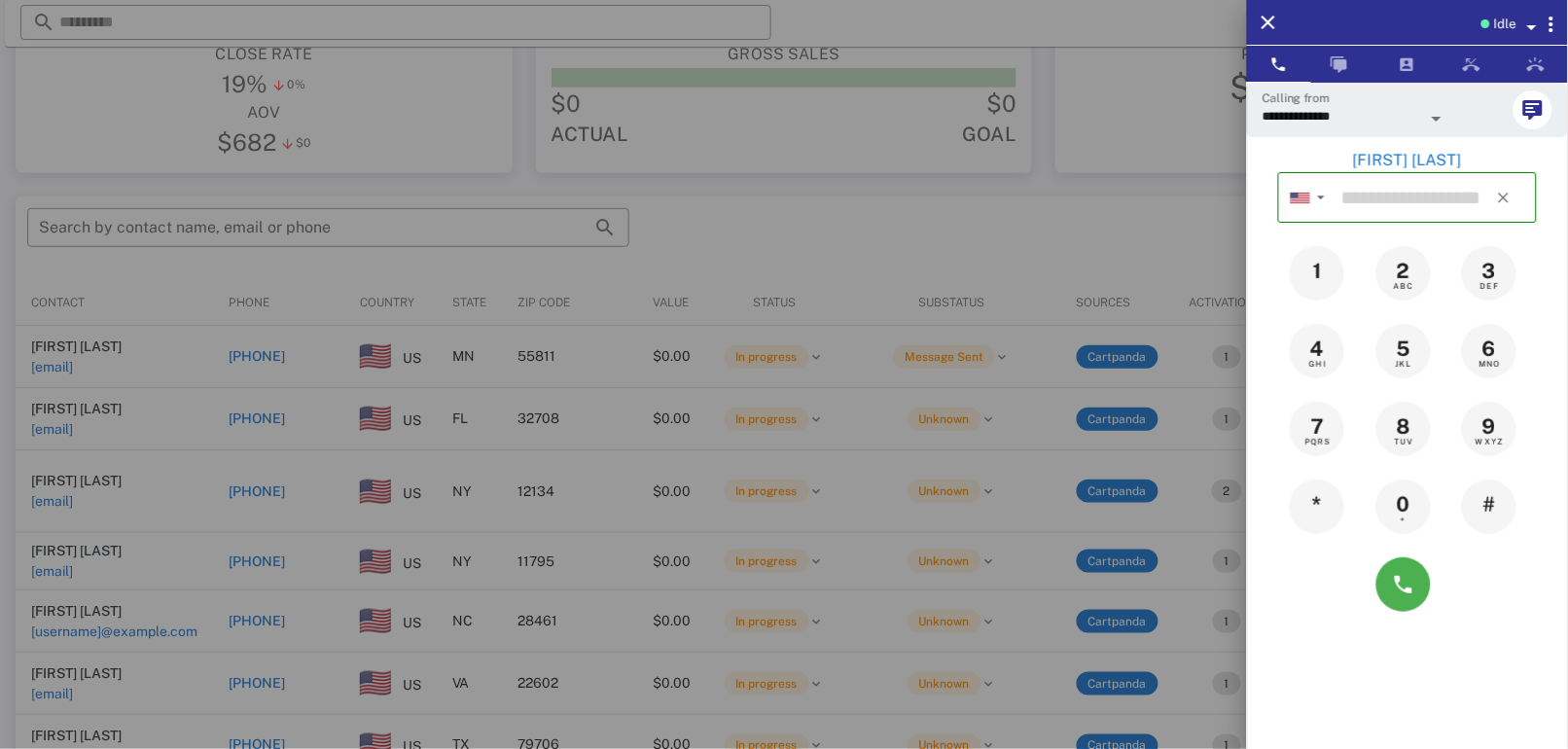 type on "**********" 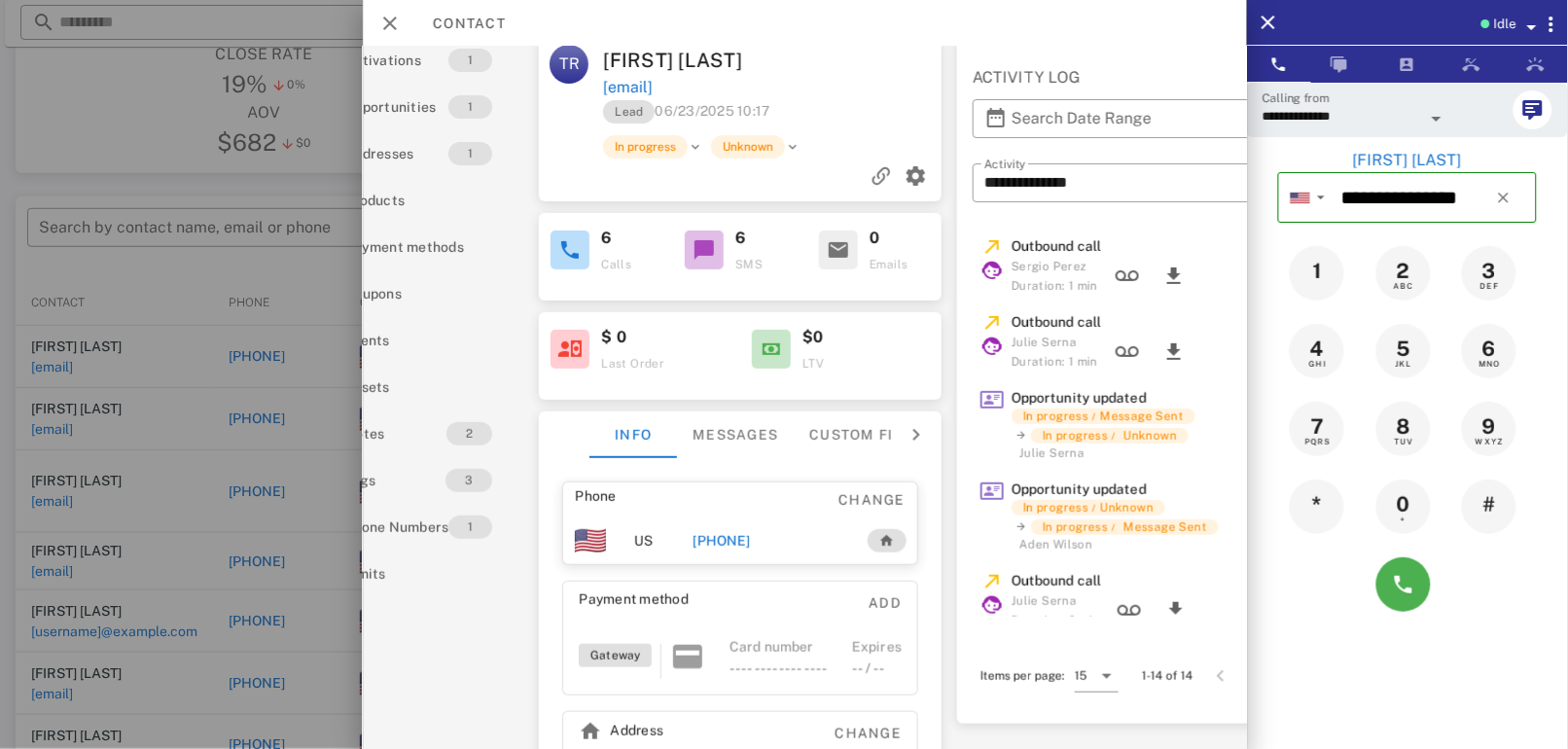 scroll, scrollTop: 18, scrollLeft: 0, axis: vertical 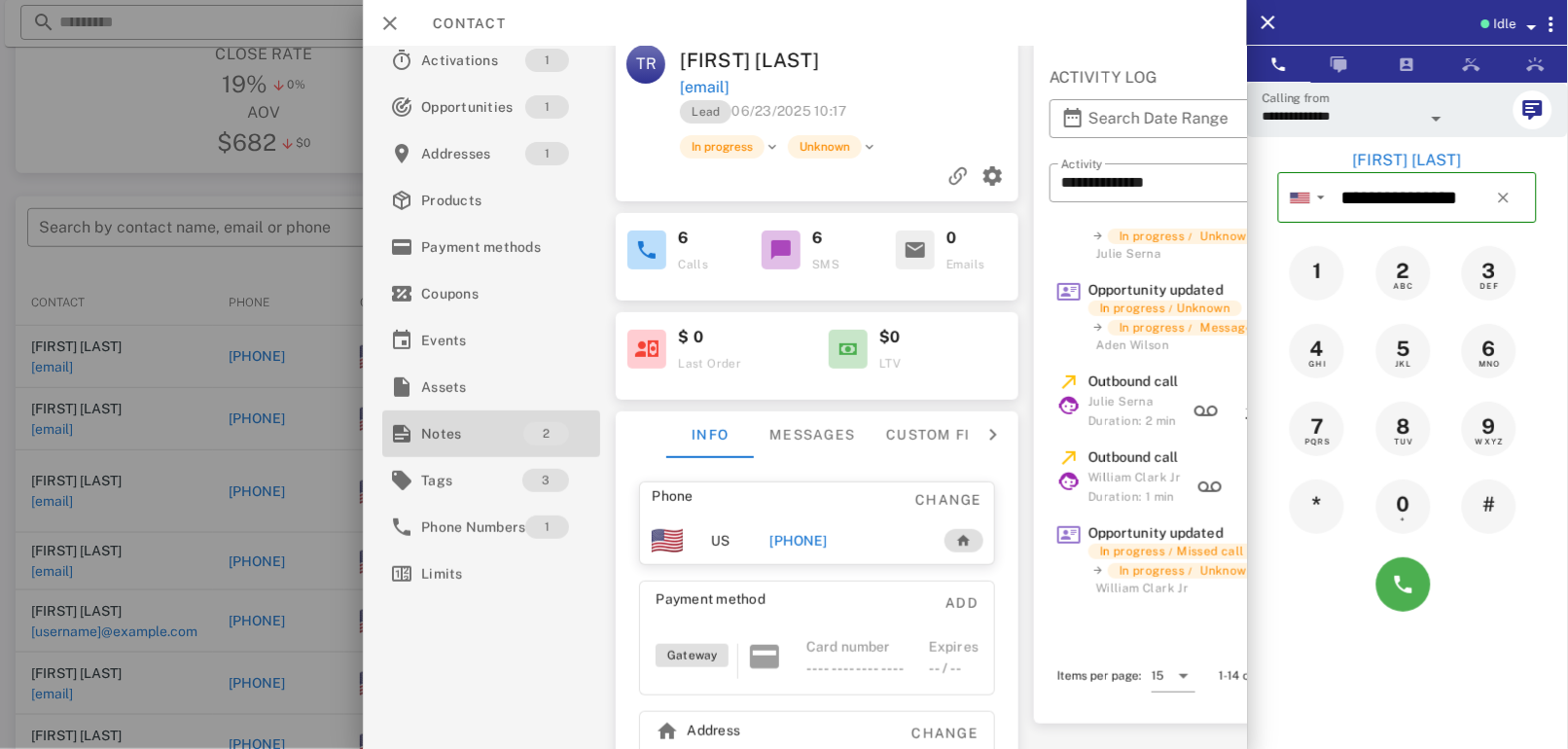 click on "2" at bounding box center (547, 434) 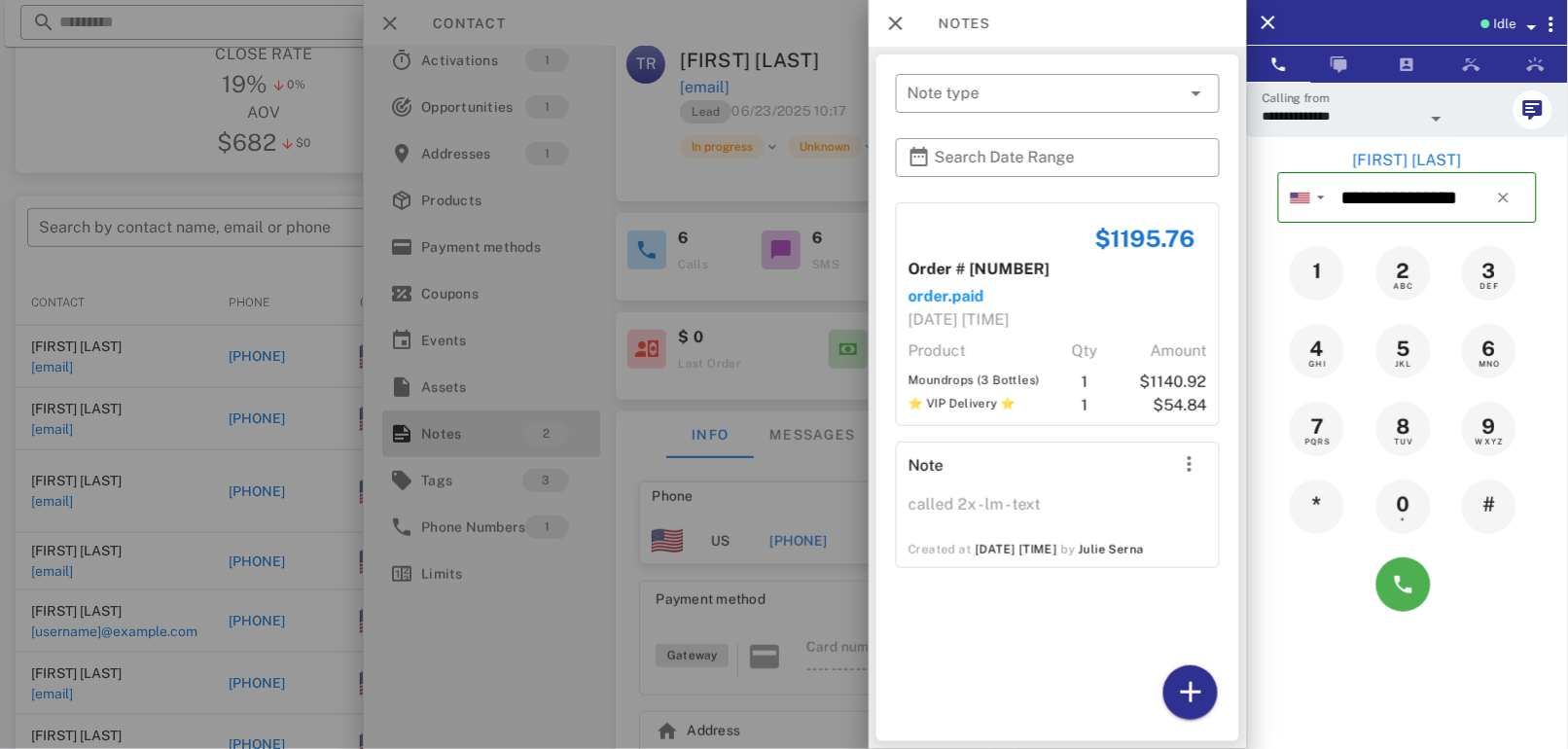 click on "Note" at bounding box center (1031, 468) 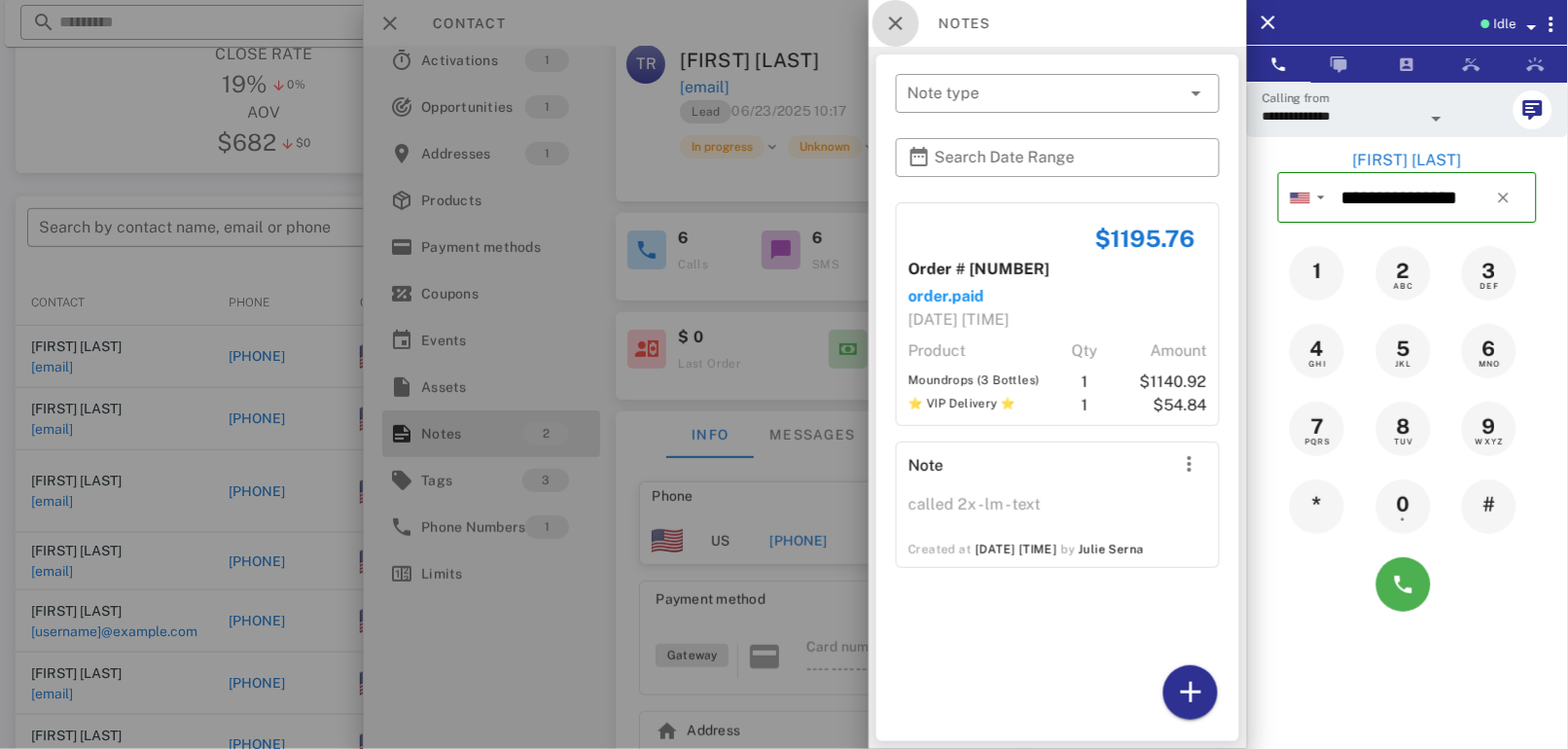 click at bounding box center (896, 23) 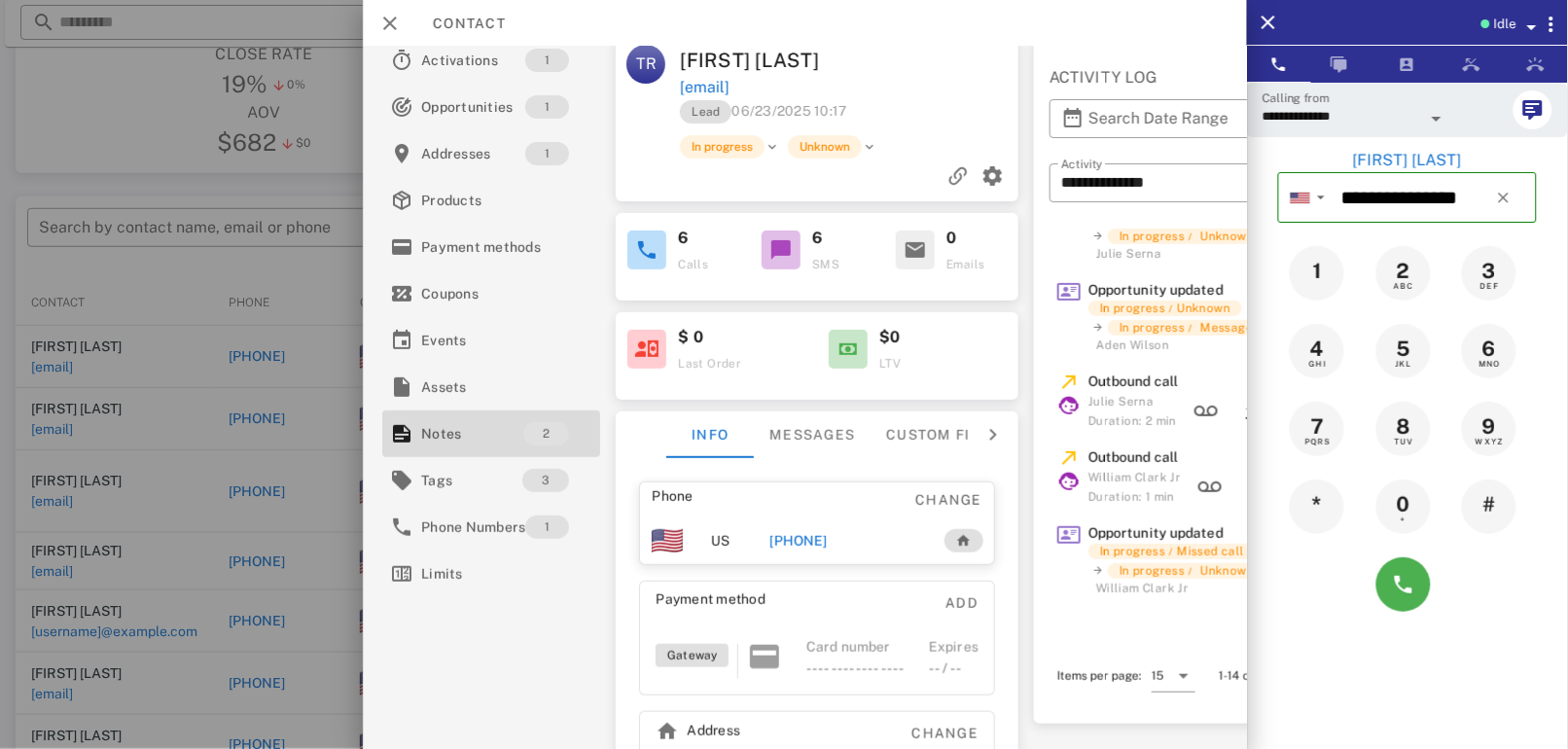 scroll, scrollTop: 143, scrollLeft: 0, axis: vertical 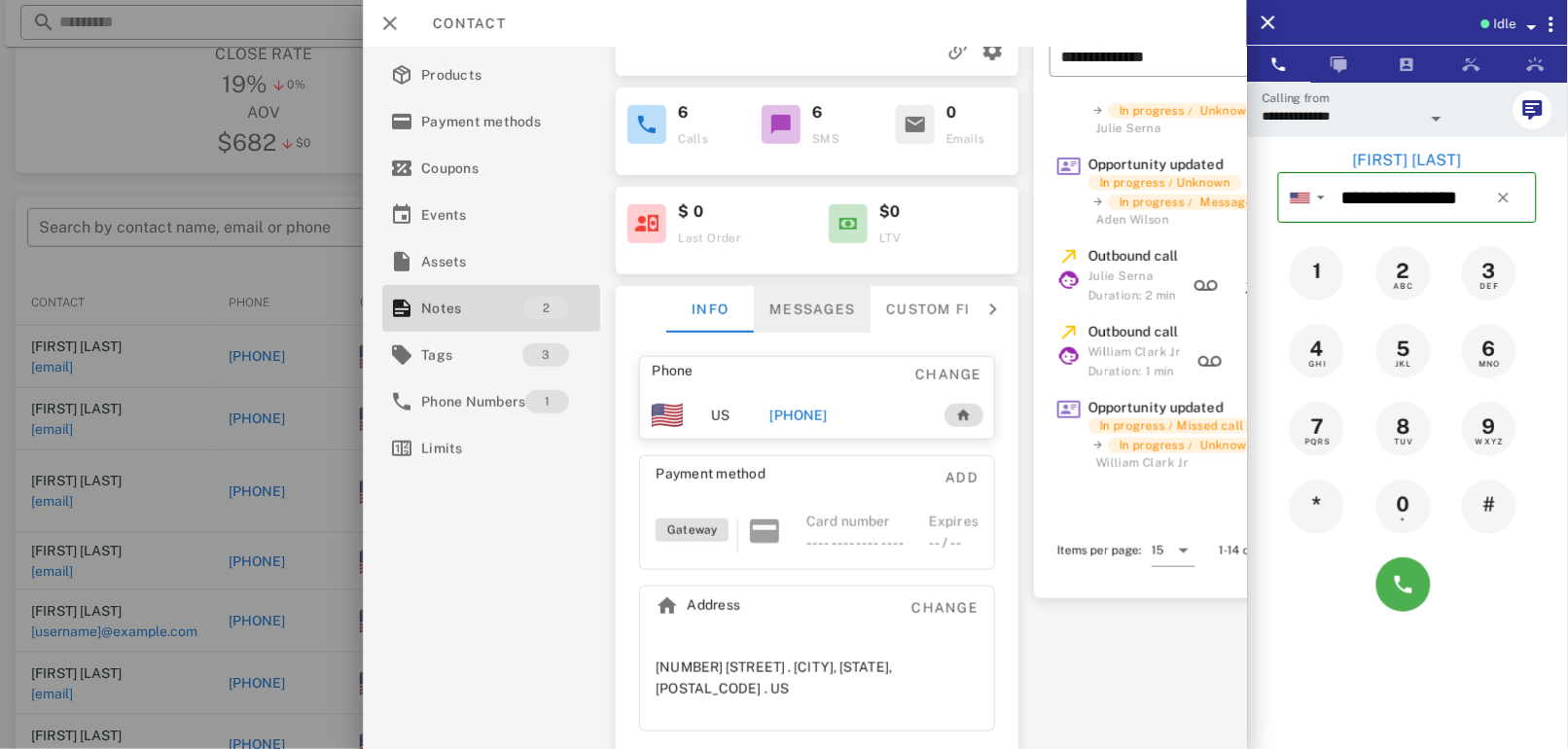 click on "Messages" at bounding box center (813, 309) 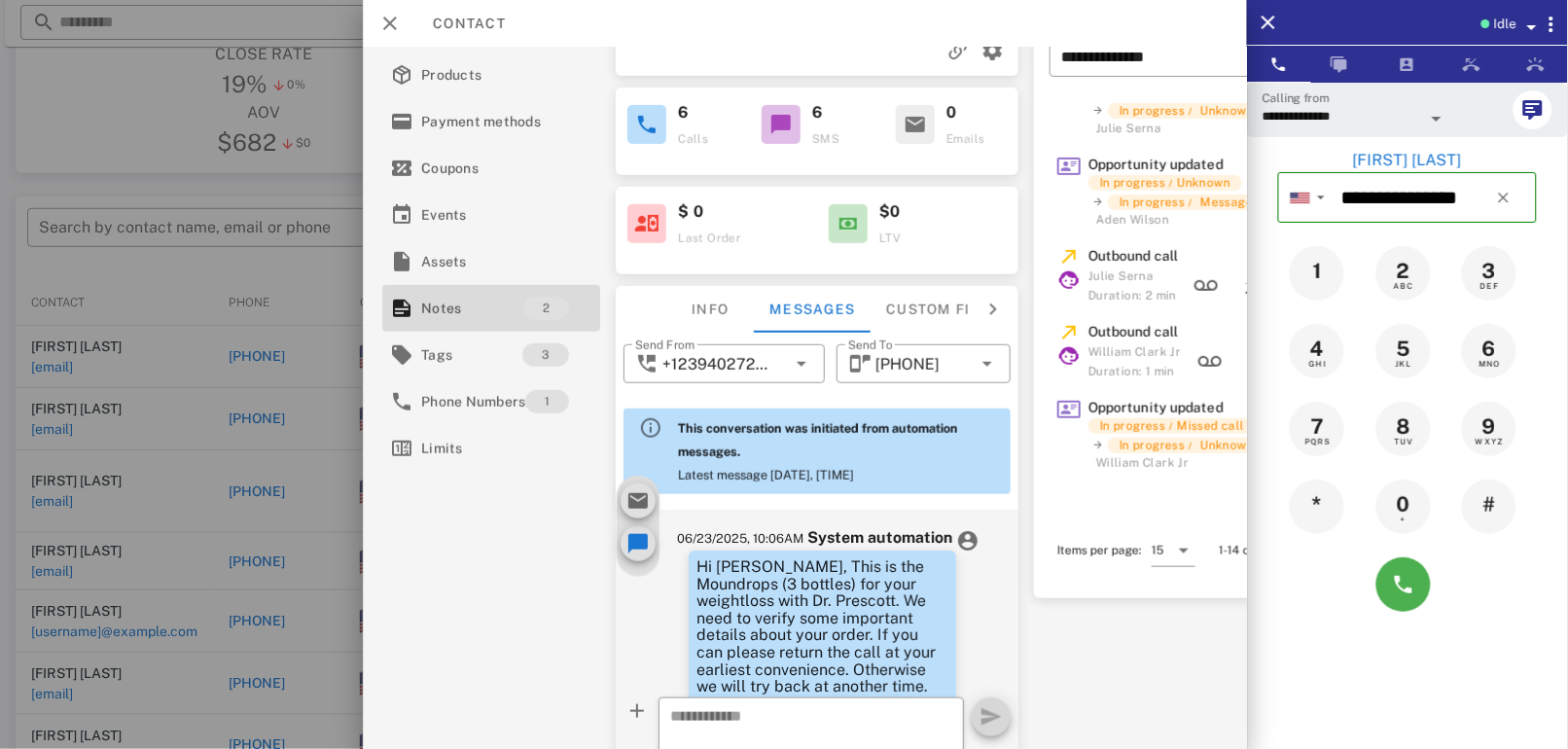 scroll, scrollTop: 836, scrollLeft: 0, axis: vertical 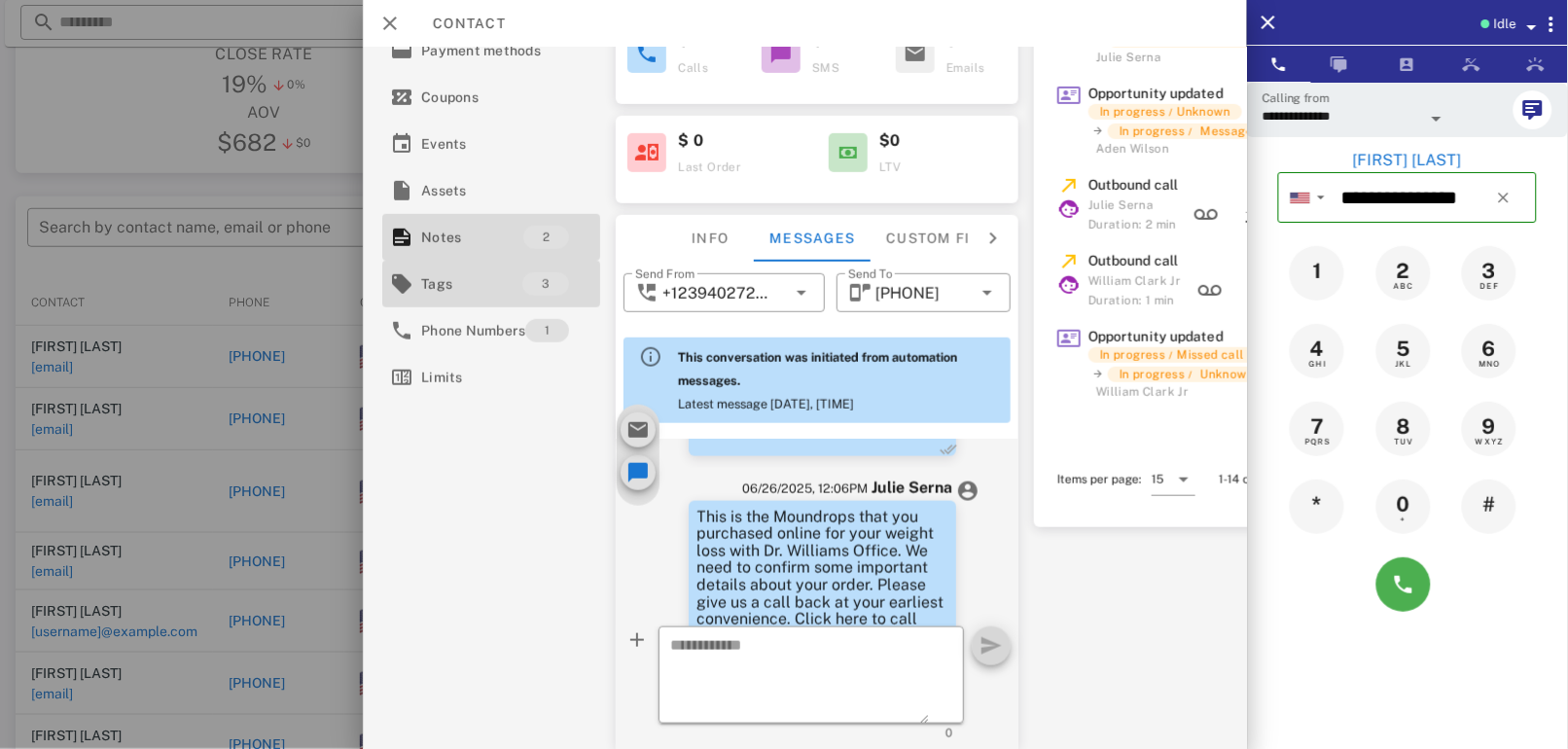 click on "3" at bounding box center [547, 284] 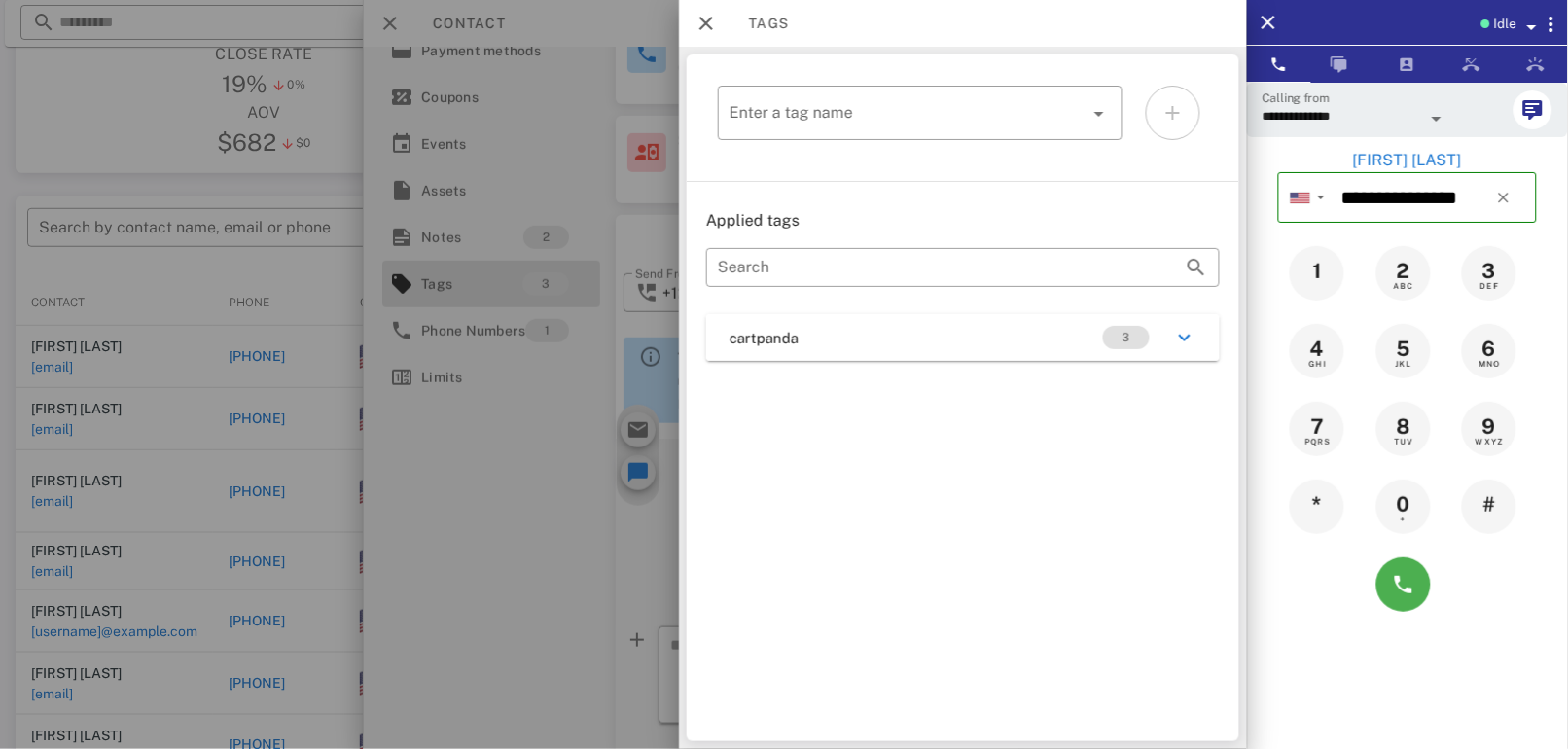 click at bounding box center (784, 374) 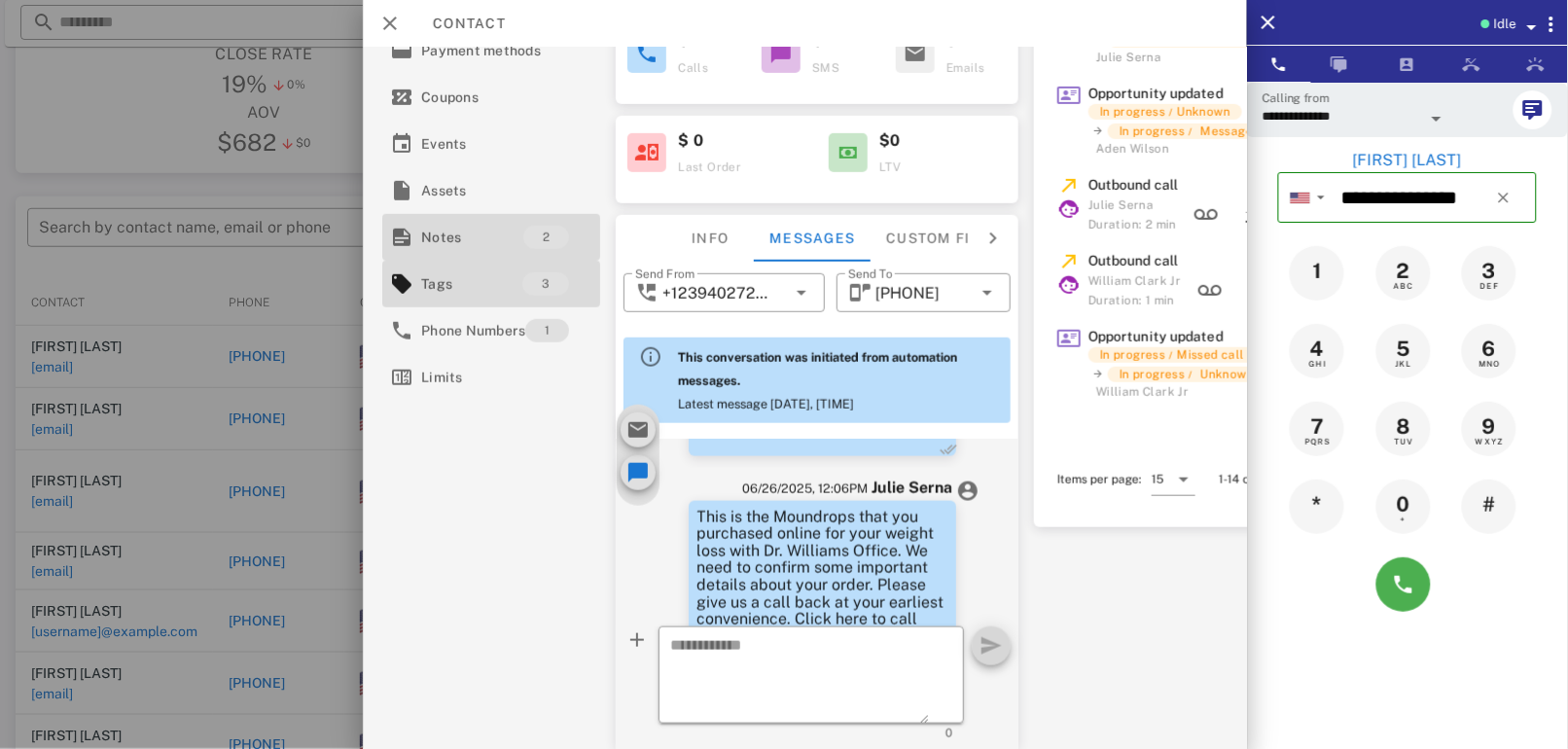 click on "2" at bounding box center (547, 237) 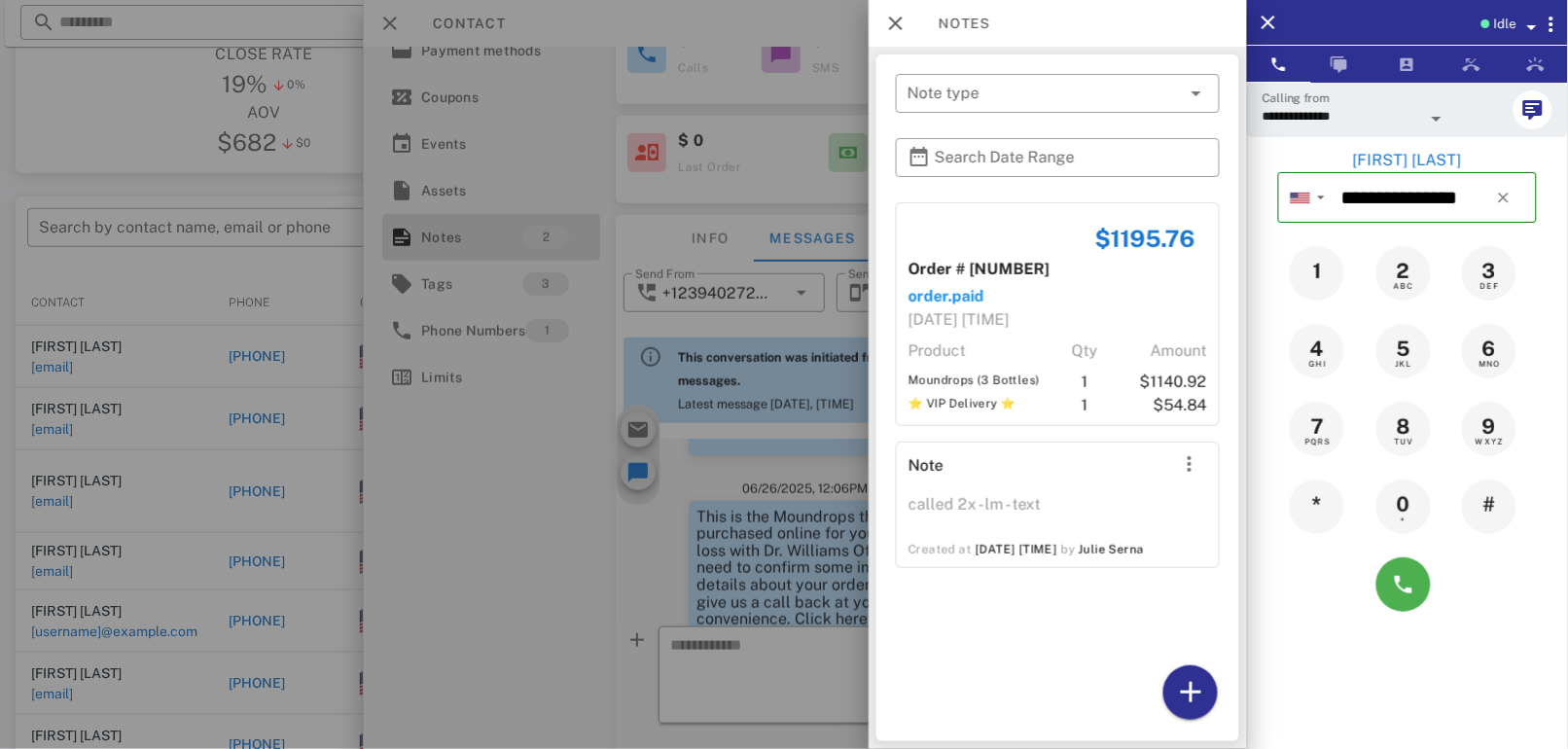click at bounding box center [784, 374] 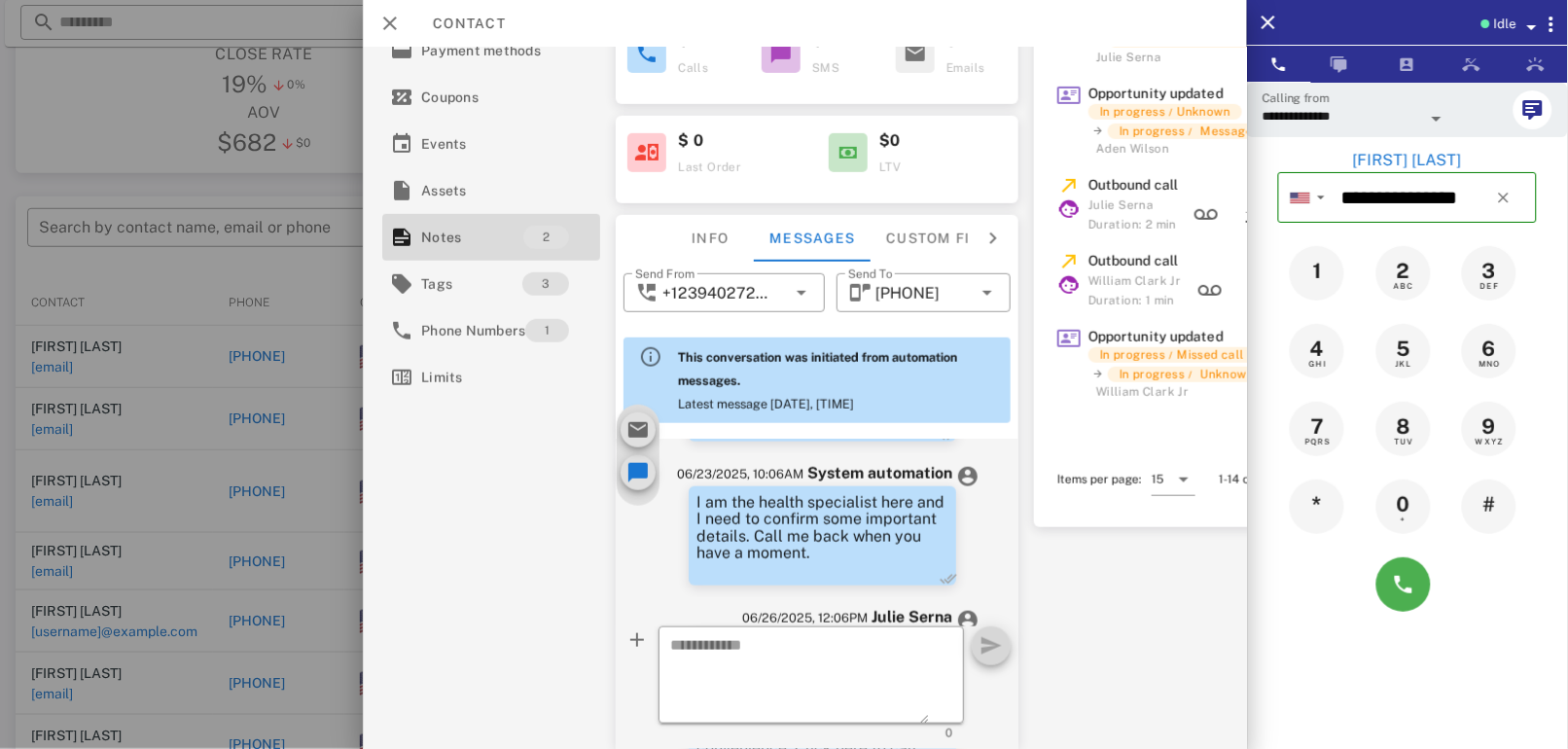 scroll, scrollTop: 609, scrollLeft: 0, axis: vertical 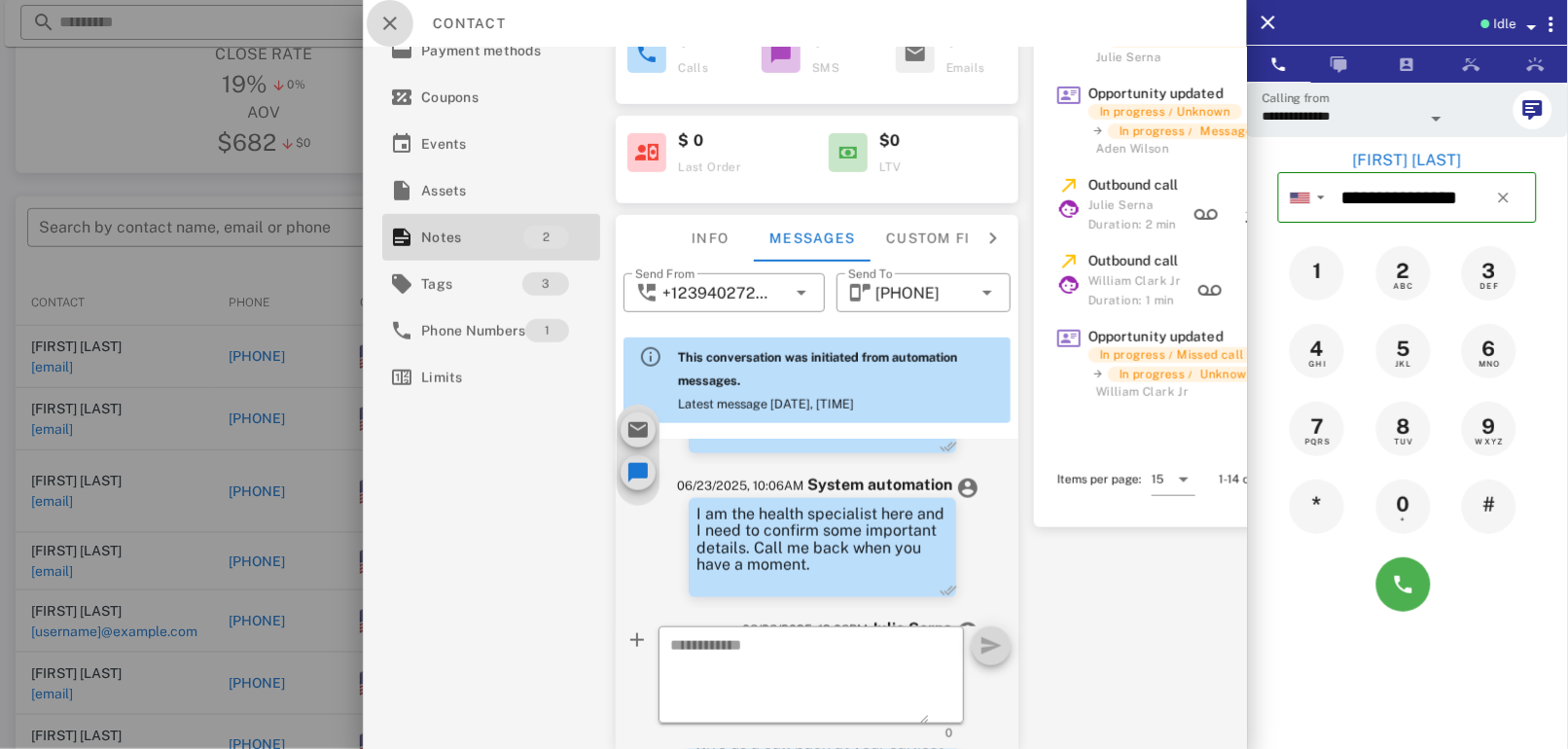 click at bounding box center (390, 23) 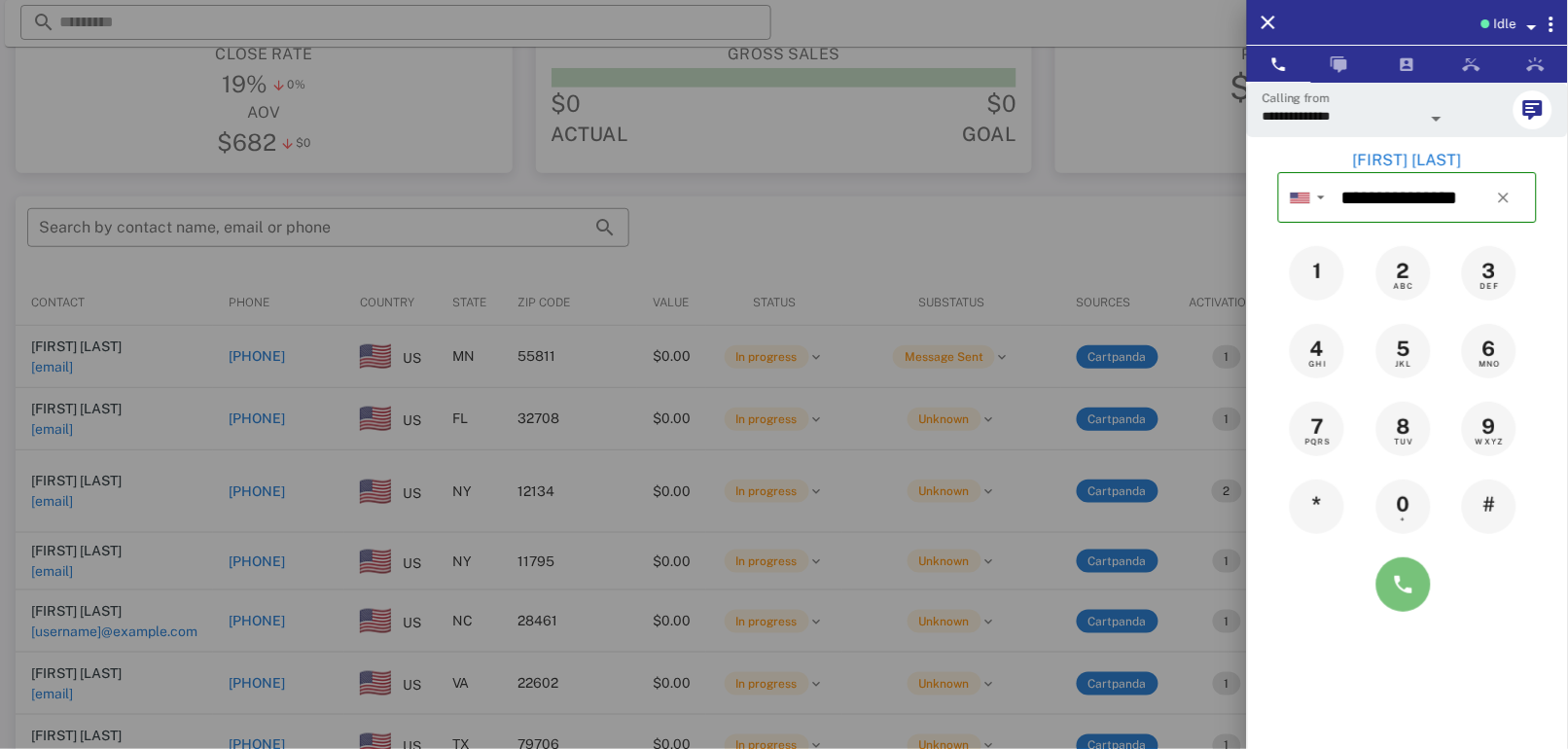 click at bounding box center [1404, 585] 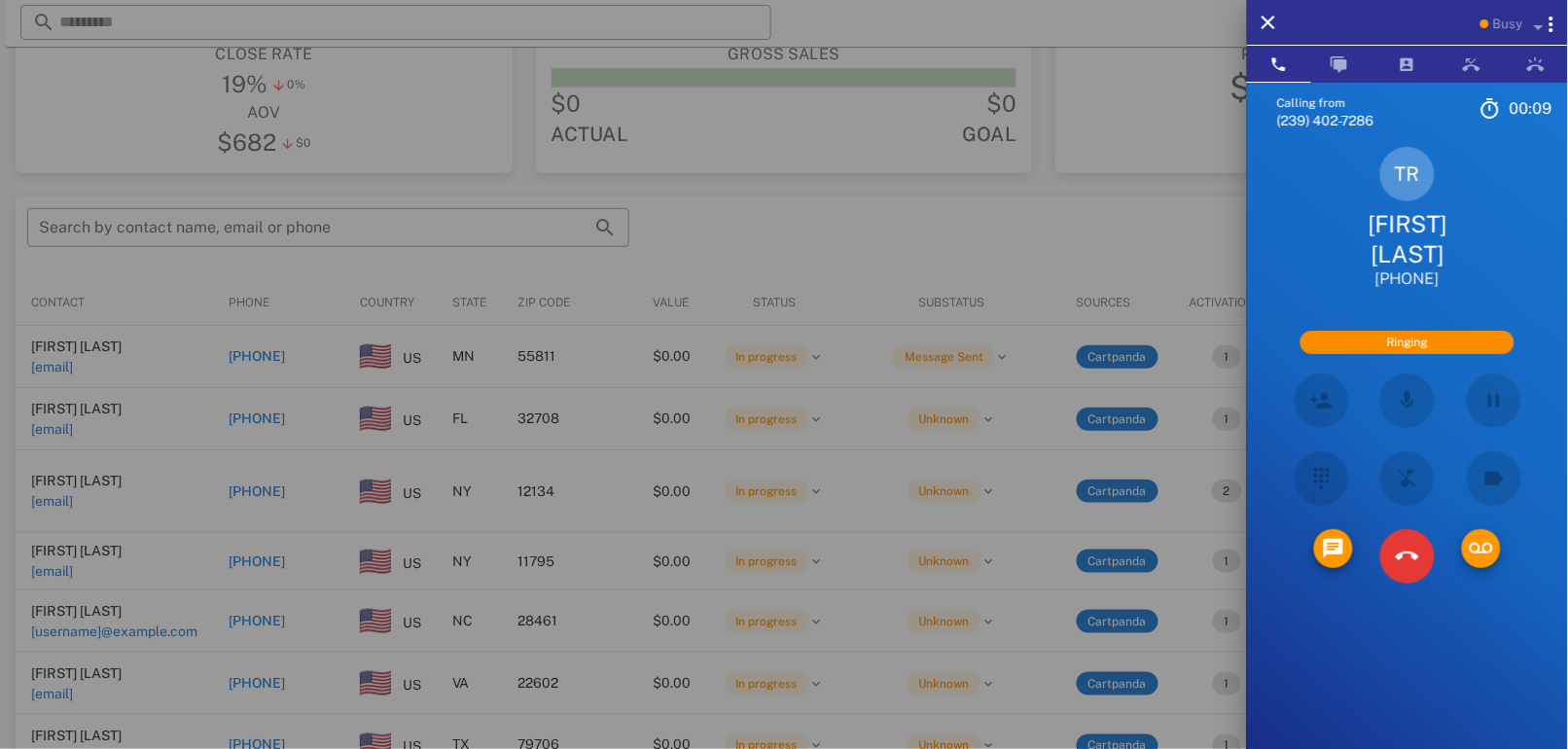 click at bounding box center [784, 374] 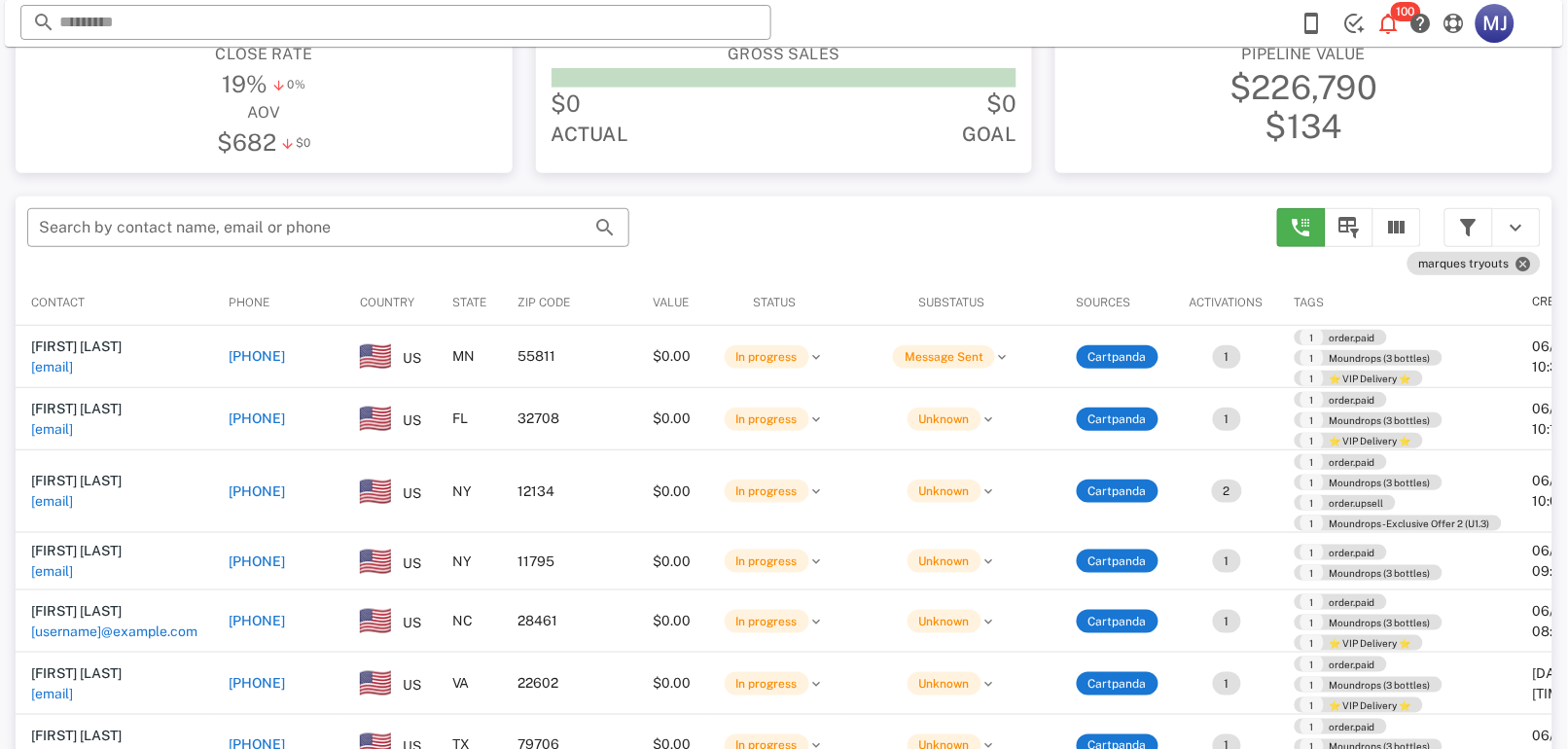 click on "[FIRST] [LAST] [EMAIL]" at bounding box center [114, 419] 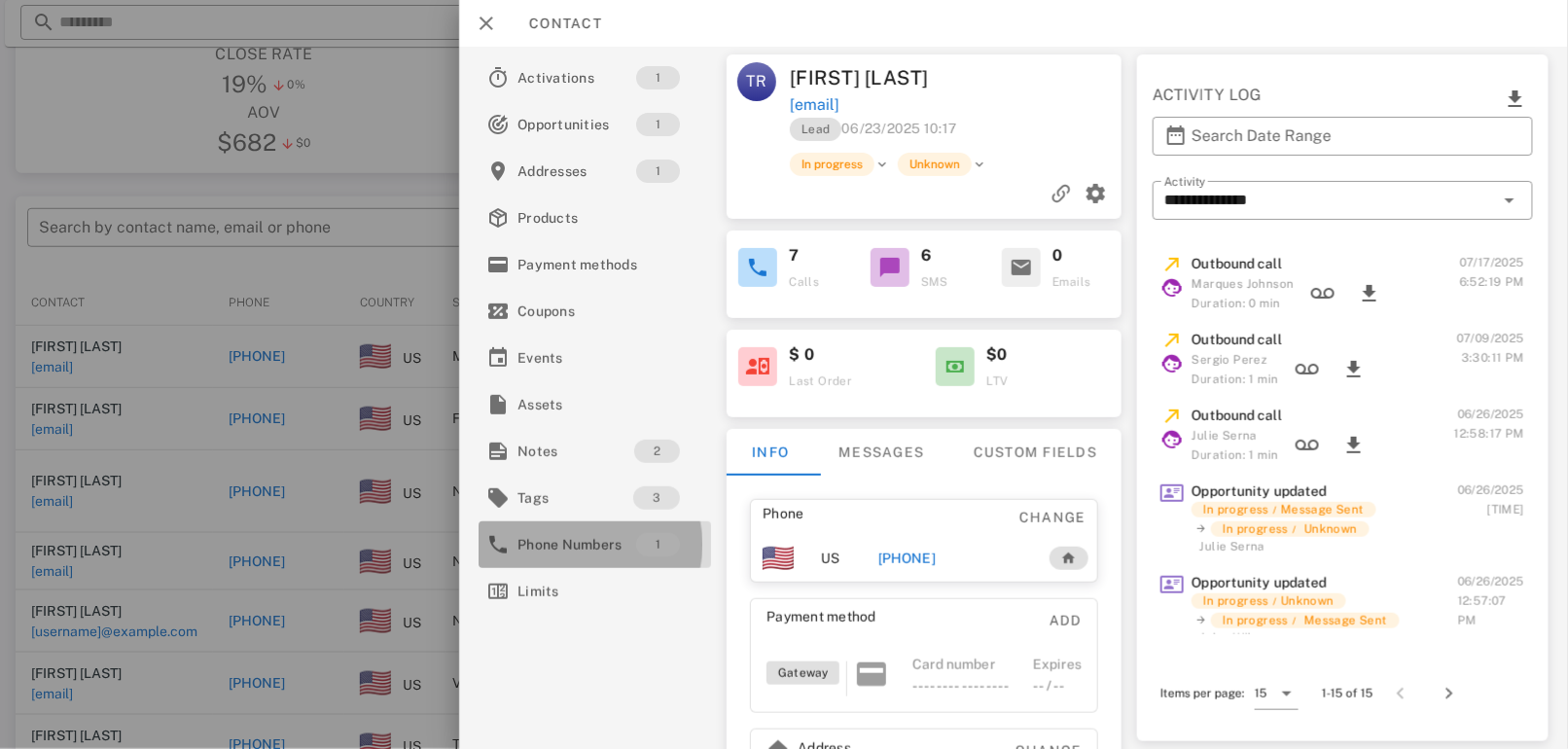 click on "1" at bounding box center (670, 545) 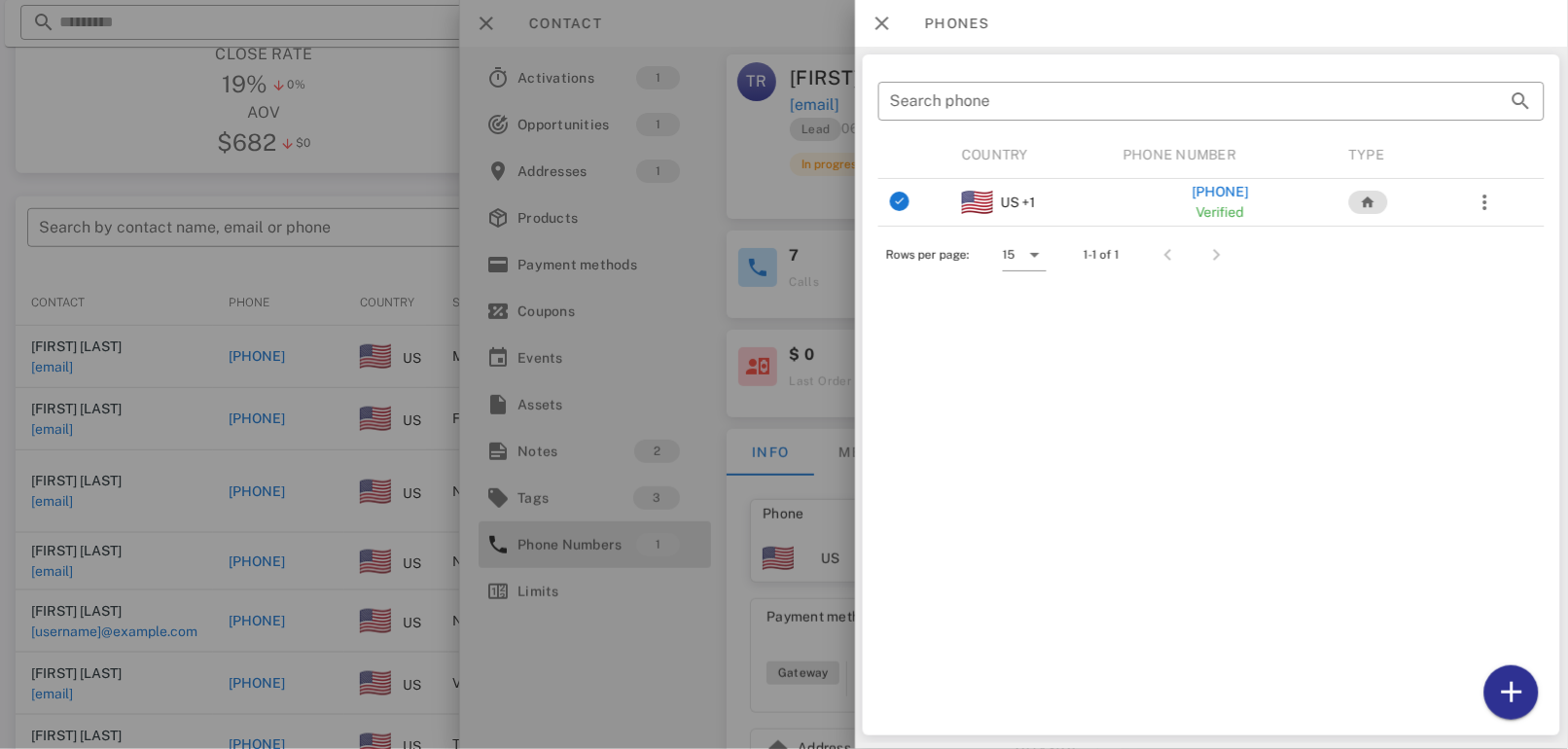 click on "[PHONE]" at bounding box center (1221, 192) 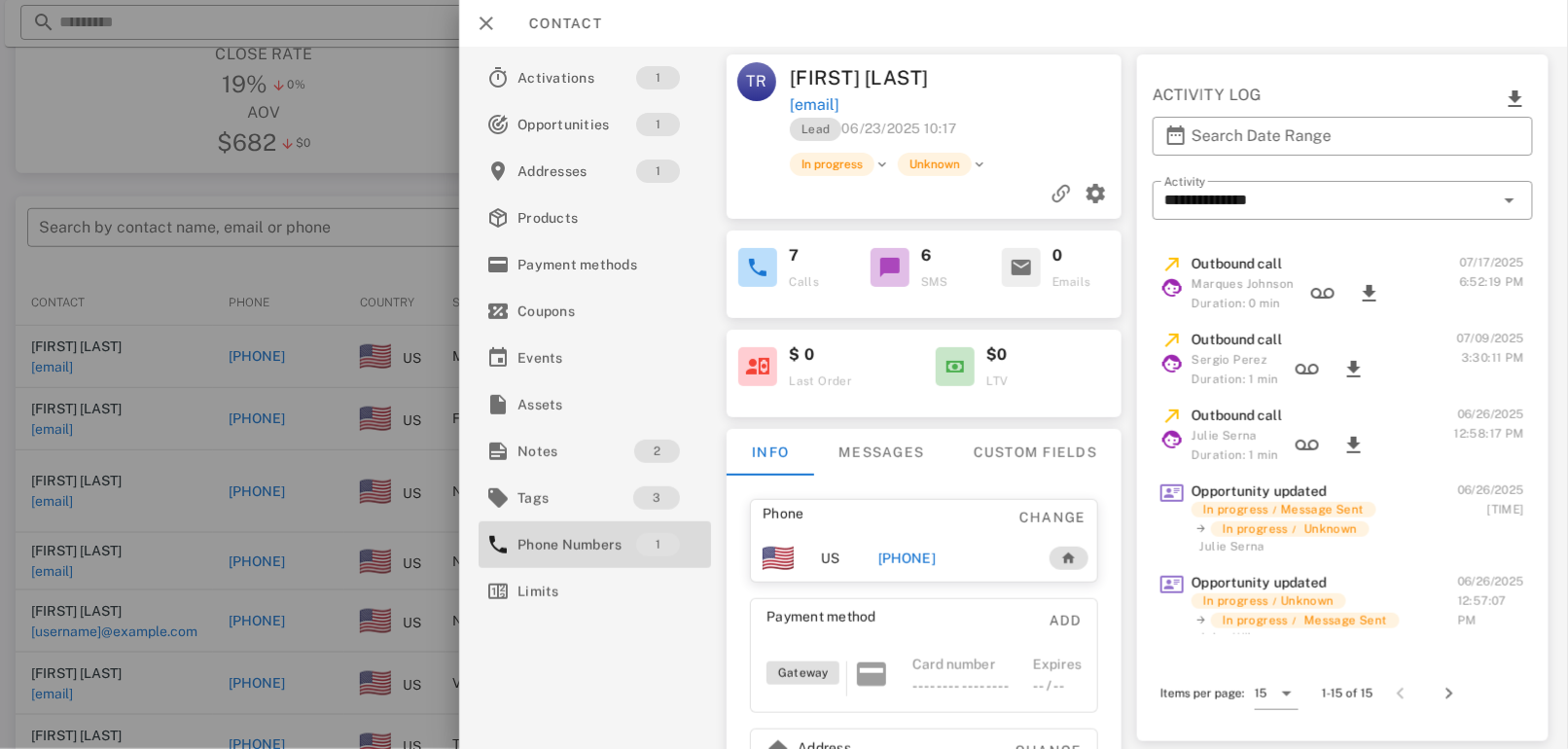 click at bounding box center [784, 374] 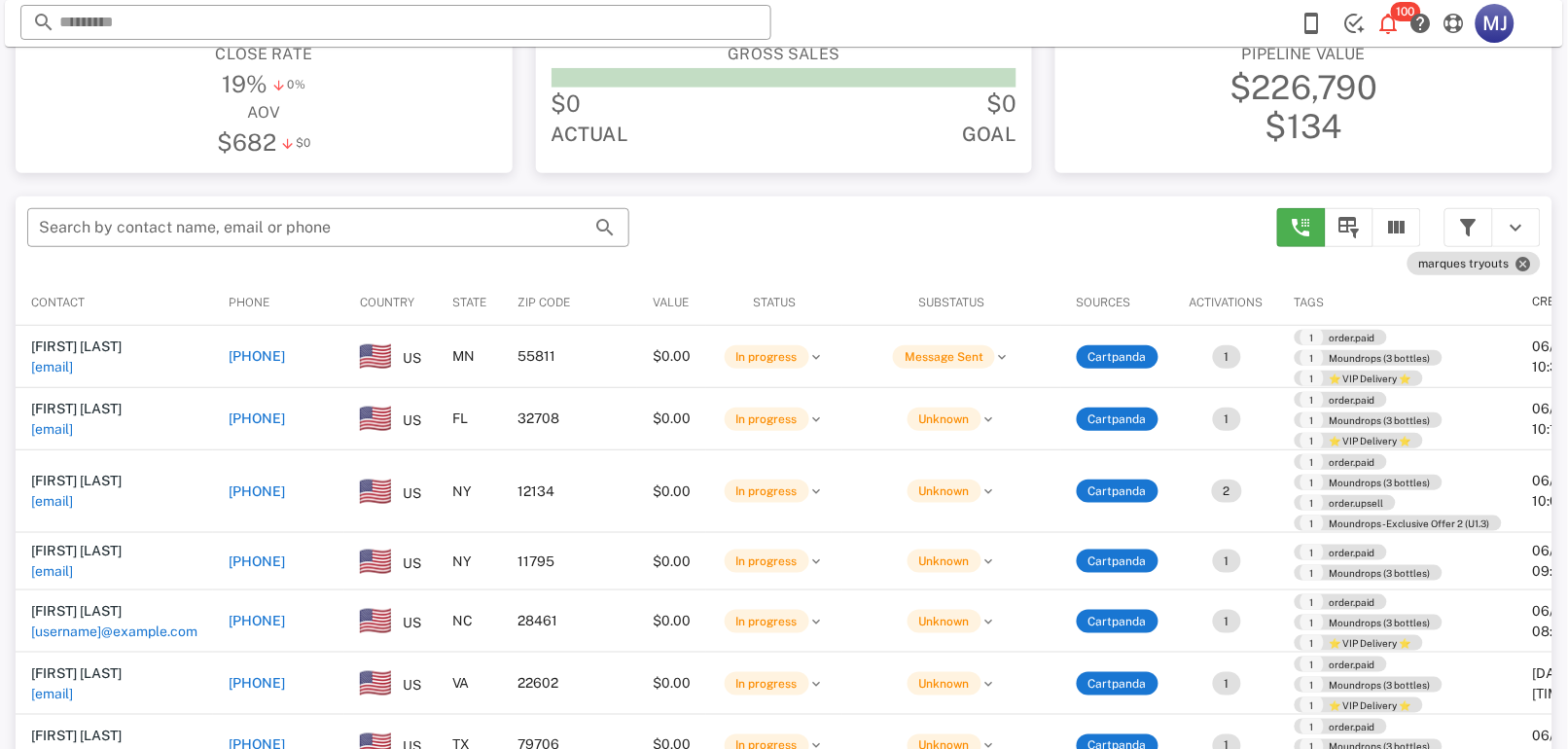 click on "[PHONE]" at bounding box center (278, 491) 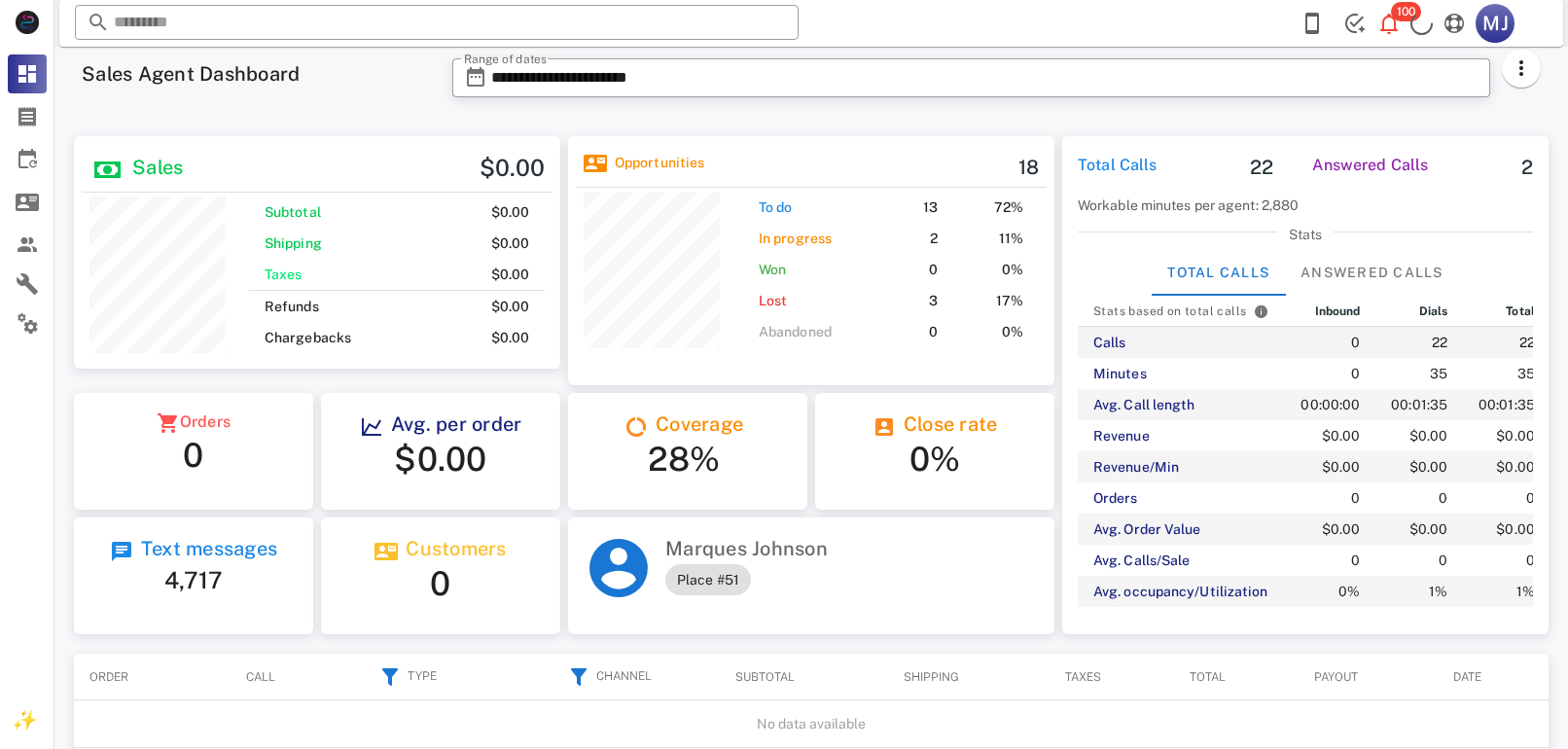 scroll, scrollTop: 0, scrollLeft: 0, axis: both 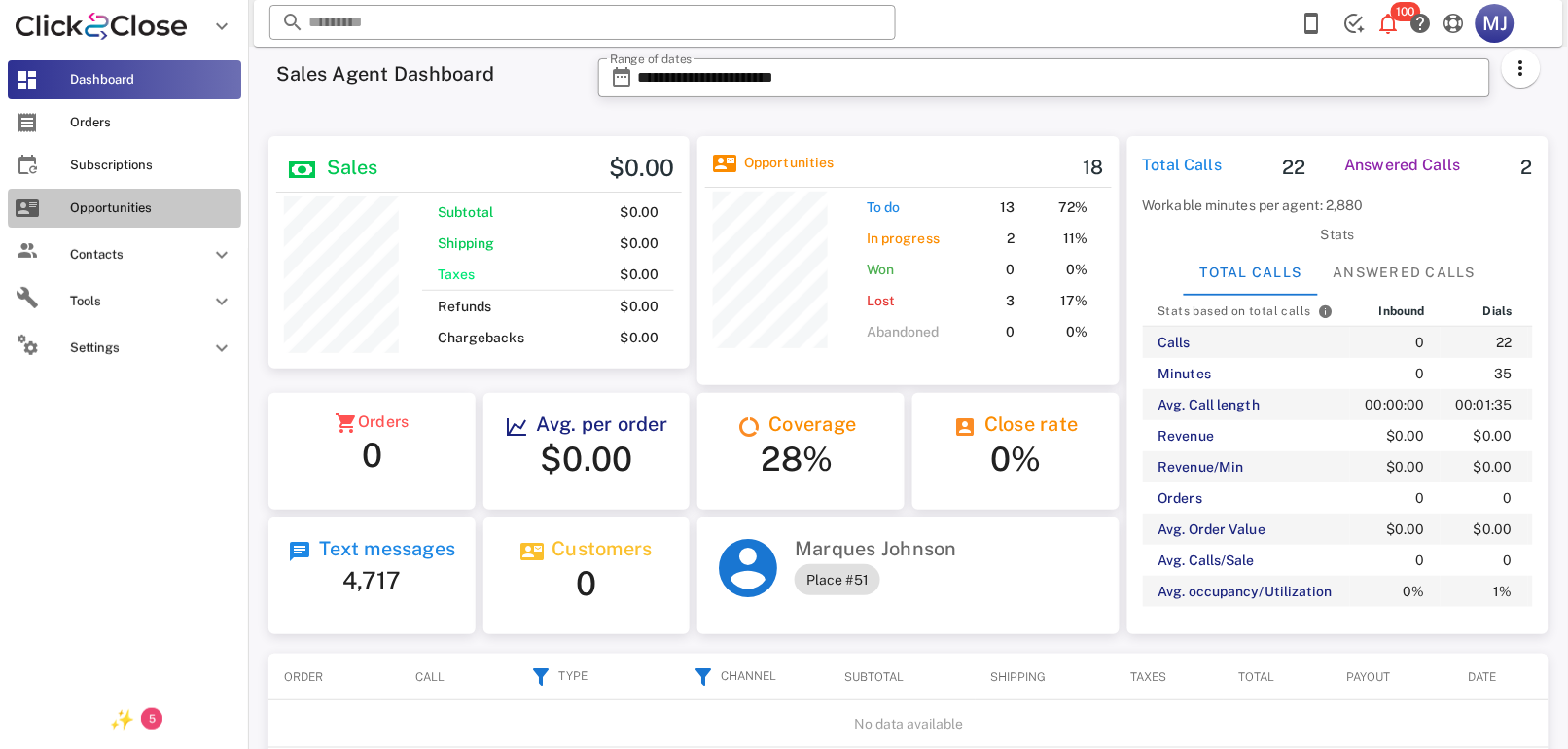click on "Opportunities" at bounding box center (136, 208) 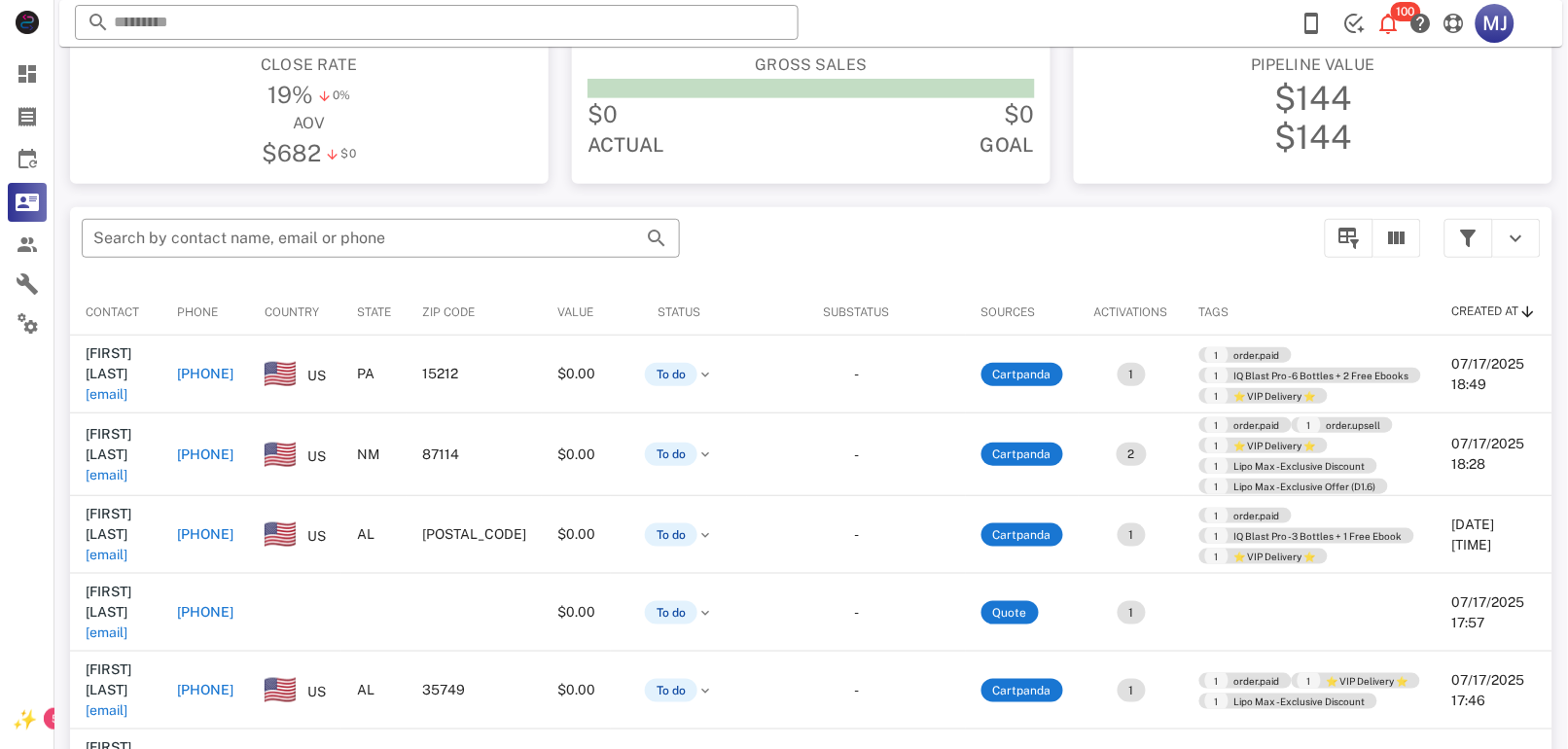 scroll, scrollTop: 252, scrollLeft: 0, axis: vertical 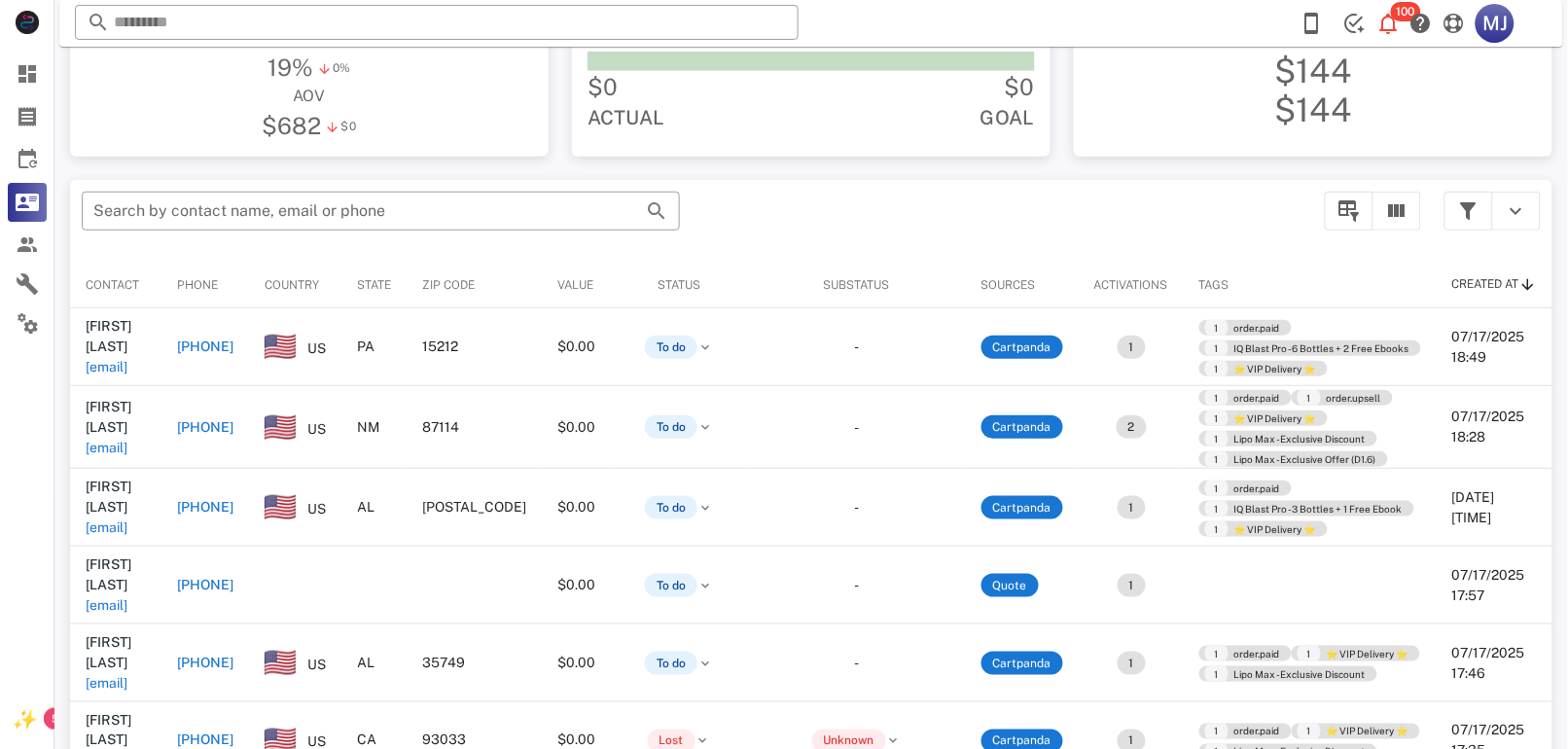 click on "+14128188876" at bounding box center (205, 346) 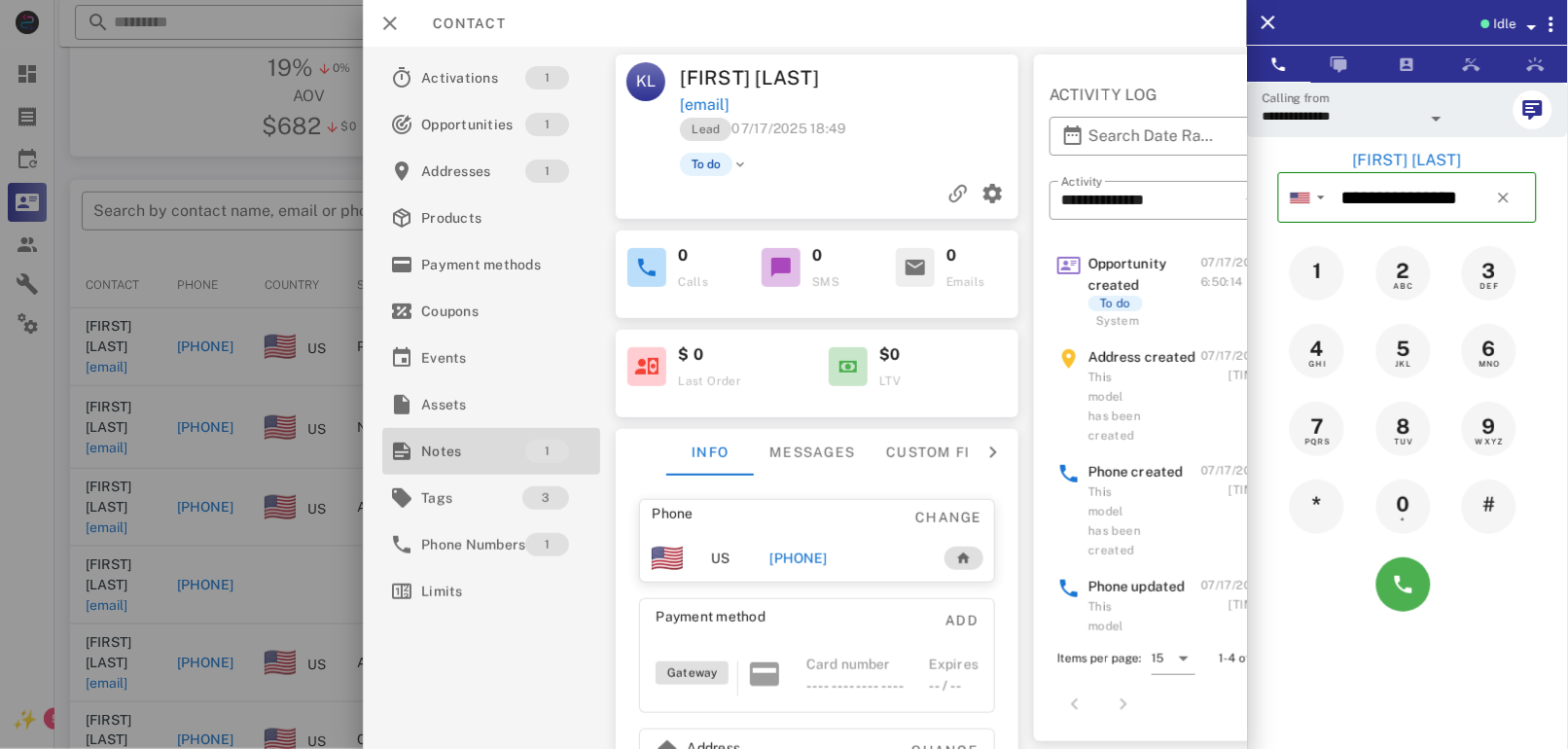 click on "Notes" at bounding box center (473, 451) 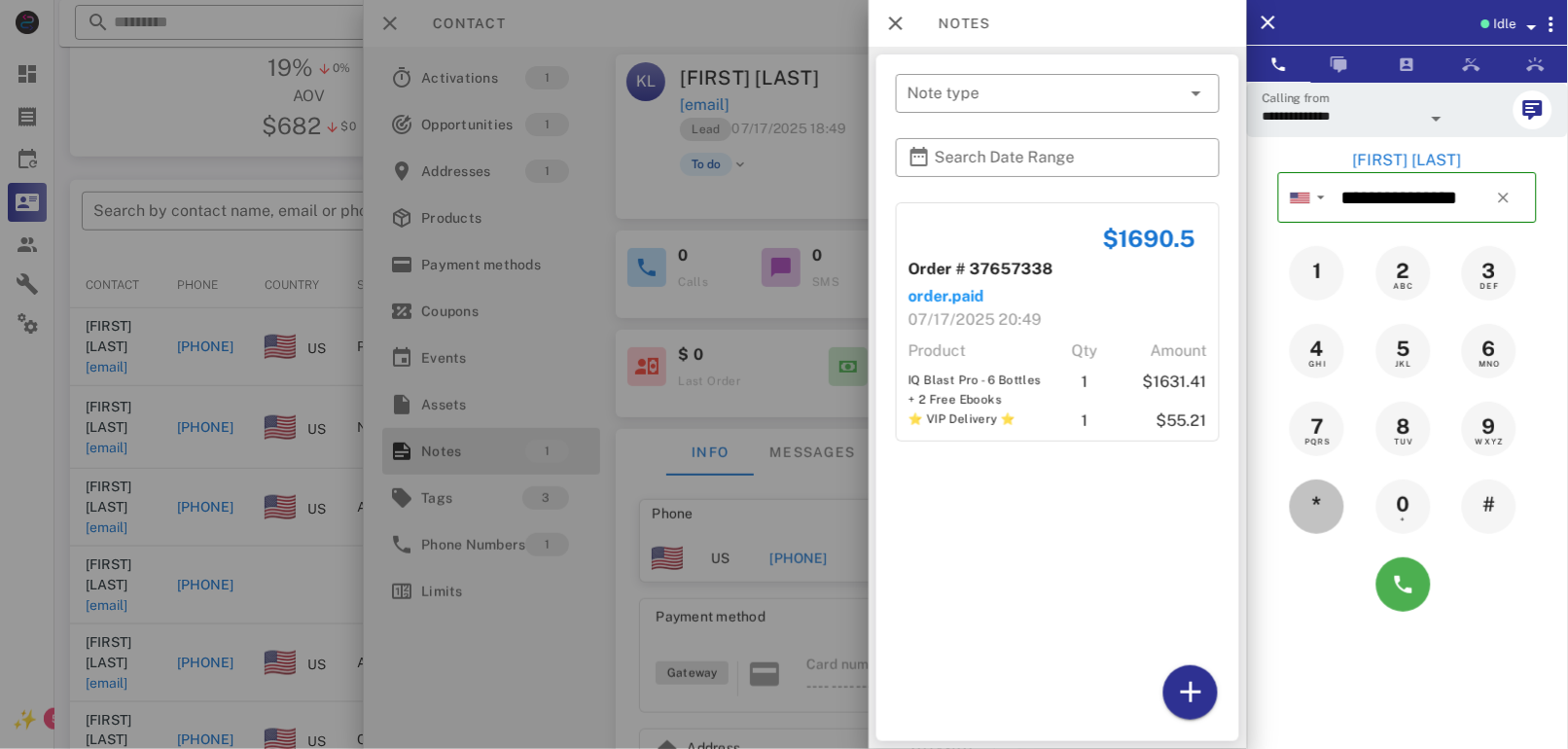 click on "*" at bounding box center (1317, 507) 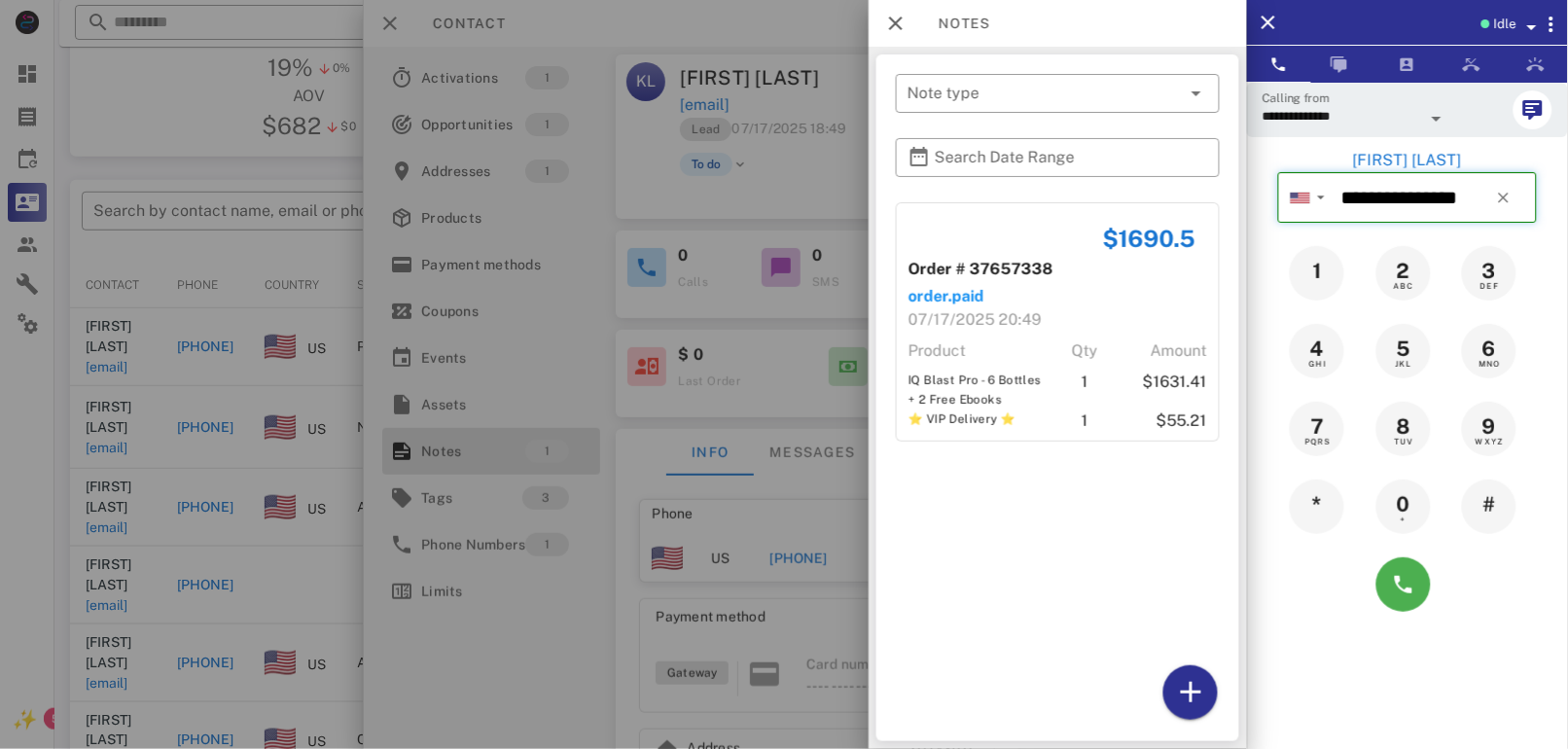 type on "**********" 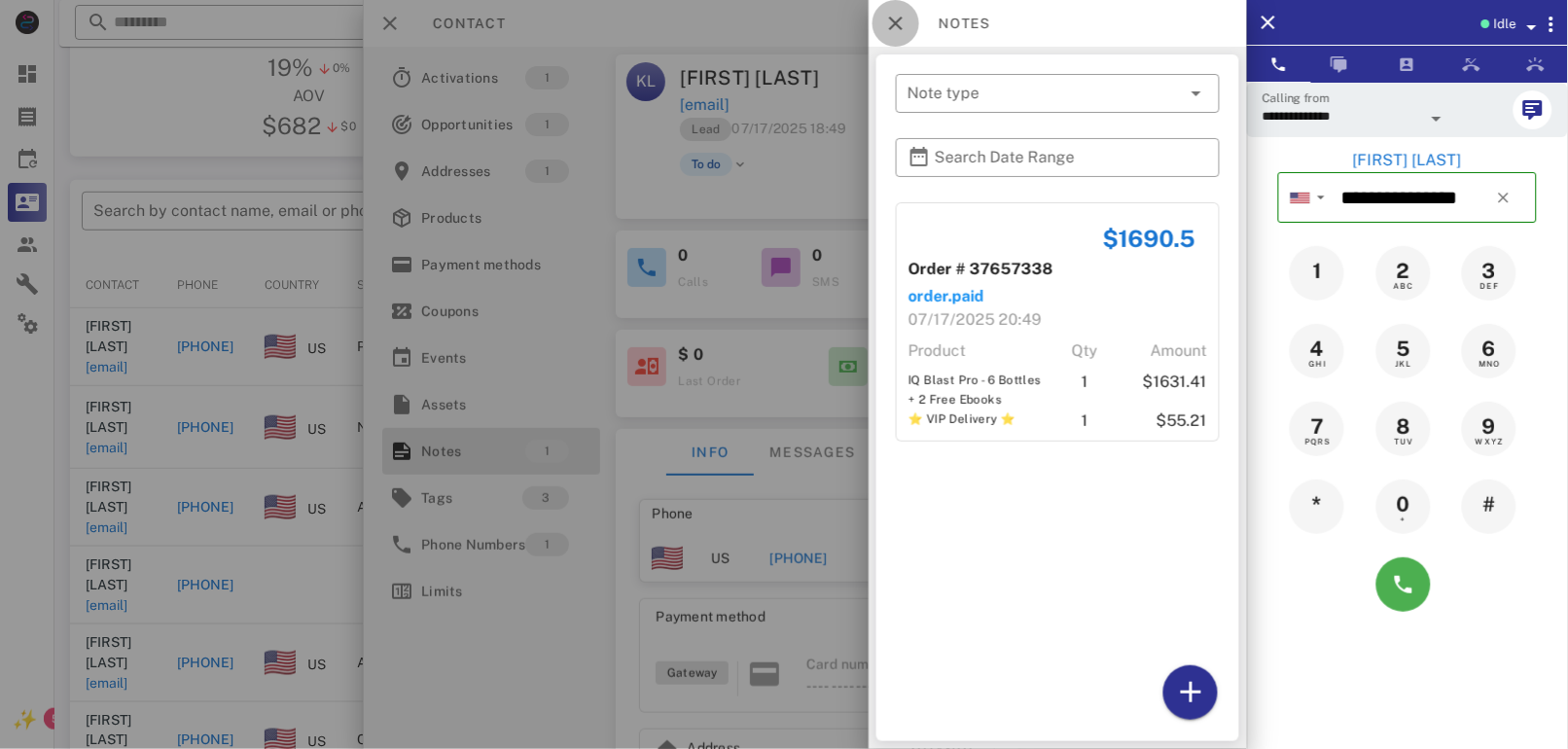 click at bounding box center (896, 23) 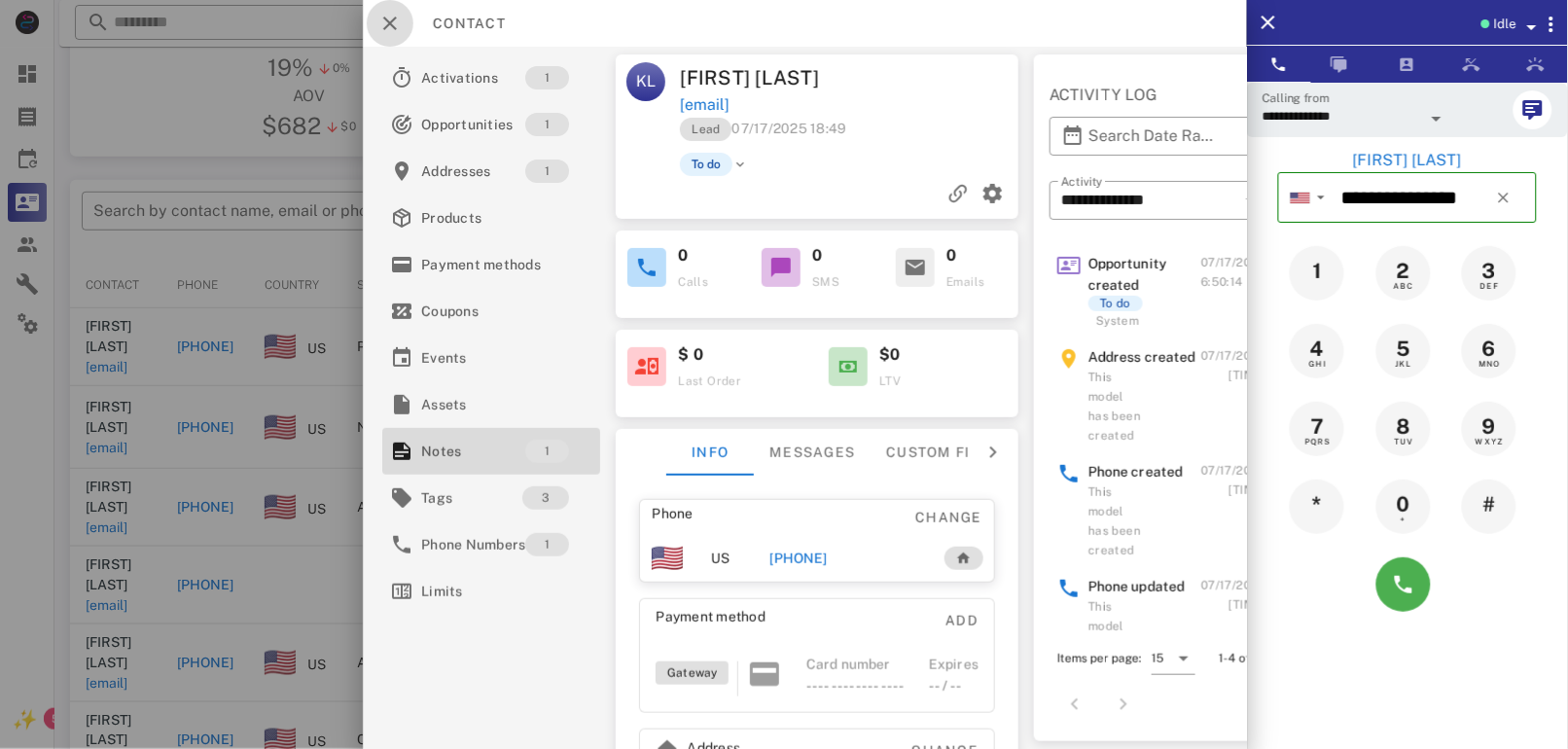 click at bounding box center (390, 23) 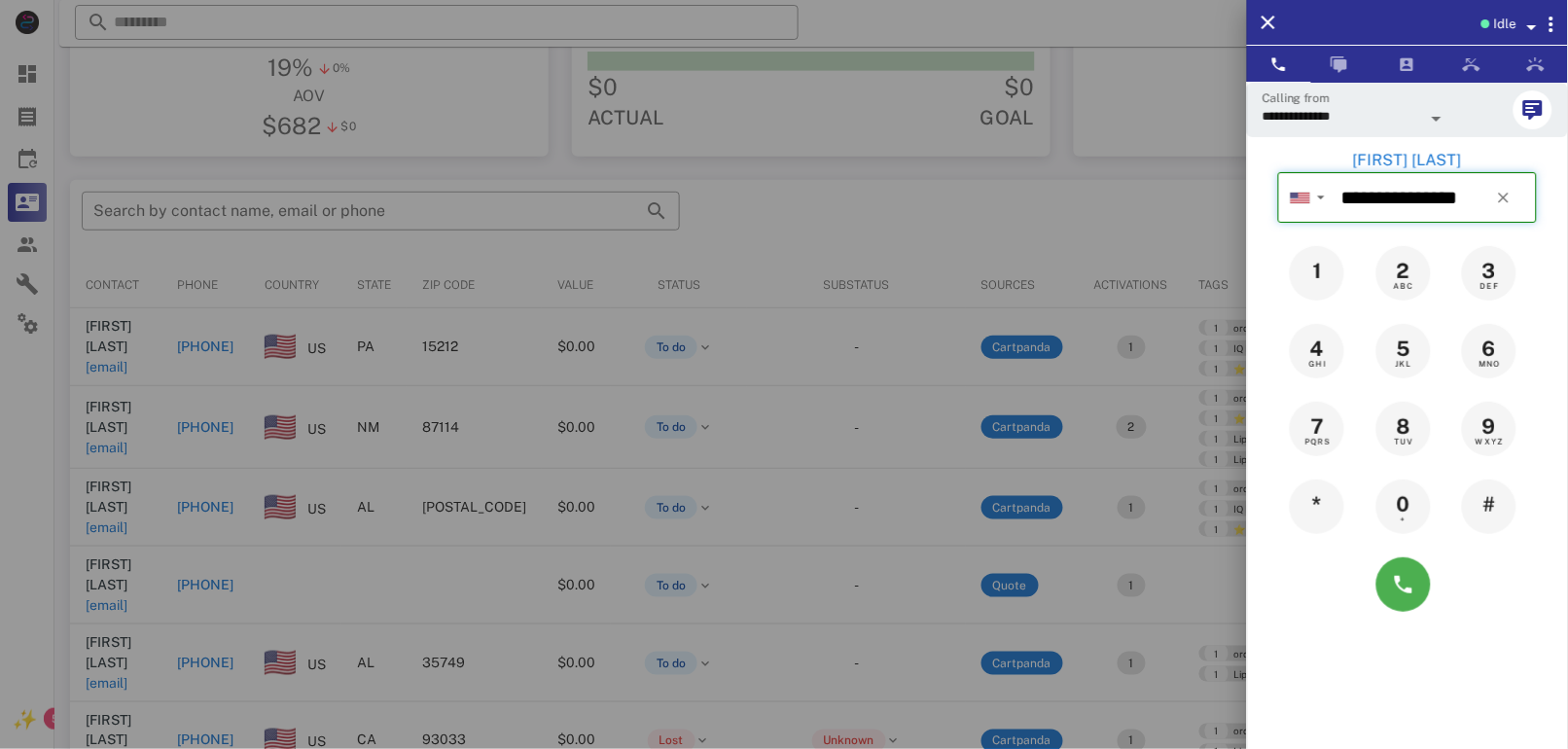 click on "▼     Australia
+61
Canada
+1
Guam
+1671
Mexico (México)
+52
New Zealand
+64
United Kingdom
+44
United States
+1" at bounding box center [1306, 197] 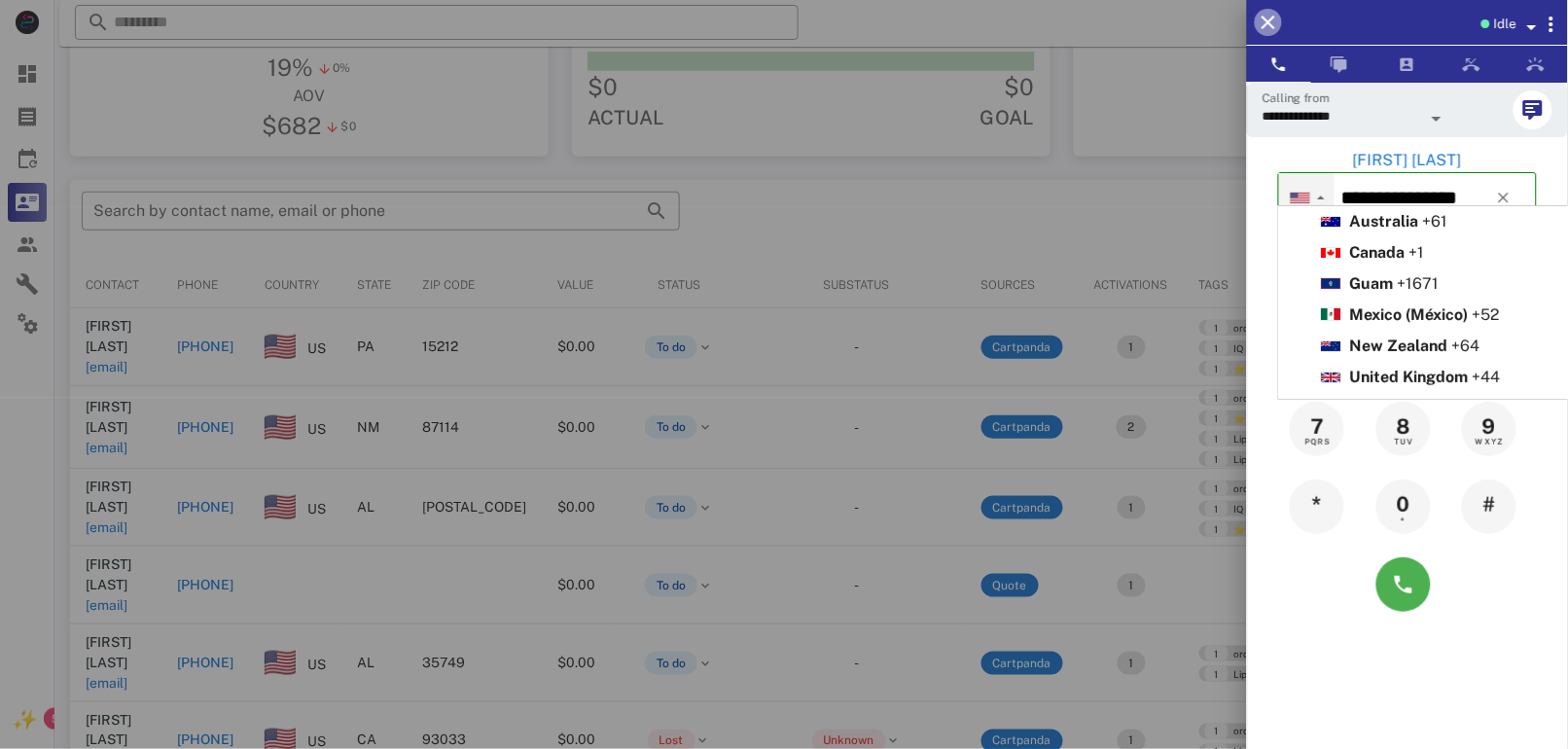 click at bounding box center (1268, 22) 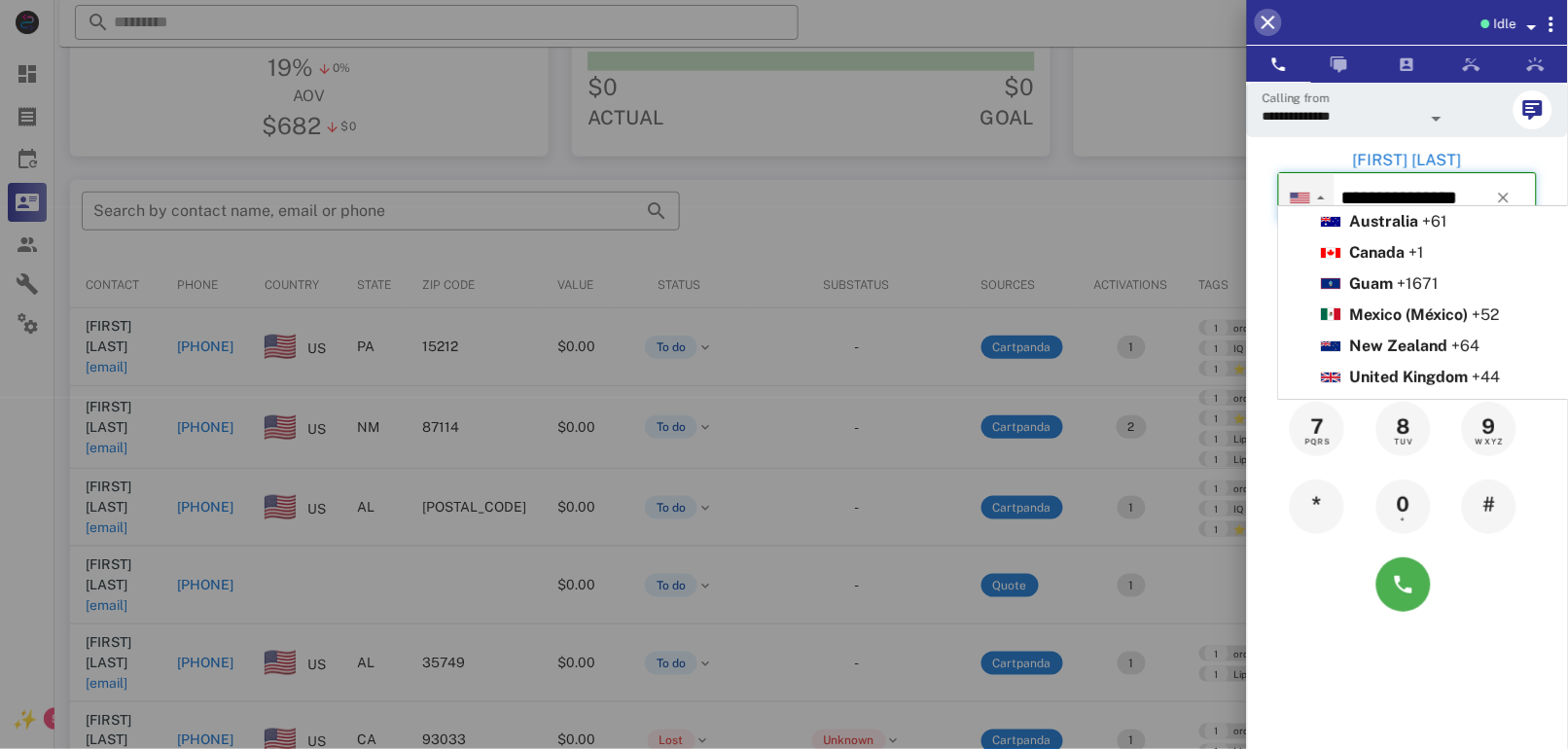 type 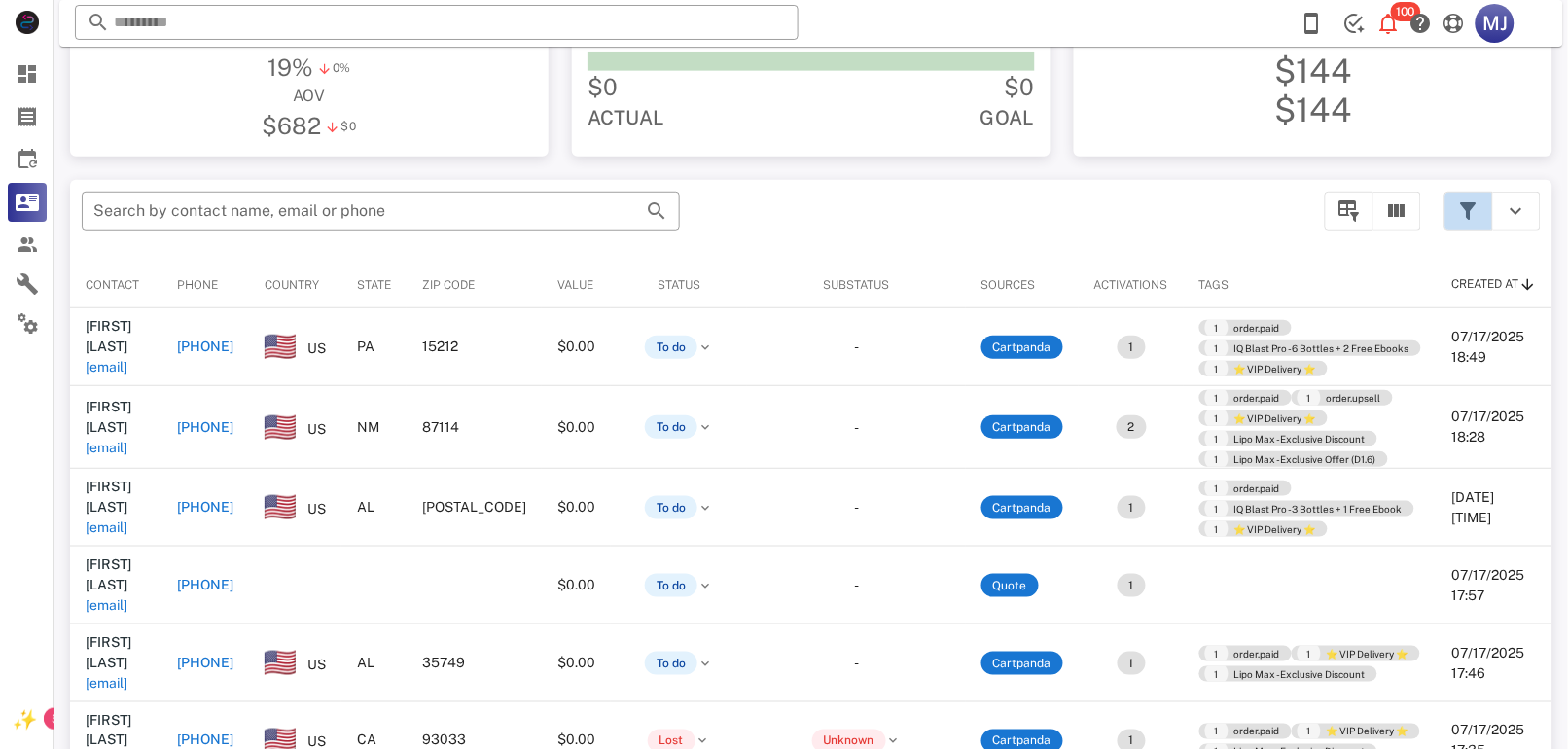 click at bounding box center (1469, 211) 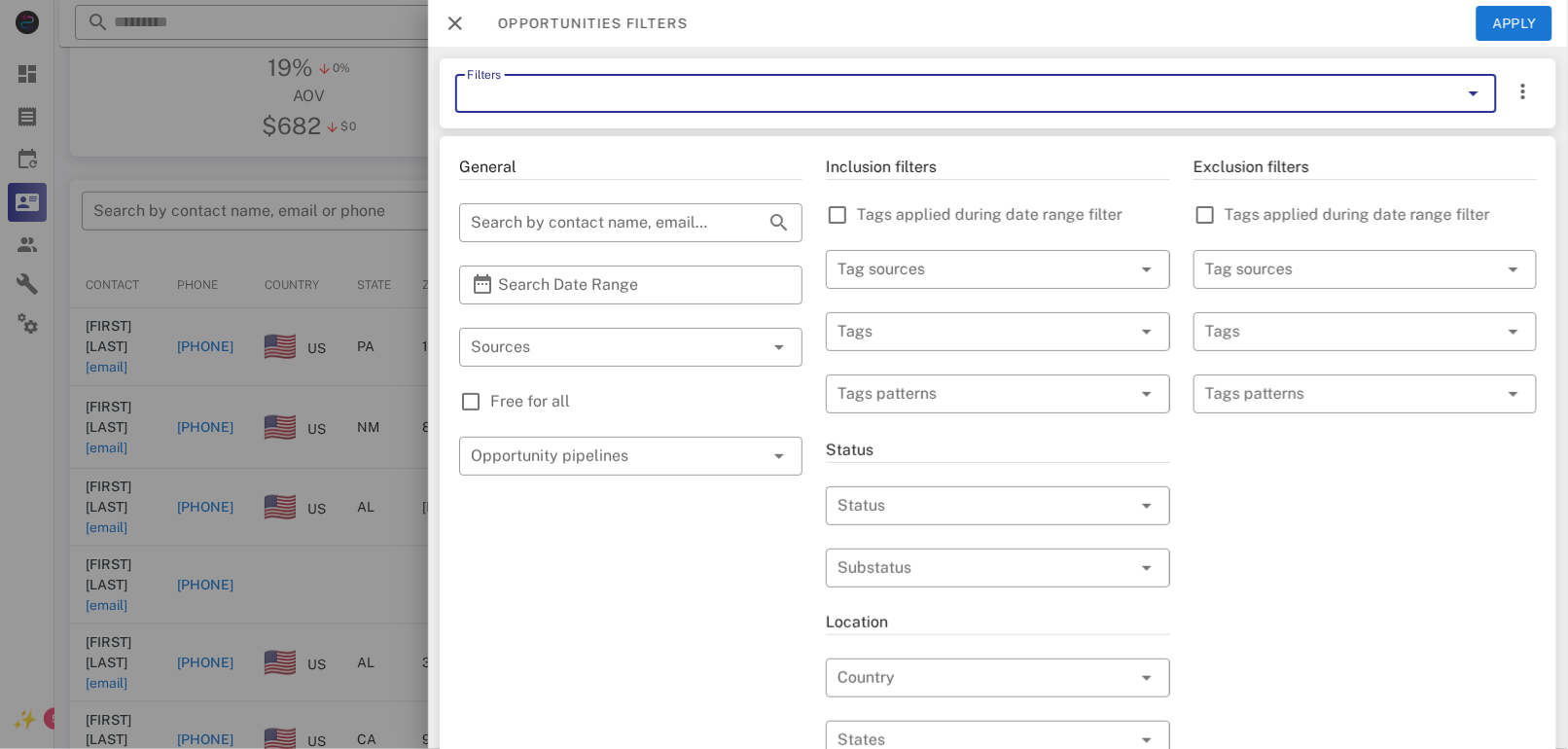 click on "Filters" at bounding box center [948, 93] 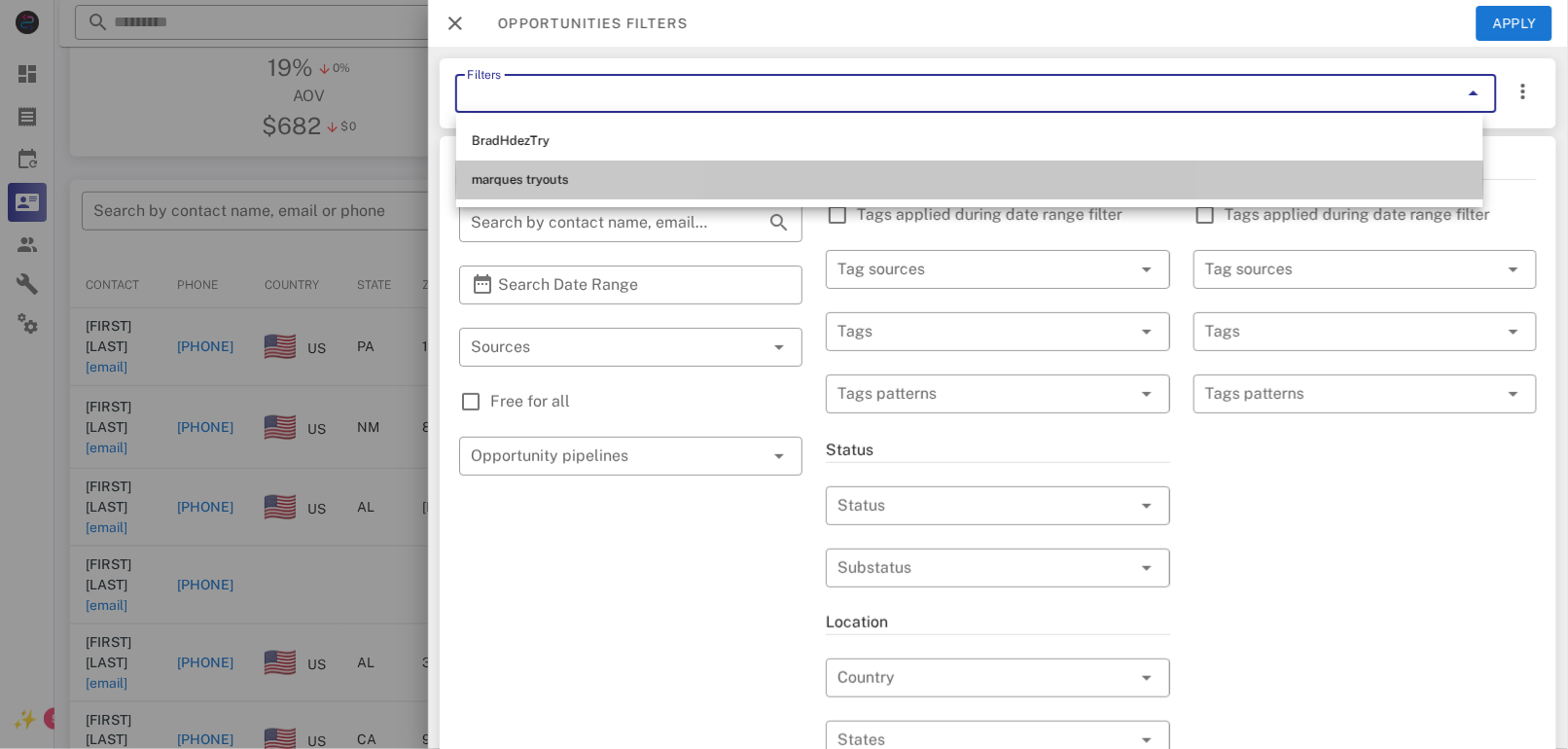 click on "marques tryouts" at bounding box center [970, 180] 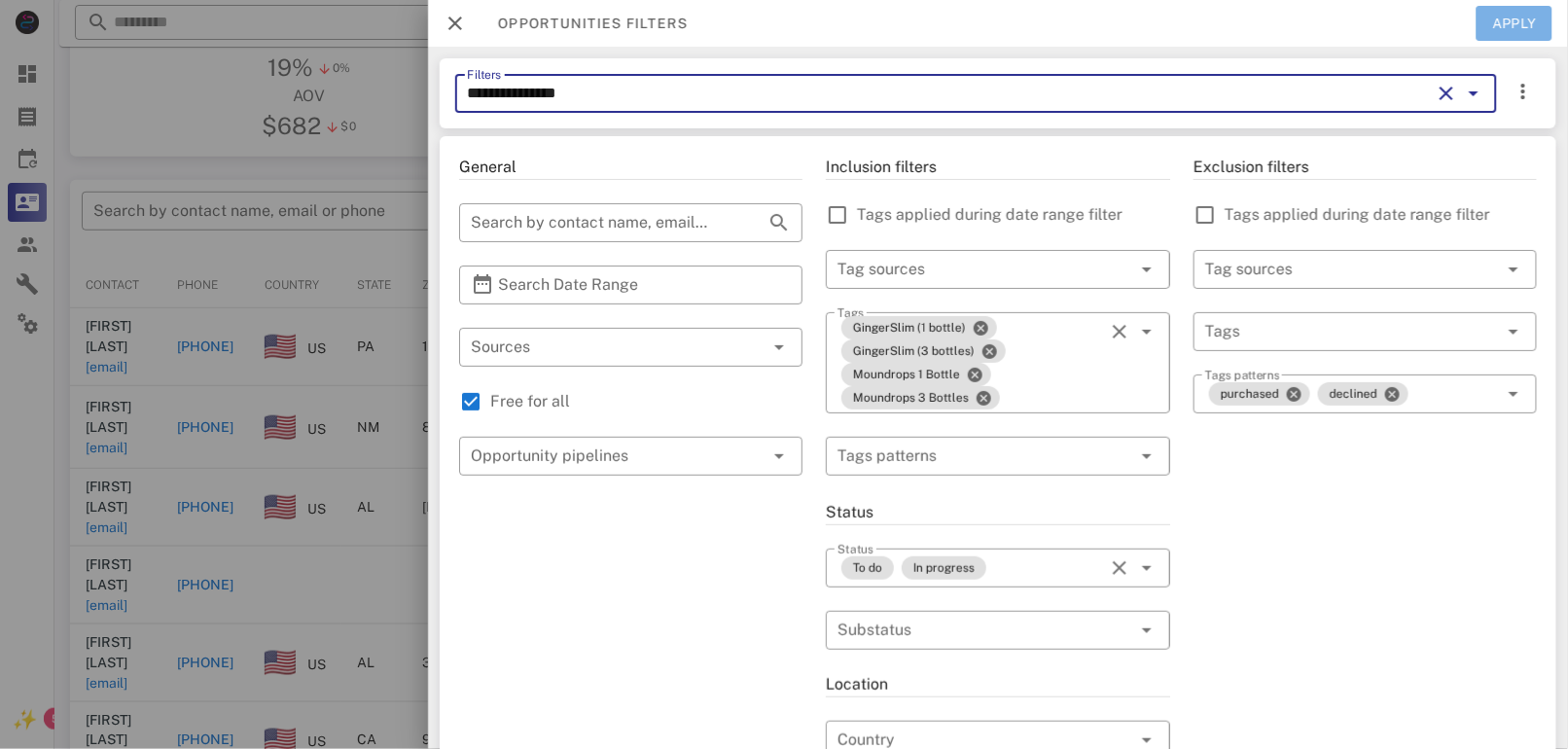 click on "Apply" at bounding box center (1515, 23) 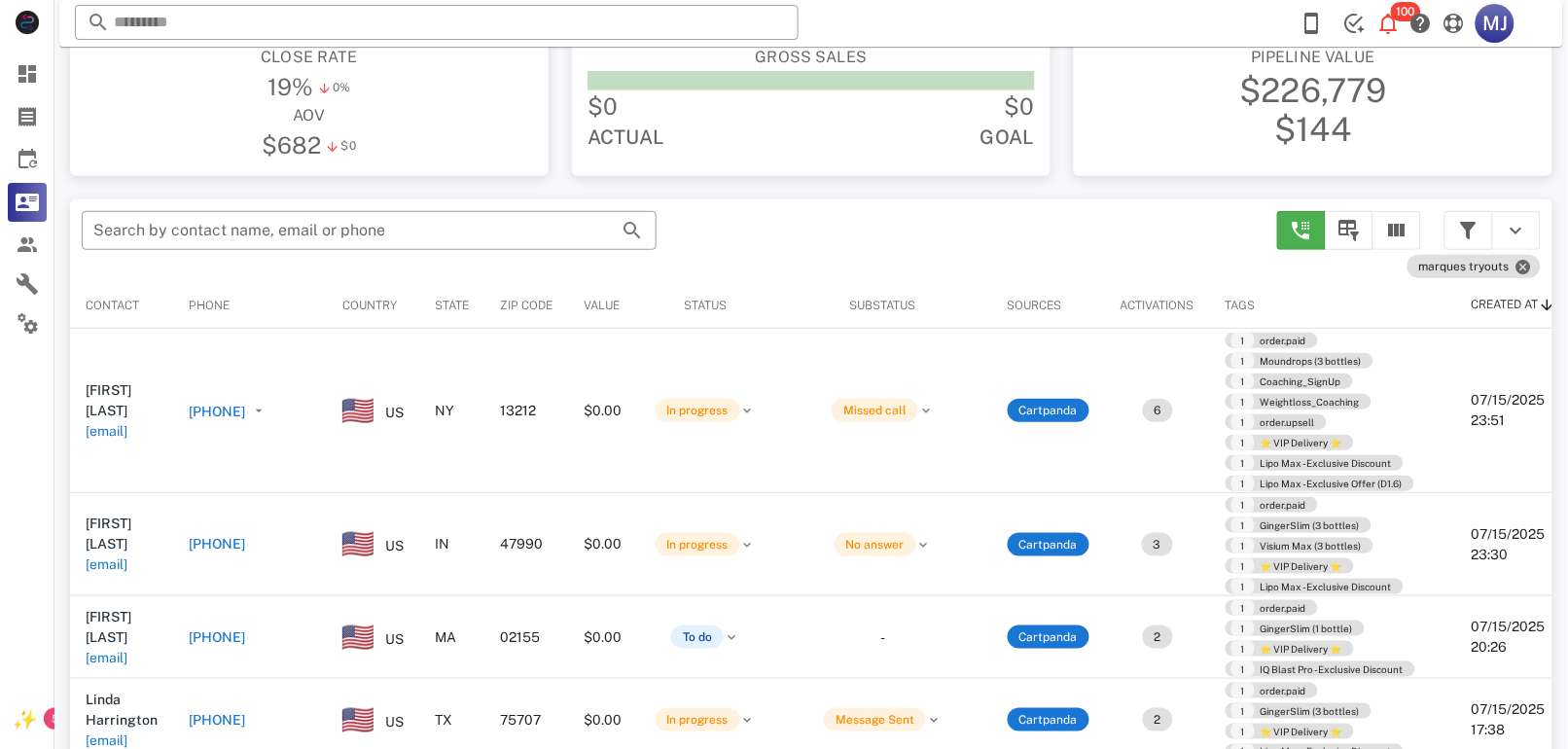 scroll, scrollTop: 252, scrollLeft: 0, axis: vertical 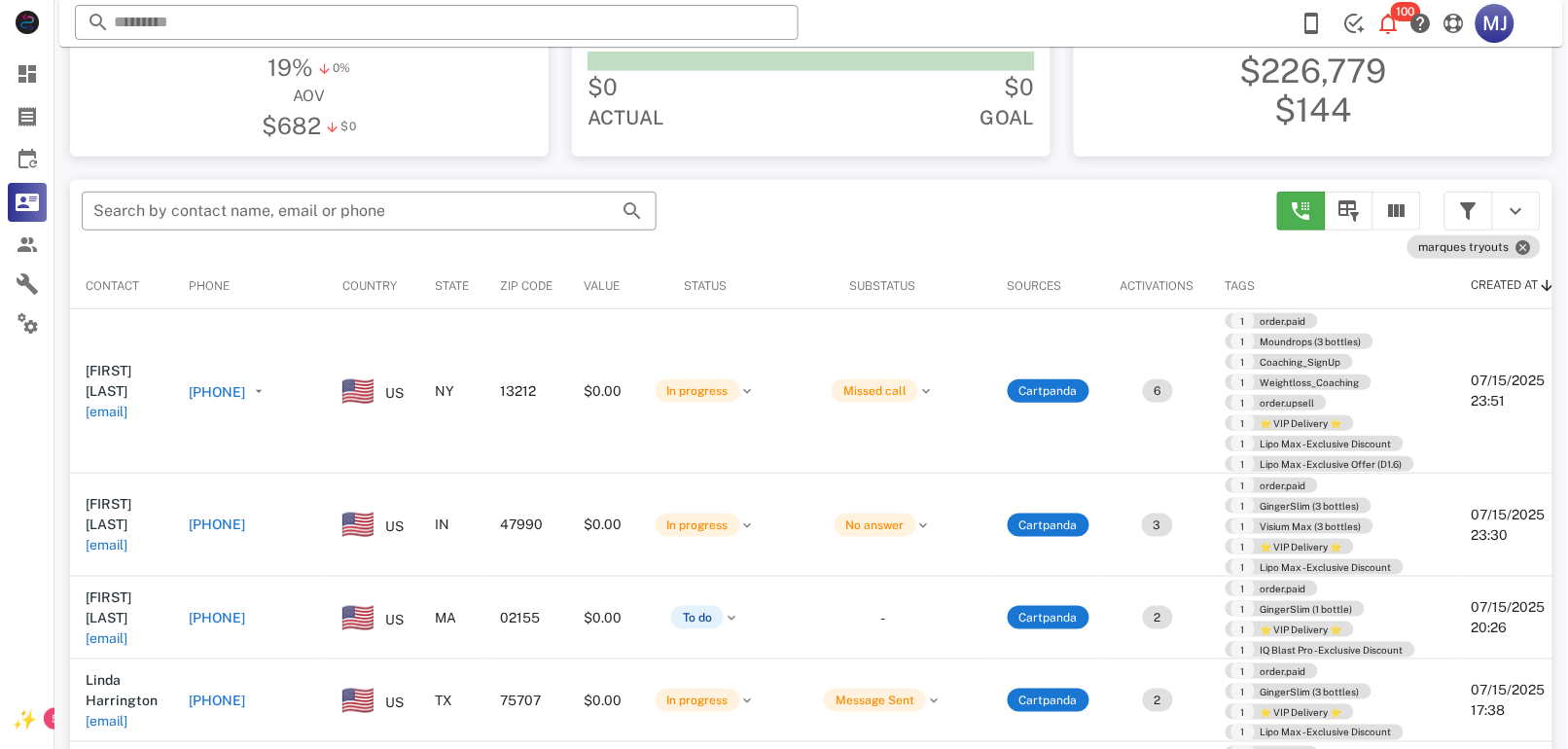 click on "[PHONE]" at bounding box center (217, 618) 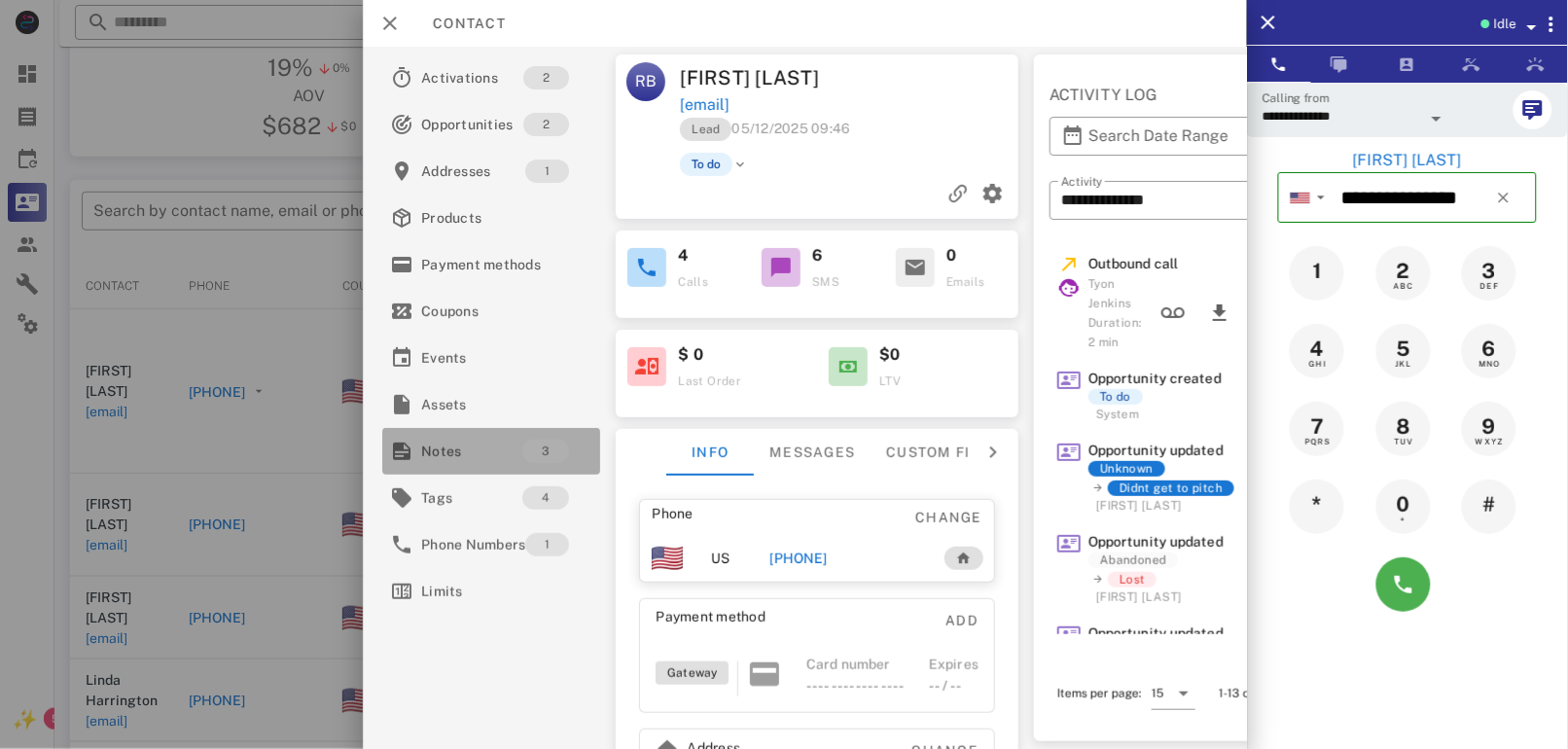 click on "3" at bounding box center [547, 451] 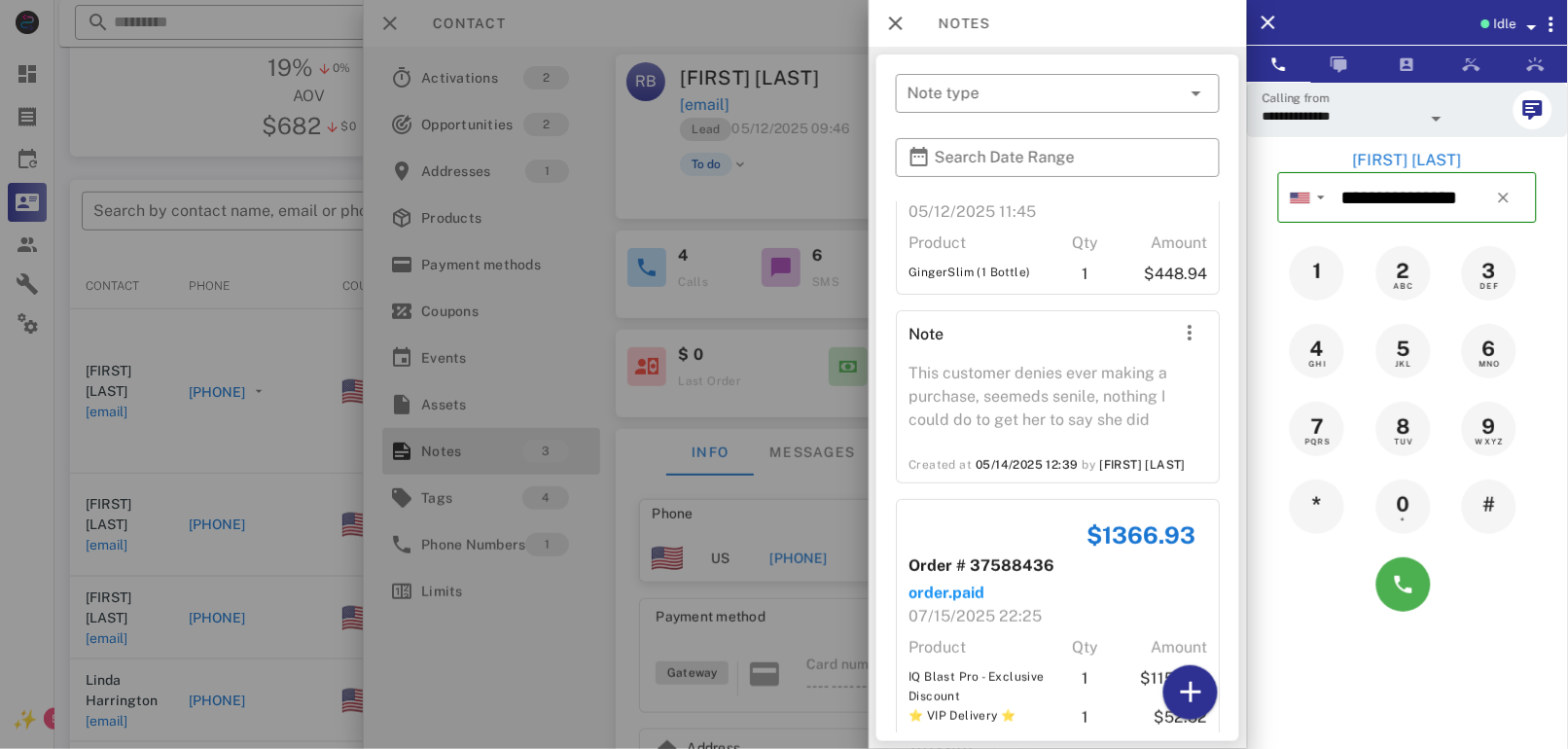 scroll, scrollTop: 141, scrollLeft: 0, axis: vertical 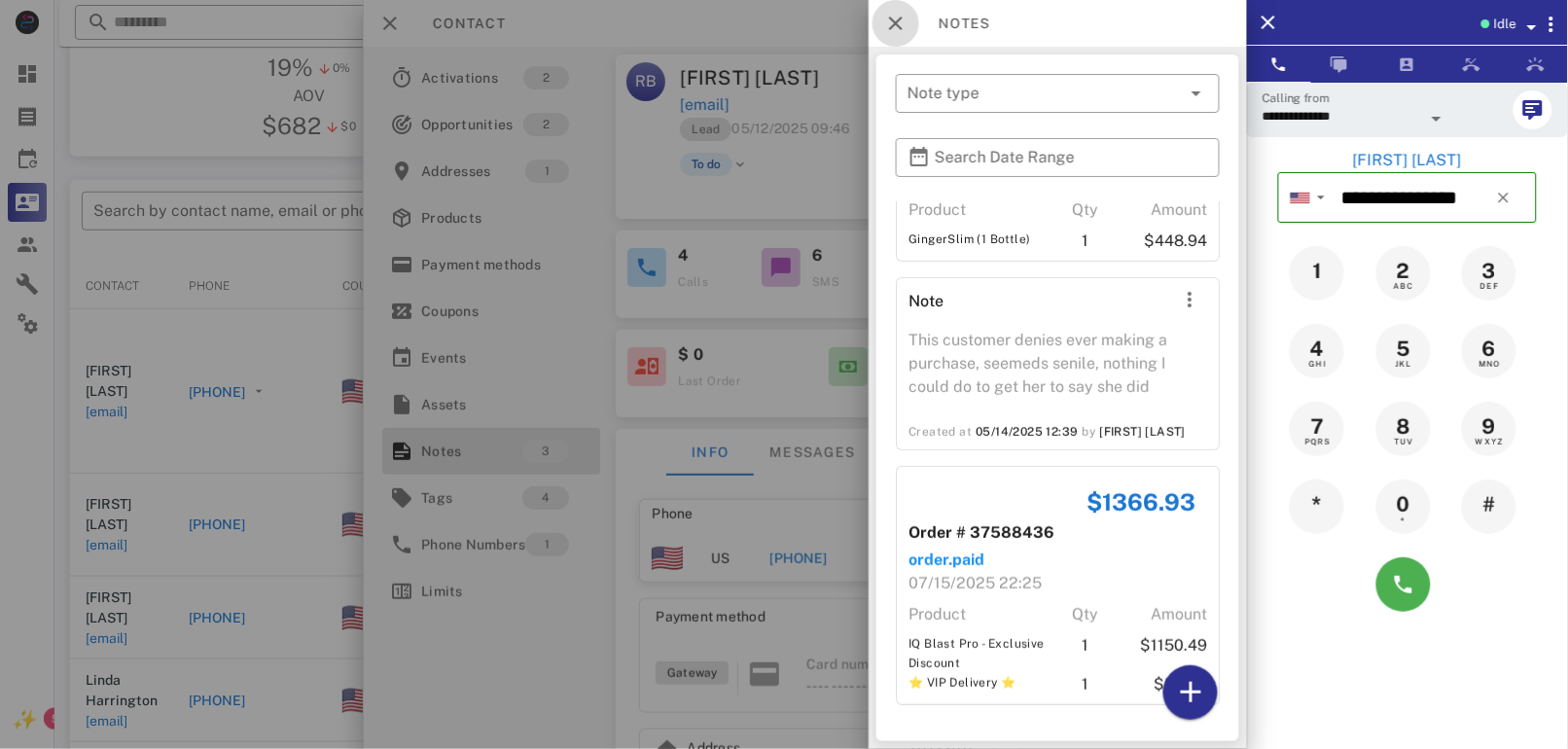 click at bounding box center (896, 23) 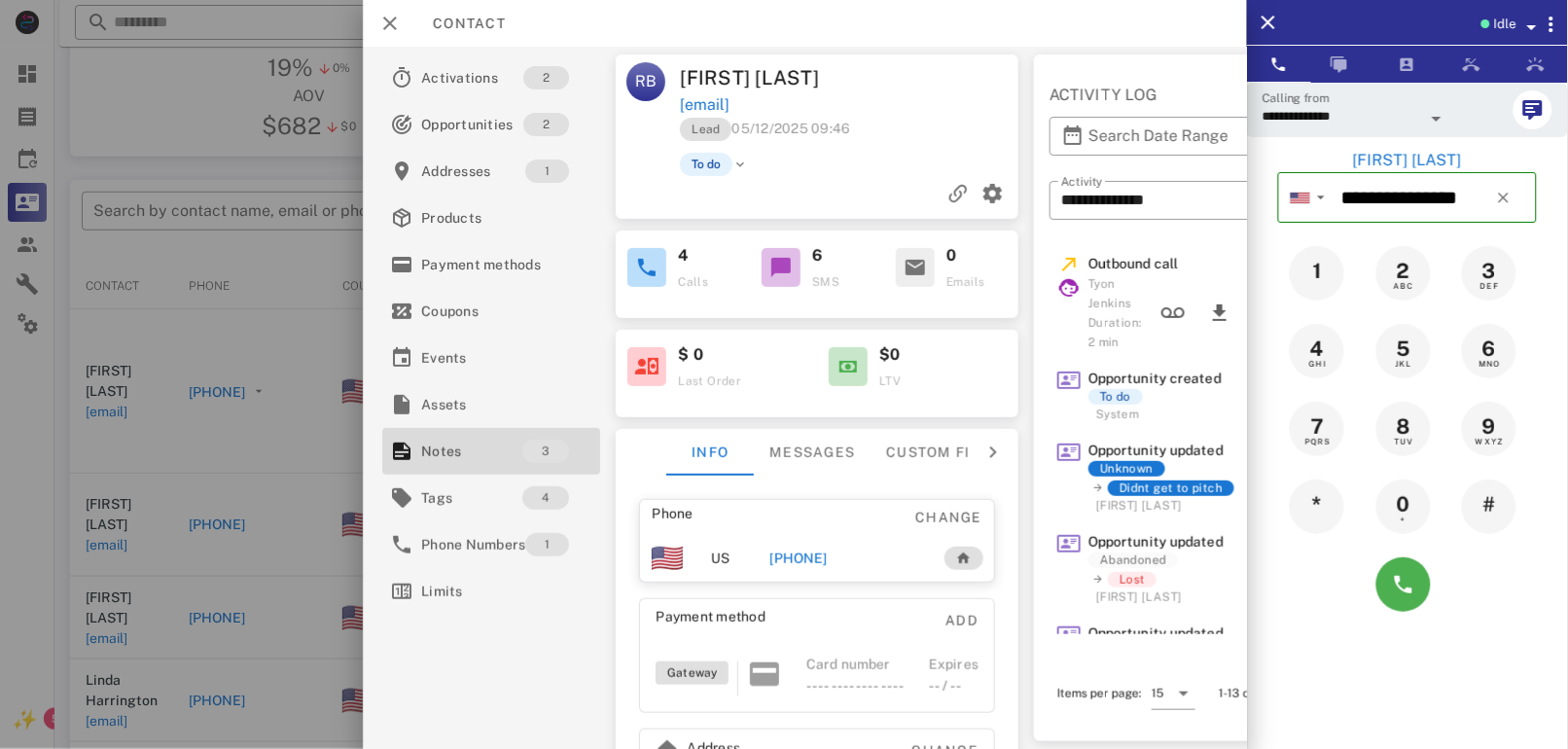 click at bounding box center (784, 374) 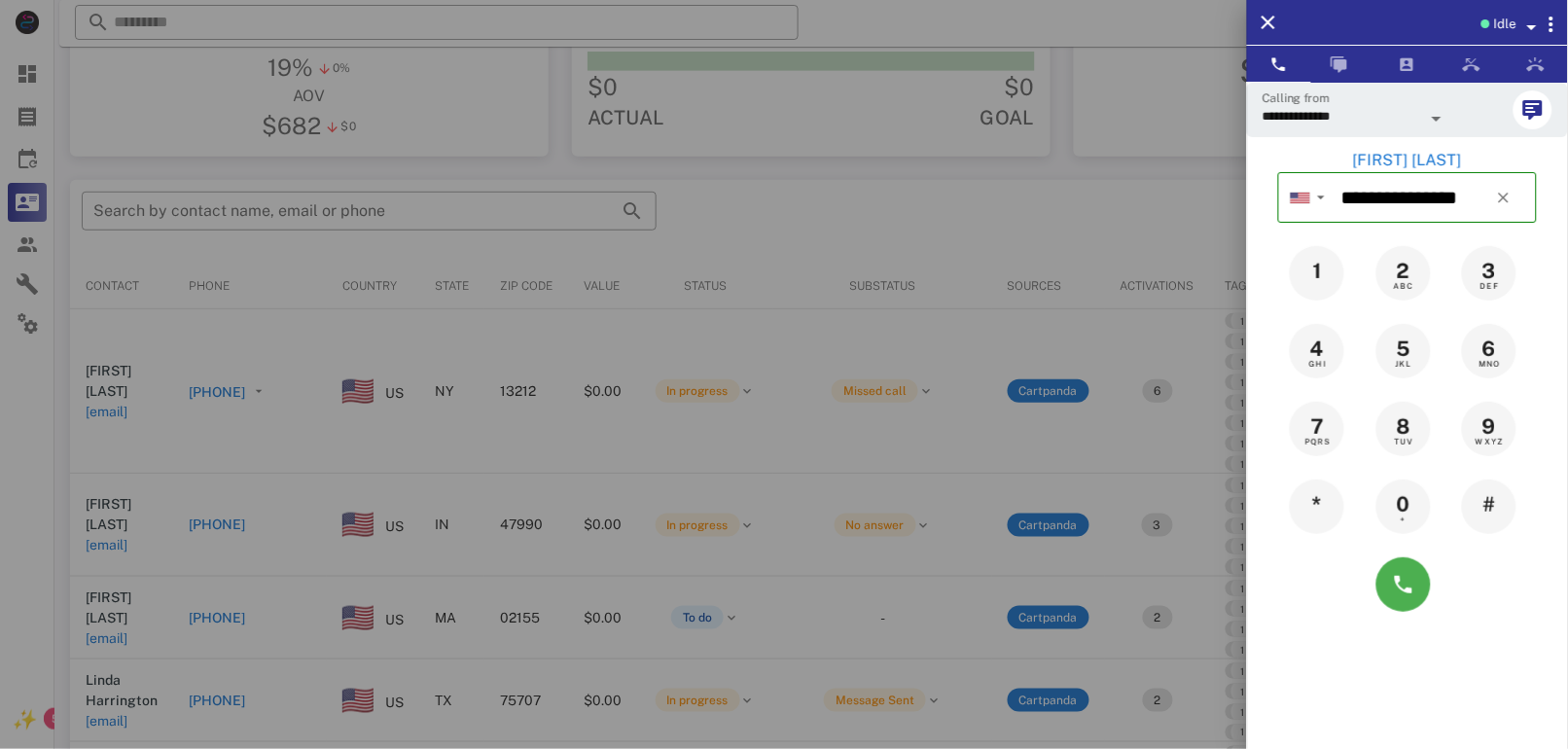 click at bounding box center [784, 374] 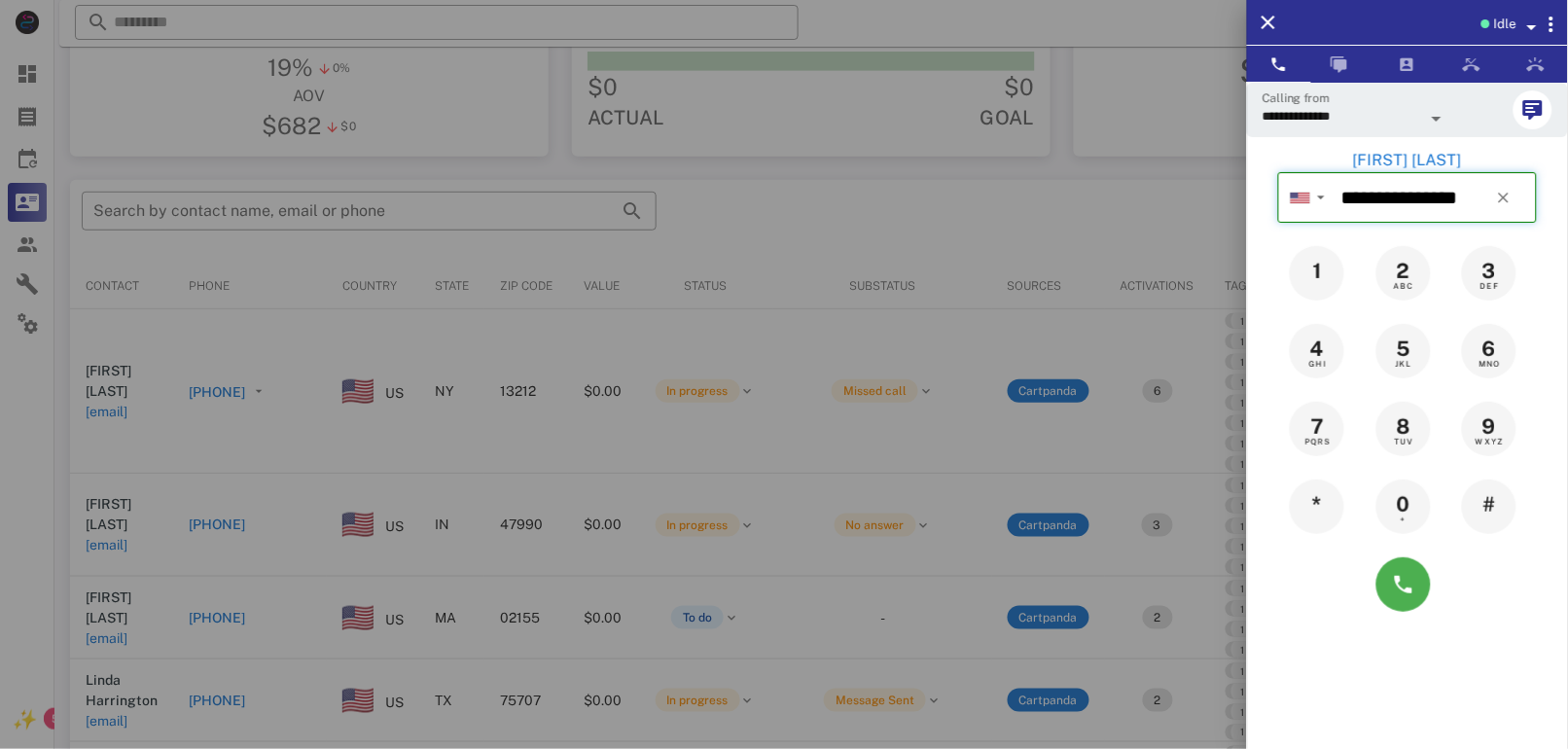type 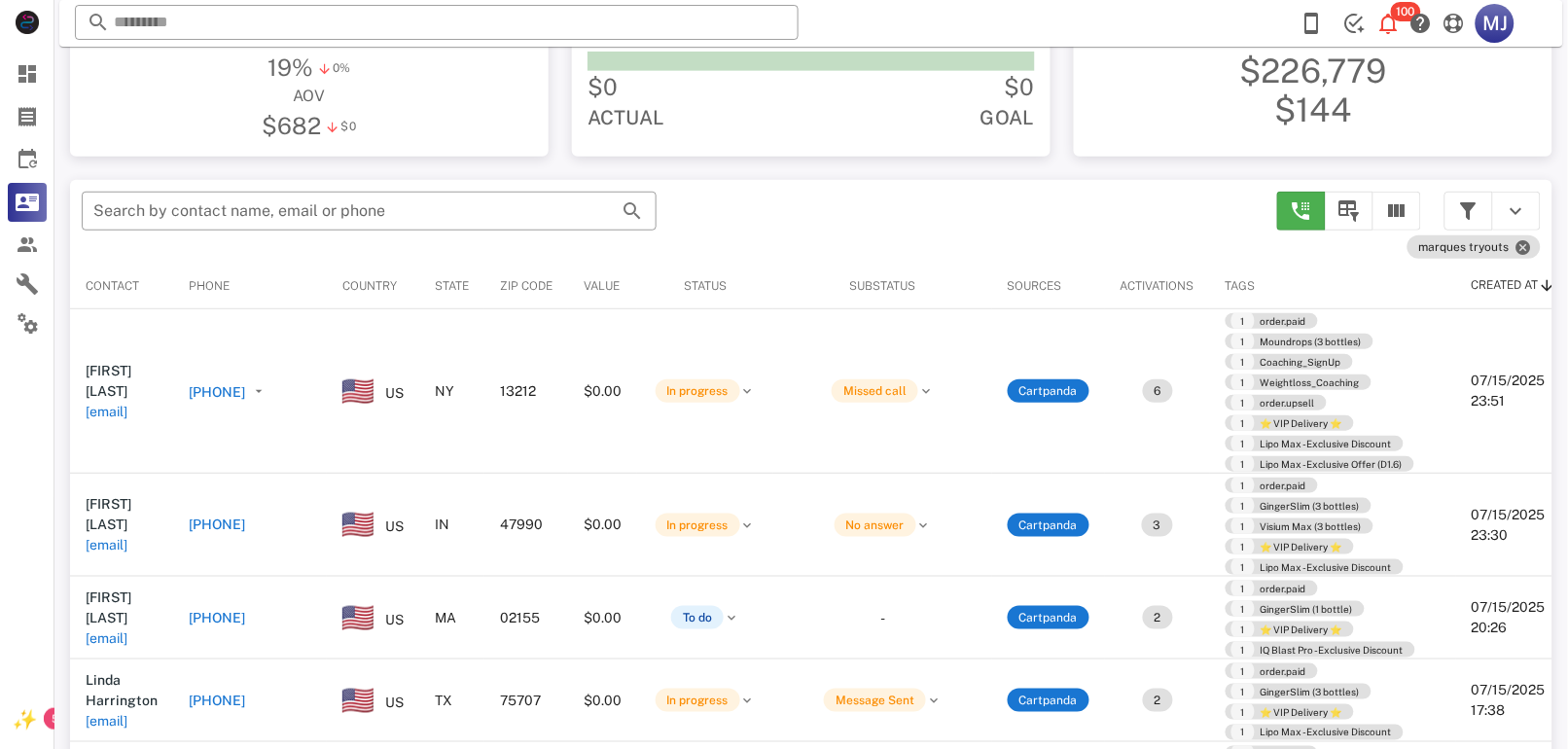 click on "Missed call" at bounding box center (874, 391) 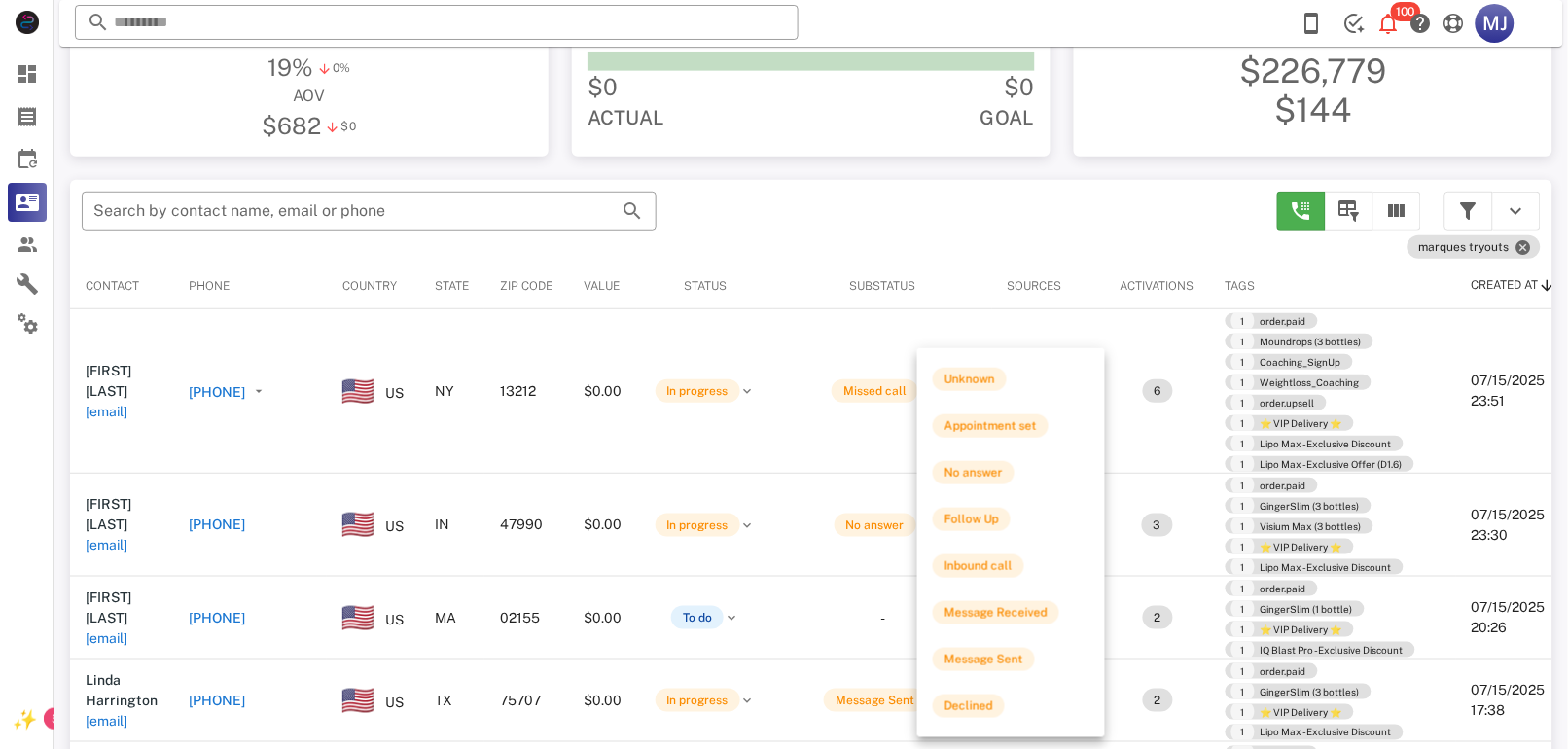click on "​ Search by contact name, email or phone" at bounding box center (667, 221) 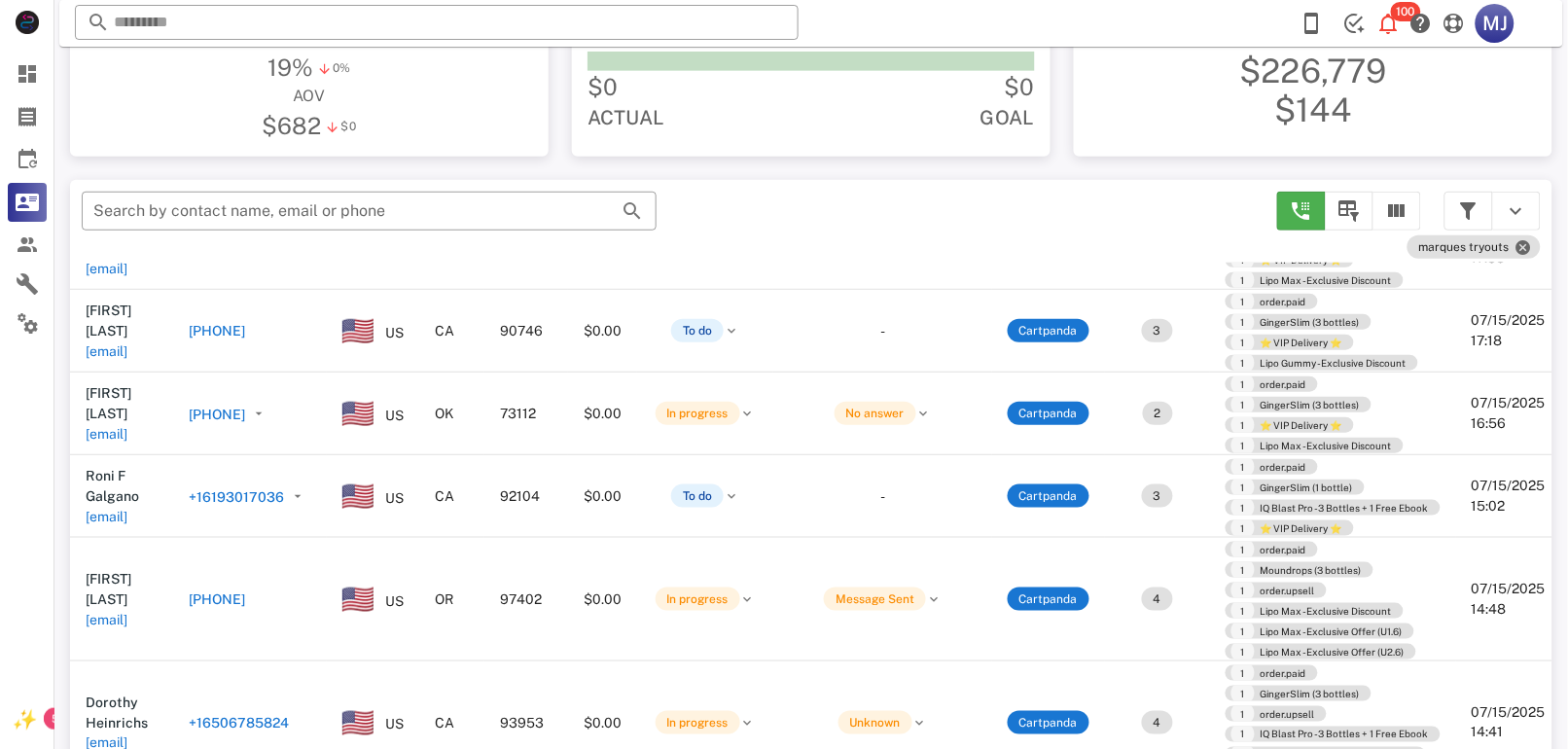 scroll, scrollTop: 453, scrollLeft: 0, axis: vertical 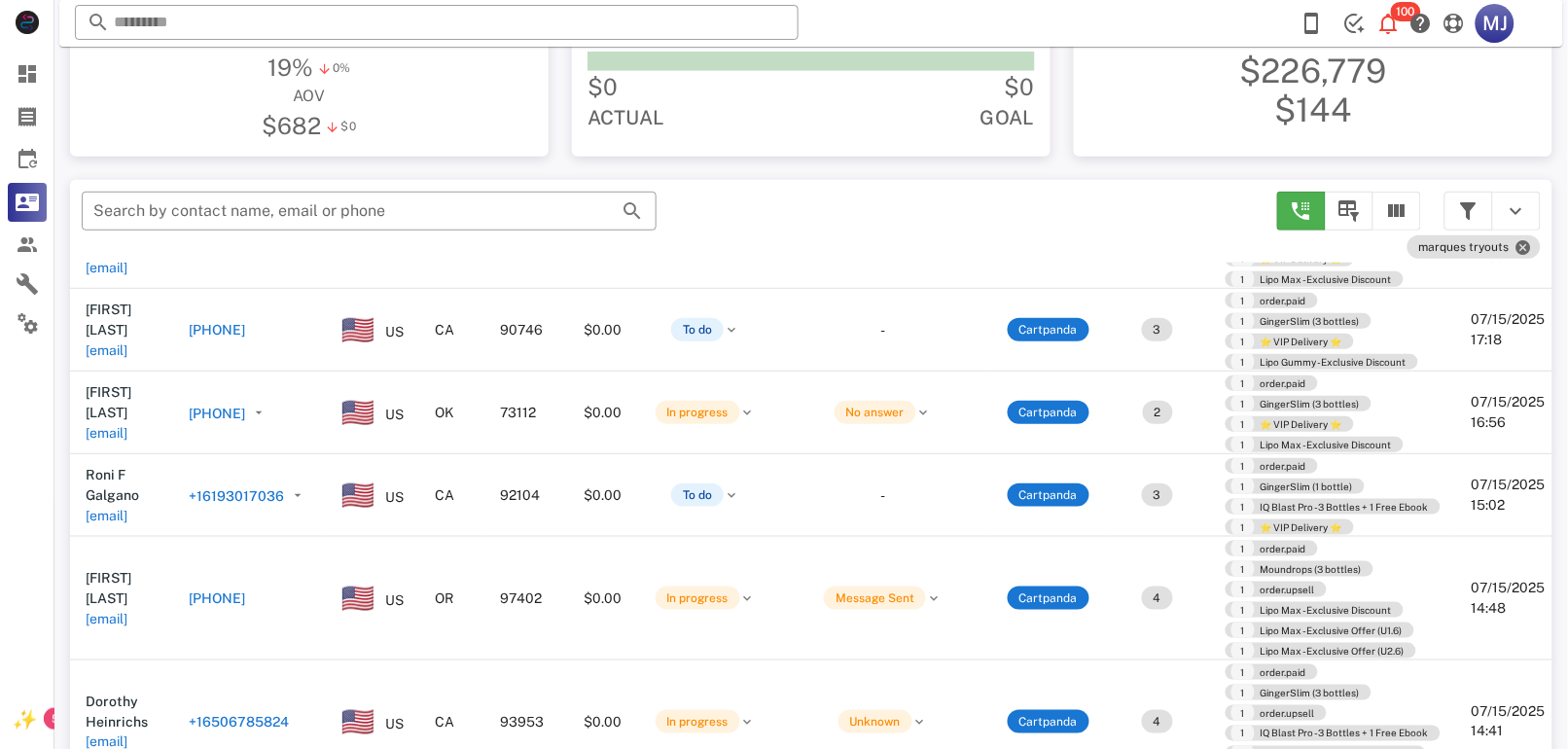 click on "+16193017036" at bounding box center (236, 496) 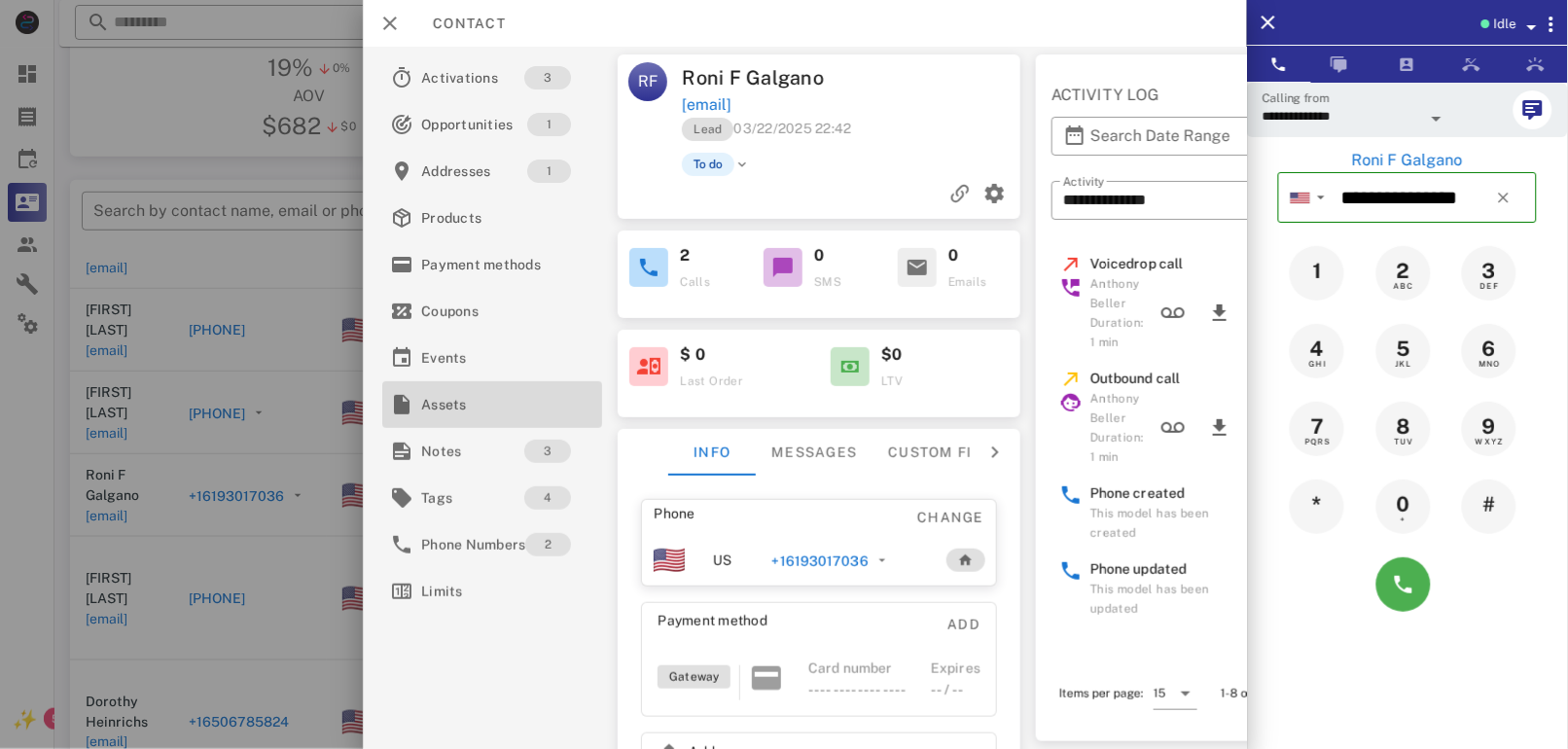 click on "Assets" at bounding box center [488, 405] 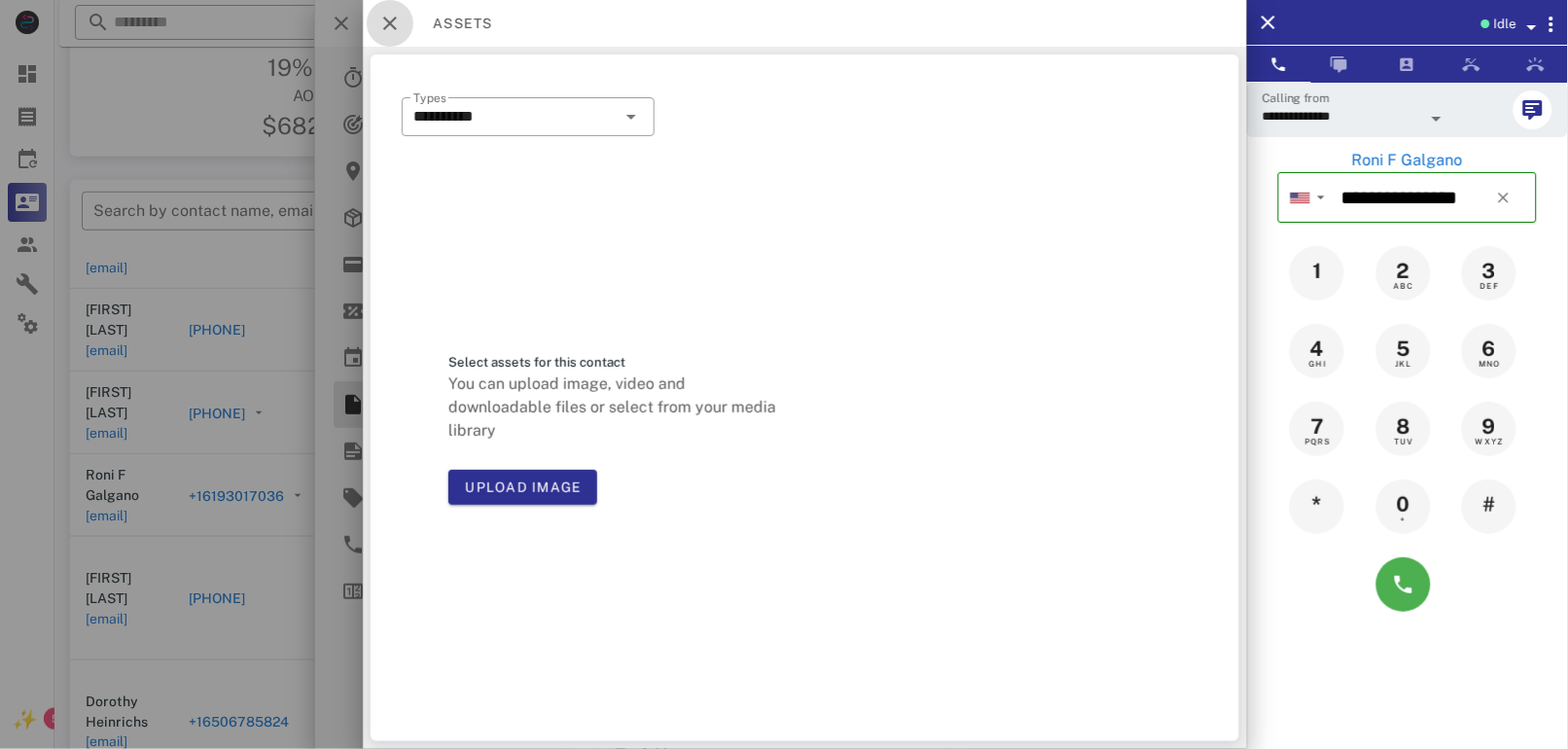 click at bounding box center [390, 23] 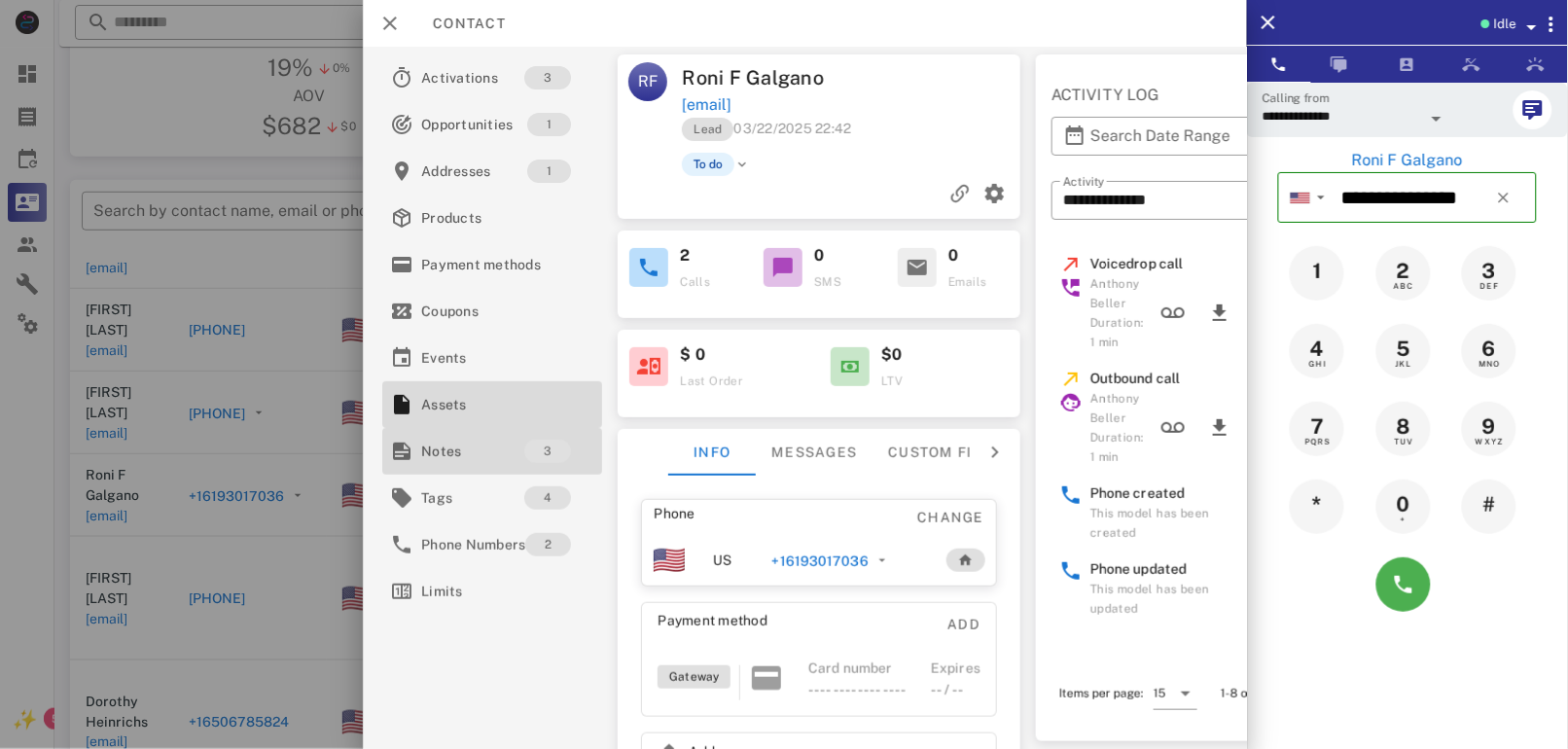 click on "Notes" at bounding box center (473, 451) 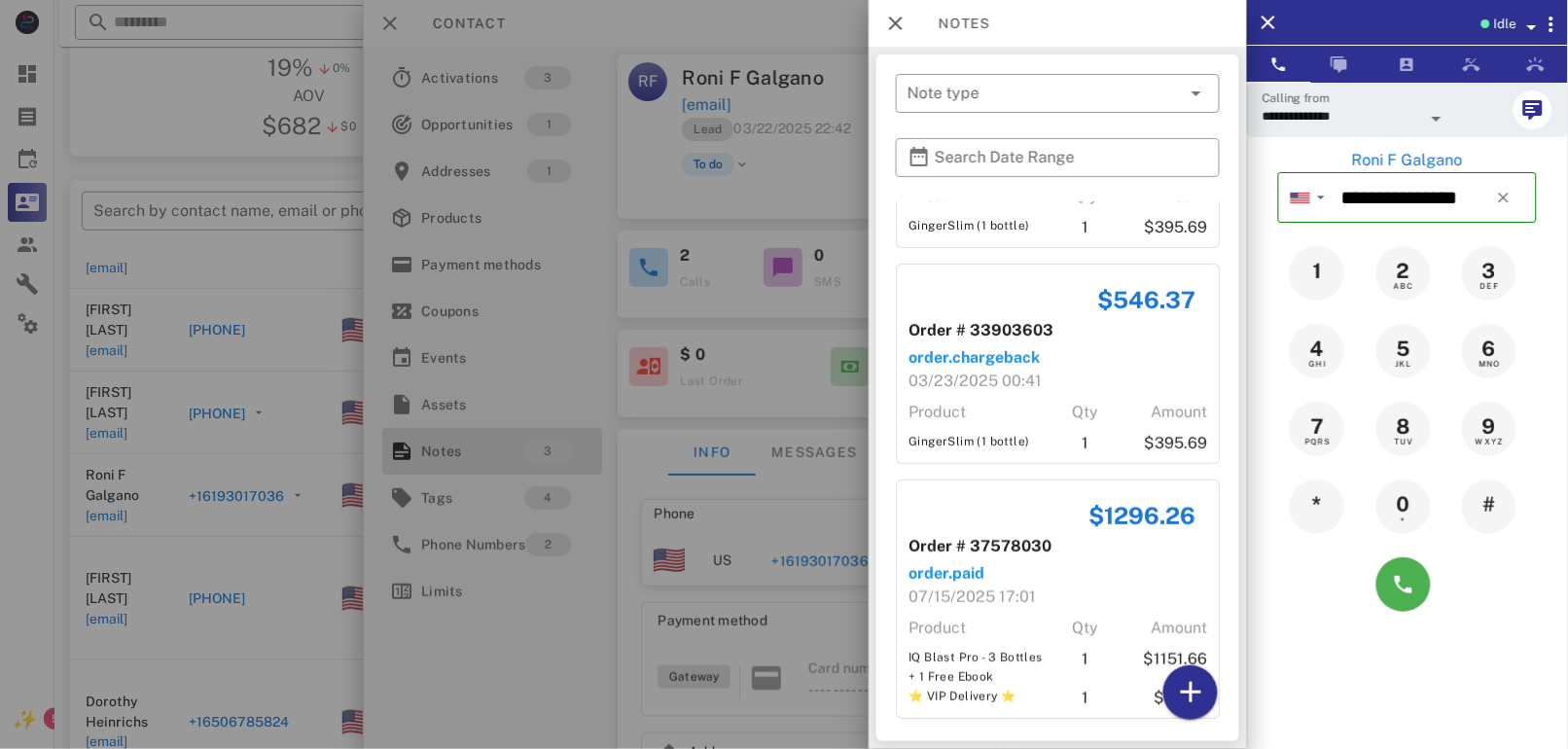 scroll, scrollTop: 167, scrollLeft: 0, axis: vertical 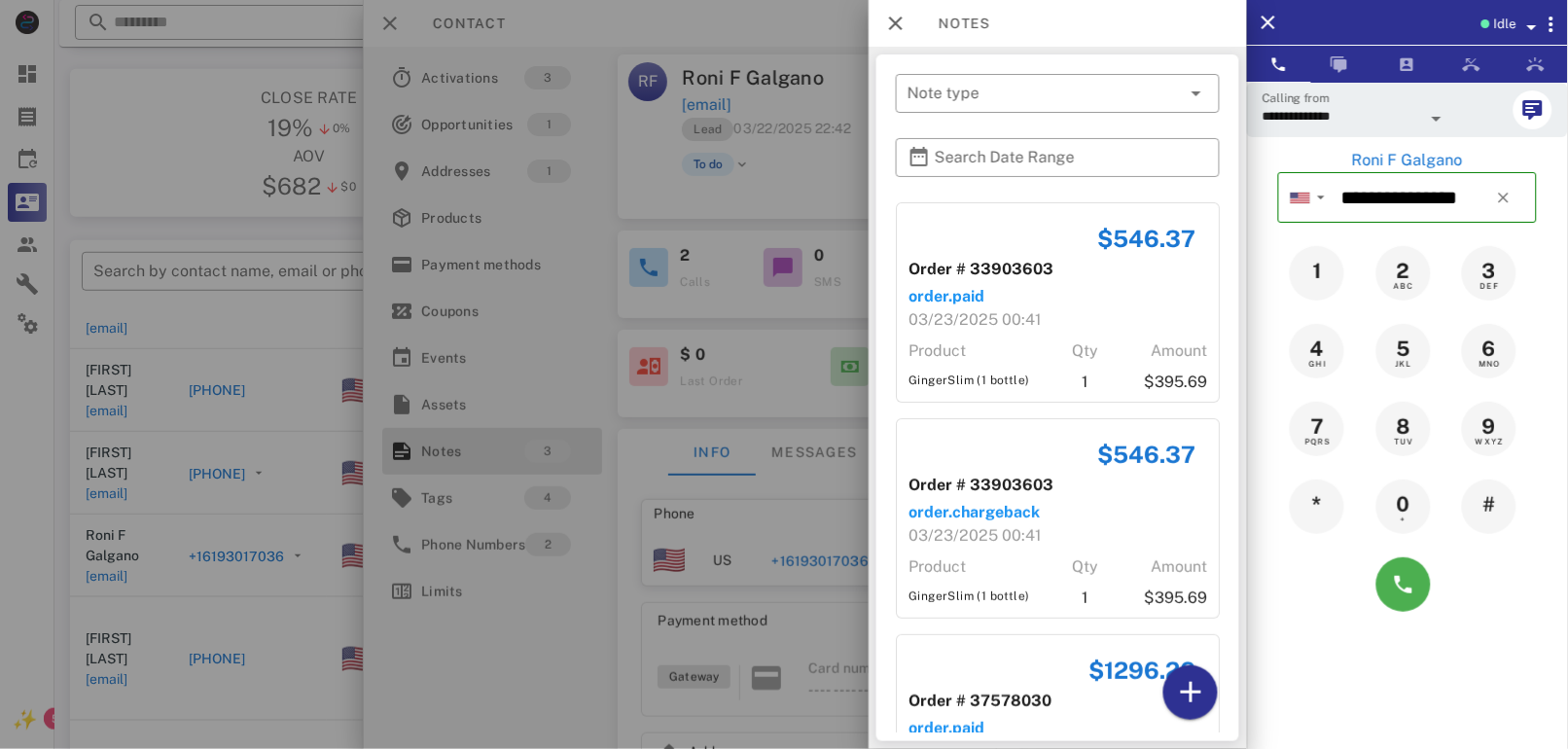 click at bounding box center [1408, 585] 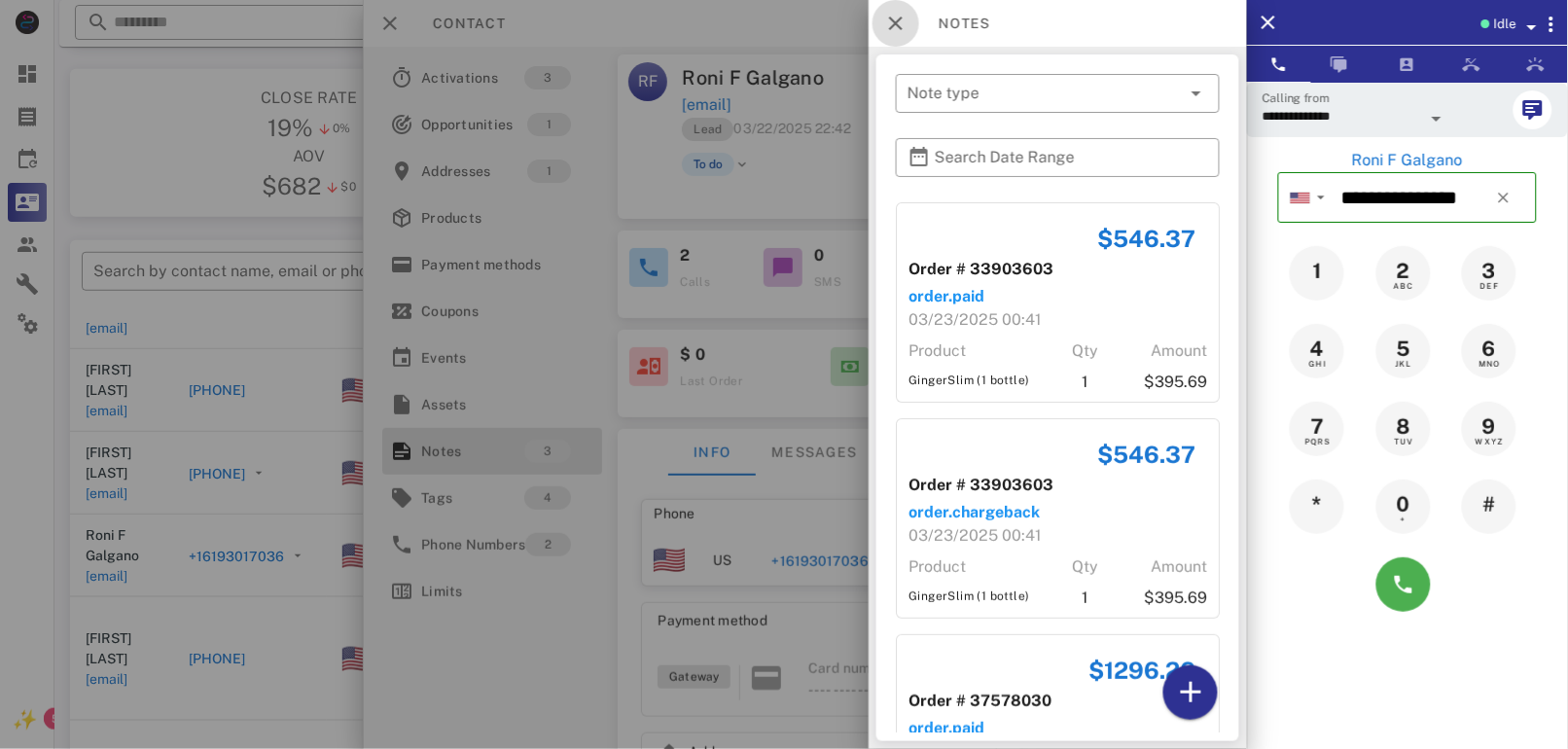click at bounding box center (896, 23) 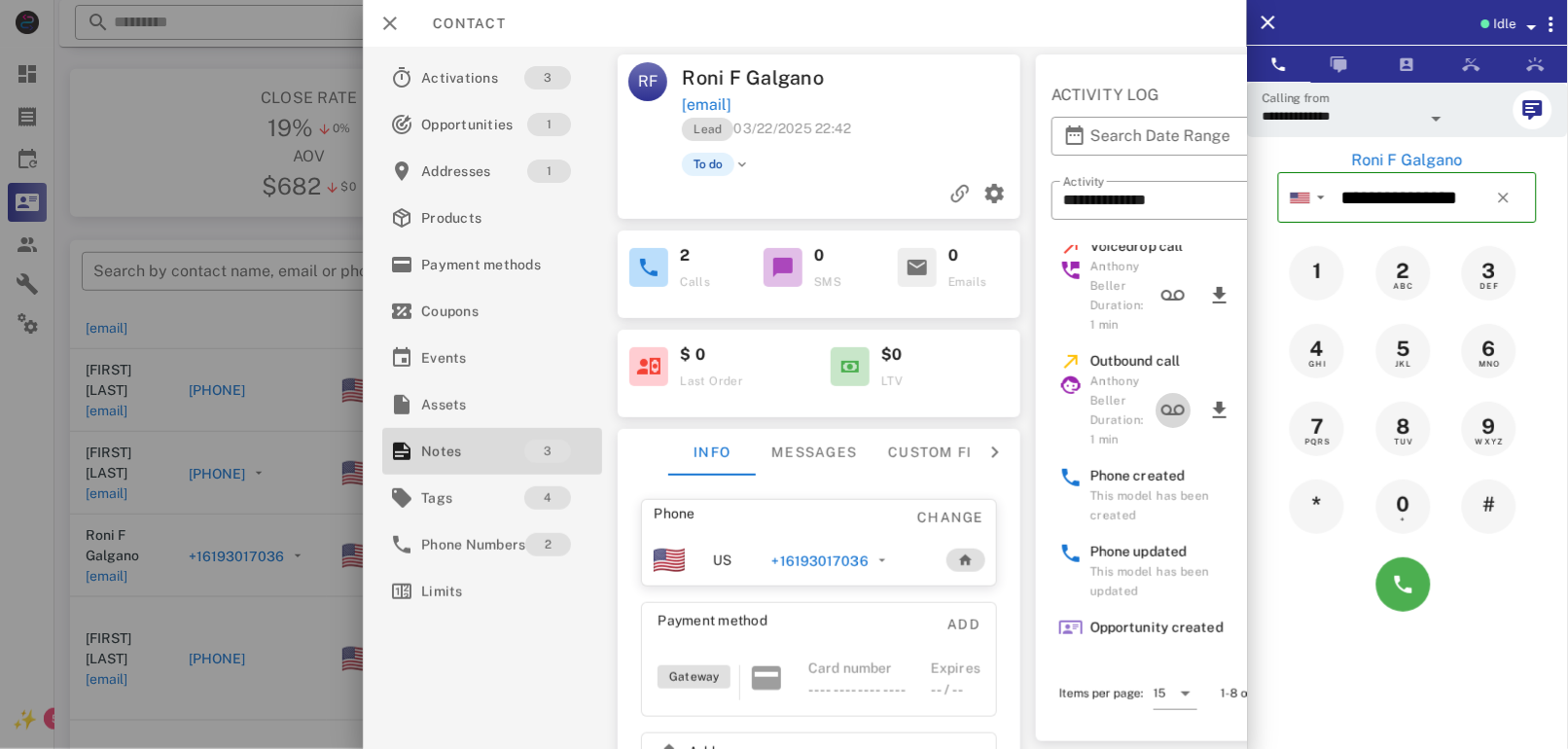 scroll, scrollTop: 0, scrollLeft: 0, axis: both 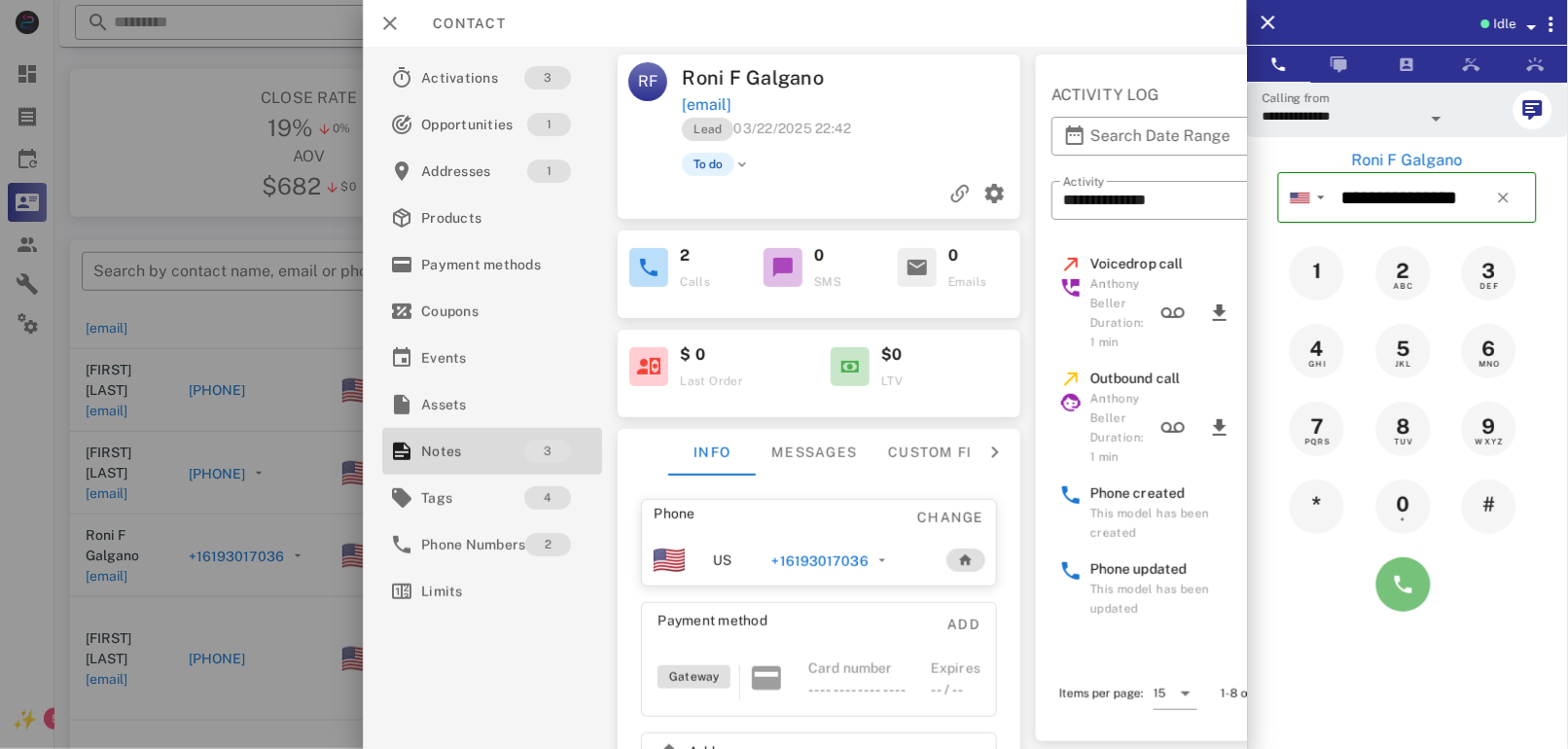 click at bounding box center [1404, 585] 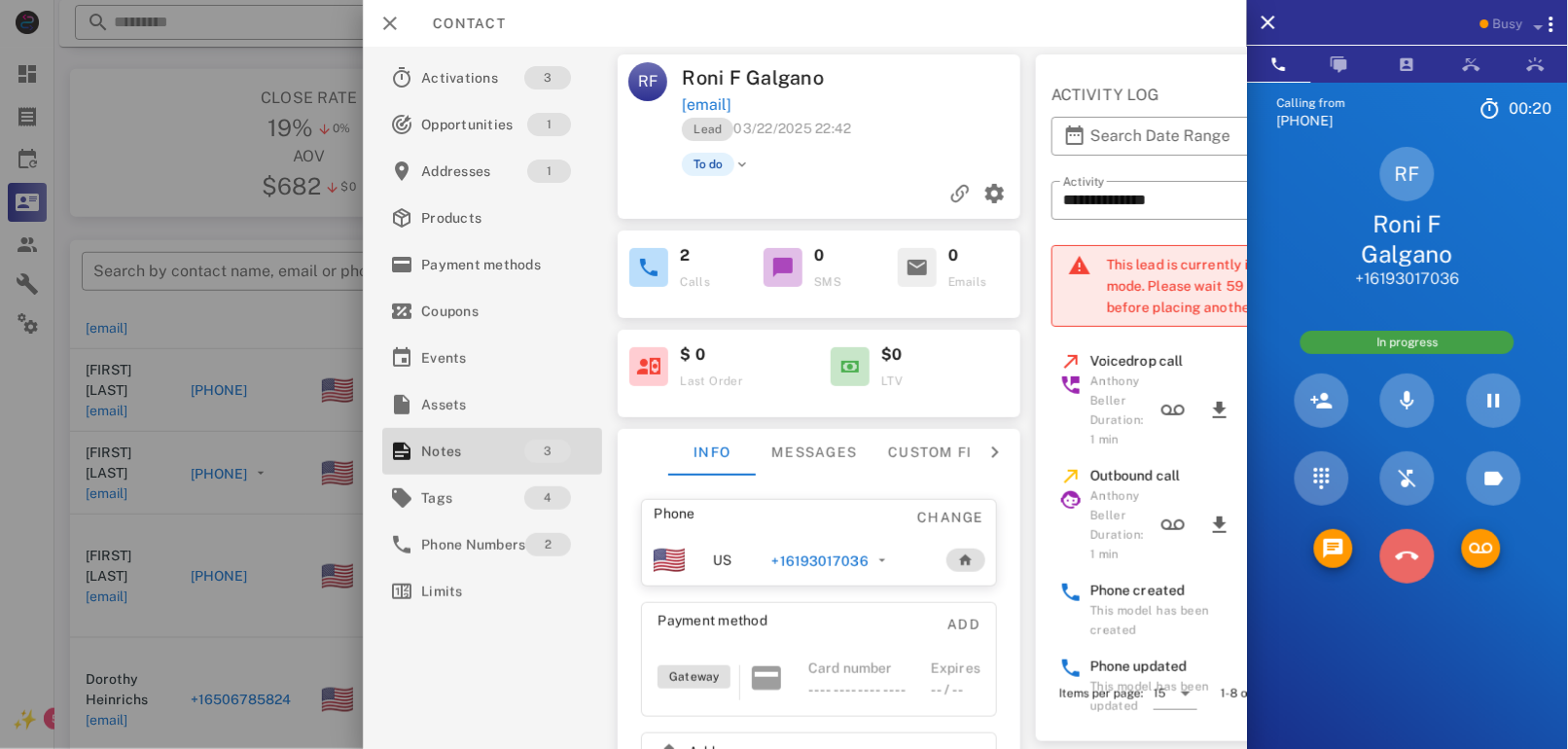 click at bounding box center (1408, 556) 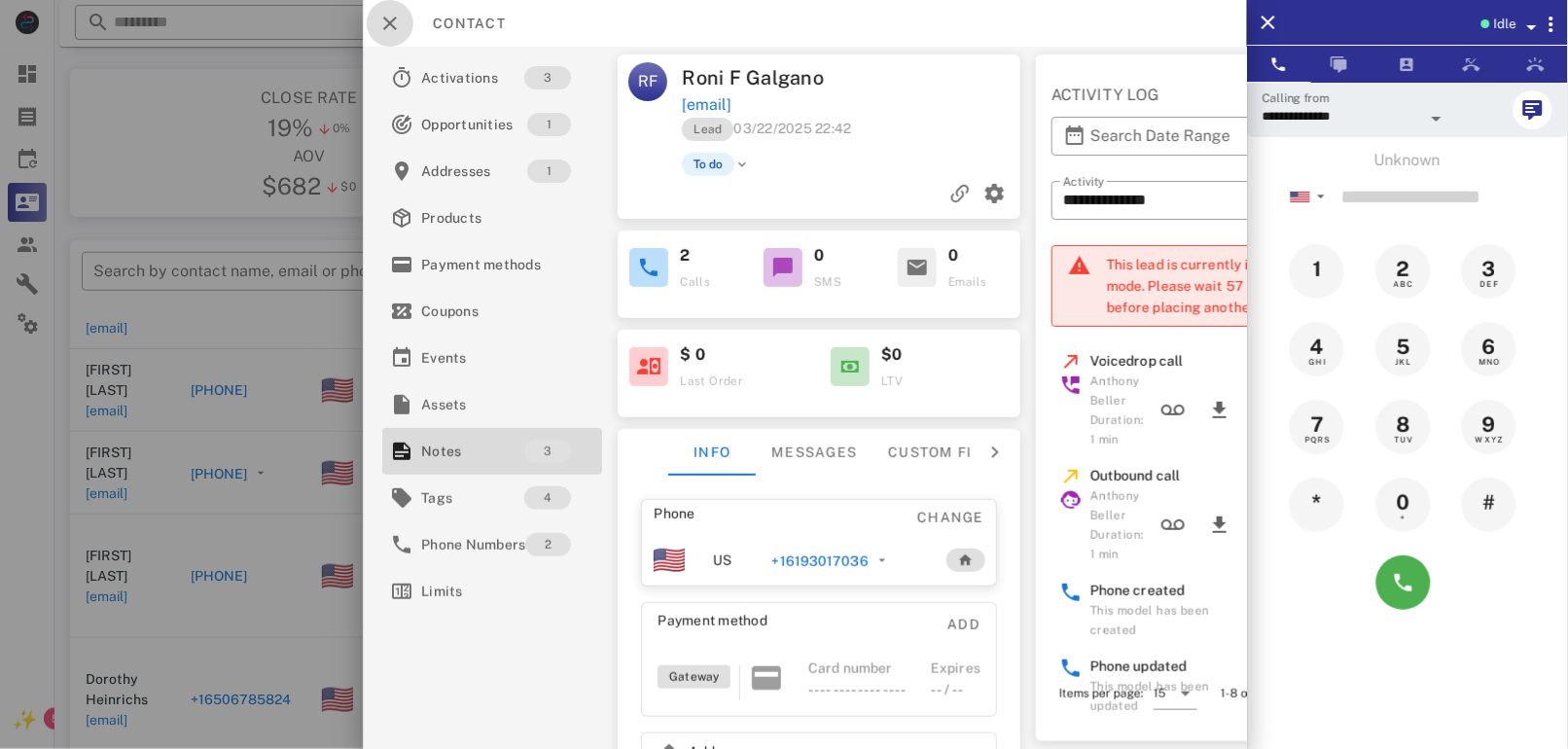 click at bounding box center (390, 23) 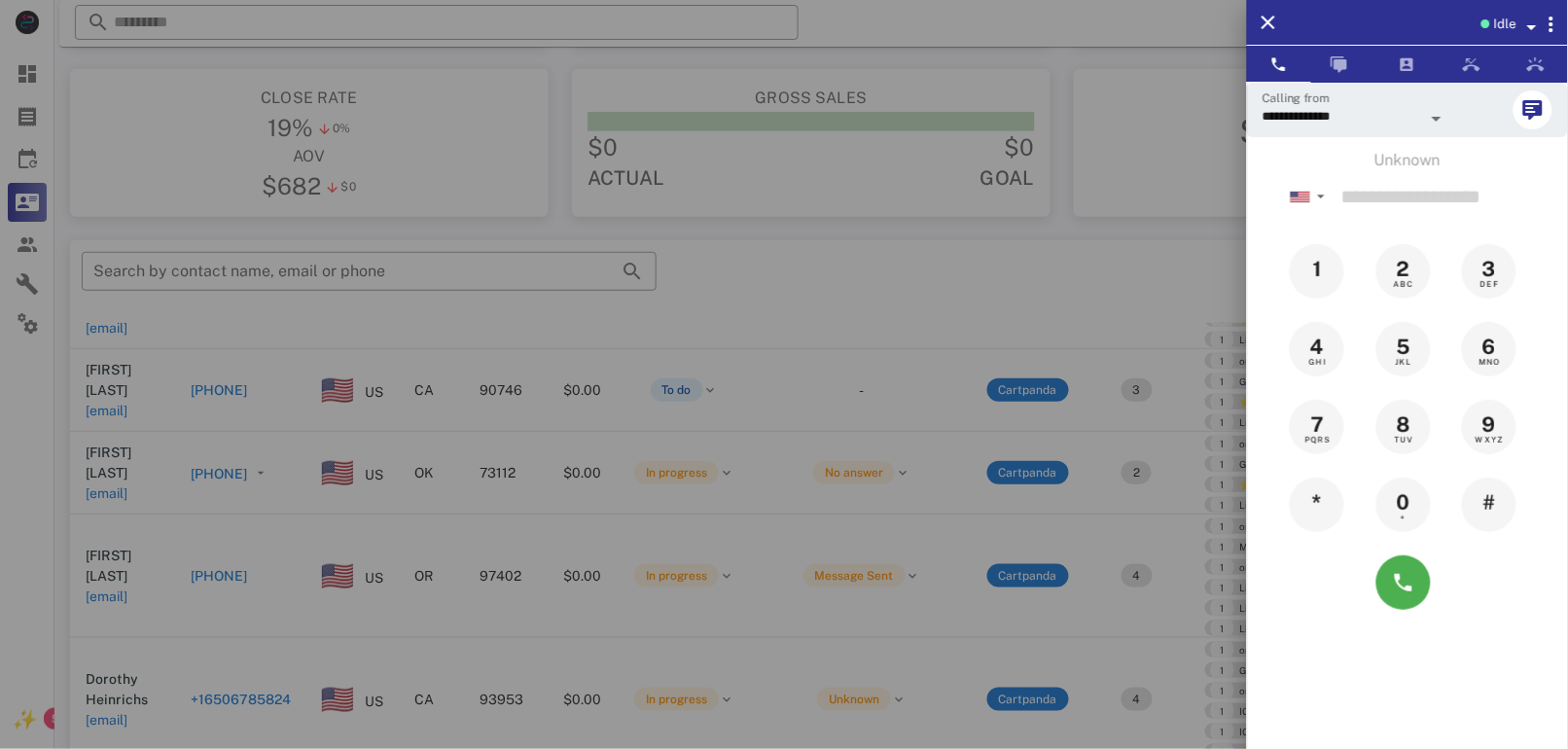 click at bounding box center (784, 374) 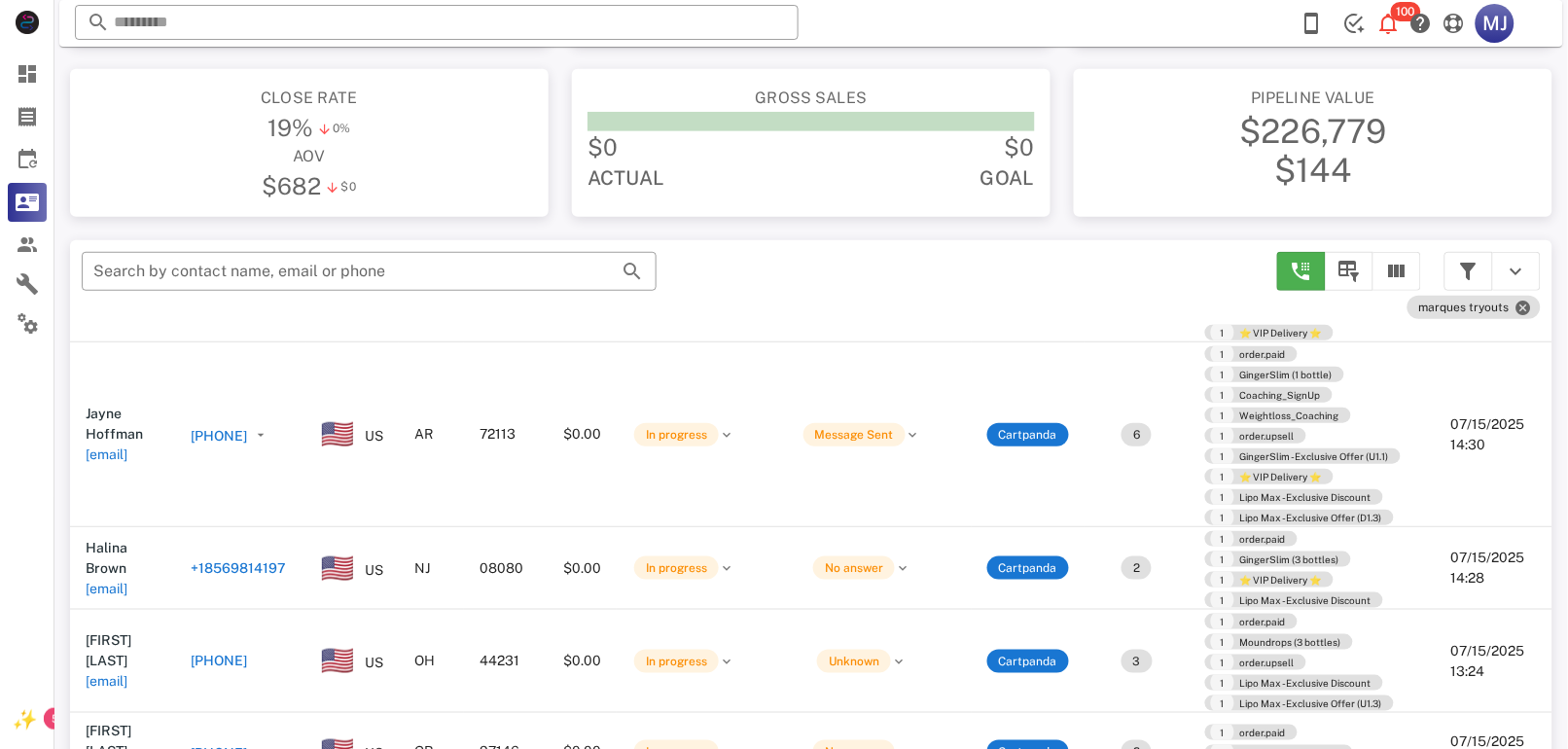 scroll, scrollTop: 1059, scrollLeft: 0, axis: vertical 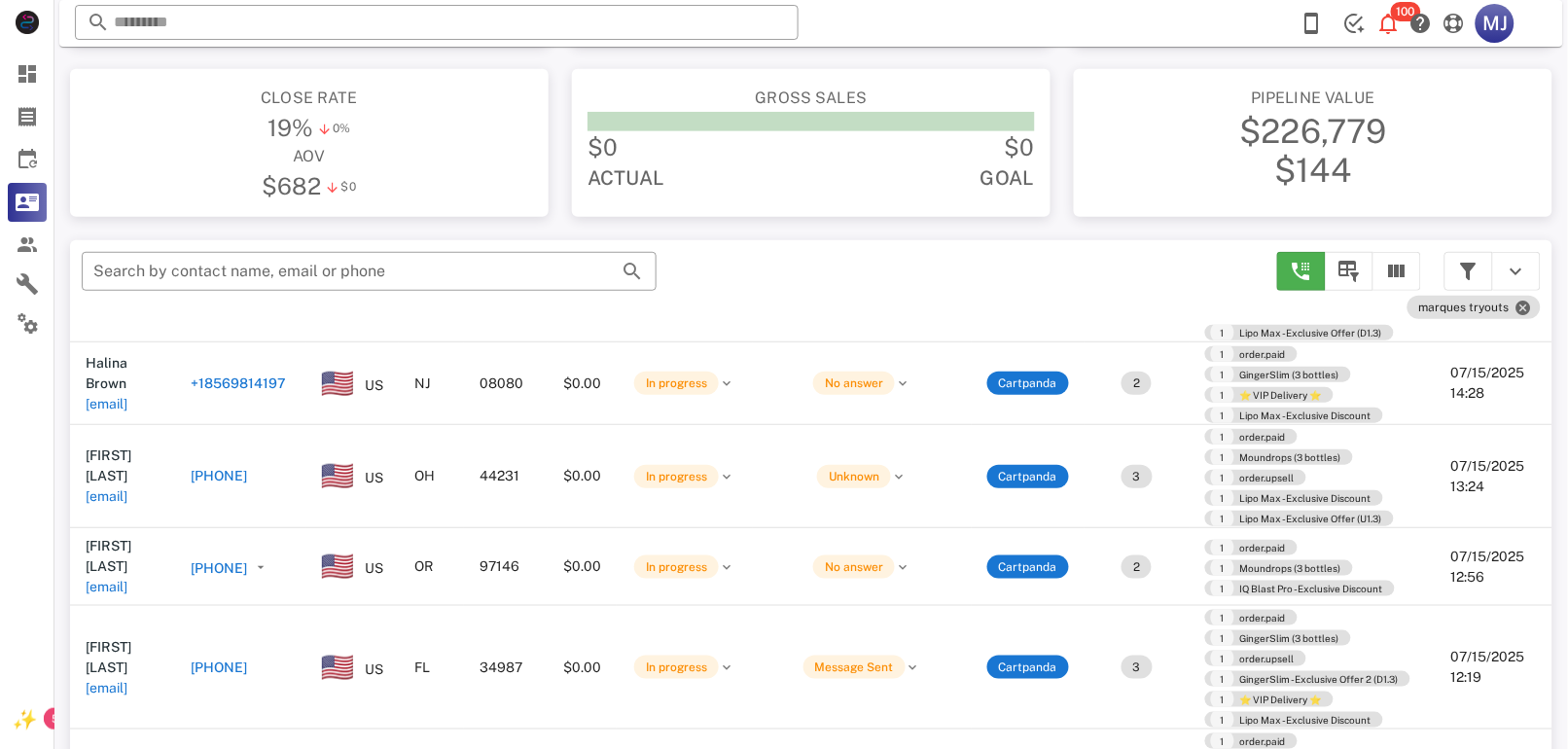 click on "[PHONE]" at bounding box center (219, 476) 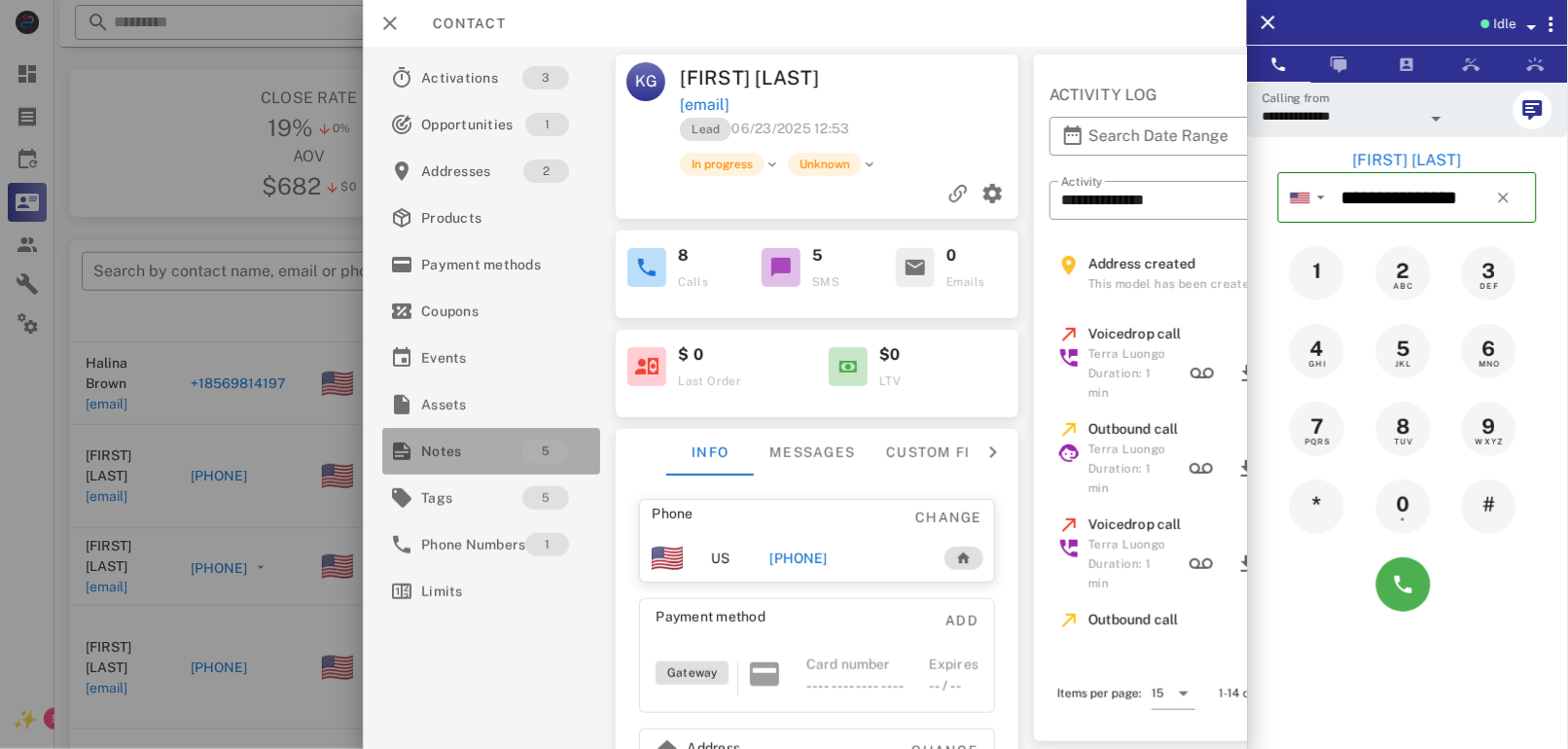 click on "5" at bounding box center [547, 451] 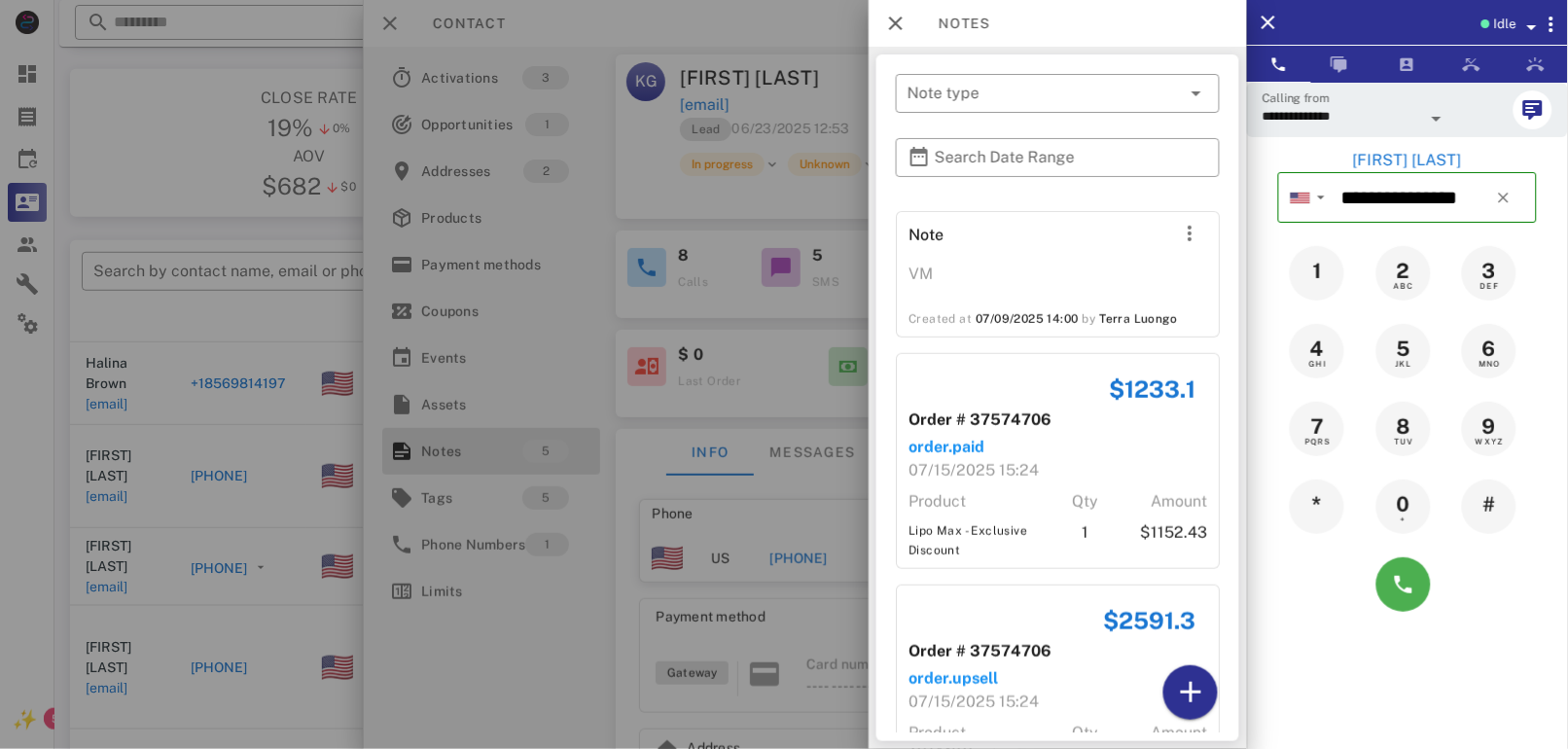 scroll, scrollTop: 483, scrollLeft: 0, axis: vertical 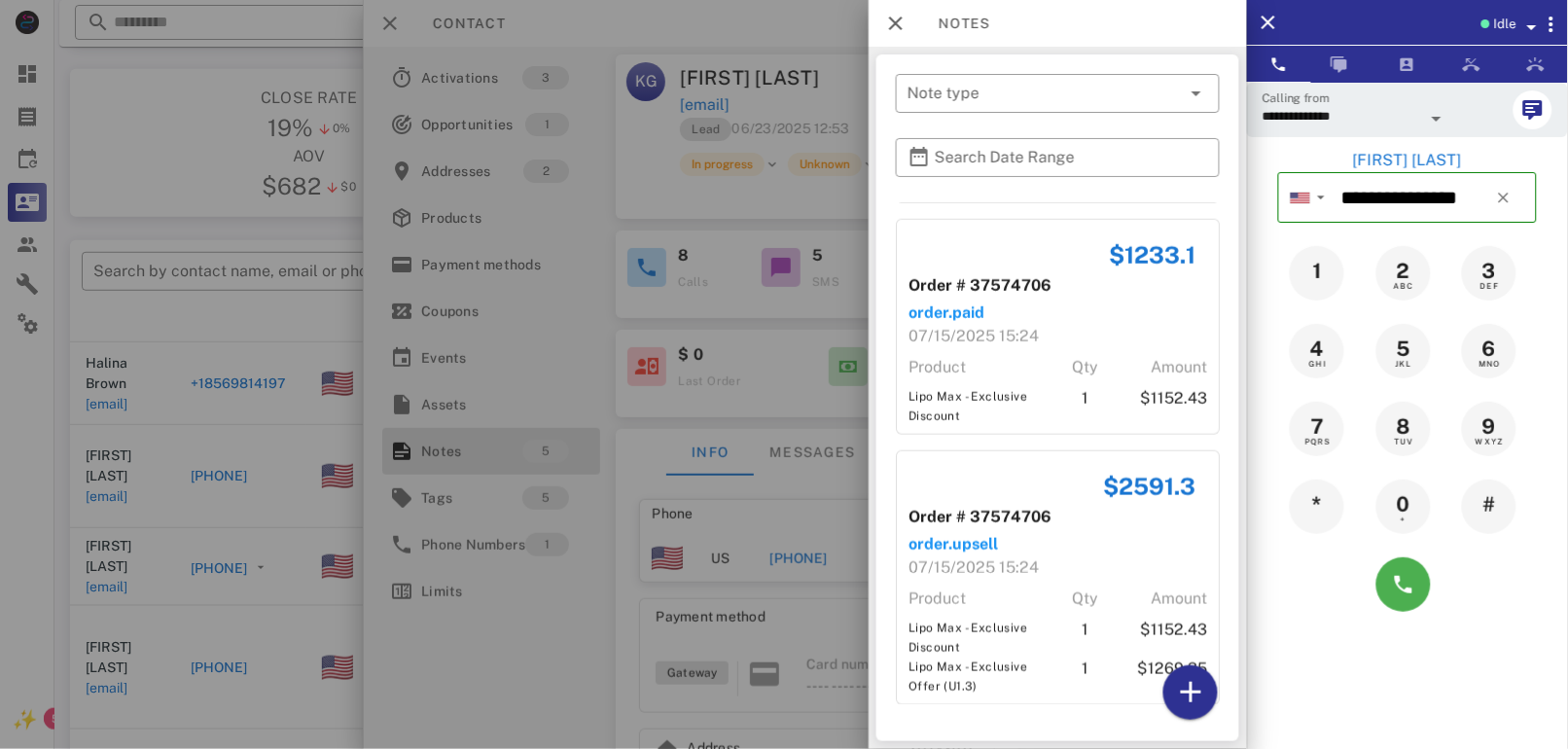 click on "**********" at bounding box center (1408, 456) 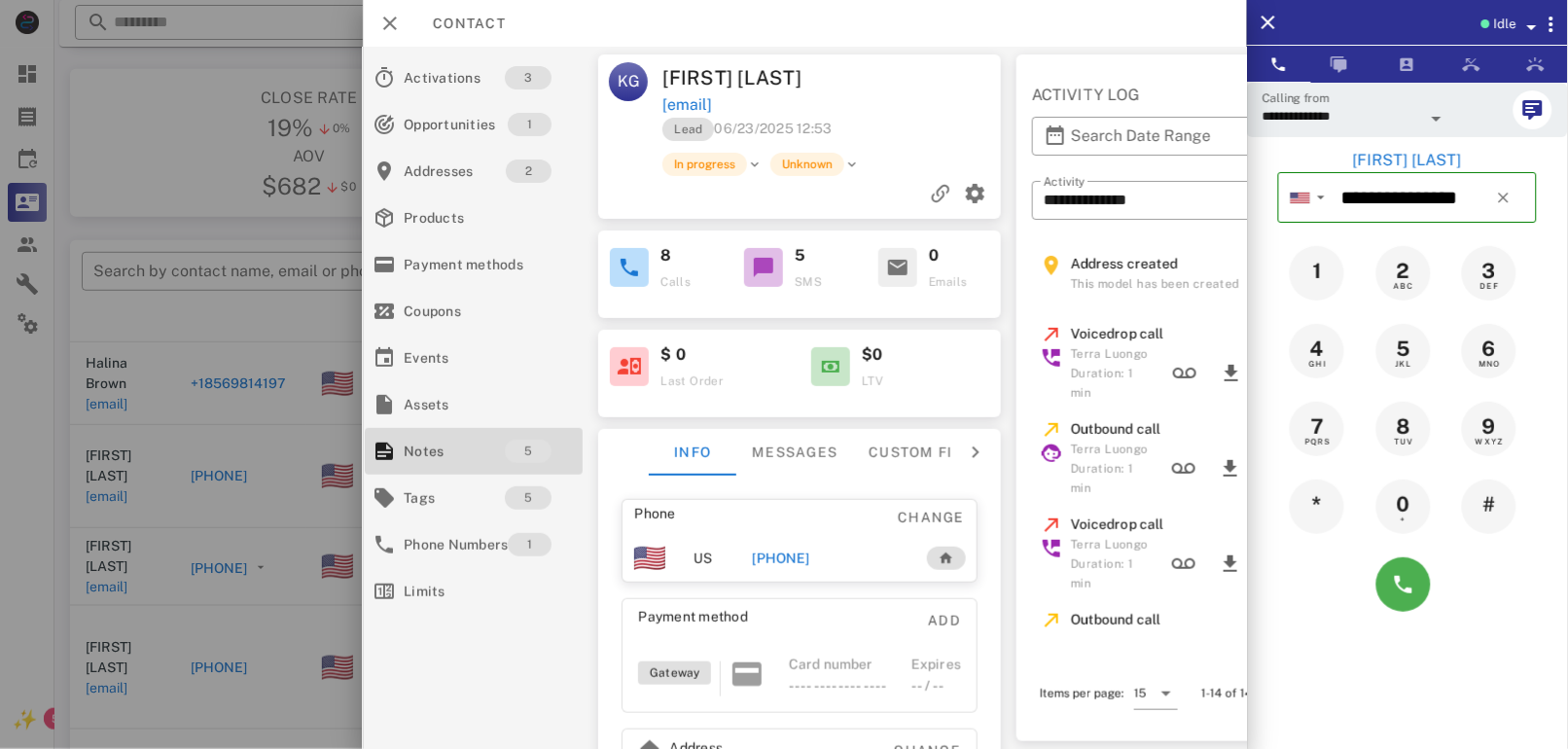 scroll, scrollTop: 0, scrollLeft: 15, axis: horizontal 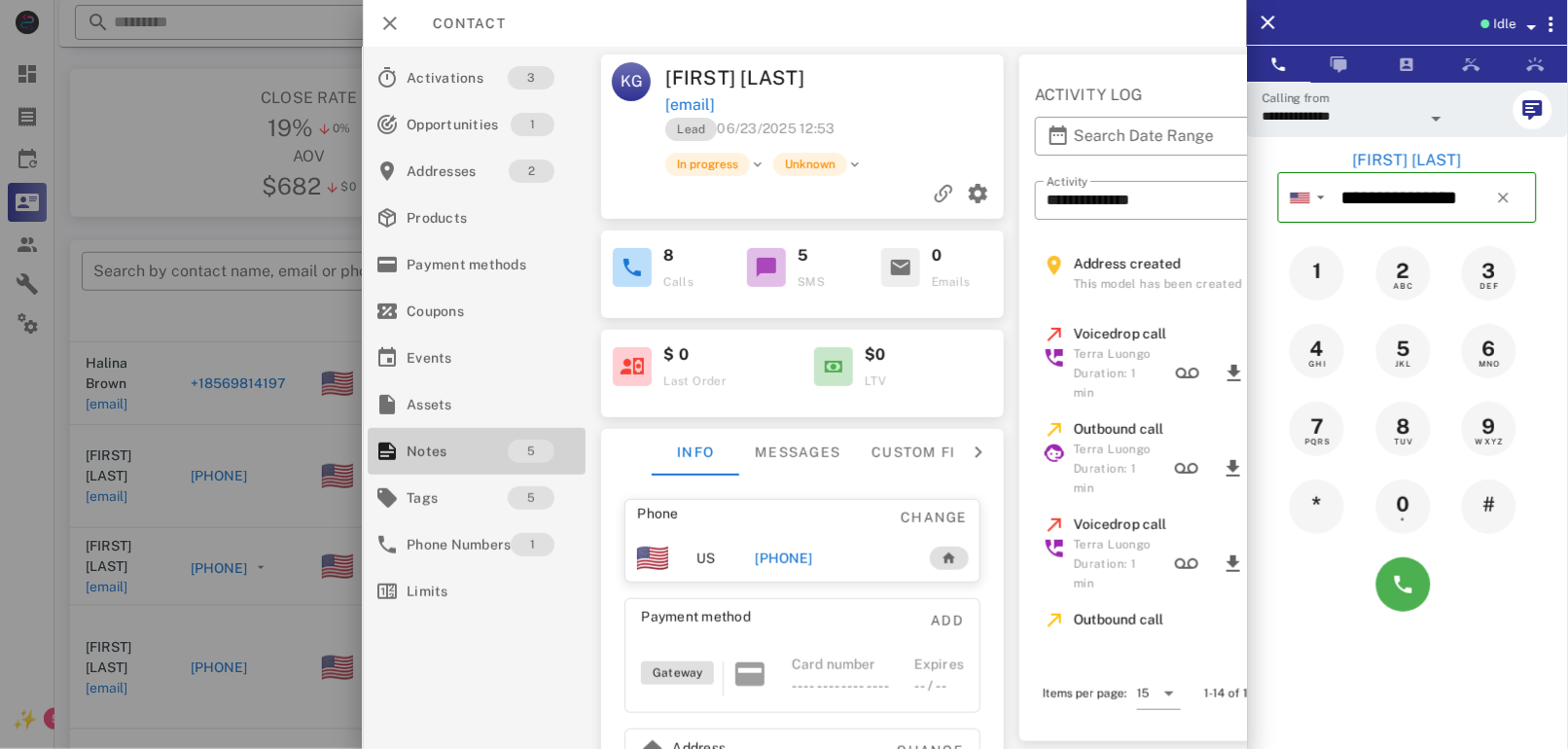 click on "5" at bounding box center (532, 451) 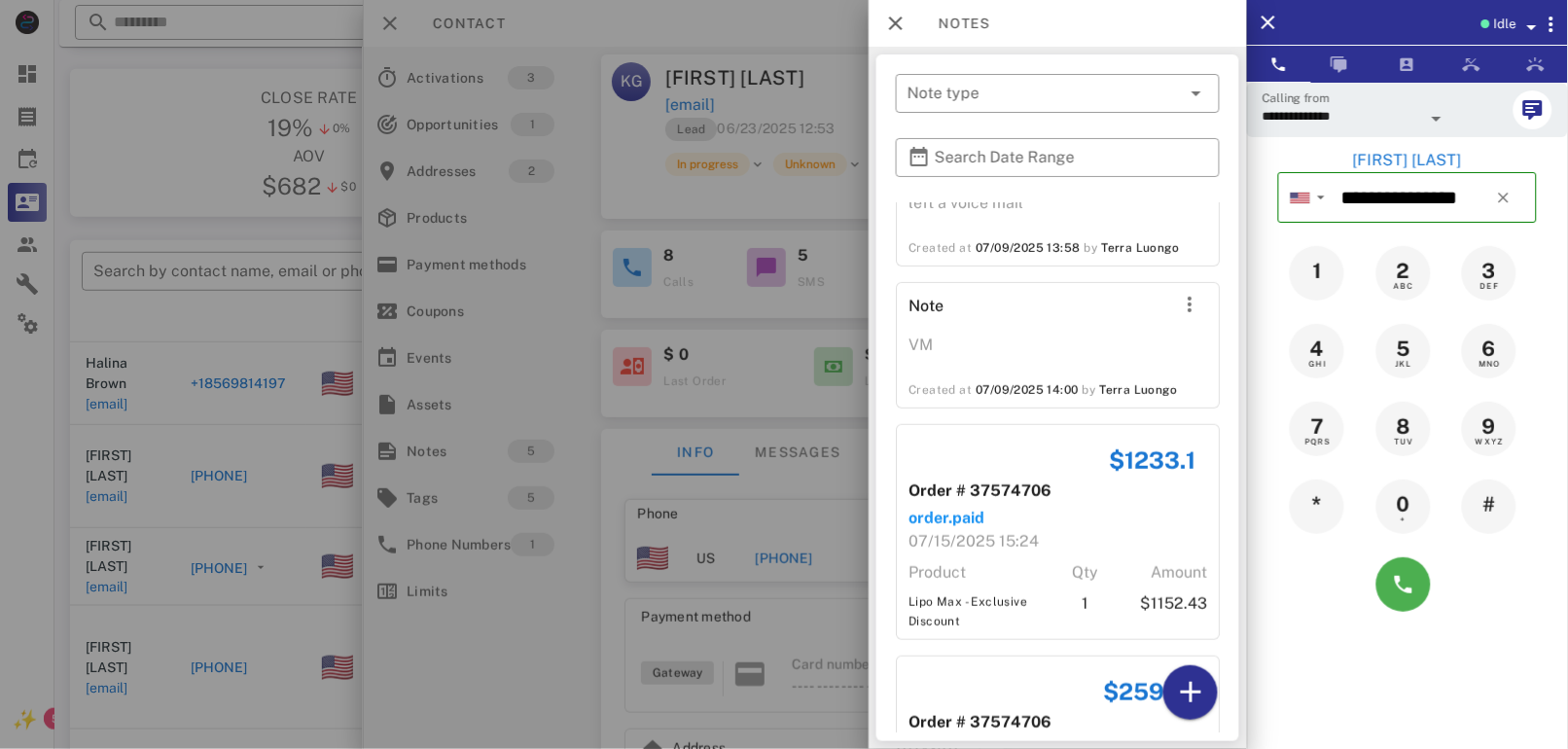 scroll, scrollTop: 287, scrollLeft: 0, axis: vertical 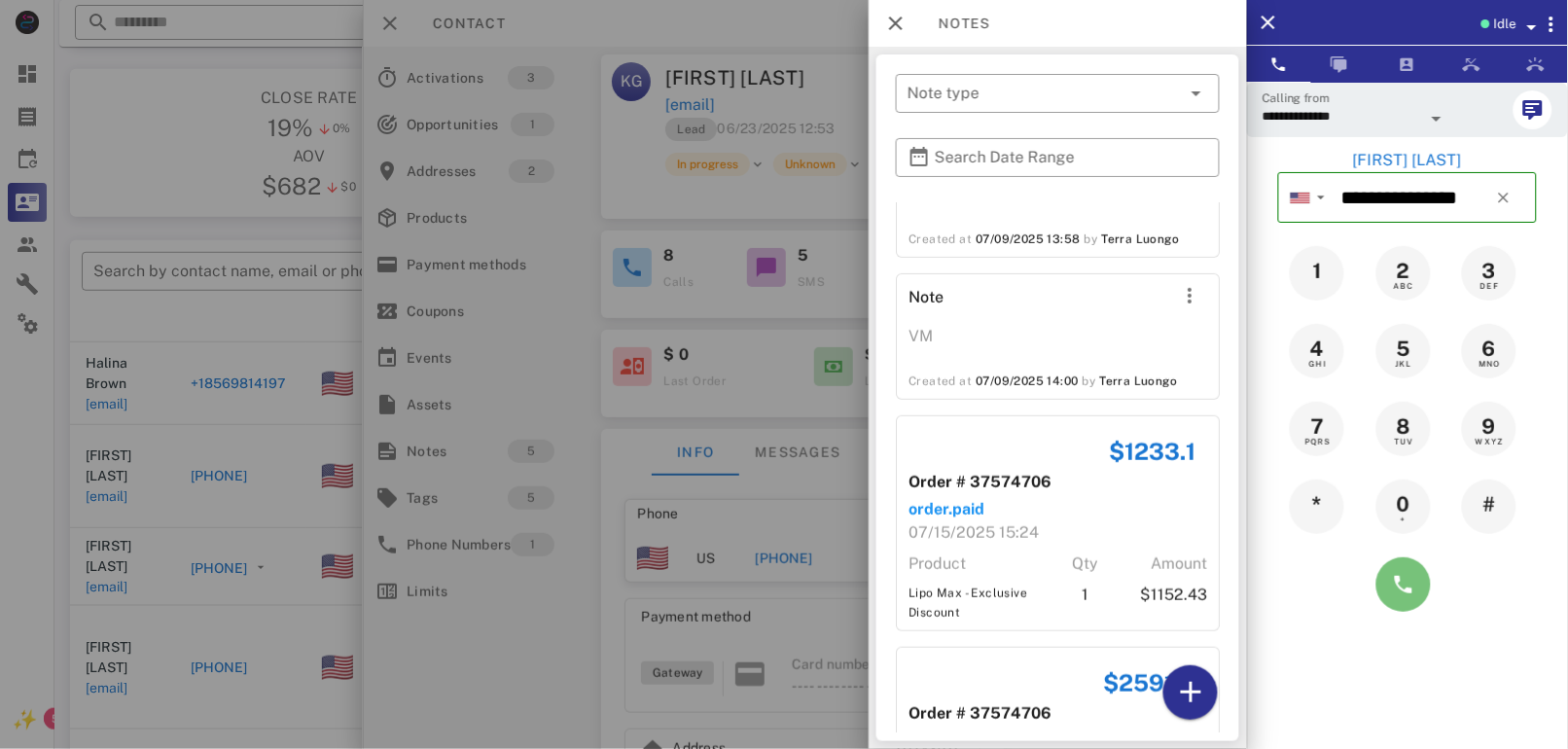 click at bounding box center (1404, 585) 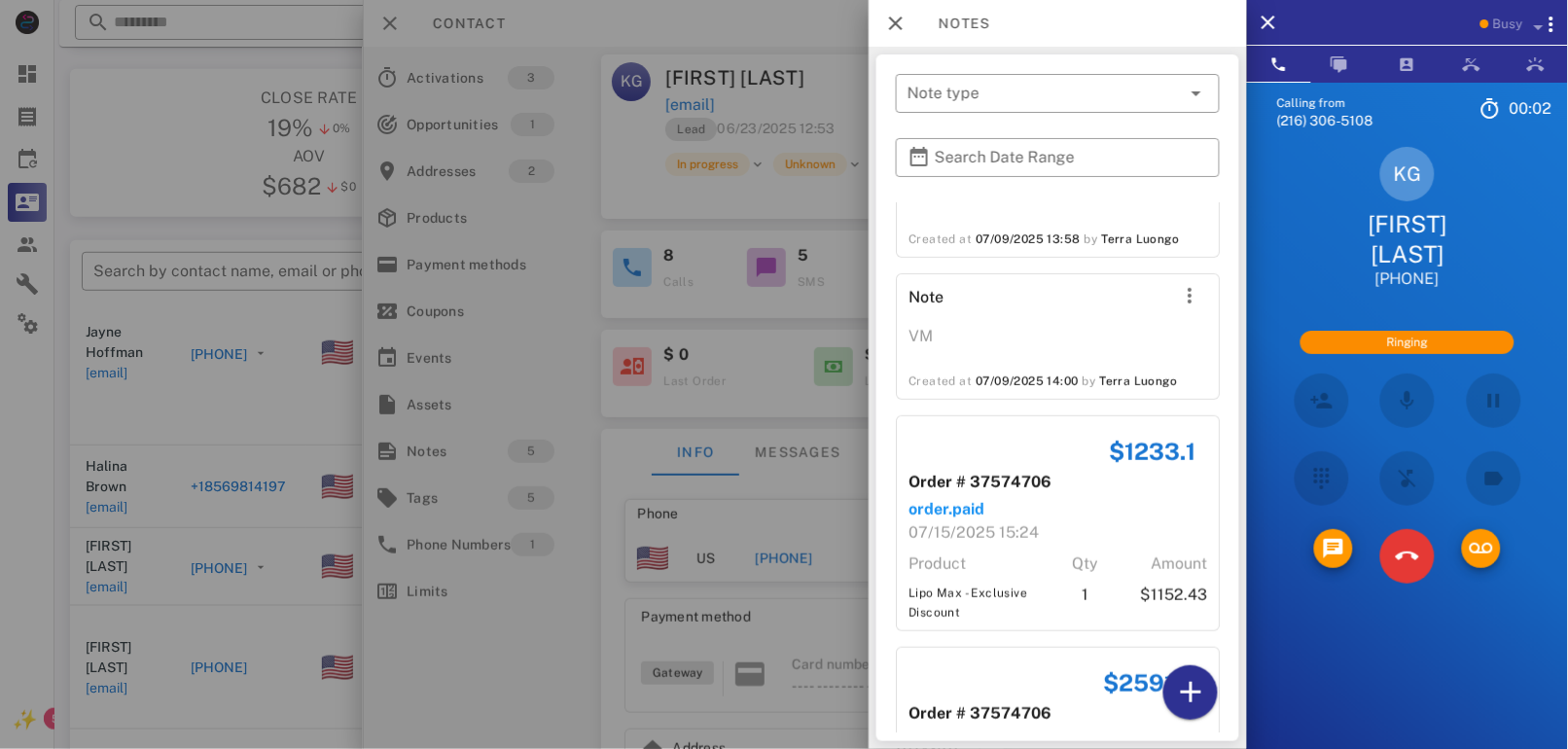 scroll, scrollTop: 956, scrollLeft: 0, axis: vertical 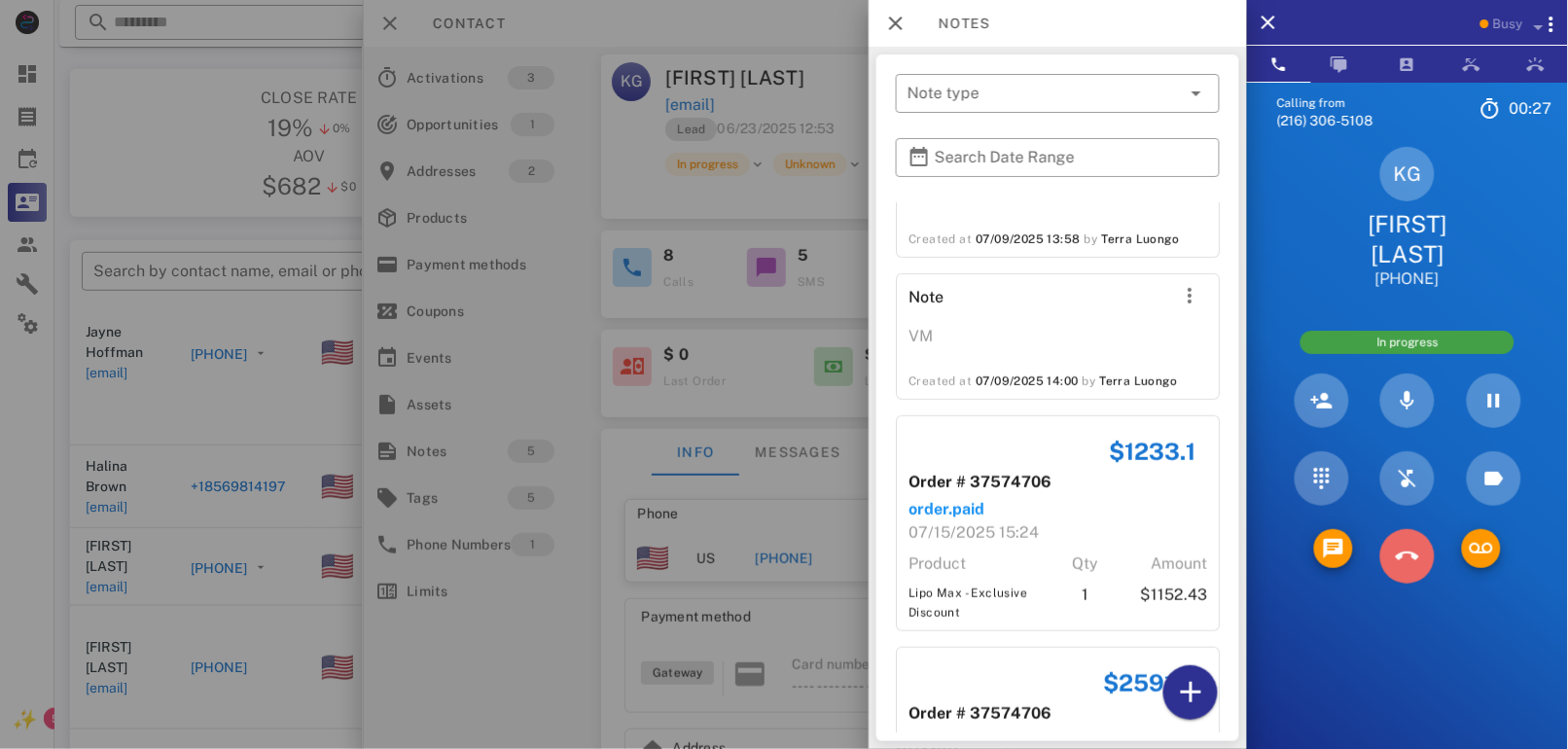 click at bounding box center [1408, 556] 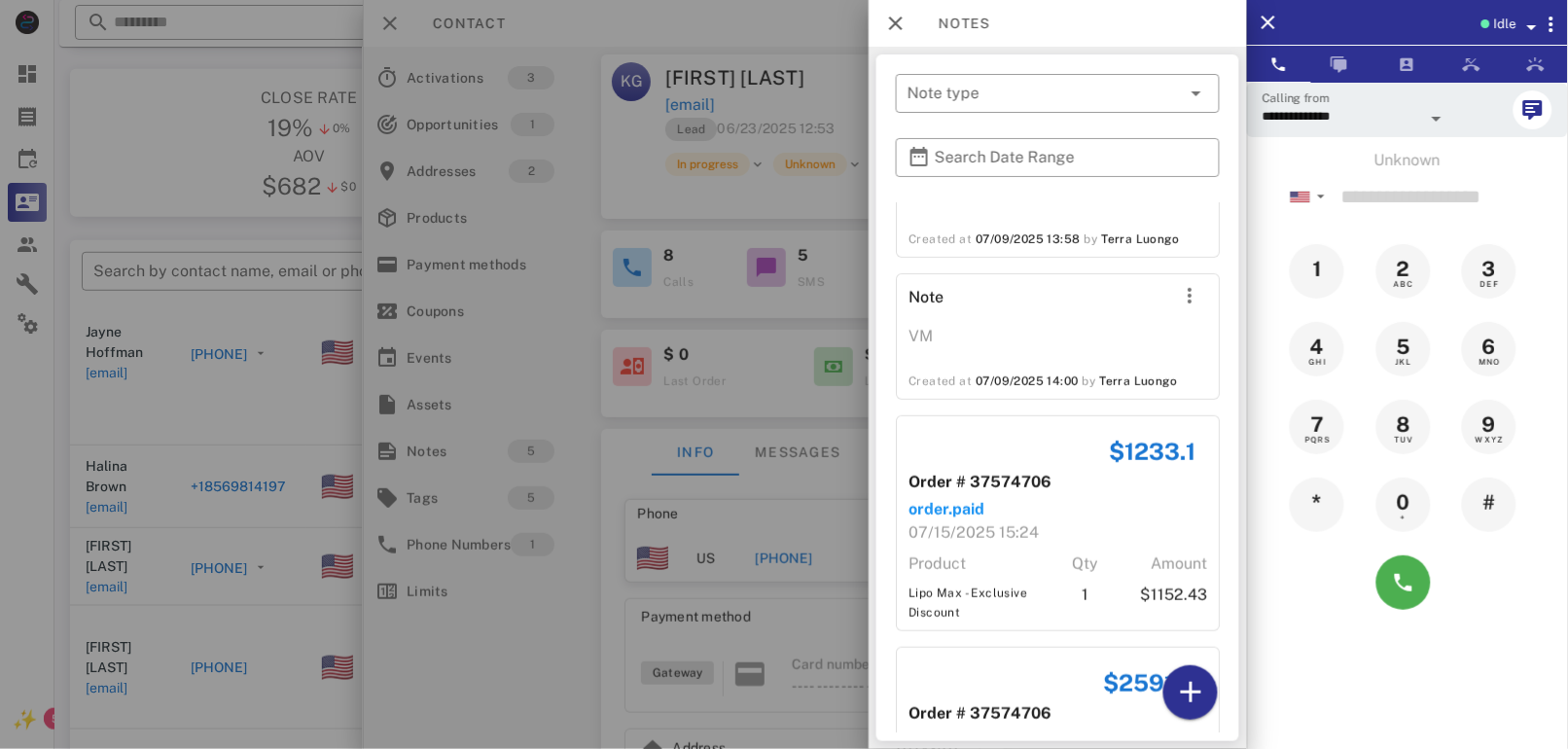 click at bounding box center (1532, 27) 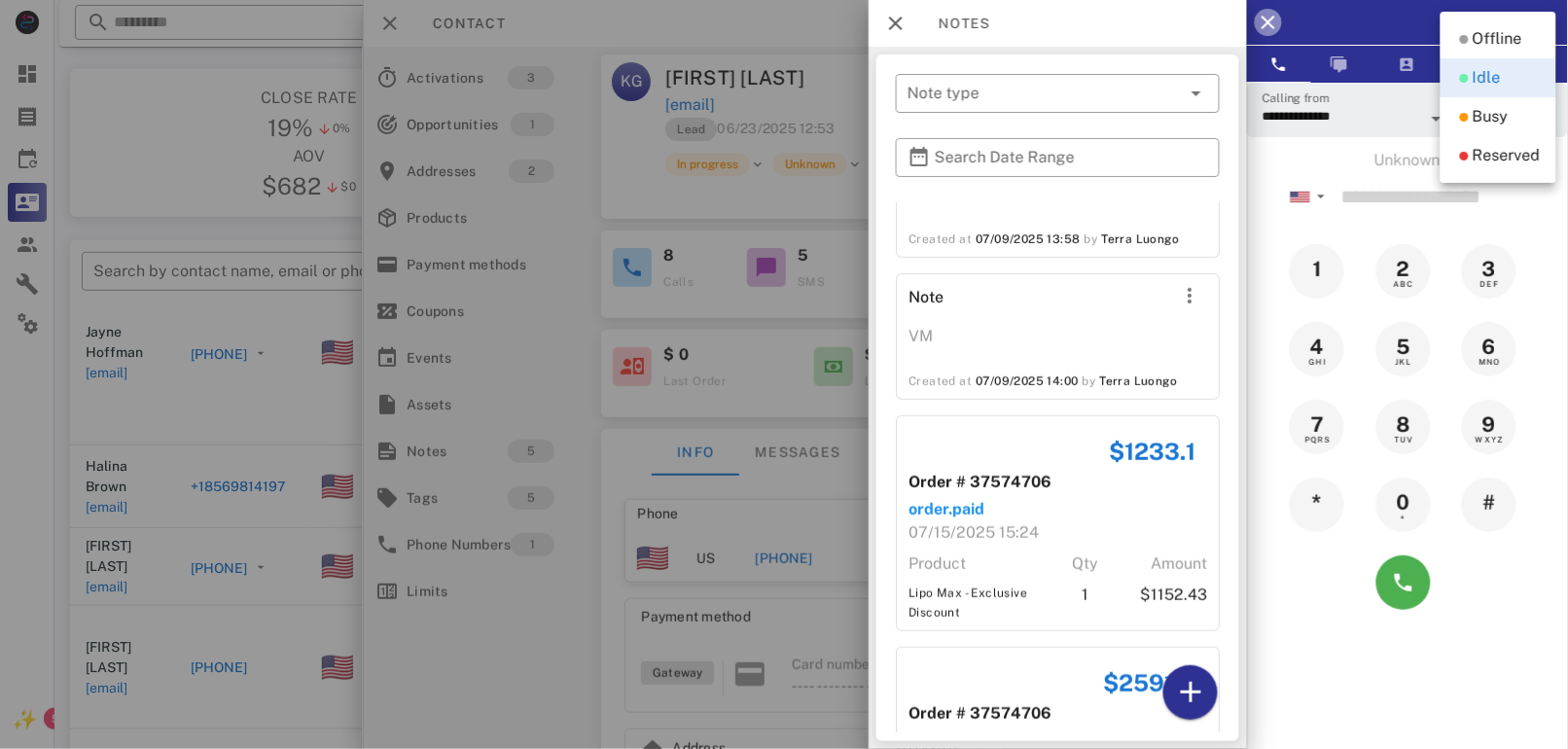 click at bounding box center [1268, 22] 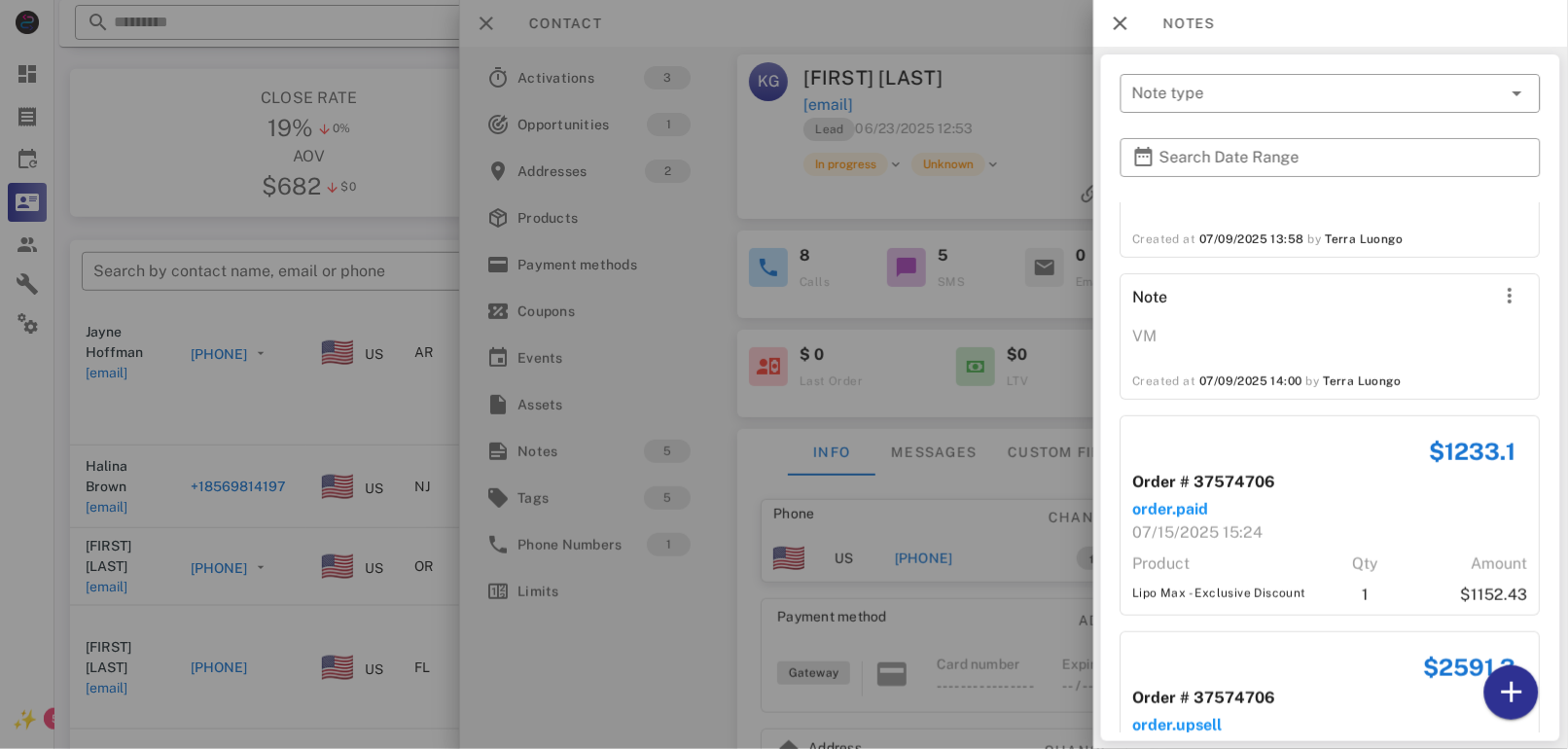 scroll, scrollTop: 0, scrollLeft: 0, axis: both 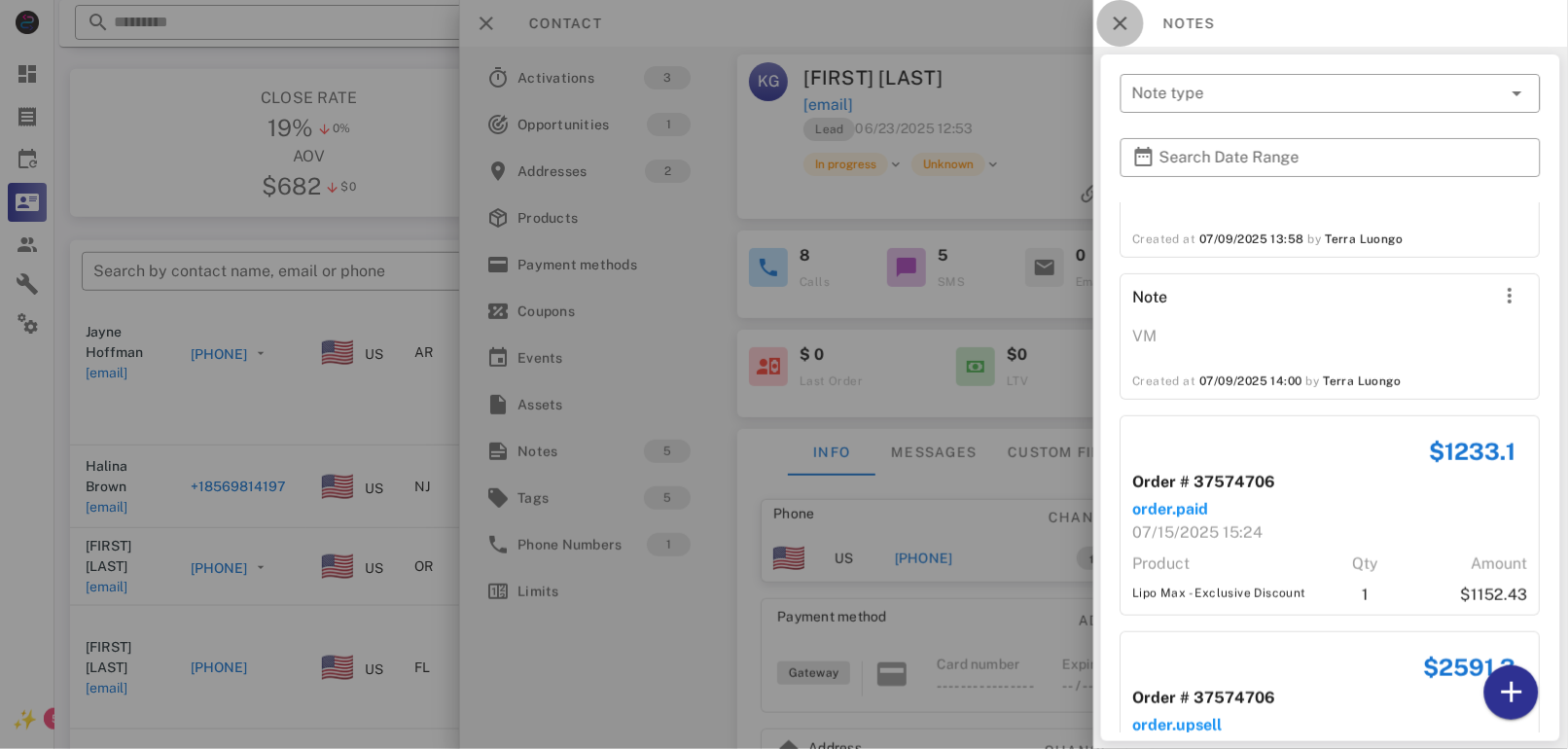 click at bounding box center (1121, 23) 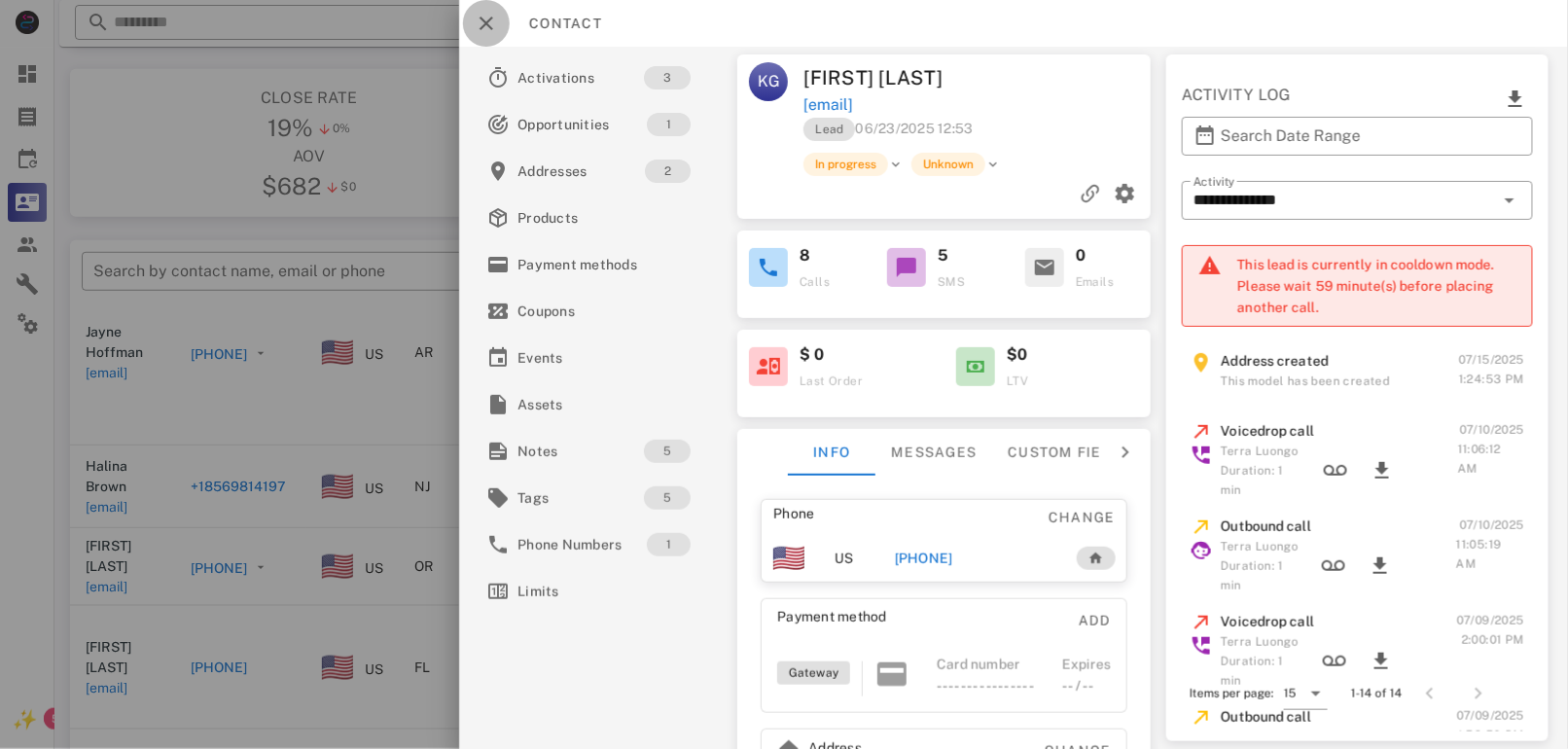 click at bounding box center [486, 23] 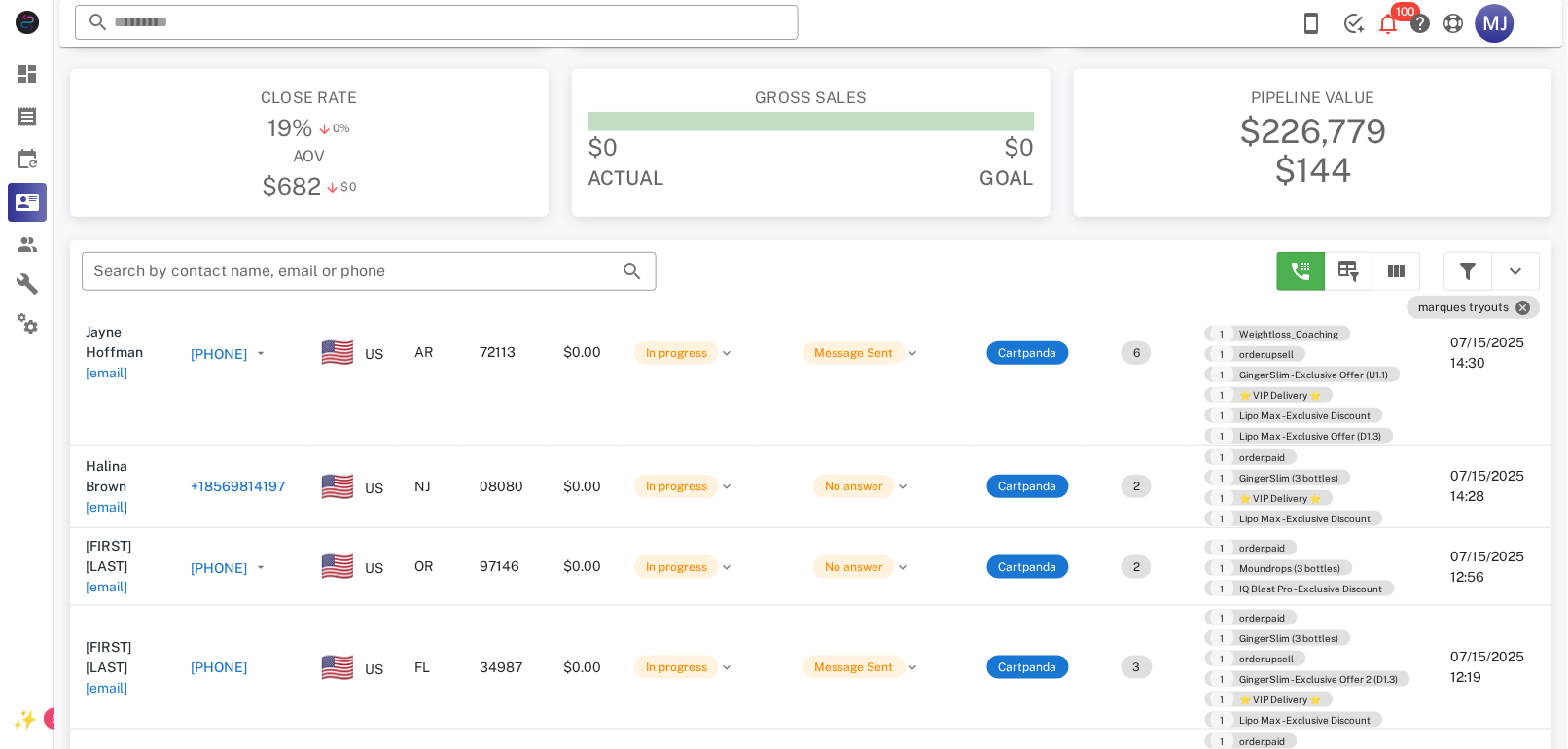 scroll, scrollTop: 955, scrollLeft: 0, axis: vertical 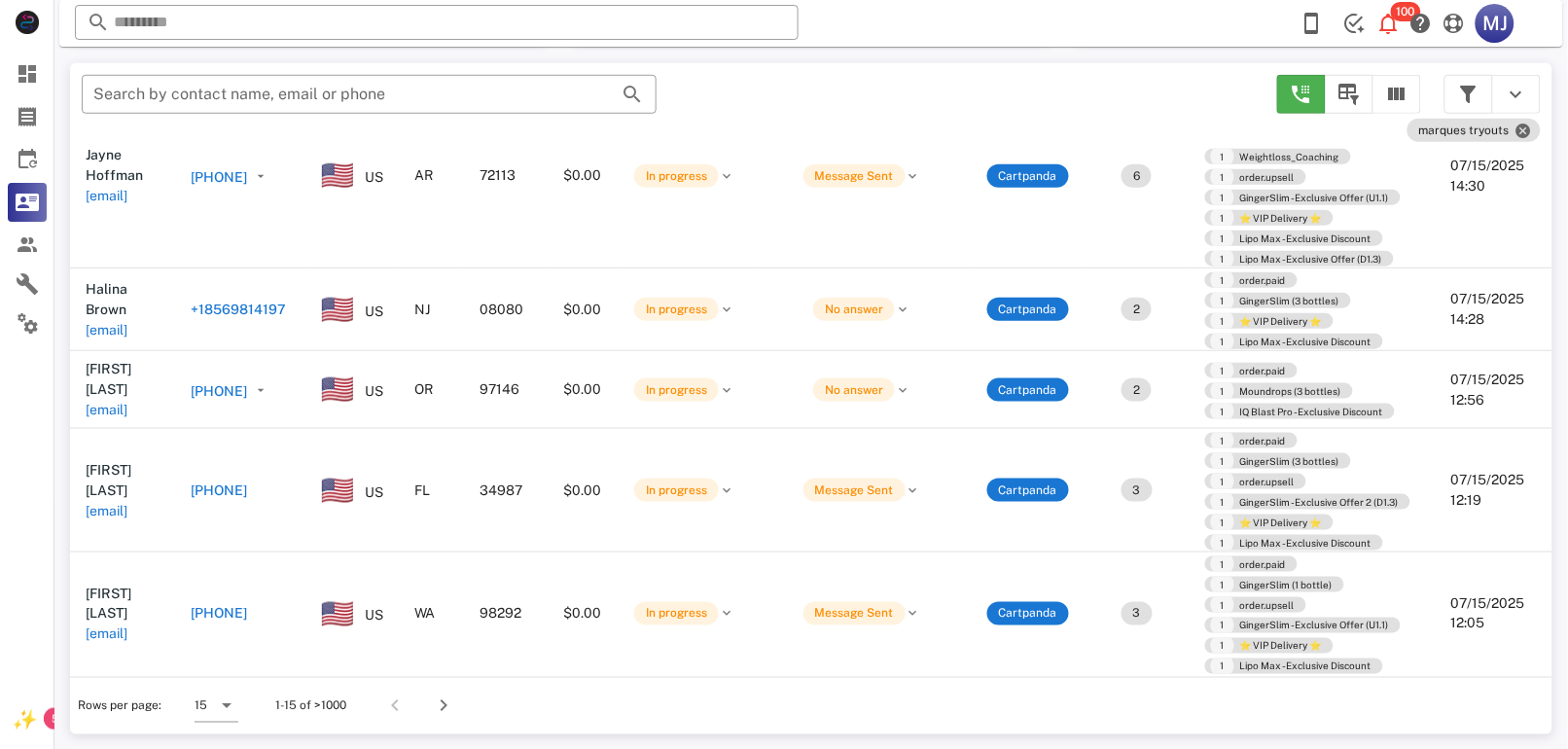 click on "+15558704666" at bounding box center (219, 614) 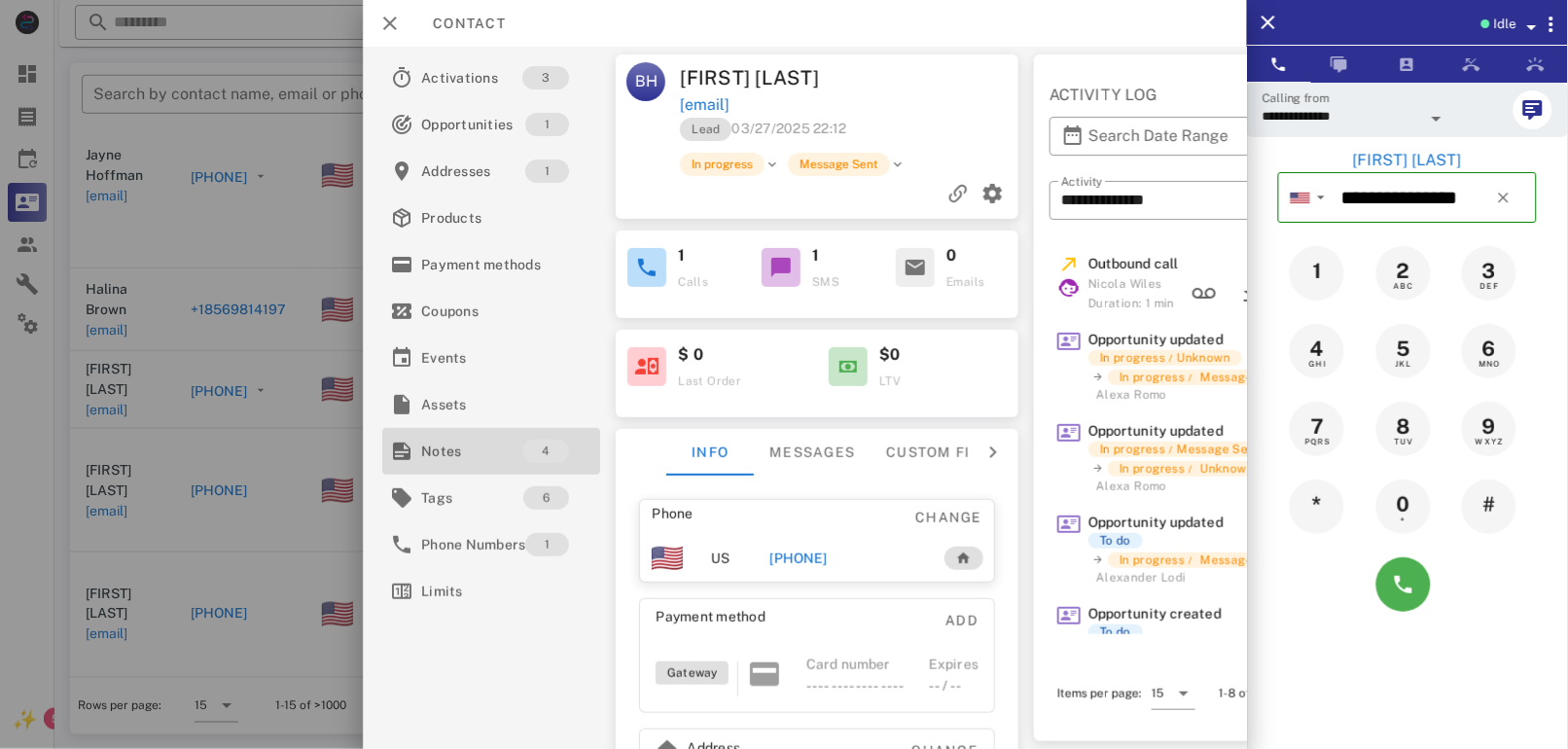 click on "4" at bounding box center (547, 451) 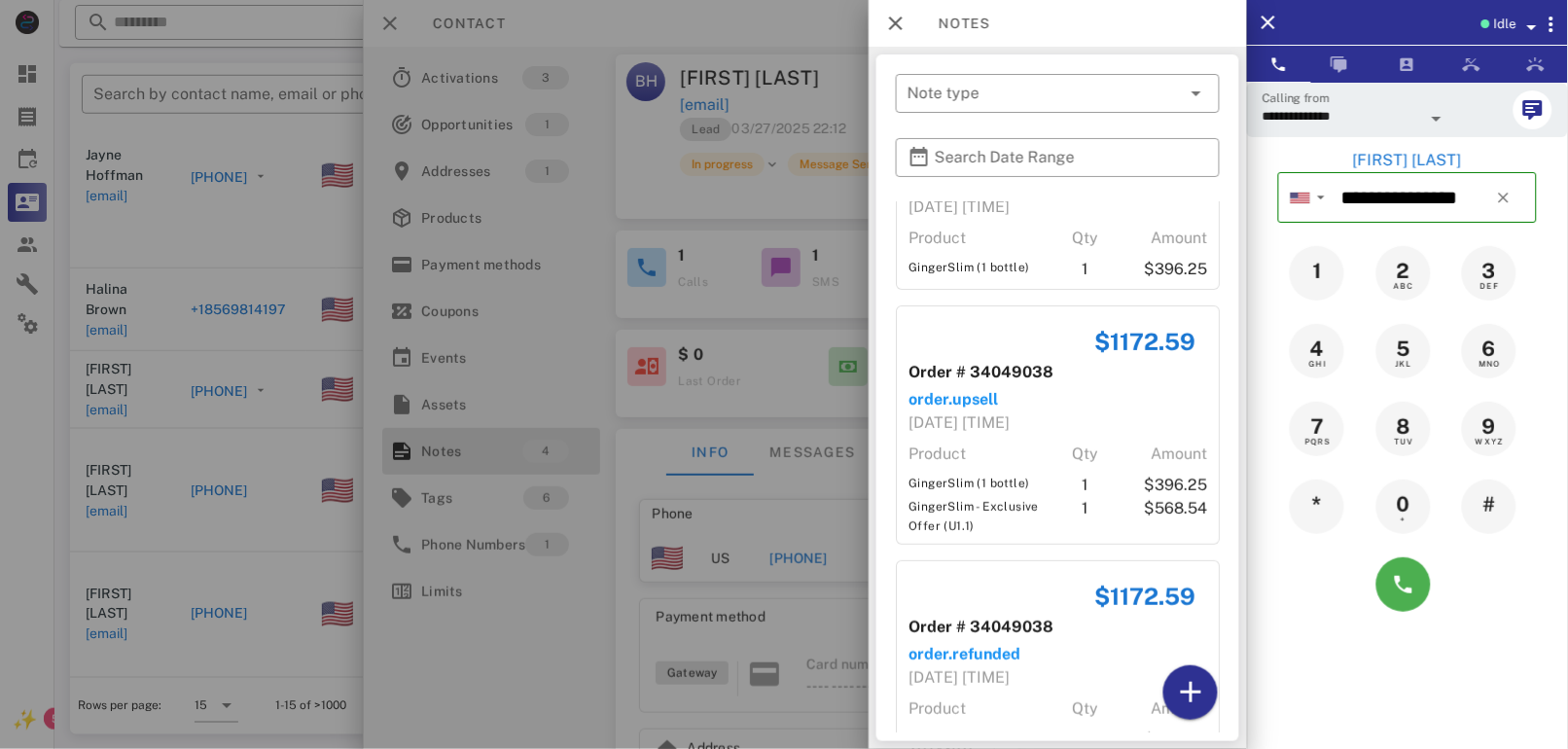 scroll, scrollTop: 0, scrollLeft: 0, axis: both 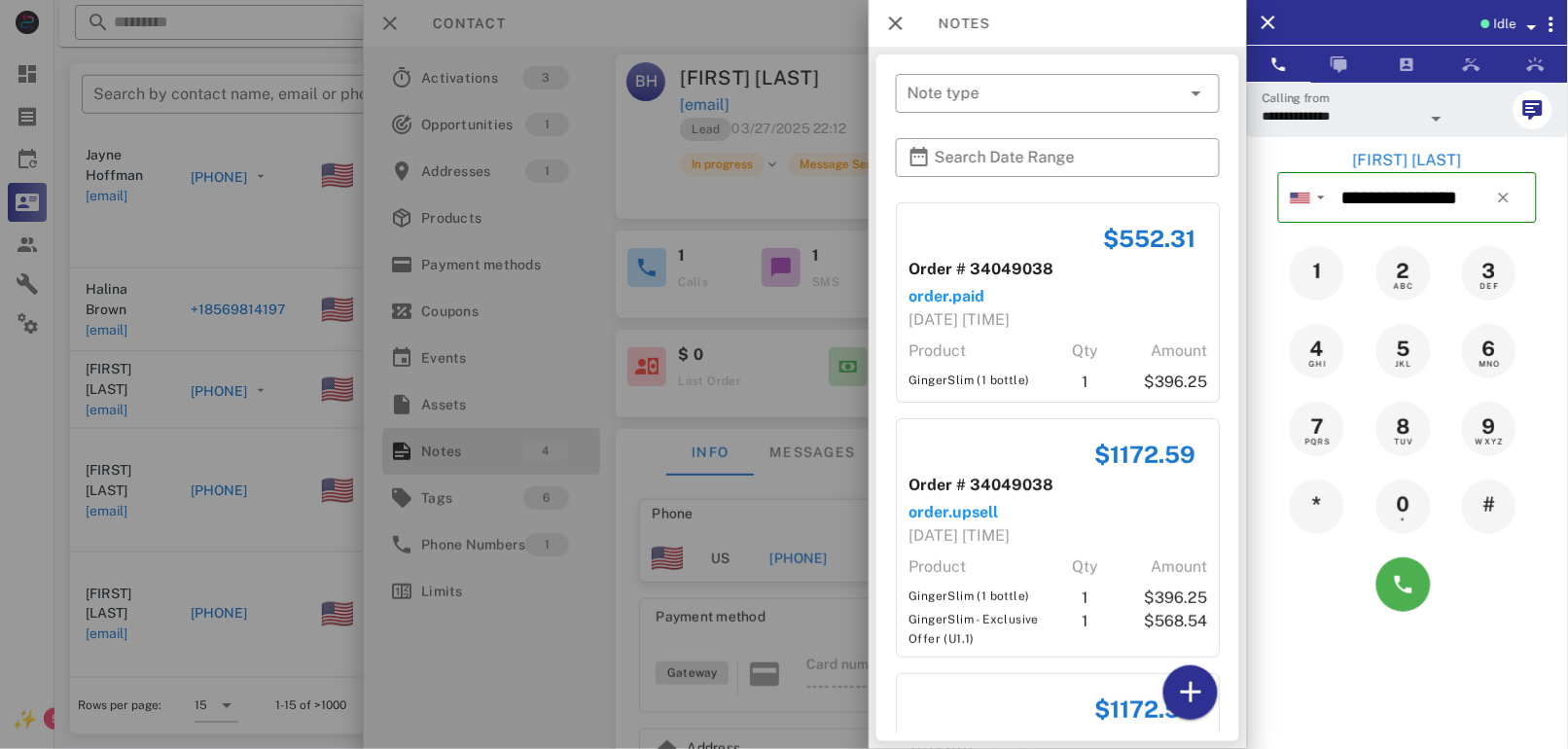 click at bounding box center [896, 23] 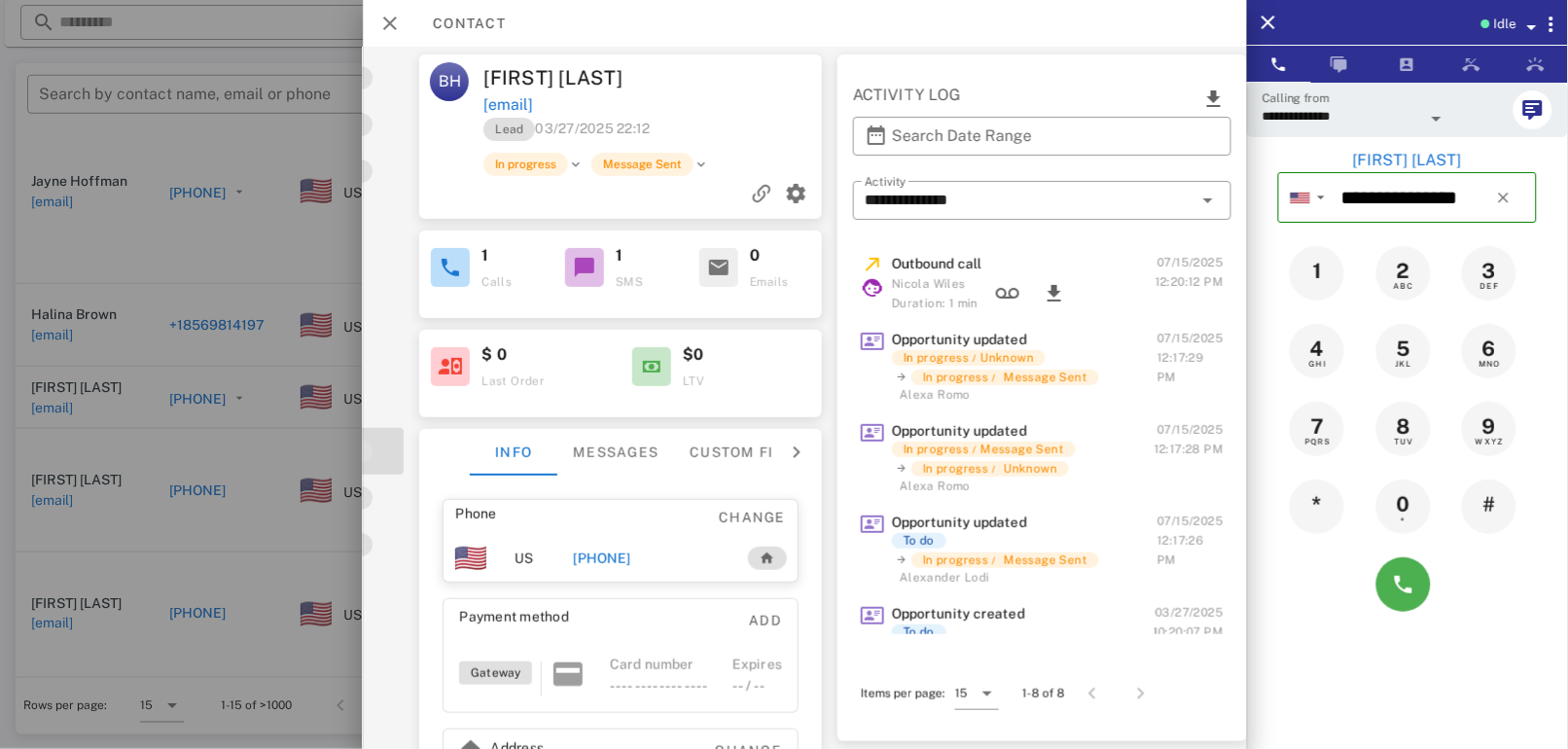 scroll, scrollTop: 0, scrollLeft: 217, axis: horizontal 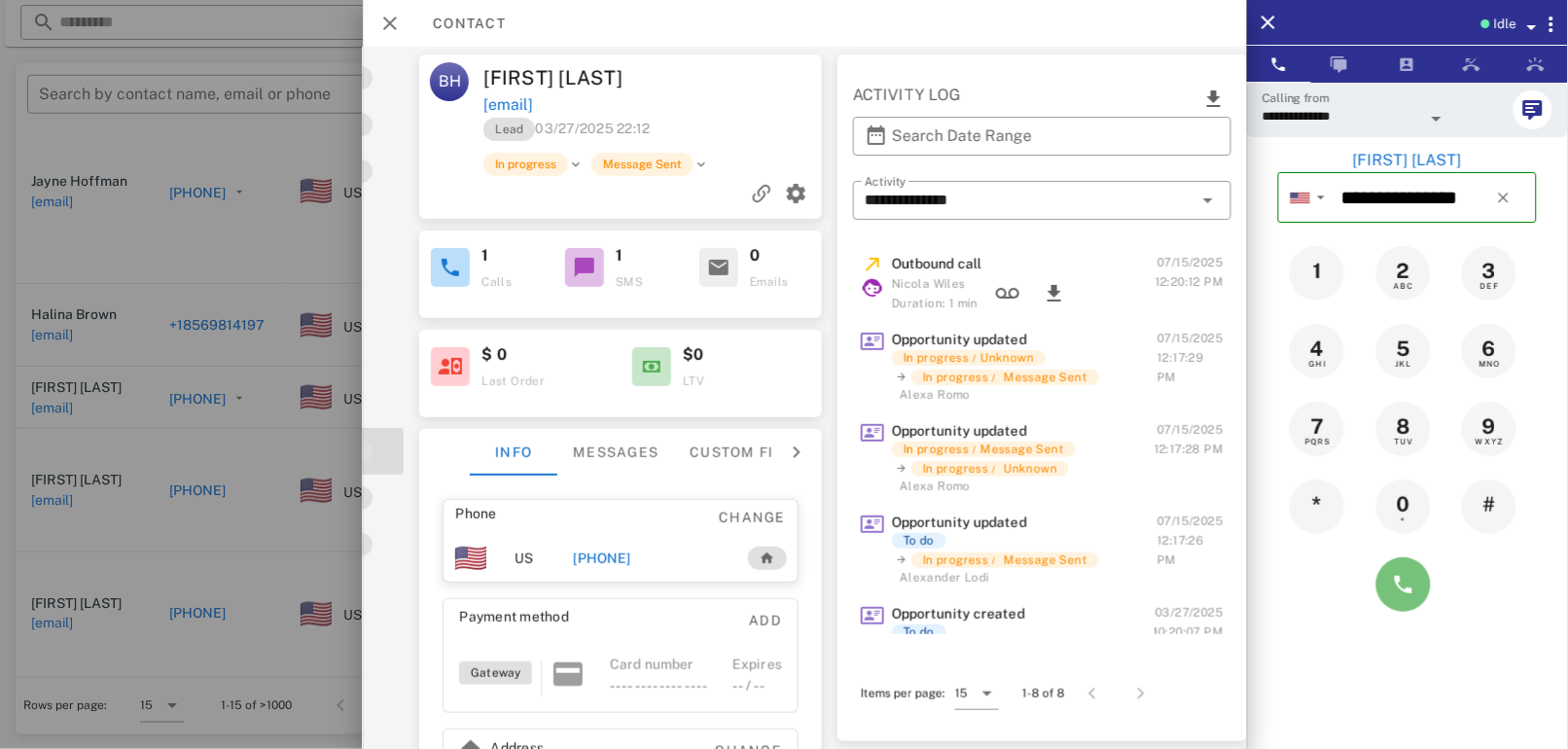 click at bounding box center [1404, 585] 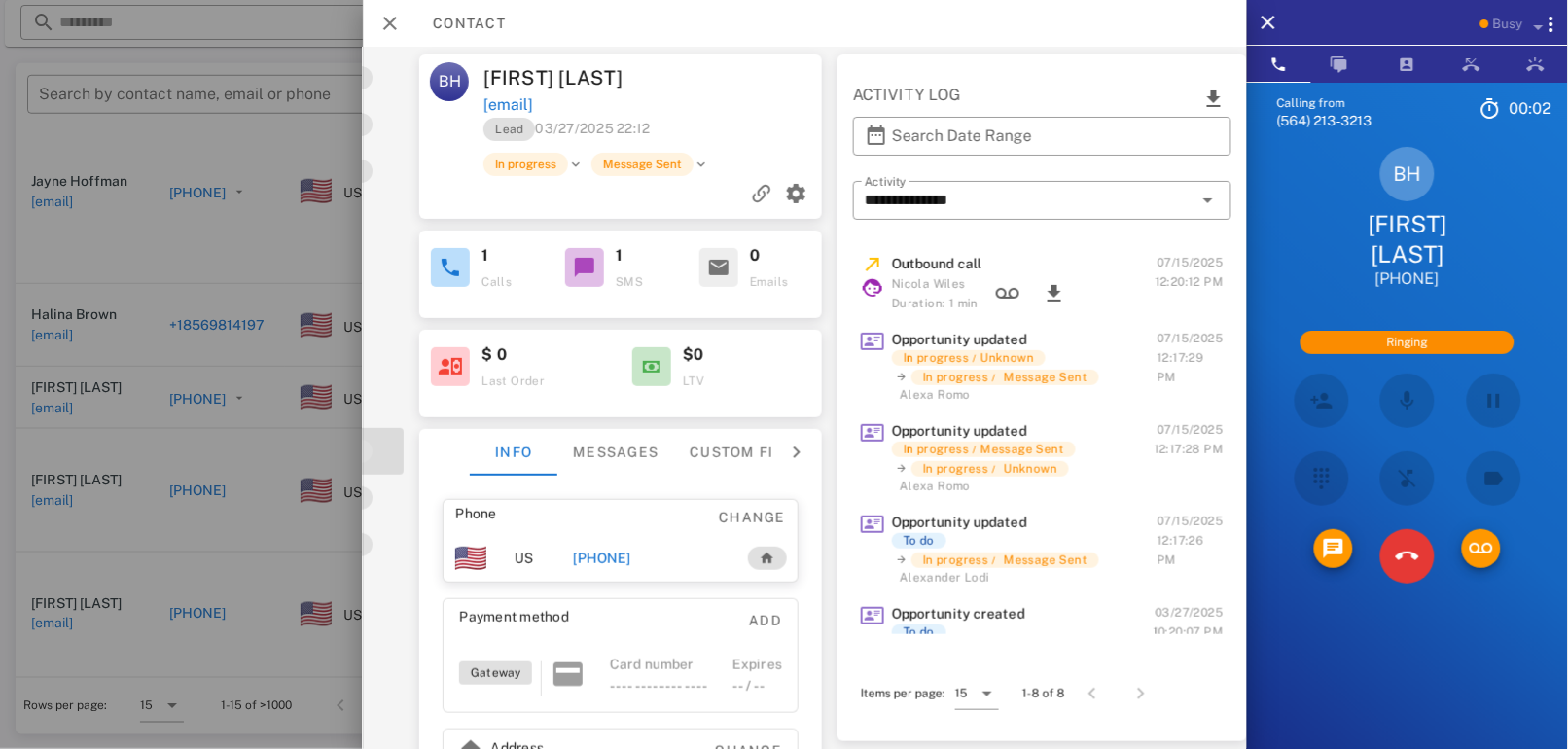 scroll, scrollTop: 833, scrollLeft: 0, axis: vertical 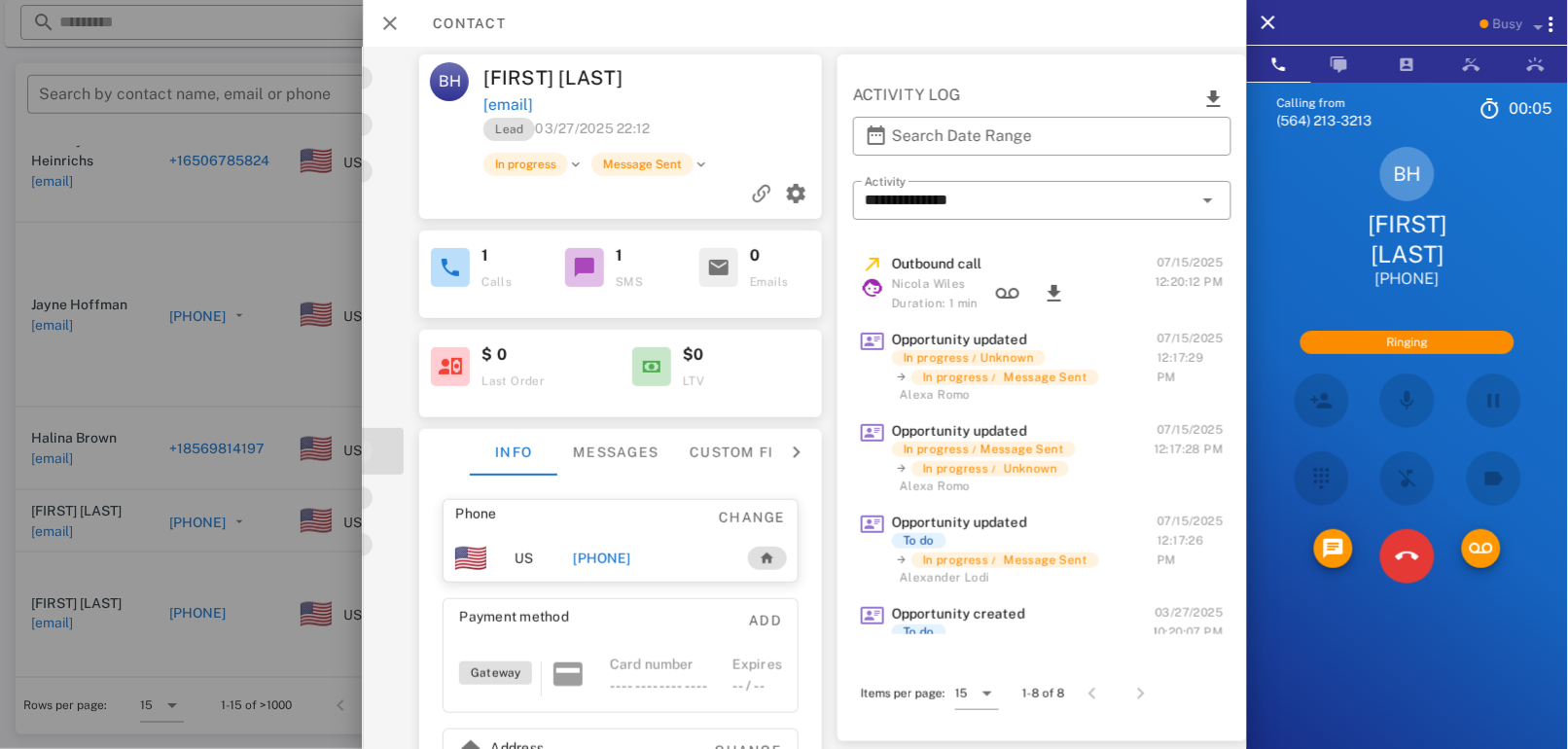 click on "Busy" at bounding box center [1508, 24] 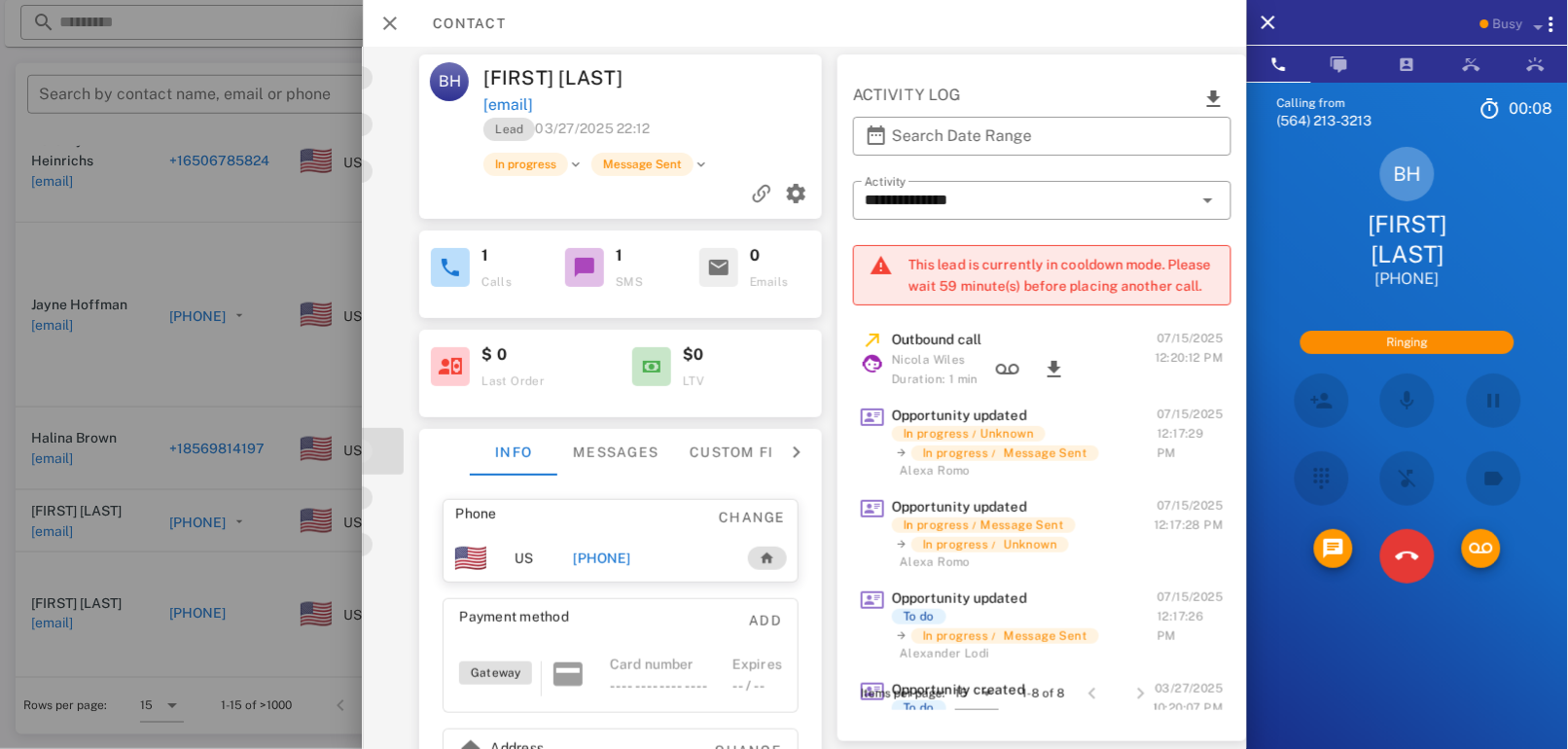 click on "Busy" at bounding box center [1508, 24] 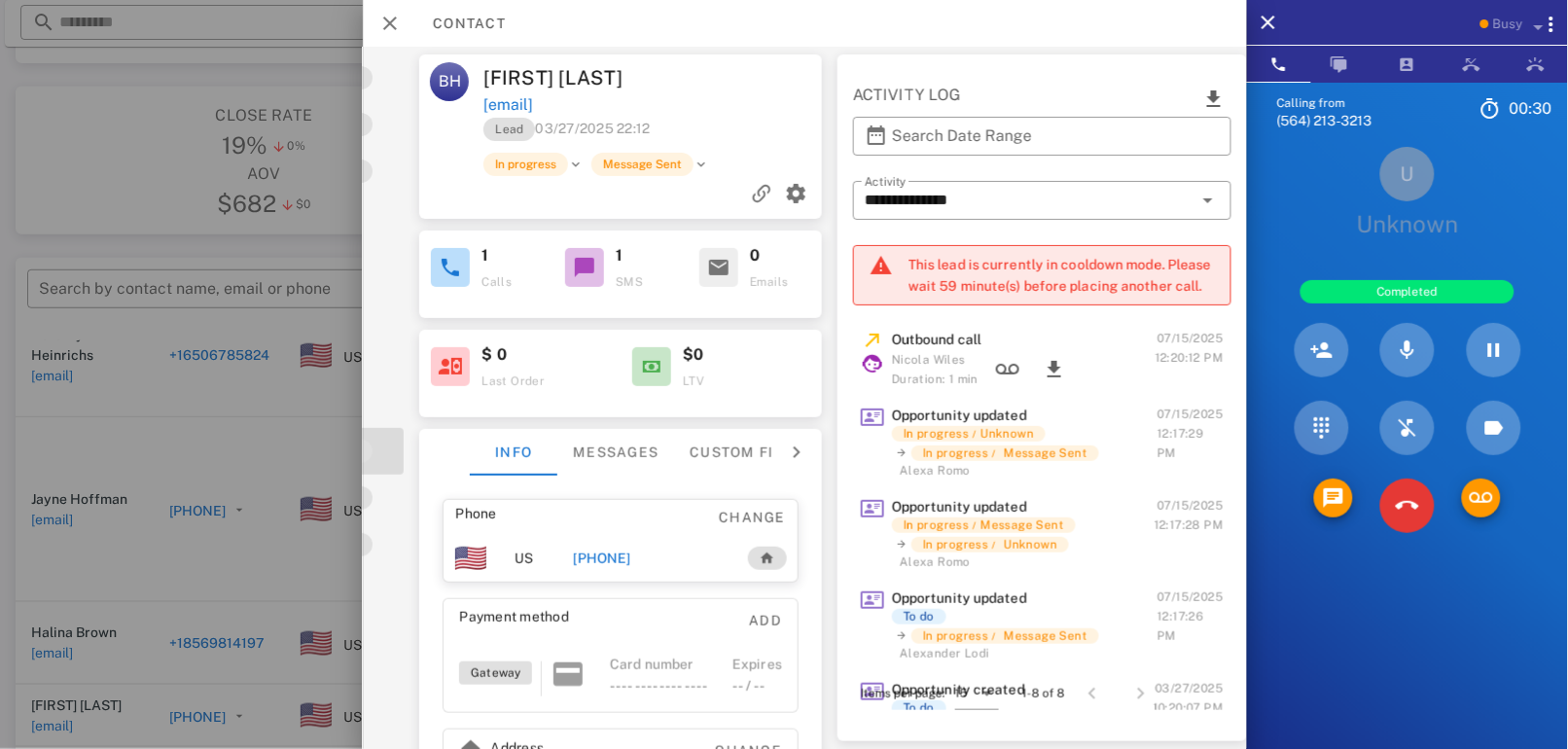 scroll, scrollTop: 171, scrollLeft: 0, axis: vertical 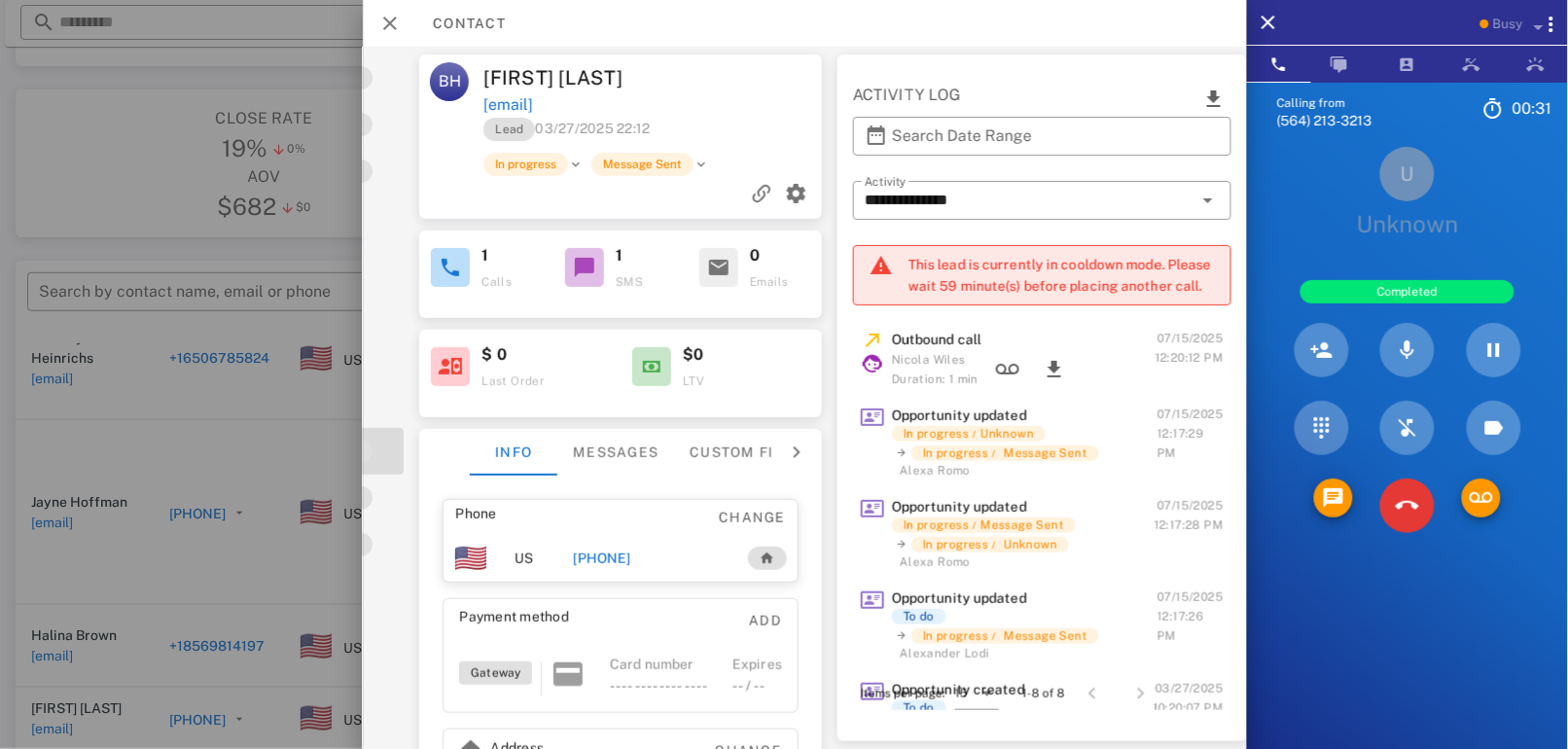 click on "U  Unknown  Completed" at bounding box center [1408, 345] 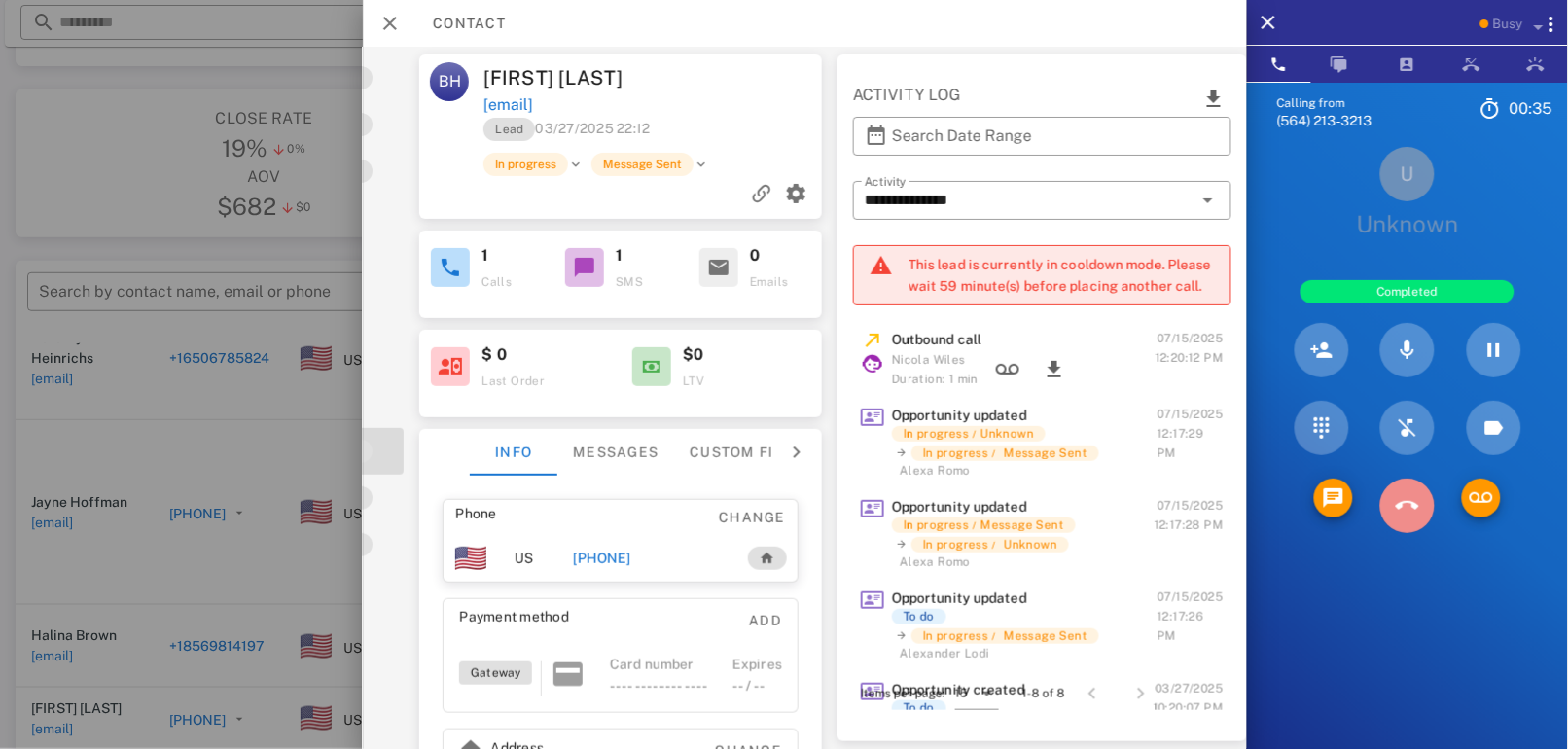 click at bounding box center [1408, 506] 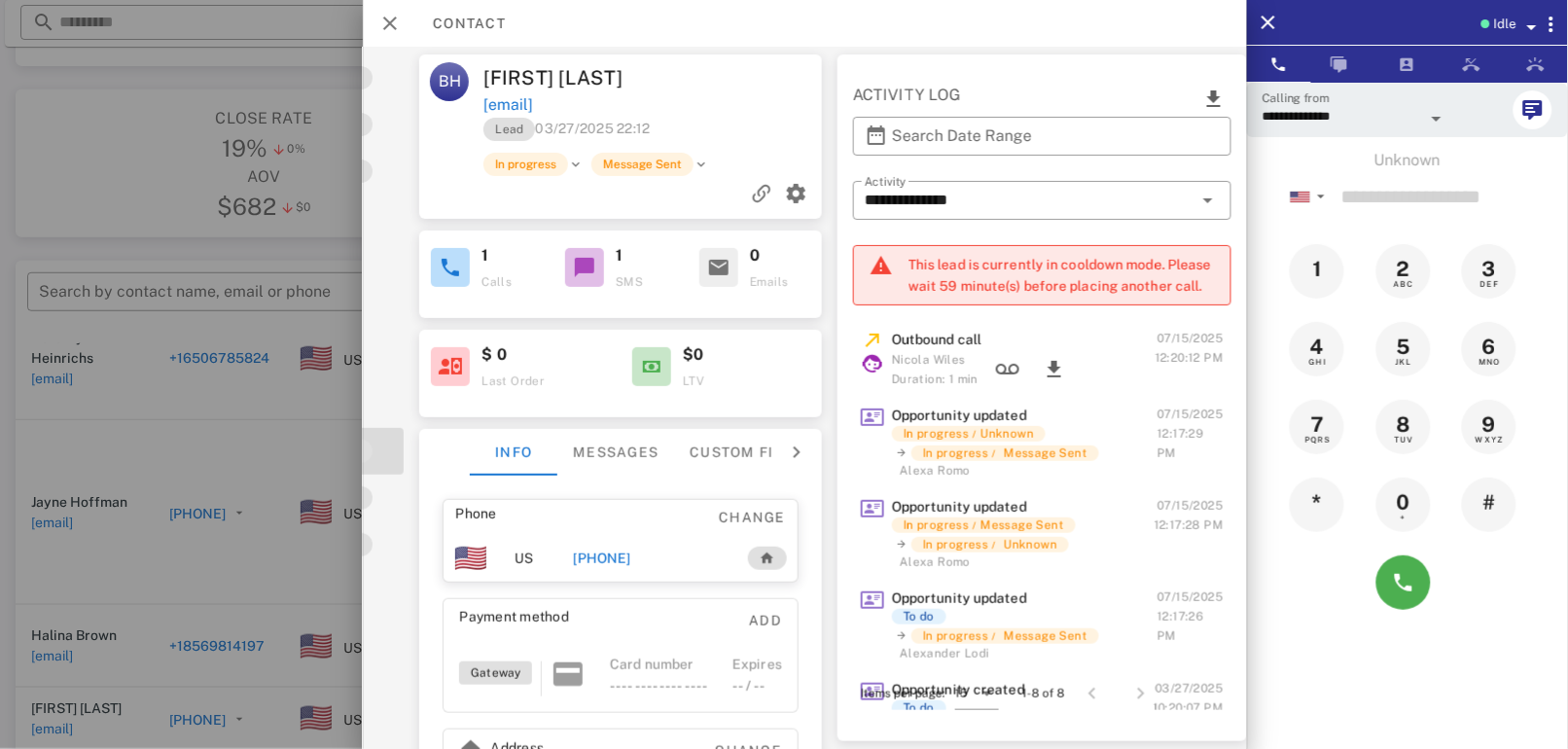 click on "+15558704666" at bounding box center [602, 558] 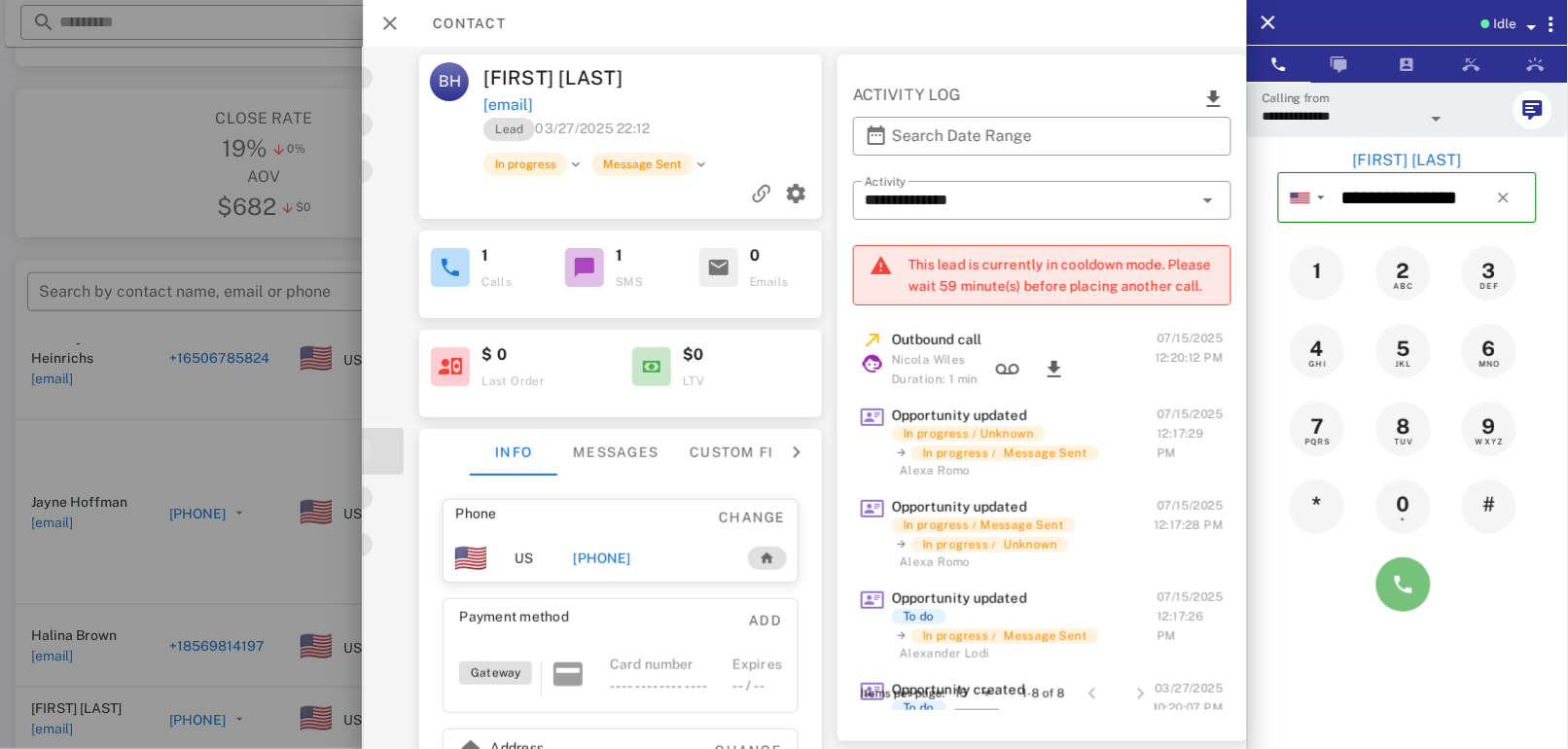 click at bounding box center (1404, 585) 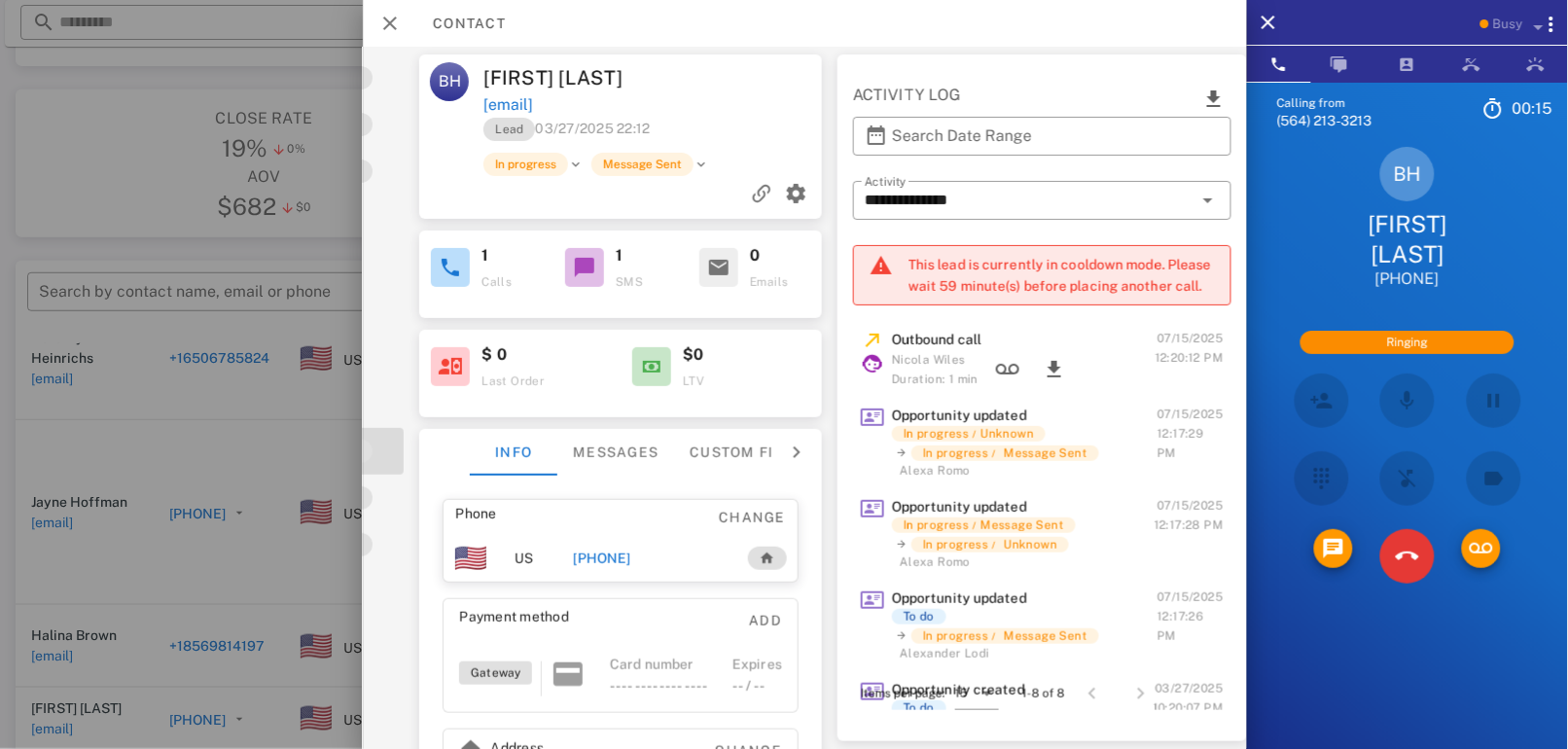 click on "**********" at bounding box center (608, 398) 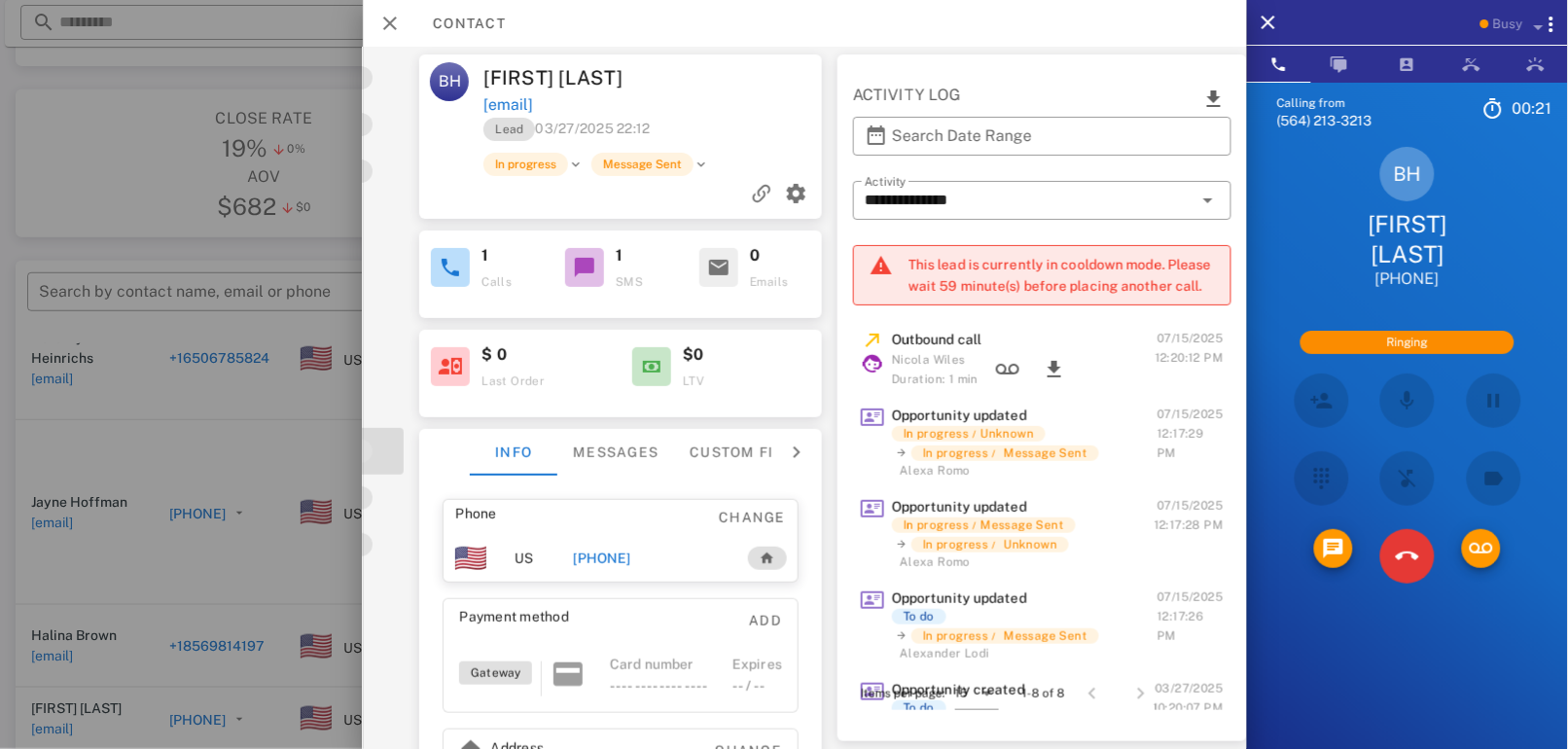 click on "Busy" at bounding box center [1508, 24] 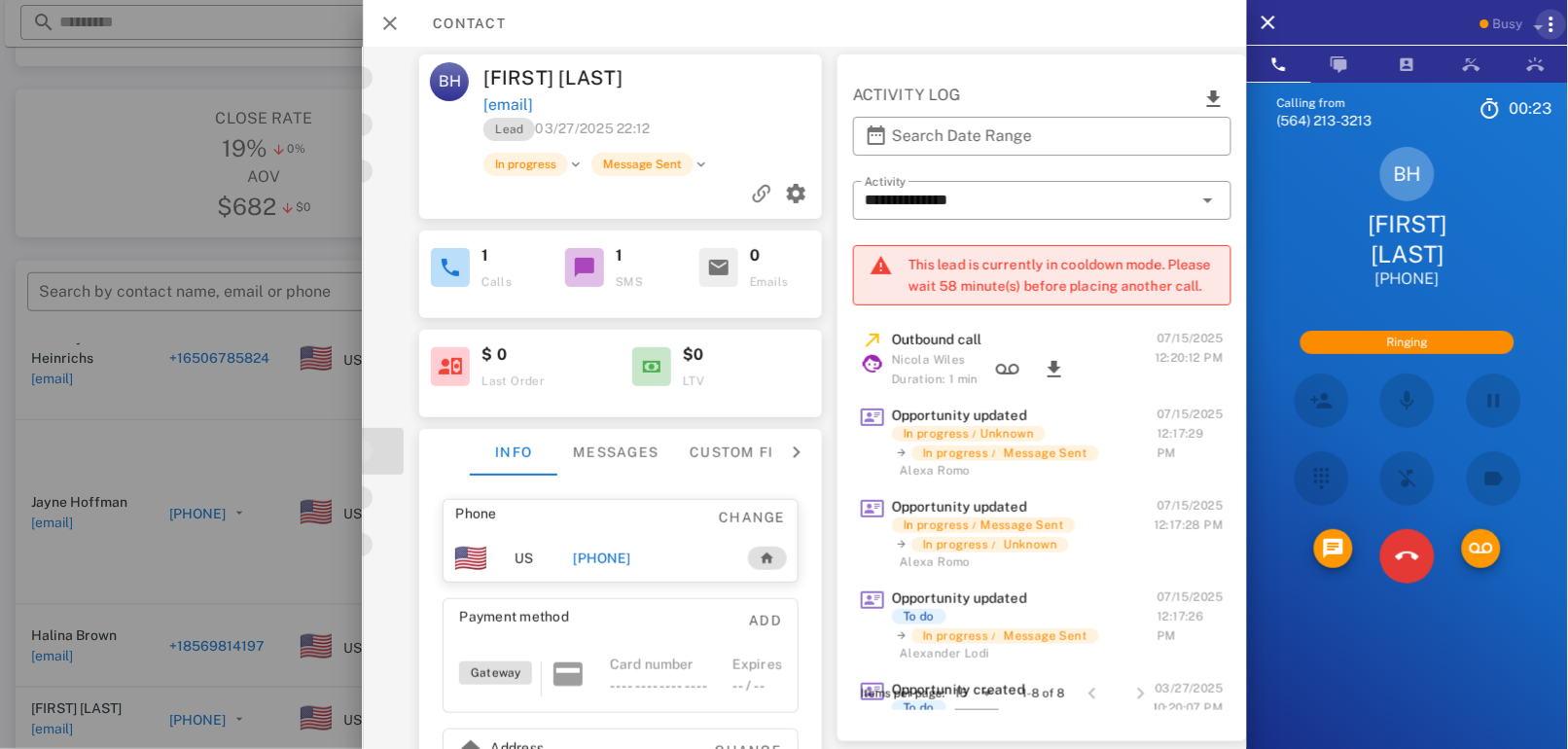 click at bounding box center (1551, 24) 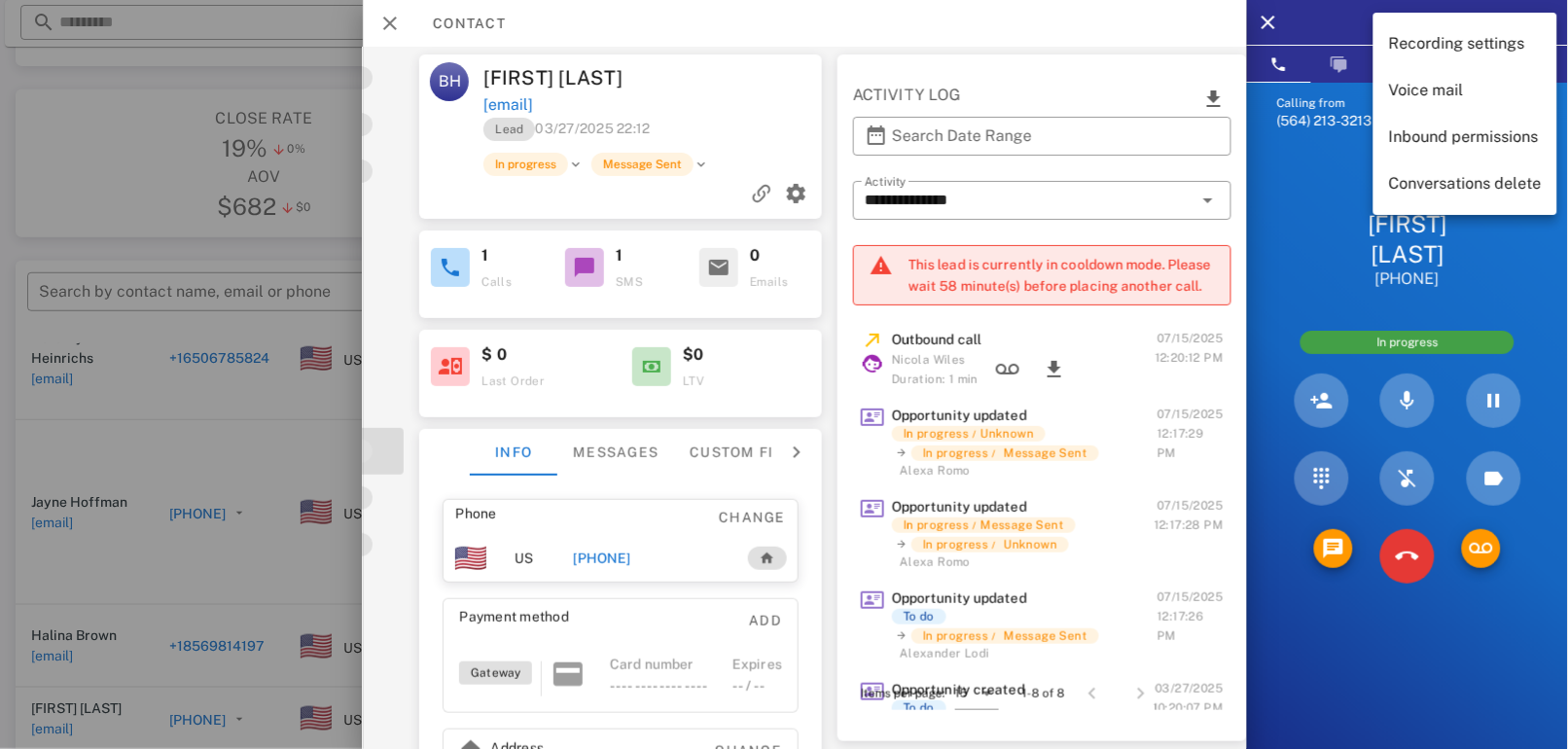 click on "Contact" at bounding box center [804, 23] 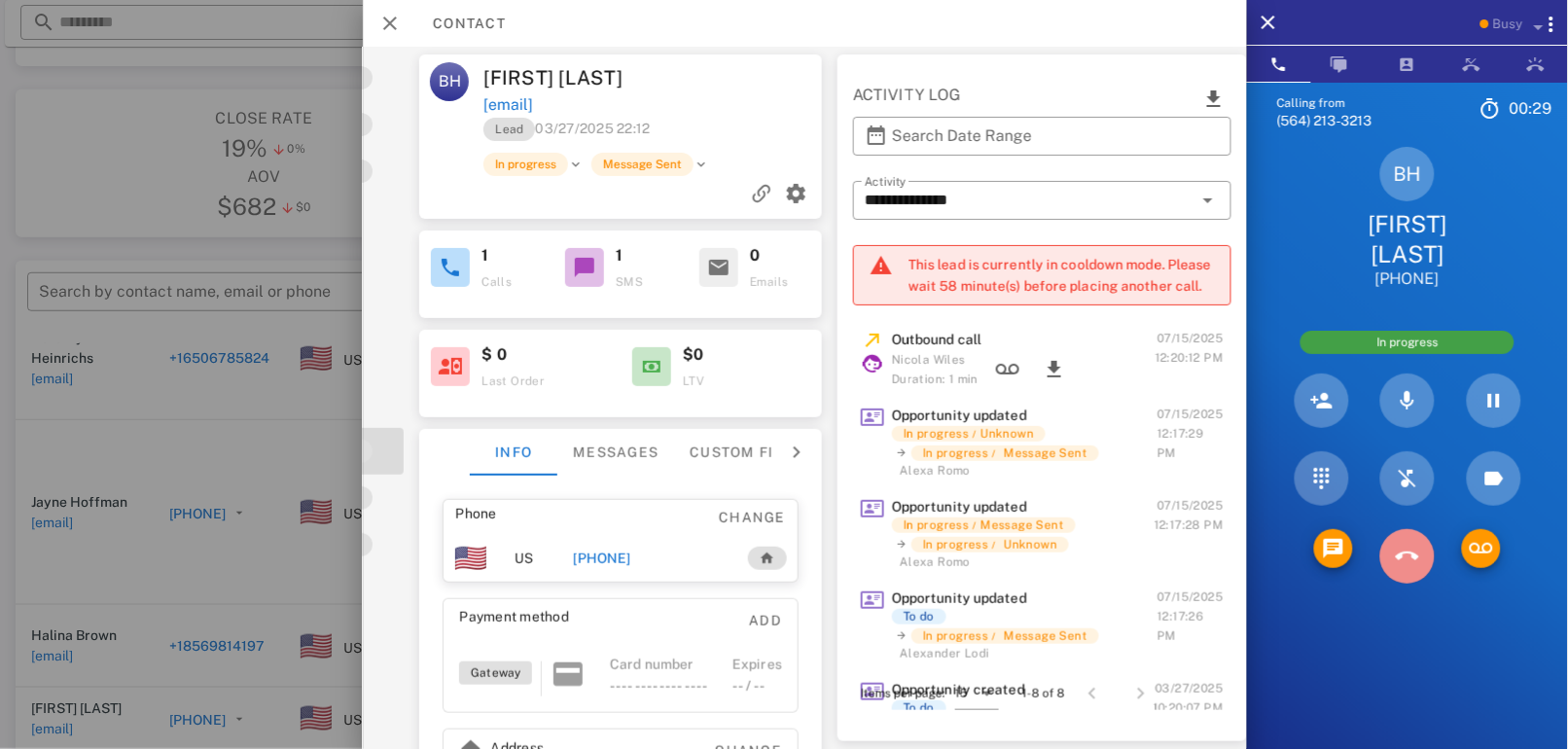click at bounding box center [1408, 556] 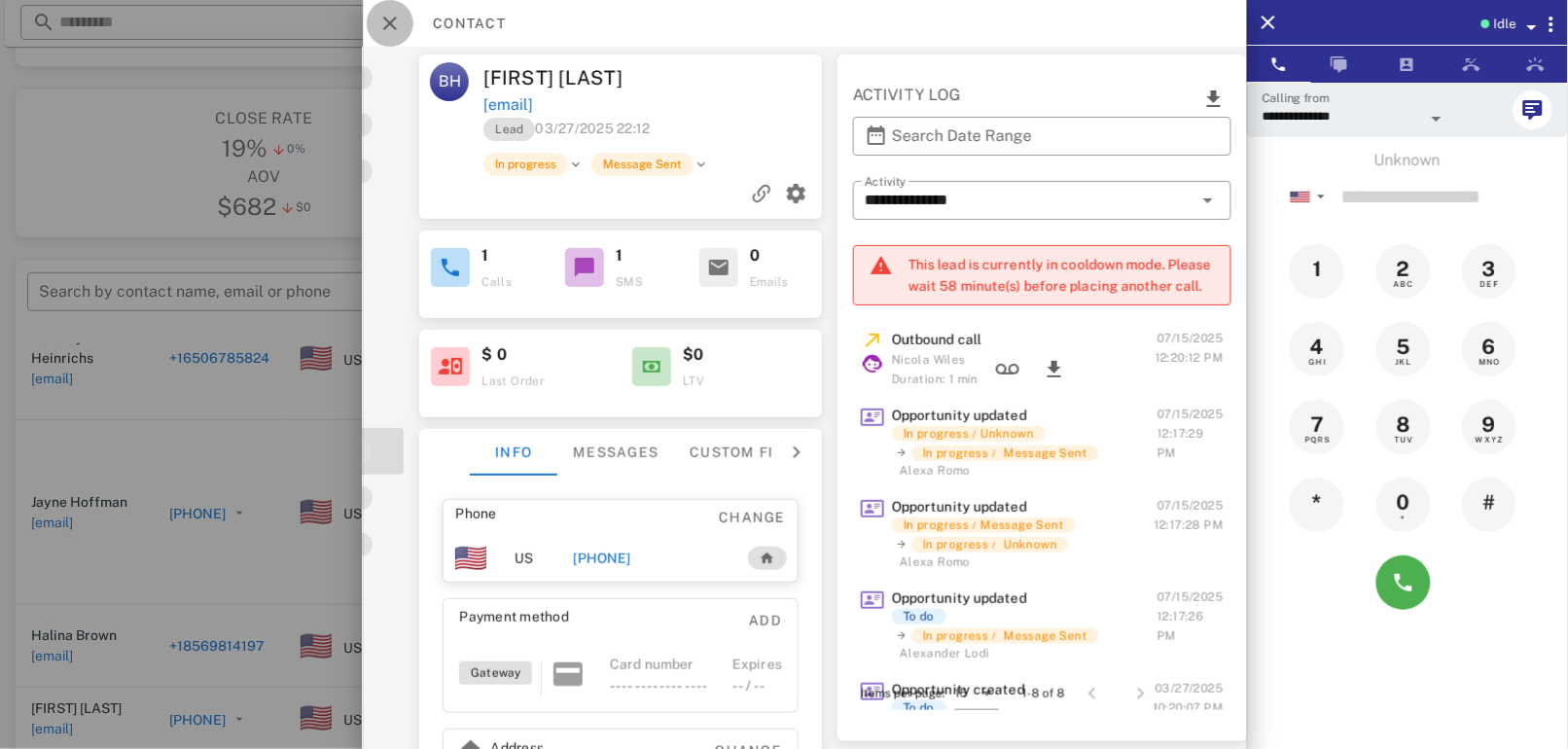 click at bounding box center (390, 23) 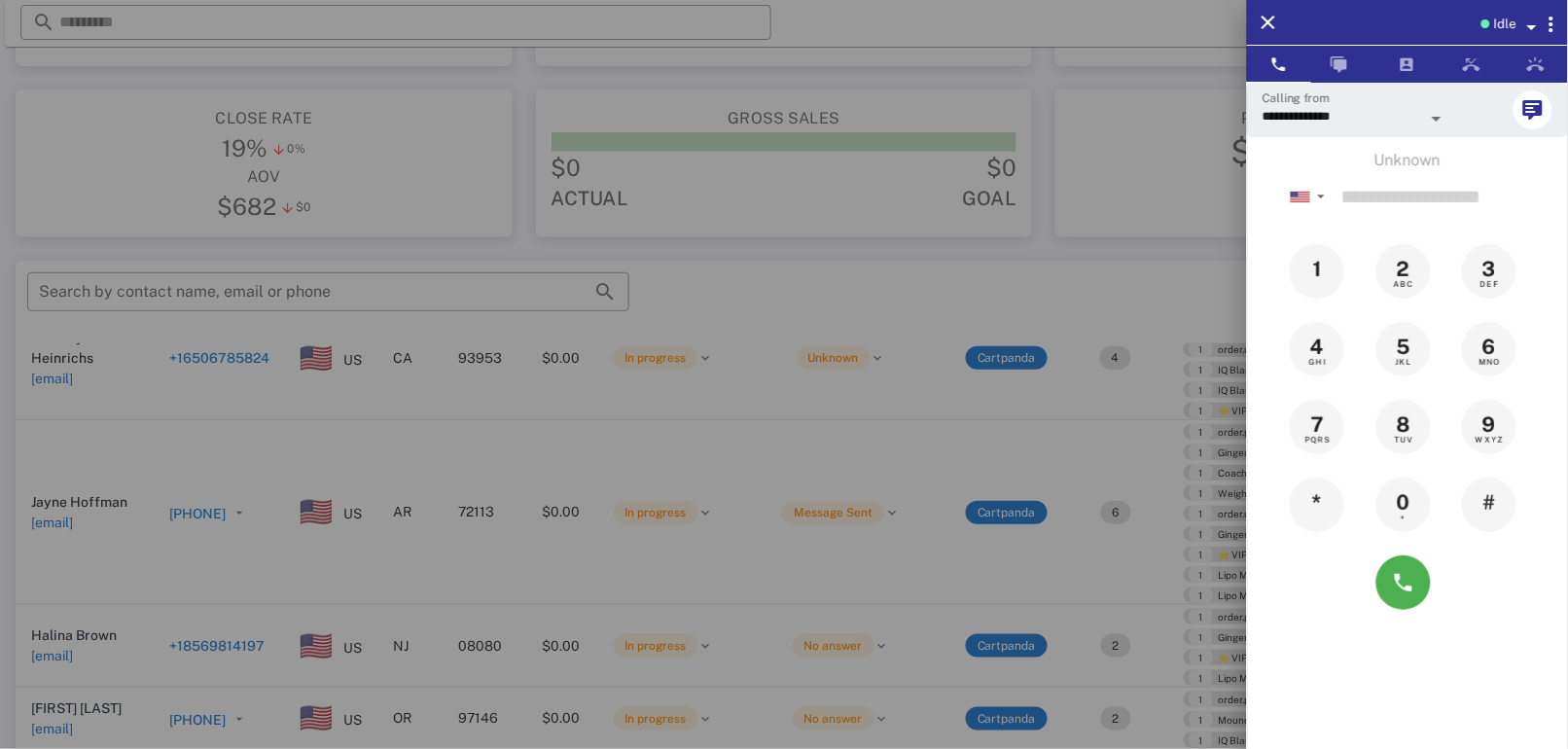 click at bounding box center [784, 374] 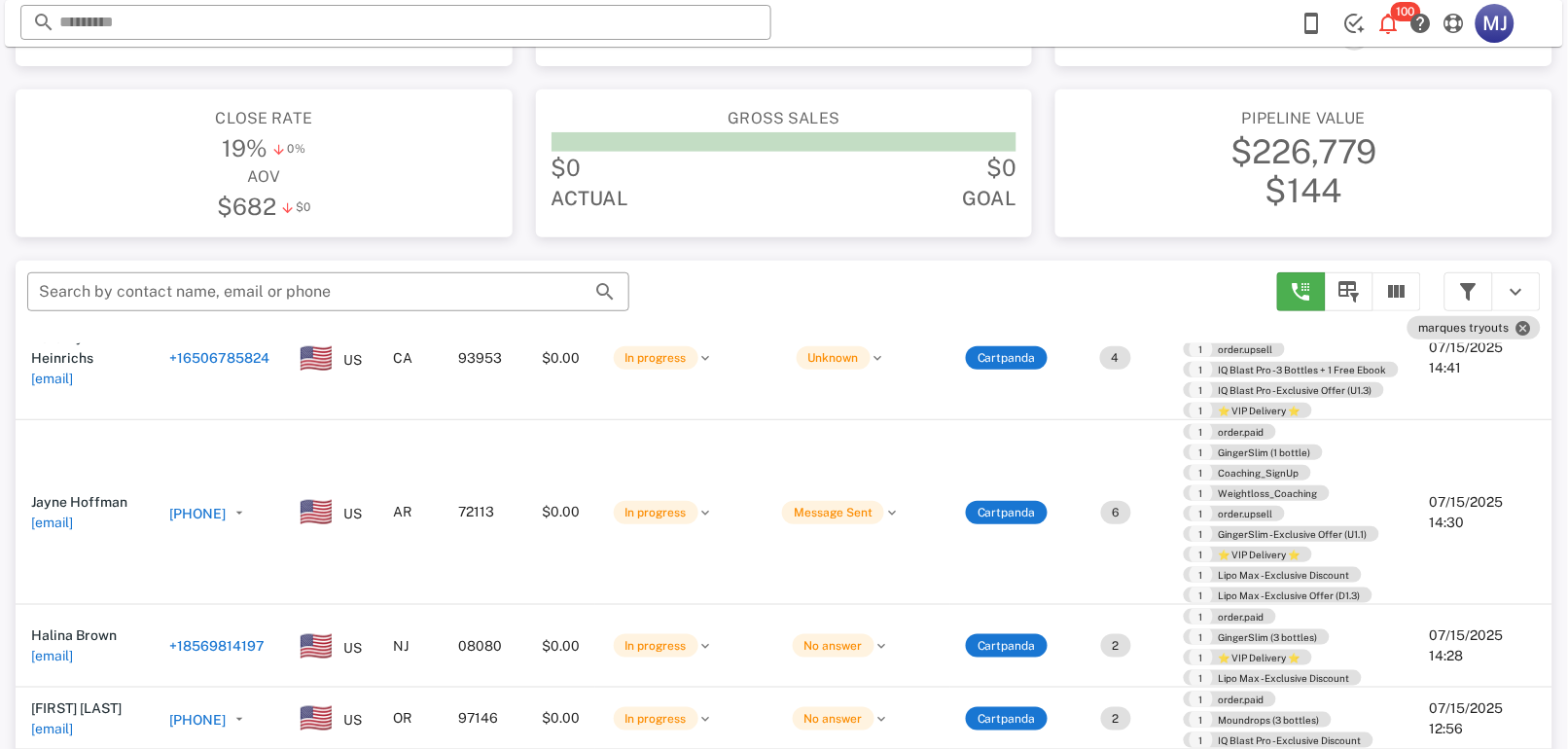 scroll, scrollTop: 832, scrollLeft: 0, axis: vertical 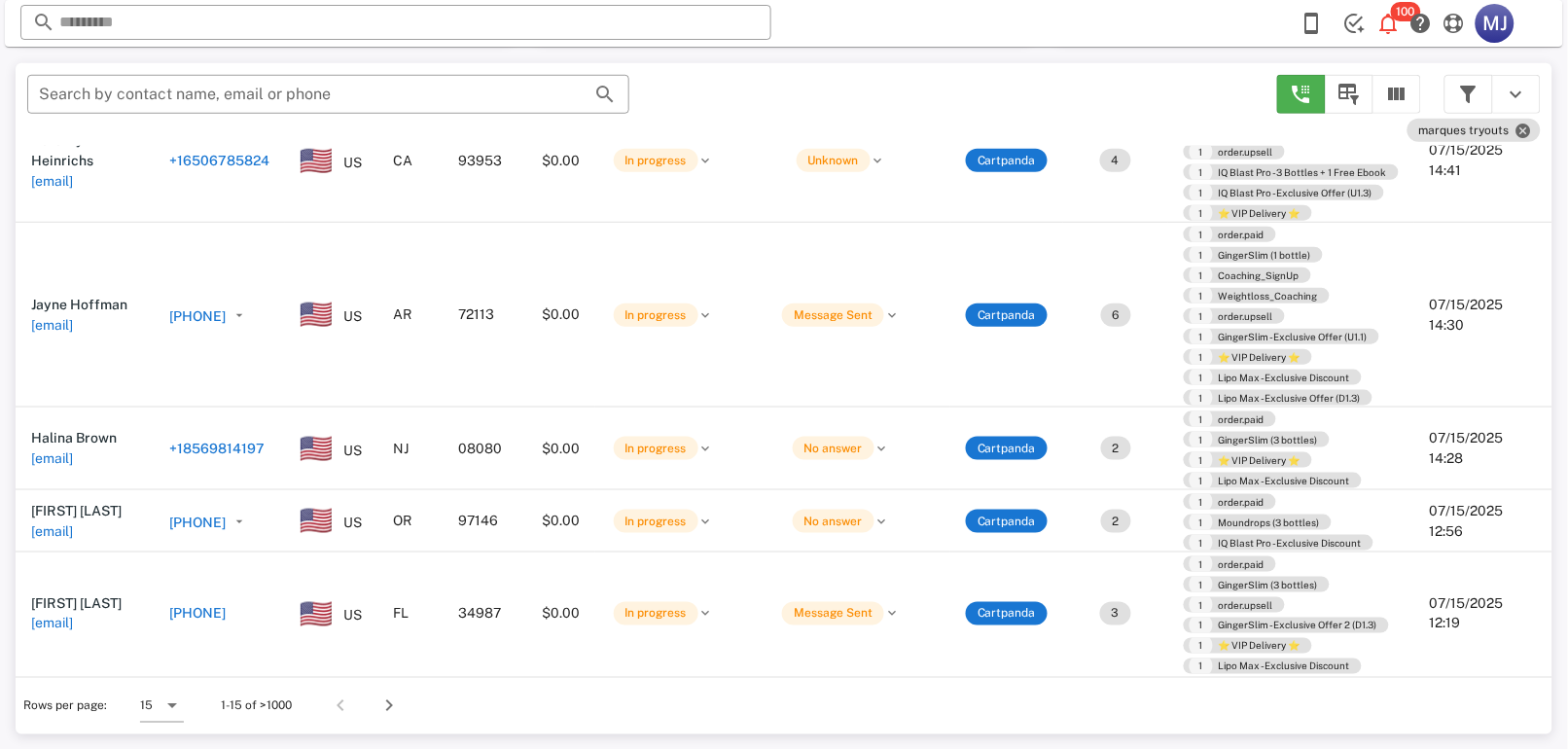 click on "+17722007946" at bounding box center [197, 614] 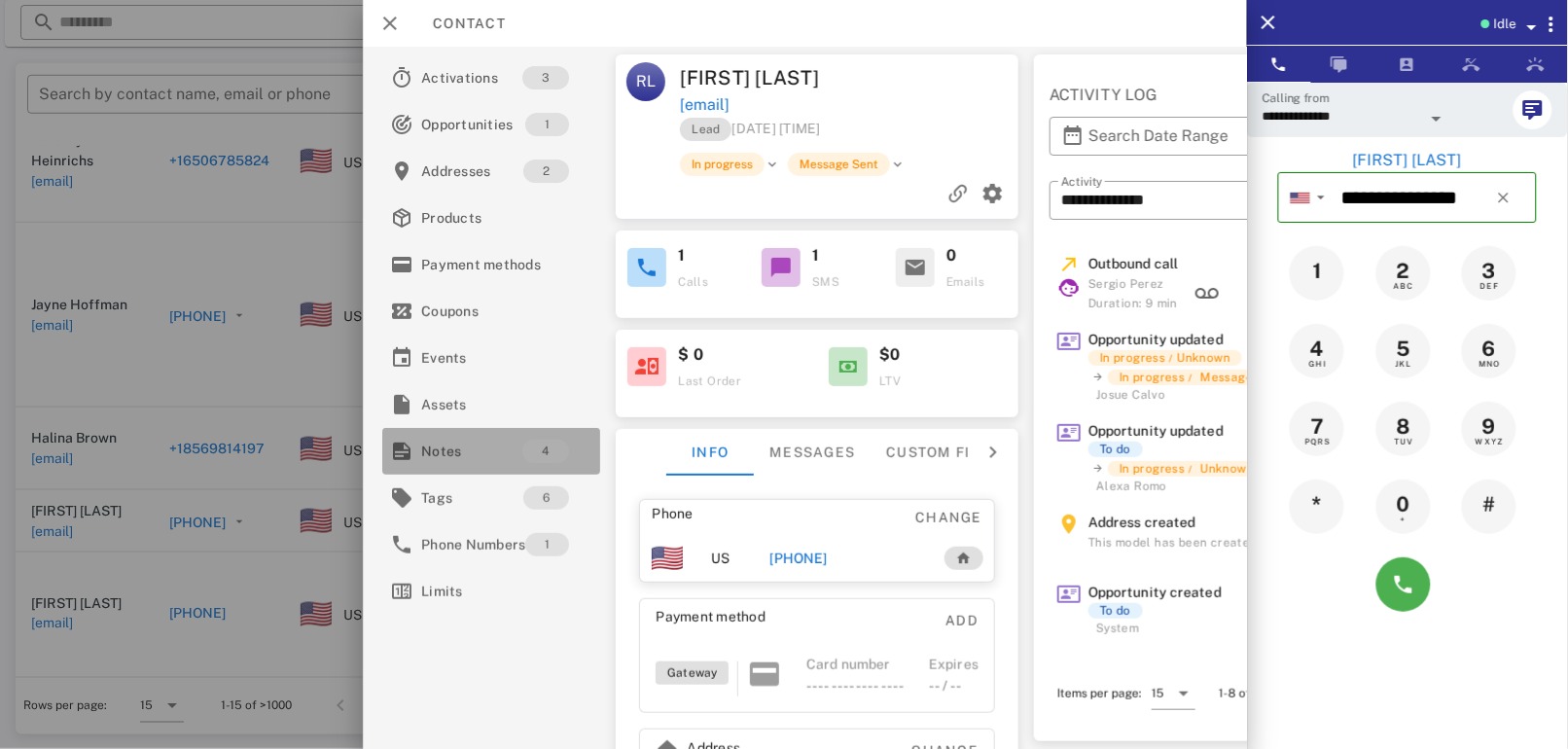 click on "Notes" at bounding box center (472, 451) 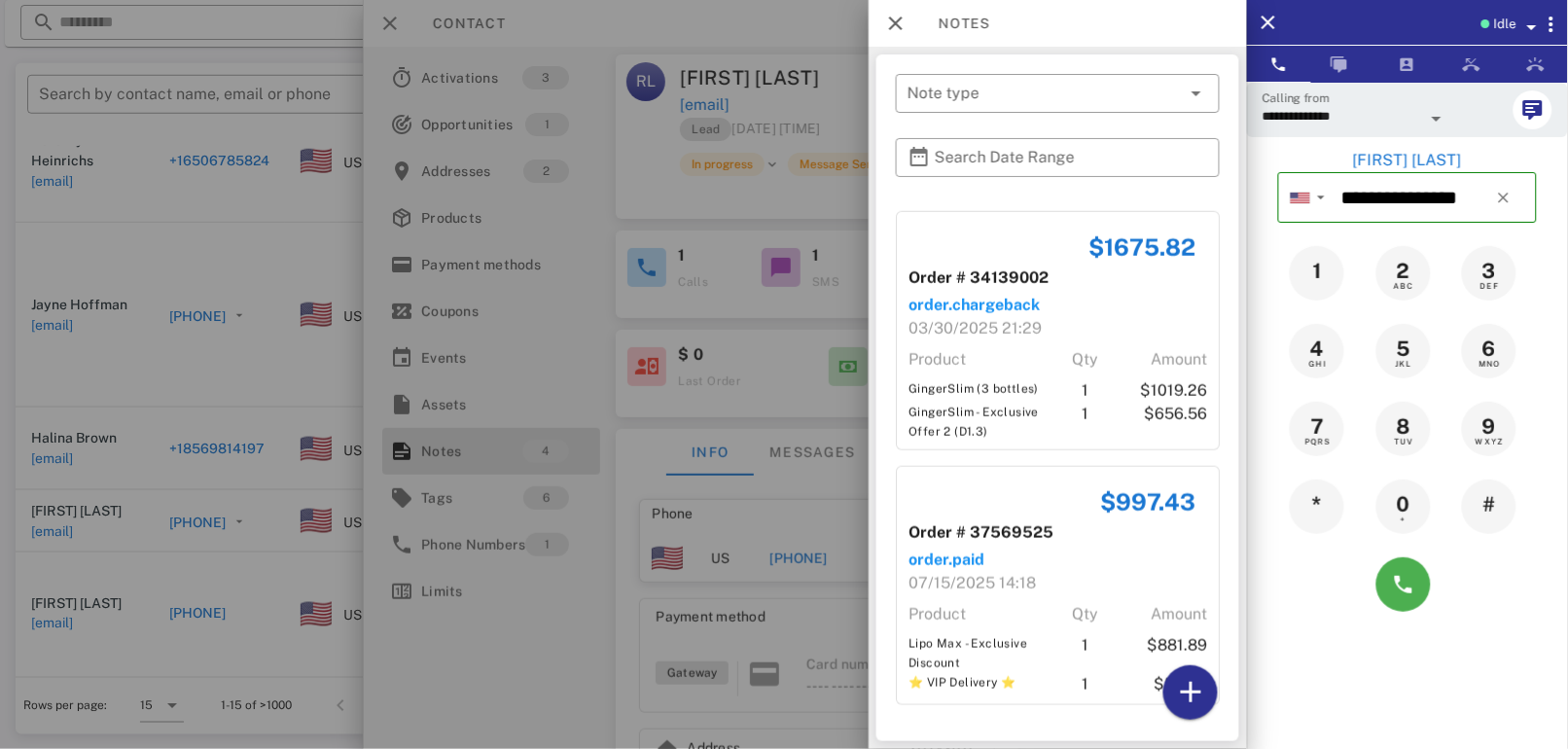 scroll, scrollTop: 0, scrollLeft: 0, axis: both 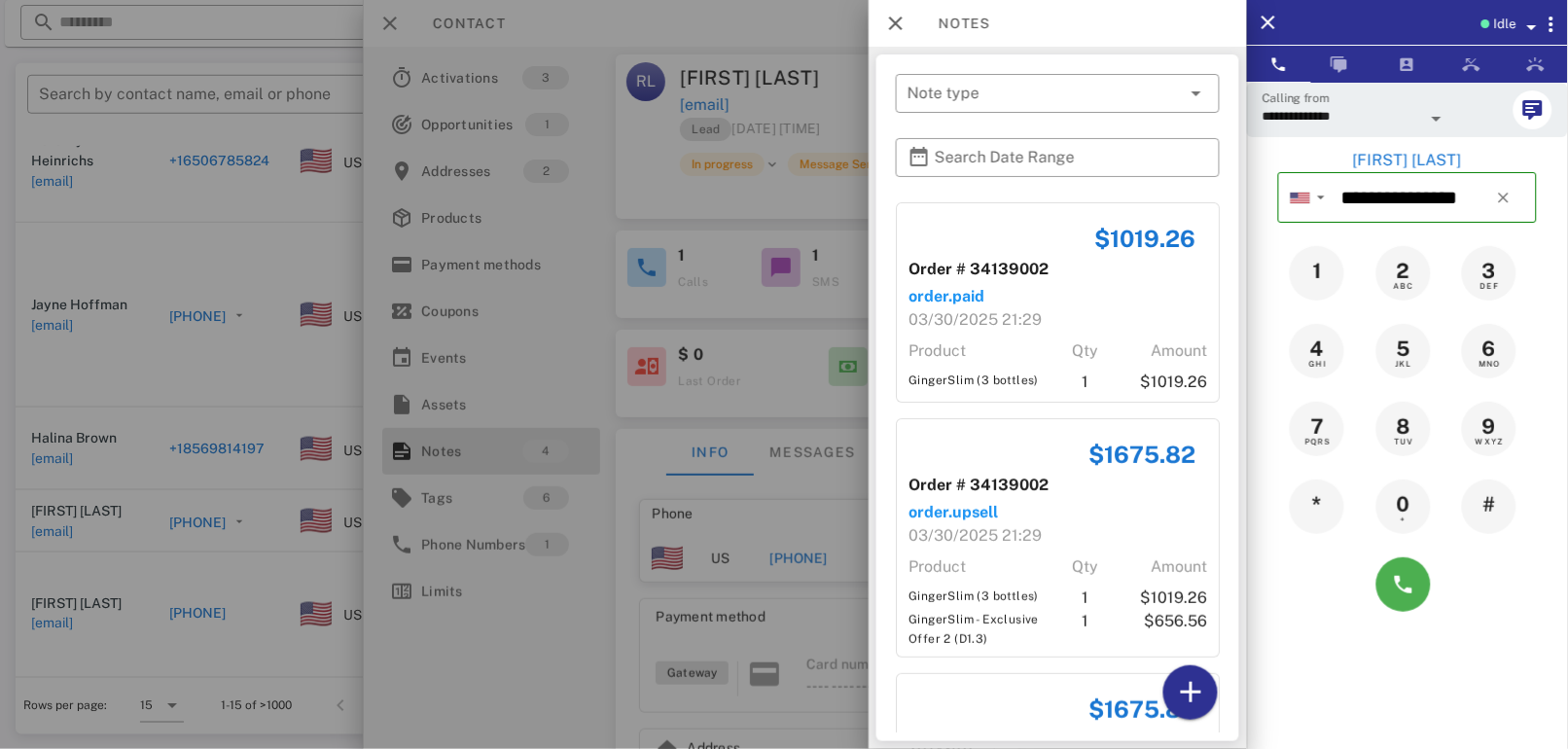 click on "**********" at bounding box center (1408, 456) 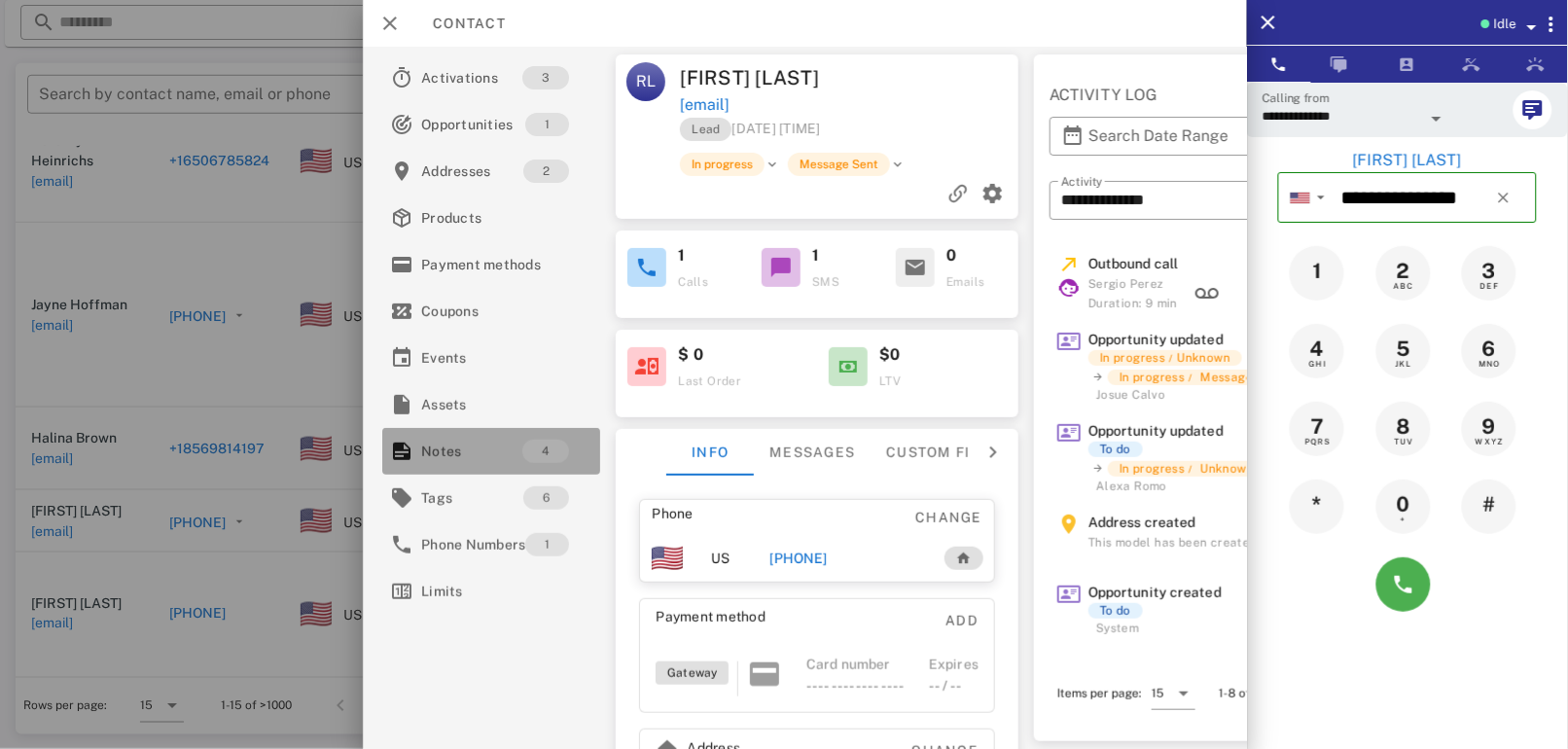 click on "Notes  4" at bounding box center [491, 451] 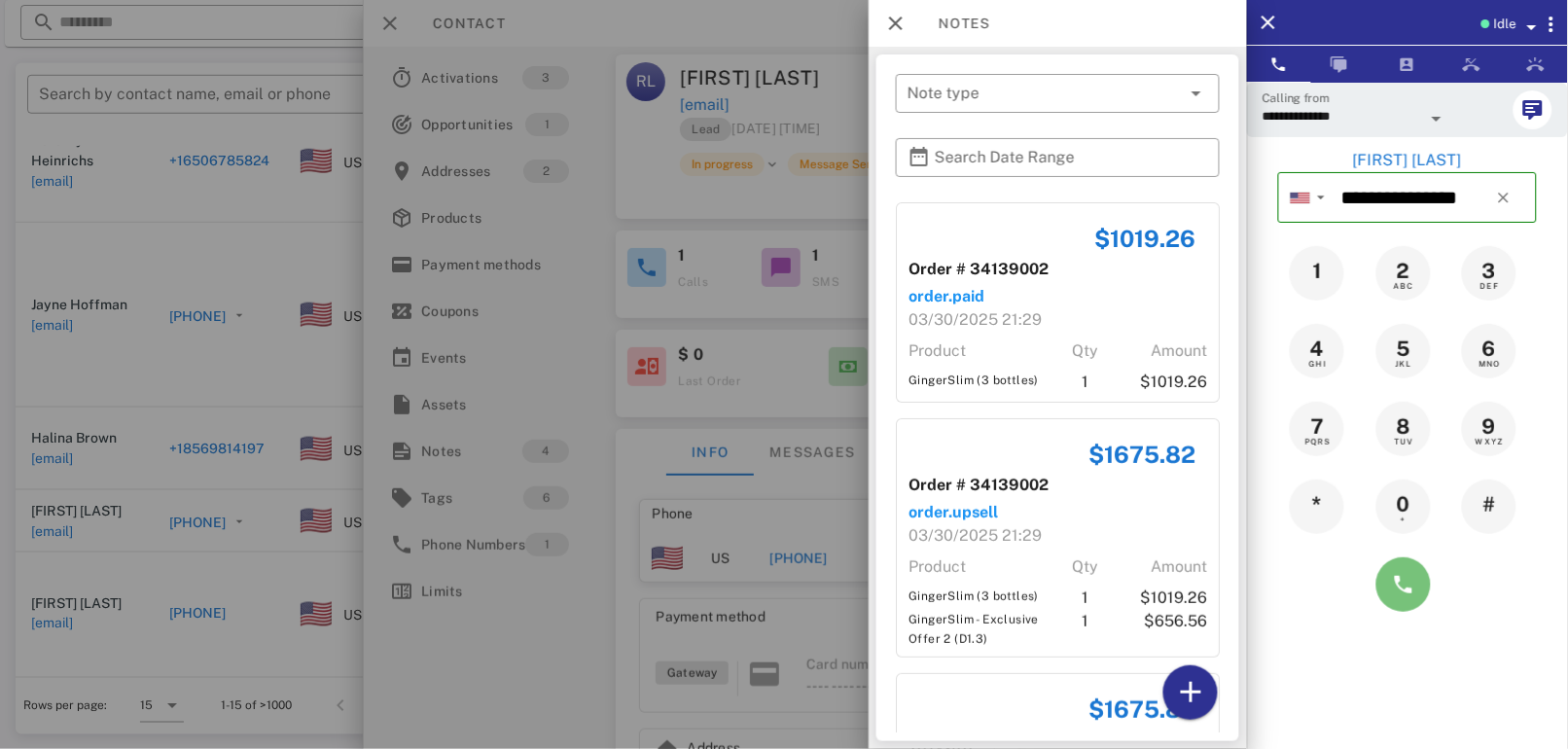 click at bounding box center (1404, 585) 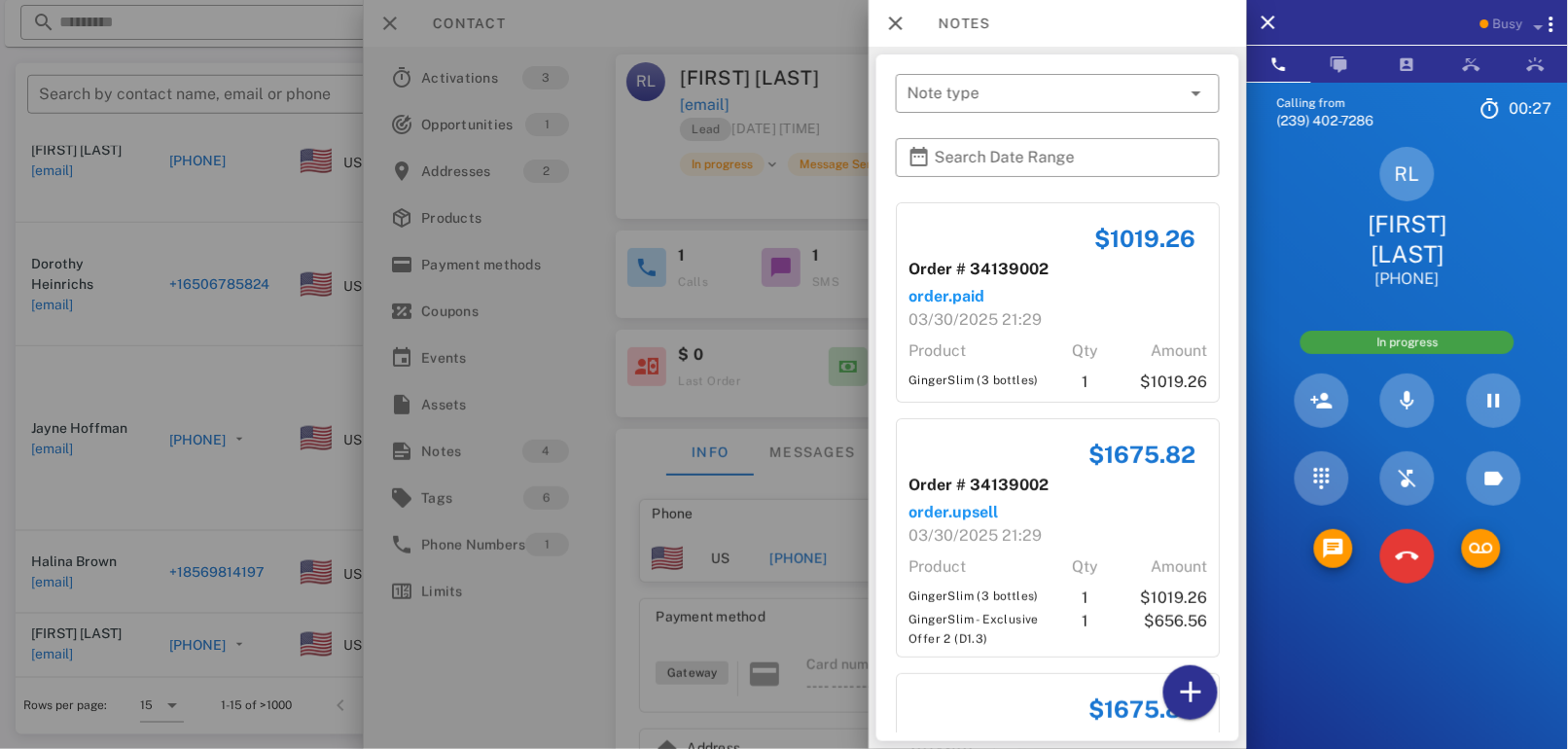 scroll, scrollTop: 545, scrollLeft: 0, axis: vertical 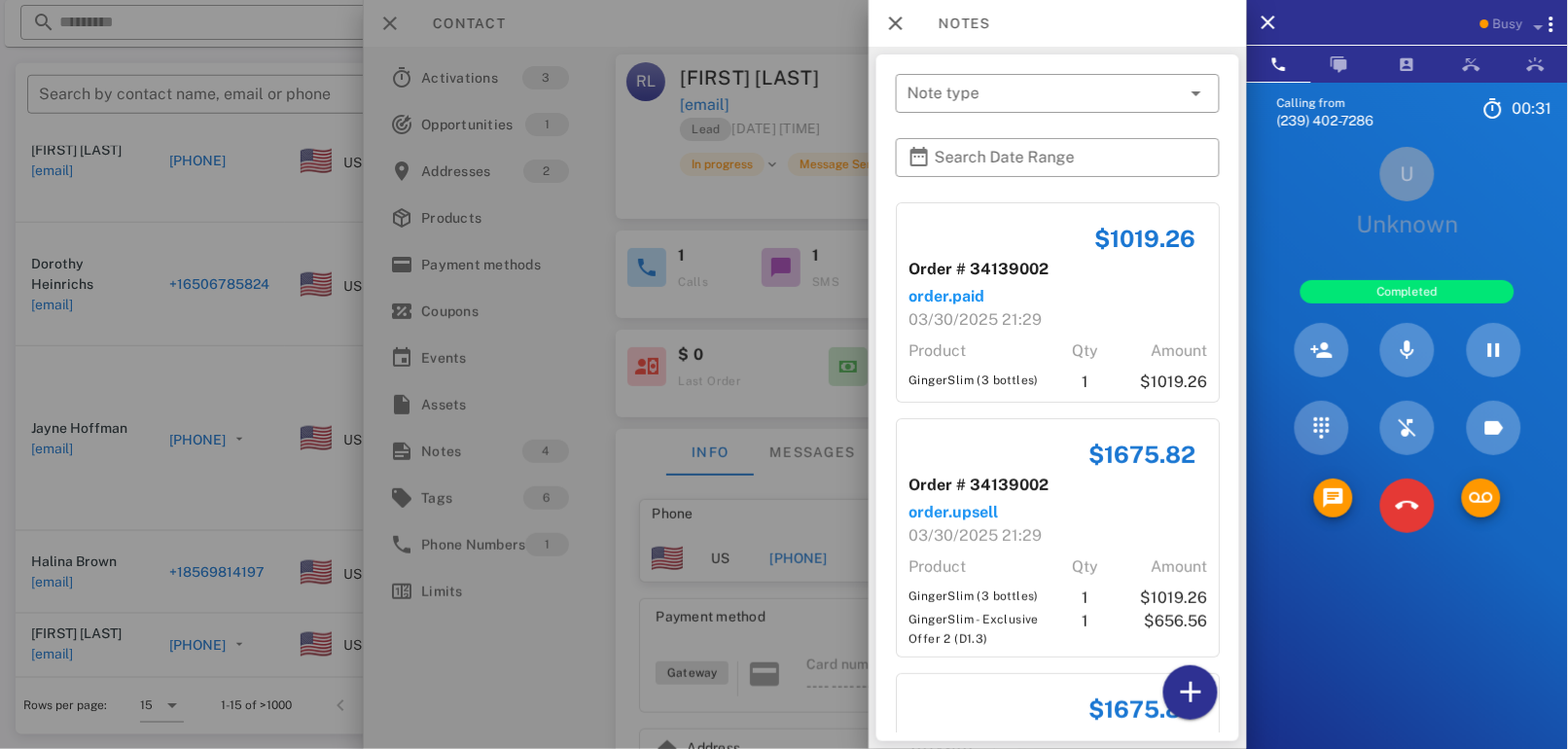 click at bounding box center (784, 374) 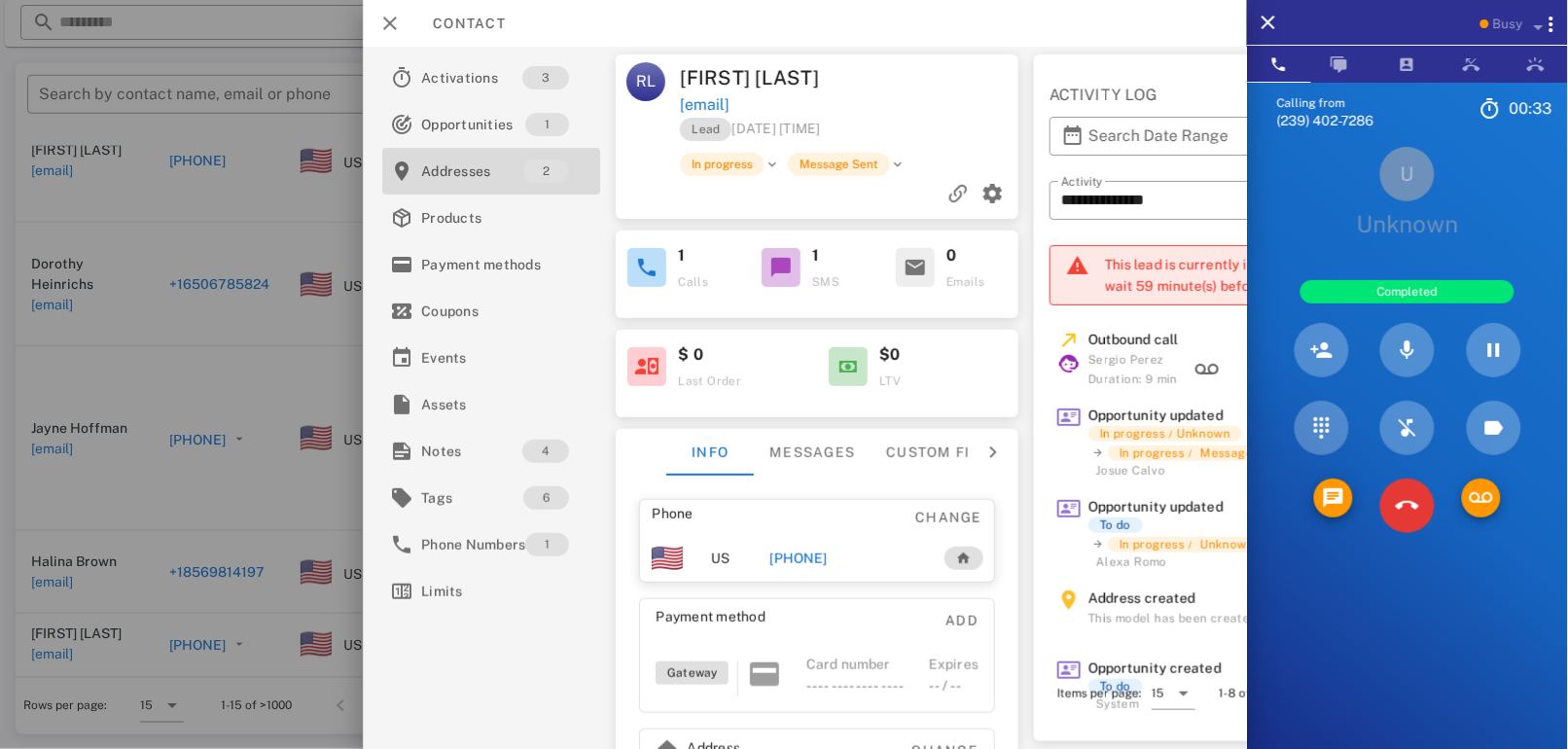 click on "Addresses" at bounding box center [472, 171] 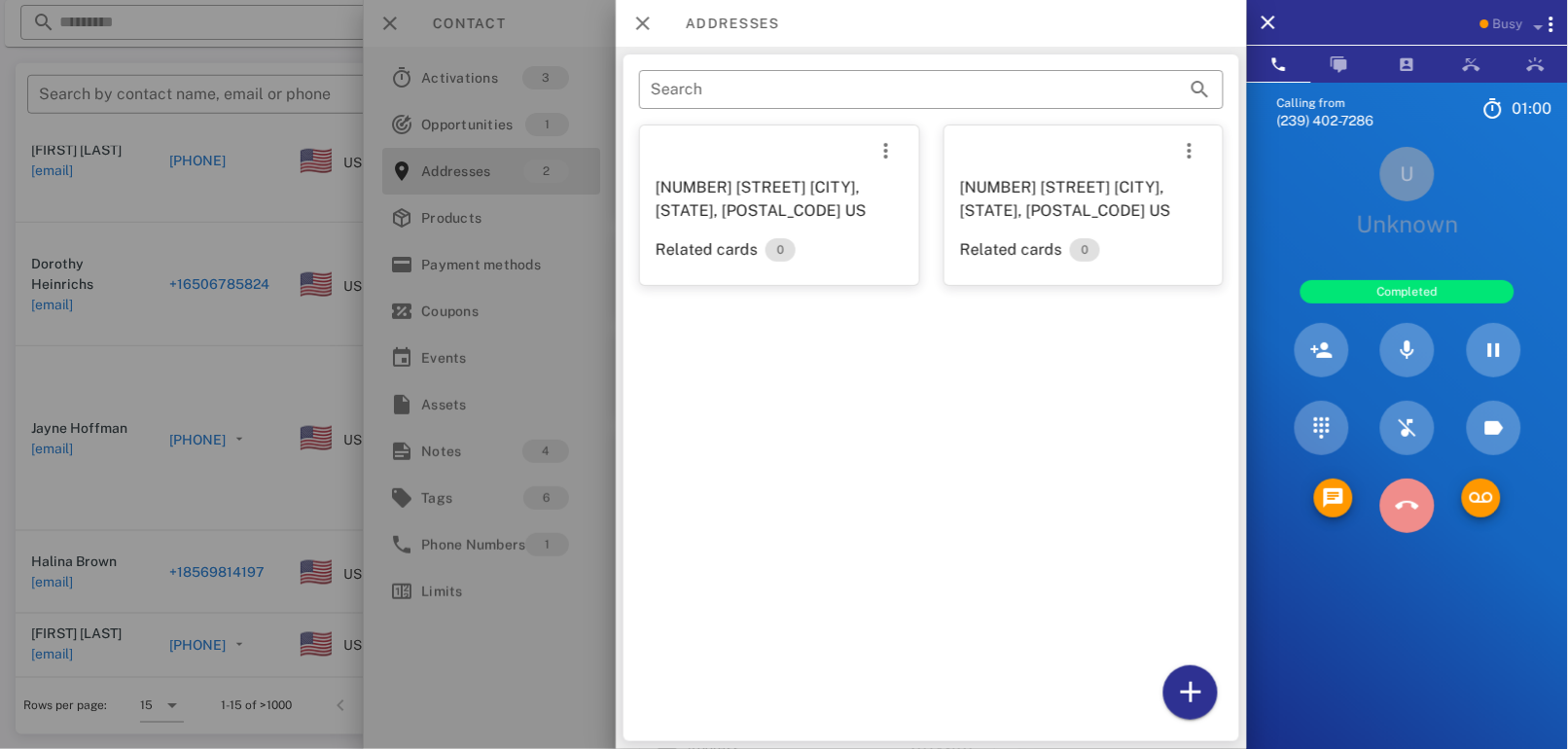 click at bounding box center (1408, 506) 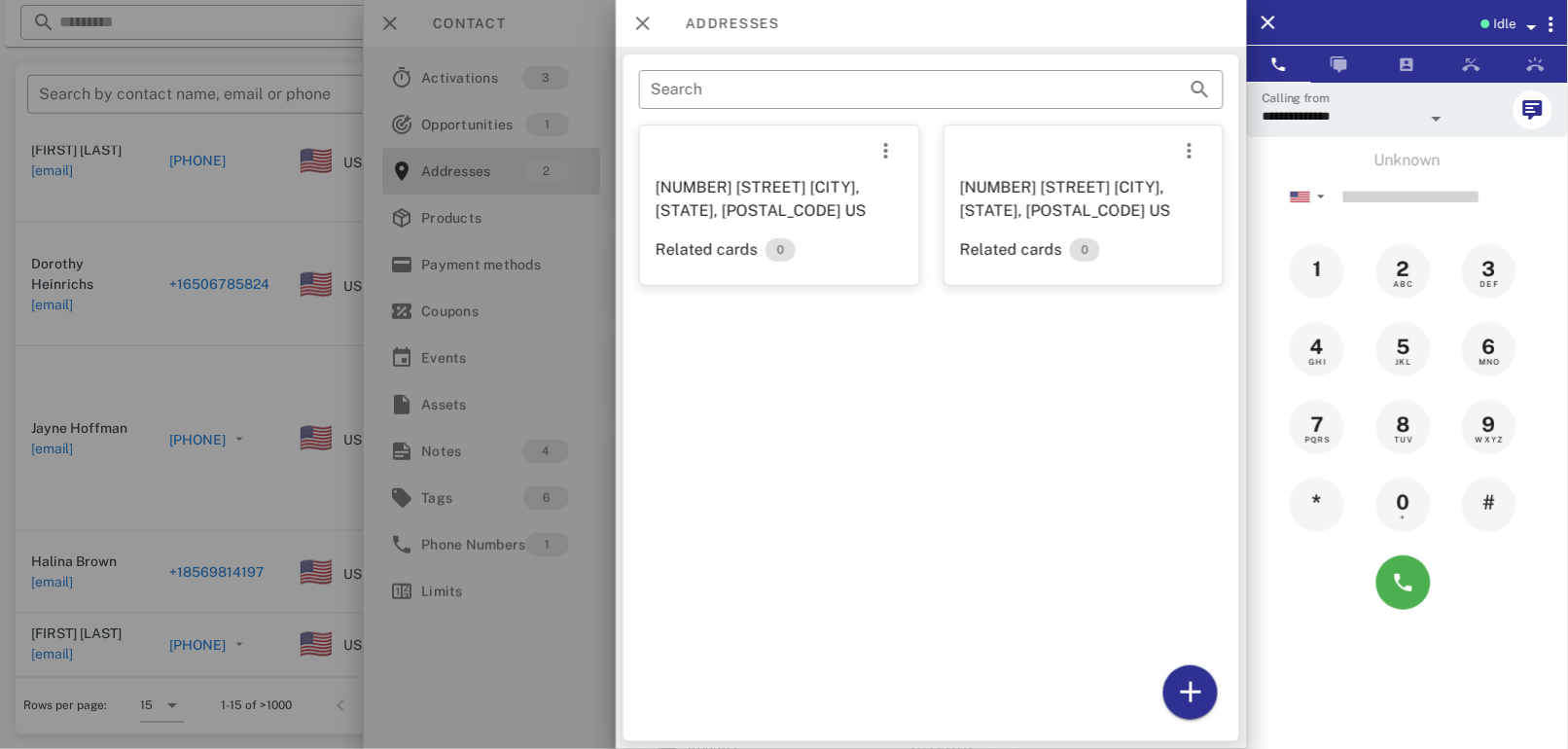 scroll, scrollTop: 441, scrollLeft: 0, axis: vertical 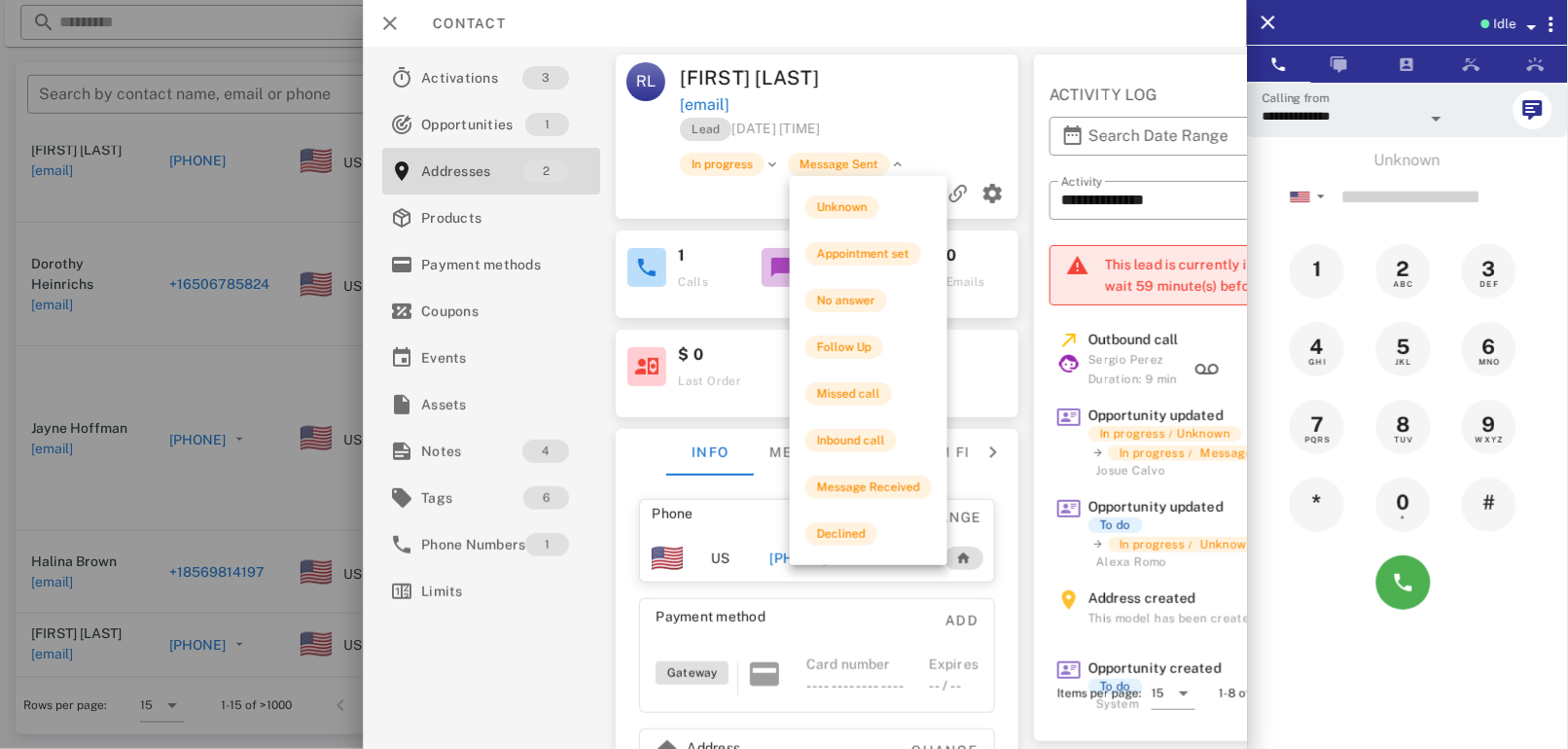 click on "Message Sent" at bounding box center (839, 164) 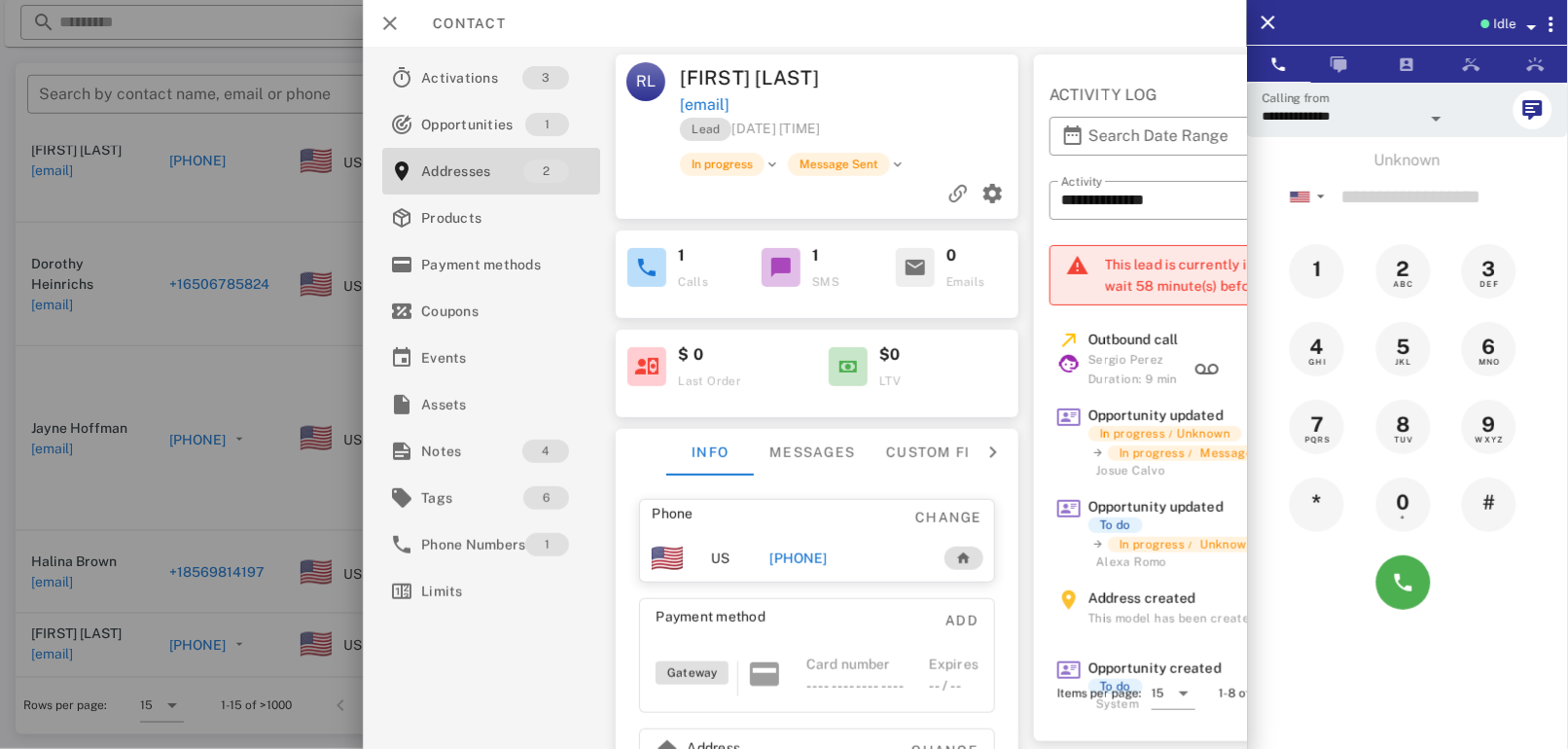click at bounding box center (784, 374) 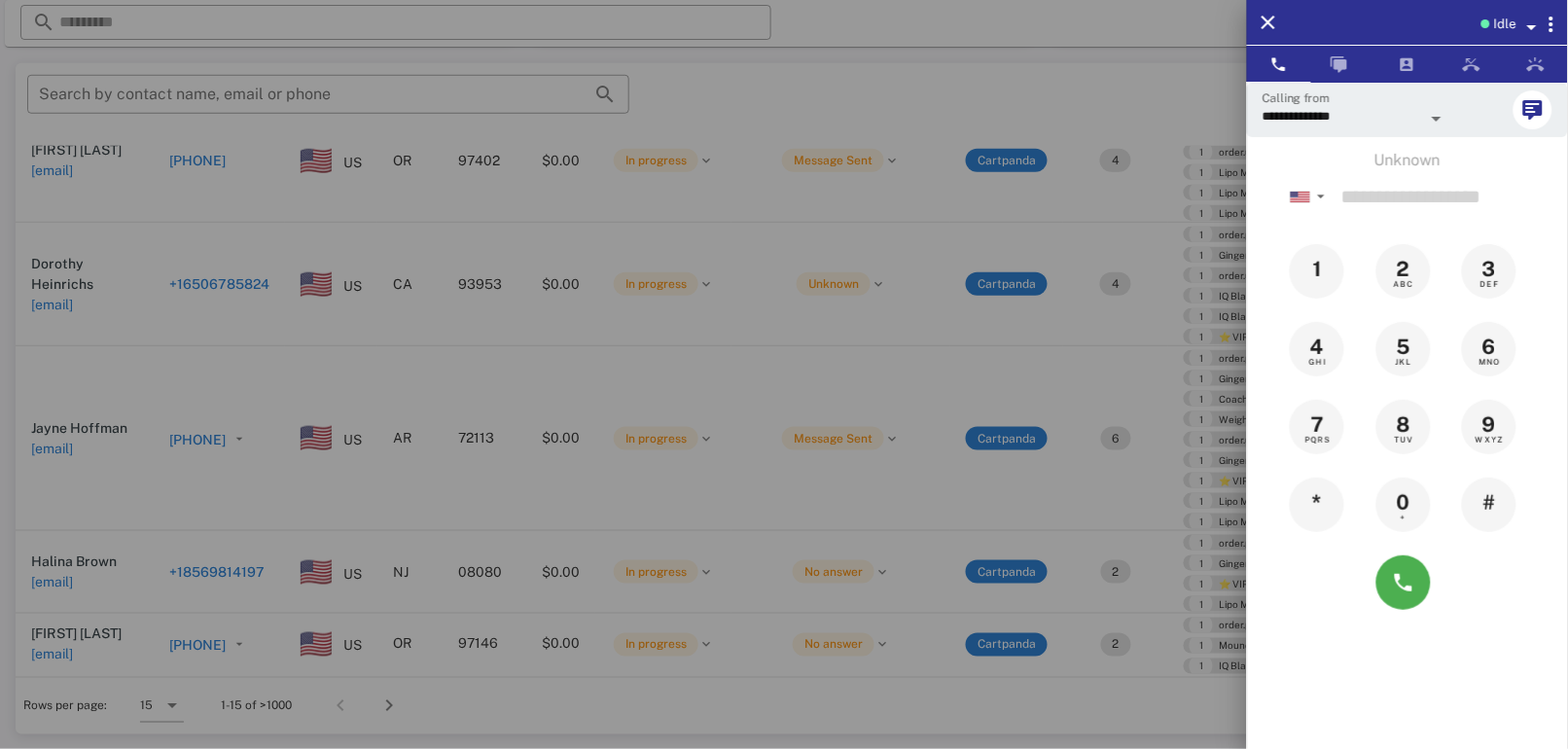 click at bounding box center [784, 374] 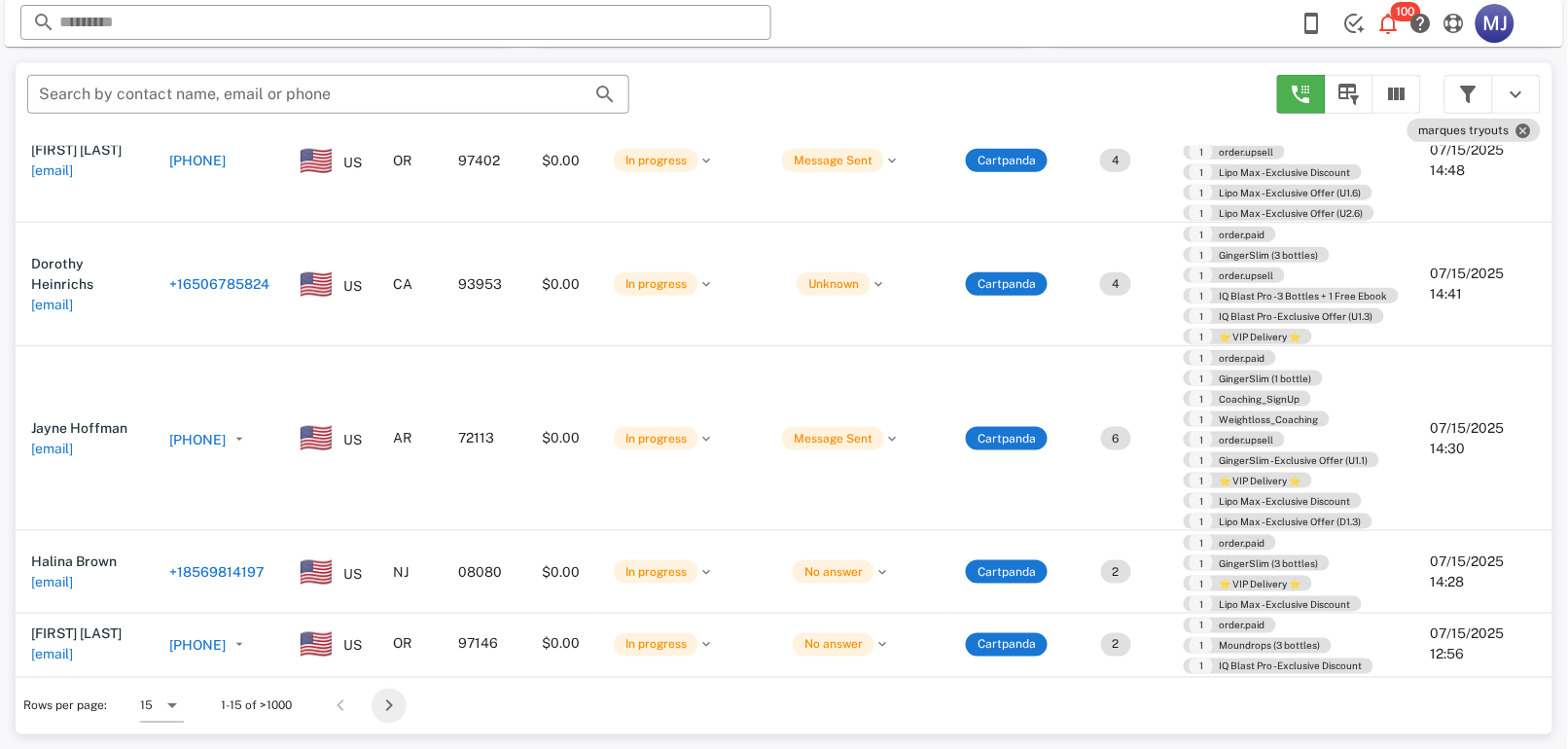 click at bounding box center (389, 706) 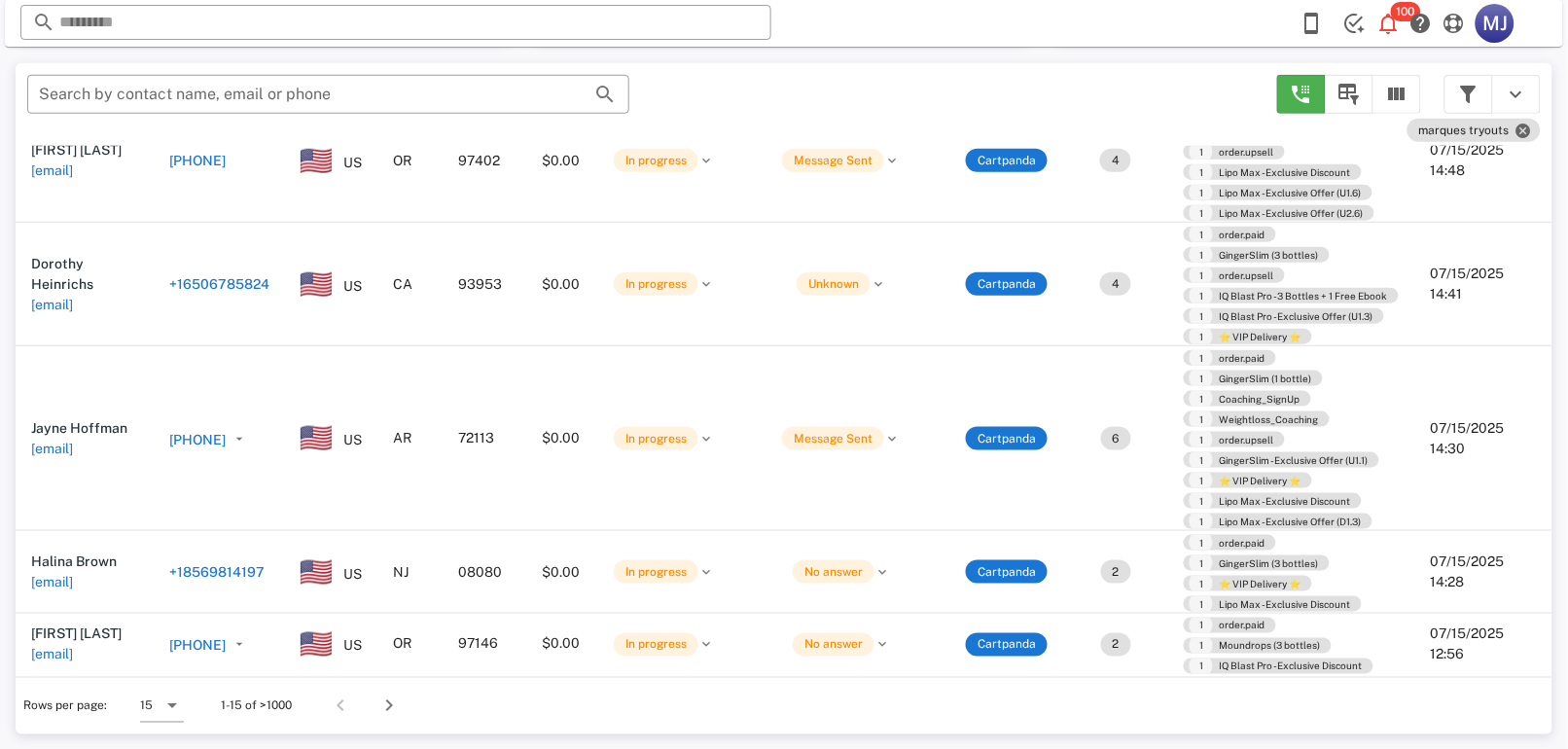 type 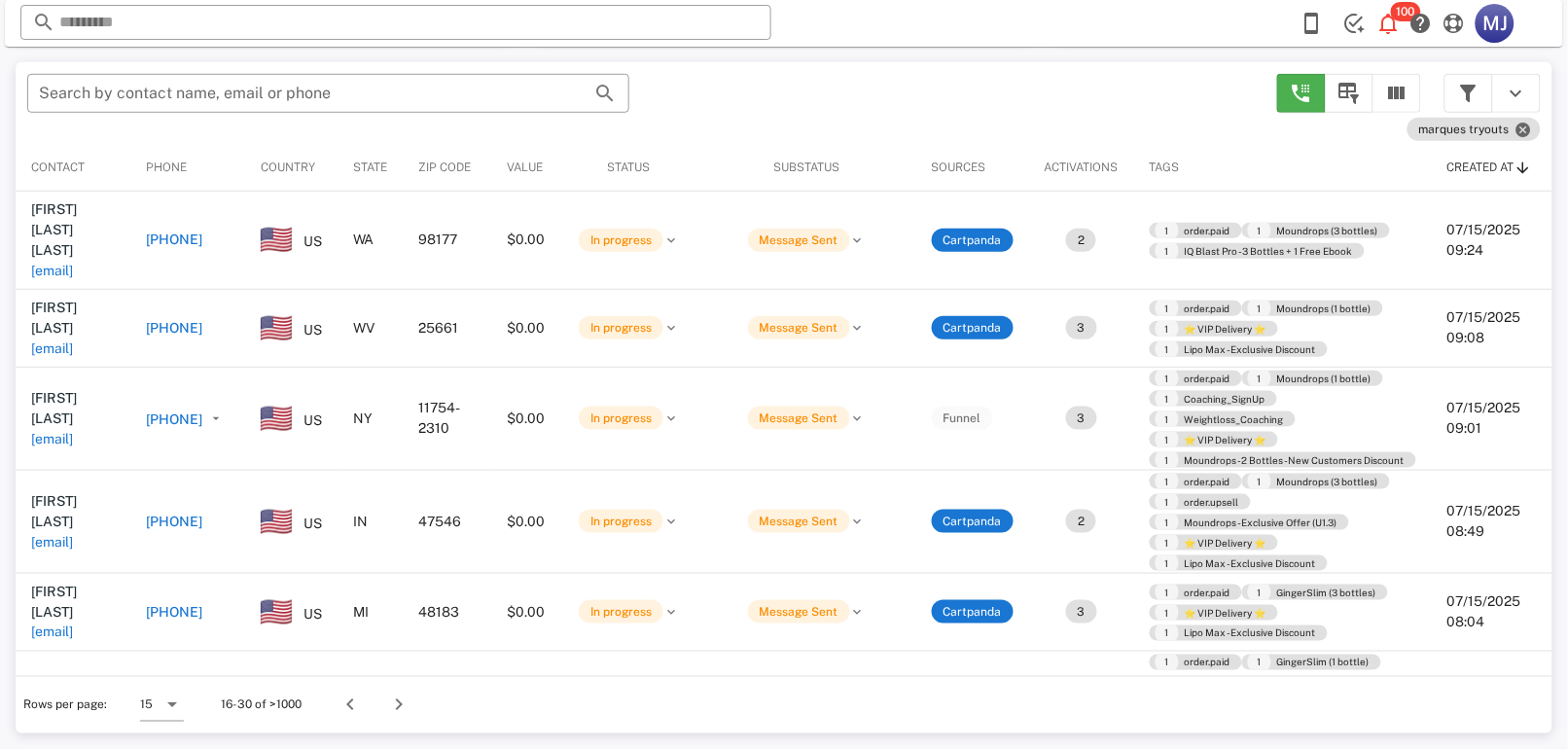 scroll, scrollTop: 369, scrollLeft: 0, axis: vertical 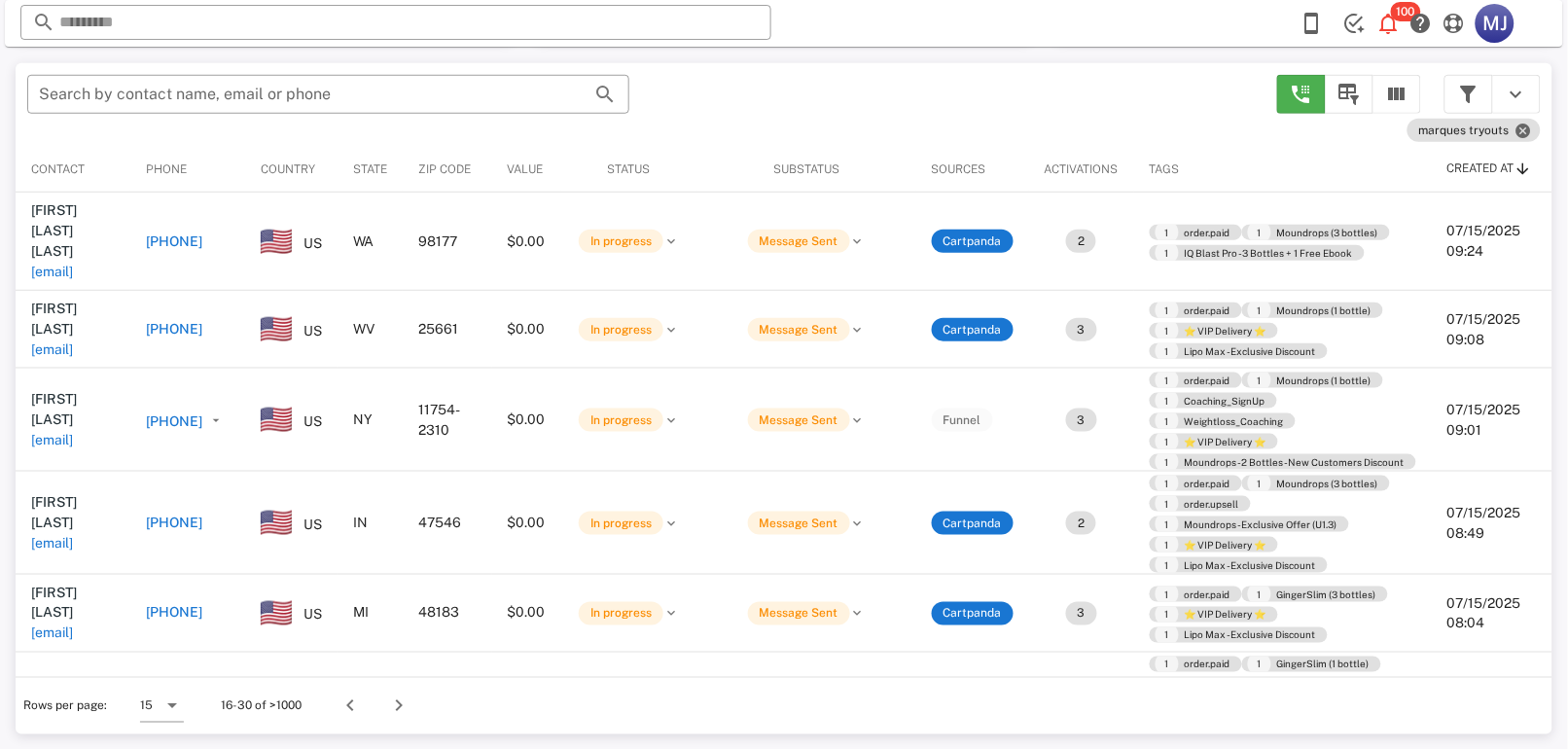 click on "[PHONE]" at bounding box center (174, 522) 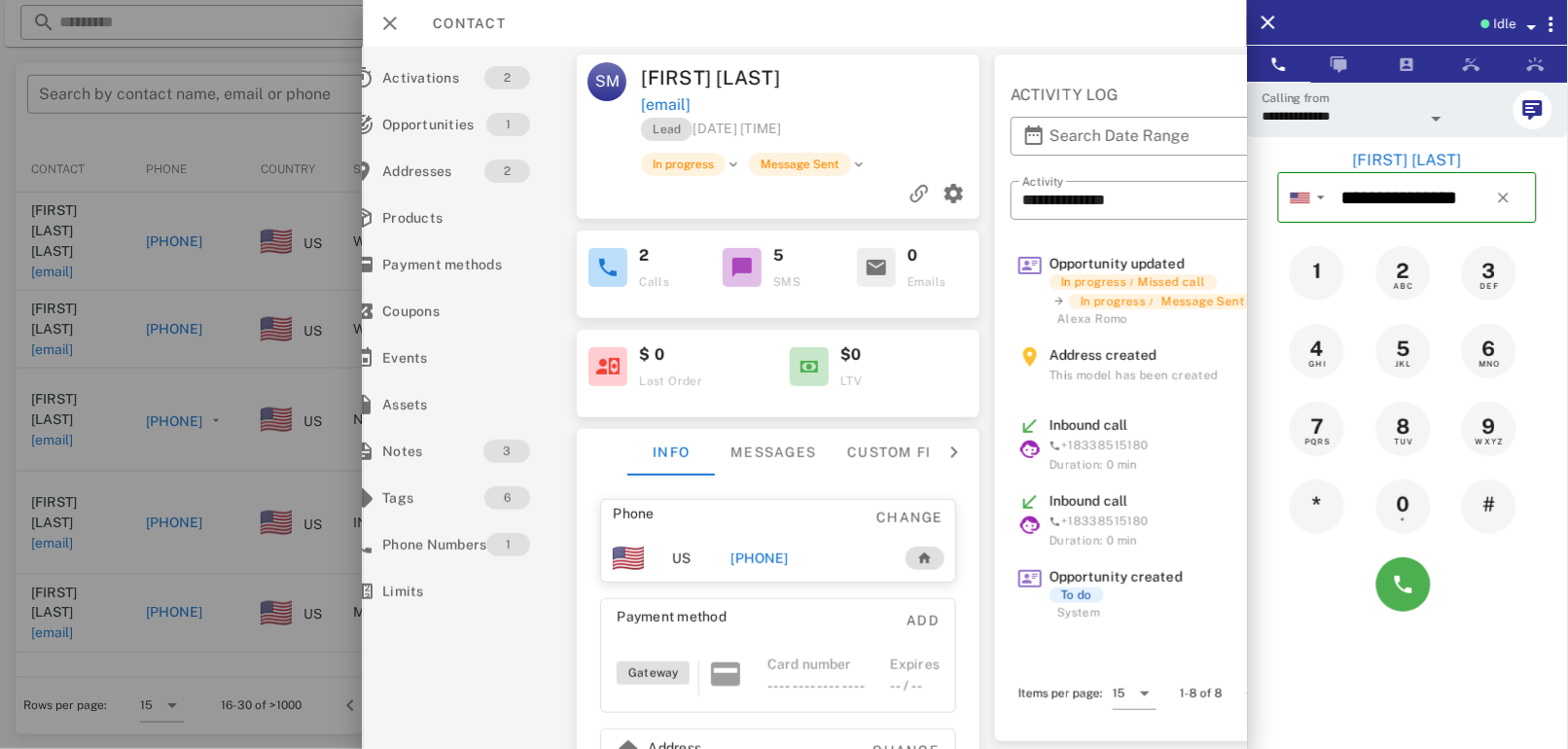 scroll, scrollTop: 0, scrollLeft: 0, axis: both 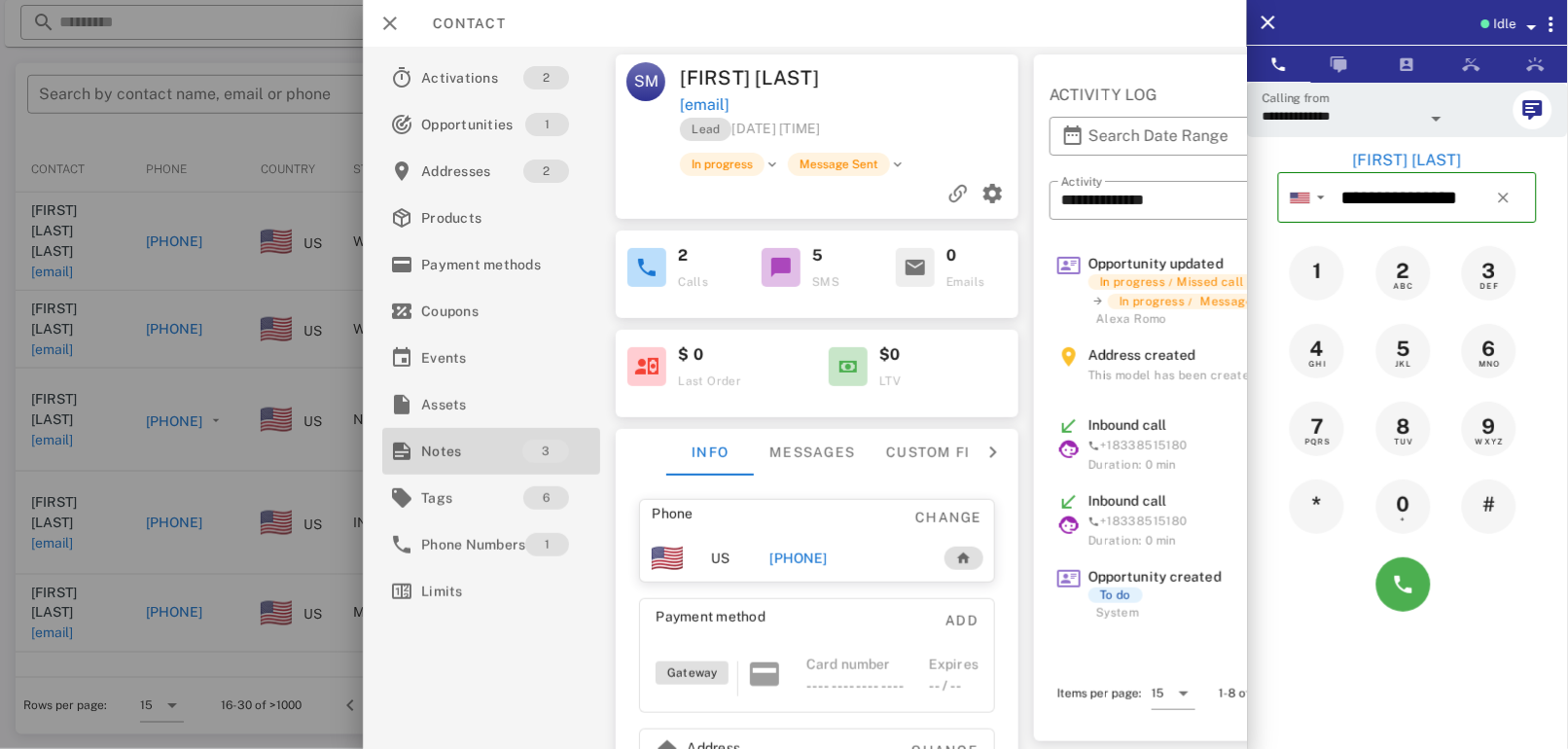 click on "Notes" at bounding box center [472, 451] 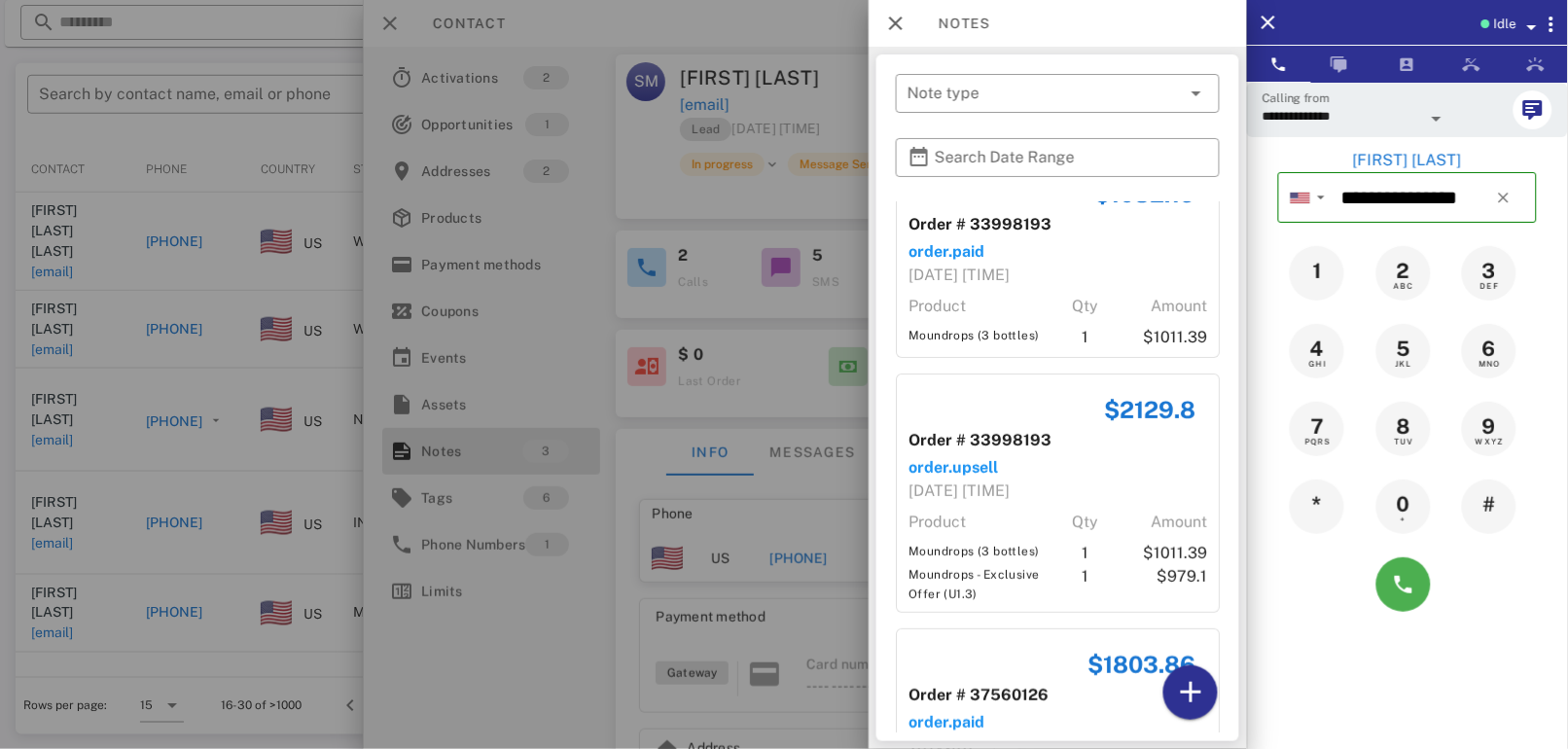 scroll, scrollTop: 0, scrollLeft: 0, axis: both 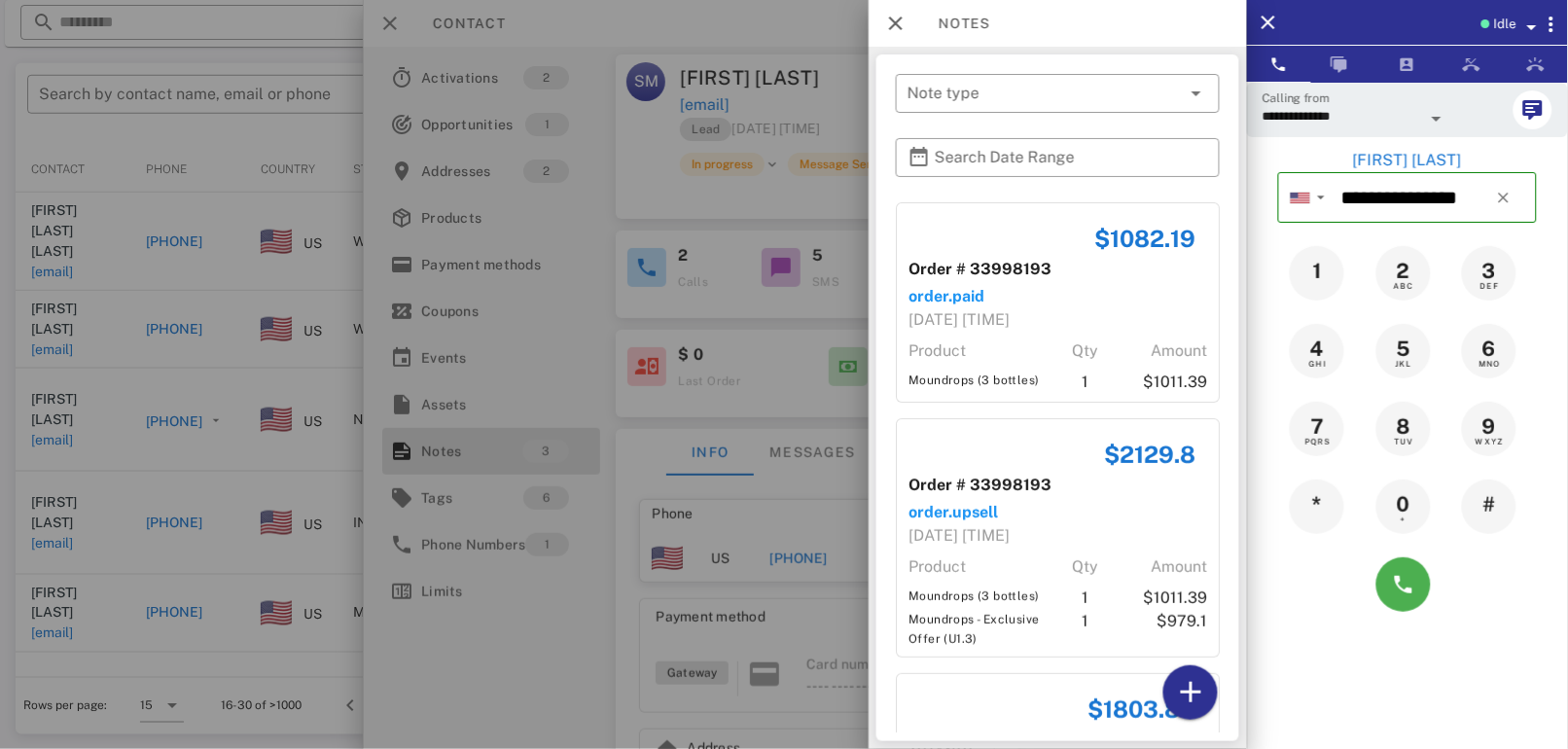 click at bounding box center (784, 374) 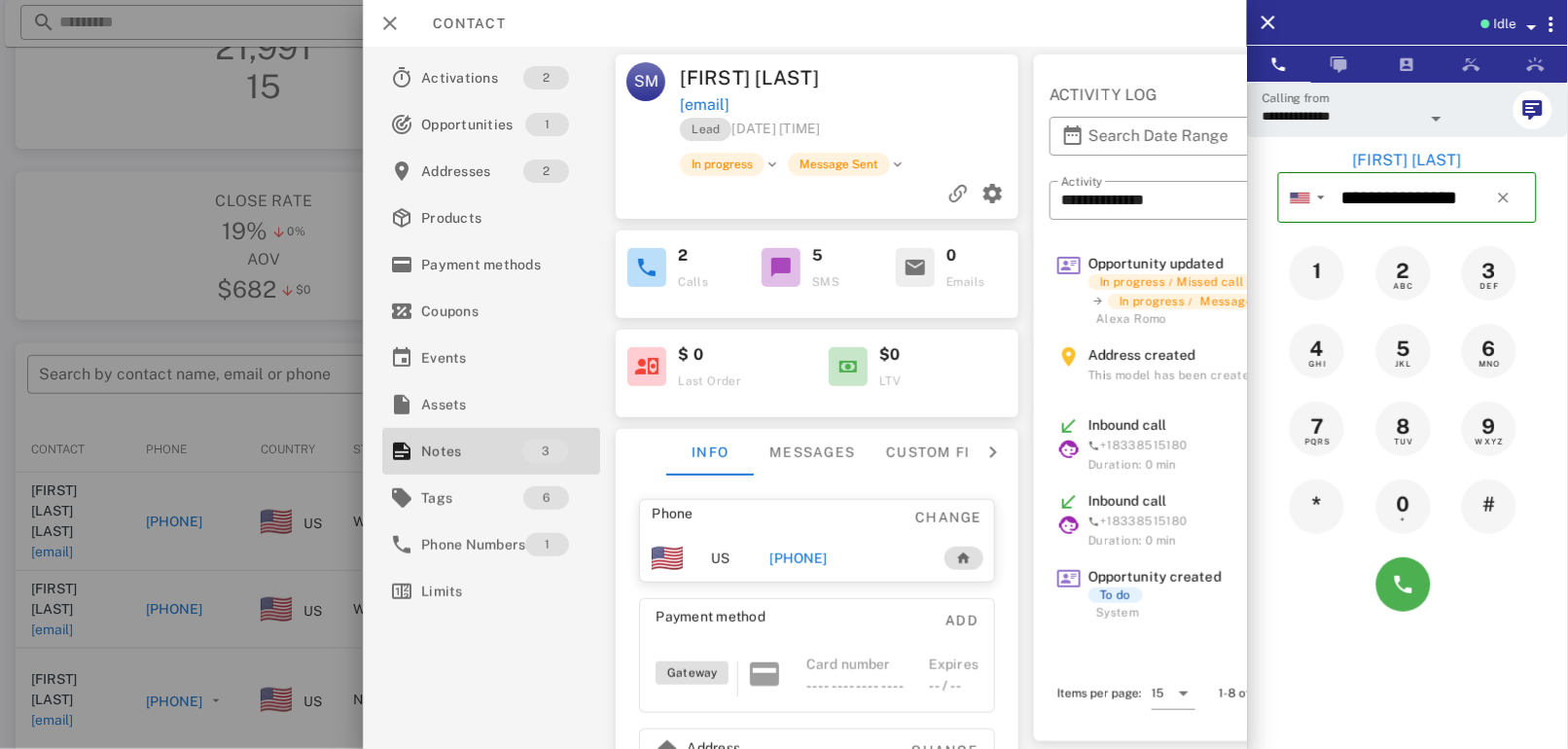 scroll, scrollTop: 77, scrollLeft: 0, axis: vertical 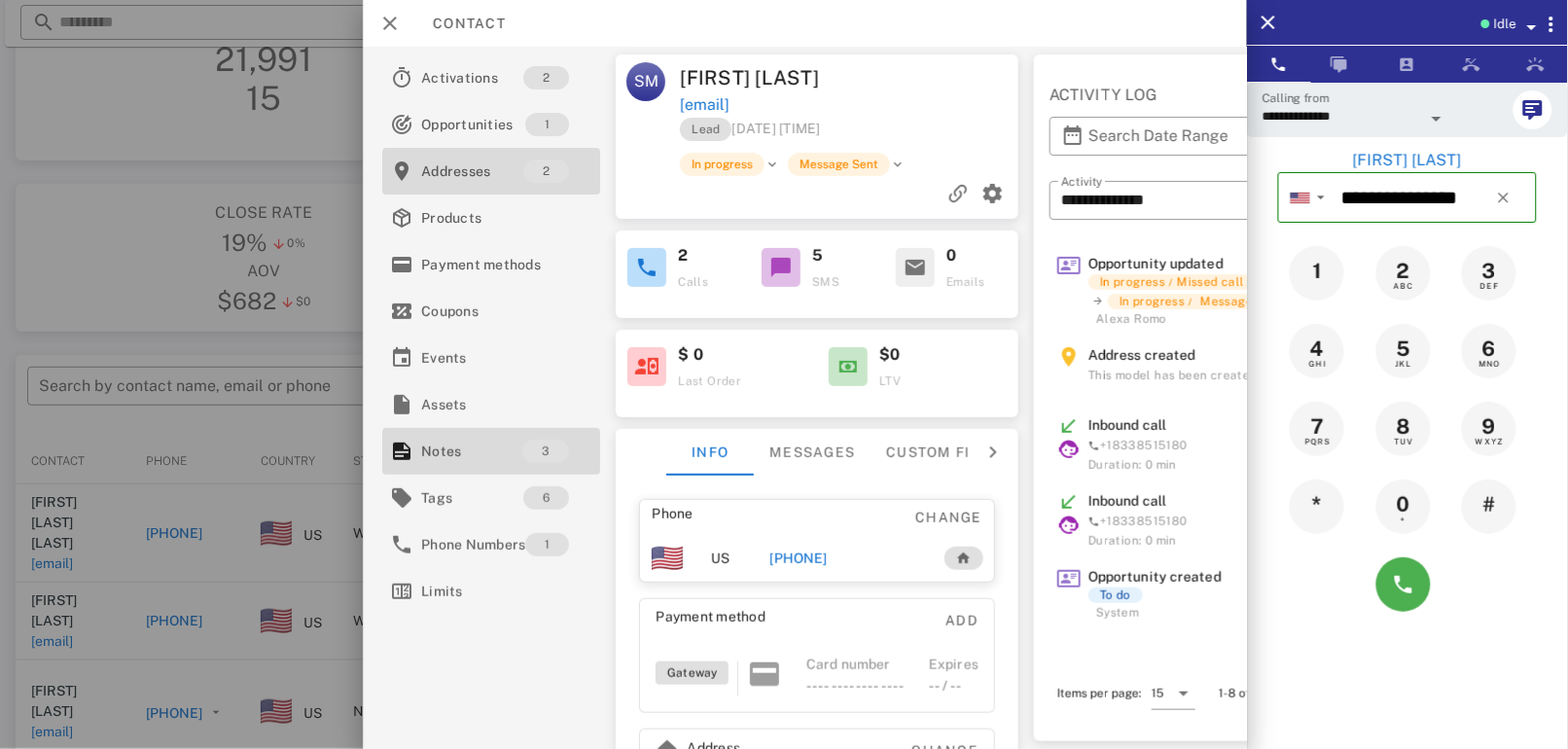 click on "Addresses" at bounding box center (472, 171) 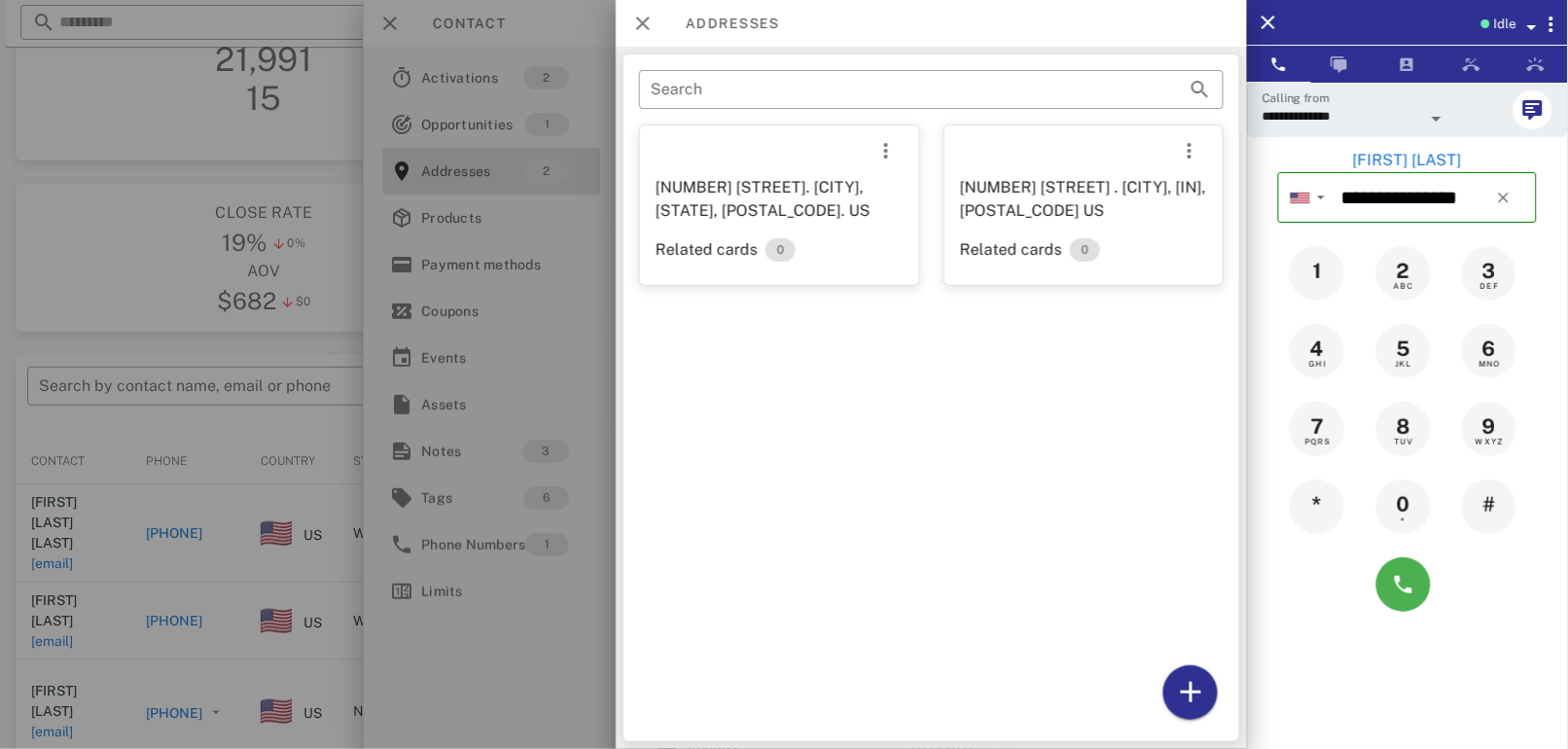 click at bounding box center [784, 374] 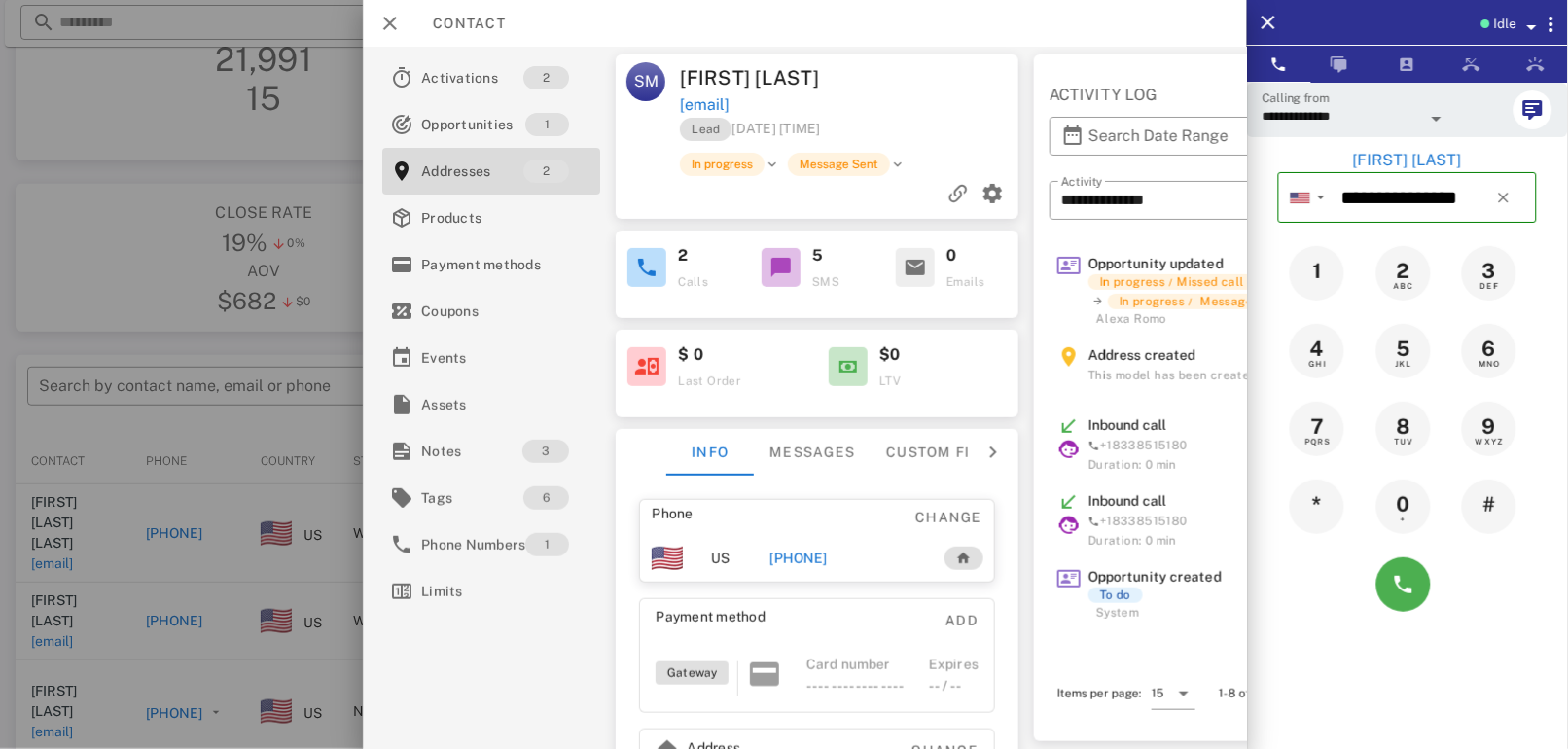 click at bounding box center (784, 374) 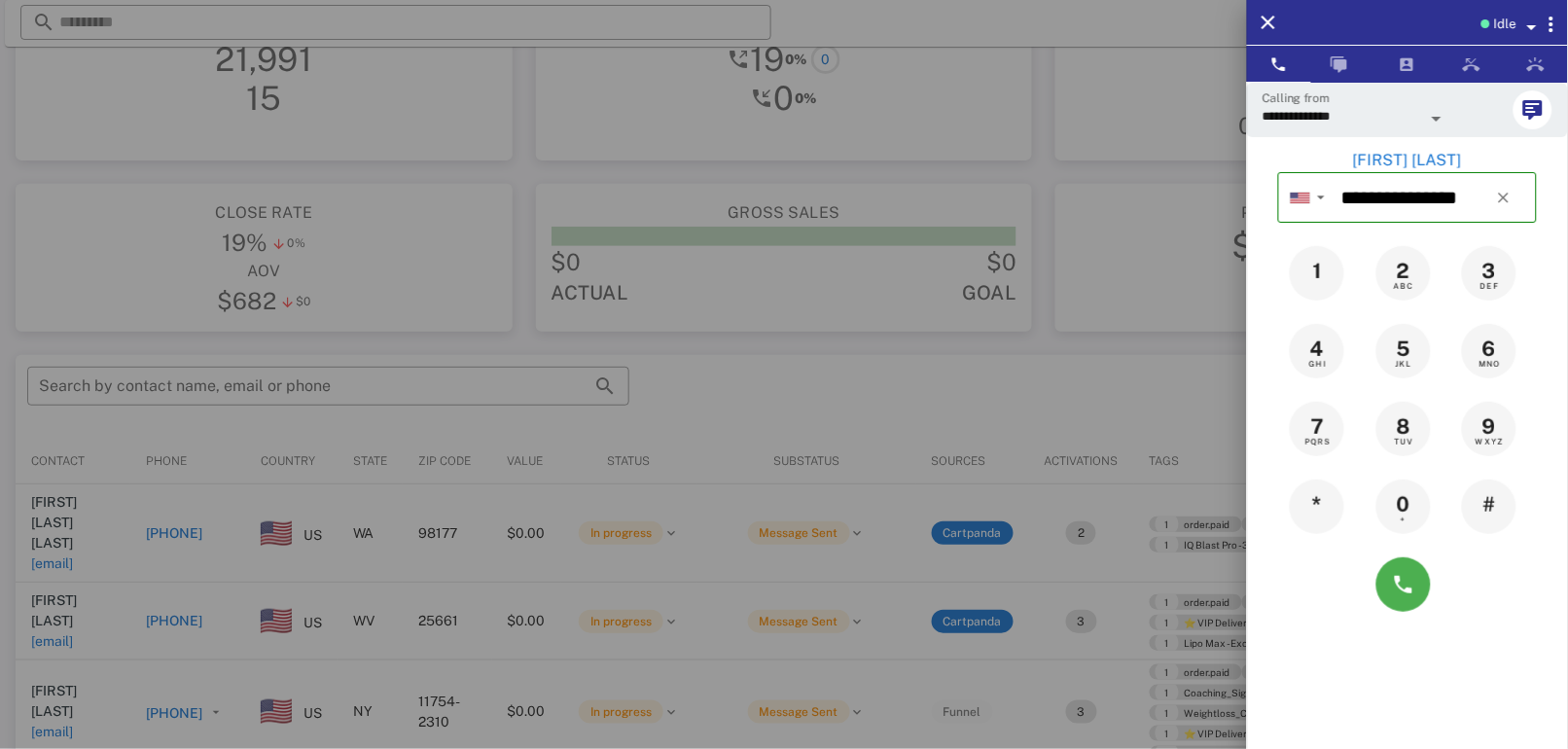 click at bounding box center [784, 374] 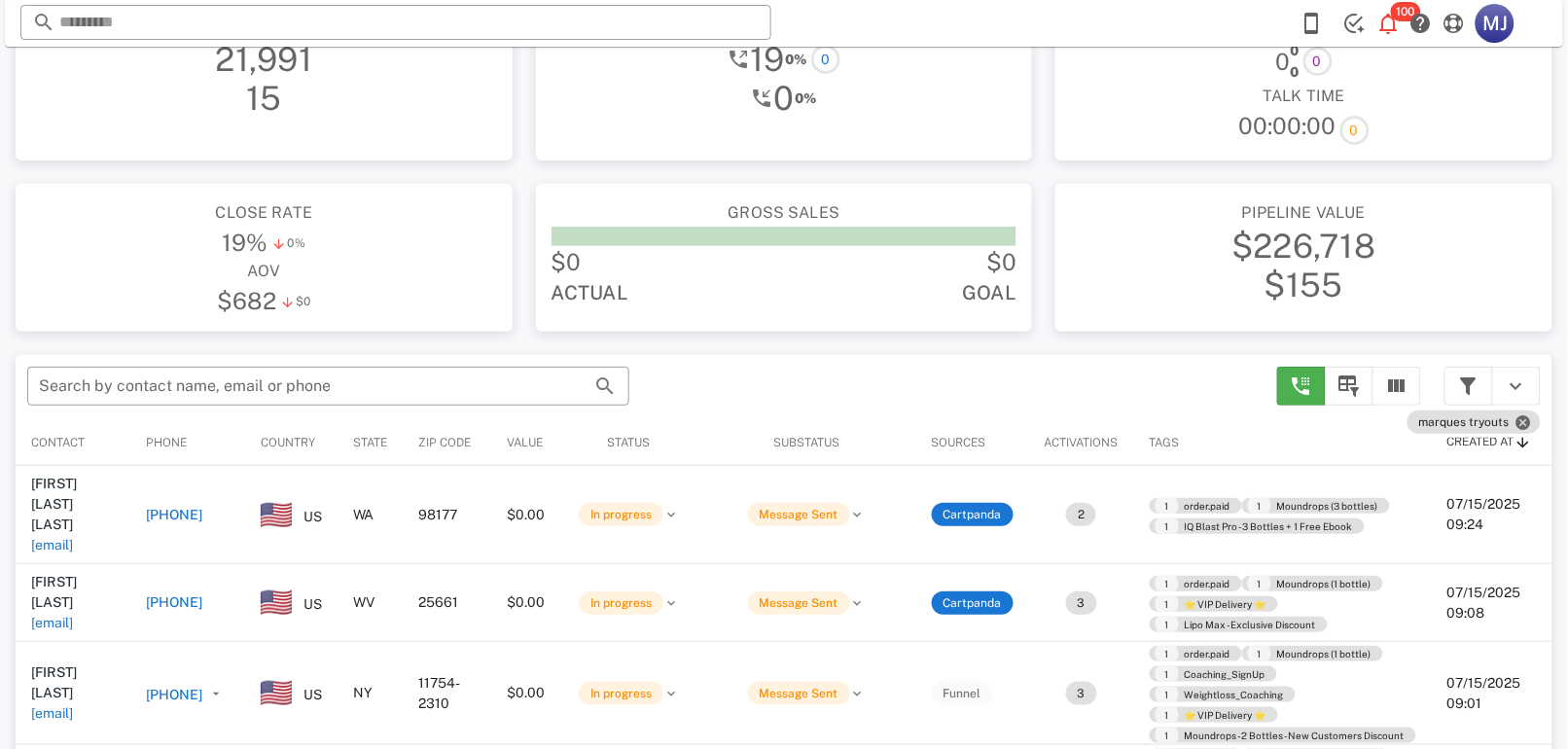 scroll, scrollTop: 1, scrollLeft: 0, axis: vertical 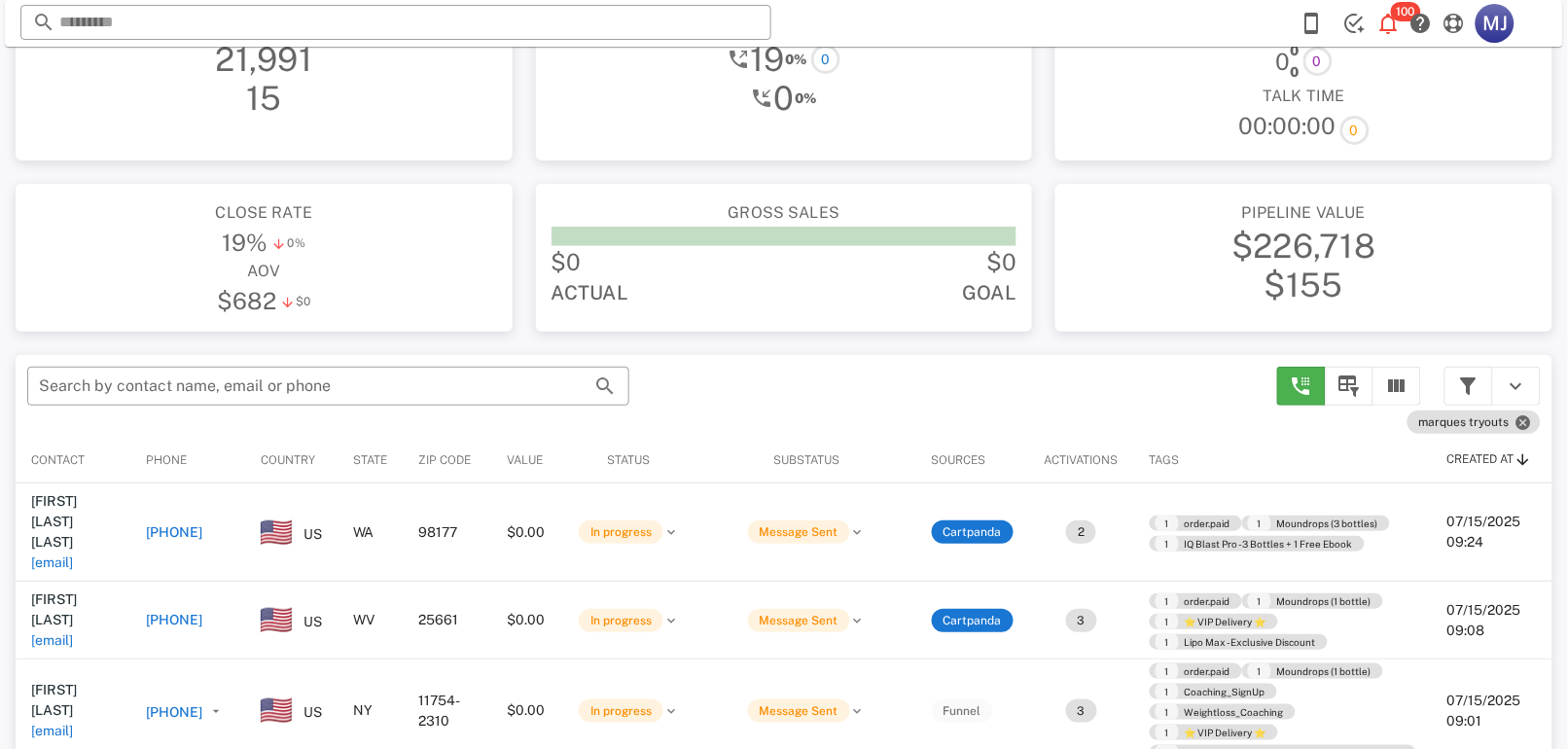 click on "[PHONE]" at bounding box center (174, 532) 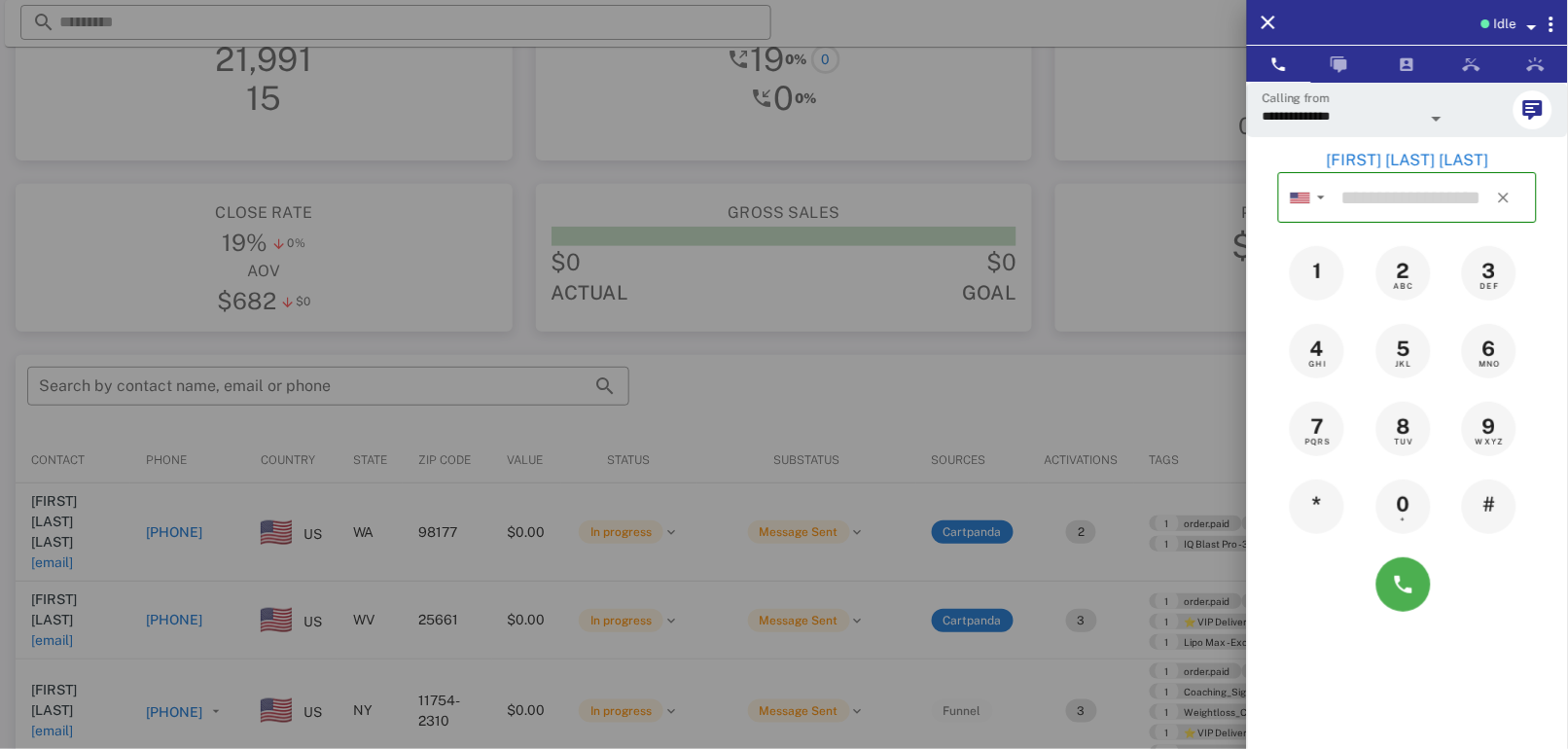 type on "**********" 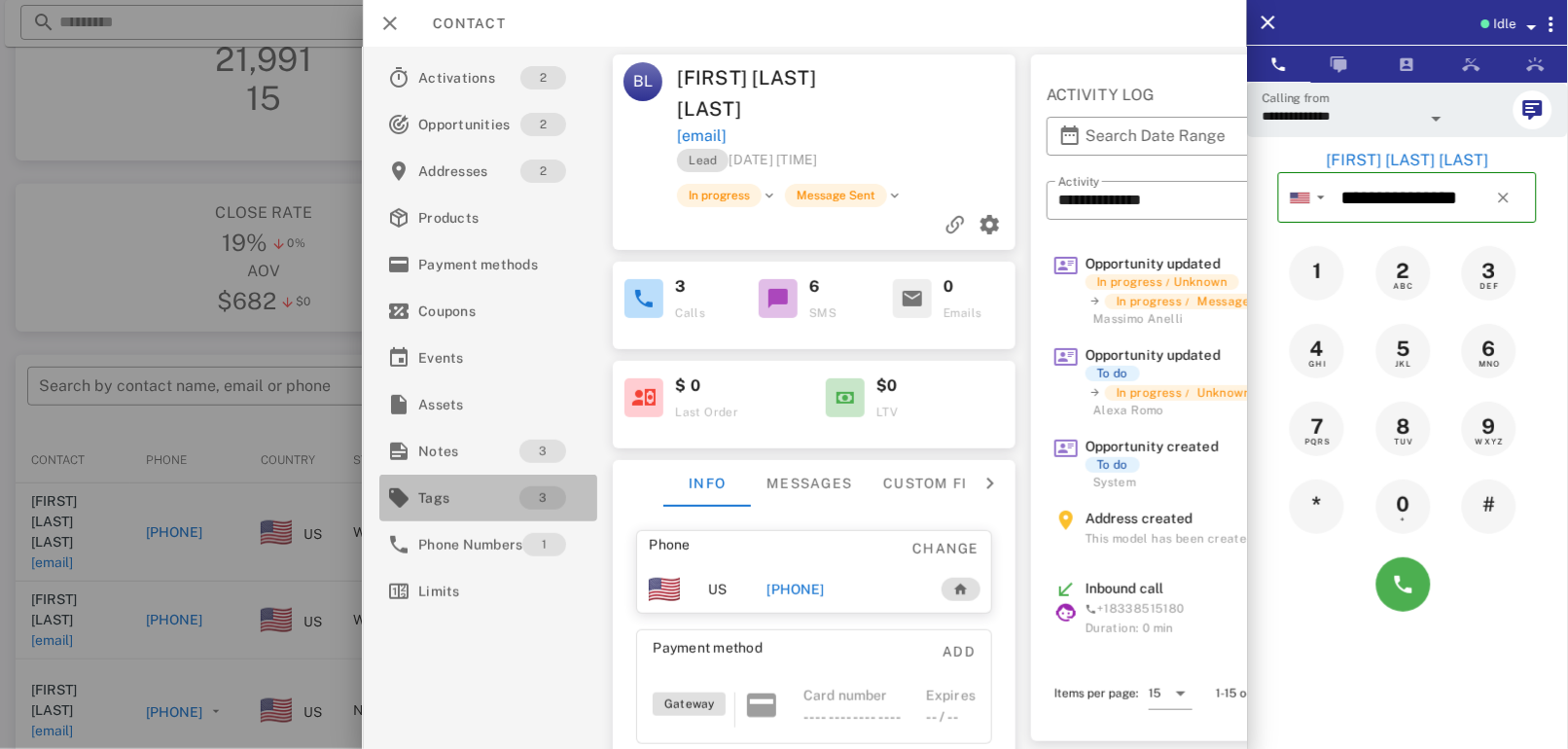 scroll, scrollTop: 0, scrollLeft: 0, axis: both 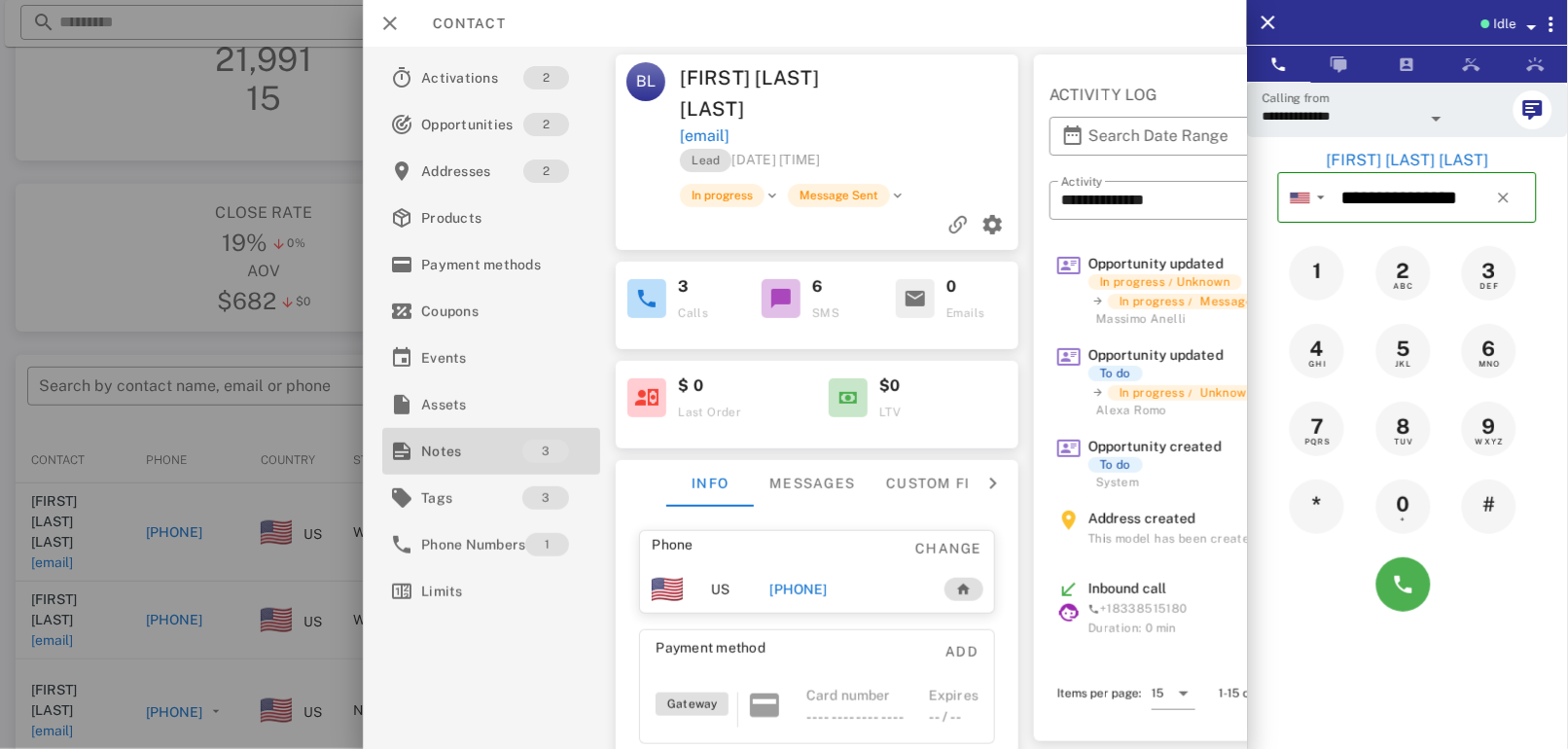 click on "Notes" at bounding box center [472, 451] 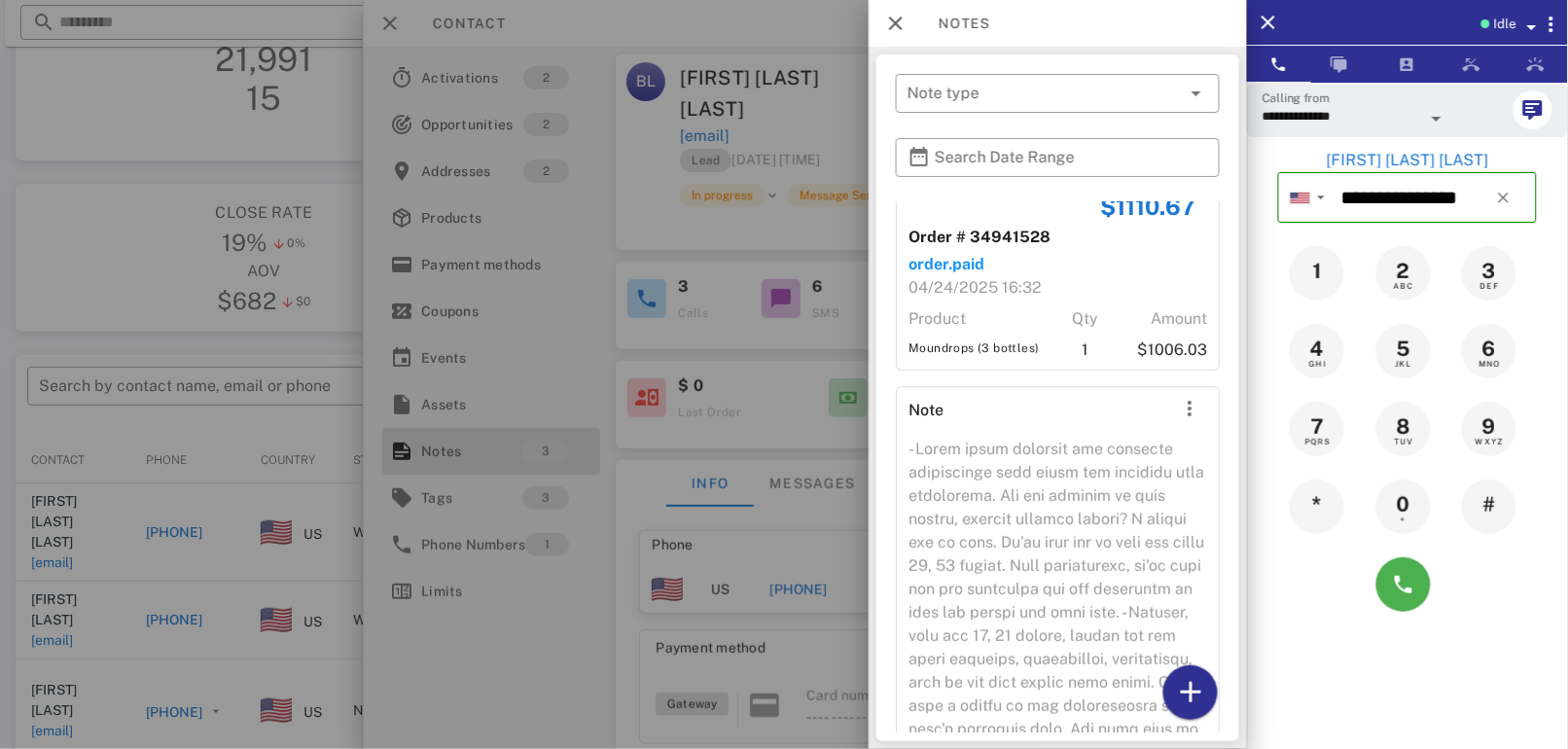 scroll, scrollTop: 0, scrollLeft: 0, axis: both 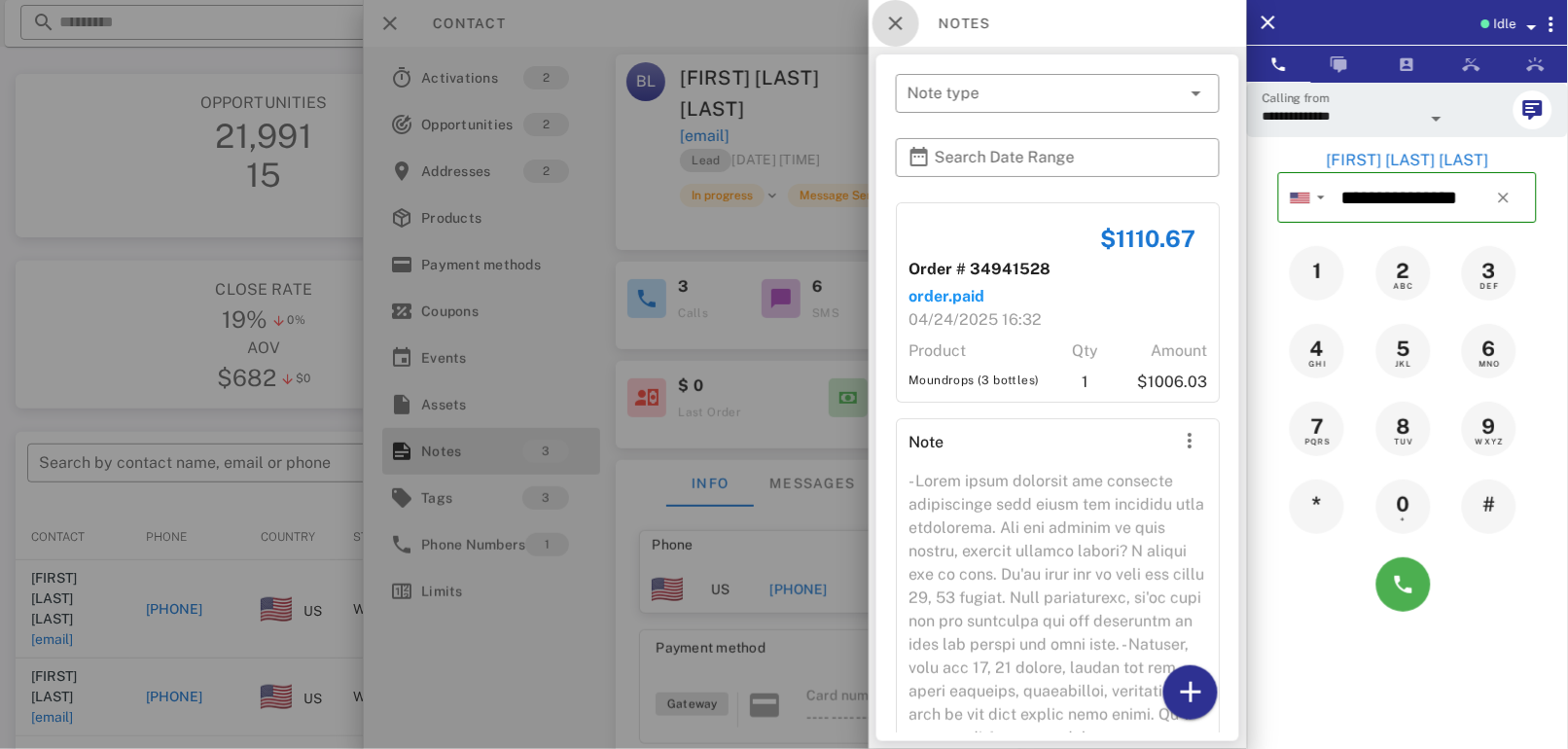 click at bounding box center [896, 23] 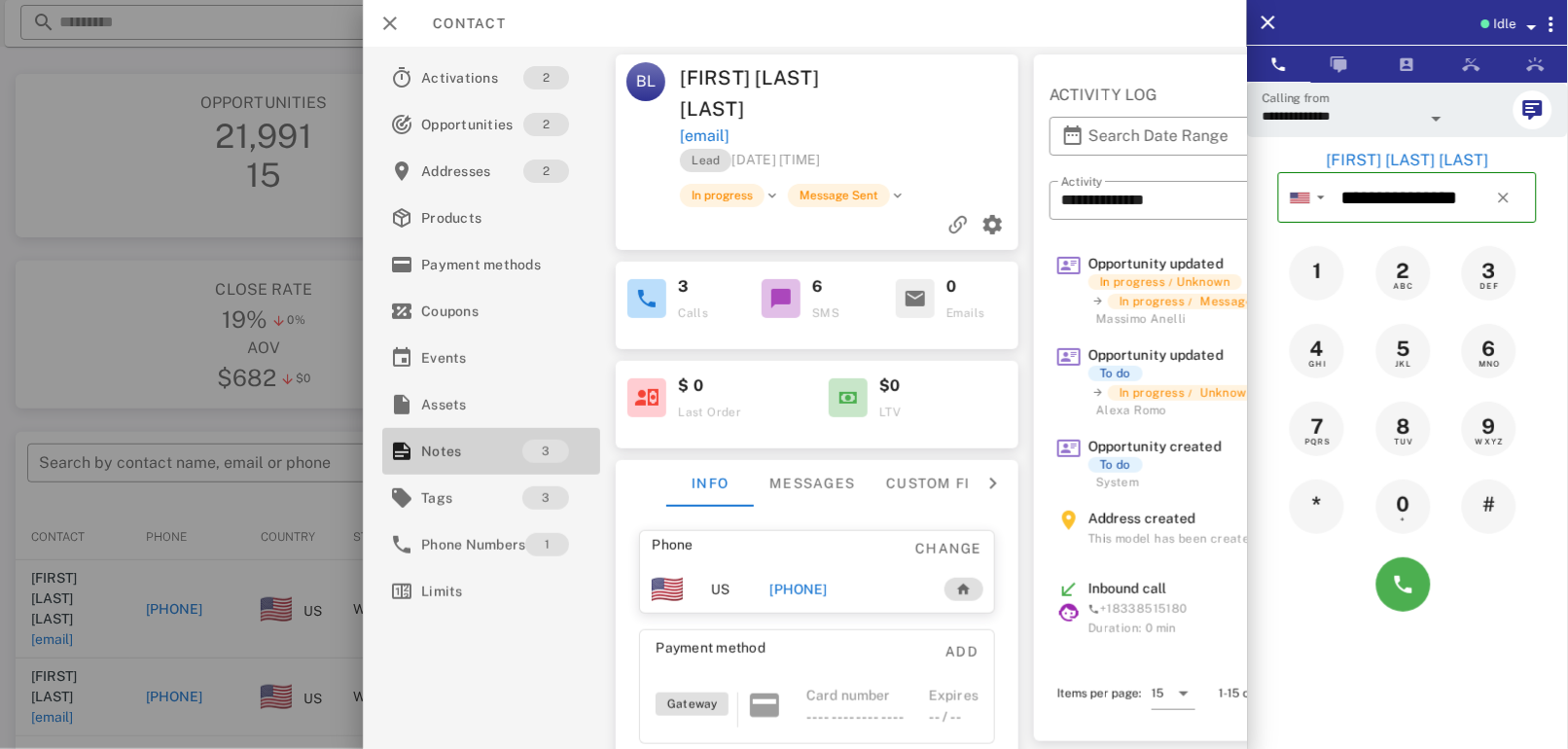 click on "Notes" at bounding box center [472, 451] 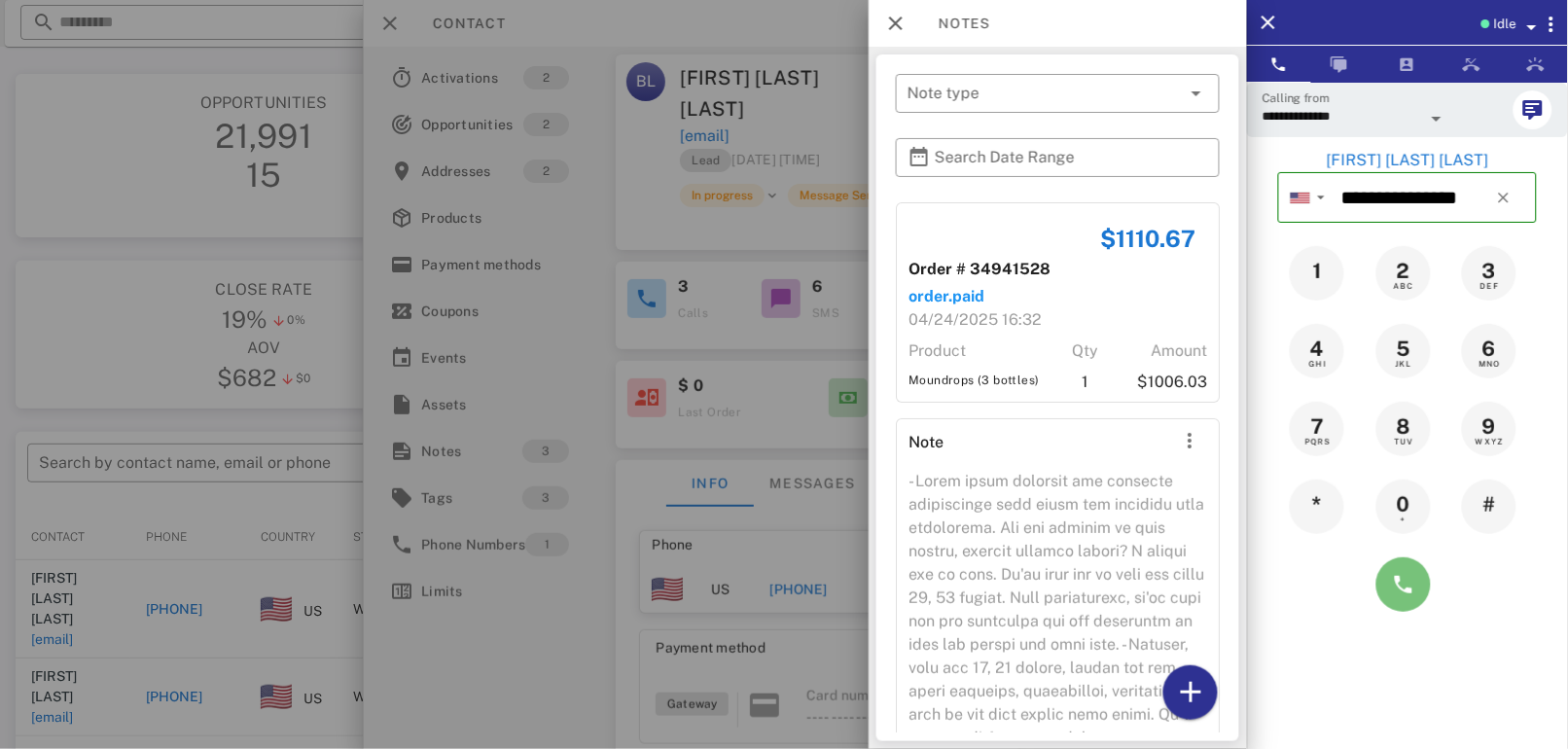 click at bounding box center [1404, 585] 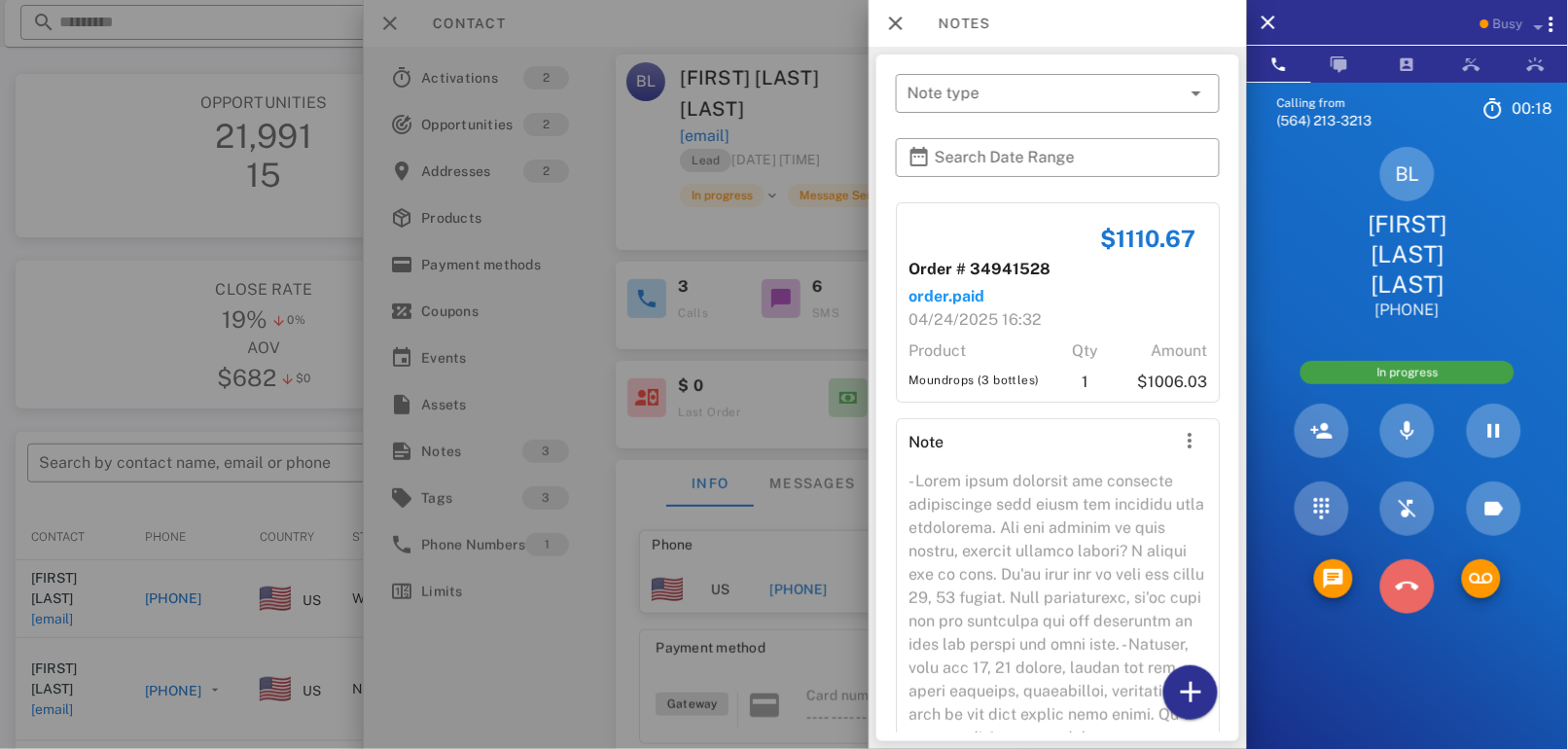 click at bounding box center (1408, 587) 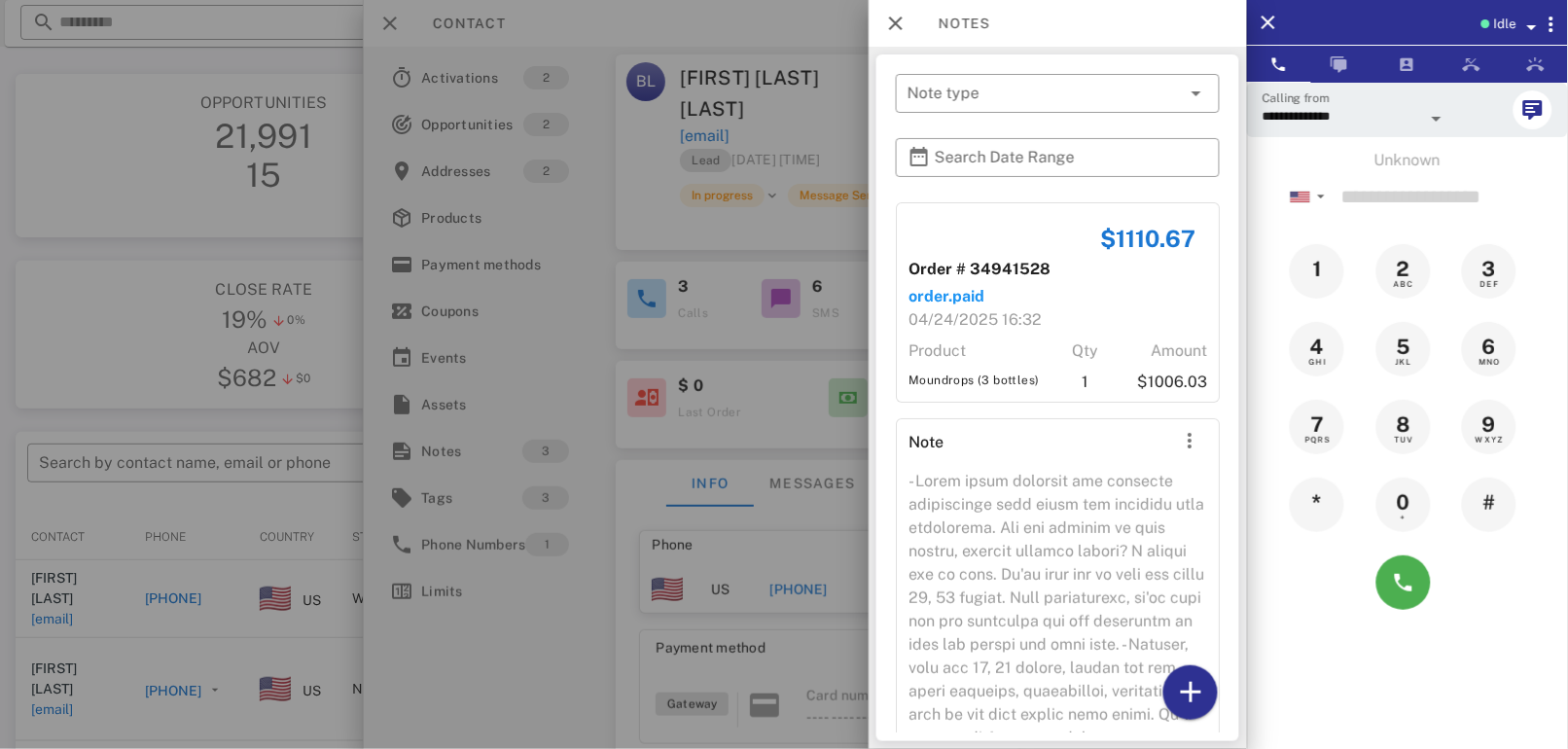 click at bounding box center (784, 374) 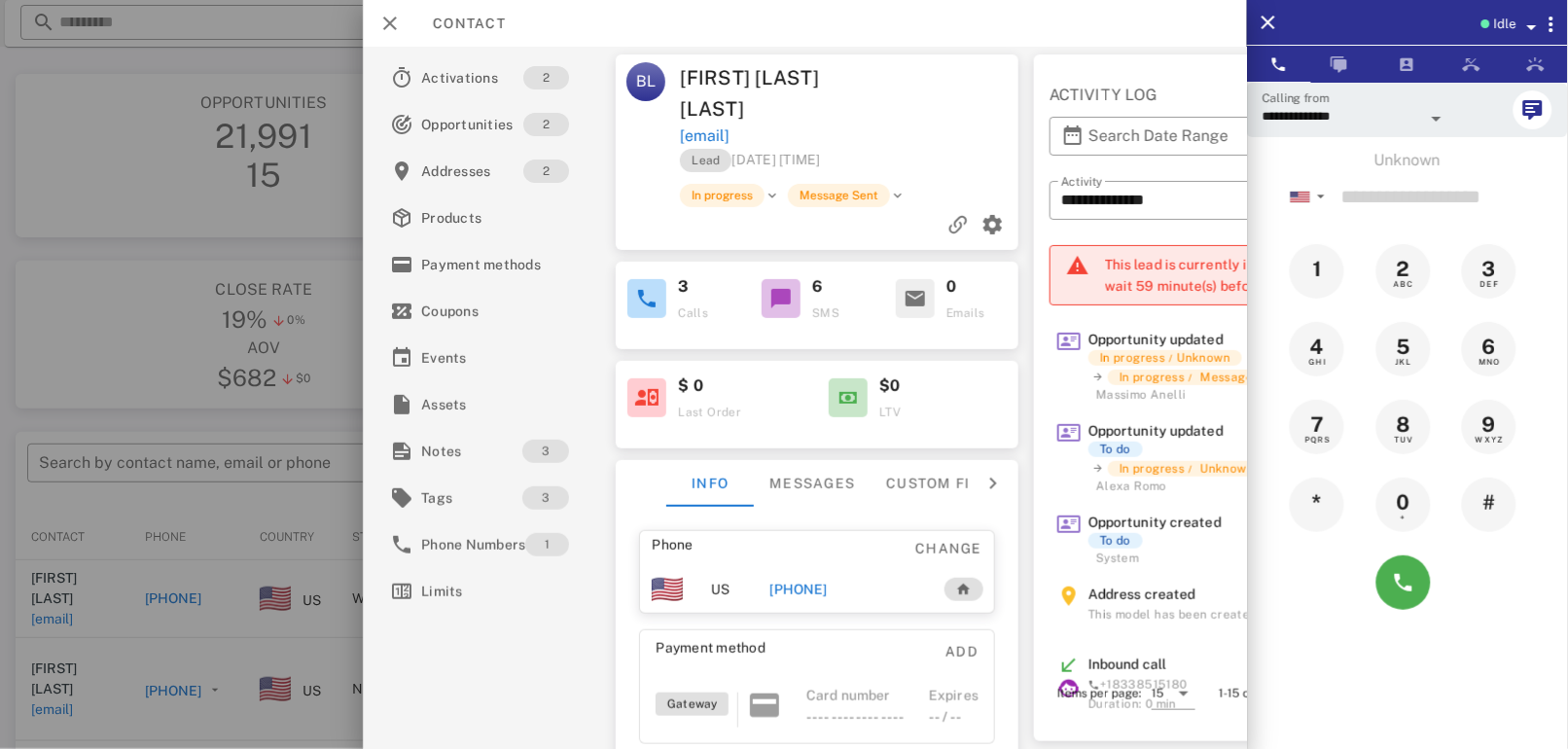 click at bounding box center [784, 374] 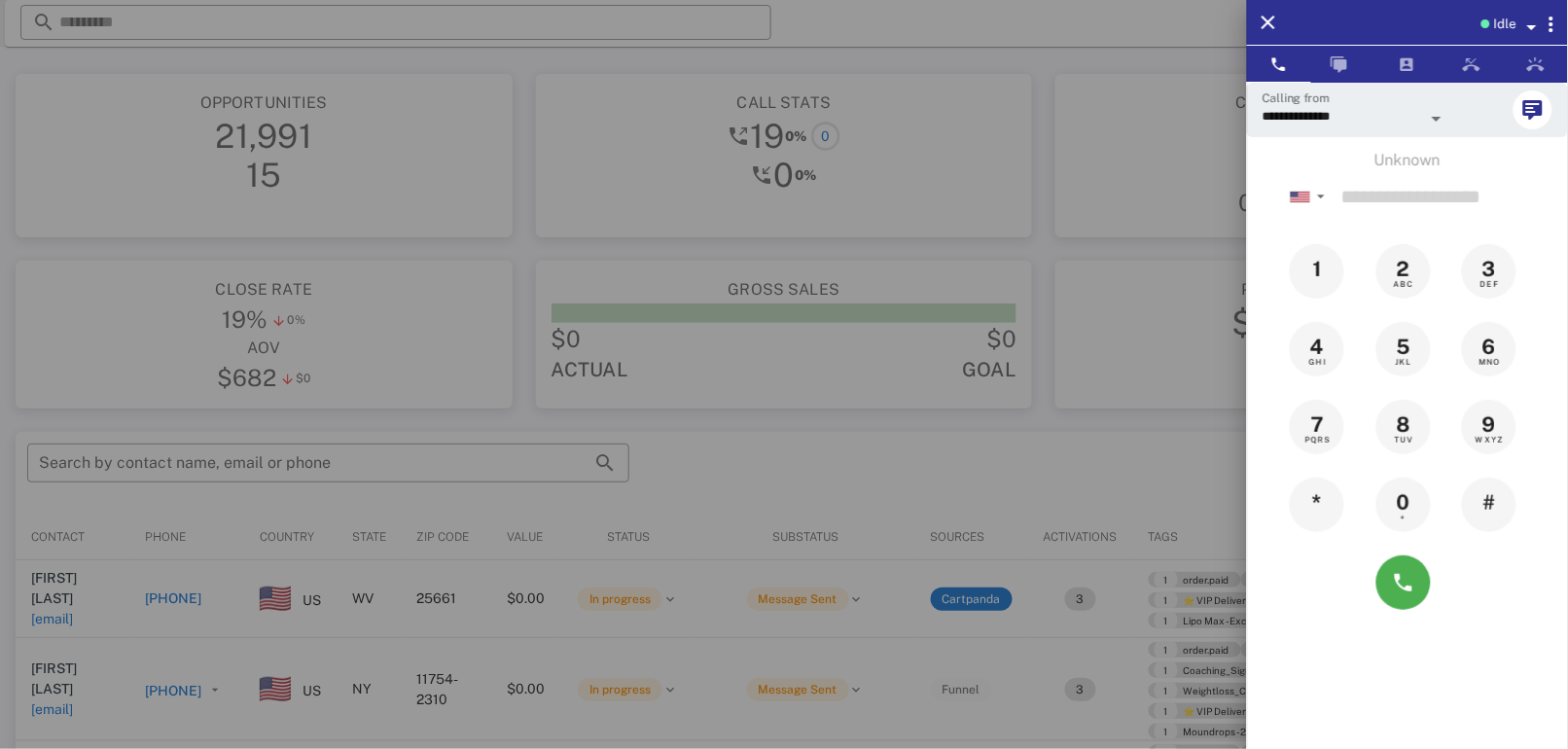 click at bounding box center (784, 374) 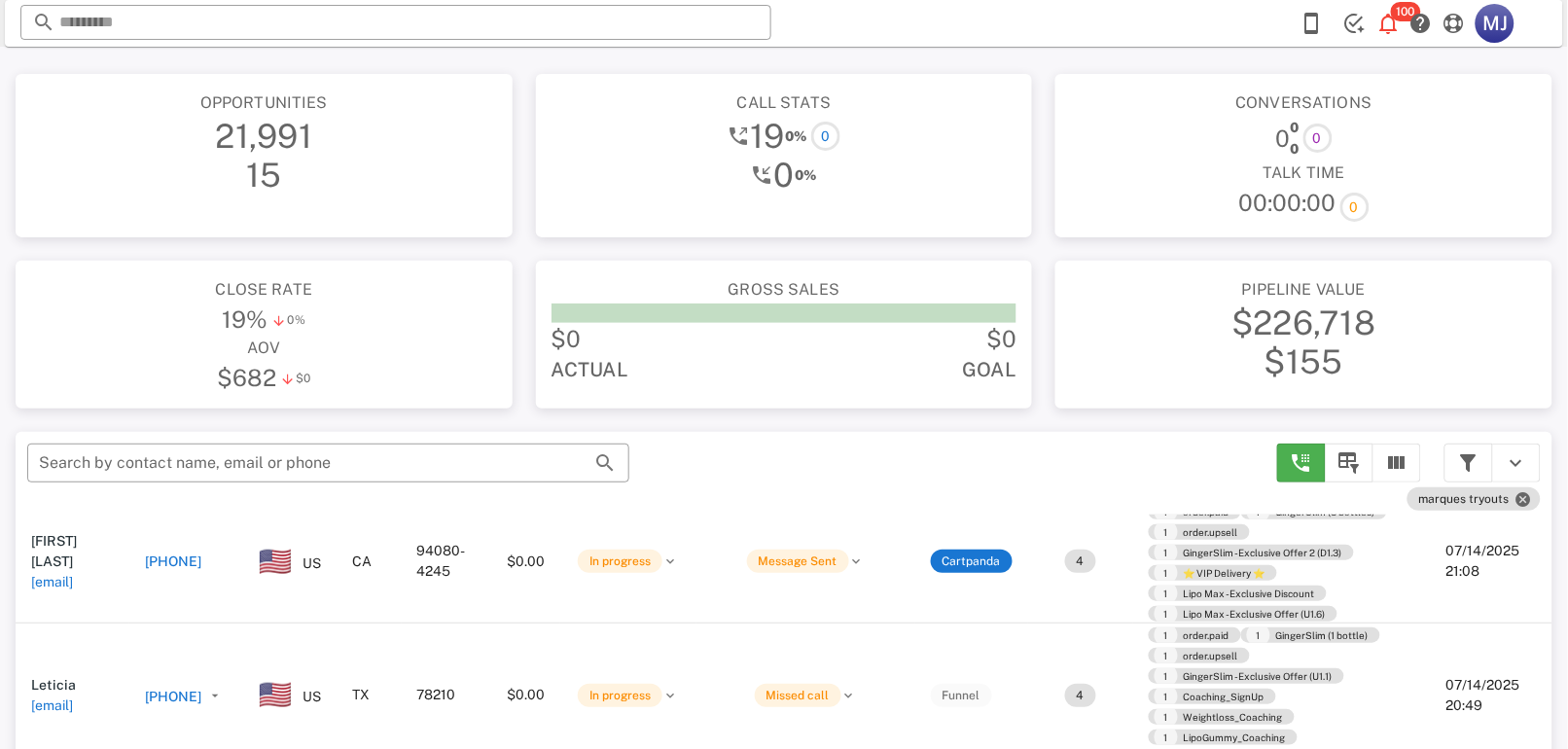 scroll, scrollTop: 911, scrollLeft: 0, axis: vertical 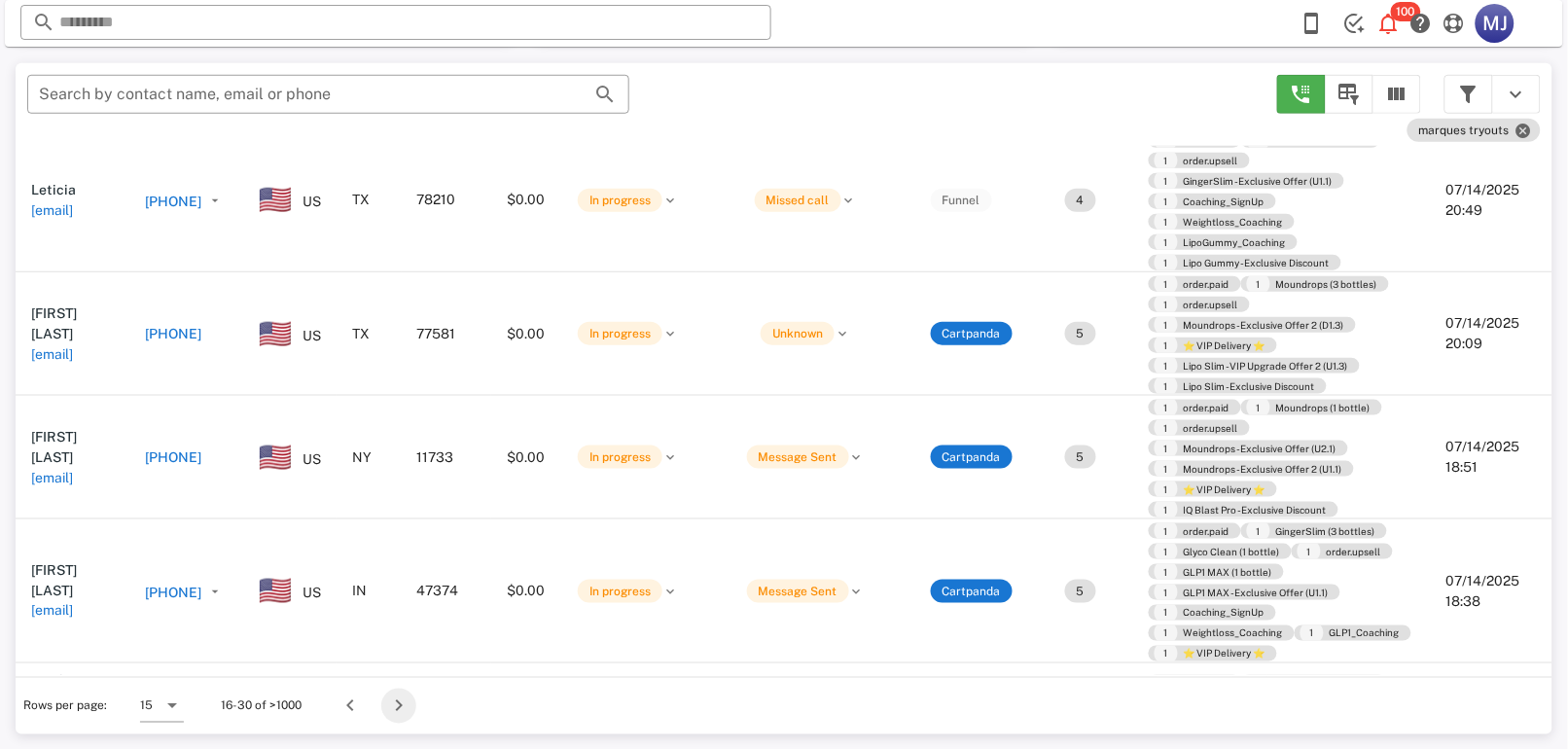 click at bounding box center (399, 706) 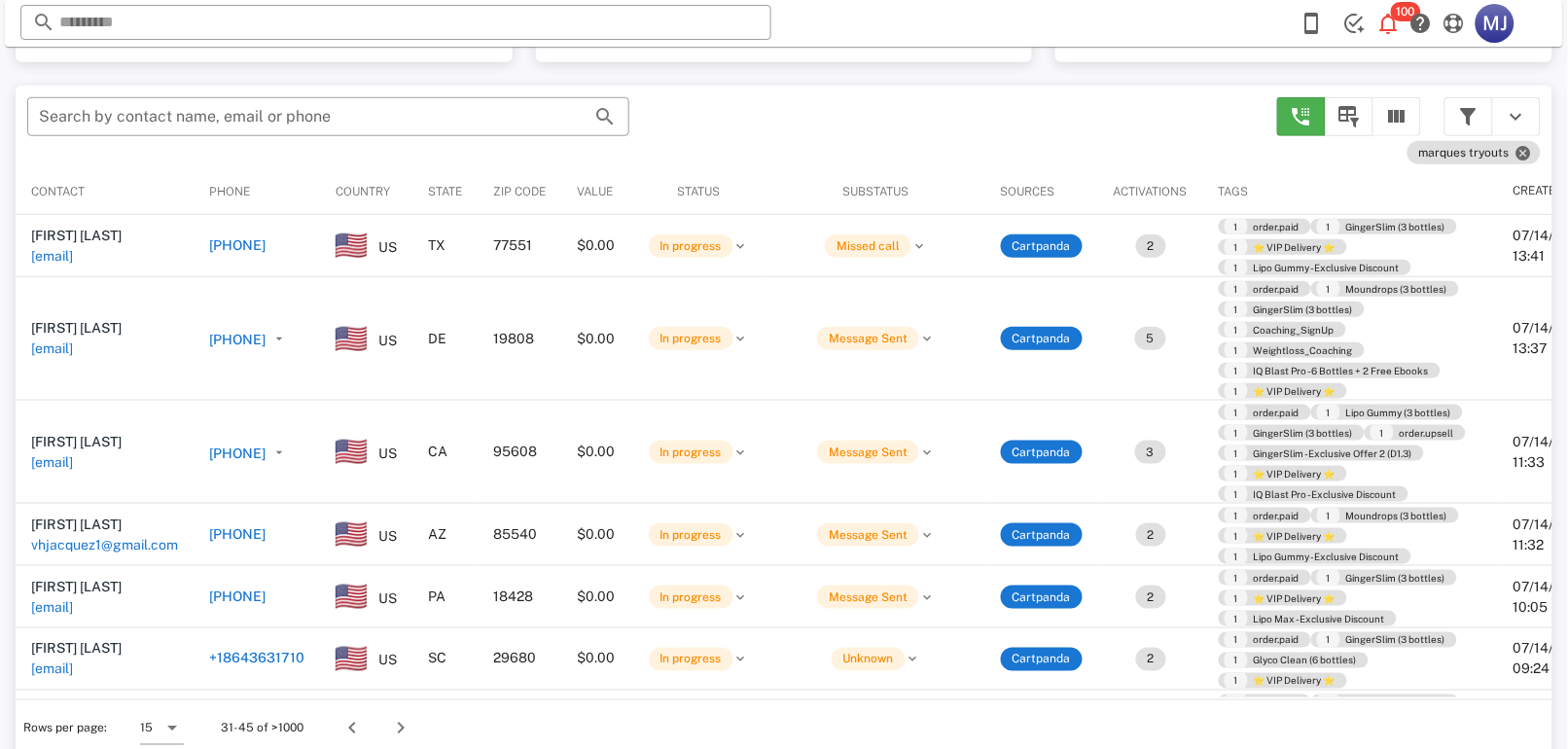 scroll, scrollTop: 369, scrollLeft: 0, axis: vertical 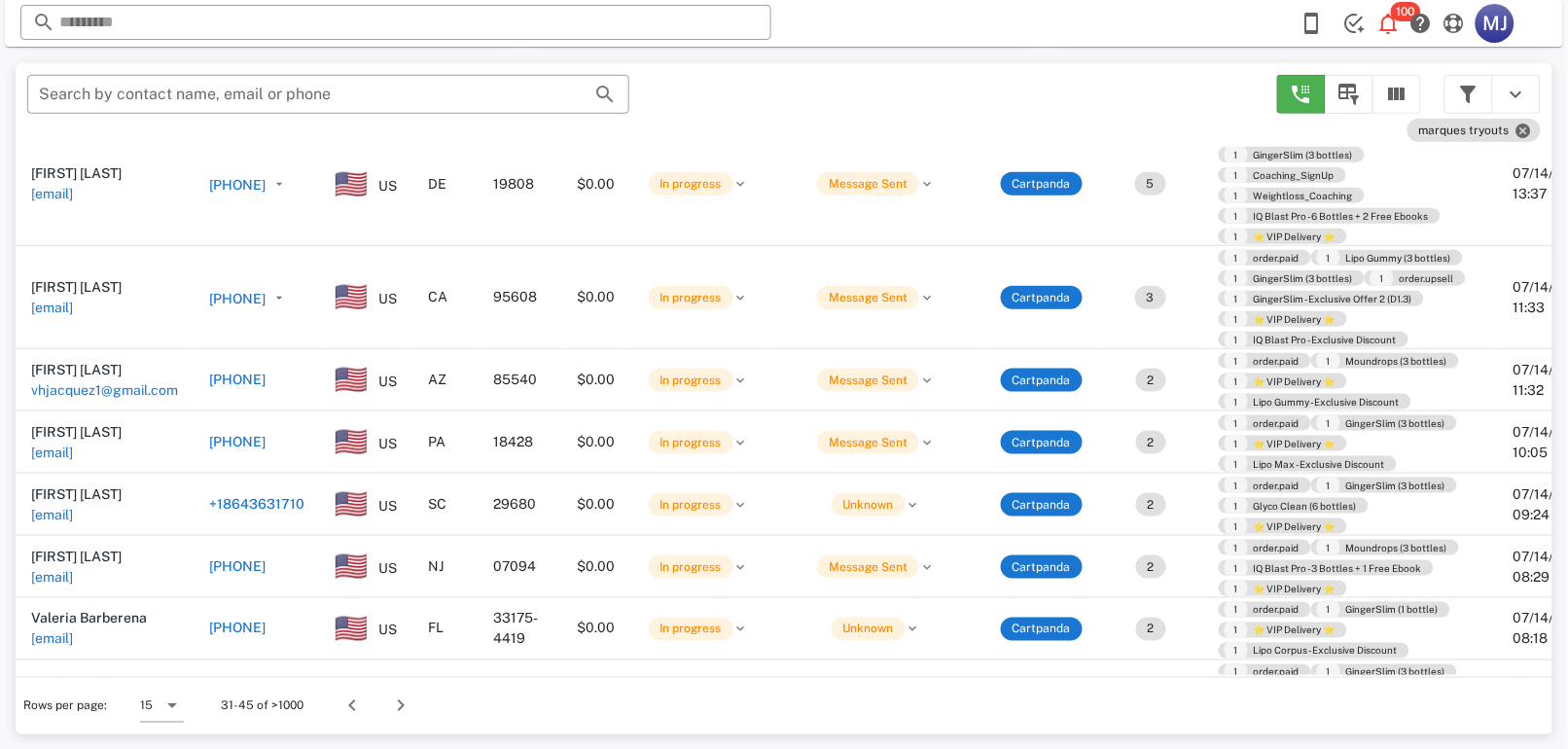 click on "+18643631710" at bounding box center (257, 504) 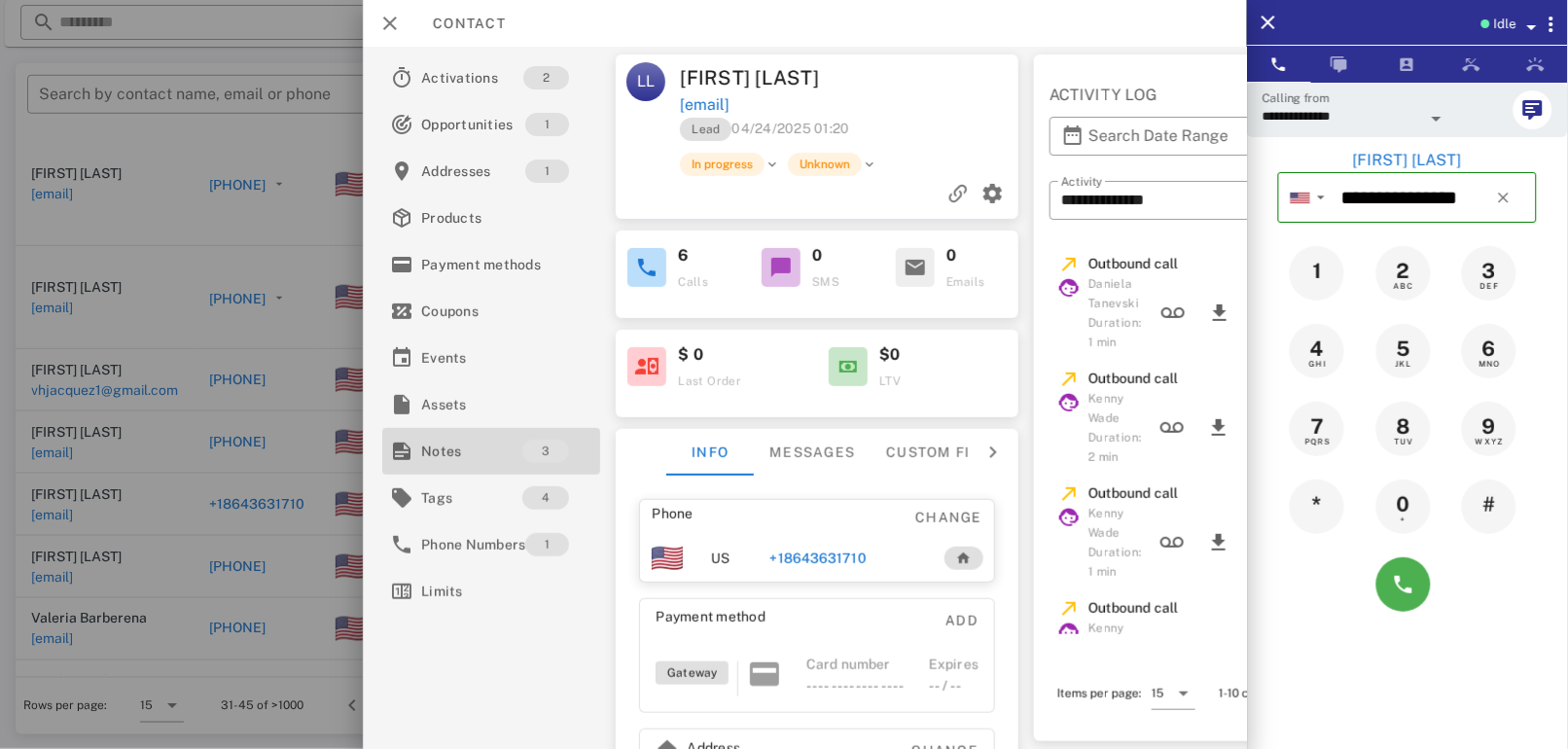 click on "Notes" at bounding box center (472, 451) 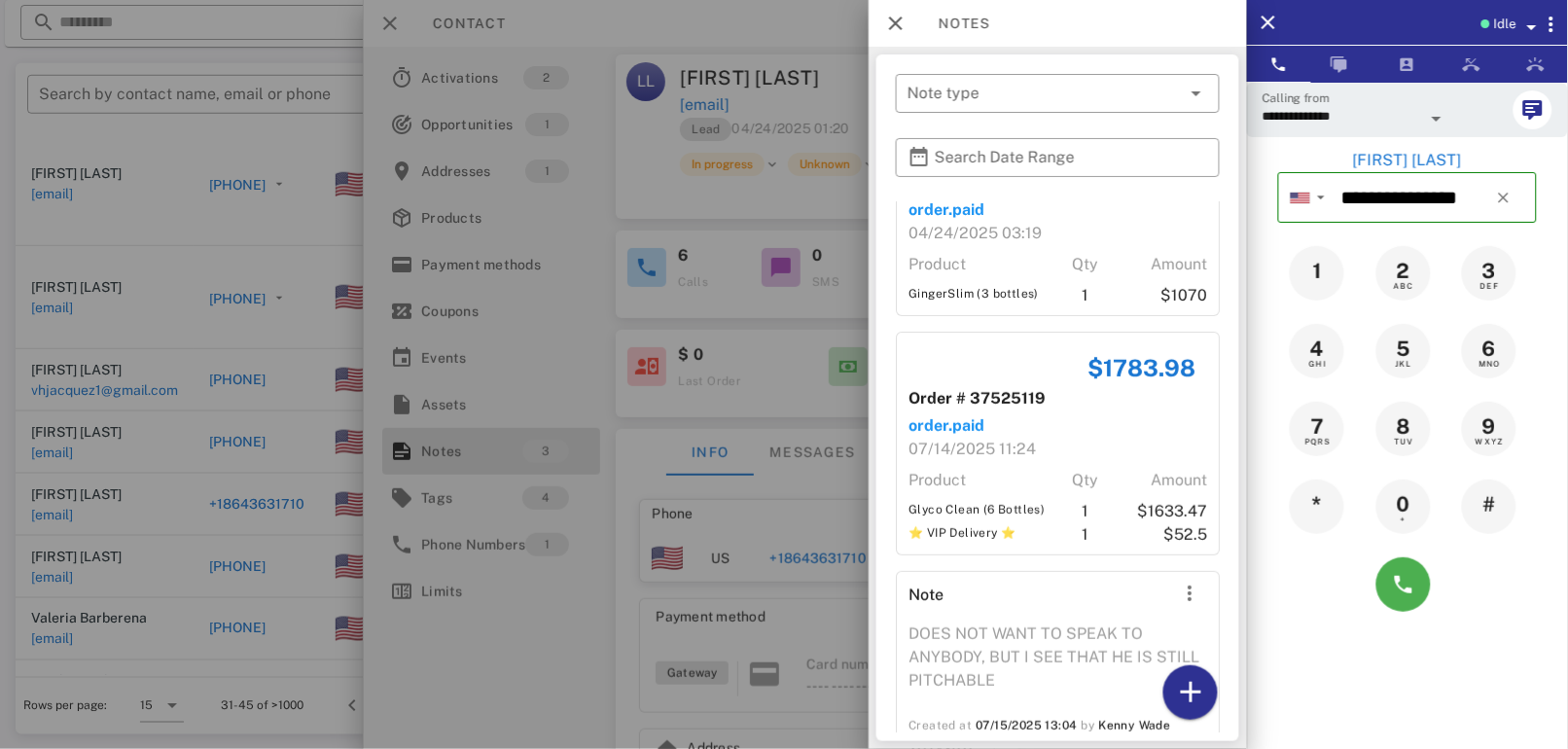 scroll, scrollTop: 141, scrollLeft: 0, axis: vertical 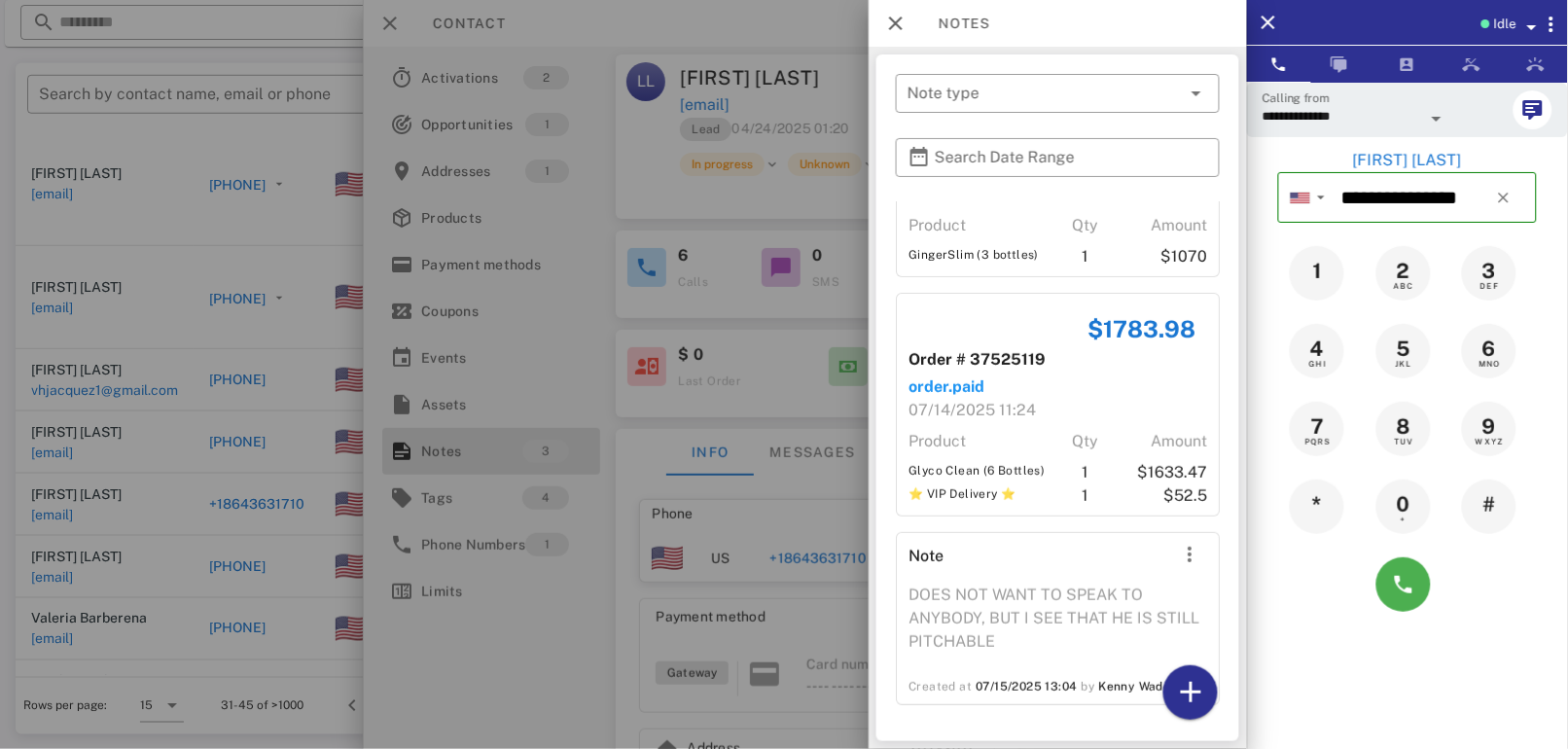 click at bounding box center [784, 374] 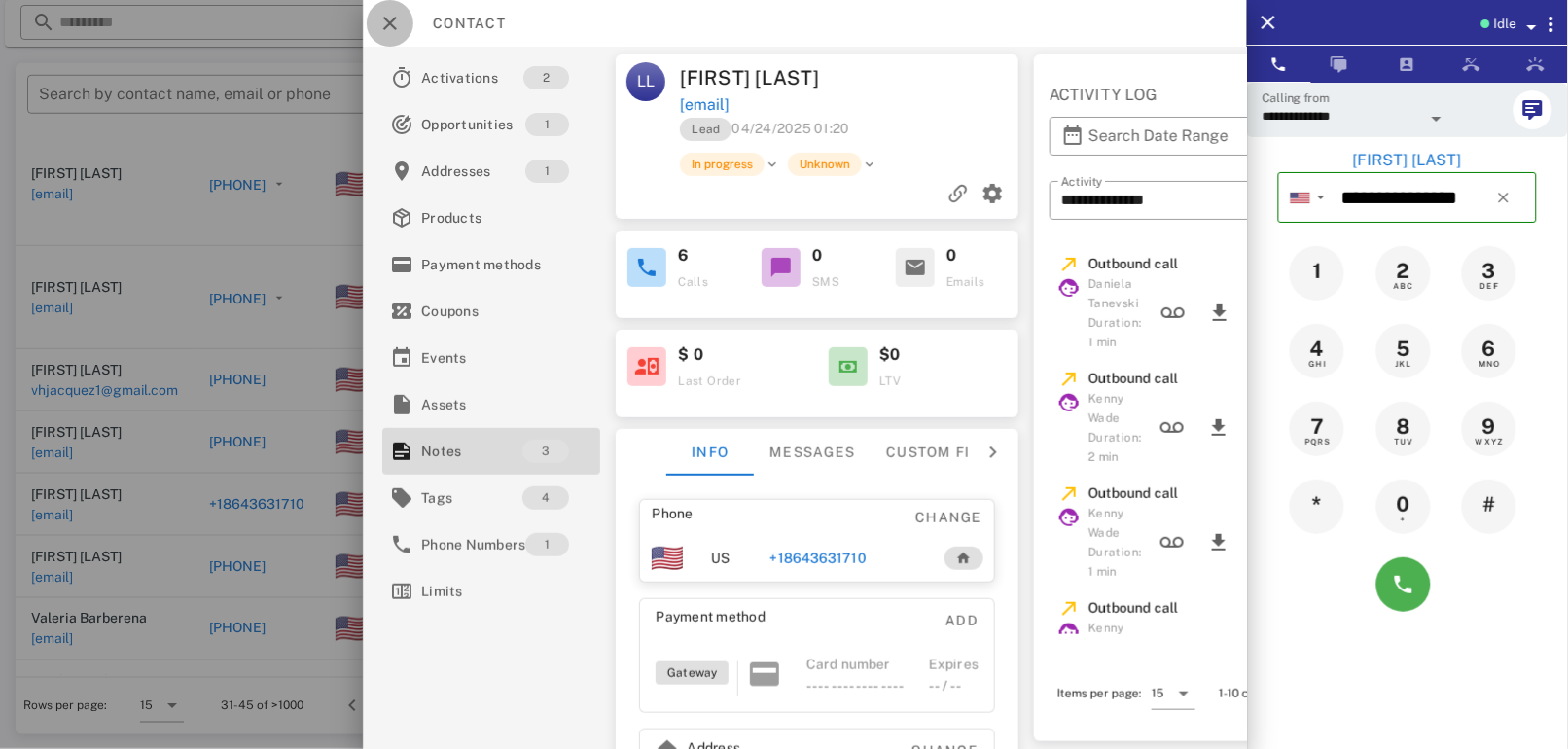 click at bounding box center (390, 23) 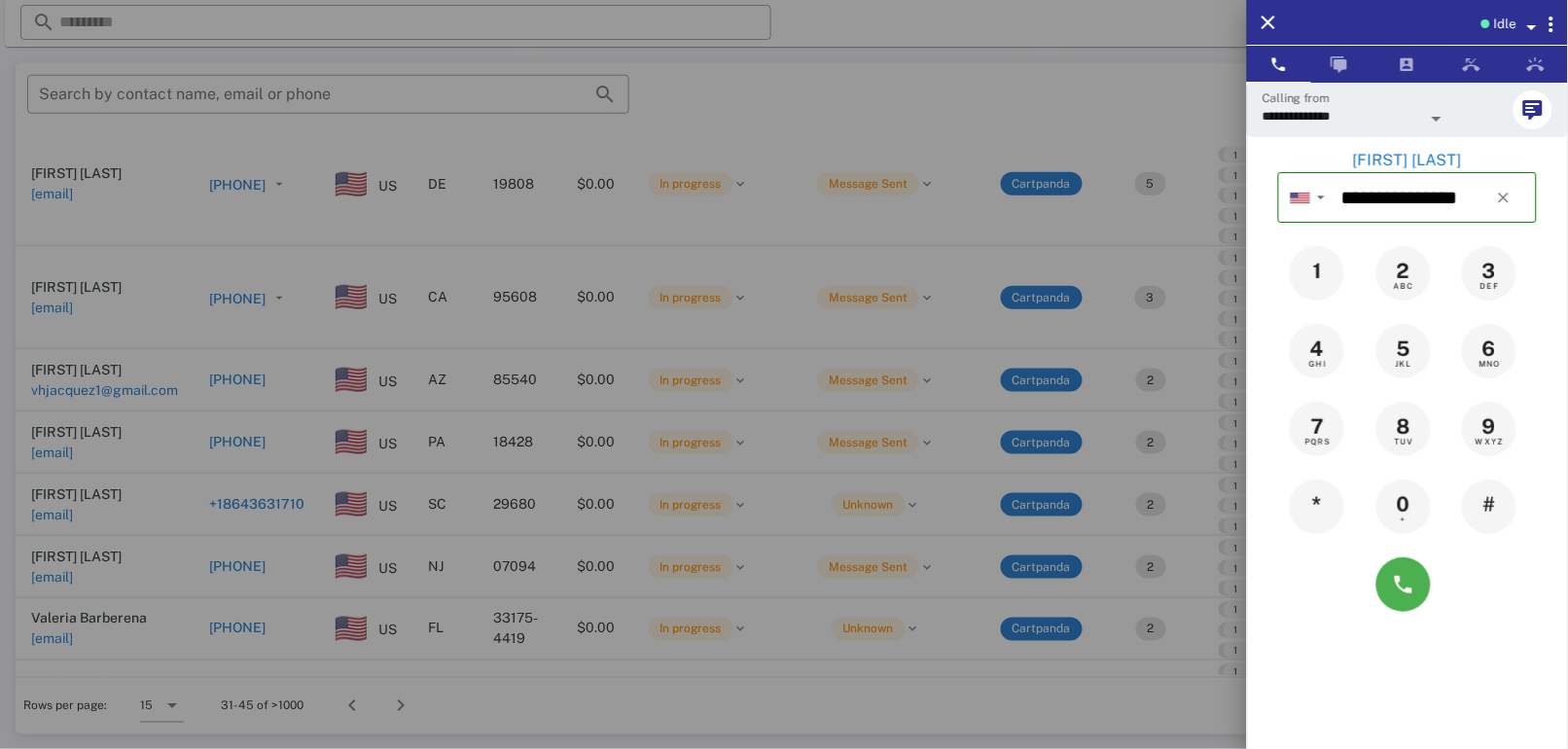 click at bounding box center [784, 374] 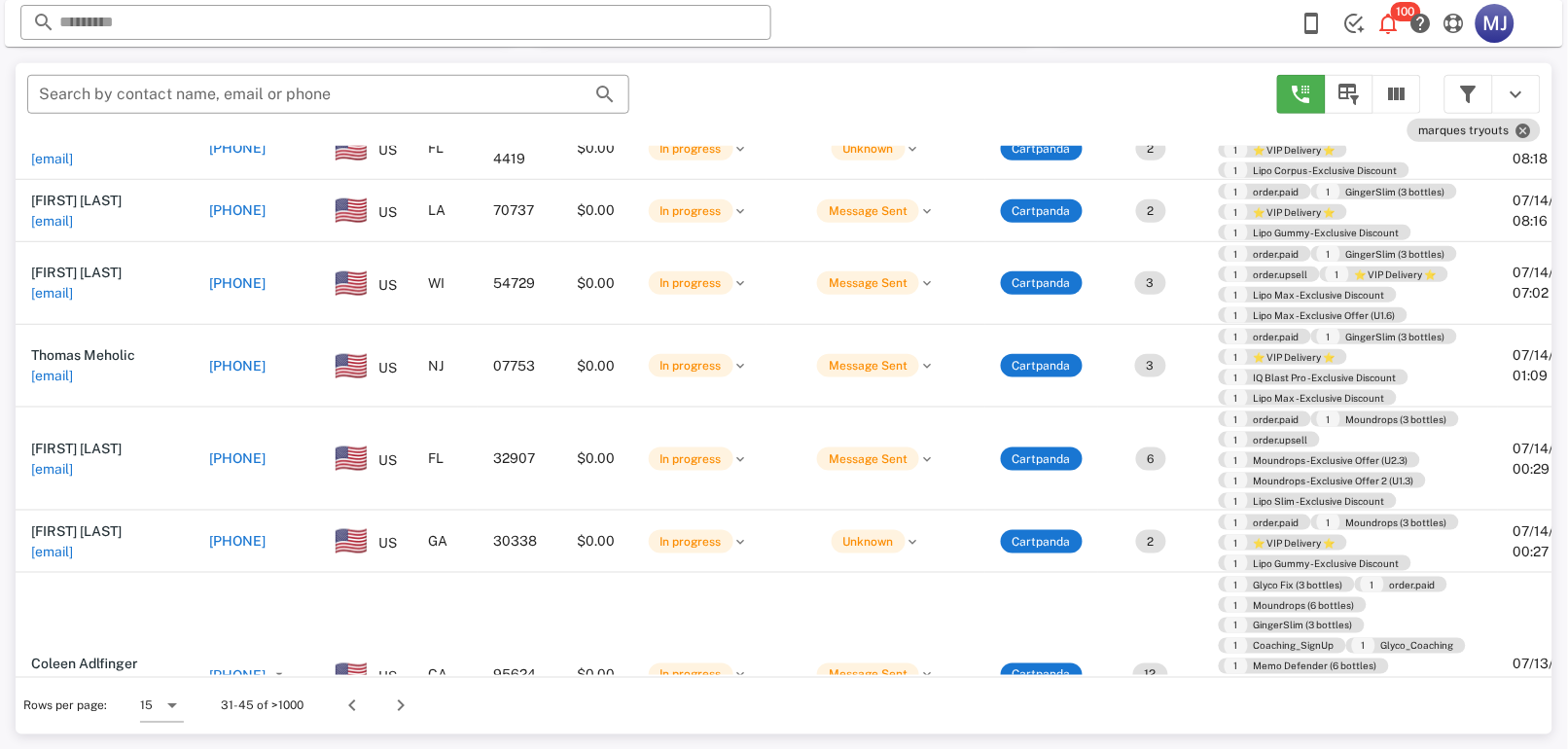 scroll, scrollTop: 614, scrollLeft: 0, axis: vertical 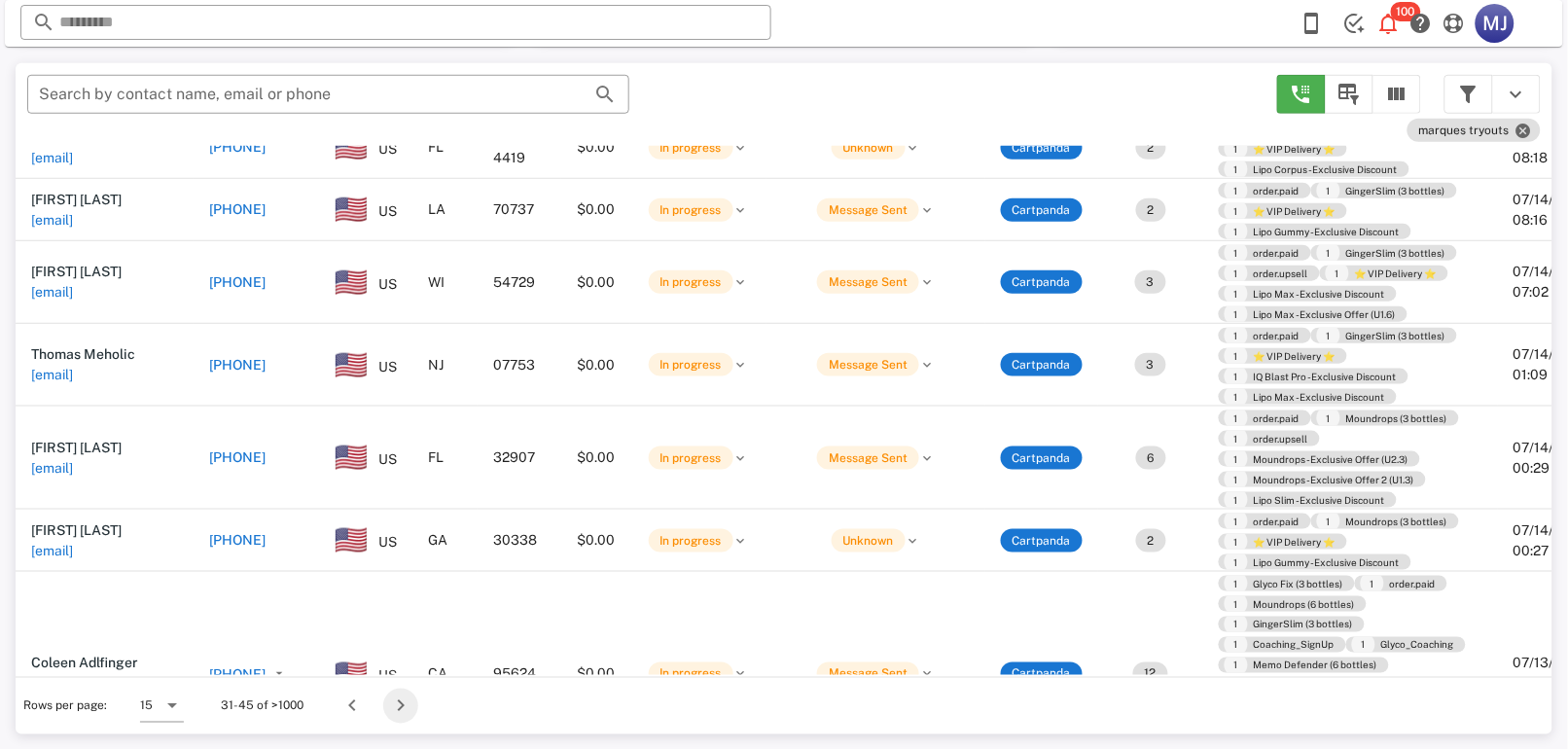 click at bounding box center [401, 706] 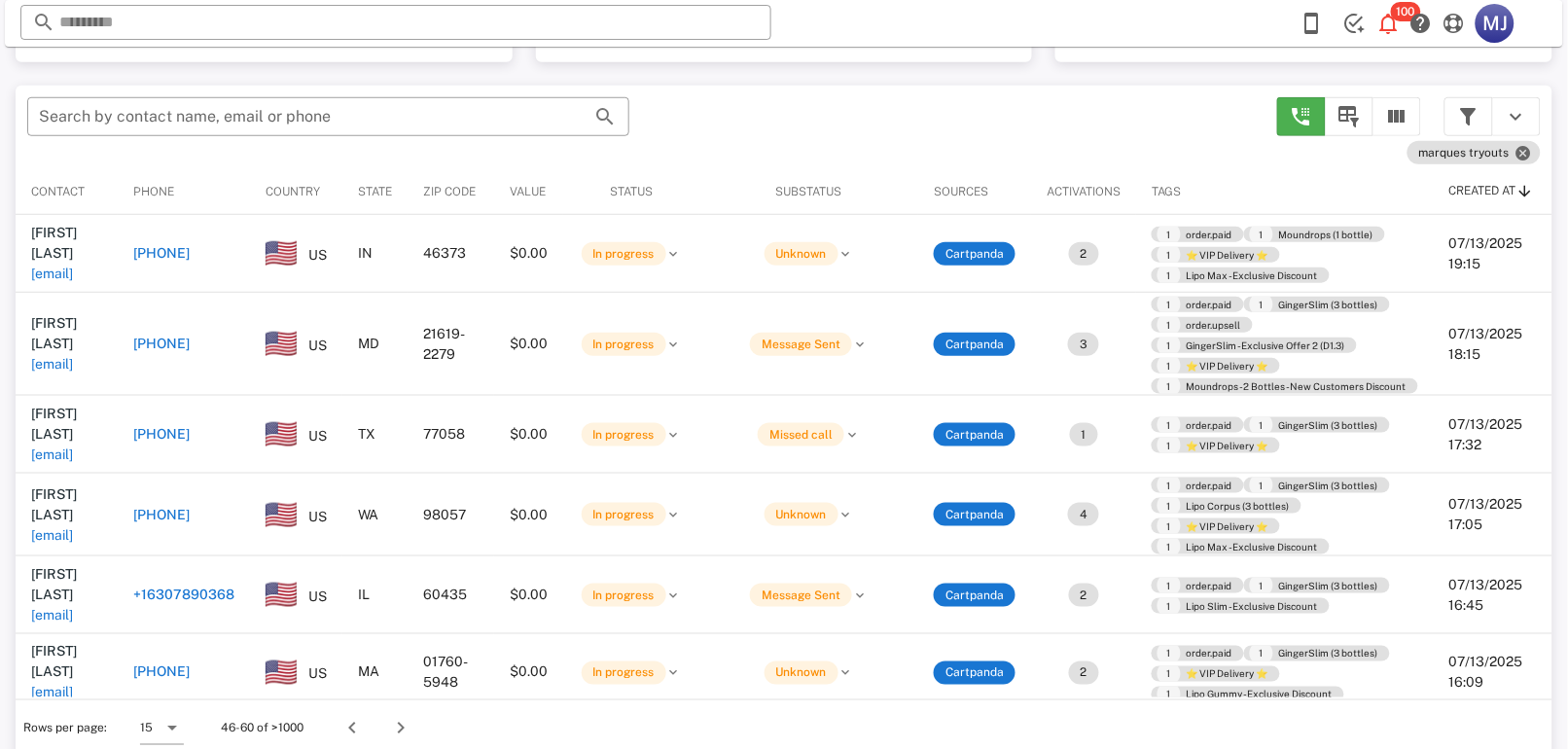 scroll, scrollTop: 369, scrollLeft: 0, axis: vertical 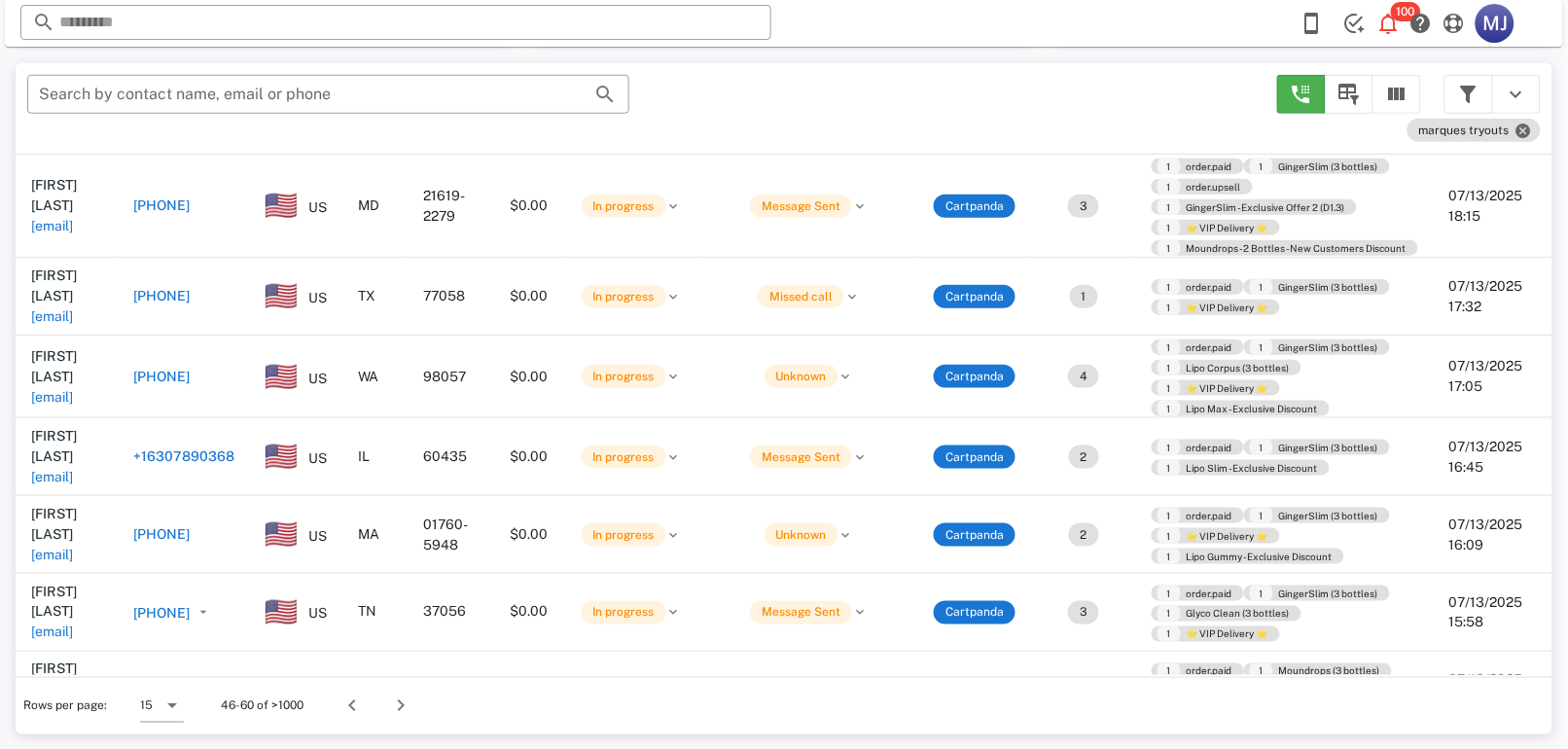 click on "[PHONE]" at bounding box center [161, 376] 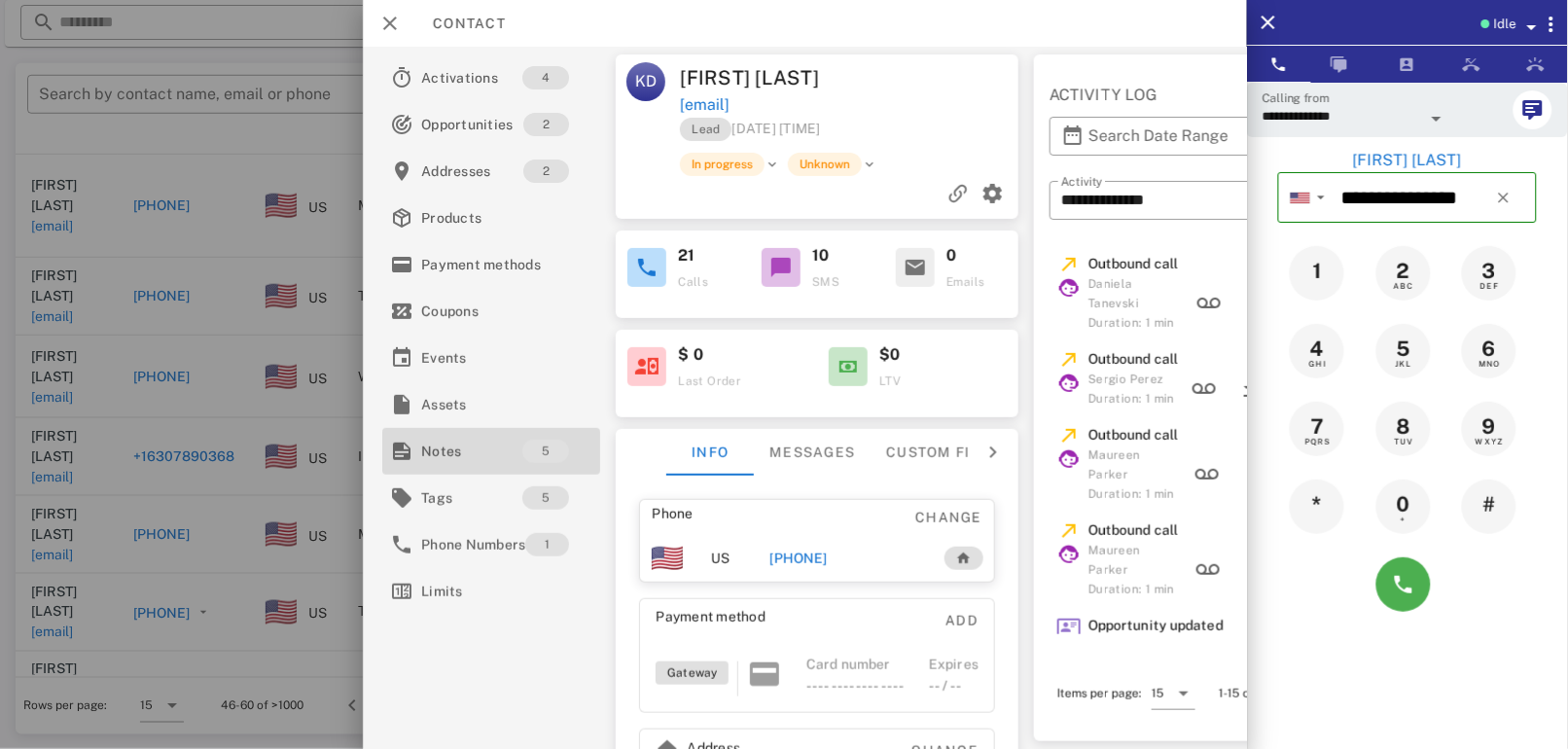 click on "Notes" at bounding box center (472, 451) 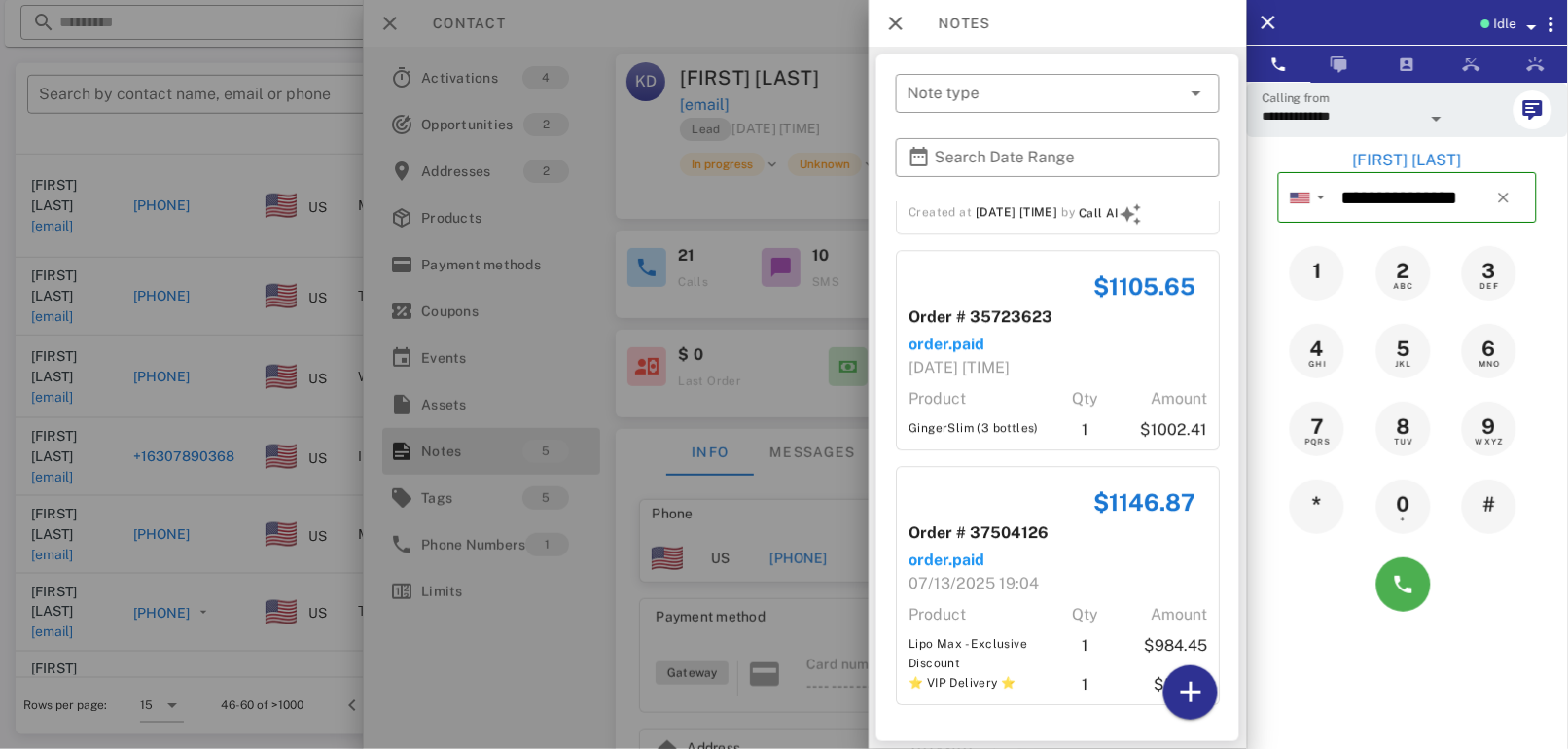 scroll, scrollTop: 1463, scrollLeft: 0, axis: vertical 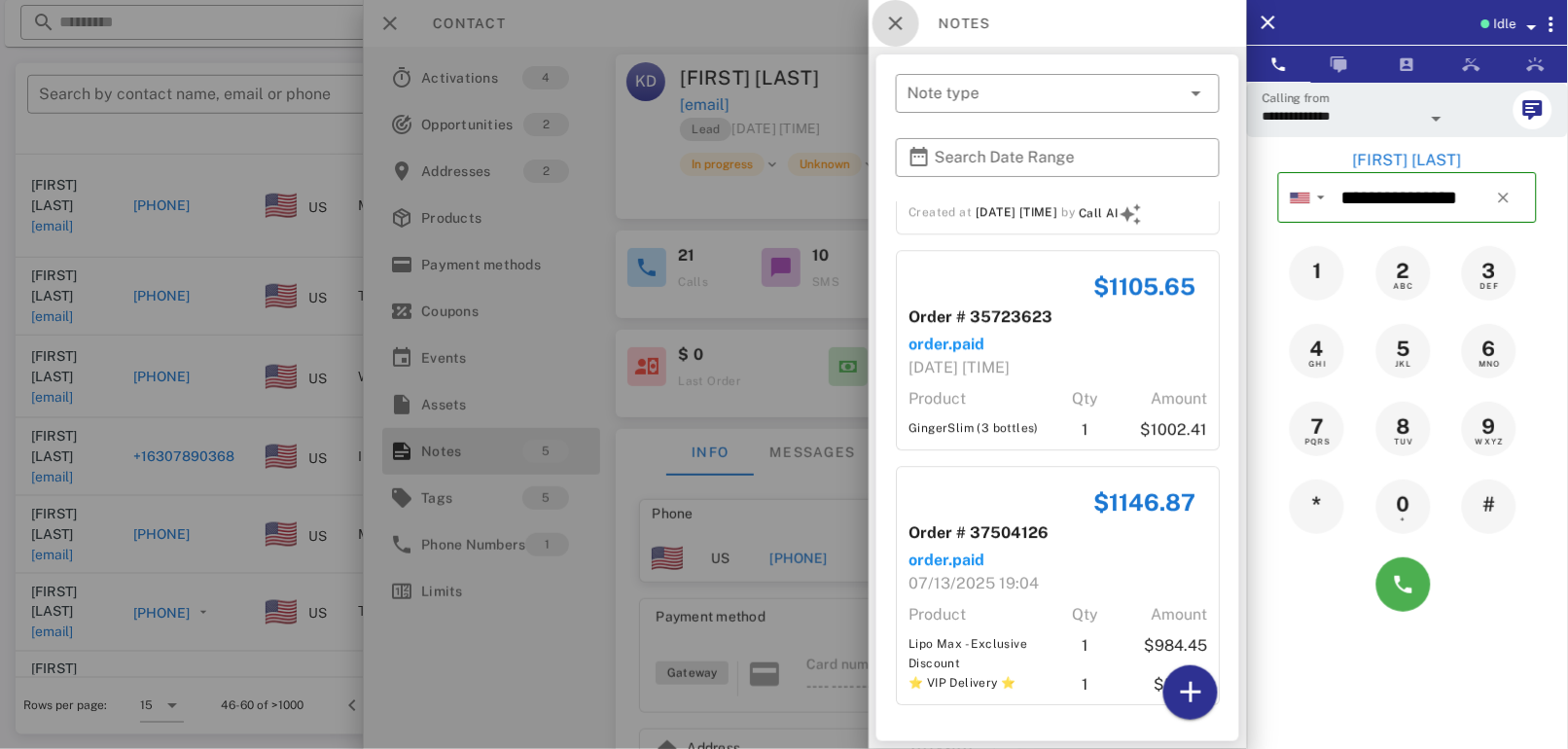 click at bounding box center (896, 23) 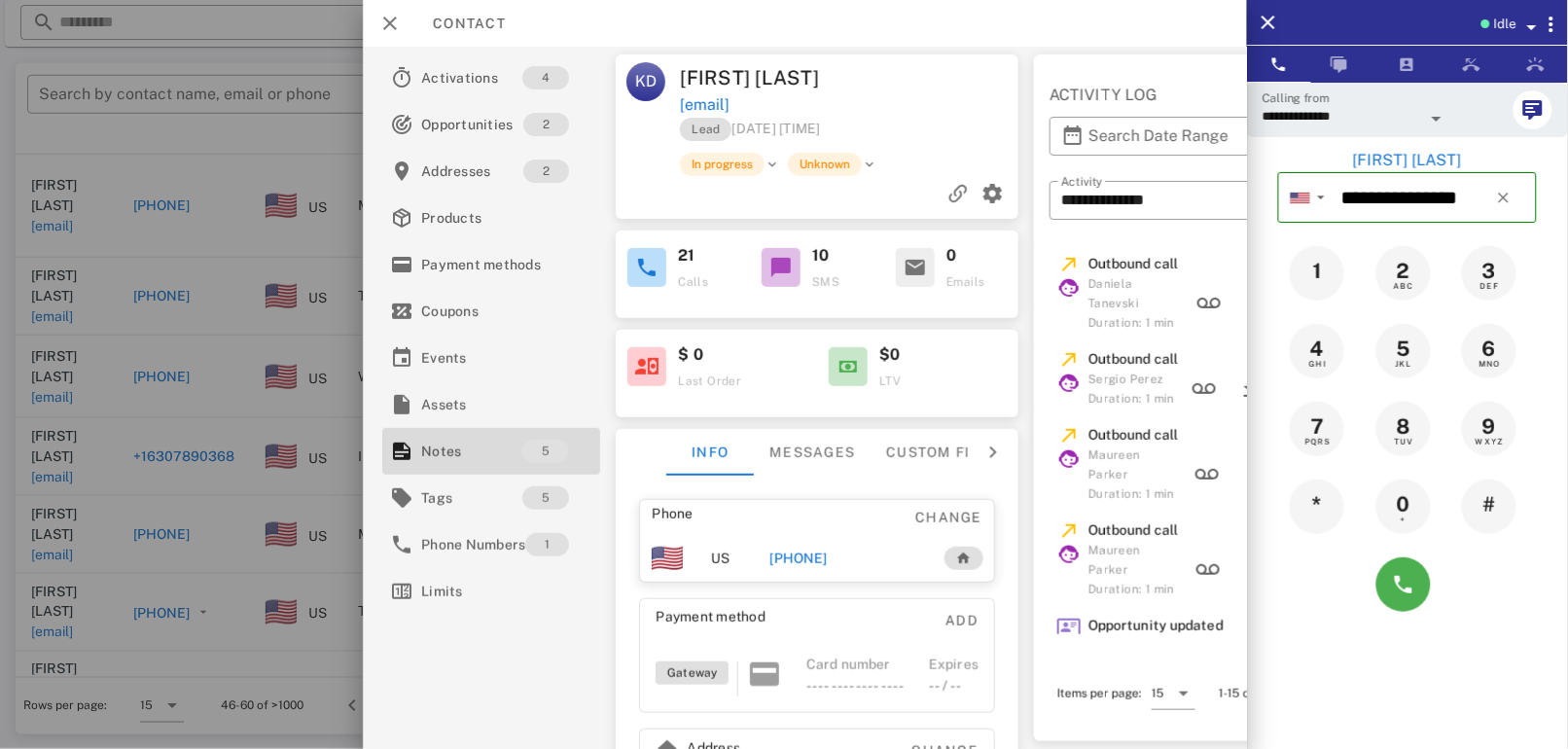 click at bounding box center [784, 374] 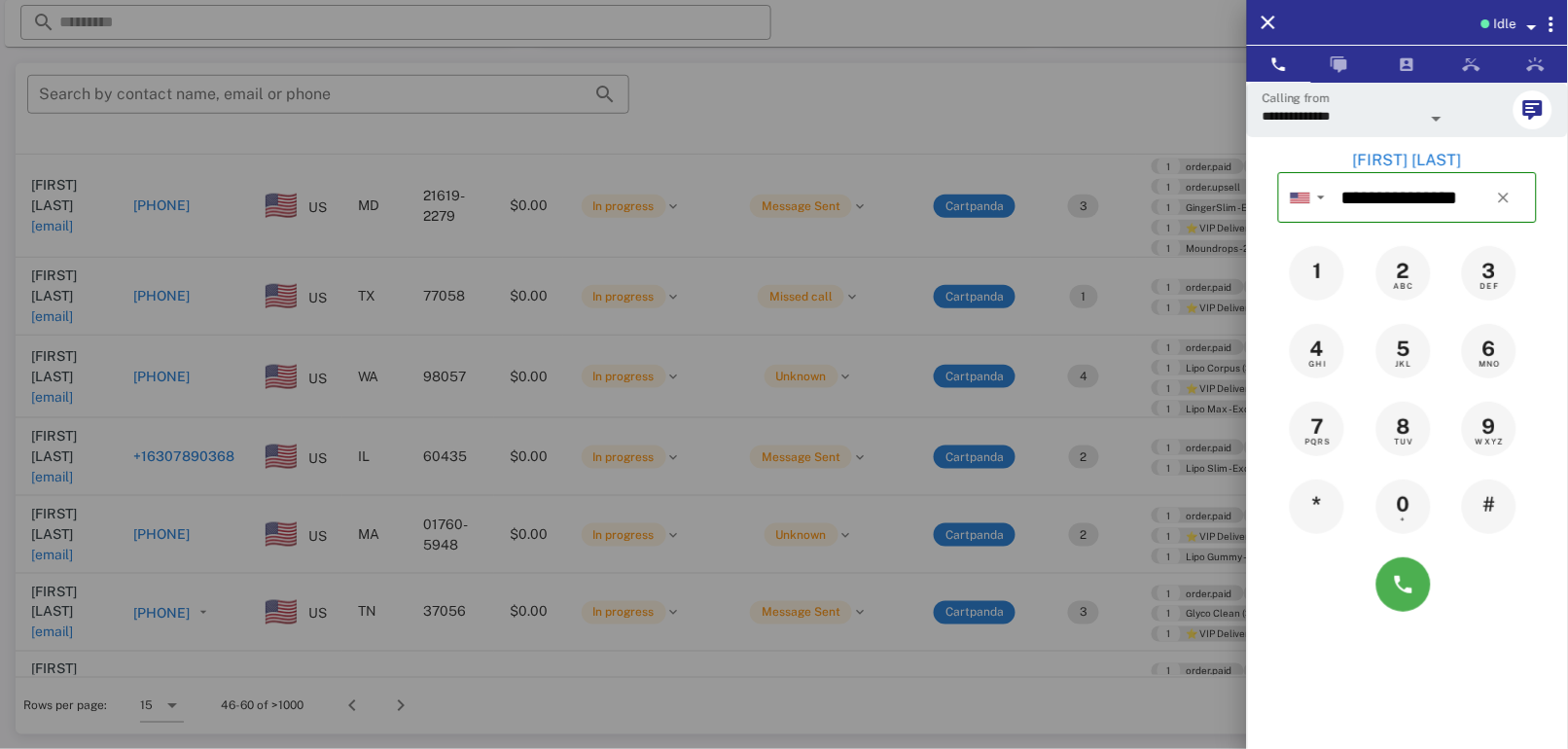 click at bounding box center [784, 374] 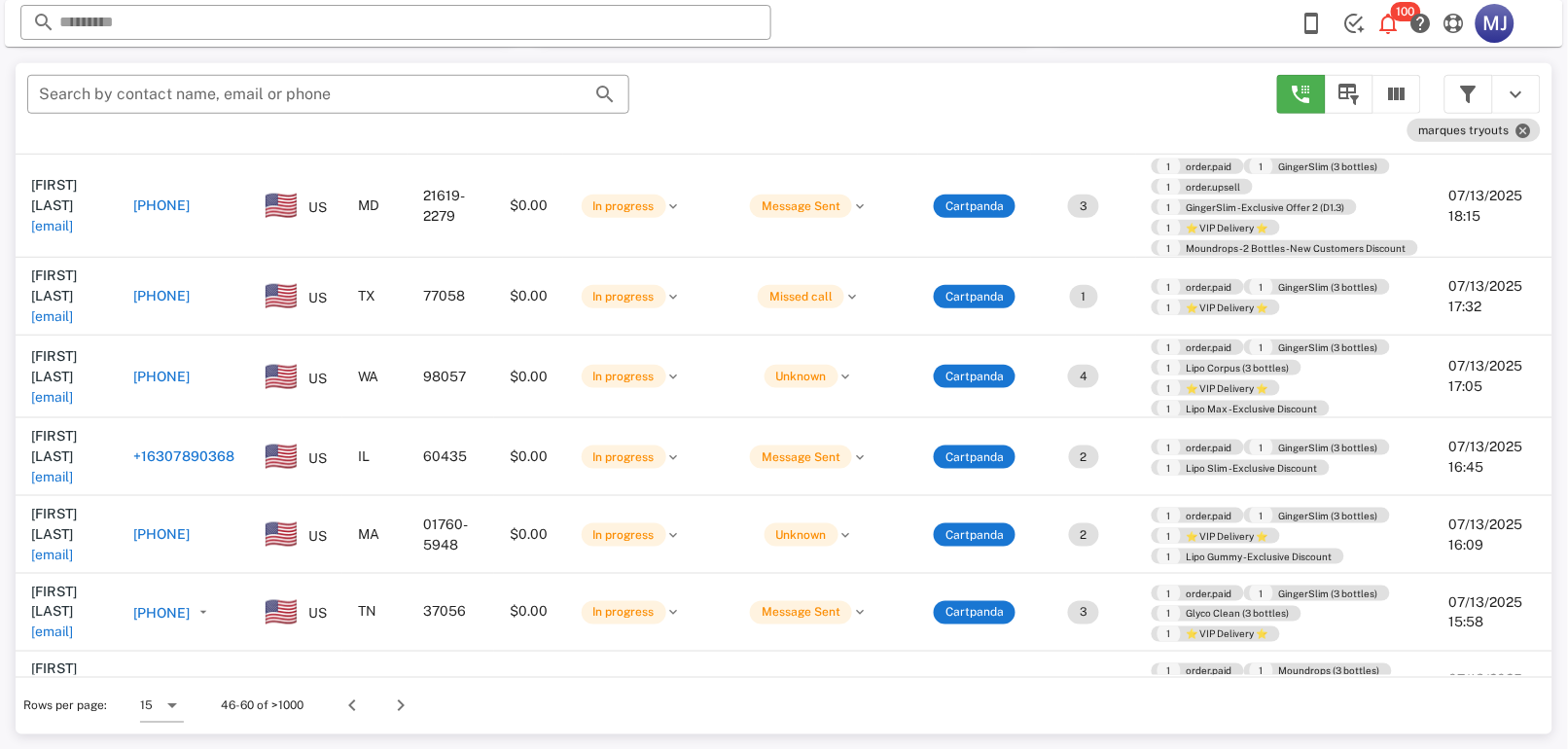 click on "[PHONE]" at bounding box center [161, 534] 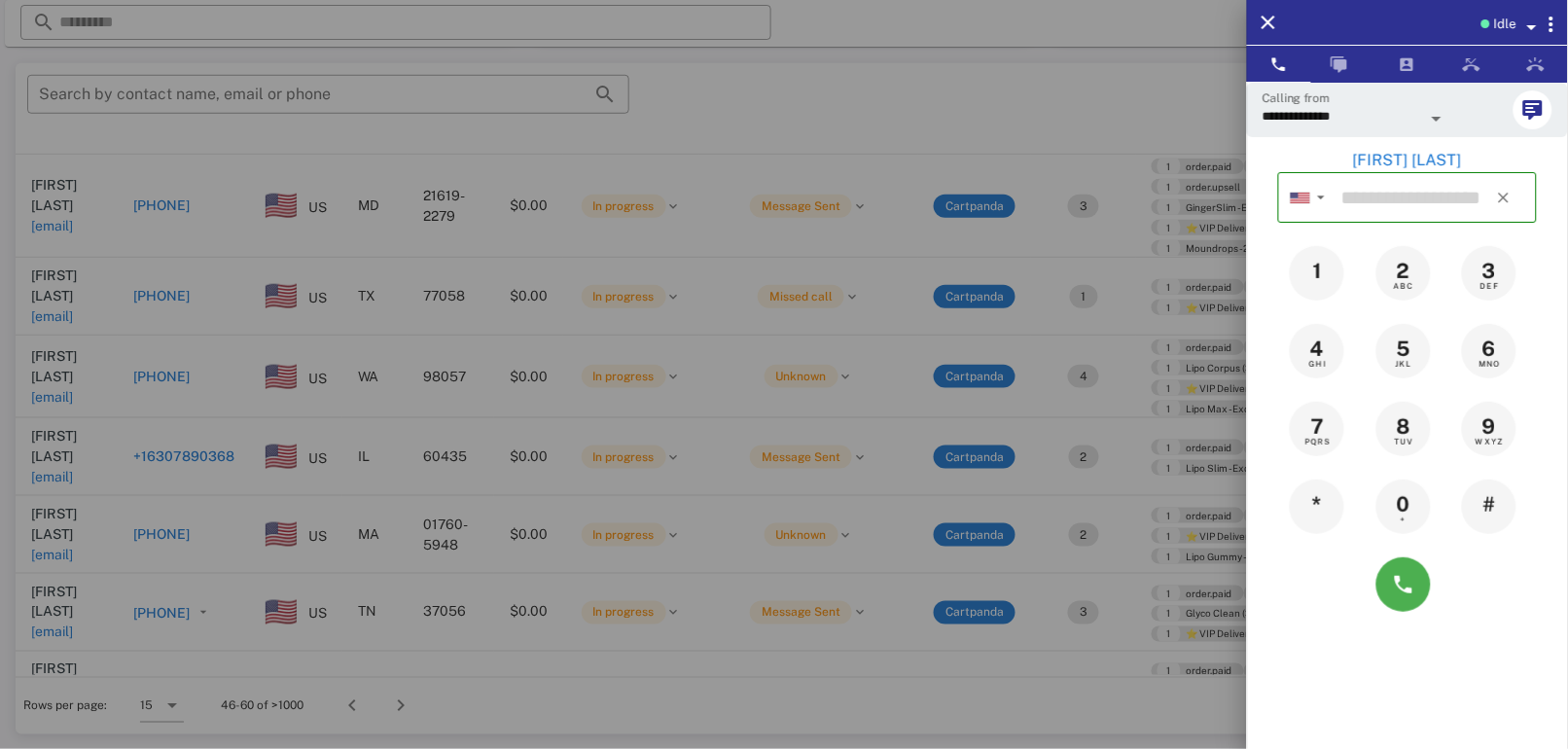 type on "**********" 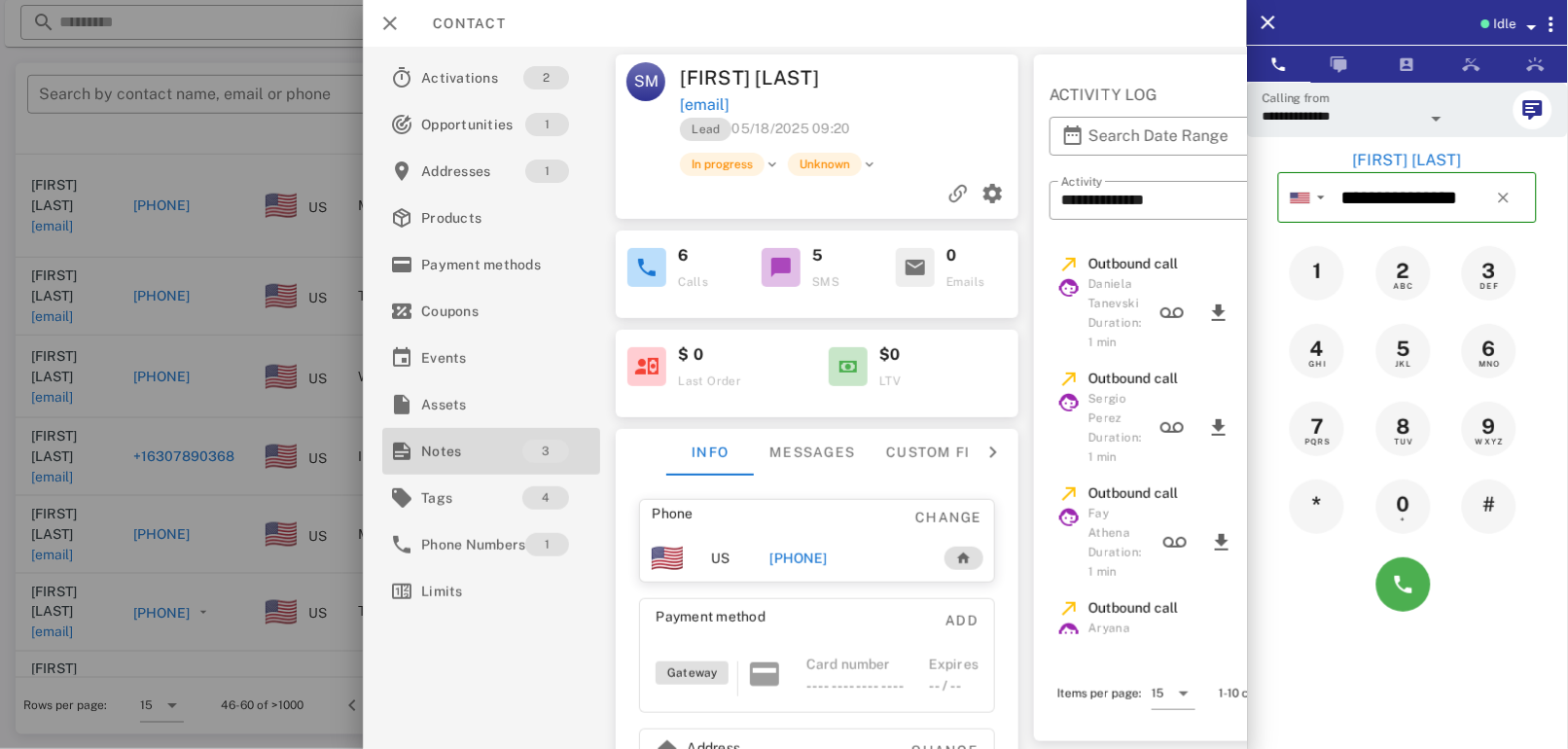 click on "Notes" at bounding box center (472, 451) 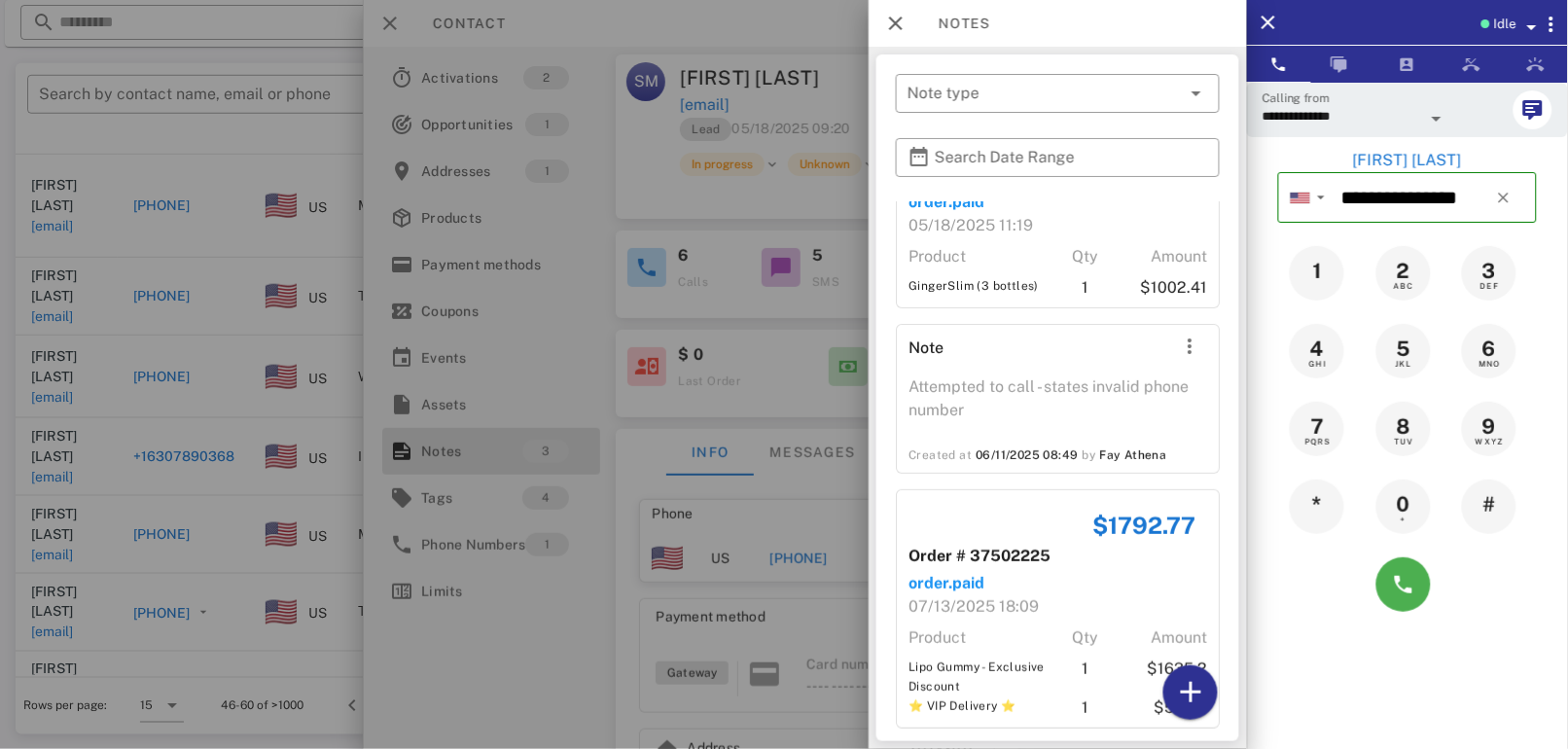 scroll, scrollTop: 118, scrollLeft: 0, axis: vertical 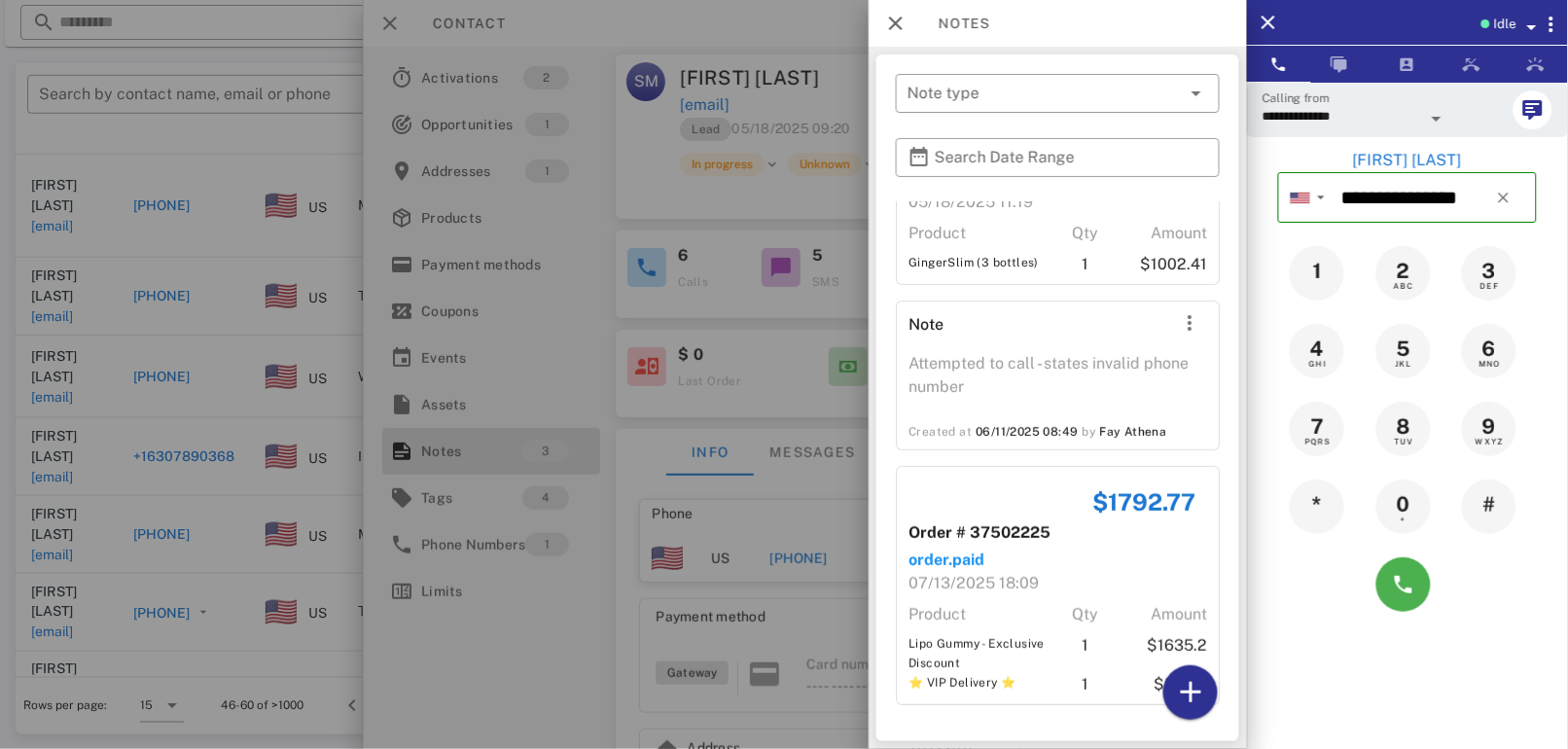 click at bounding box center (784, 374) 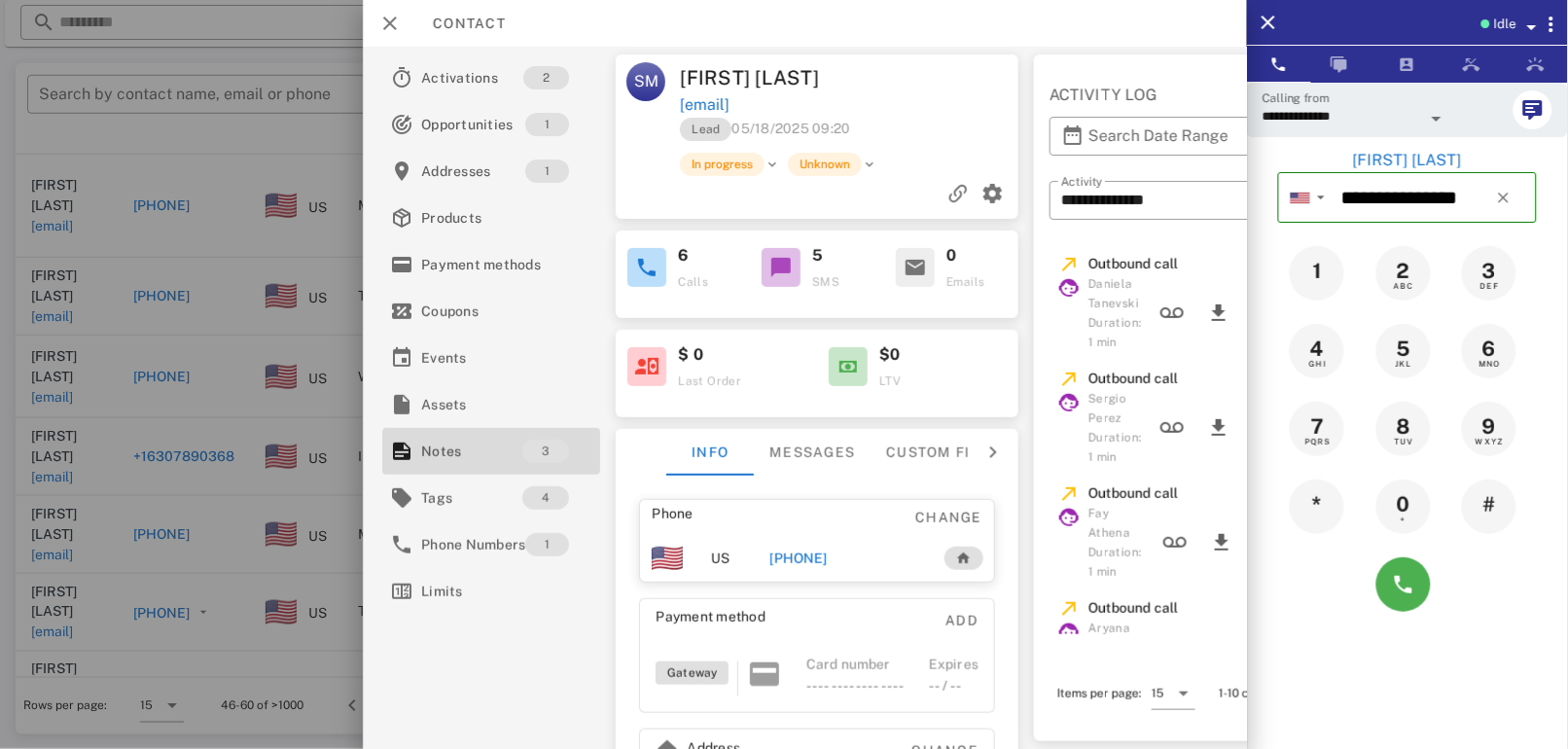 click at bounding box center (784, 374) 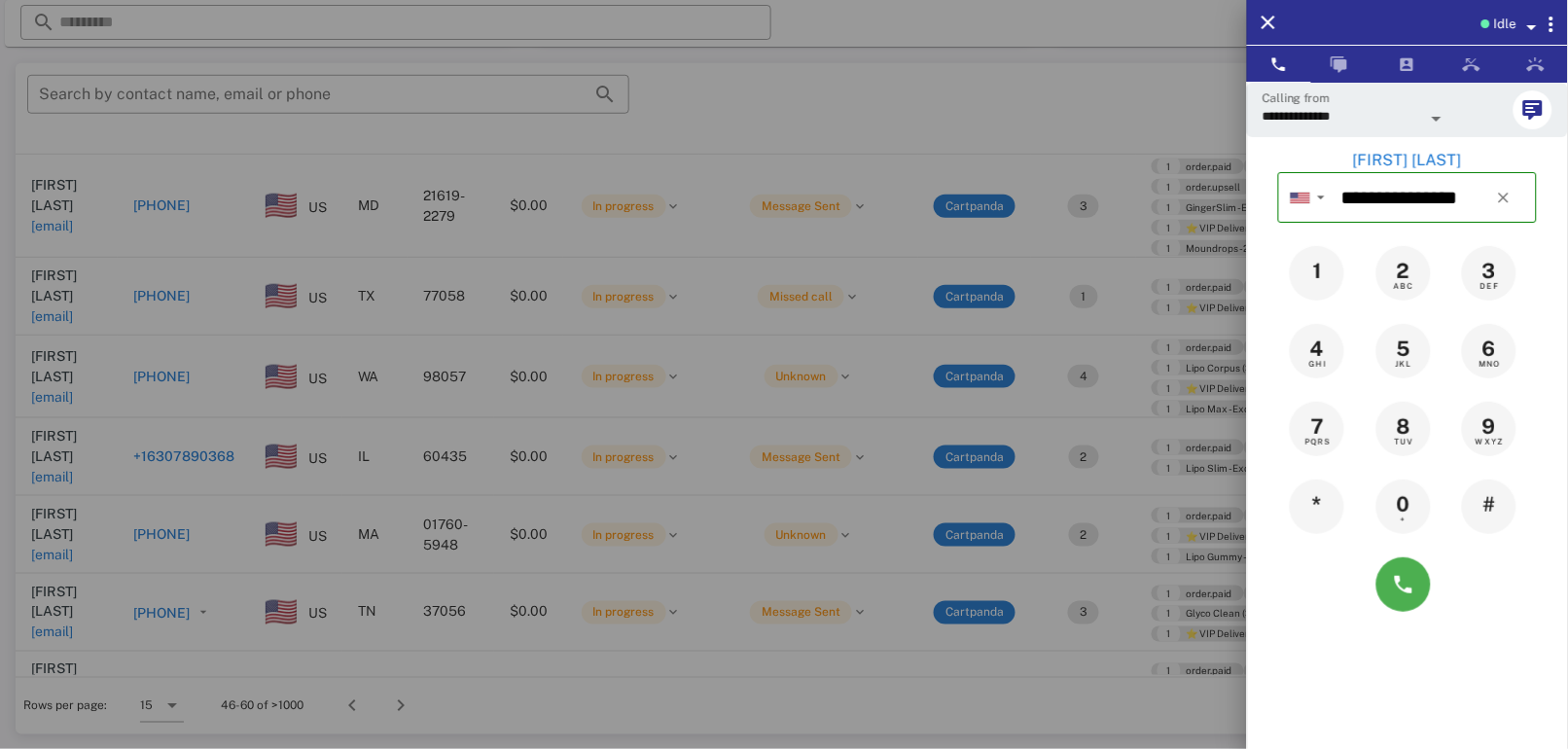 click at bounding box center (784, 374) 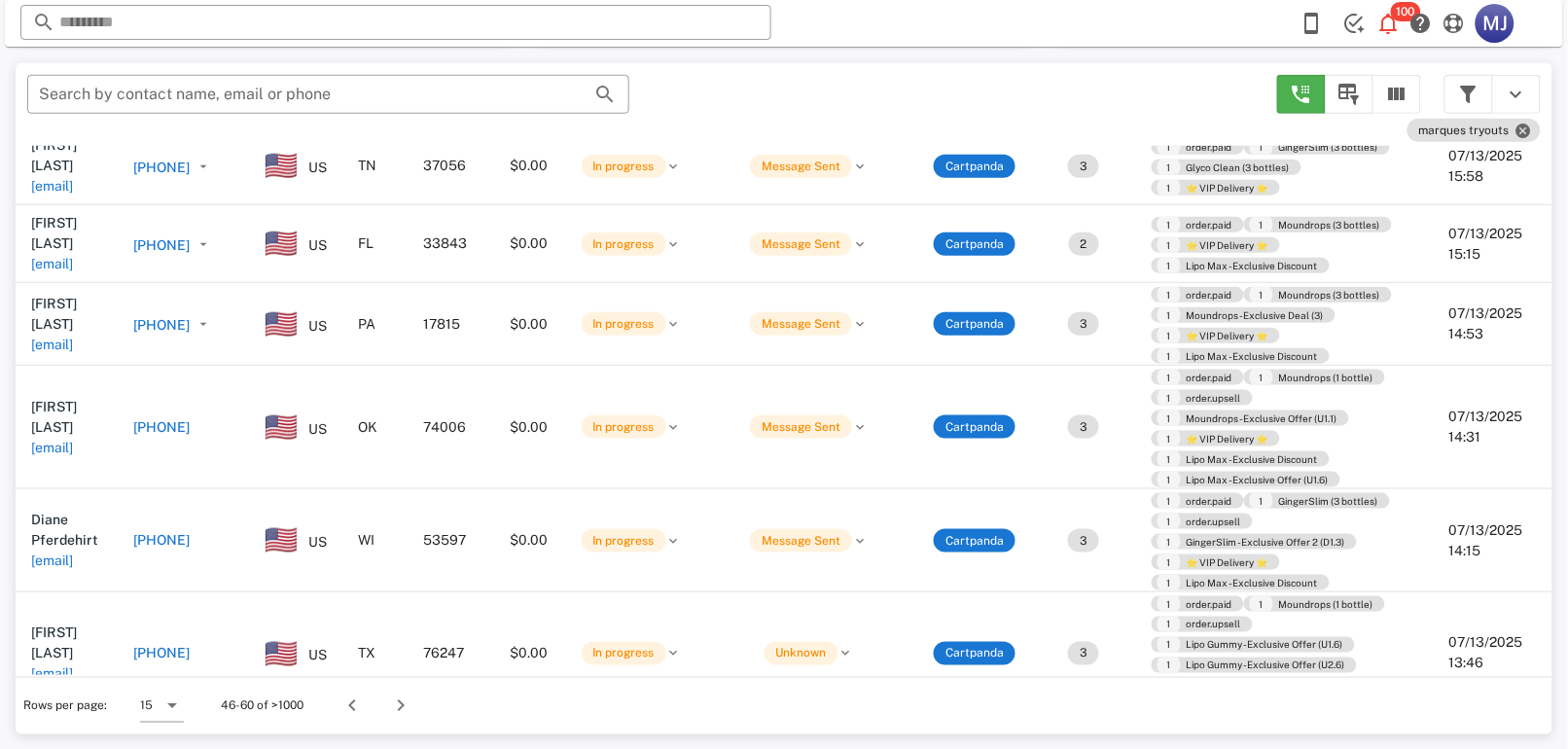 scroll, scrollTop: 566, scrollLeft: 0, axis: vertical 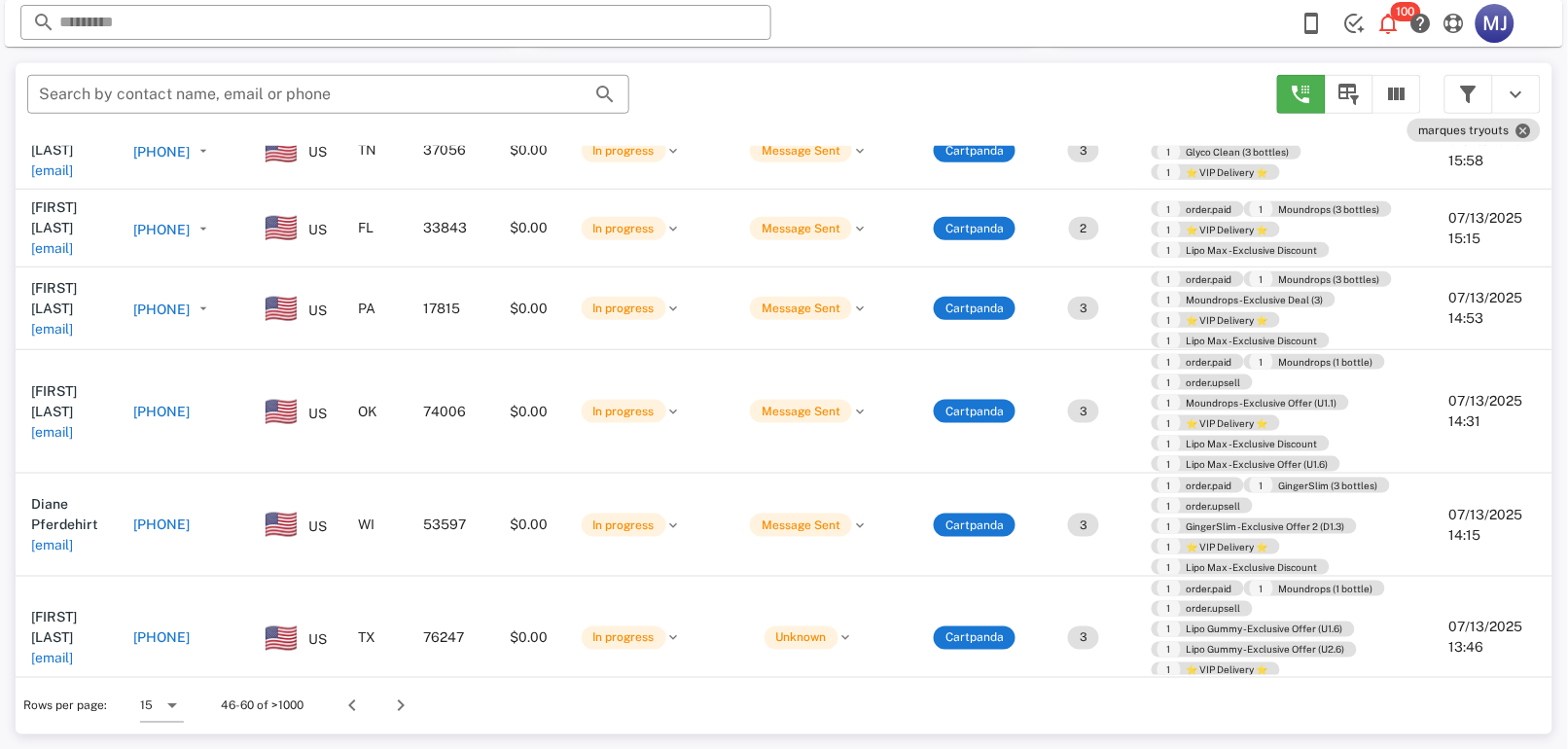click on "[PHONE]" at bounding box center [161, 524] 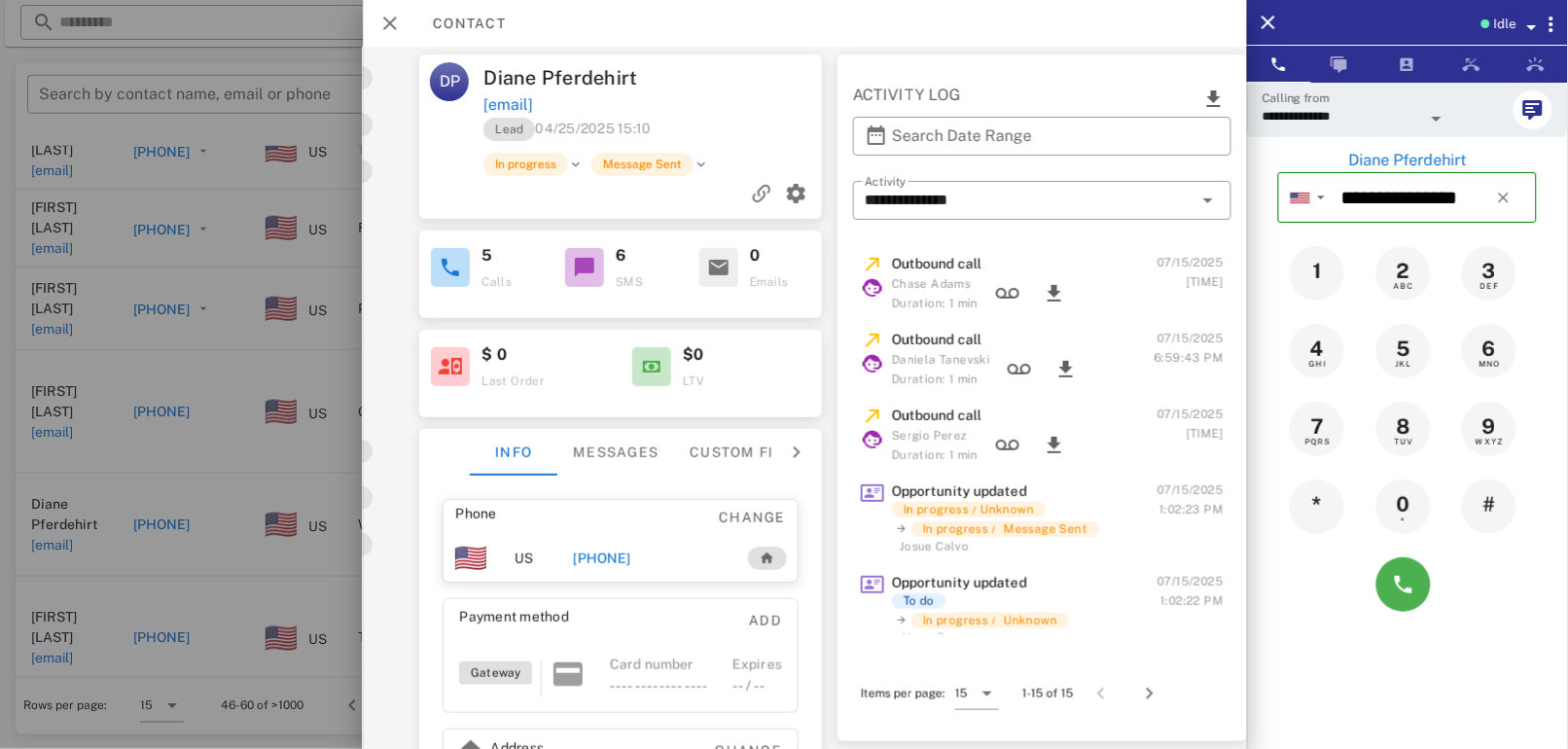 scroll, scrollTop: 0, scrollLeft: 0, axis: both 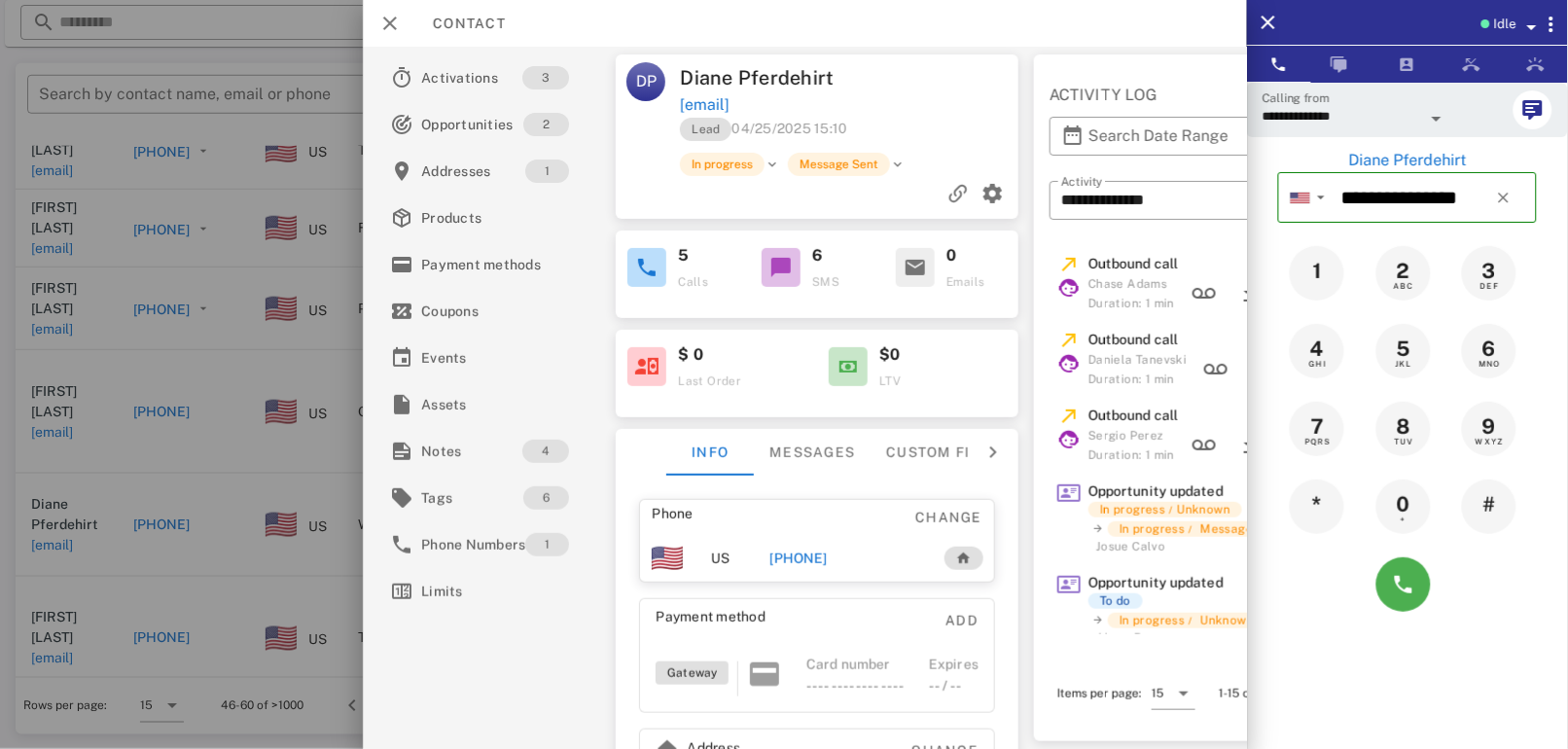 click at bounding box center [784, 374] 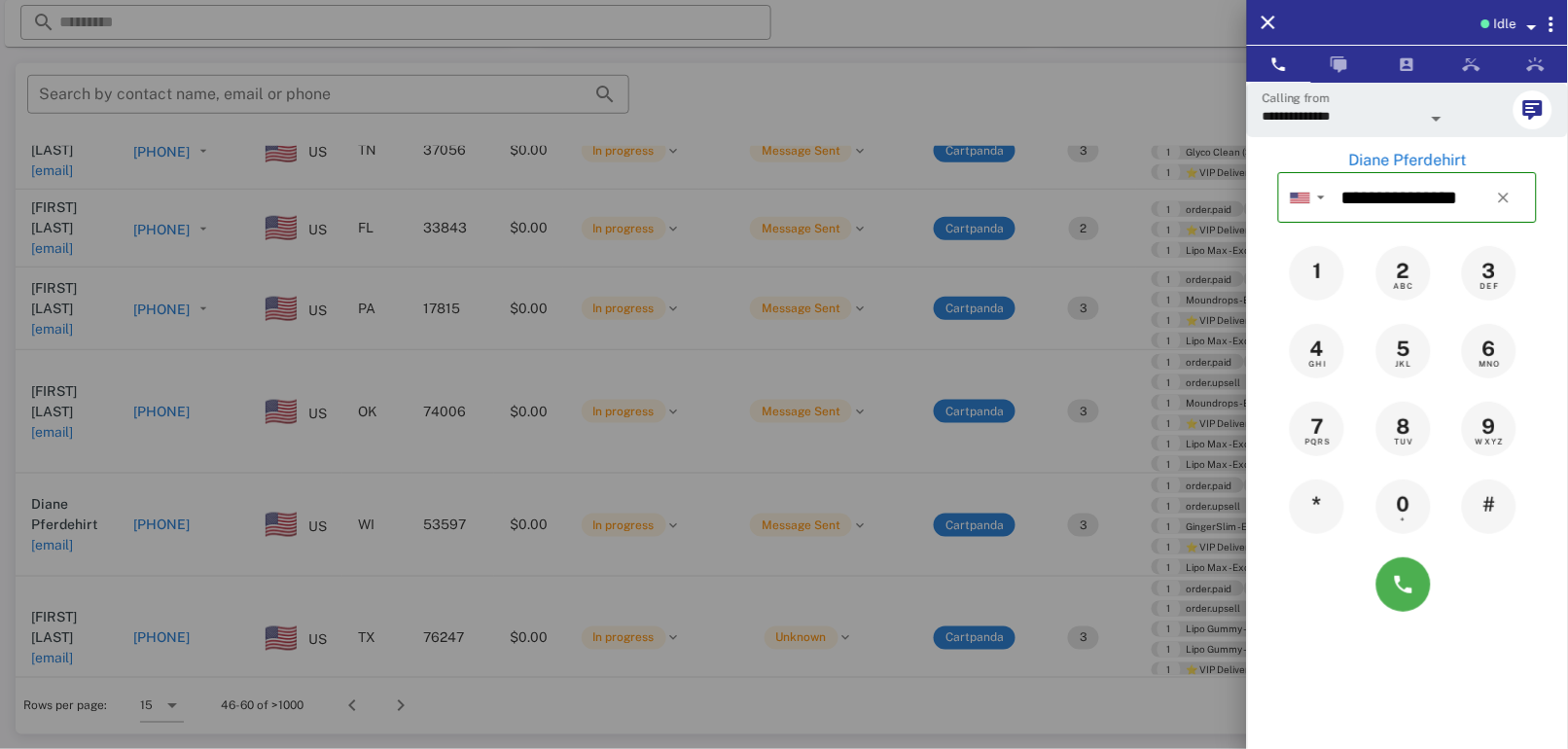 click at bounding box center (784, 374) 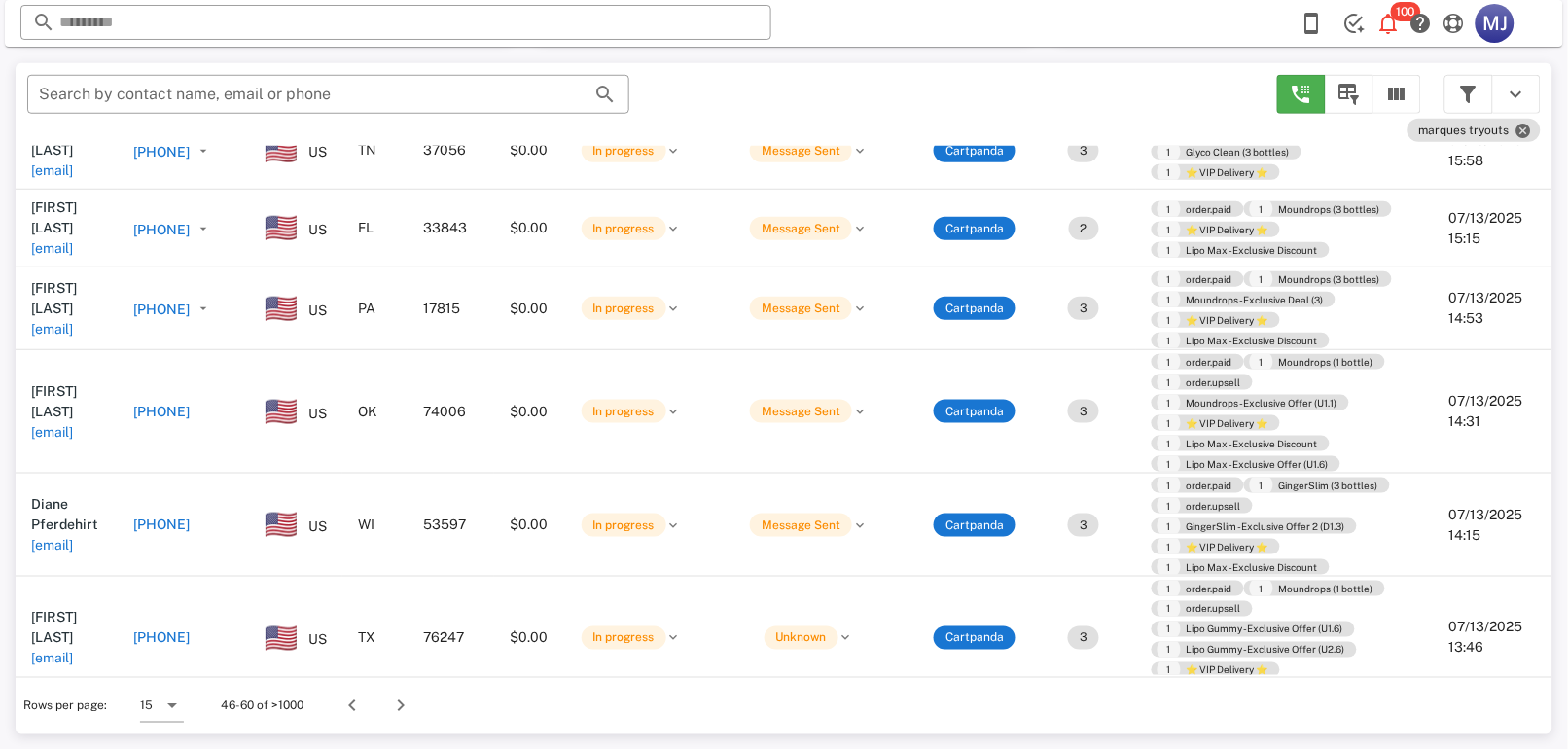 click on "[PHONE]" at bounding box center [161, 638] 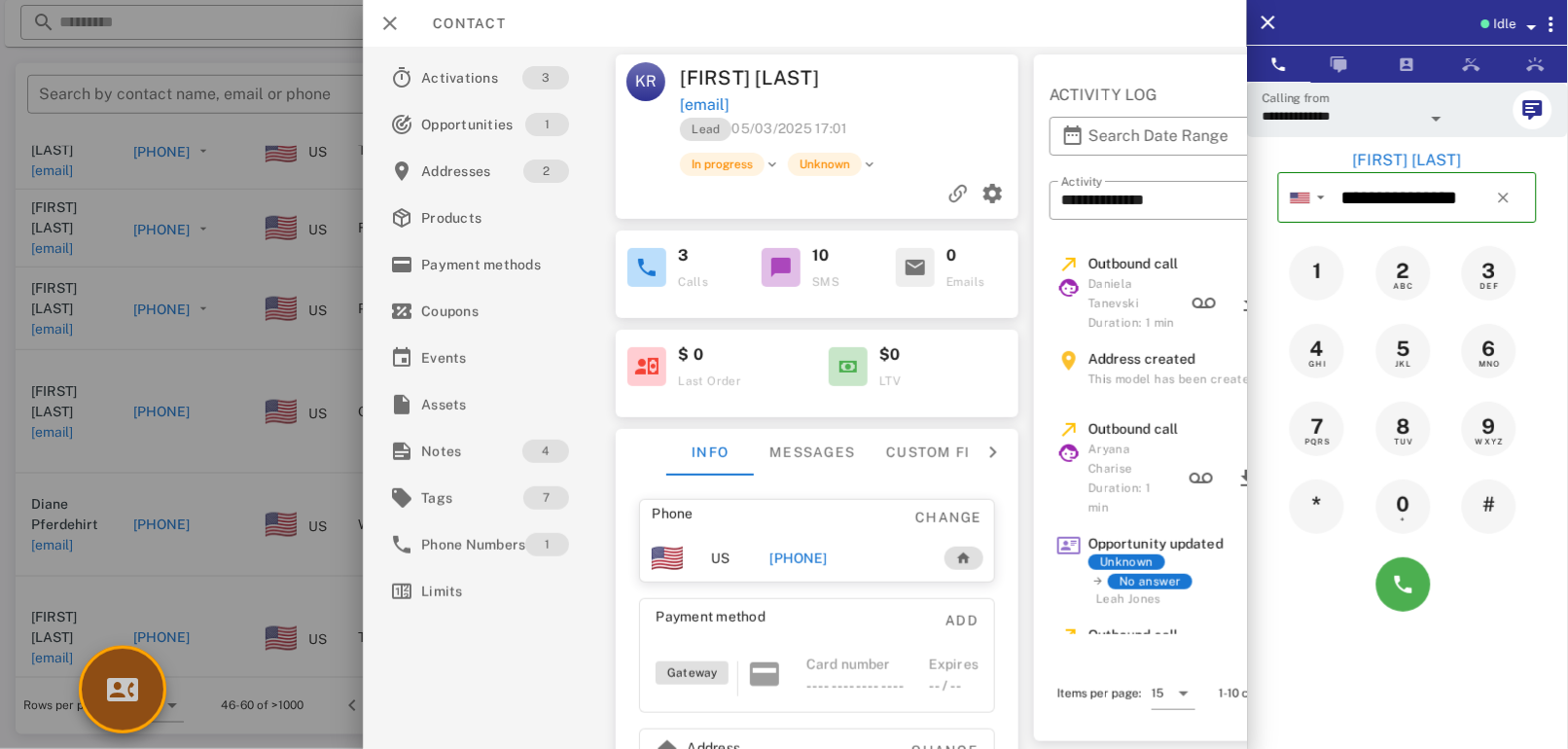 click at bounding box center (123, 690) 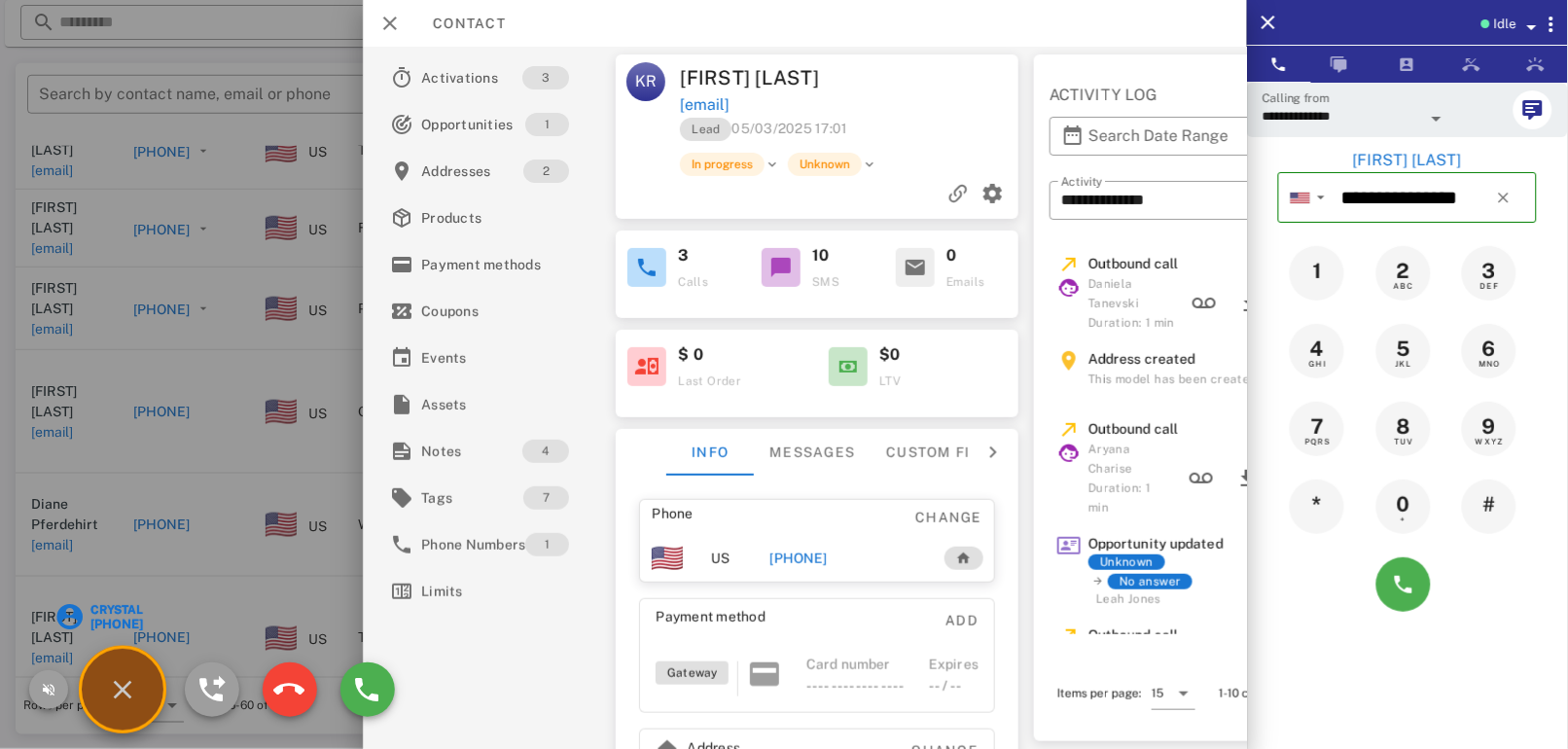 click on "Crystal +13474247114" at bounding box center [123, 690] 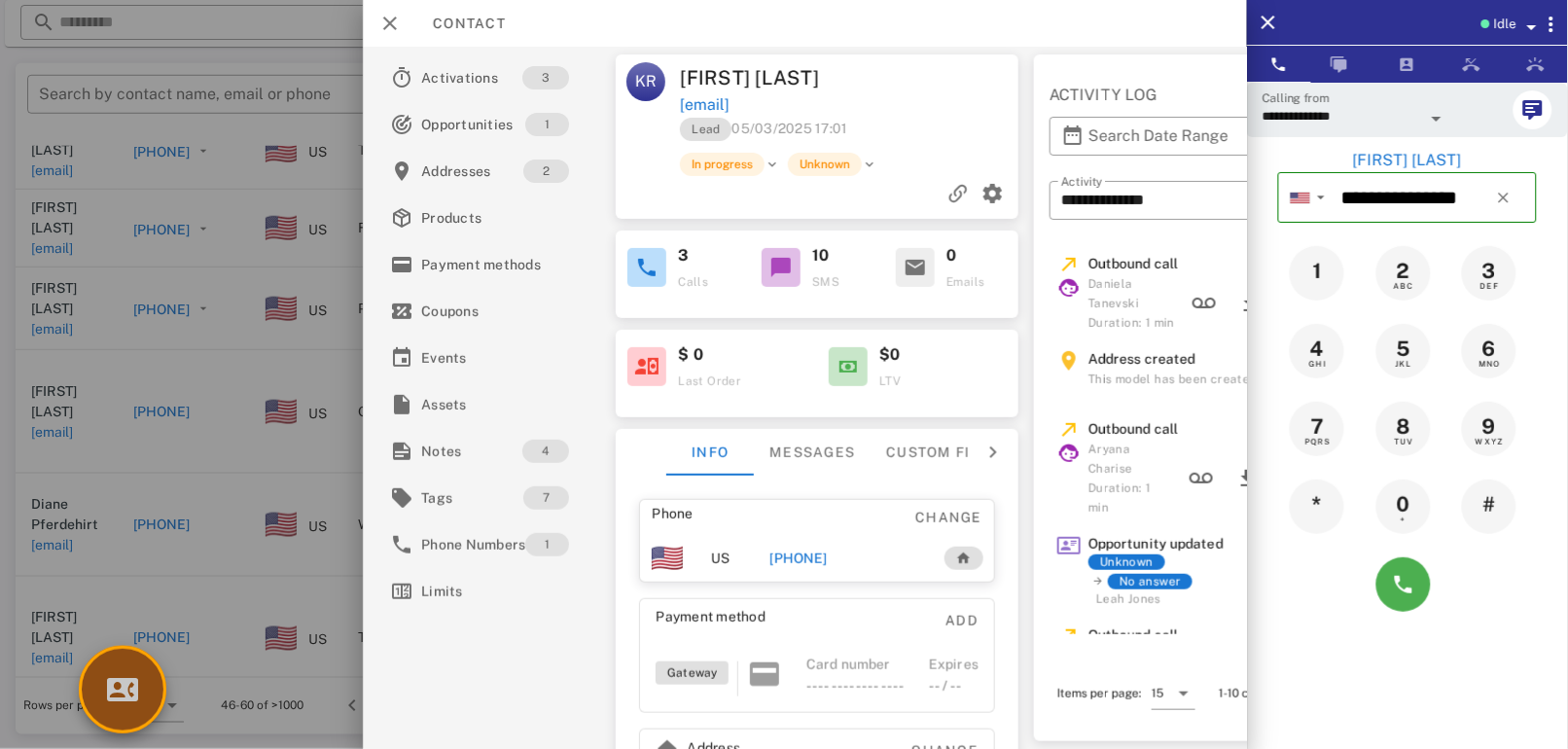click at bounding box center (123, 690) 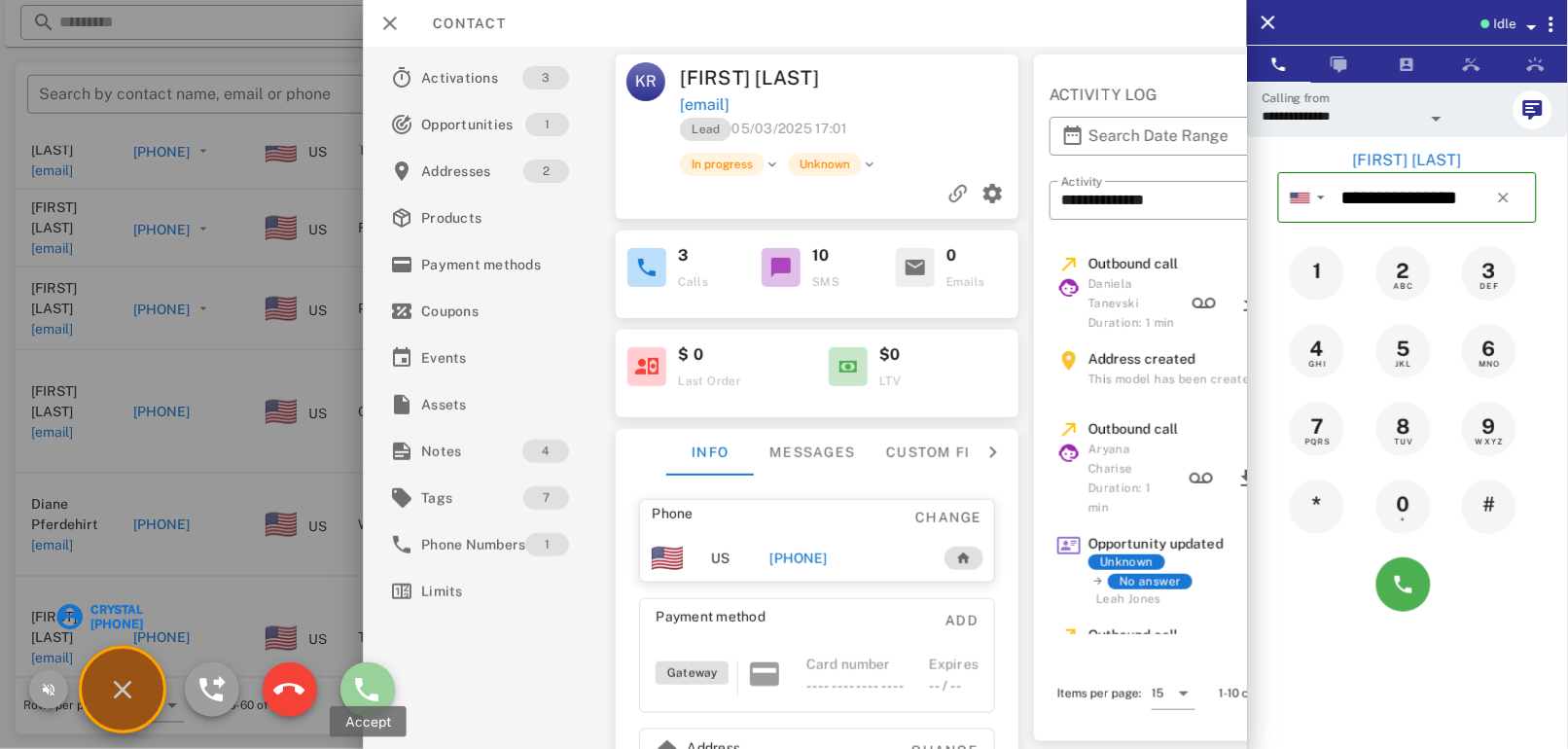 click at bounding box center [368, 690] 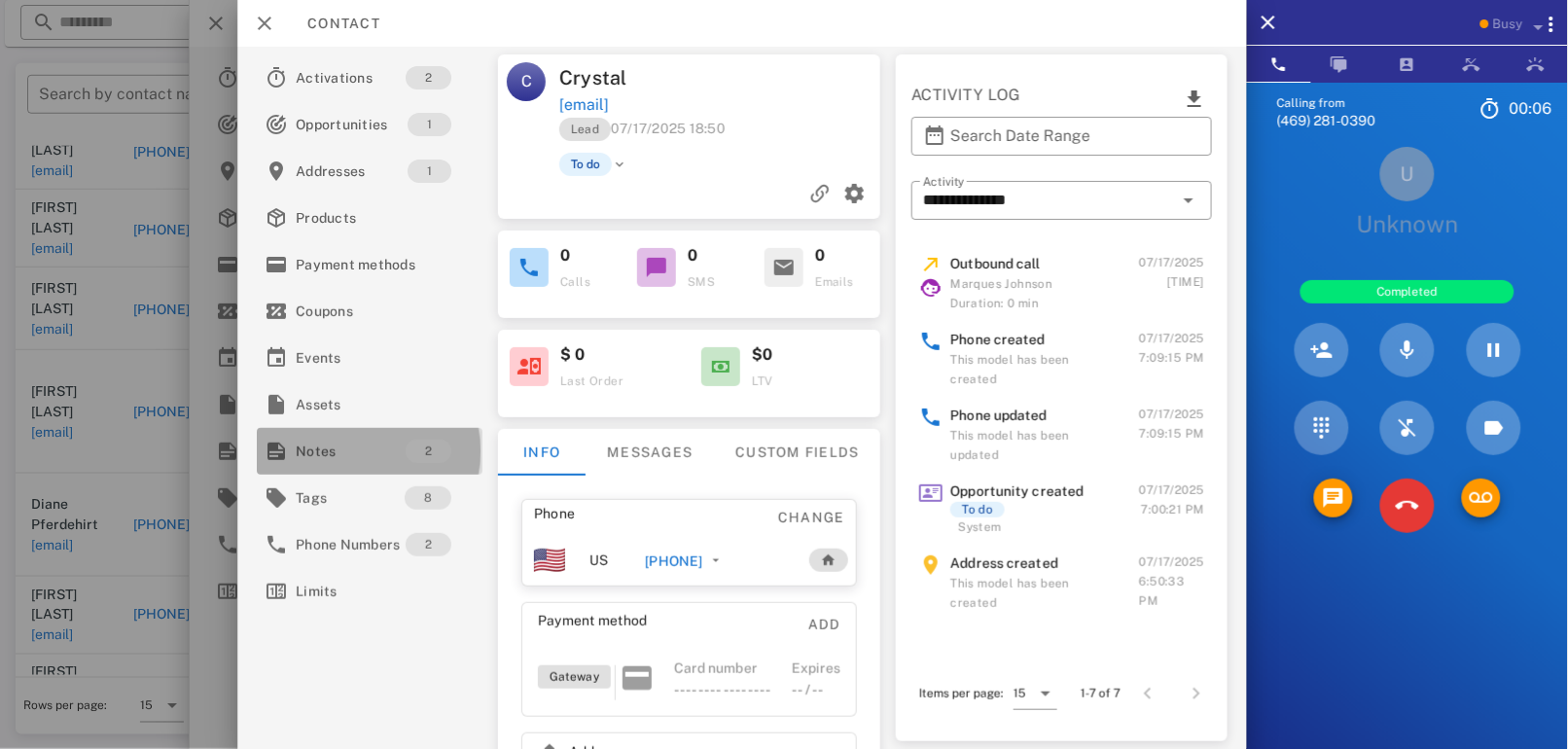 click on "2" at bounding box center [428, 451] 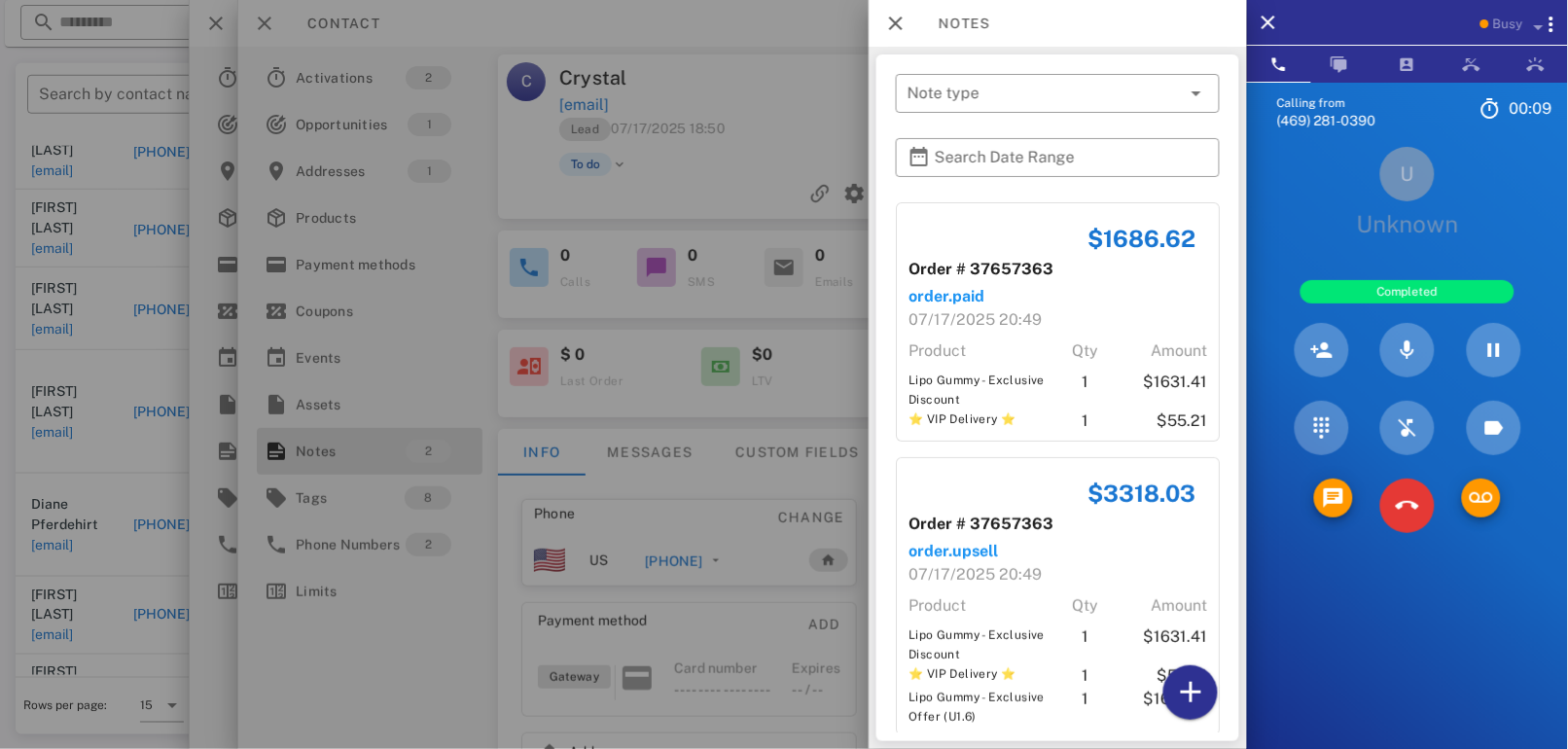 scroll, scrollTop: 28, scrollLeft: 0, axis: vertical 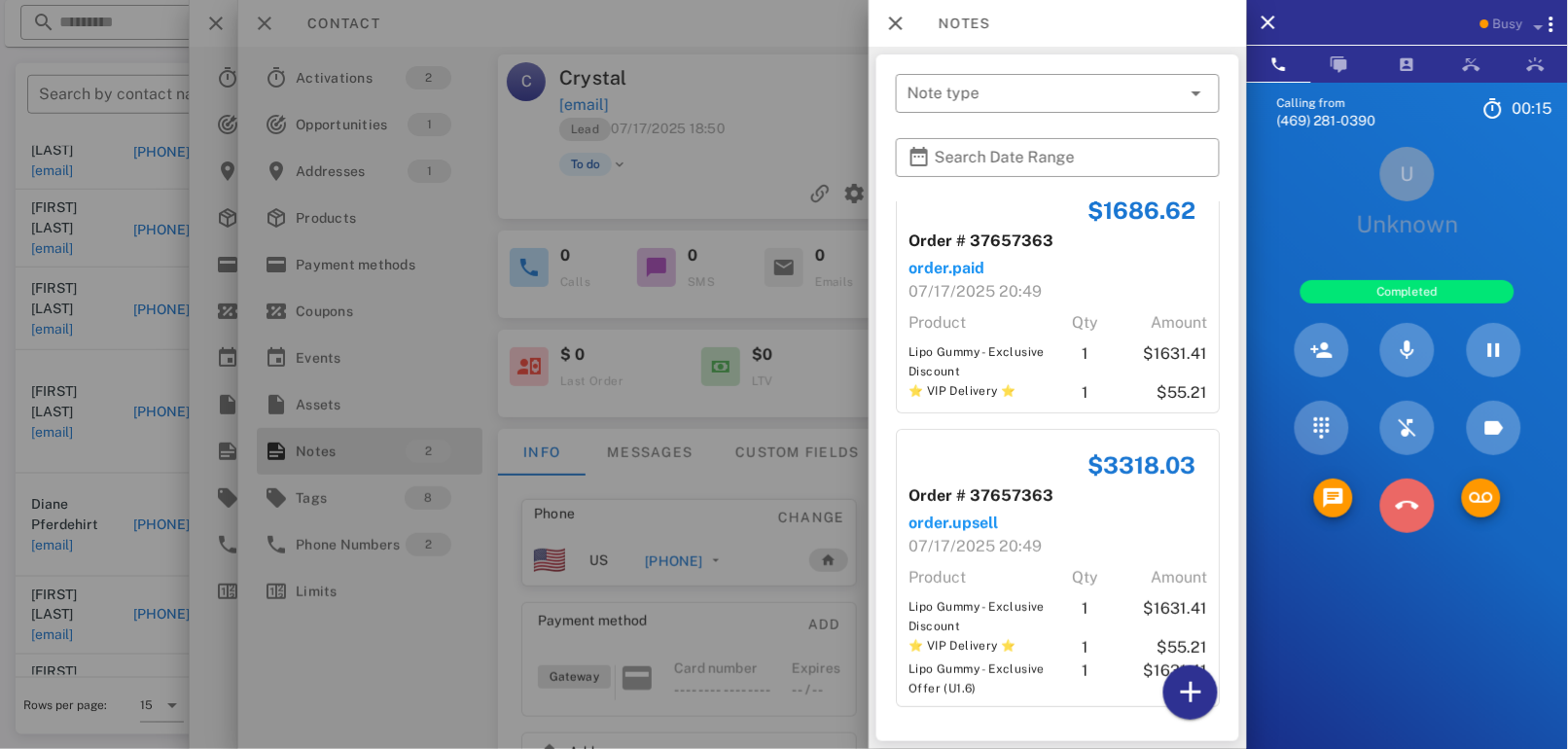 click at bounding box center (1408, 506) 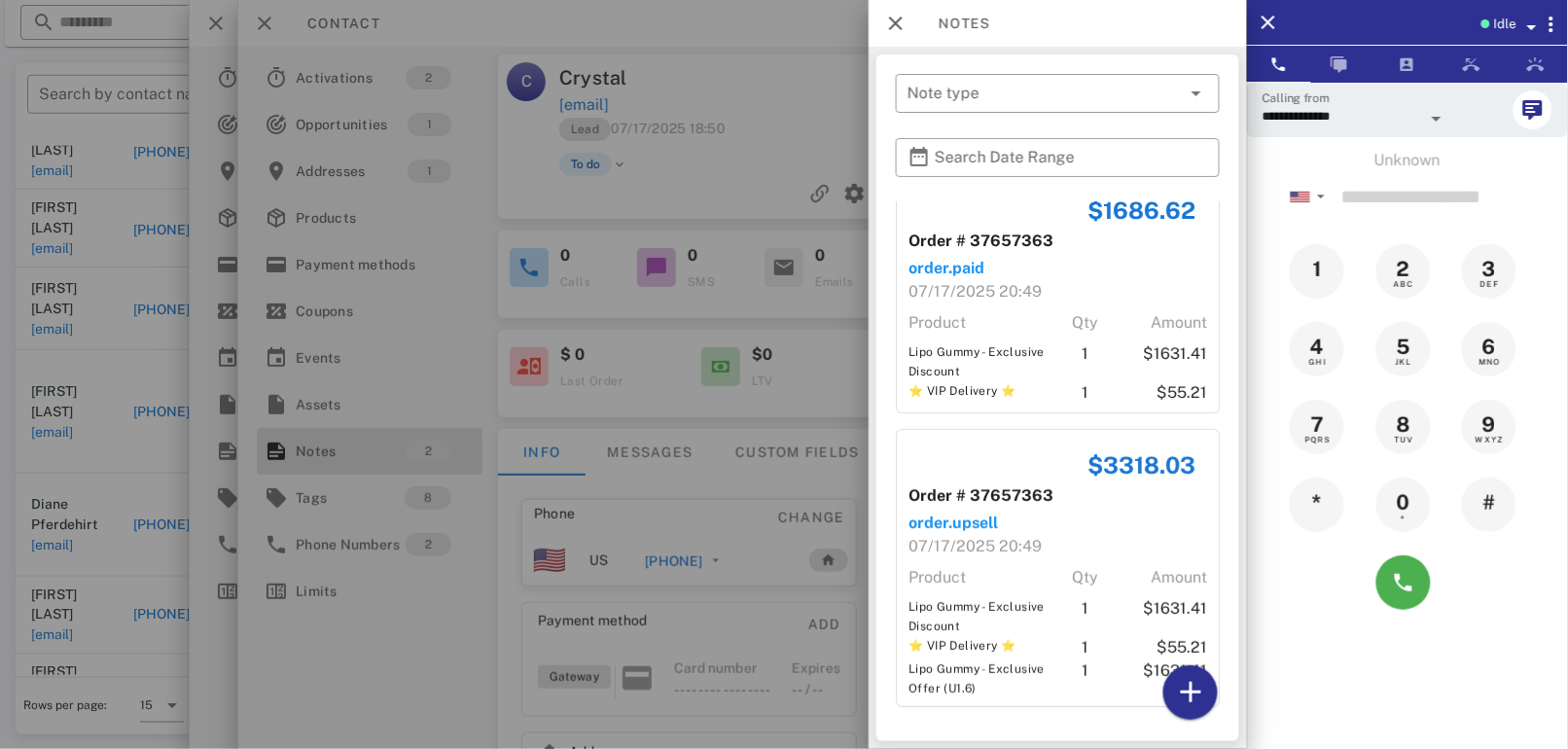 click at bounding box center [784, 374] 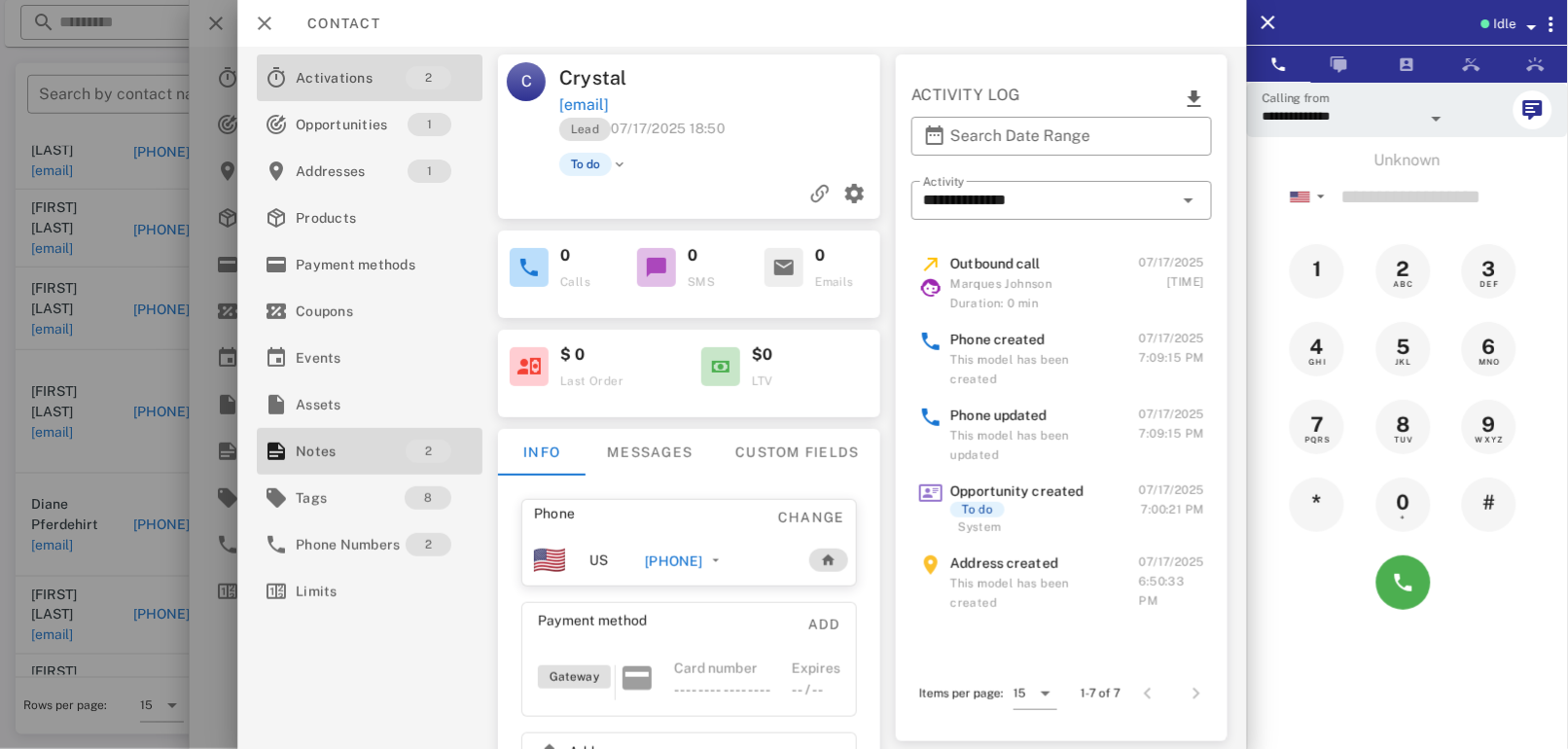 click at bounding box center [276, 78] 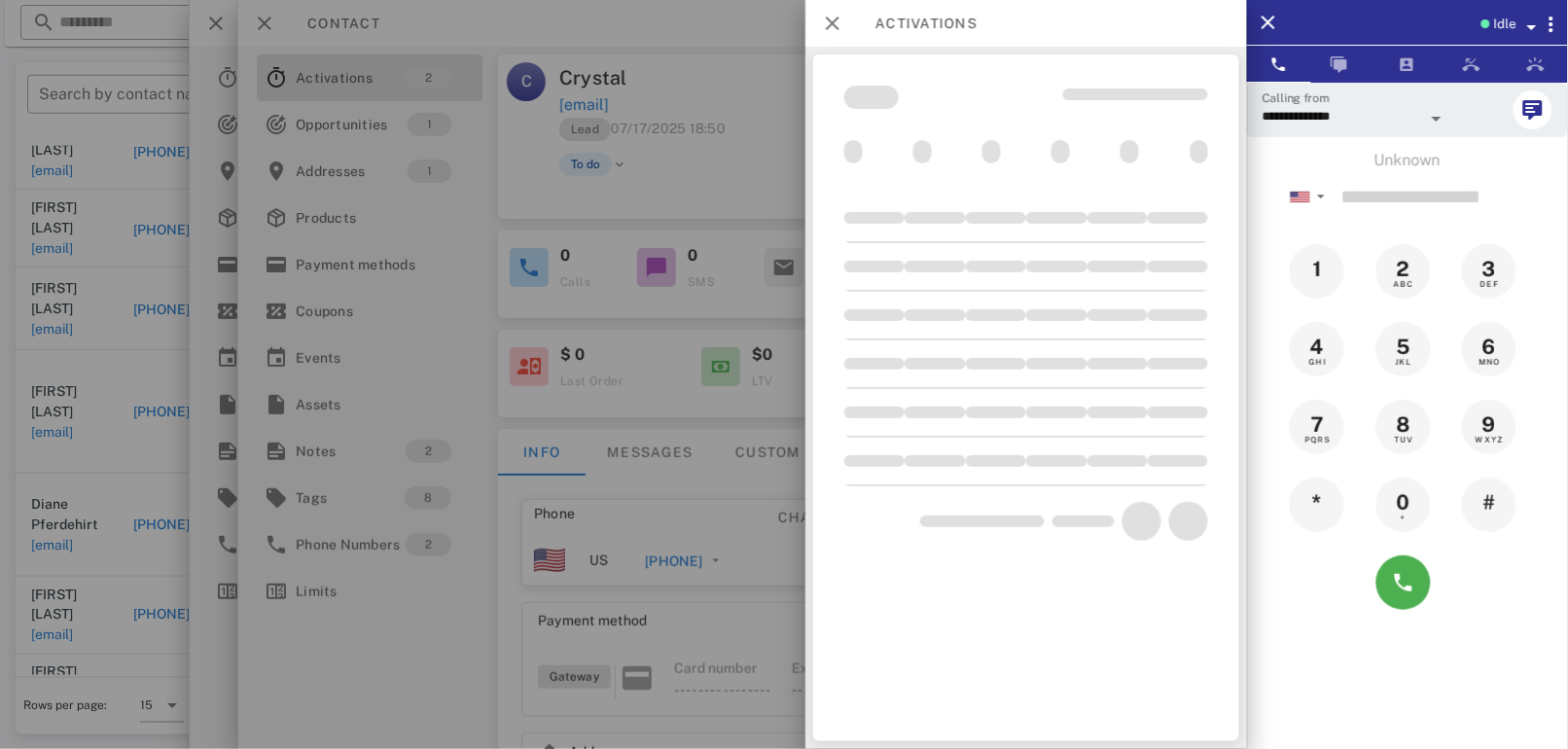 click at bounding box center (784, 374) 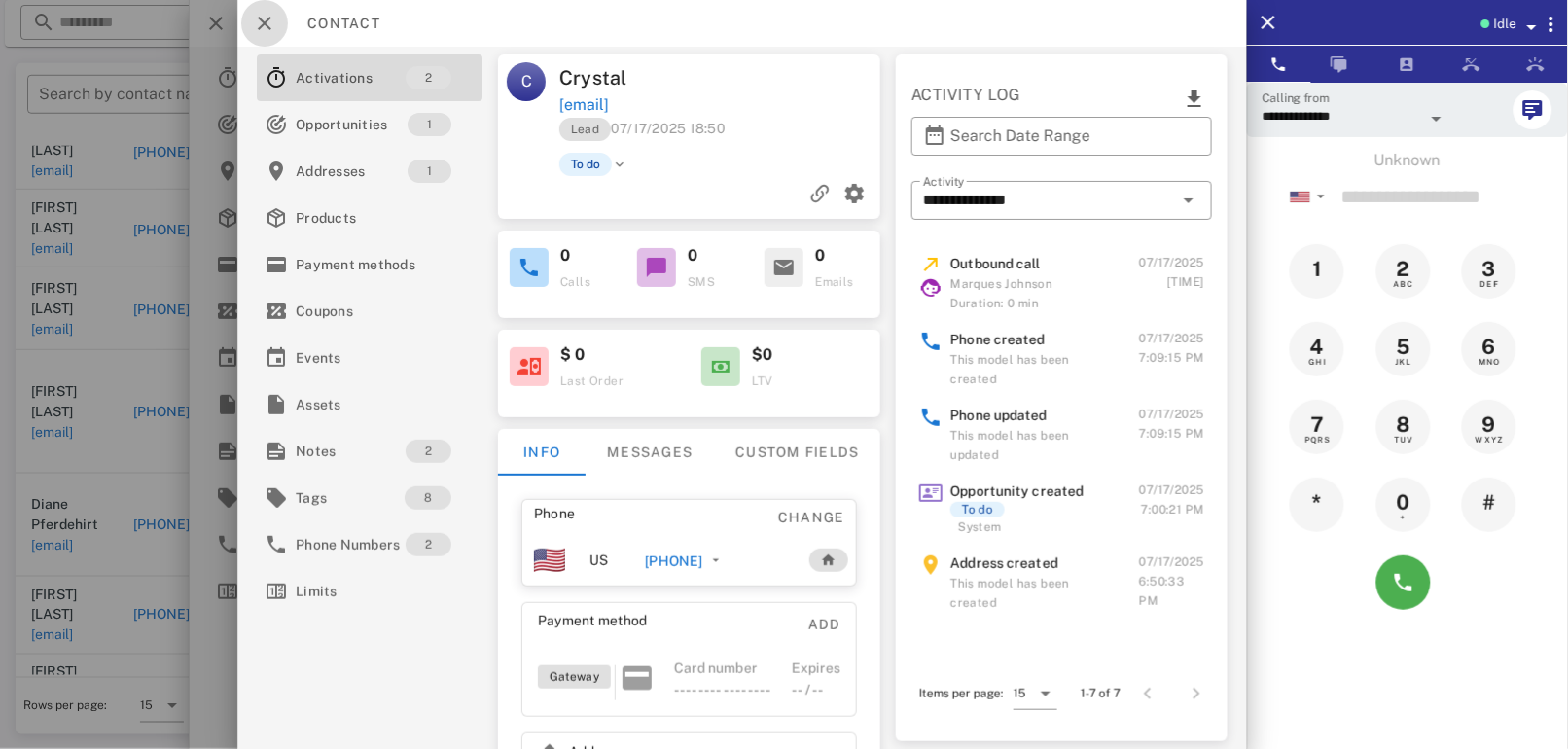 click at bounding box center [265, 23] 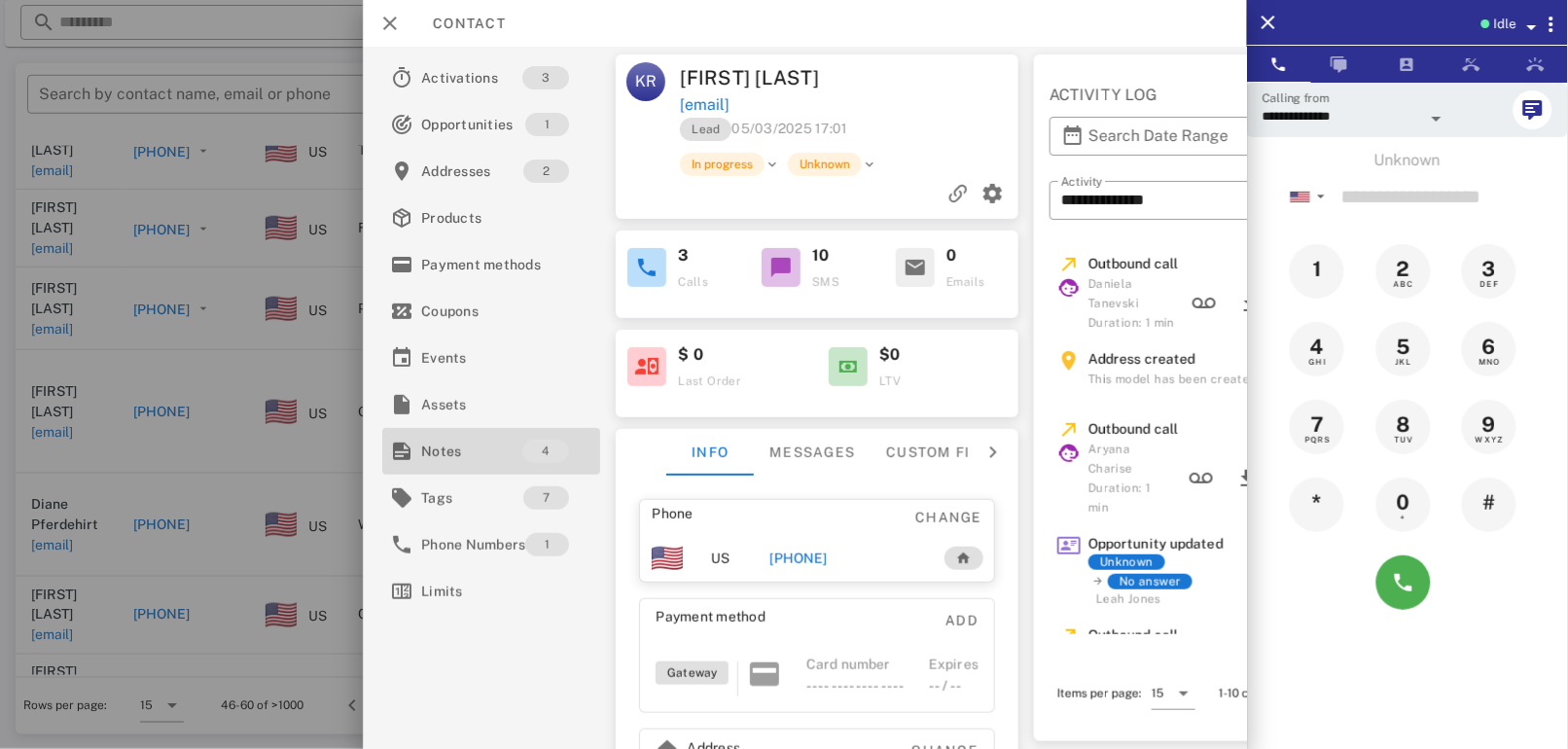 click on "Notes" at bounding box center (472, 451) 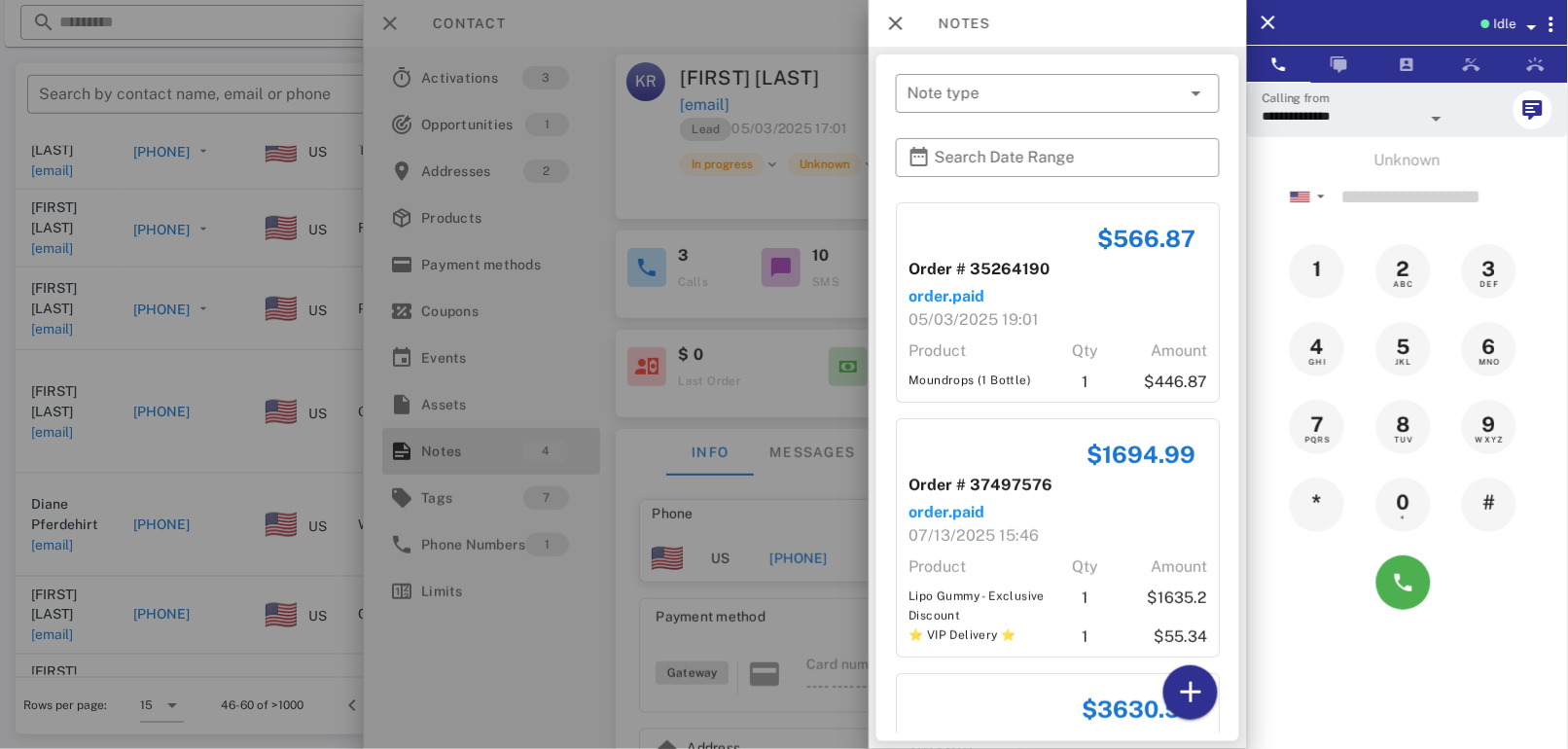 click at bounding box center (784, 374) 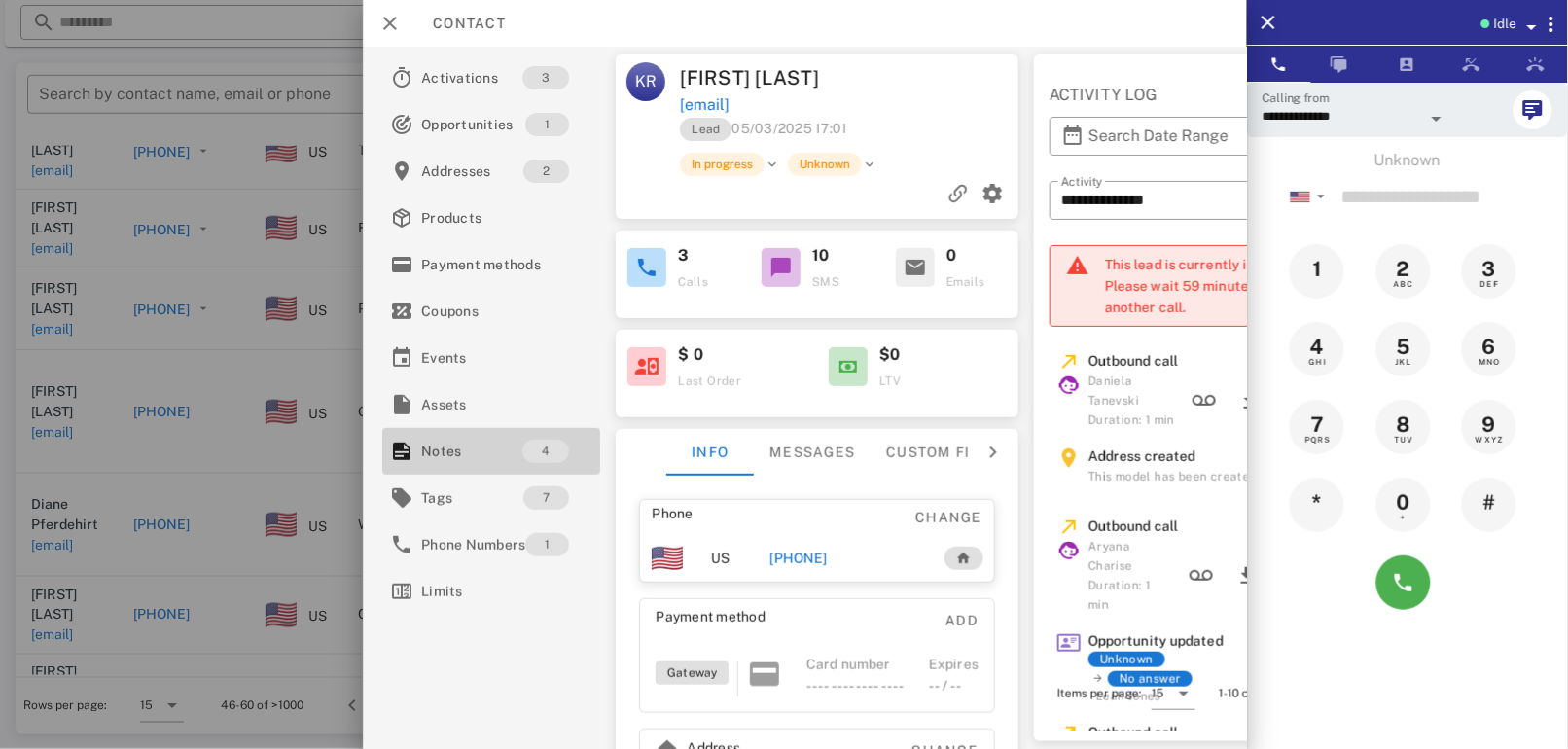 click on "4" at bounding box center (558, 451) 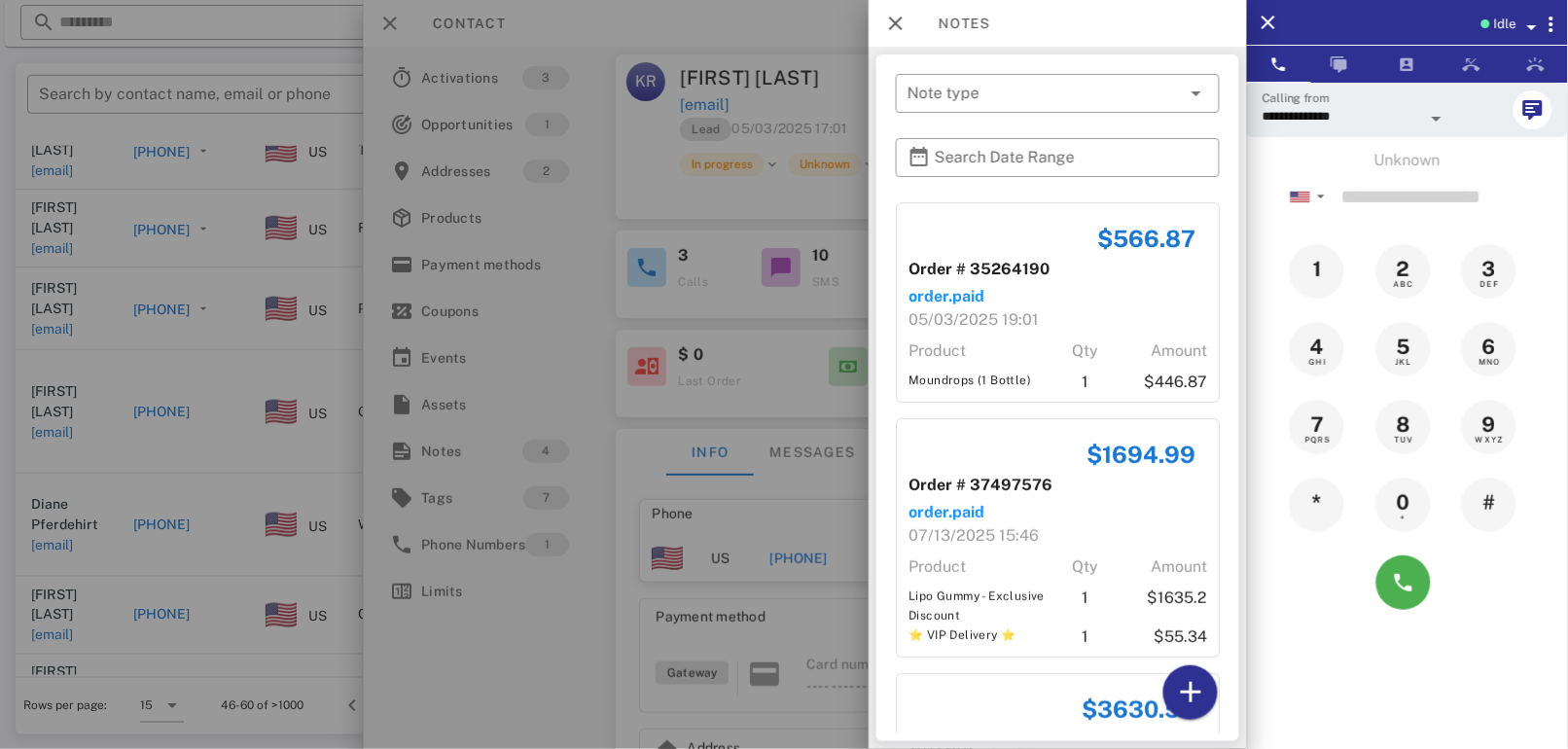click on "$566.87   Order # 35264190   order.paid   05/03/2025 19:01   Product Qty Amount  Moundrops (1 Bottle)  1 $446.87  $1694.99   Order # 37497576   order.paid   07/13/2025 15:46   Product Qty Amount  Lipo Gummy - Exclusive Discount  1 $1635.2  ⭐ VIP Delivery ⭐  1 $55.34  $3630.53   Order # 37497576   order.upsell   07/13/2025 15:46   Product Qty Amount  Lipo Gummy - Exclusive Discount  1 $1635.2  ⭐ VIP Delivery ⭐  1 $55.34  Lipo Gummy - Exclusive Offer (U1.6)  1 $1935.54  $4737.35   Order # 37497576   order.upsell   07/13/2025 15:46   Product Qty Amount  Lipo Gummy - Exclusive Discount  1 $1635.2  ⭐ VIP Delivery ⭐  1 $55.34  Lipo Gummy - Exclusive Offer (U1.6)  1 $1935.54  Lipo Gummy - Exclusive Offer (U2.6)  1 $1106.82" at bounding box center (1057, 467) 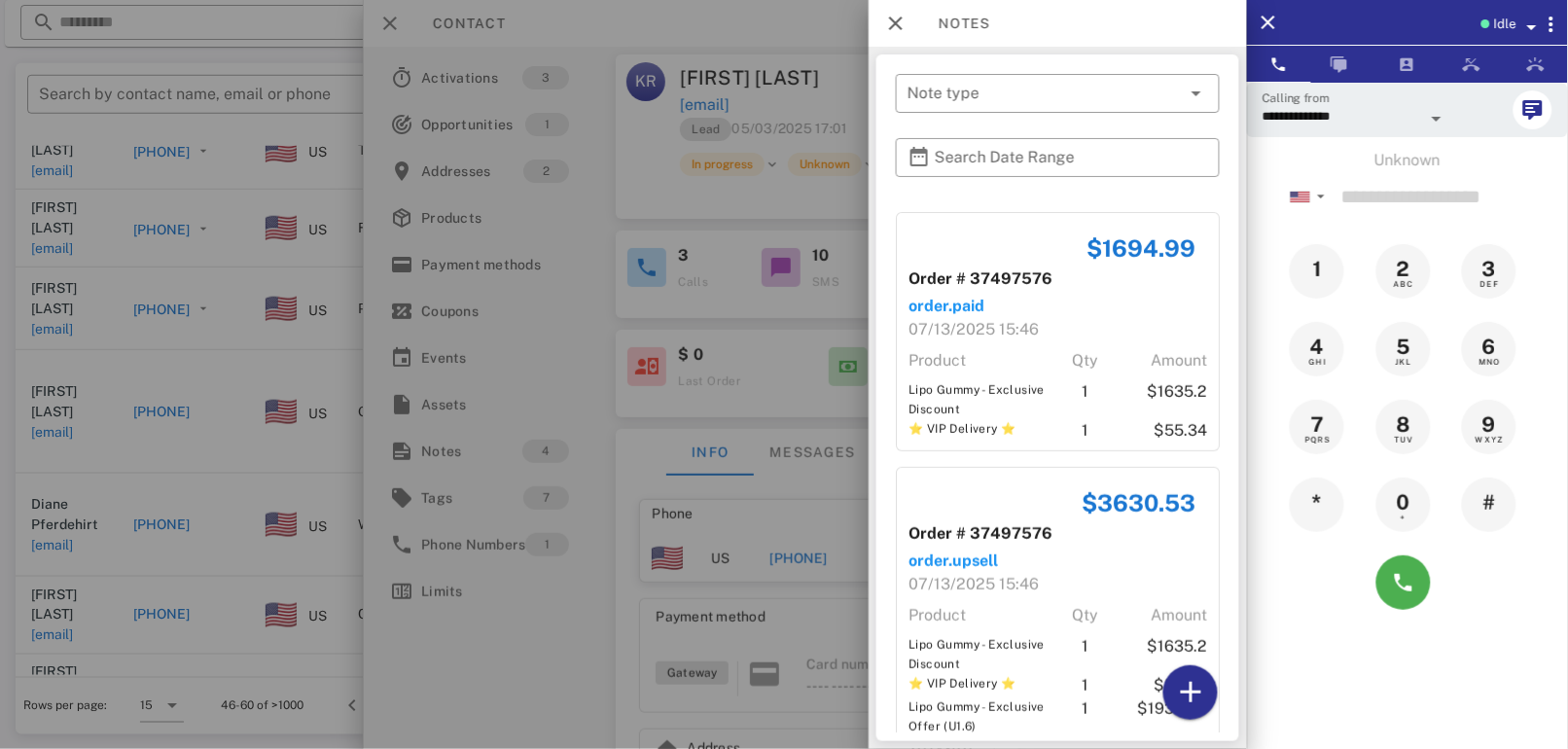 scroll, scrollTop: 0, scrollLeft: 0, axis: both 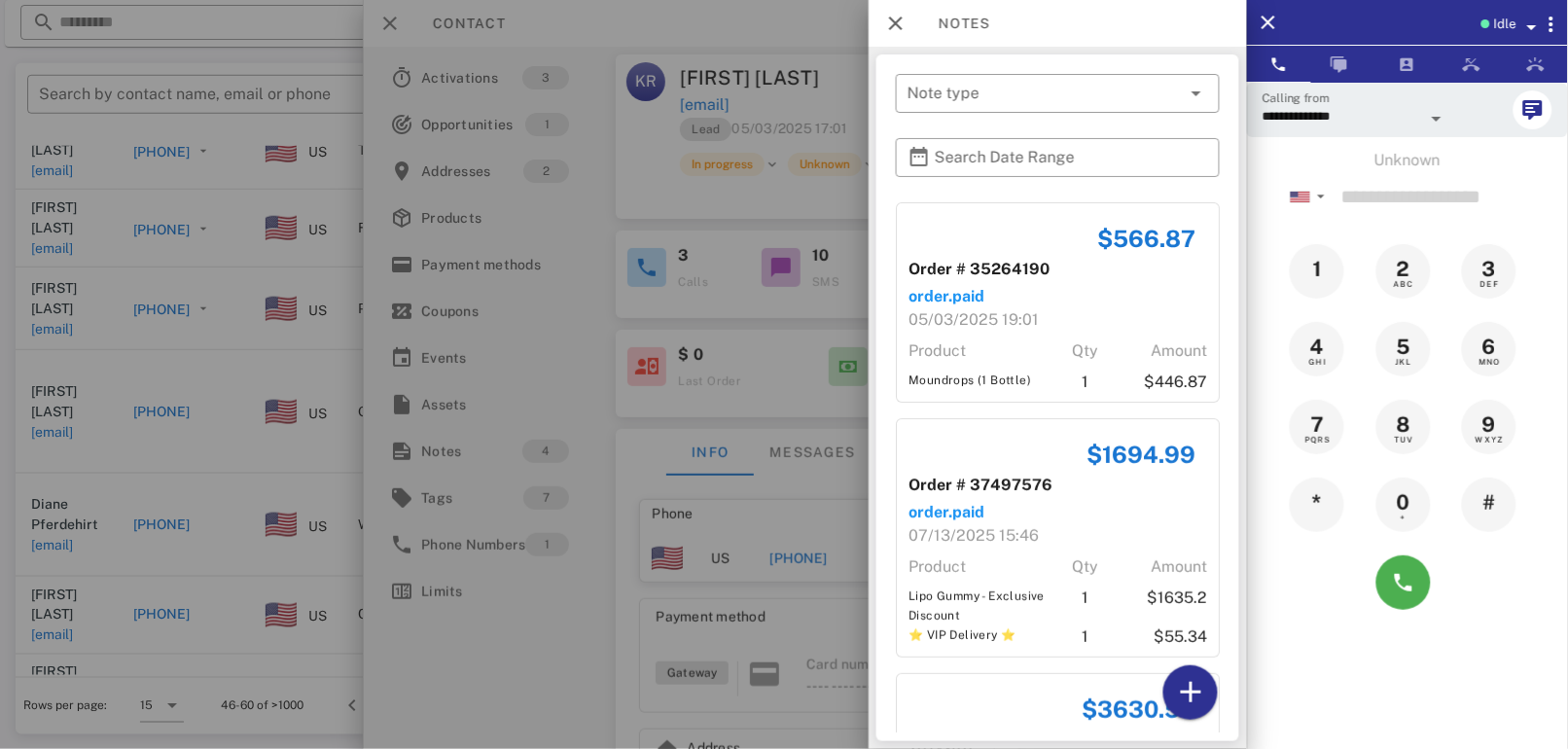 click at bounding box center (784, 374) 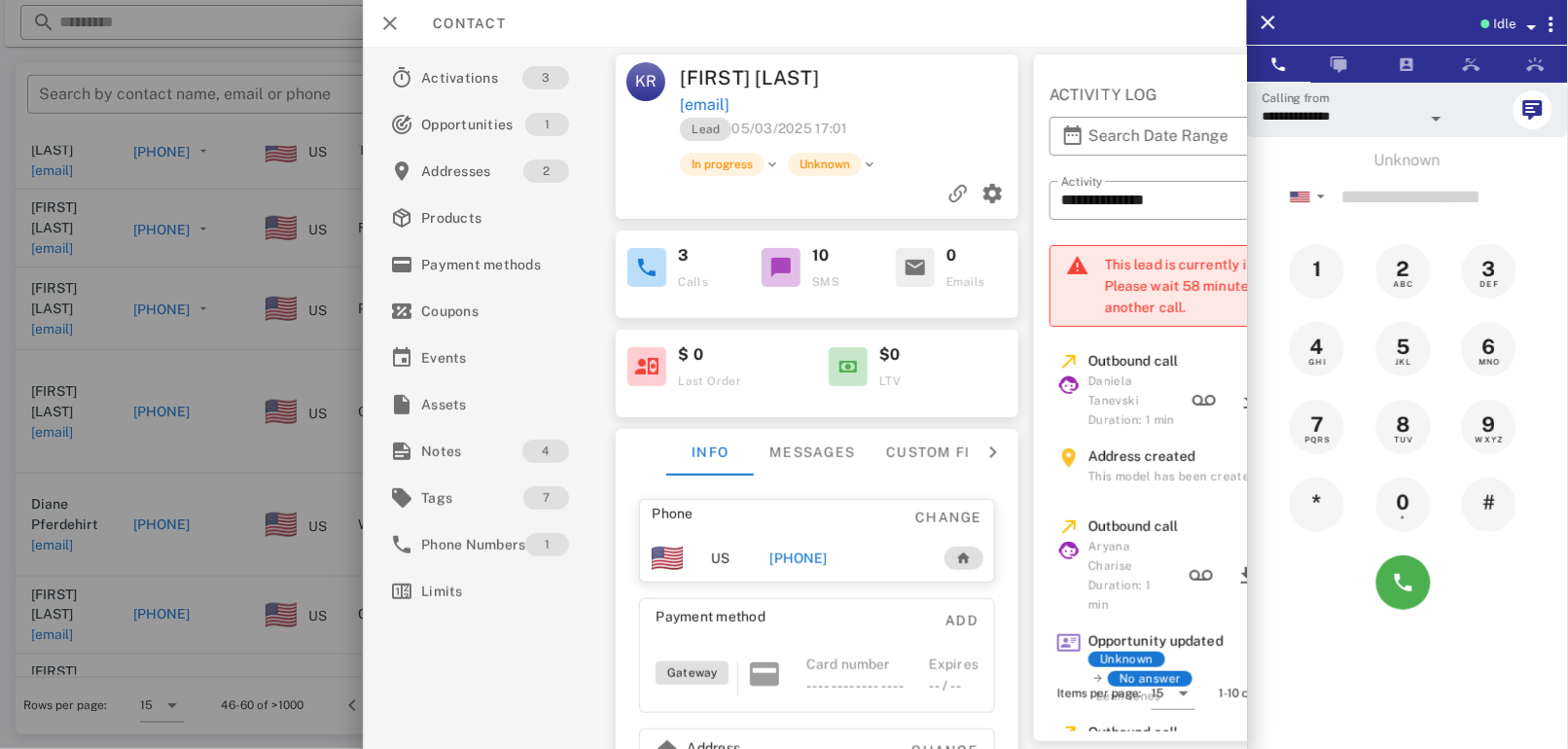click on "[PHONE]" at bounding box center (799, 558) 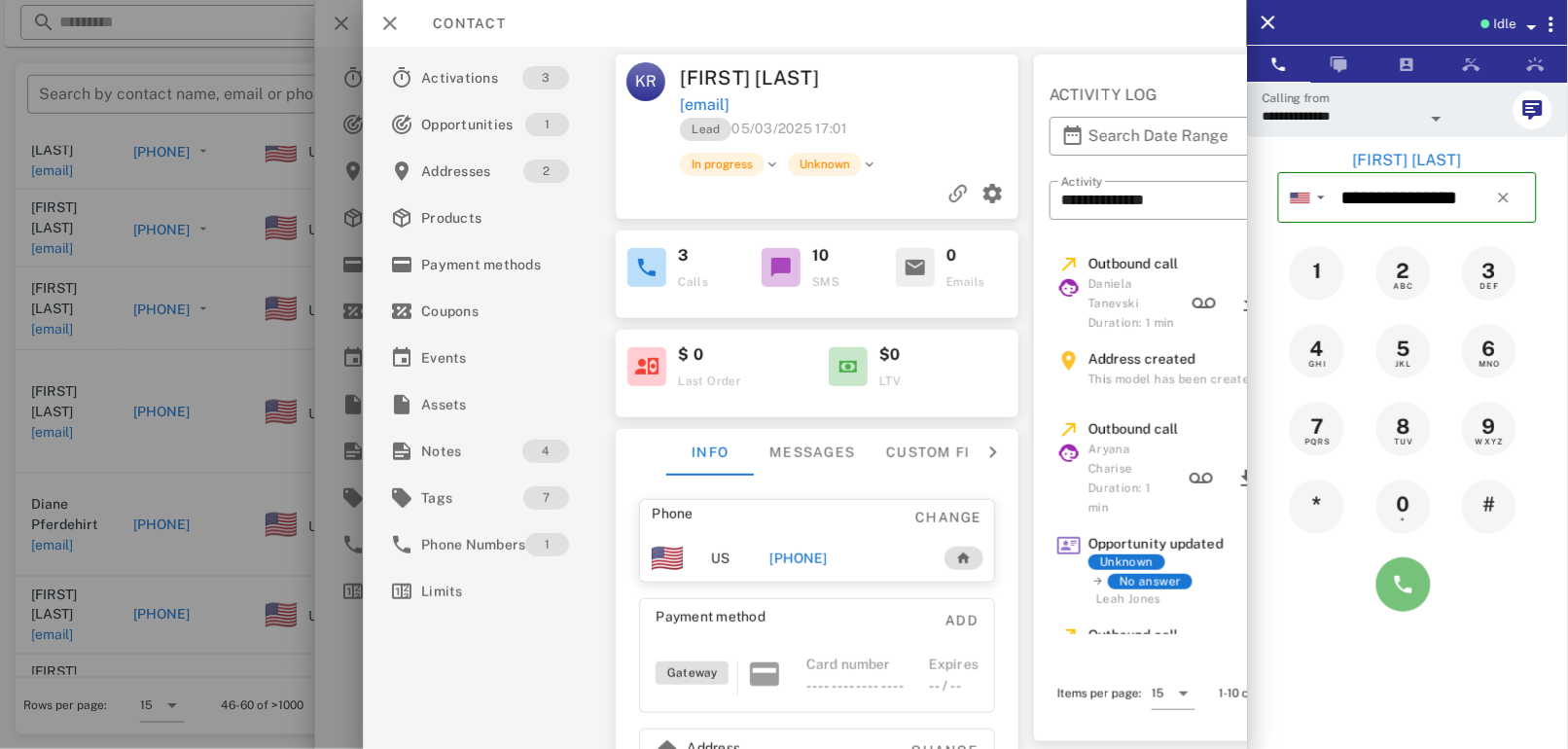 click at bounding box center [1404, 585] 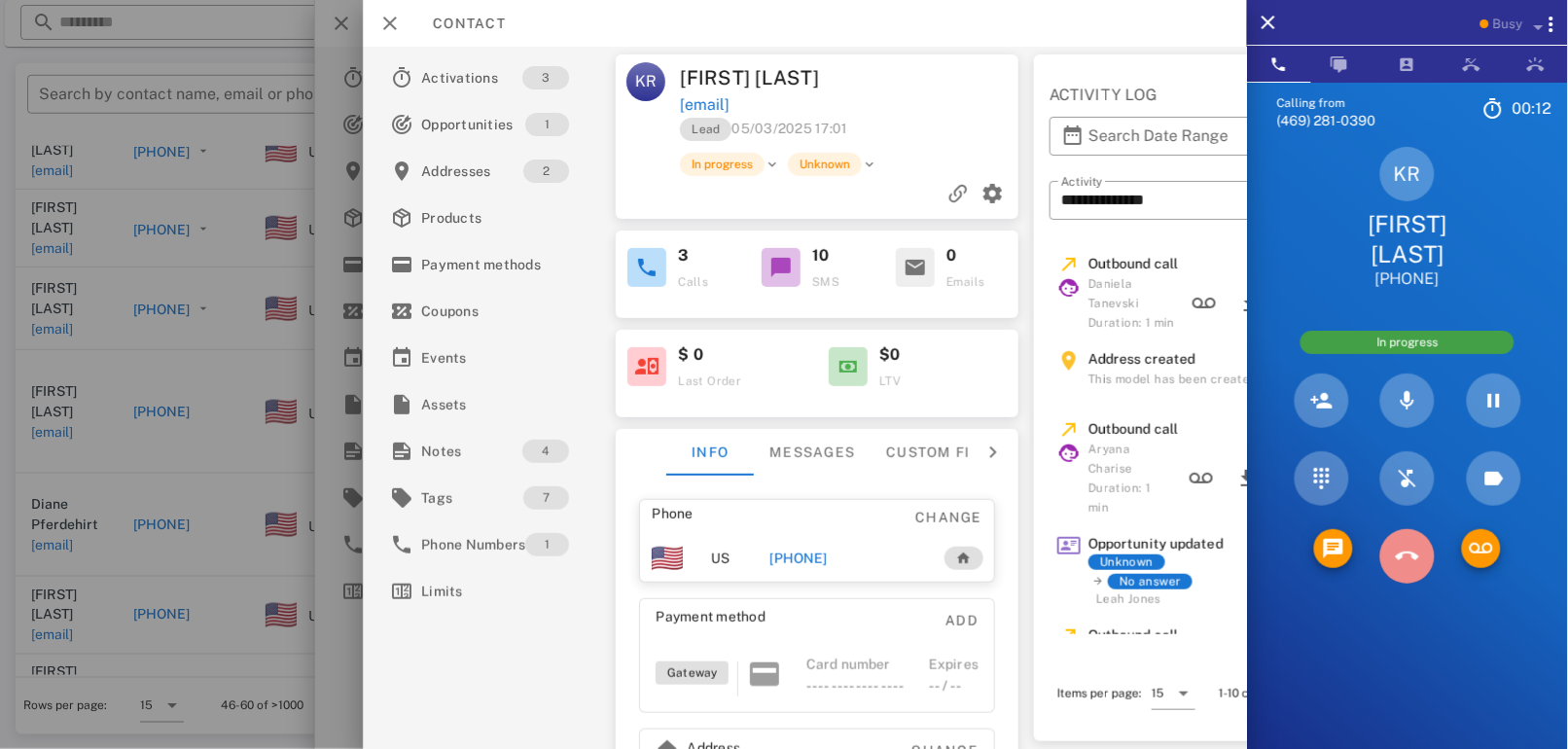 click at bounding box center [1408, 556] 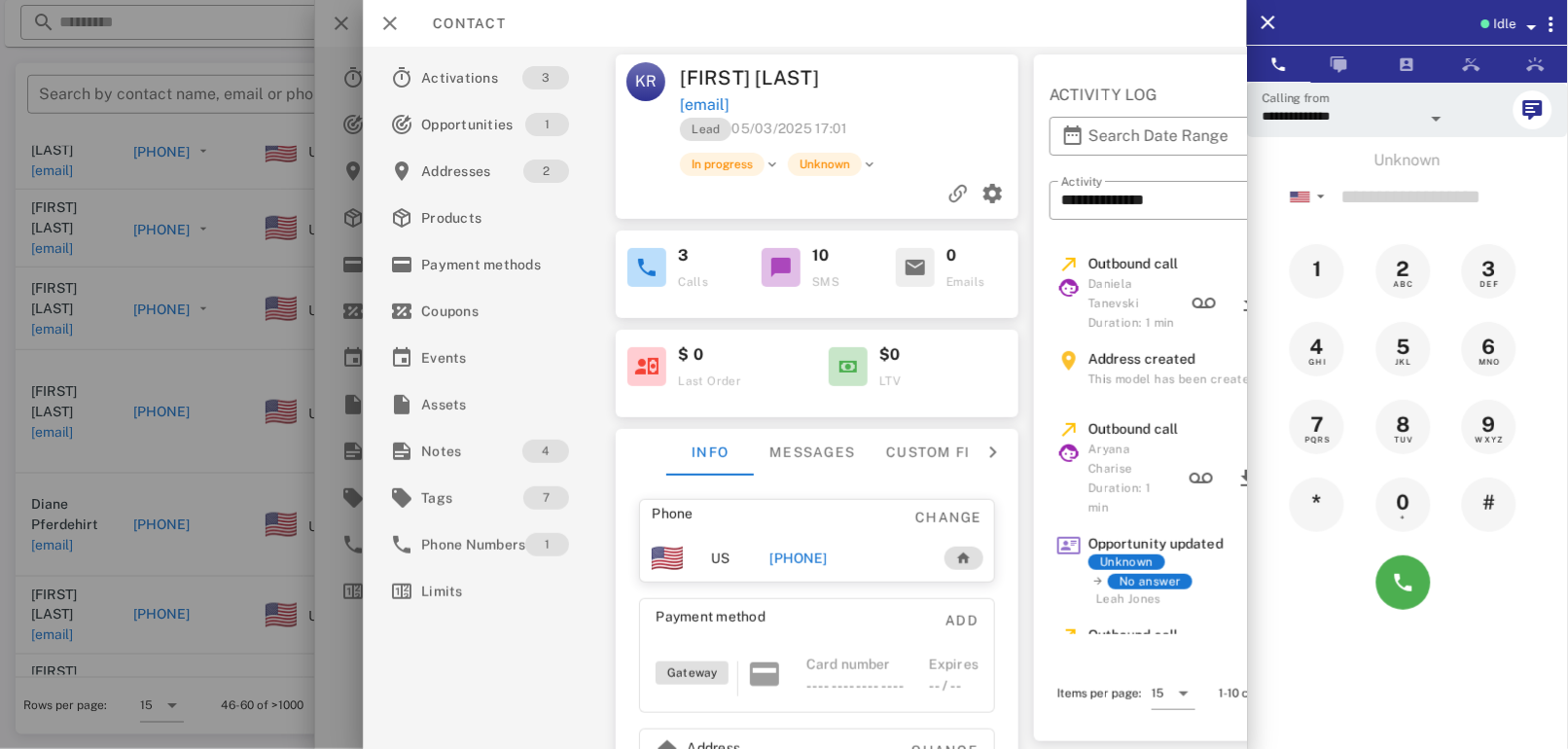 click on "[PHONE]" at bounding box center [799, 558] 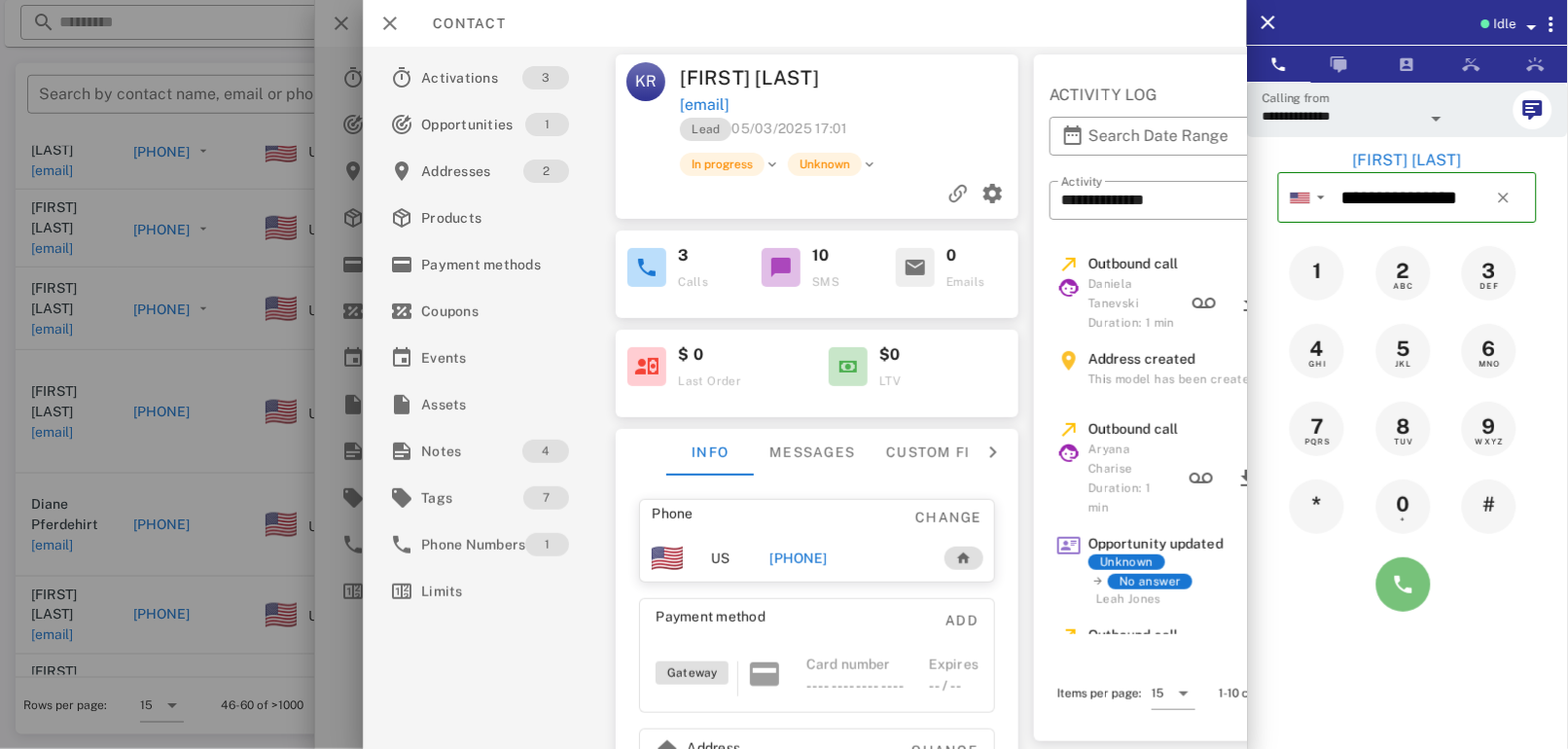 click at bounding box center (1404, 585) 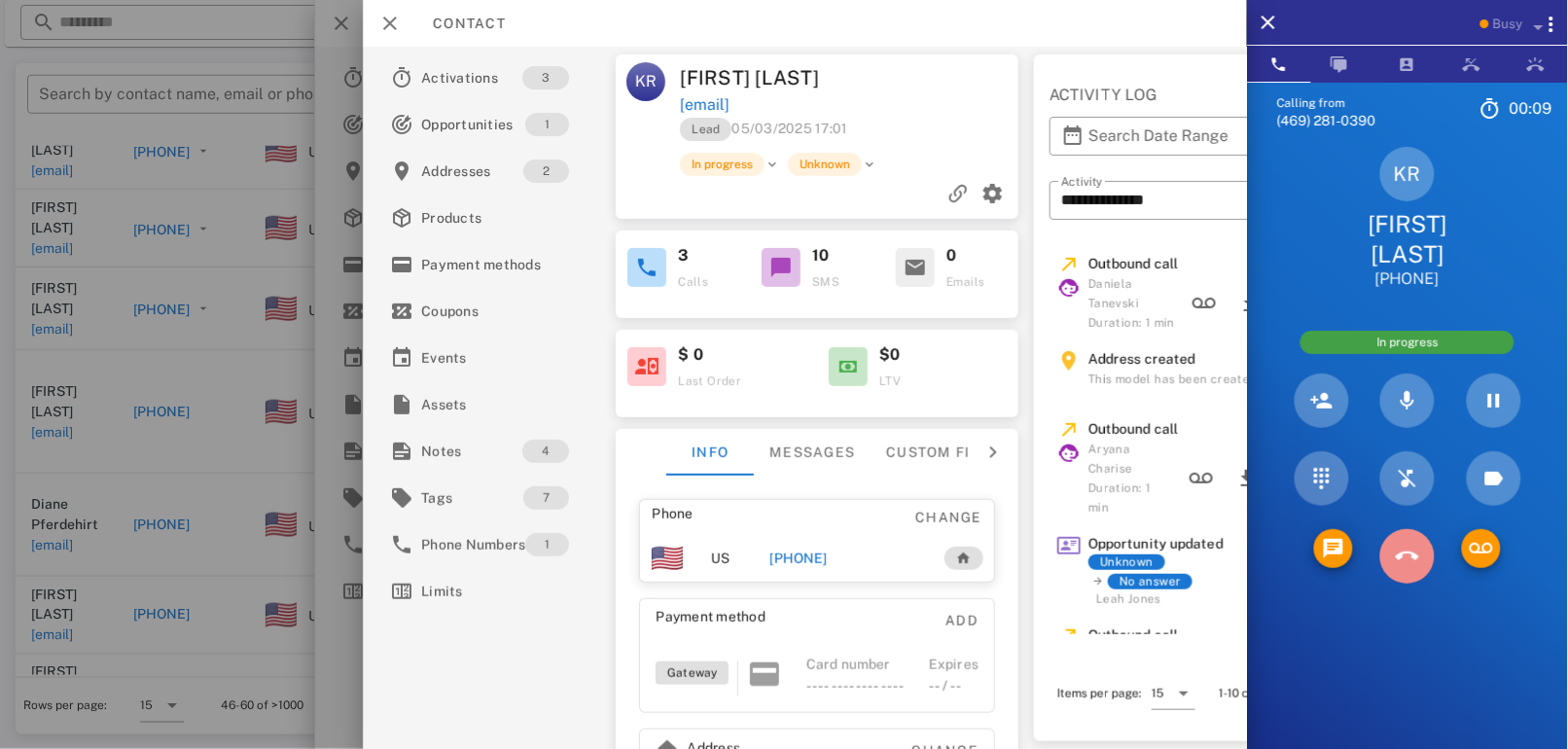click at bounding box center [1408, 556] 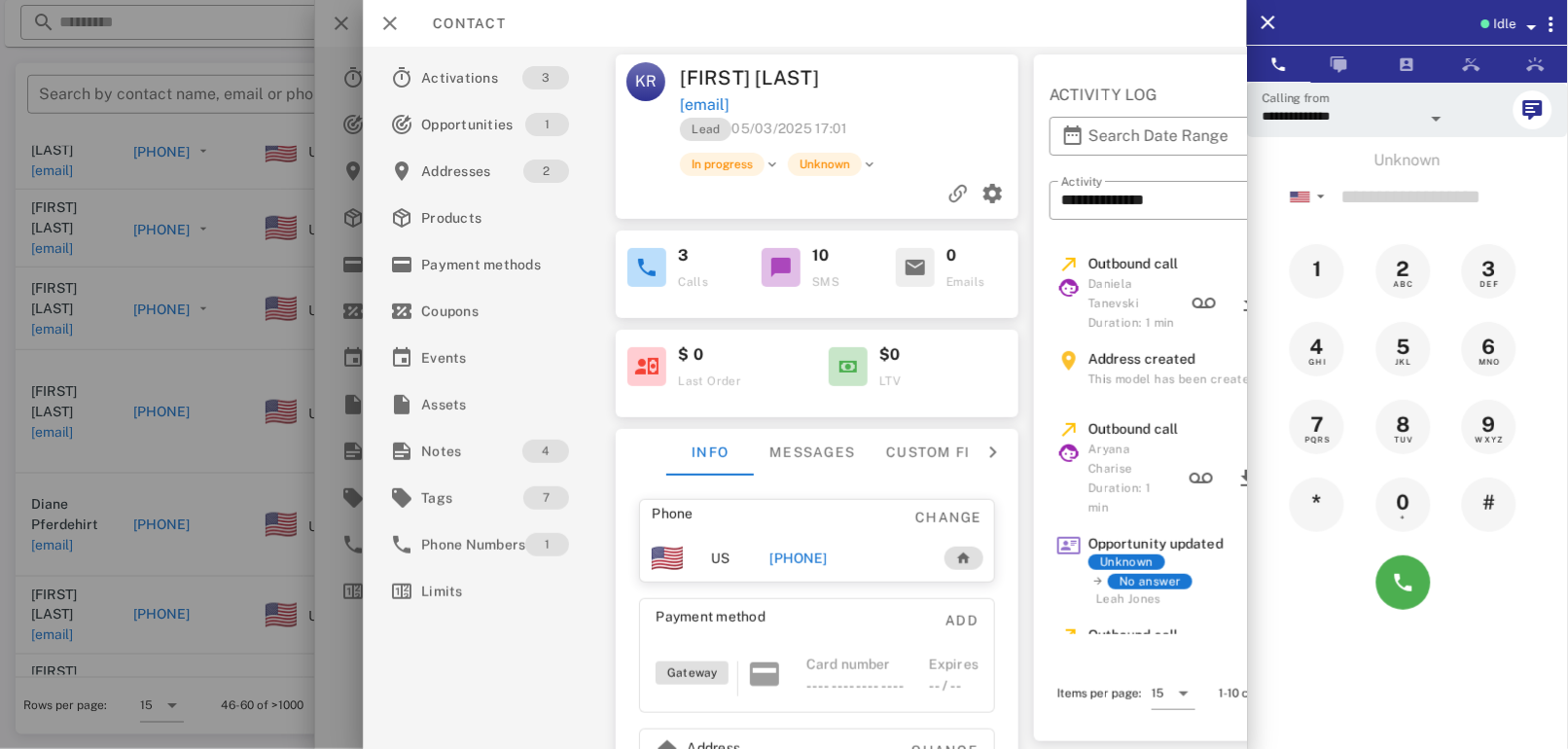 click at bounding box center (784, 374) 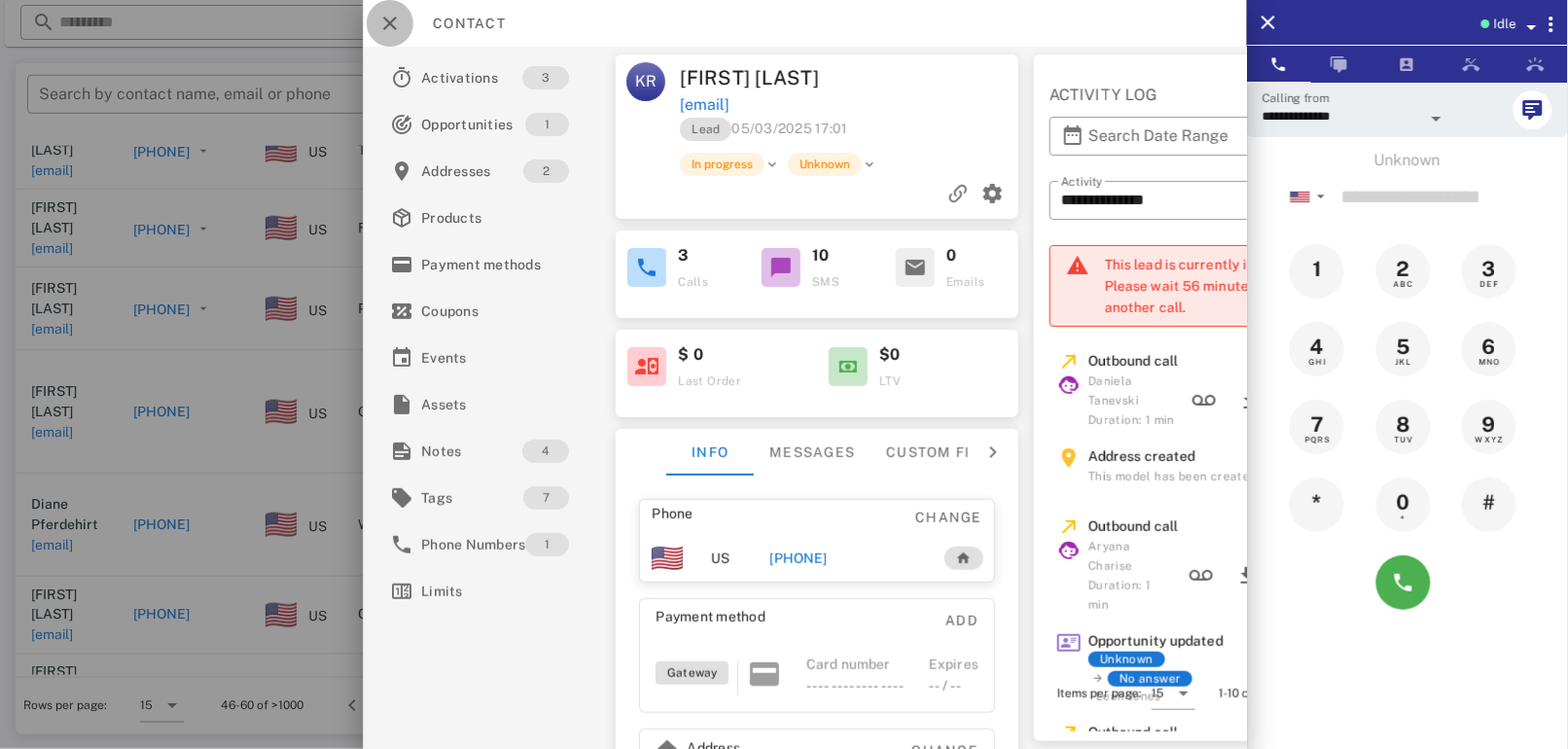 click at bounding box center (390, 23) 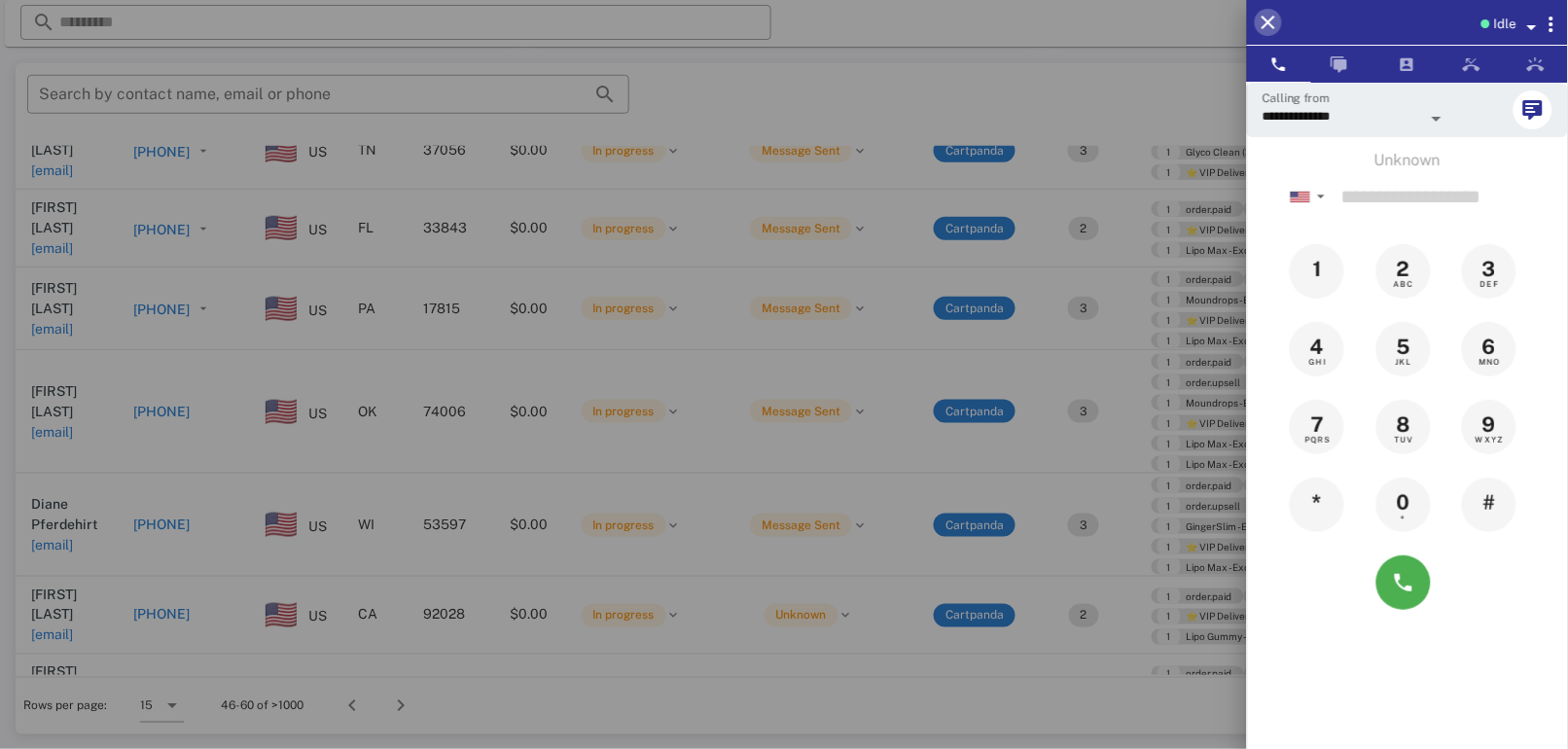 click at bounding box center [1268, 22] 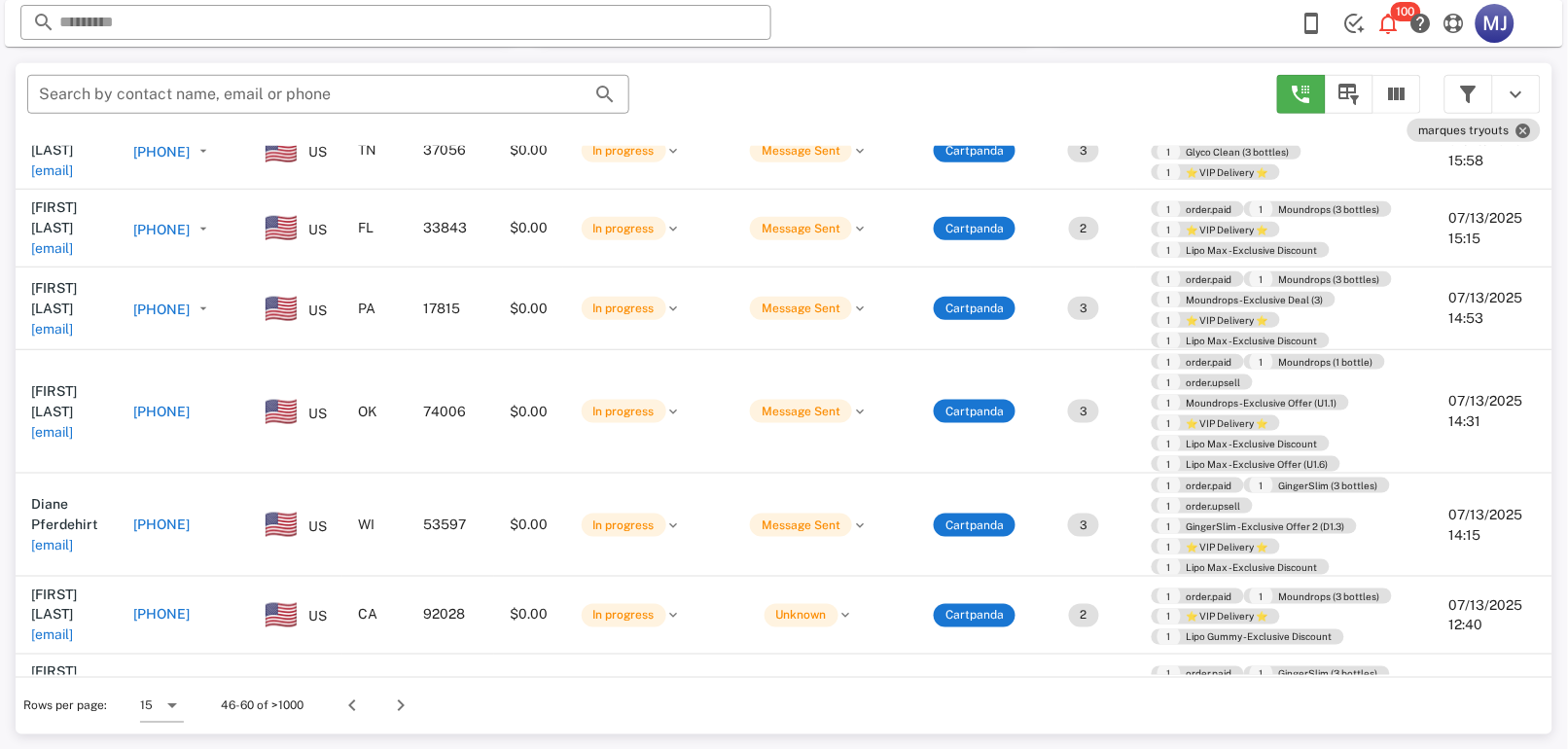 scroll, scrollTop: 601, scrollLeft: 0, axis: vertical 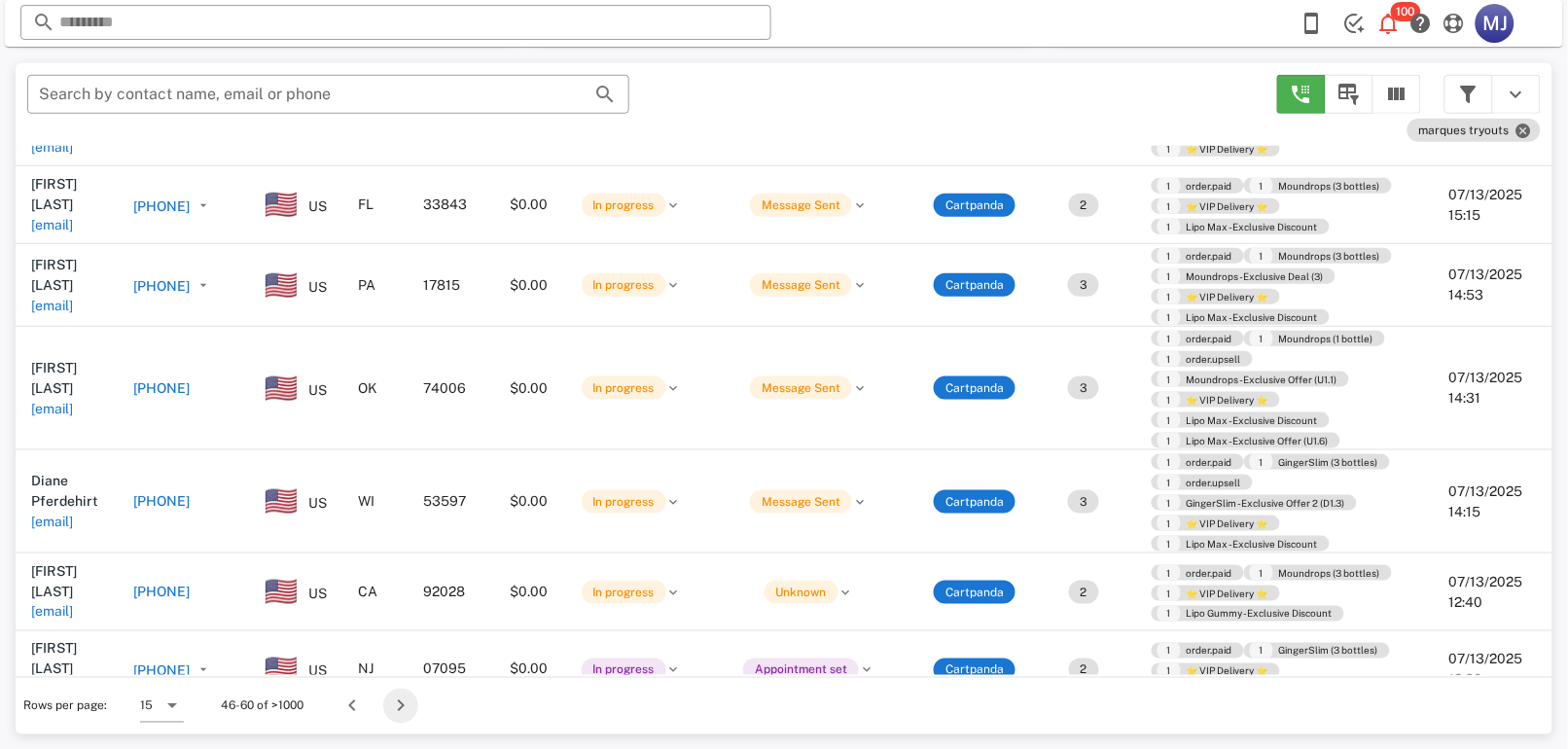 click at bounding box center [401, 706] 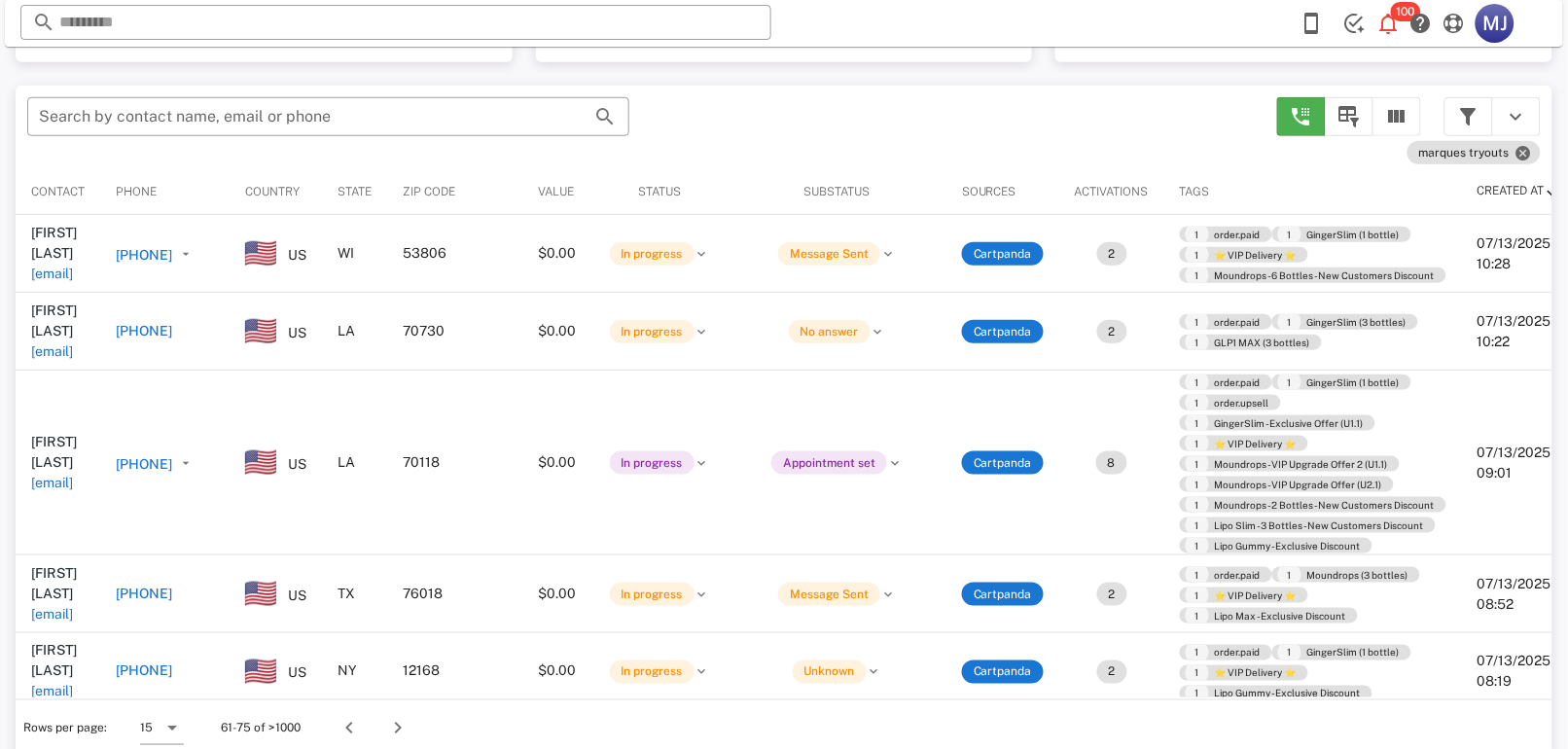 scroll, scrollTop: 369, scrollLeft: 0, axis: vertical 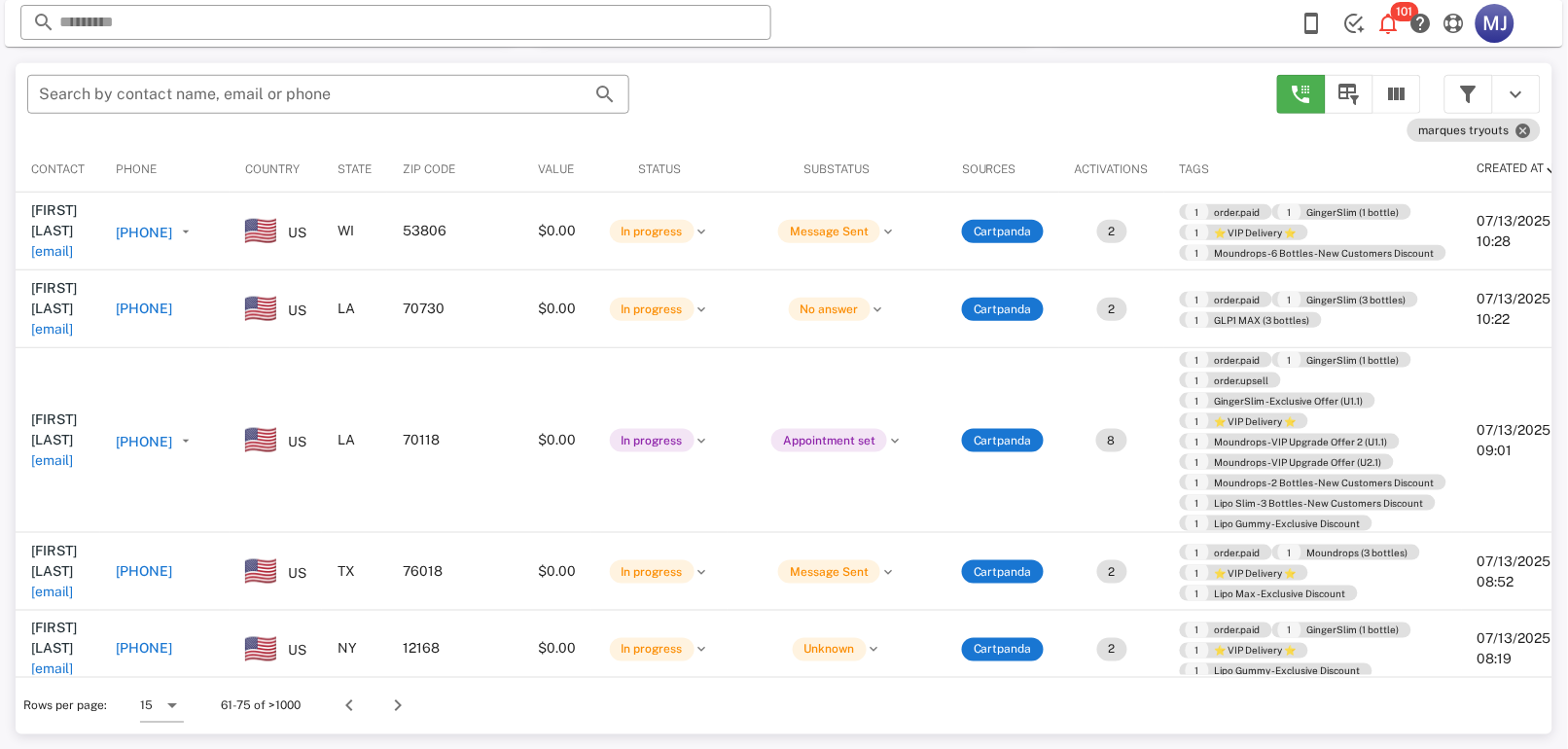 click on "[PHONE]" at bounding box center [144, 308] 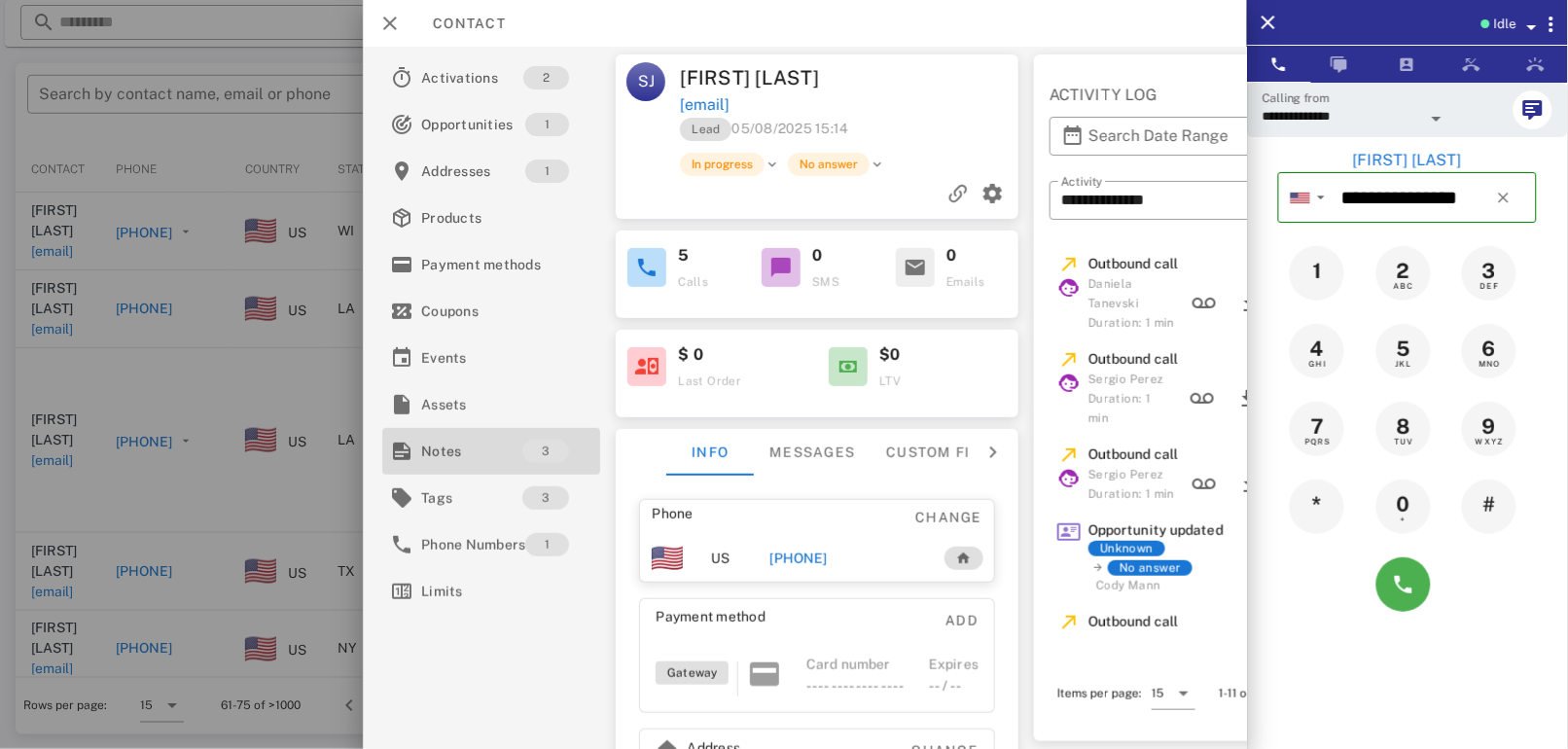 click on "Notes" at bounding box center (472, 451) 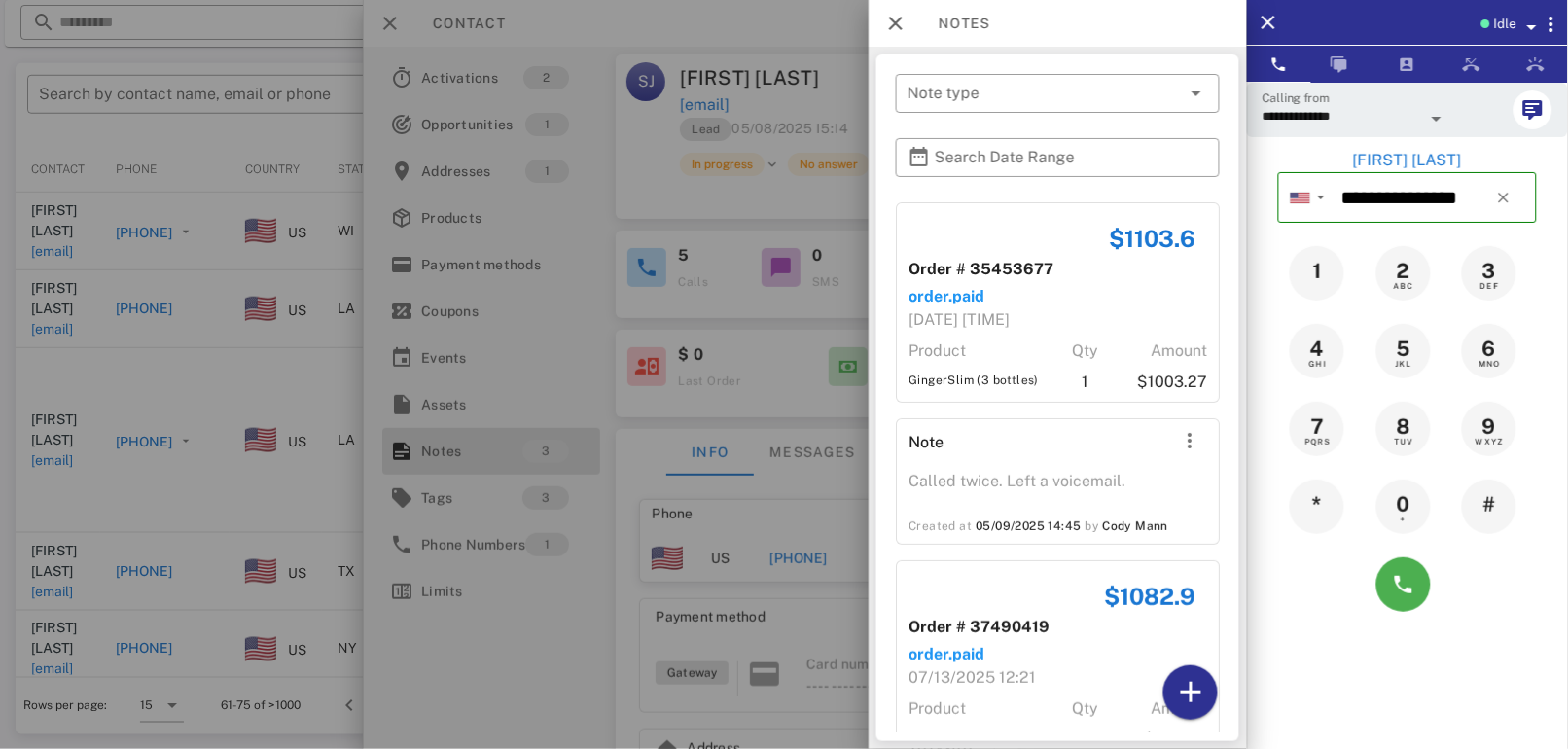 scroll, scrollTop: 54, scrollLeft: 0, axis: vertical 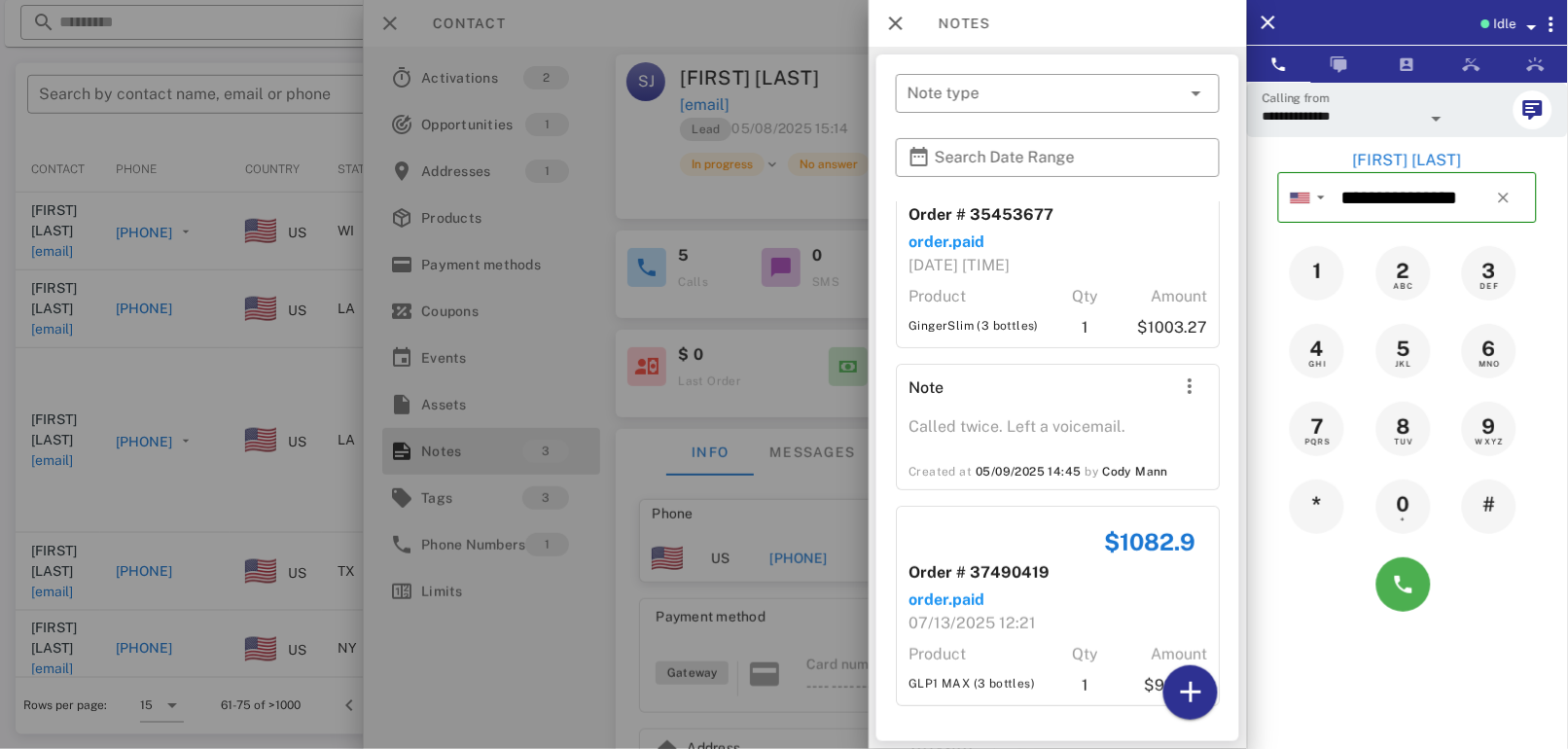 click at bounding box center (784, 374) 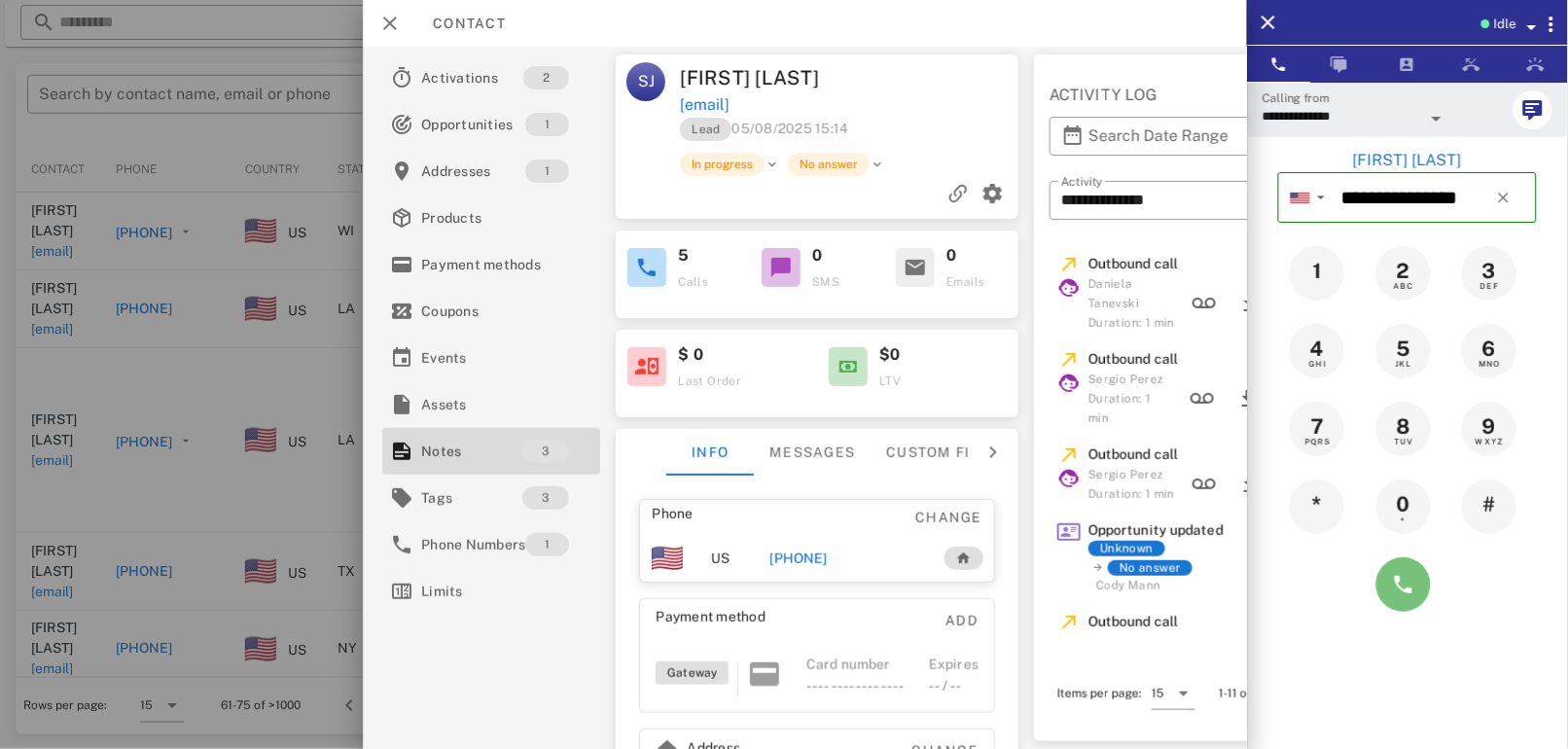 click at bounding box center (1404, 585) 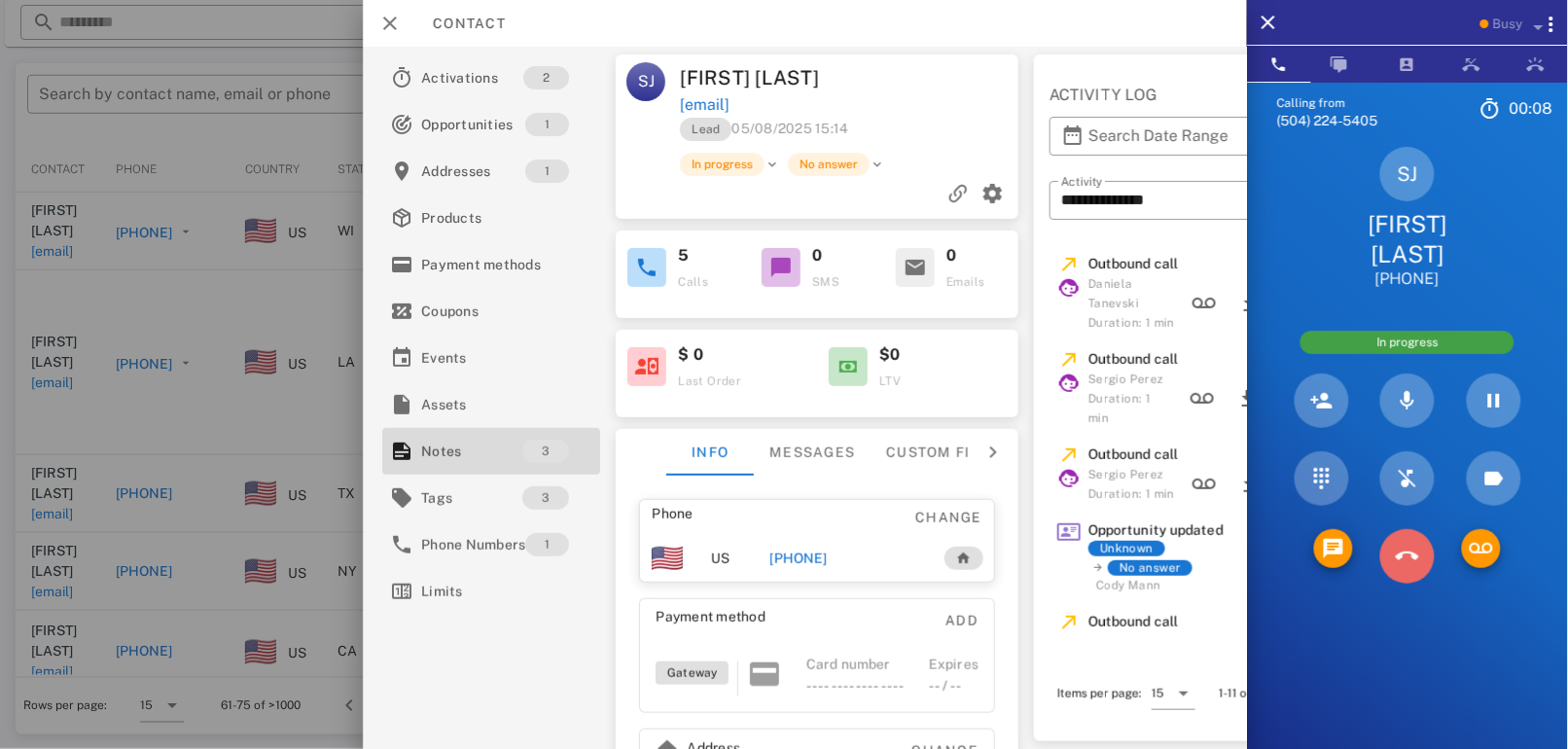 click at bounding box center (1408, 556) 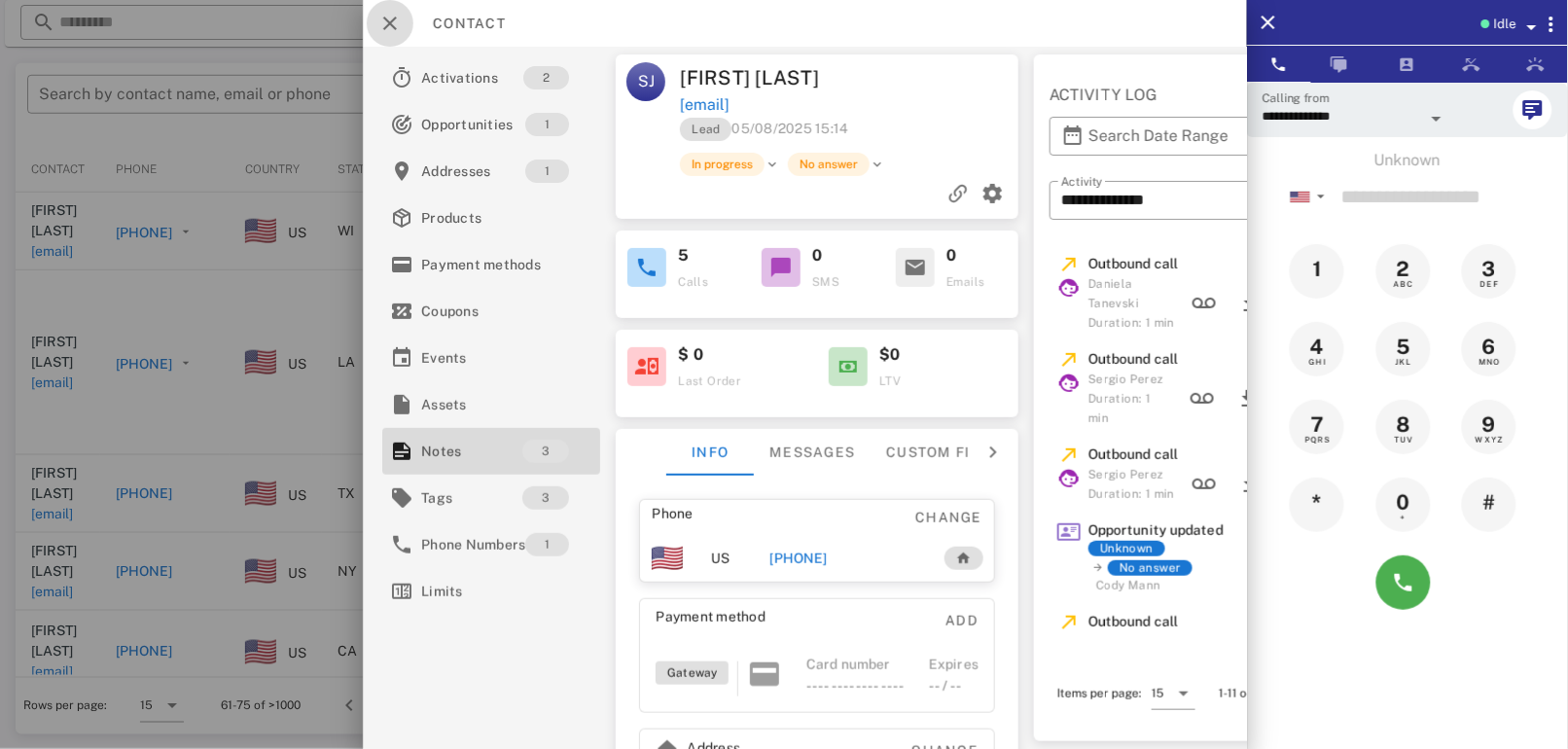 click at bounding box center (390, 23) 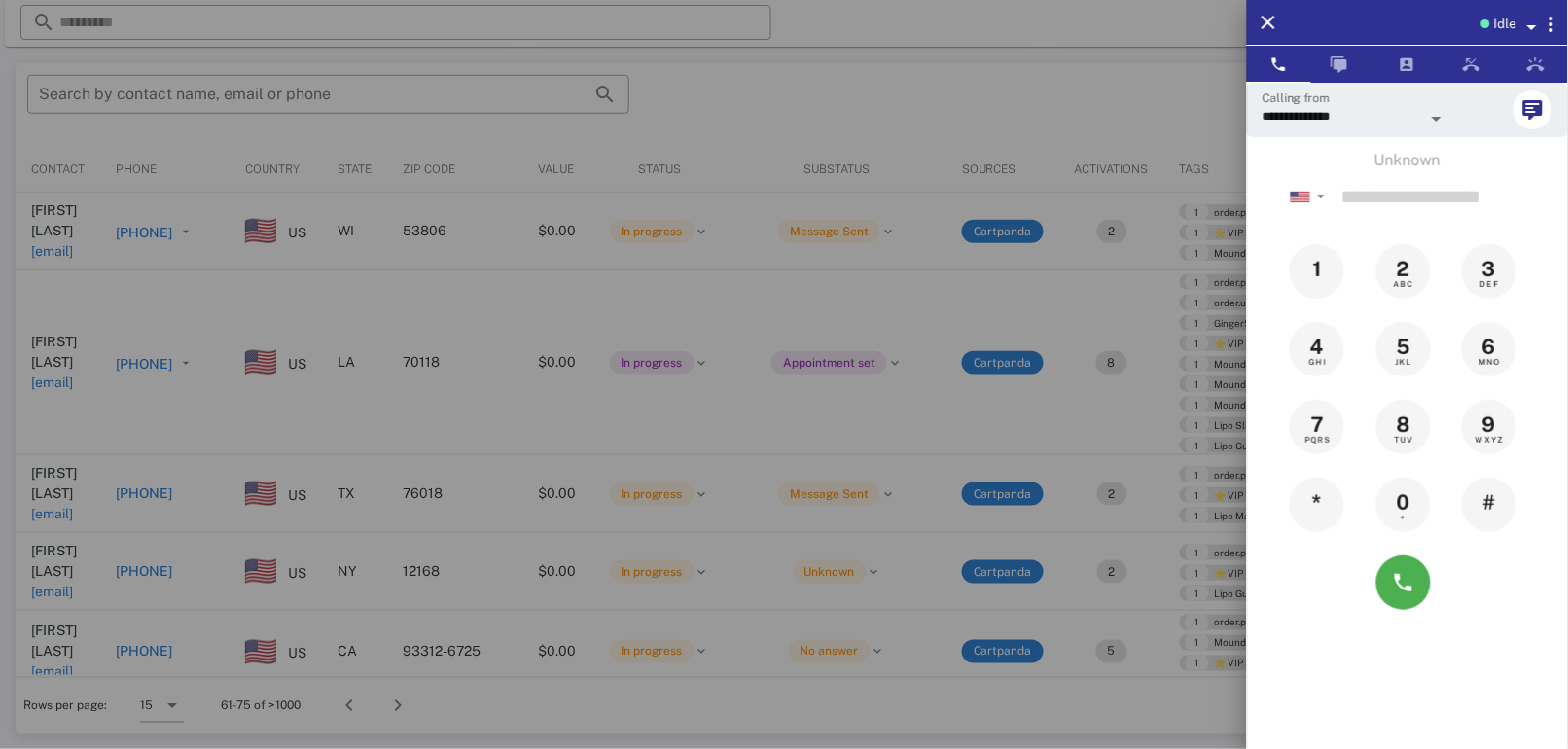 click at bounding box center [784, 374] 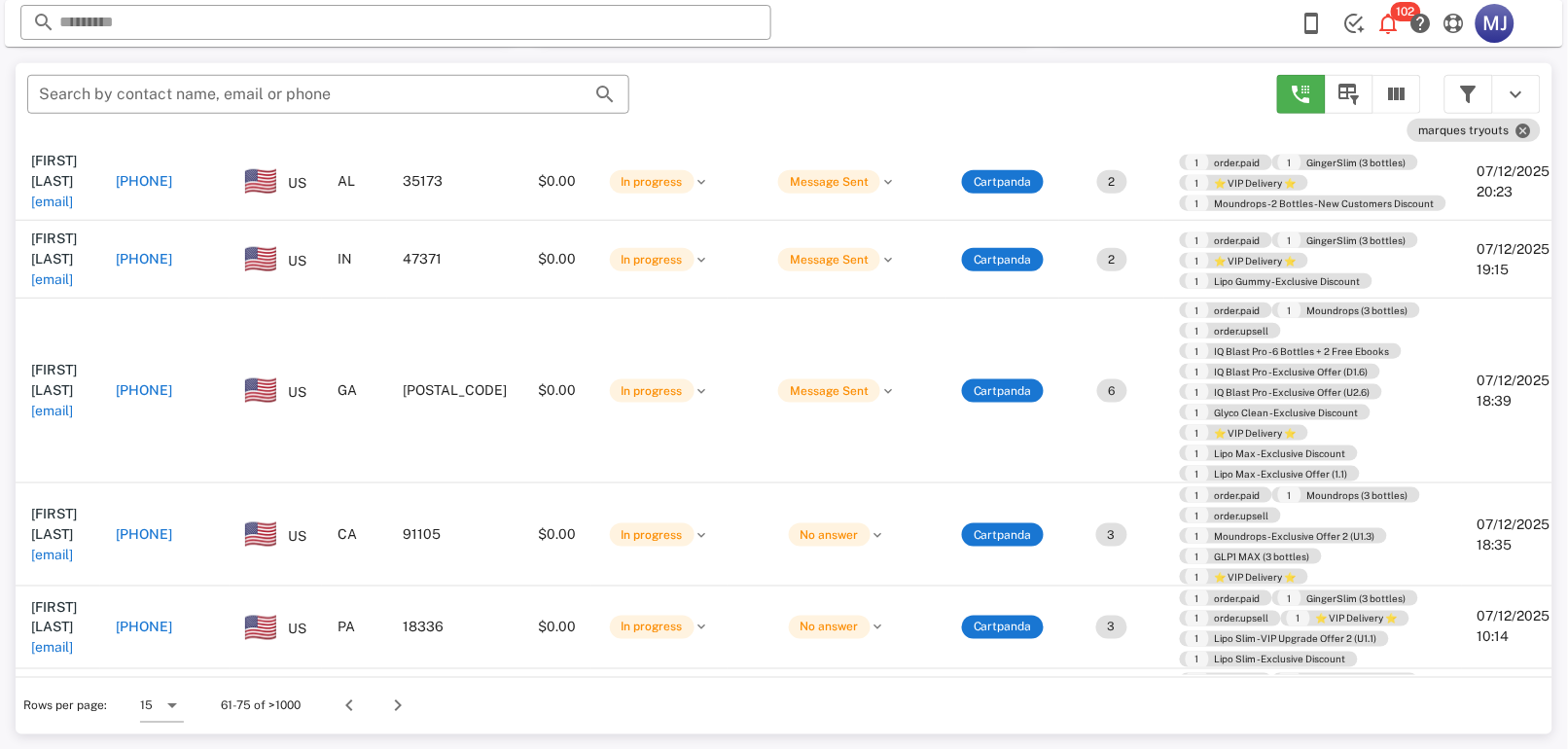scroll, scrollTop: 814, scrollLeft: 0, axis: vertical 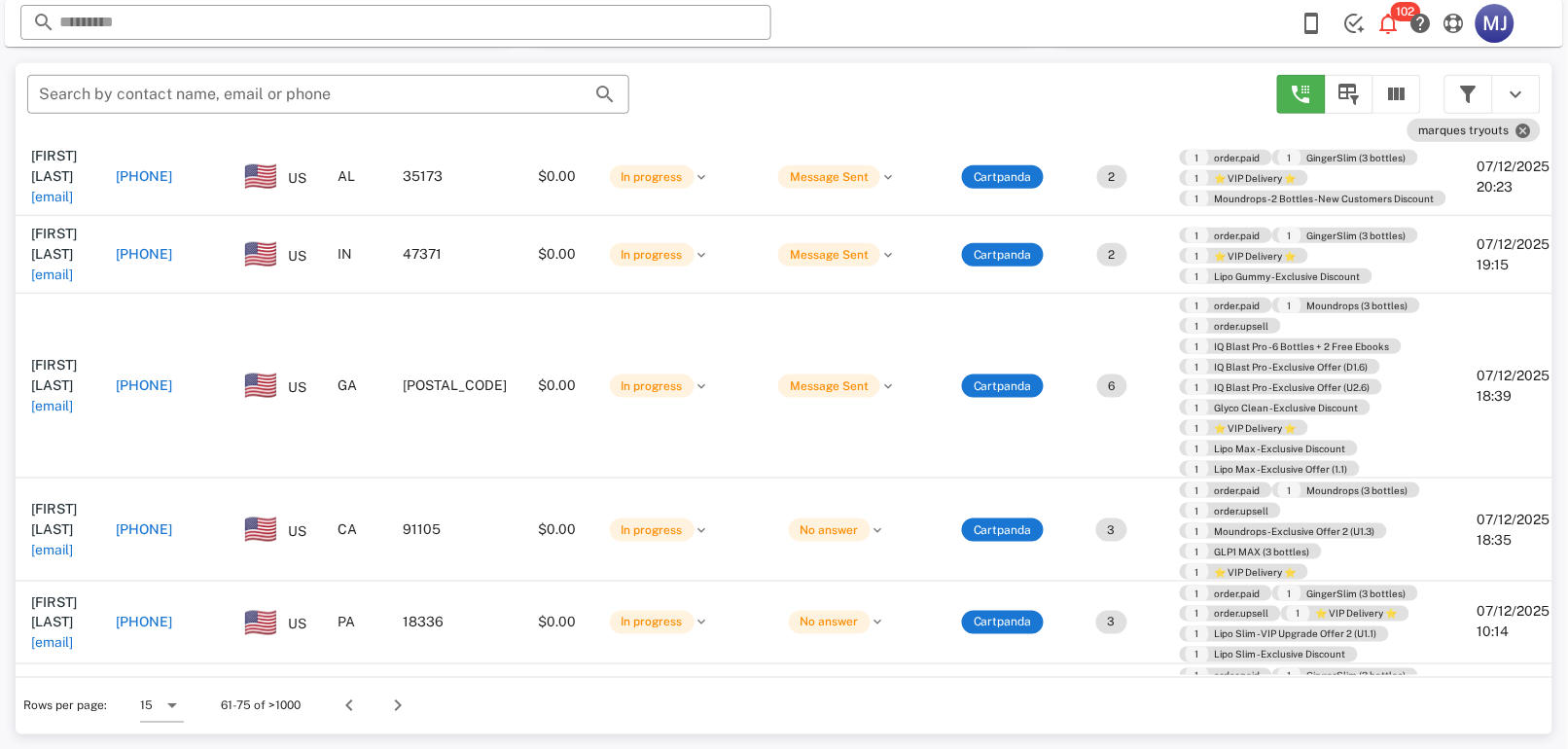 click on "+15553905524" at bounding box center (144, 529) 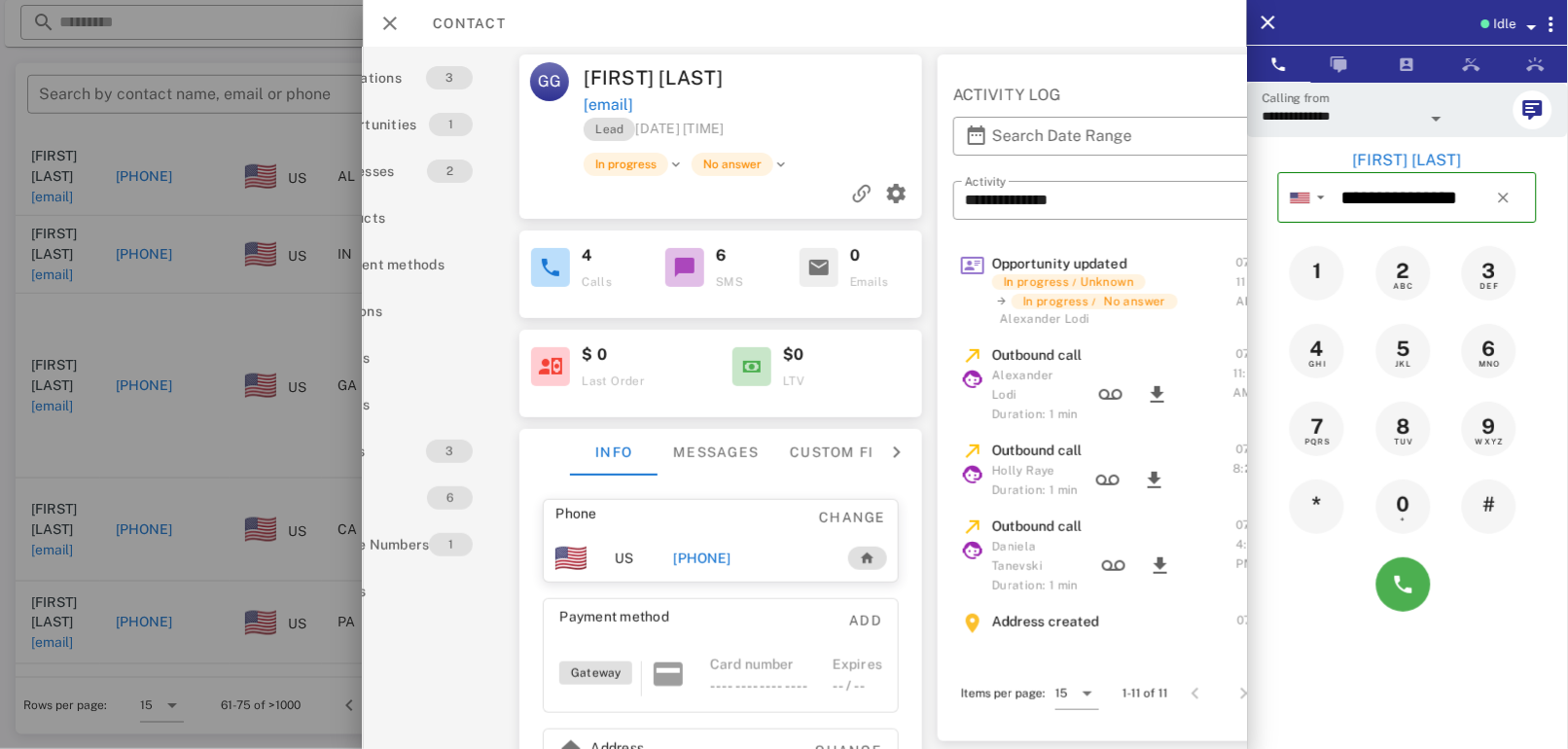 scroll, scrollTop: 0, scrollLeft: 0, axis: both 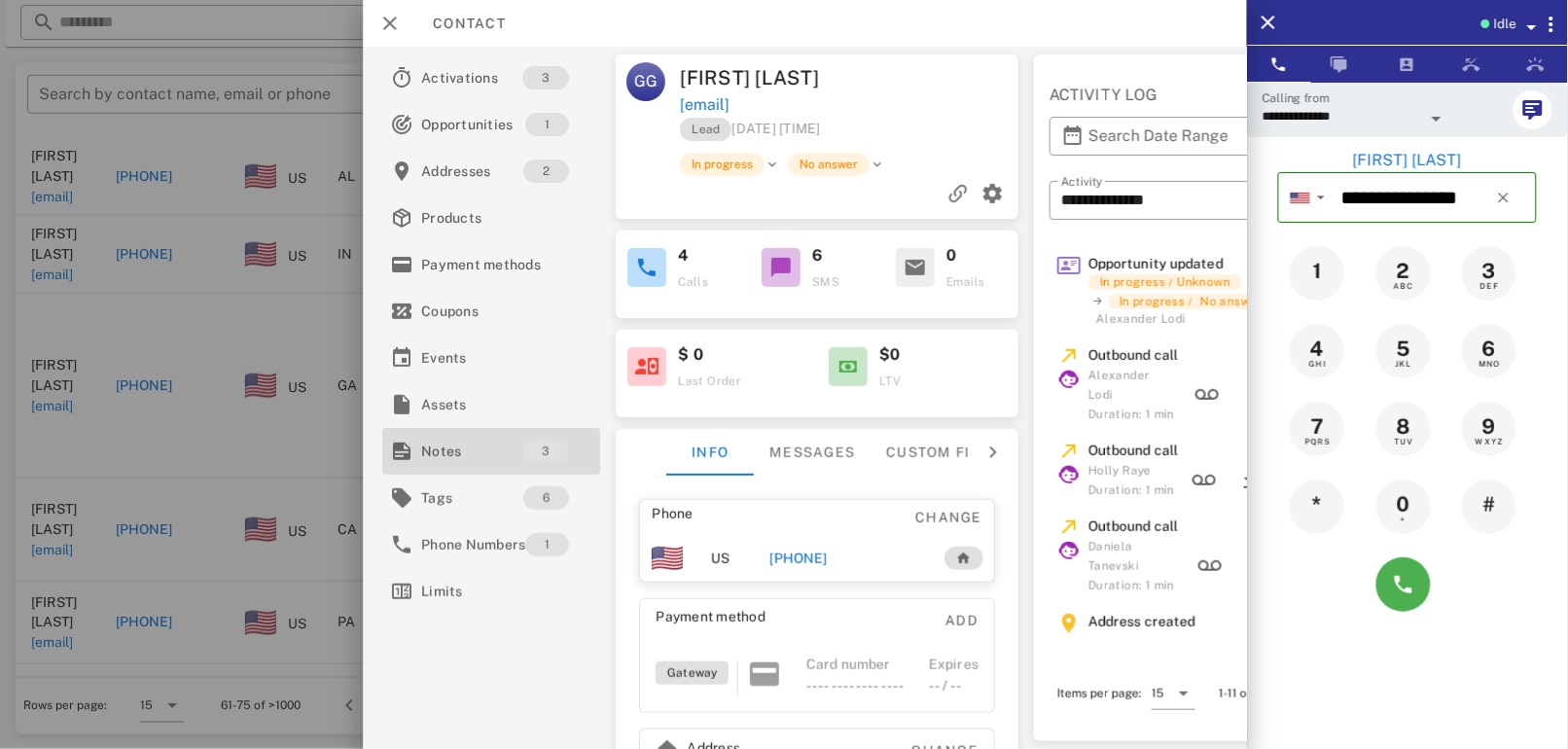click on "3" at bounding box center (547, 451) 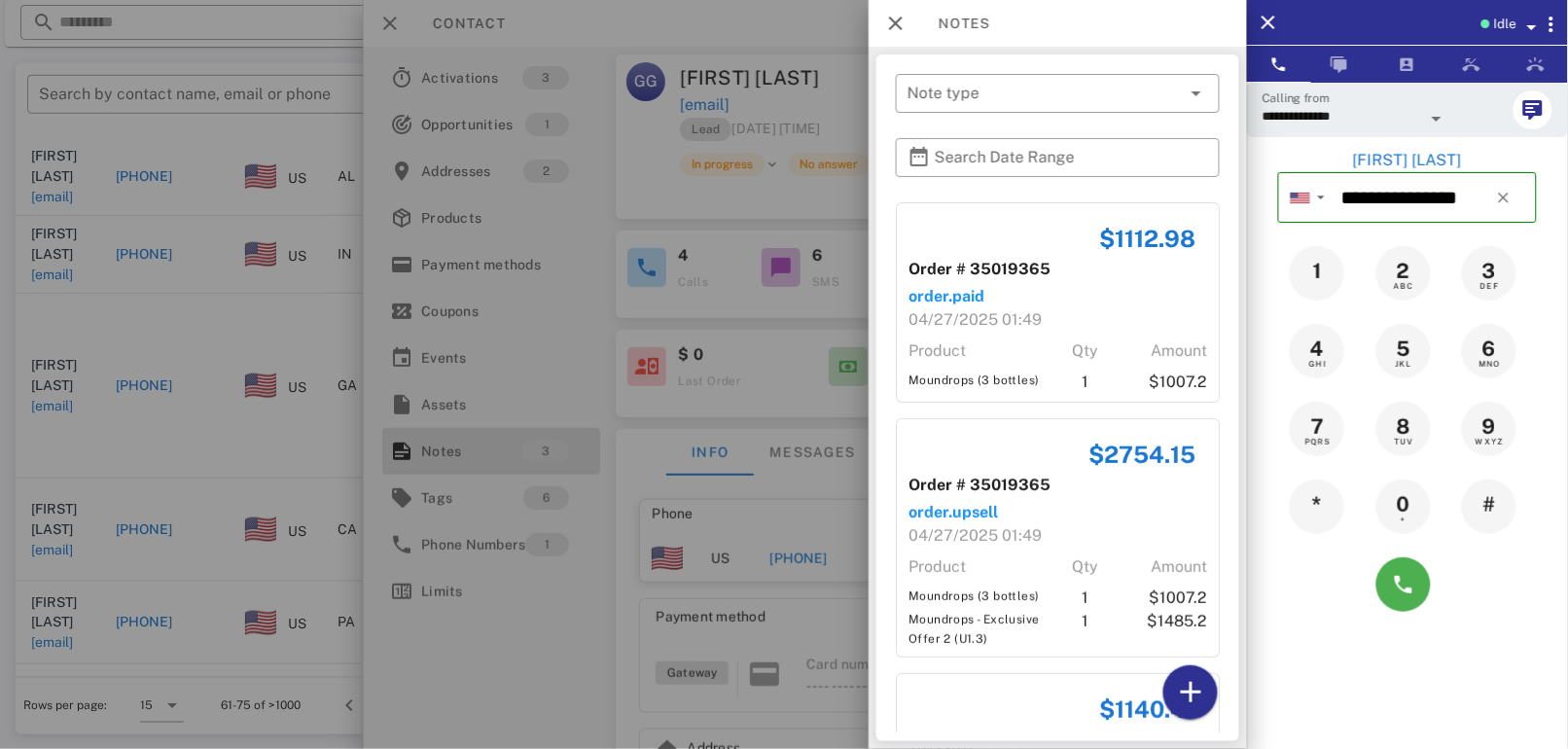 scroll, scrollTop: 191, scrollLeft: 0, axis: vertical 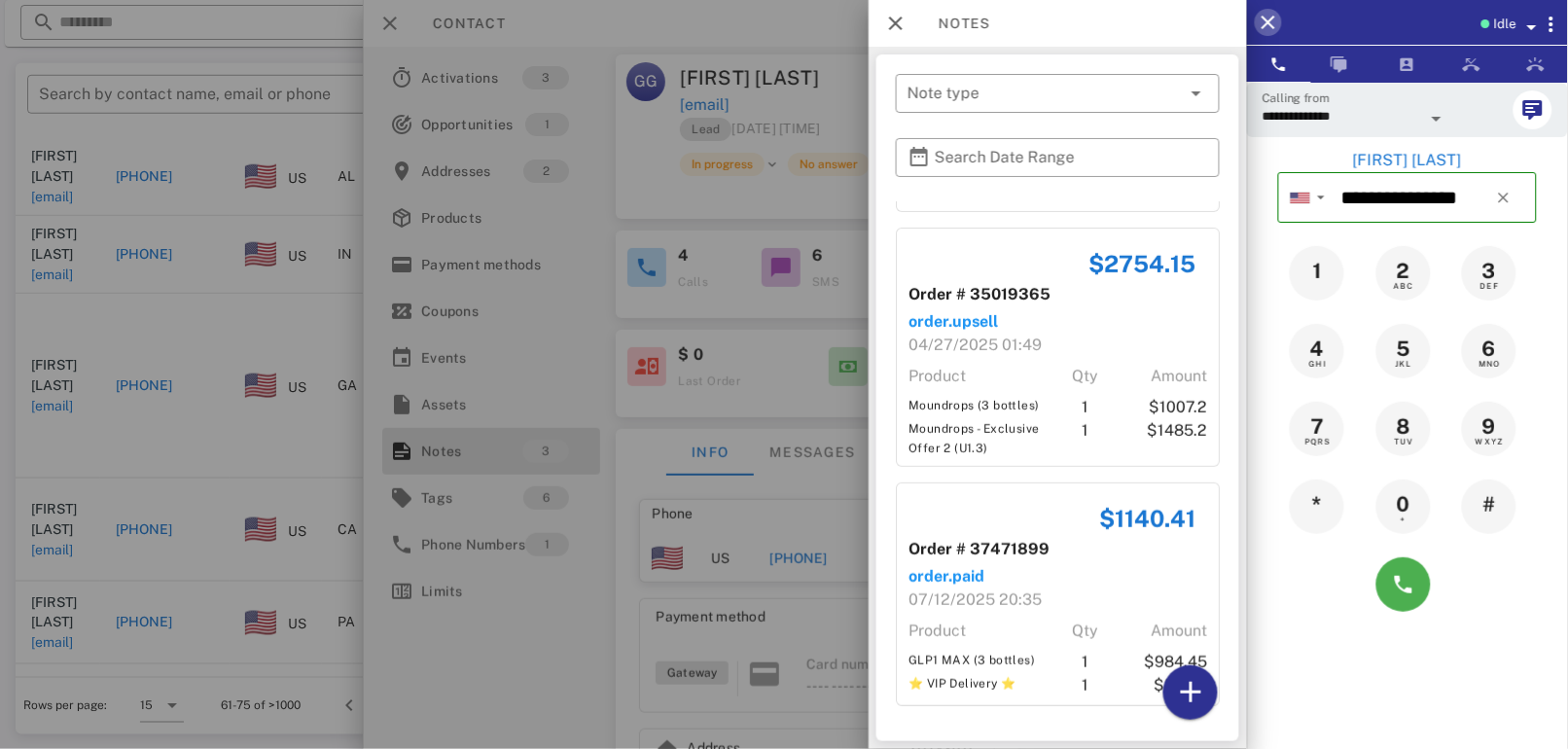 click at bounding box center (1268, 22) 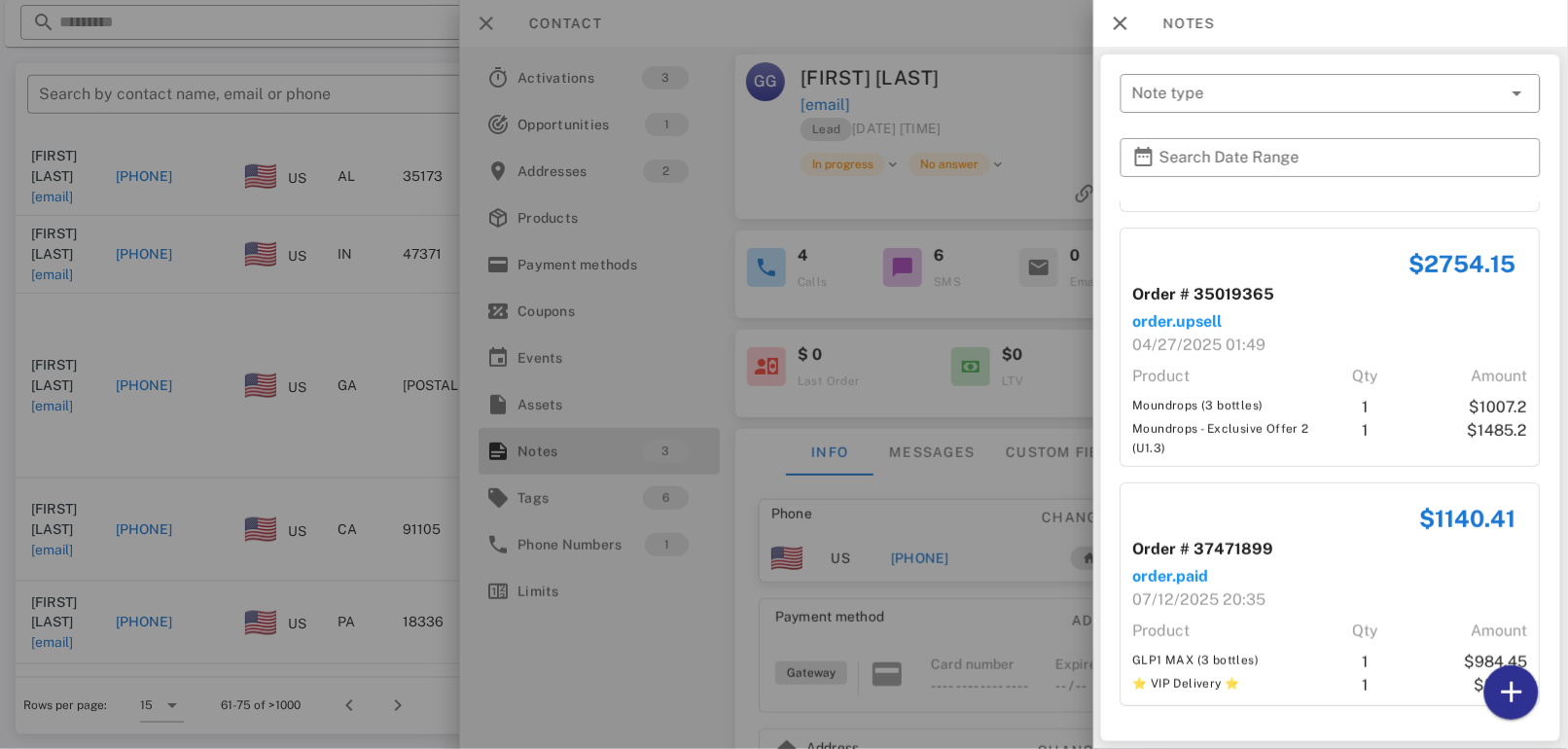 click at bounding box center [784, 374] 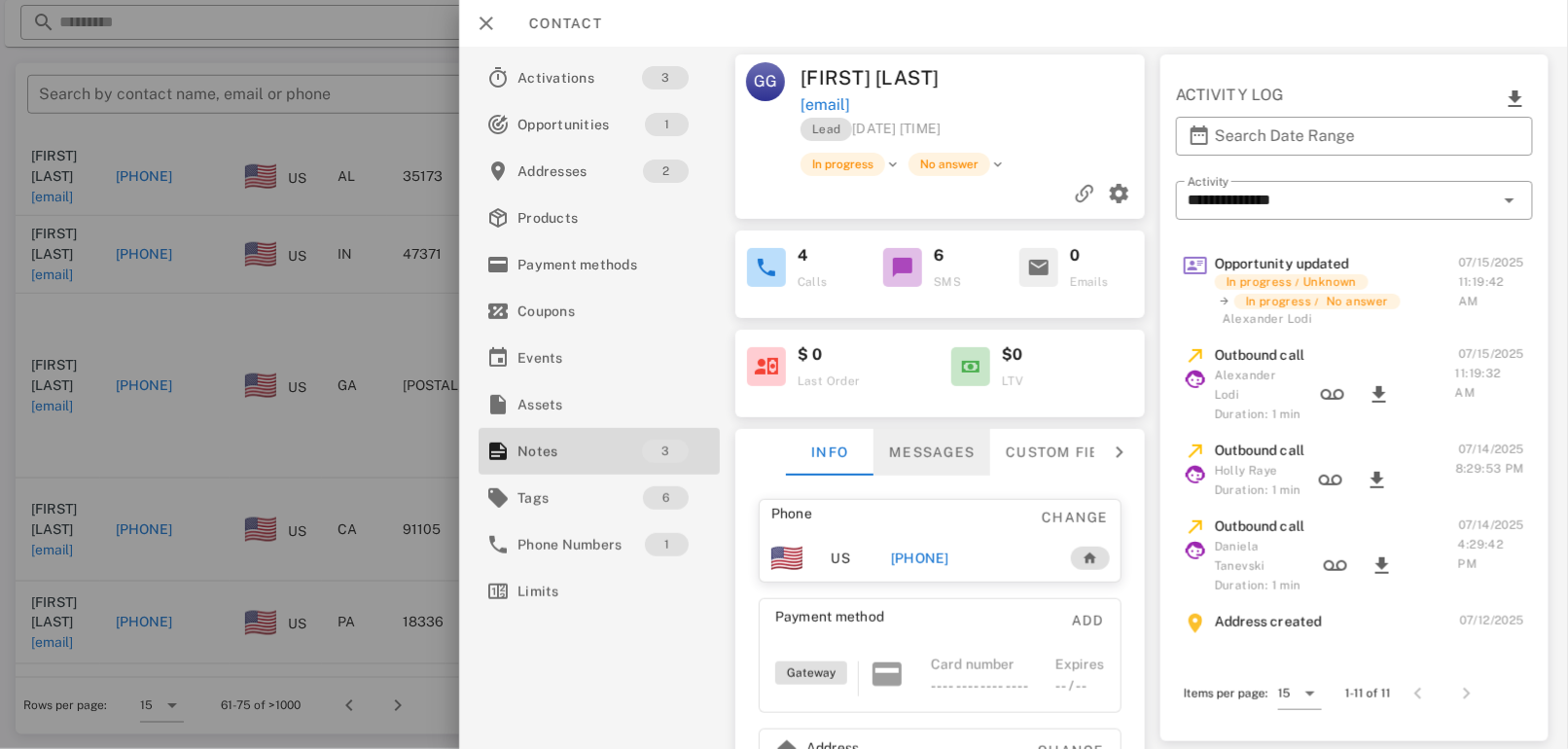 click on "Messages" at bounding box center (932, 452) 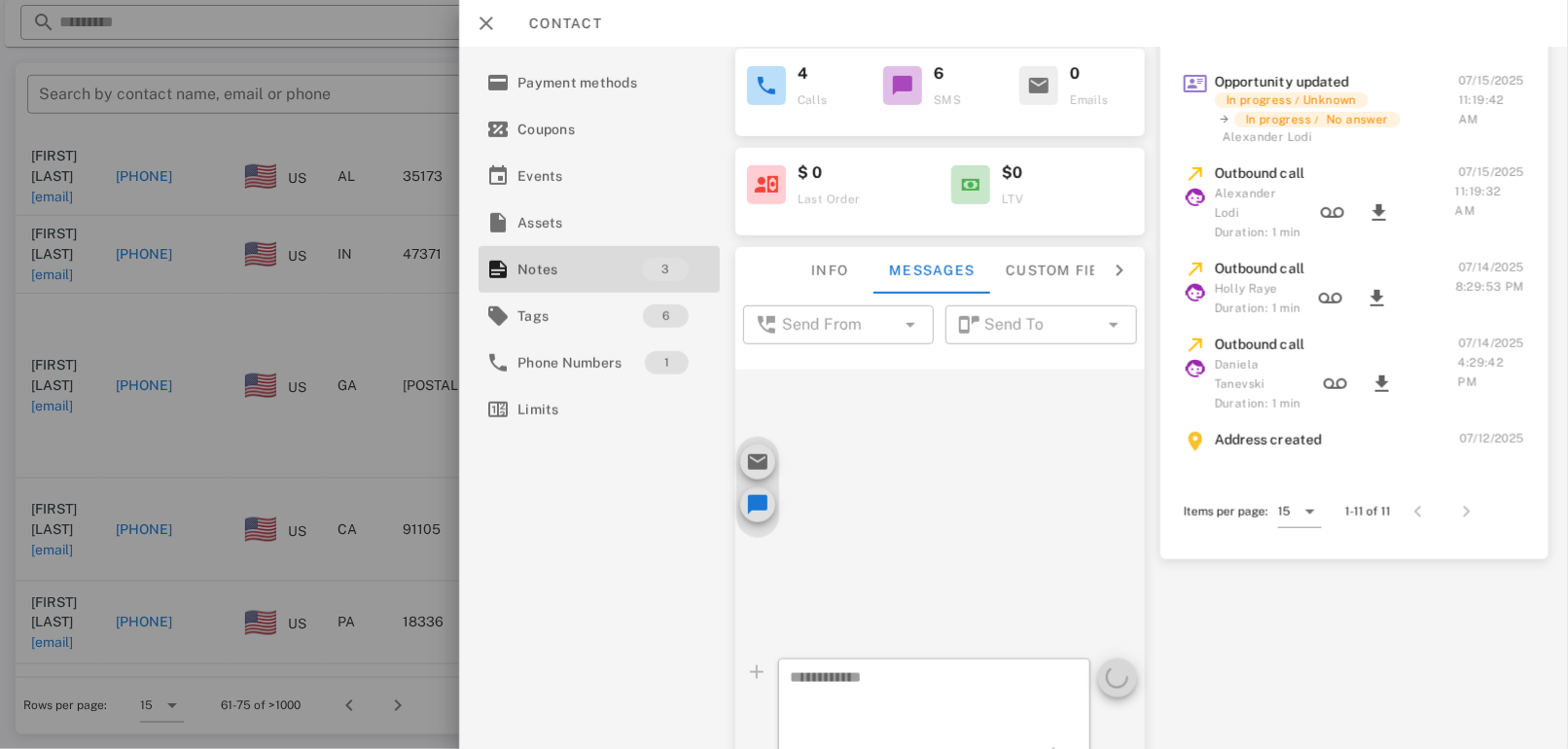 scroll, scrollTop: 243, scrollLeft: 0, axis: vertical 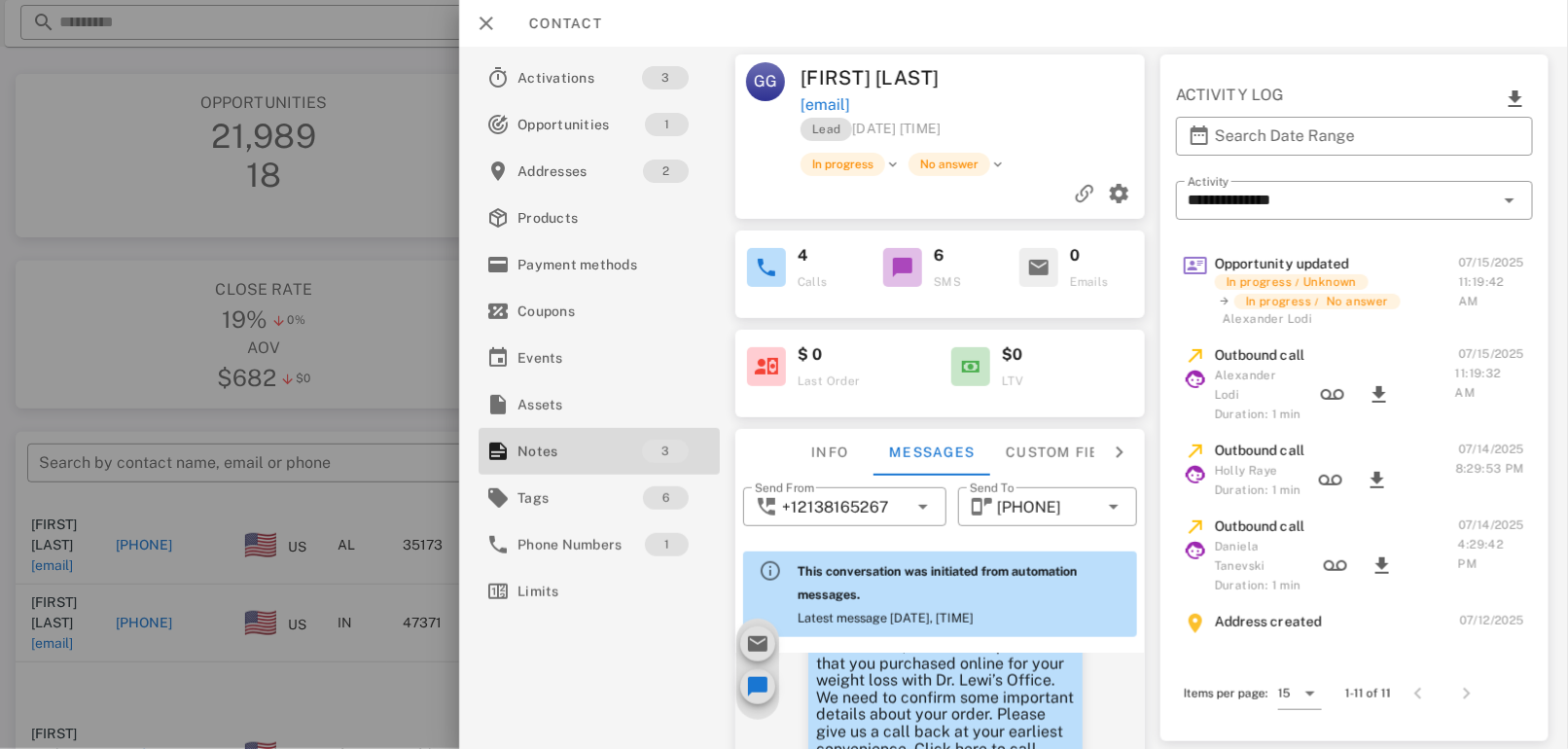 click on "4" at bounding box center (829, 256) 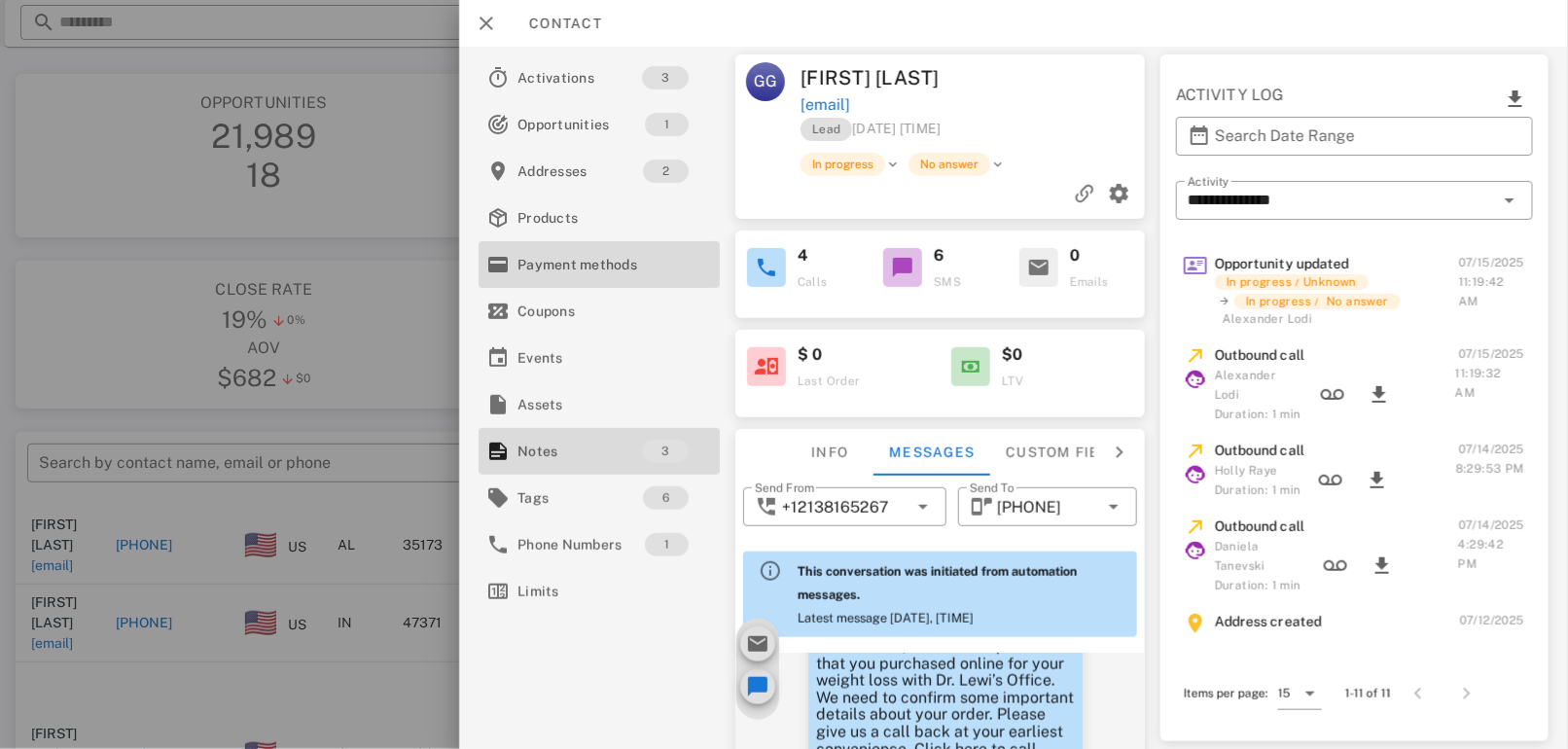 click on "Payment methods" at bounding box center [595, 265] 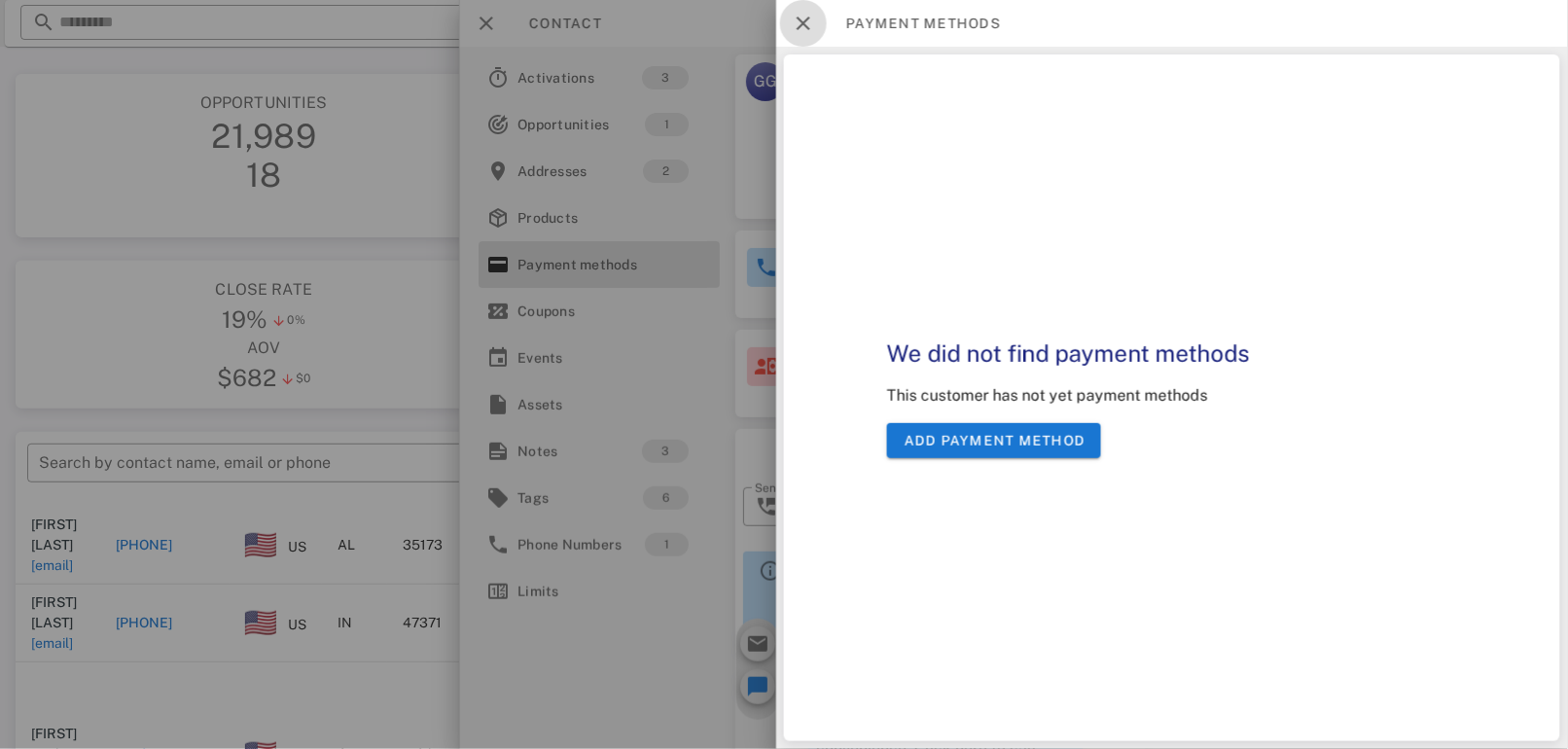 click at bounding box center [803, 23] 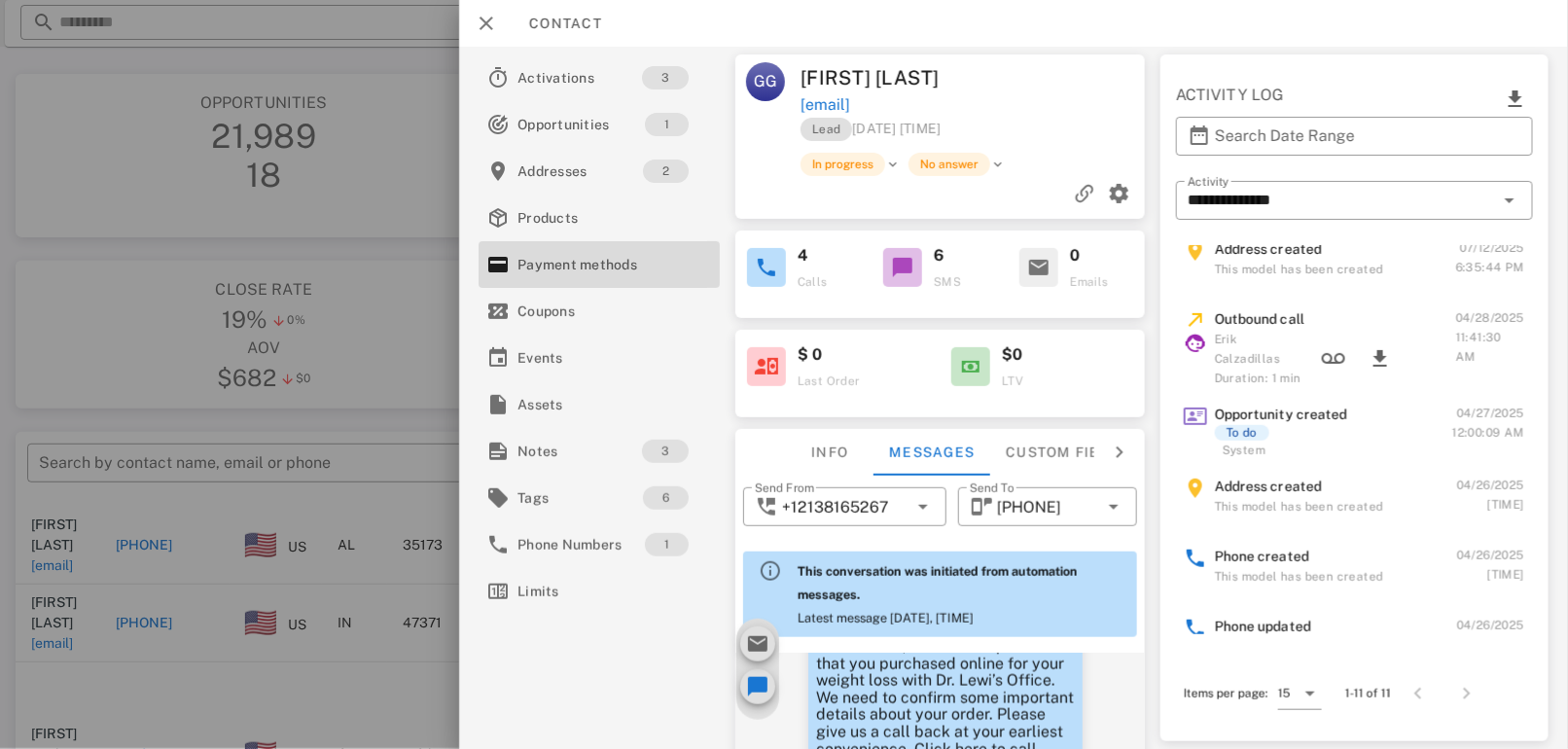 scroll, scrollTop: 410, scrollLeft: 0, axis: vertical 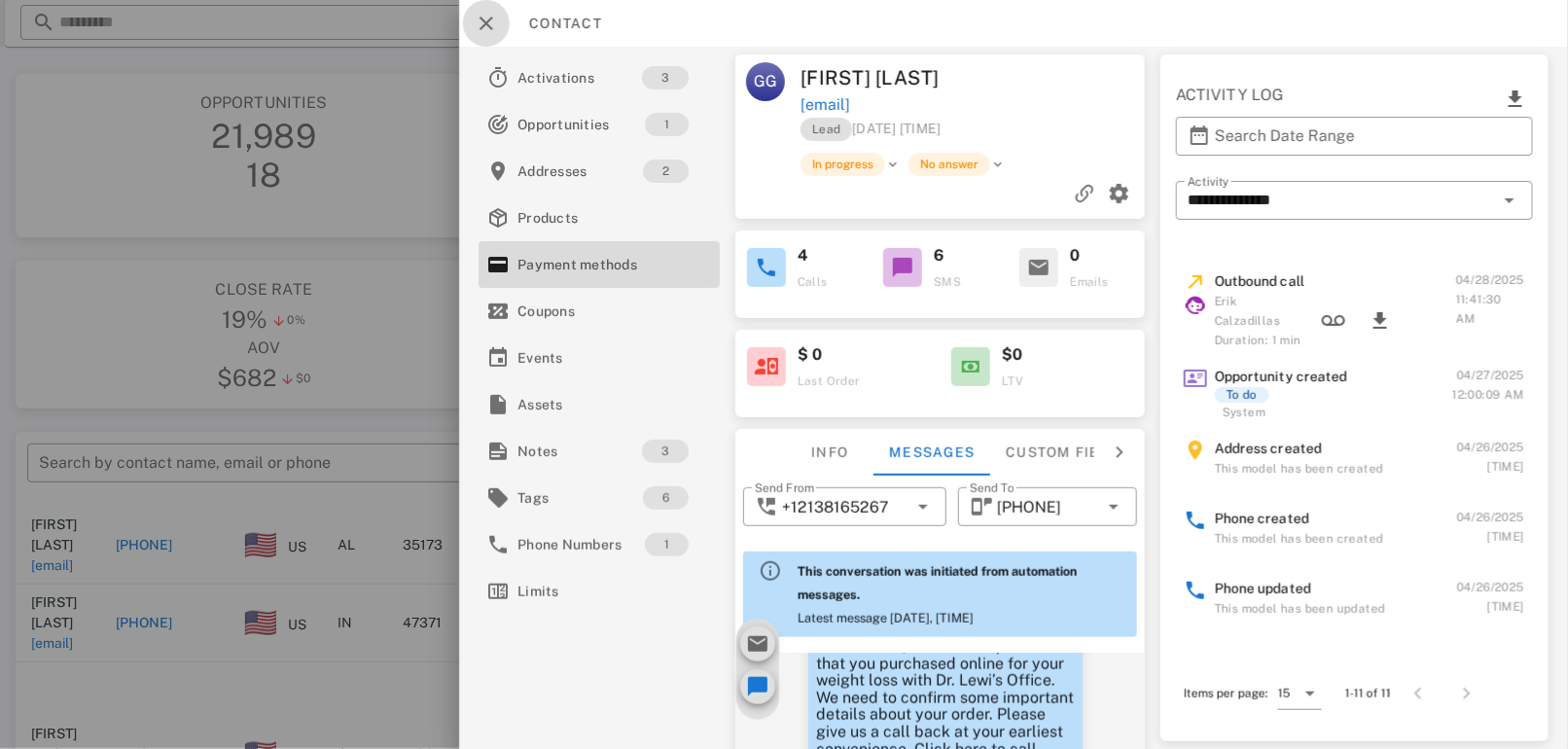 click at bounding box center (486, 23) 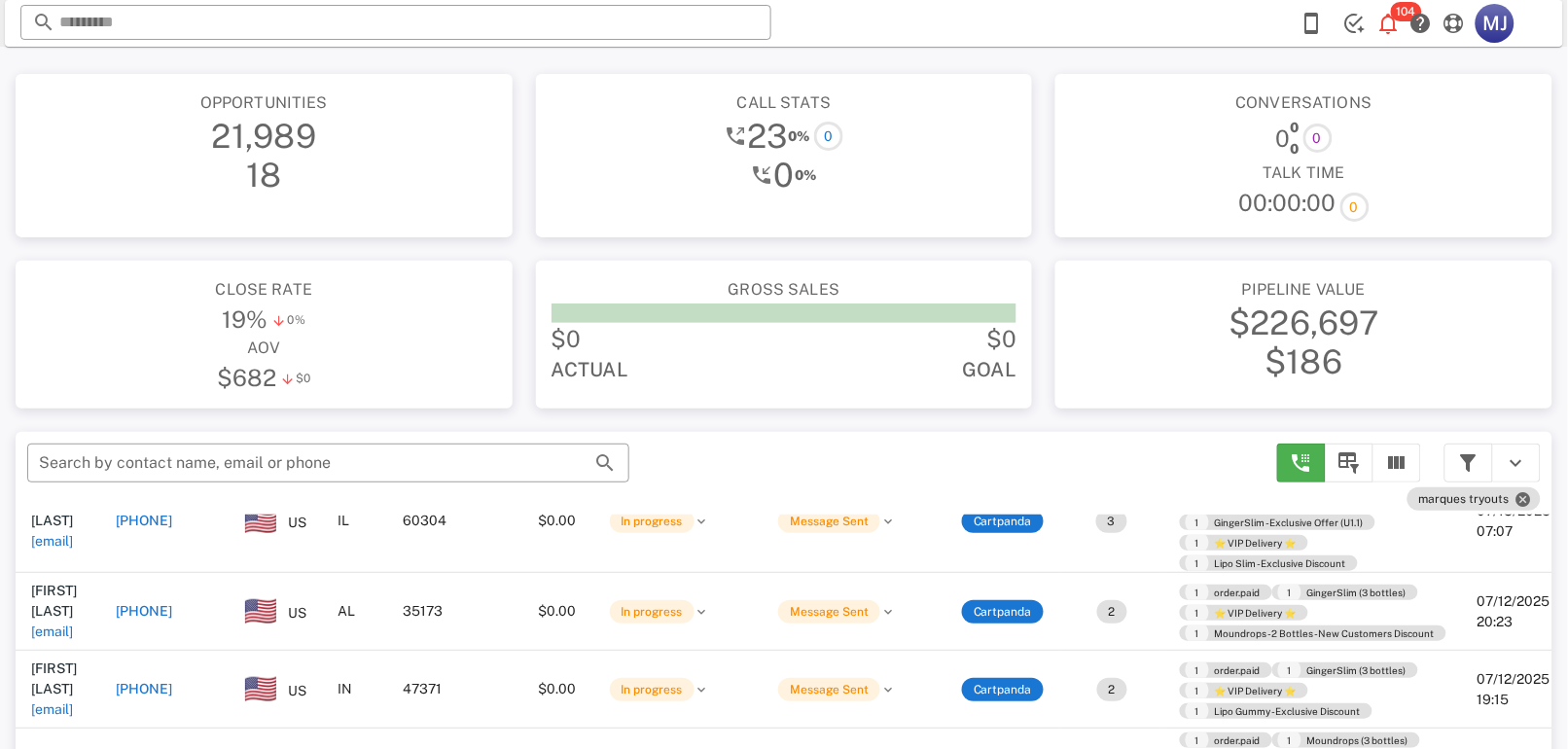 scroll, scrollTop: 814, scrollLeft: 0, axis: vertical 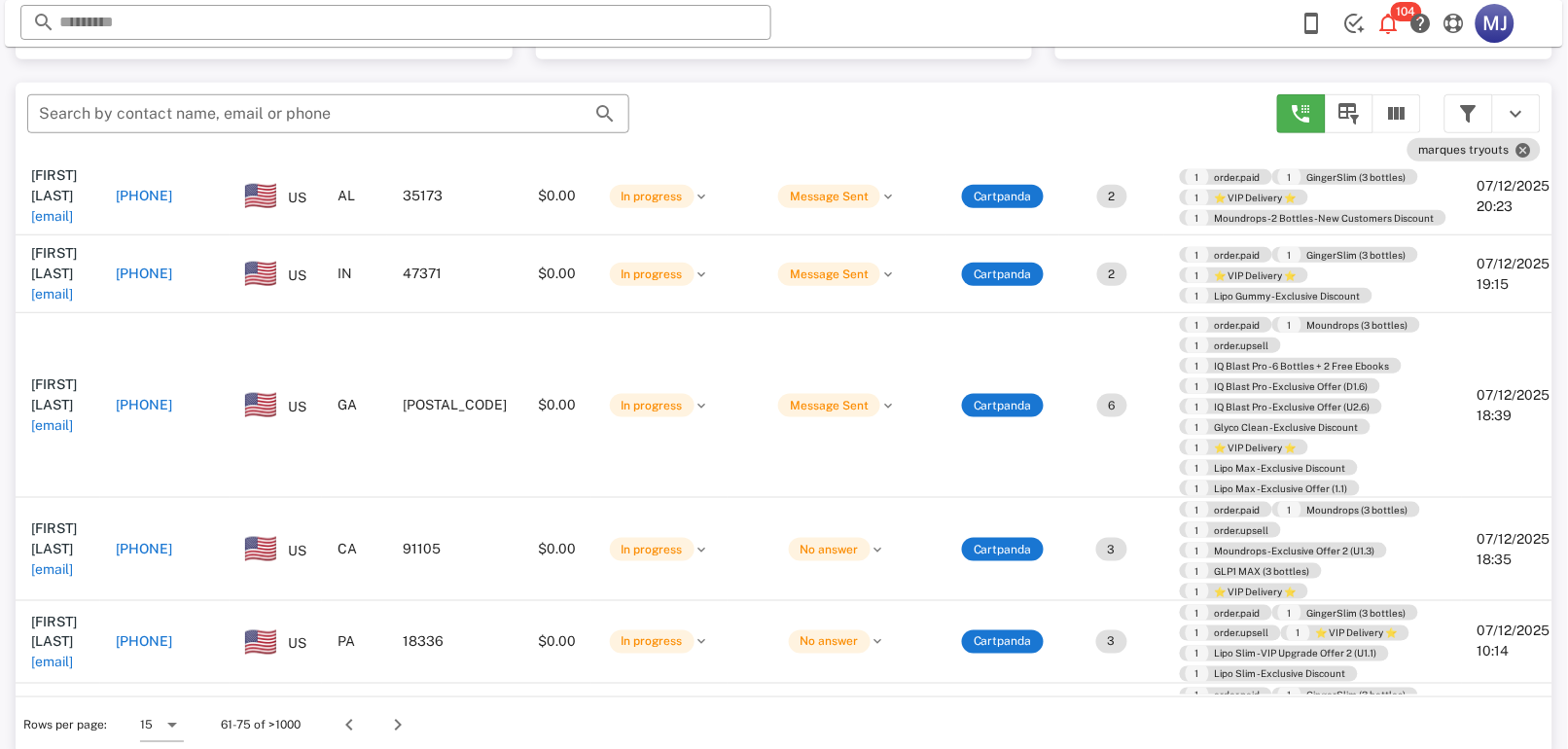 click on "+15553905524" at bounding box center (144, 549) 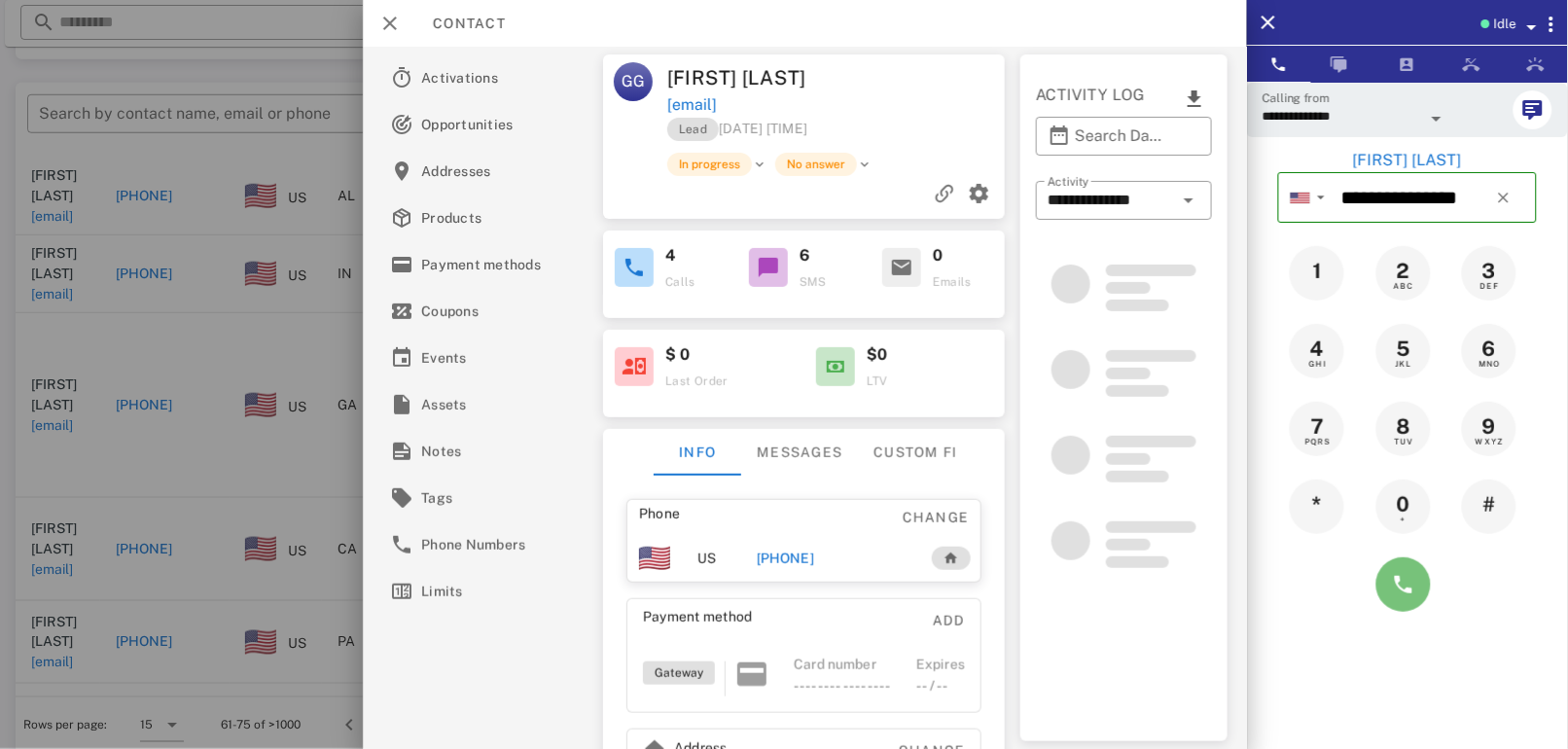click at bounding box center (1404, 585) 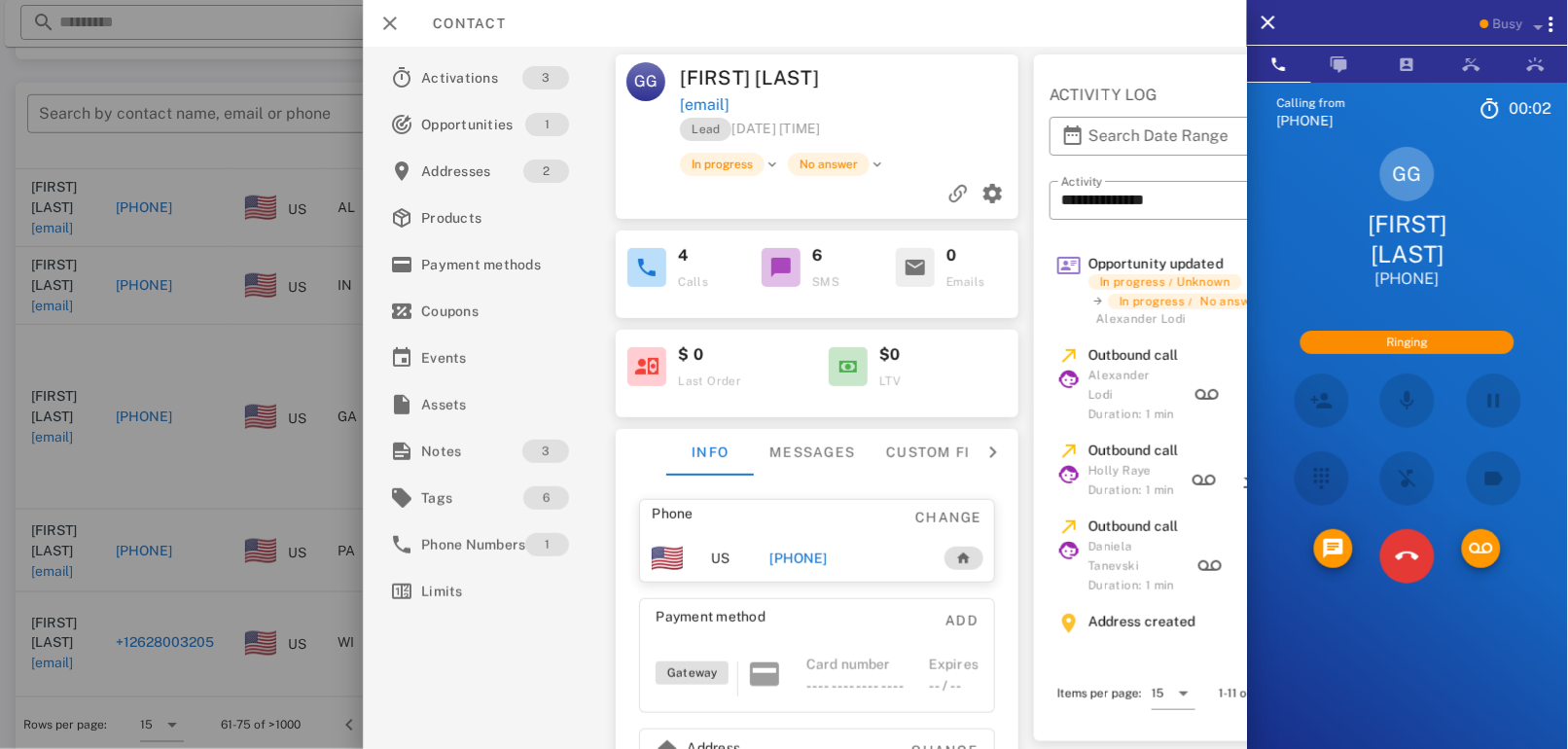scroll, scrollTop: 711, scrollLeft: 0, axis: vertical 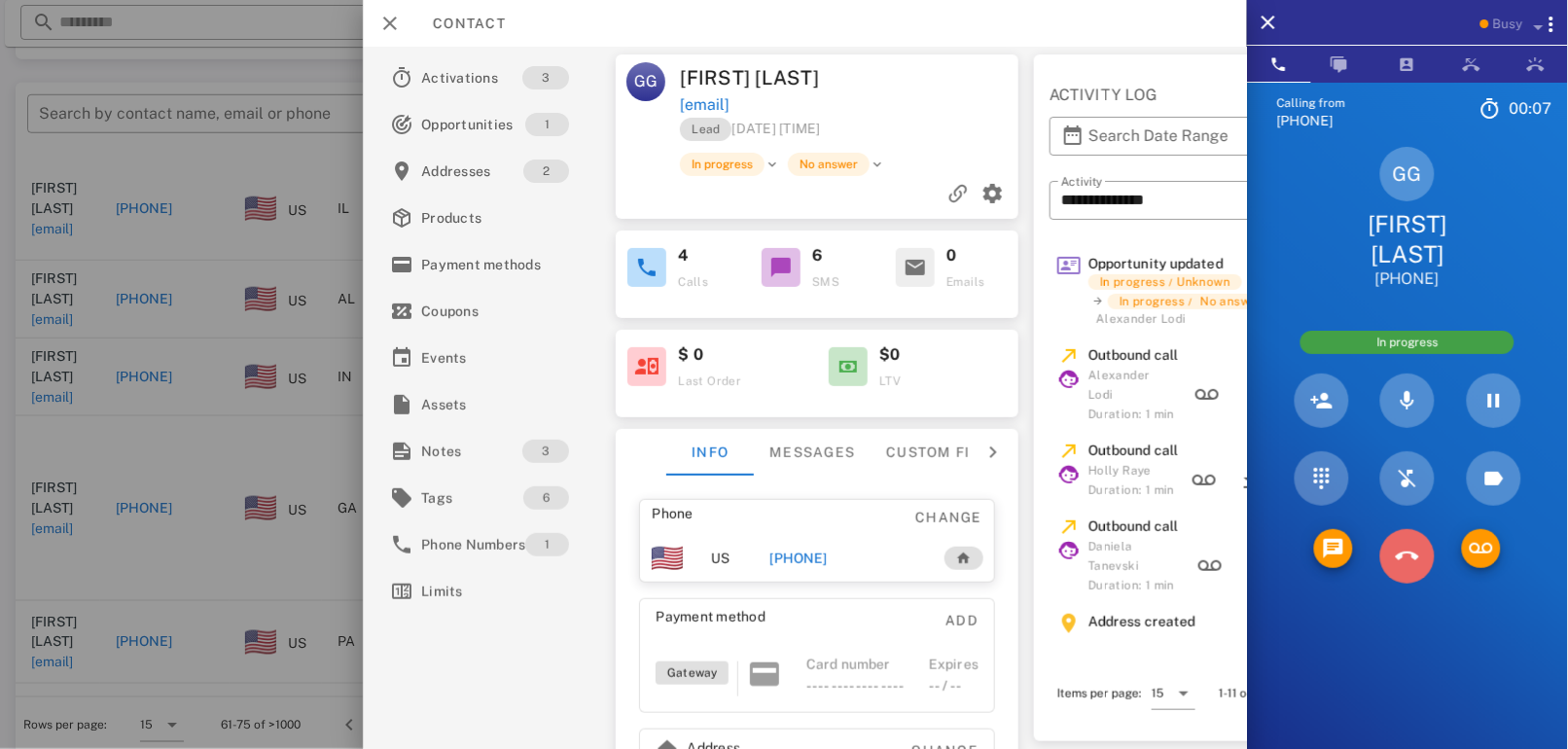 click at bounding box center [1408, 556] 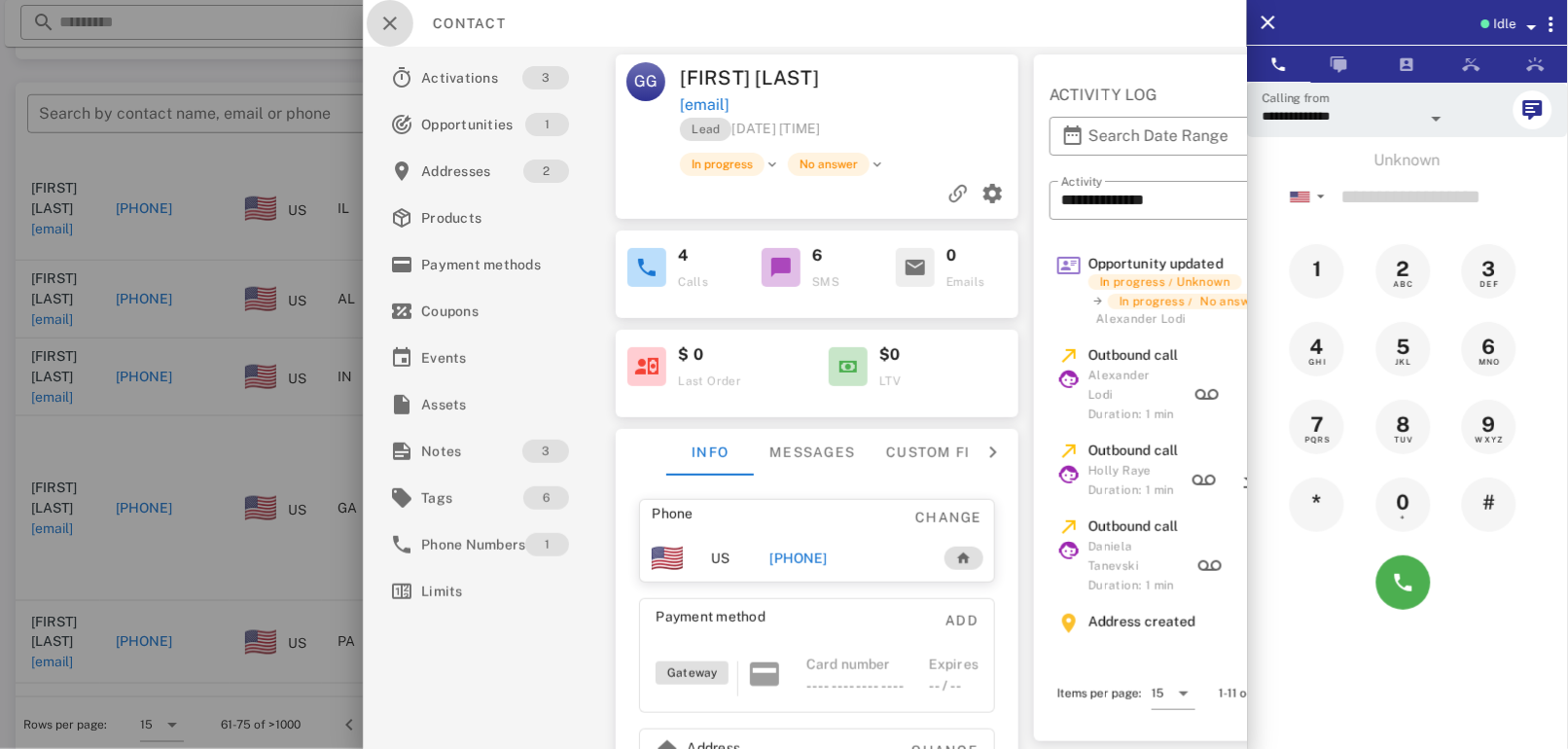 click at bounding box center (390, 23) 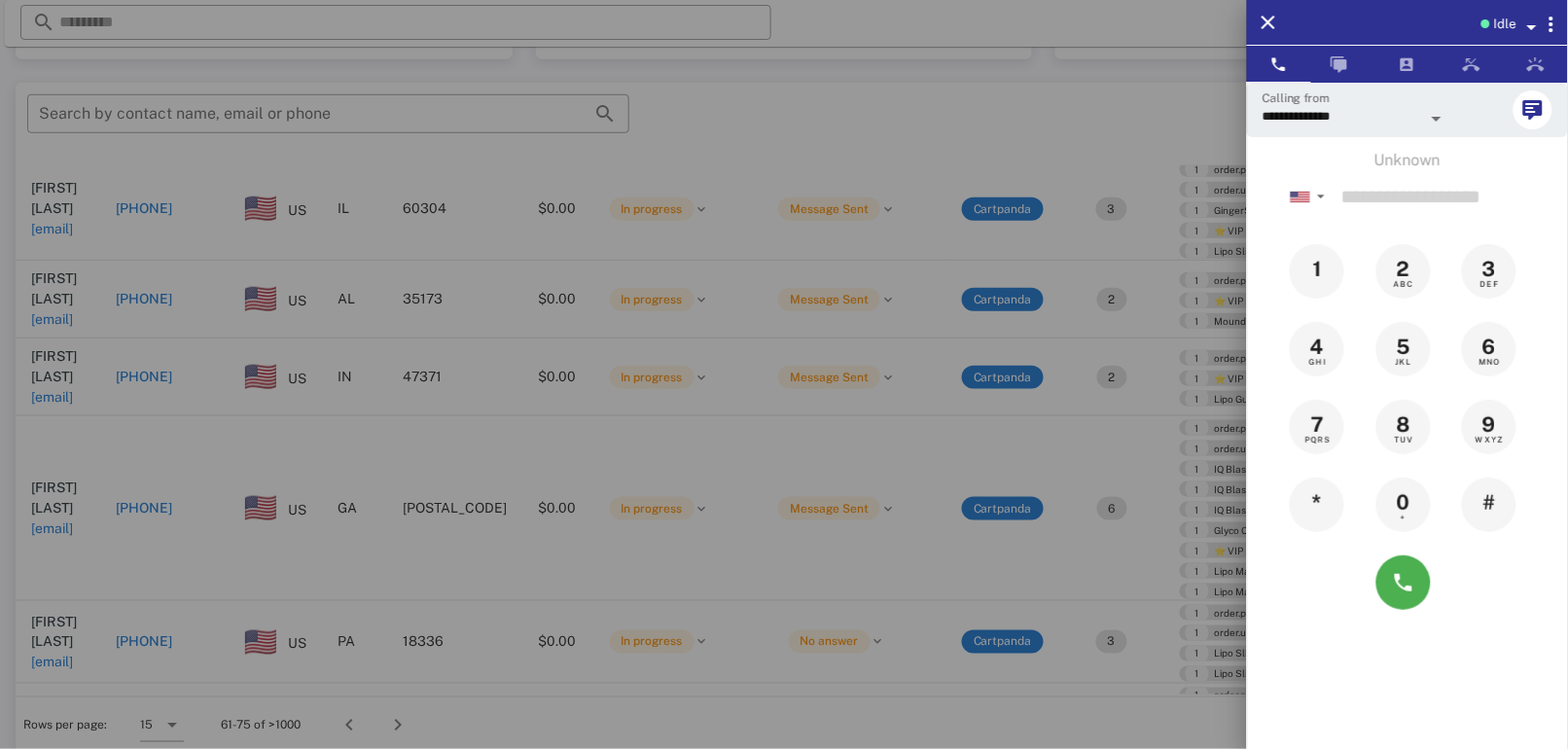 click at bounding box center [784, 374] 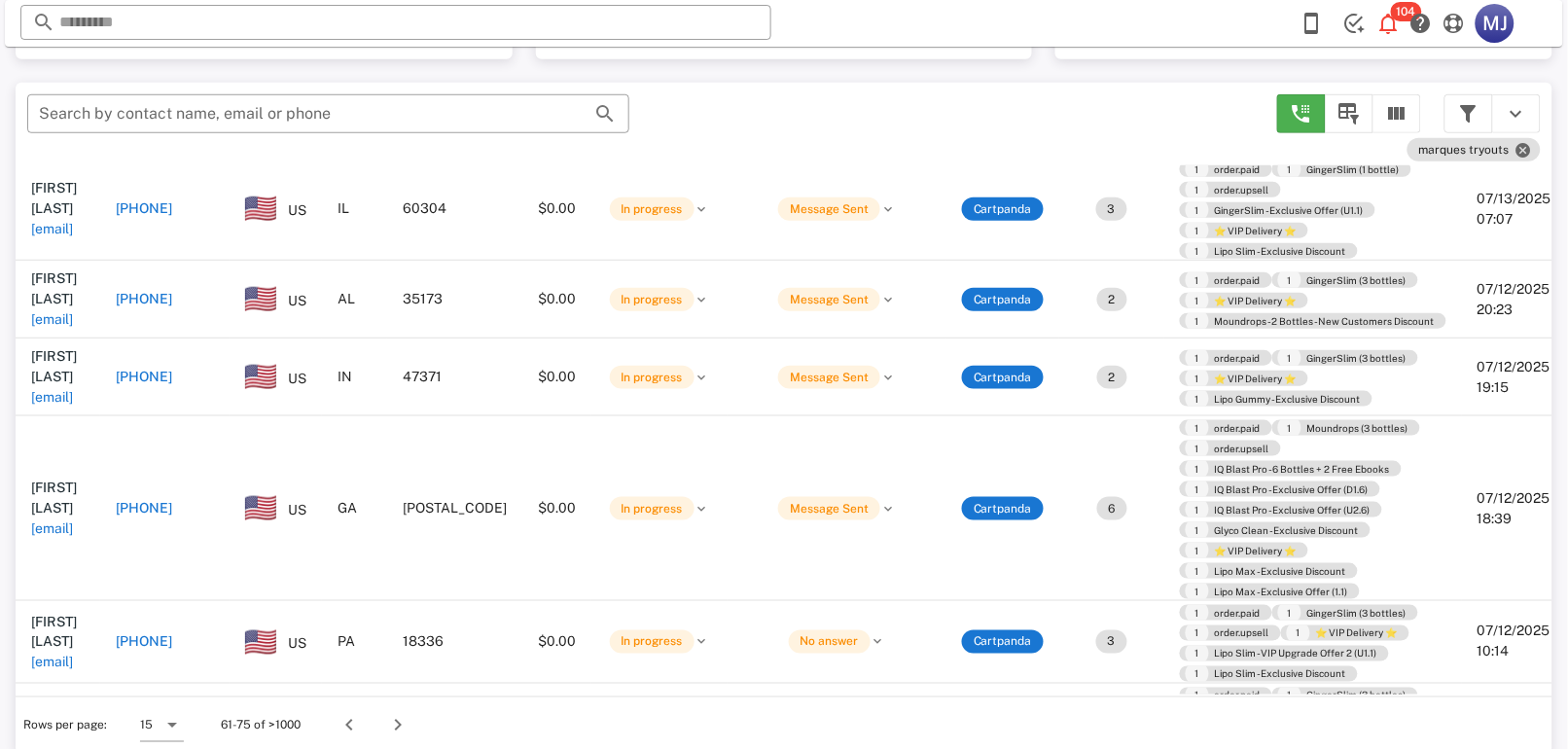 click on "[PHONE]" at bounding box center [144, 642] 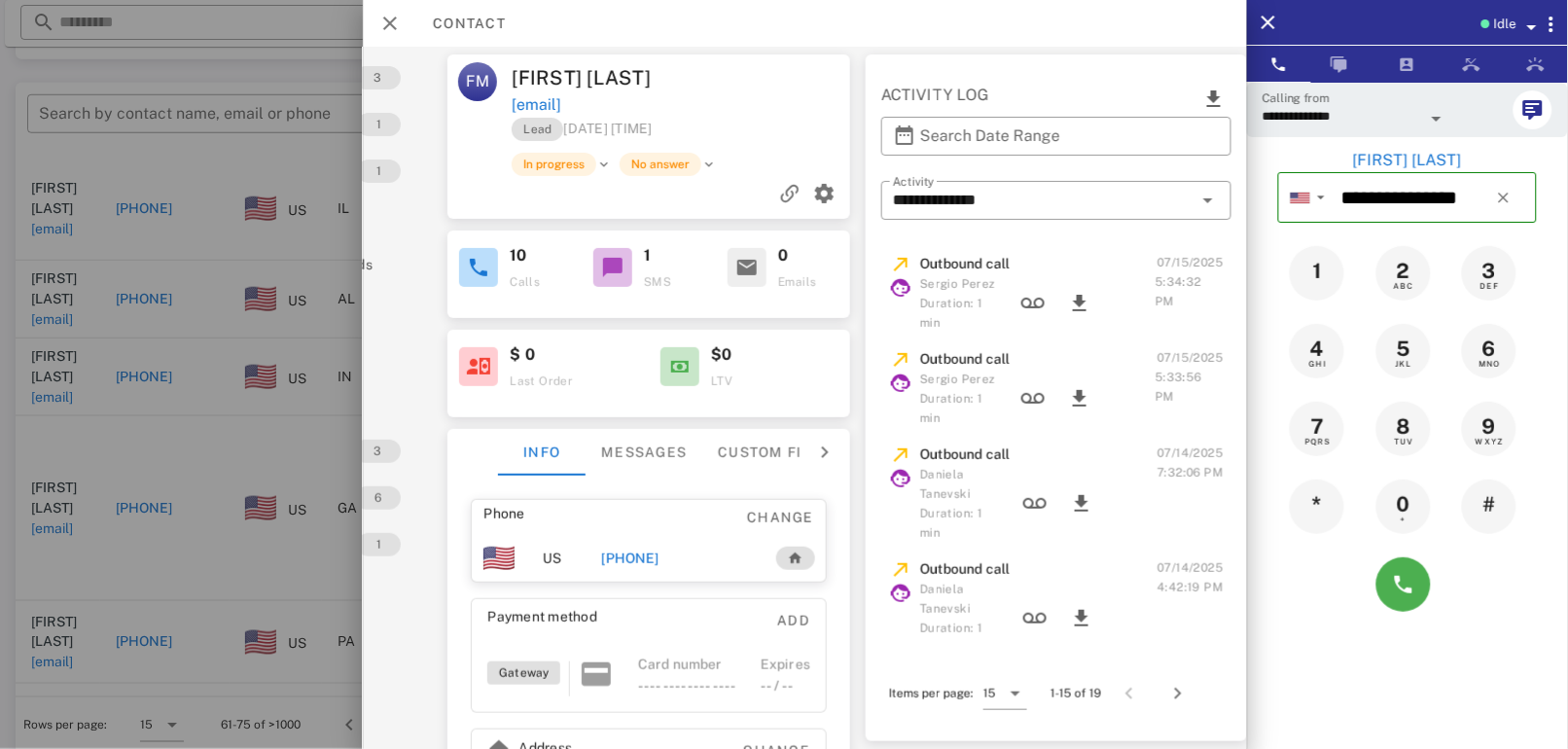 scroll, scrollTop: 143, scrollLeft: 199, axis: both 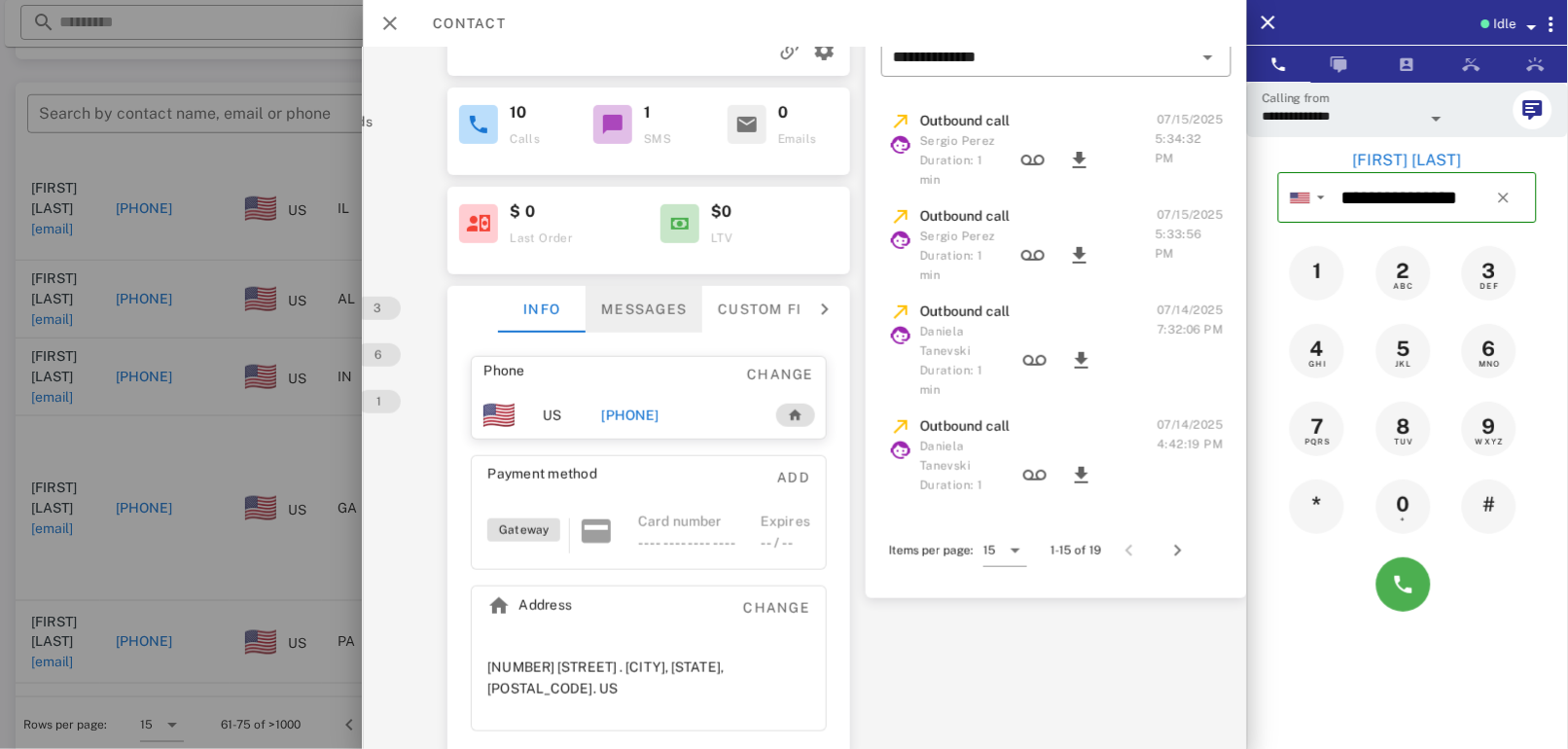 click on "Messages" at bounding box center [645, 309] 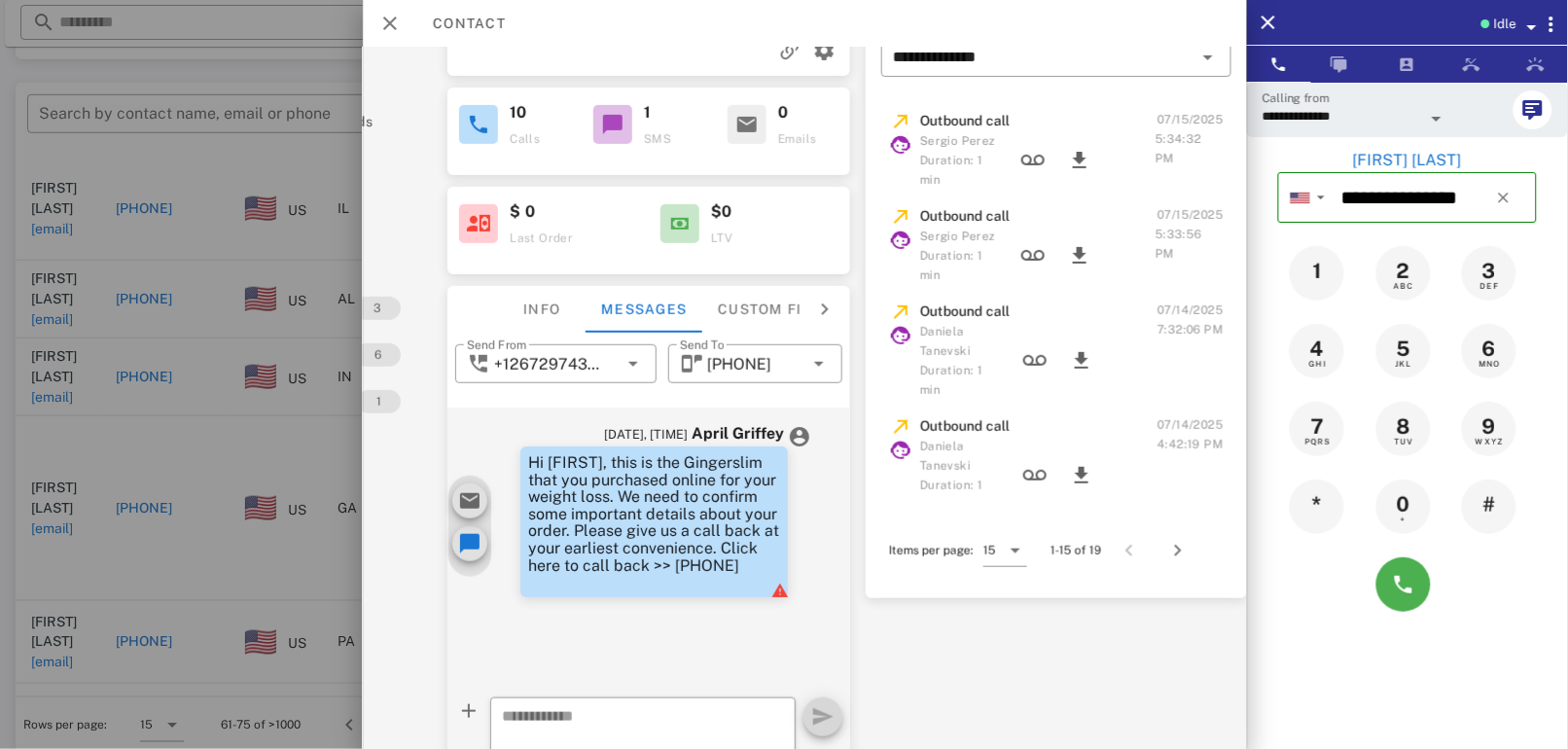 scroll, scrollTop: 1, scrollLeft: 0, axis: vertical 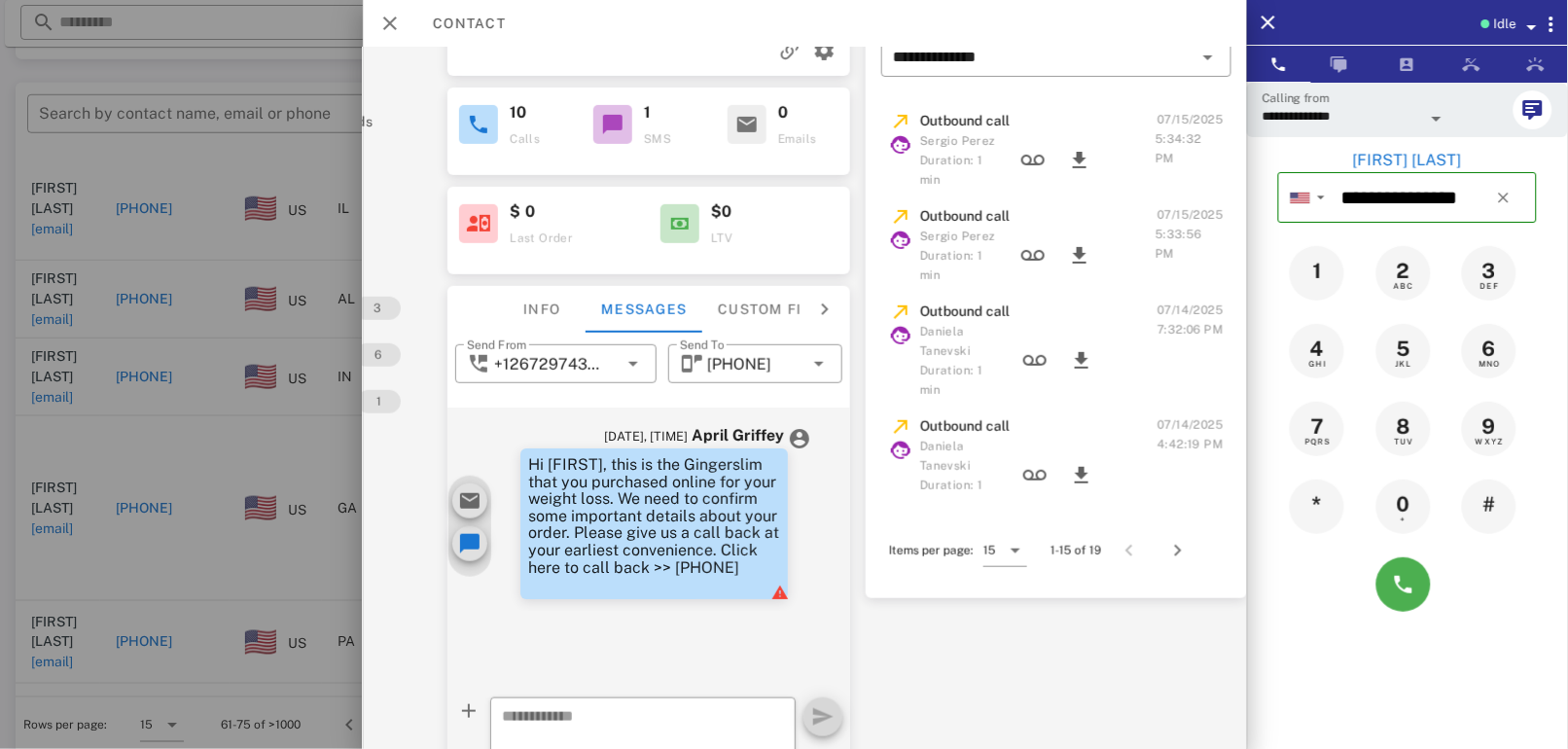 click on "Hi Faith, this is the Gingerslim that you purchased online for your weight loss. We need to confirm some important details about your order. Please give us a call back at your earliest convenience. Click here to call back >> +14126181050" at bounding box center (654, 523) 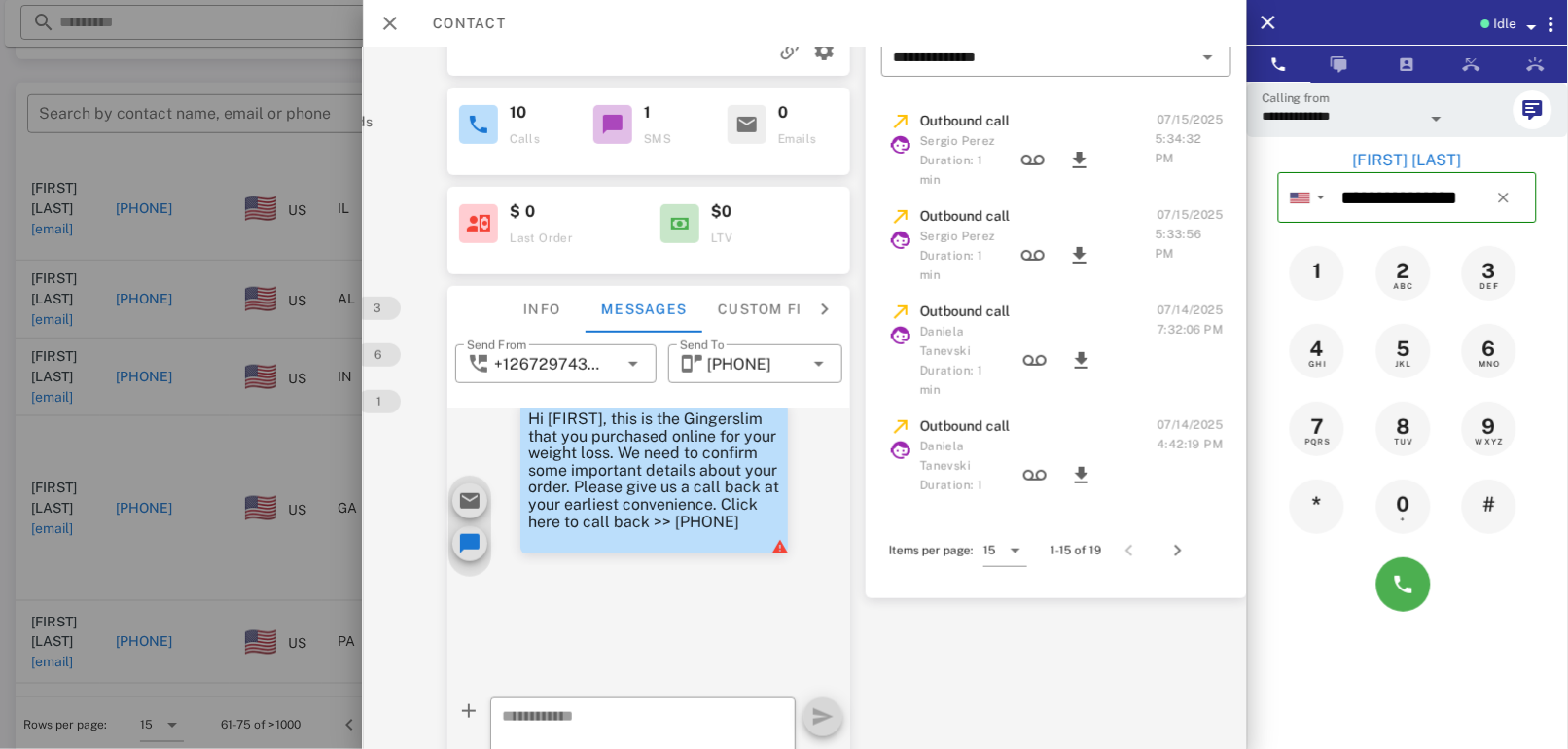 scroll, scrollTop: 0, scrollLeft: 0, axis: both 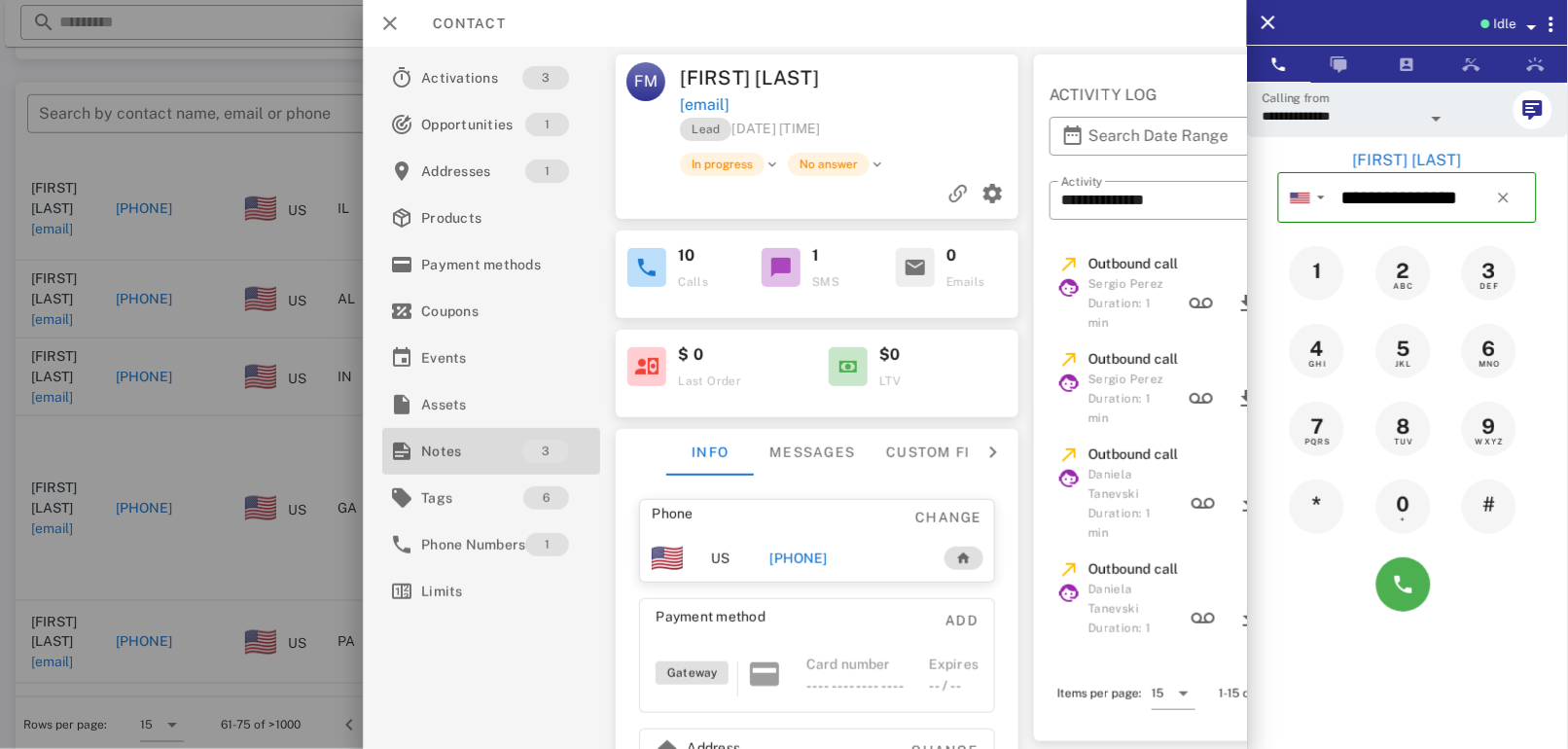 click on "3" at bounding box center [547, 451] 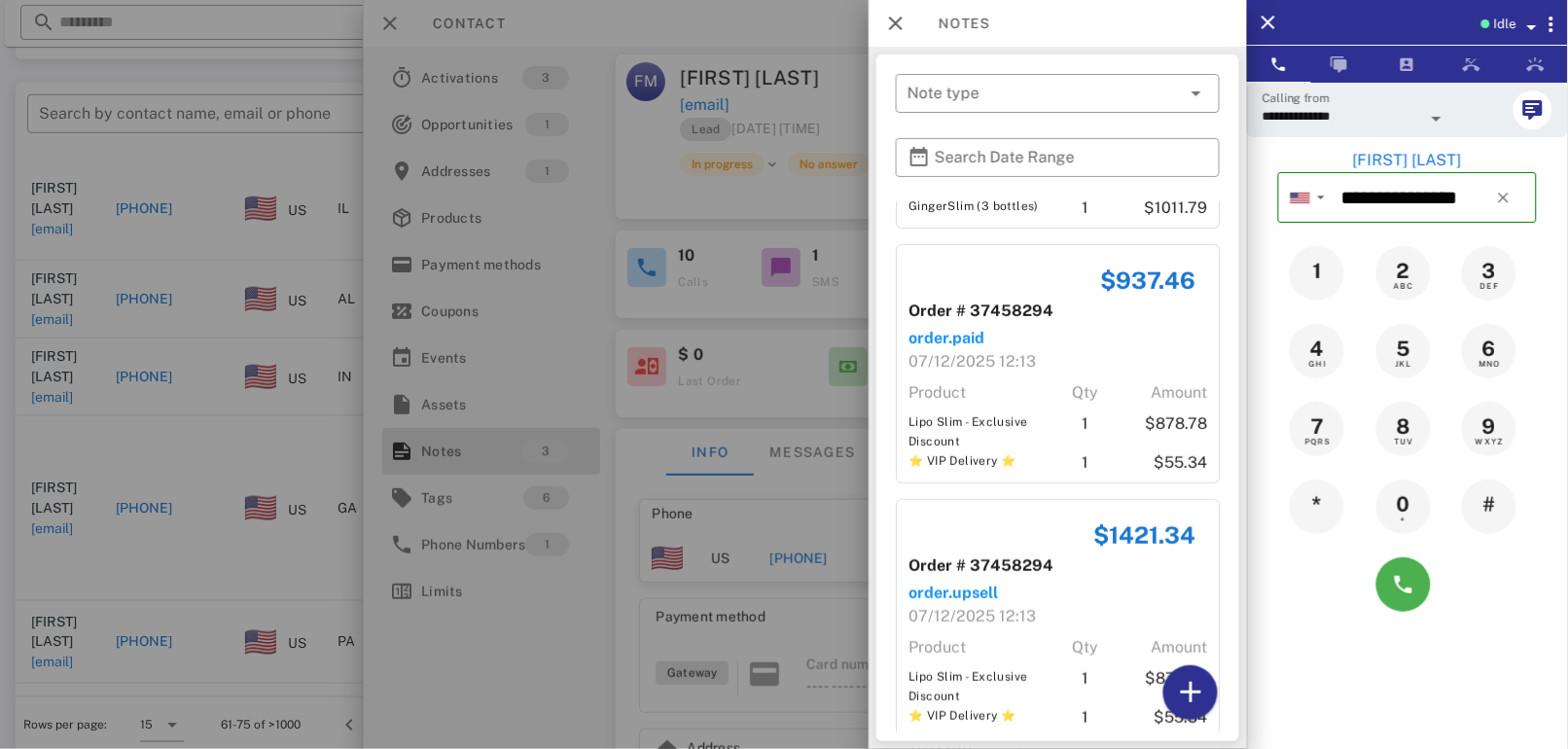 scroll, scrollTop: 246, scrollLeft: 0, axis: vertical 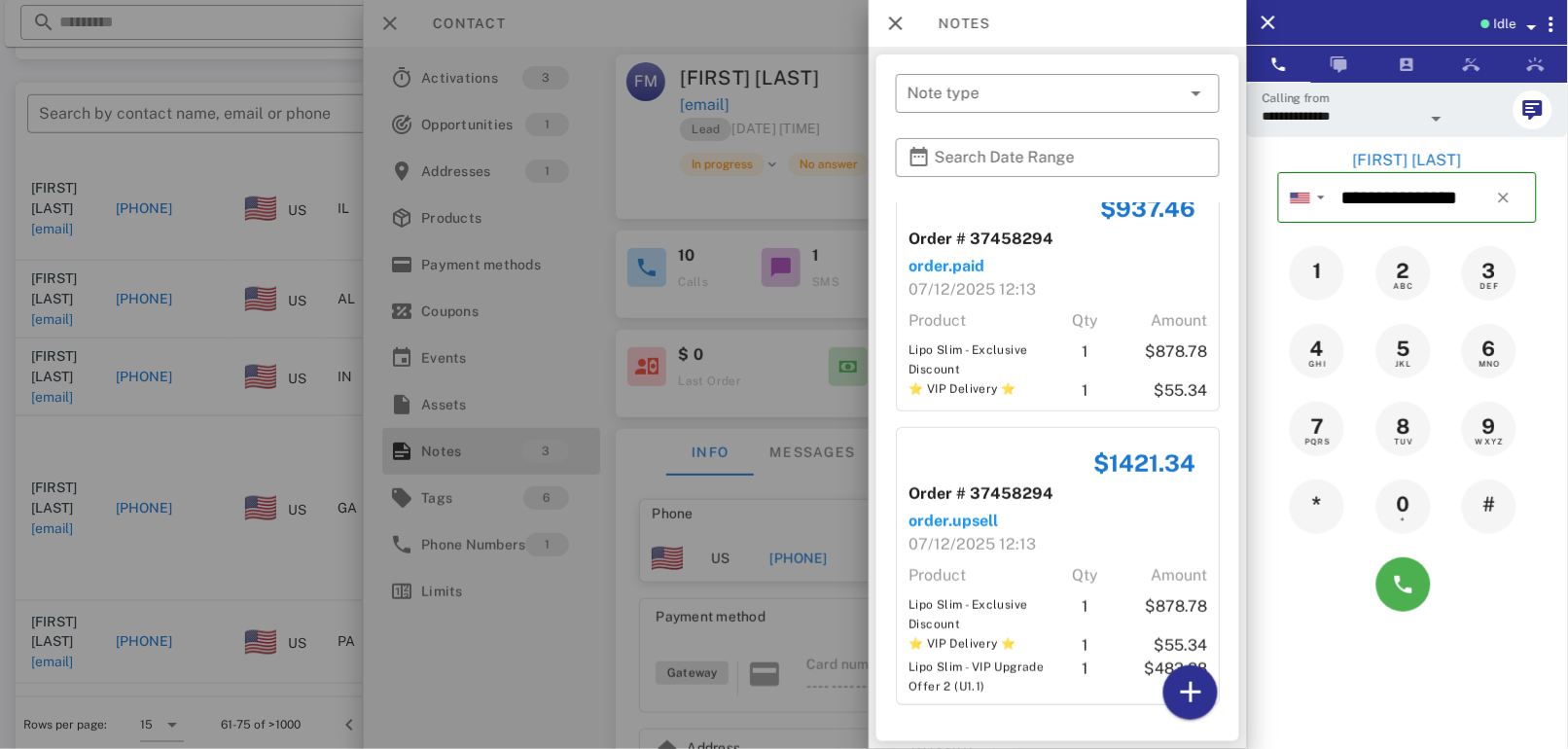 click on "​ Note type ​ Search Date Range  $1011.79   Order # 35395401   order.paid   05/07/2025 01:51   Product Qty Amount  GingerSlim (3 bottles)  1 $1011.79  $937.46   Order # 37458294   order.paid   07/12/2025 12:13   Product Qty Amount  Lipo Slim - Exclusive Discount  1 $878.78  ⭐ VIP Delivery ⭐  1 $55.34  $1421.34   Order # 37458294   order.upsell   07/12/2025 12:13   Product Qty Amount  Lipo Slim - Exclusive Discount  1 $878.78  ⭐ VIP Delivery ⭐  1 $55.34  Lipo Slim - VIP Upgrade Offer 2 (U1.1)  1 $483.88" at bounding box center [1057, 398] 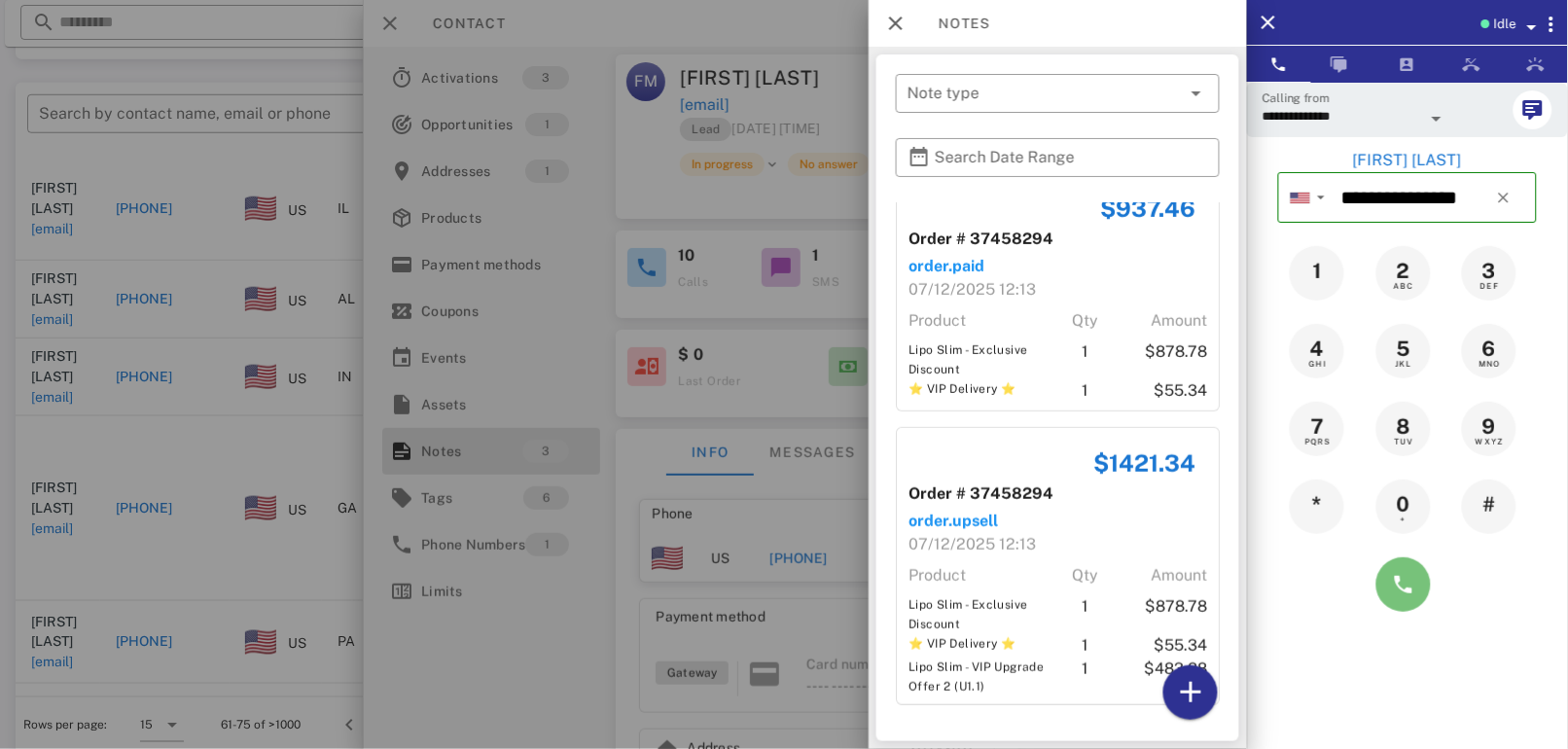 click at bounding box center (1404, 585) 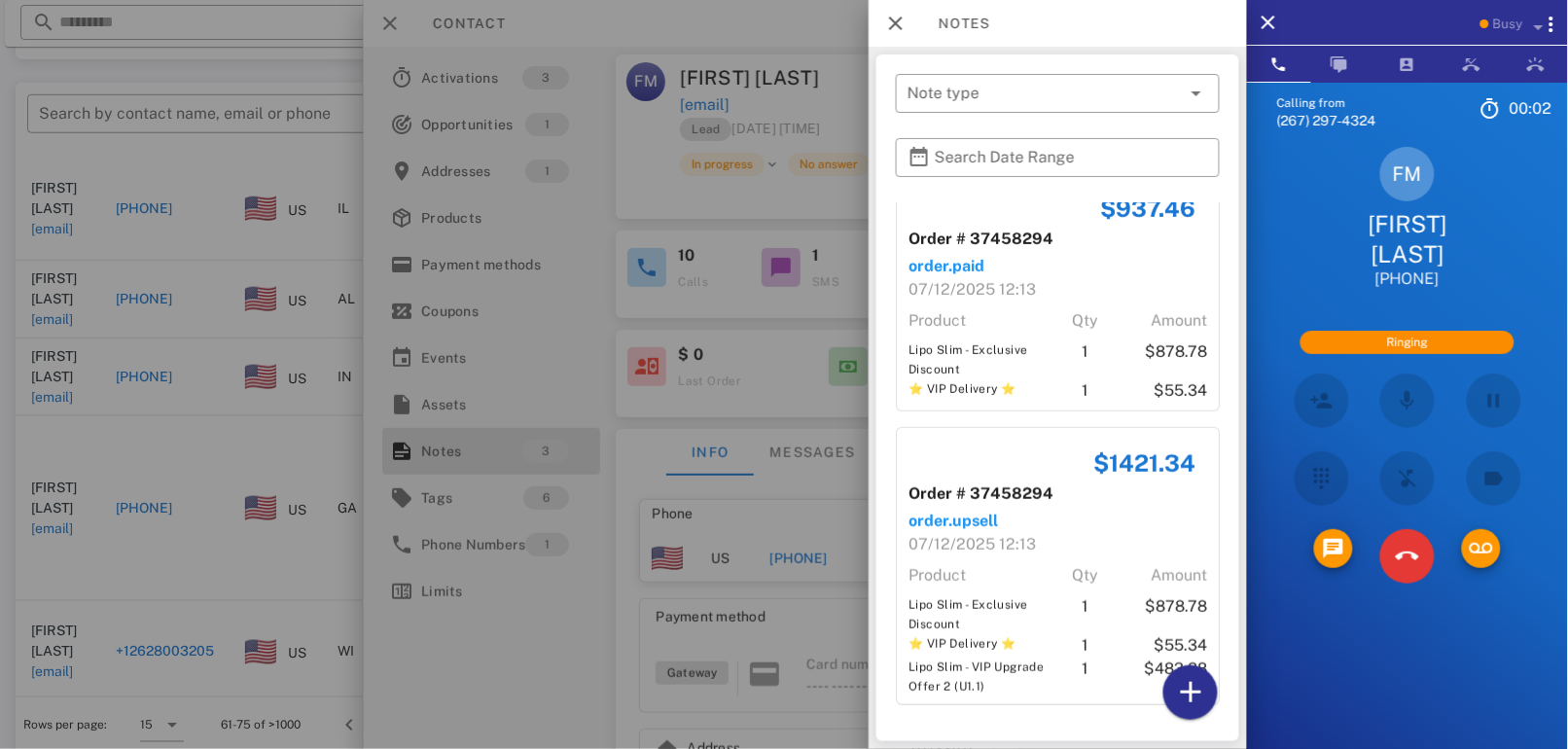 scroll, scrollTop: 628, scrollLeft: 0, axis: vertical 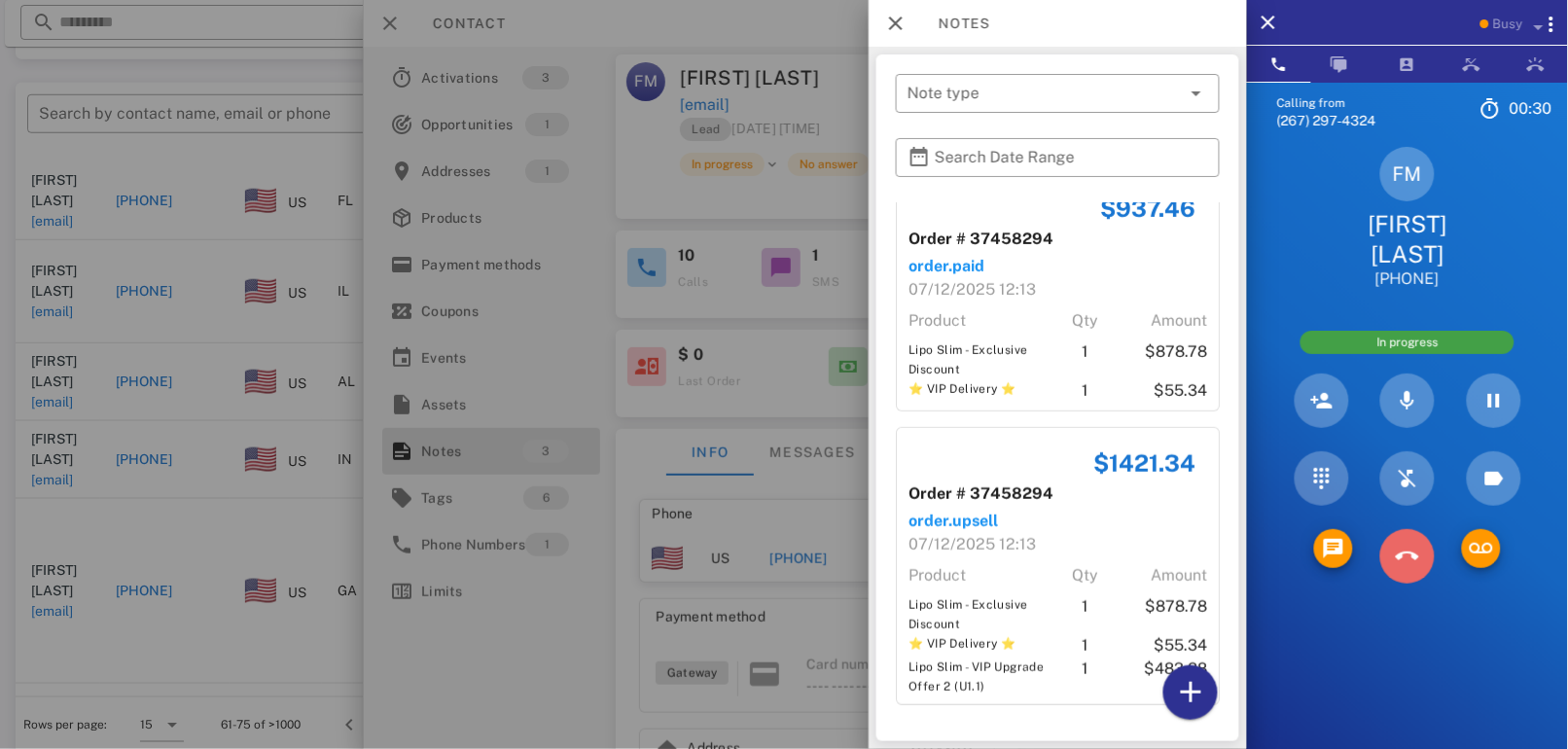 click at bounding box center [1408, 556] 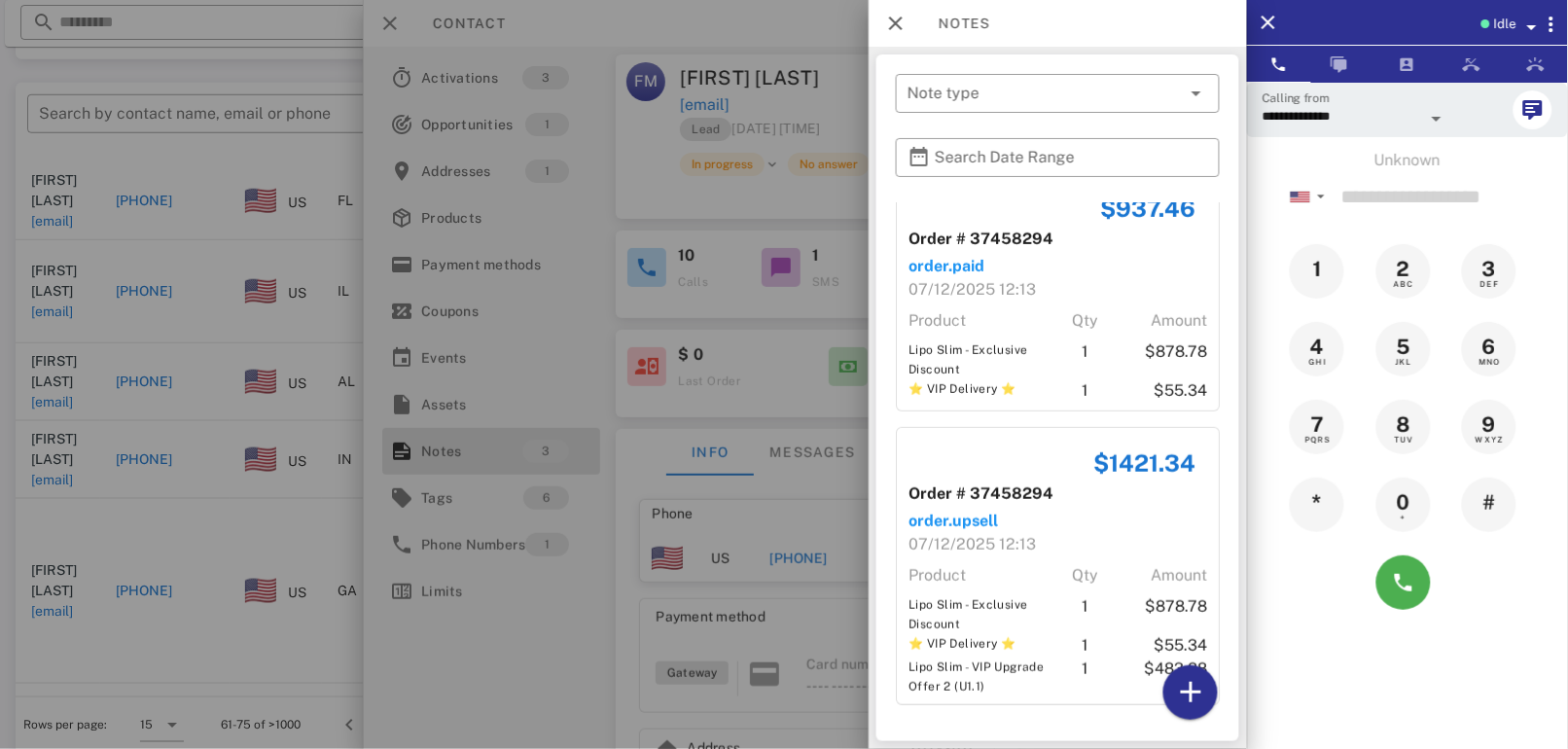 click on "⭐ VIP Delivery ⭐" at bounding box center [978, 391] 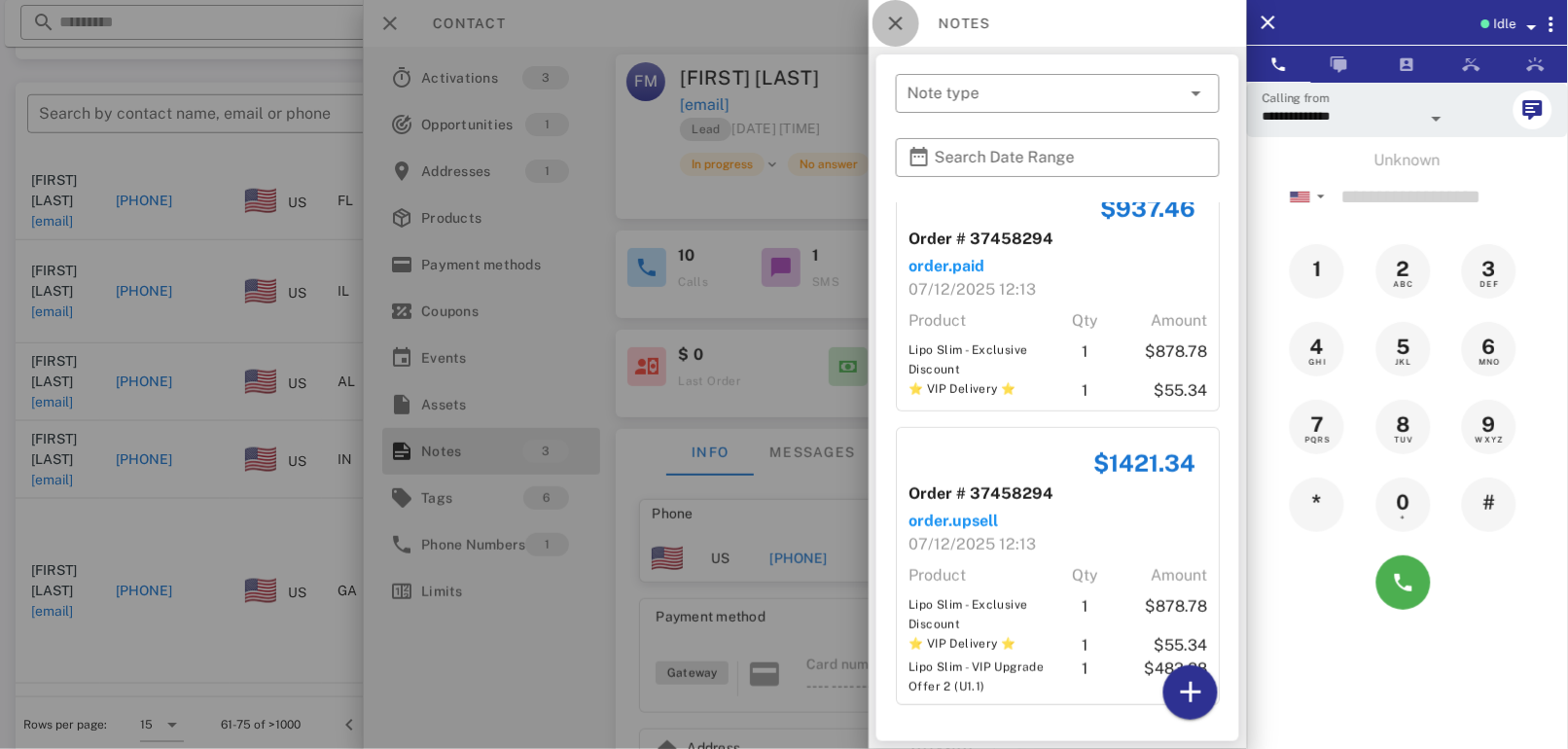 click at bounding box center (896, 23) 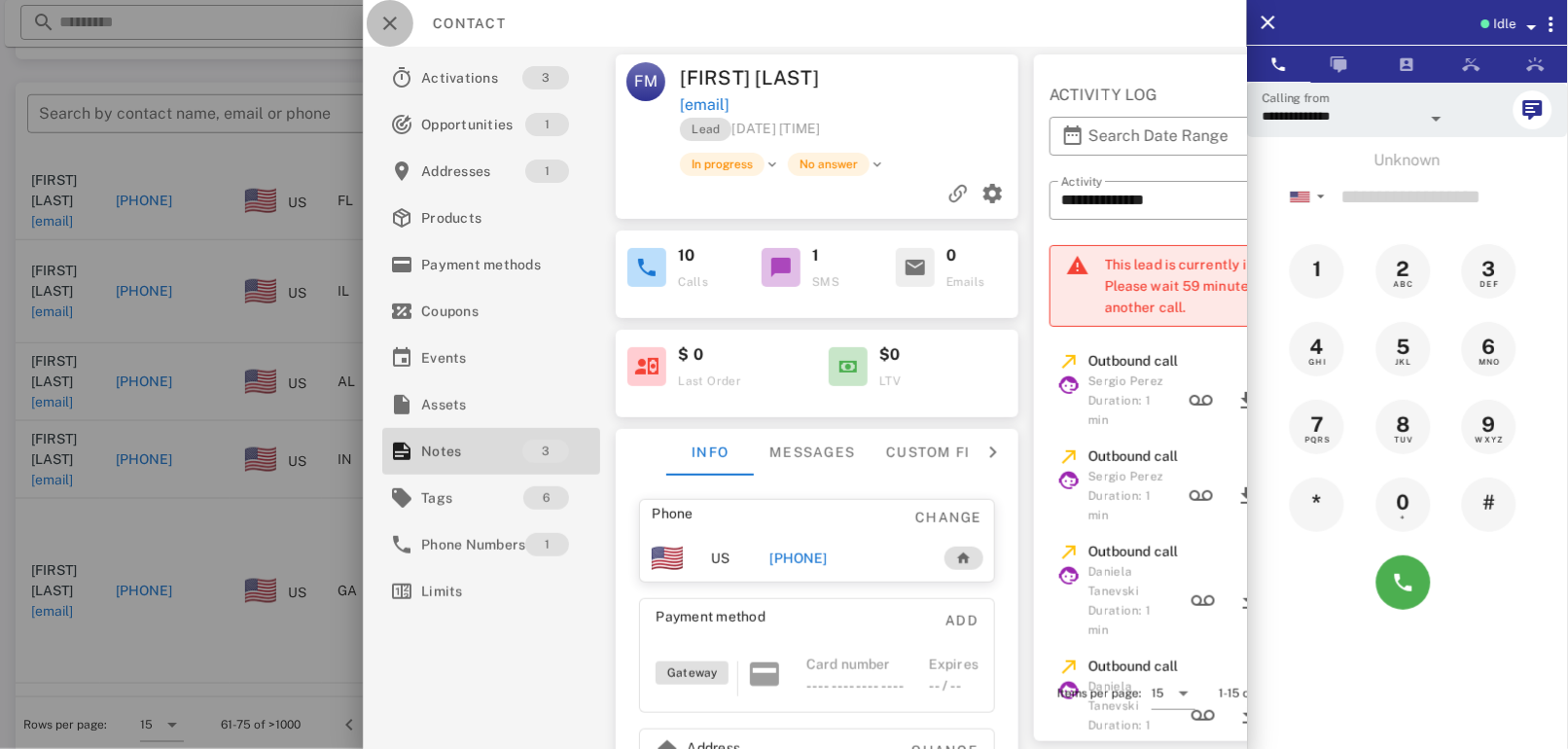 click at bounding box center [390, 23] 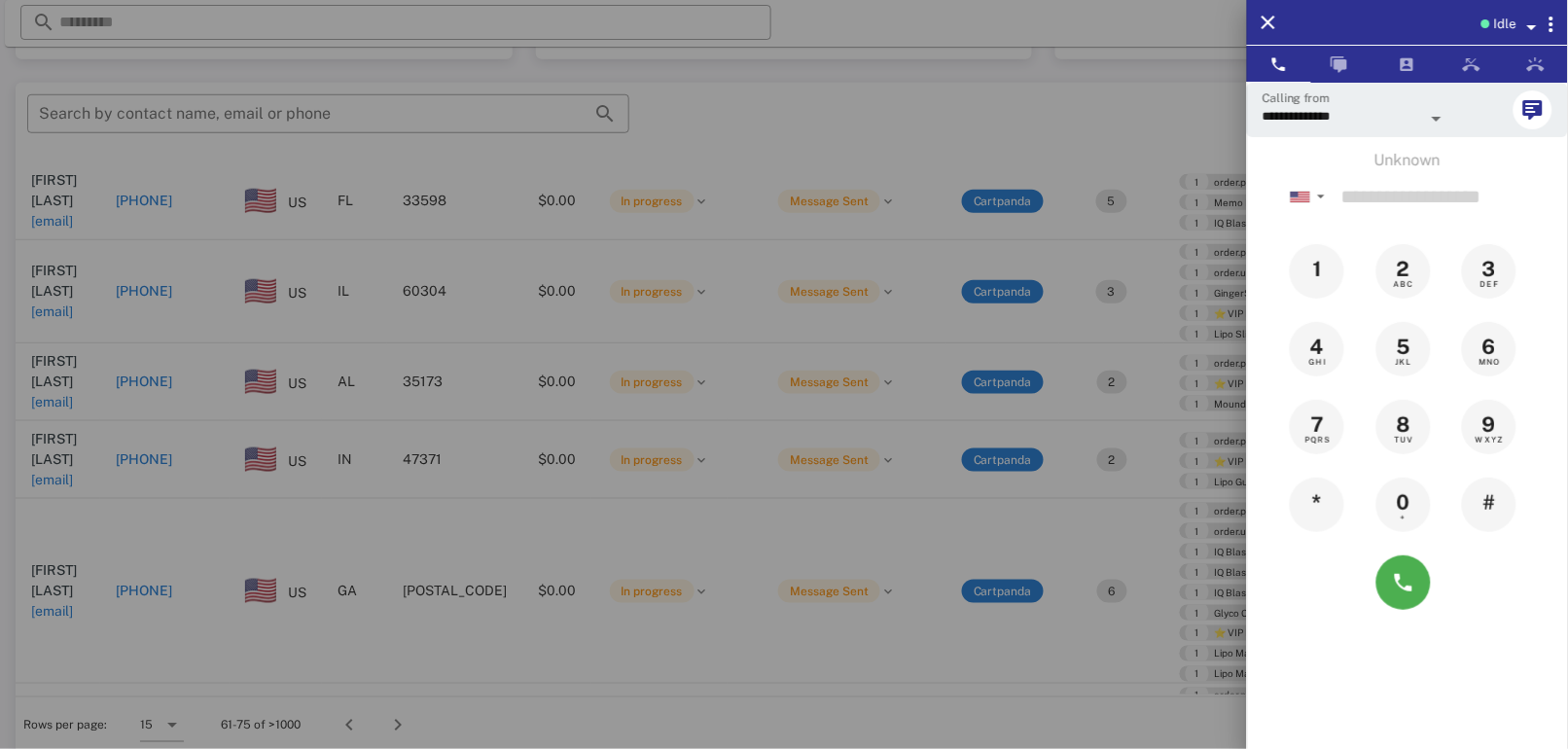 click at bounding box center (784, 374) 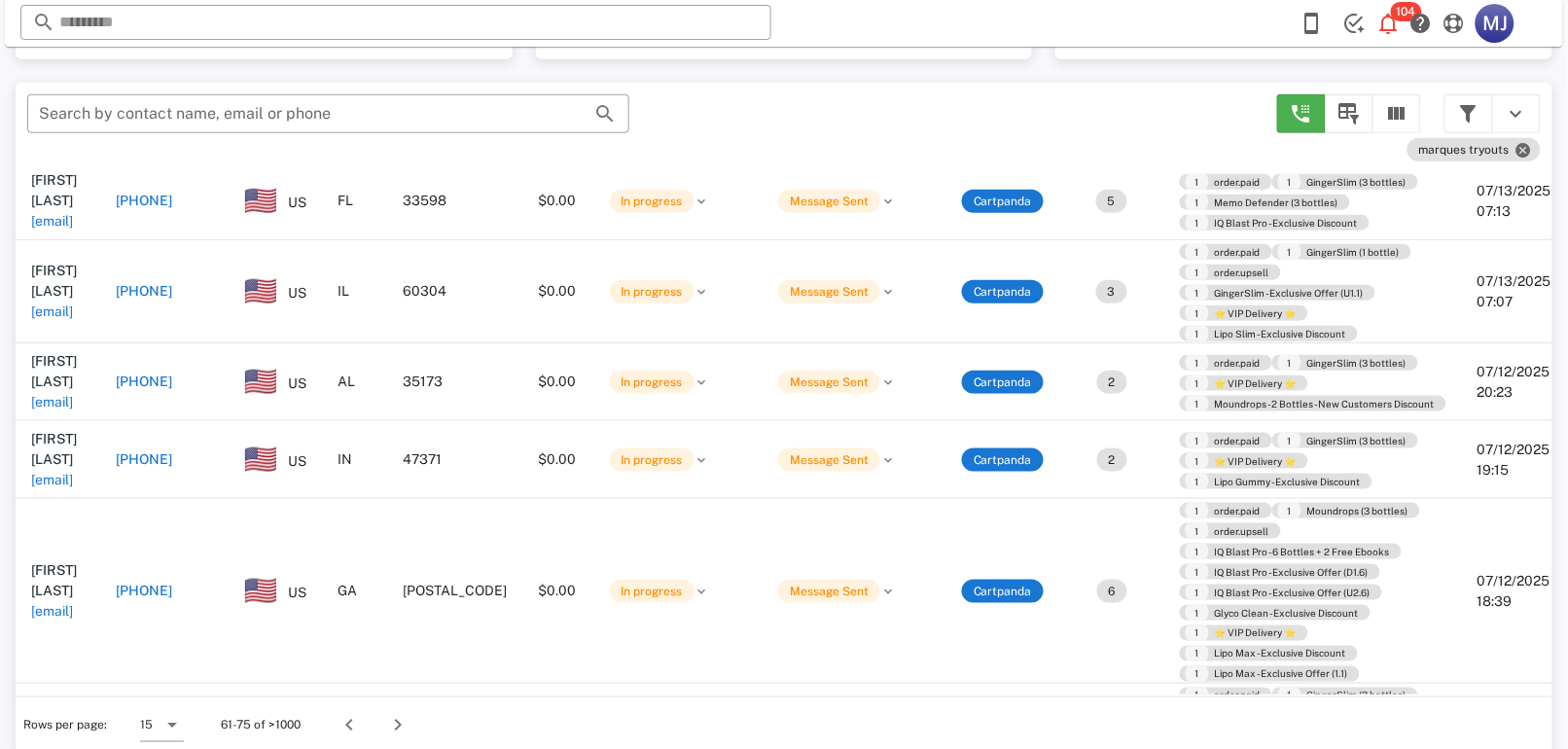 click on "+12628003205" at bounding box center [164, 734] 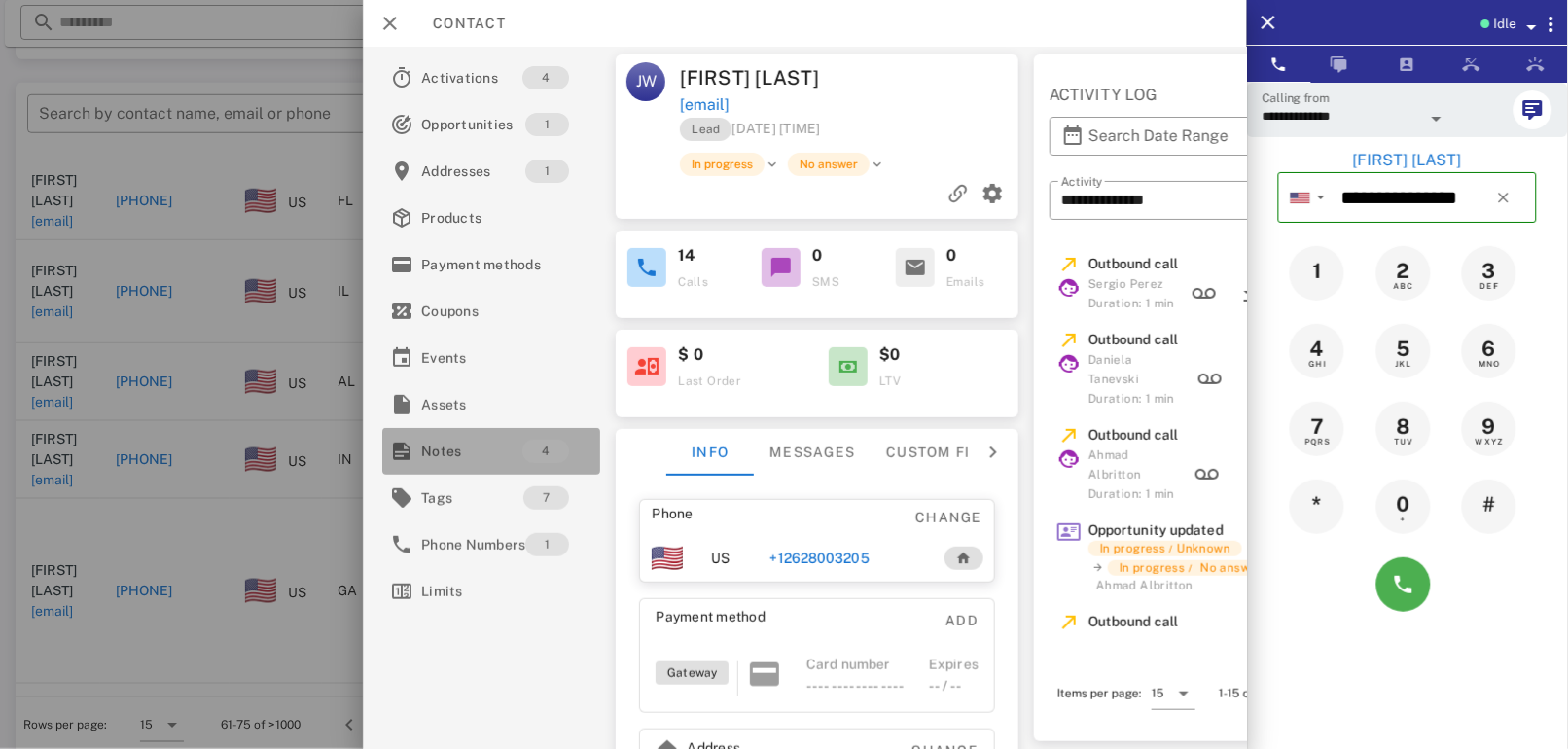 click on "4" at bounding box center (547, 451) 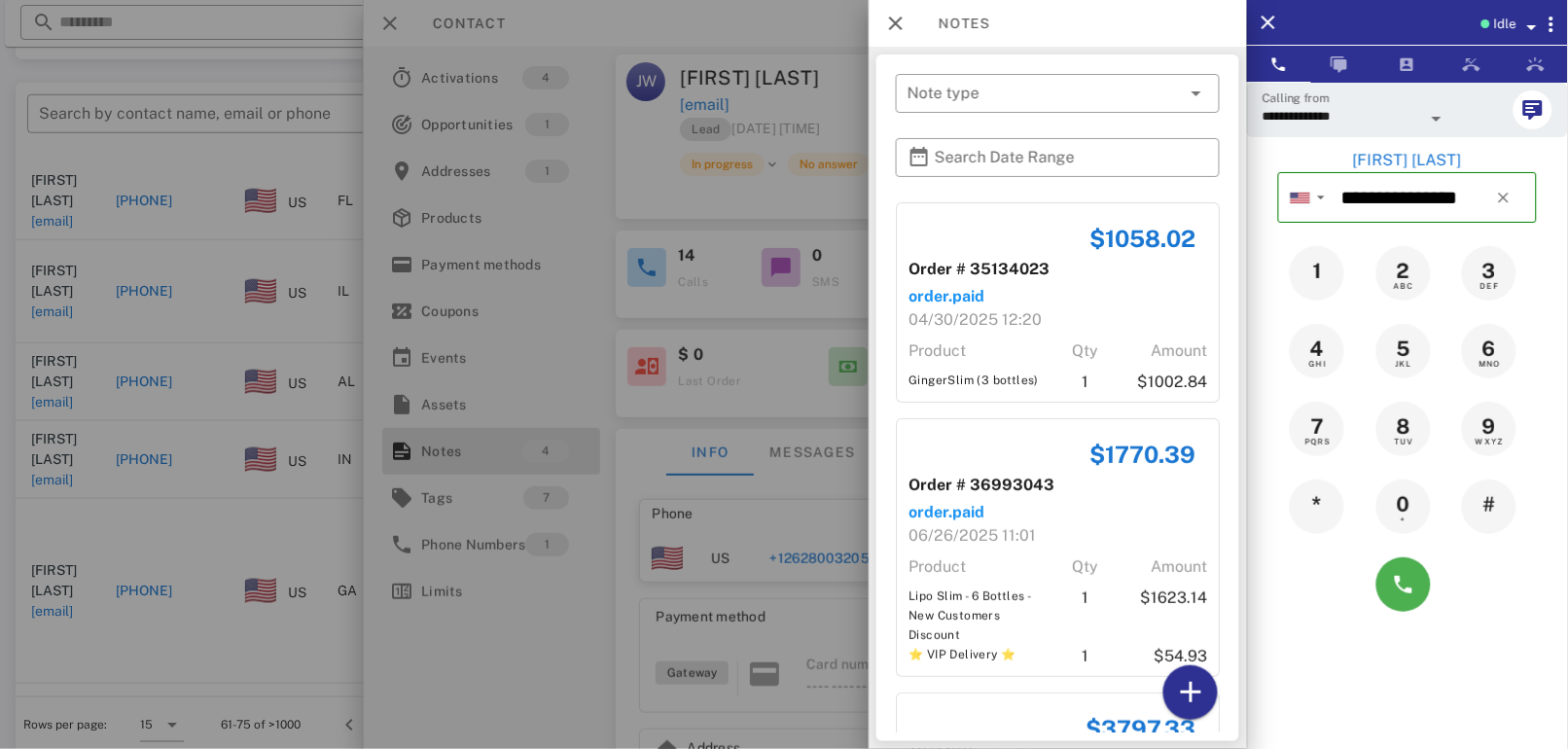 click on "Idle" at bounding box center [1505, 24] 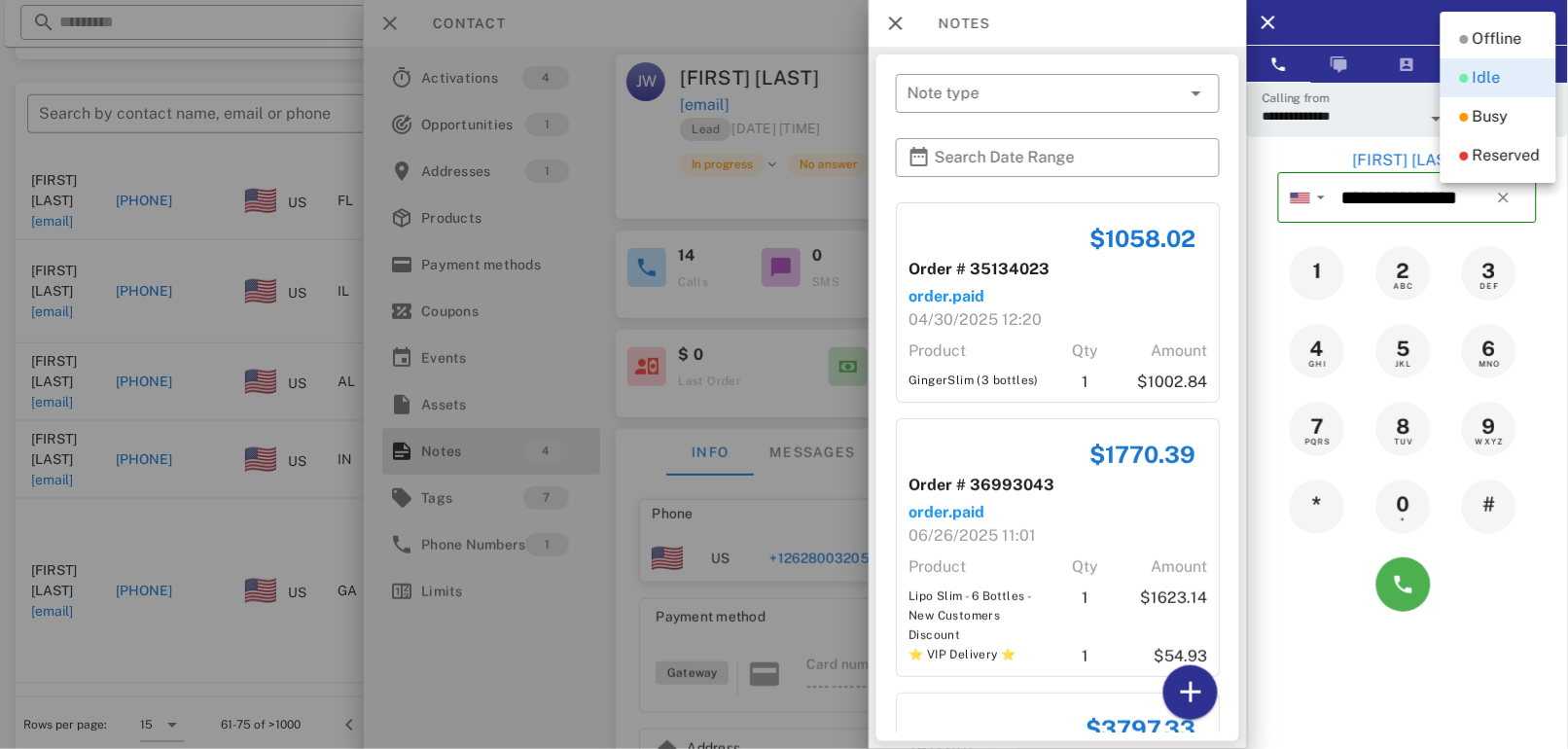 click on "Offline" at bounding box center [1497, 39] 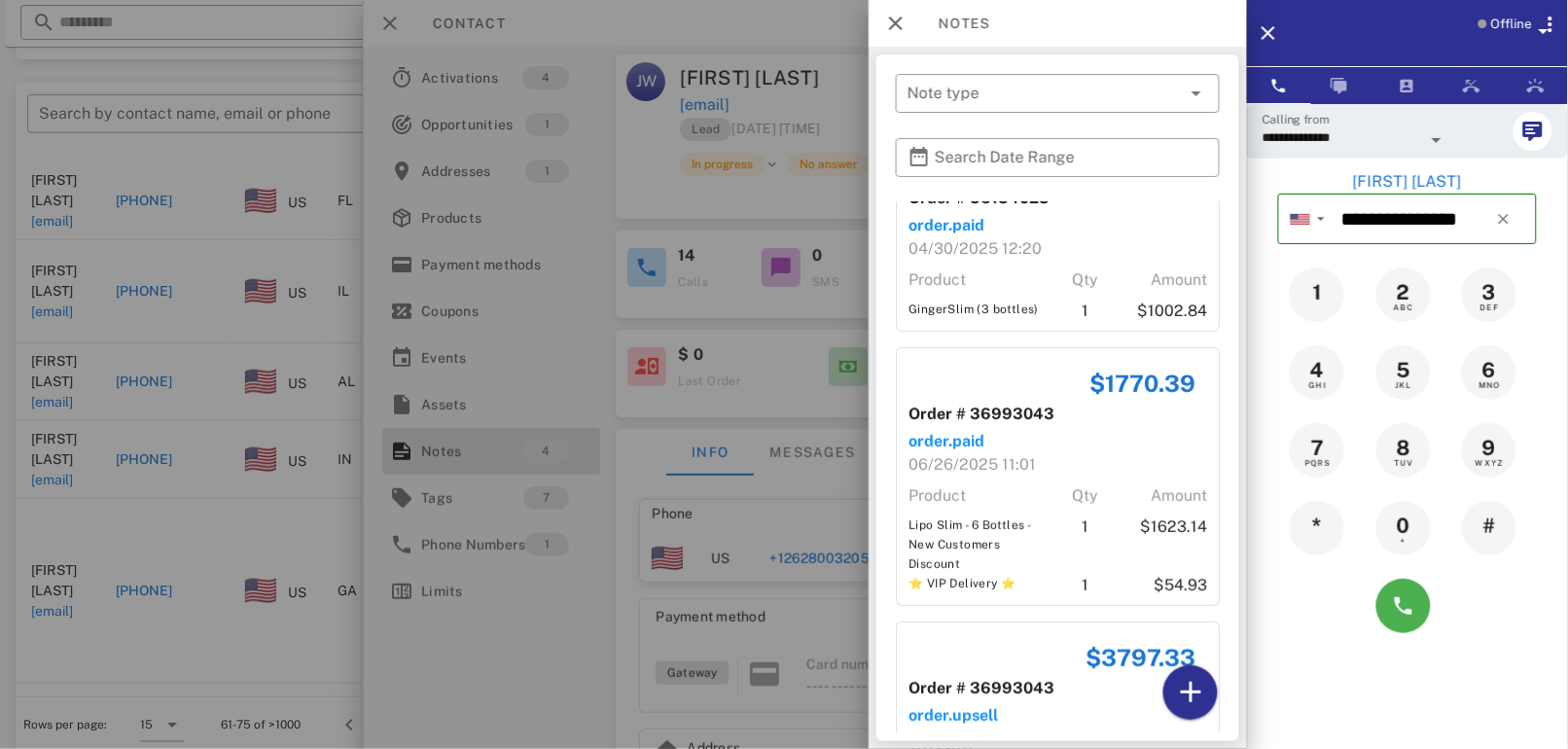 scroll, scrollTop: 0, scrollLeft: 0, axis: both 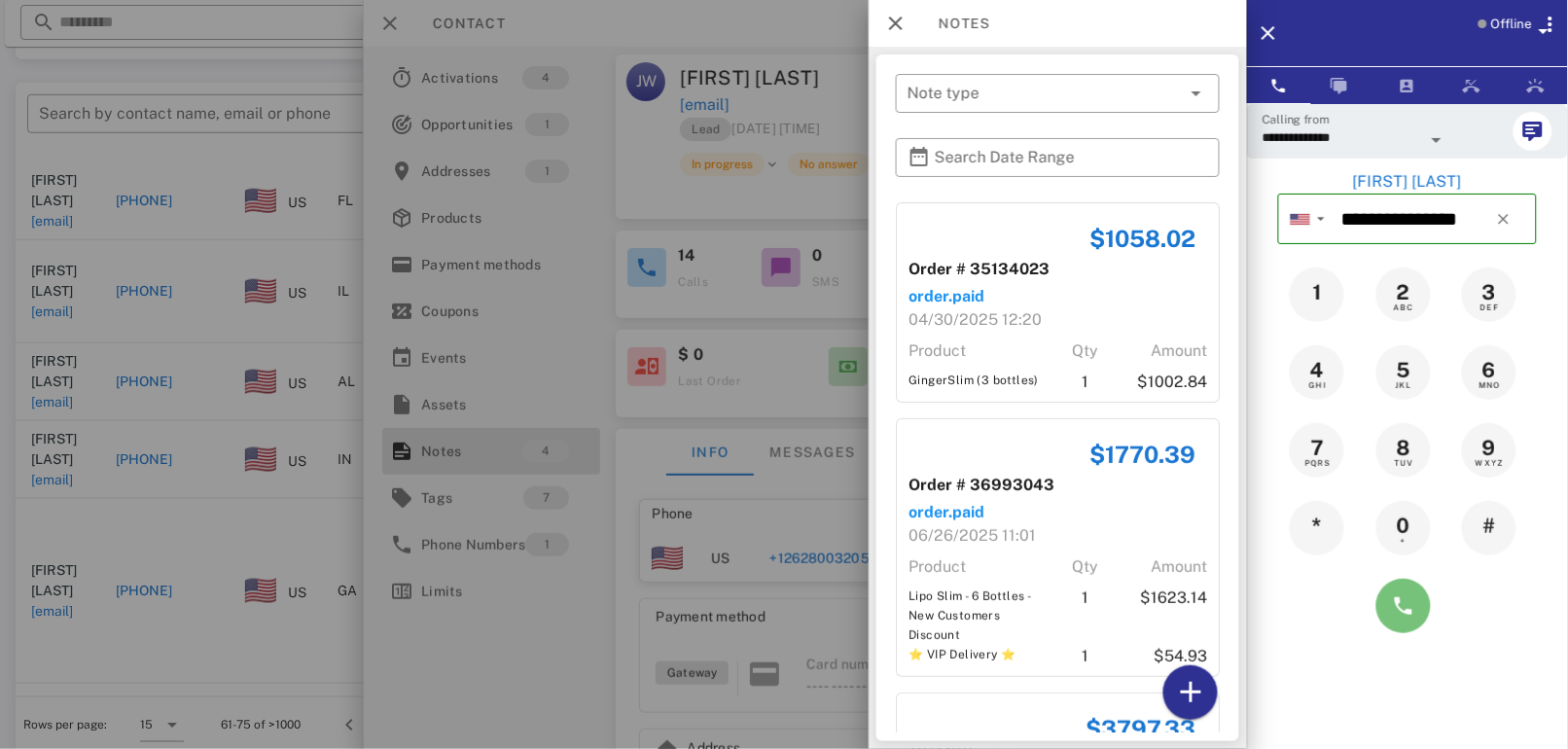 click at bounding box center (1404, 606) 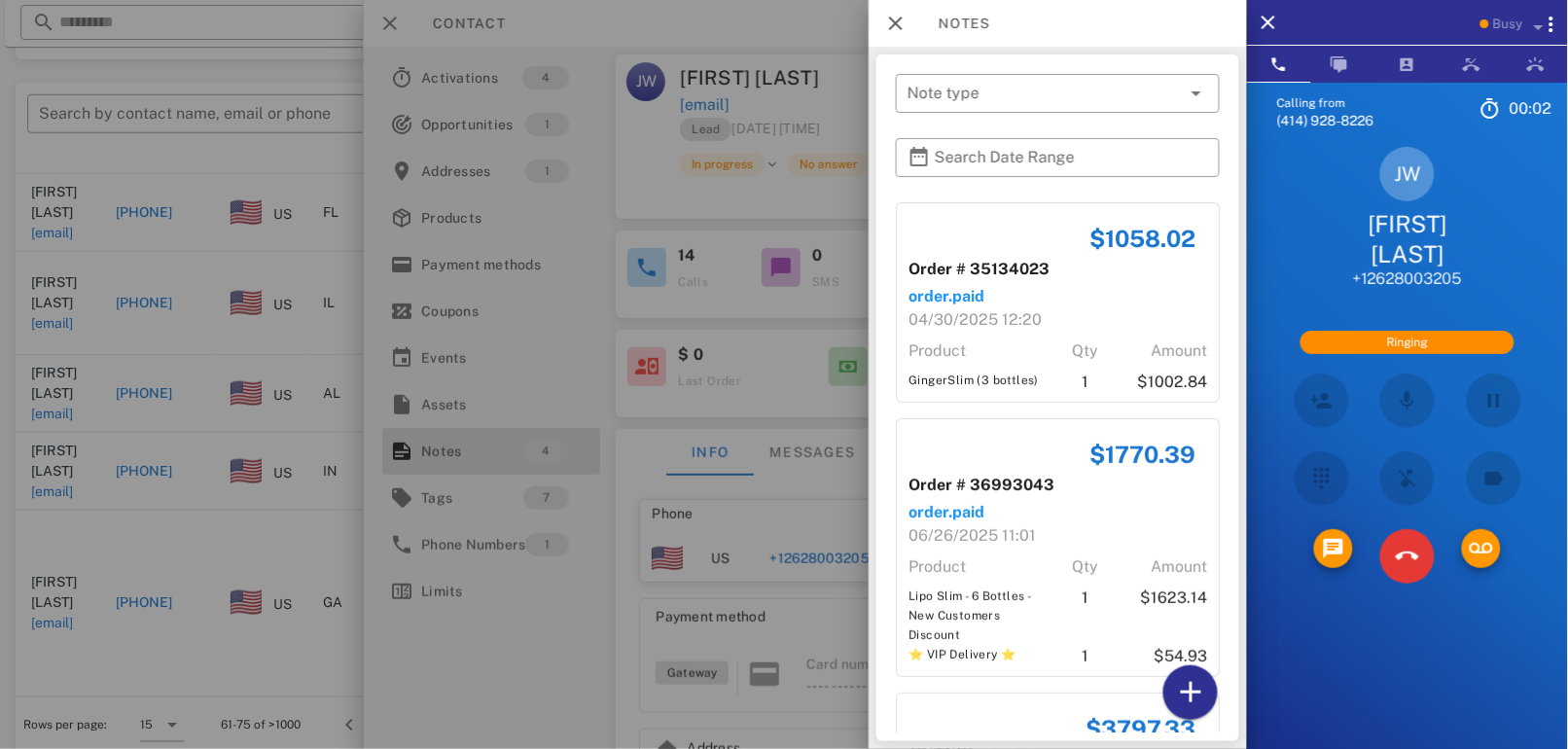 scroll, scrollTop: 525, scrollLeft: 0, axis: vertical 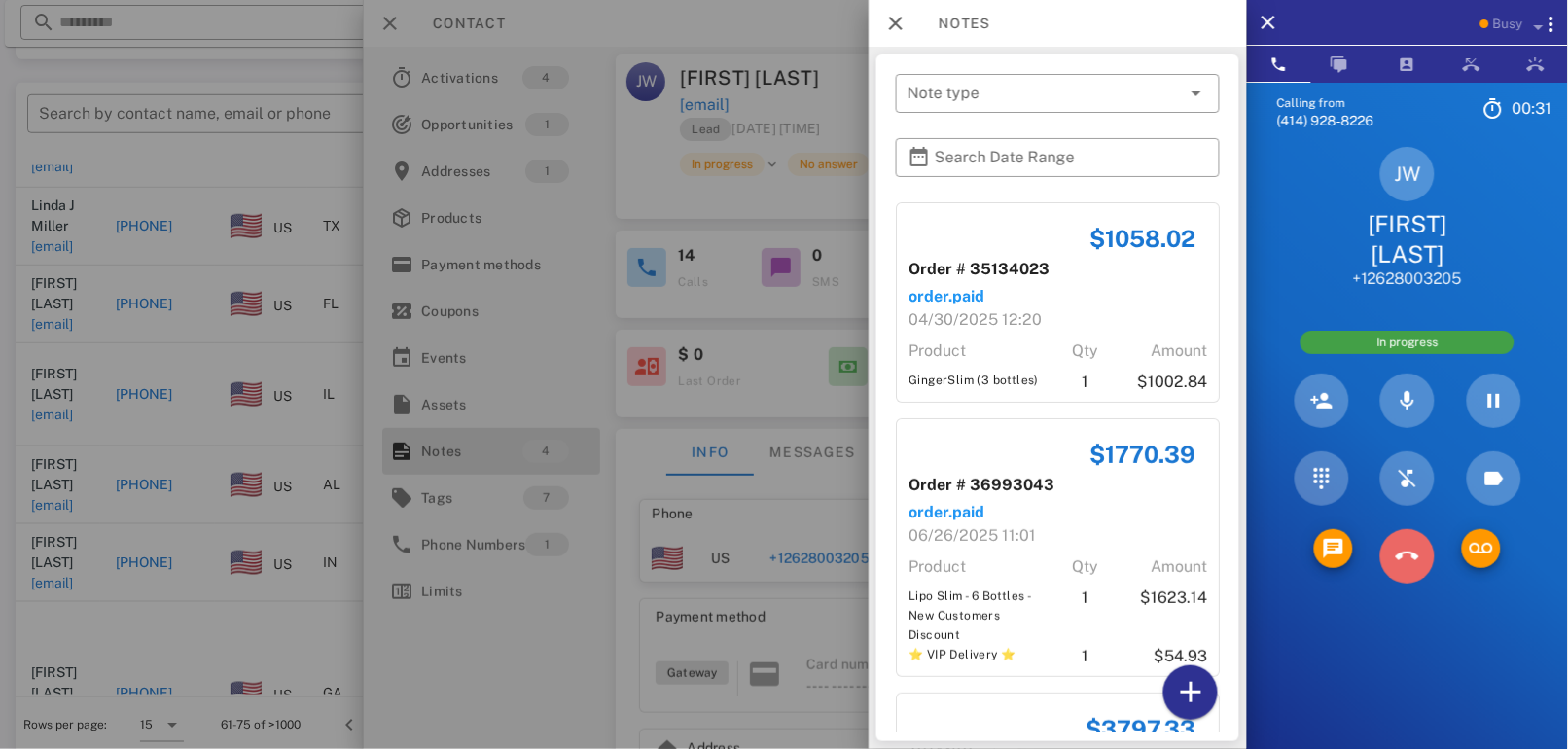 click at bounding box center (1408, 556) 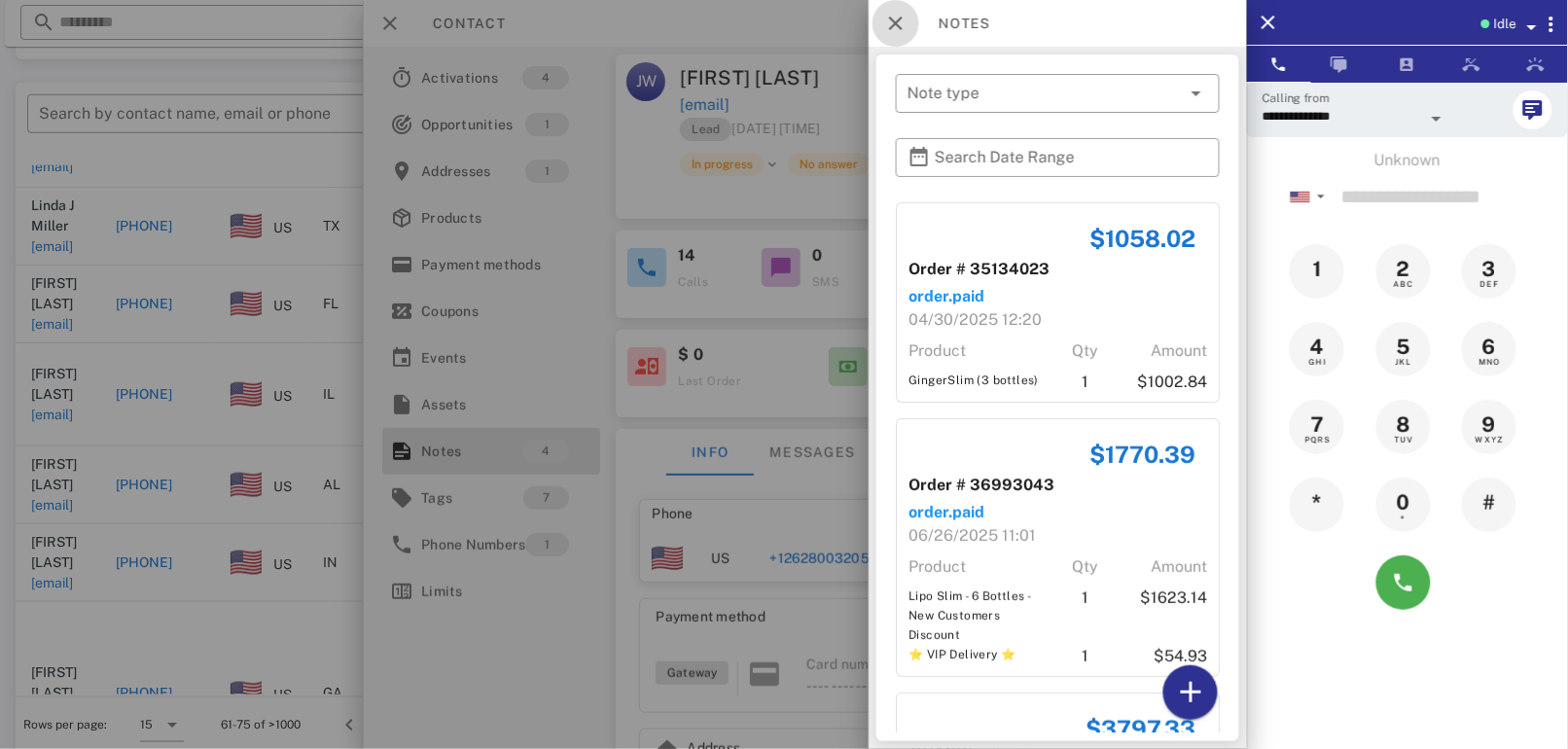 click at bounding box center [896, 23] 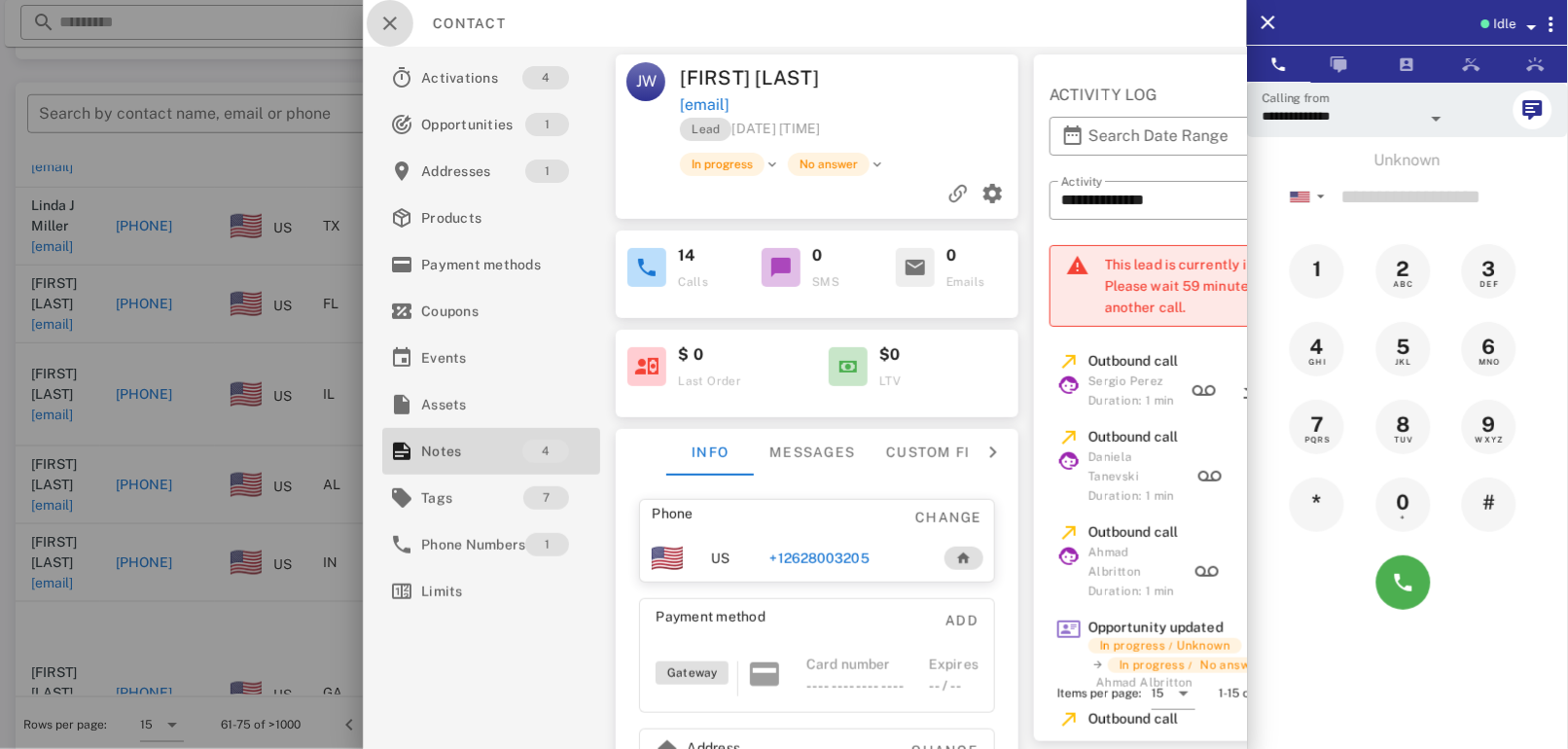 click at bounding box center (390, 23) 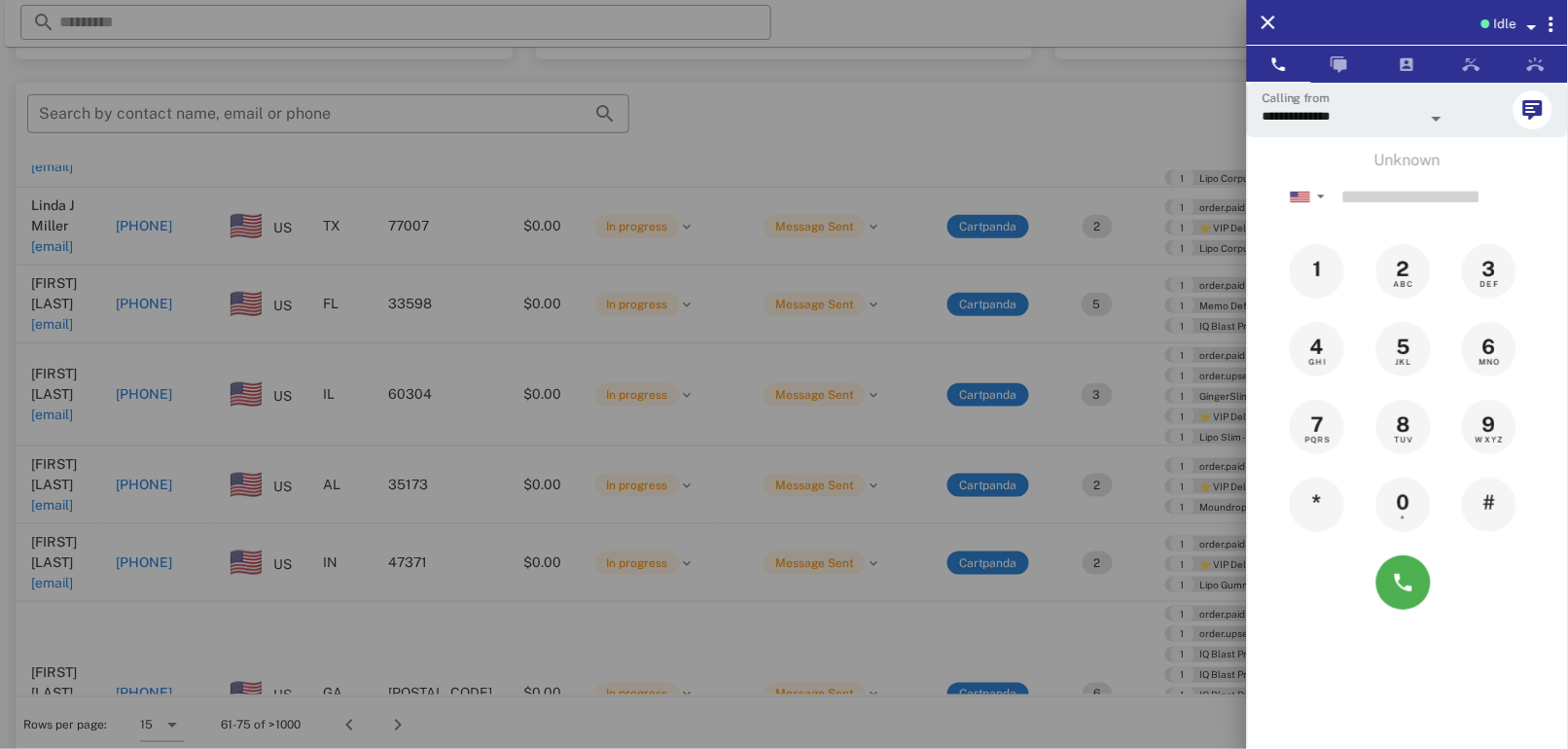 click at bounding box center (784, 374) 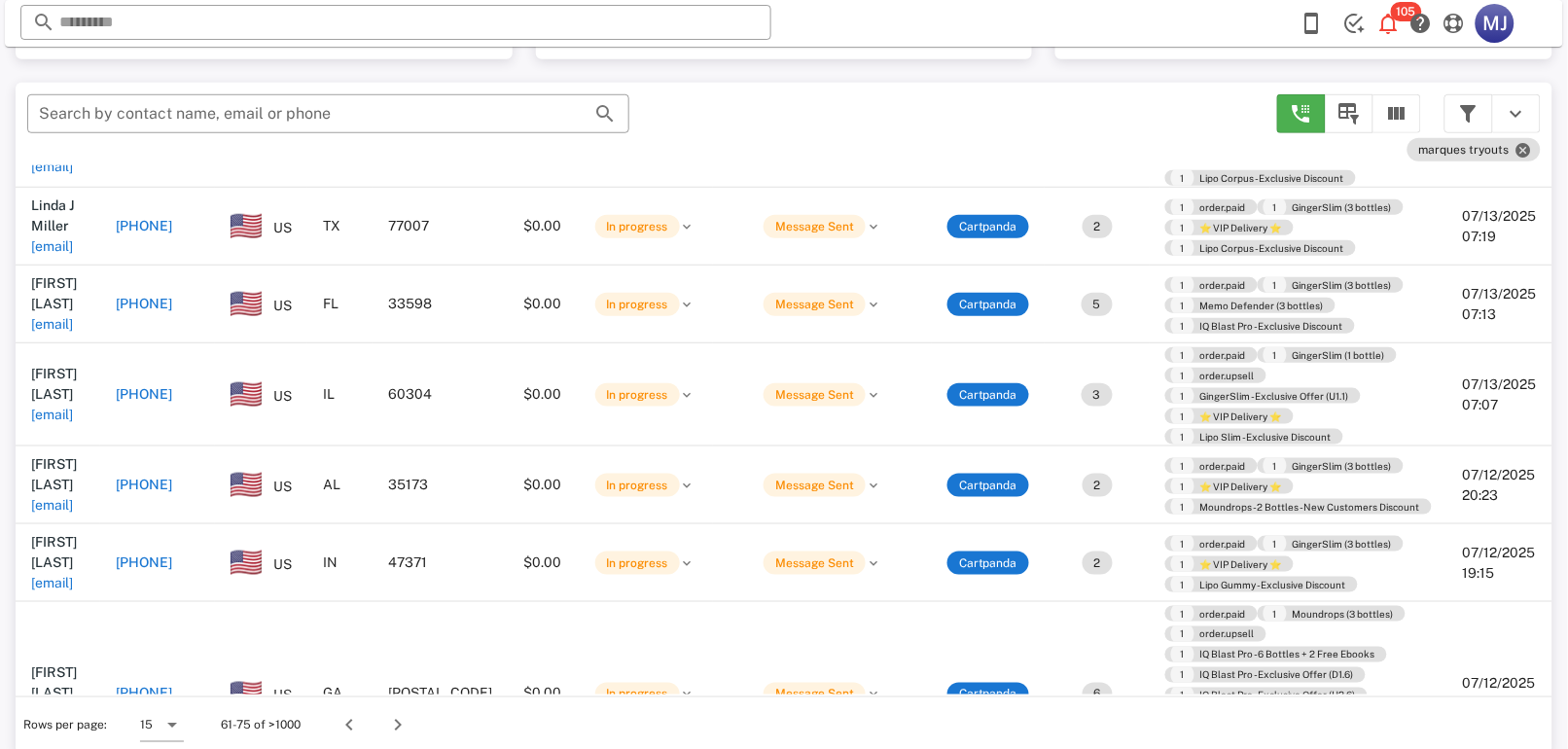 click on "[PHONE]" at bounding box center [144, 694] 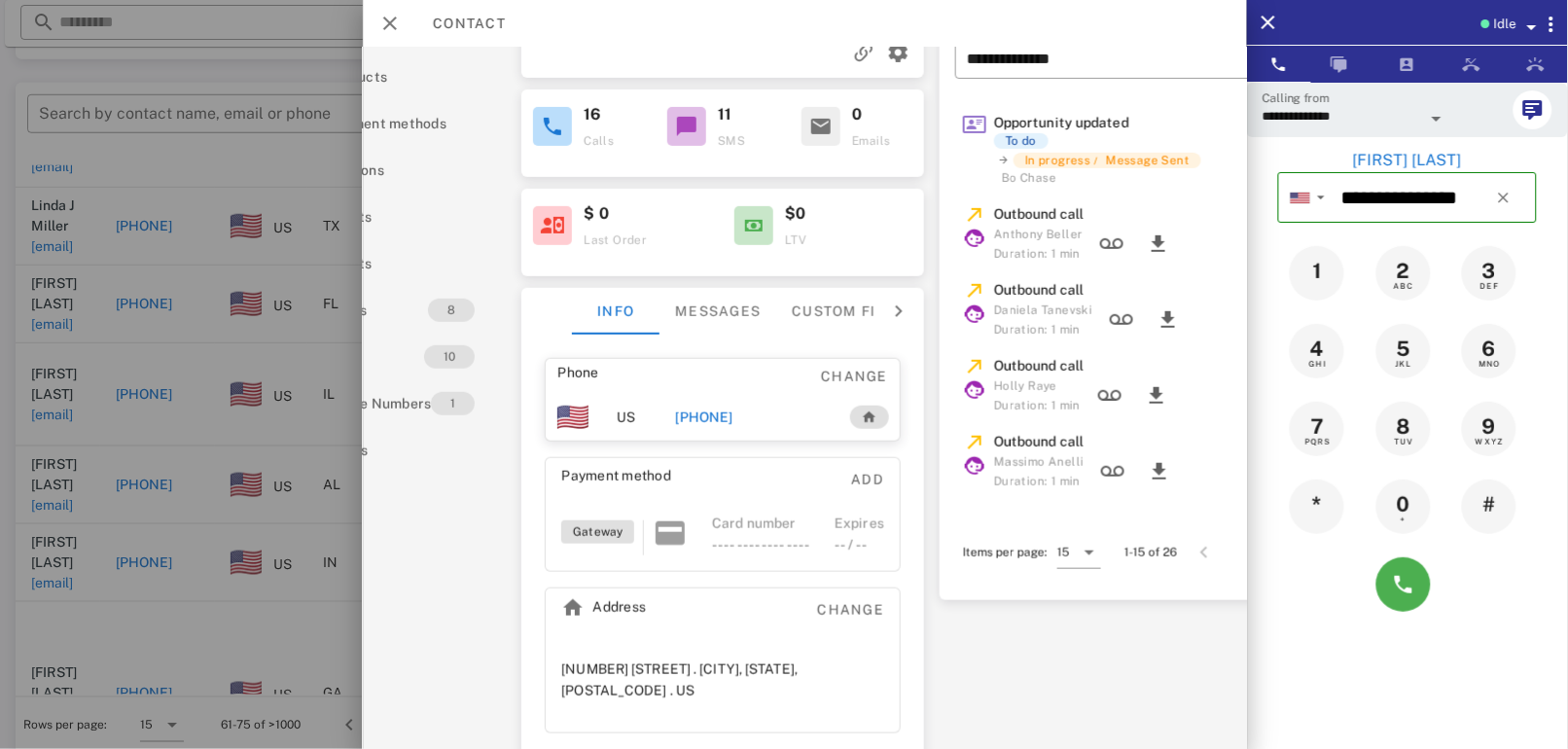 scroll, scrollTop: 164, scrollLeft: 94, axis: both 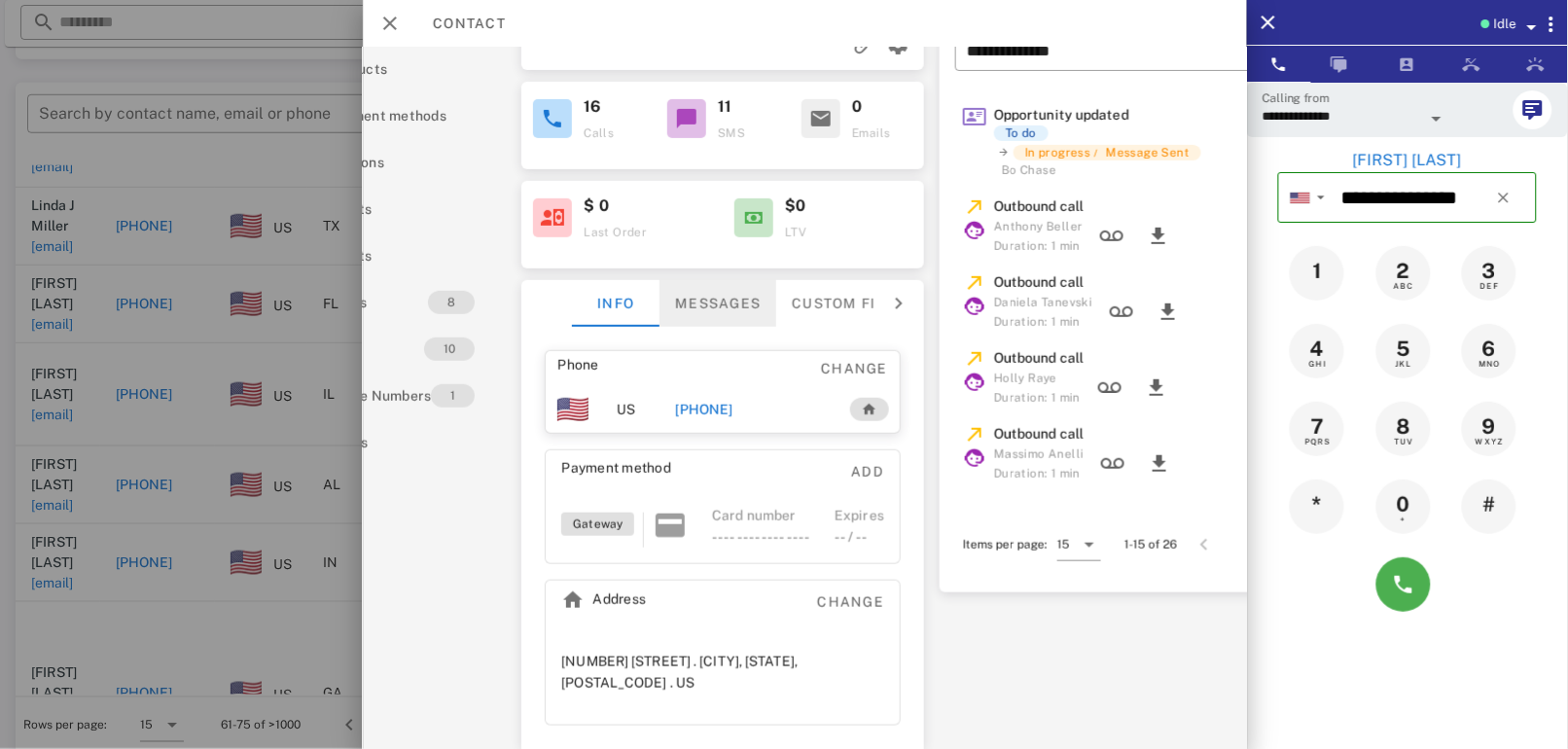 click on "Messages" at bounding box center (719, 303) 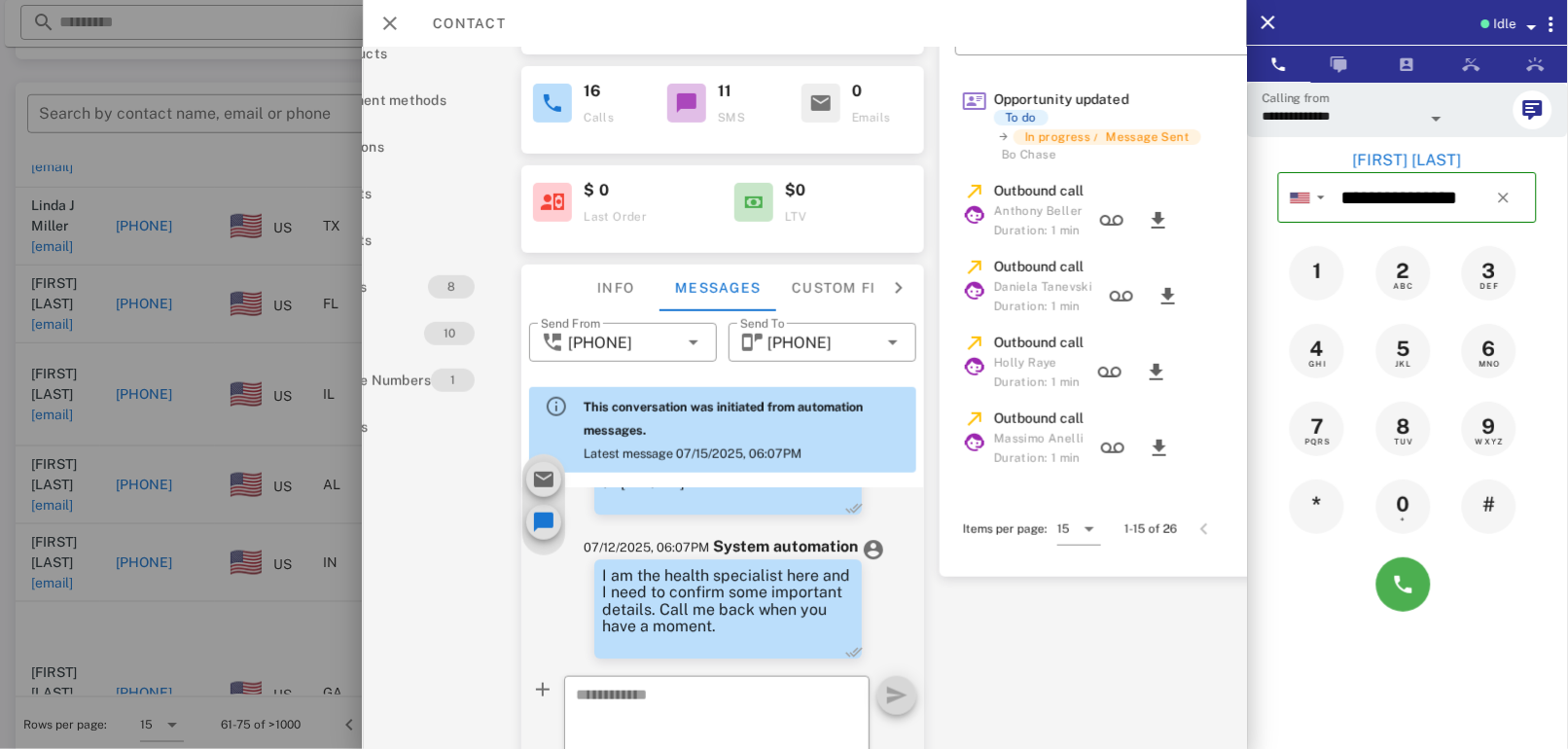 scroll, scrollTop: 1559, scrollLeft: 0, axis: vertical 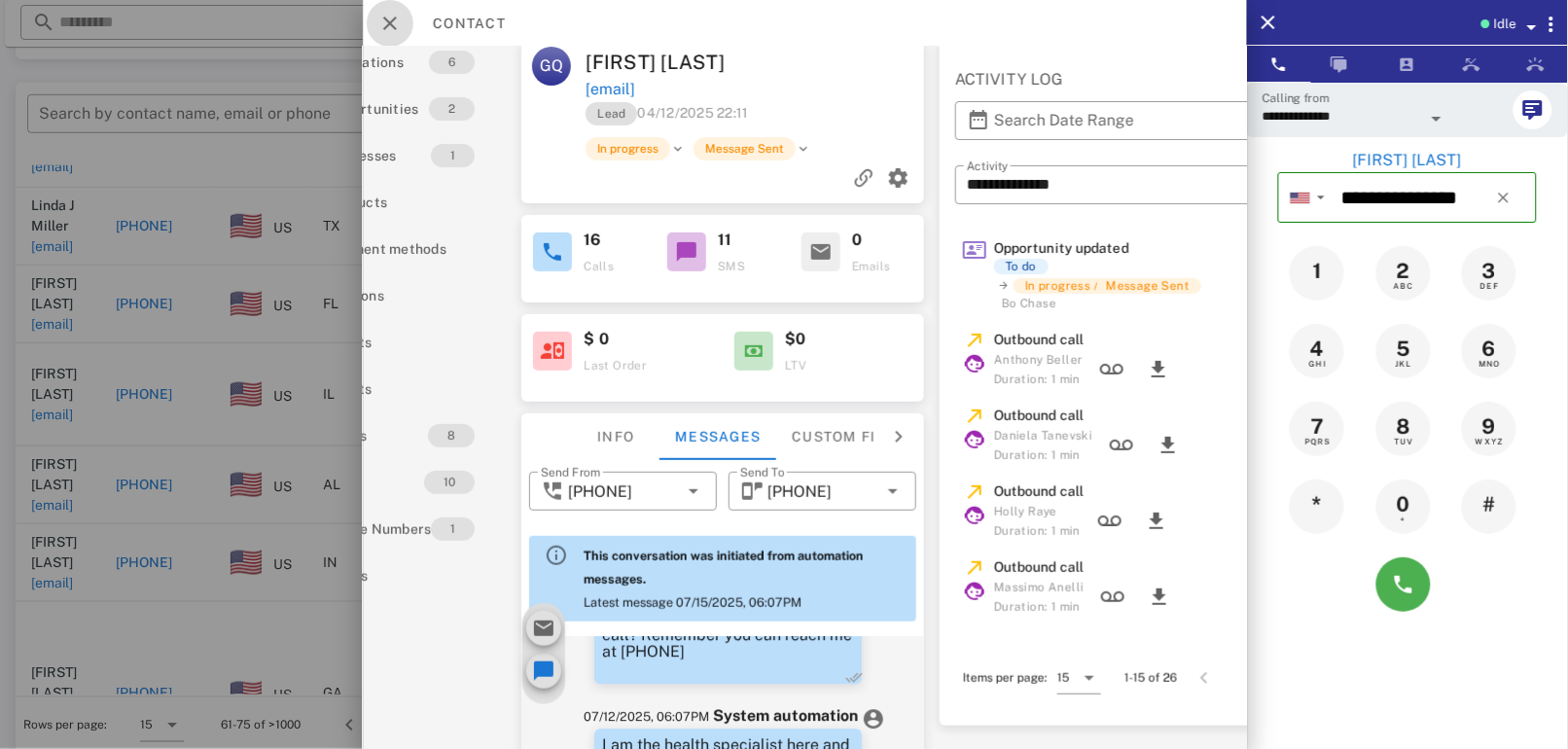 click at bounding box center [390, 23] 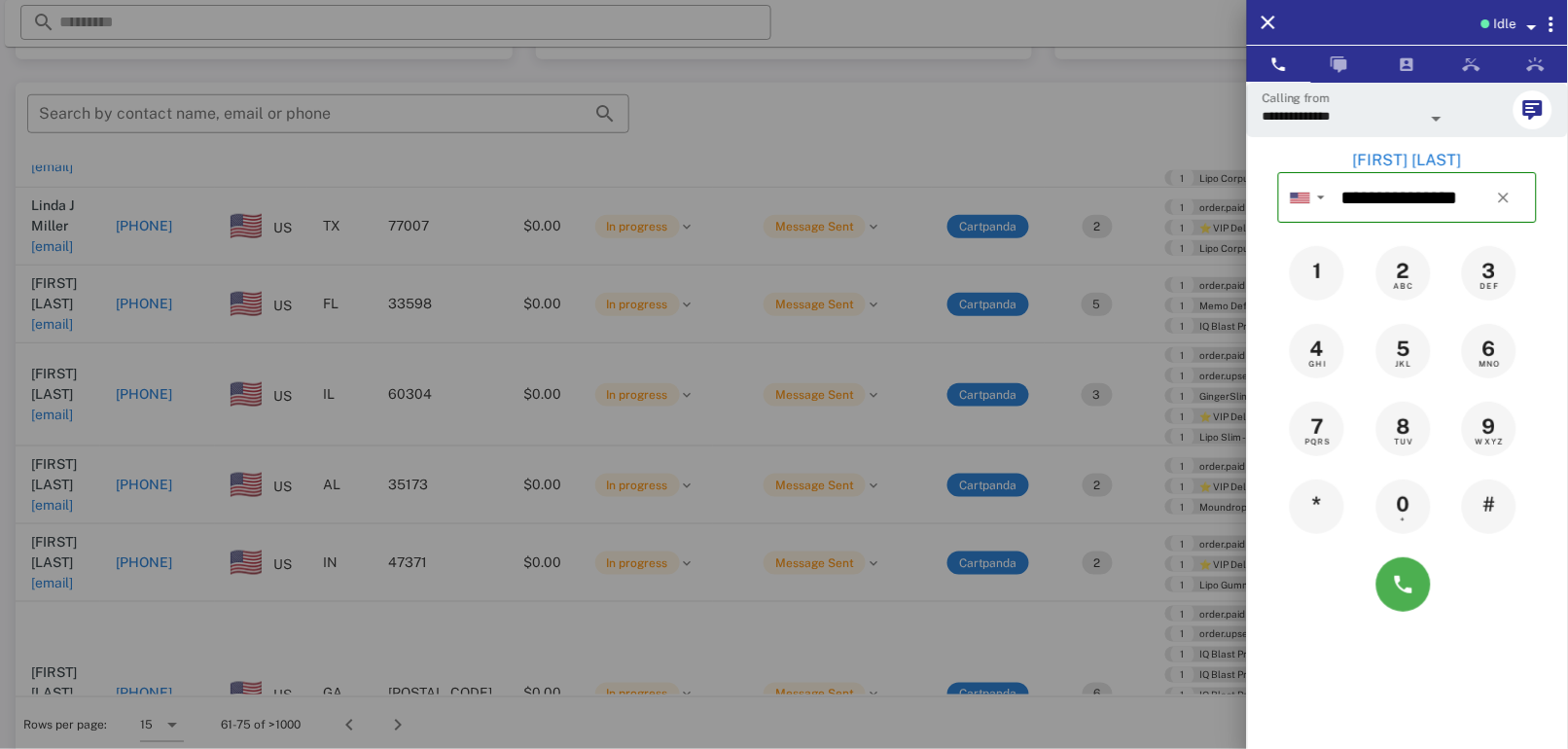 click at bounding box center (784, 374) 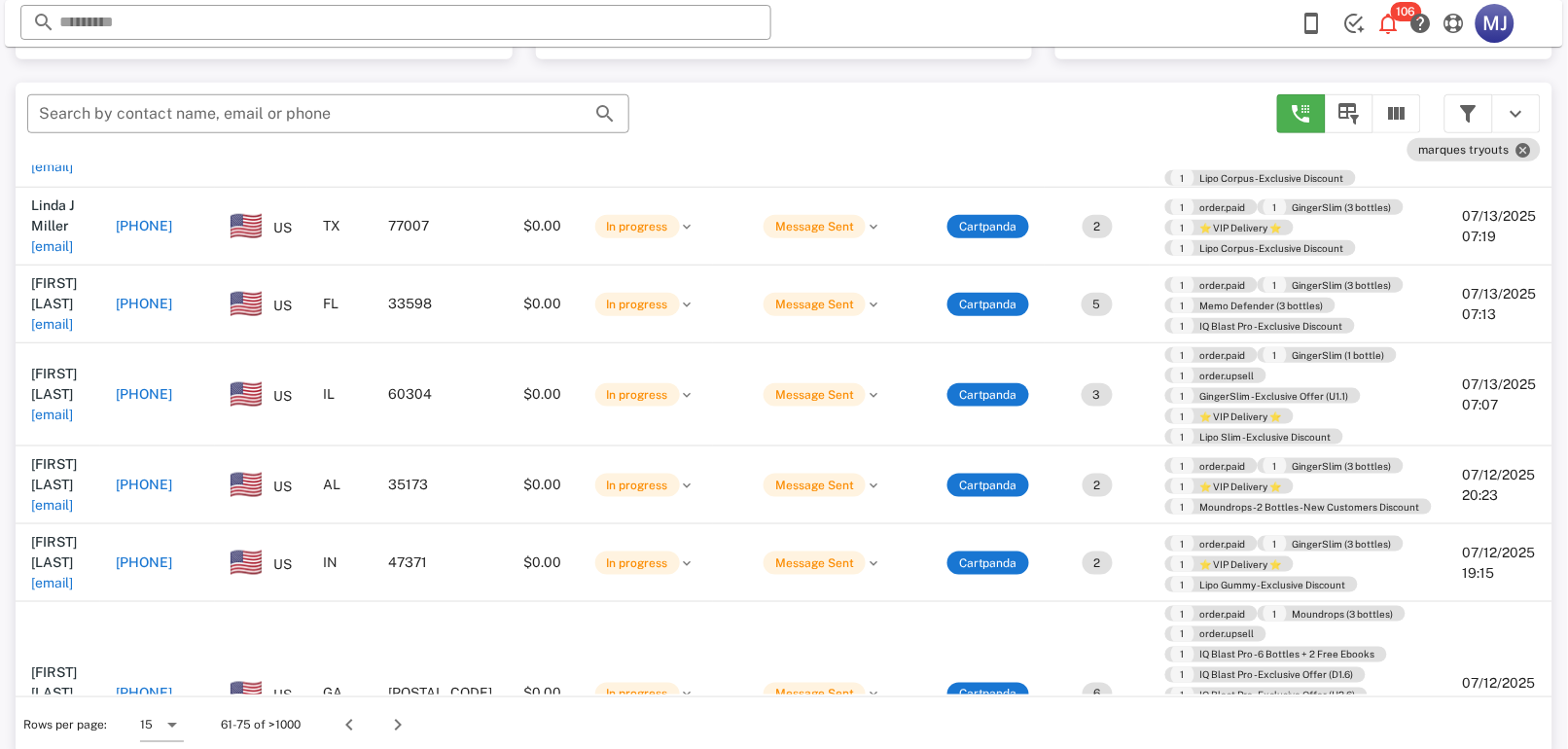 click on "Message Sent" at bounding box center (822, 395) 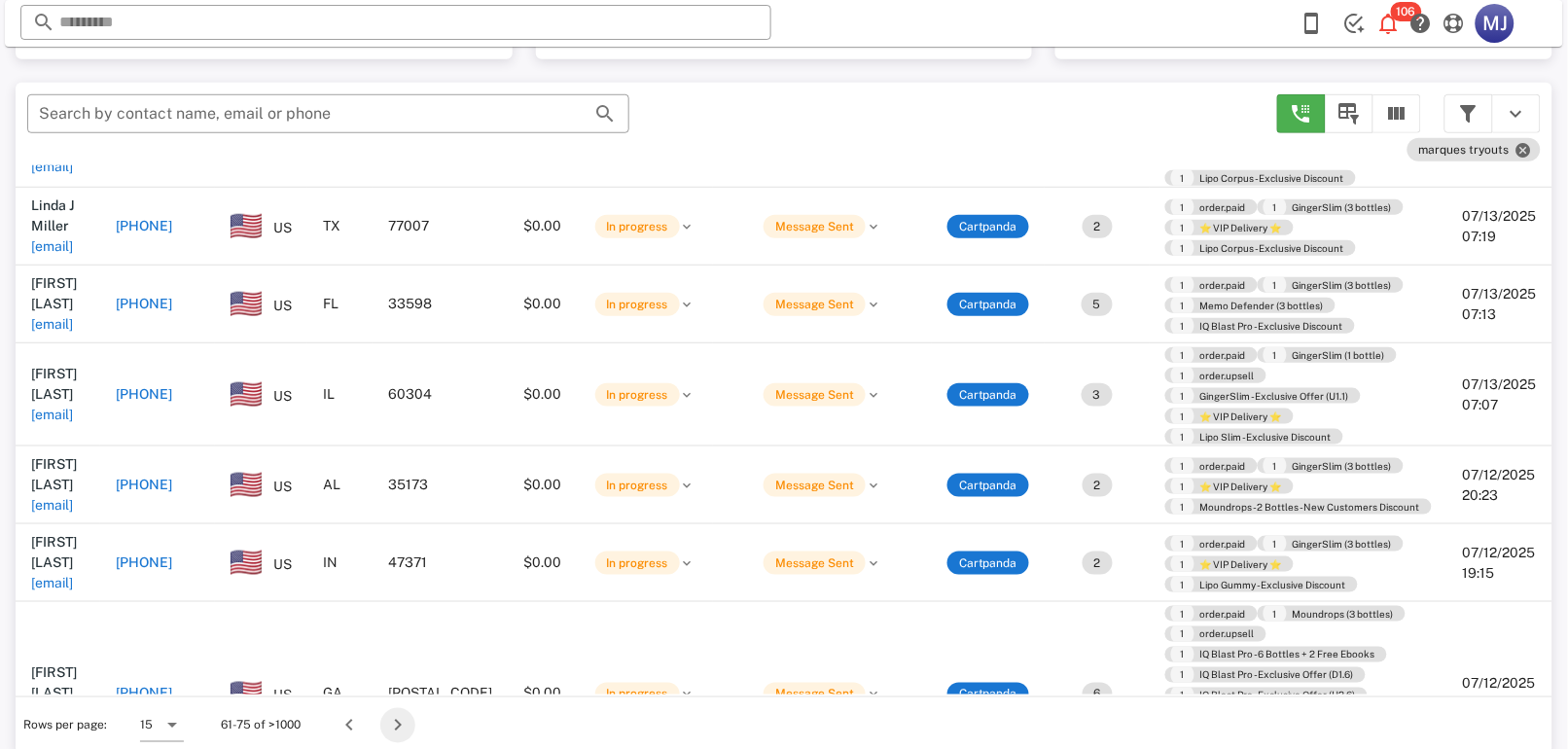click at bounding box center [398, 726] 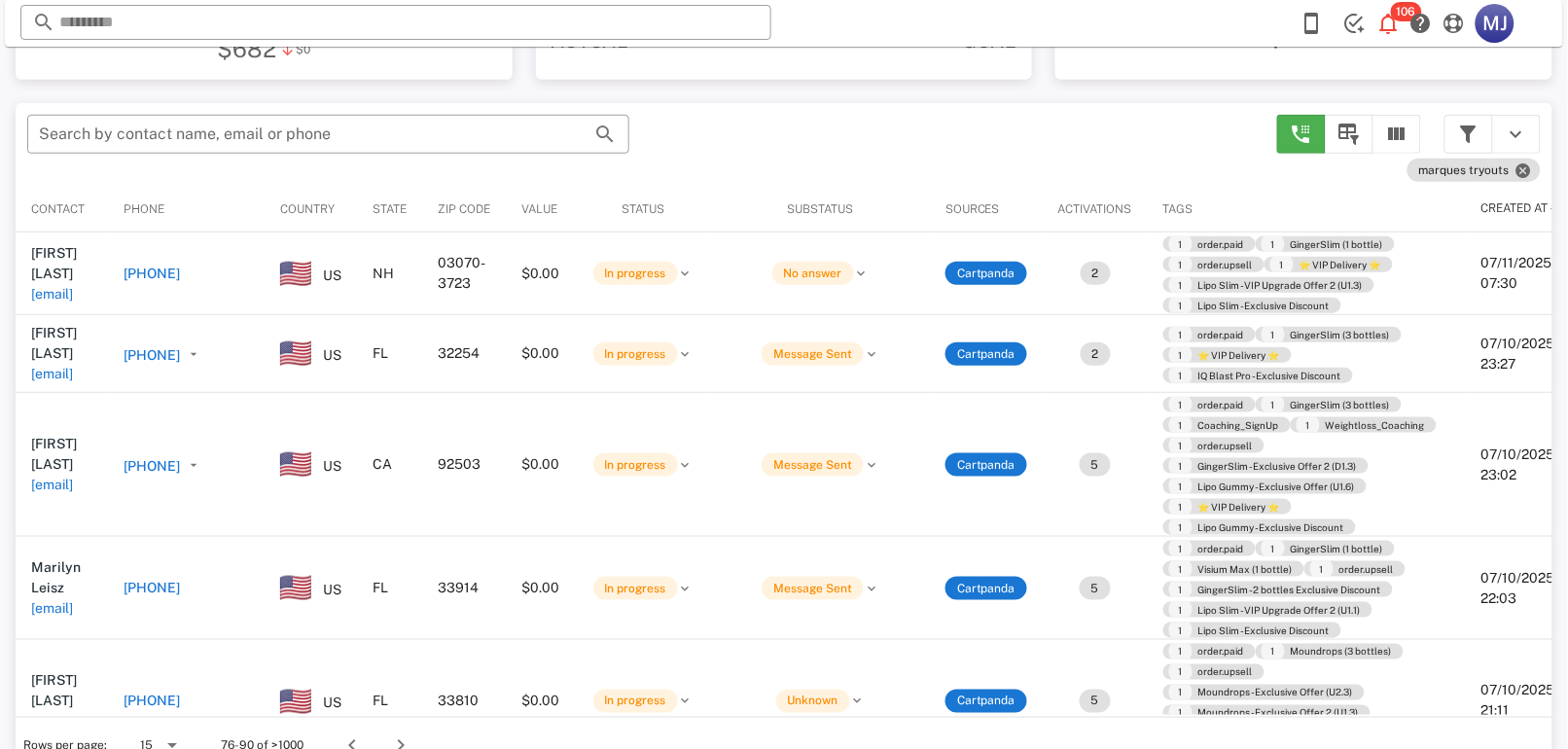 scroll, scrollTop: 349, scrollLeft: 0, axis: vertical 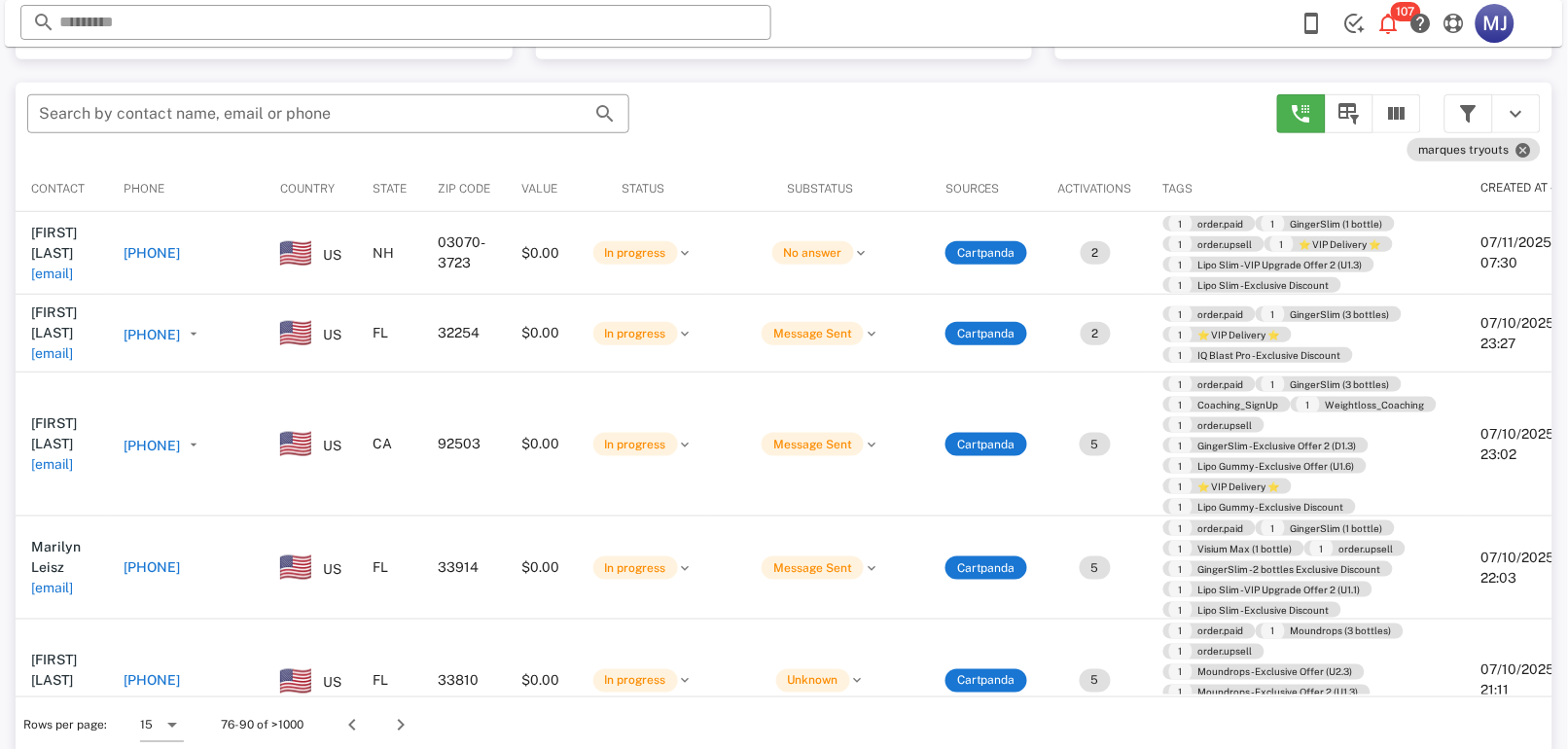 click on "[PHONE]" at bounding box center (152, 446) 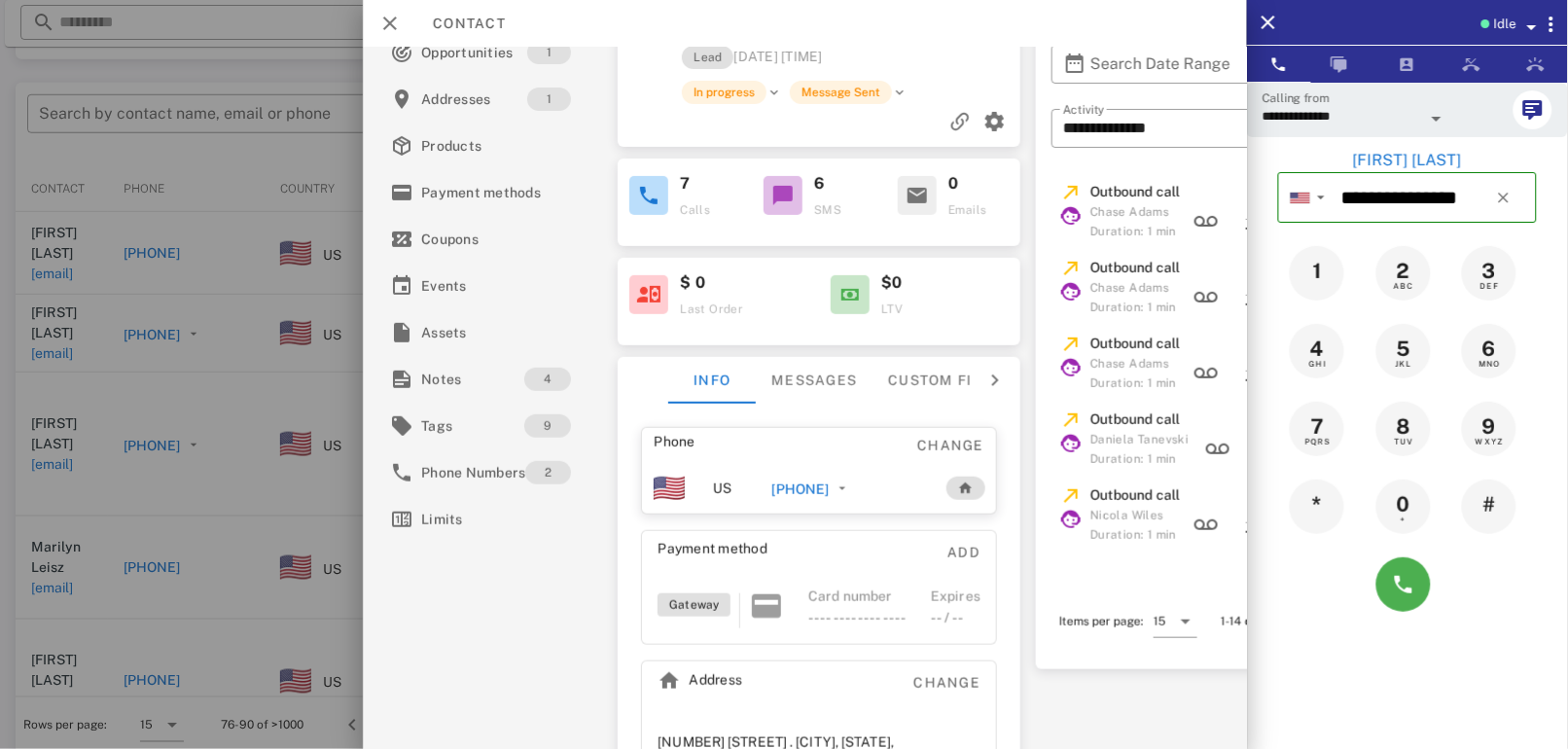 scroll, scrollTop: 0, scrollLeft: 0, axis: both 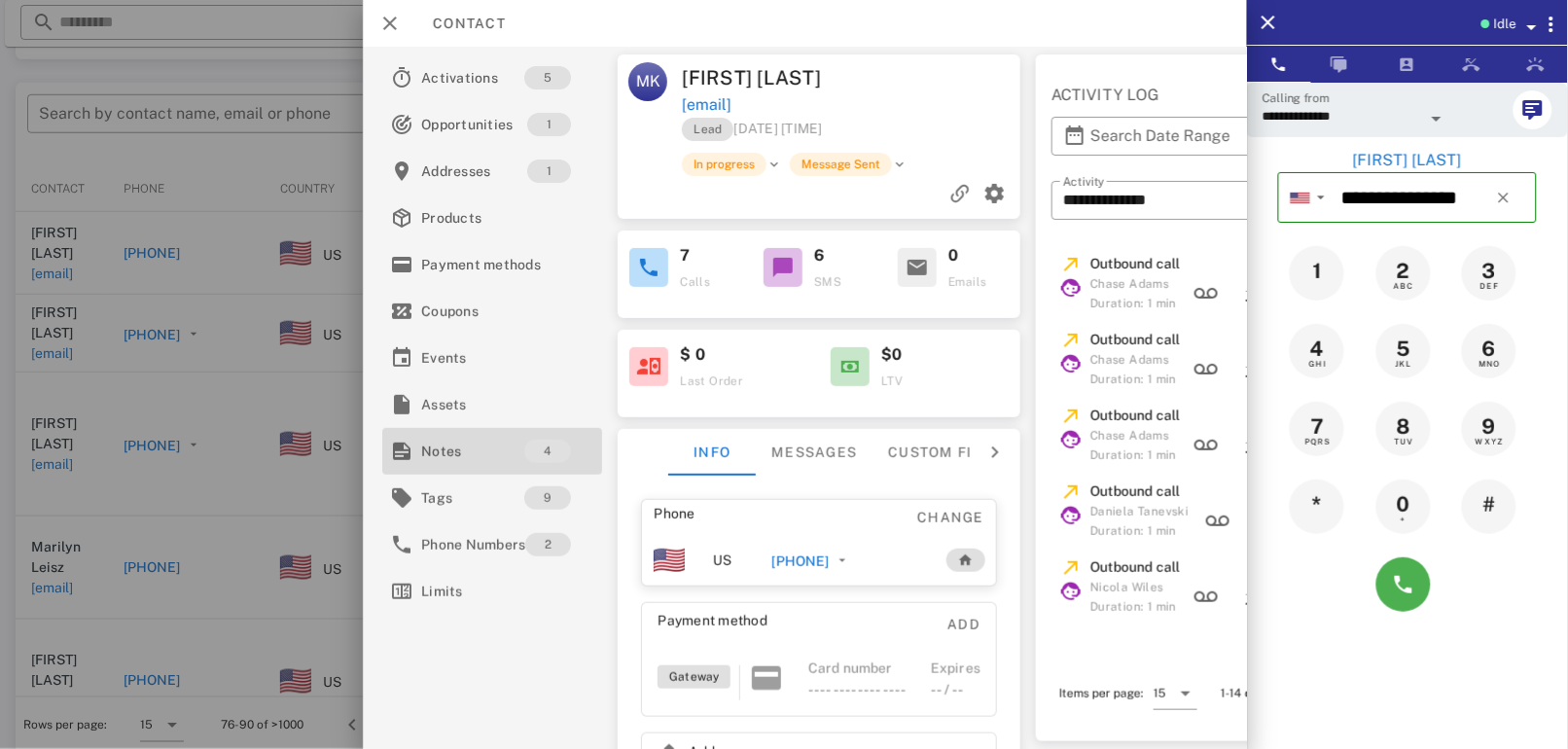 click on "4" at bounding box center [549, 451] 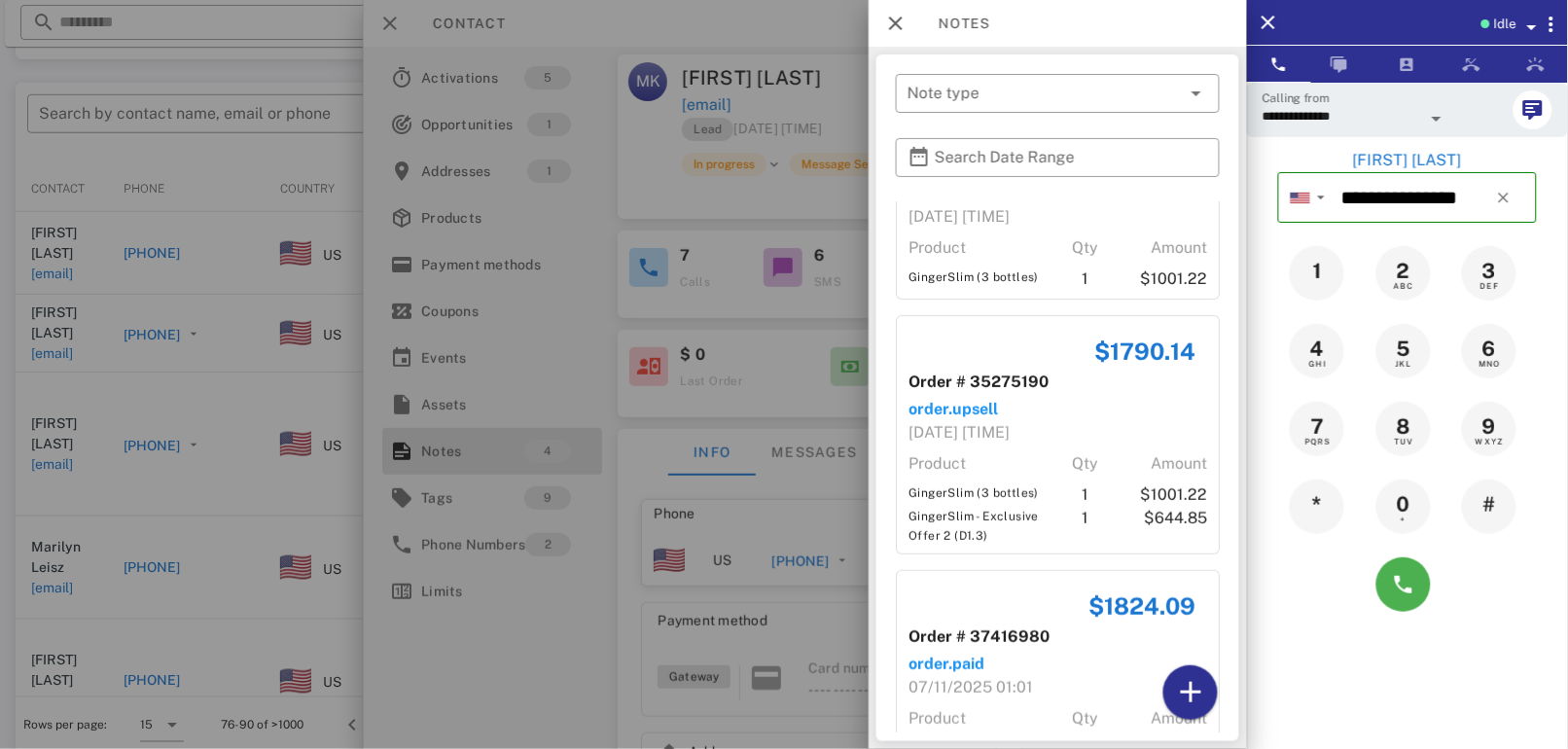 scroll, scrollTop: 89, scrollLeft: 0, axis: vertical 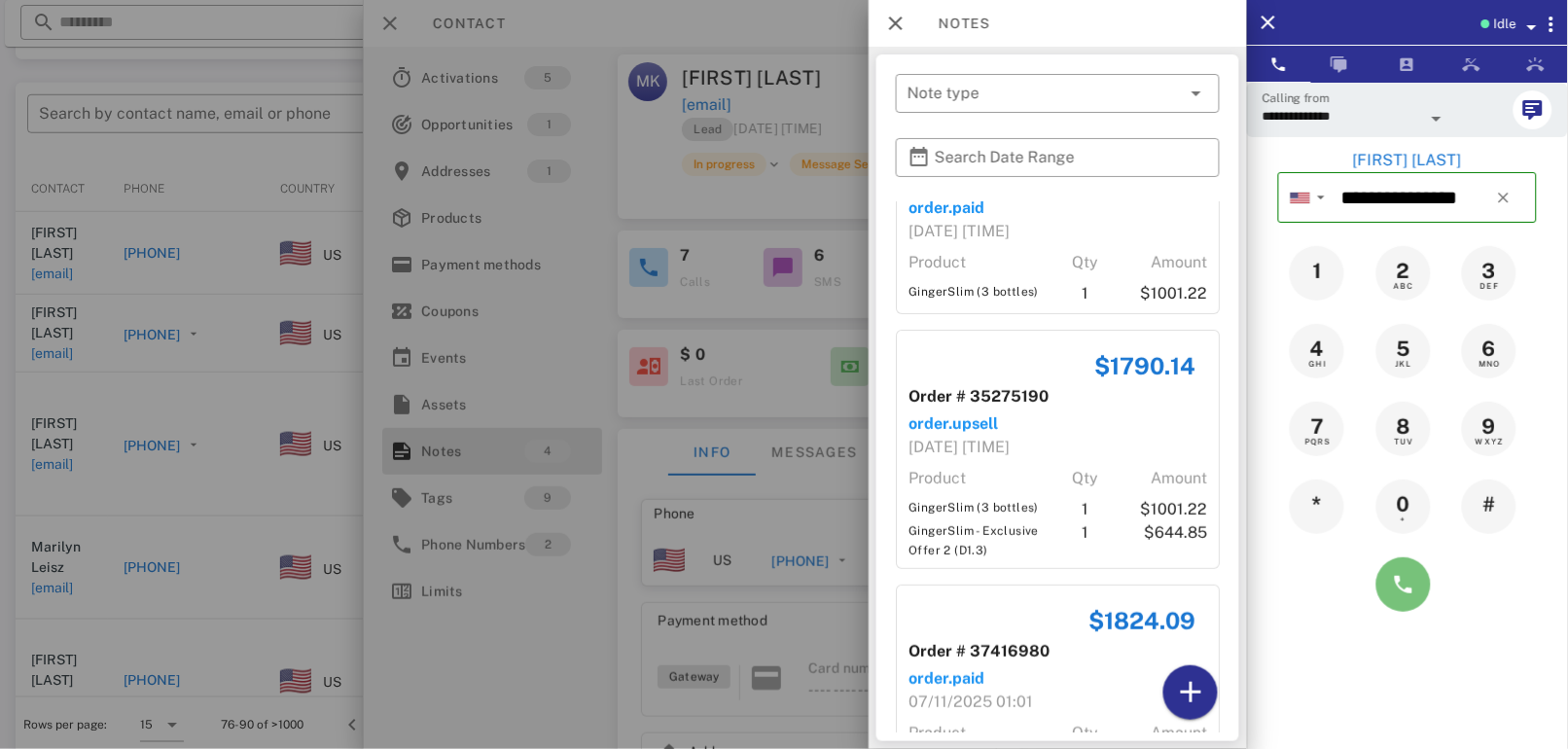 click at bounding box center [1404, 585] 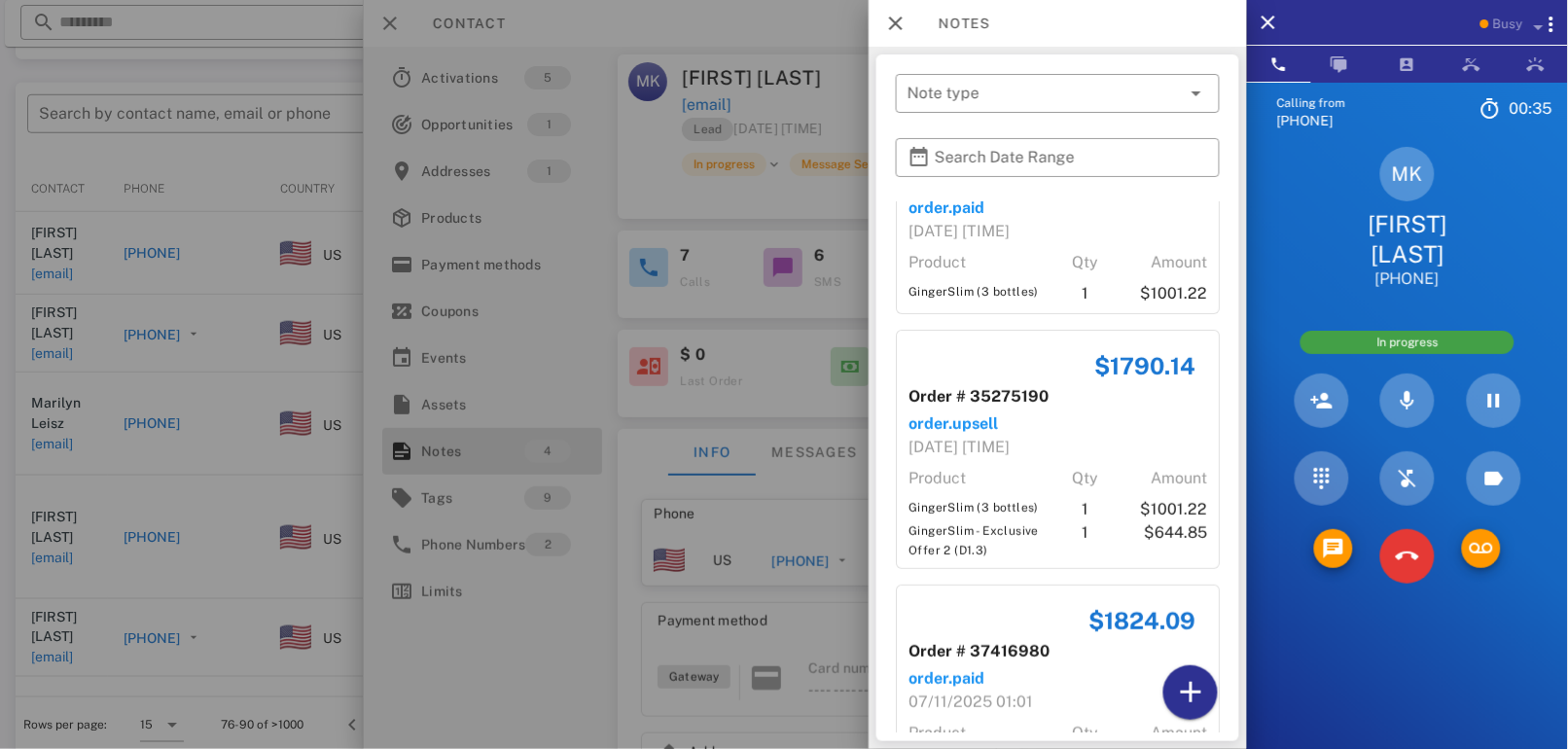 click on "Calling from (213) 816-5267 00: 35  Unknown      ▼     Australia
+61
Canada
+1
Guam
+1671
Mexico (México)
+52
New Zealand
+64
United Kingdom
+44
United States
+1
1 2 ABC 3 DEF 4 GHI 5 JKL 6 MNO 7 PQRS 8 TUV 9 WXYZ * 0 + #  MK   Mary Kroll  +19514709119  In progress  Directory ​  MB  Matt Burd  Idle   TL  Terra Luongo  Idle   A1  Agent 120  Idle   A1  Agent 122  Idle   A1  Agent 130  Idle   AB  Anthony Beller  Idle   BG  Berlange Gauthier  Idle   CA  Chase Adams  Idle   DT  Daniela Tanevski  Idle   JR  Joseph Reyes  Idle   AB  Andrea Barraza  Busy   EC  Erik Calzadillas  Busy   HR  Holly Raye  Busy   JS  Jennifer Sapien  Busy   JH  Josh Henry  Busy   JS  Julie Serna  Busy   LJ  Leah Jones  Offline   NS  Noel Stewart  Offline   AD  Accounting Dept  Offline   A1  Agent 119  Offline   A1  Agent 123  Offline   A1  Agent 125  Offline   A1   A1" at bounding box center (1408, 456) 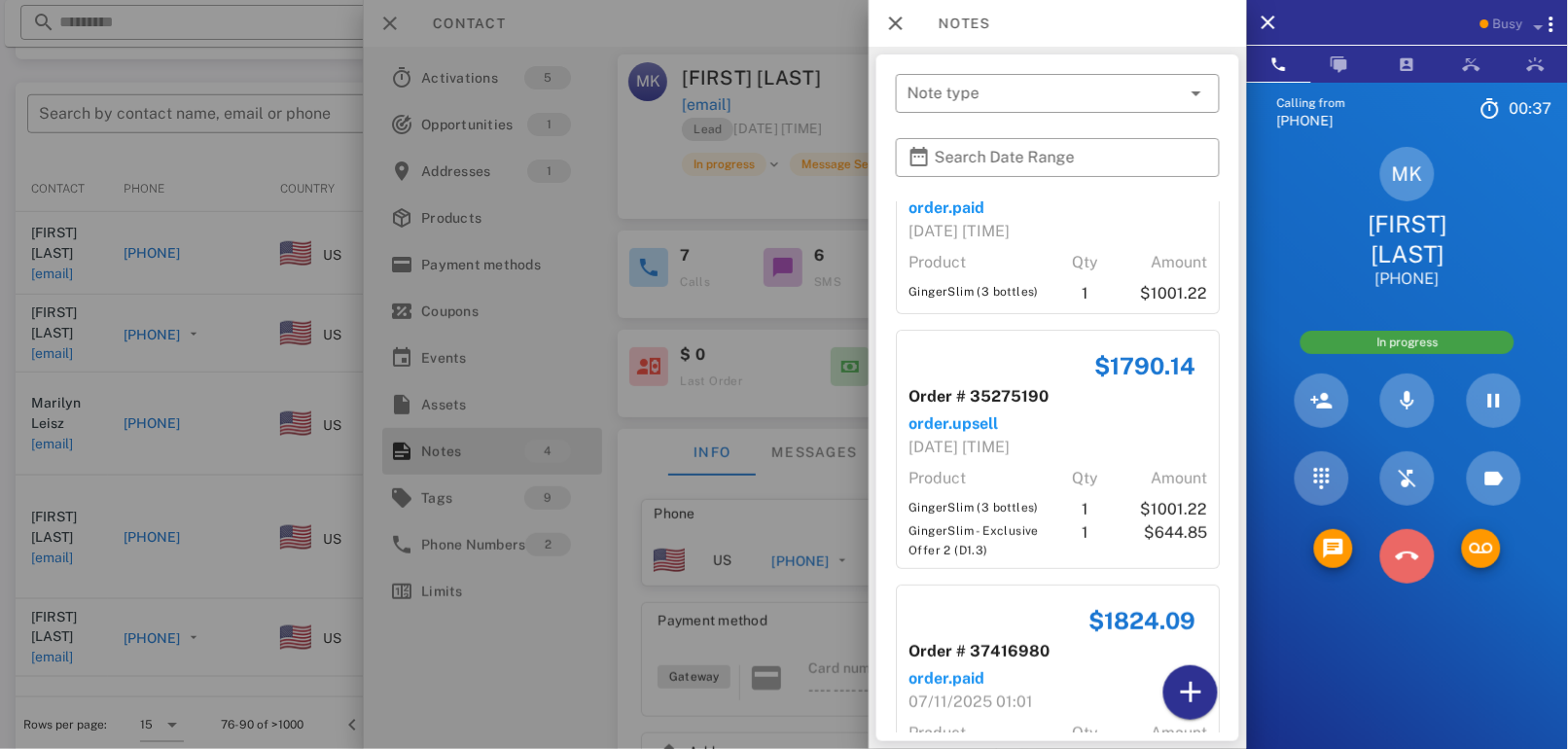click at bounding box center (1408, 556) 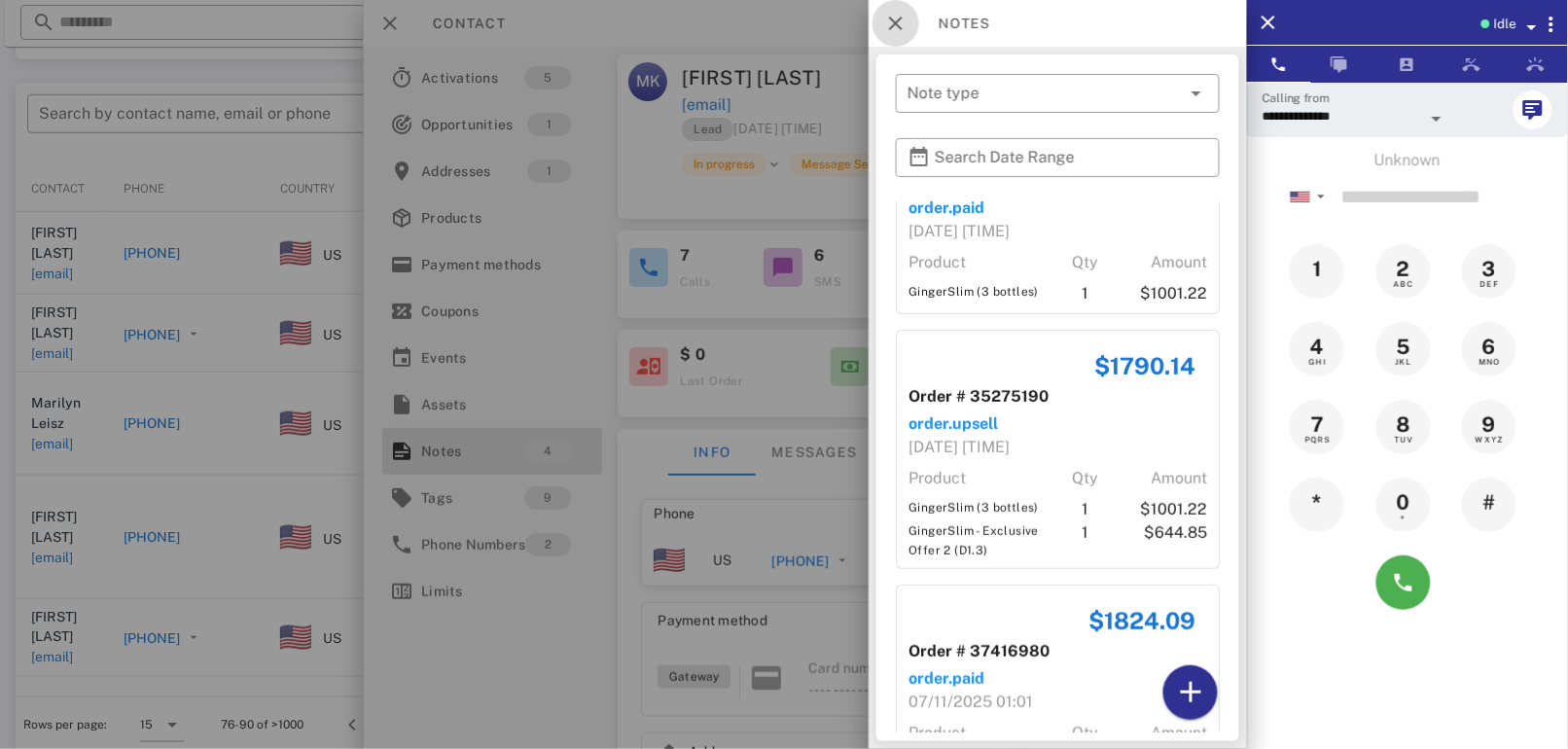 click at bounding box center (896, 23) 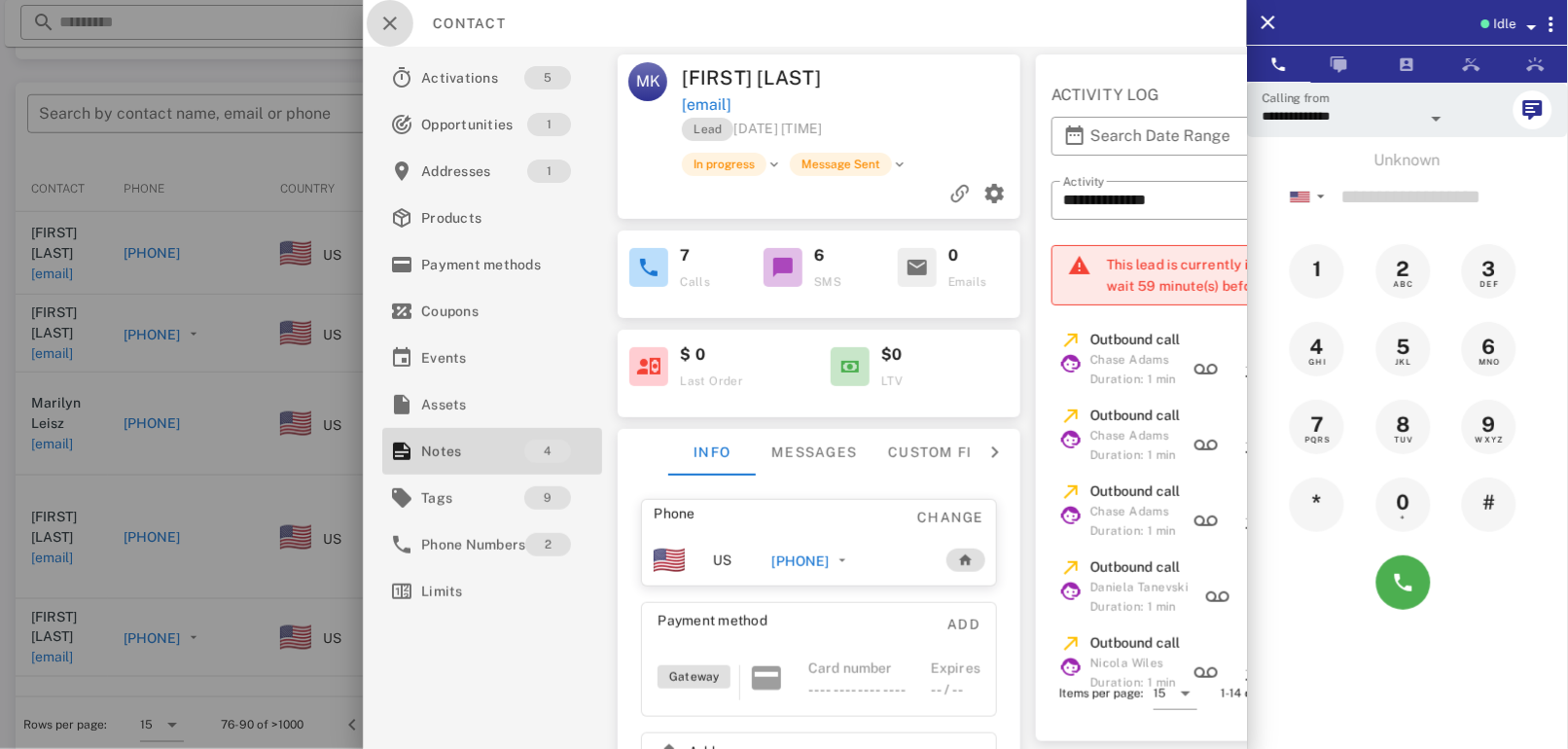click at bounding box center [390, 23] 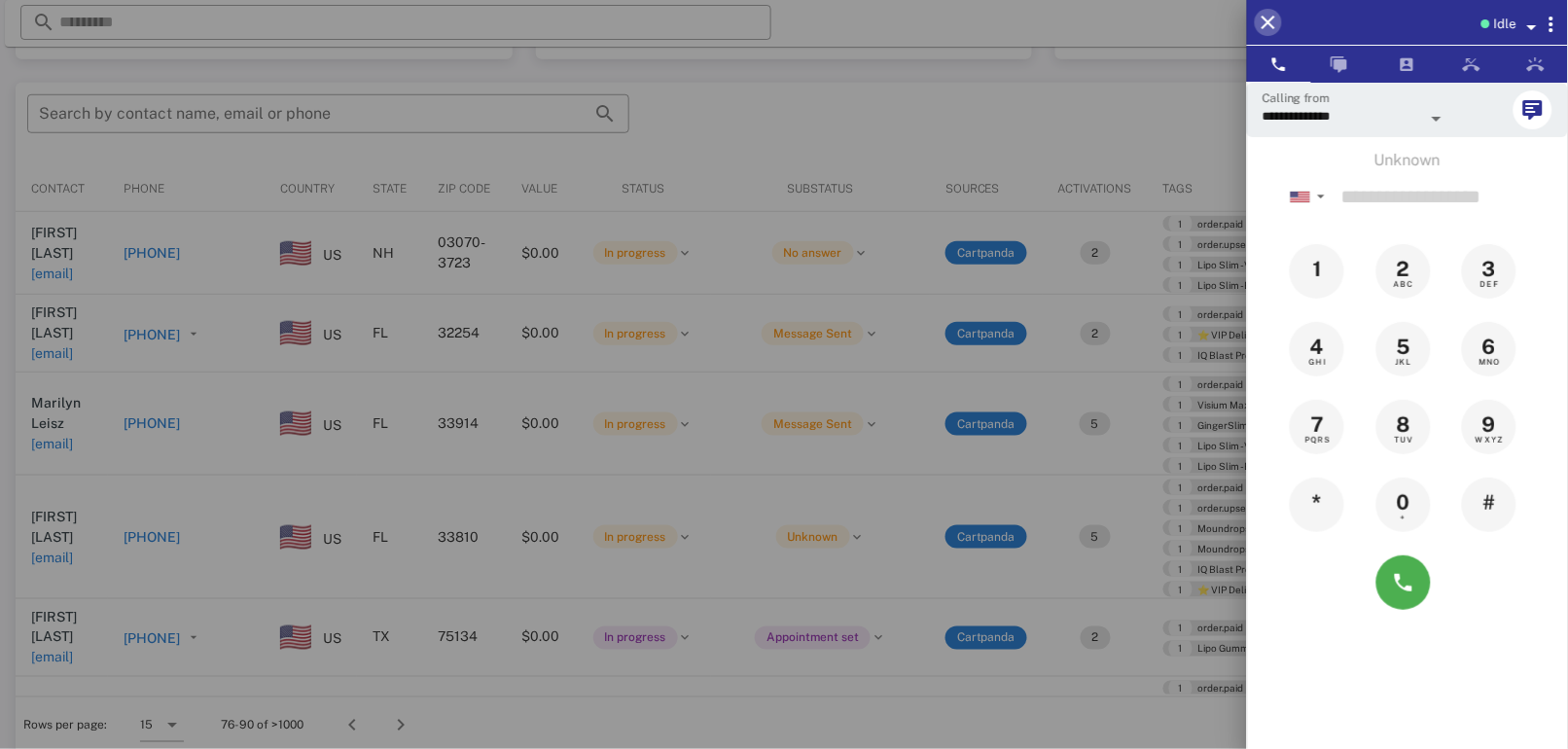 click at bounding box center [1268, 22] 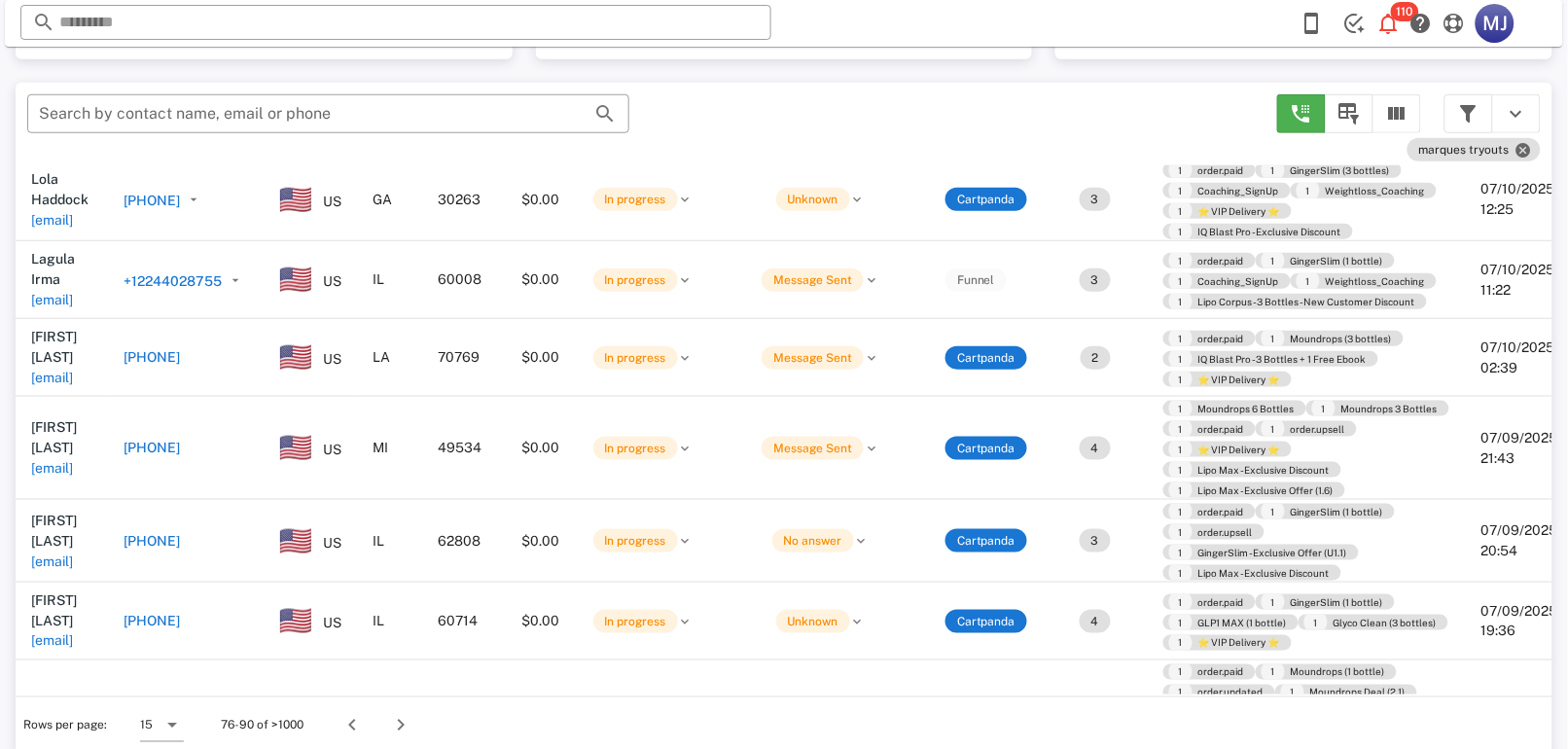 scroll, scrollTop: 697, scrollLeft: 0, axis: vertical 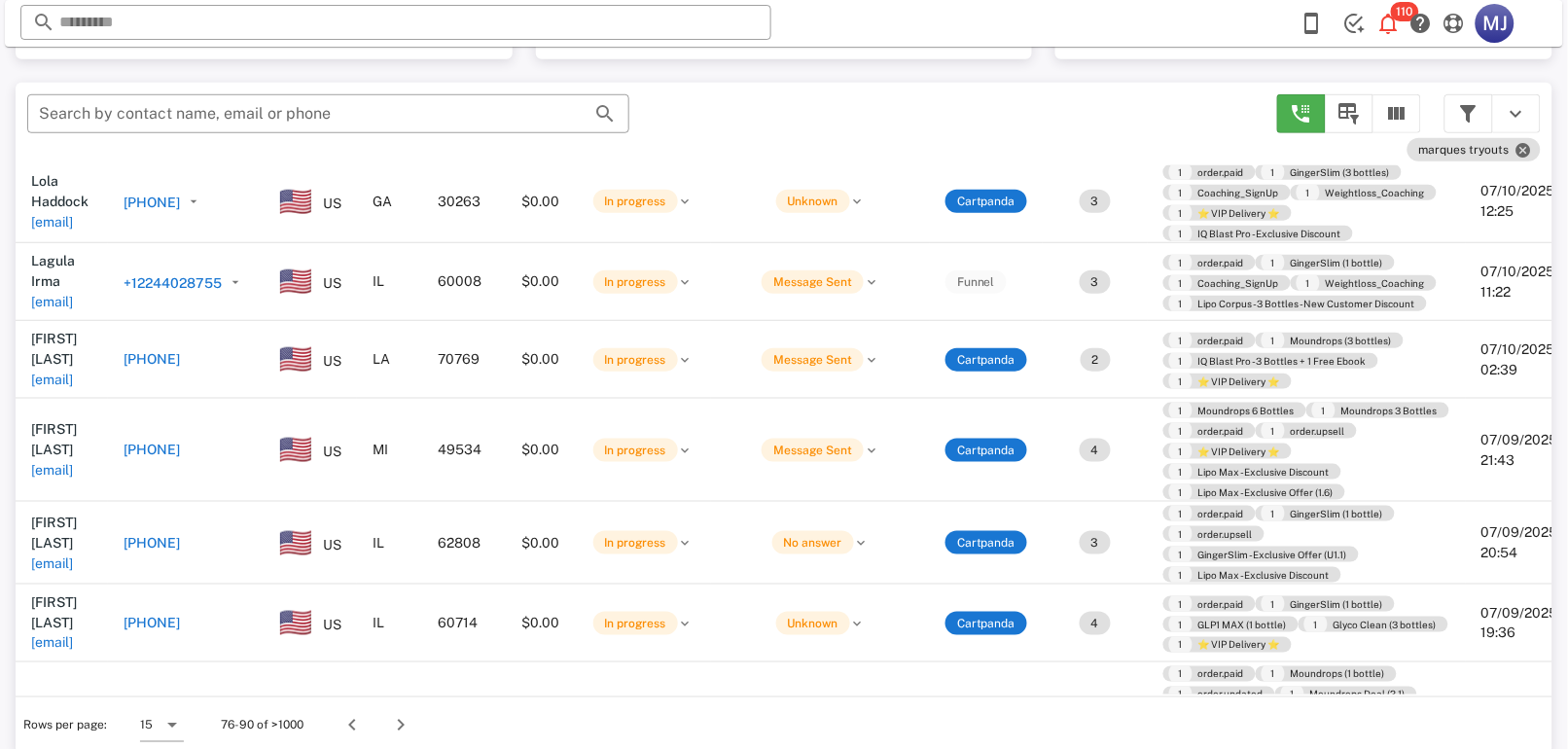 click on "[PHONE]" at bounding box center (152, 359) 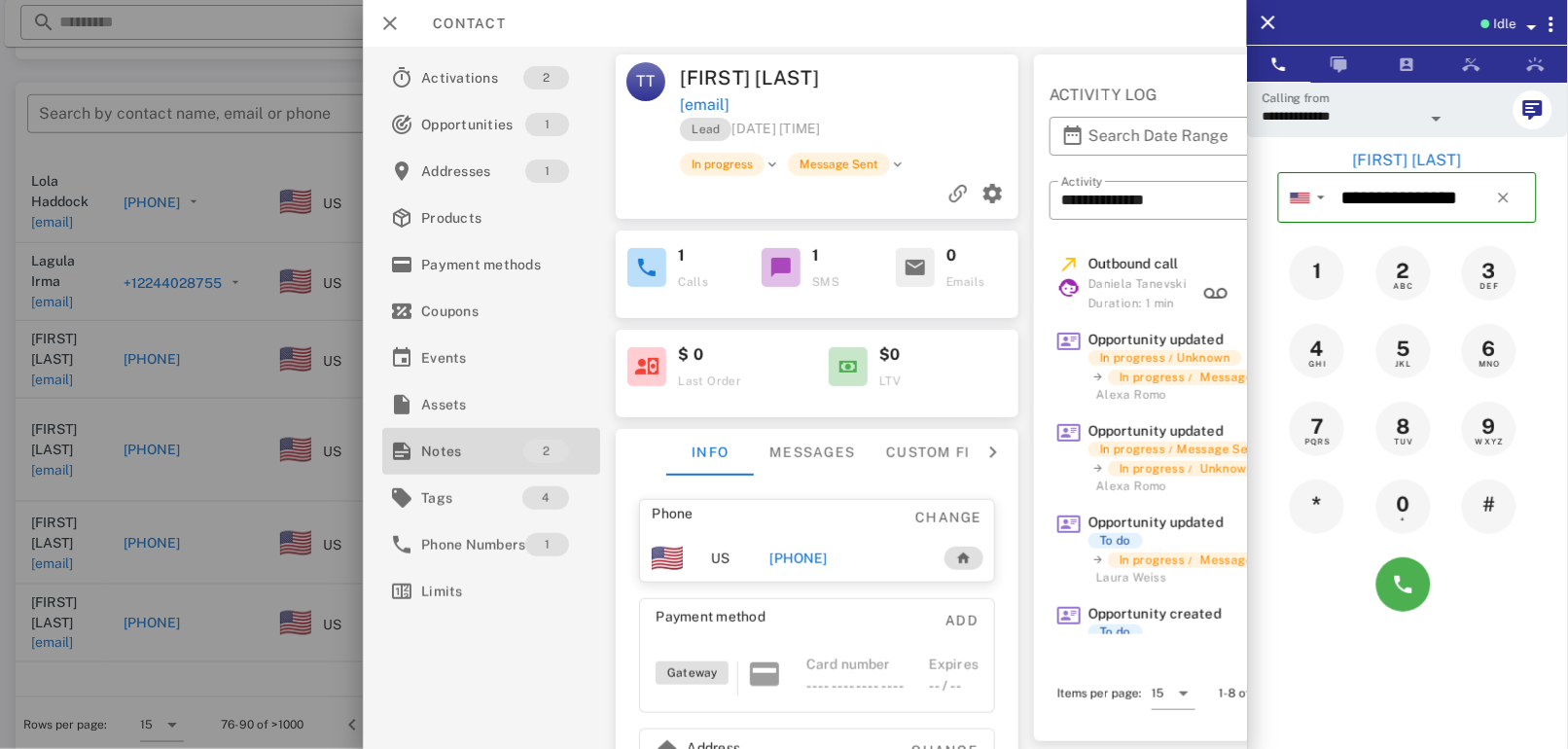 click on "2" at bounding box center (547, 451) 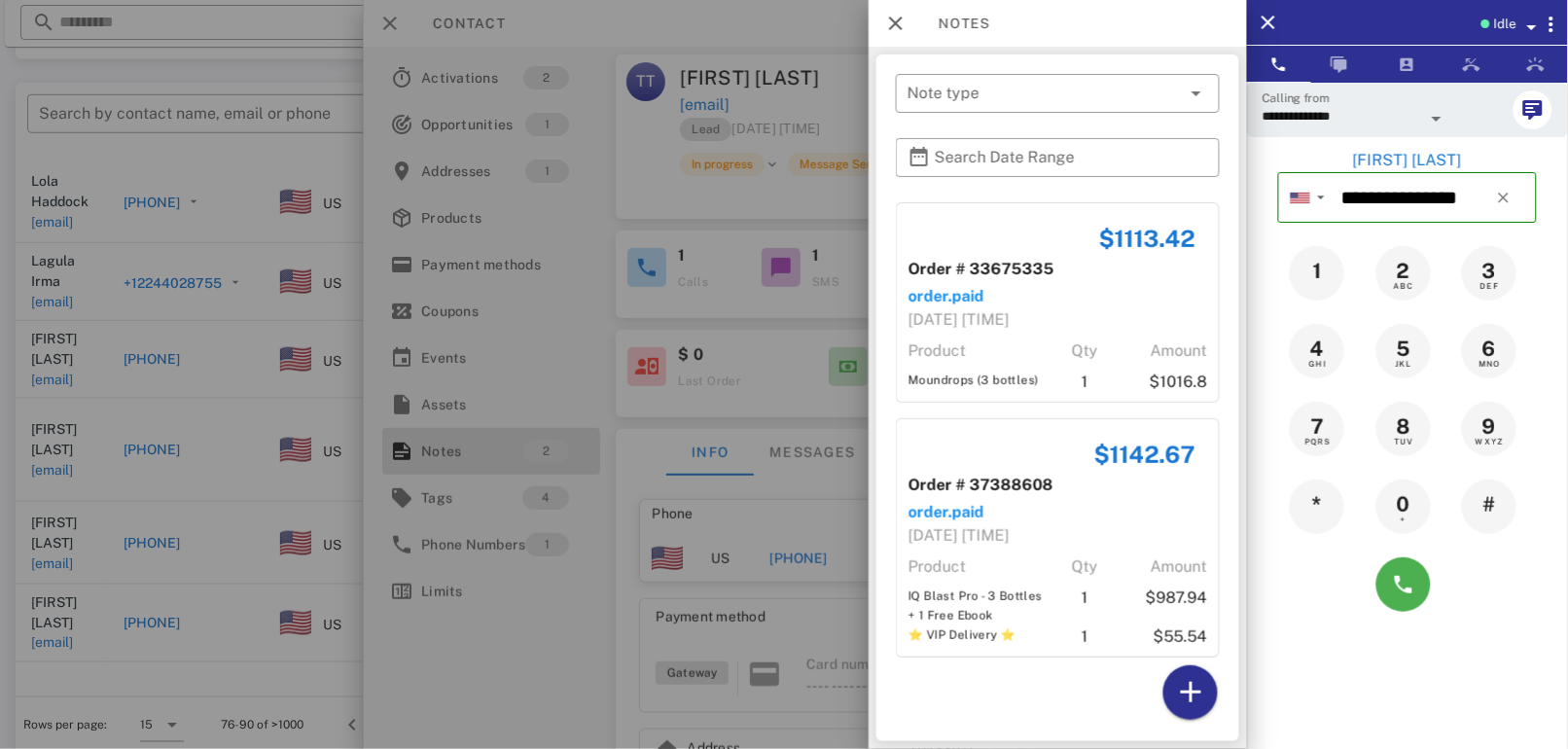 scroll, scrollTop: 369, scrollLeft: 0, axis: vertical 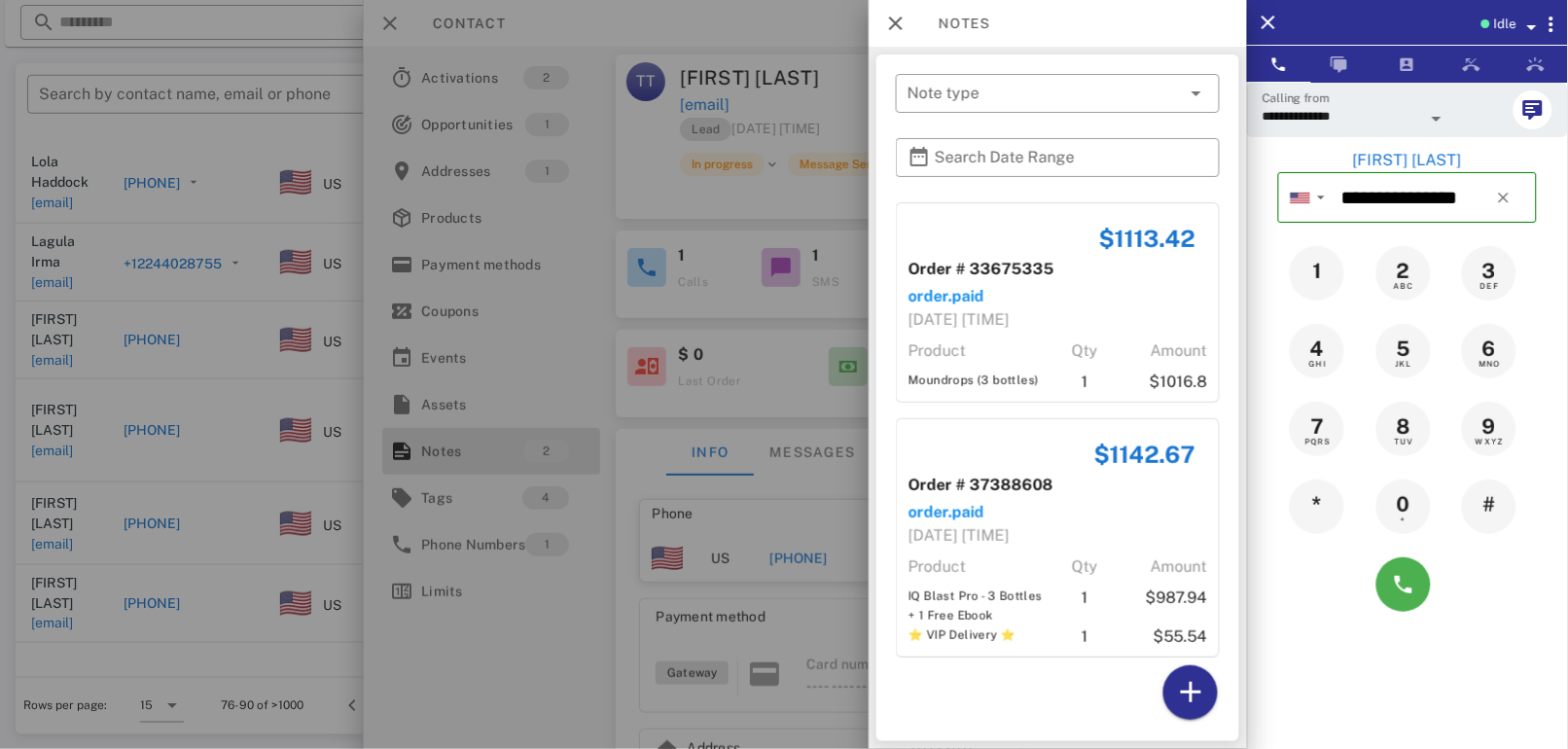 click at bounding box center (1408, 585) 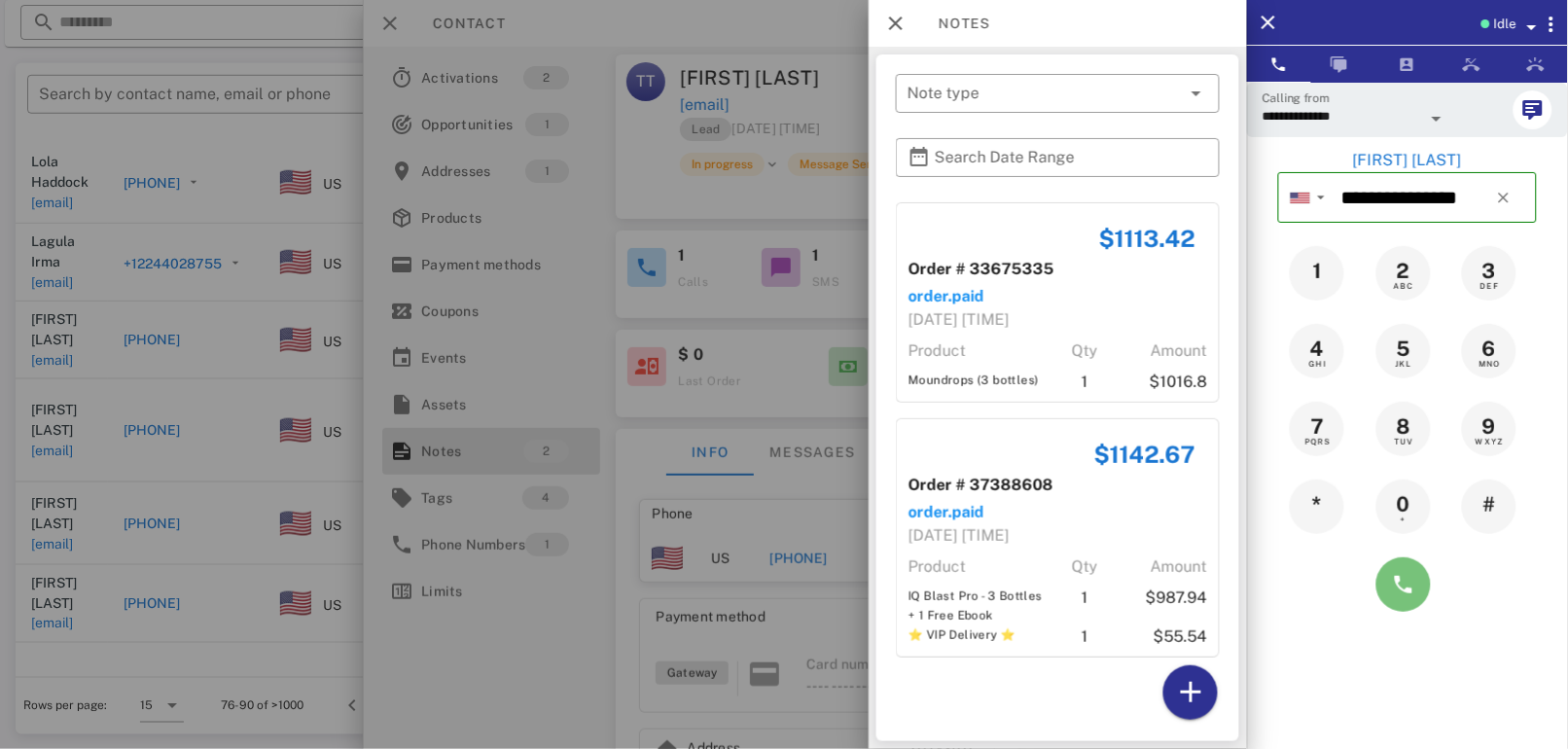 click at bounding box center [1404, 585] 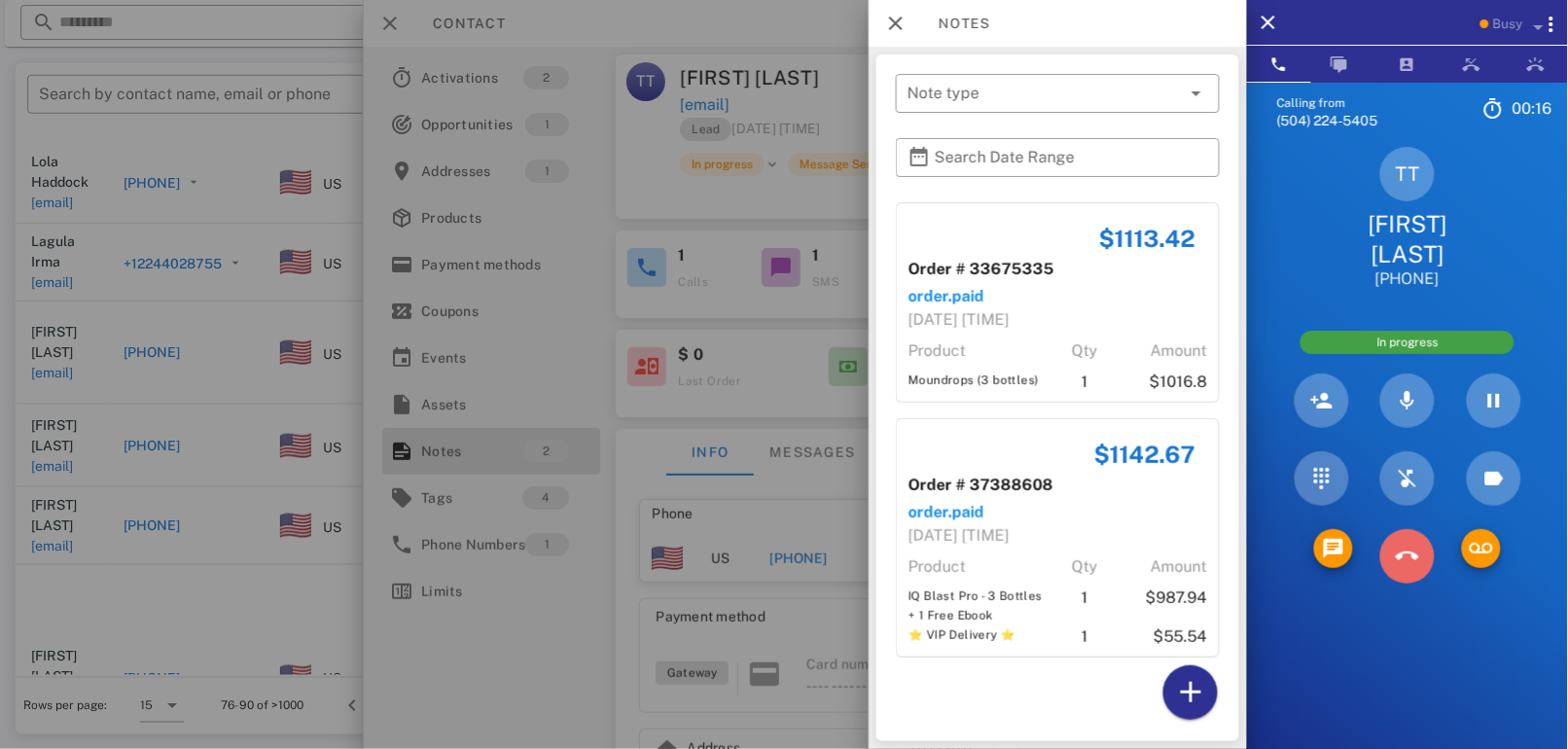 click at bounding box center [1408, 556] 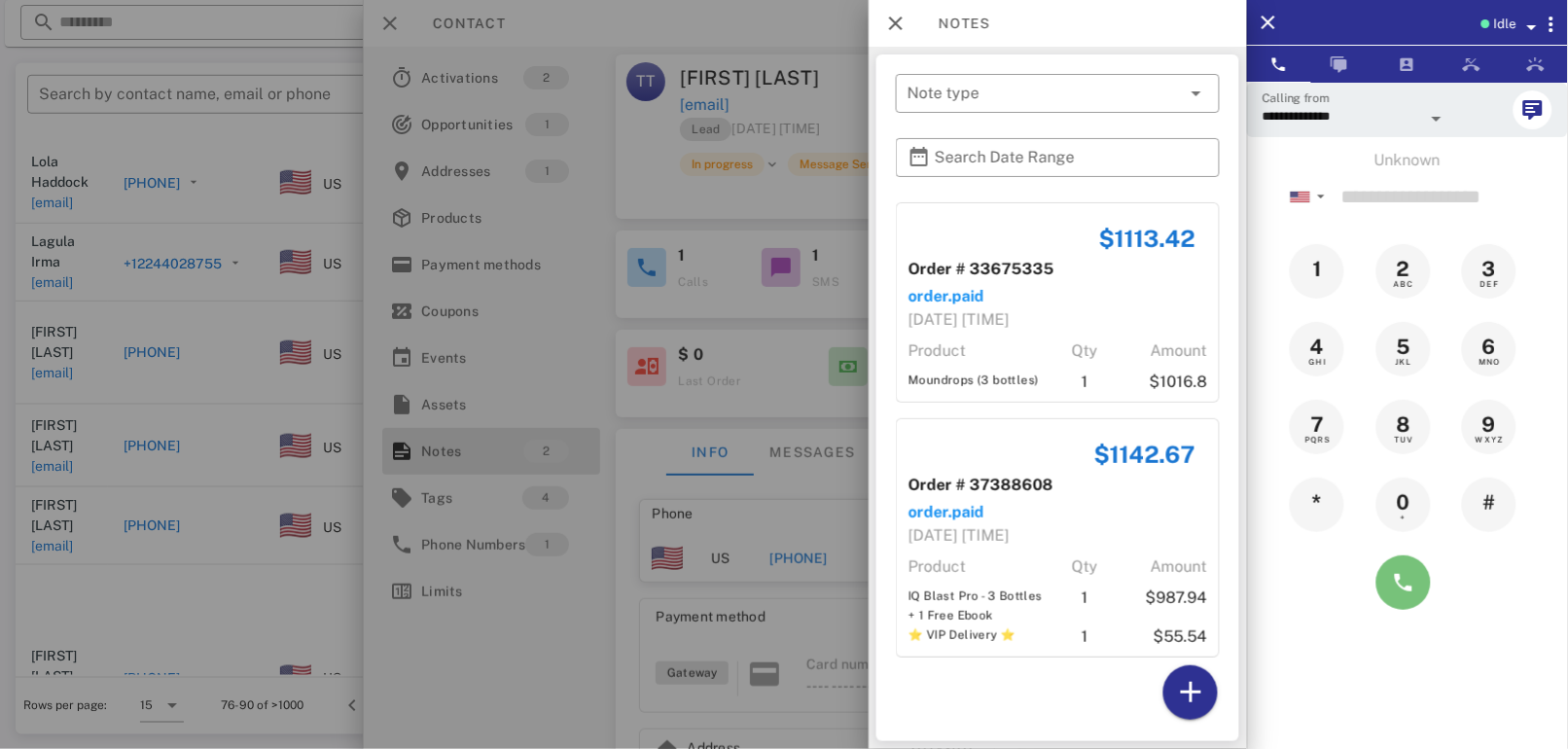 click at bounding box center (1404, 583) 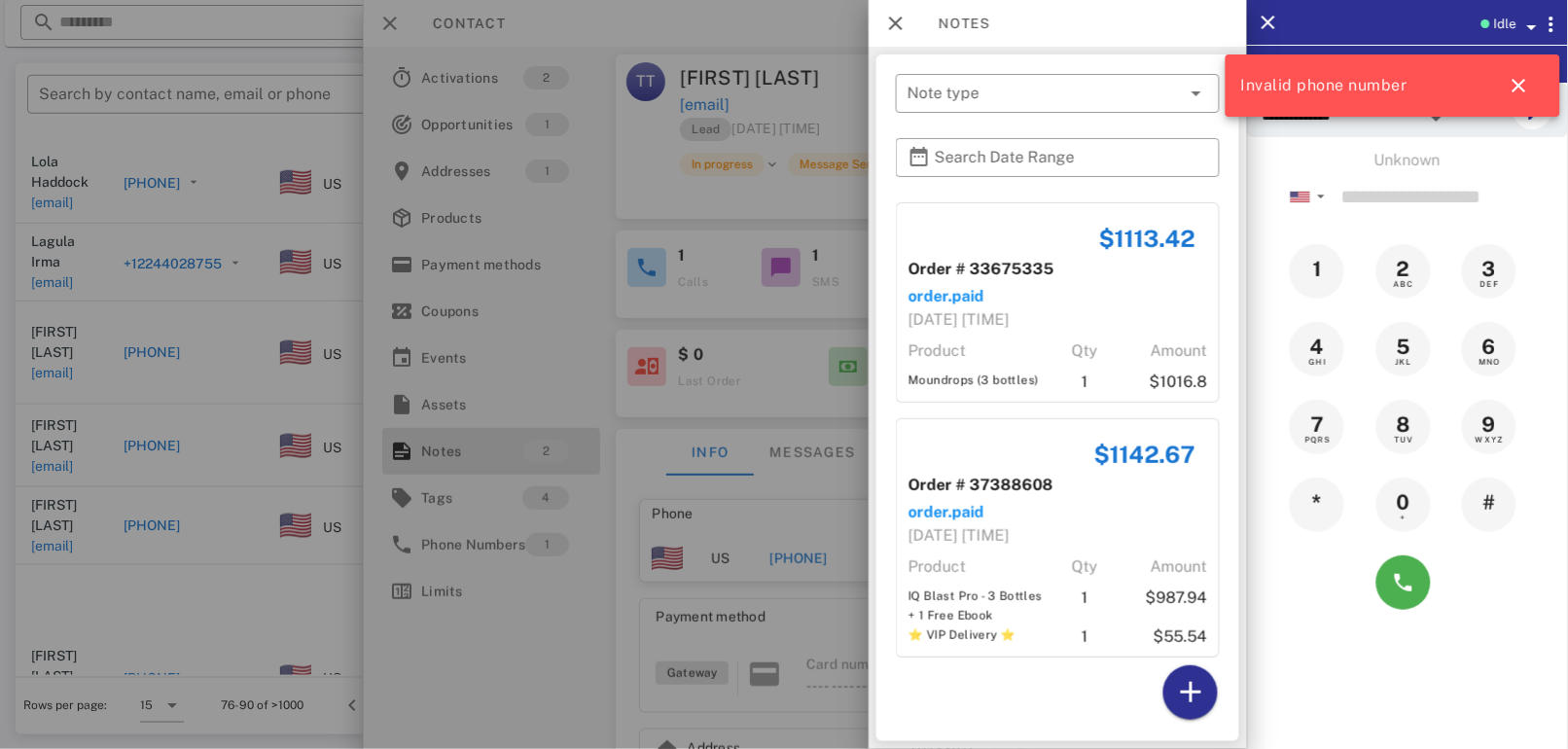 click at bounding box center [784, 374] 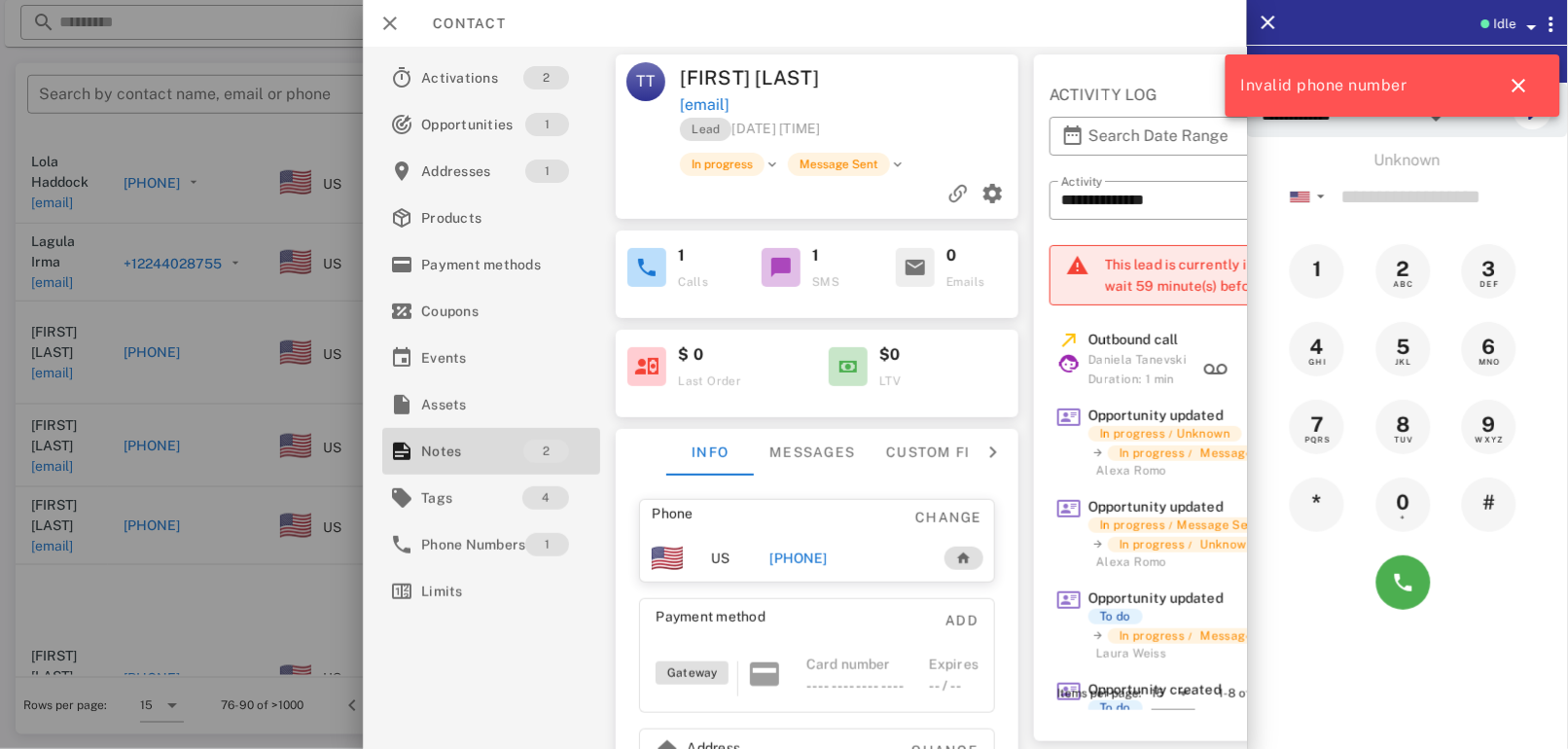 click on "[PHONE]" at bounding box center (799, 558) 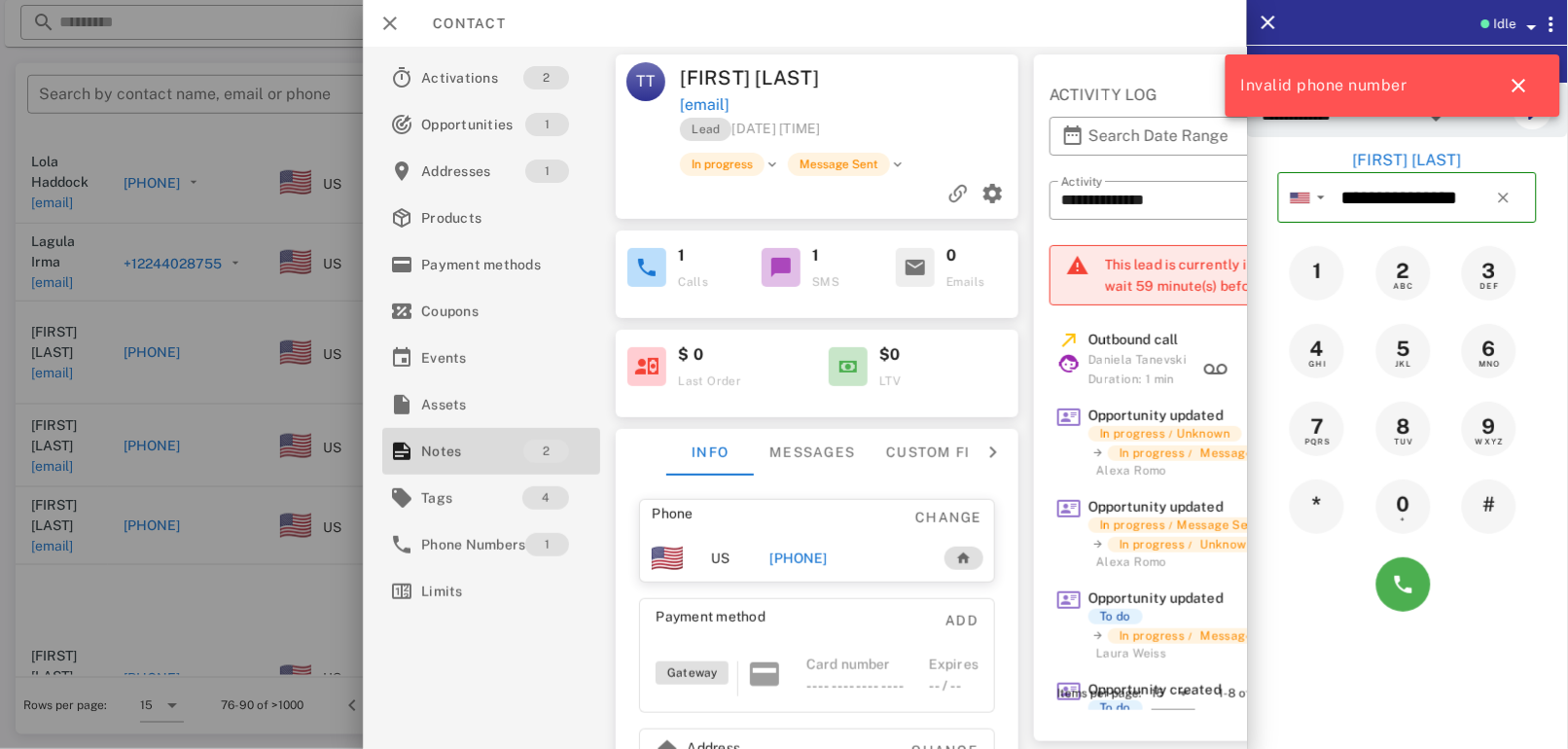 click on "[PHONE]" at bounding box center [799, 558] 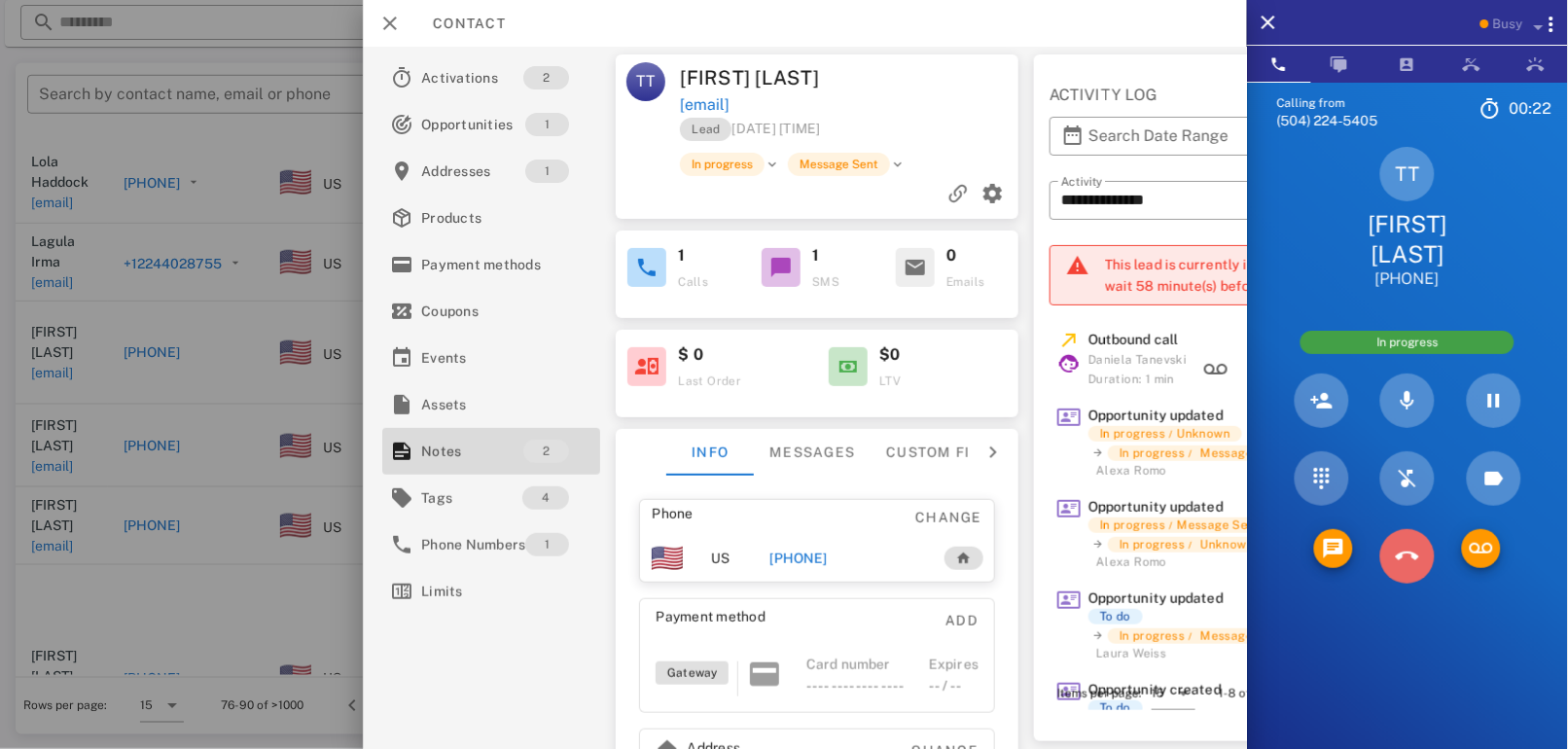 click at bounding box center (1408, 556) 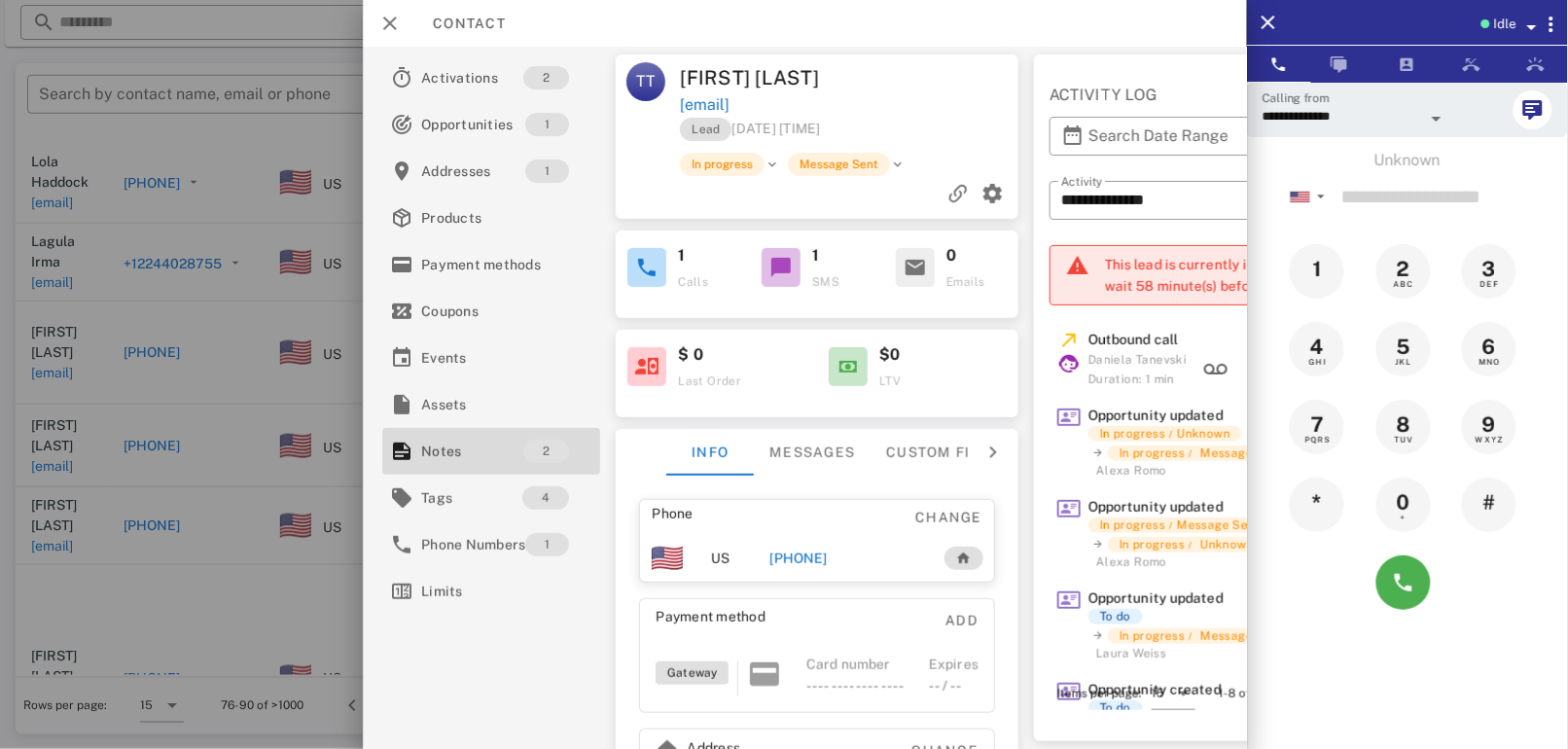 click on "Contact" at bounding box center [804, 23] 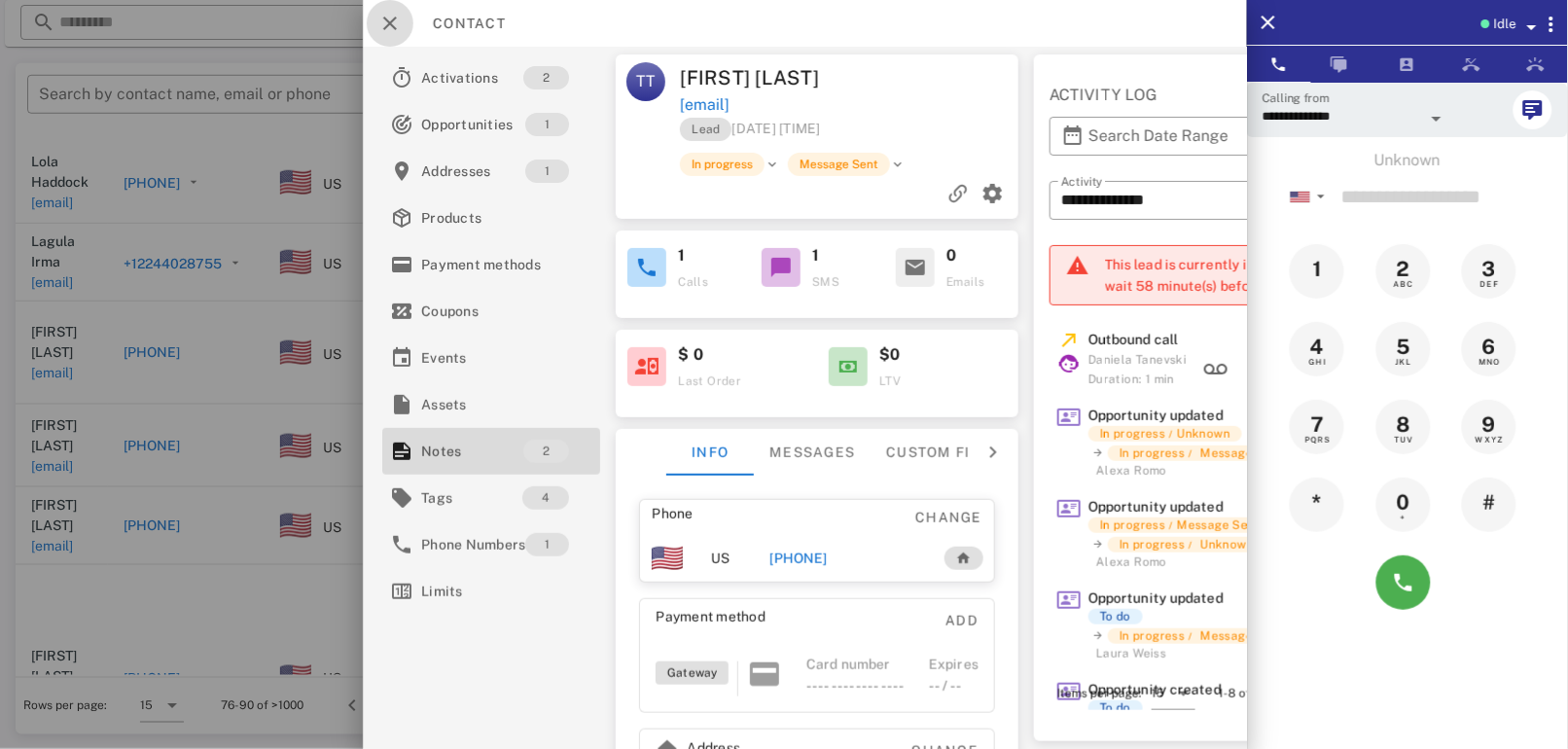 click at bounding box center [390, 23] 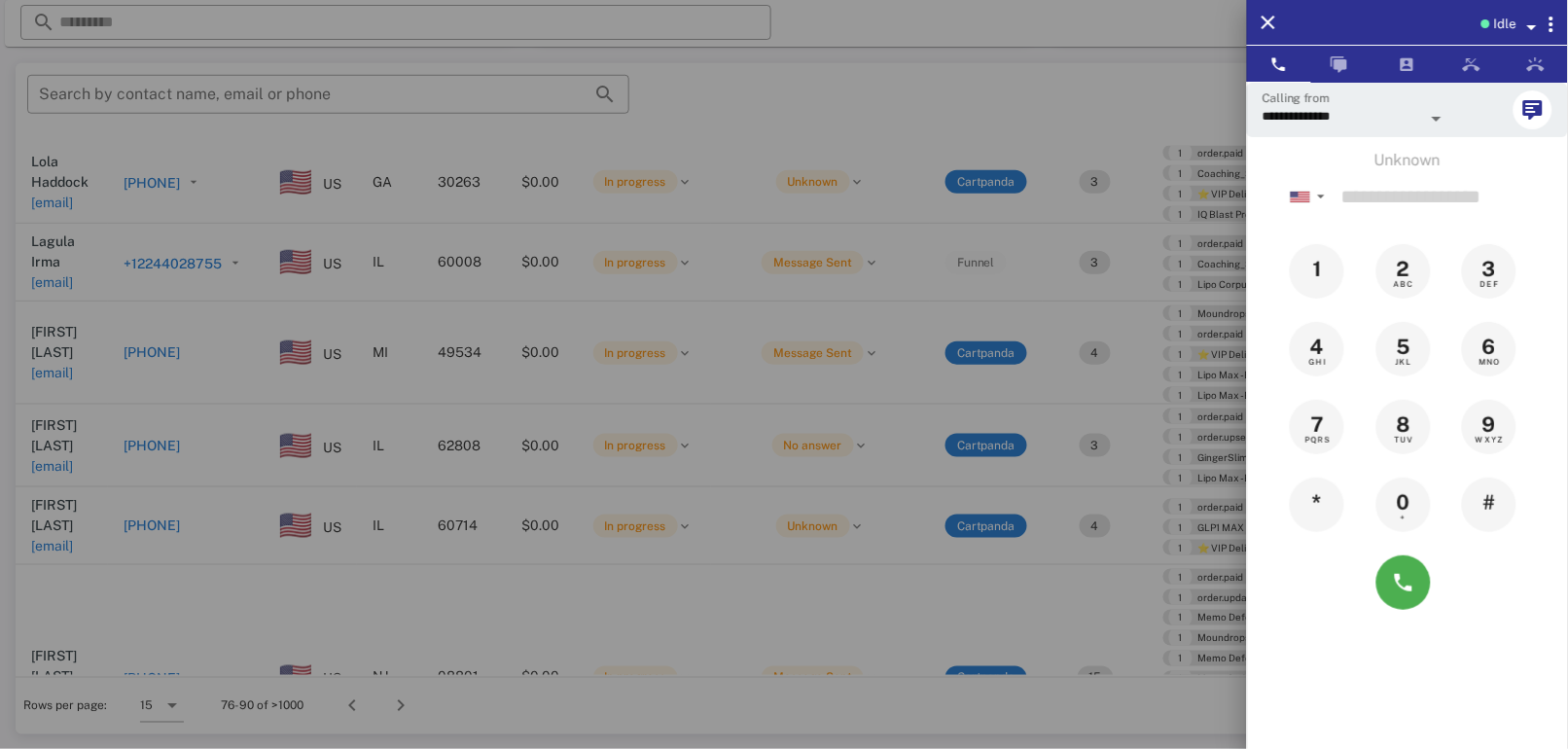 click at bounding box center [784, 374] 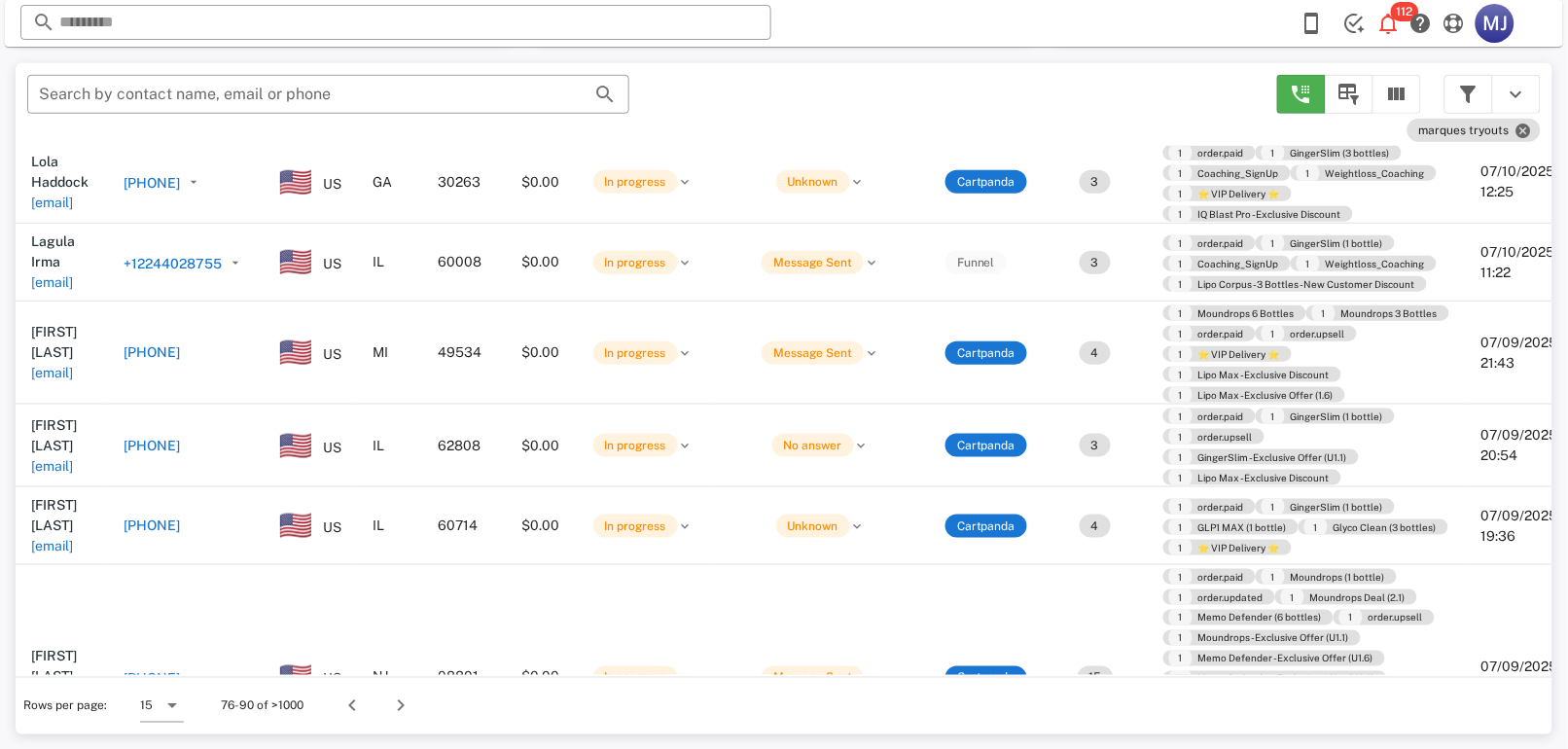 click on "[PHONE]" at bounding box center (152, 446) 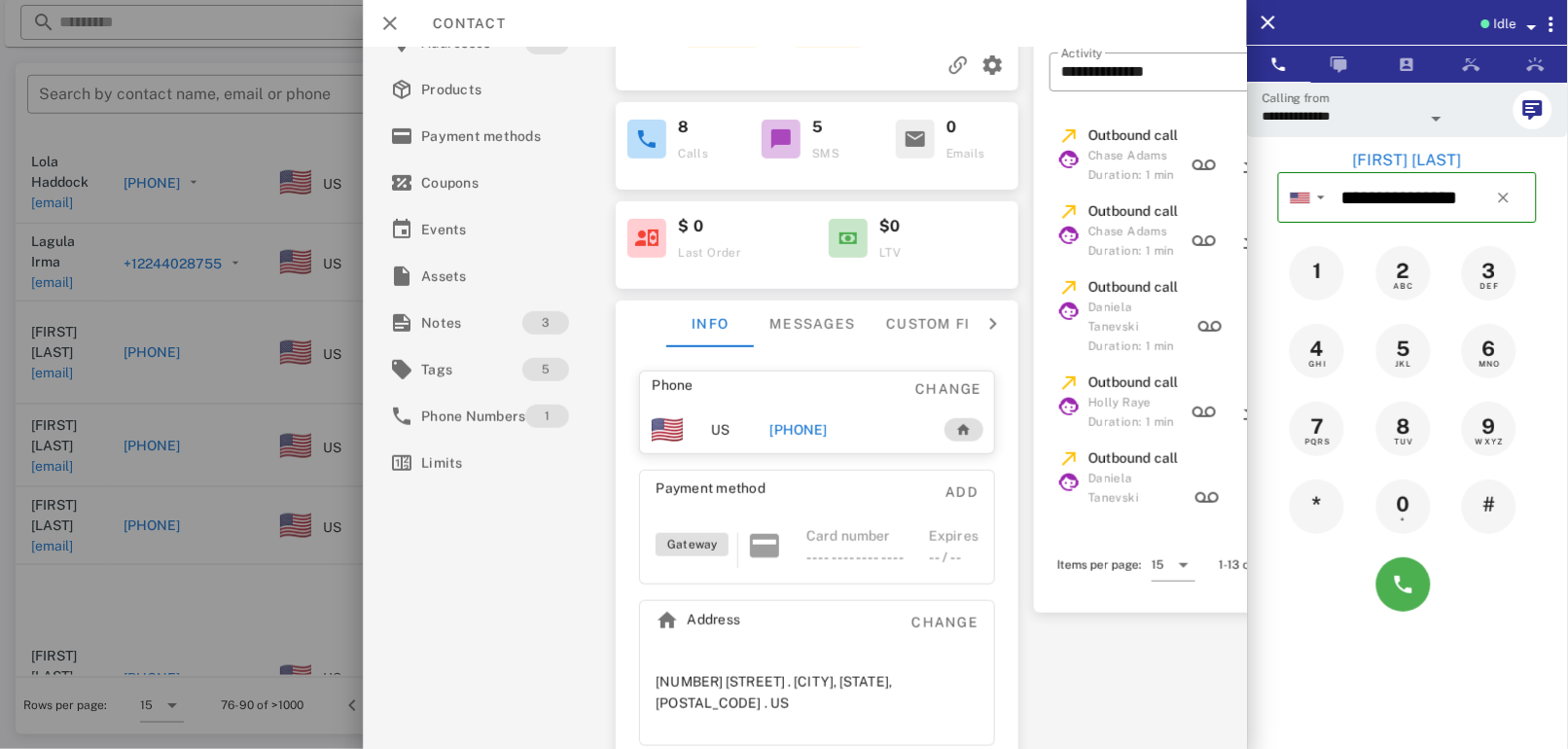 scroll, scrollTop: 140, scrollLeft: 0, axis: vertical 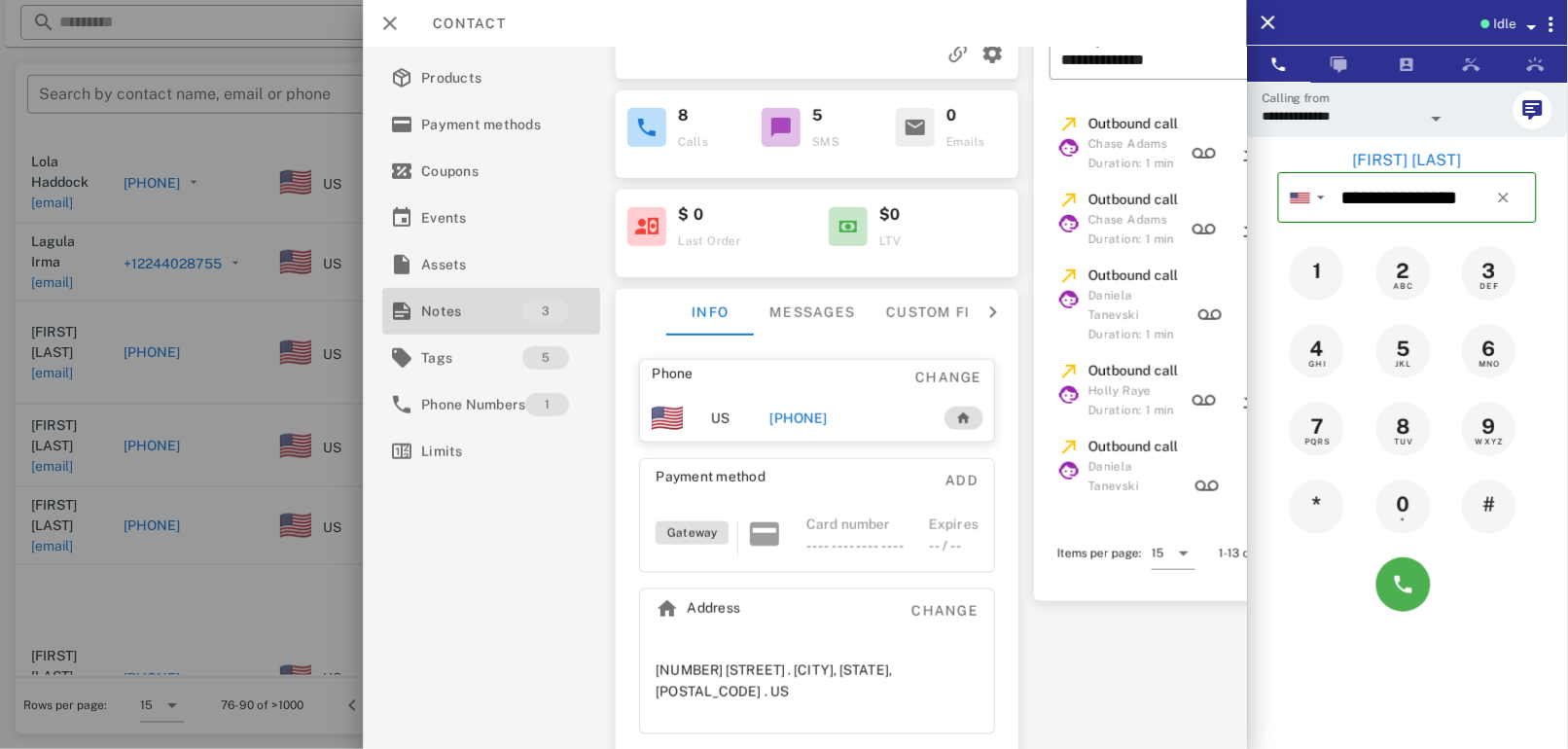 click on "Notes" at bounding box center [472, 311] 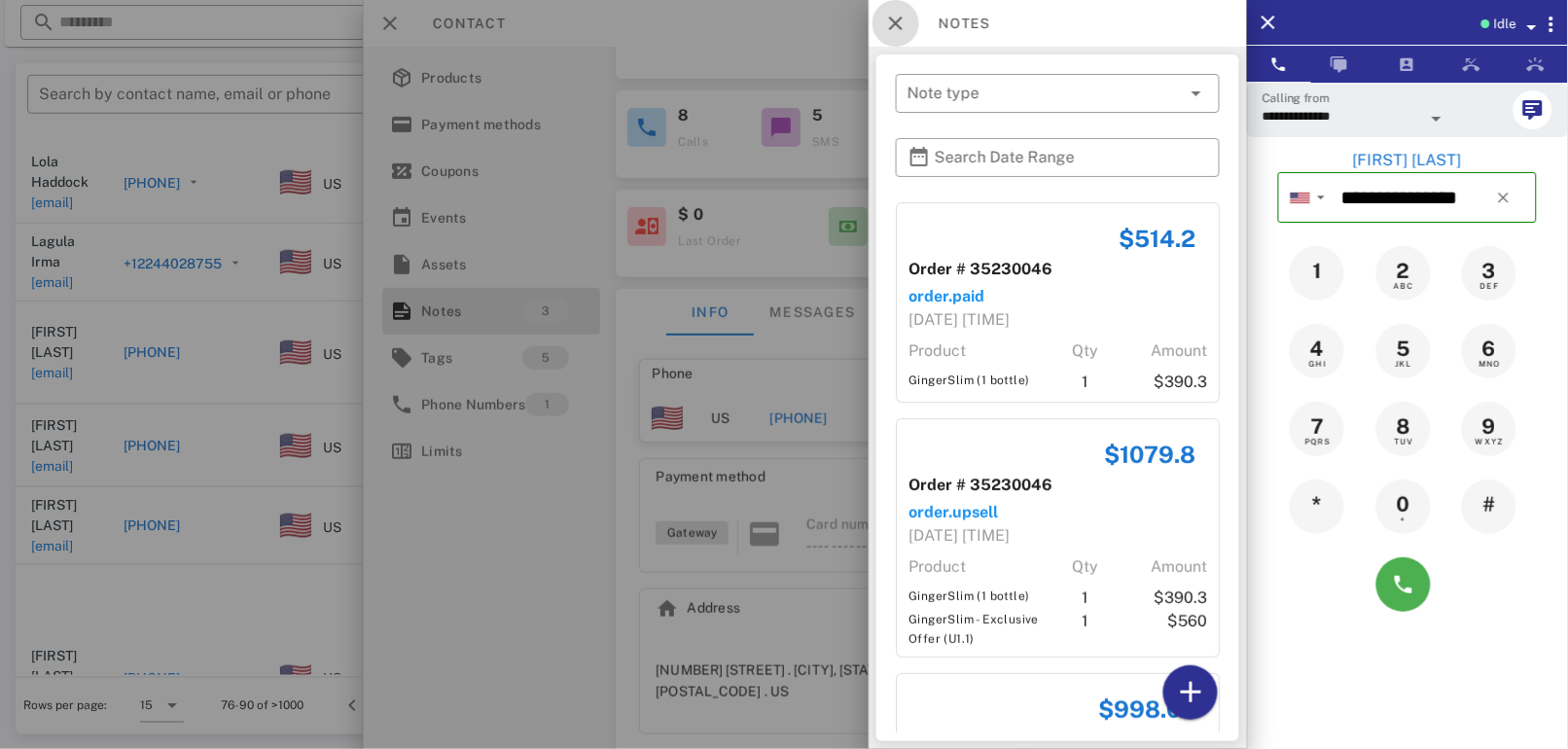 click at bounding box center [896, 23] 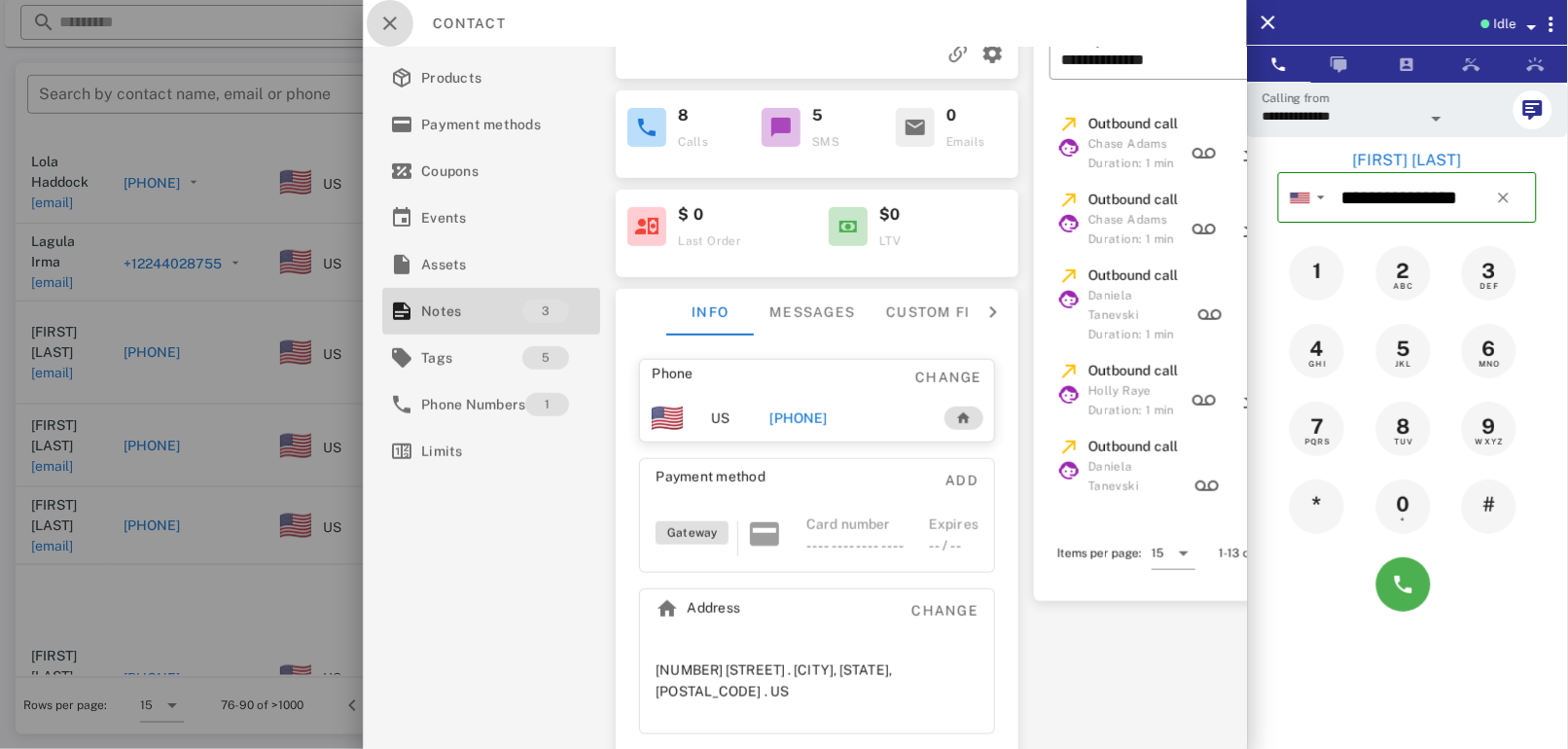 click at bounding box center [390, 23] 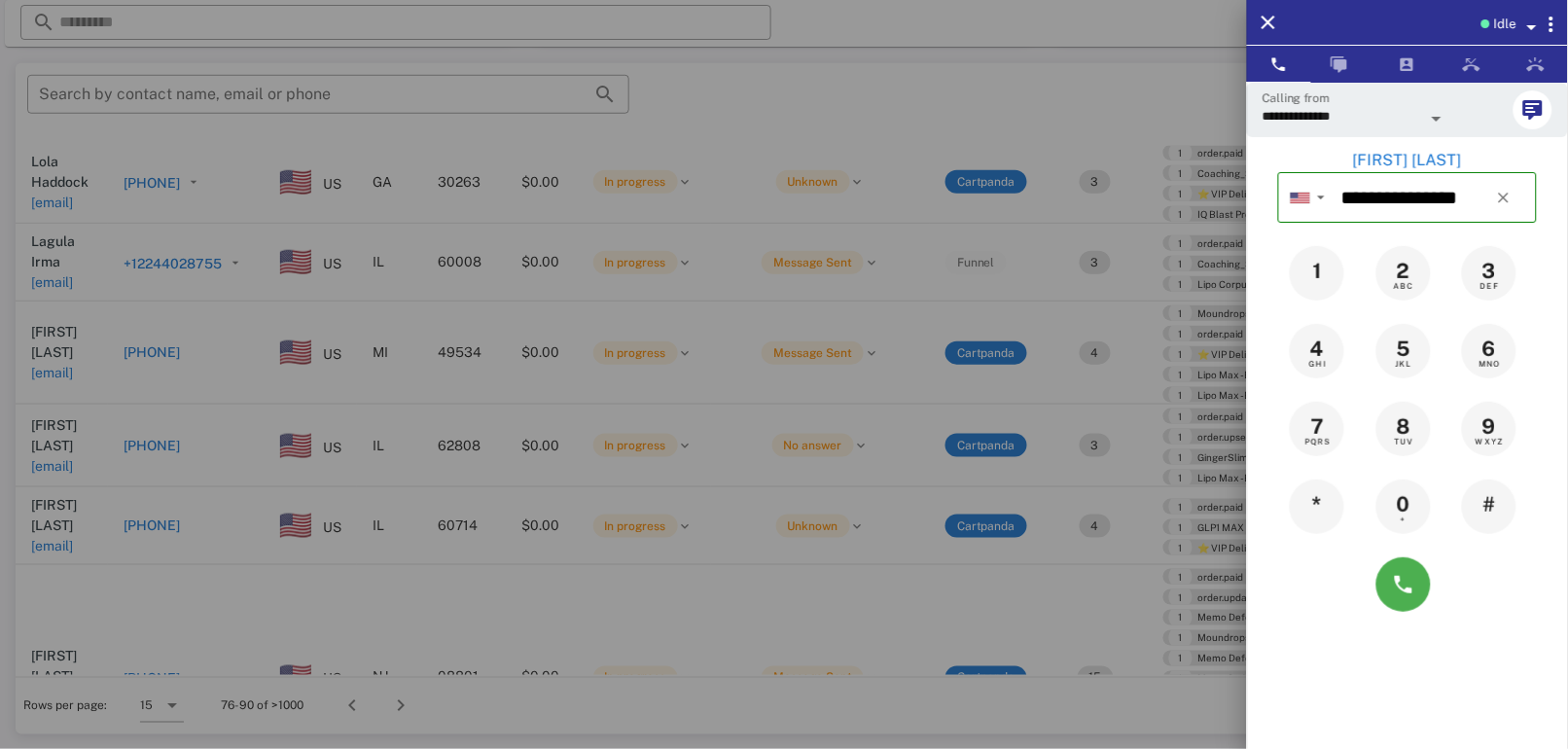 click at bounding box center [784, 374] 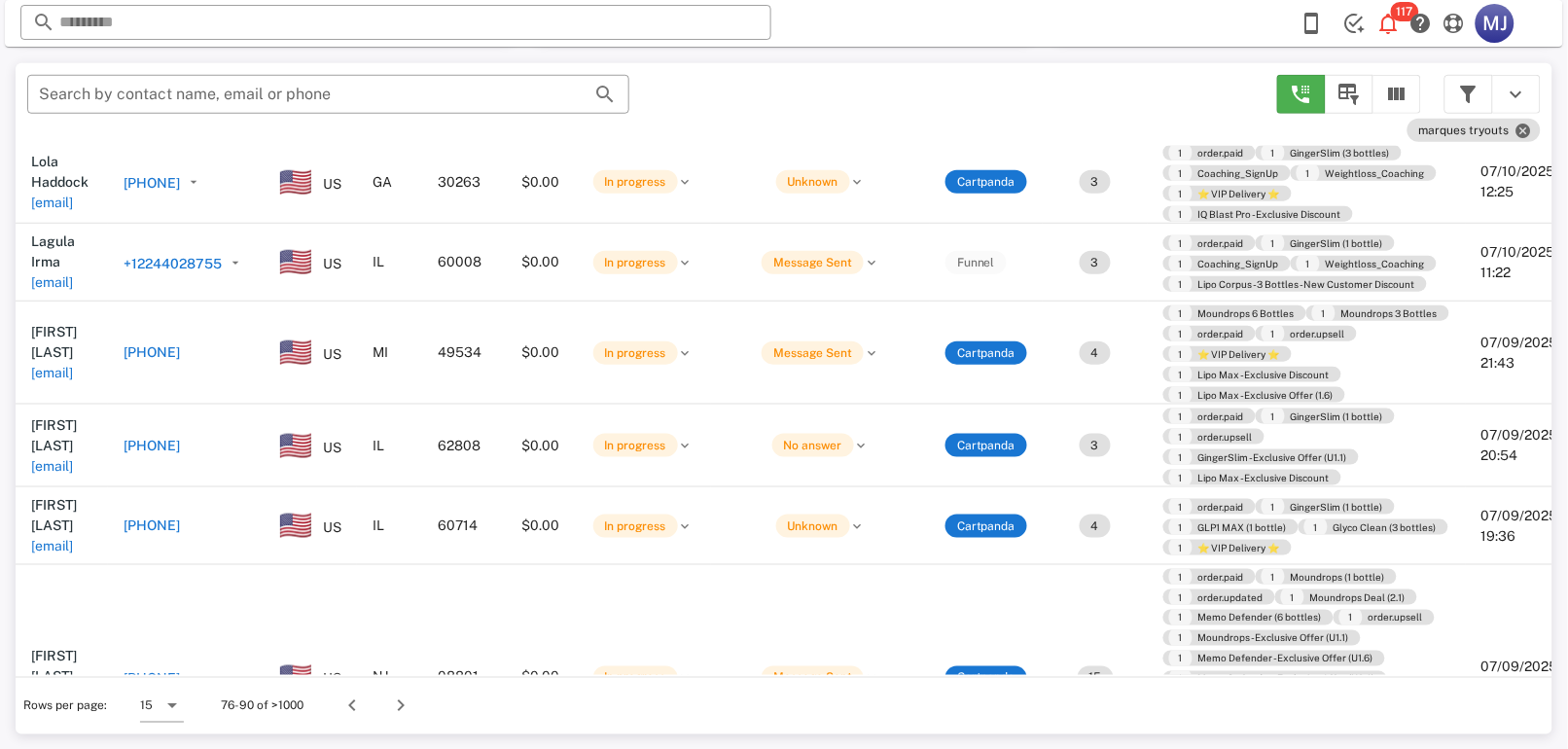 click on "[PHONE]" at bounding box center [152, 679] 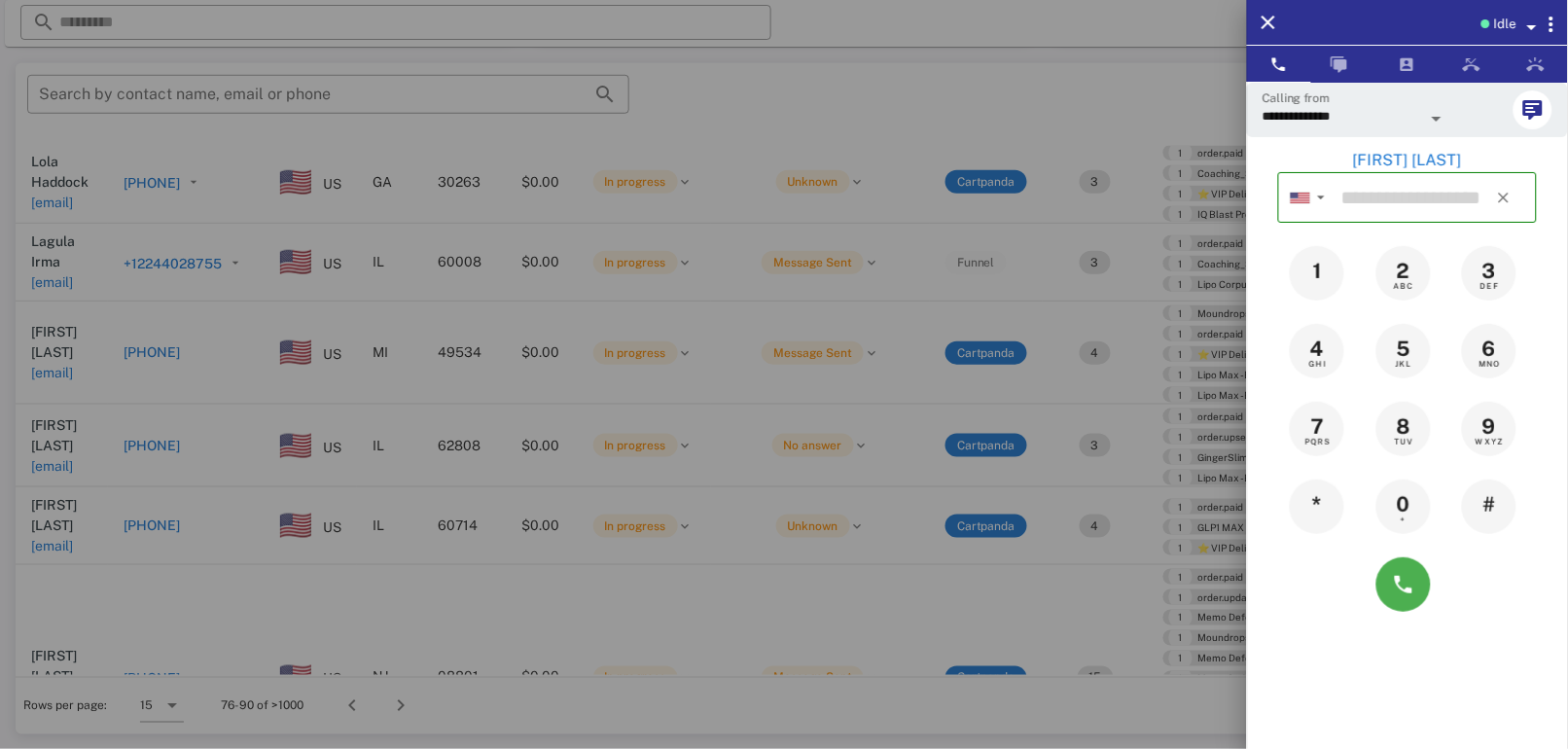 type on "**********" 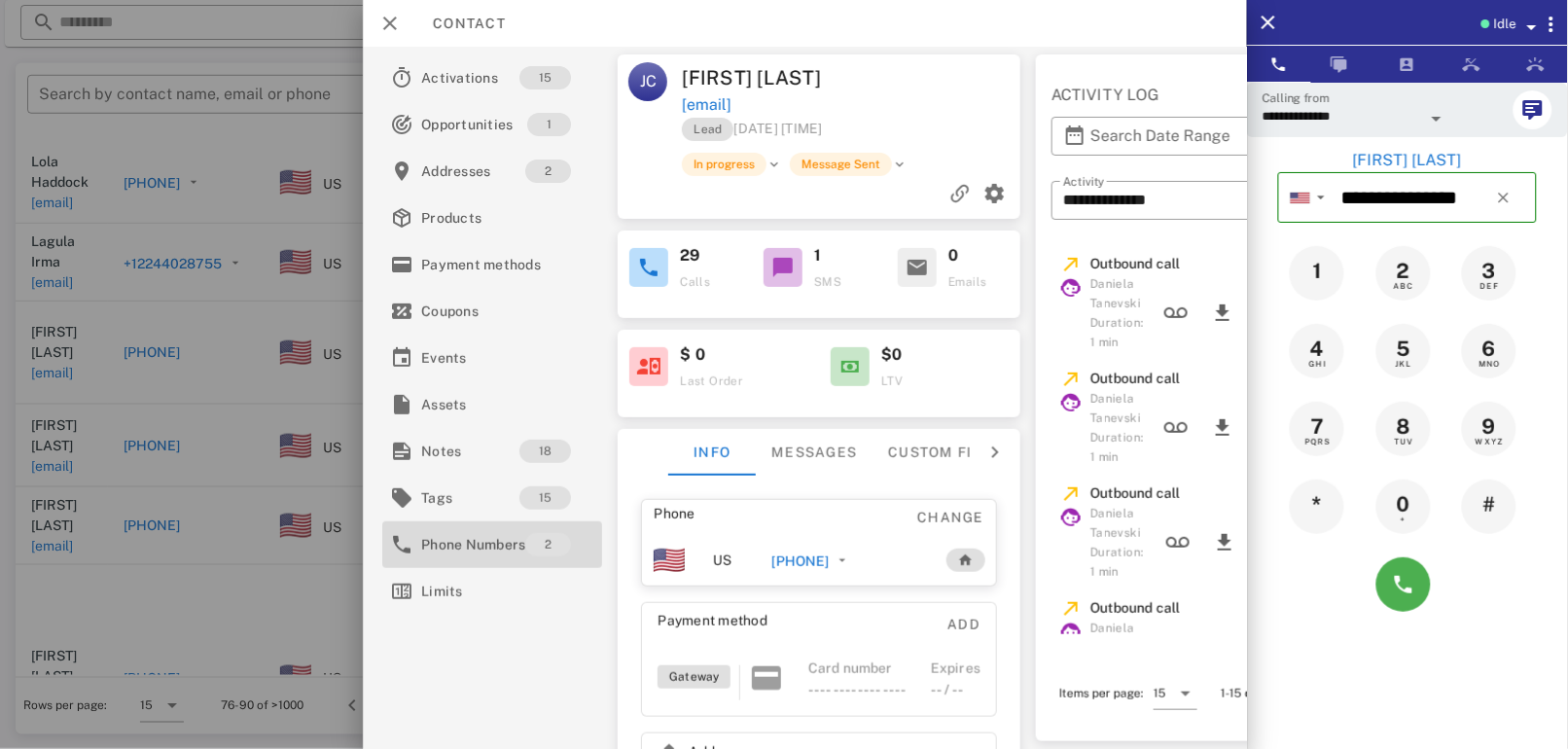 click on "Phone Numbers" at bounding box center (473, 545) 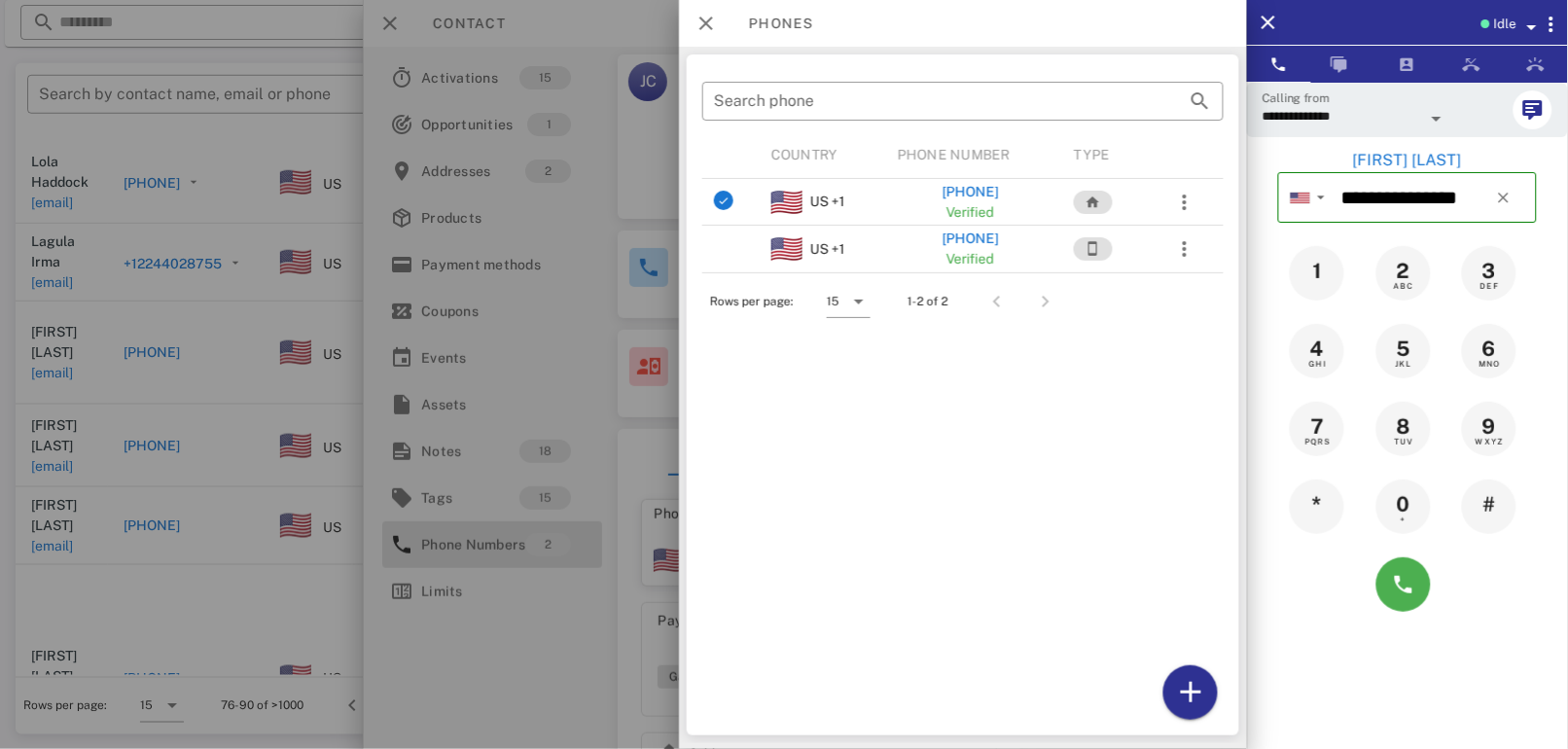 click at bounding box center [784, 374] 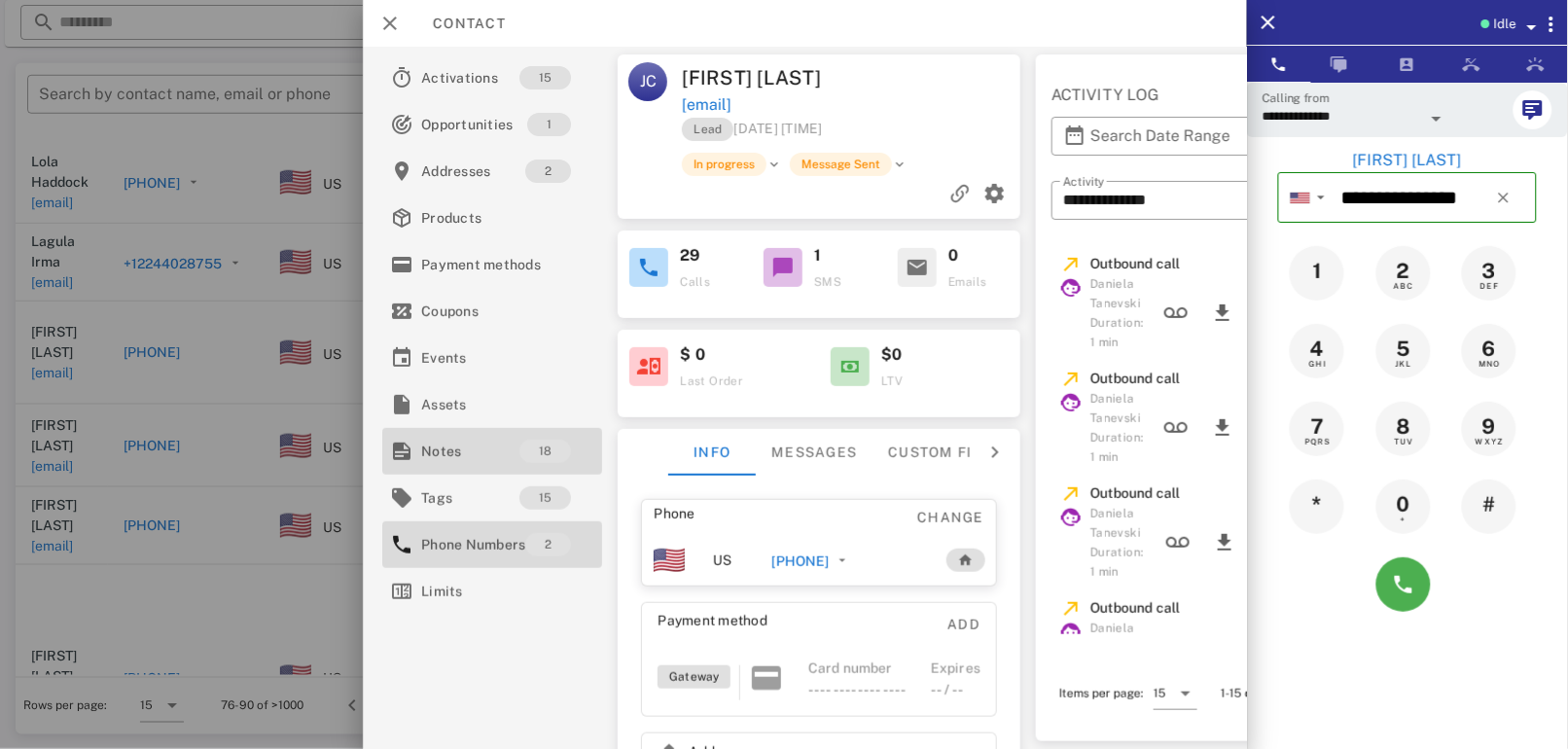 click on "Notes" at bounding box center [470, 451] 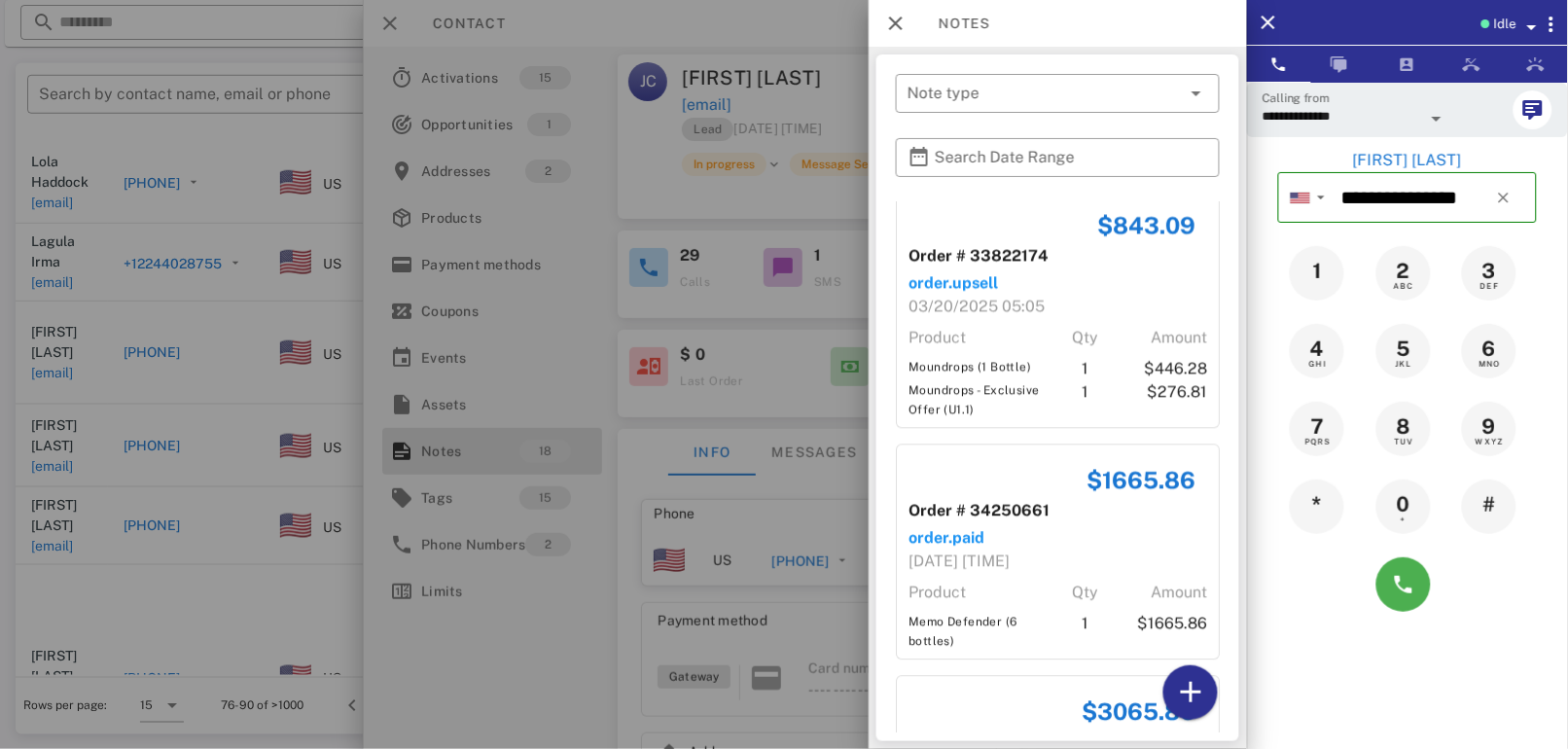 scroll, scrollTop: 1159, scrollLeft: 0, axis: vertical 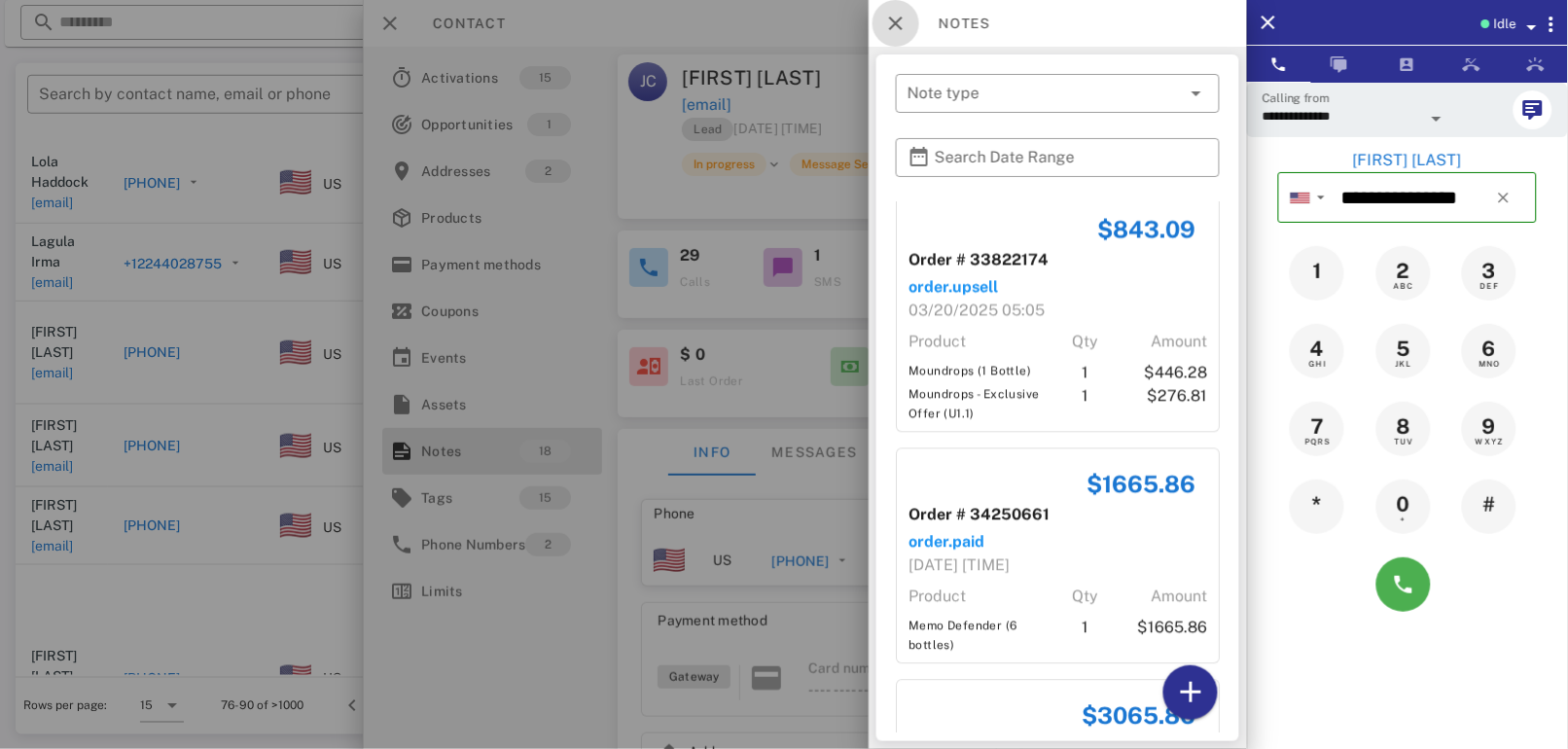 click at bounding box center (896, 23) 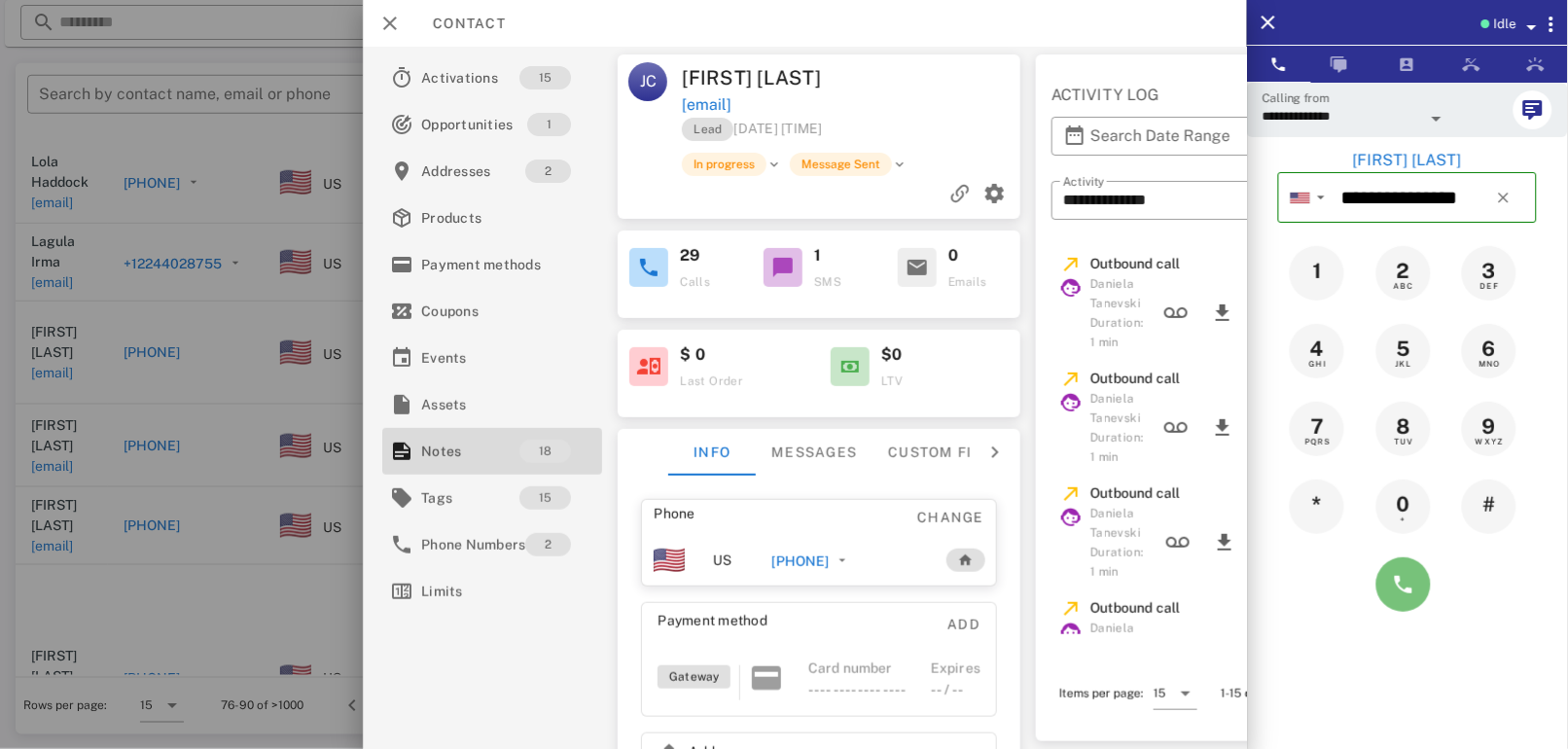click at bounding box center [1404, 585] 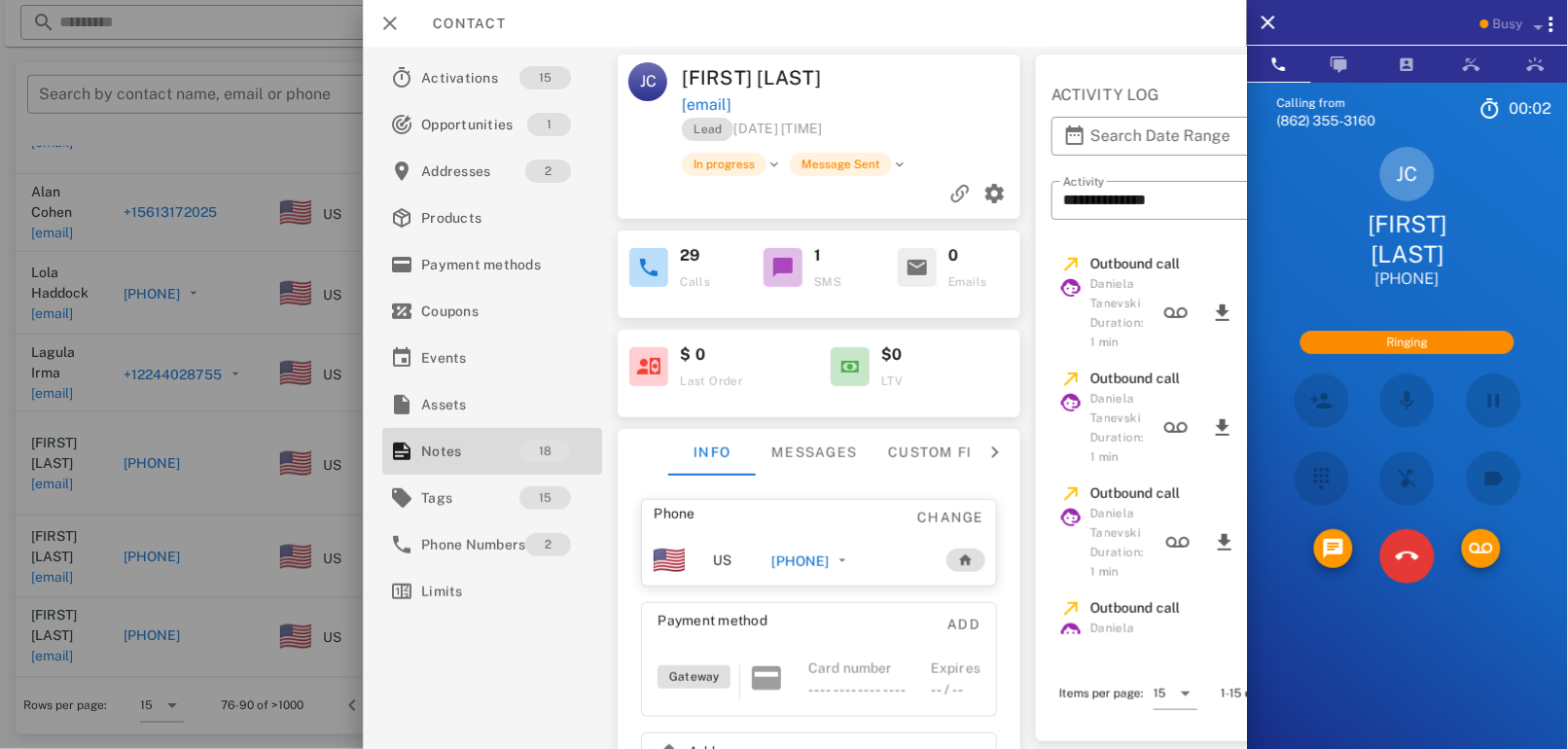 scroll, scrollTop: 521, scrollLeft: 0, axis: vertical 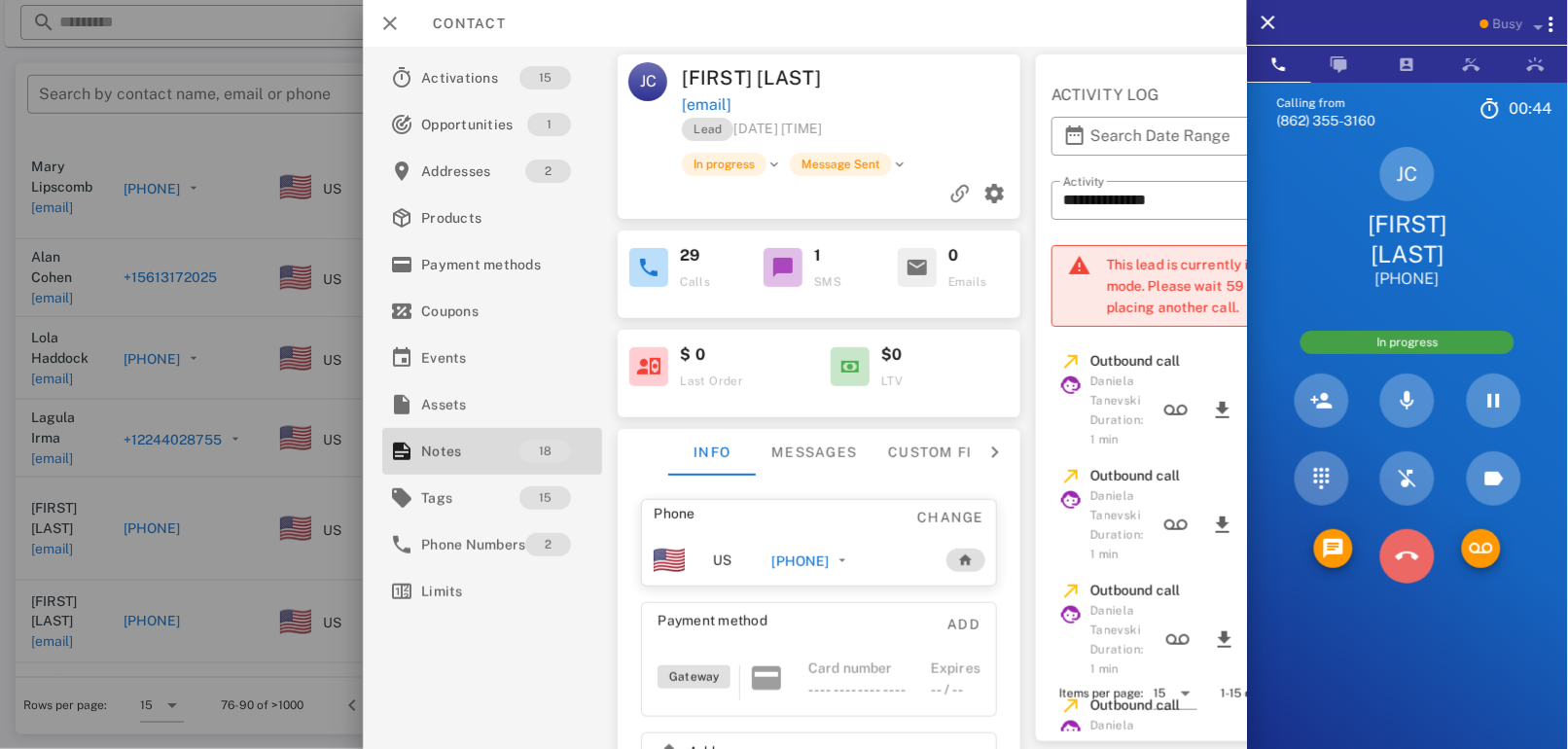 click at bounding box center [1408, 556] 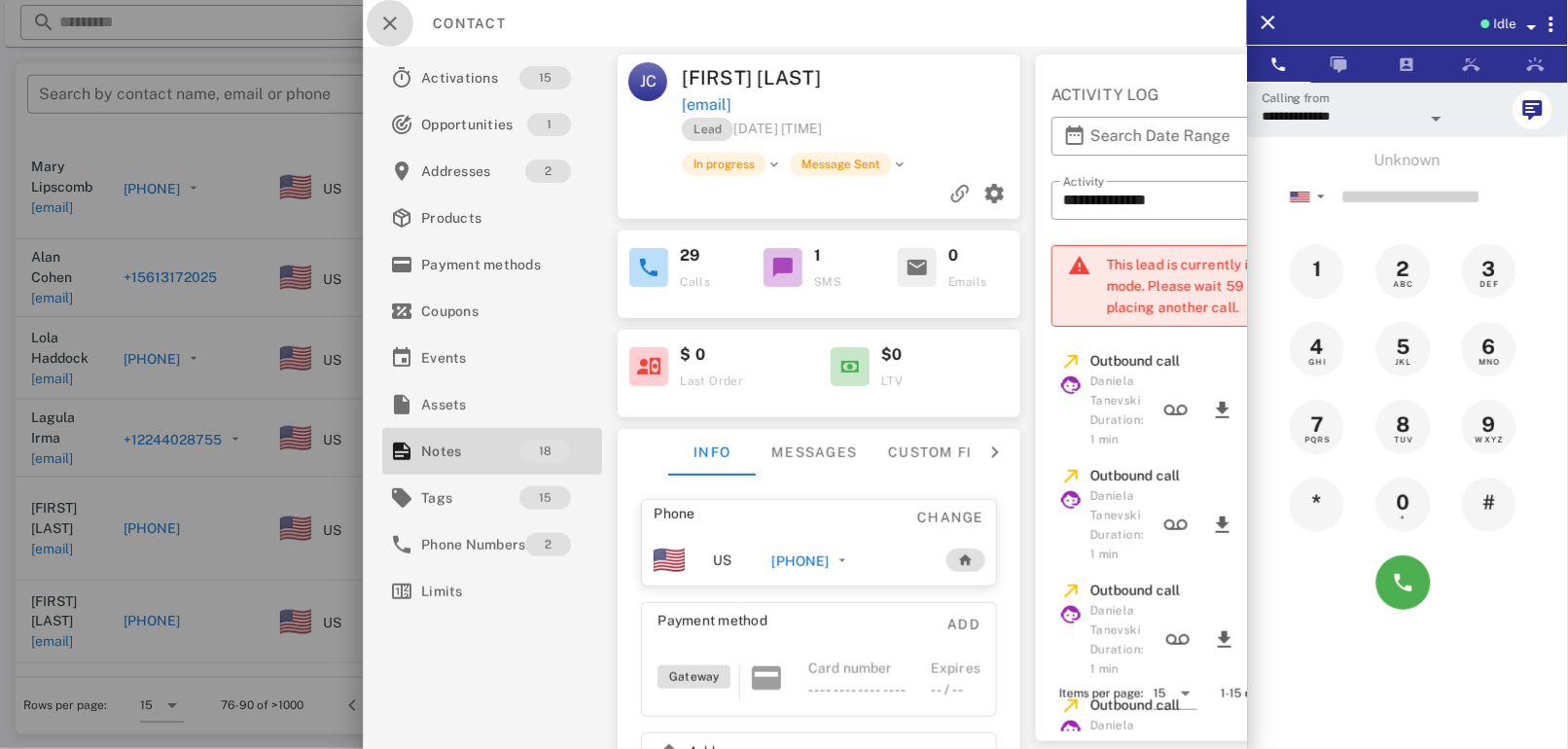 click at bounding box center [390, 23] 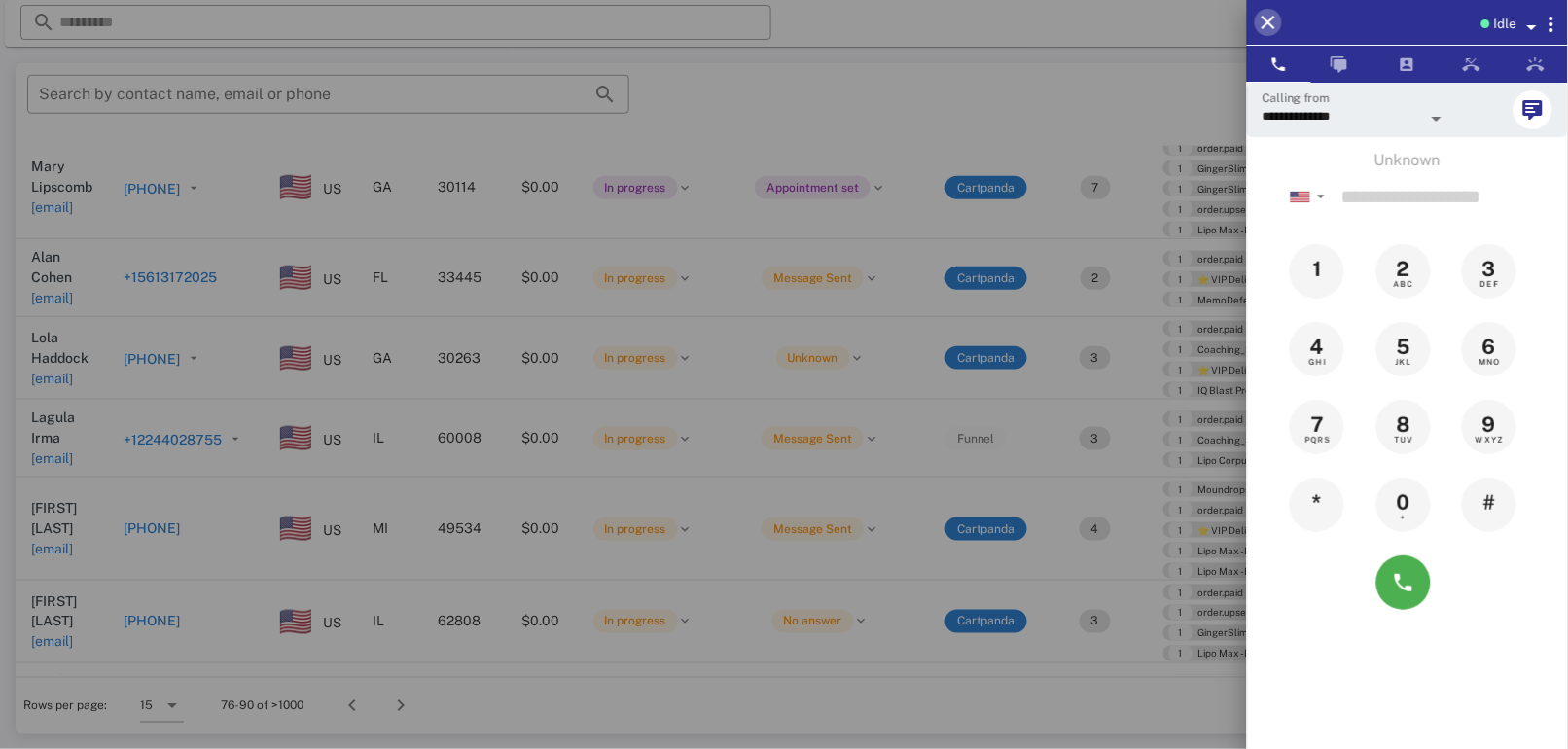 click at bounding box center [1268, 22] 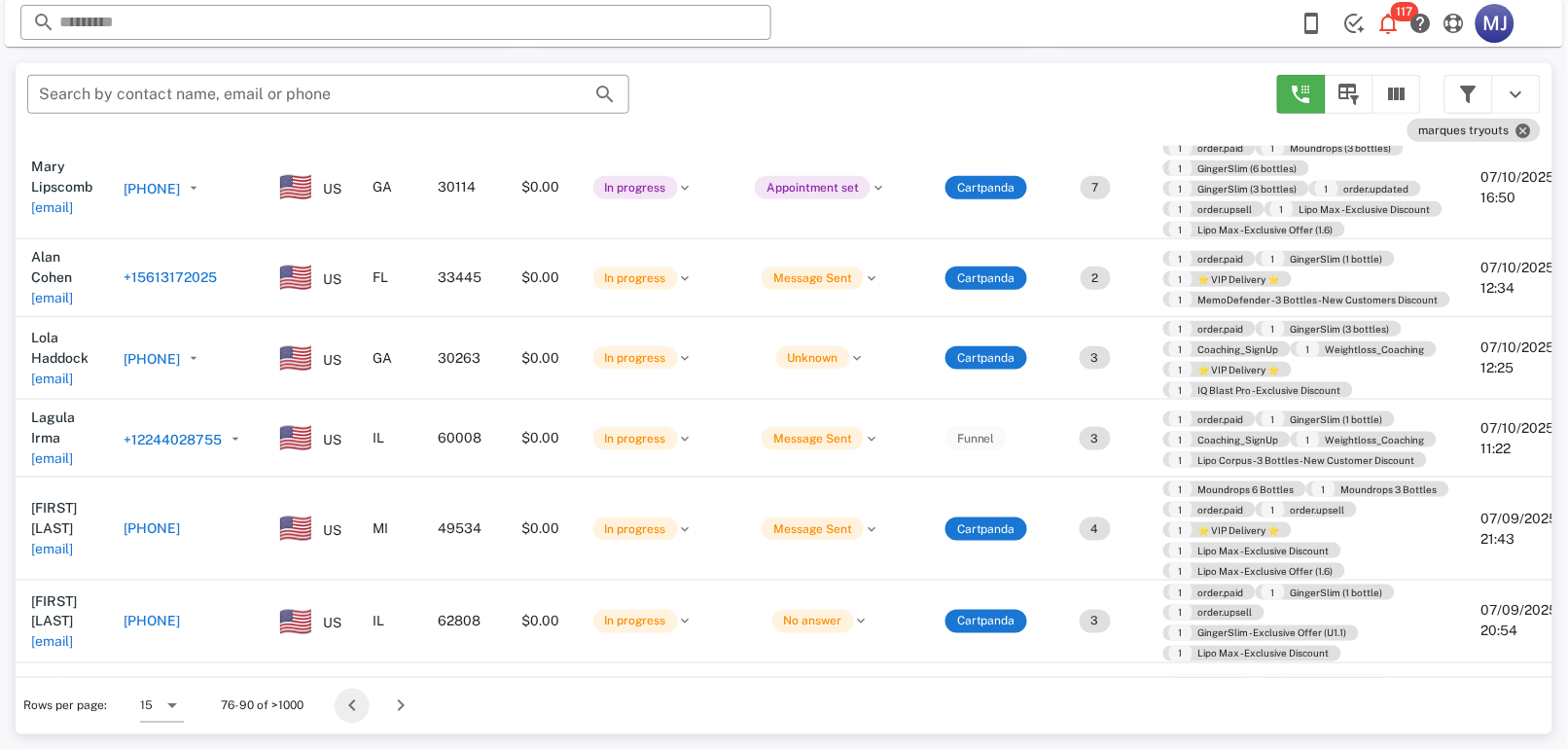 click at bounding box center [352, 706] 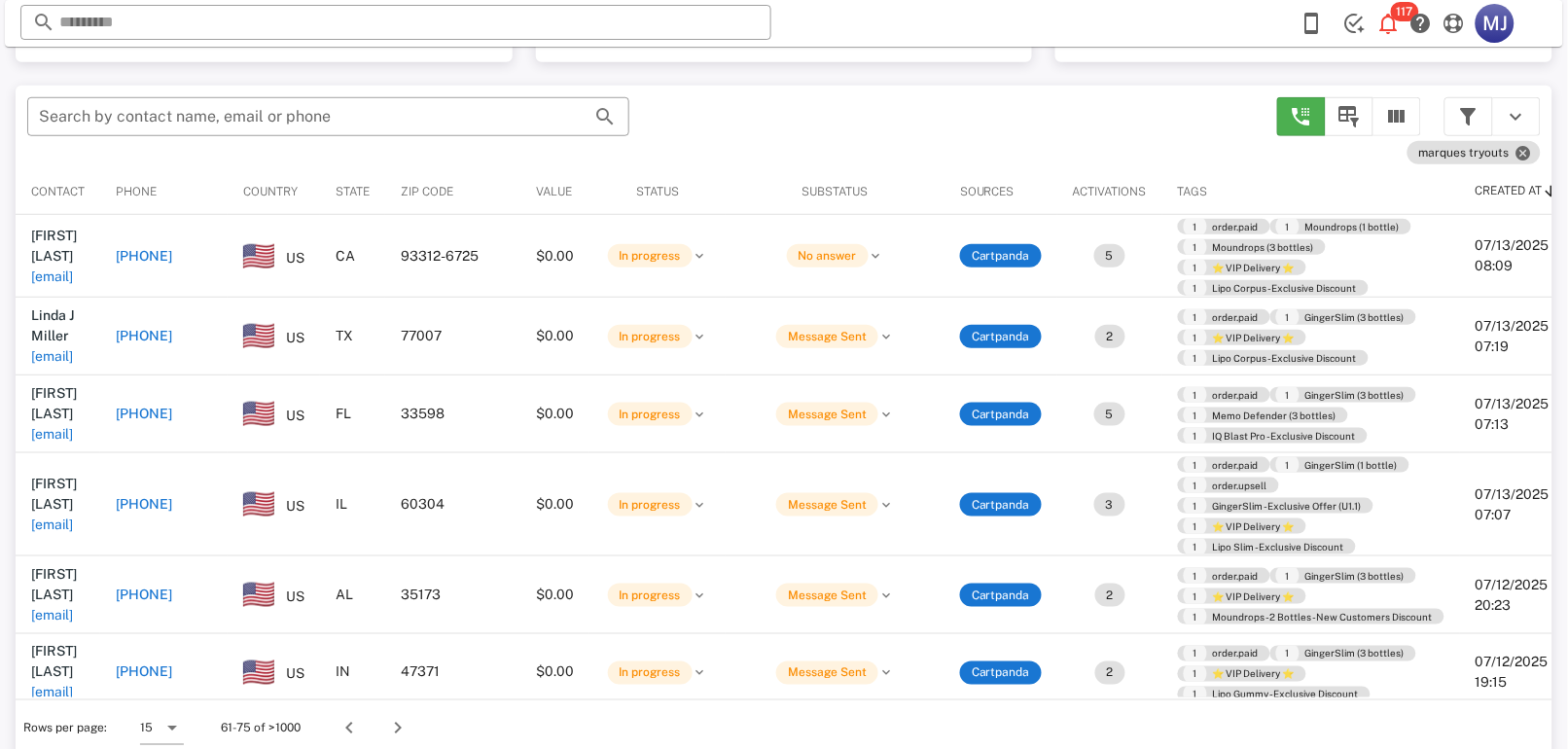 scroll, scrollTop: 369, scrollLeft: 0, axis: vertical 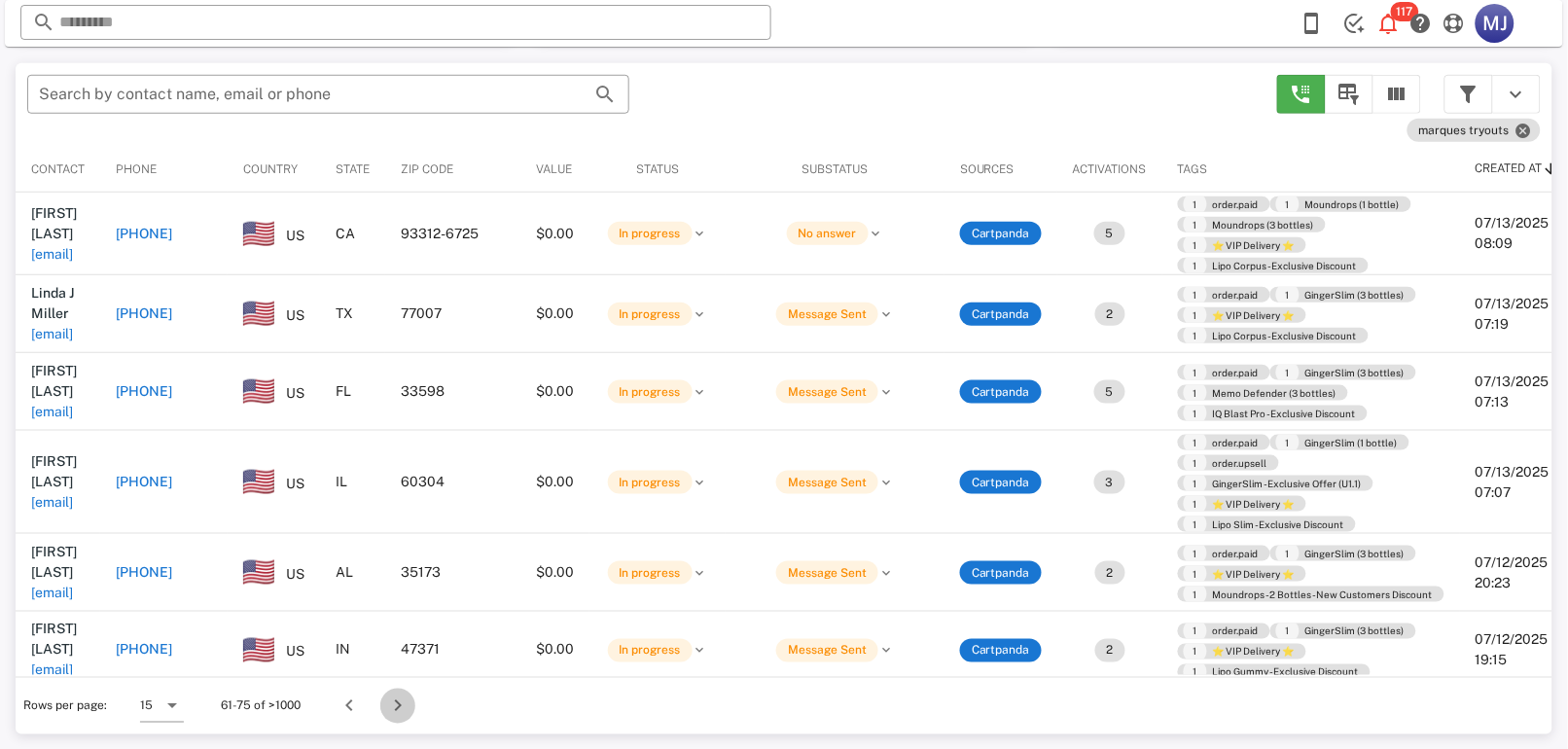 click at bounding box center [398, 706] 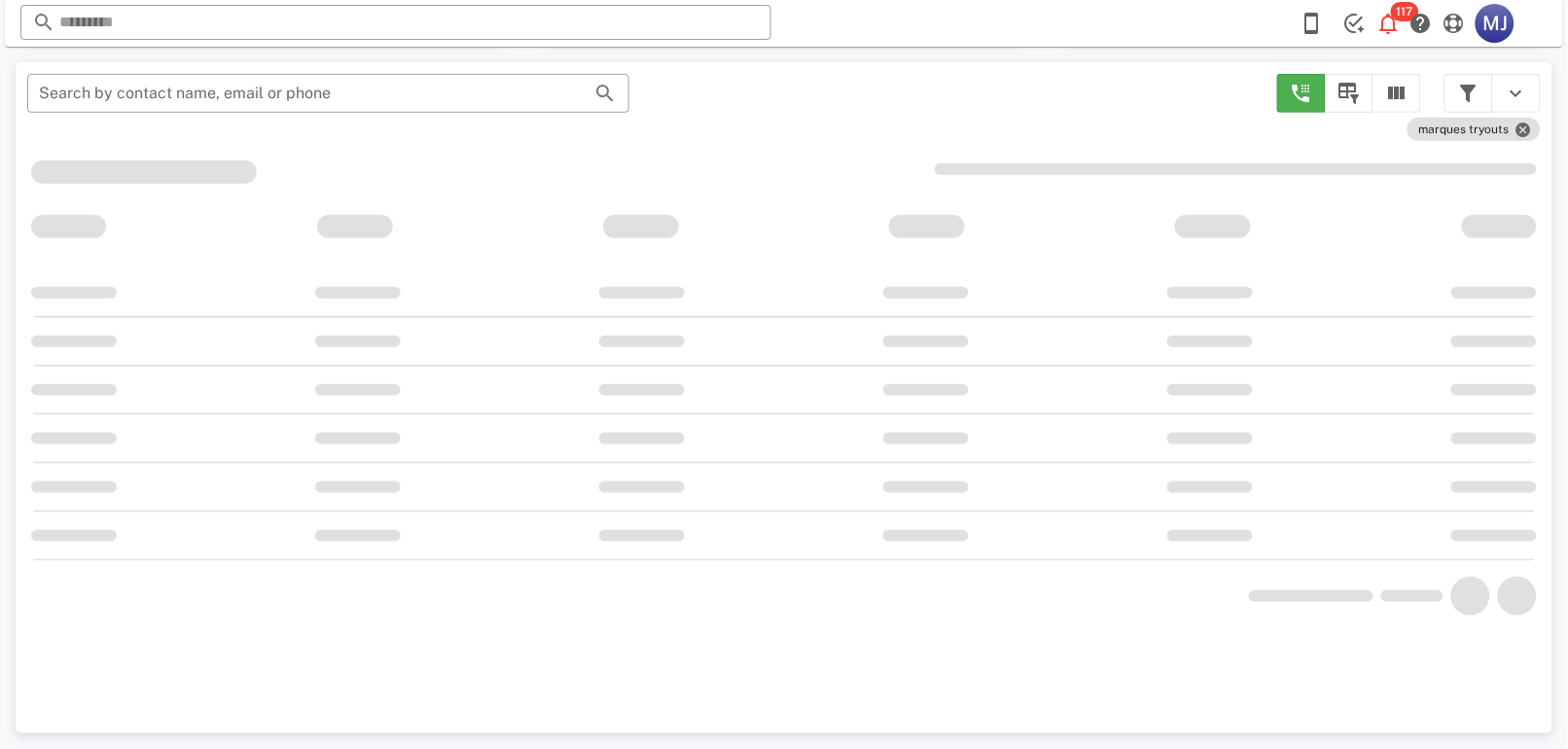 click on "​ Search by contact name, email or phone marques tryouts" at bounding box center [784, 398] 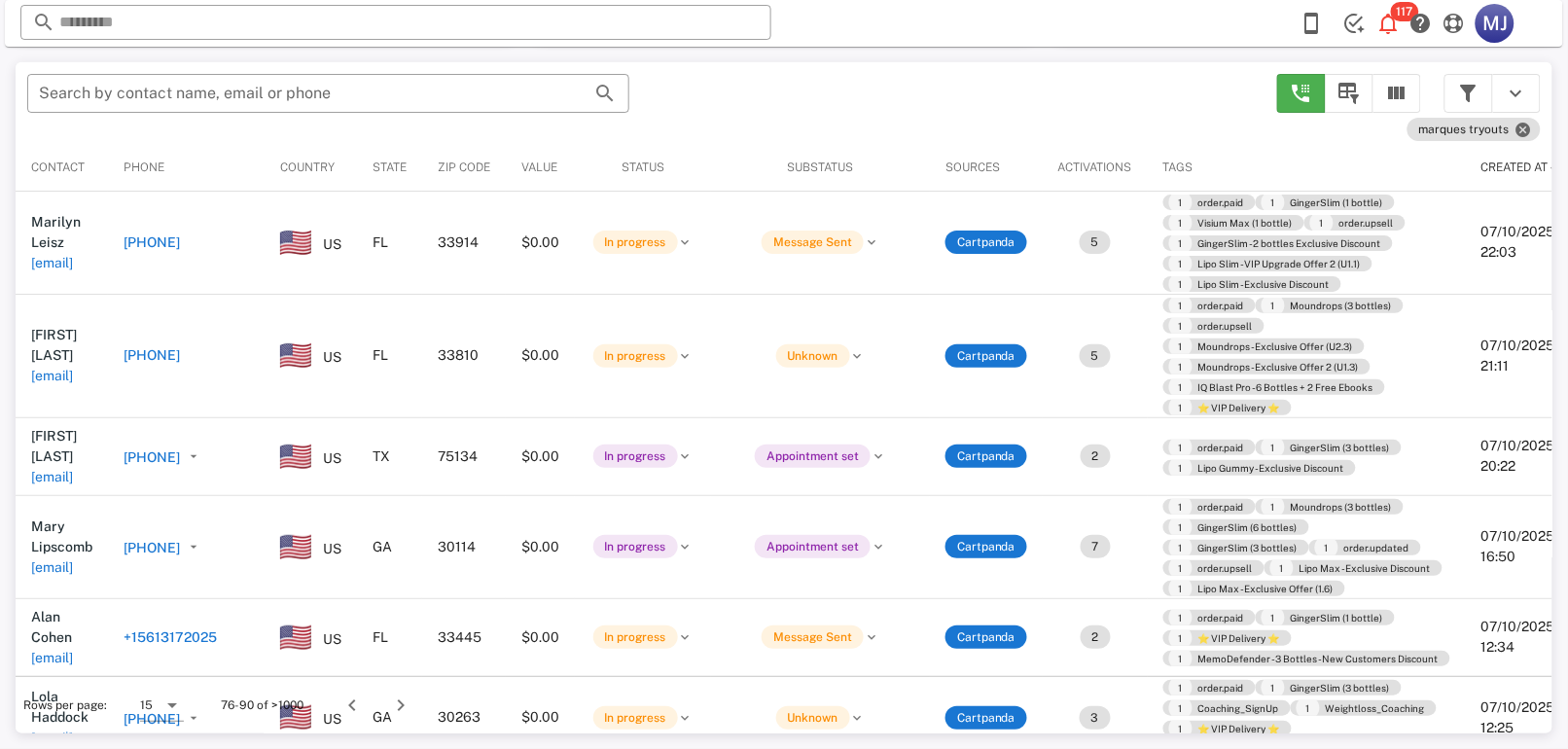 scroll, scrollTop: 369, scrollLeft: 0, axis: vertical 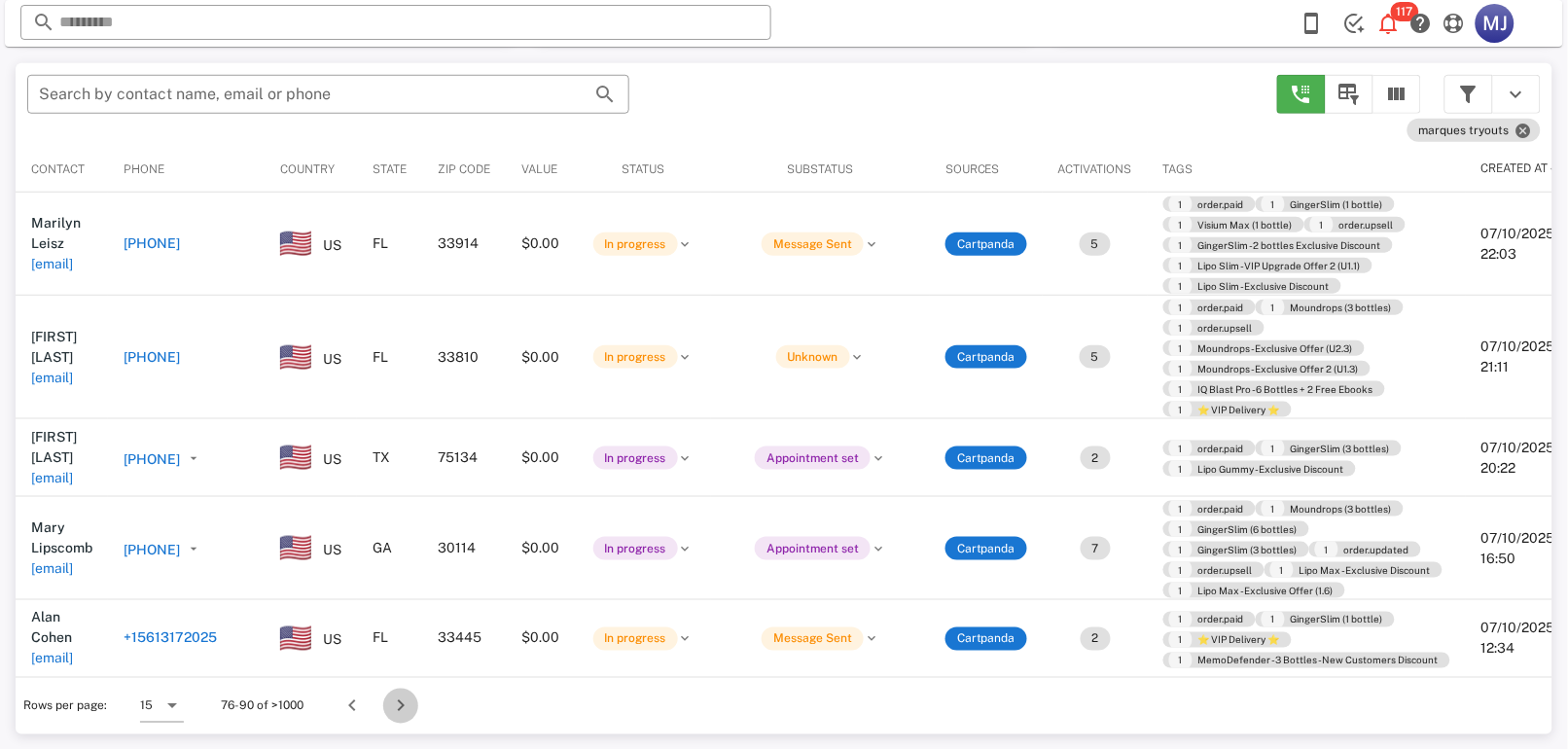 click at bounding box center (401, 706) 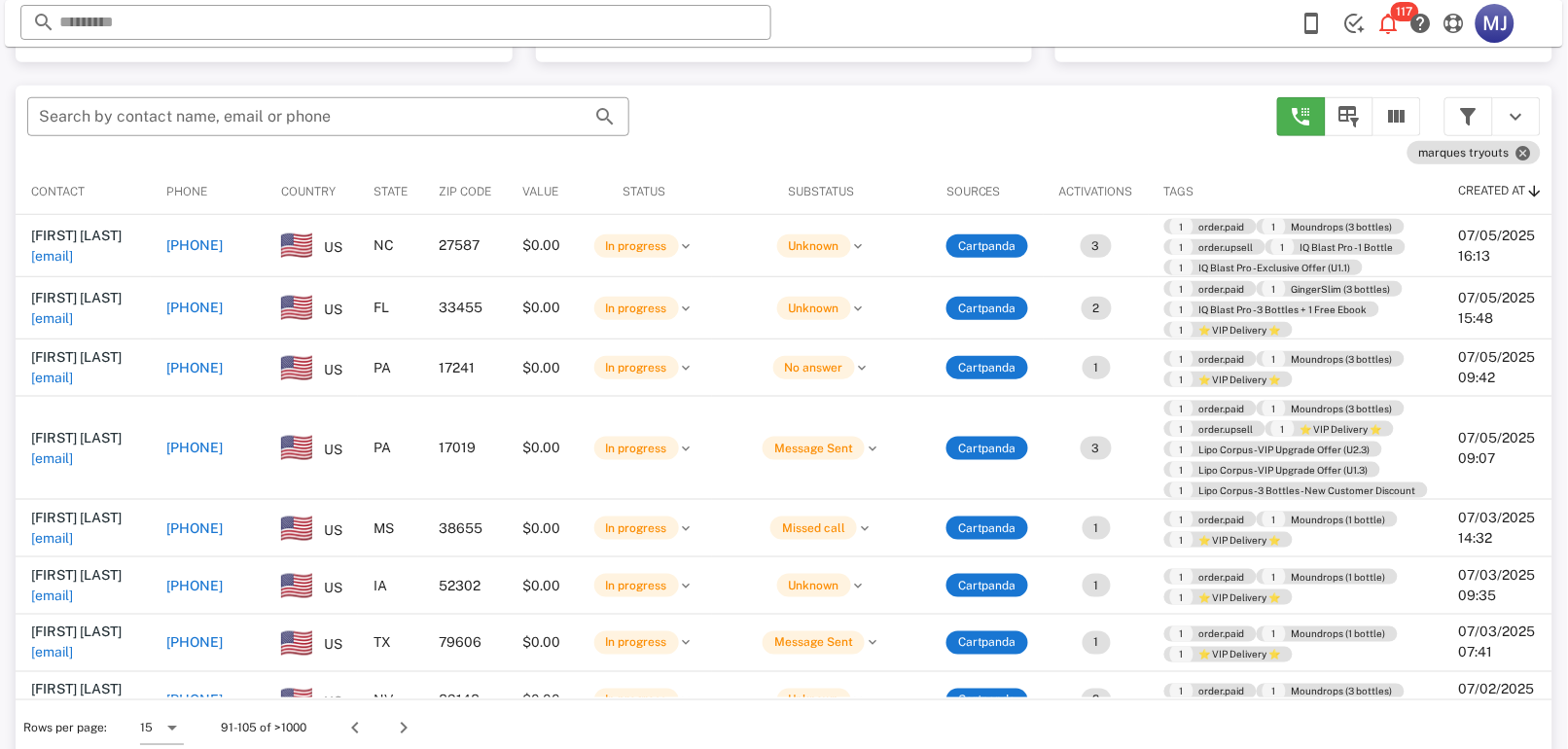 scroll, scrollTop: 369, scrollLeft: 0, axis: vertical 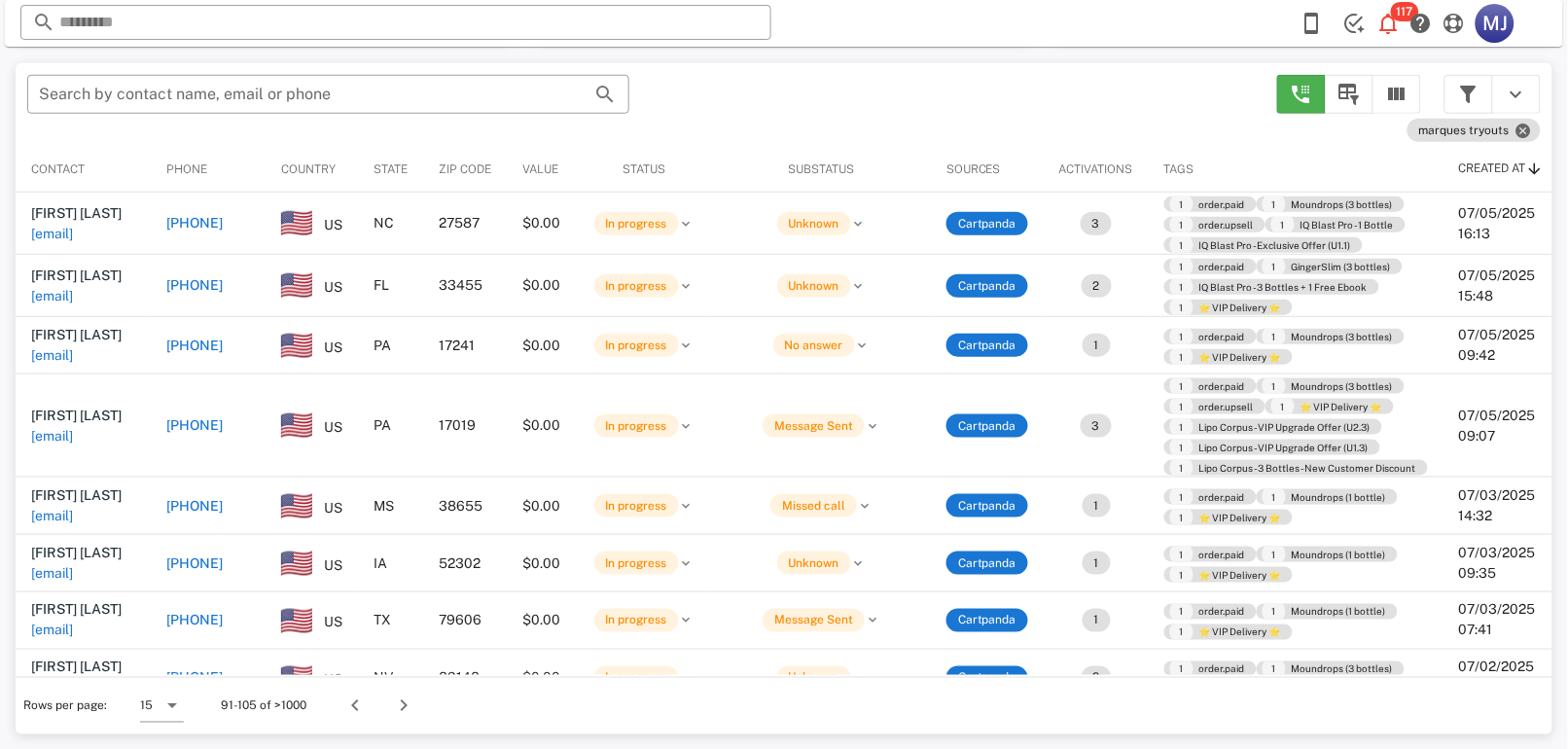click on "[PHONE]" at bounding box center (195, 285) 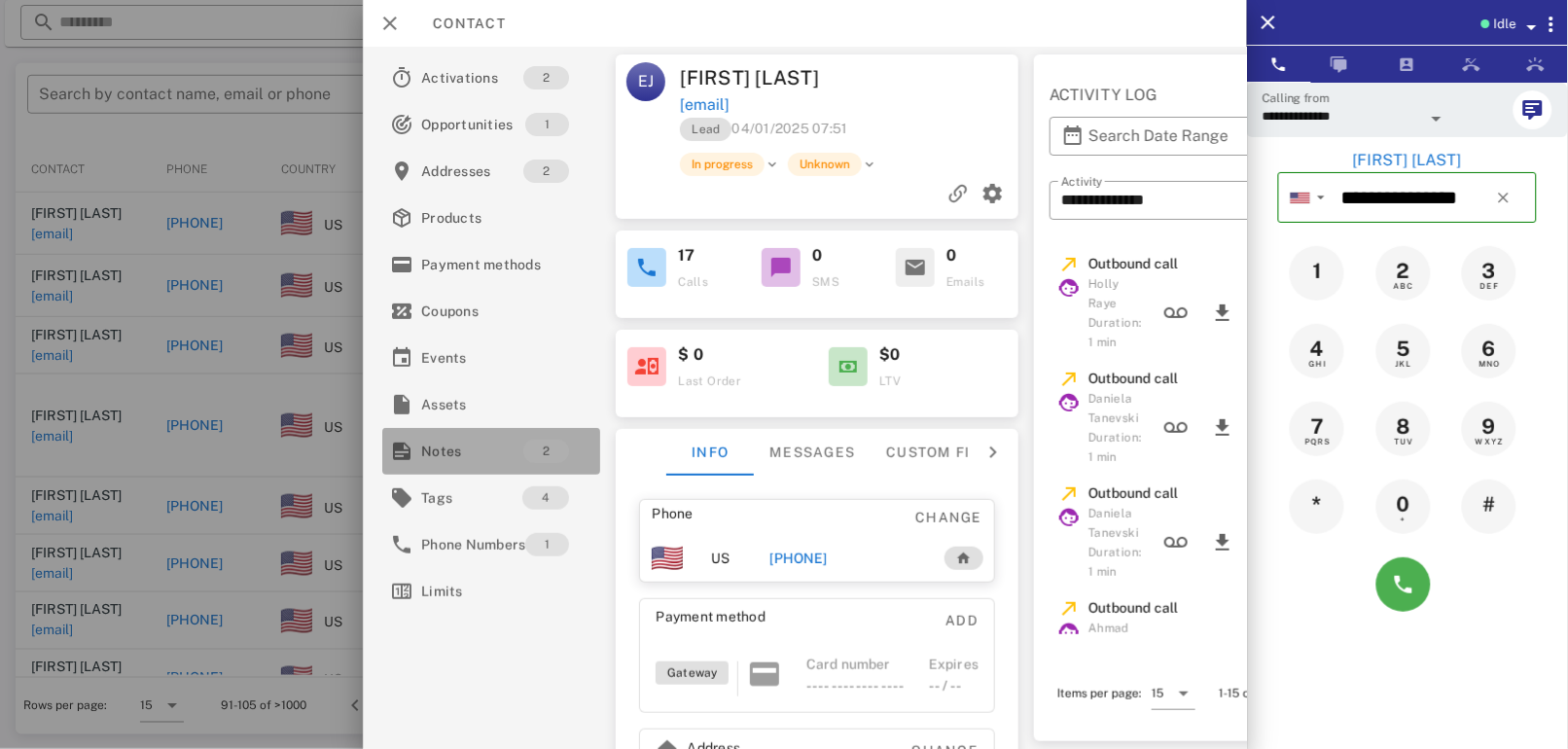 click on "2" at bounding box center [547, 451] 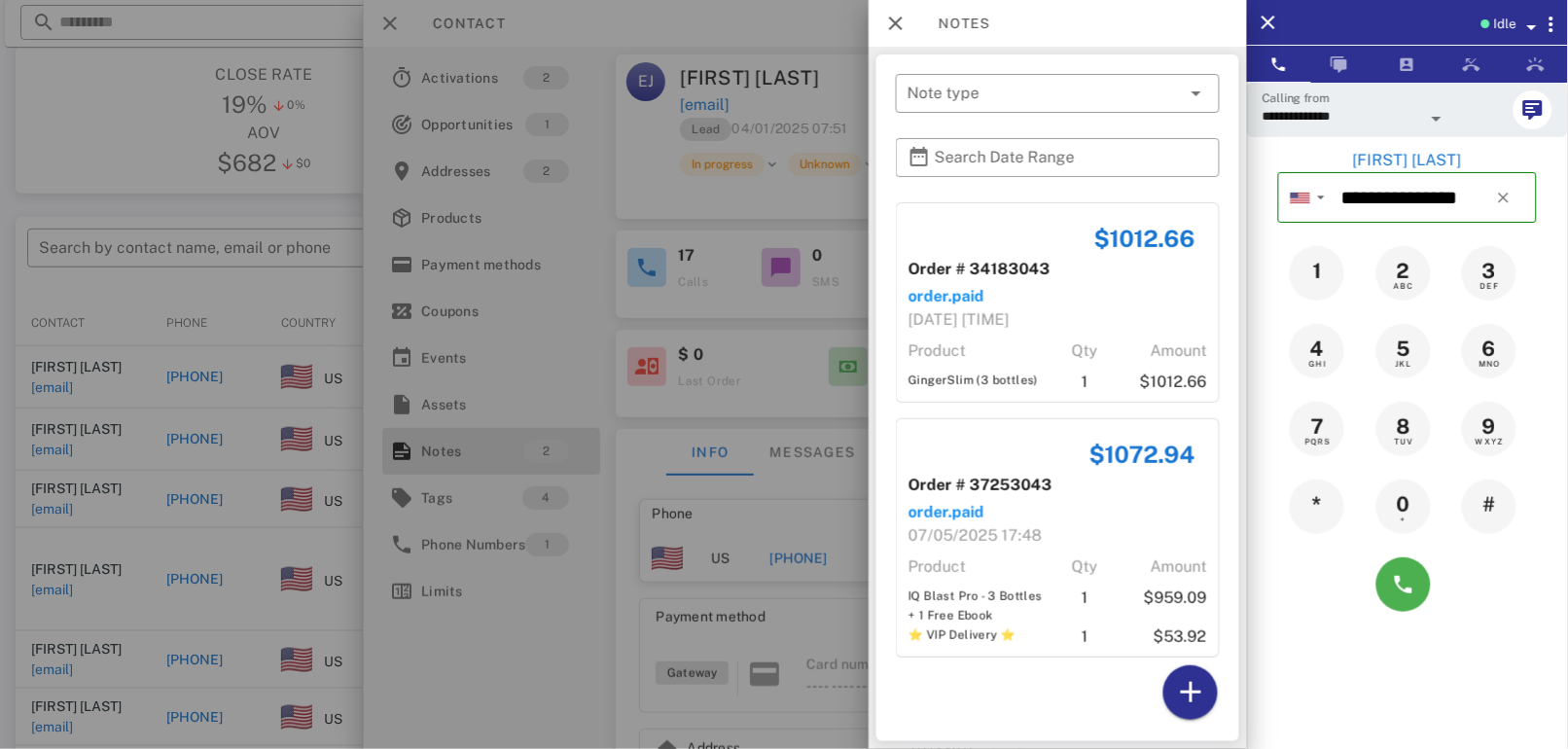 scroll, scrollTop: 209, scrollLeft: 0, axis: vertical 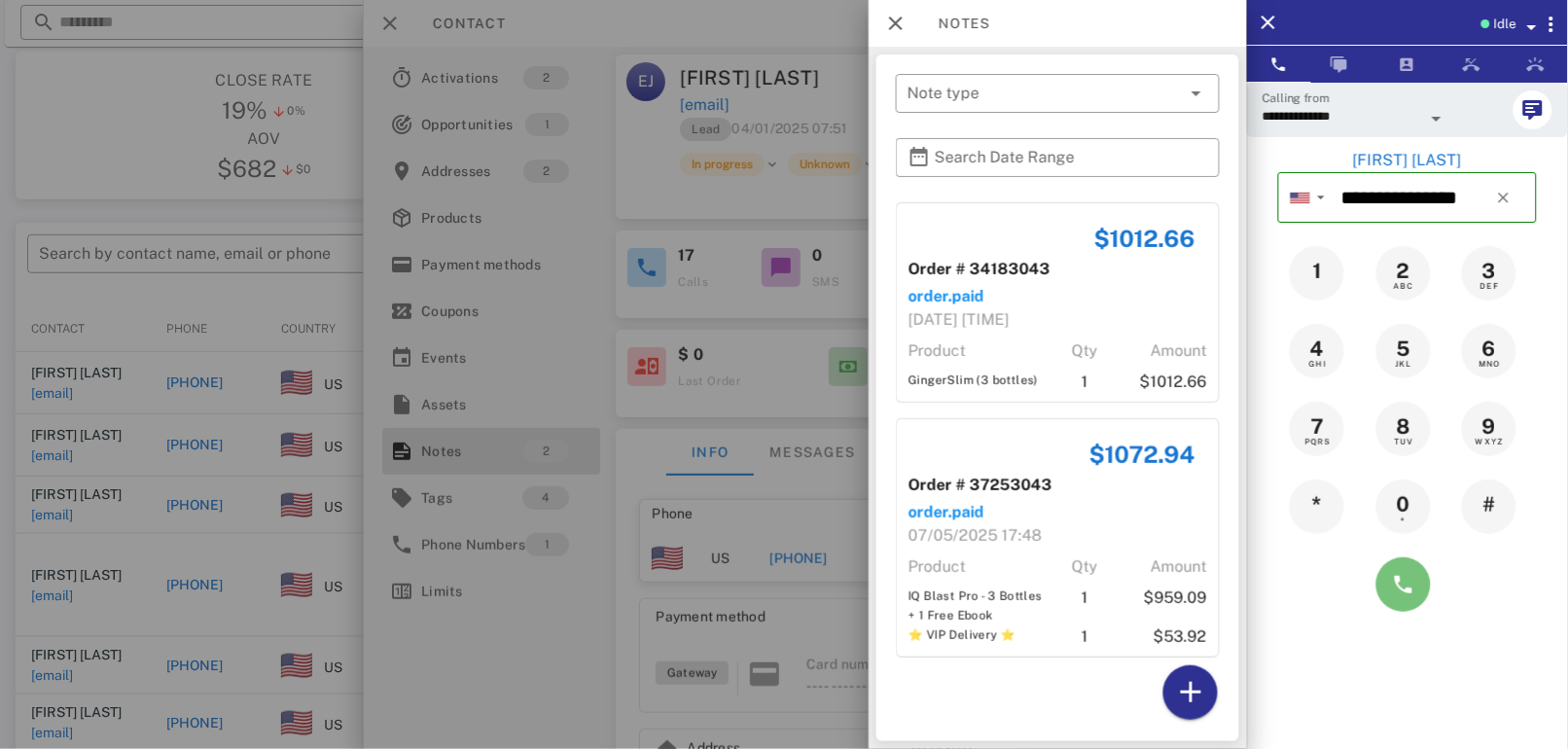 click at bounding box center [1404, 585] 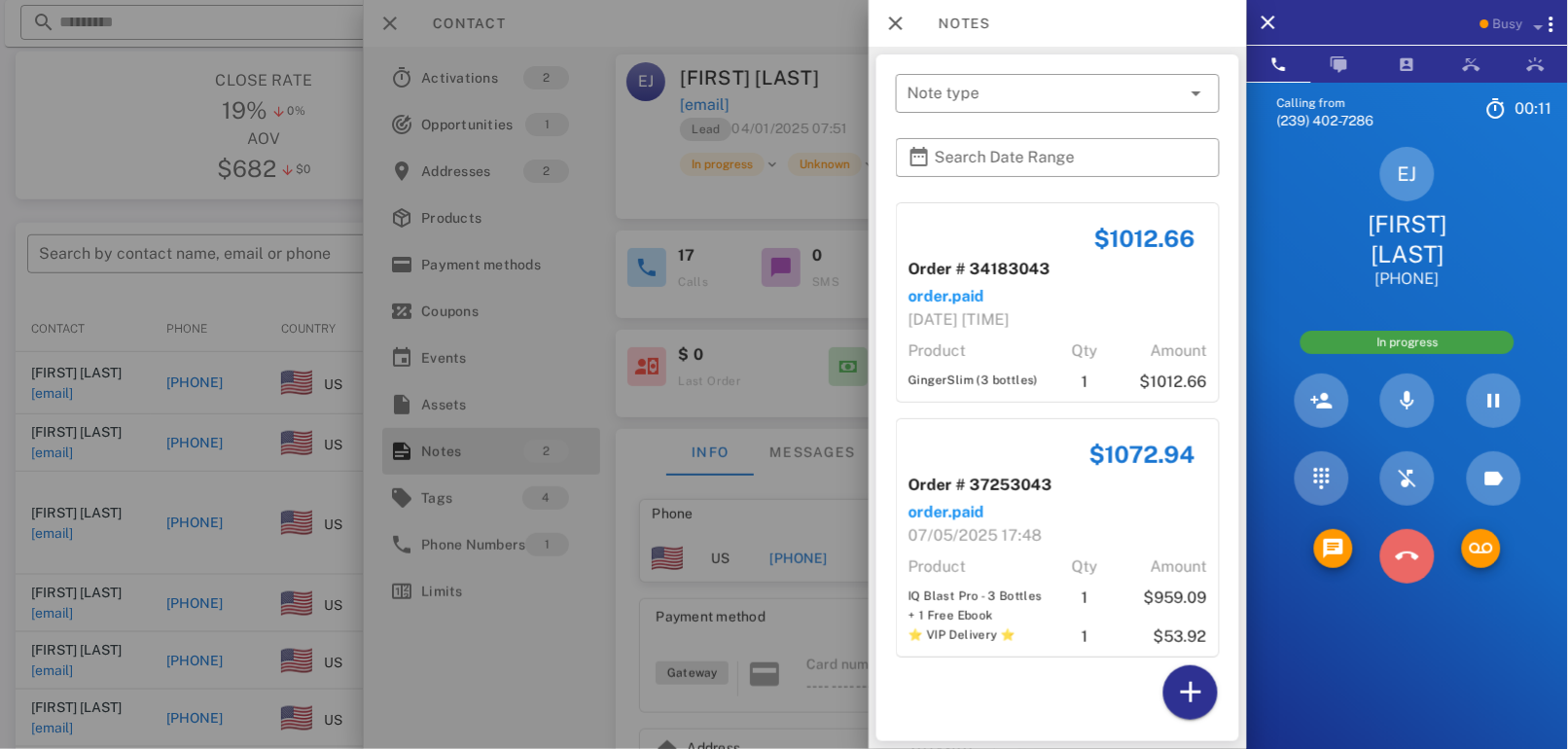 click at bounding box center [1408, 556] 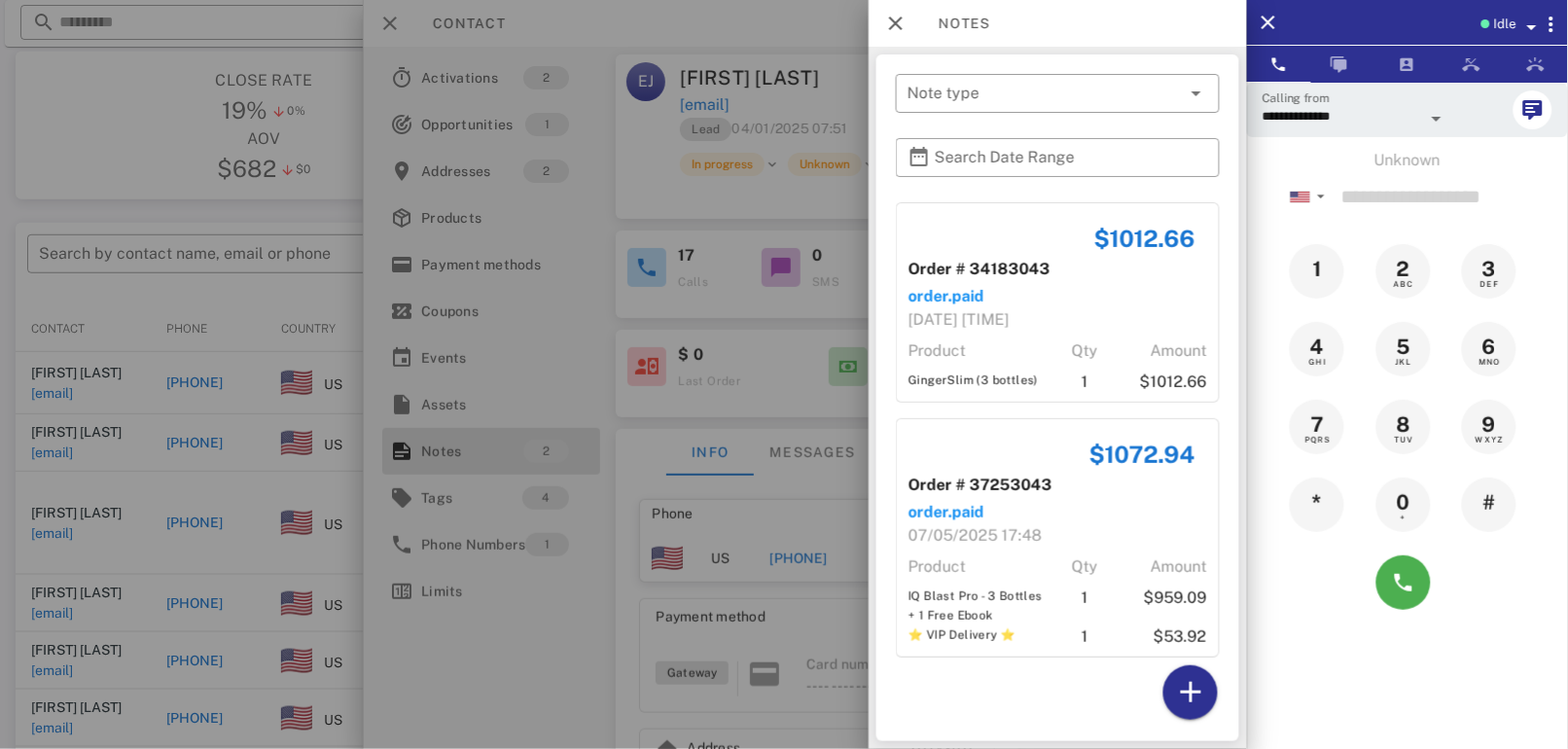 click at bounding box center [784, 374] 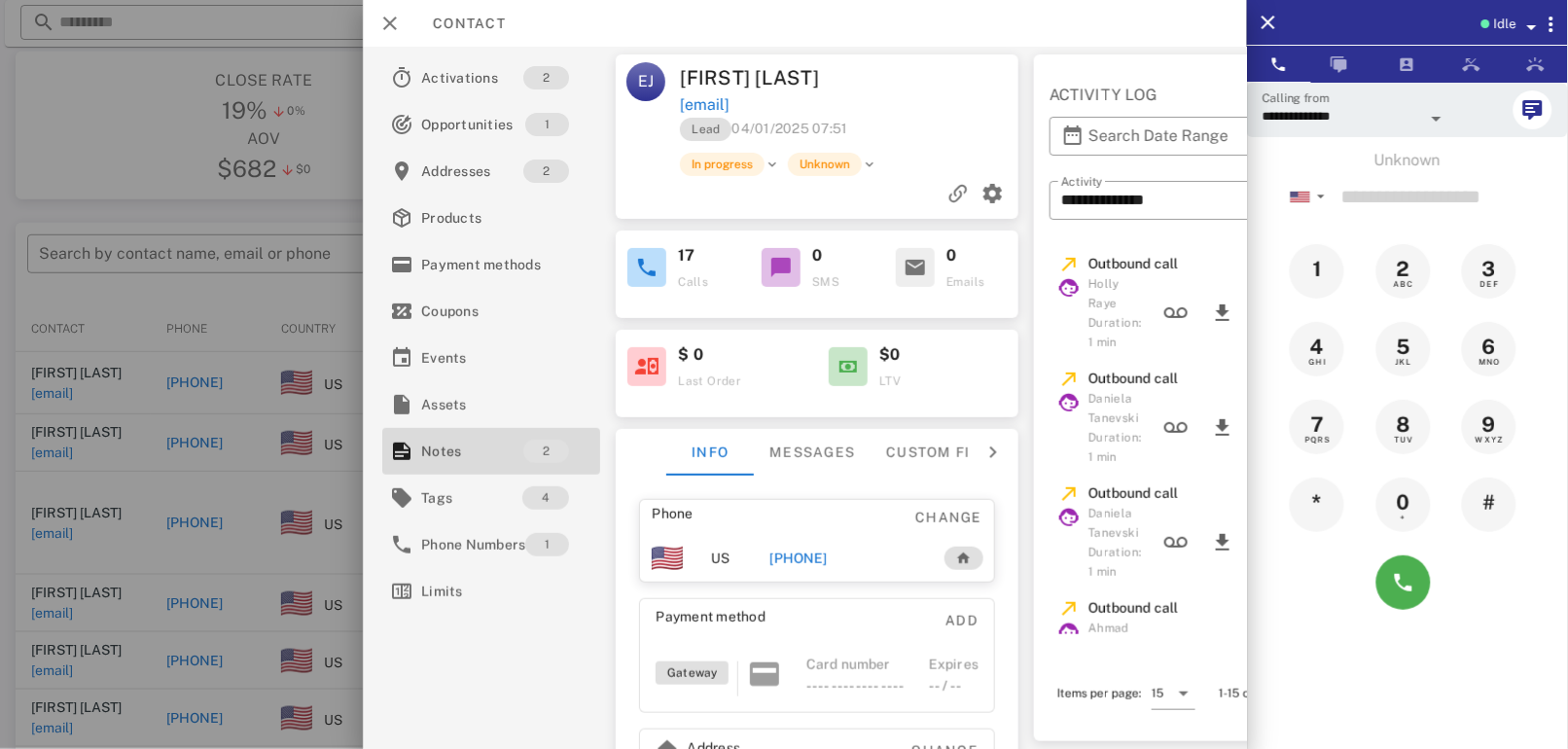 click on "[PHONE]" at bounding box center [799, 558] 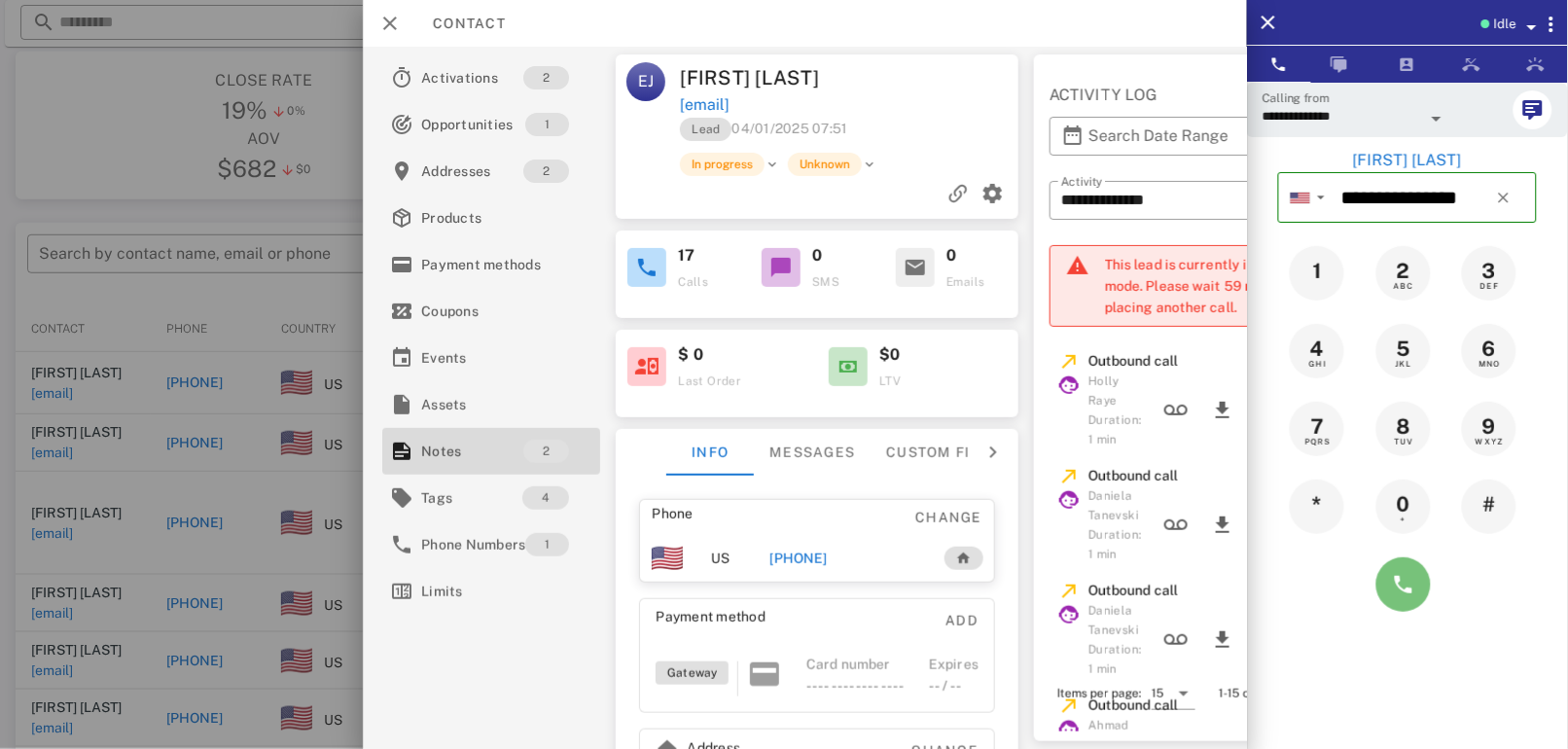 click at bounding box center (1404, 585) 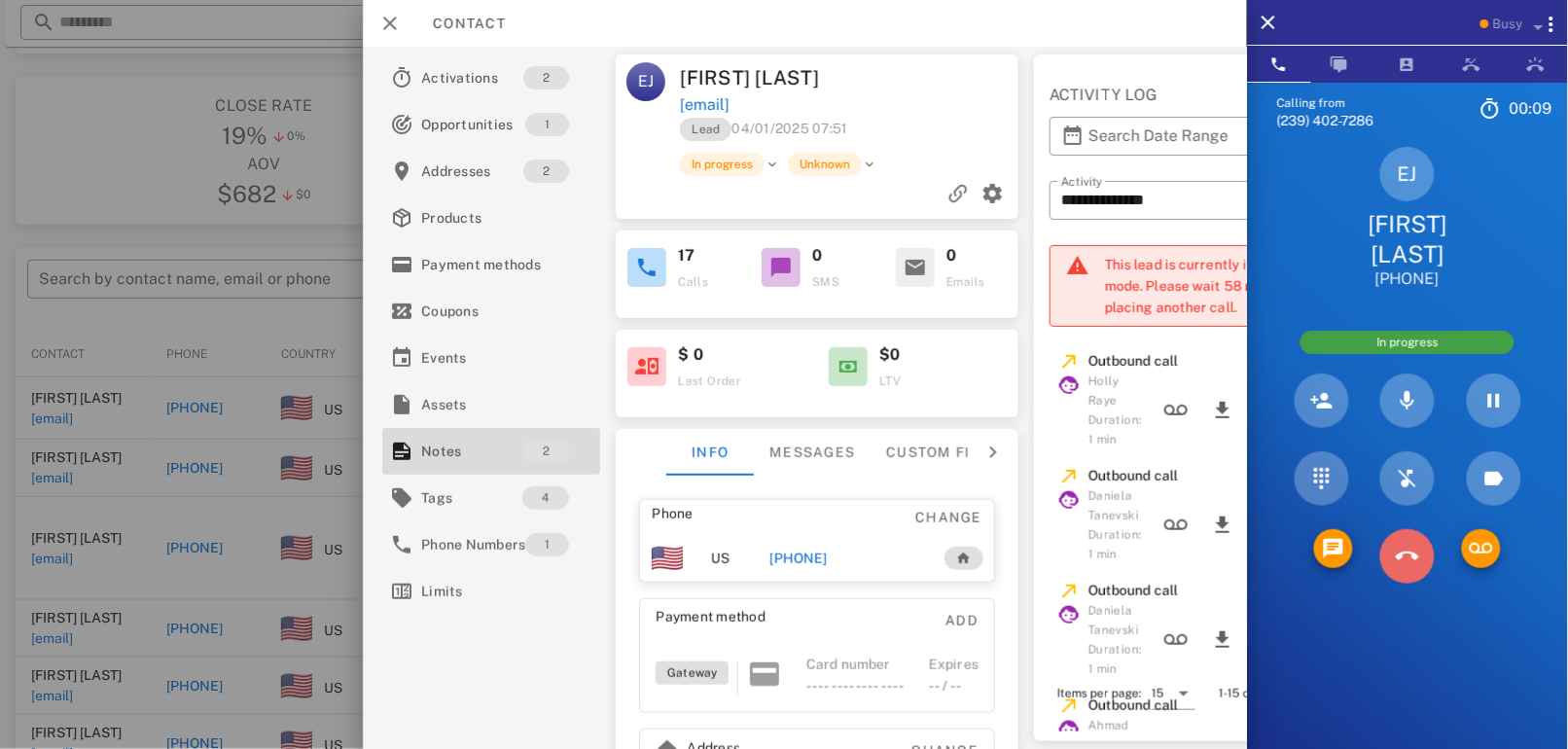 click at bounding box center [1408, 556] 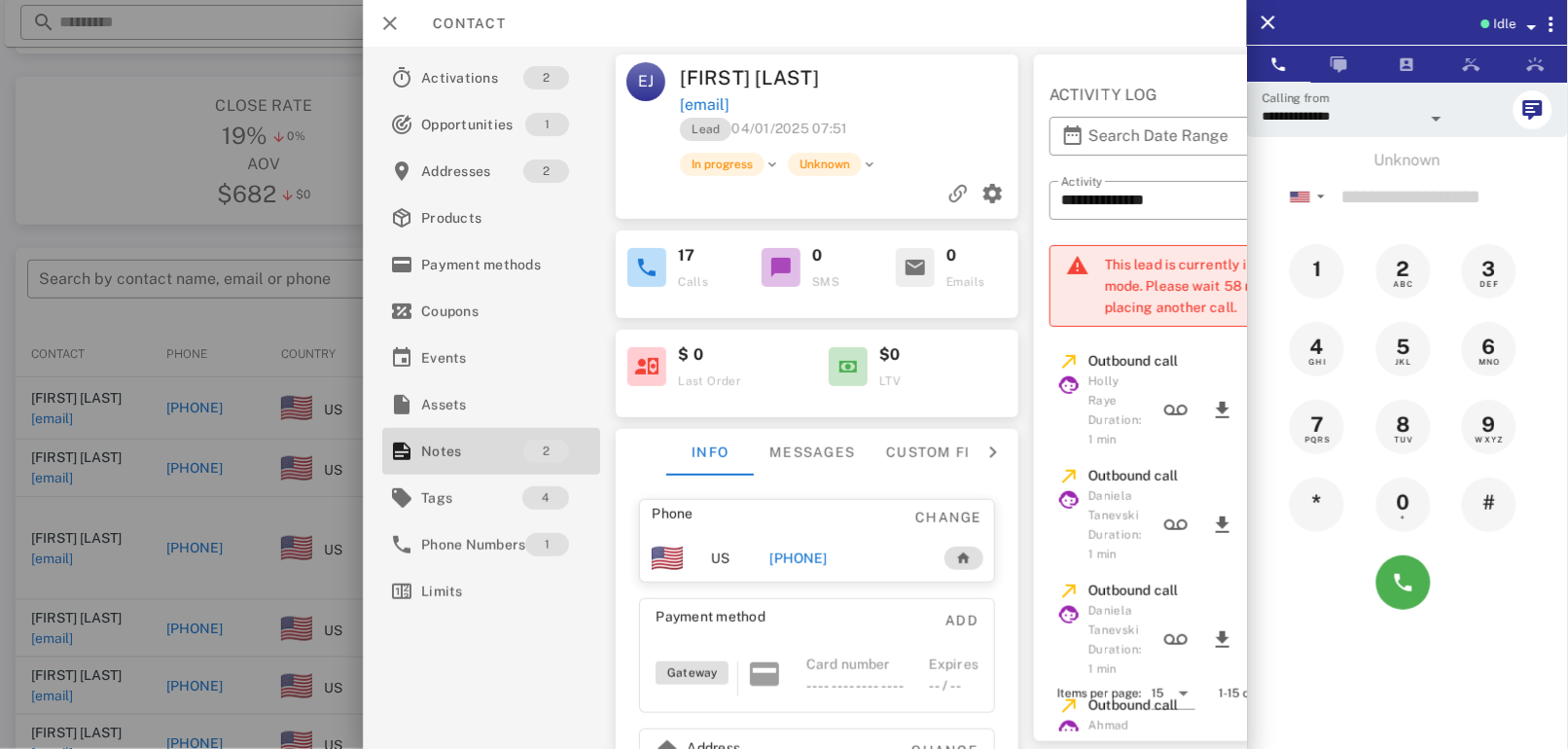 scroll, scrollTop: 152, scrollLeft: 0, axis: vertical 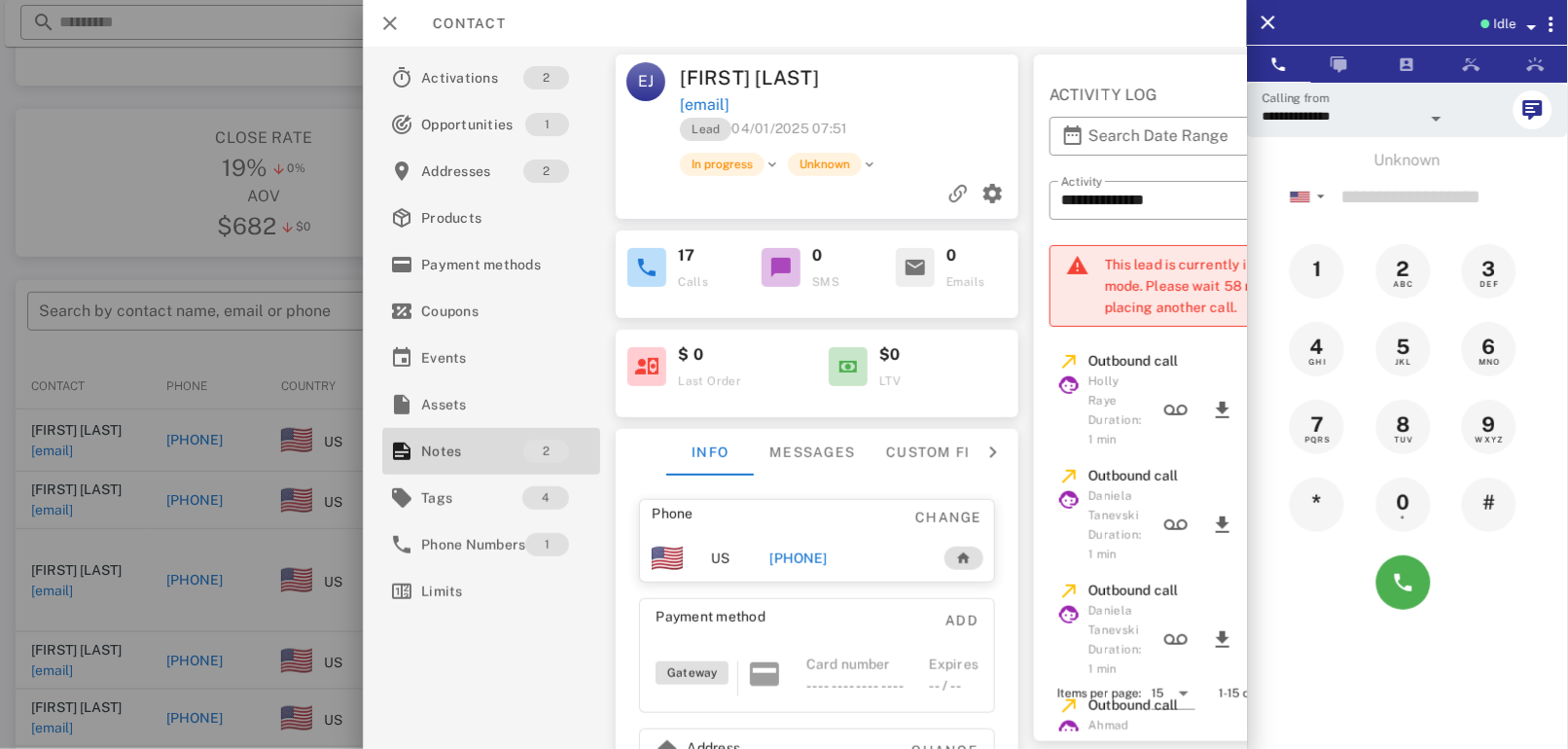 click at bounding box center [784, 374] 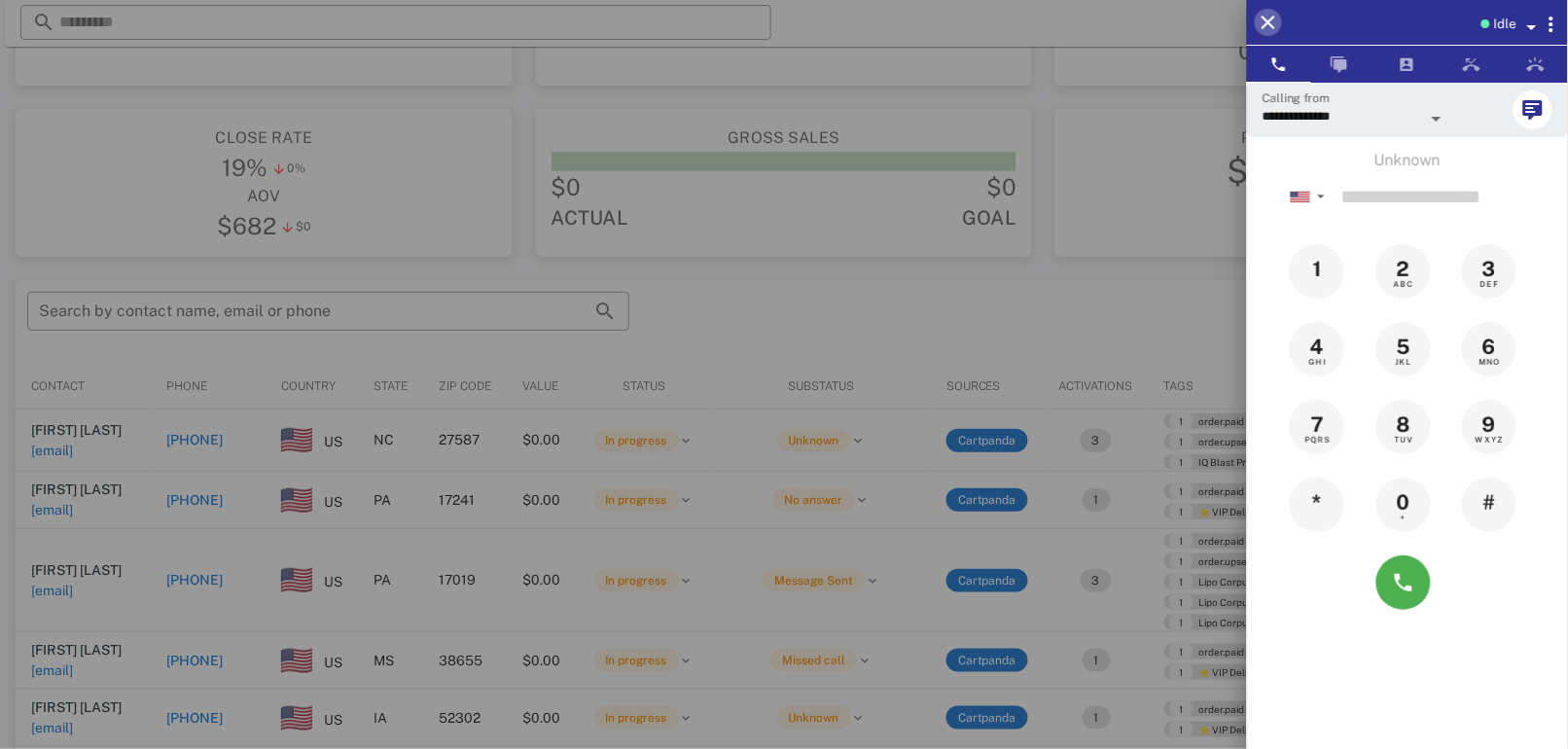 click at bounding box center [1268, 22] 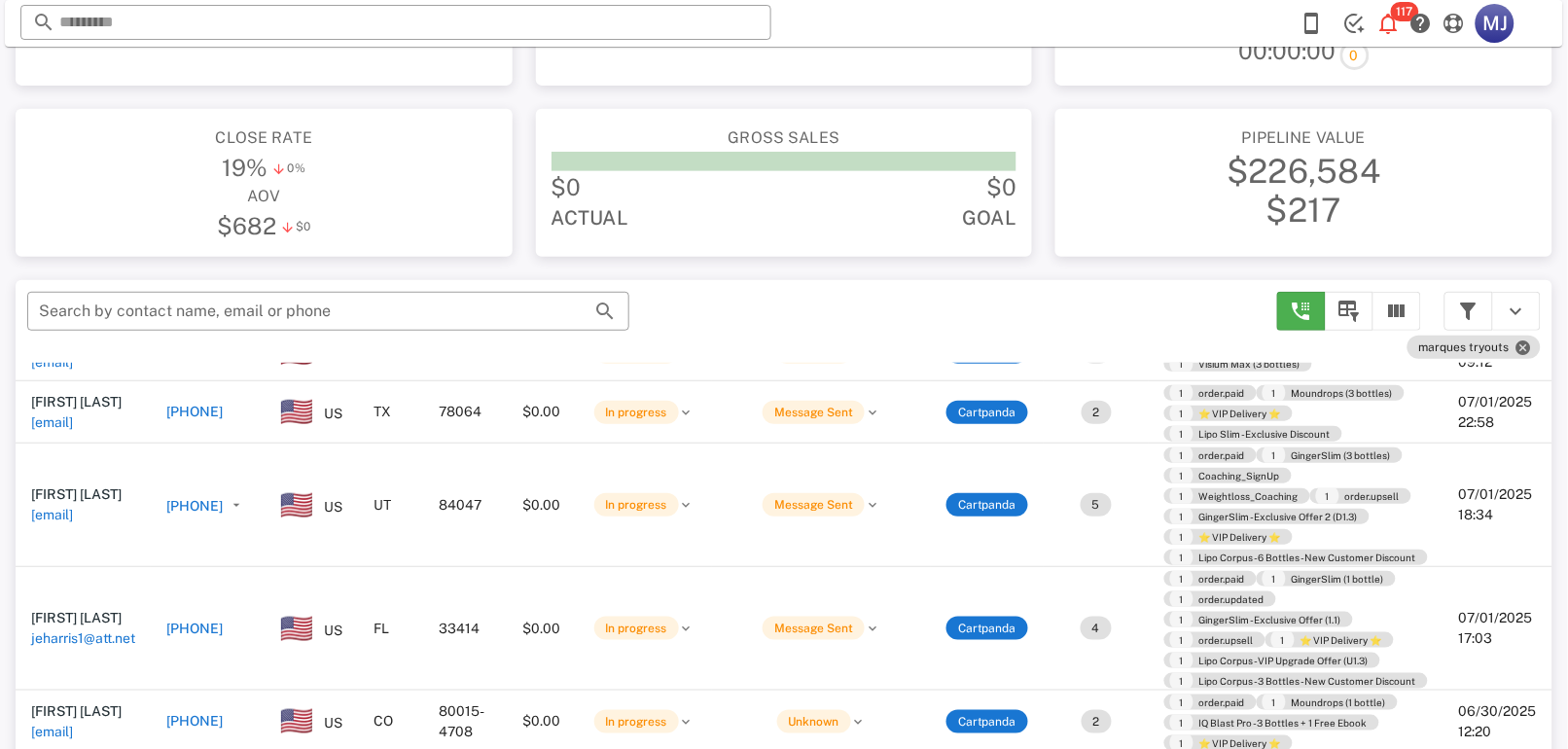 scroll, scrollTop: 555, scrollLeft: 0, axis: vertical 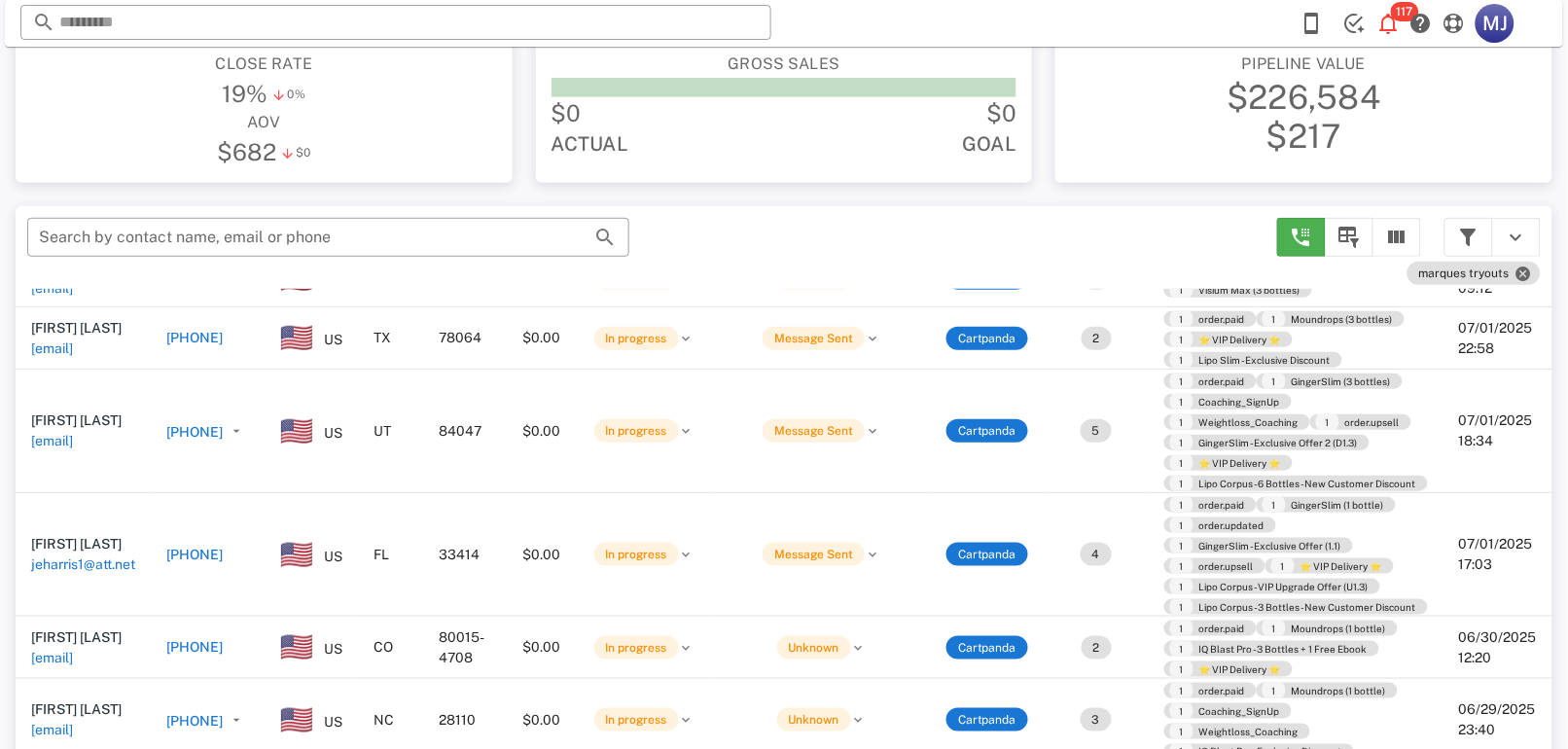 click on "[PHONE]" at bounding box center (195, 554) 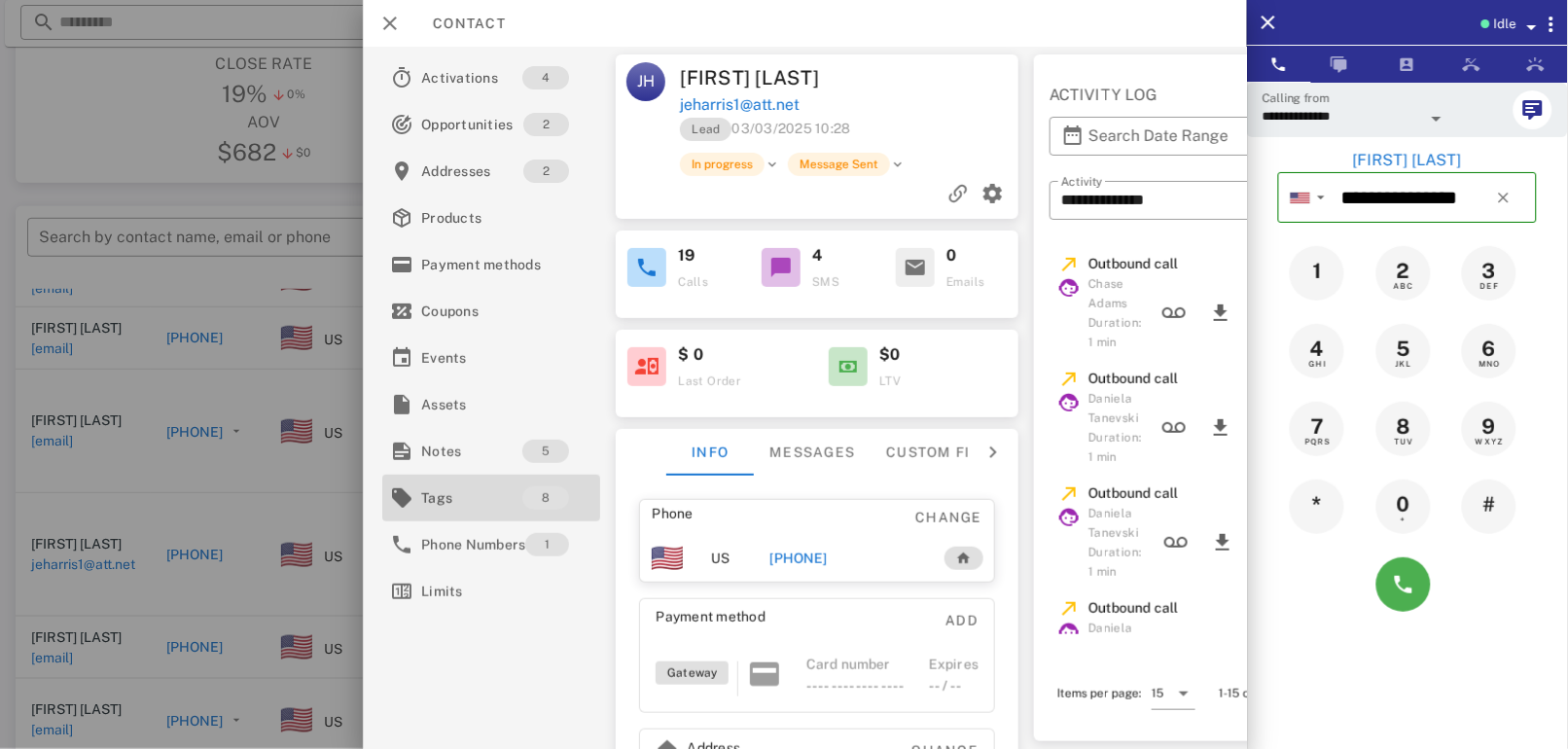 click on "Tags" at bounding box center (472, 498) 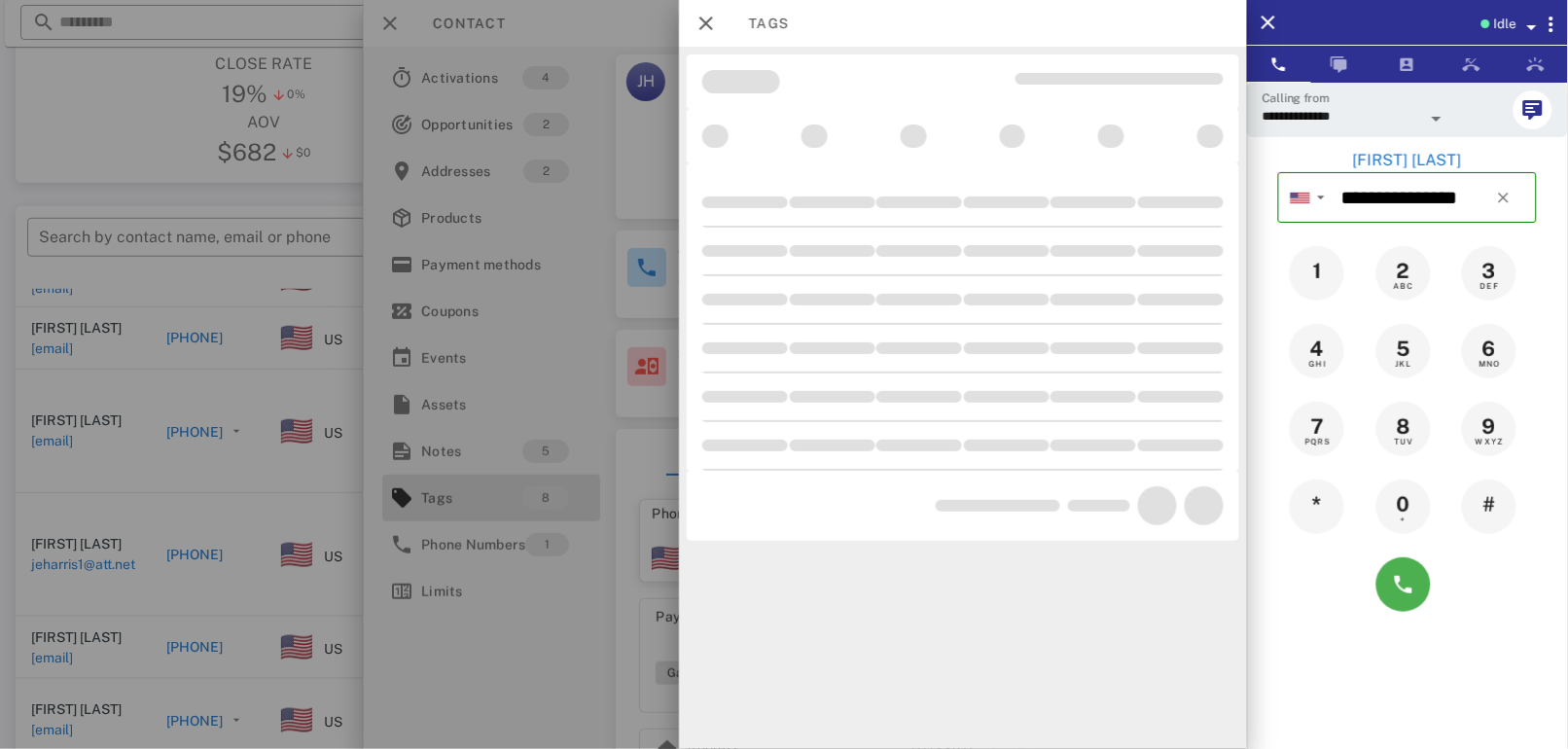 click at bounding box center (784, 374) 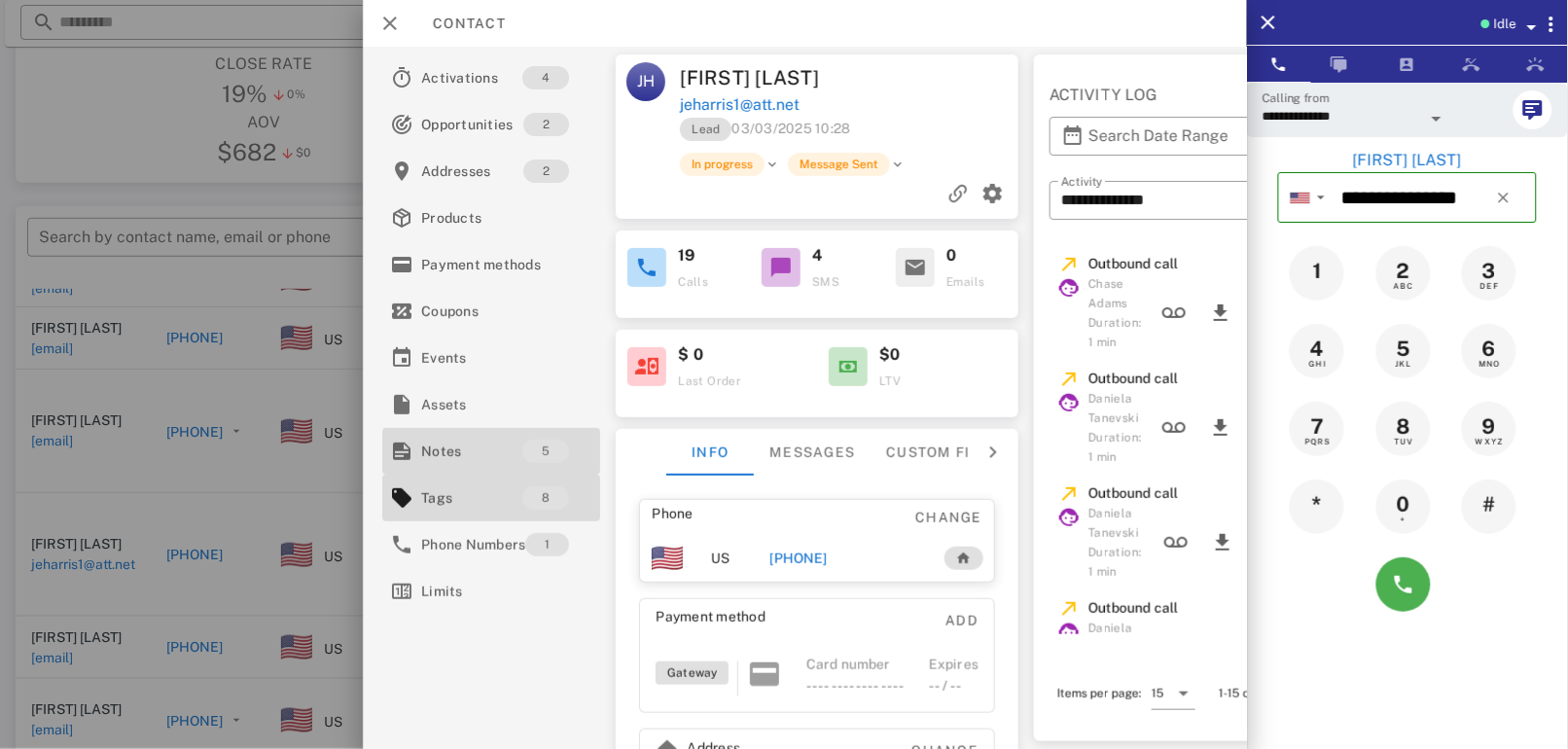 click on "Notes" at bounding box center [472, 451] 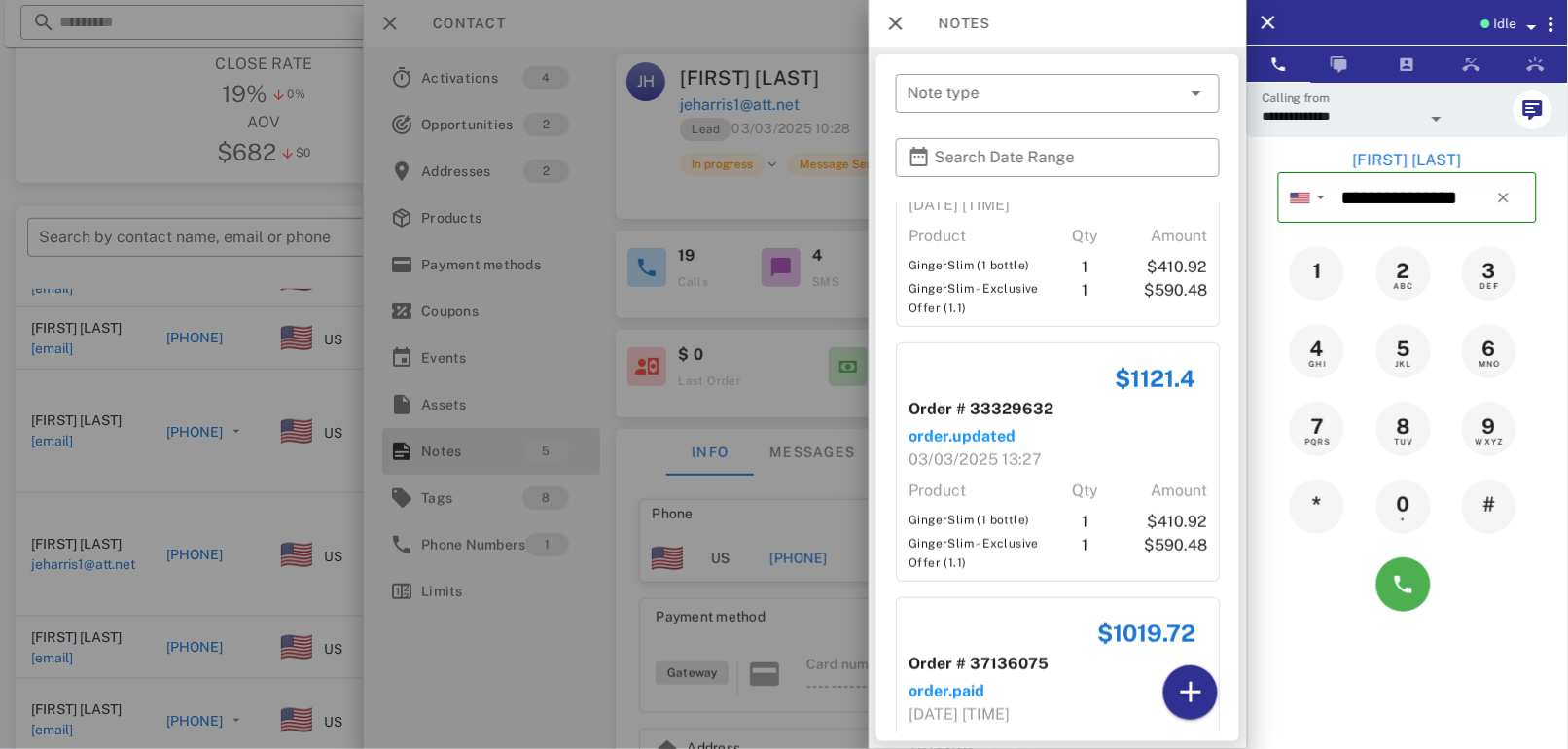 scroll, scrollTop: 318, scrollLeft: 0, axis: vertical 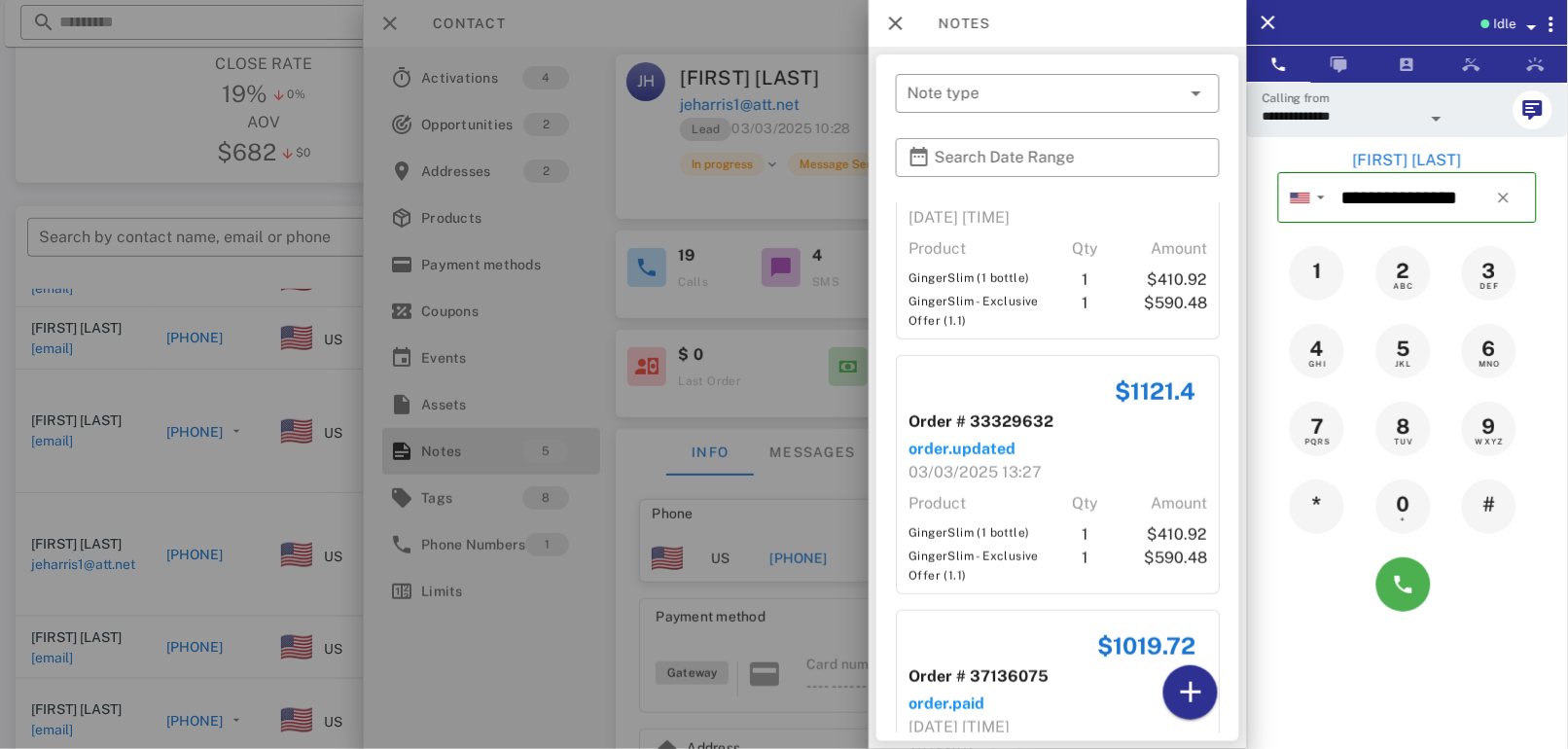 click at bounding box center (784, 374) 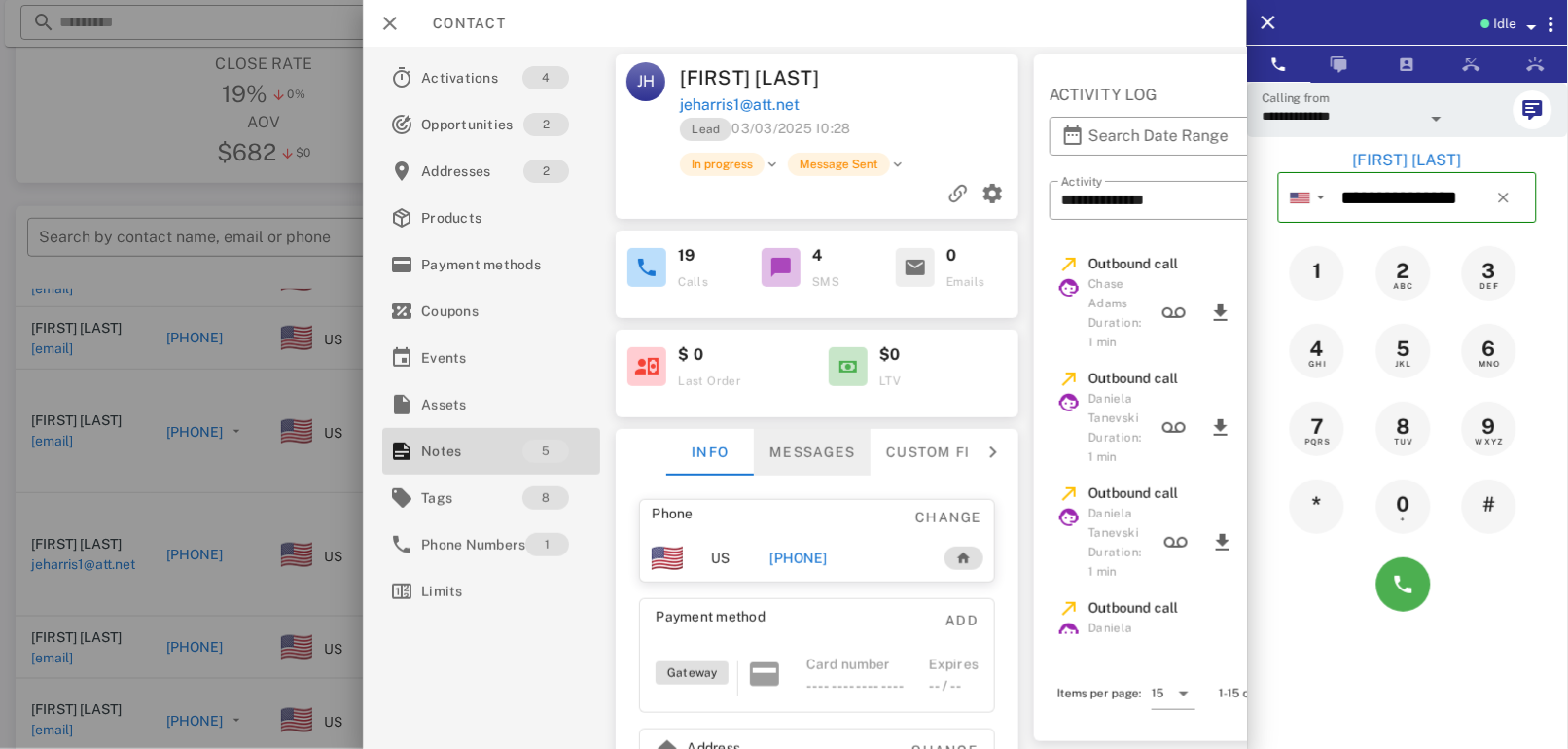 click on "Messages" at bounding box center [813, 452] 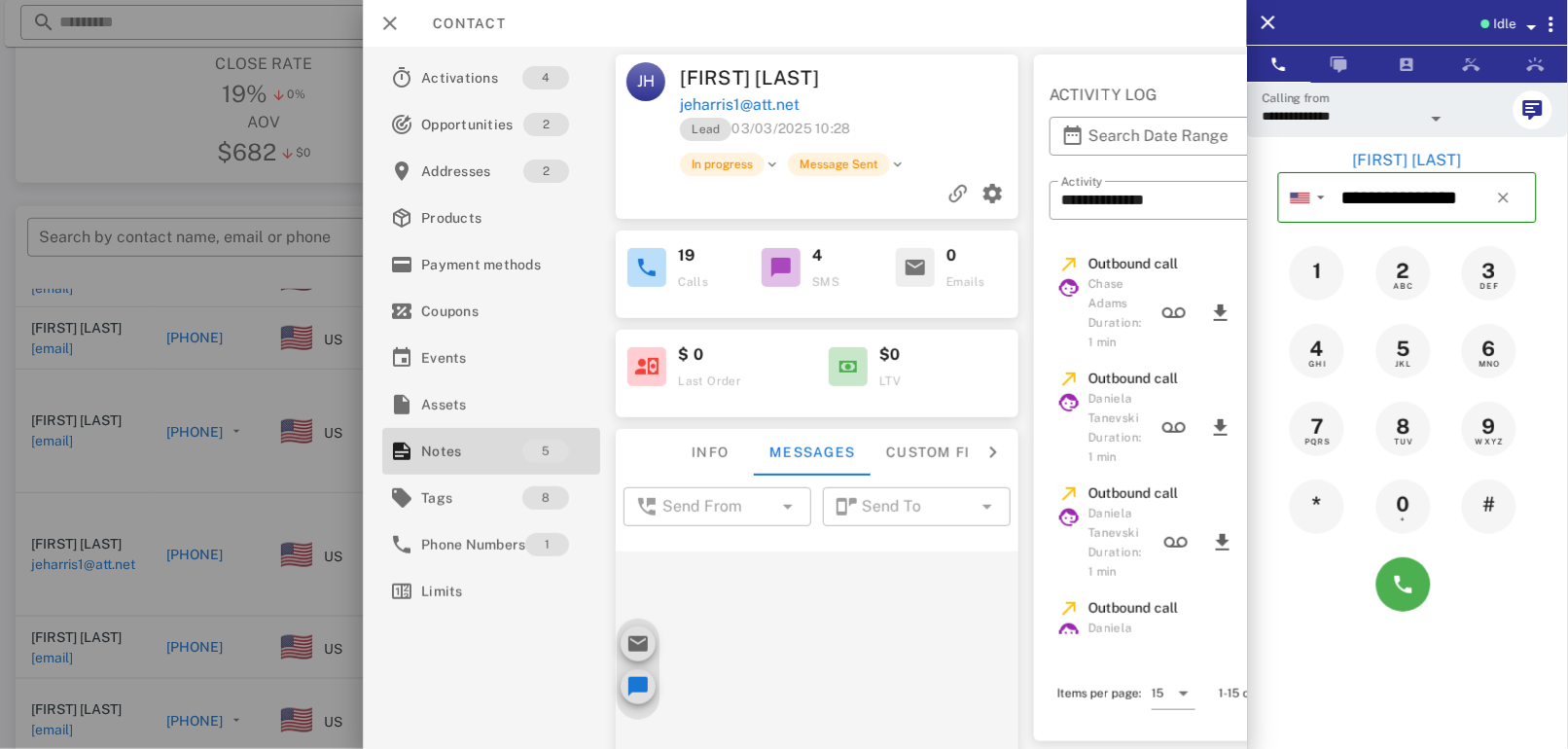 scroll, scrollTop: 783, scrollLeft: 0, axis: vertical 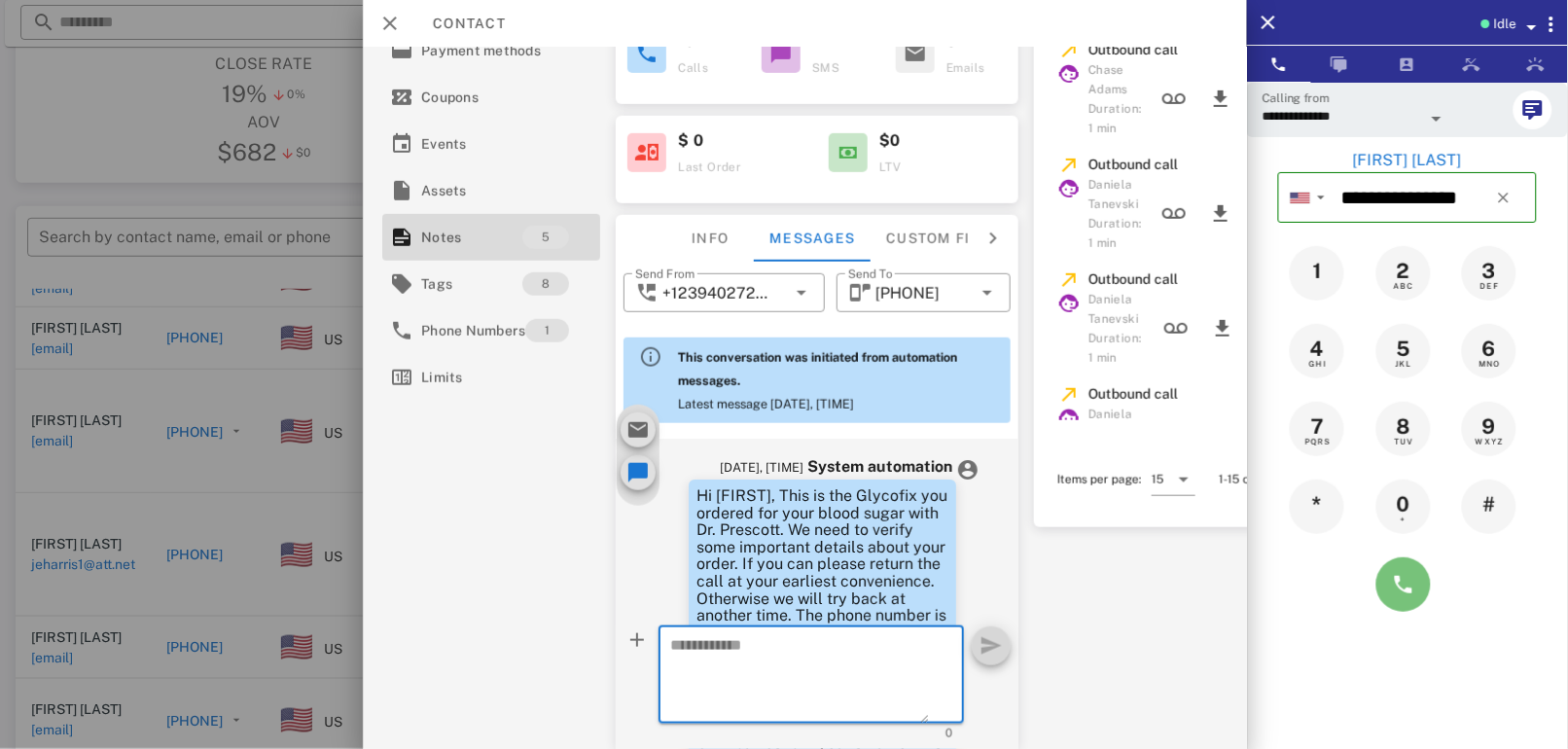 click at bounding box center (1404, 585) 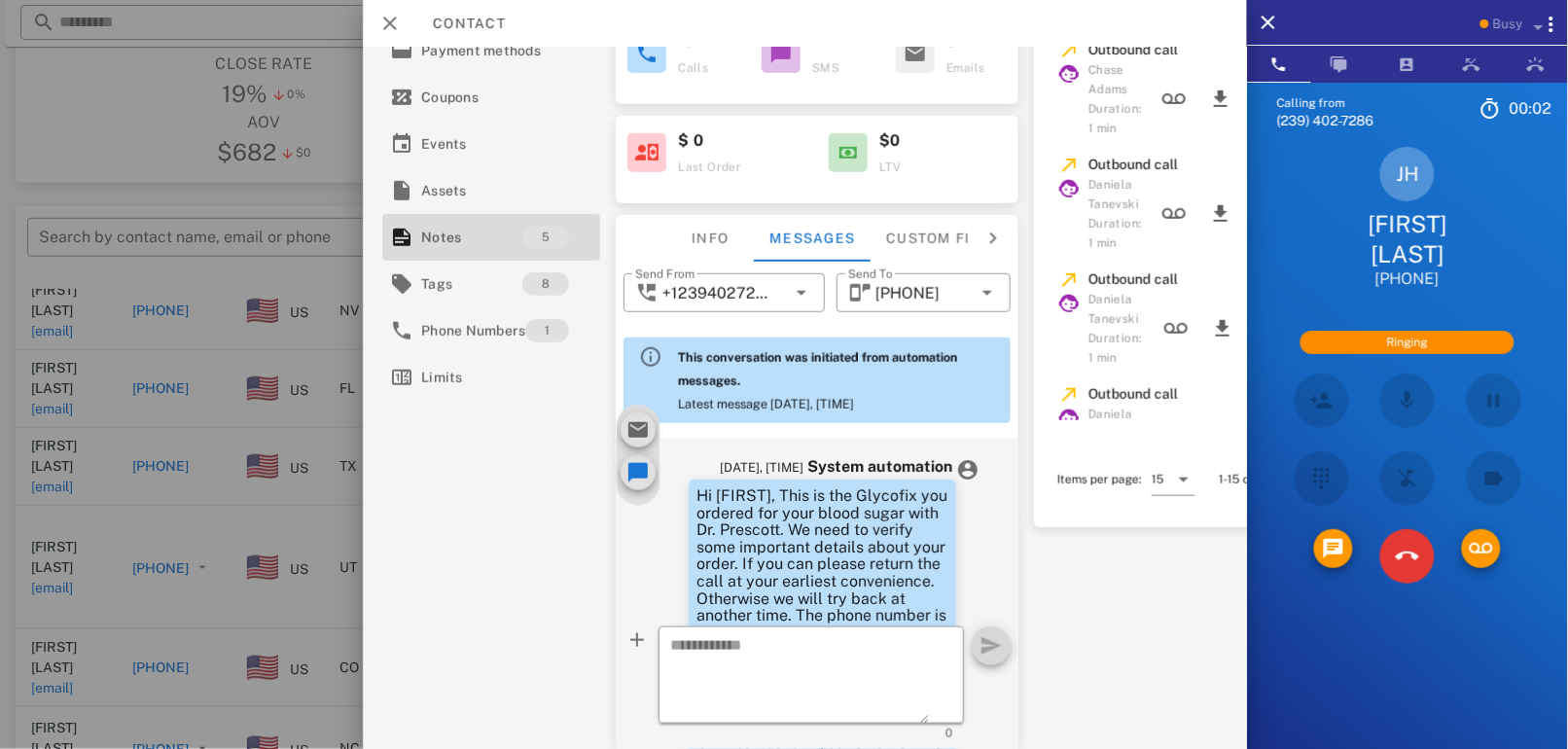 scroll, scrollTop: 431, scrollLeft: 0, axis: vertical 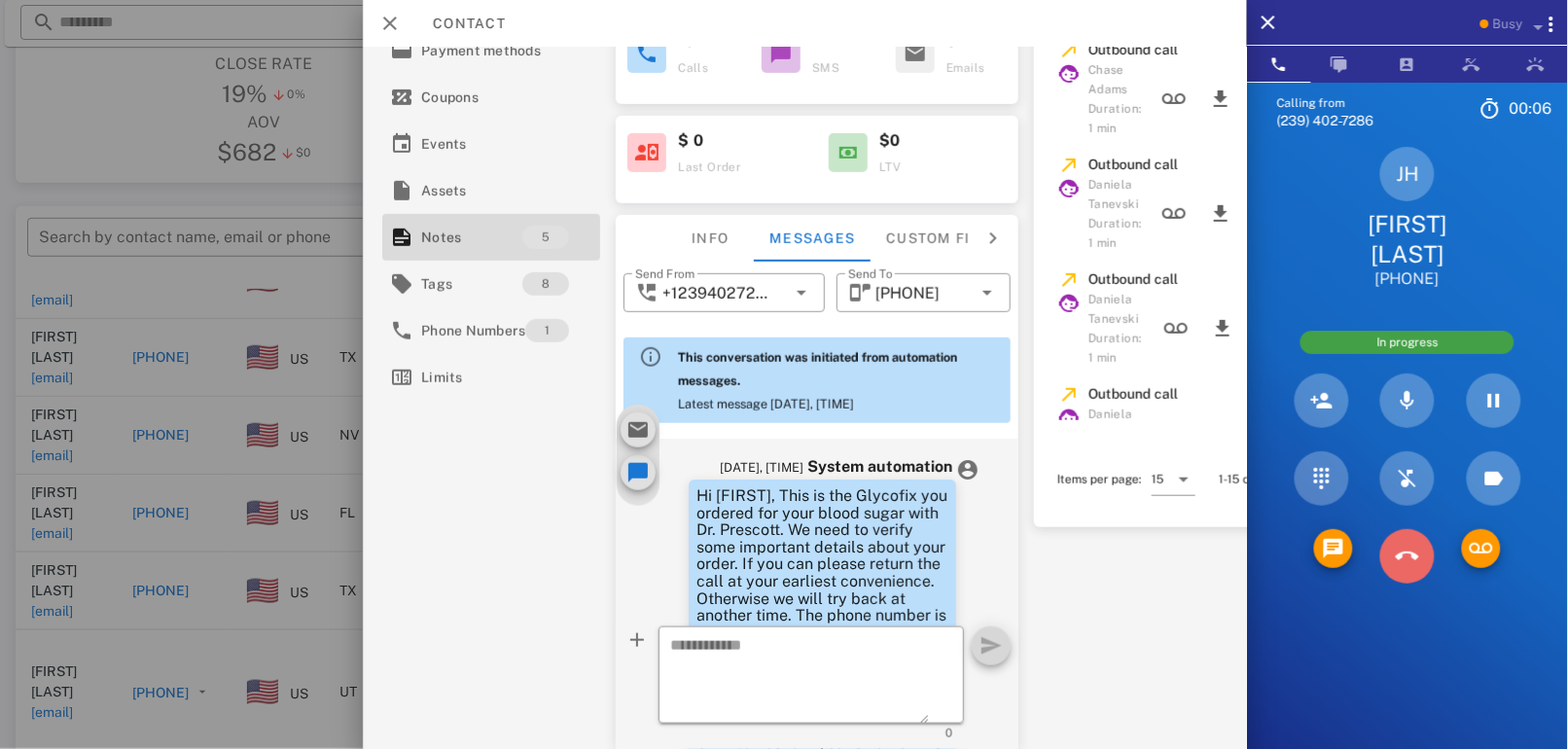 click at bounding box center [1408, 556] 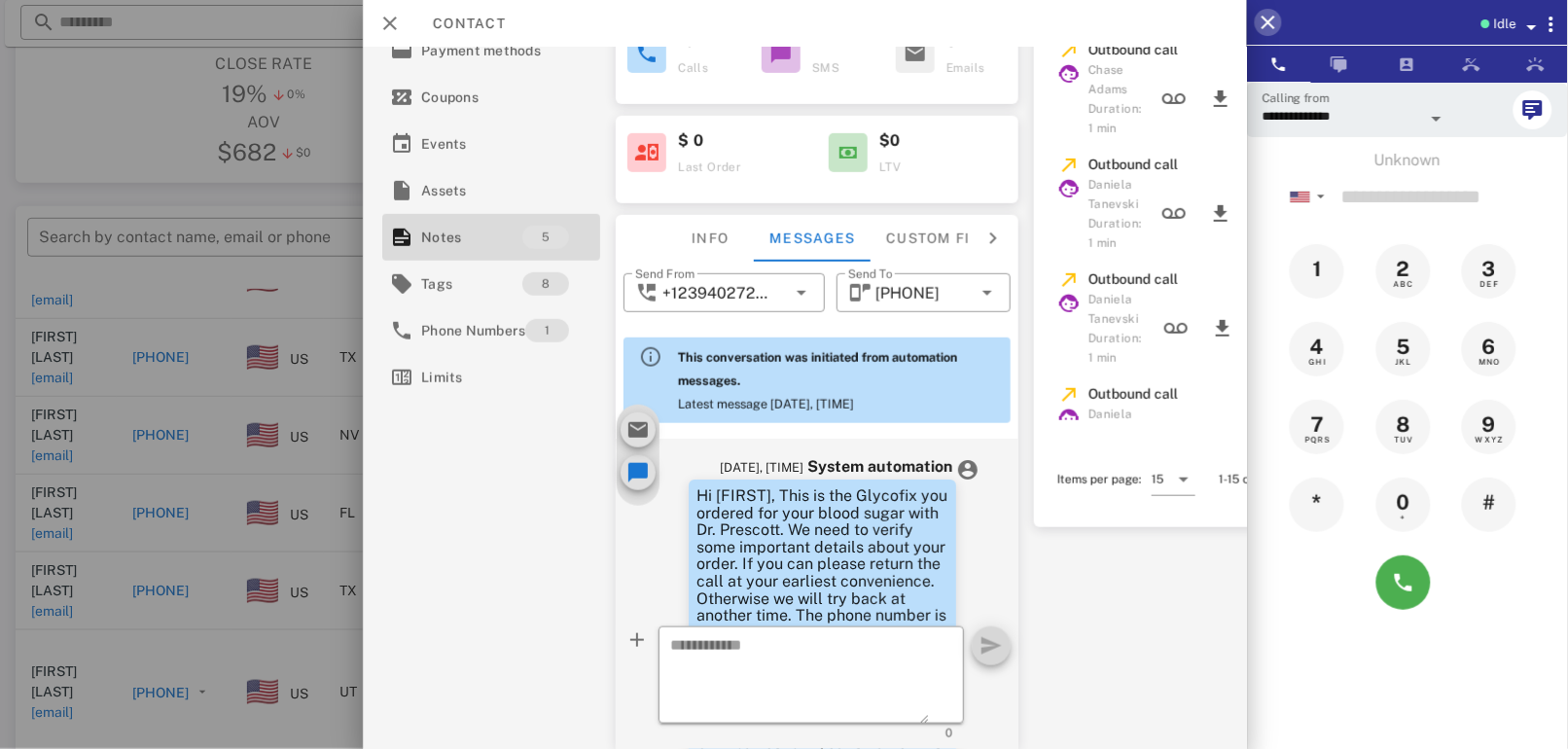 click at bounding box center (1268, 22) 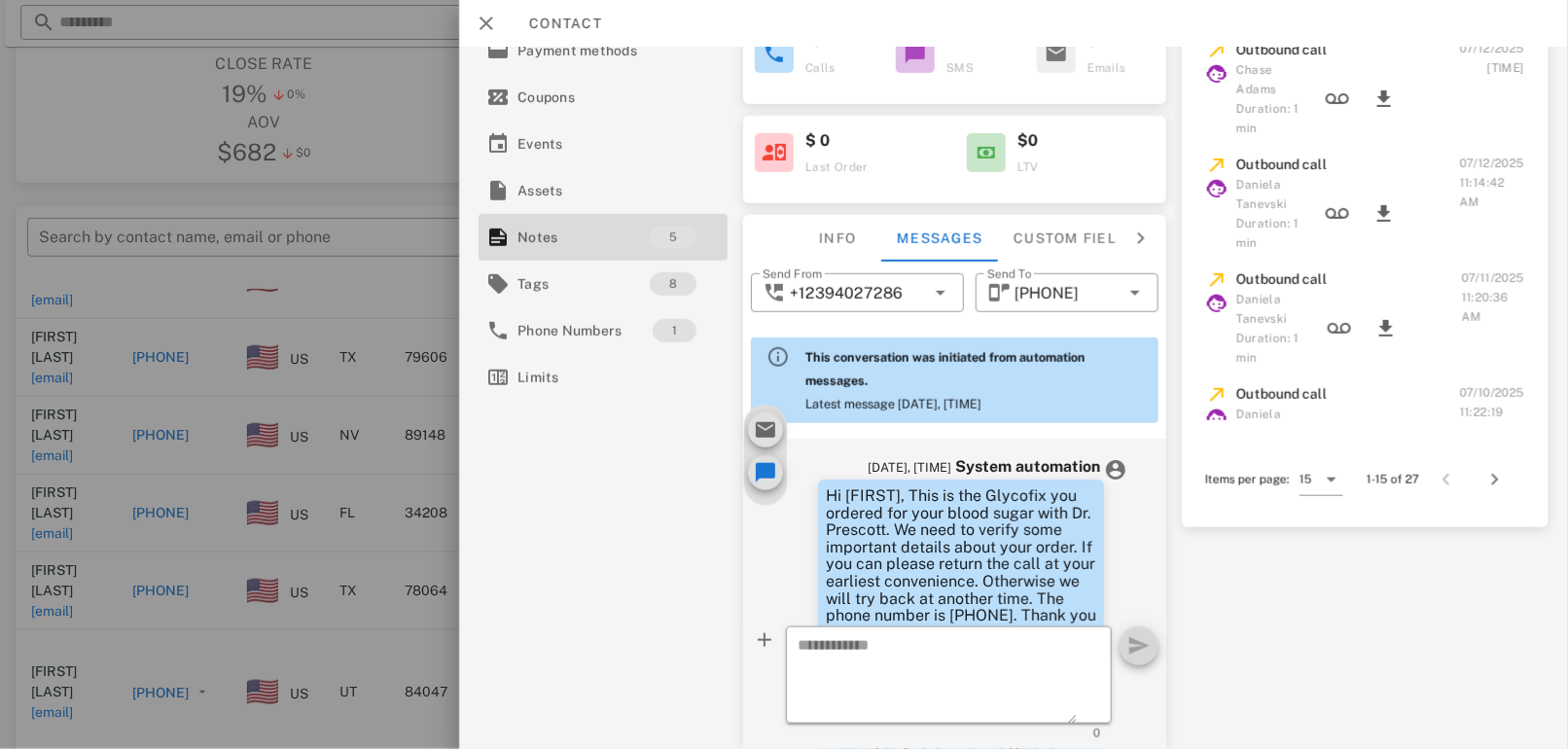 scroll, scrollTop: 213, scrollLeft: 0, axis: vertical 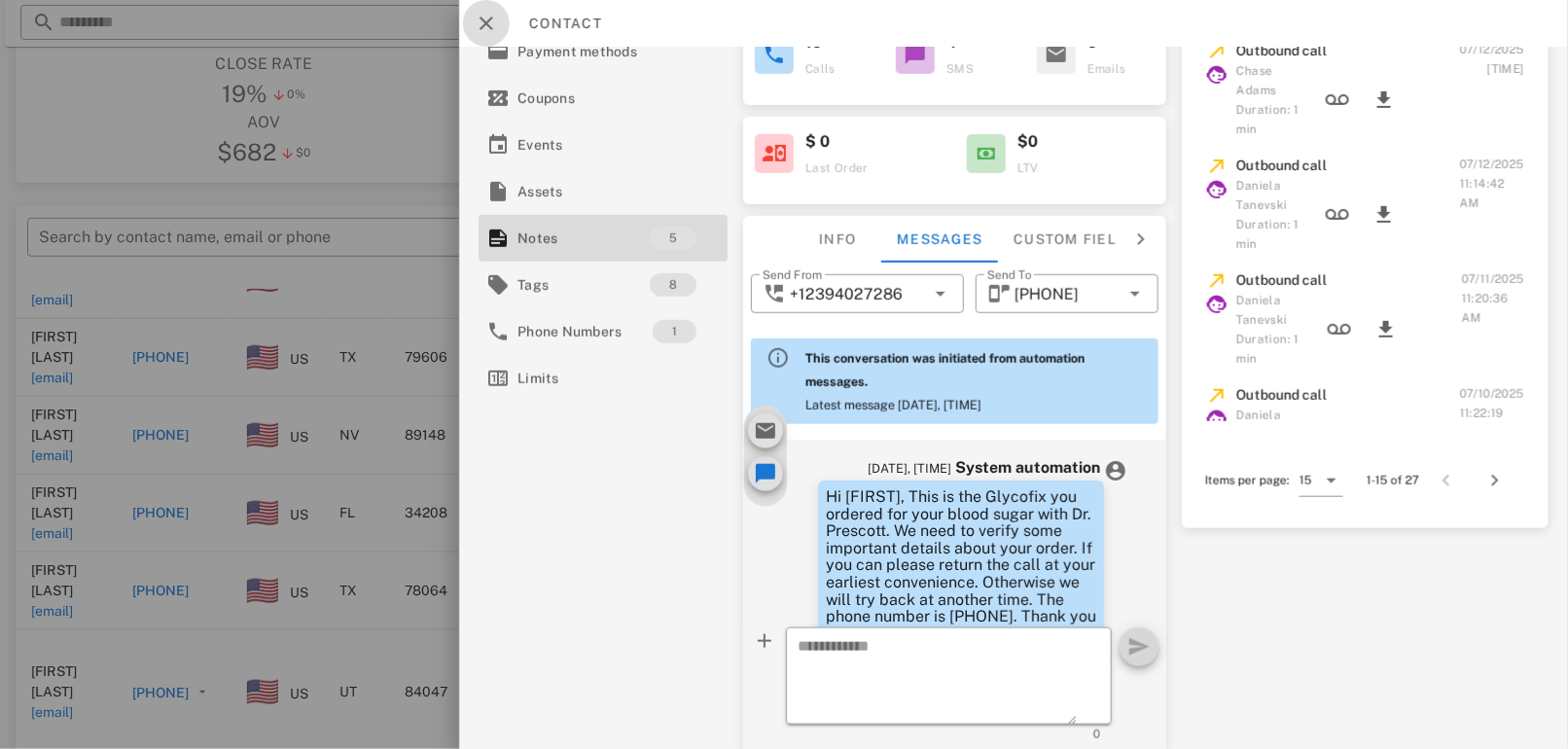 click at bounding box center [486, 23] 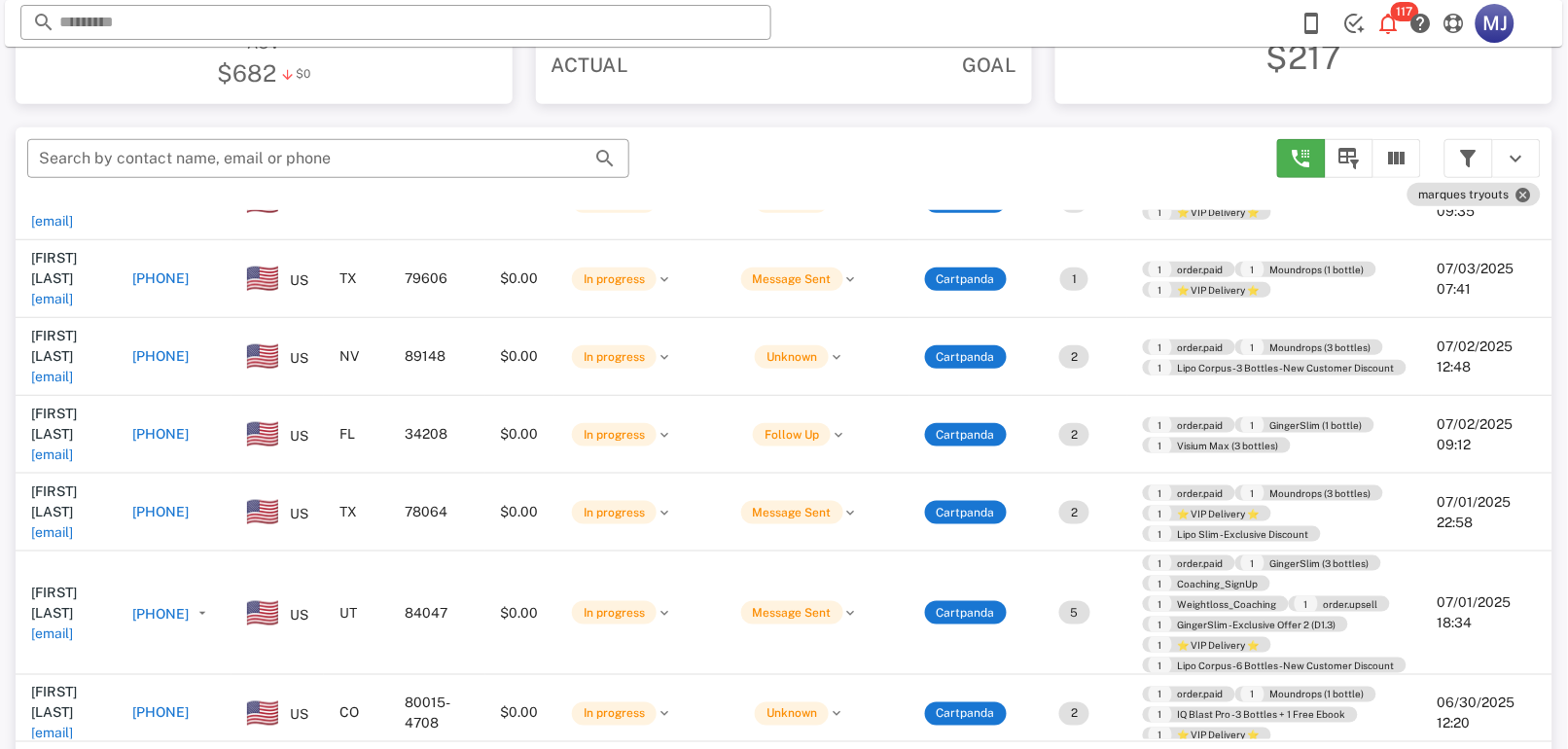 scroll, scrollTop: 369, scrollLeft: 0, axis: vertical 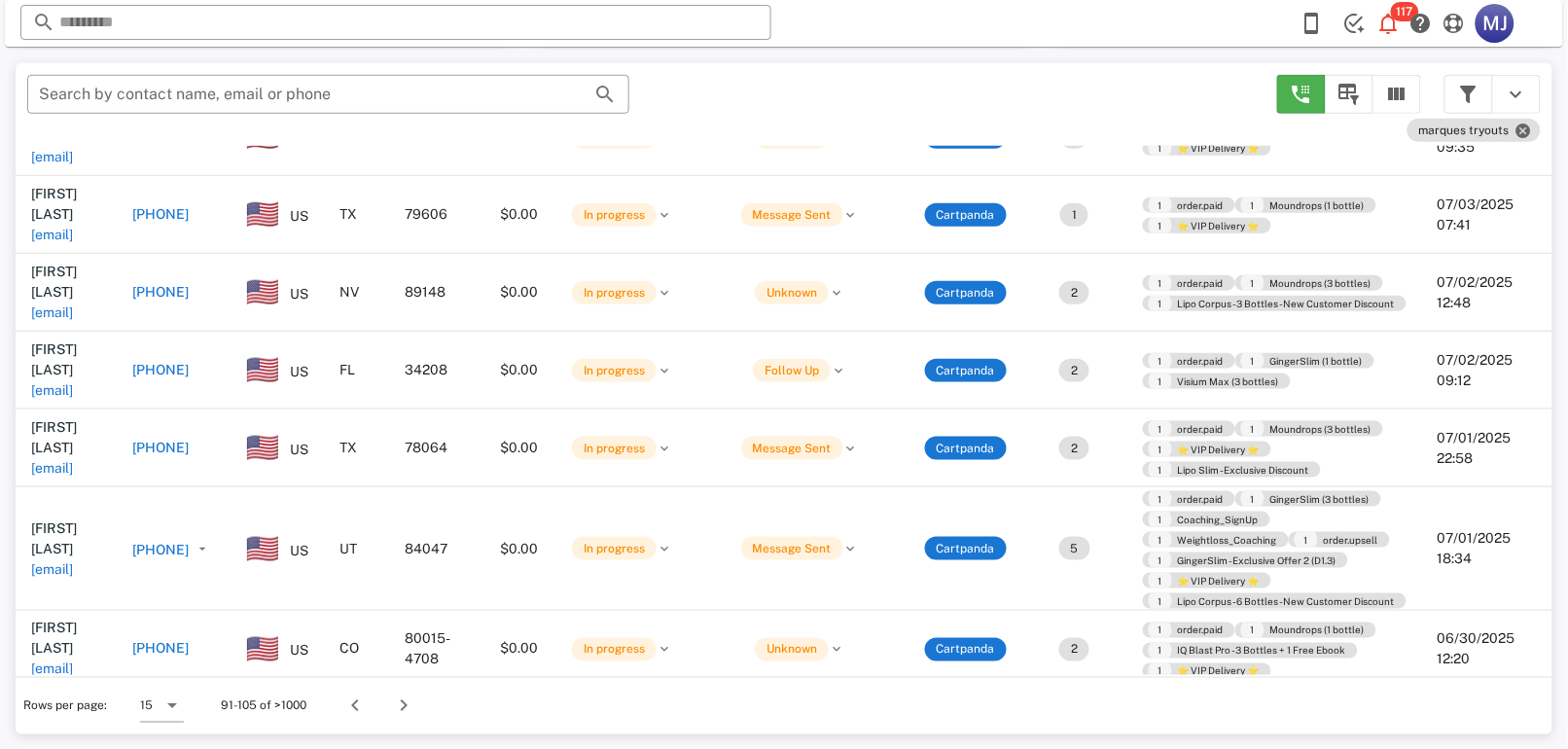 click on "[PHONE]" at bounding box center (160, 809) 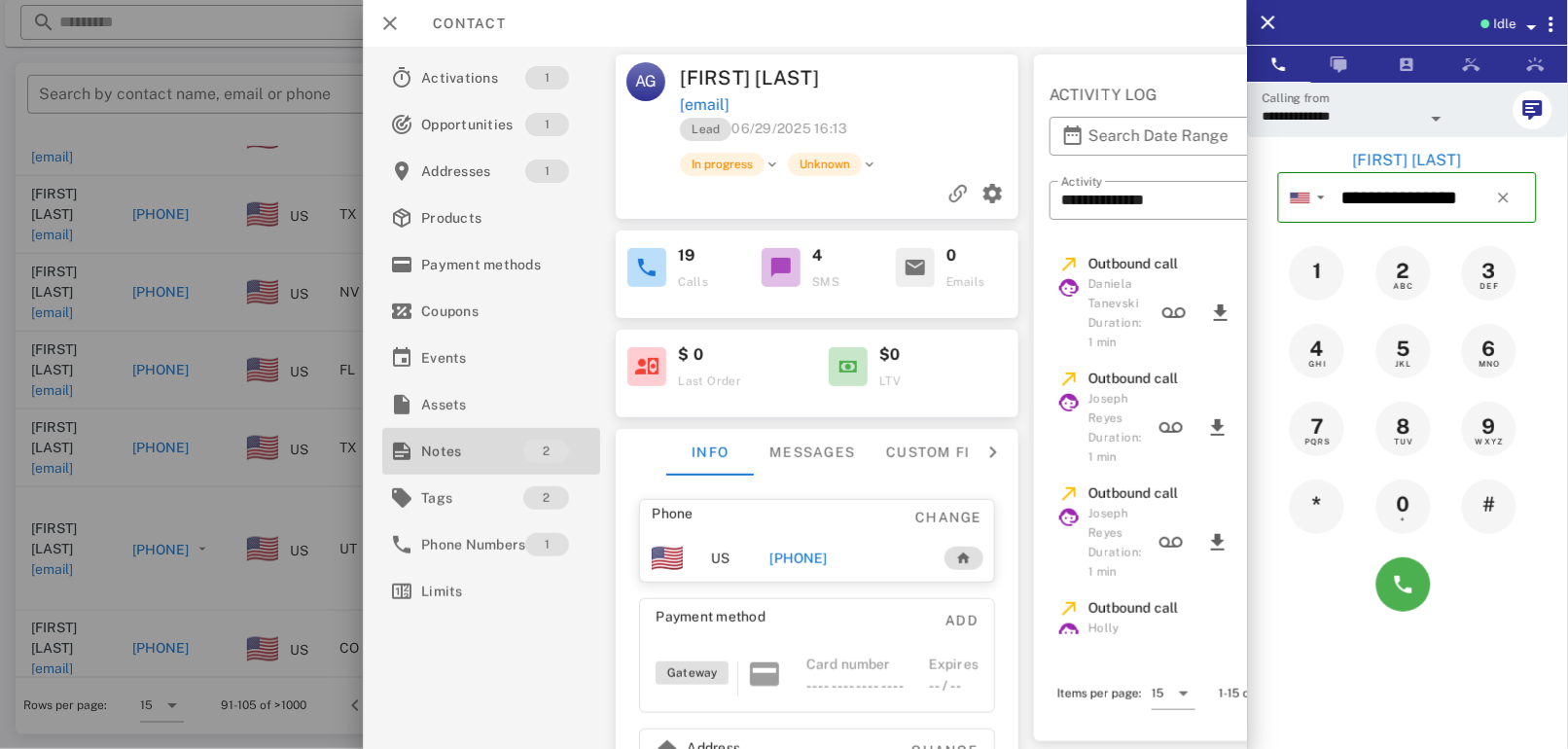 click on "Notes" at bounding box center [472, 451] 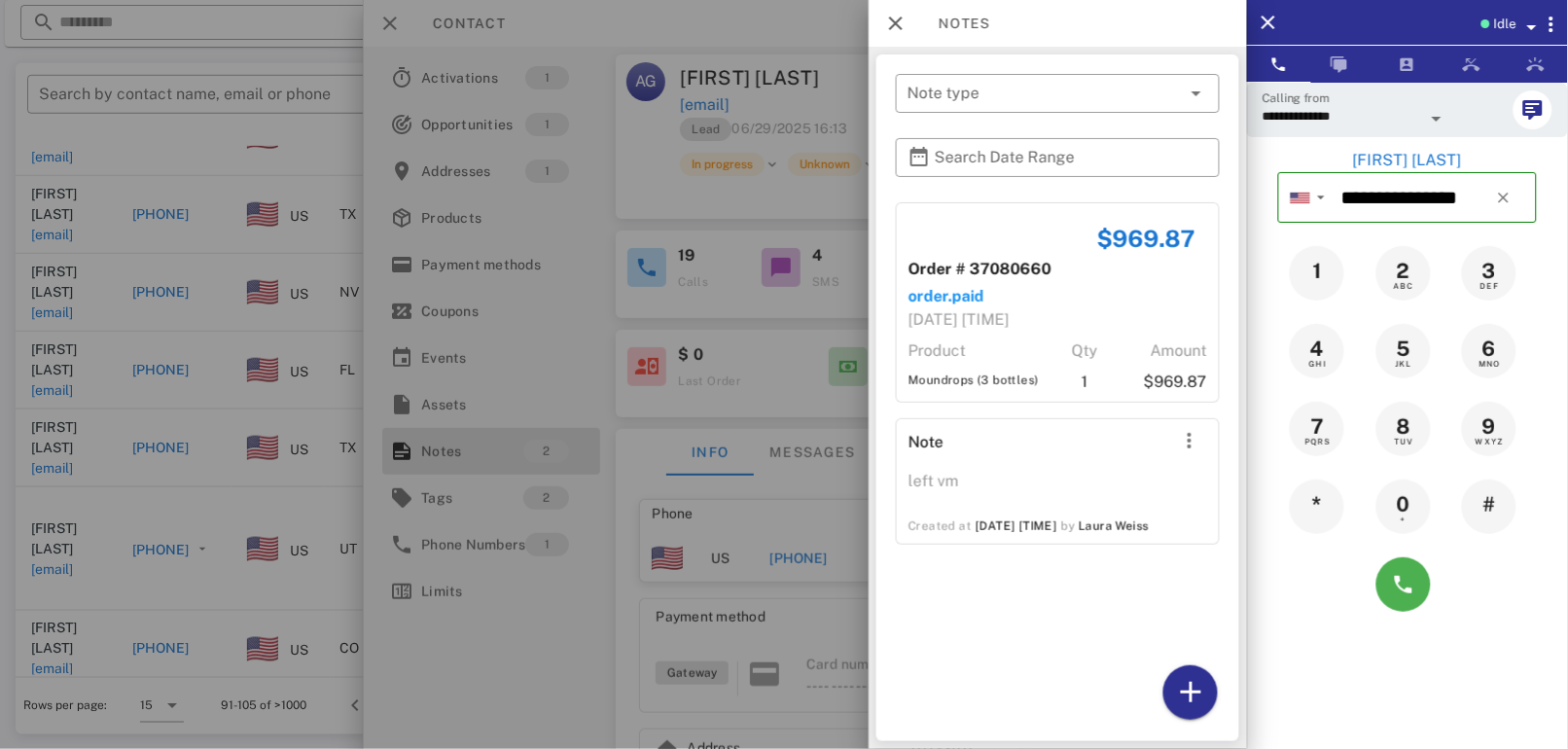 click at bounding box center (784, 374) 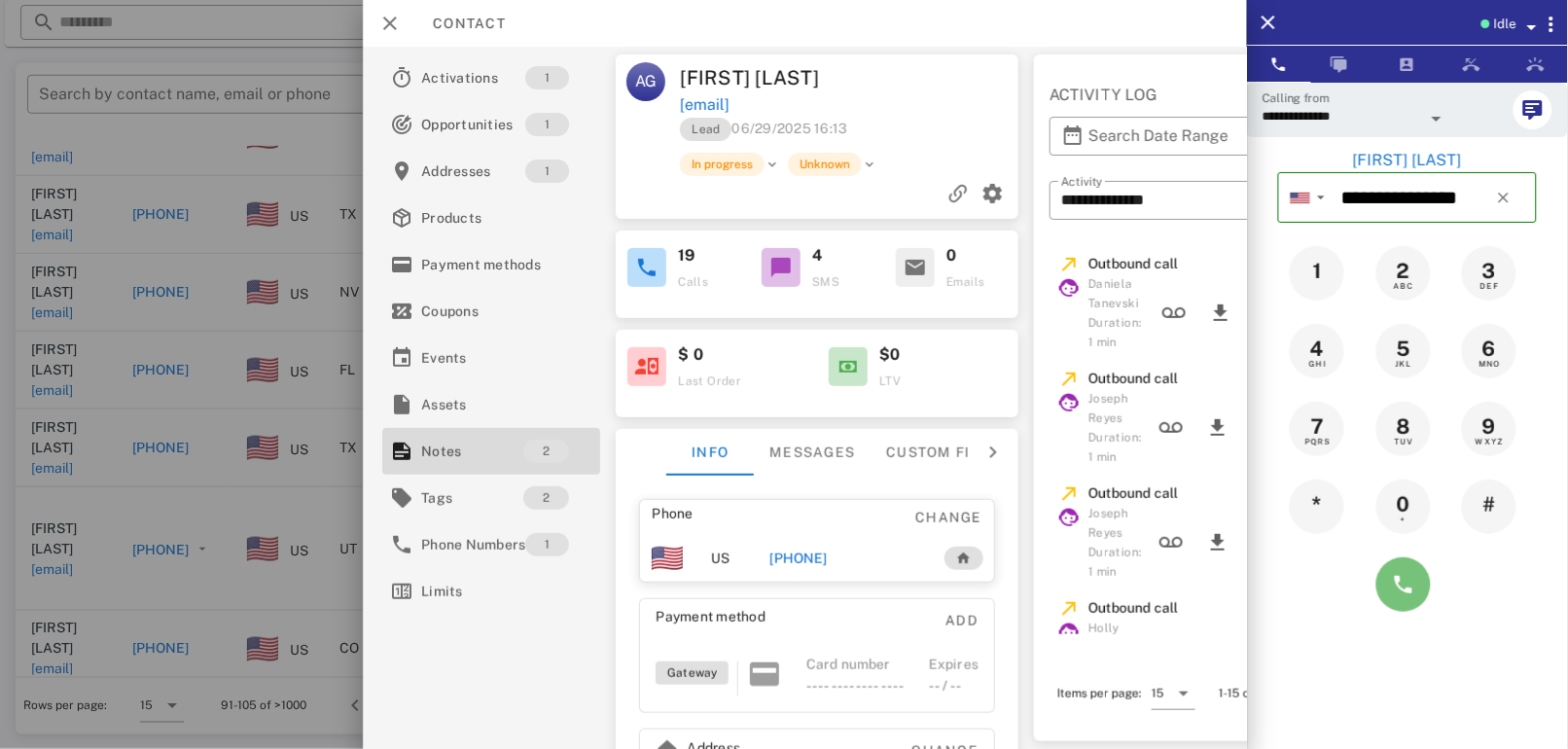 click at bounding box center [1404, 585] 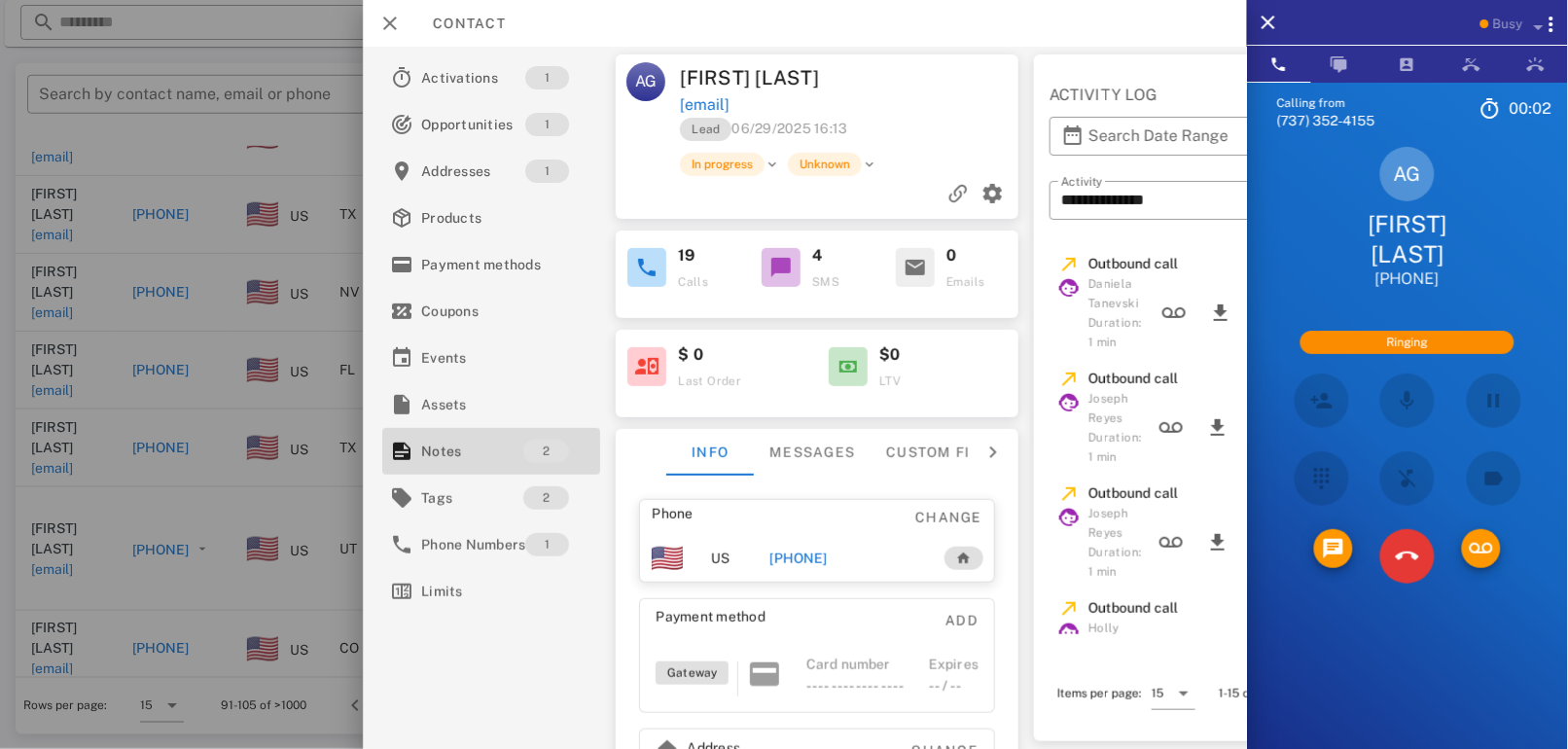 scroll, scrollTop: 374, scrollLeft: 0, axis: vertical 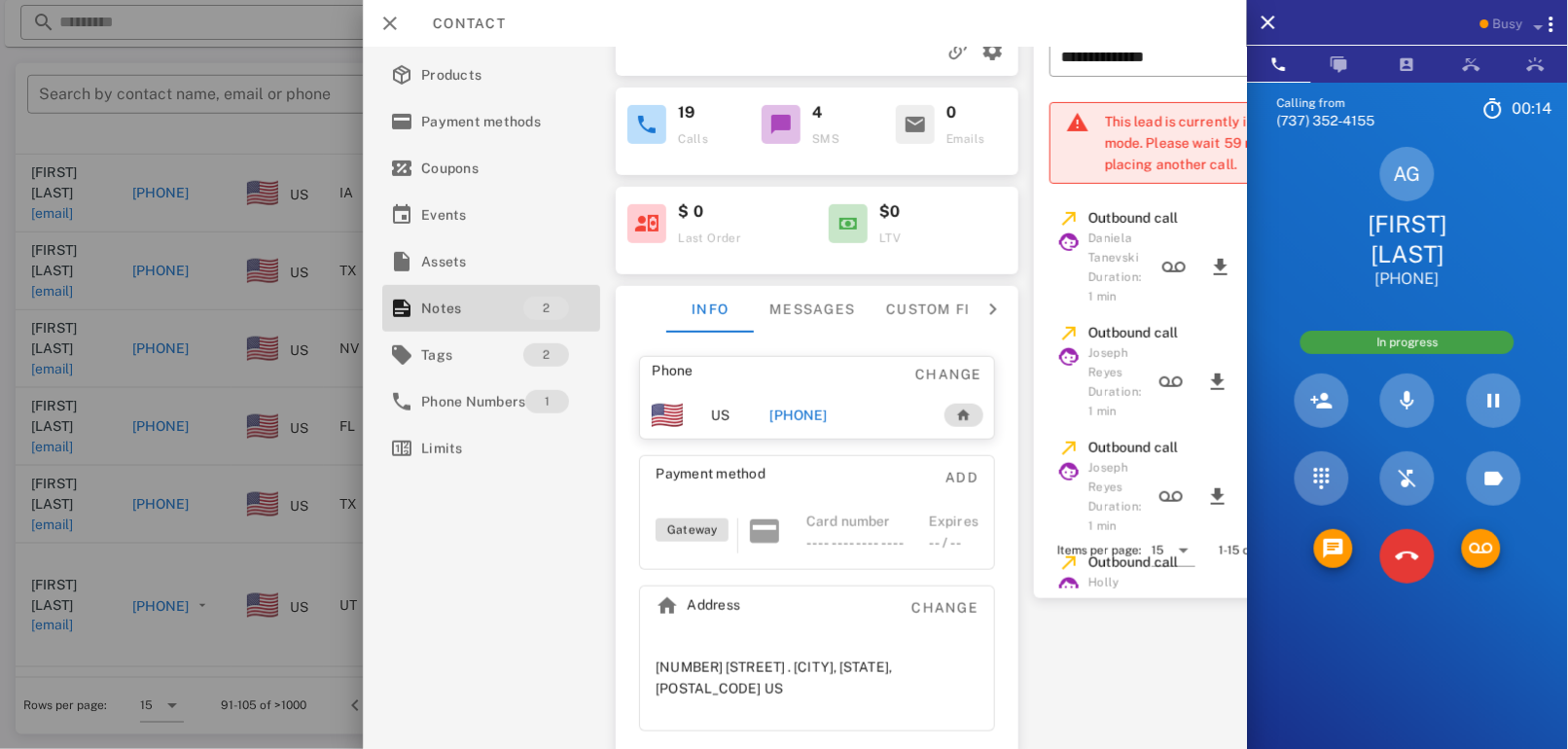 click at bounding box center [1408, 556] 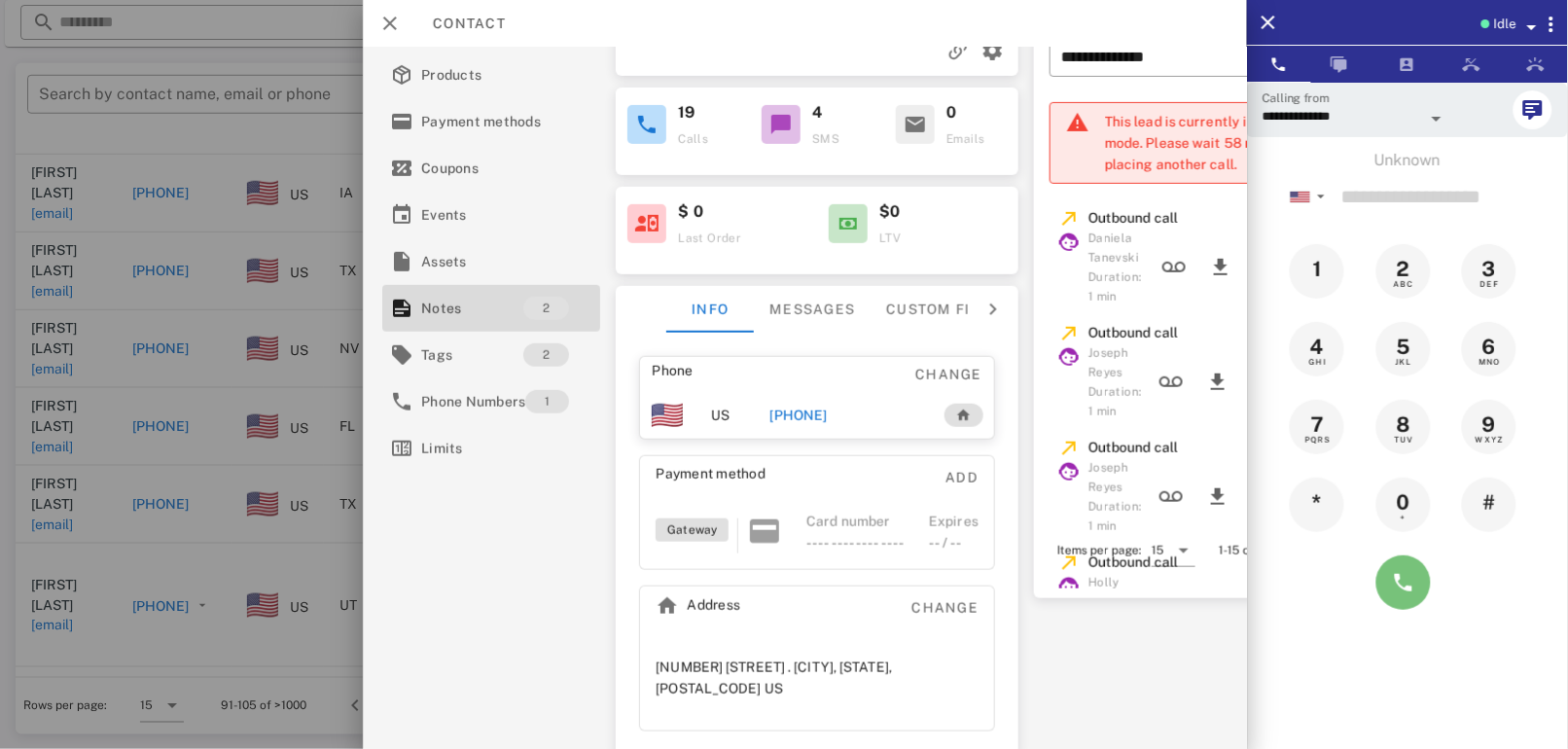 click at bounding box center (1404, 583) 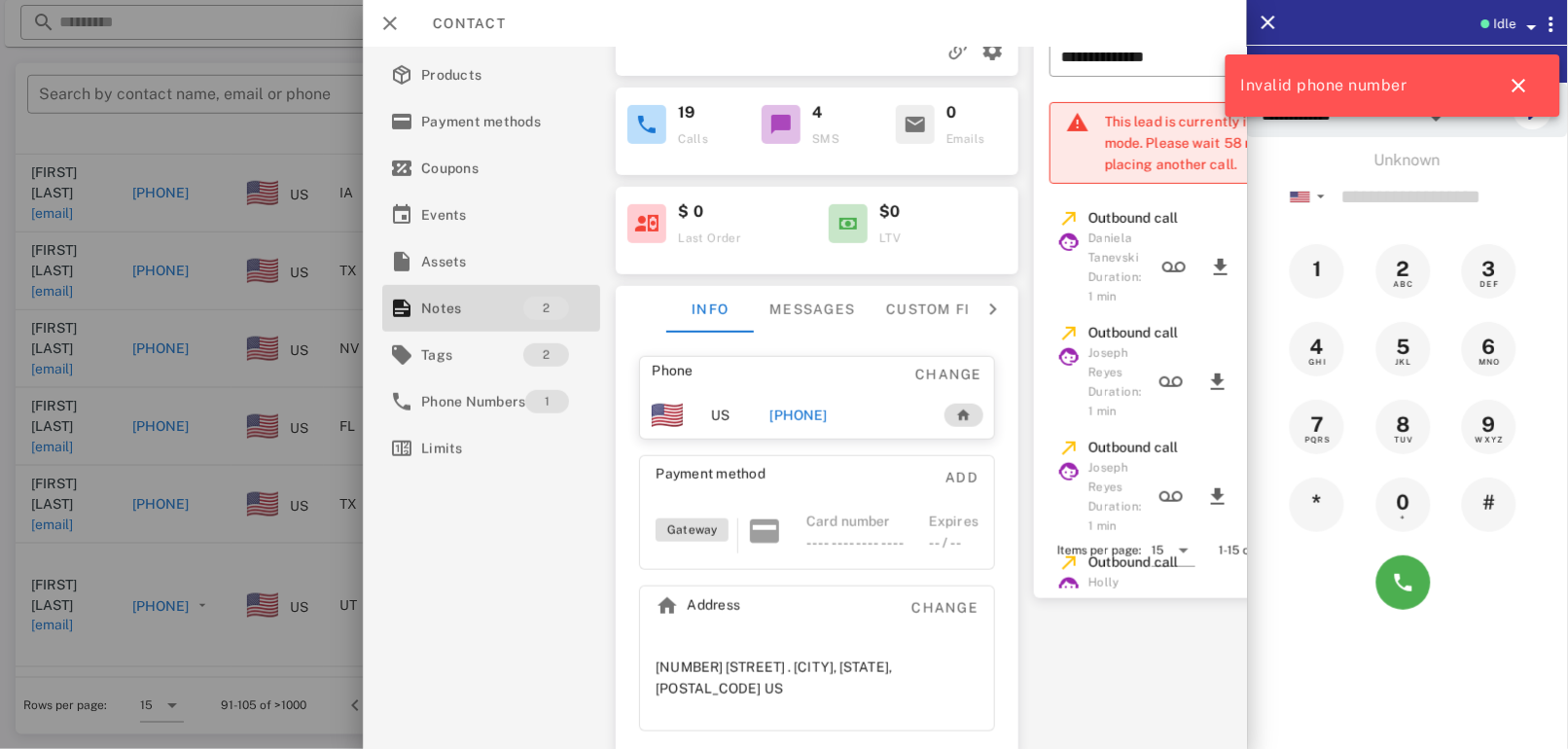 click on "[PHONE]" at bounding box center [799, 415] 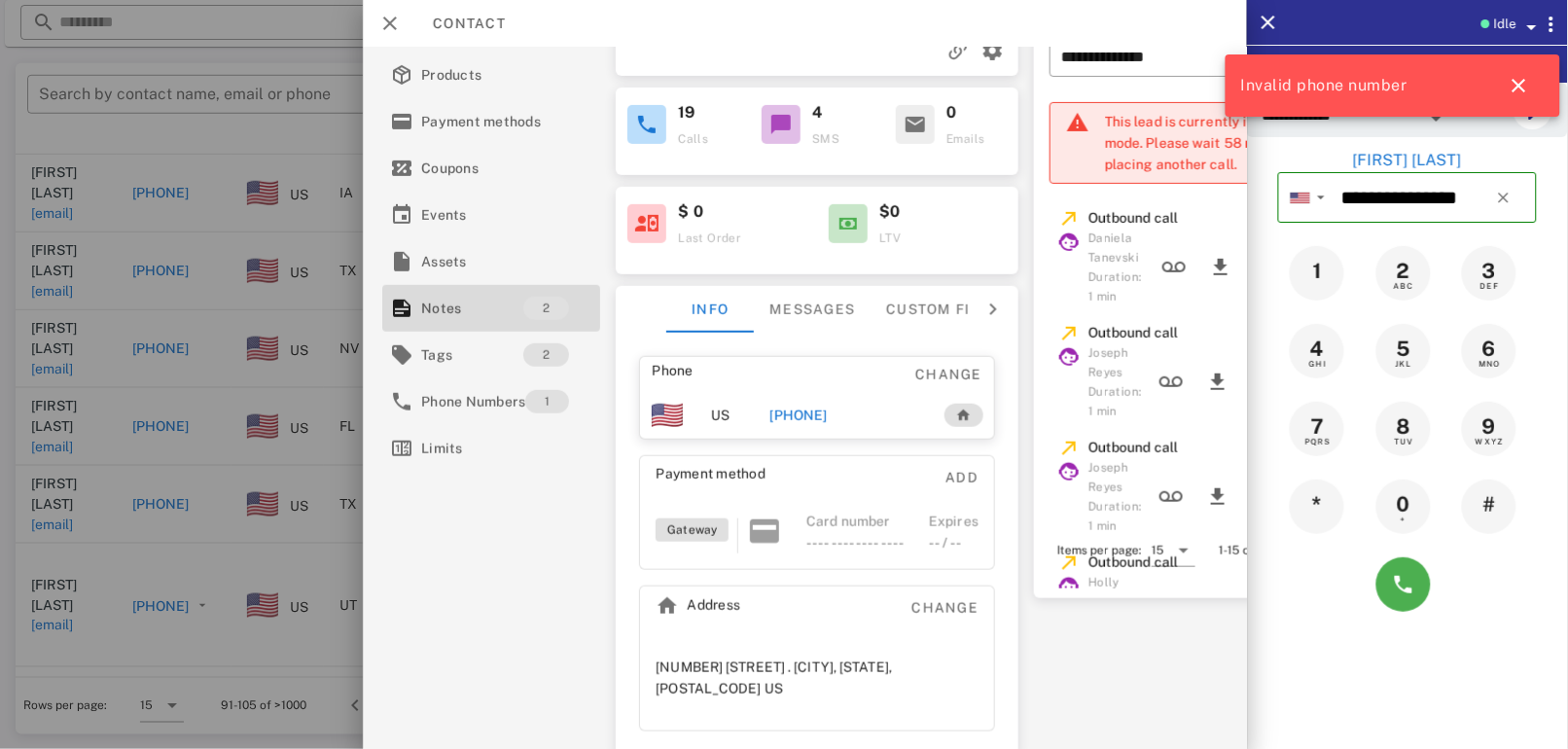 click at bounding box center (1404, 585) 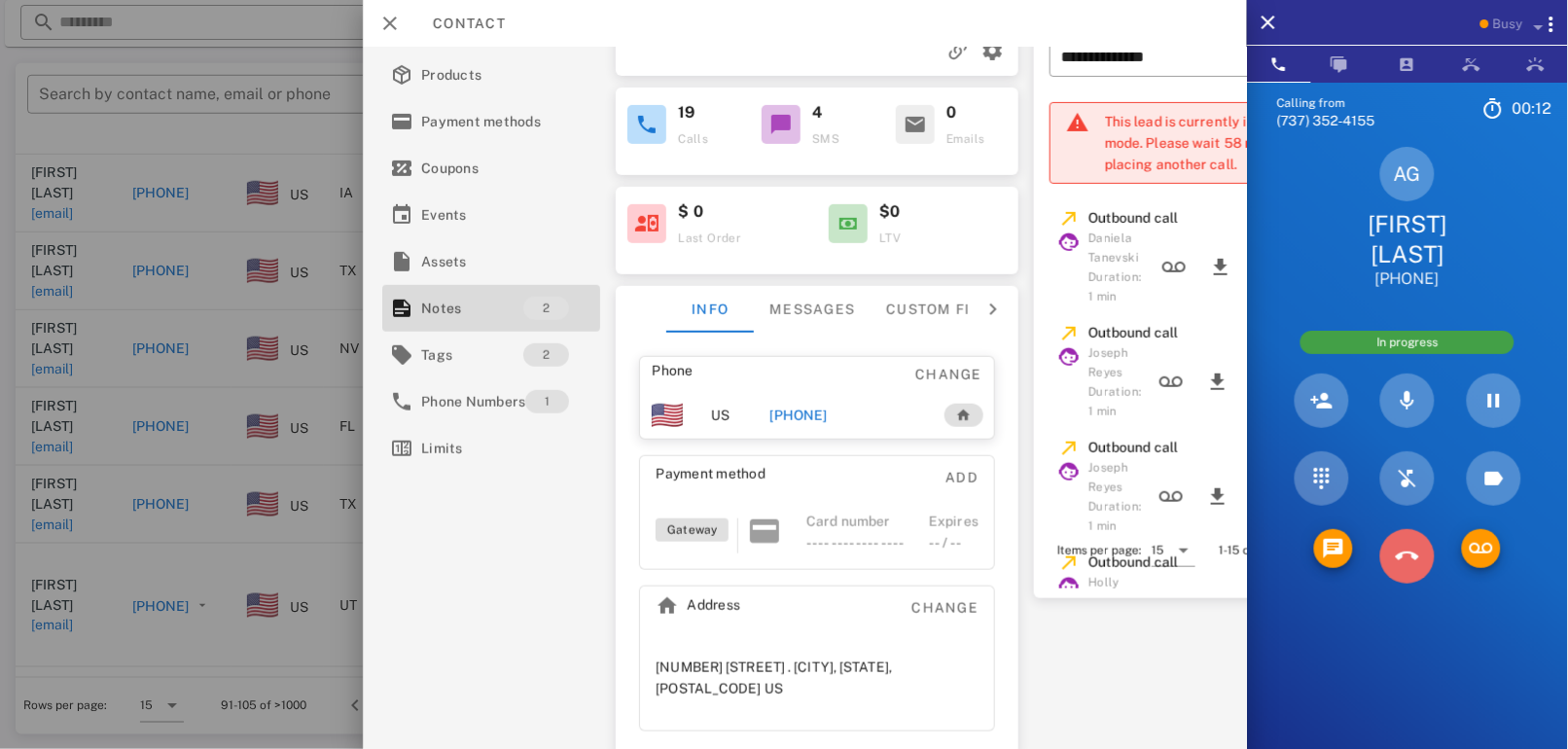 click at bounding box center (1408, 556) 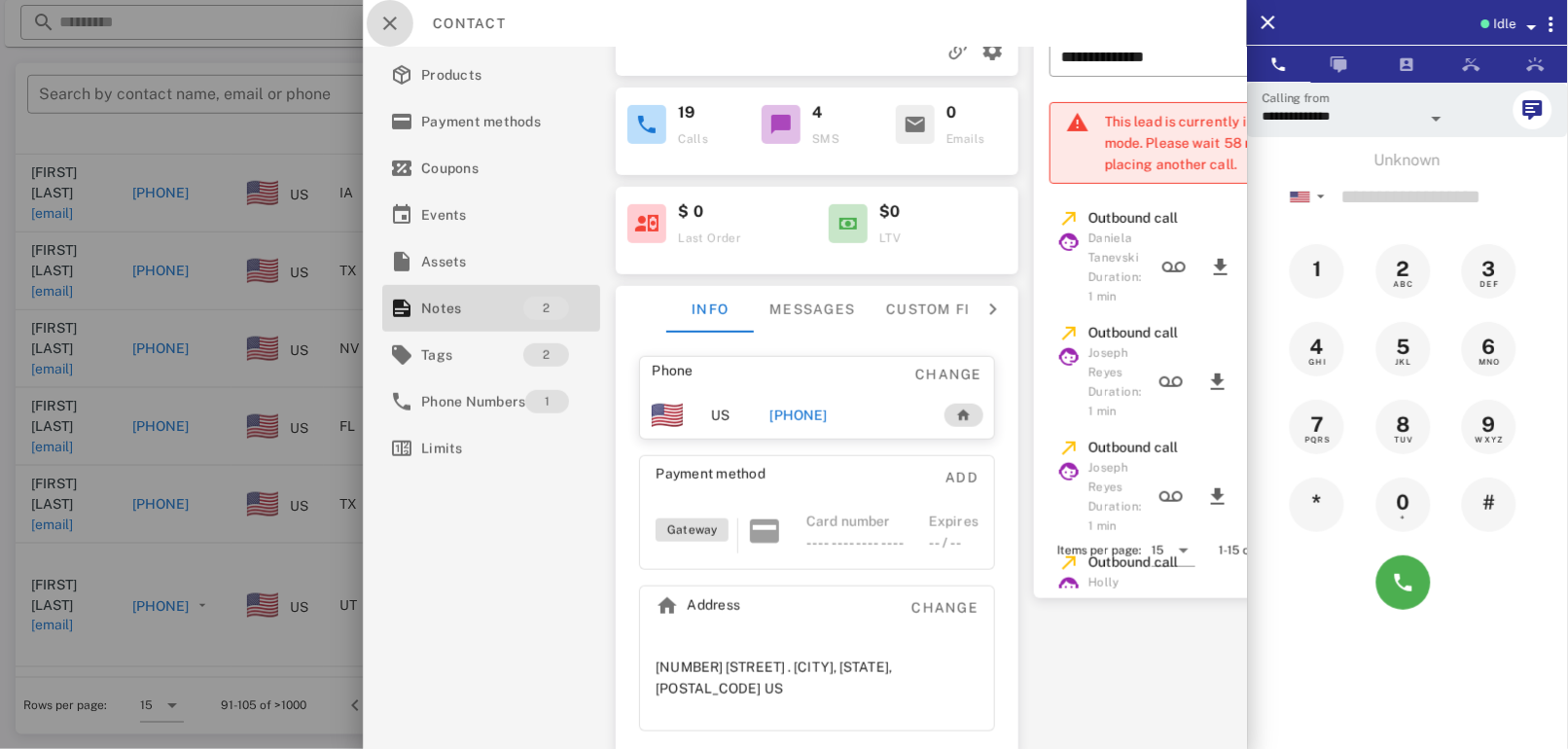 click at bounding box center (390, 23) 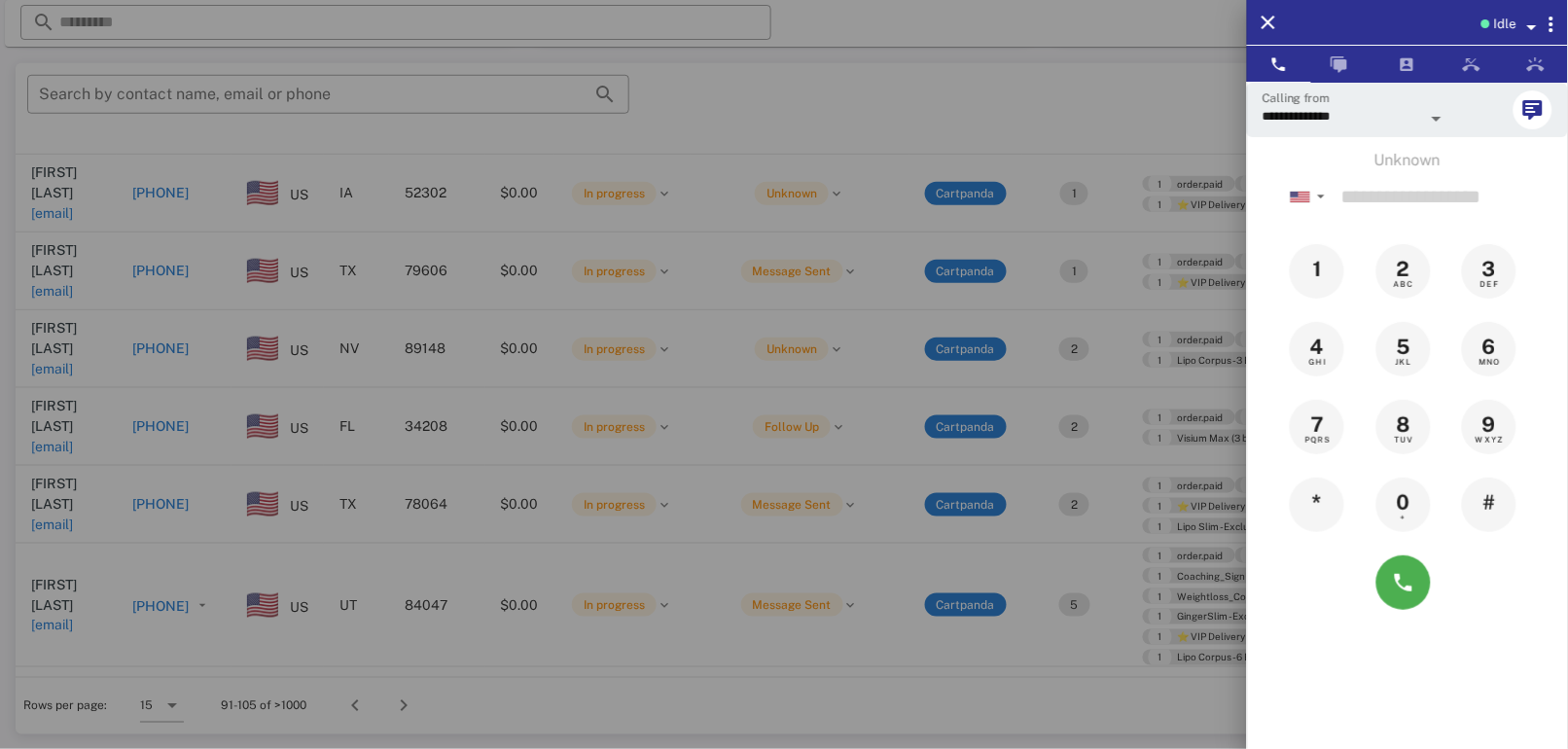 click at bounding box center [784, 374] 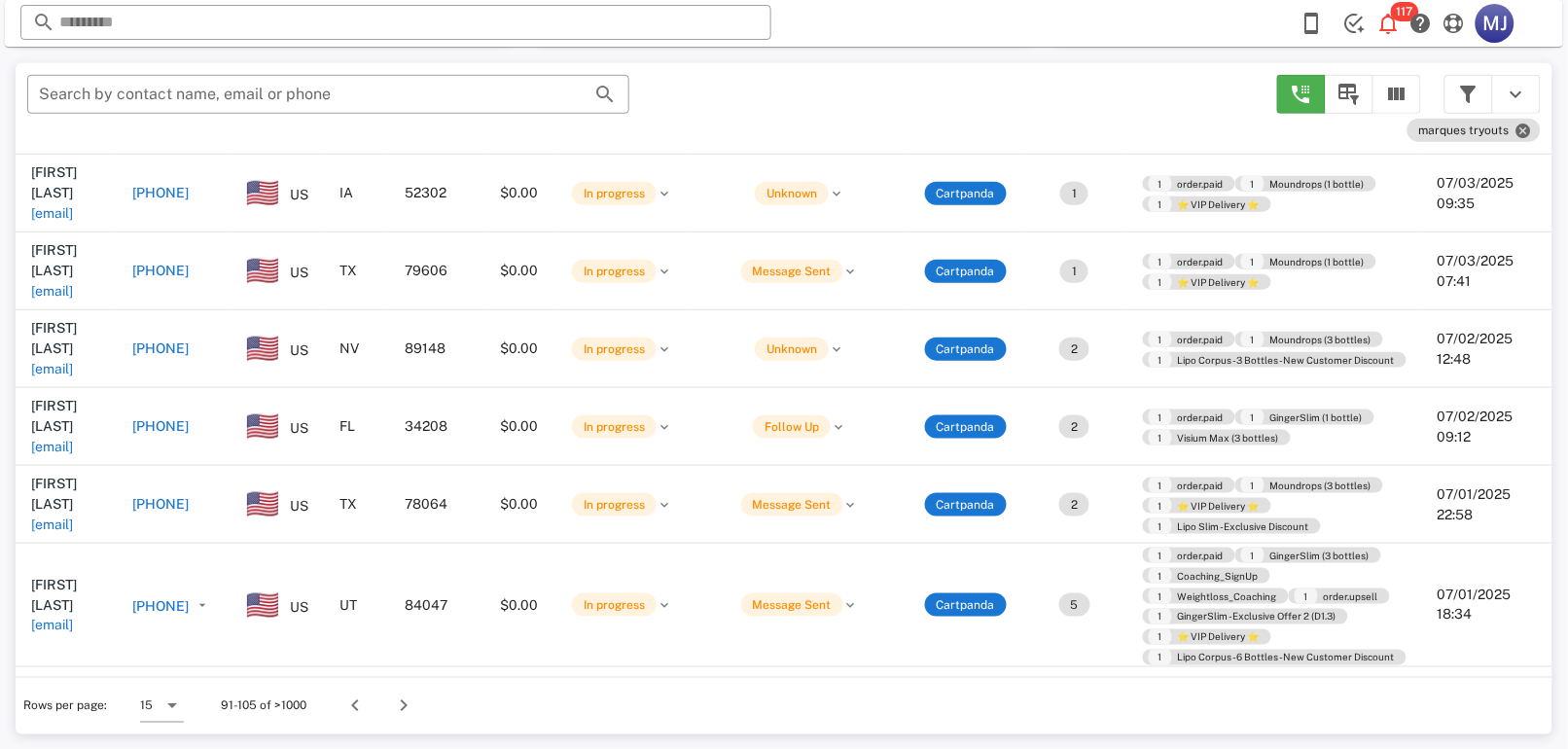 click on "[PHONE]" at bounding box center (160, 787) 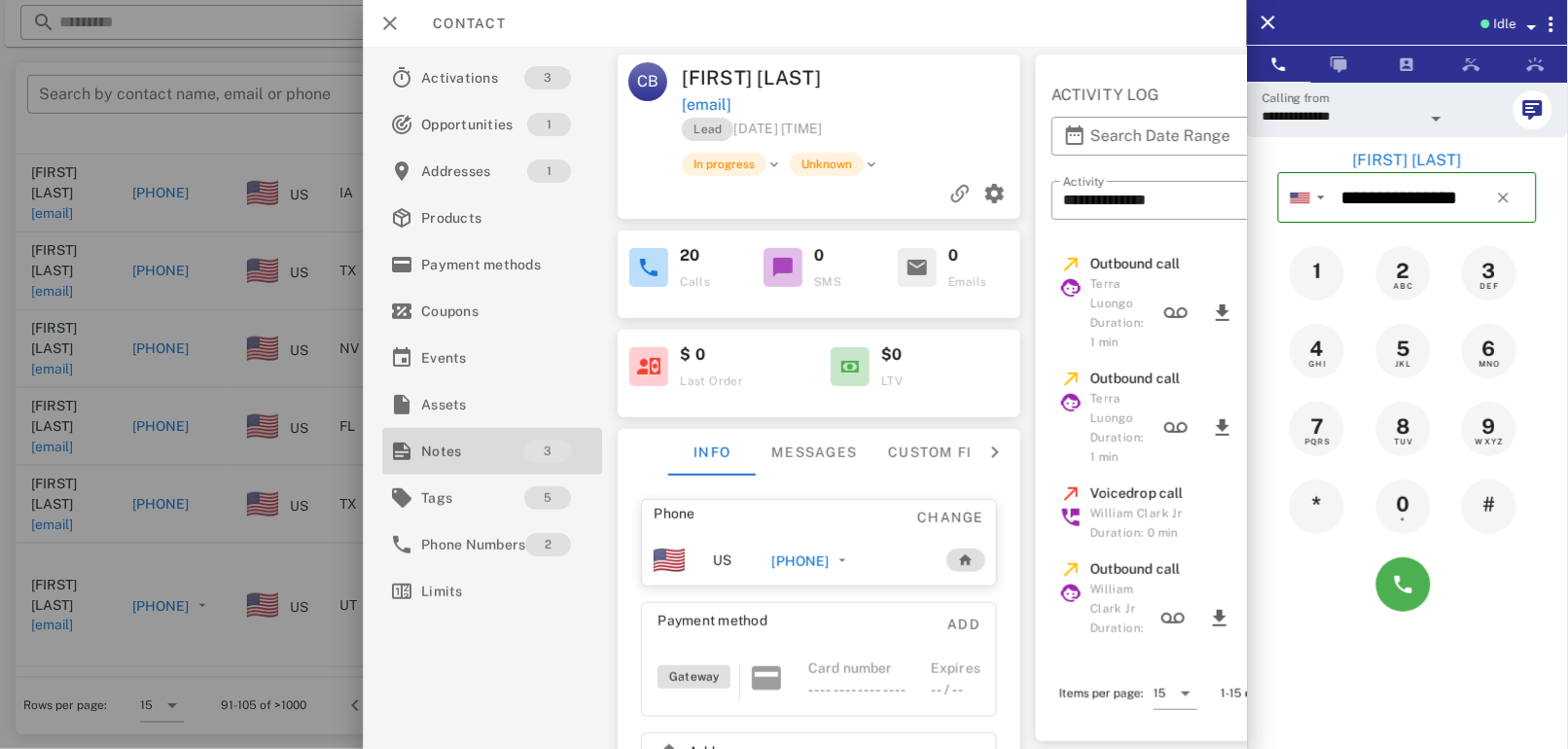 click on "3" at bounding box center (549, 451) 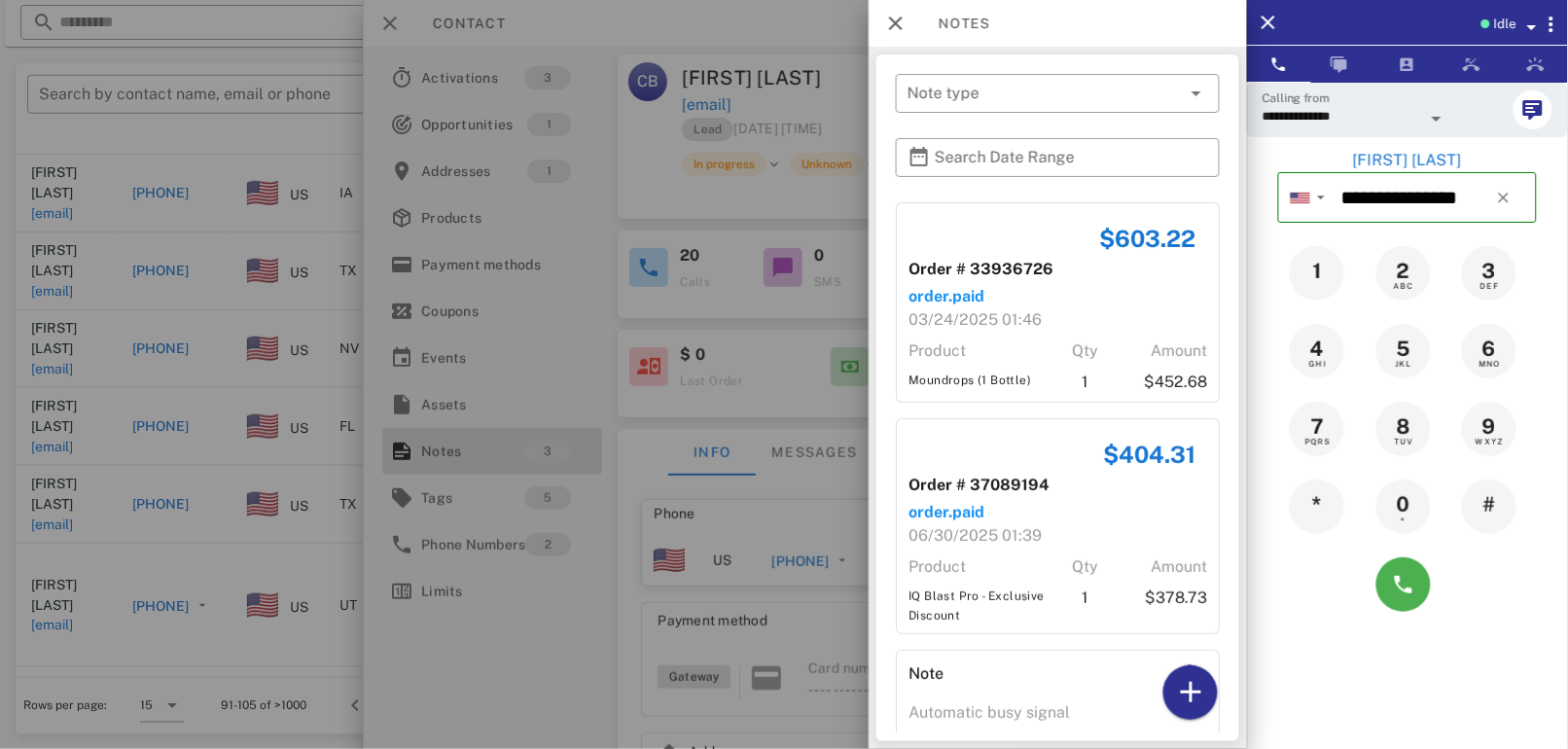 scroll, scrollTop: 71, scrollLeft: 0, axis: vertical 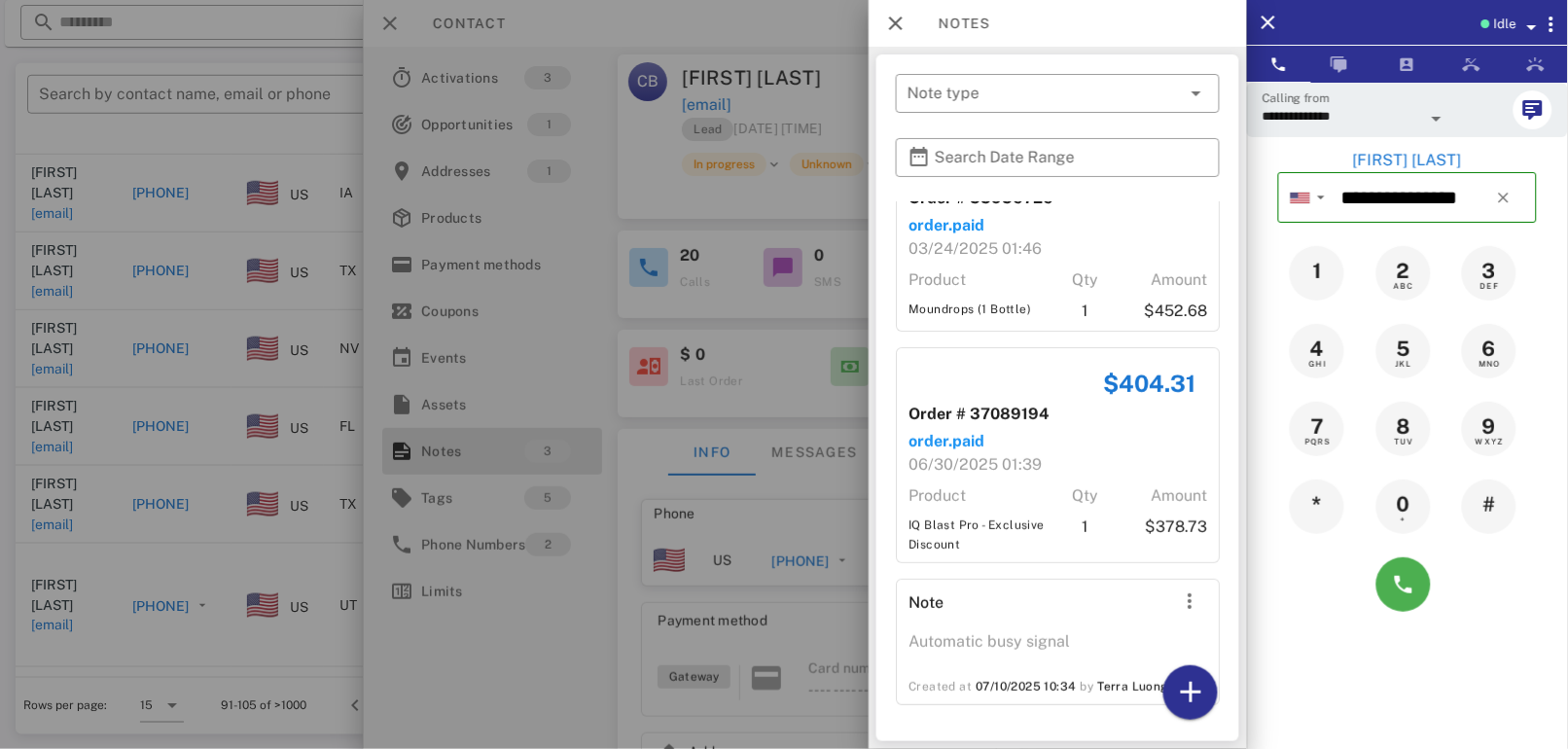 click at bounding box center (784, 374) 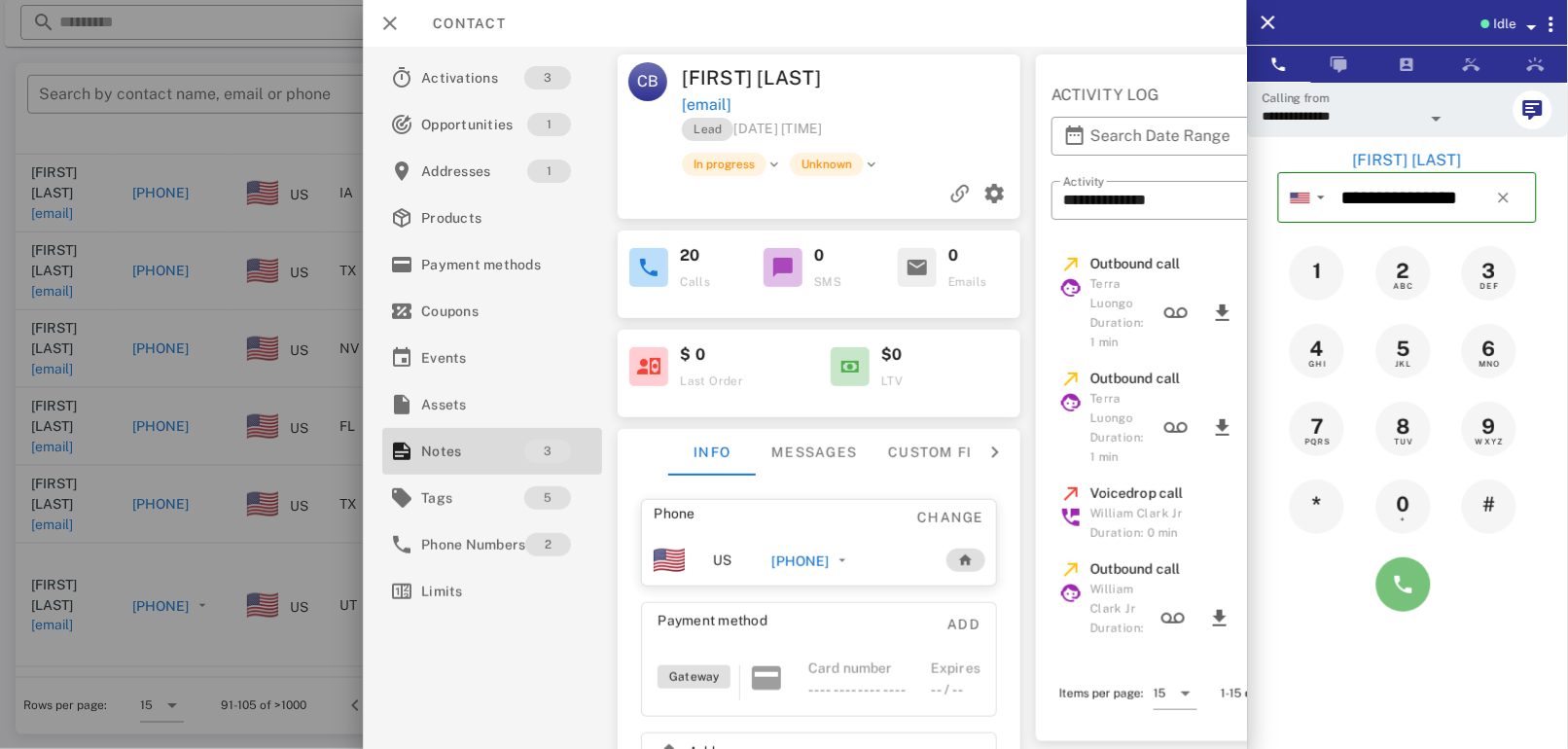 click at bounding box center [1404, 585] 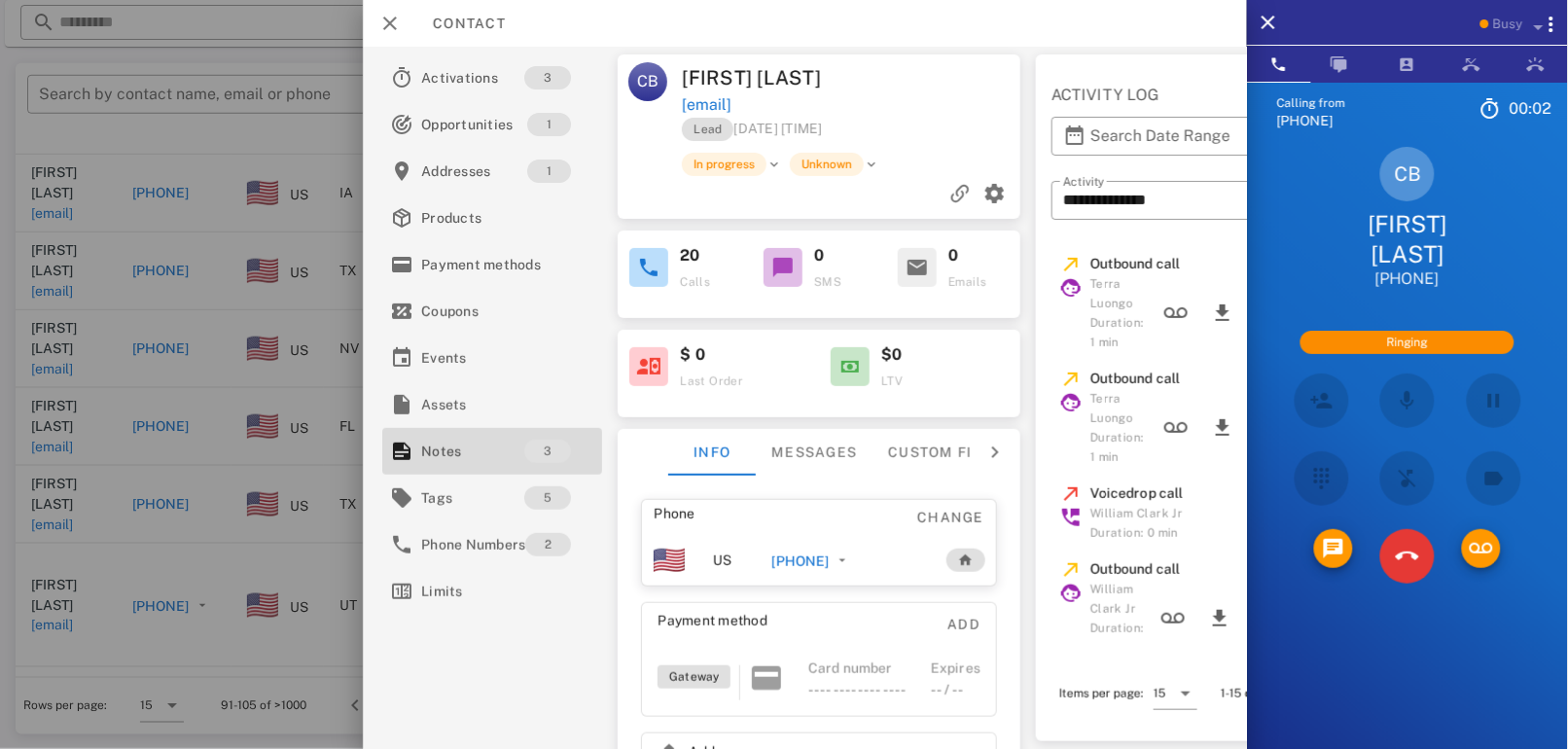 scroll, scrollTop: 292, scrollLeft: 0, axis: vertical 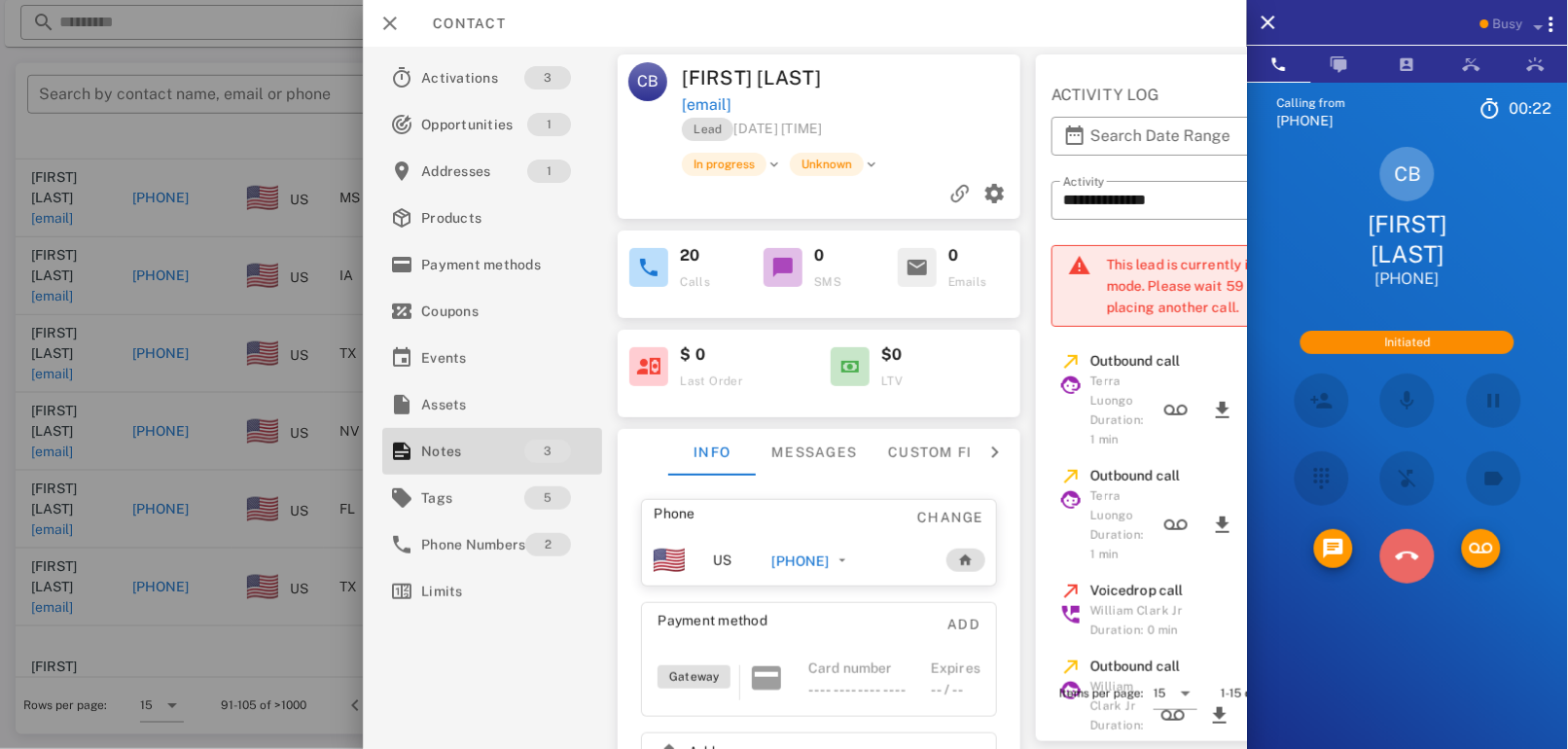 click at bounding box center (1408, 556) 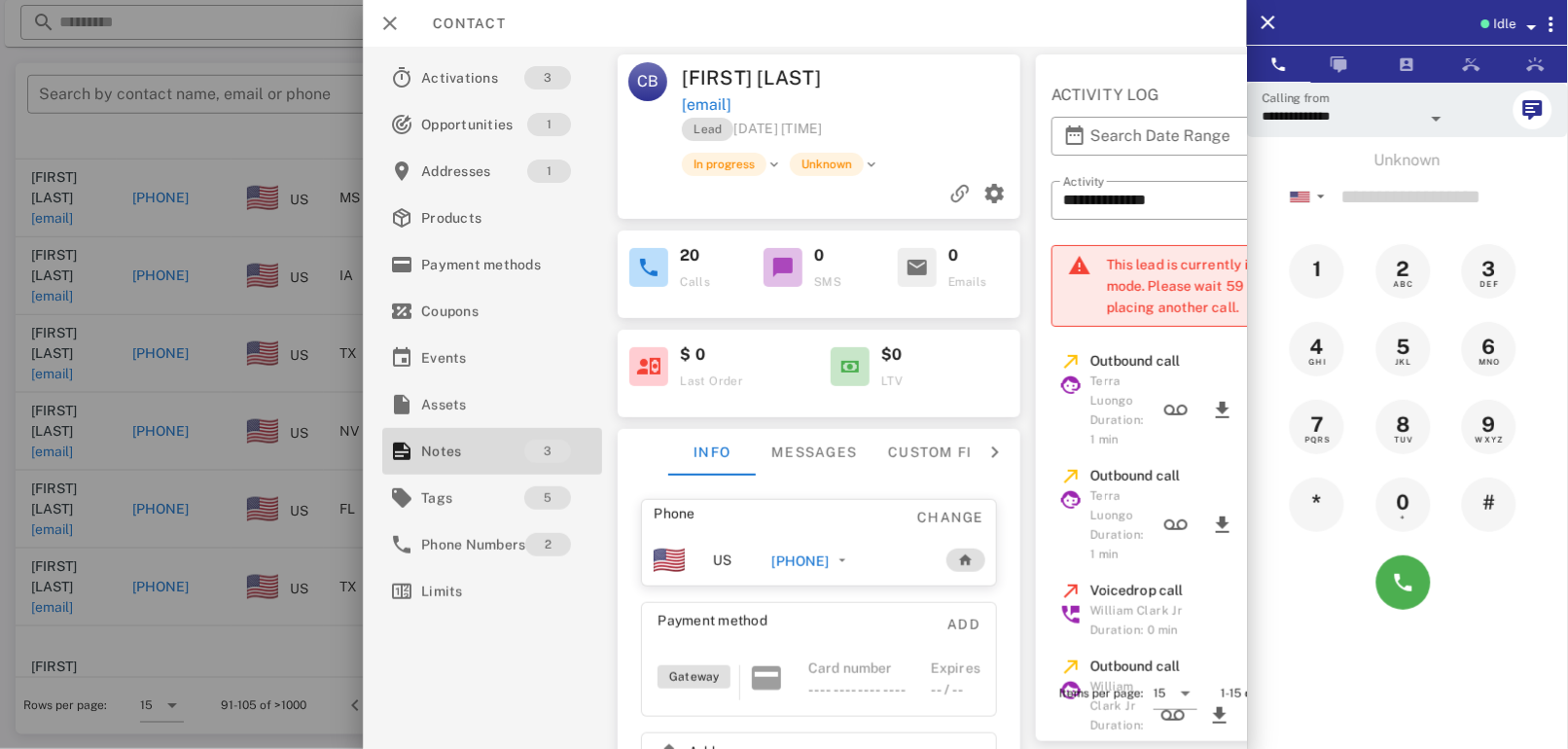 click at bounding box center (784, 374) 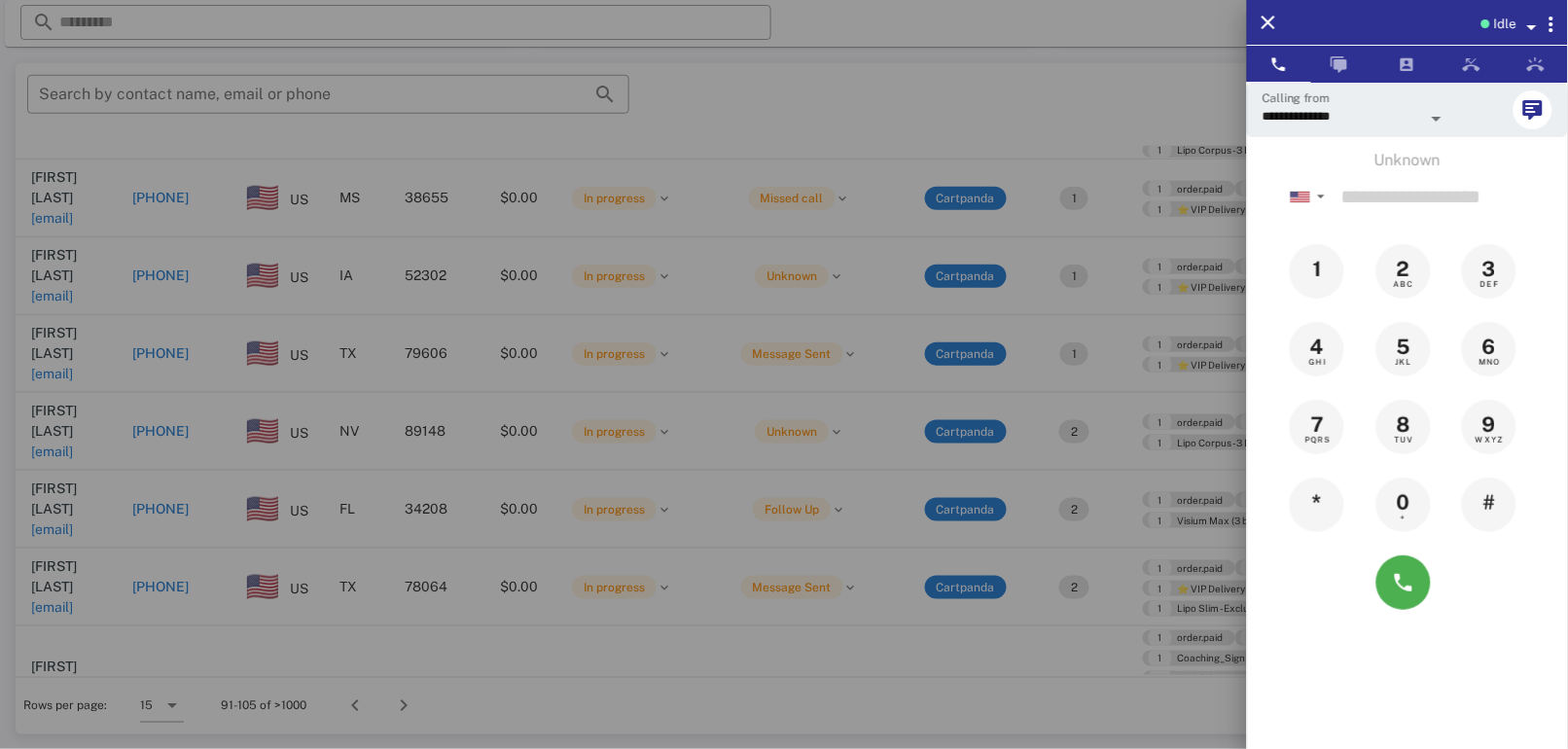 click at bounding box center [784, 374] 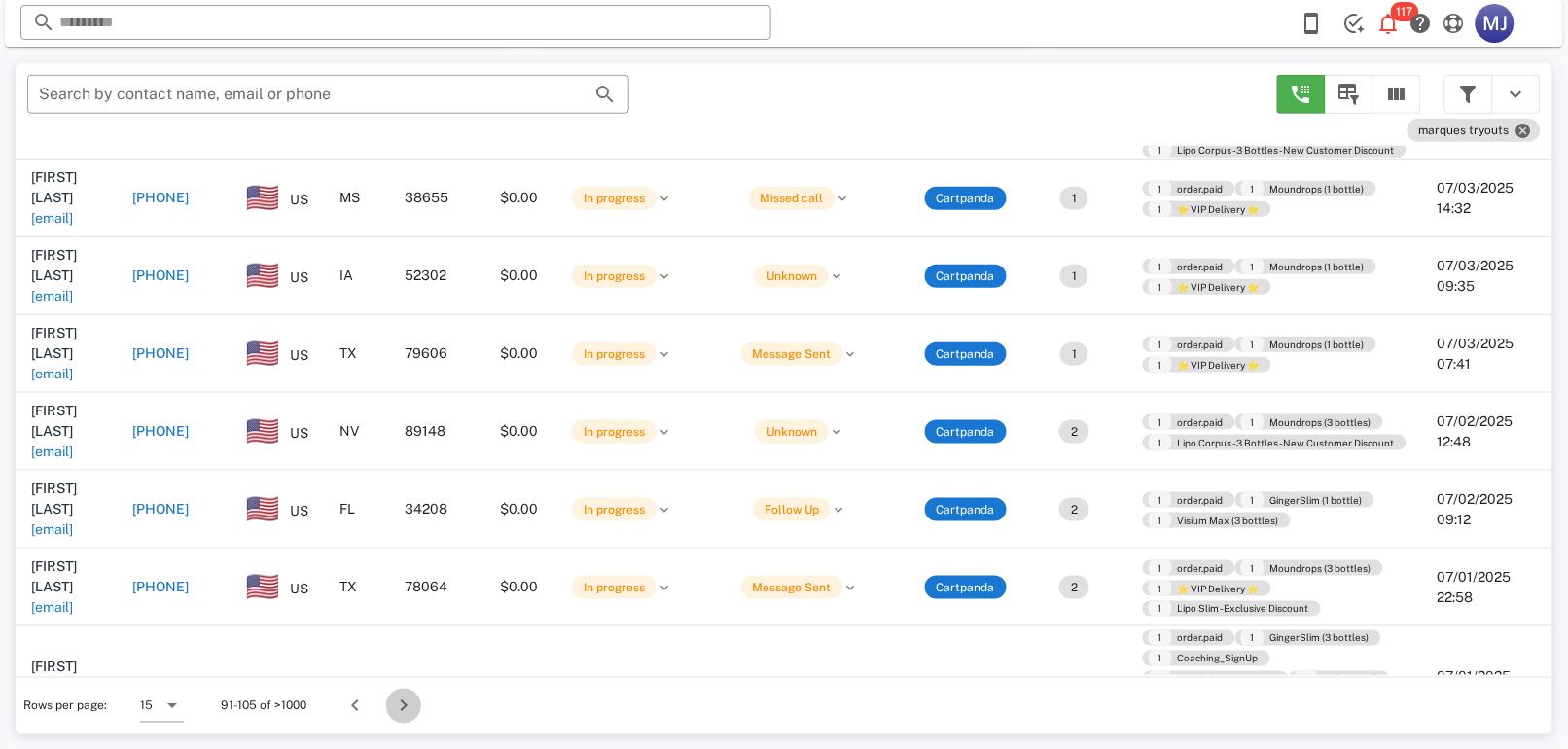 click at bounding box center [404, 706] 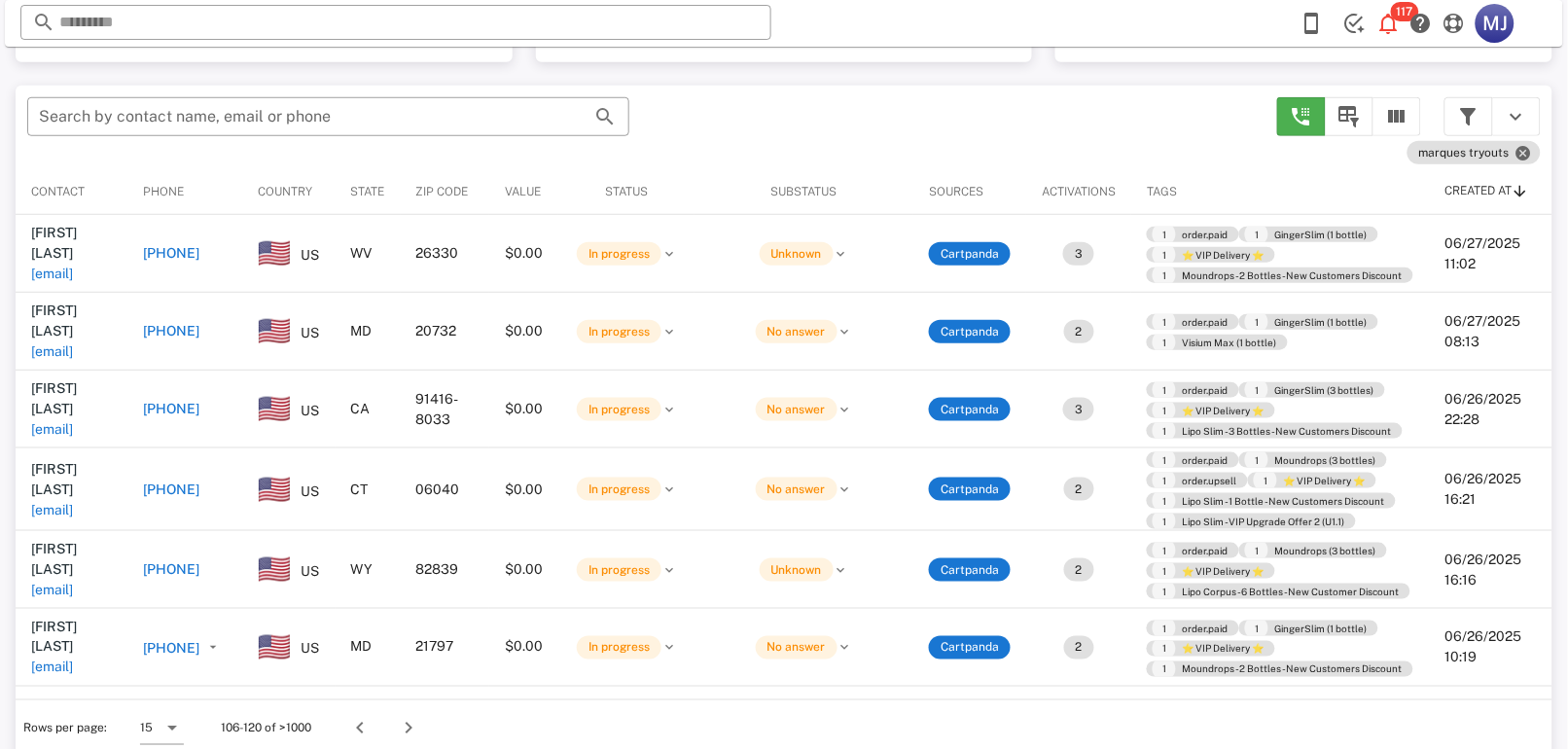 scroll, scrollTop: 369, scrollLeft: 0, axis: vertical 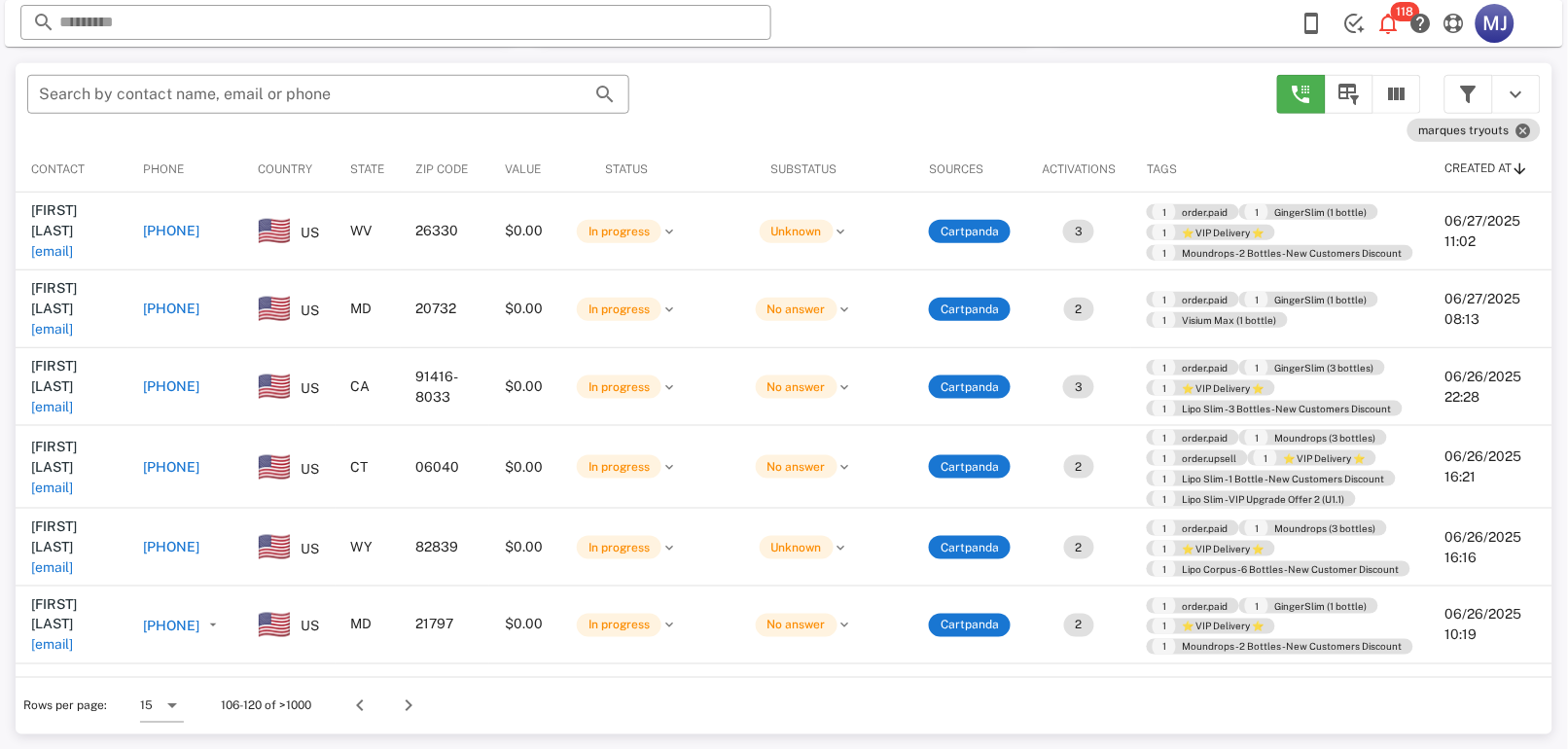 click on "[PHONE]" at bounding box center (172, 702) 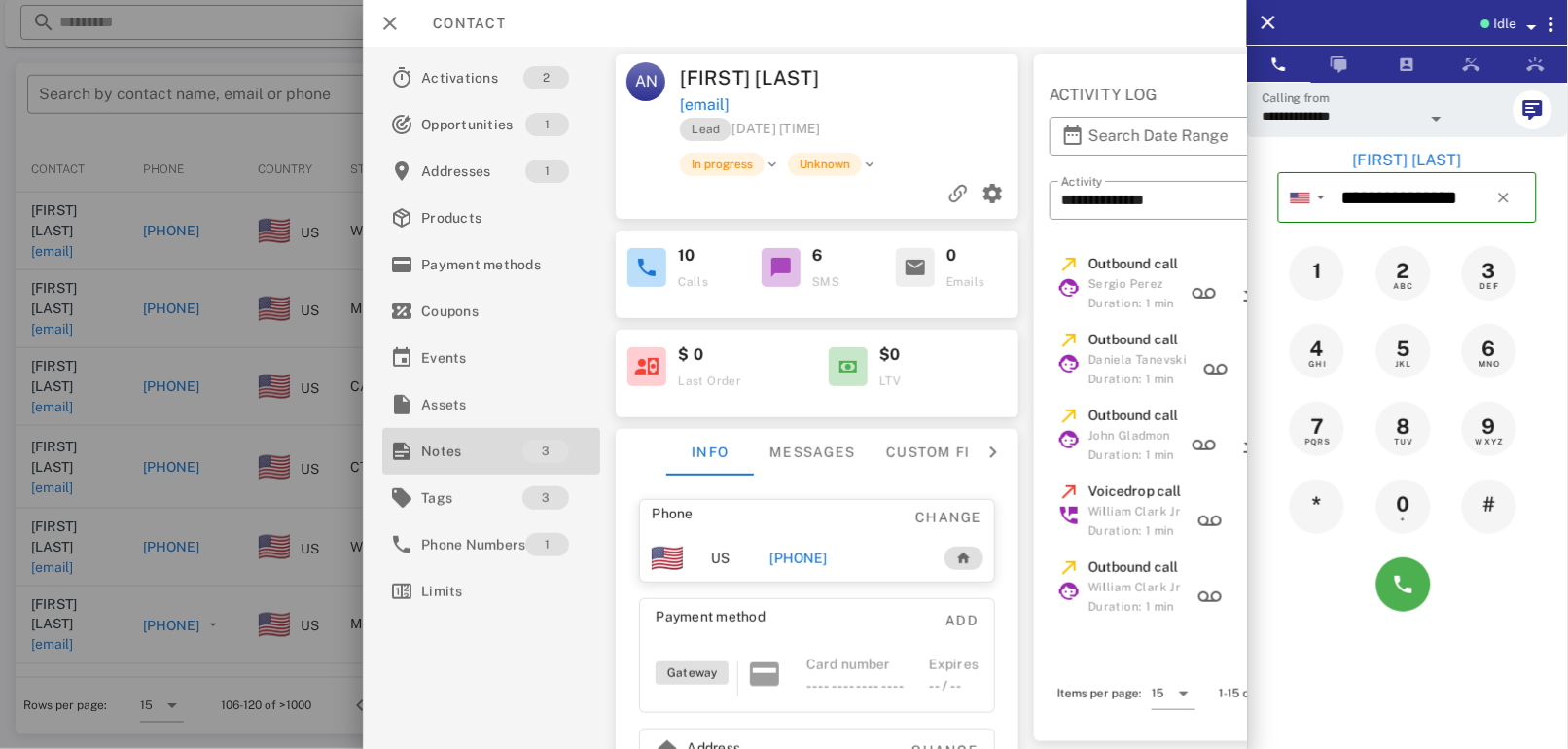 click on "3" at bounding box center [547, 451] 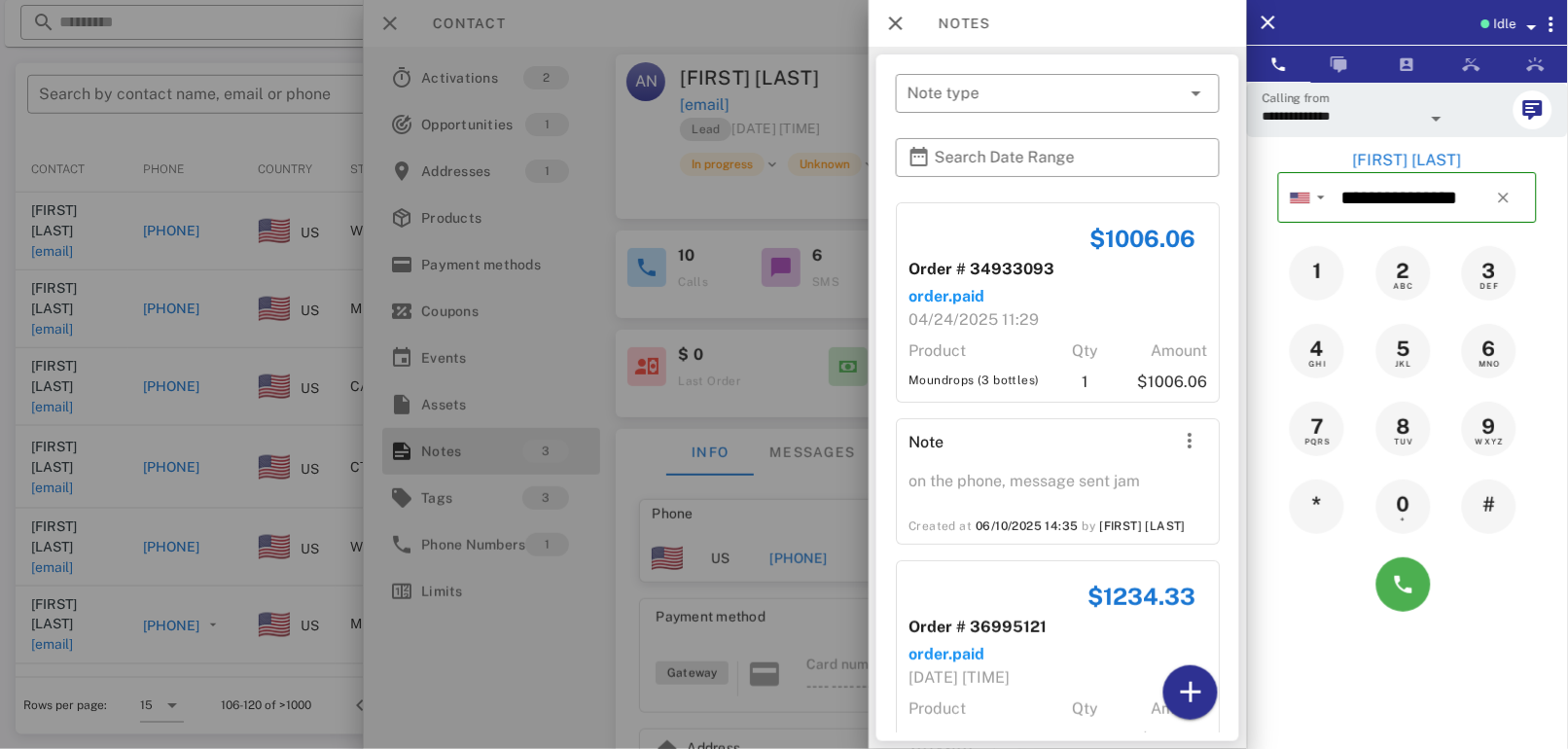scroll, scrollTop: 71, scrollLeft: 0, axis: vertical 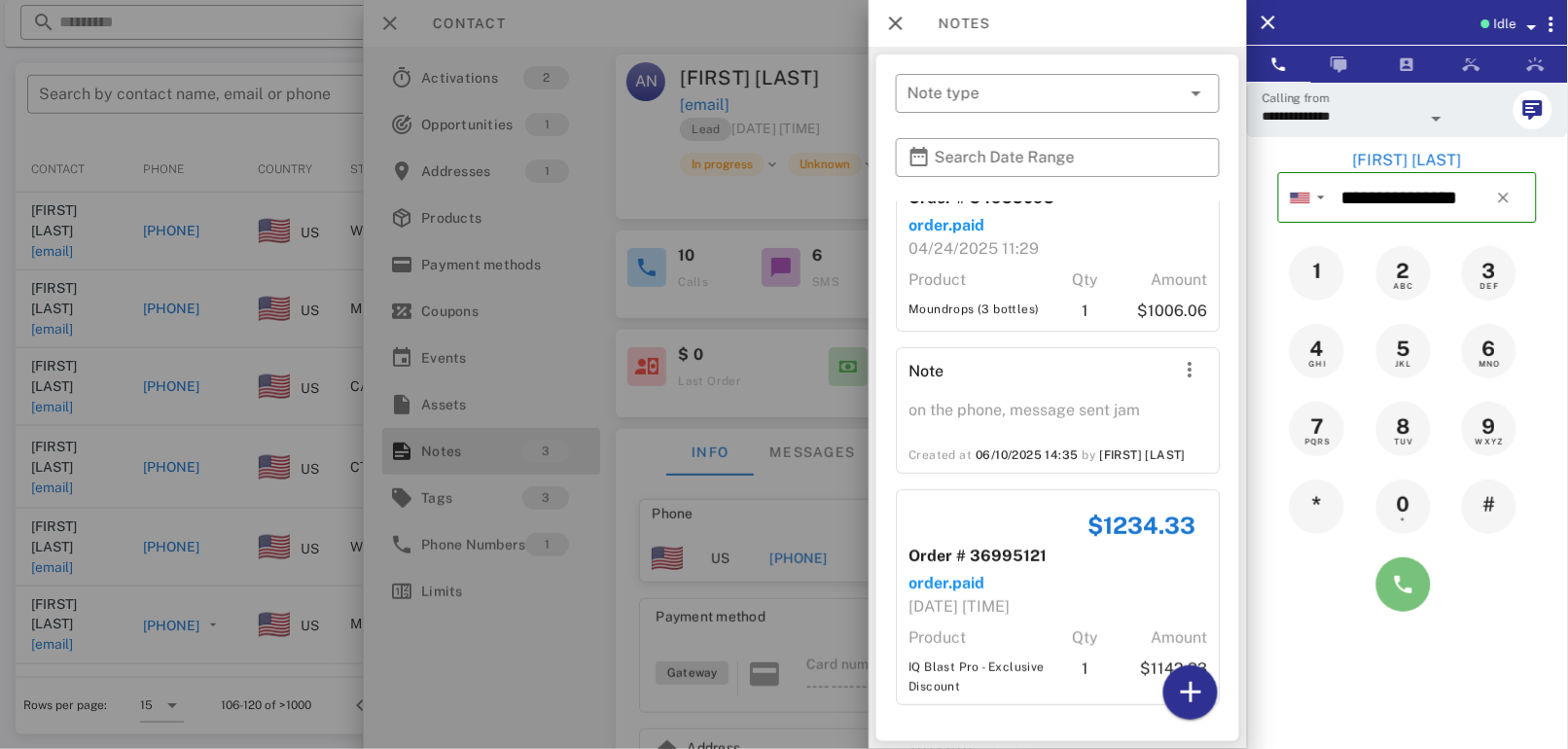 click at bounding box center (1404, 585) 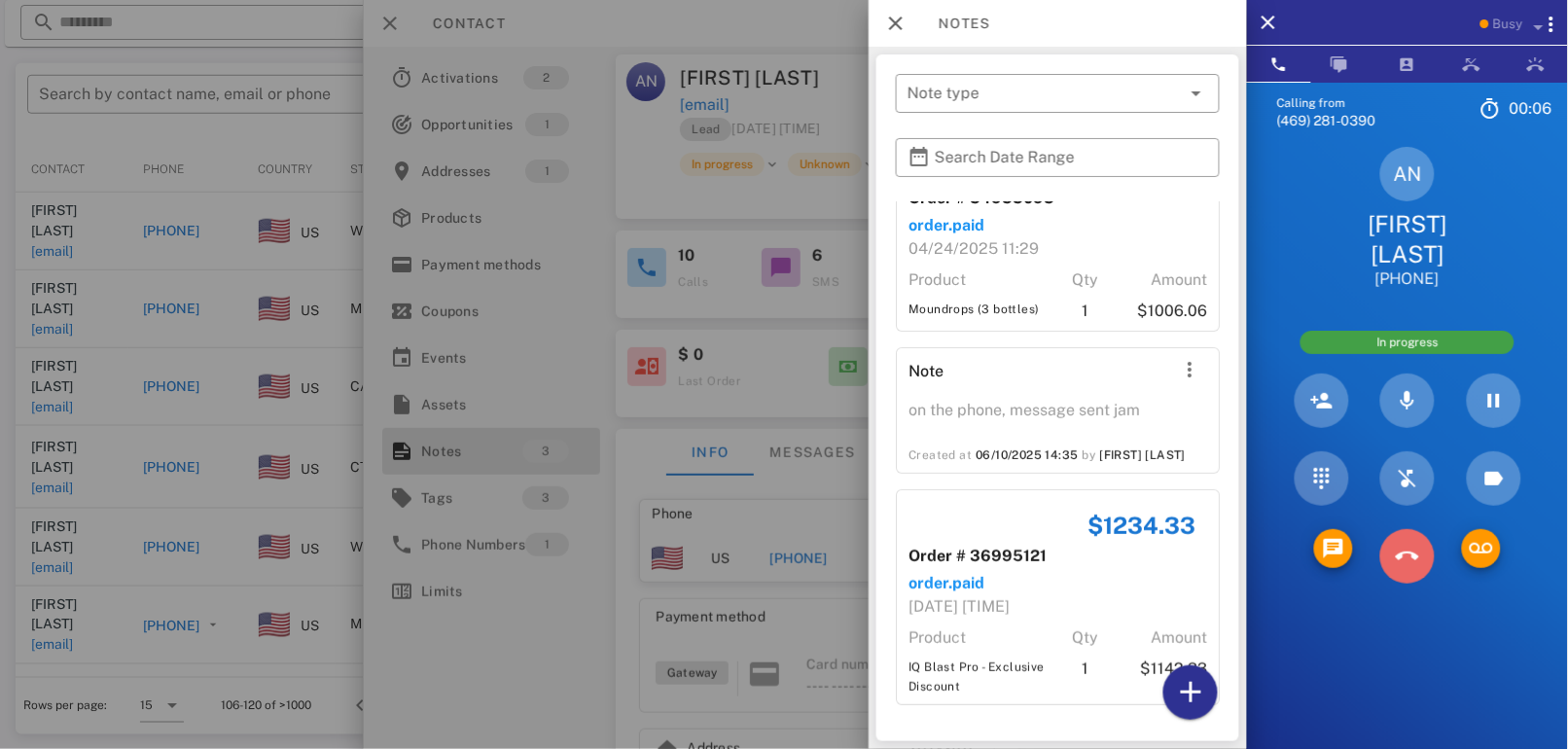 click at bounding box center (1408, 556) 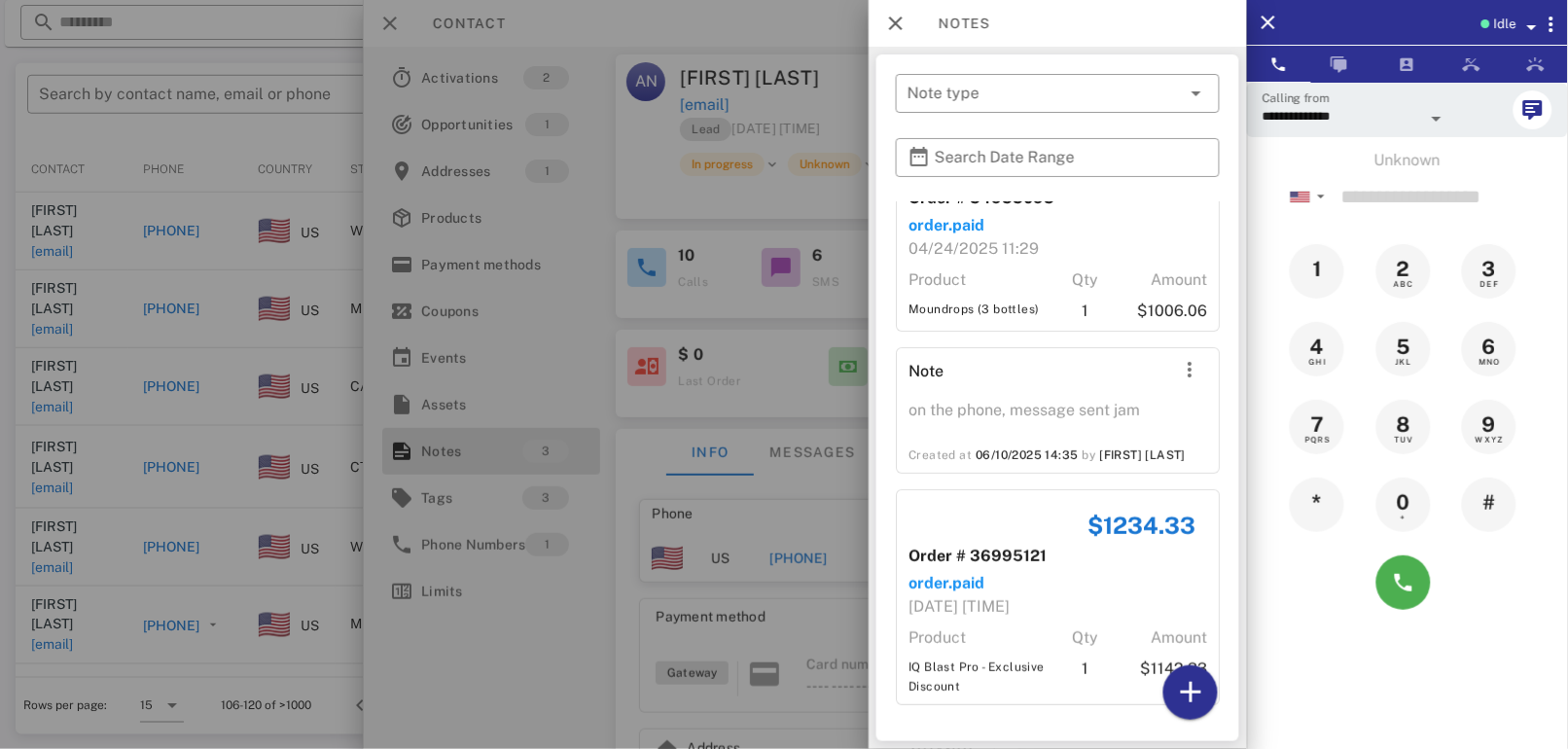 click at bounding box center [784, 374] 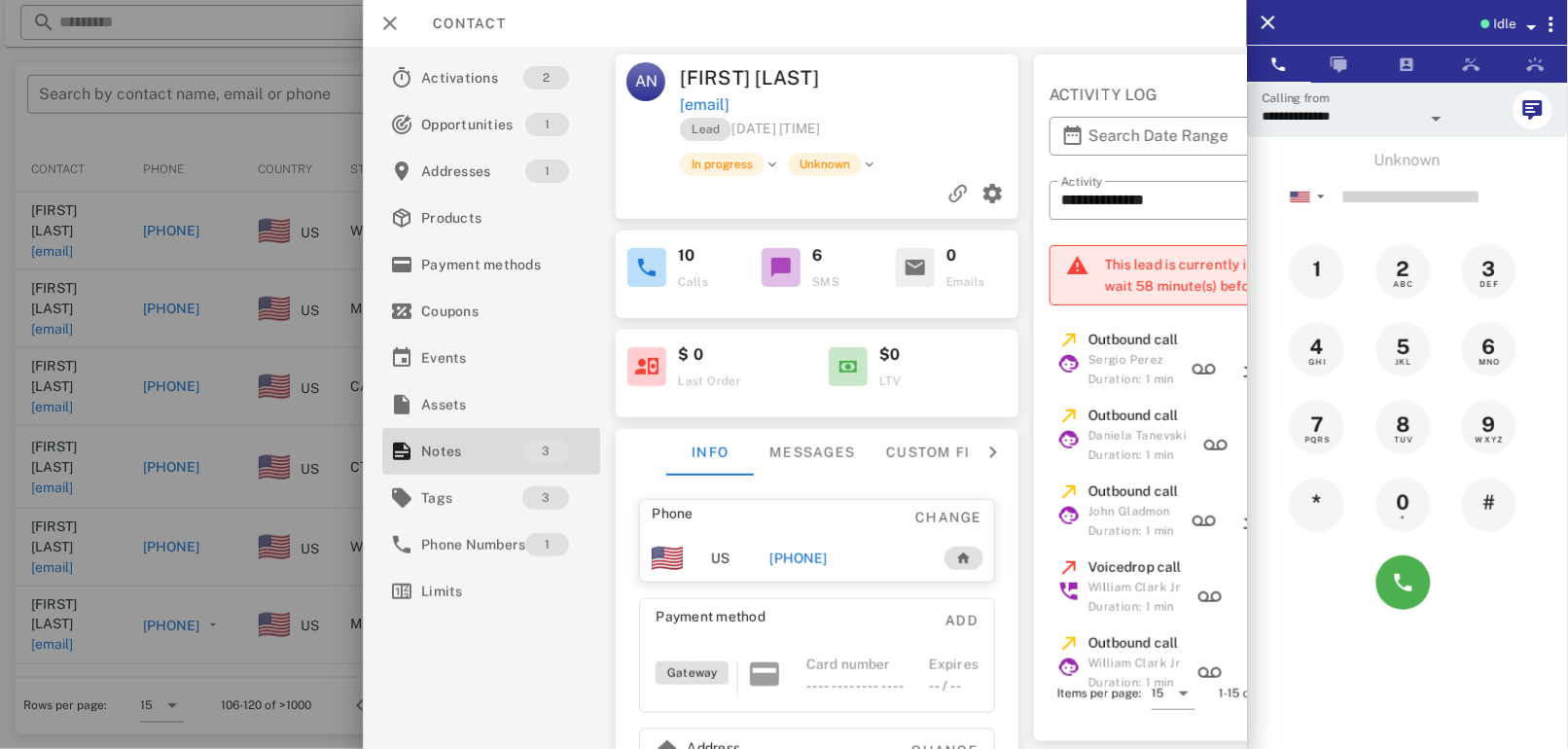 click at bounding box center (784, 374) 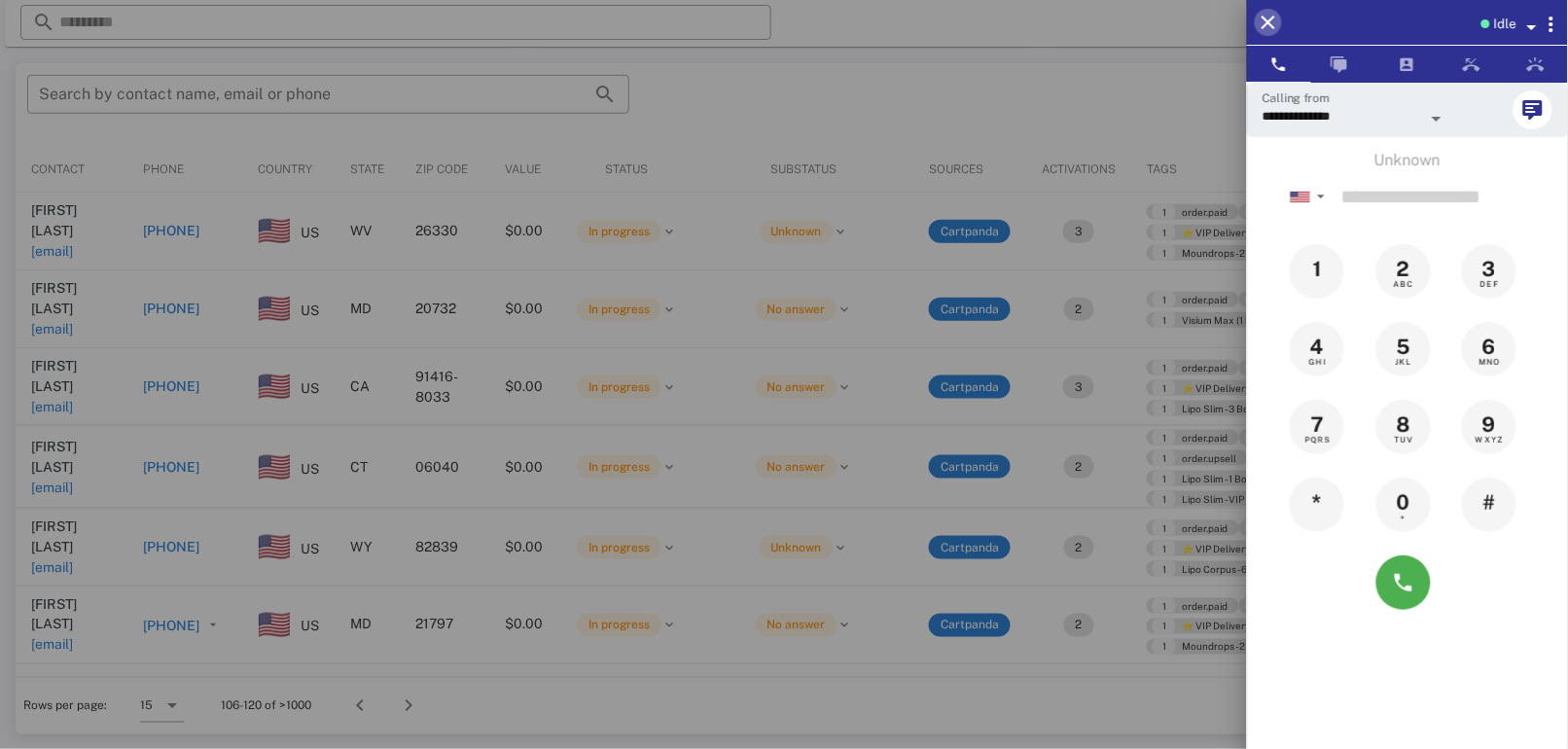 click at bounding box center [1268, 22] 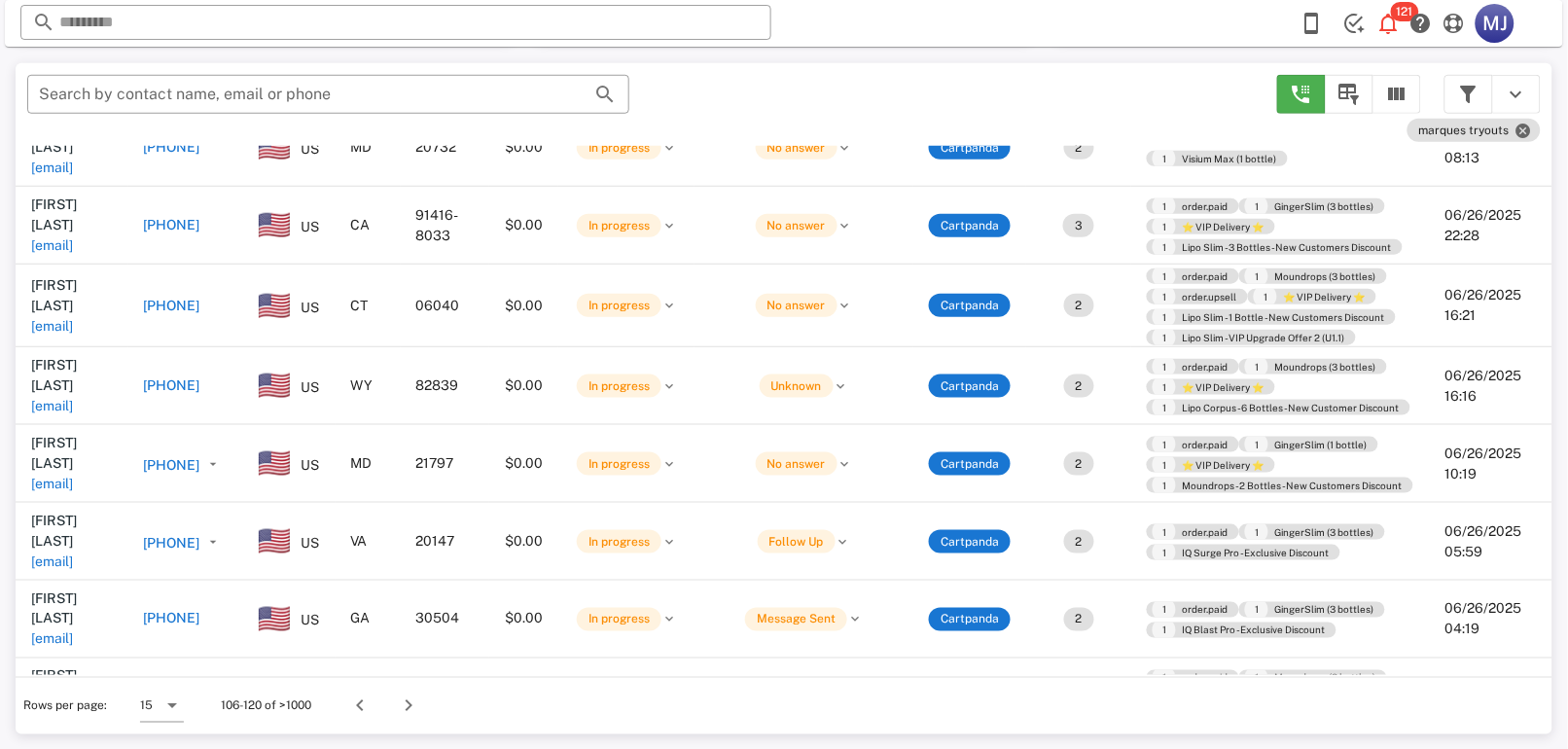 scroll, scrollTop: 0, scrollLeft: 0, axis: both 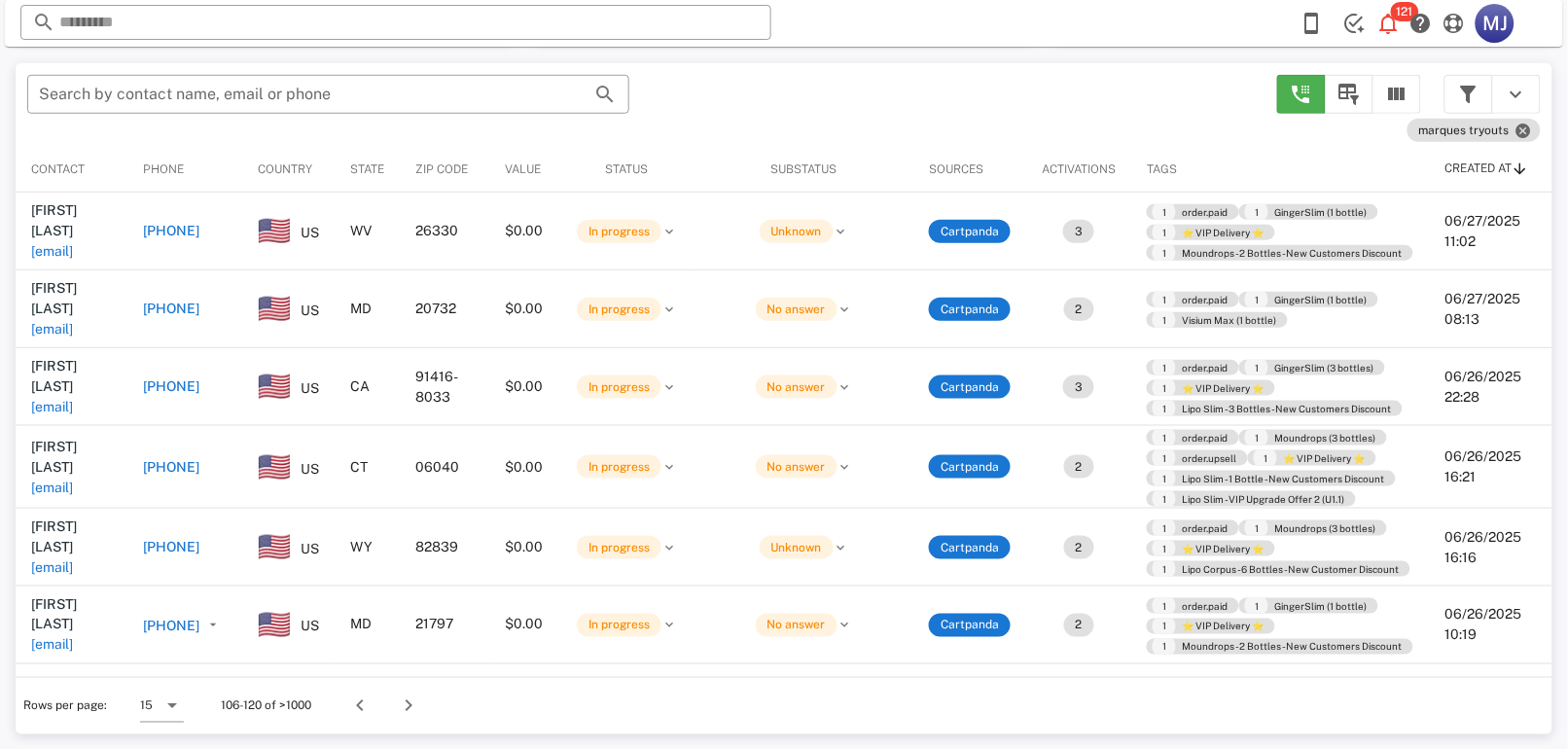click on "[PHONE]" at bounding box center [172, 308] 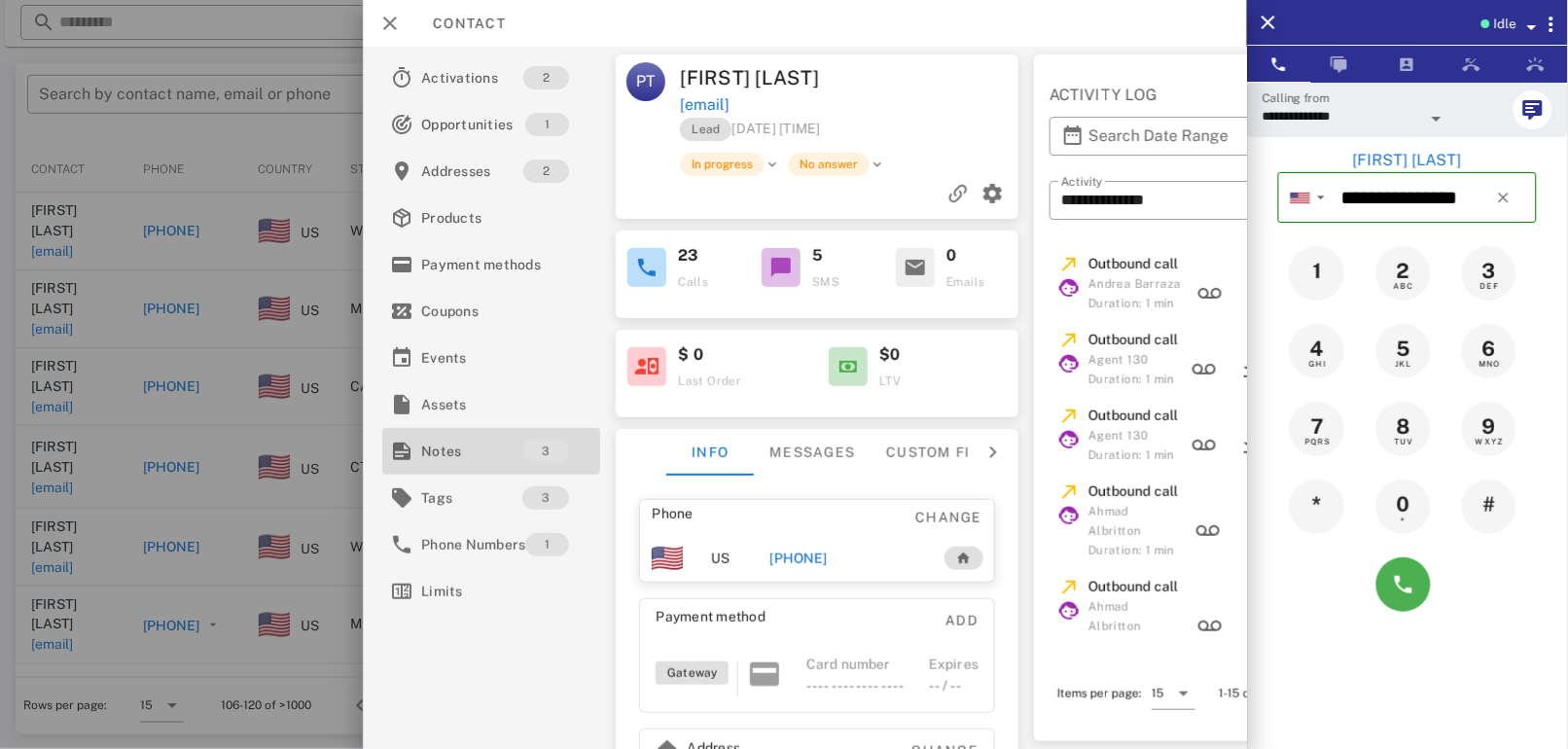 click on "Notes" at bounding box center [472, 451] 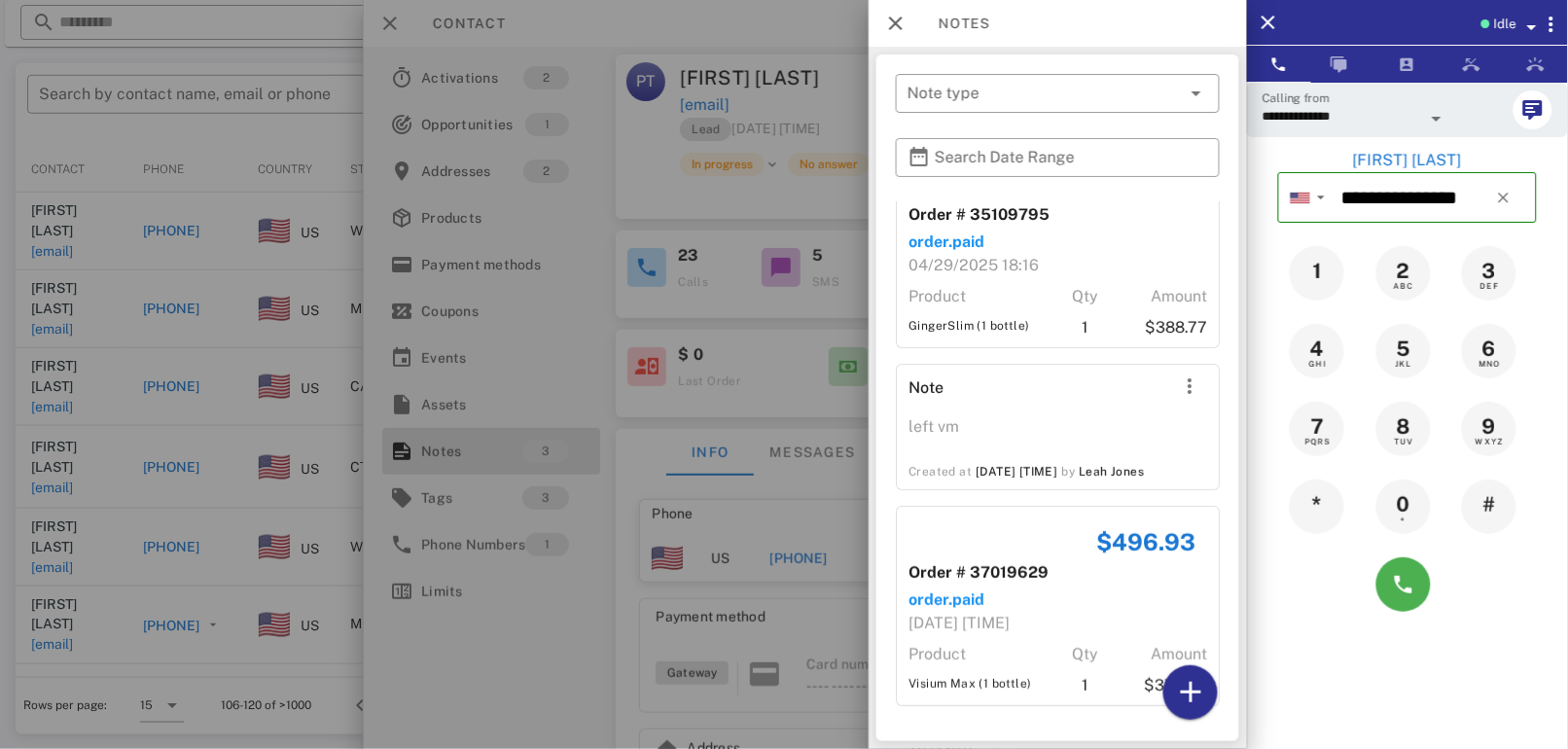 scroll, scrollTop: 0, scrollLeft: 0, axis: both 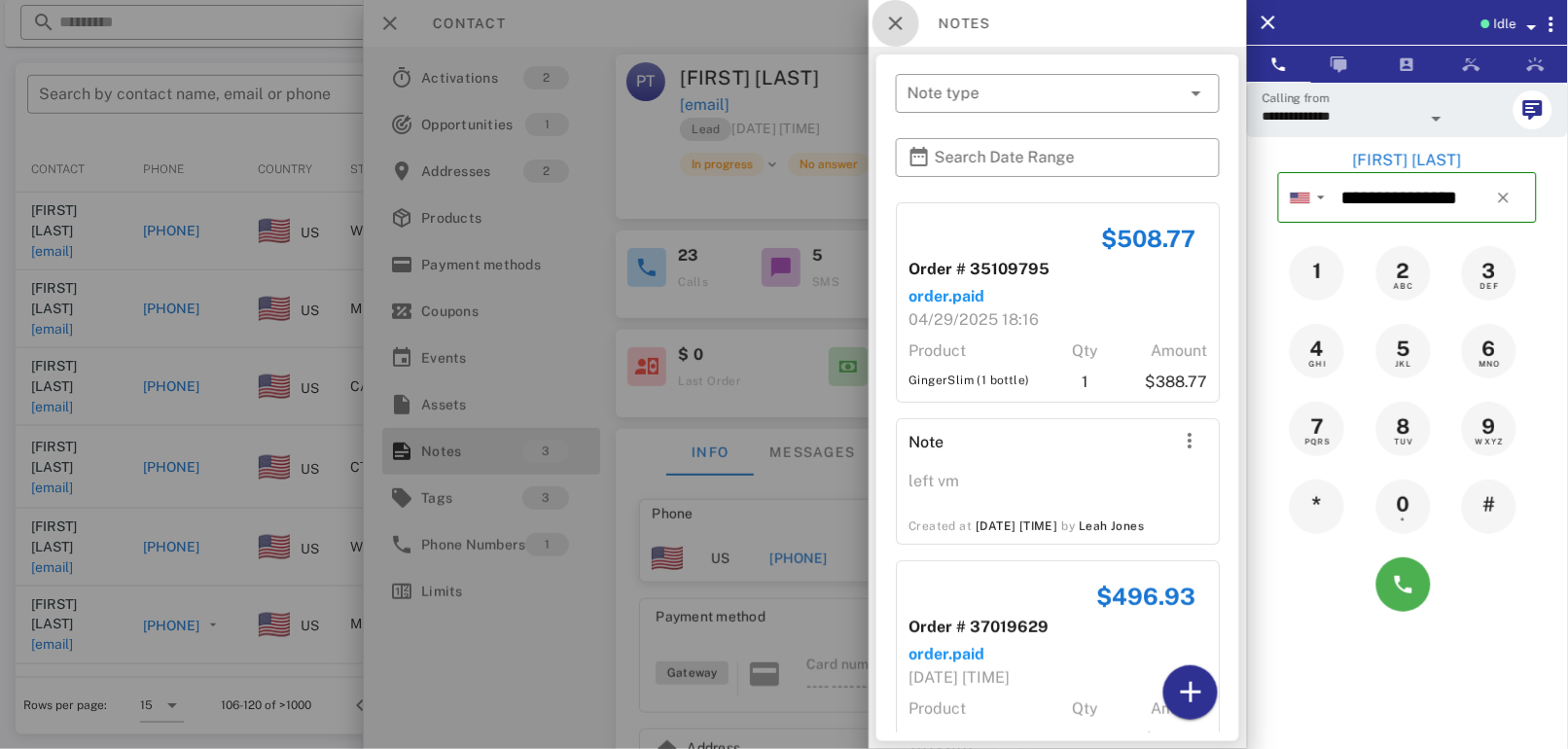 click at bounding box center (896, 23) 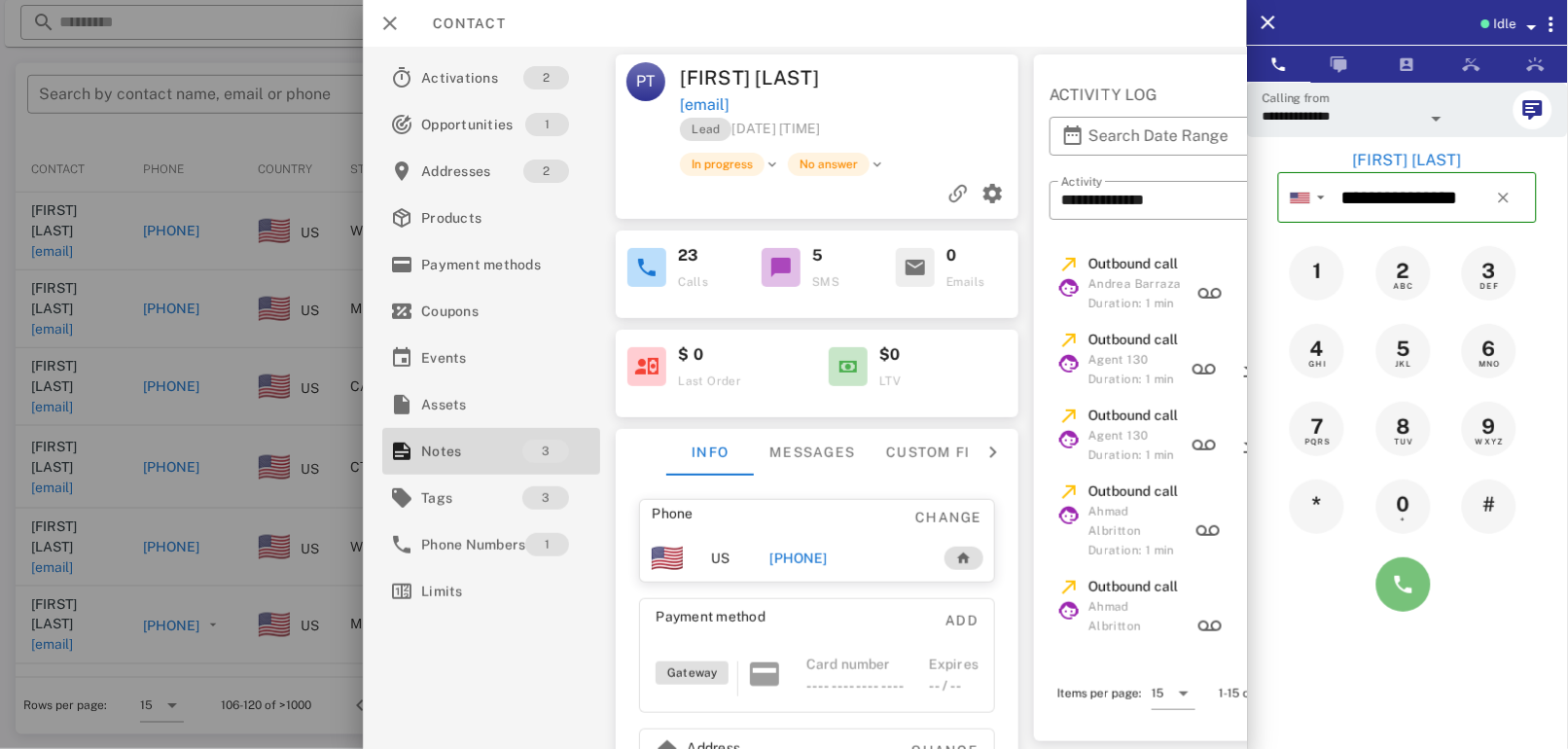 click at bounding box center [1404, 585] 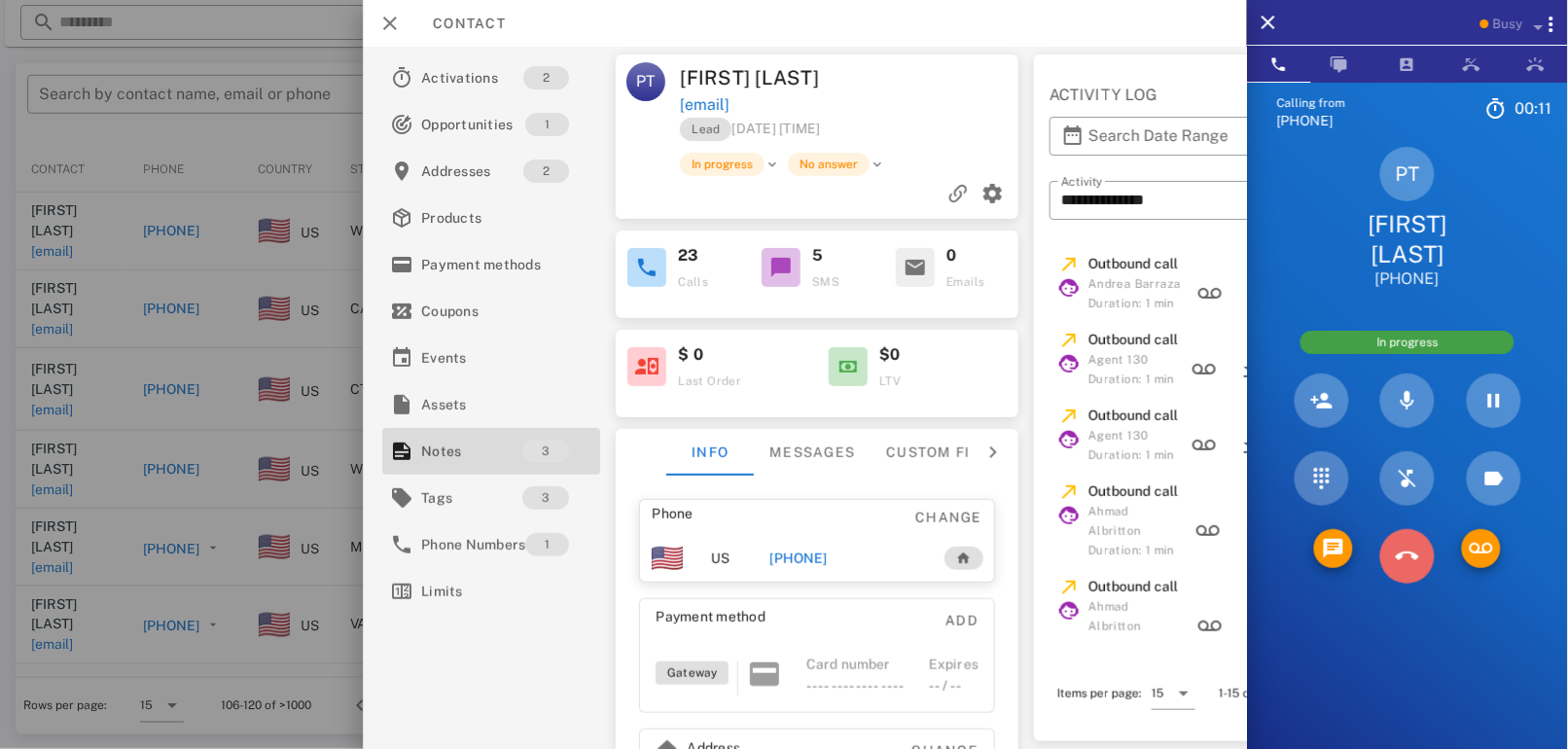 click at bounding box center [1408, 556] 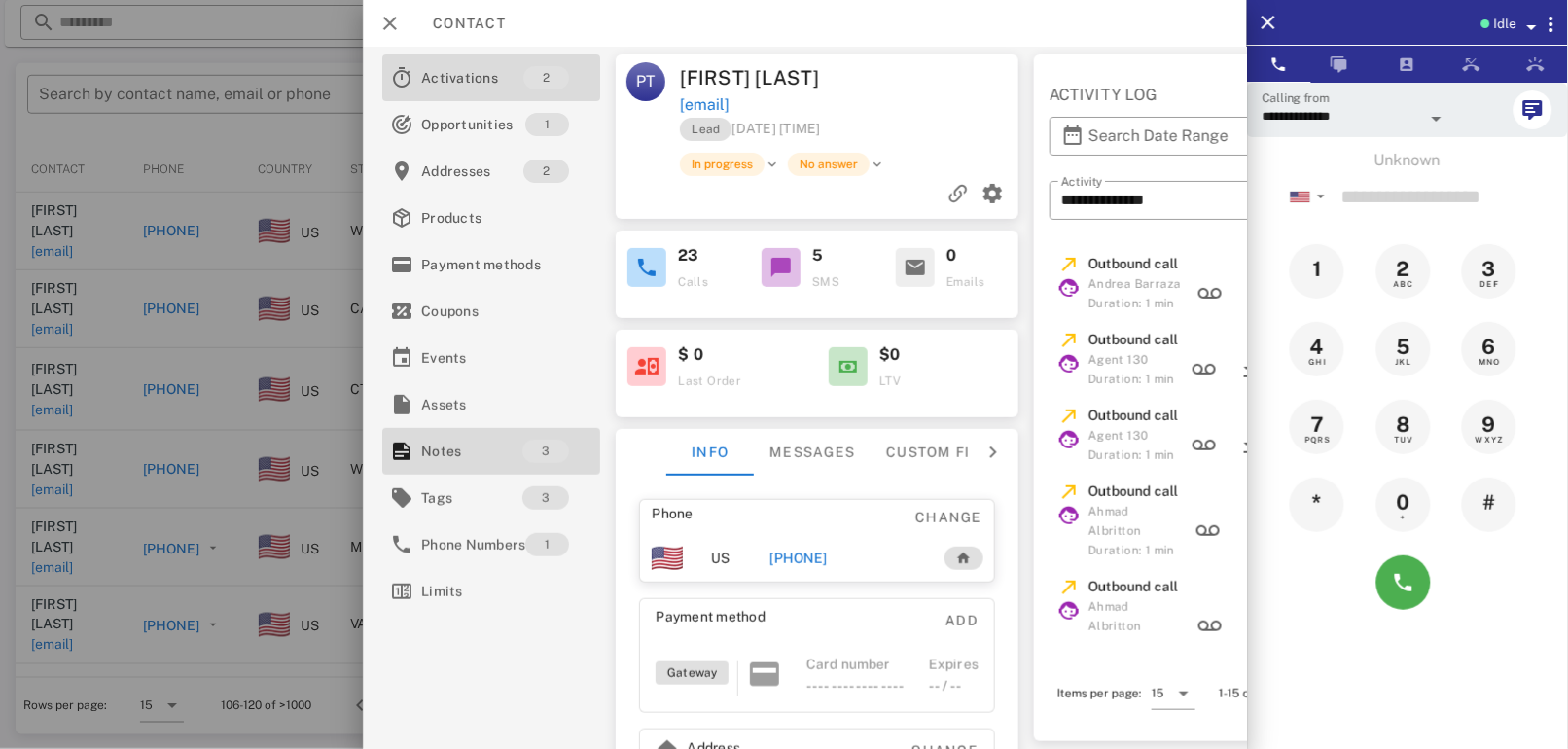 click at bounding box center [402, 78] 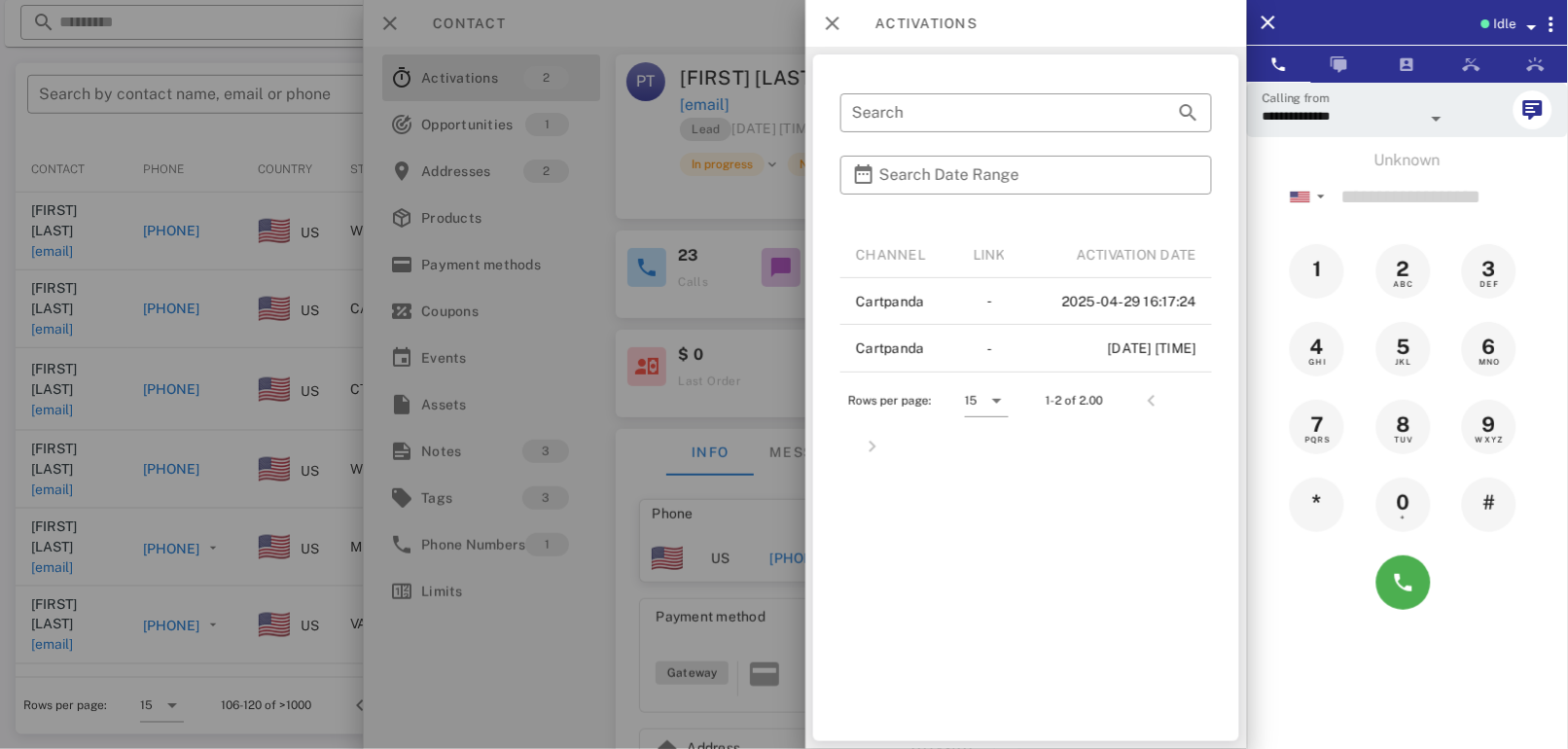 click on "​ Search ​ Search Date Range Channel Link Activation date  cartpanda  -  2025-04-29 16:17:24   cartpanda  -  2025-06-27 08:13:48  Rows per page: 15 1-2 of 2.00" at bounding box center [1026, 398] 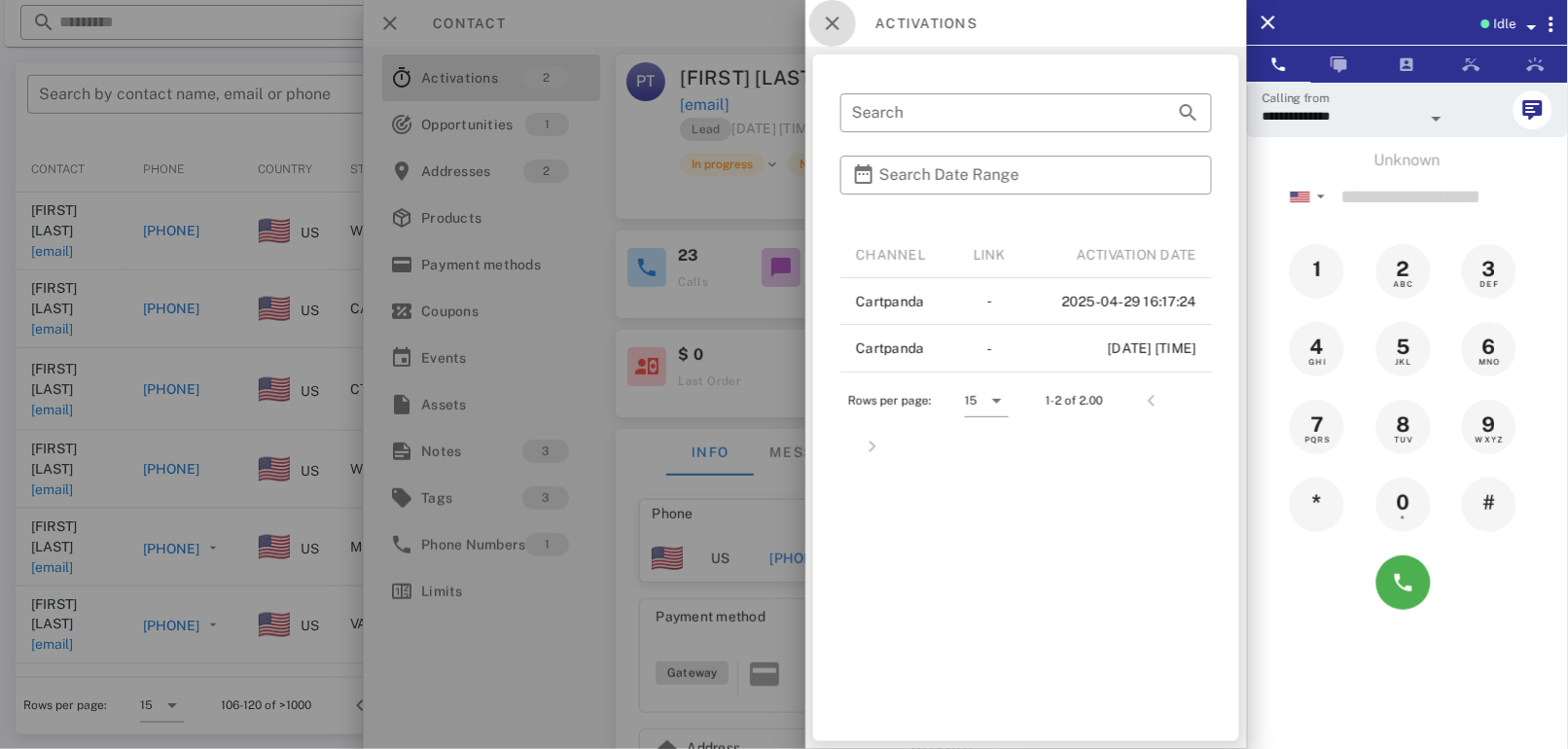 click at bounding box center [833, 23] 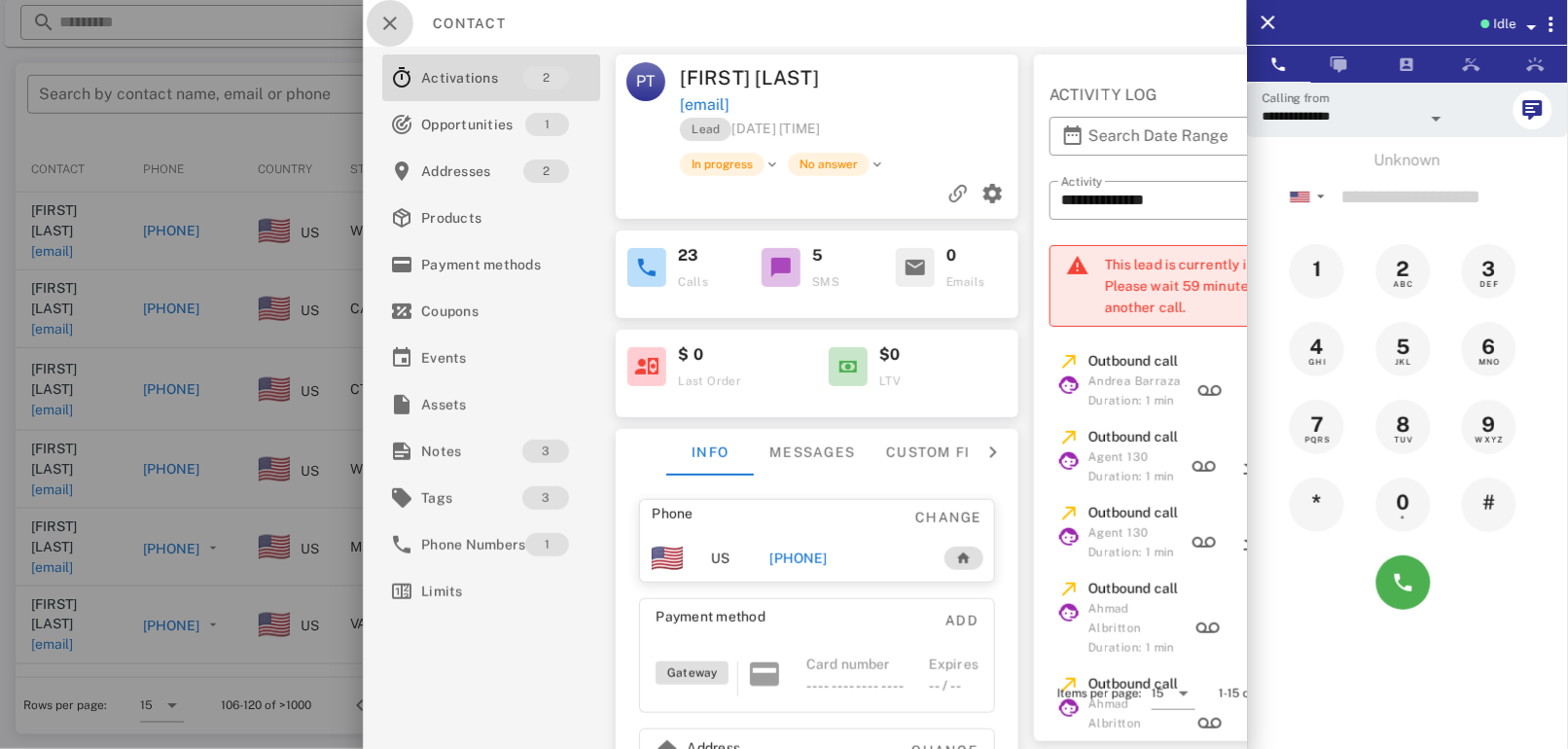 click at bounding box center (390, 23) 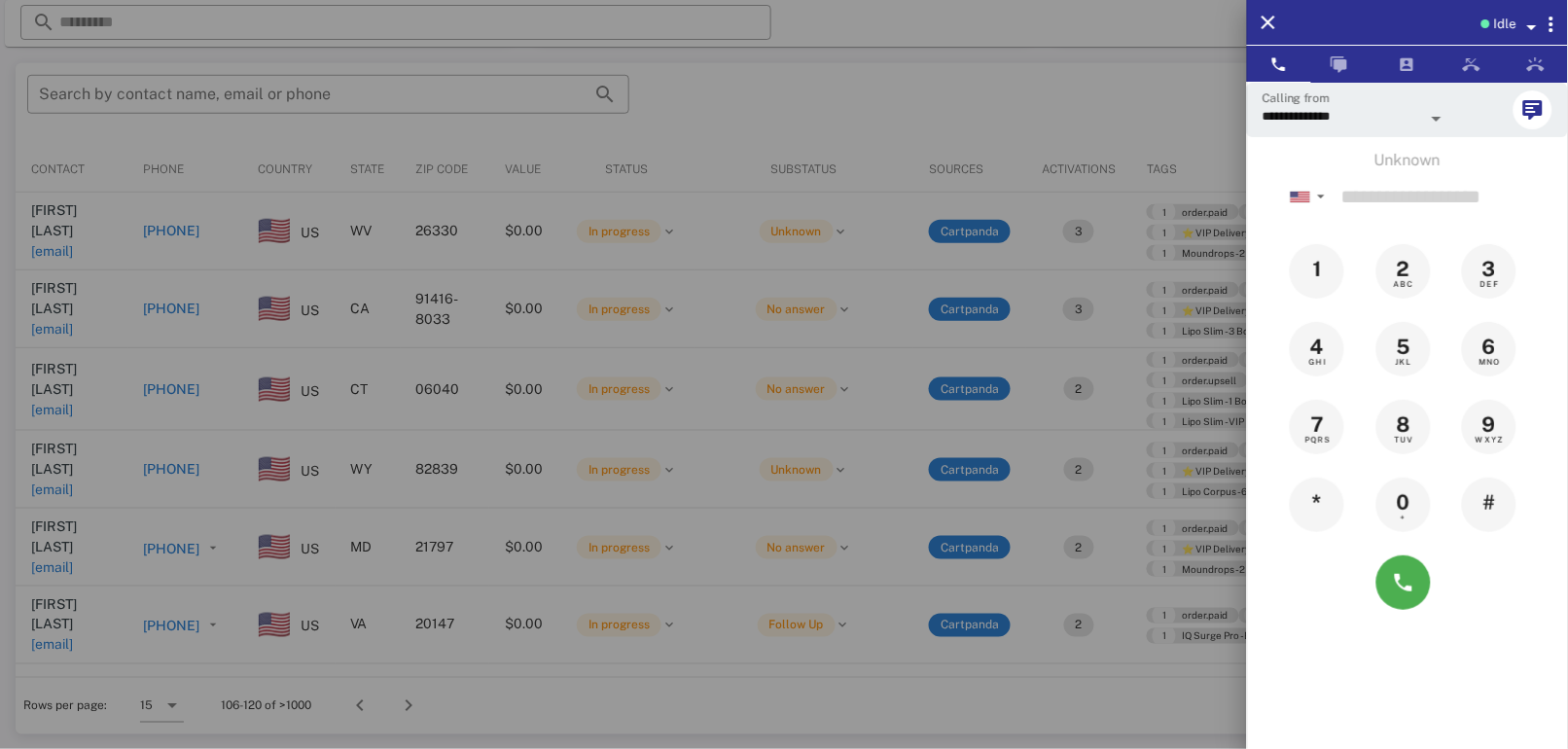 click at bounding box center [784, 374] 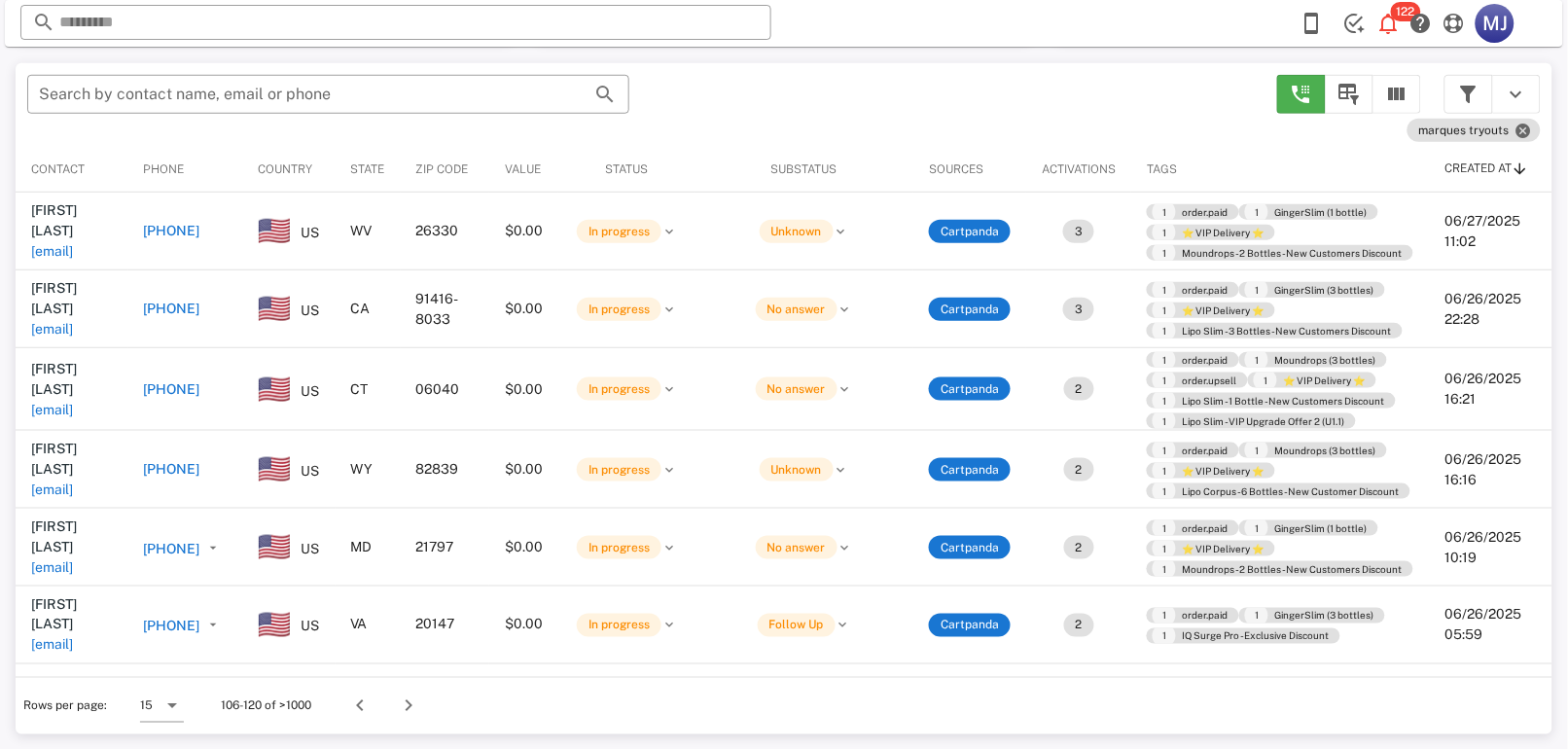 click on "[PHONE]" at bounding box center (172, 231) 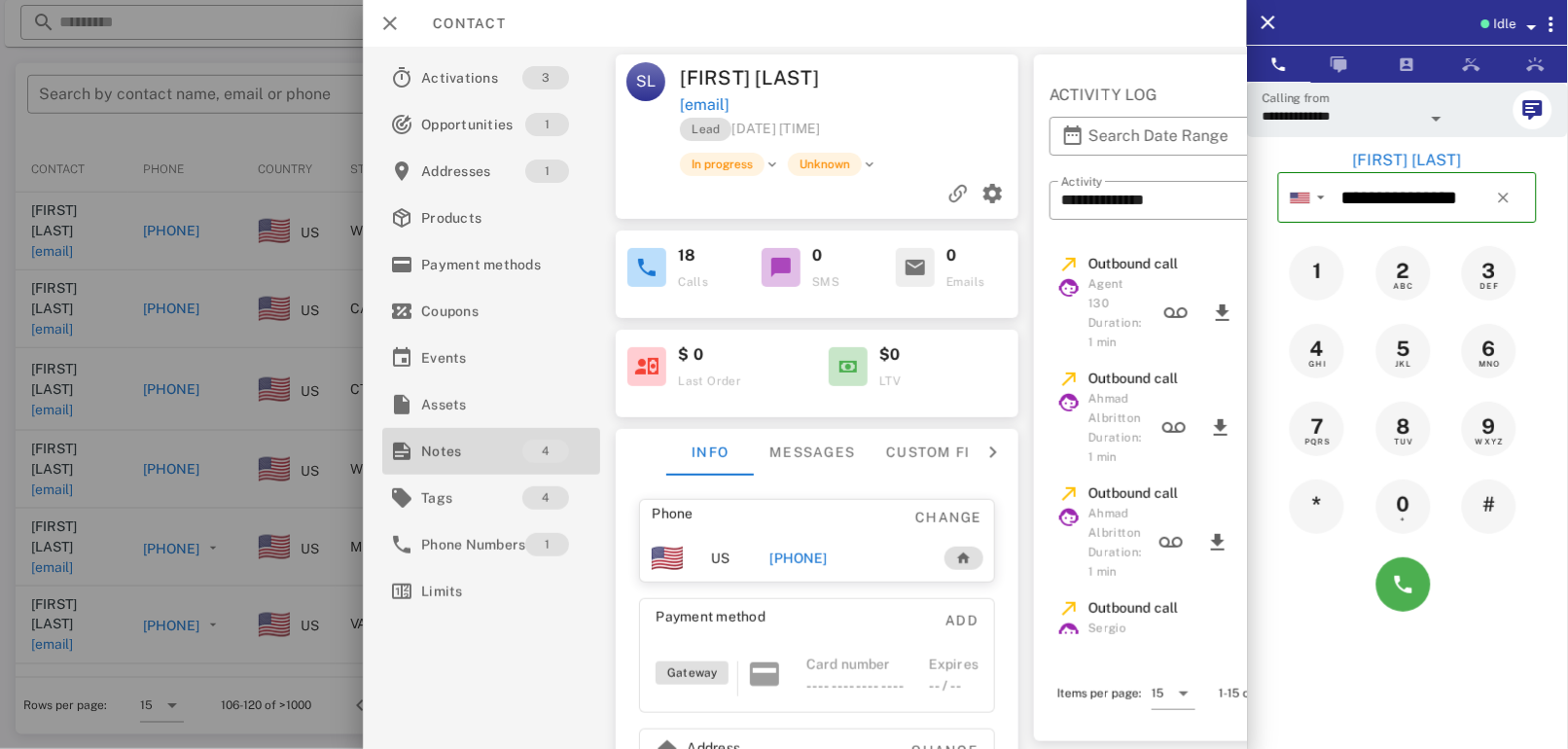 click on "Notes  4" at bounding box center [491, 451] 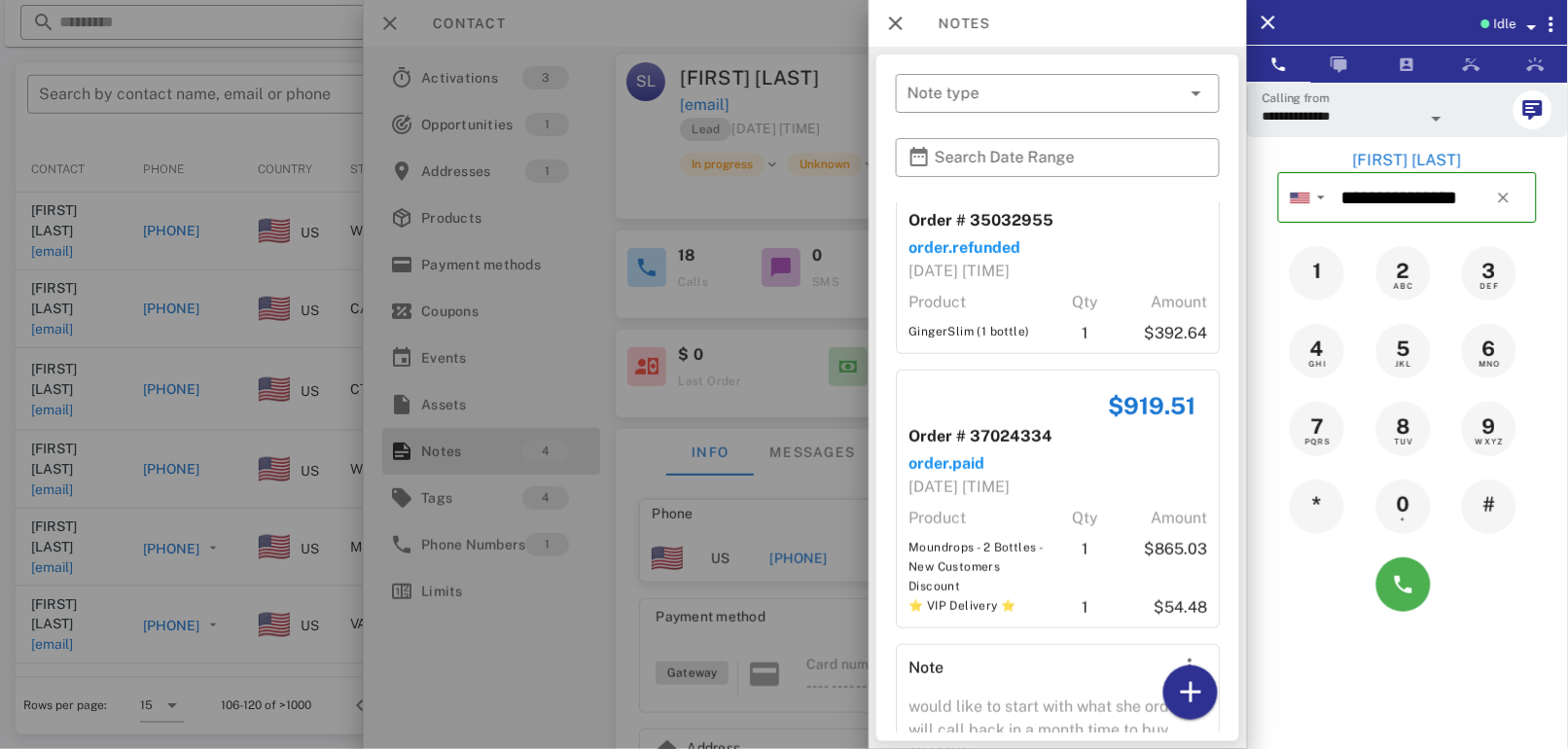 scroll, scrollTop: 395, scrollLeft: 0, axis: vertical 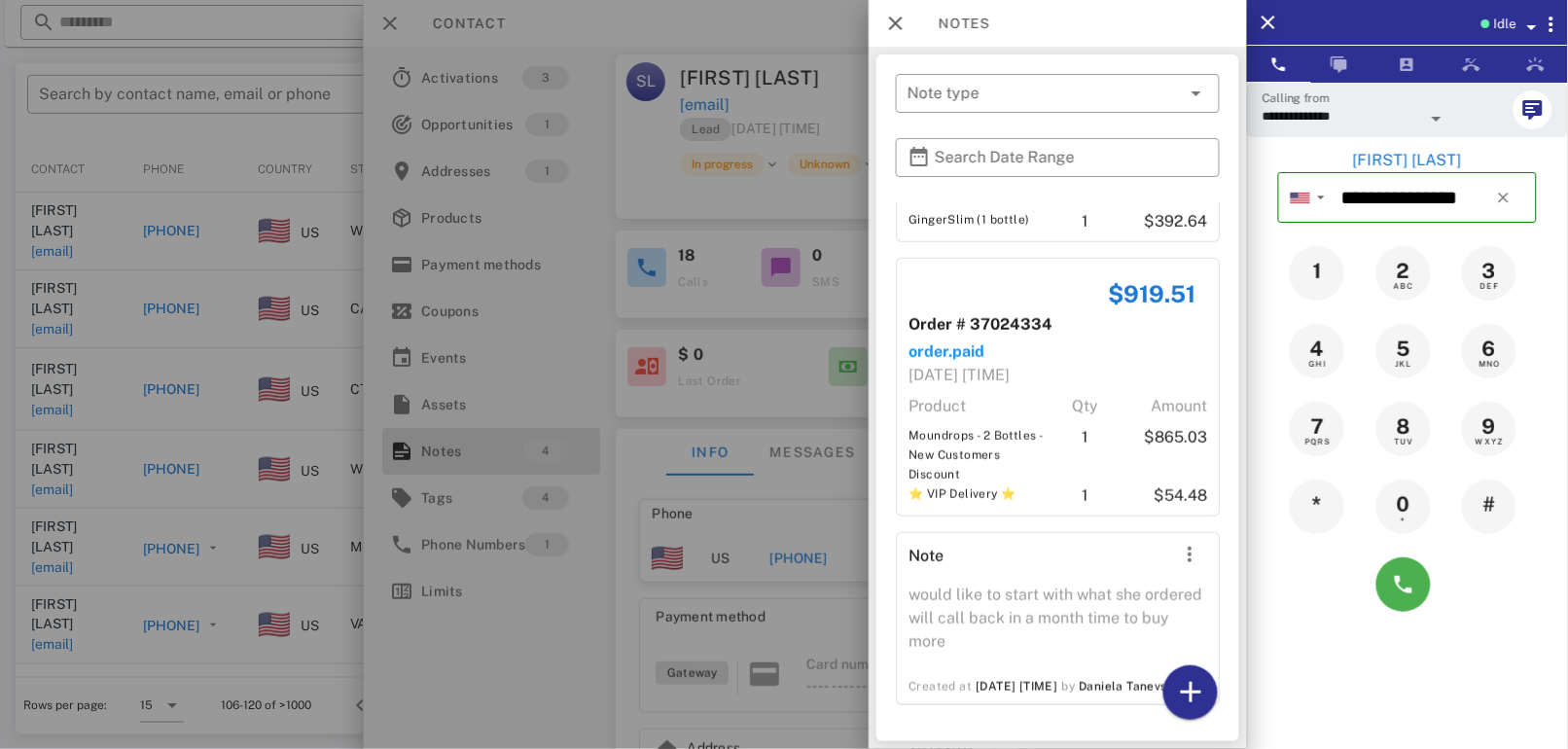 click at bounding box center [784, 374] 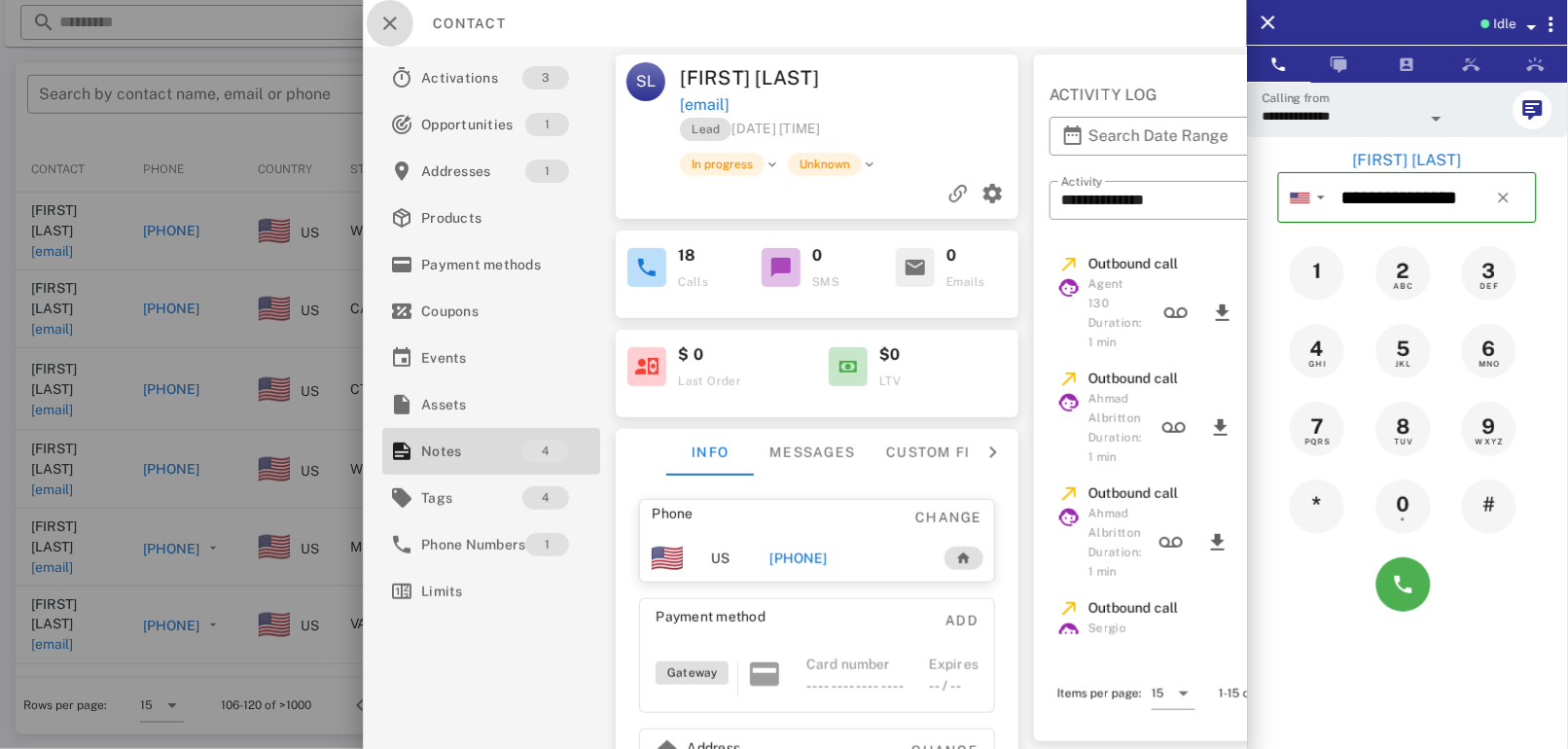 click at bounding box center (390, 23) 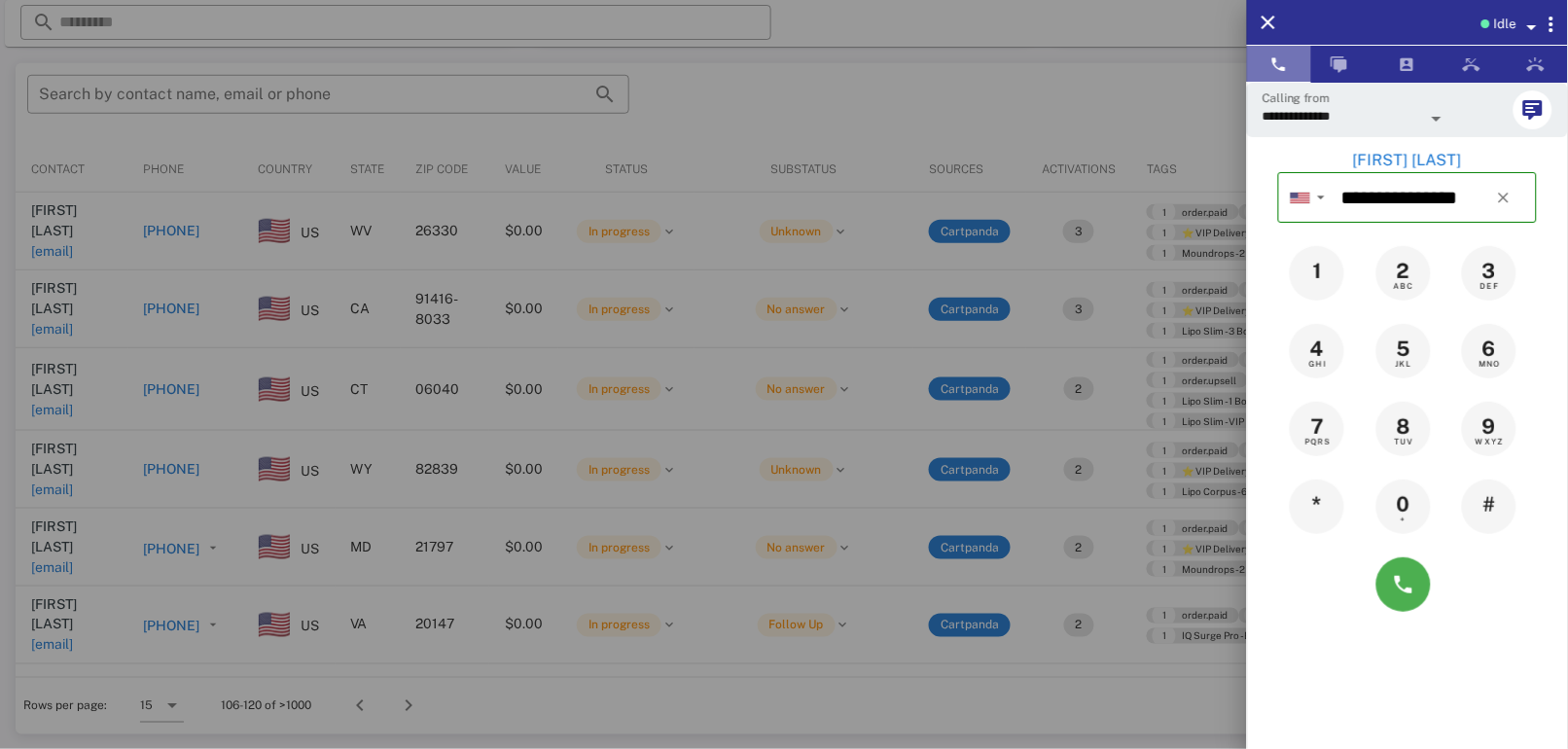 click at bounding box center [1279, 64] 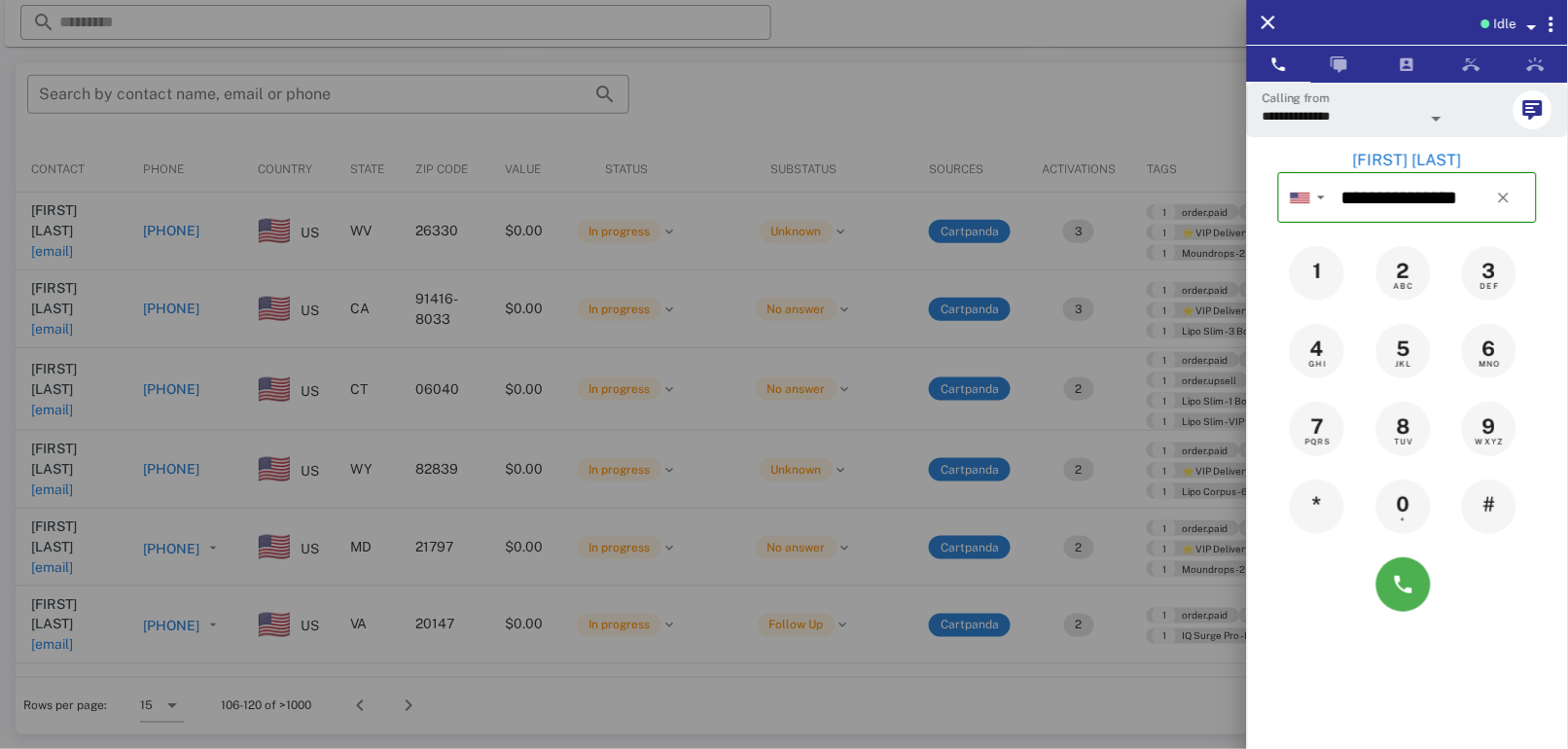 click on "Idle" at bounding box center (1408, 22) 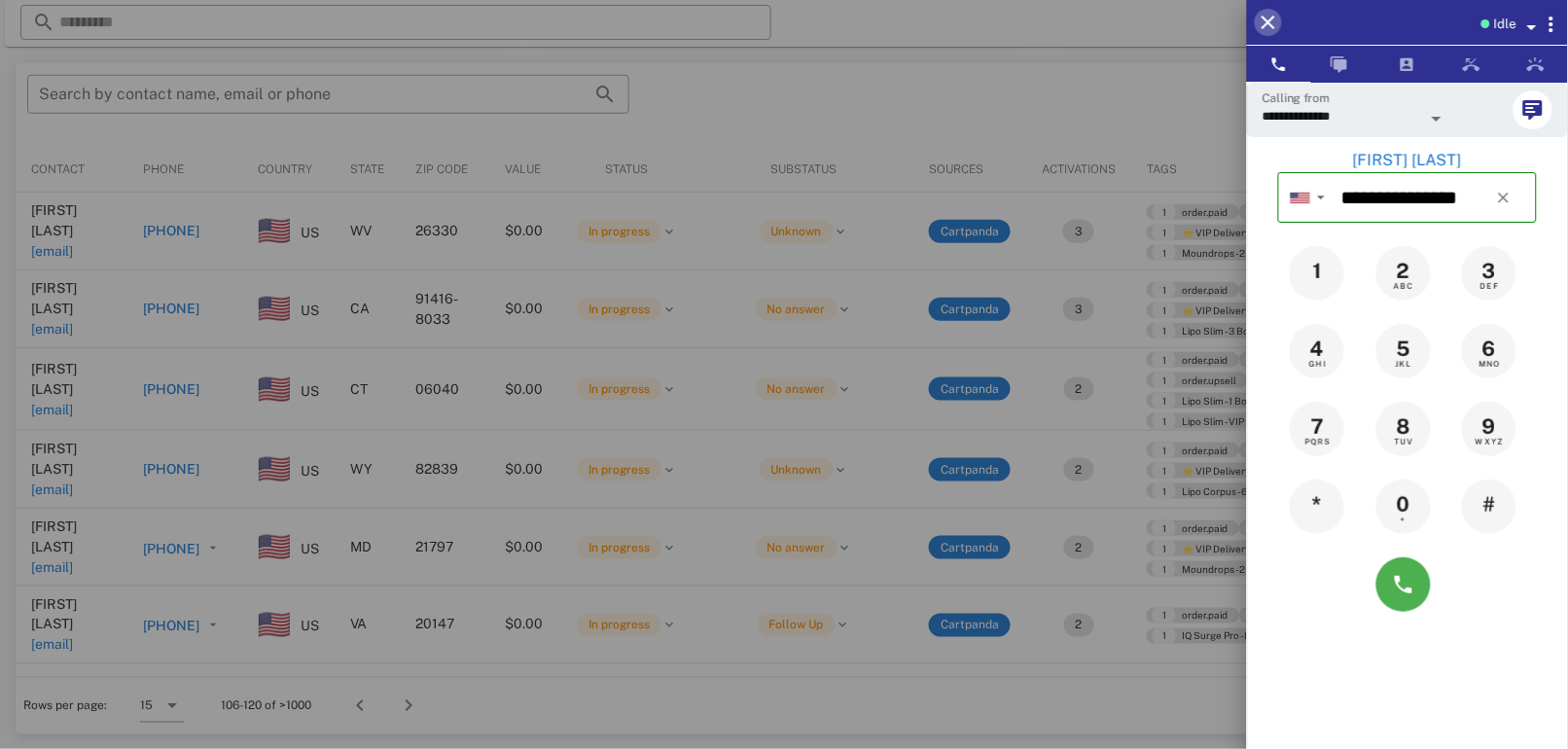 click at bounding box center [1268, 22] 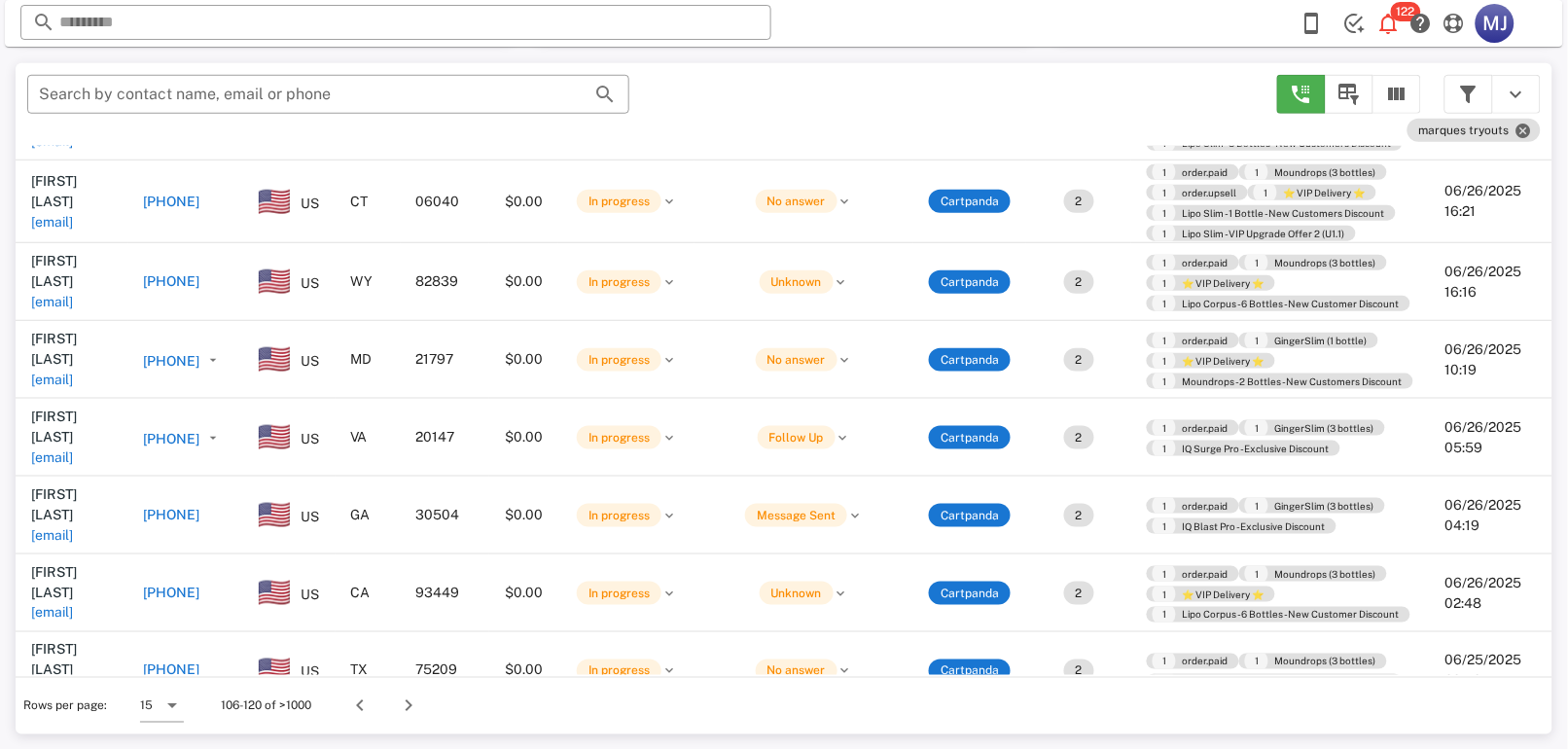 scroll, scrollTop: 380, scrollLeft: 0, axis: vertical 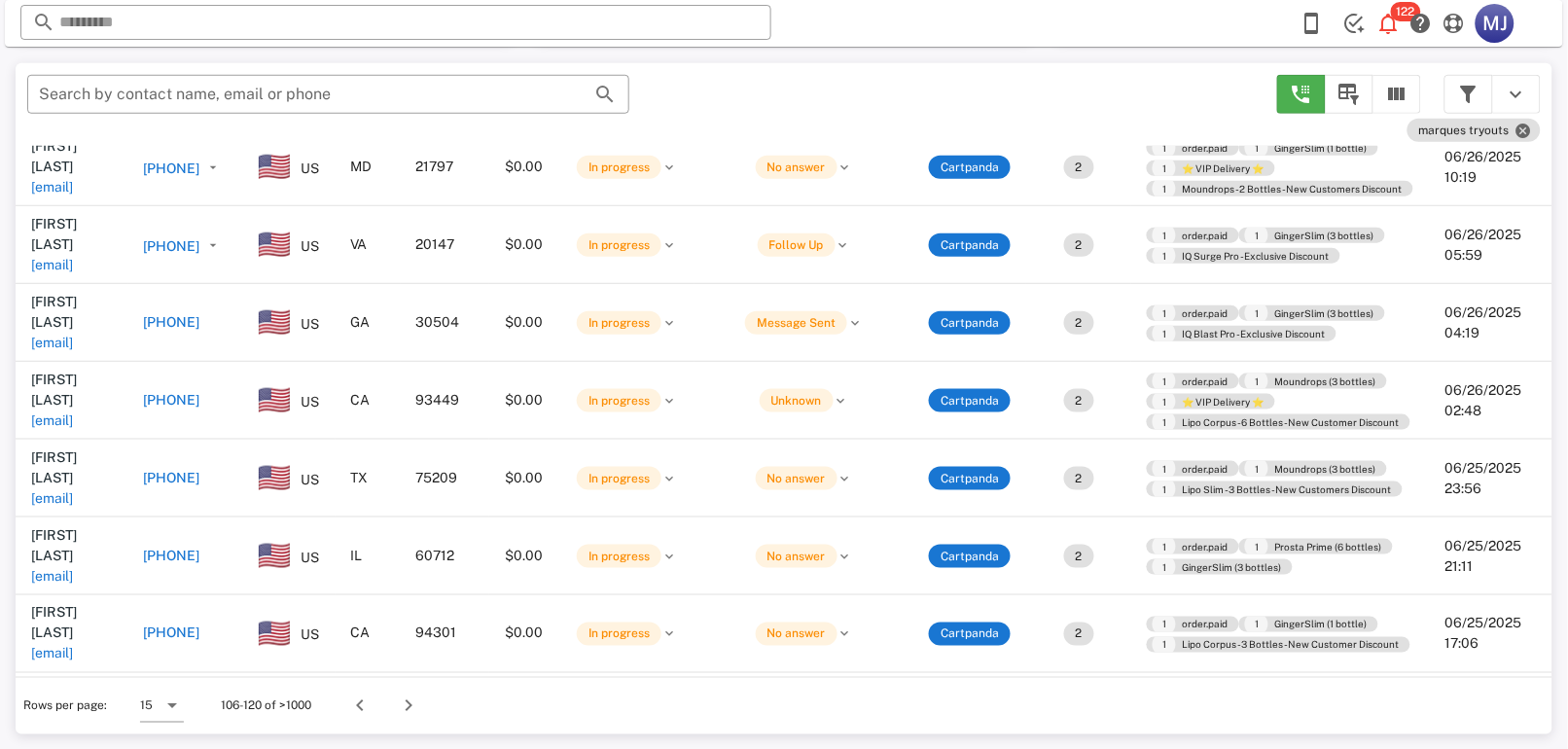 click on "[PHONE]" at bounding box center [172, 633] 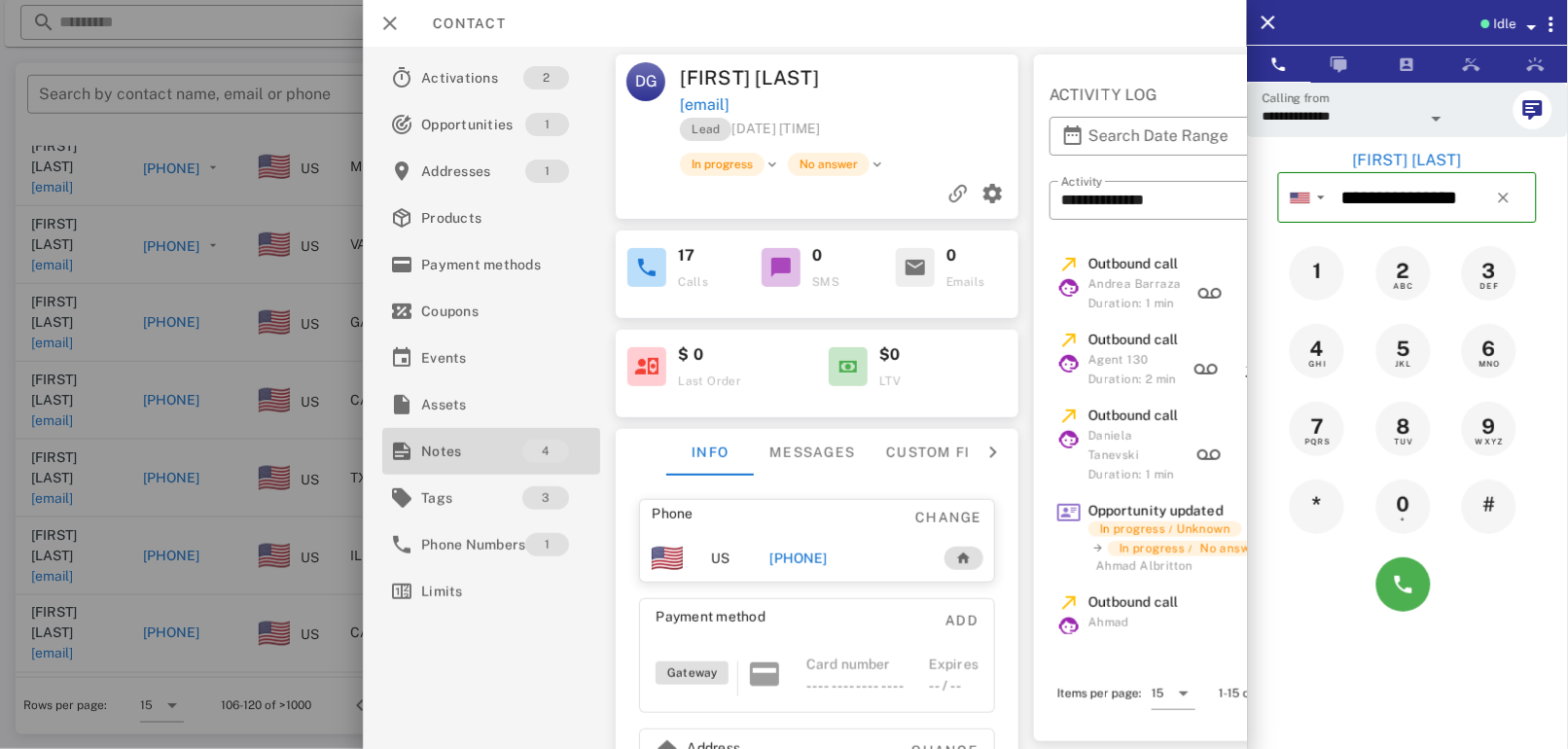 click on "Notes" at bounding box center (472, 451) 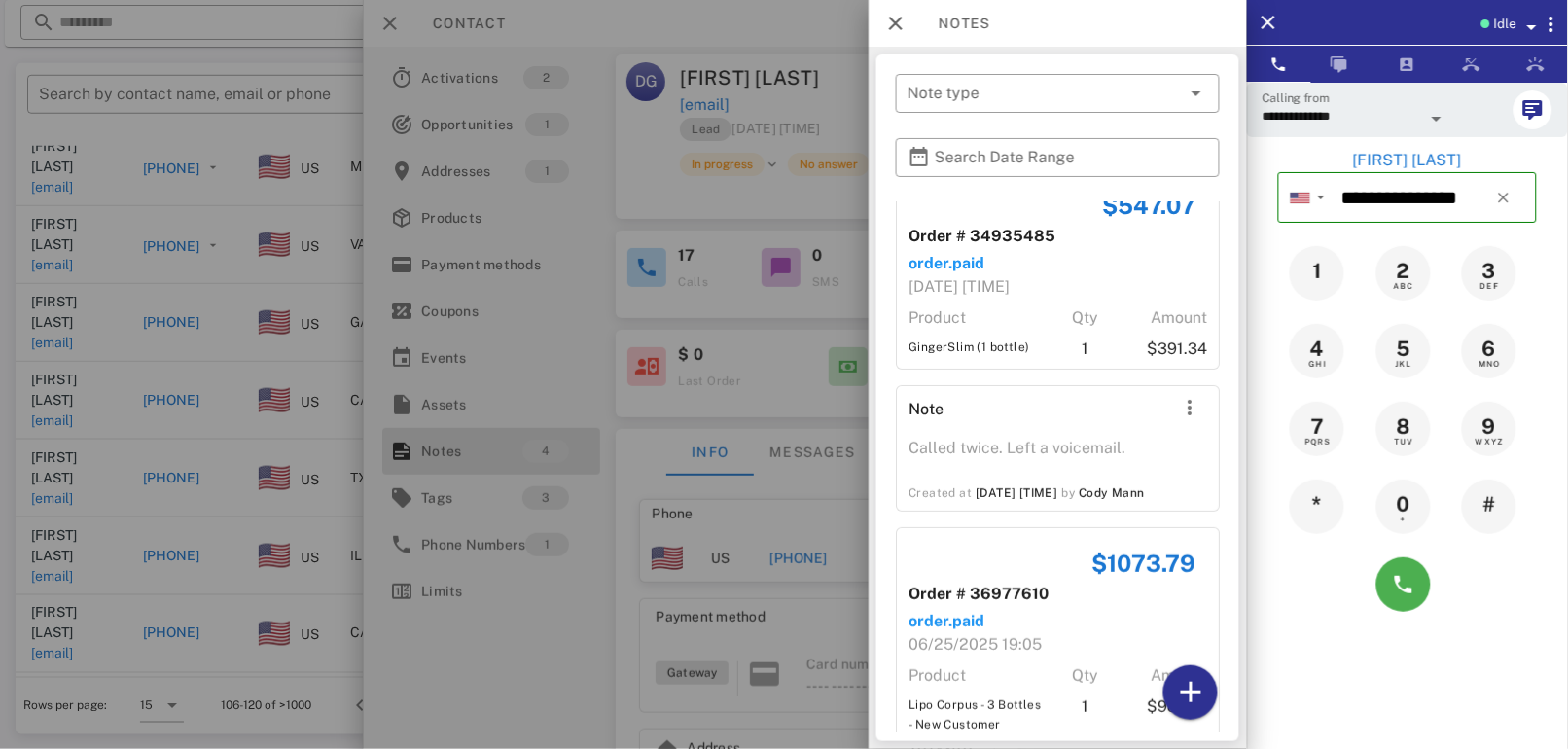 scroll, scrollTop: 0, scrollLeft: 0, axis: both 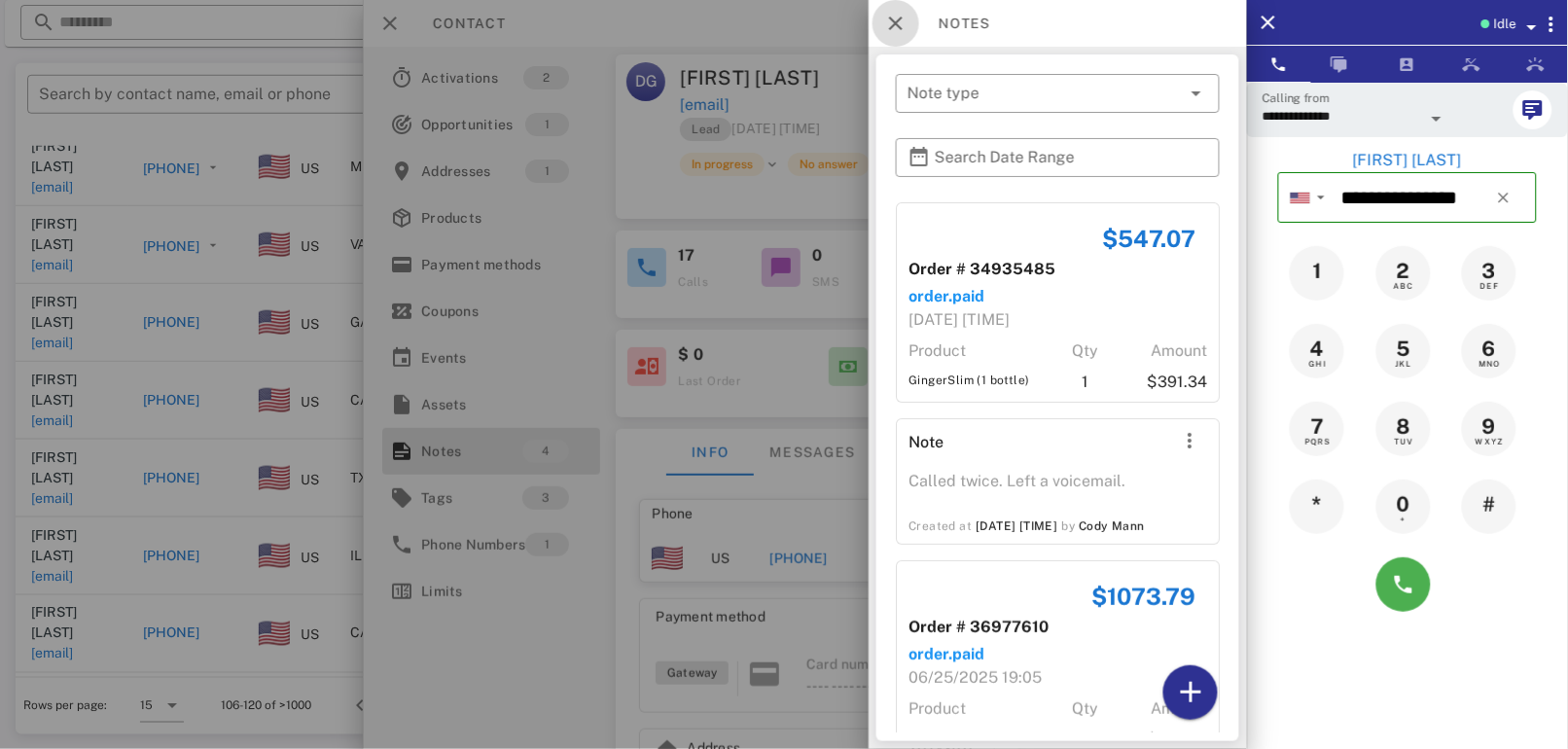 click at bounding box center [896, 23] 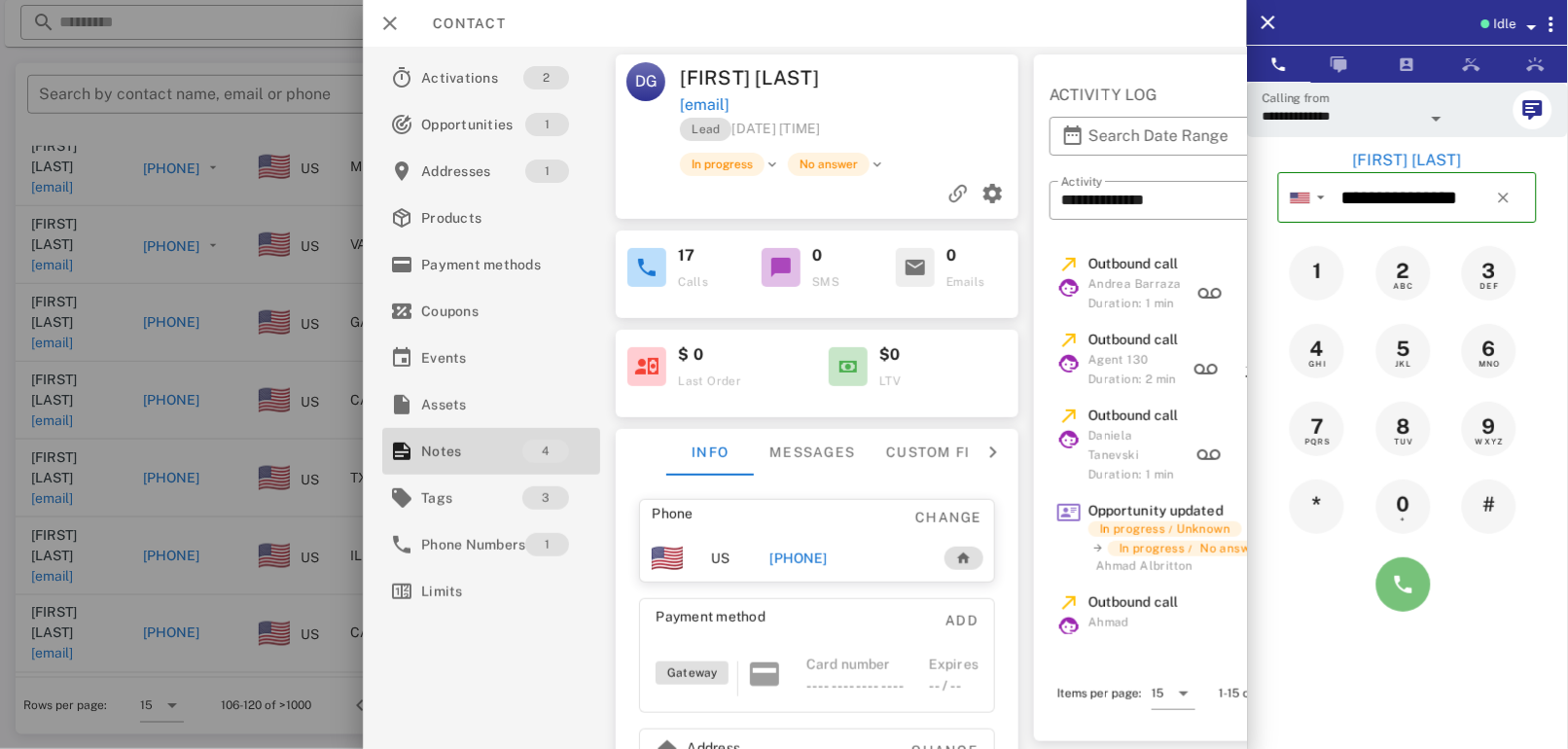 click at bounding box center (1404, 585) 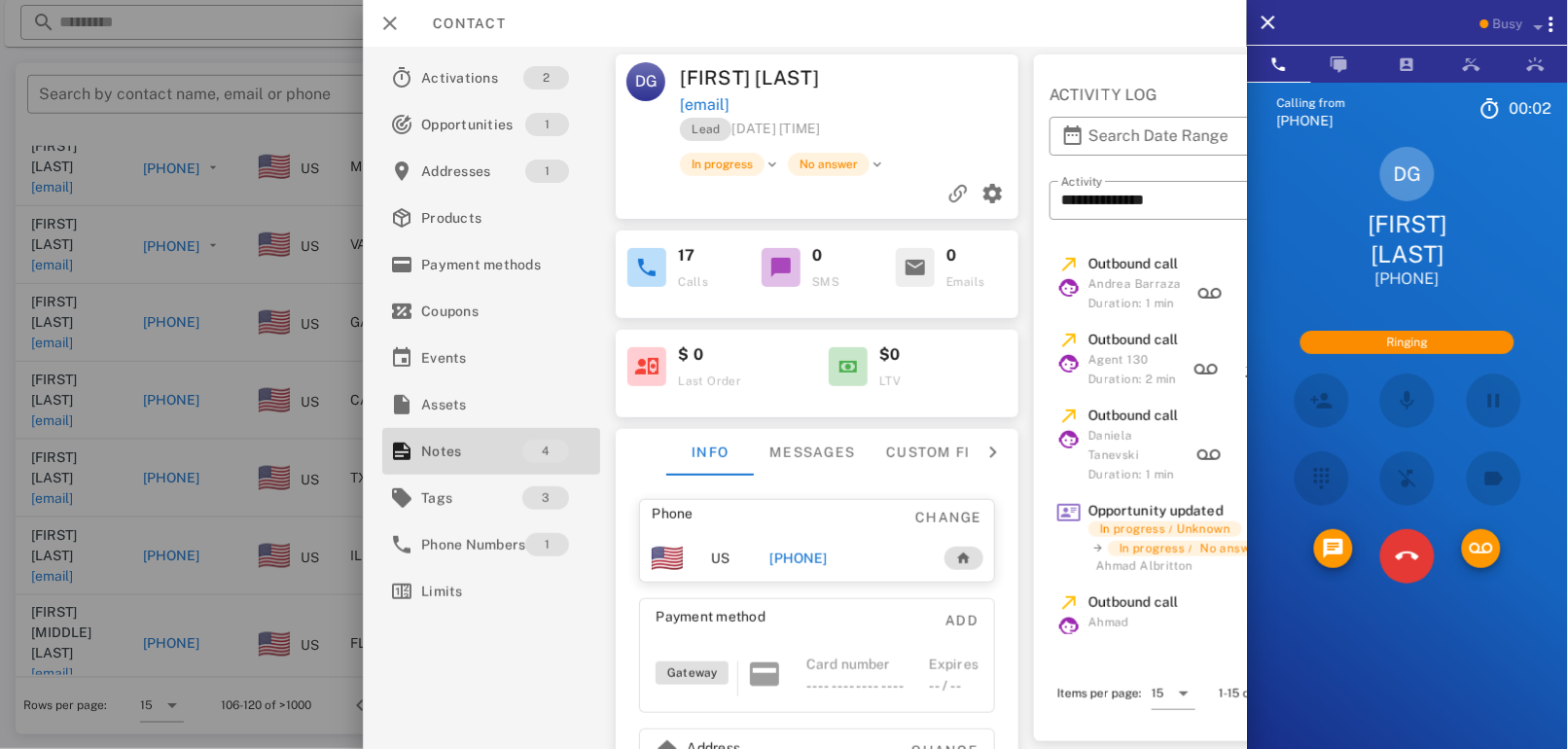 scroll, scrollTop: 323, scrollLeft: 0, axis: vertical 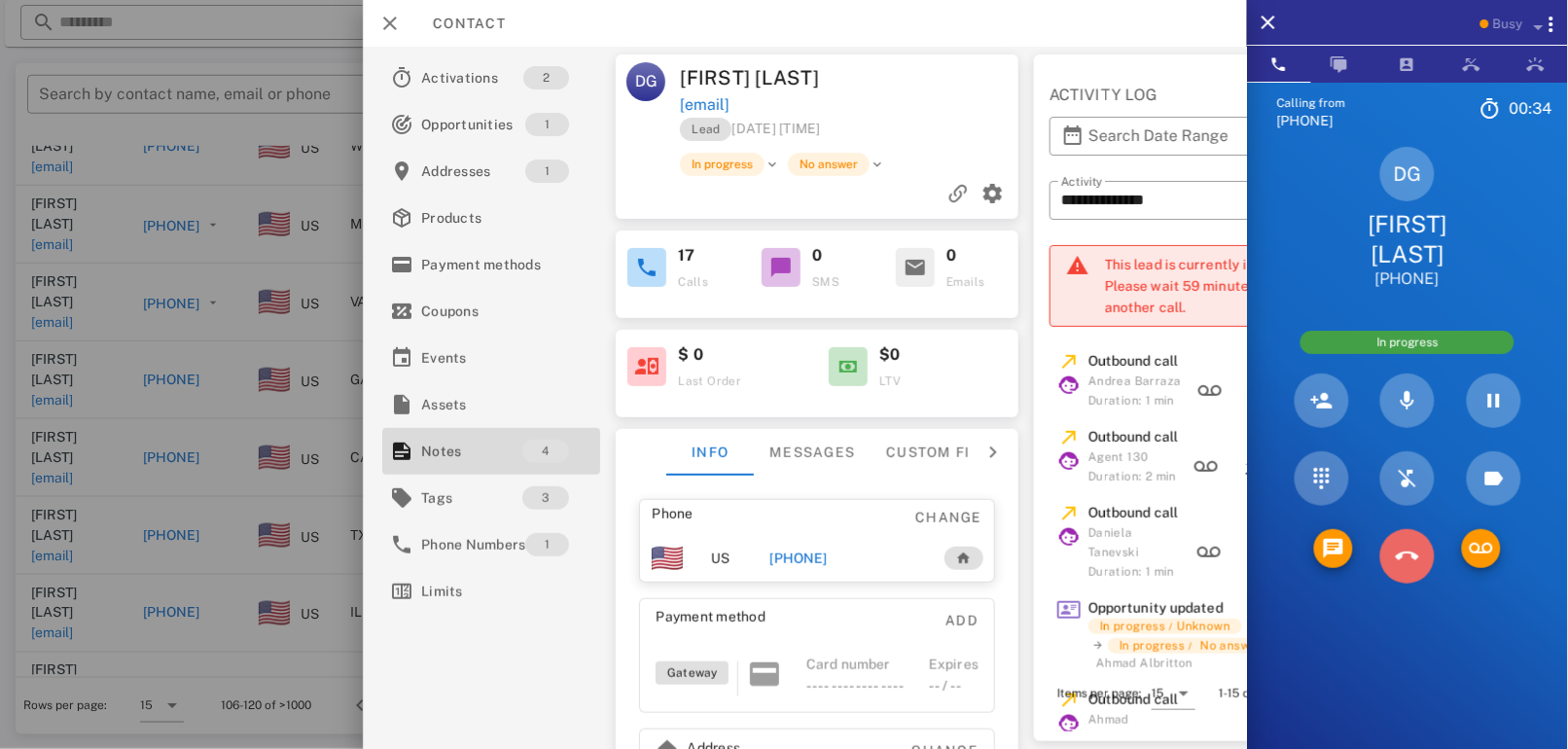 click at bounding box center (1408, 556) 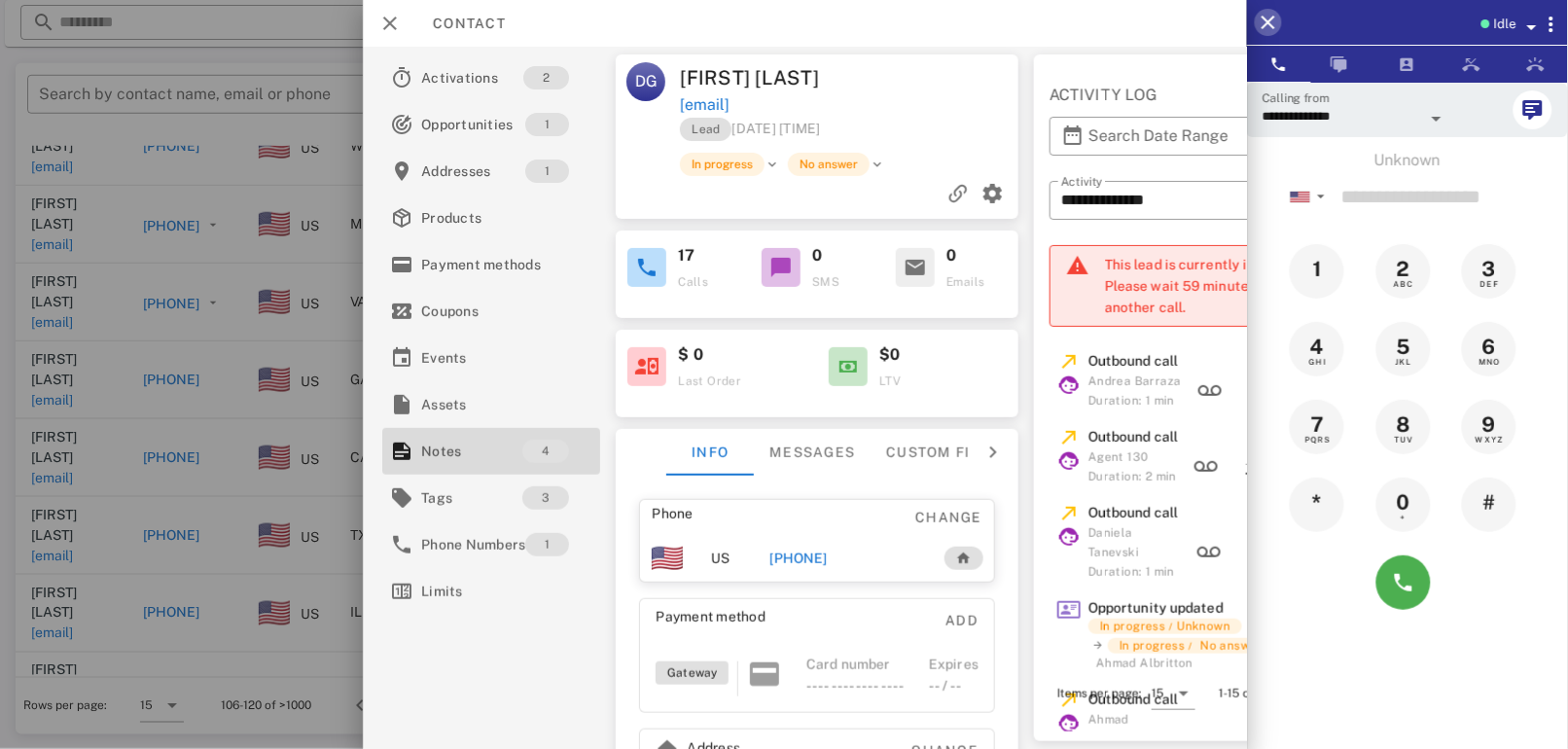 click at bounding box center [1268, 22] 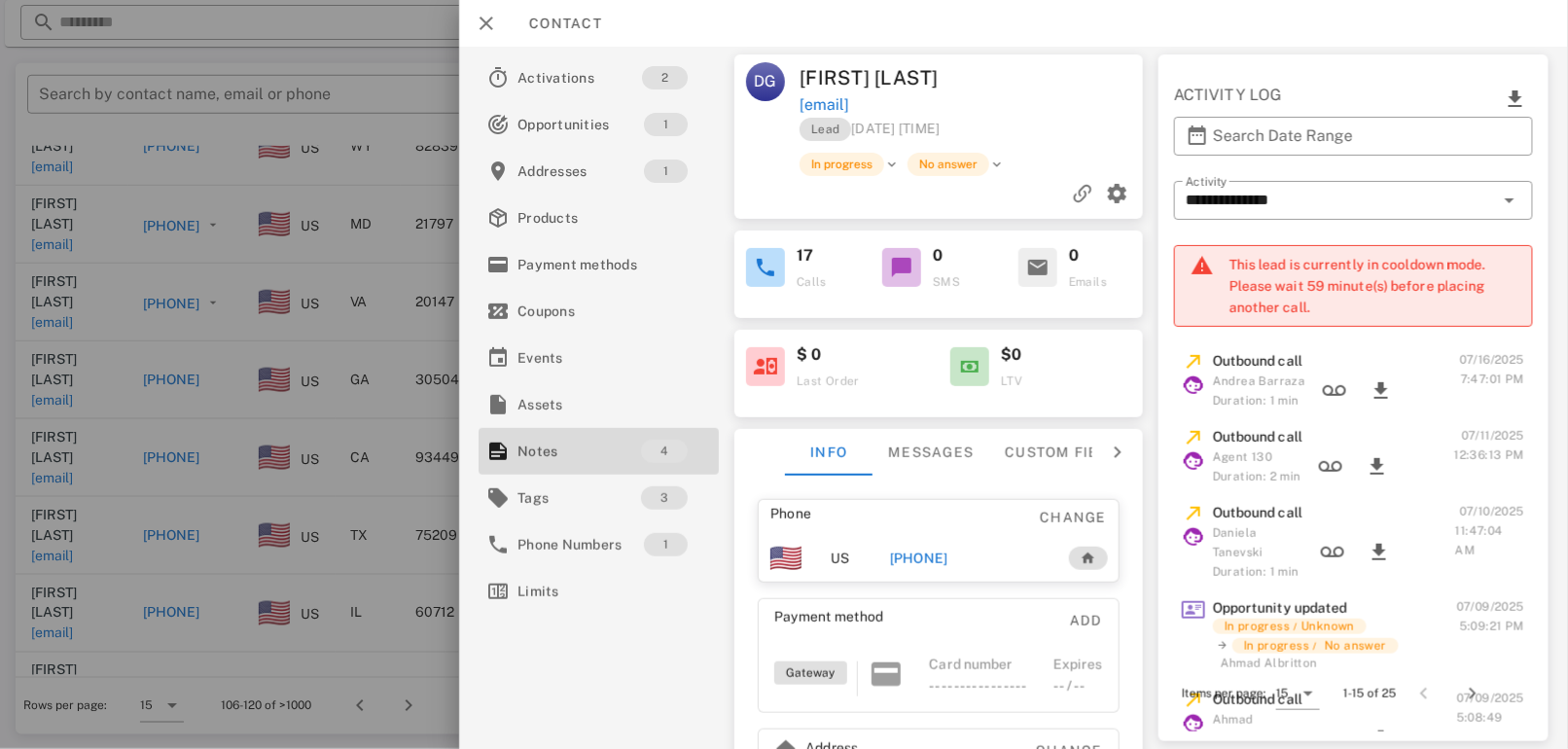 click at bounding box center (784, 374) 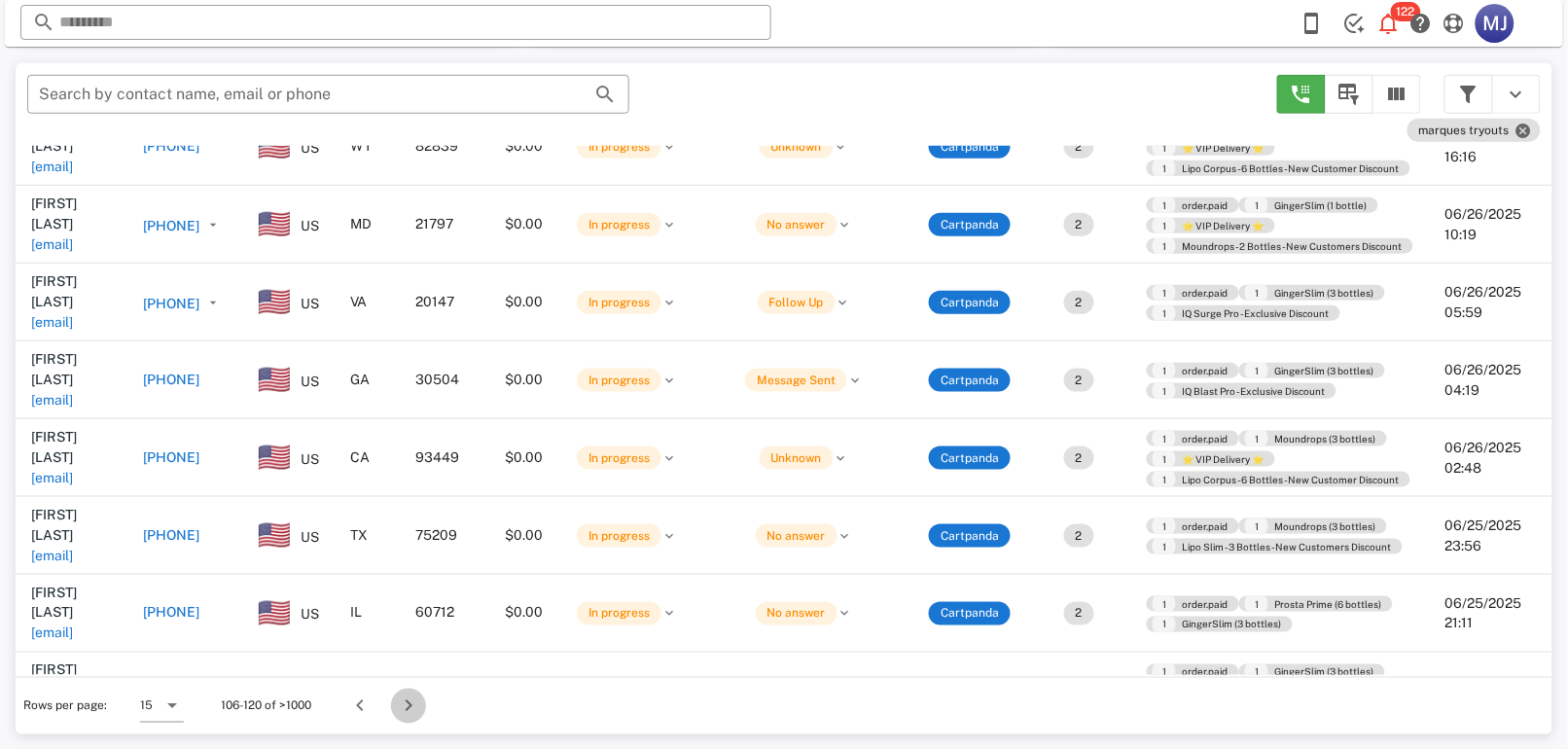 click at bounding box center [409, 706] 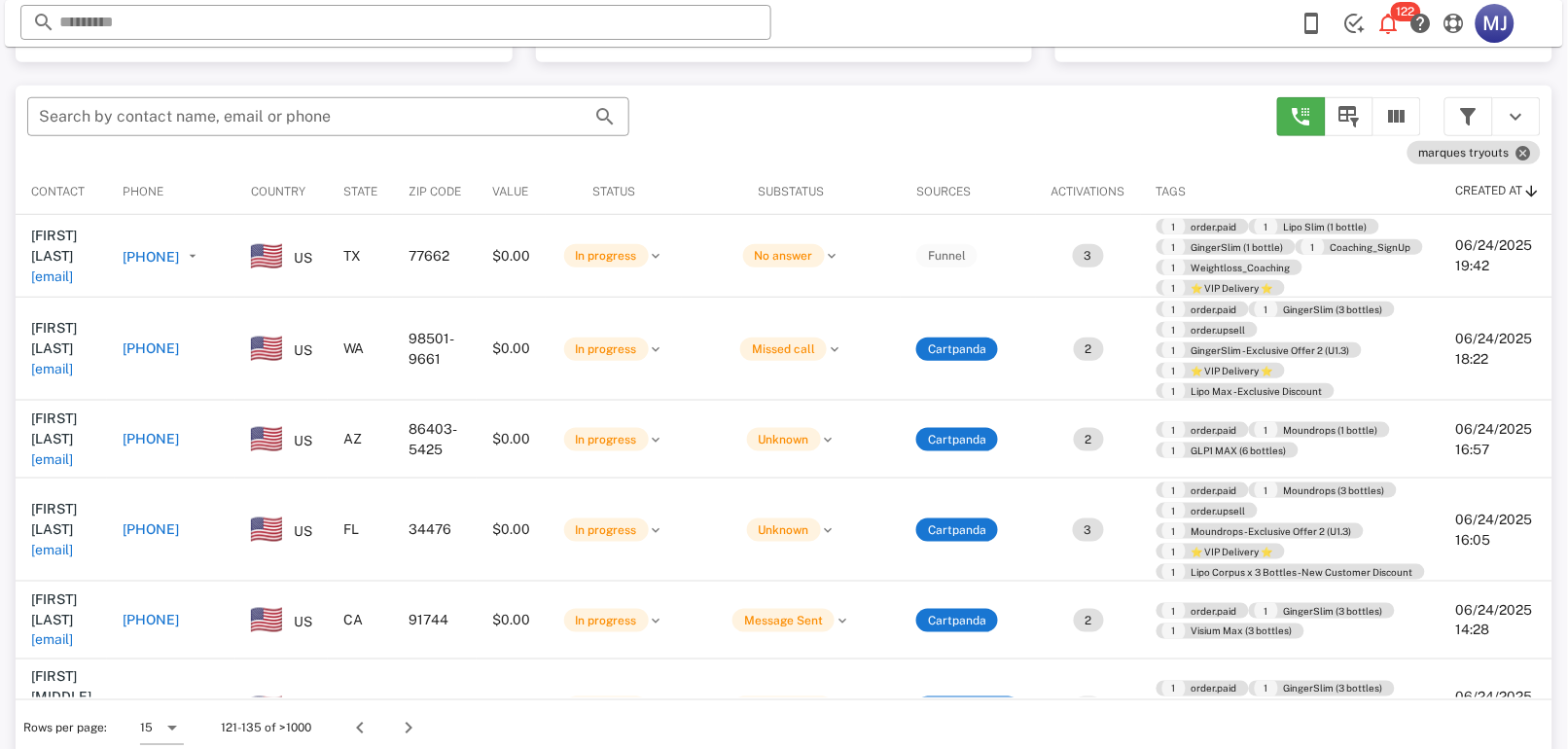 scroll, scrollTop: 369, scrollLeft: 0, axis: vertical 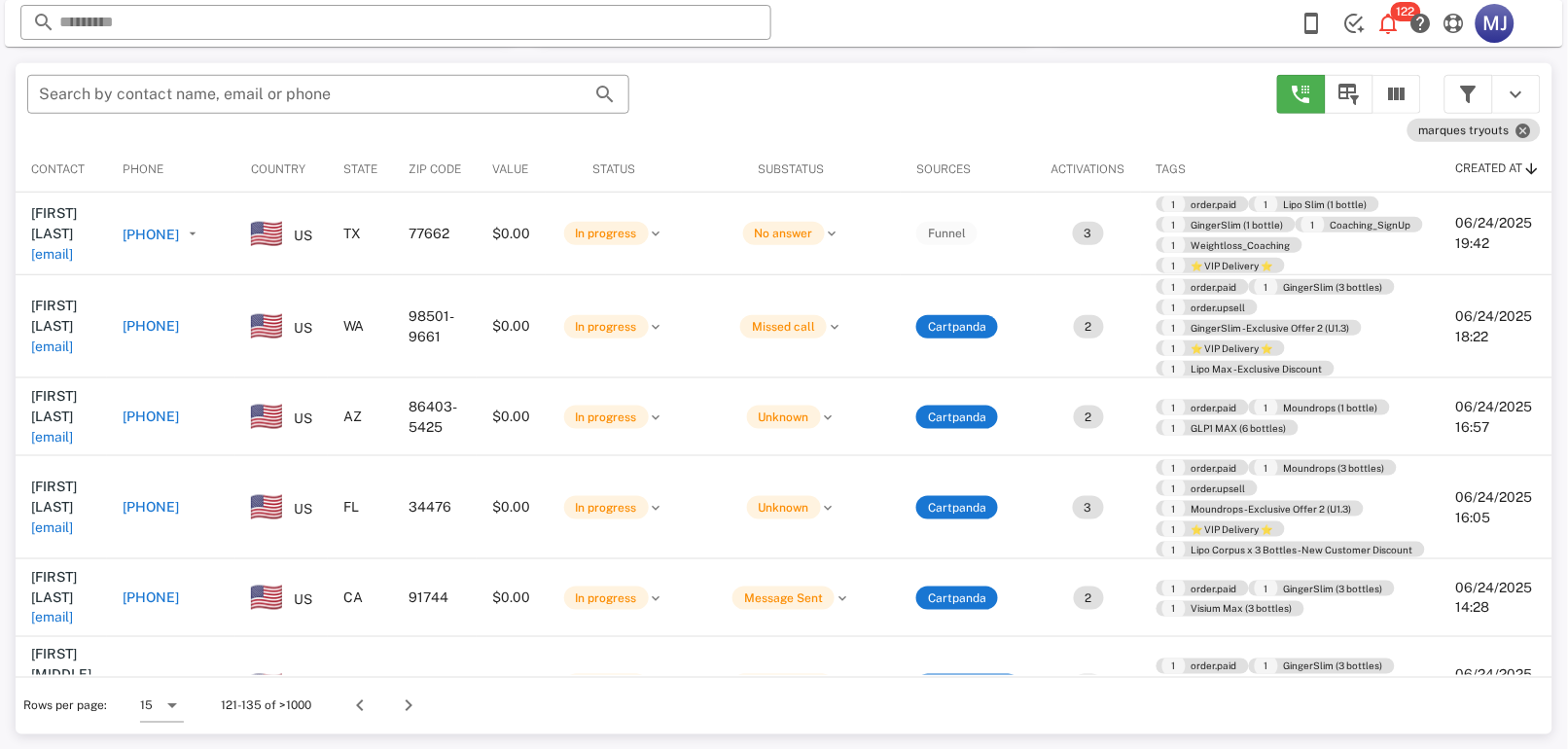 click on "[PHONE]" at bounding box center [151, 234] 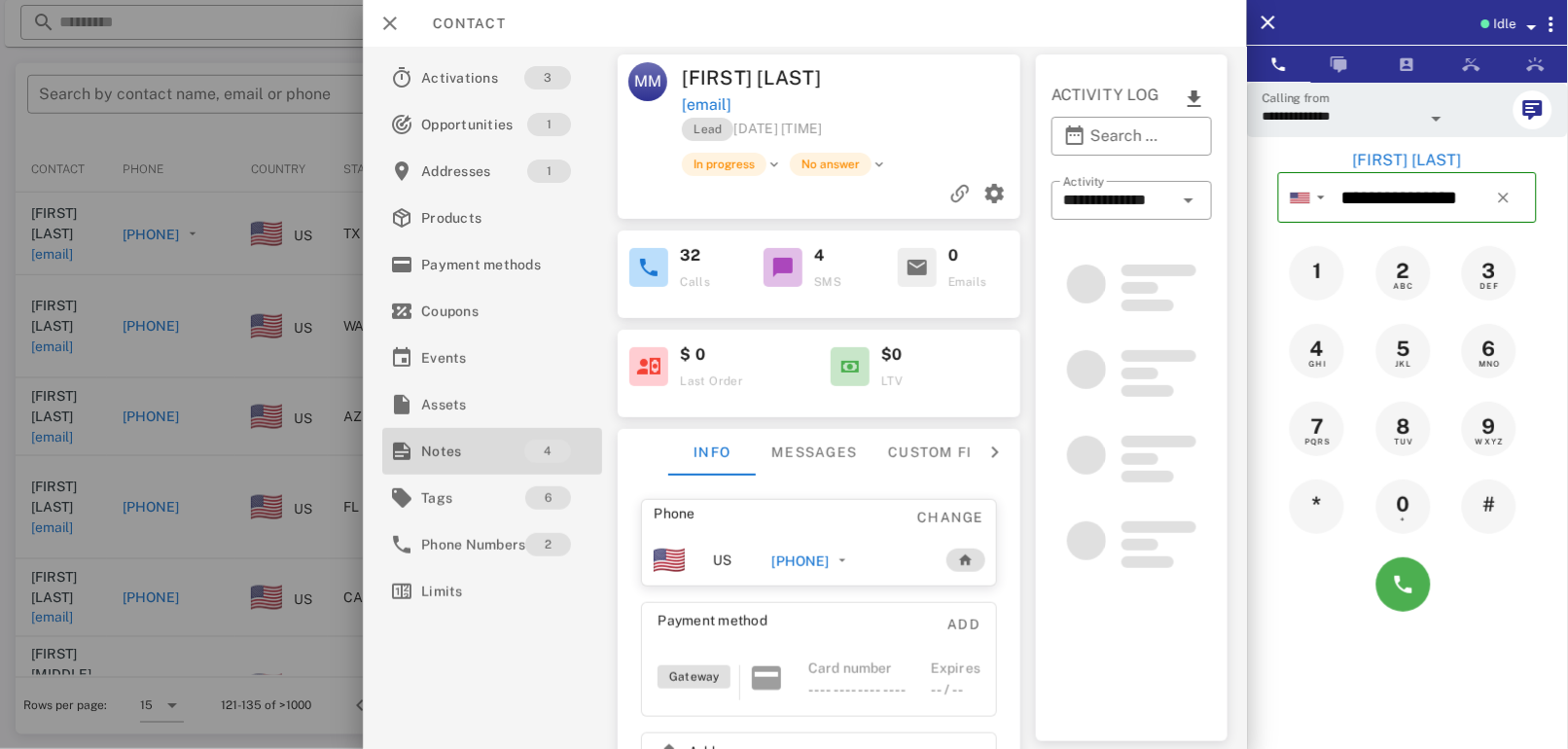 click on "Notes" at bounding box center (473, 451) 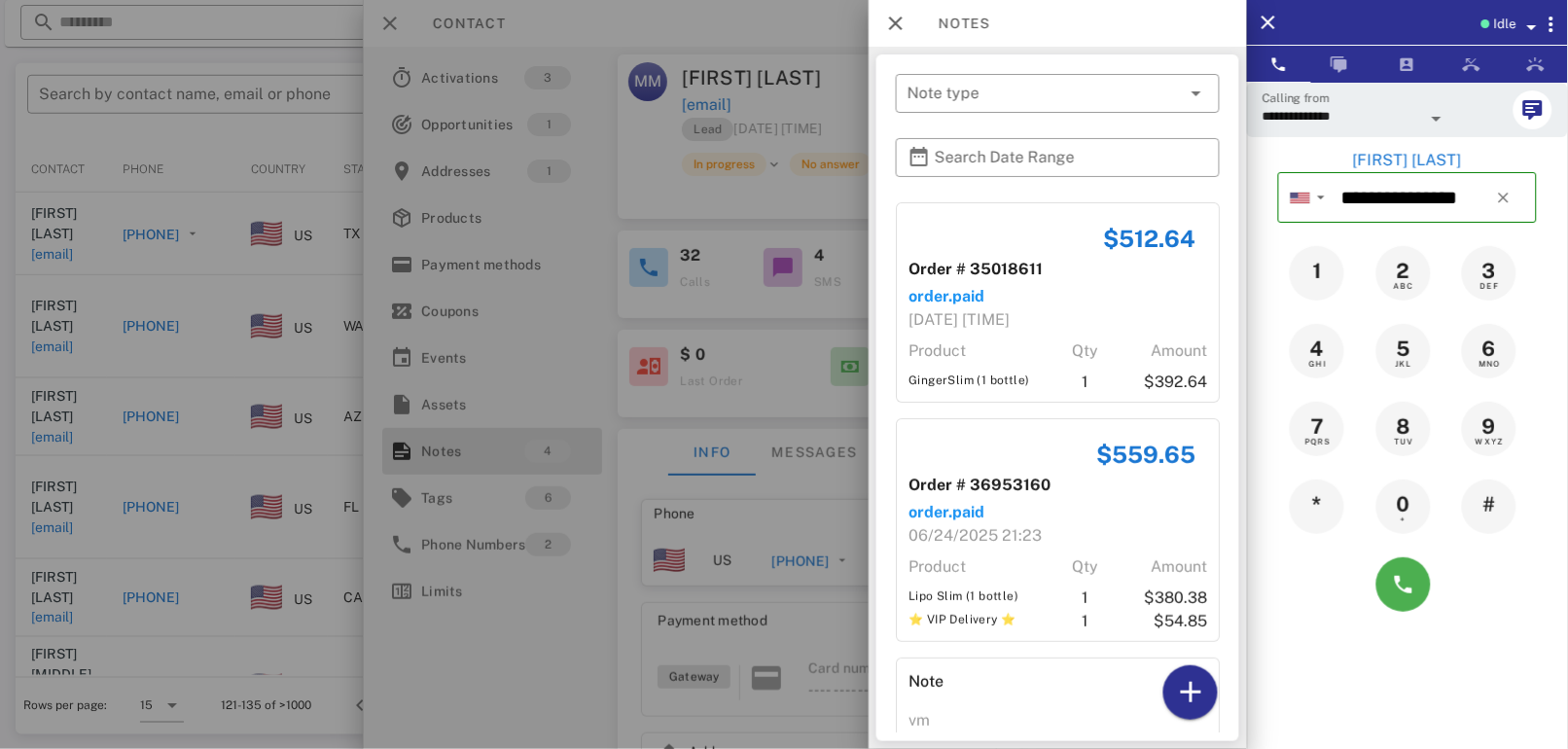 scroll, scrollTop: 220, scrollLeft: 0, axis: vertical 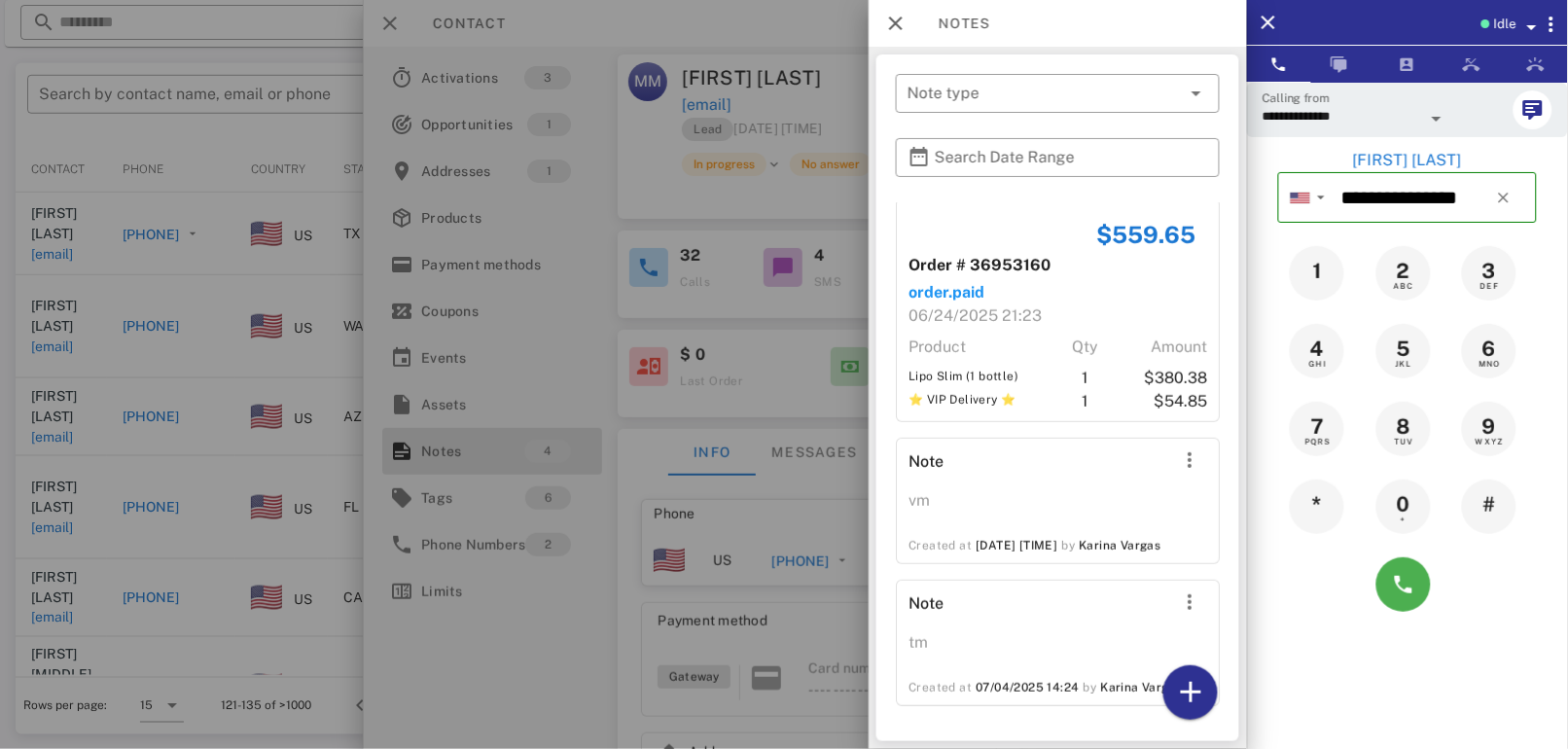 click at bounding box center (1408, 585) 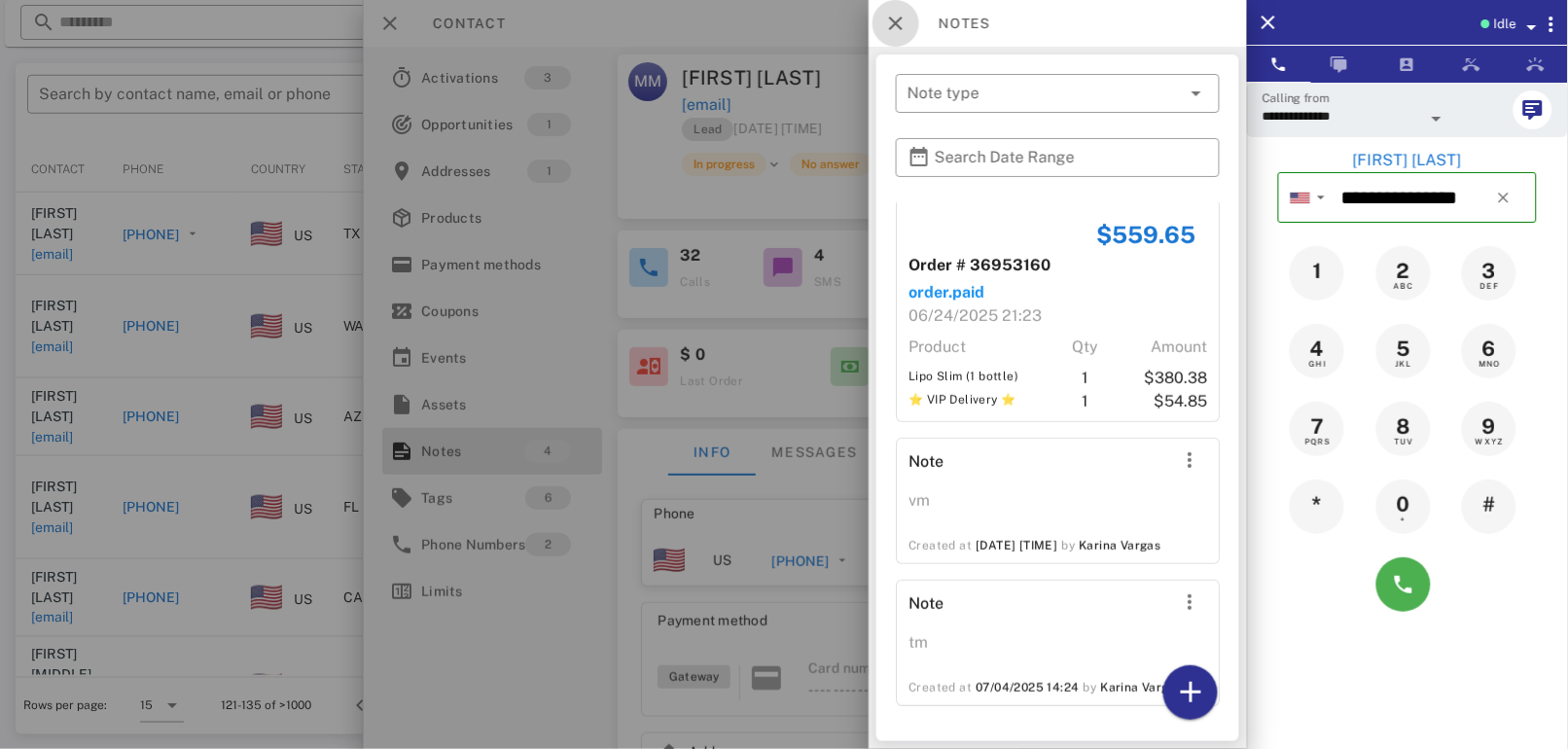 click at bounding box center (896, 23) 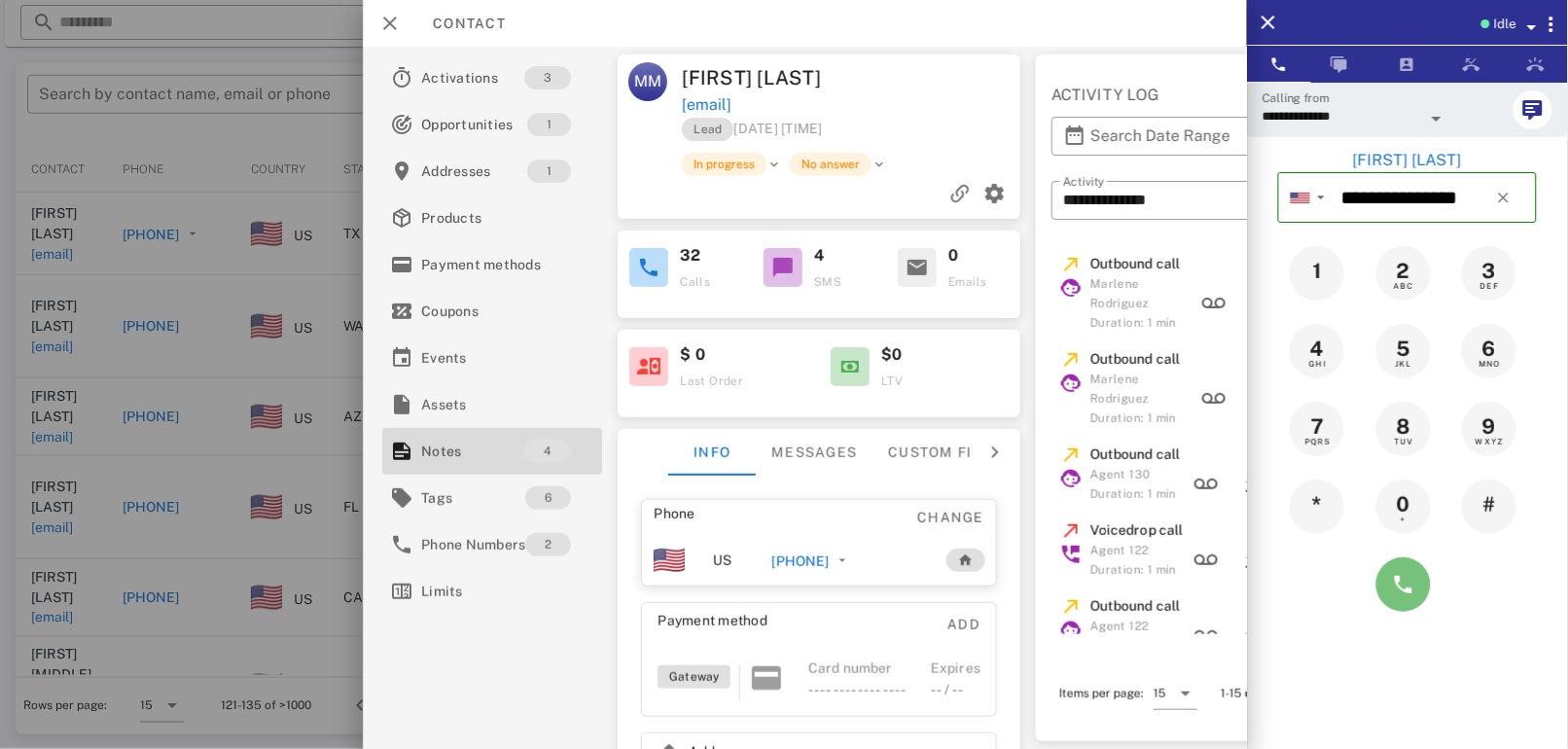 click at bounding box center (1404, 585) 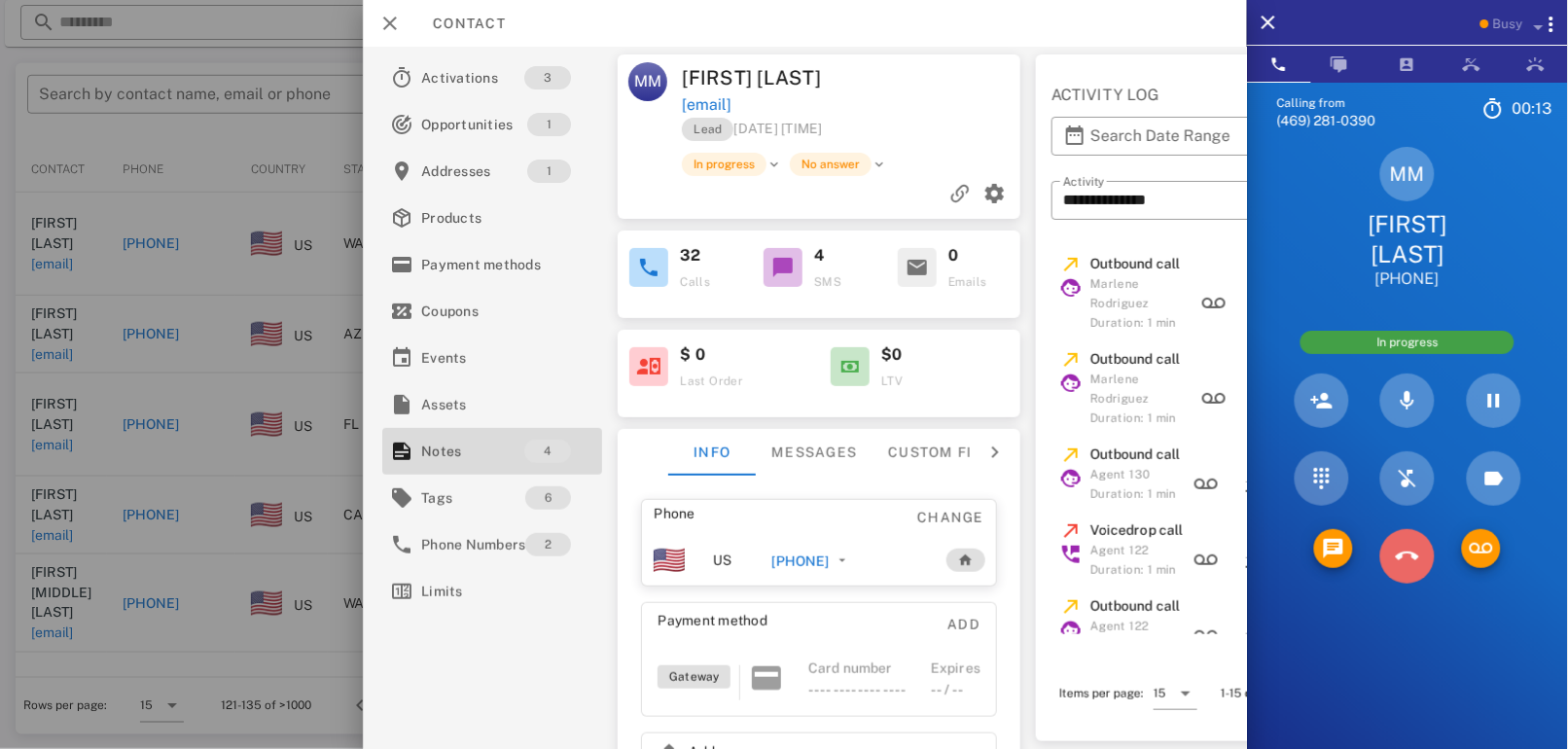 click at bounding box center [1408, 556] 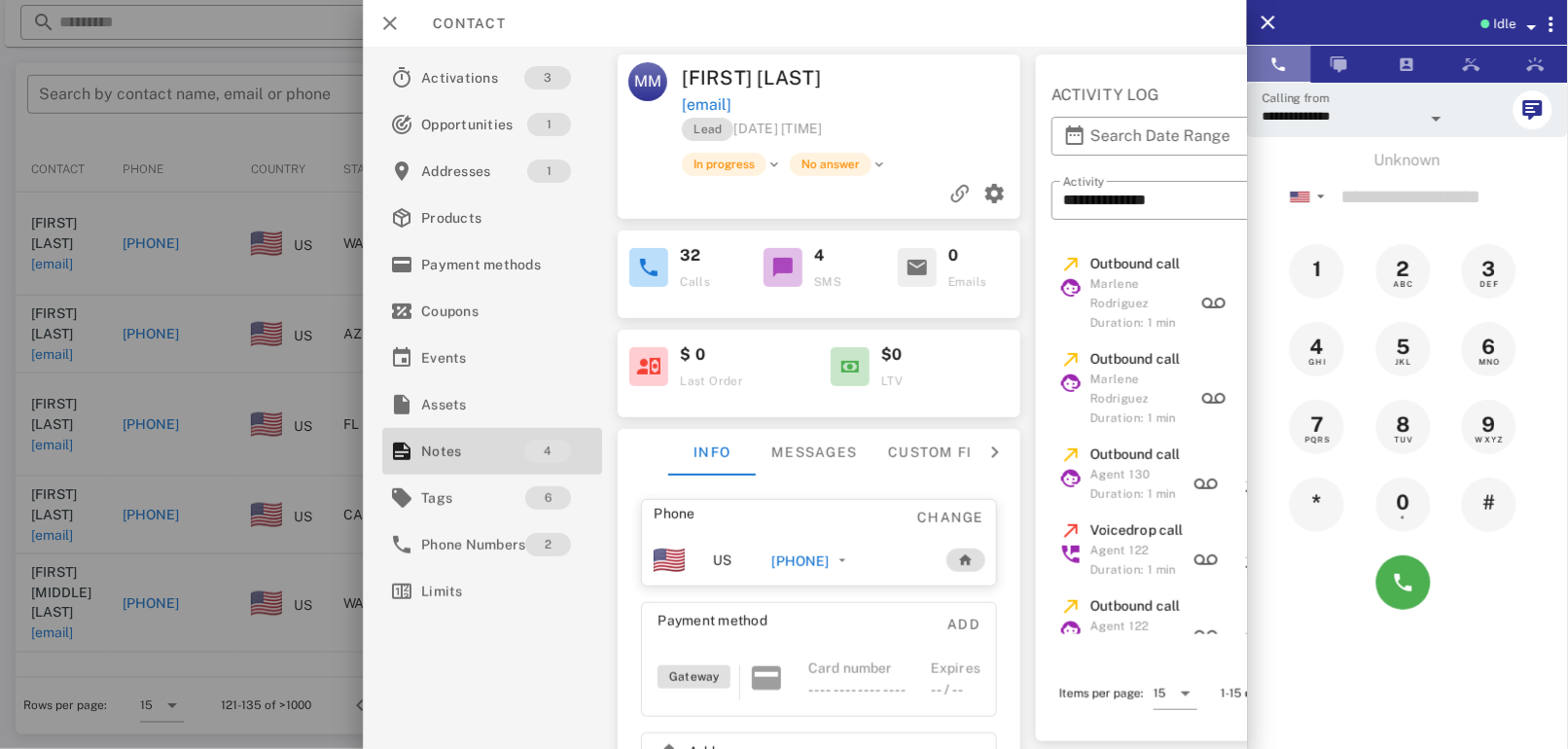 click at bounding box center [1279, 64] 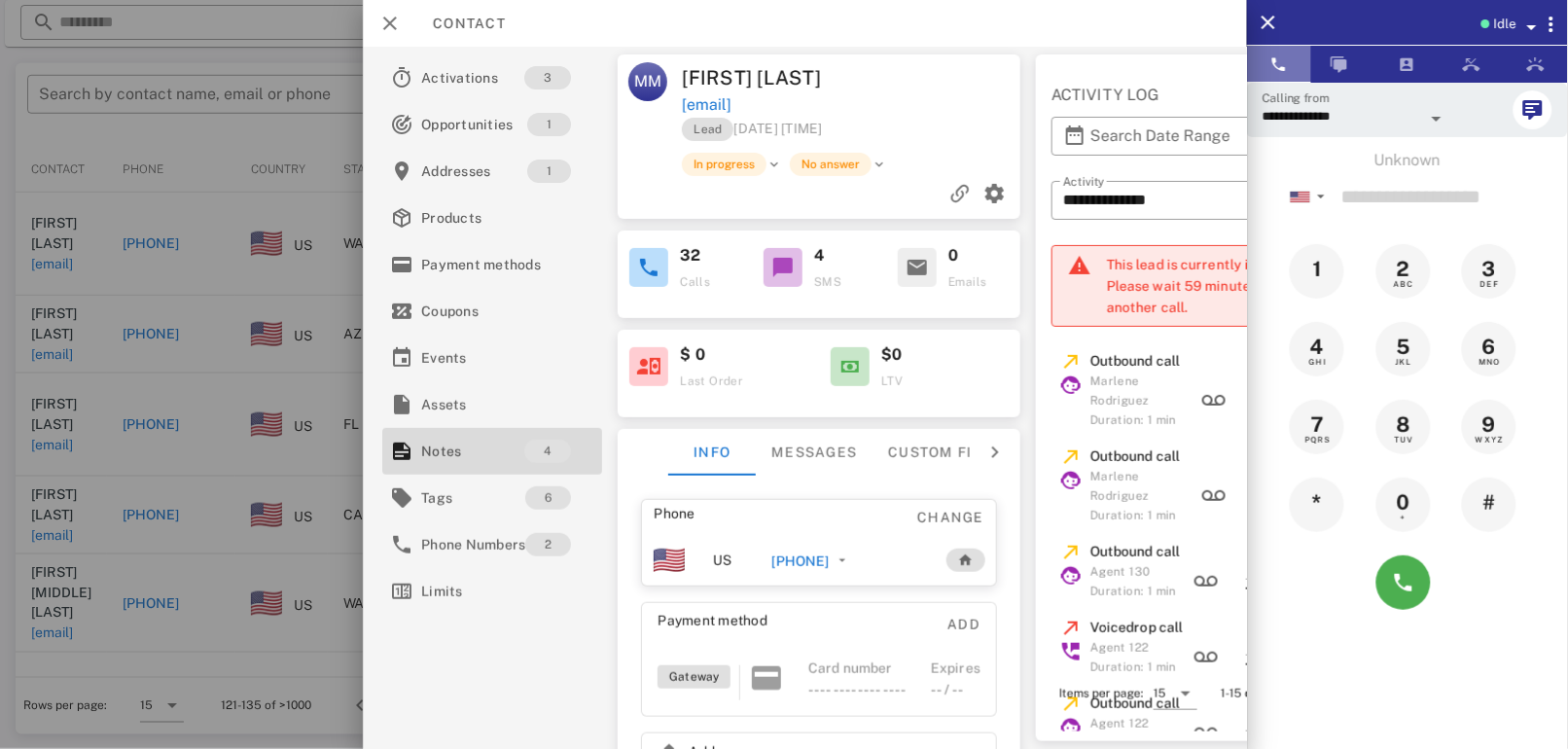 click at bounding box center [1279, 64] 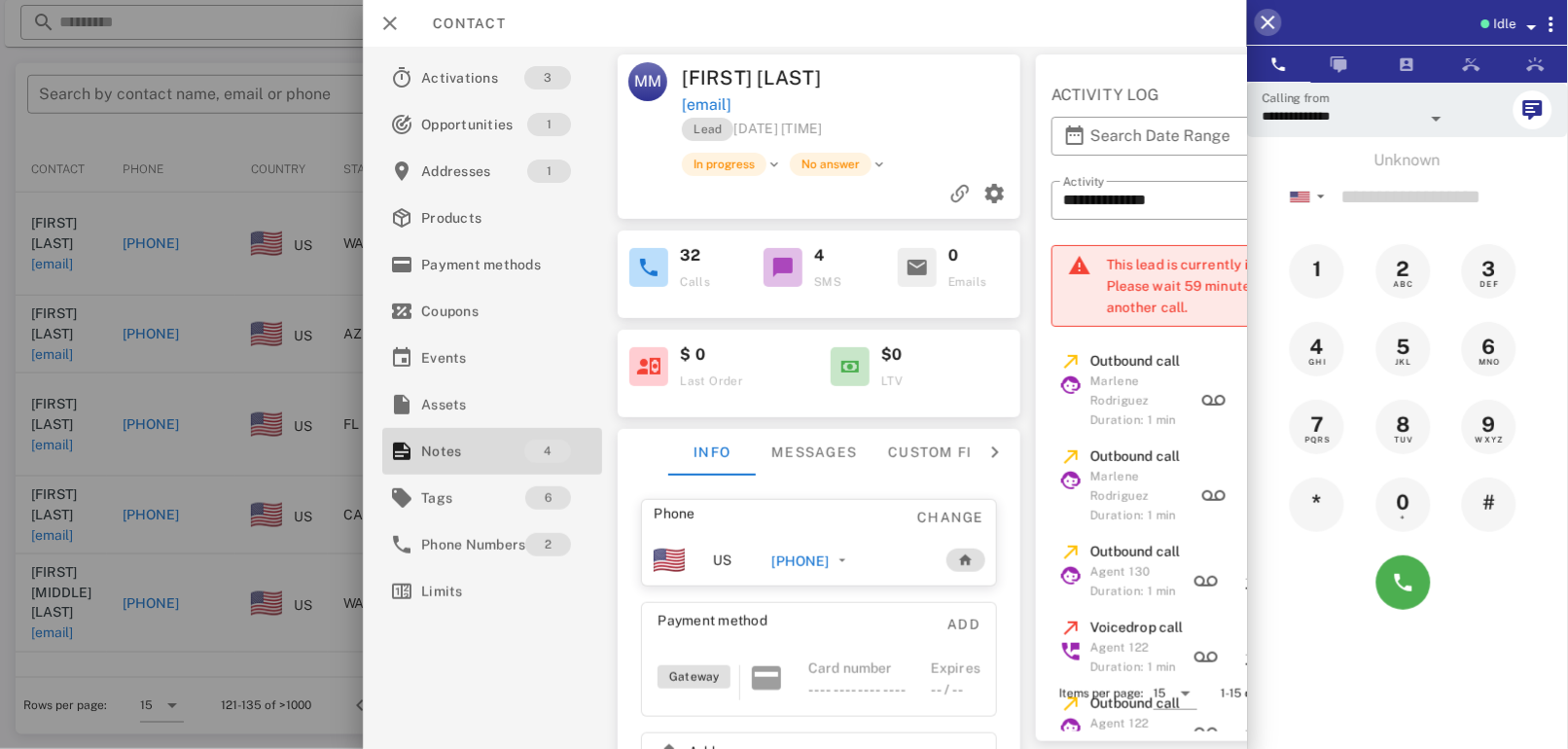 click at bounding box center [1268, 22] 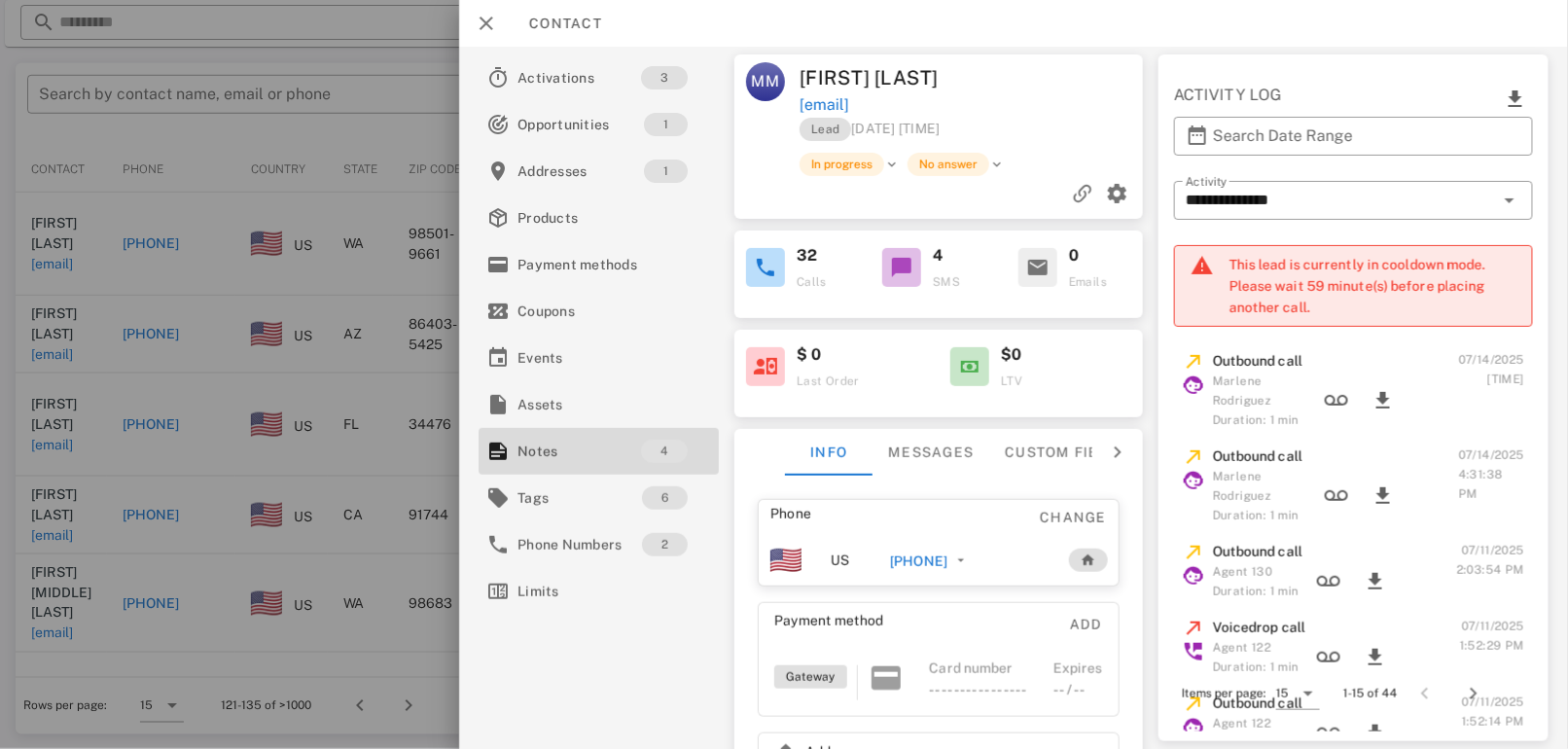 click at bounding box center (784, 374) 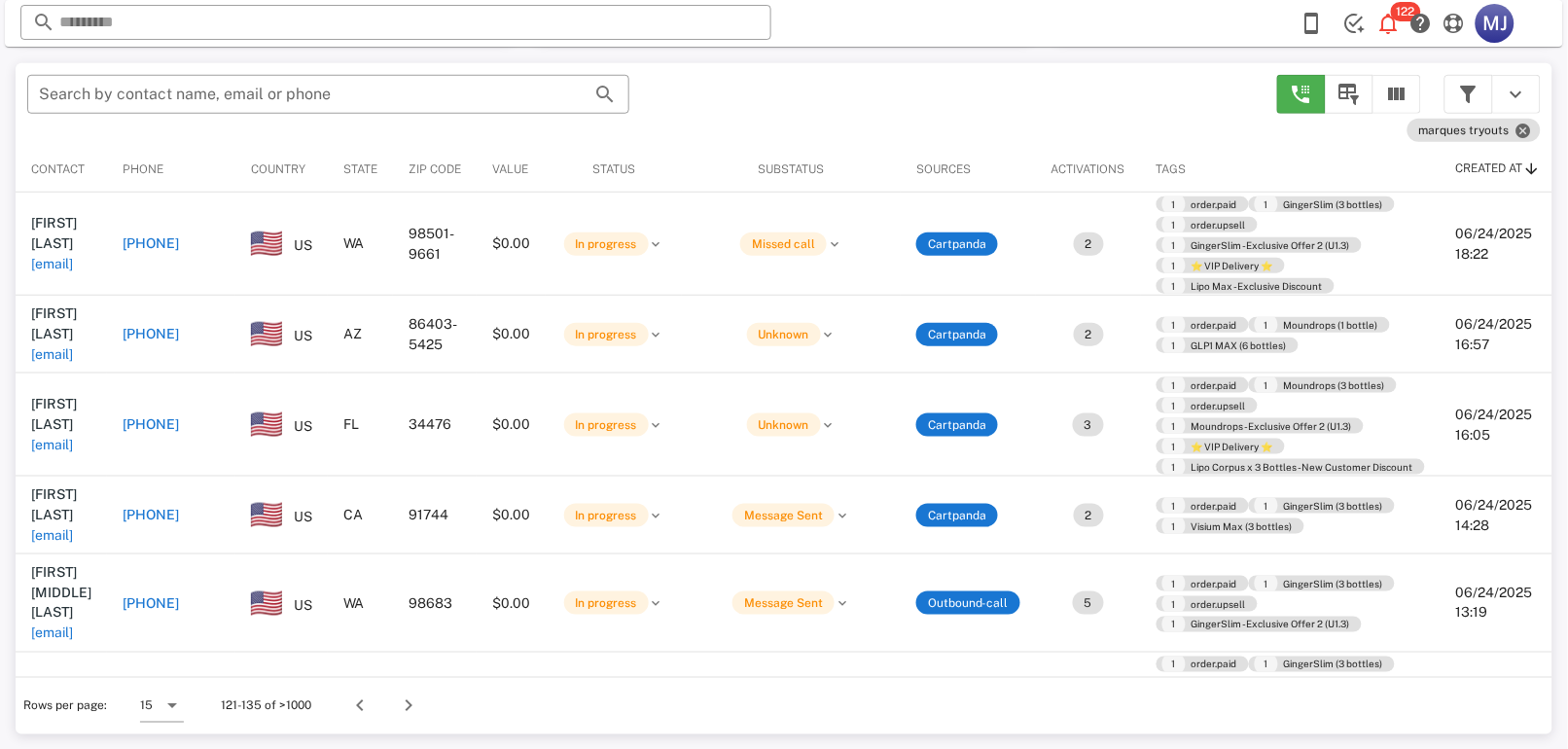 click on "[PHONE]" at bounding box center [151, 424] 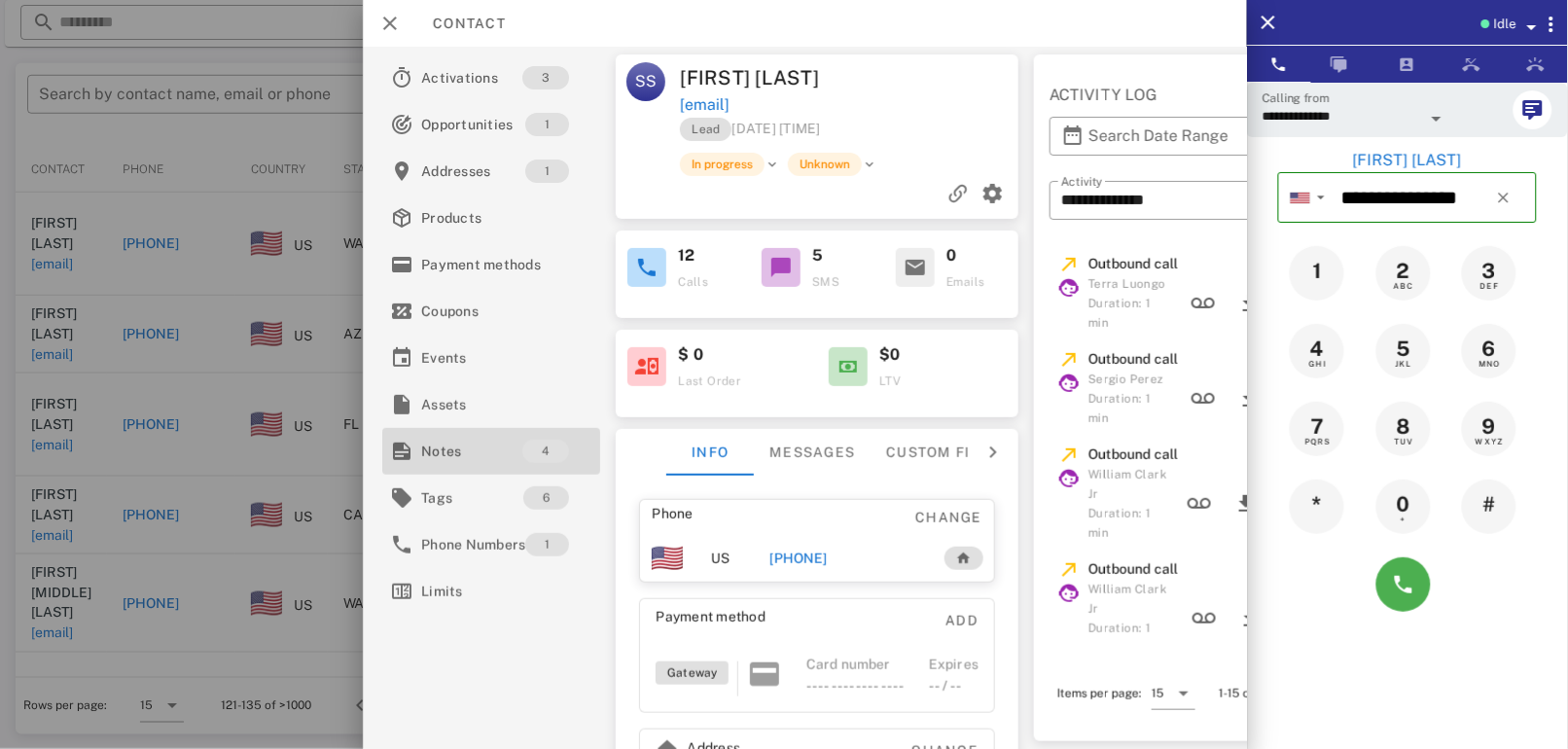 click on "Notes" at bounding box center [472, 451] 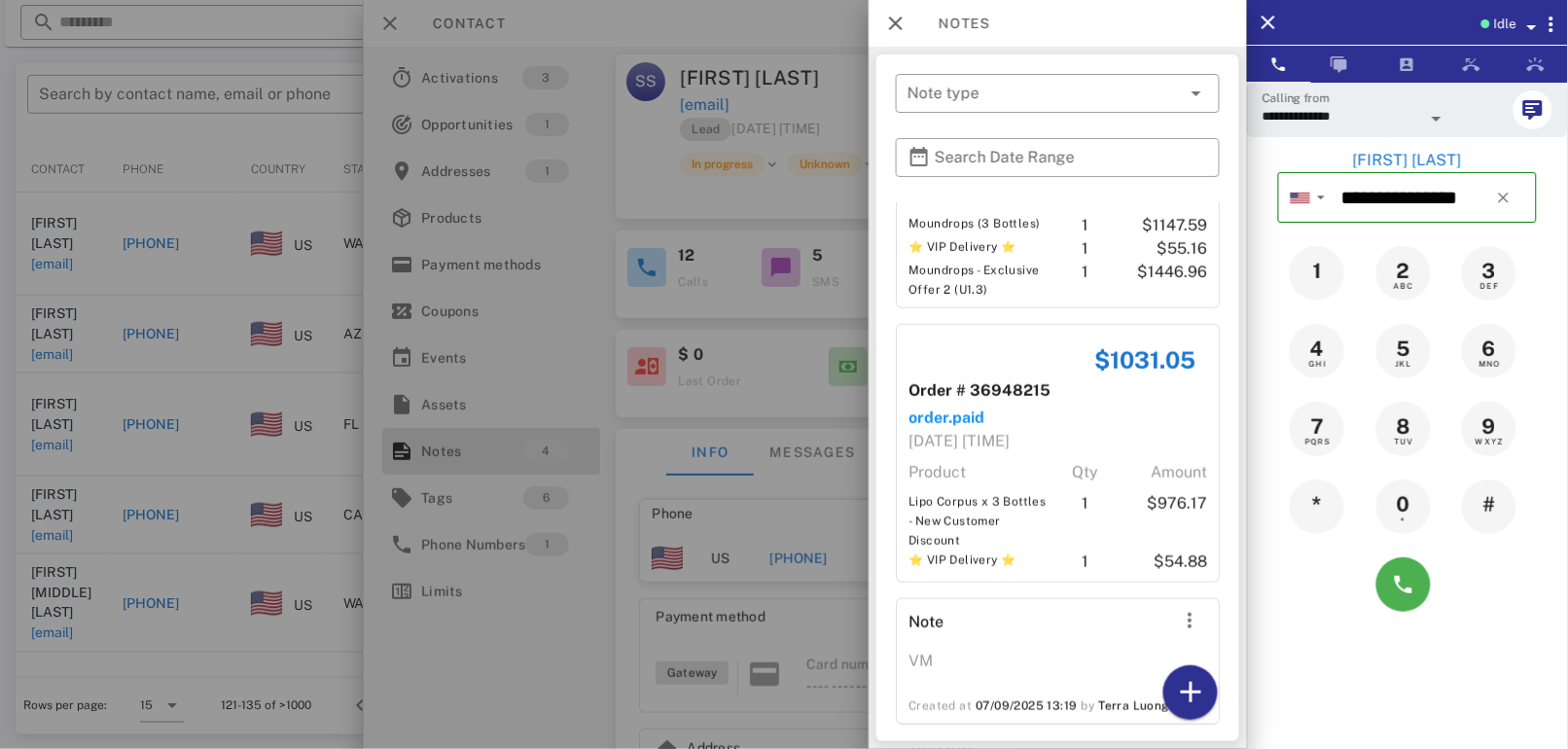 scroll, scrollTop: 415, scrollLeft: 0, axis: vertical 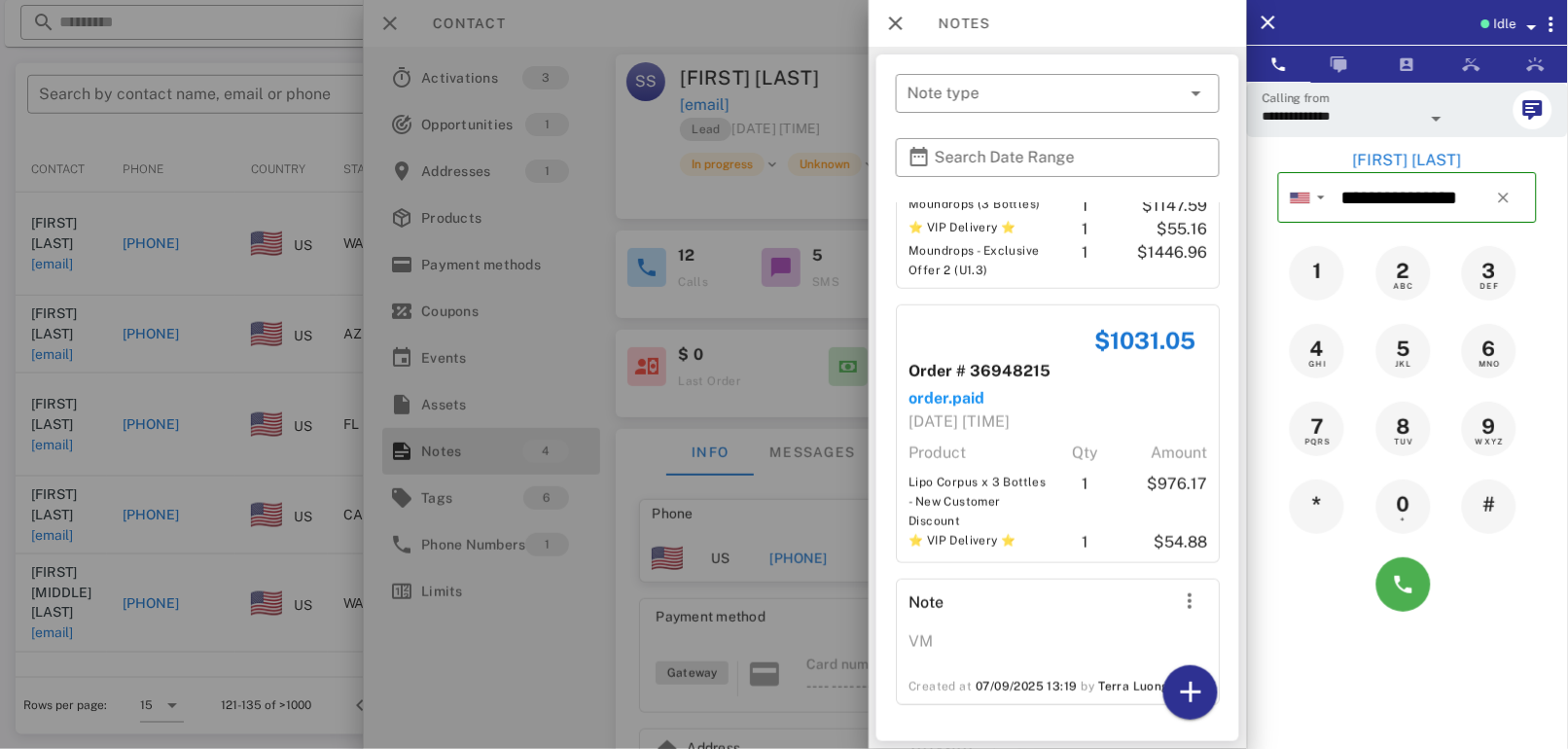 click at bounding box center (1408, 585) 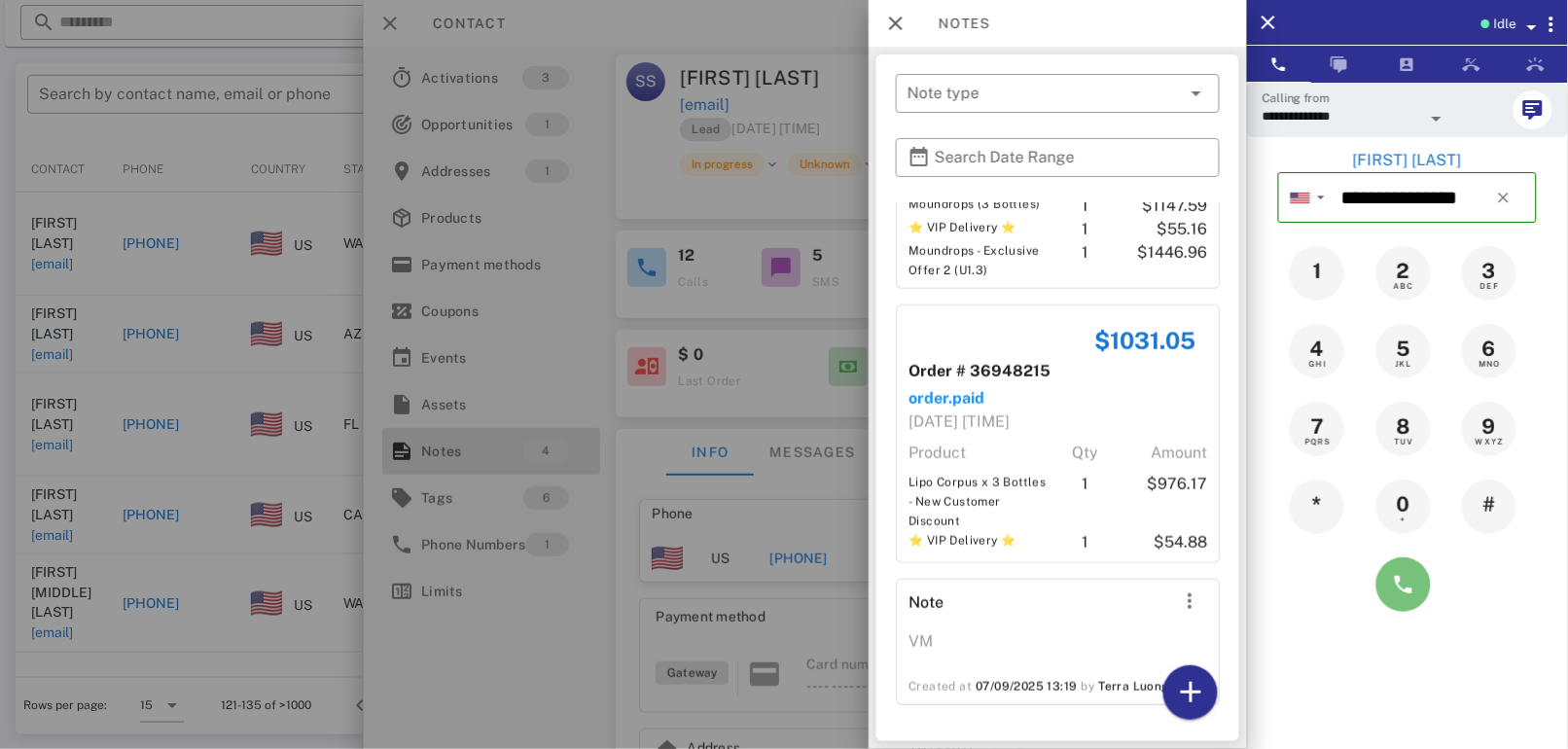 click at bounding box center (1404, 585) 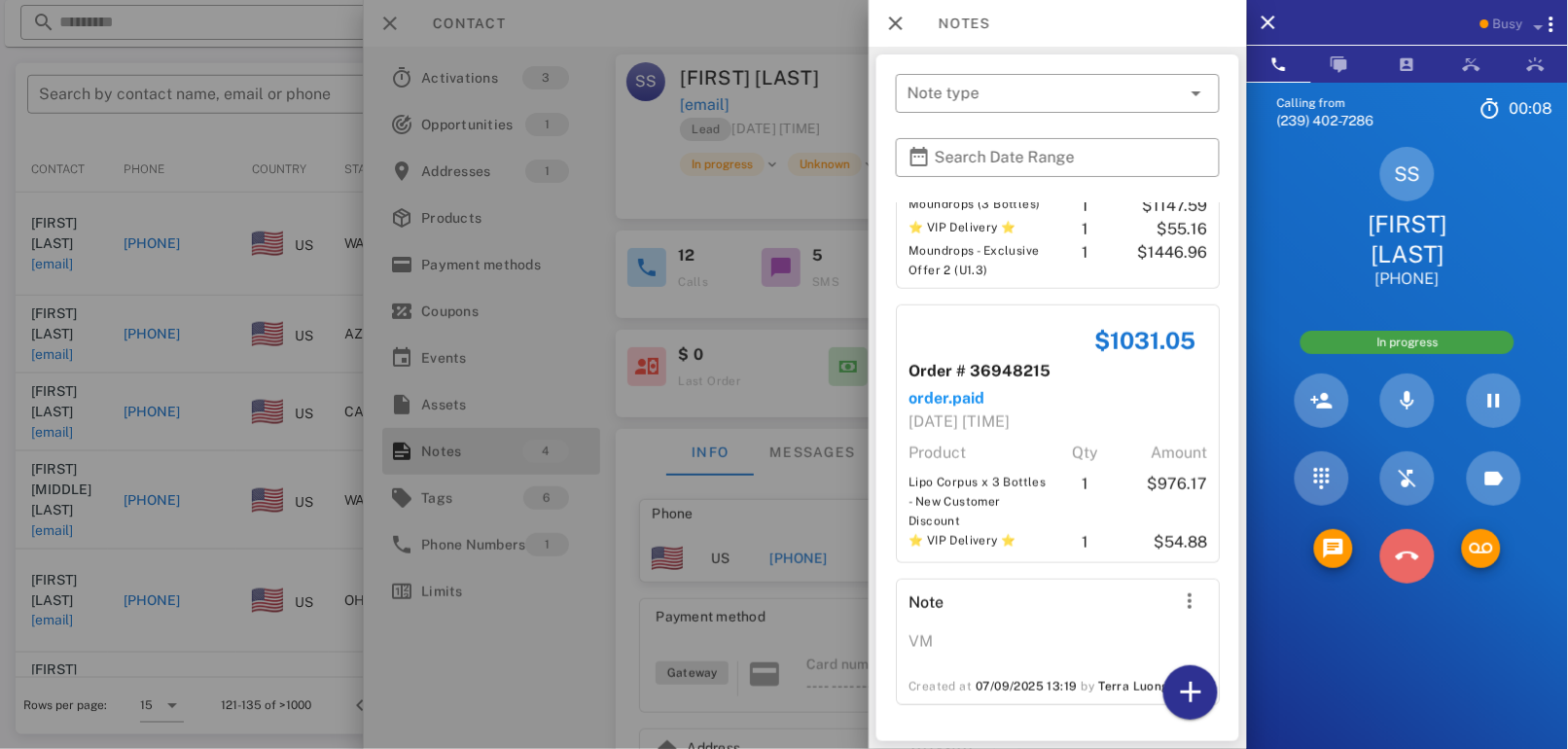 click at bounding box center (1408, 556) 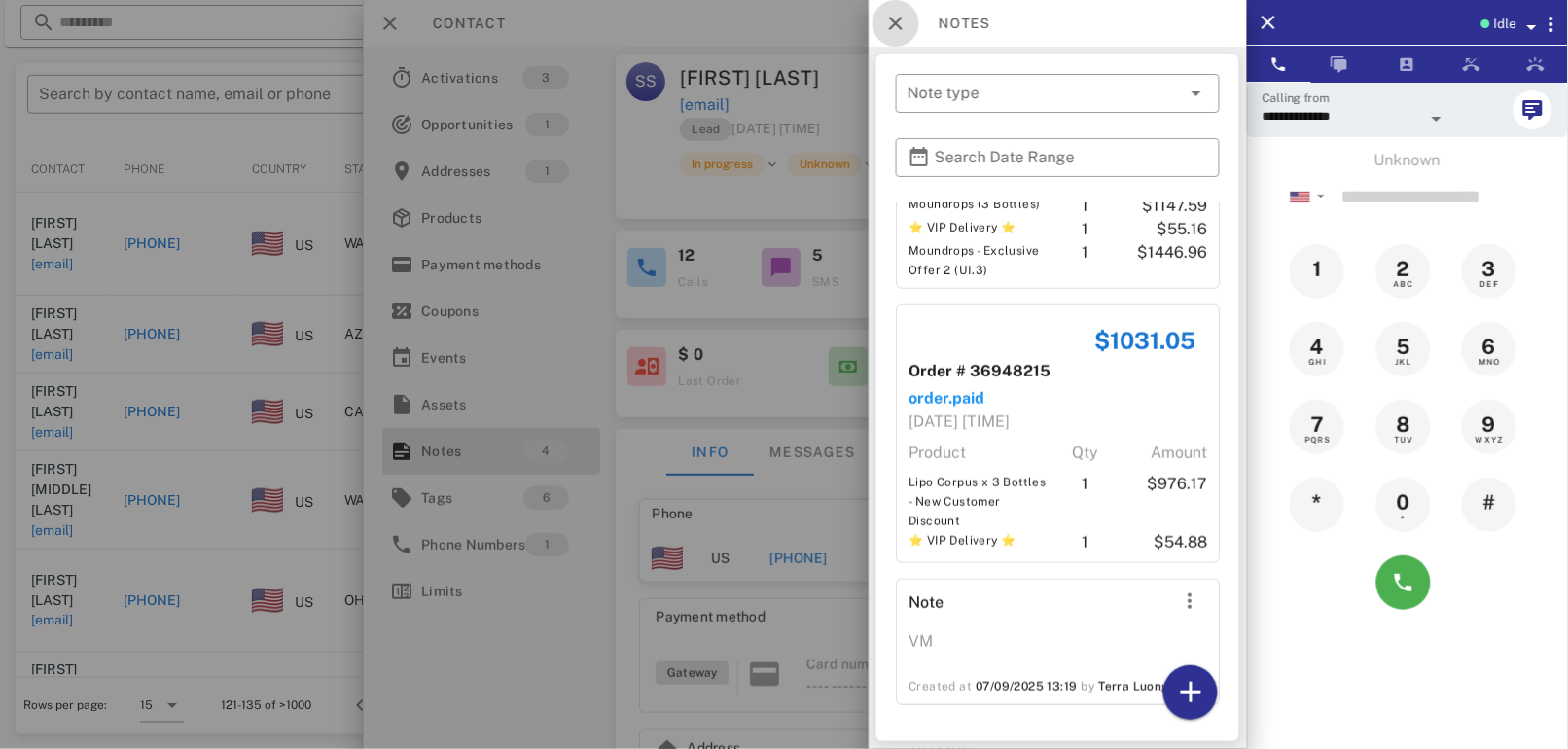 click at bounding box center [896, 23] 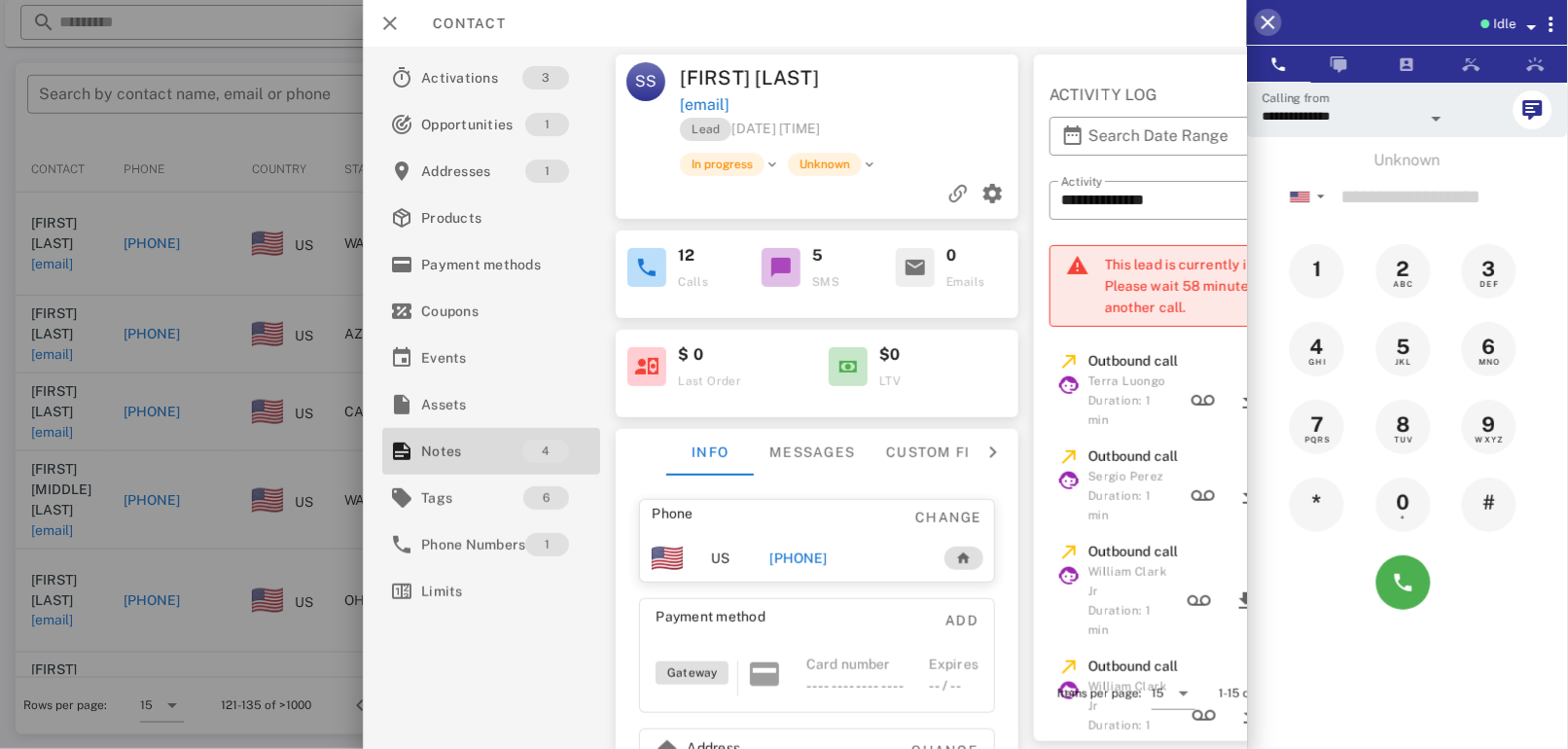click at bounding box center [1268, 22] 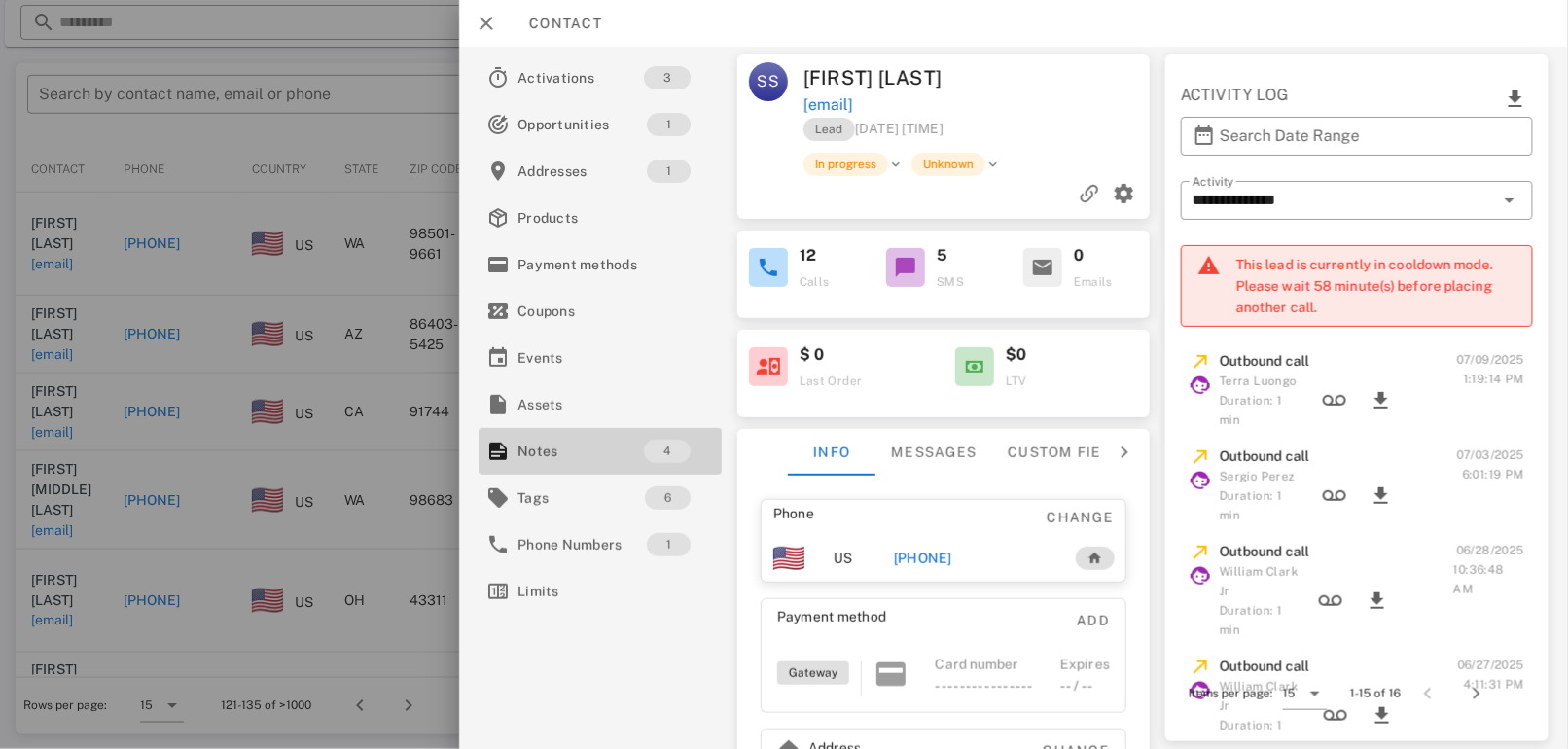 click on "4" at bounding box center (667, 451) 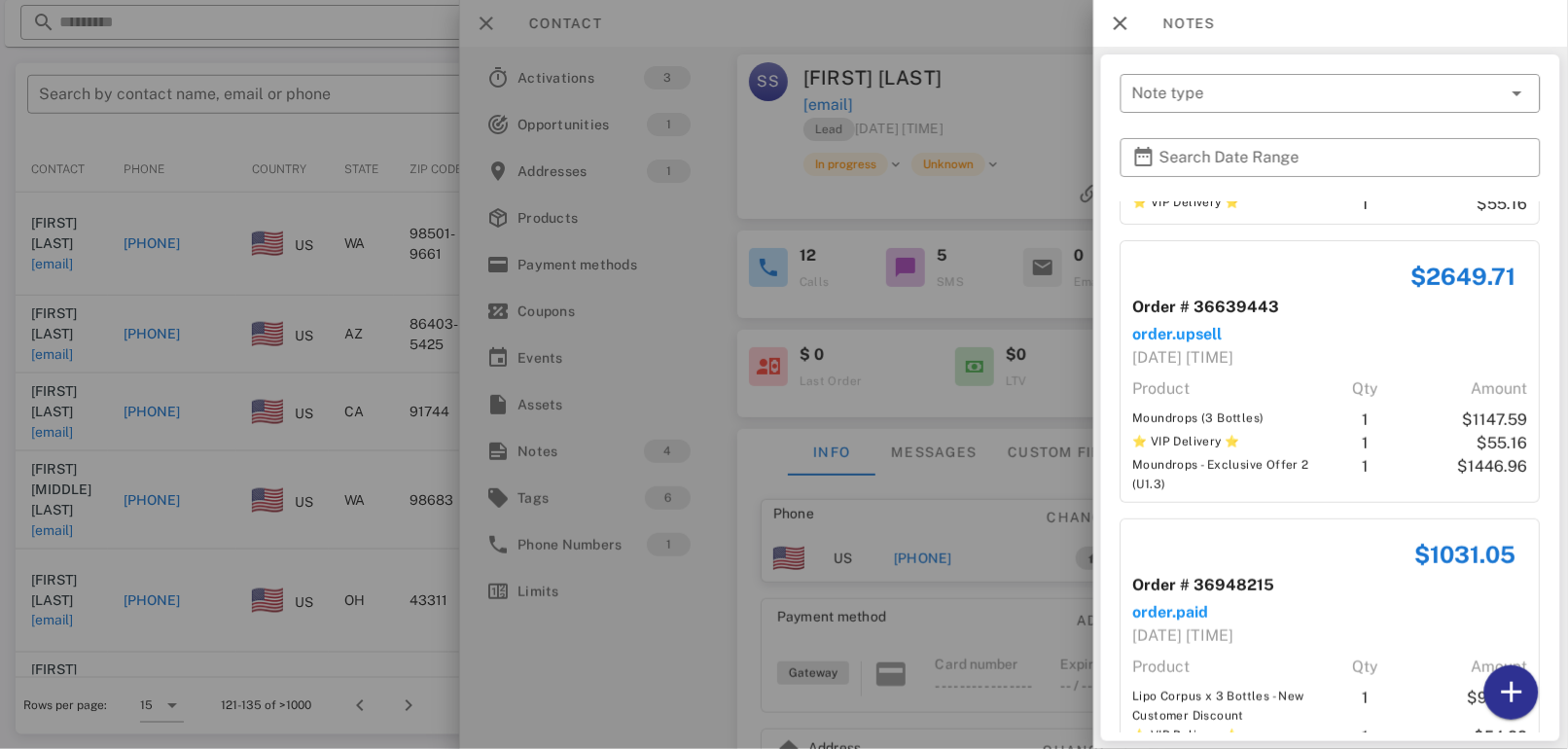 scroll, scrollTop: 203, scrollLeft: 0, axis: vertical 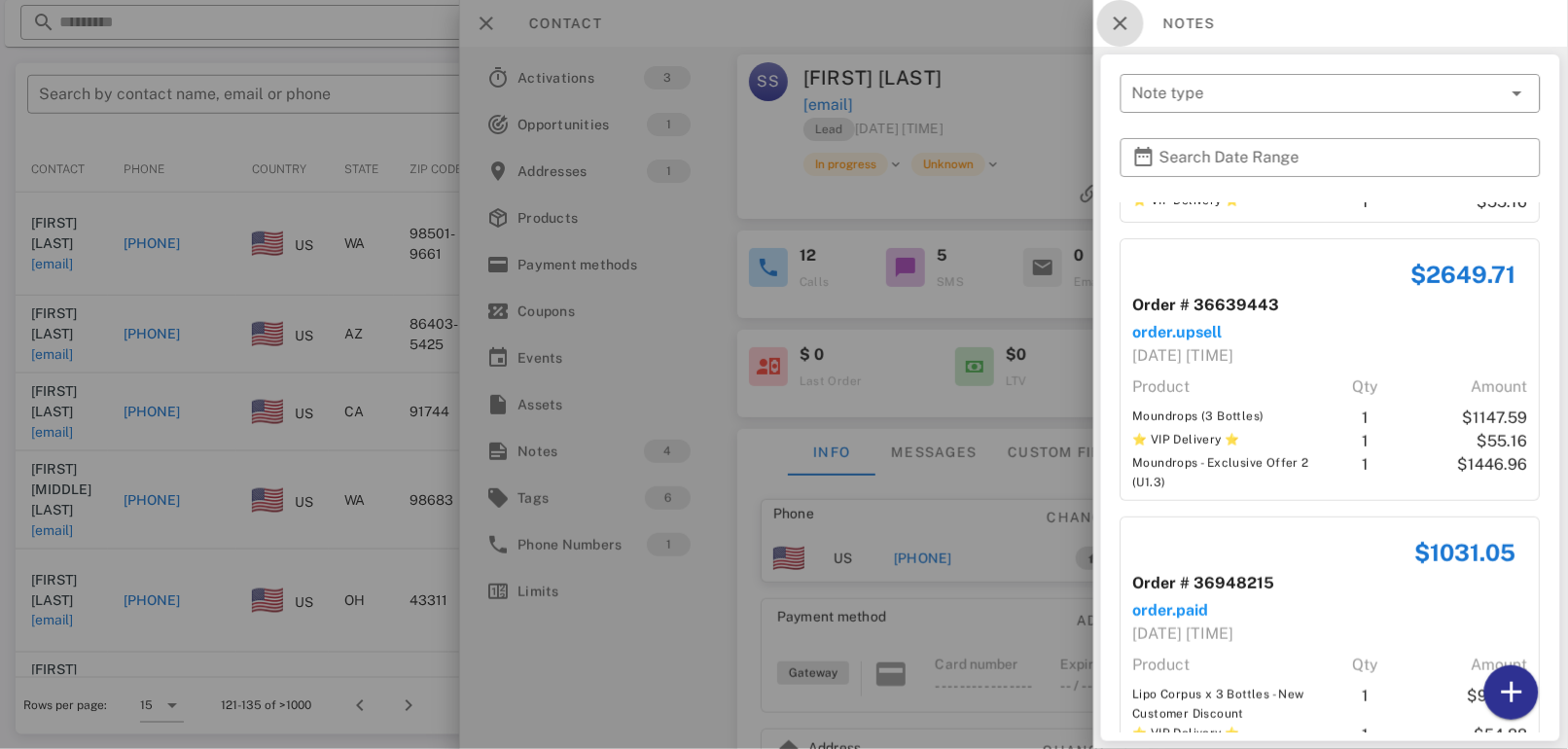 click at bounding box center (1121, 23) 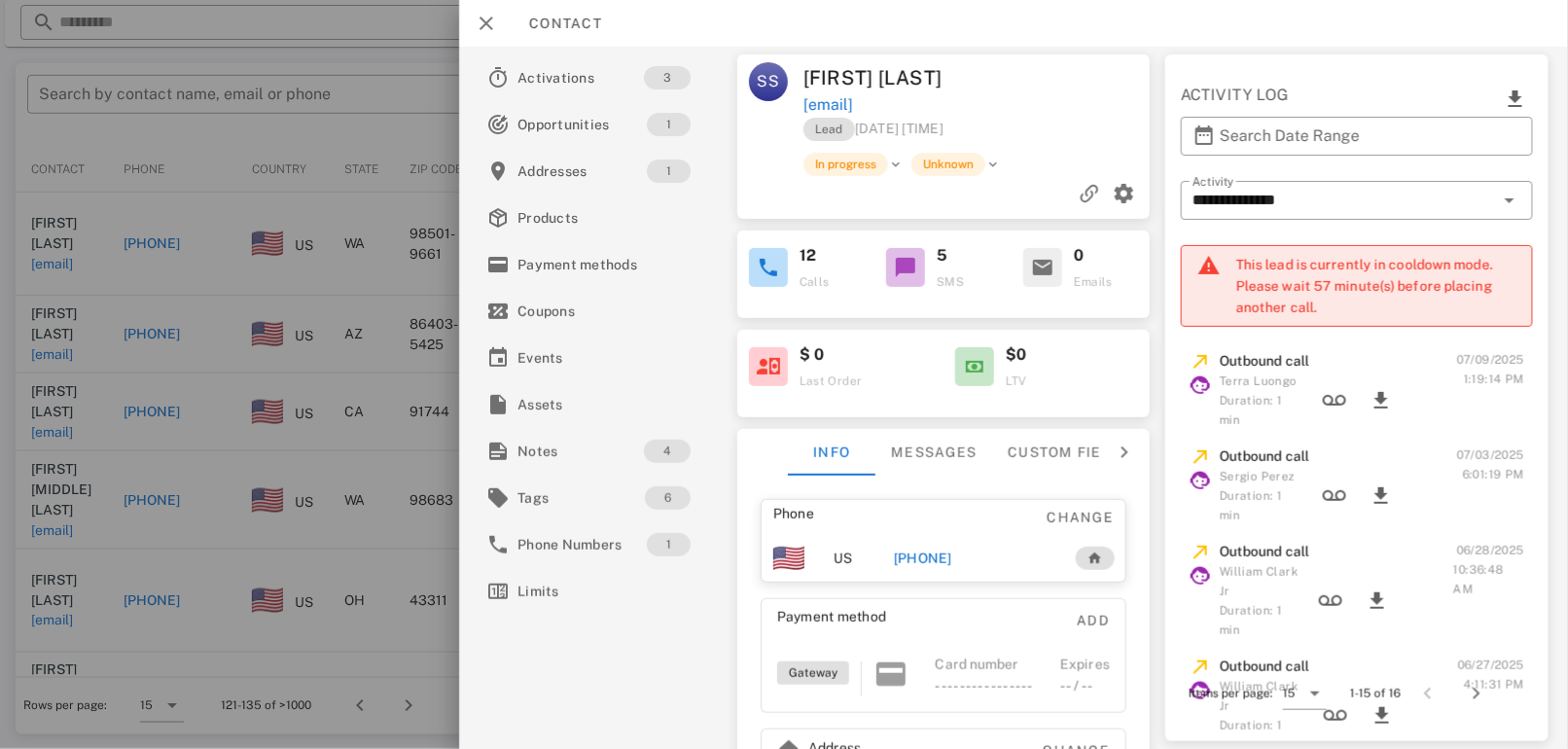 click on "[PHONE]" at bounding box center [923, 558] 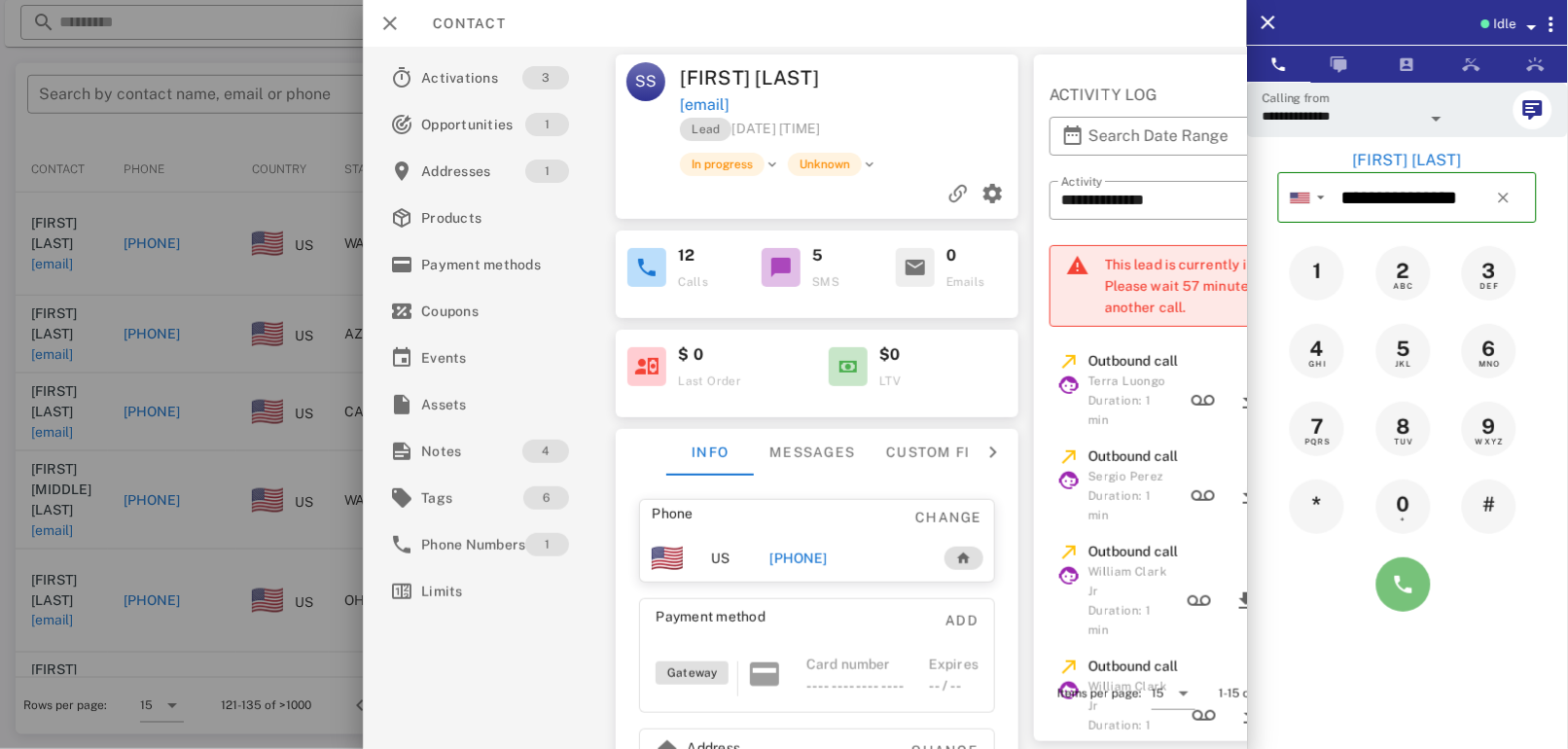 click at bounding box center [1404, 585] 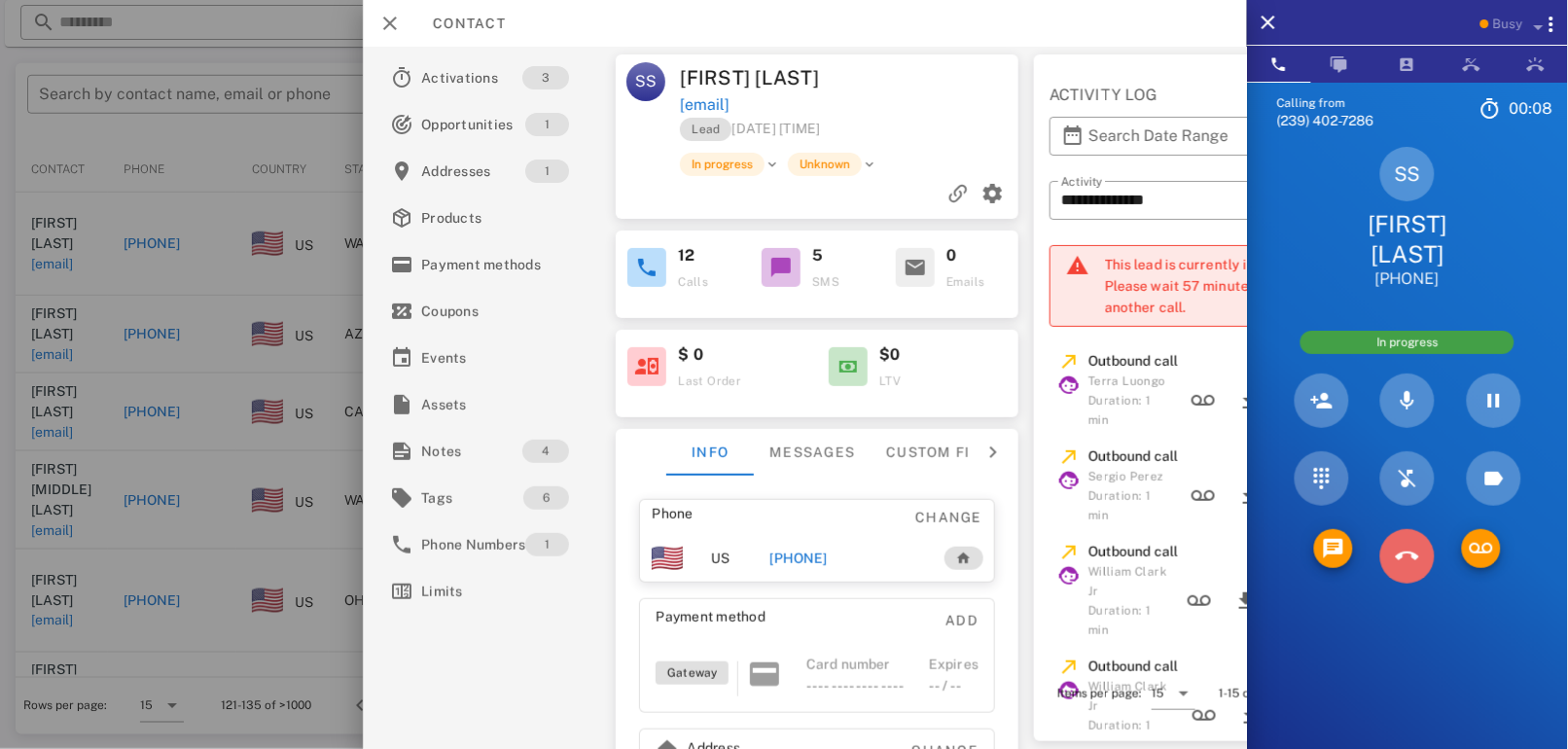 click at bounding box center [1408, 556] 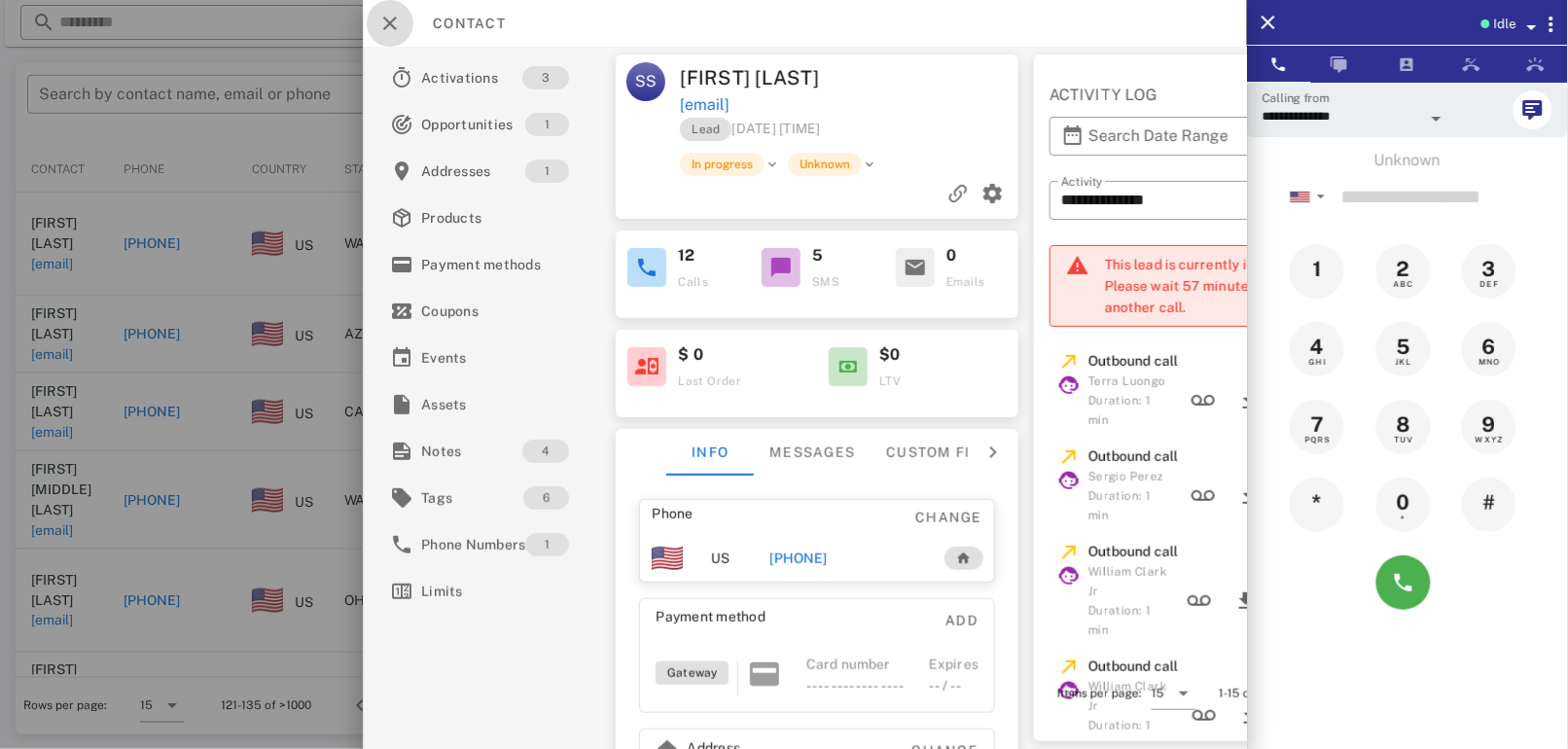 click at bounding box center (390, 23) 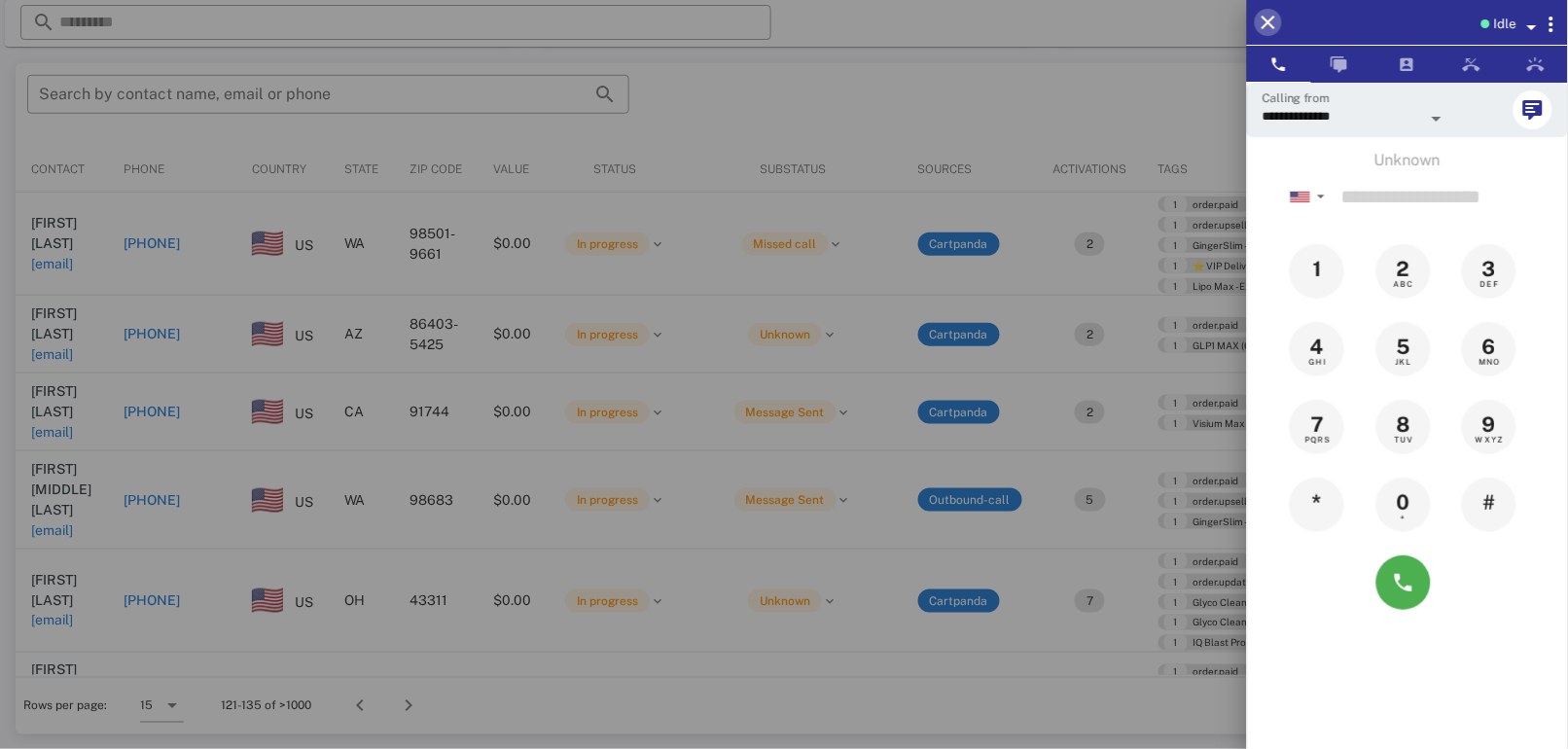 click at bounding box center [1268, 22] 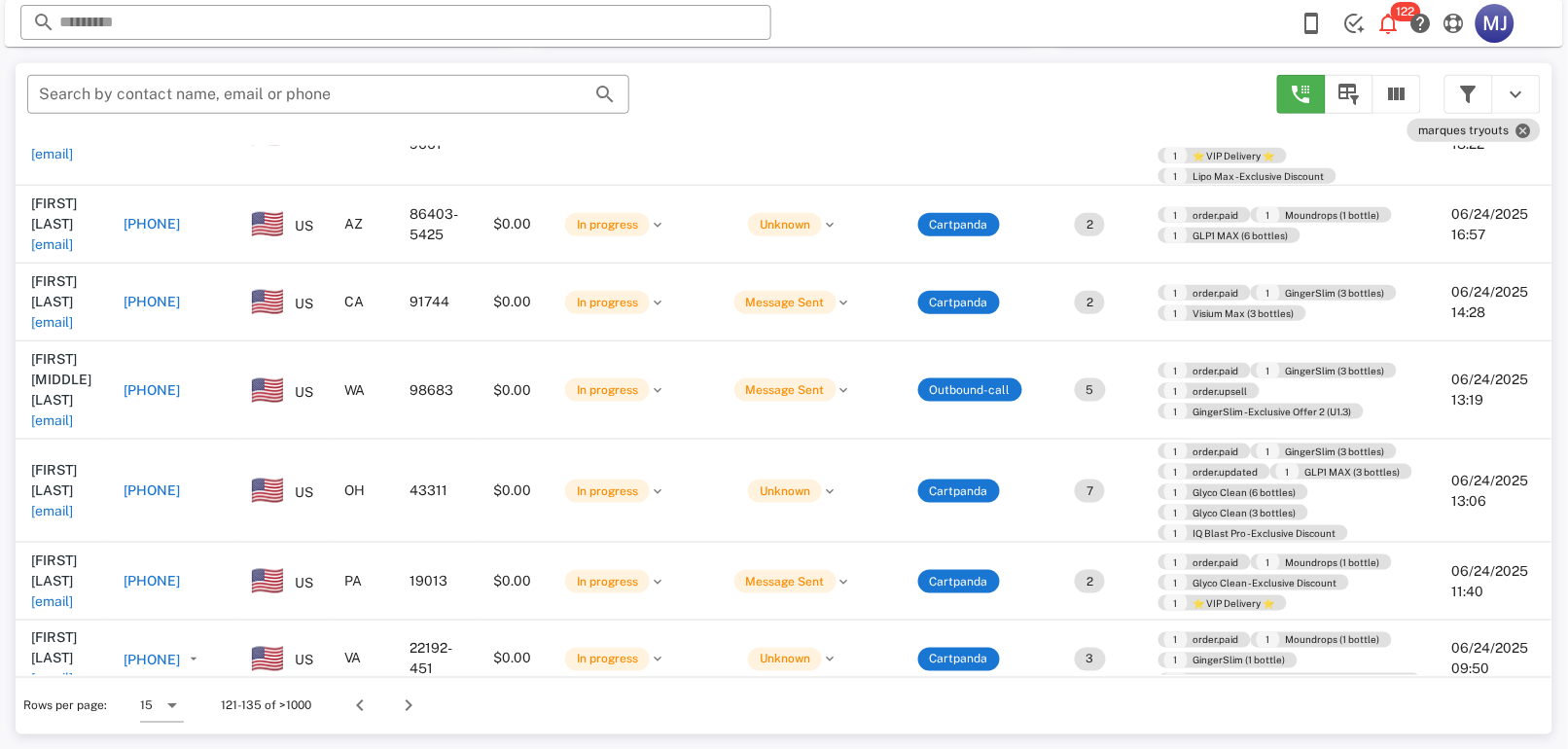 scroll, scrollTop: 112, scrollLeft: 0, axis: vertical 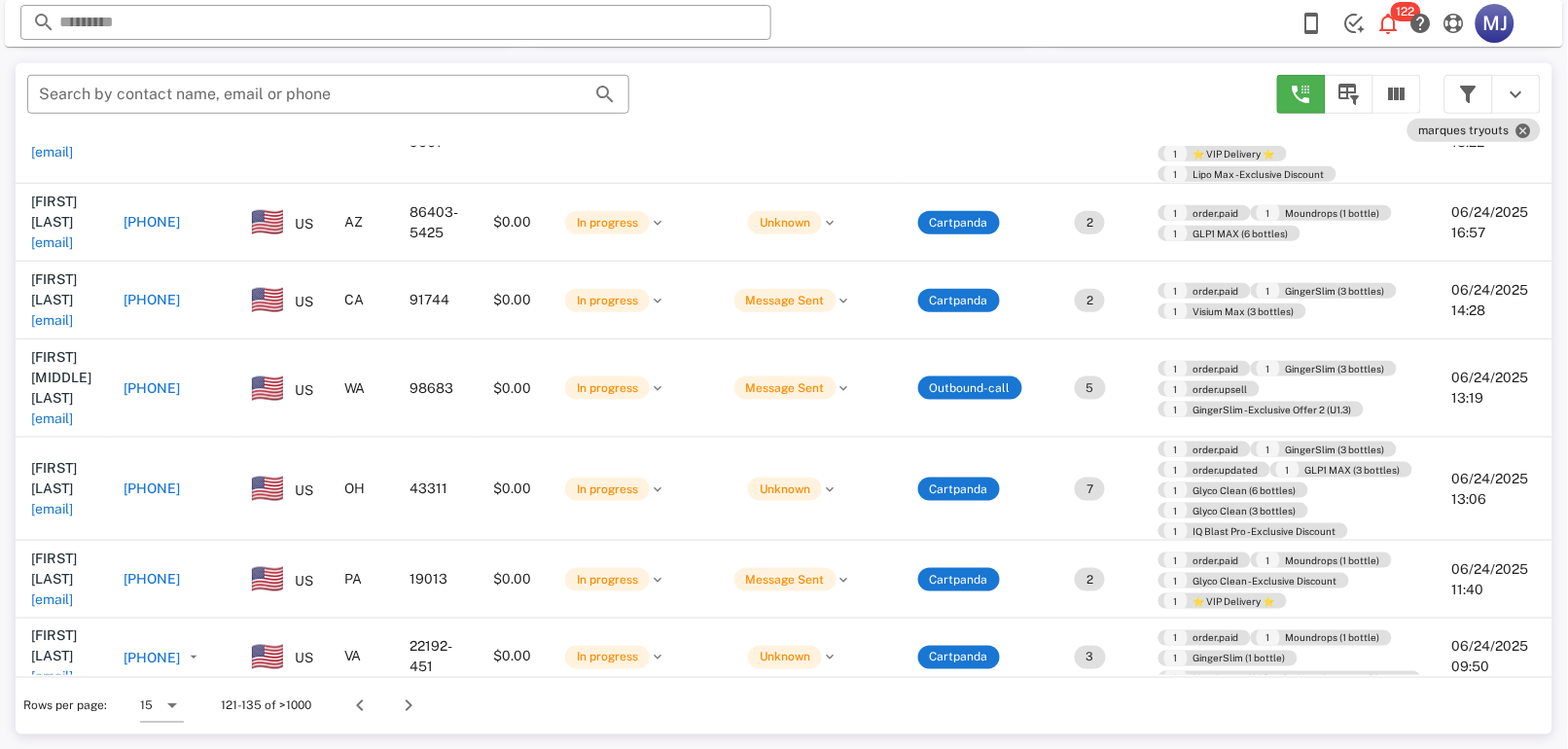 click on "[PHONE]" at bounding box center [152, 488] 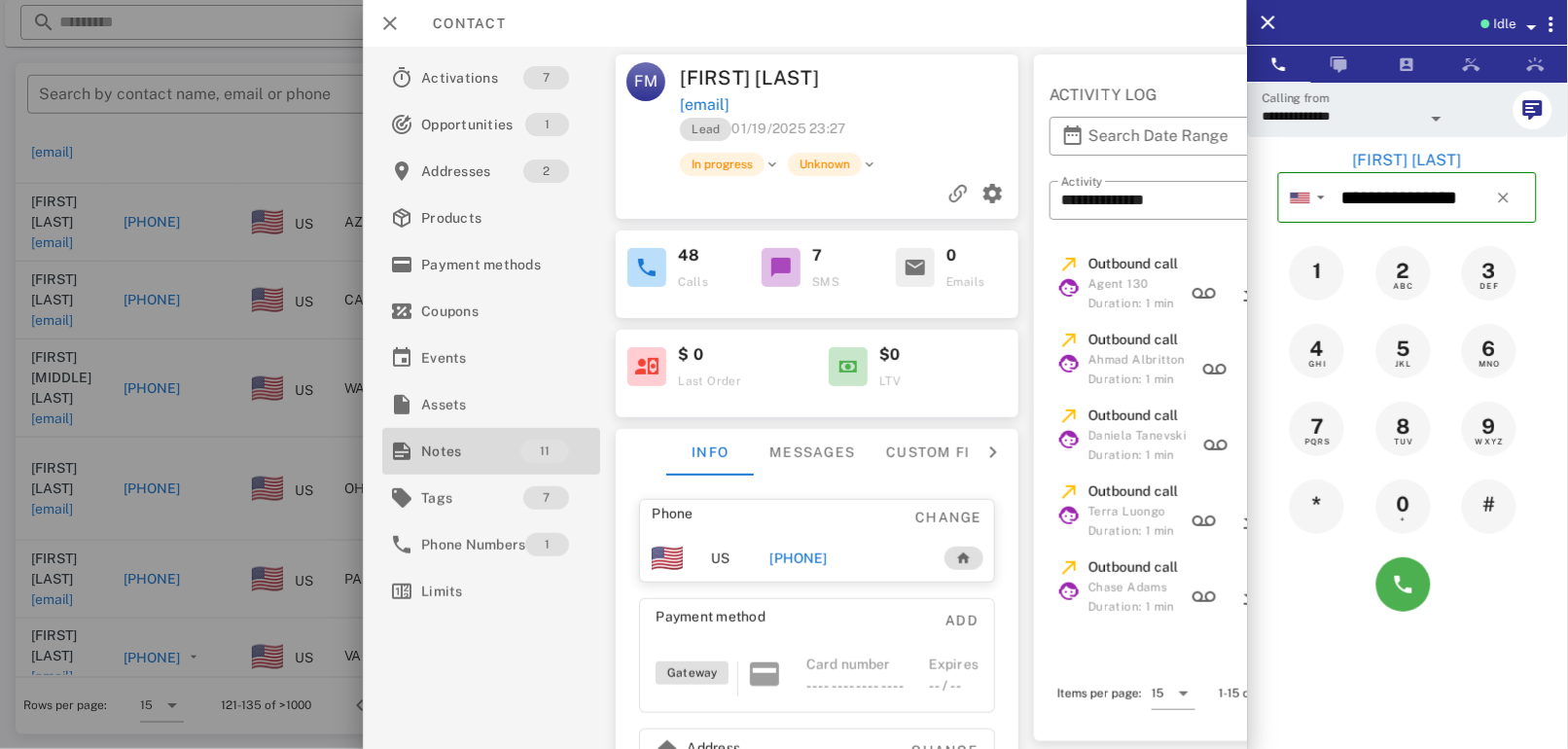 click on "11" at bounding box center [546, 451] 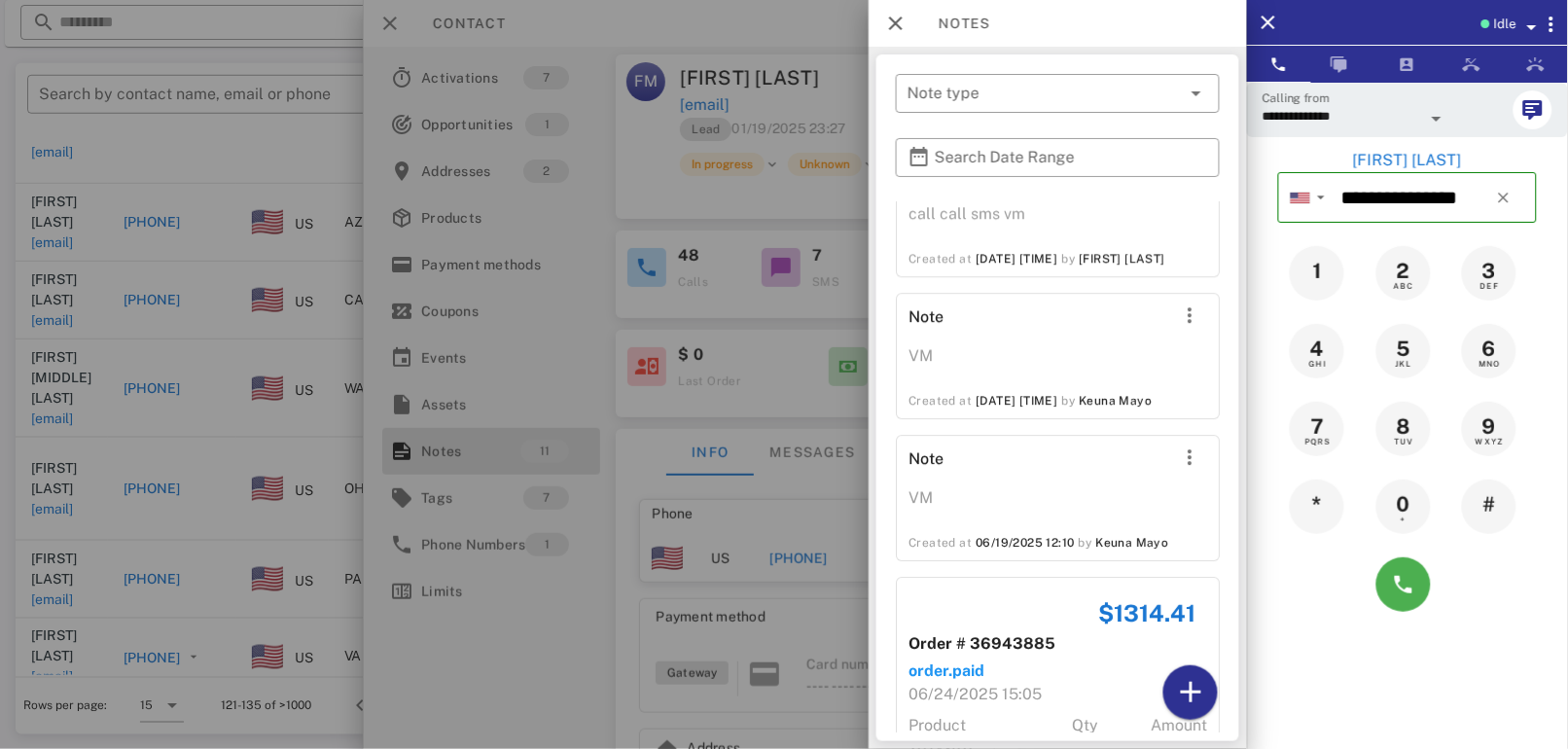 scroll, scrollTop: 1632, scrollLeft: 0, axis: vertical 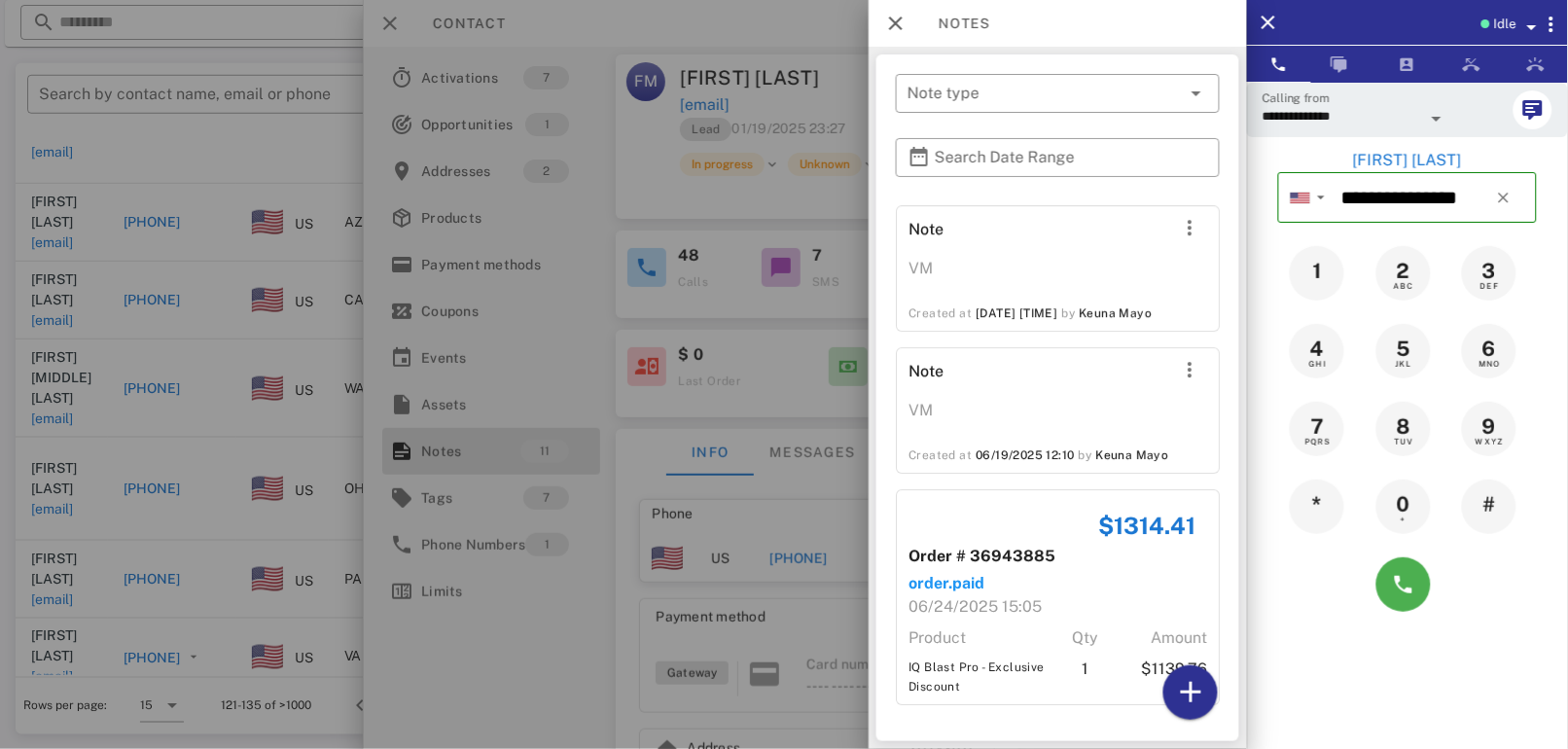 click on "​ Note type ​ Search Date Range  $1152.83   Order # 32005132   success   01/19/2025 23:27   Product Qty Amount  GingerSlim (3 bottles)  1 $1074.86  $1041.83   Order # 33250105   order.paid   02/28/2025 18:52   Product Qty Amount  GingerSlim (3 bottles)  1 $1041.83  $1041.83   Order # 33250105   order.updated   02/28/2025 21:52   Product Qty Amount  GingerSlim (3 bottles)  1 $1041.83  $1074.13   Order # 36030131   order.paid   05/26/2025 12:26   Product Qty Amount  GLP1 MAX (3 bottles)  1 $1001.53  $1255.6   Order # 36131898   order.paid   05/29/2025 16:36   Product Qty Amount  Glyco Clean (3 bottles)  1 $1170.71  $1777.93   Order # 36320598   order.paid   06/04/2025 02:44   Product Qty Amount  Glyco Clean (6 bottles)  1 $1657.72  Note  dialed 3x, sent text and could not lvm due to mailbox being full  Created at   06/06/2025 13:03   by   Stacy Frey   Note  call call sms vm  Created at   06/09/2025 13:40   by   Dan Stollman   Note  VM  Created at   06/12/2025 12:01   by   Keuna Mayo   Note  VM  Created at" at bounding box center (1057, 403) 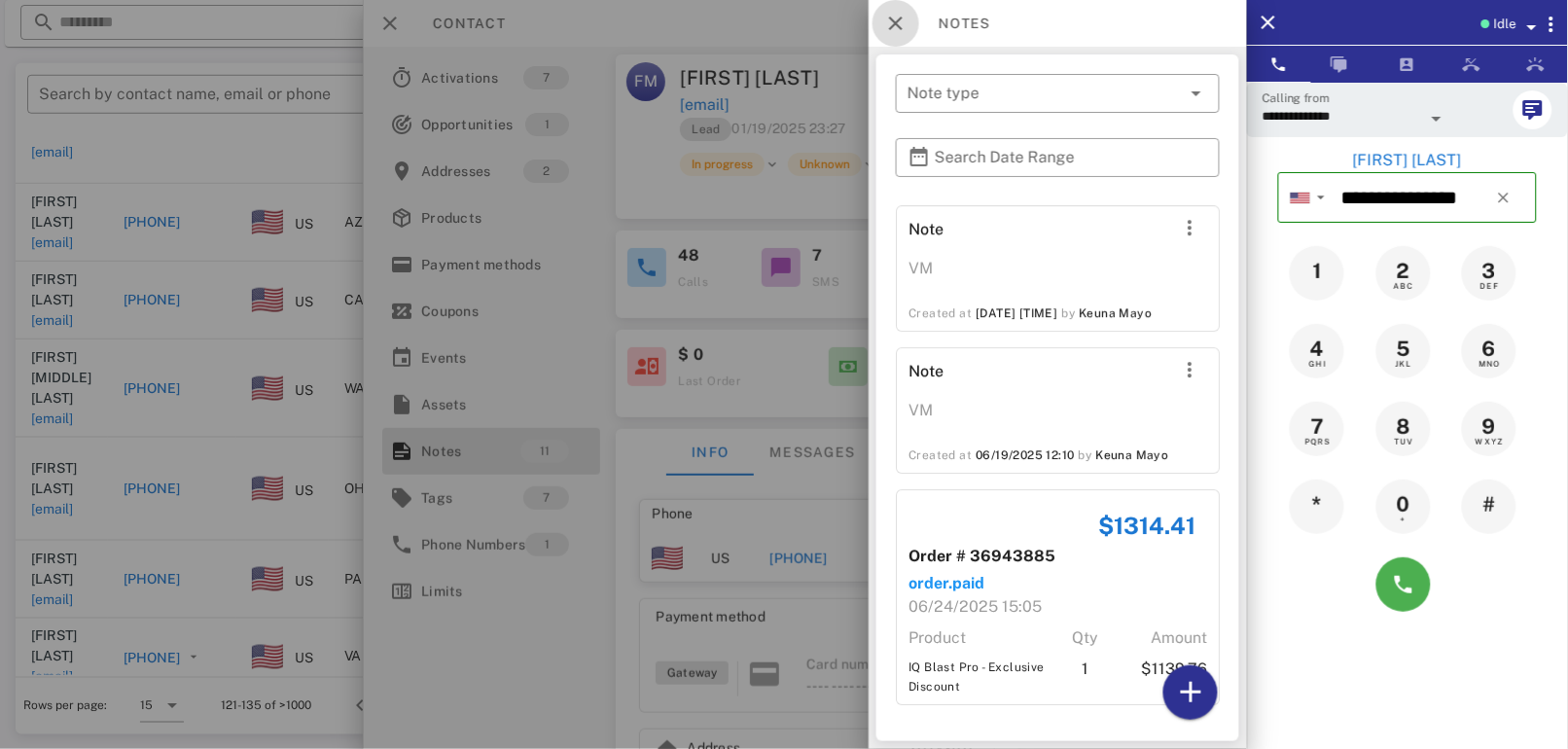 click at bounding box center (896, 23) 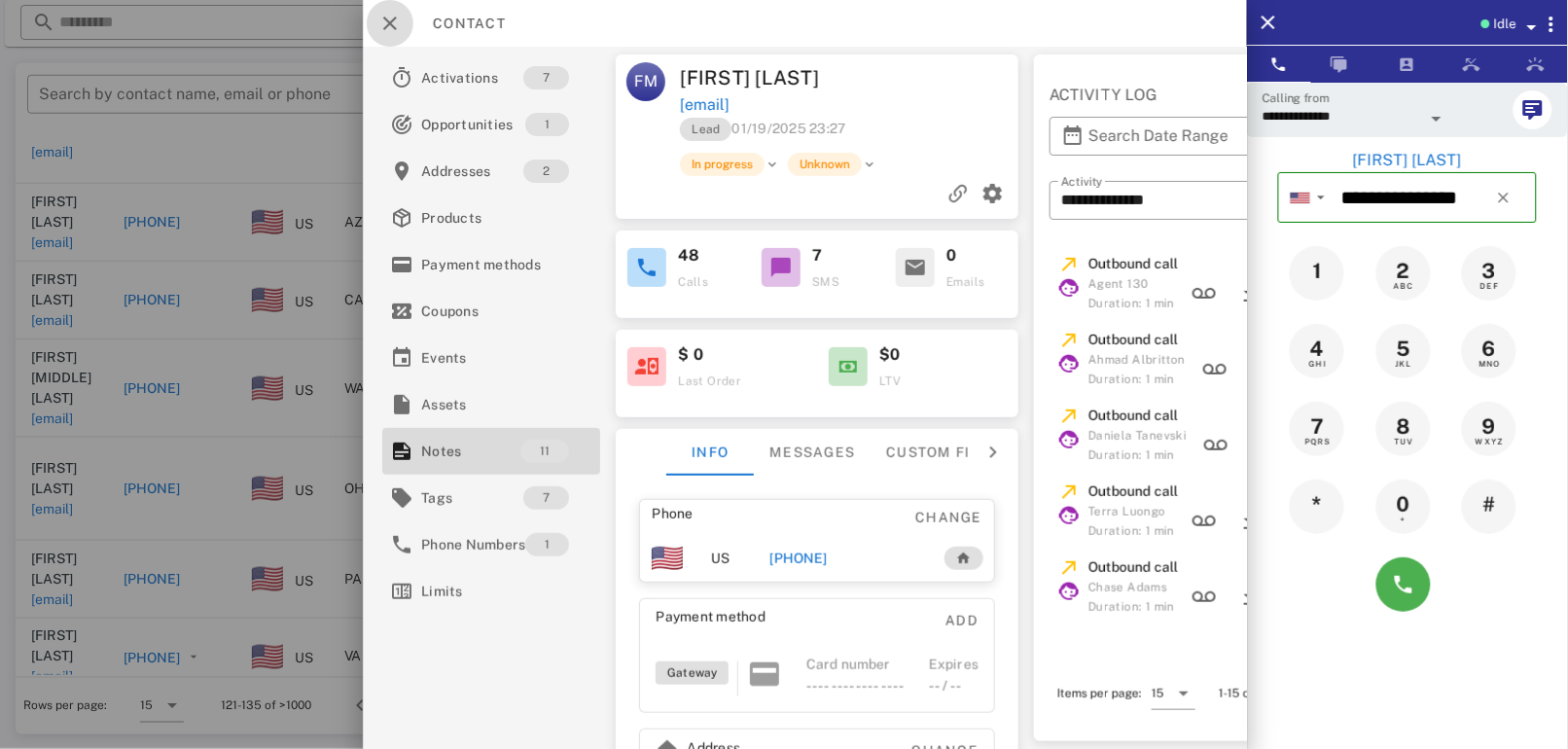 click at bounding box center (390, 23) 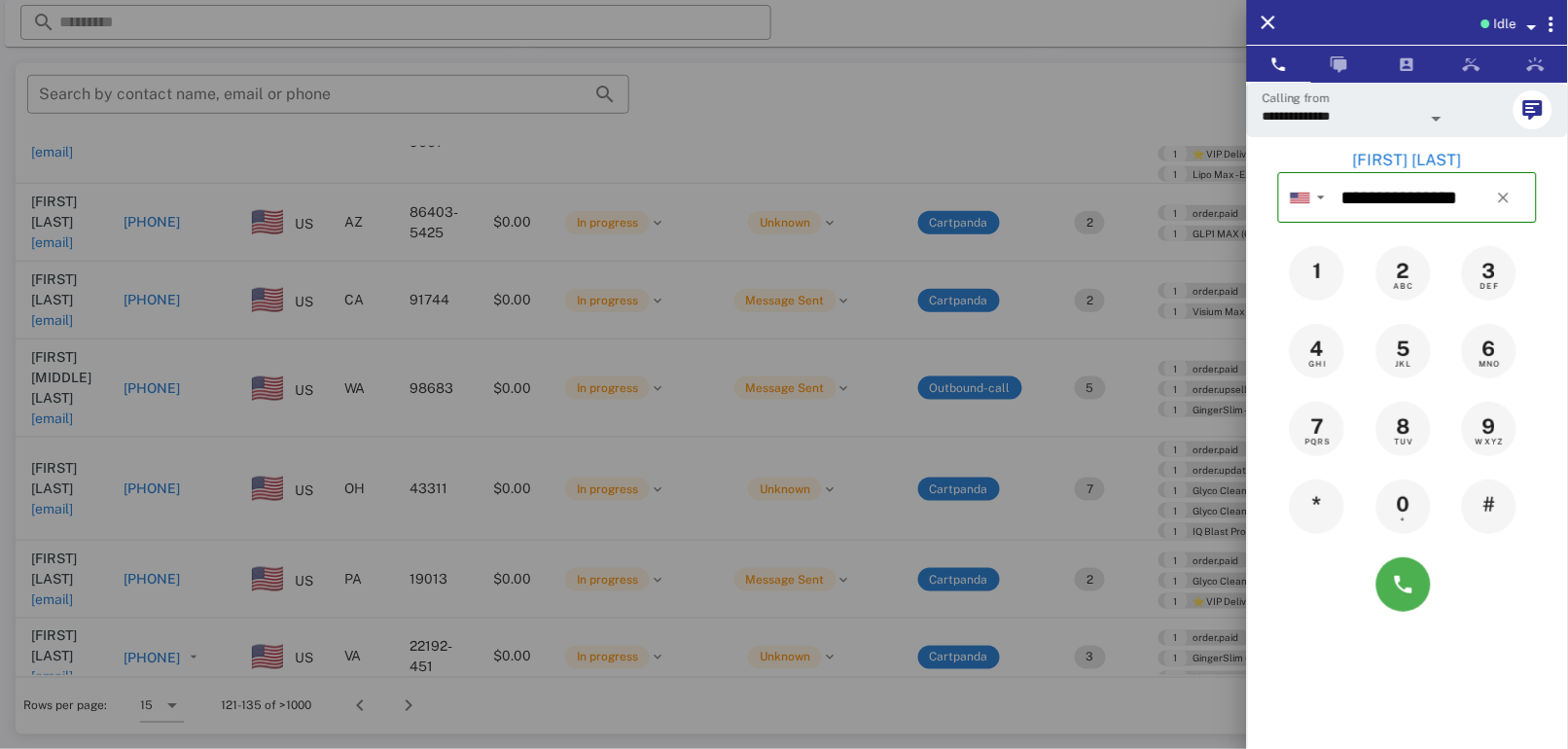 click at bounding box center (784, 374) 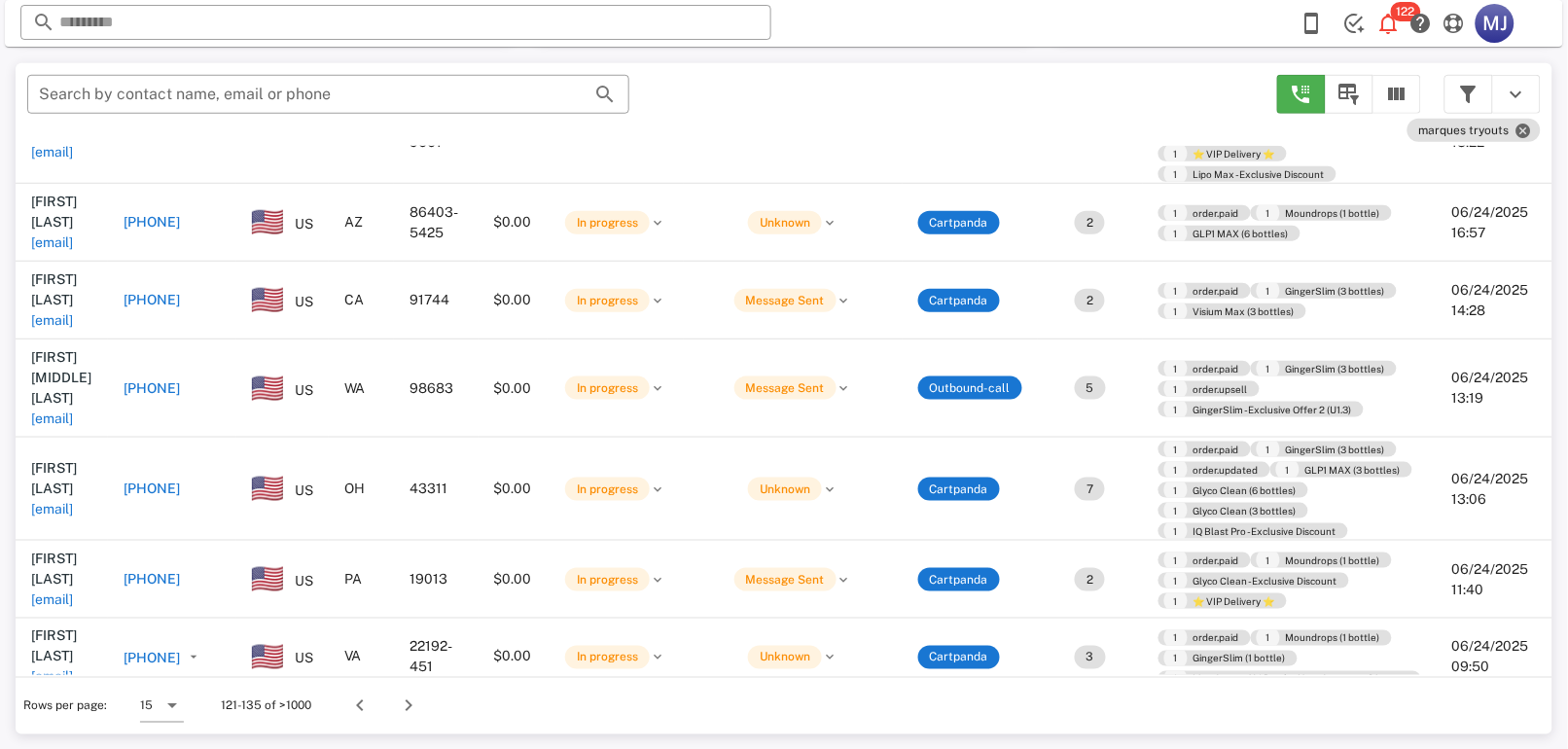 click on "[PHONE]" at bounding box center (152, 579) 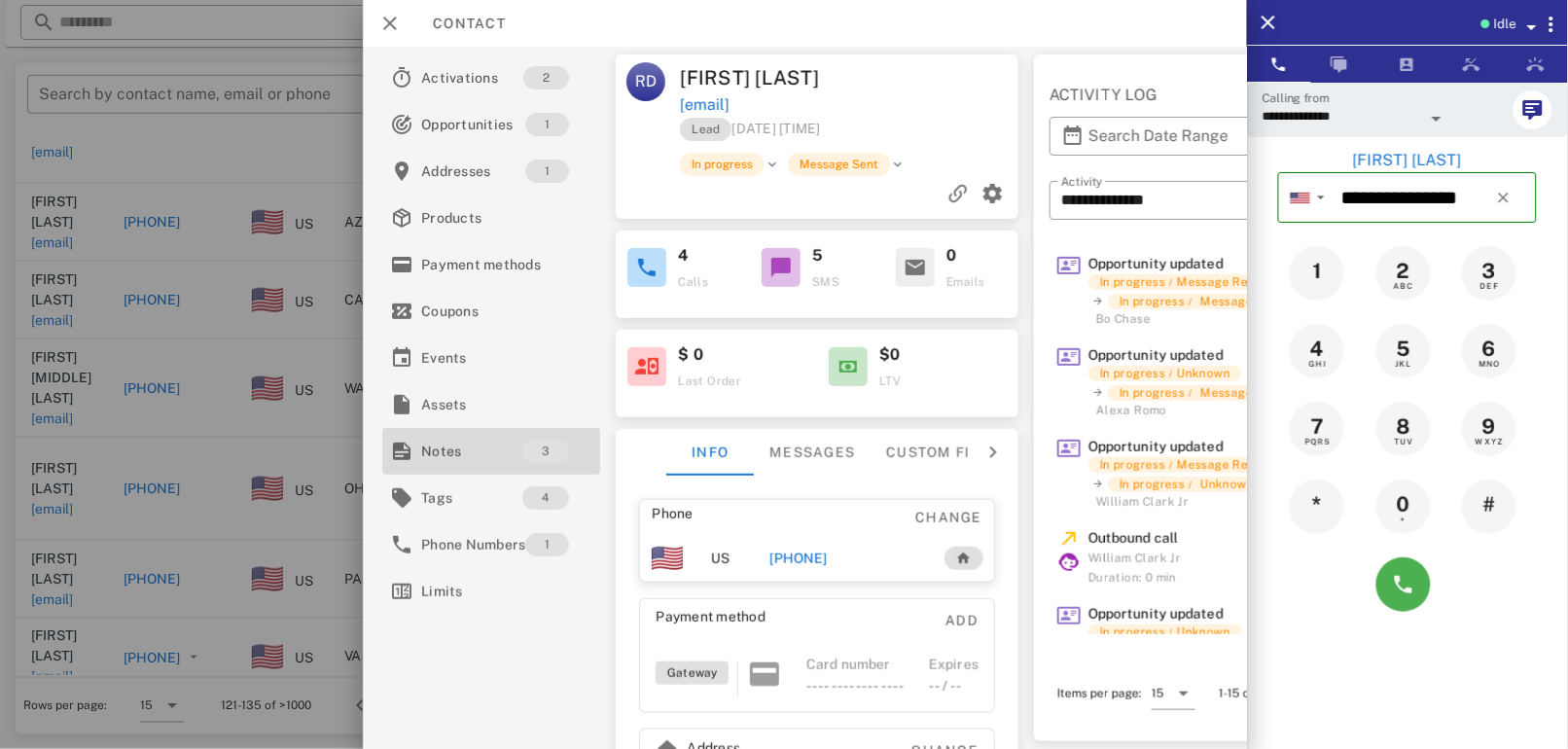 click on "3" at bounding box center (547, 451) 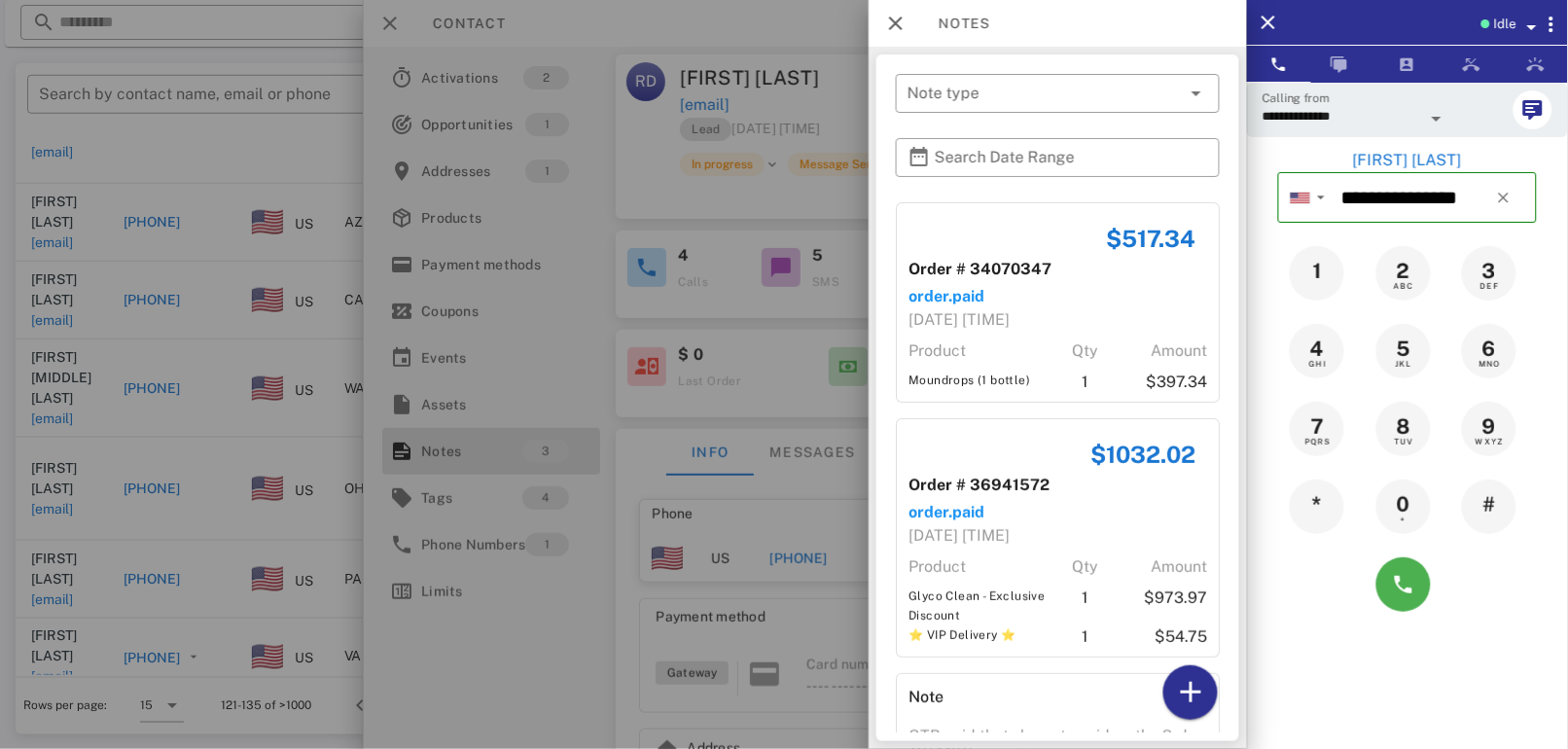 scroll, scrollTop: 118, scrollLeft: 0, axis: vertical 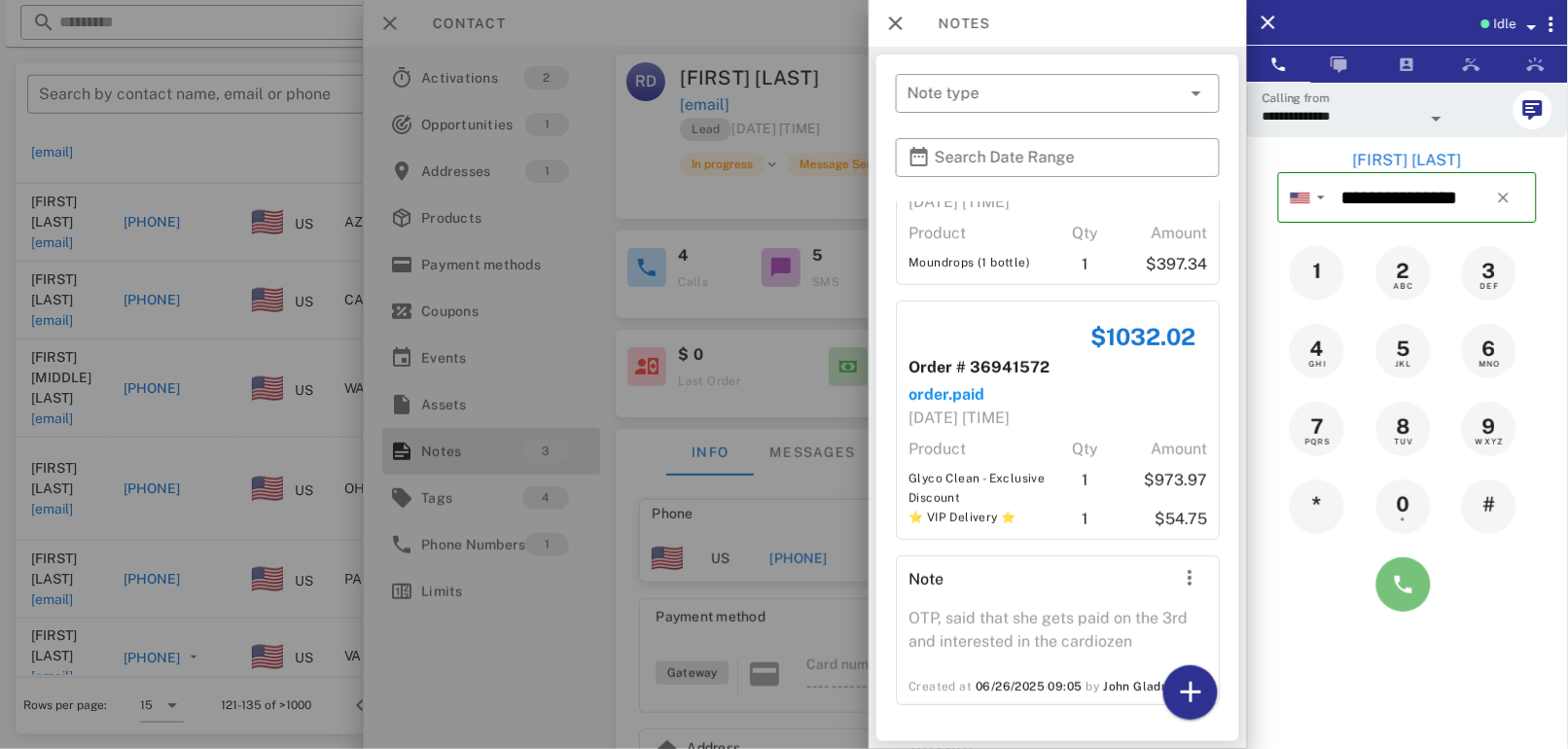 click at bounding box center [1404, 585] 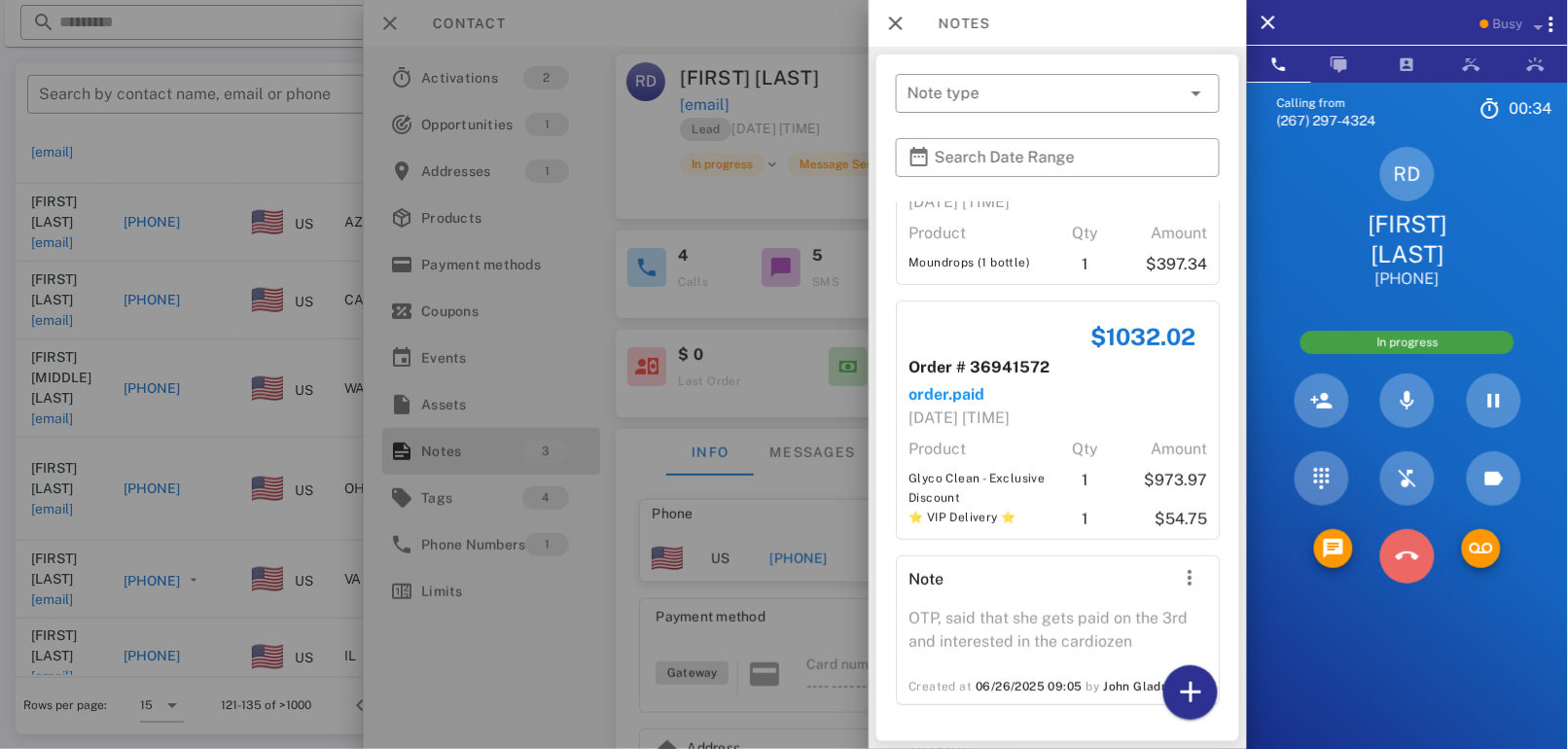 click at bounding box center [1408, 556] 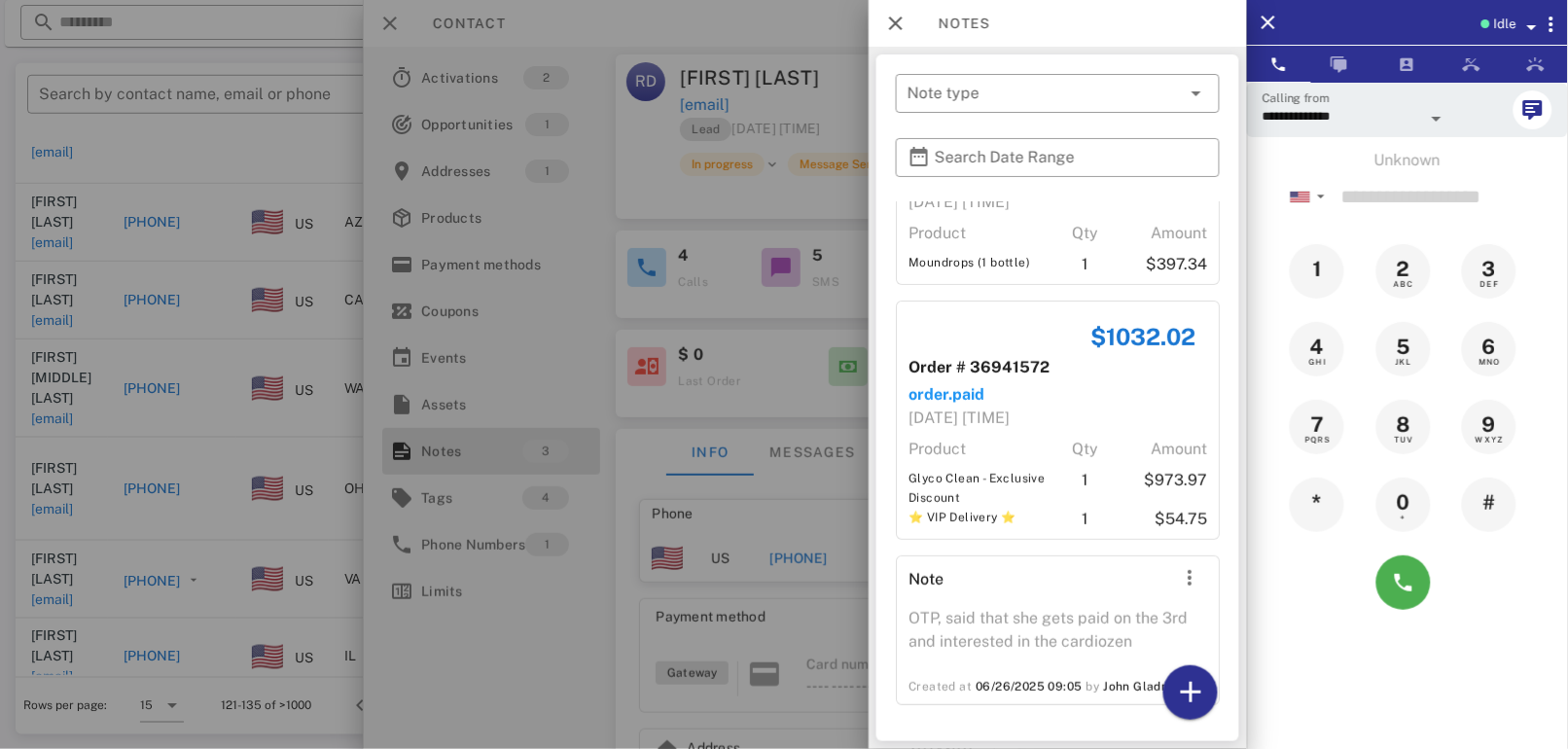 click at bounding box center [784, 374] 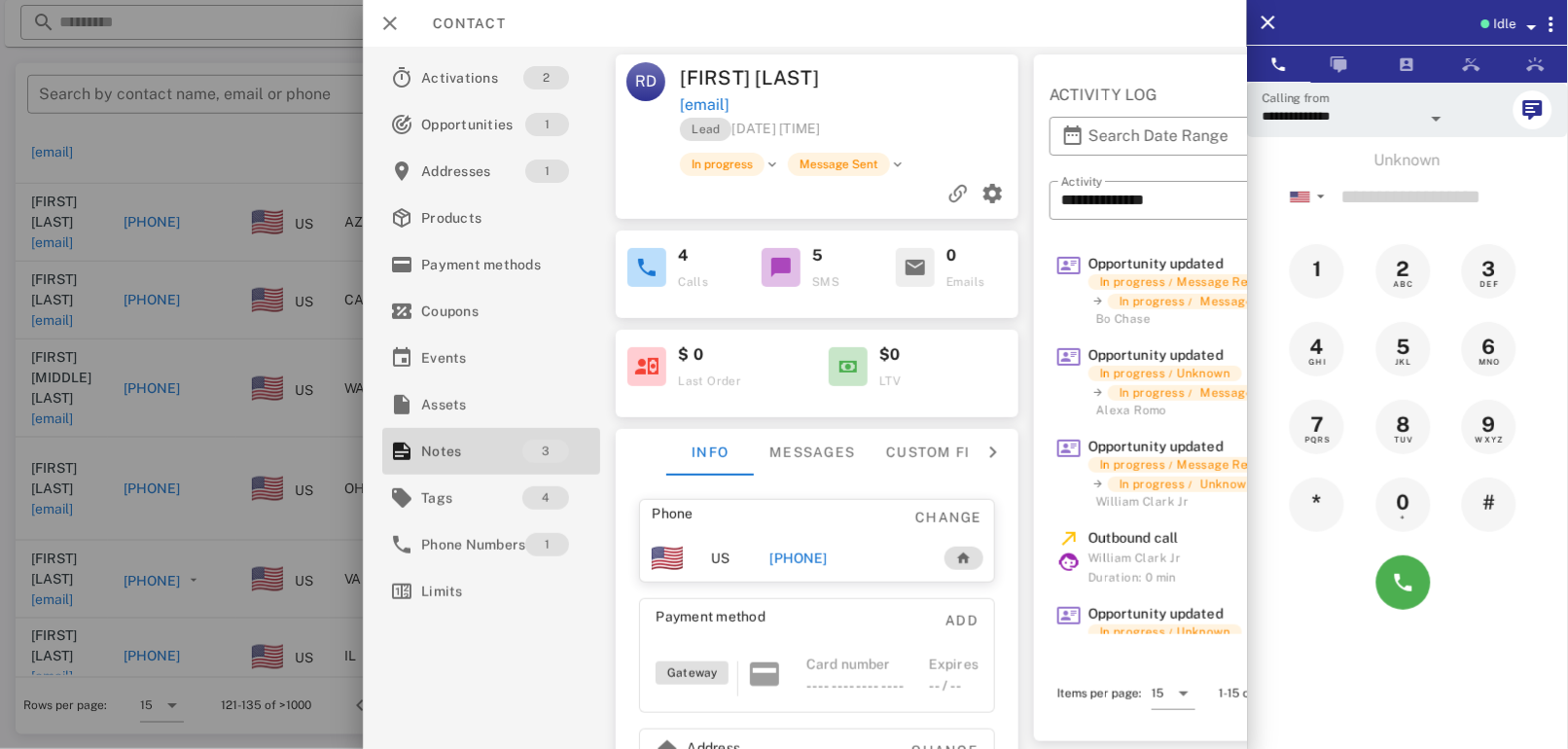 click at bounding box center (784, 374) 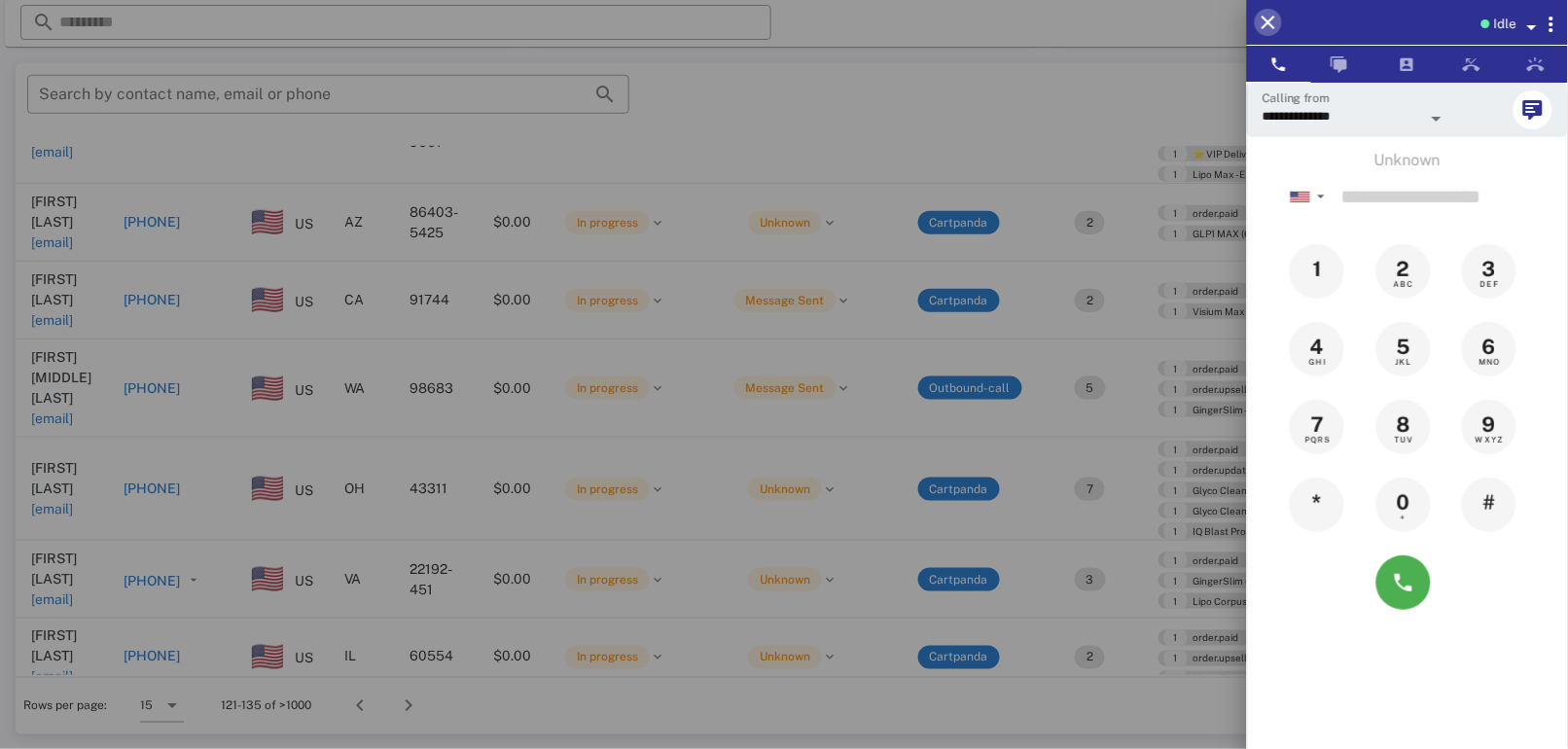 click at bounding box center [1268, 22] 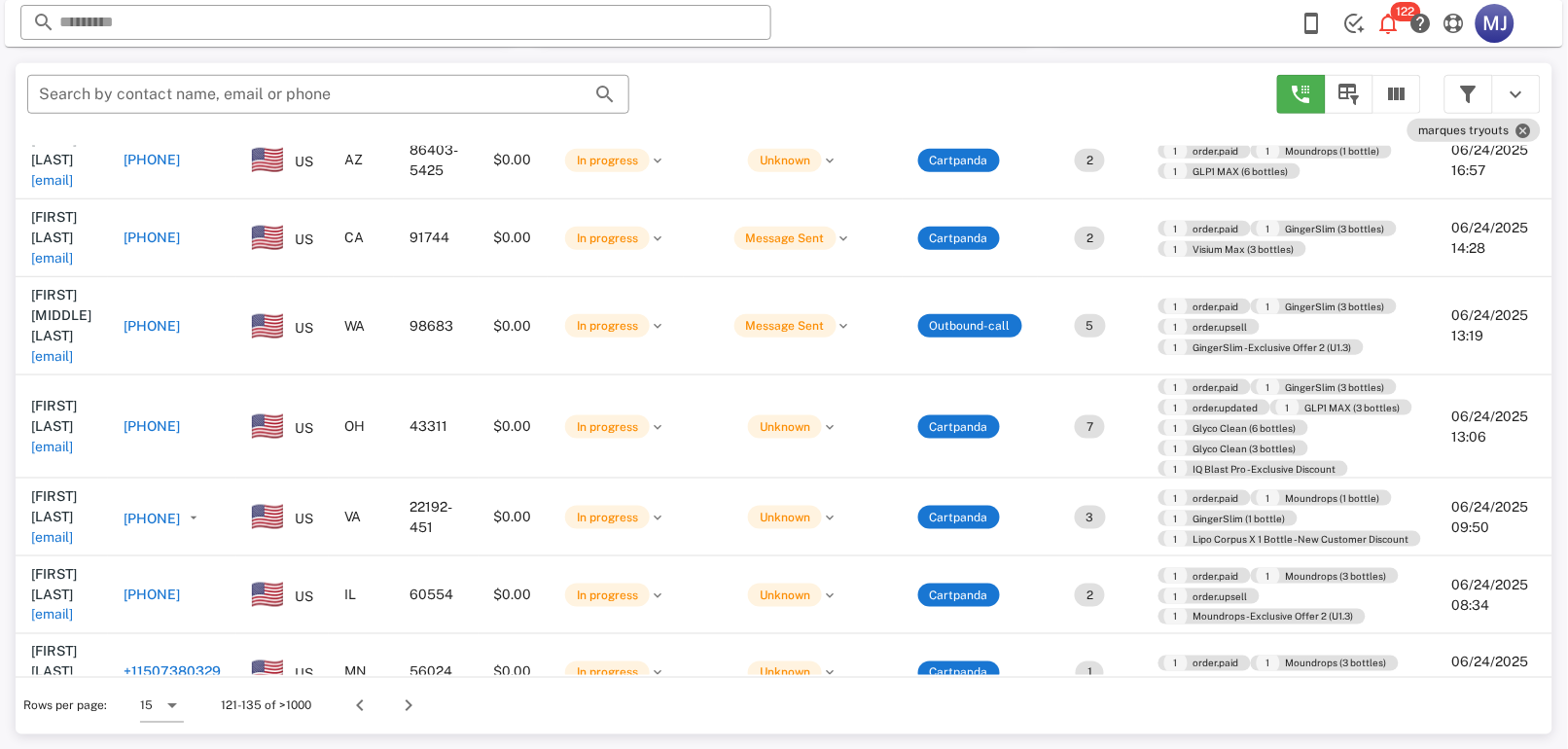 scroll, scrollTop: 195, scrollLeft: 0, axis: vertical 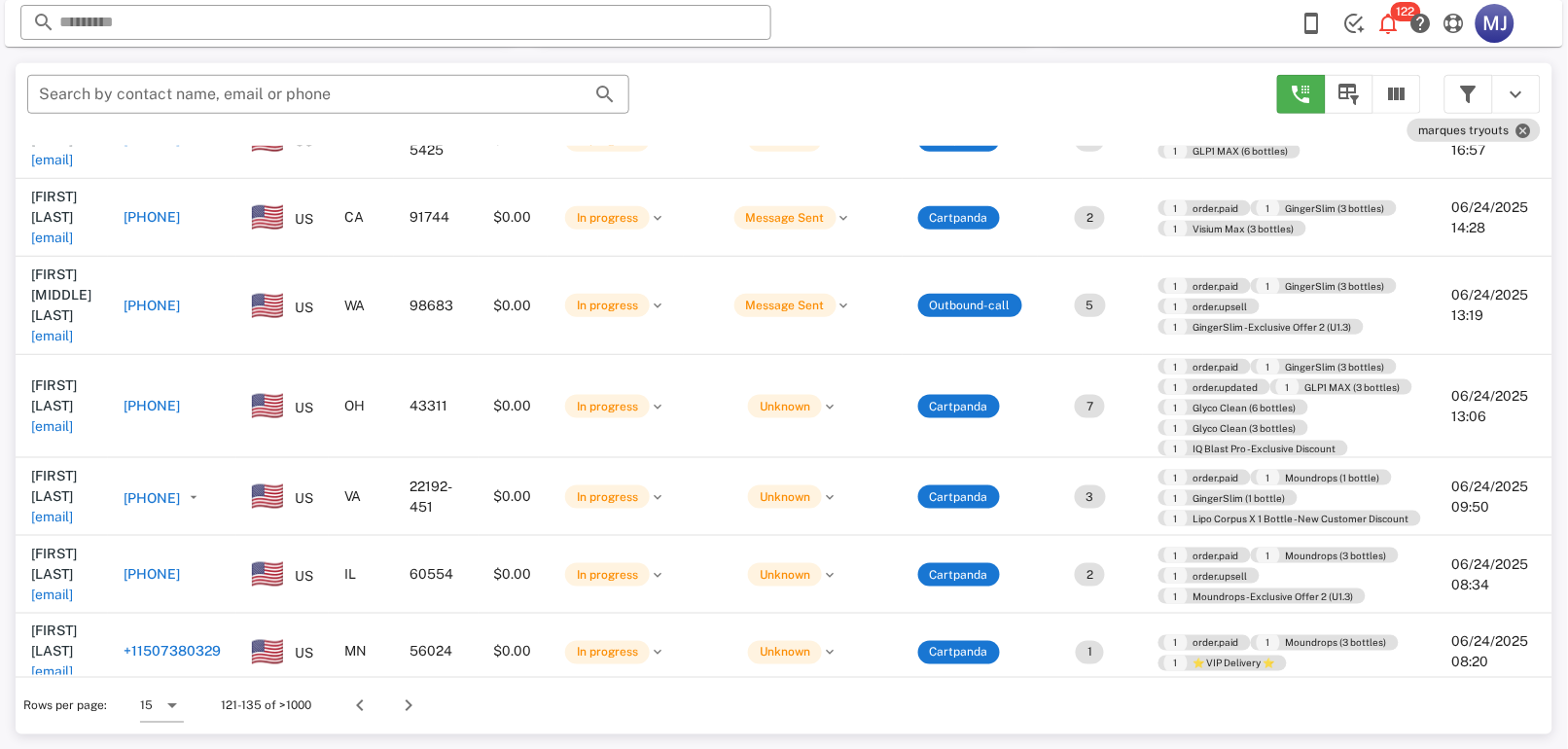 click on "[PHONE]" at bounding box center [172, 575] 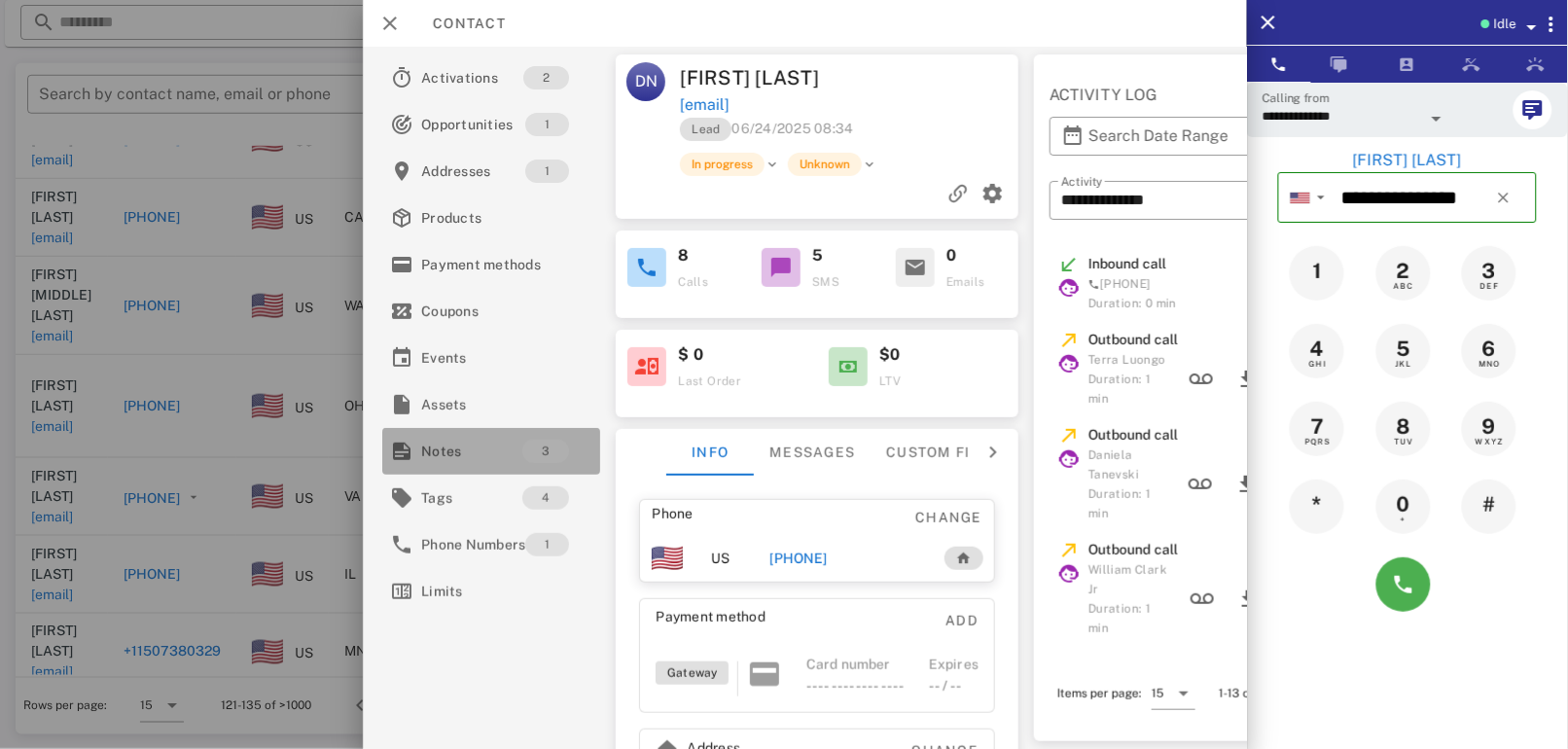 click on "Notes" at bounding box center (472, 451) 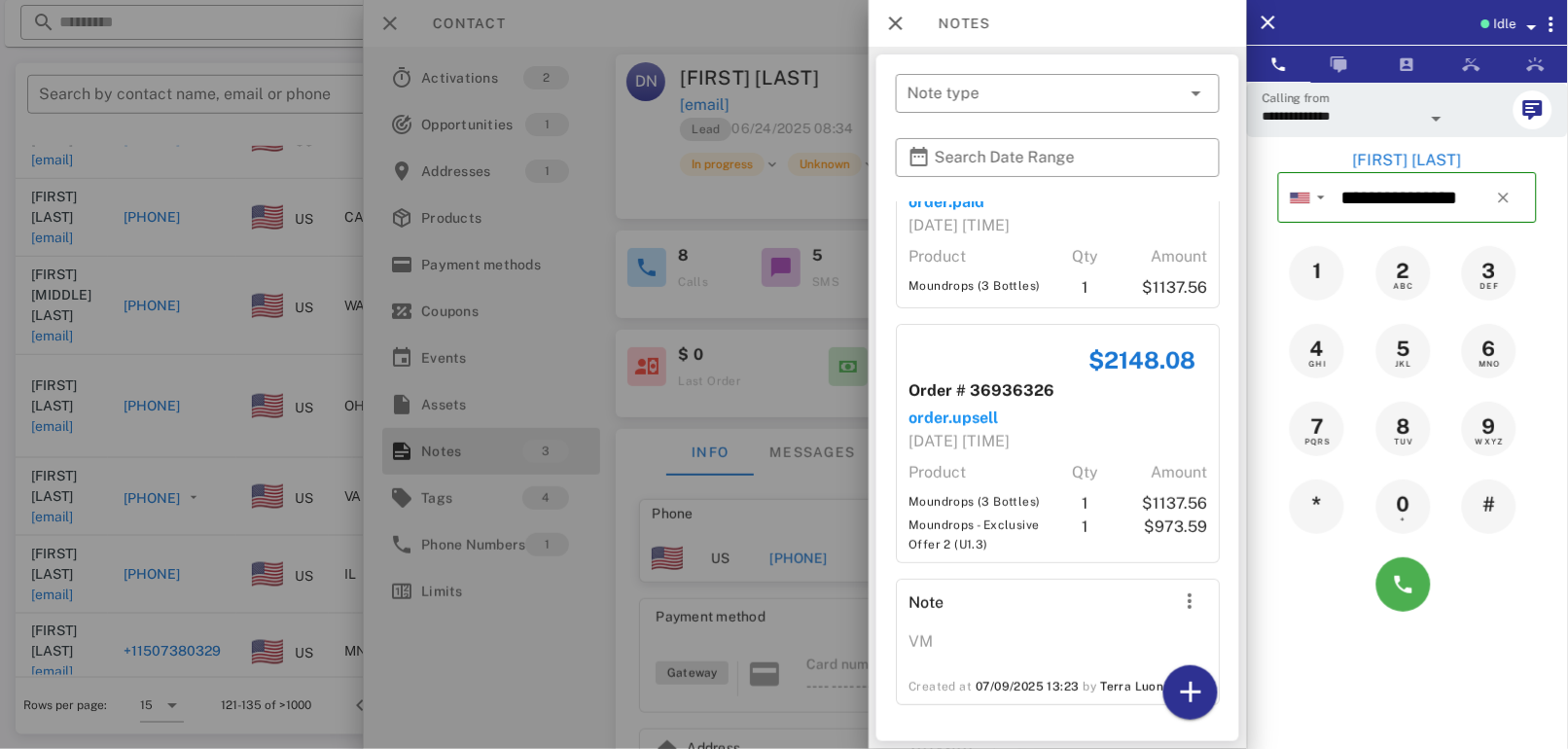 scroll, scrollTop: 0, scrollLeft: 0, axis: both 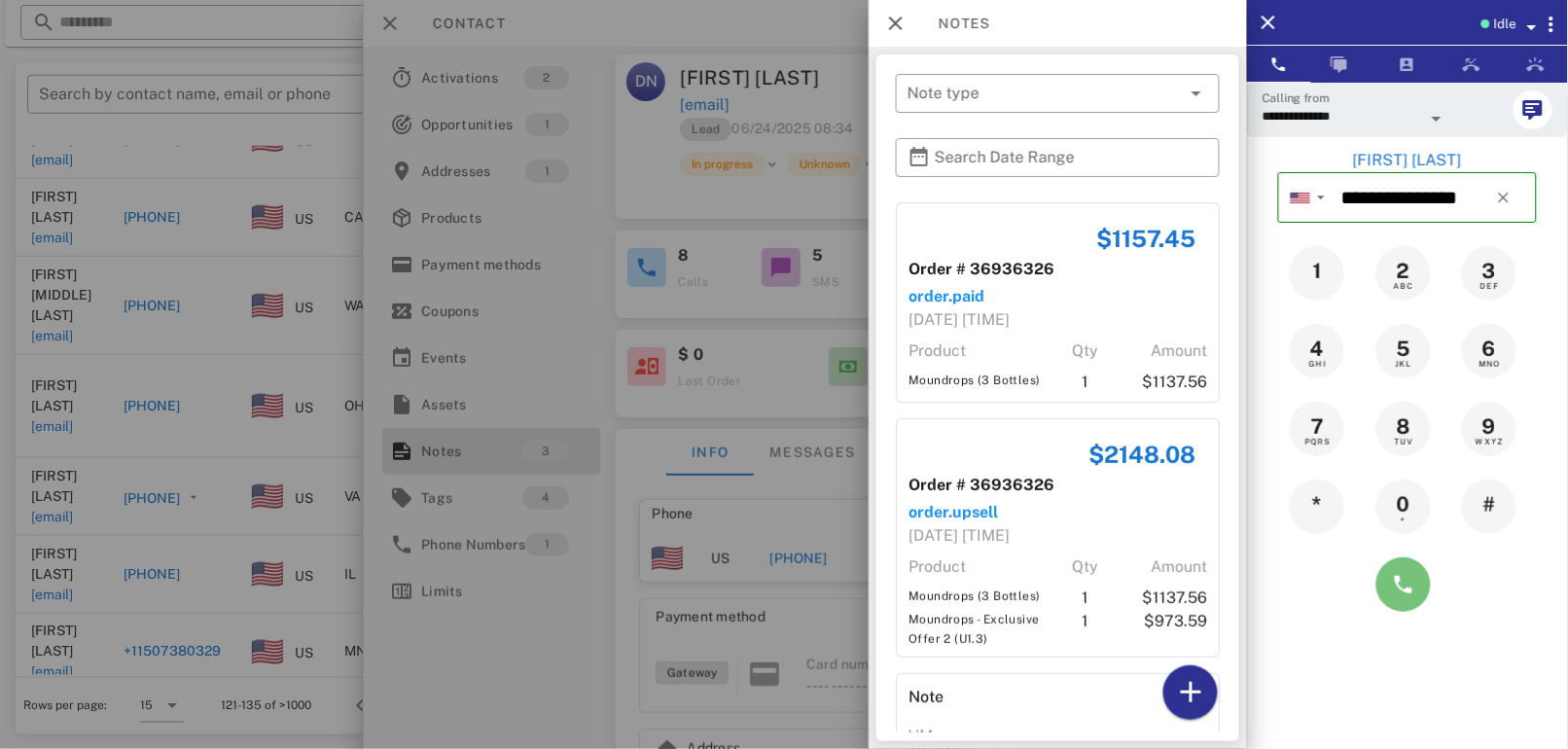 click at bounding box center [1404, 585] 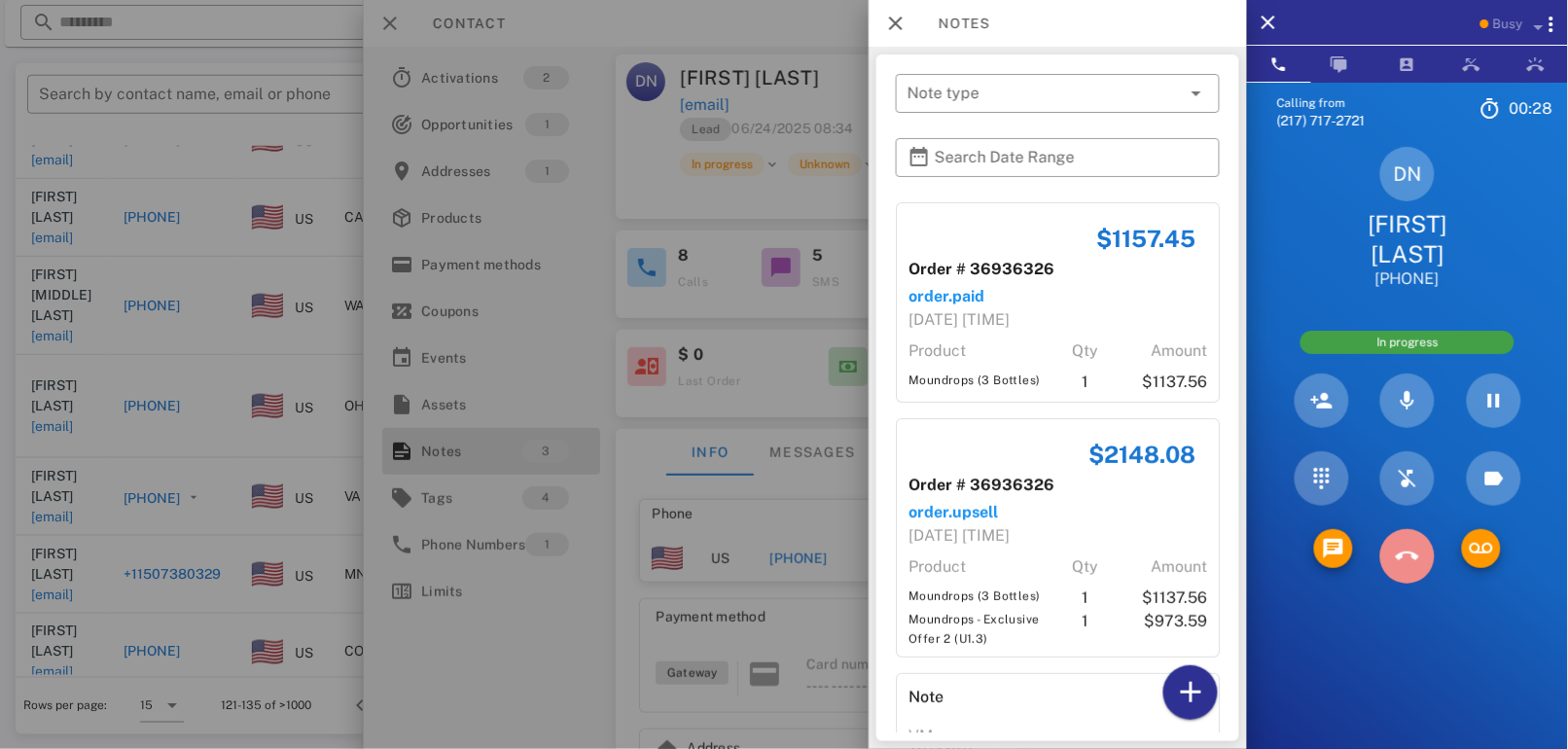 click at bounding box center [1408, 556] 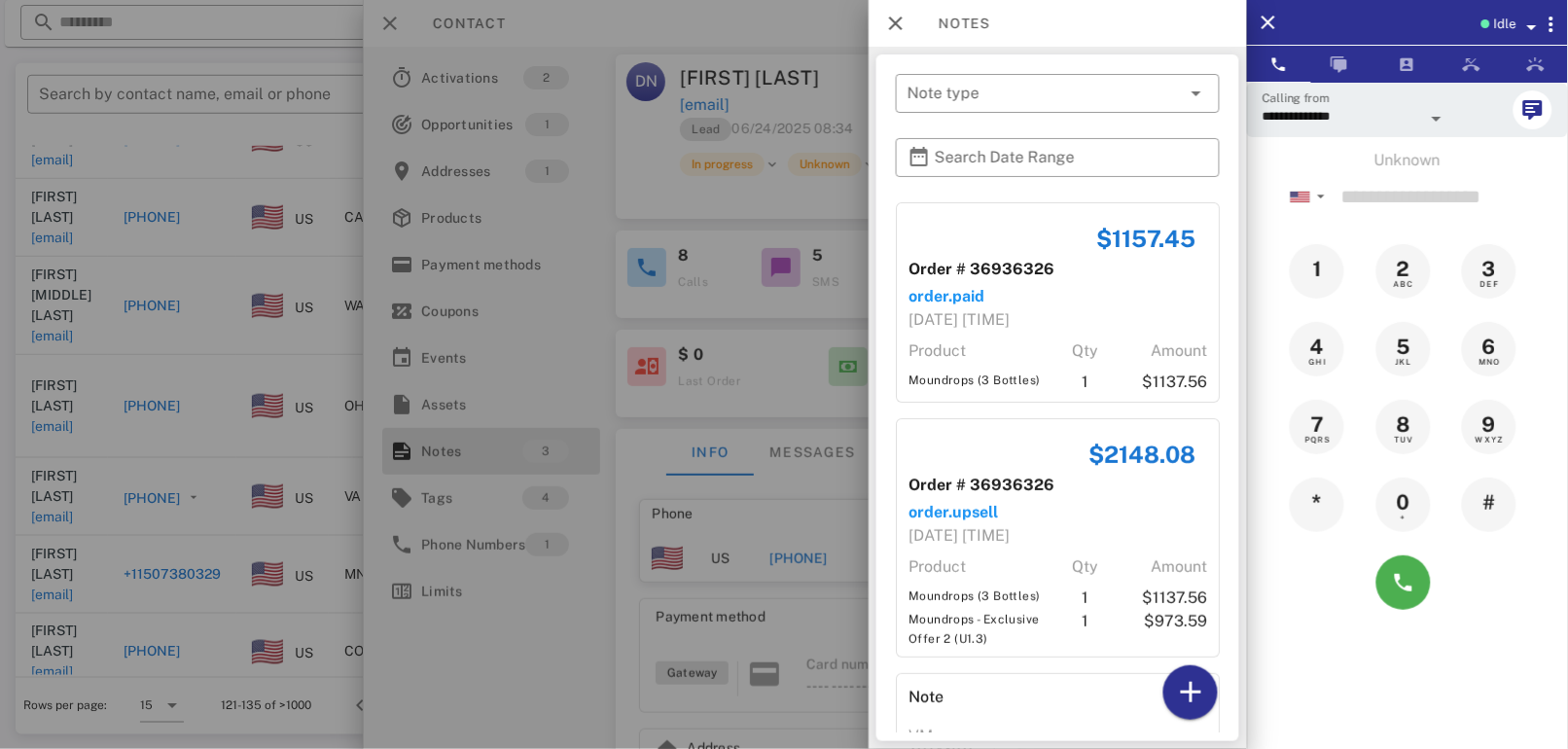 click on "**********" at bounding box center [784, 191] 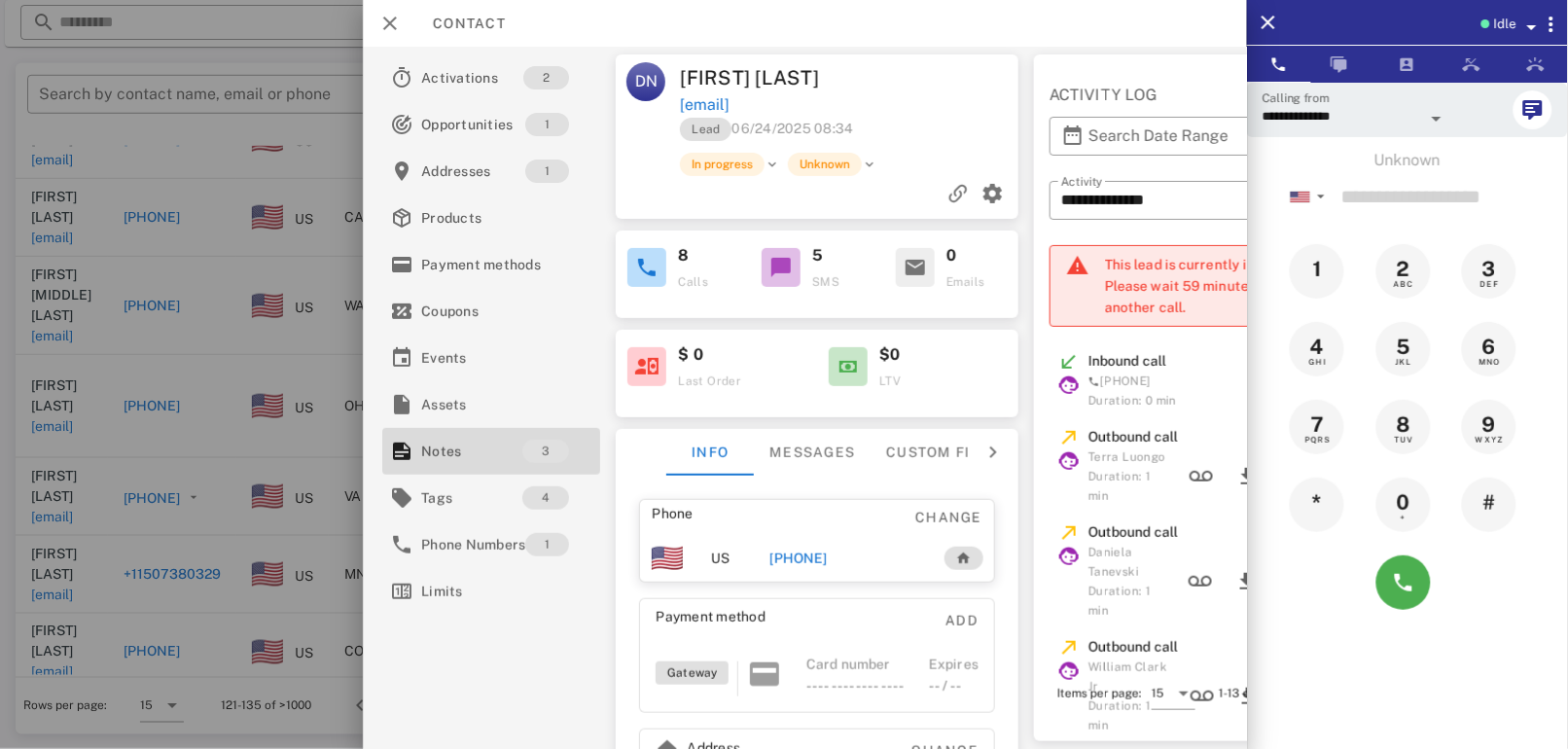 click at bounding box center (784, 374) 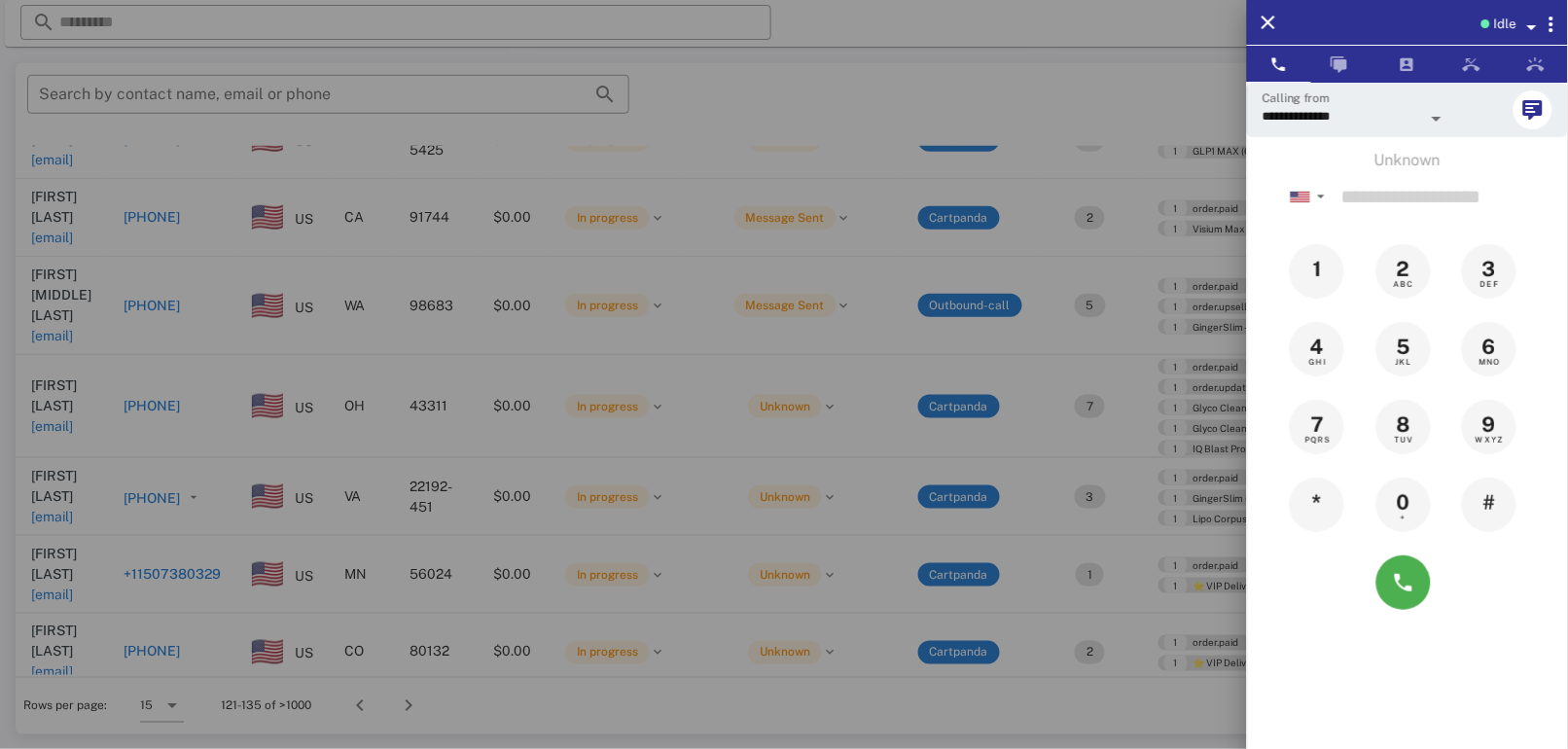 click at bounding box center [784, 374] 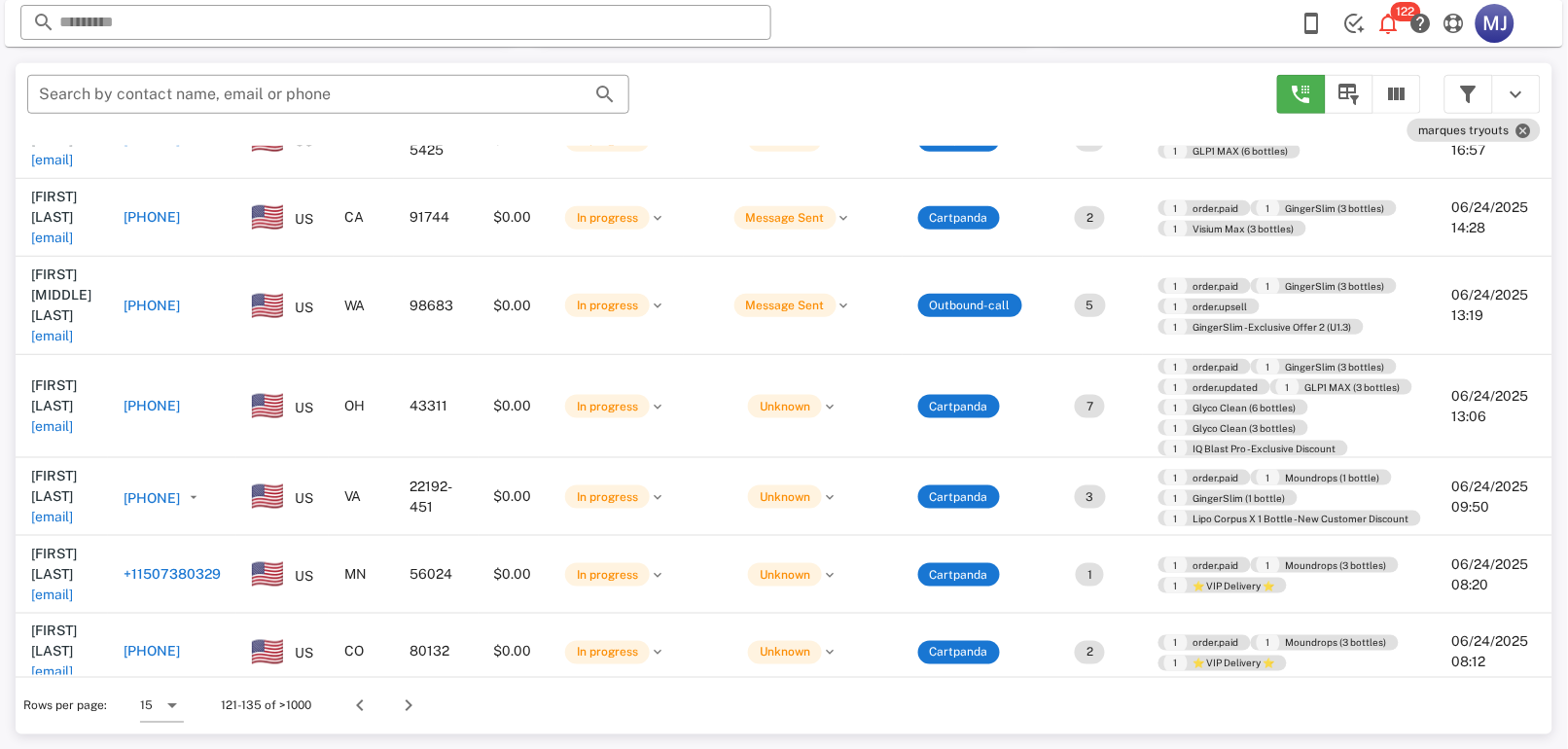 click on "[PHONE]" at bounding box center [152, 652] 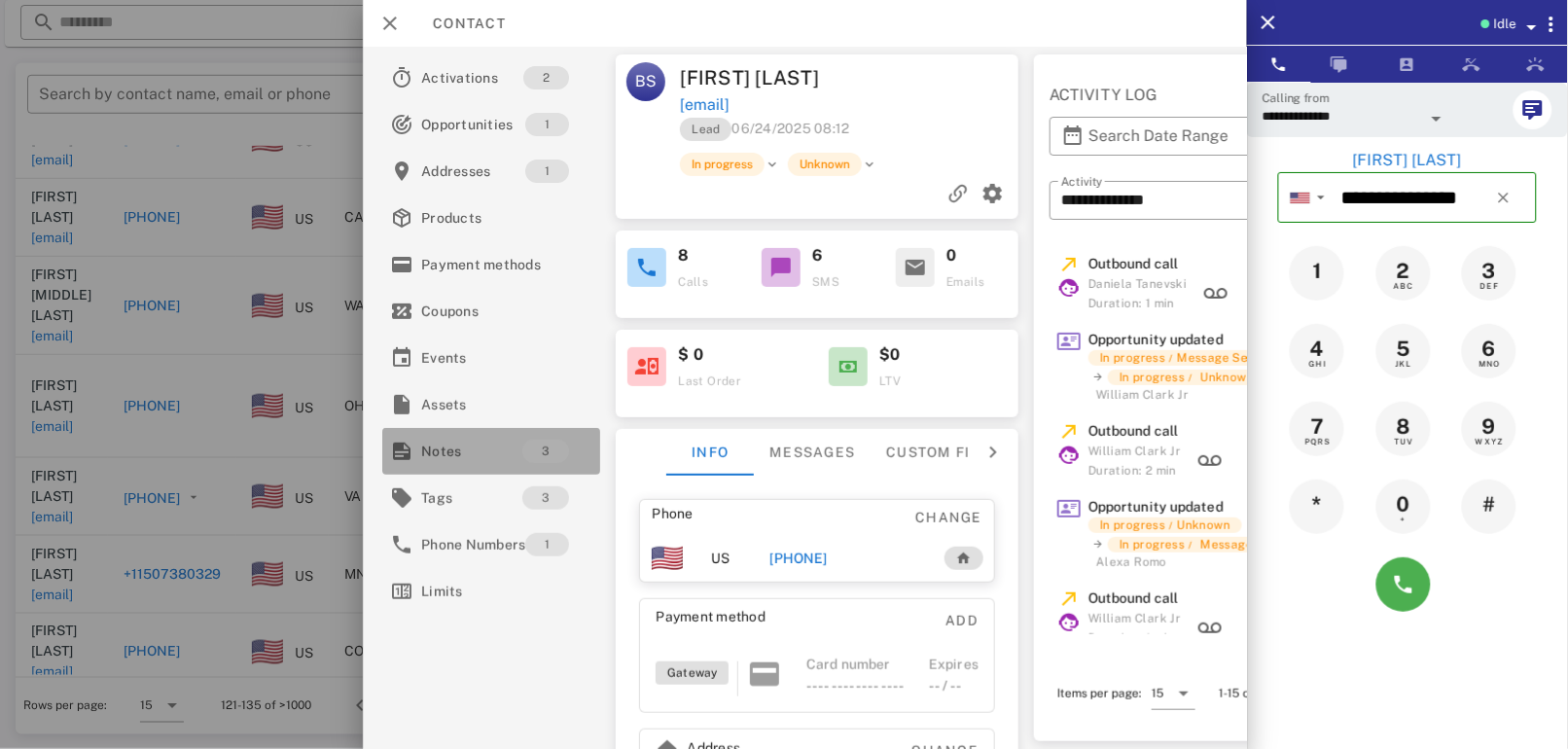 click on "3" at bounding box center [547, 451] 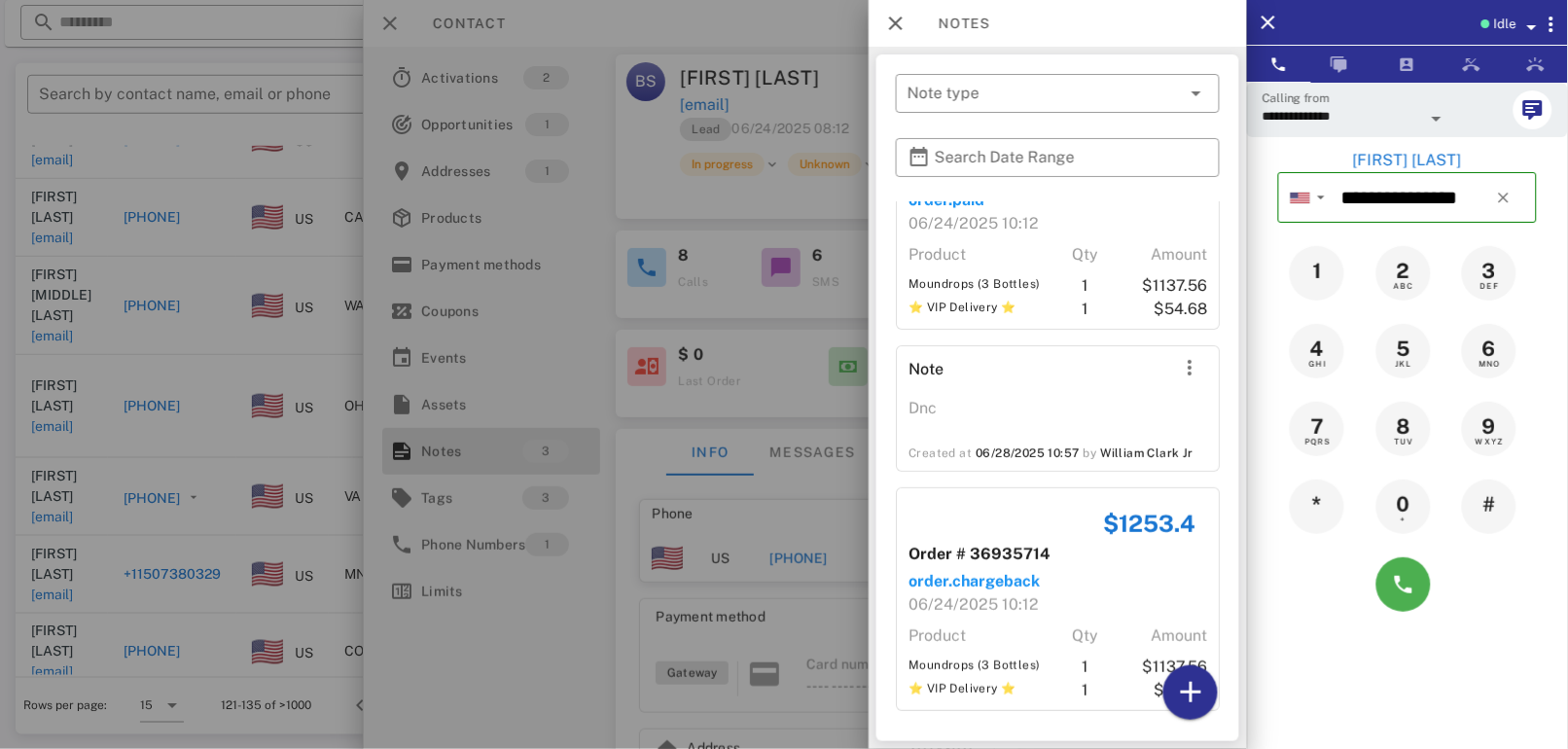 scroll, scrollTop: 101, scrollLeft: 0, axis: vertical 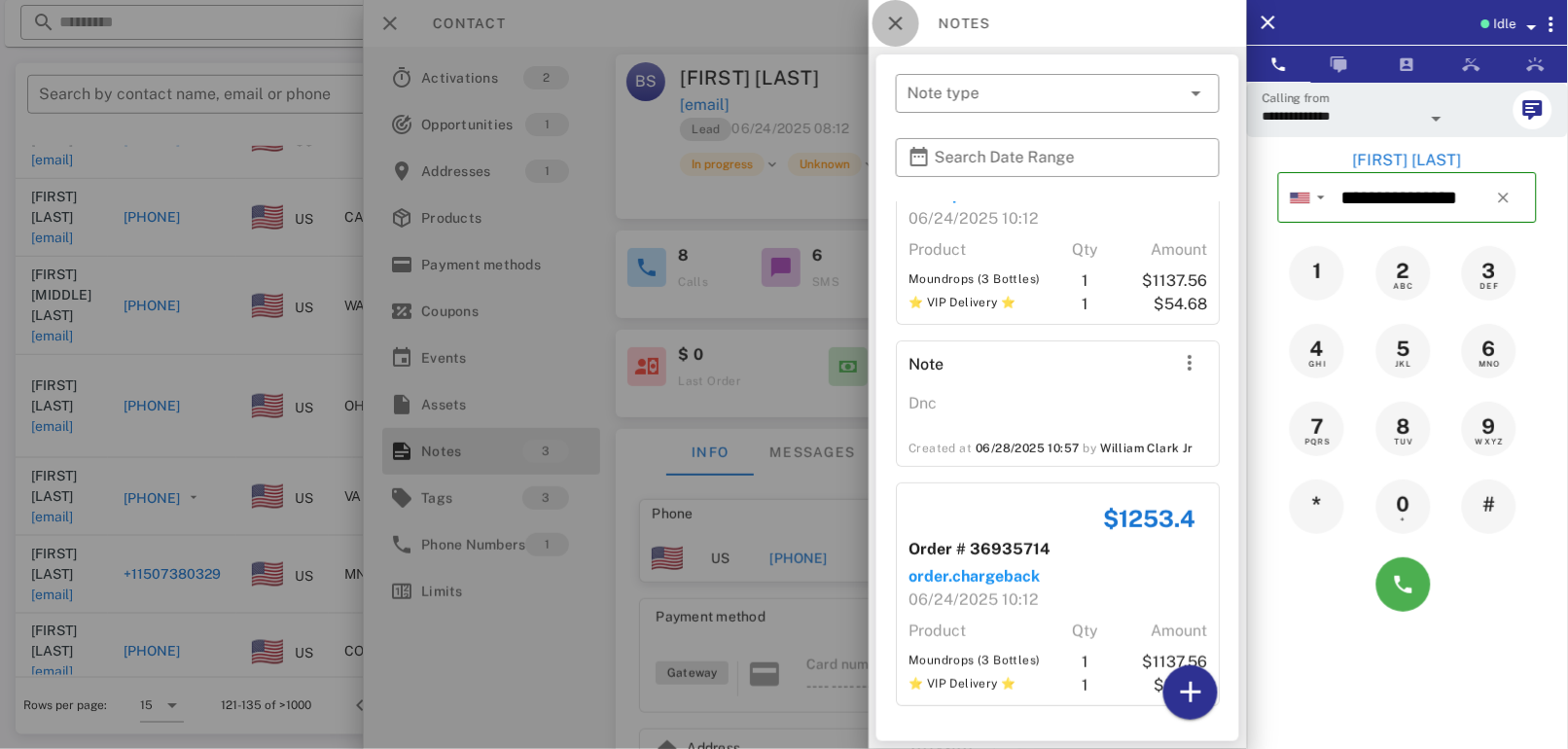 click at bounding box center [896, 23] 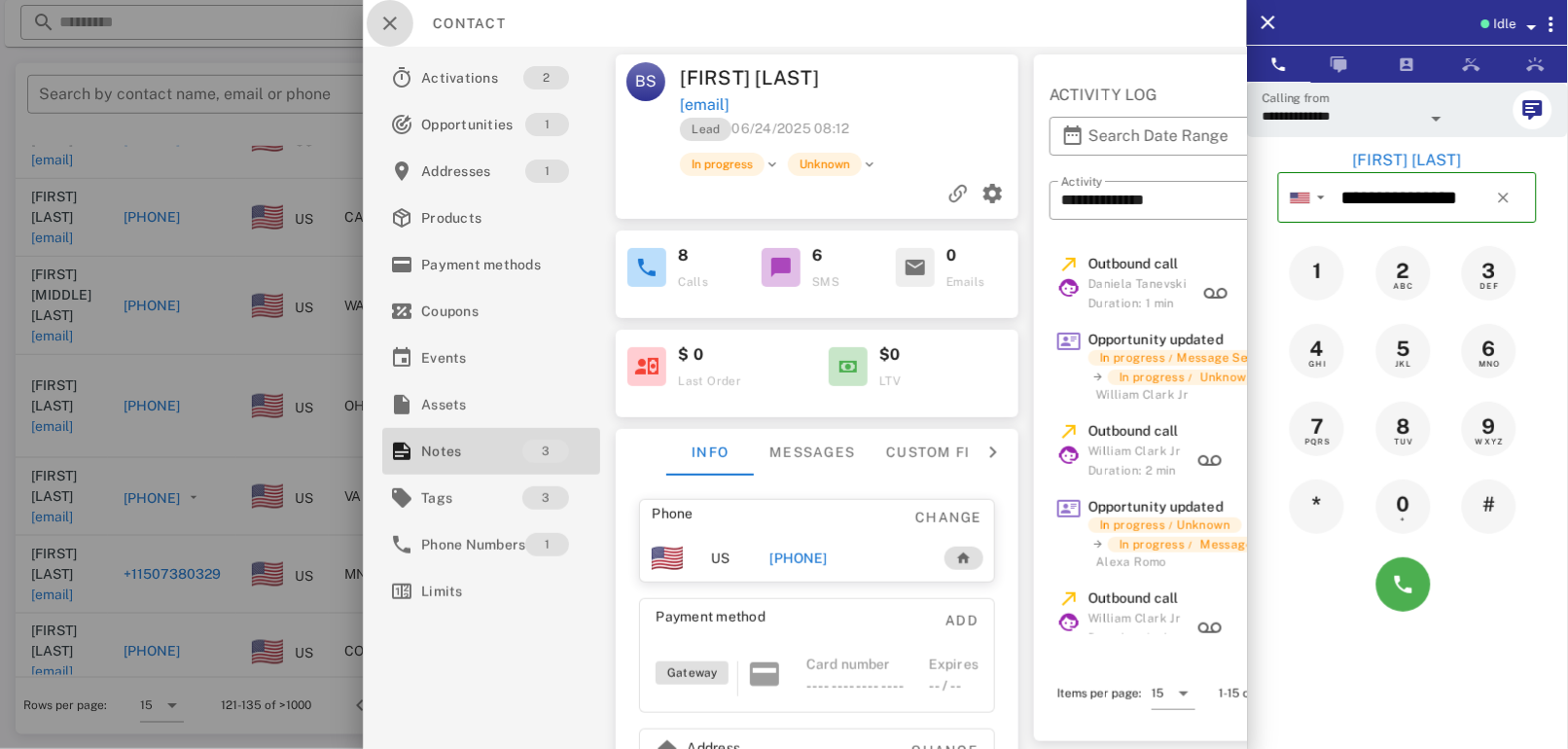 click at bounding box center [390, 23] 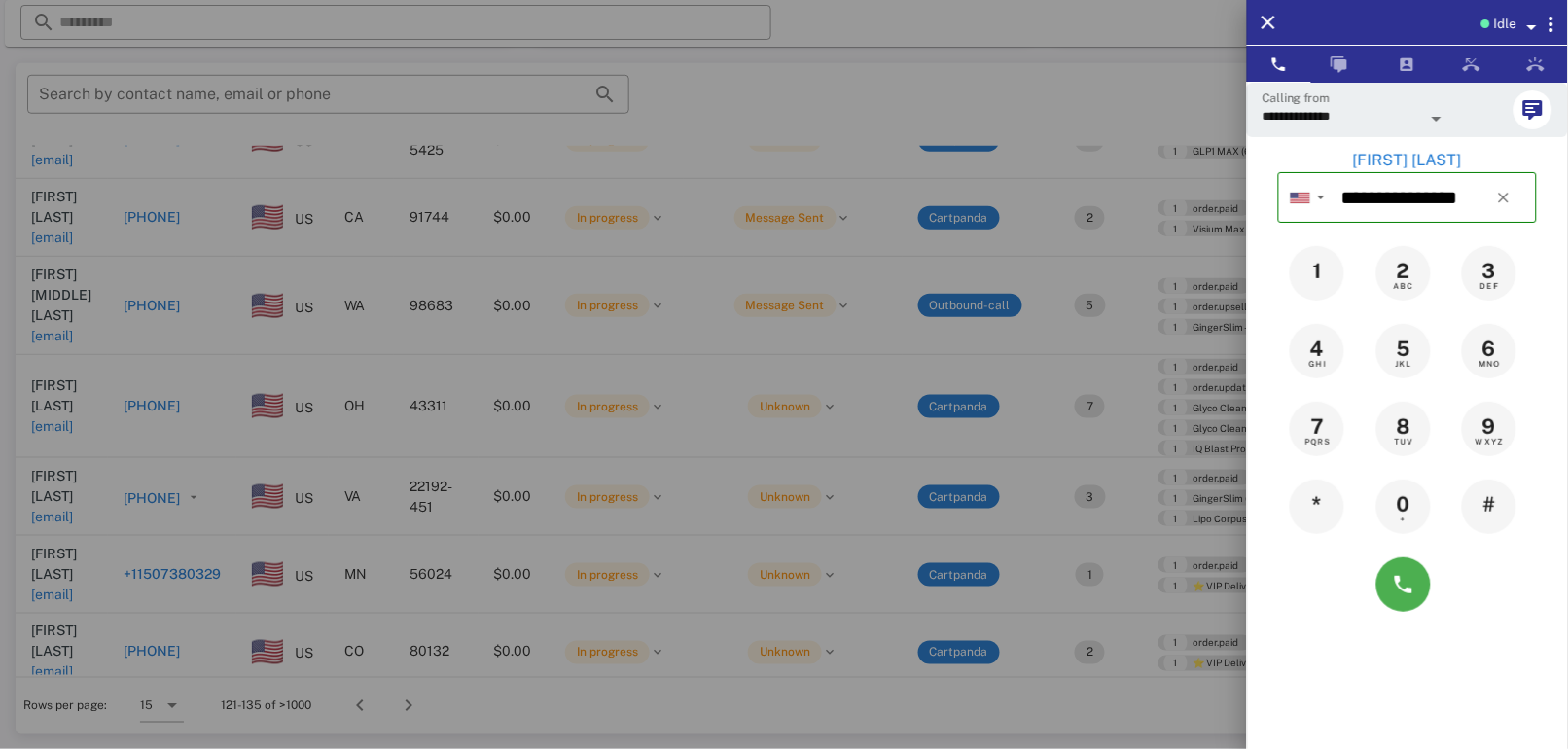 click at bounding box center (784, 374) 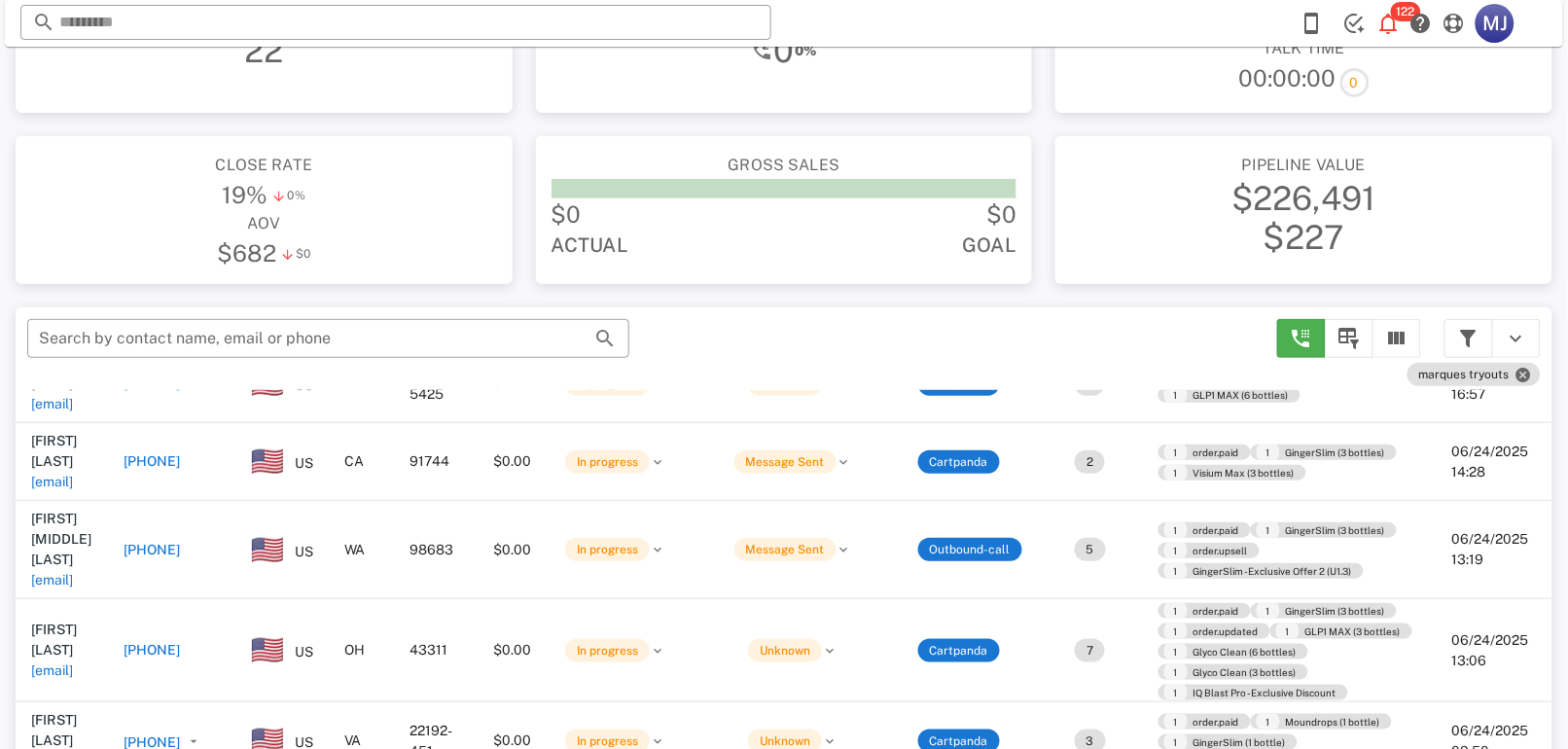 scroll, scrollTop: 0, scrollLeft: 0, axis: both 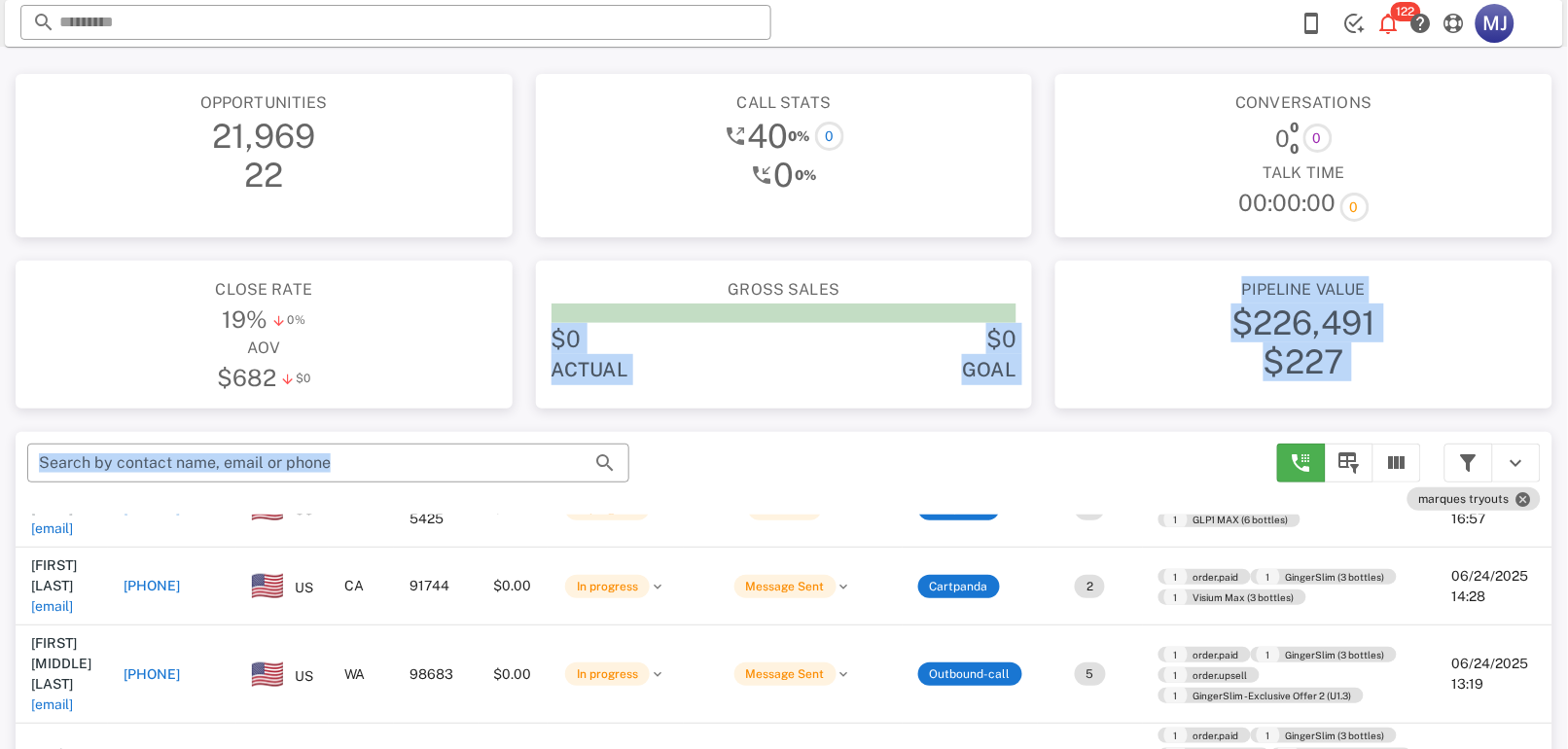 drag, startPoint x: 896, startPoint y: 442, endPoint x: 944, endPoint y: 309, distance: 141.39661 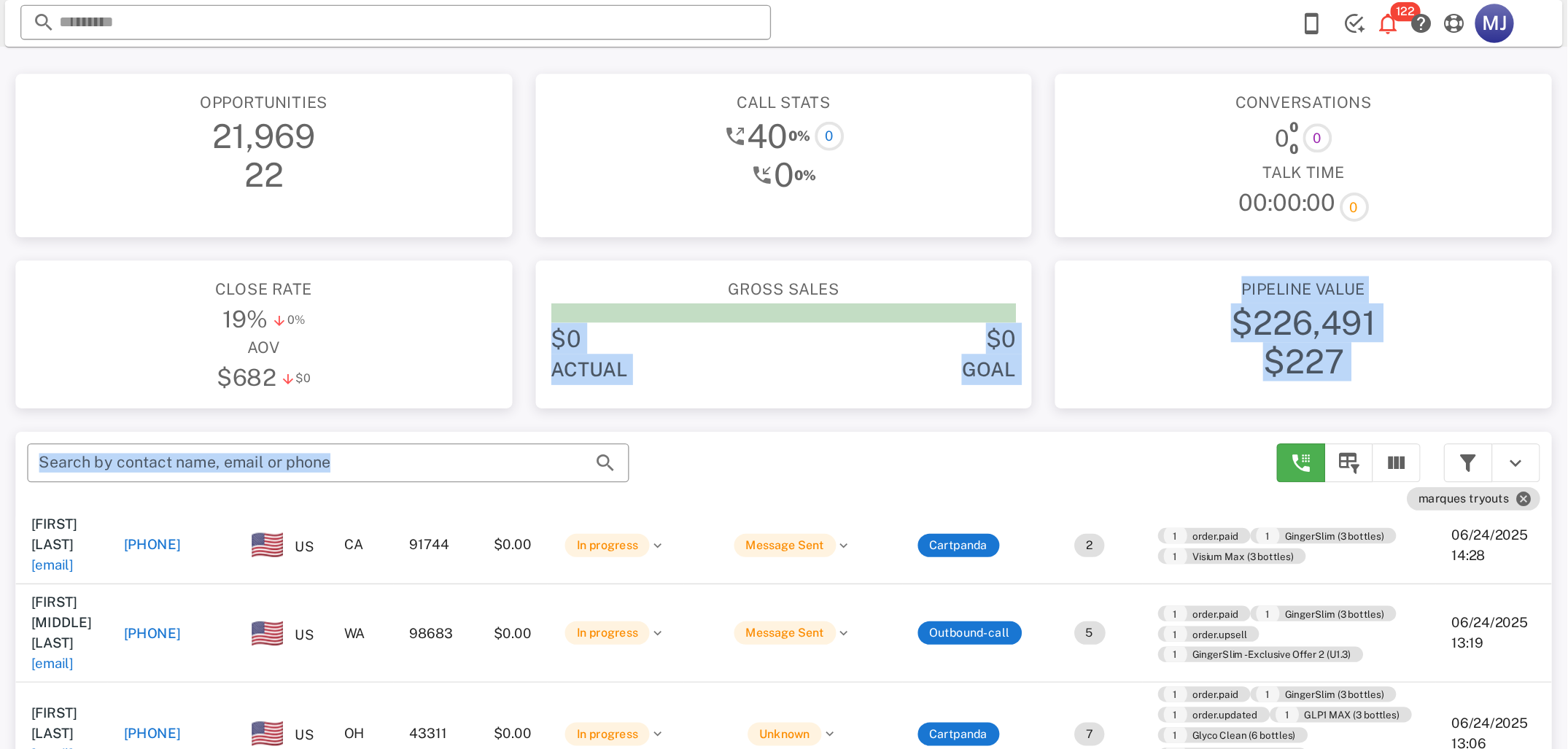 scroll, scrollTop: 0, scrollLeft: 0, axis: both 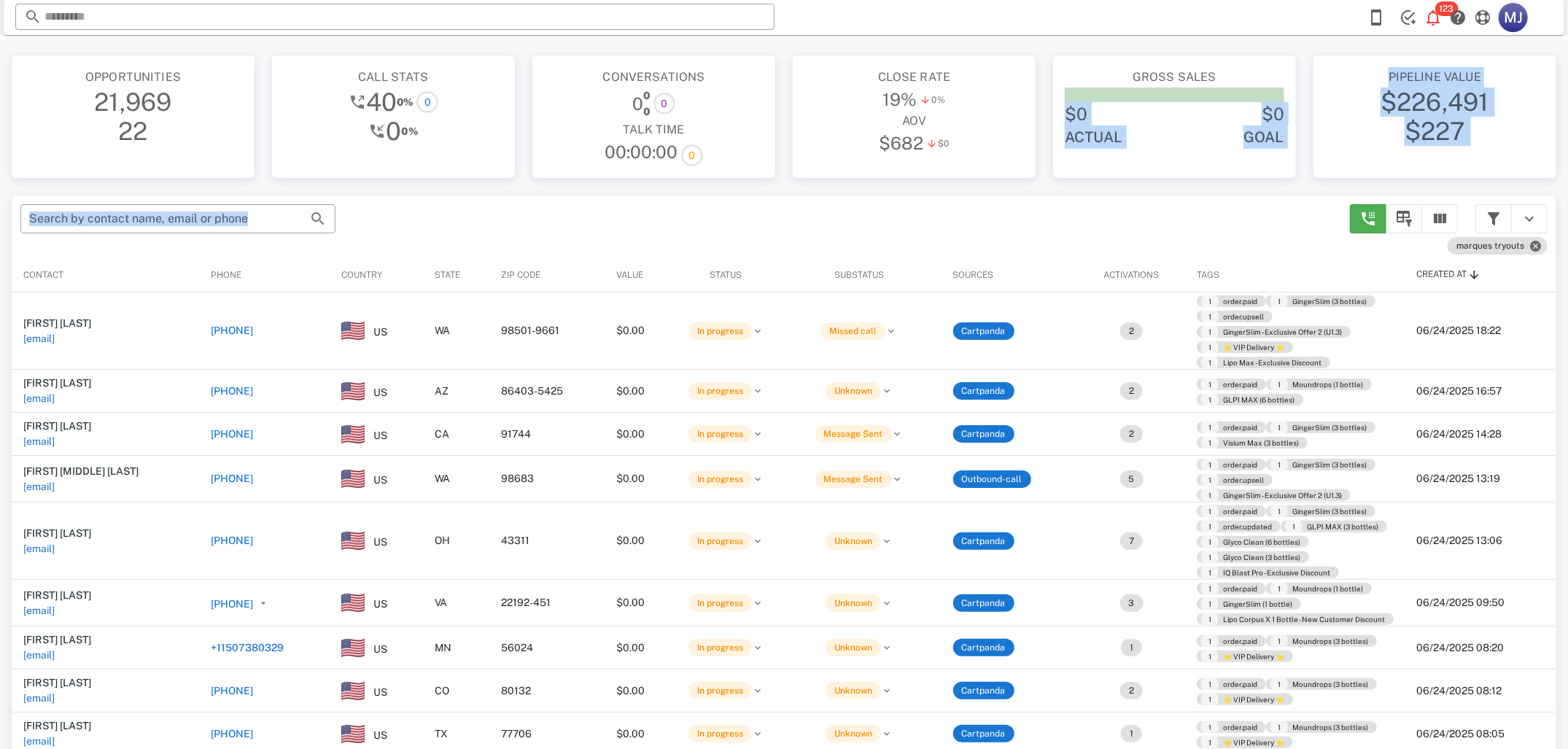 click on "​ Search by contact name, email or phone" at bounding box center (676, 226) 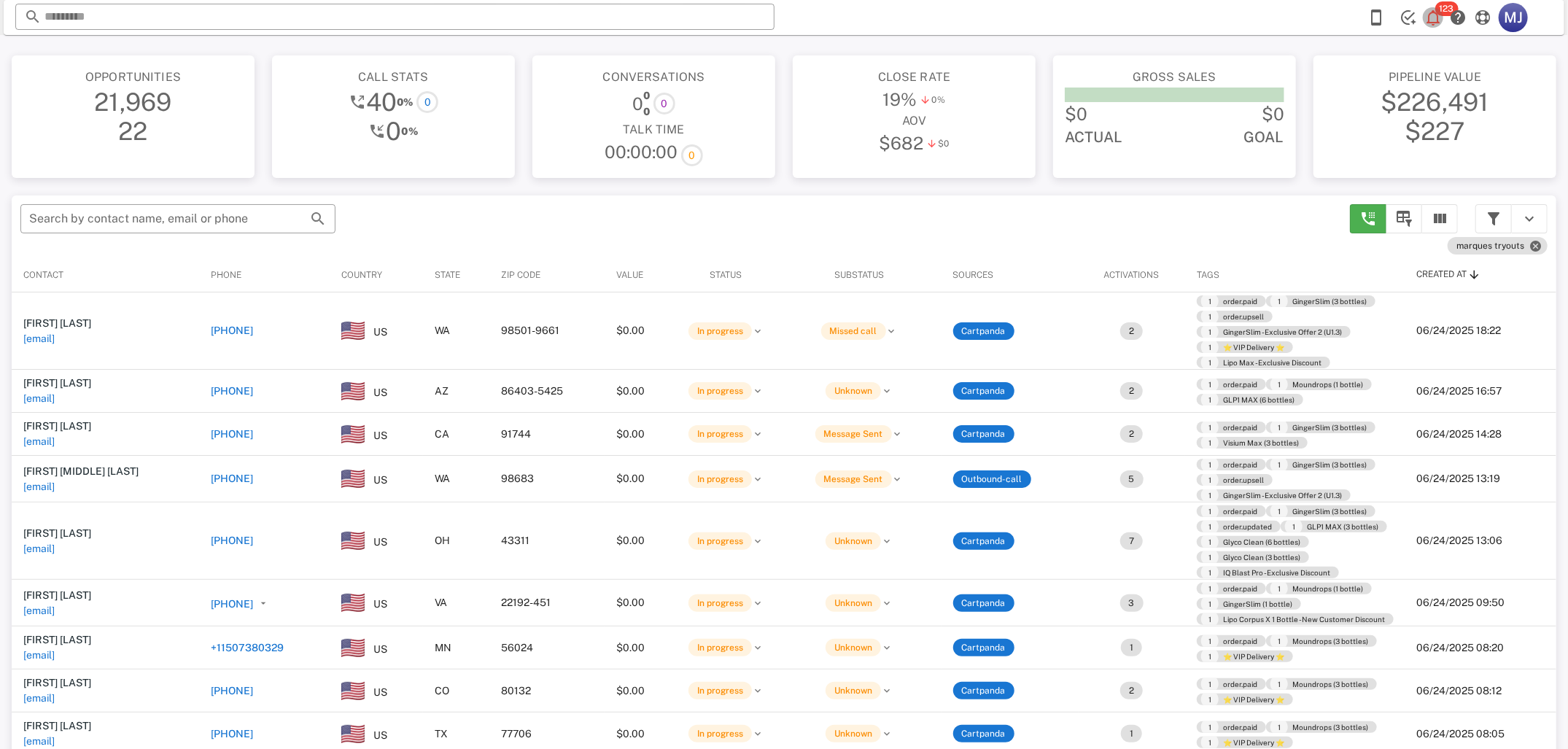 click at bounding box center [1434, 18] 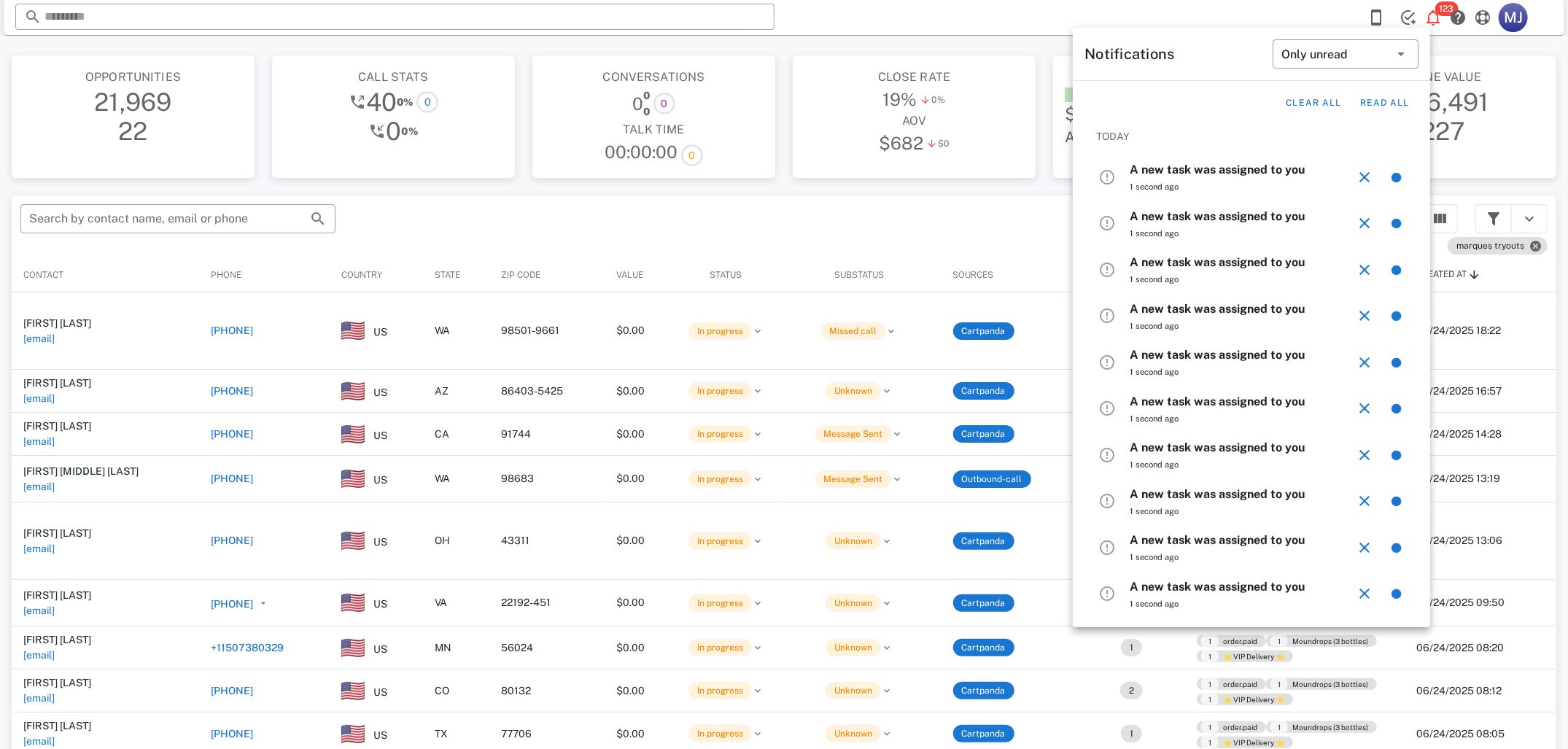 click on "A new task was assigned to you" at bounding box center (1217, 169) 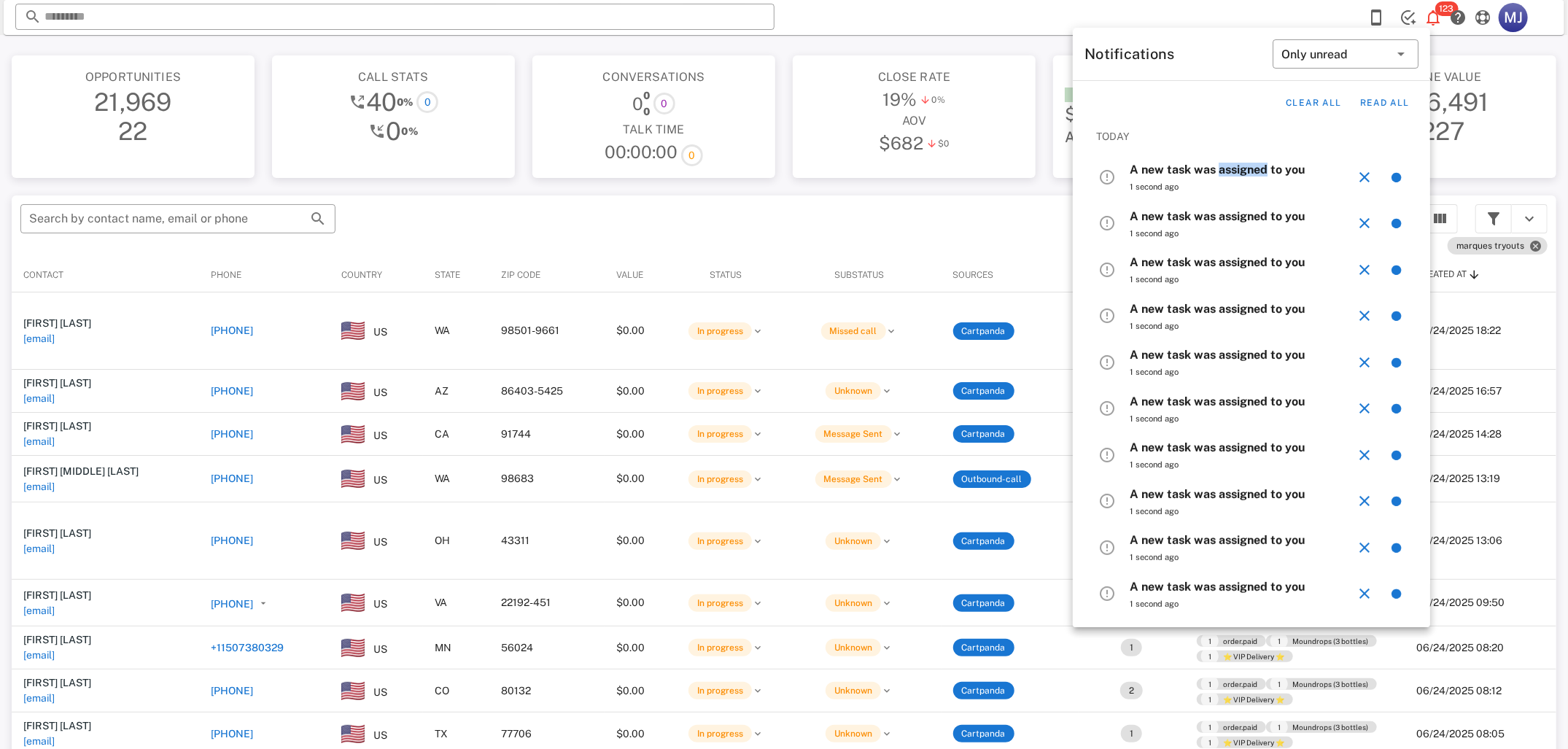 click on "A new task was assigned to you" at bounding box center (1217, 169) 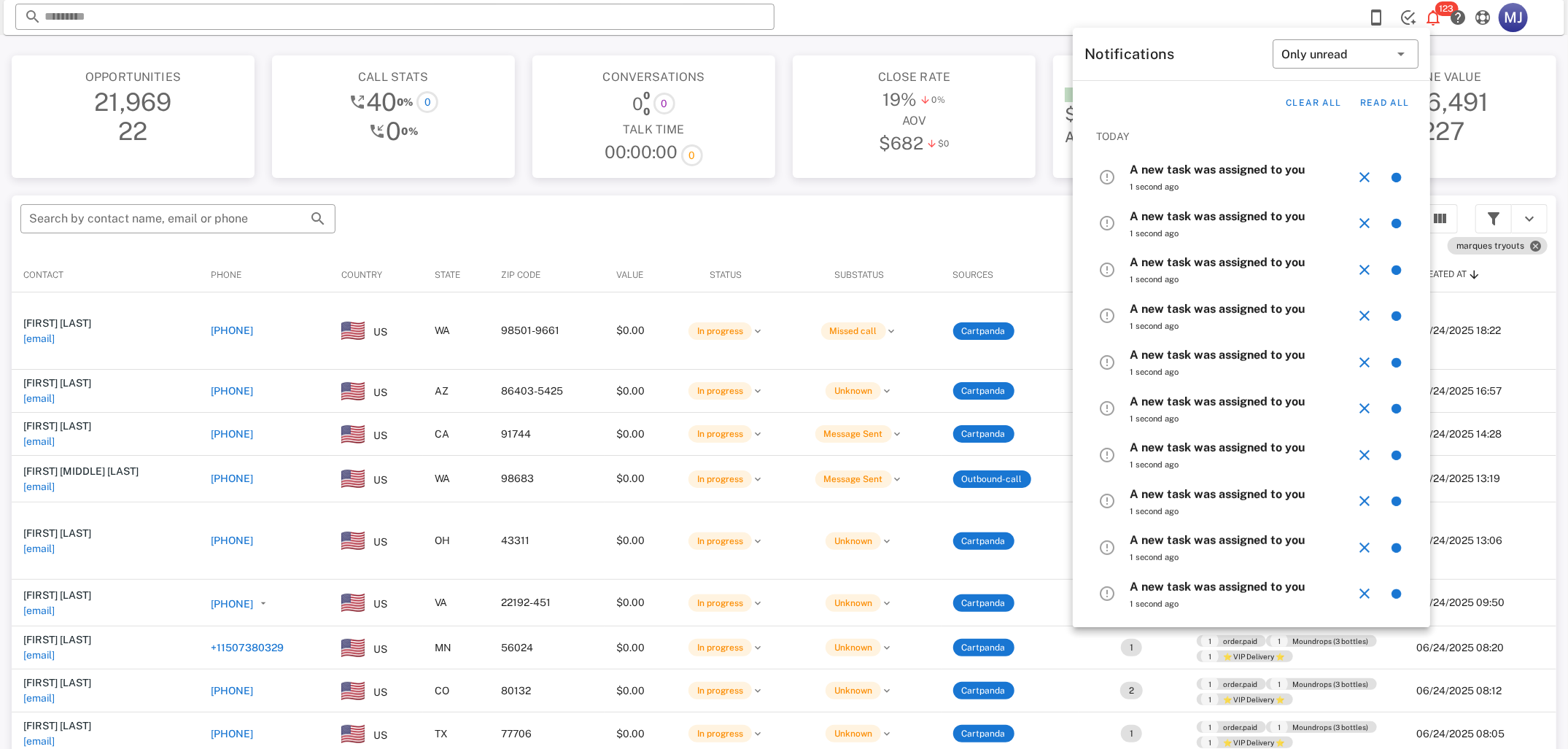 drag, startPoint x: 1249, startPoint y: 169, endPoint x: 1092, endPoint y: 194, distance: 158.97799 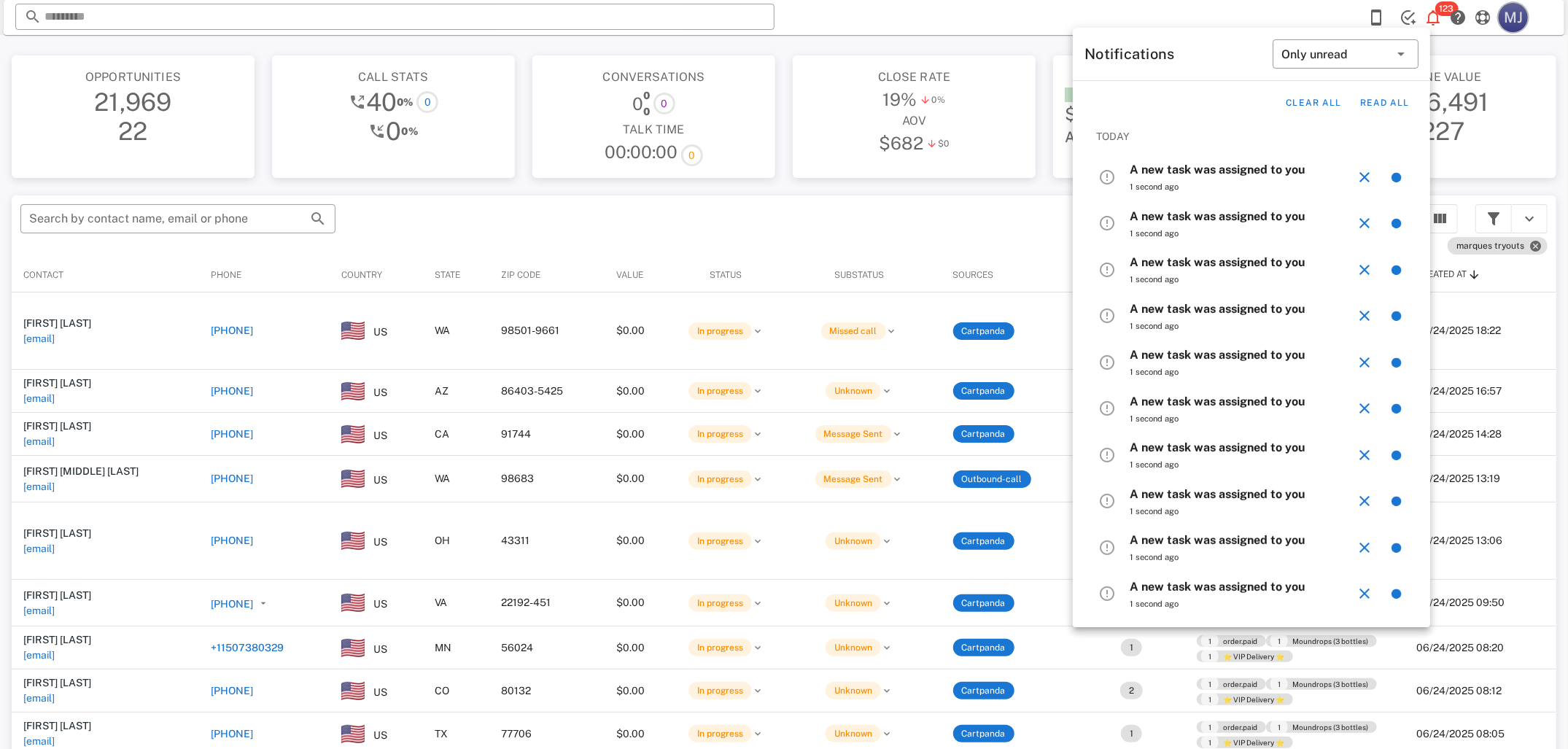click on "MJ" at bounding box center (1513, 18) 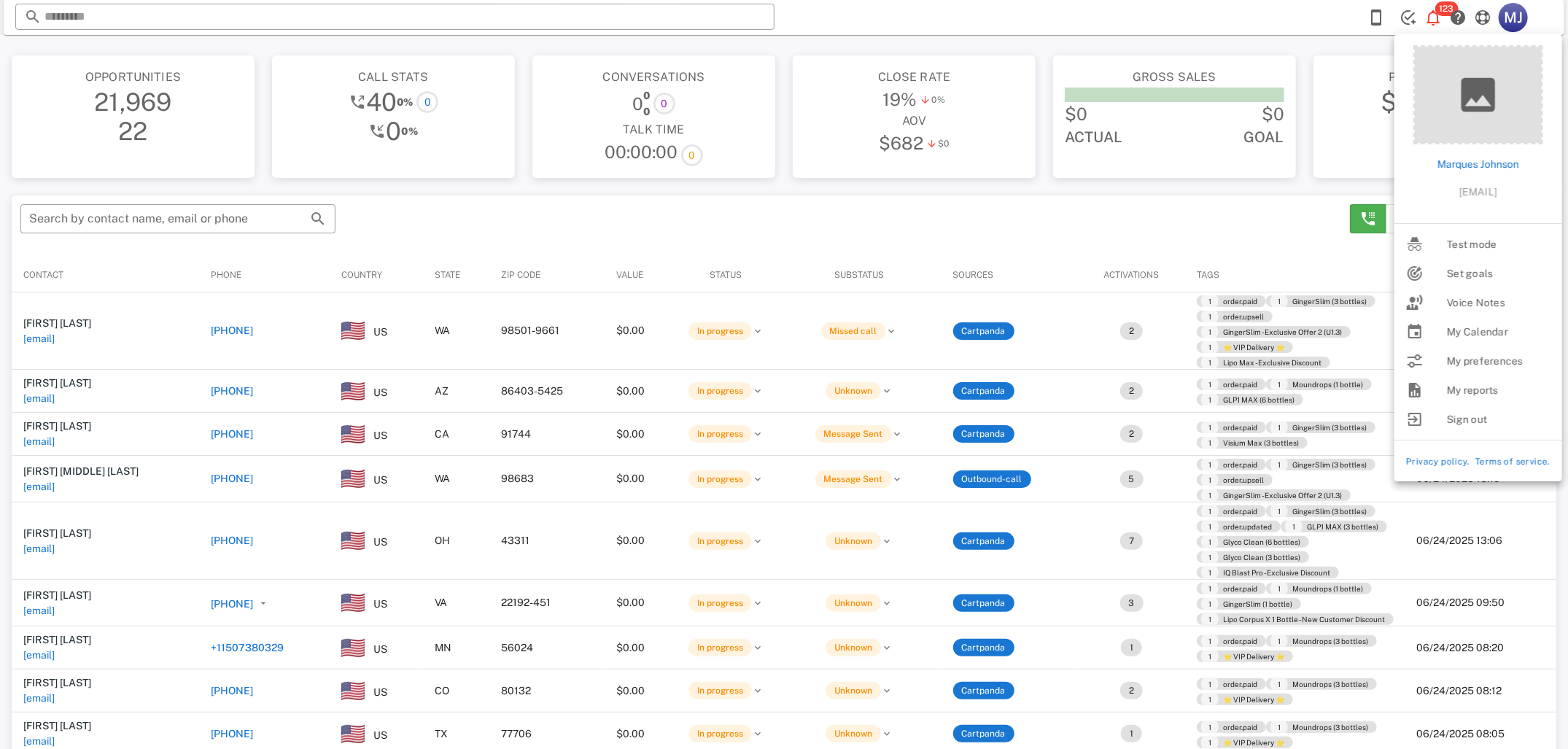 click on "Talk Time" at bounding box center [653, 130] 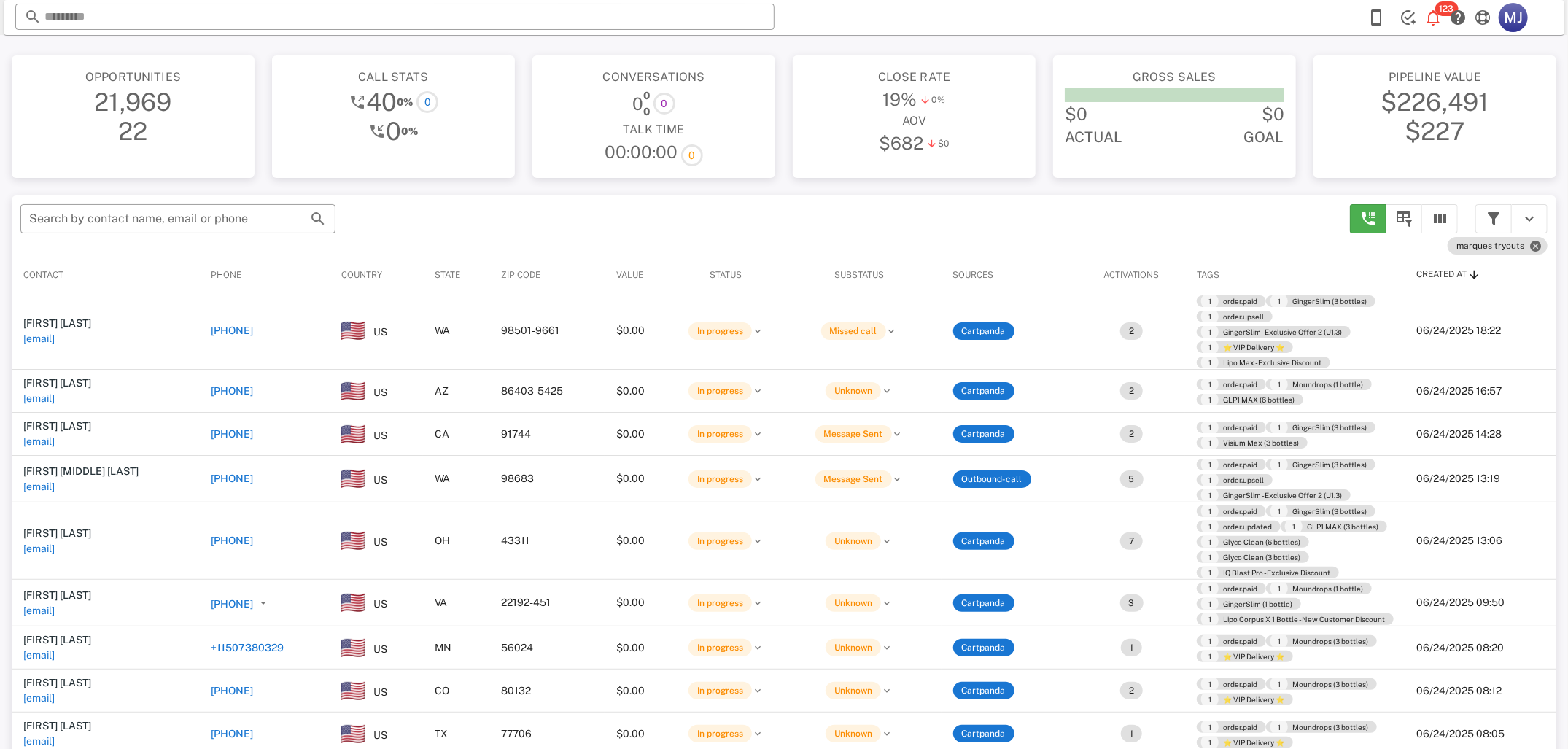 scroll, scrollTop: 23, scrollLeft: 0, axis: vertical 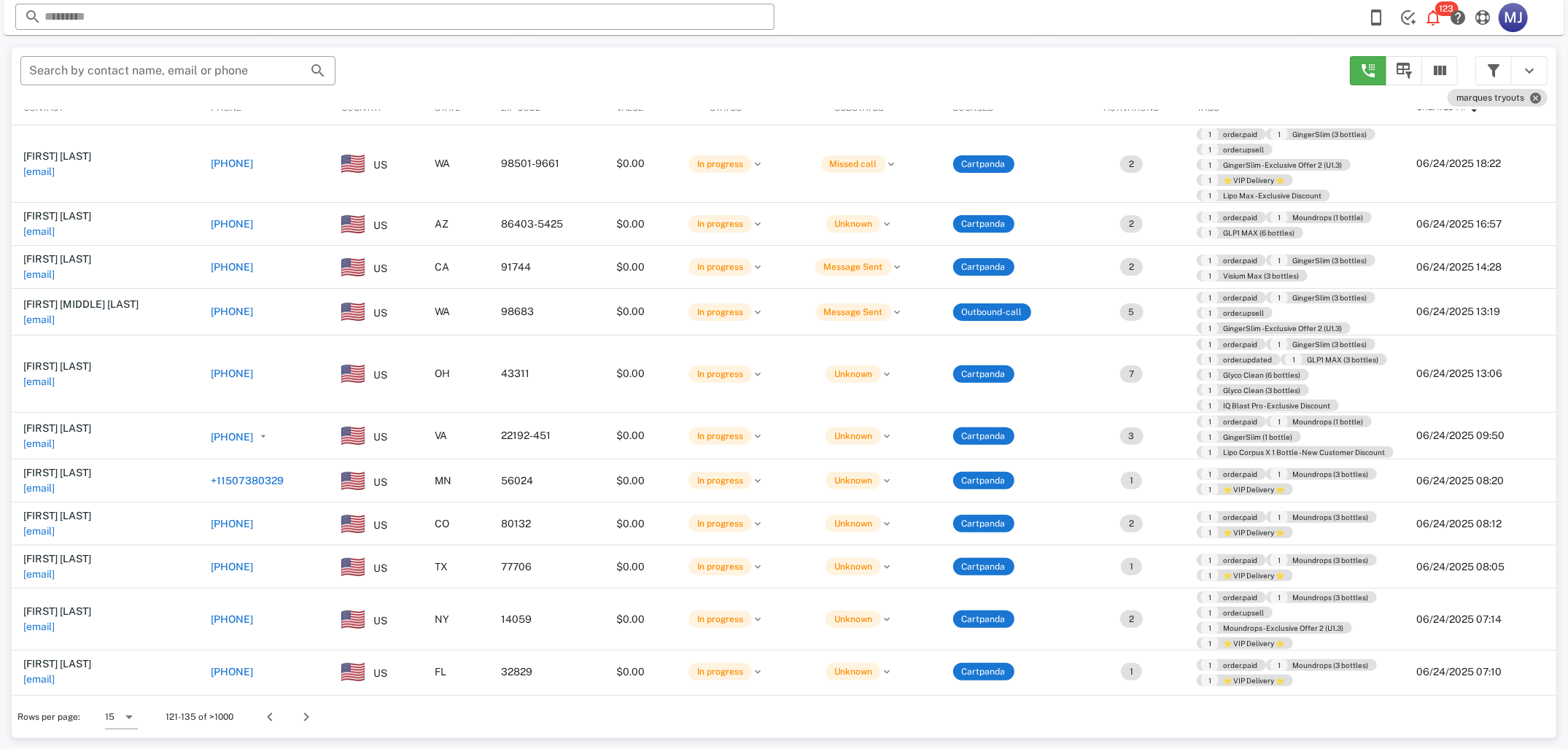 click on "[PHONE]" at bounding box center [232, 567] 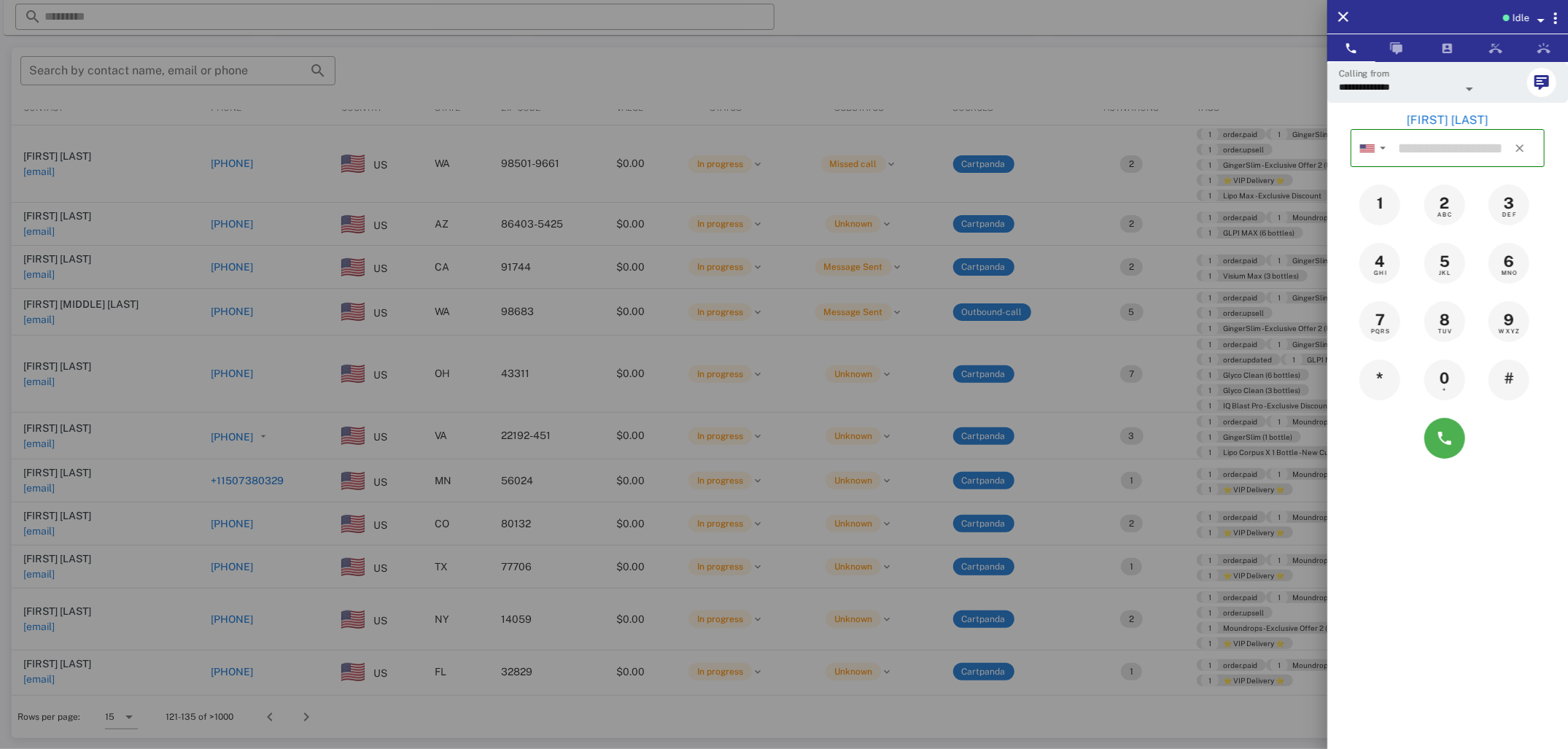 type on "**********" 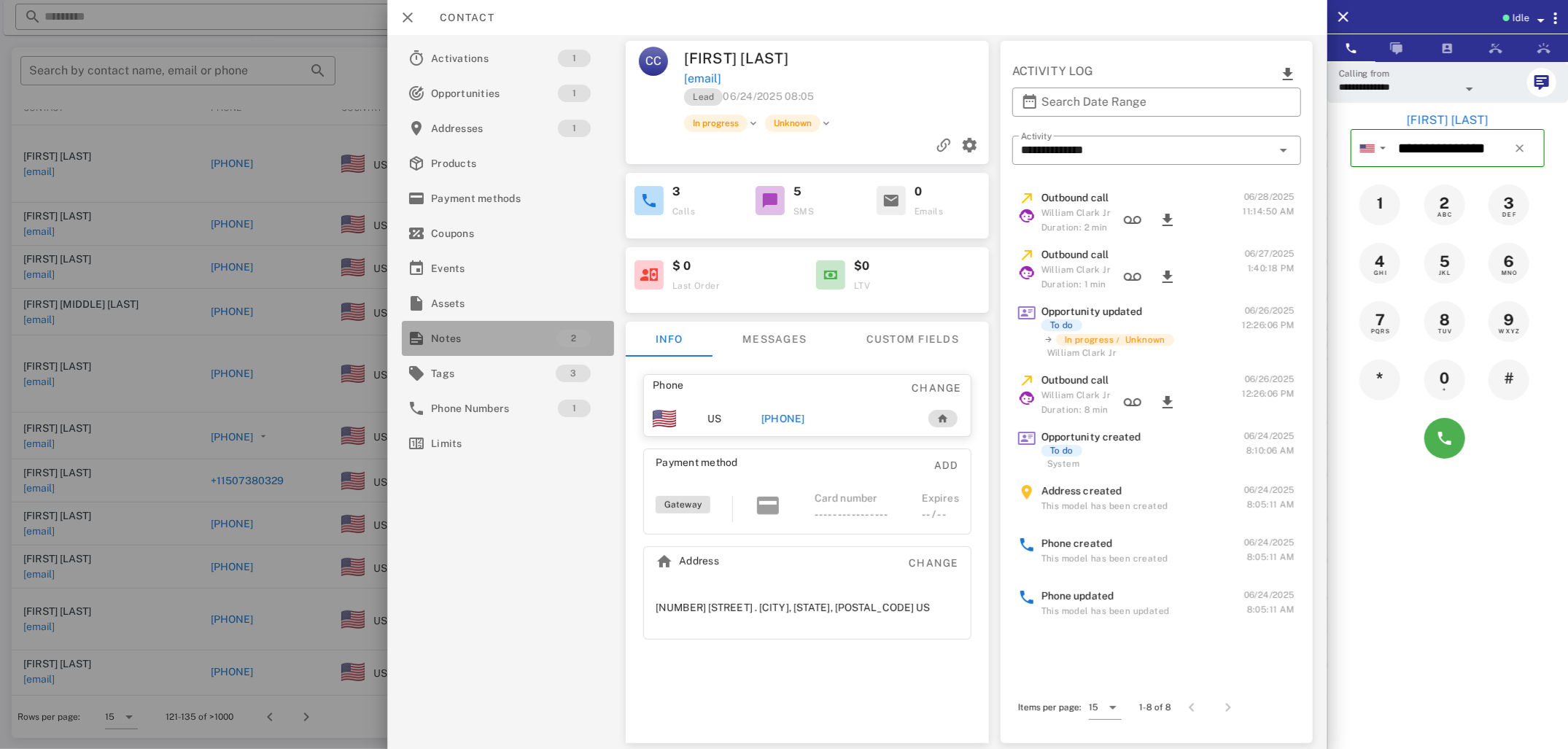 click on "Notes" at bounding box center (494, 338) 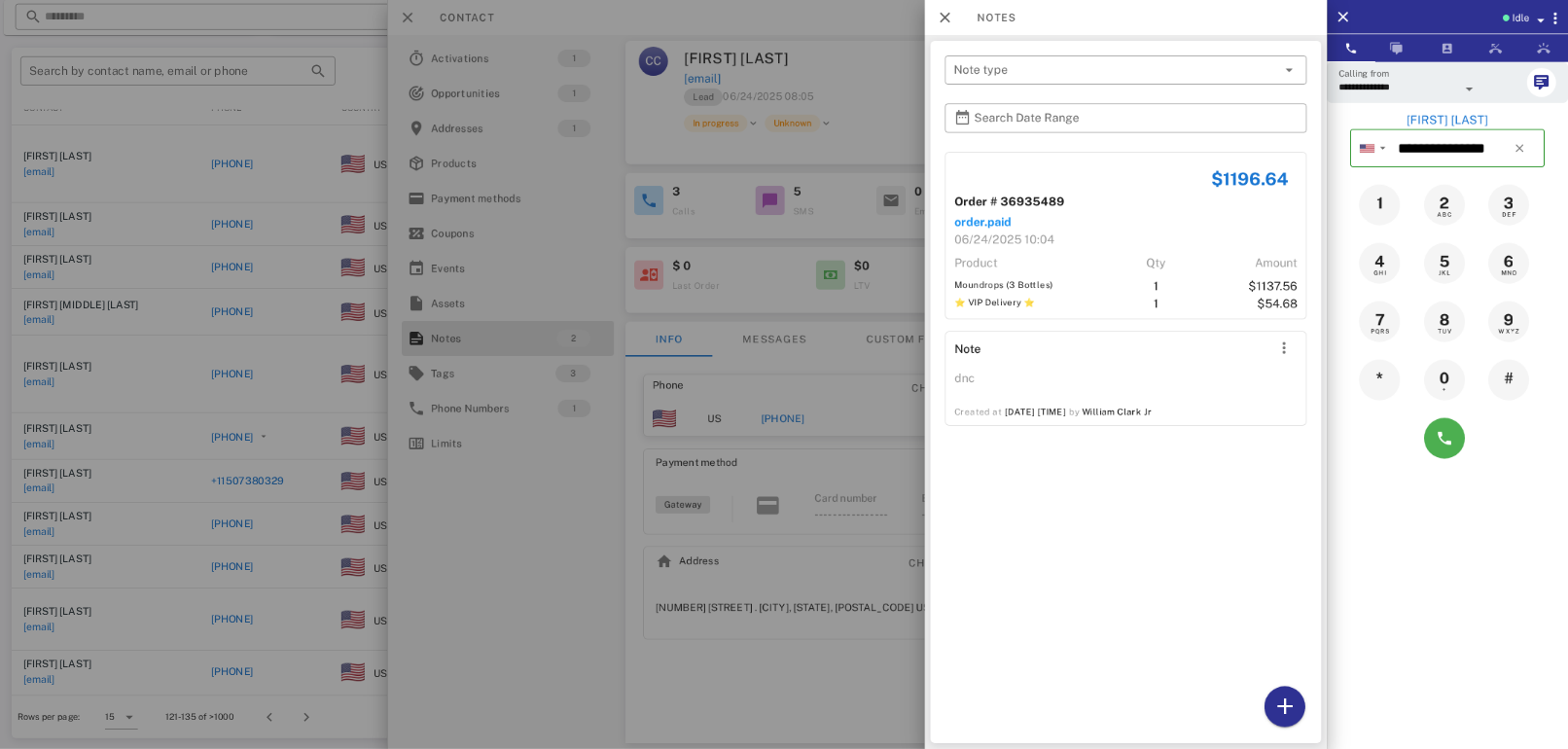scroll, scrollTop: 196, scrollLeft: 0, axis: vertical 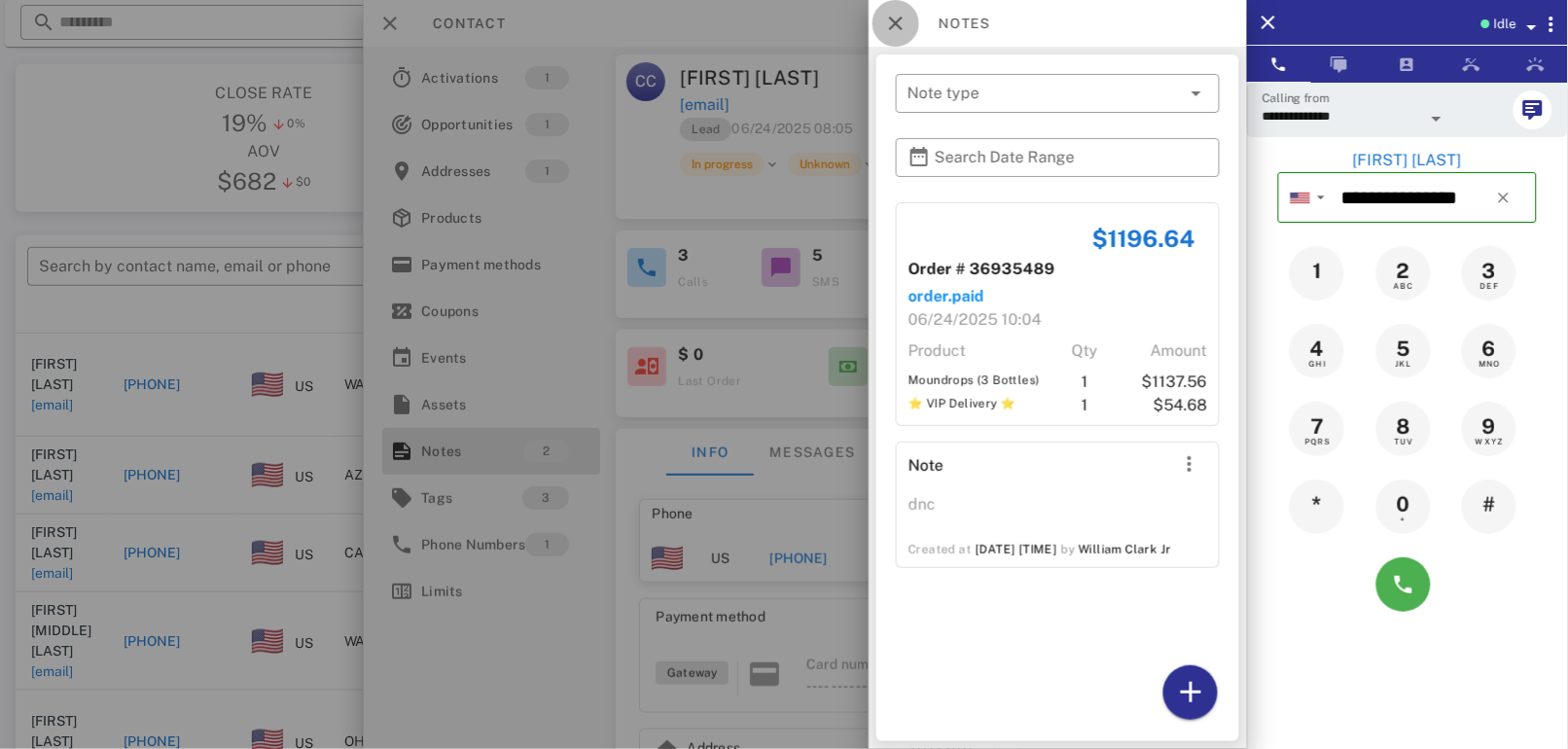 click at bounding box center (896, 23) 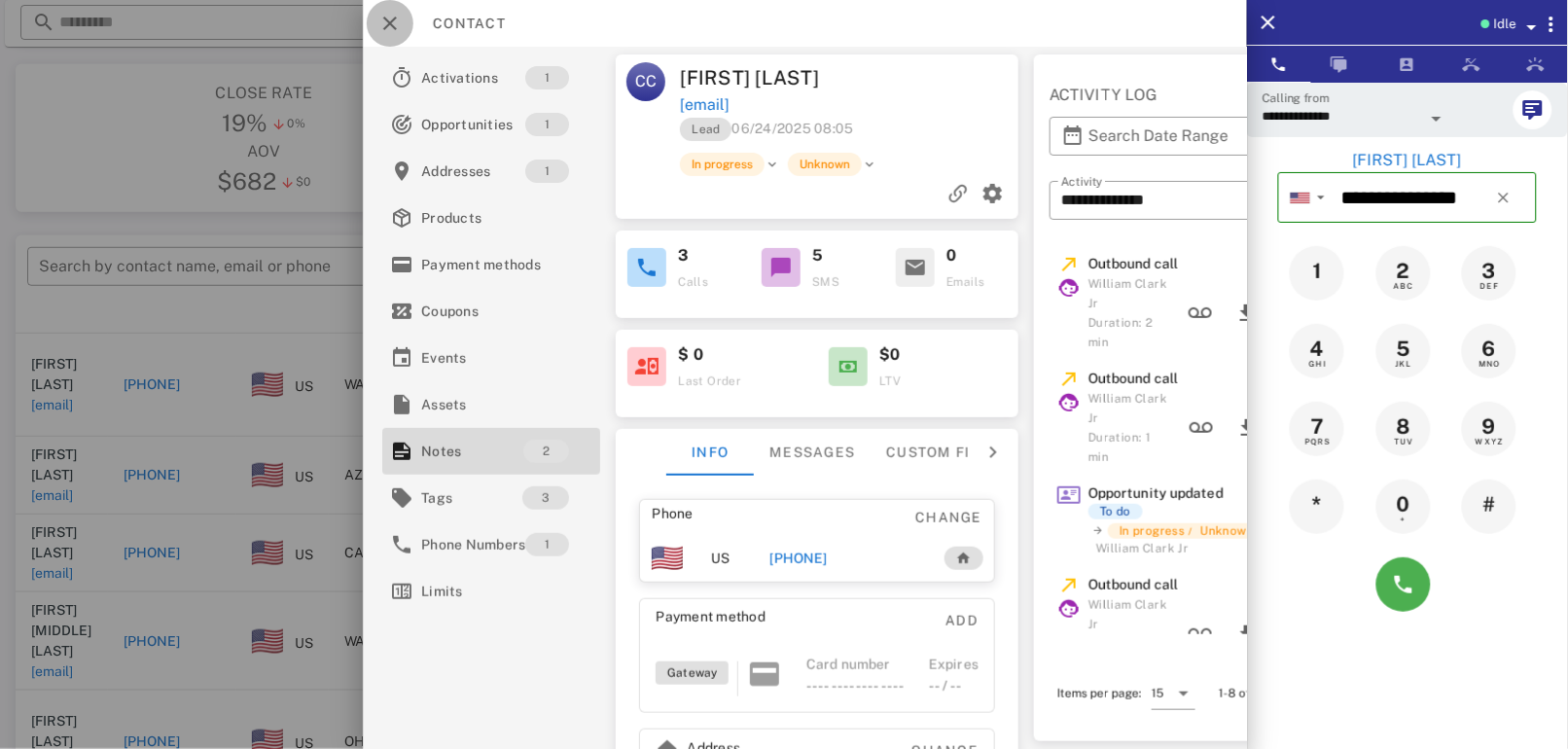 click at bounding box center [390, 23] 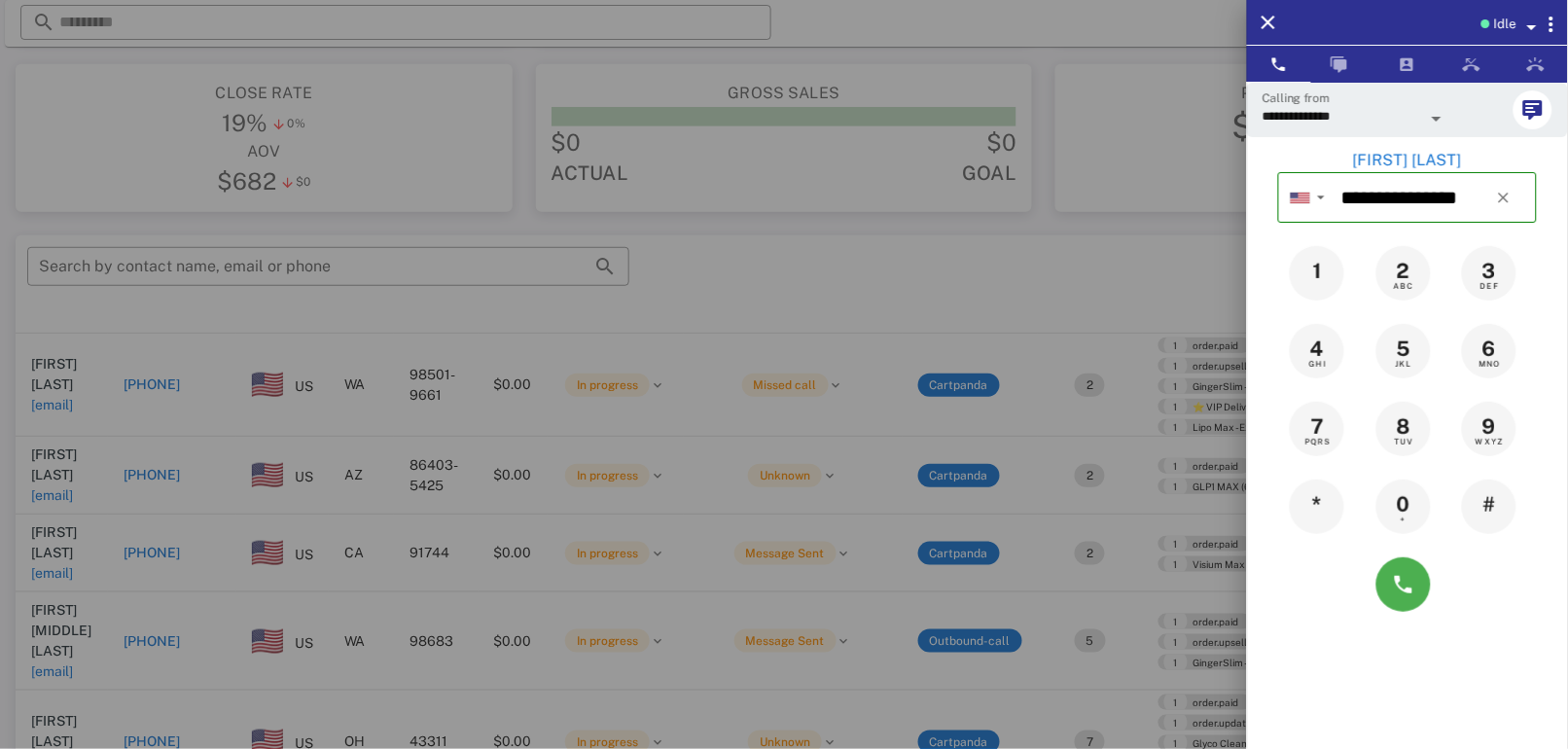 click at bounding box center [784, 374] 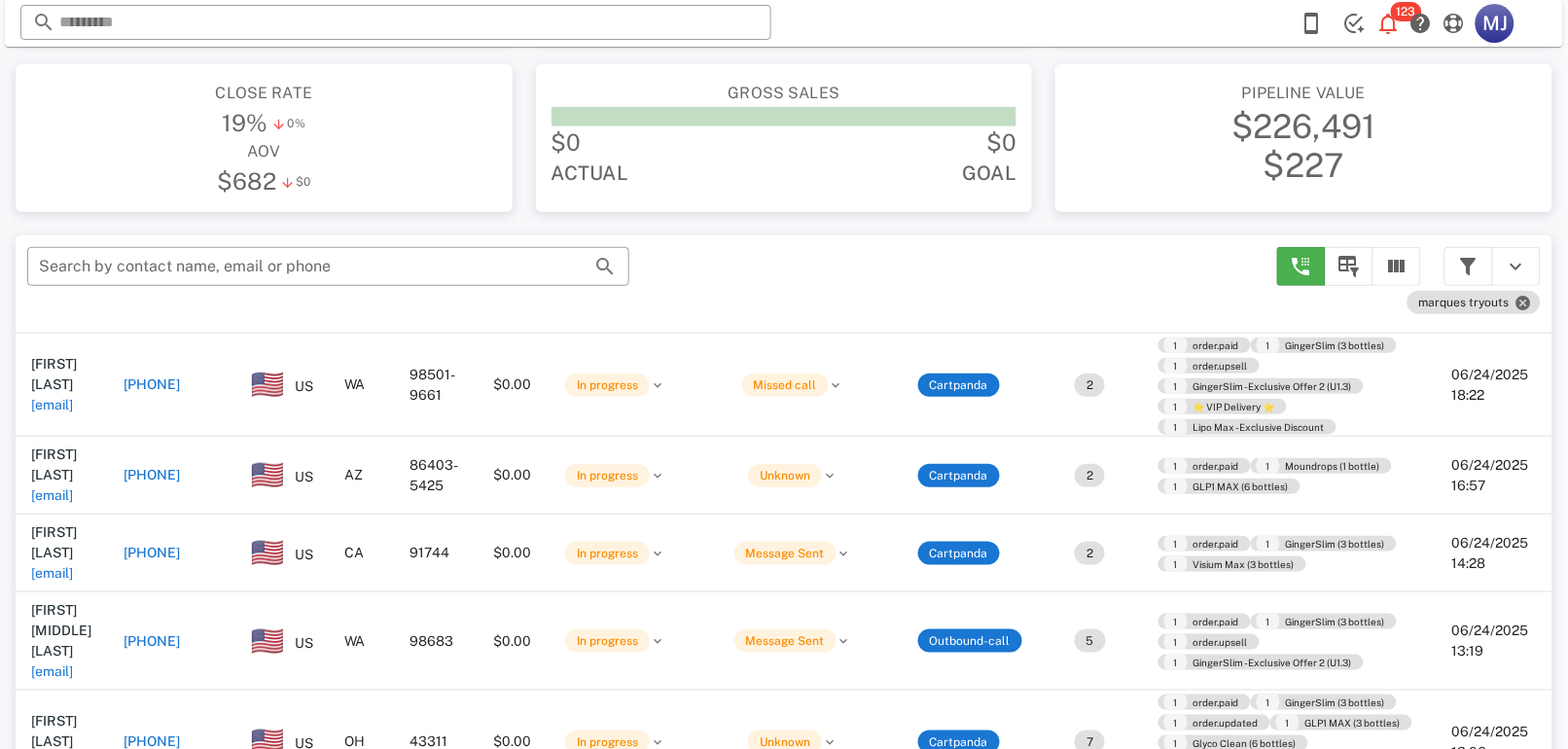 click on "[PHONE]" at bounding box center (152, 475) 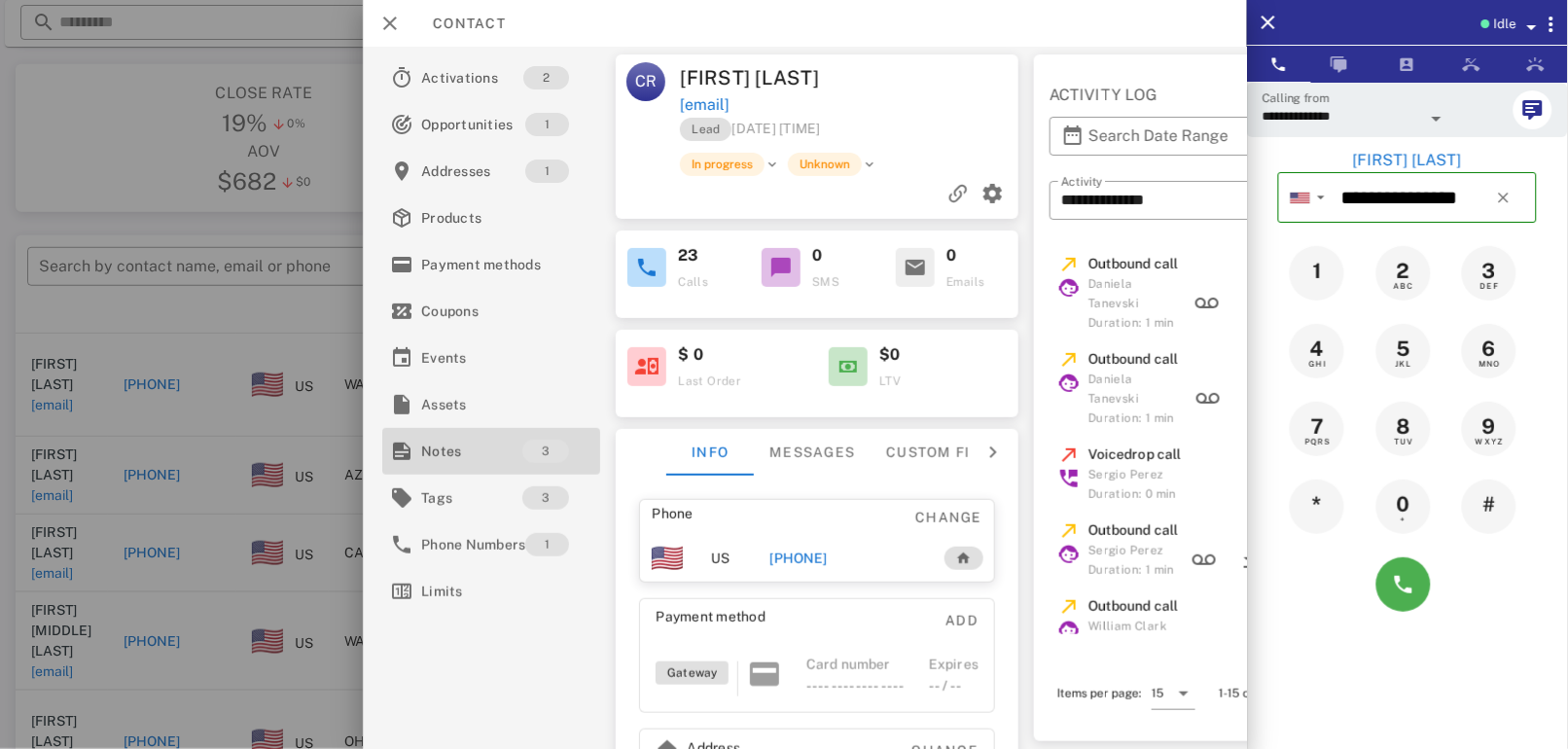 click on "Notes" at bounding box center [472, 451] 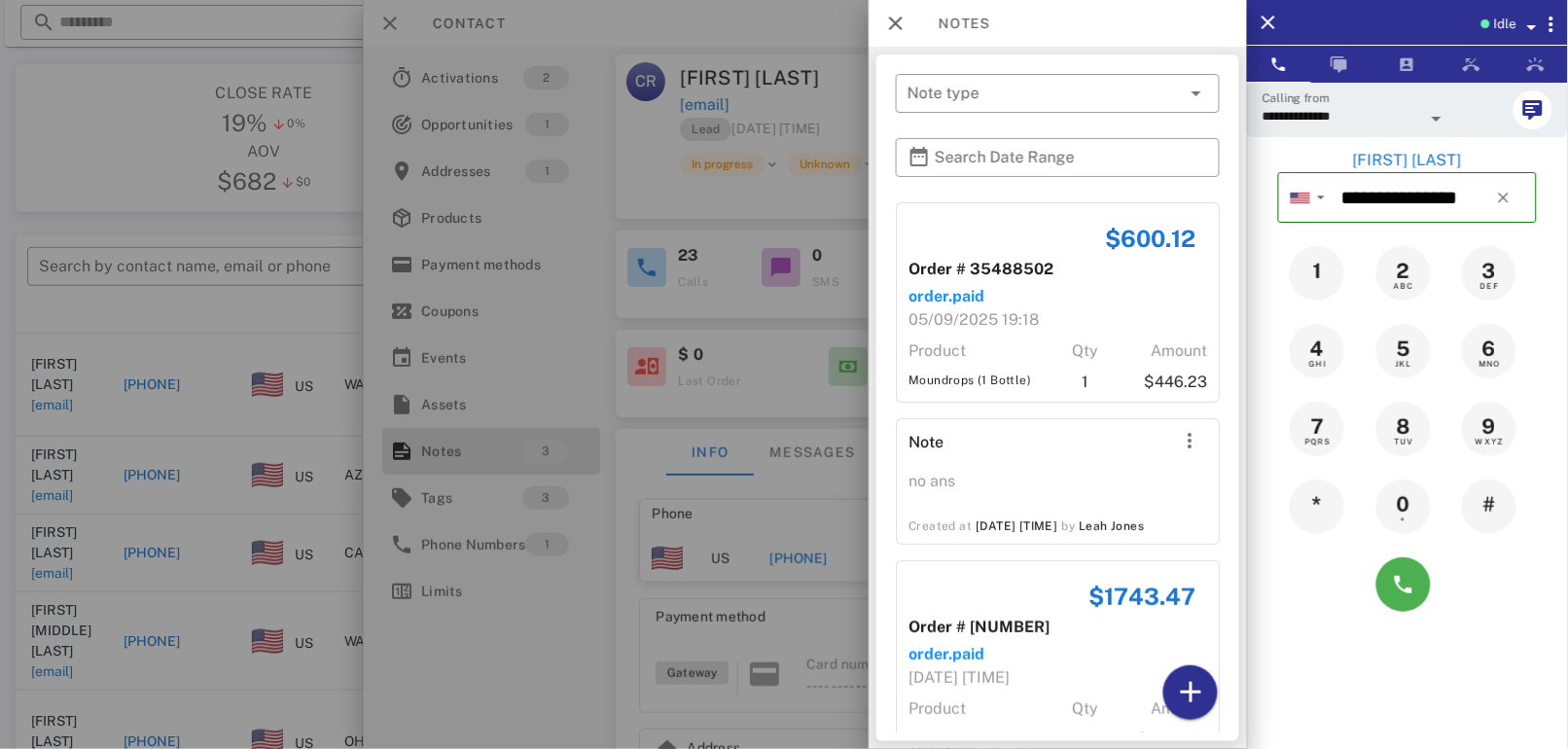 scroll, scrollTop: 54, scrollLeft: 0, axis: vertical 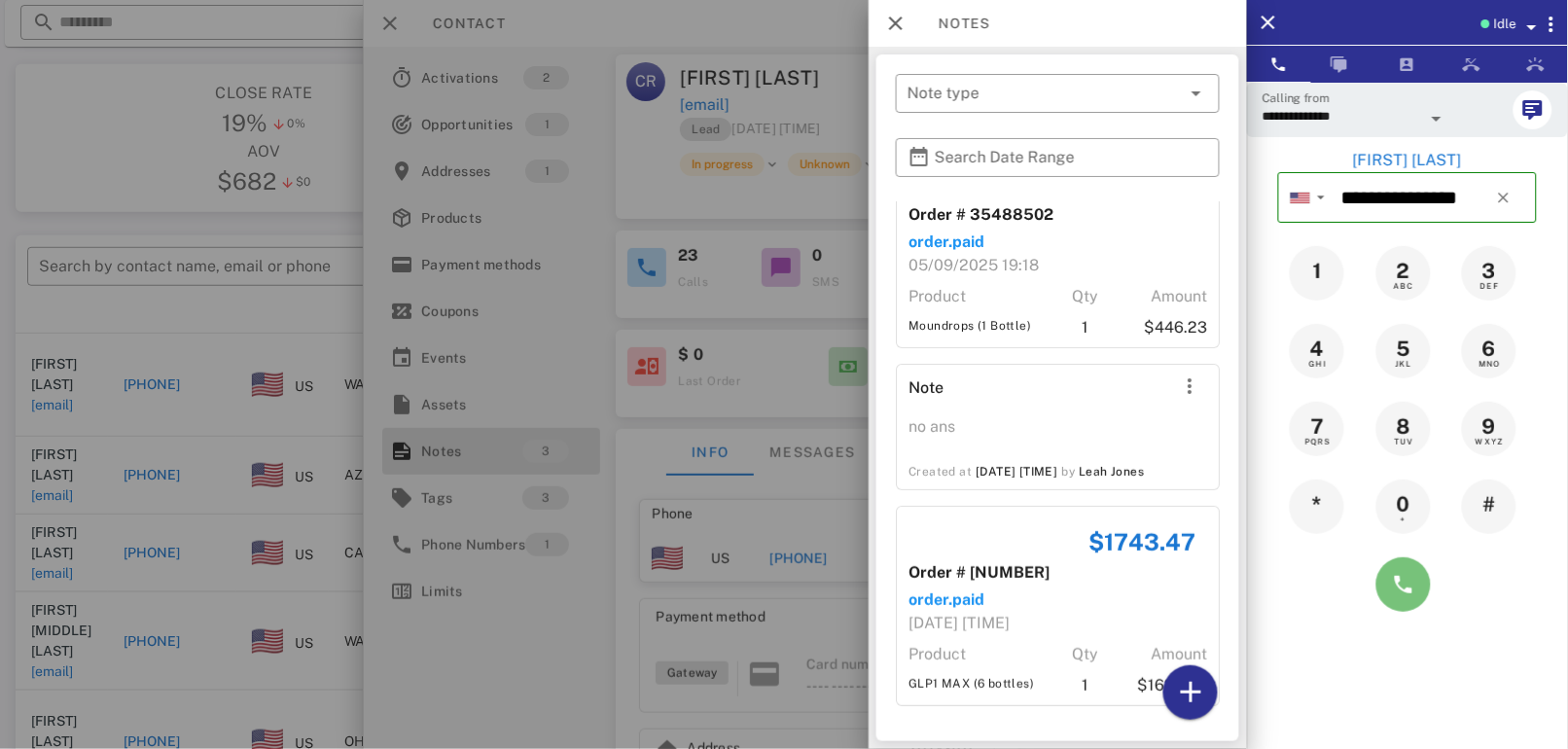 click at bounding box center [1404, 585] 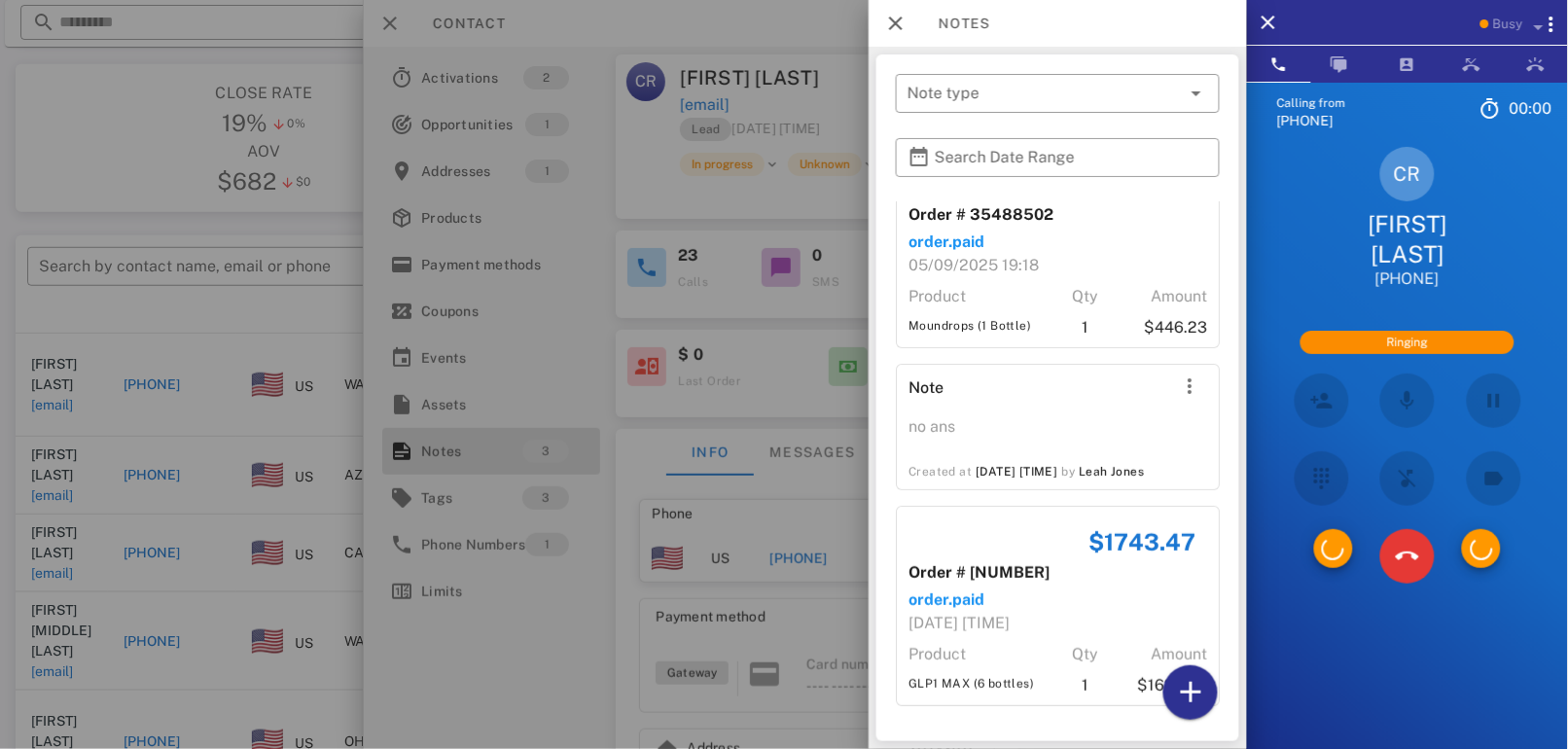 click at bounding box center (1408, 479) 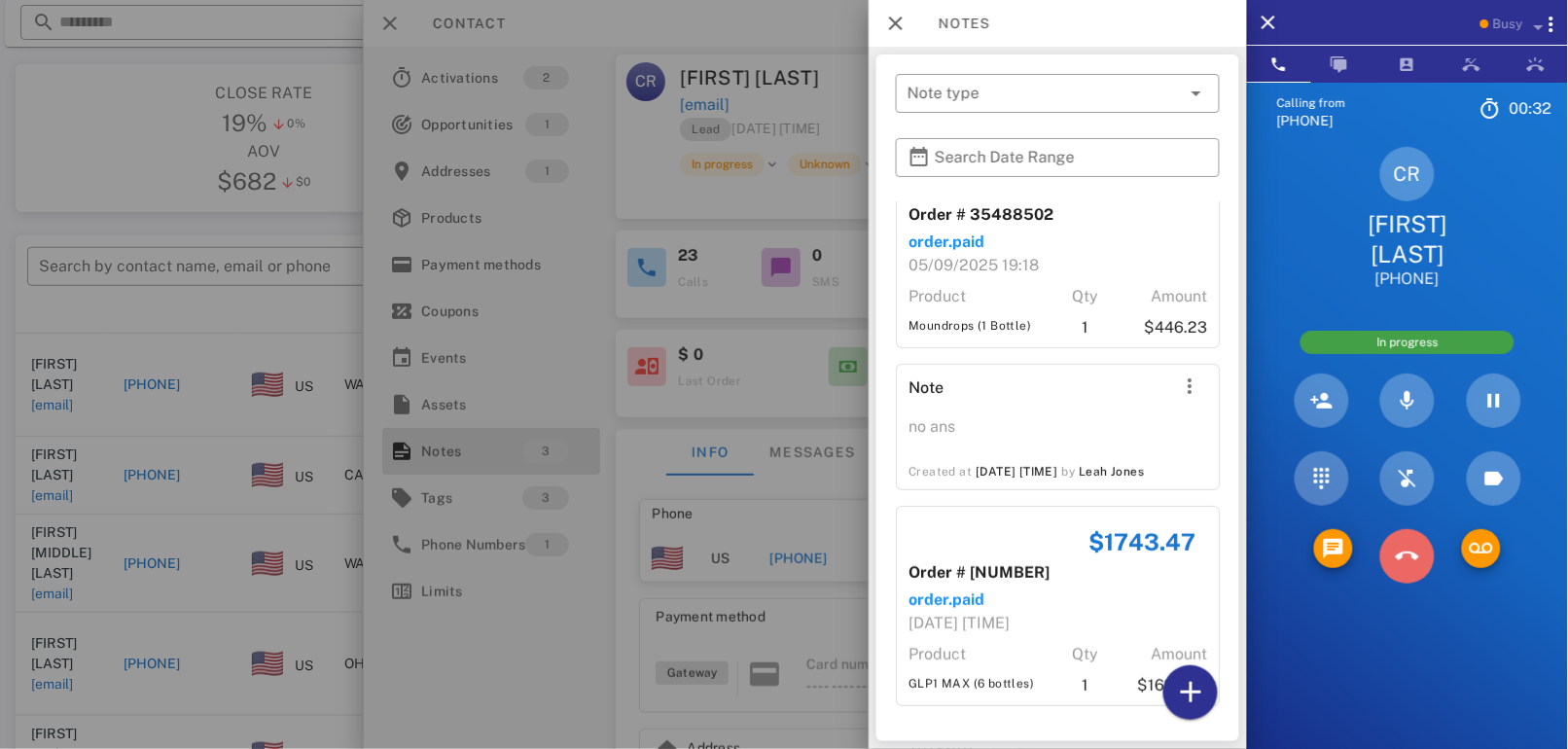 click at bounding box center [1408, 556] 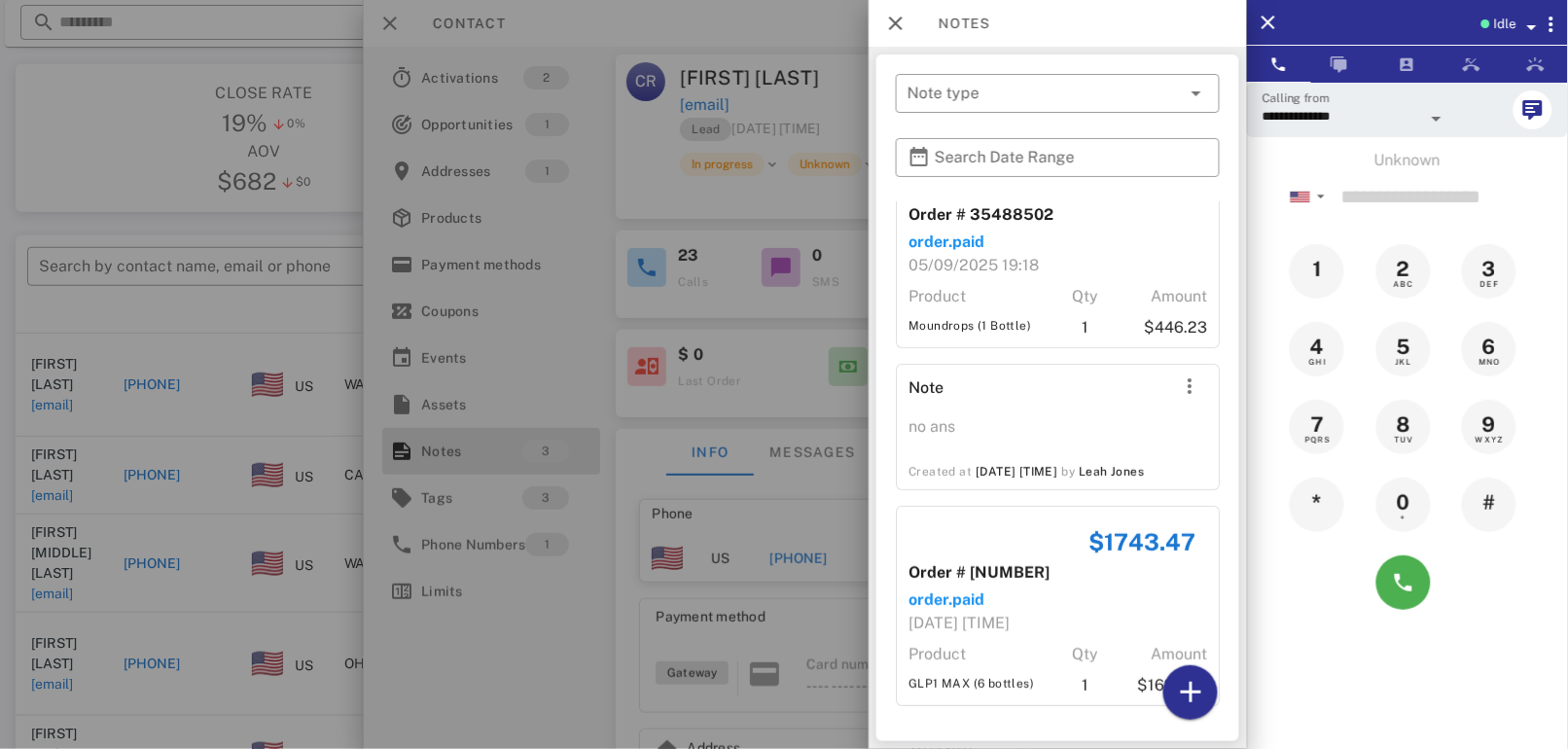 click at bounding box center (784, 374) 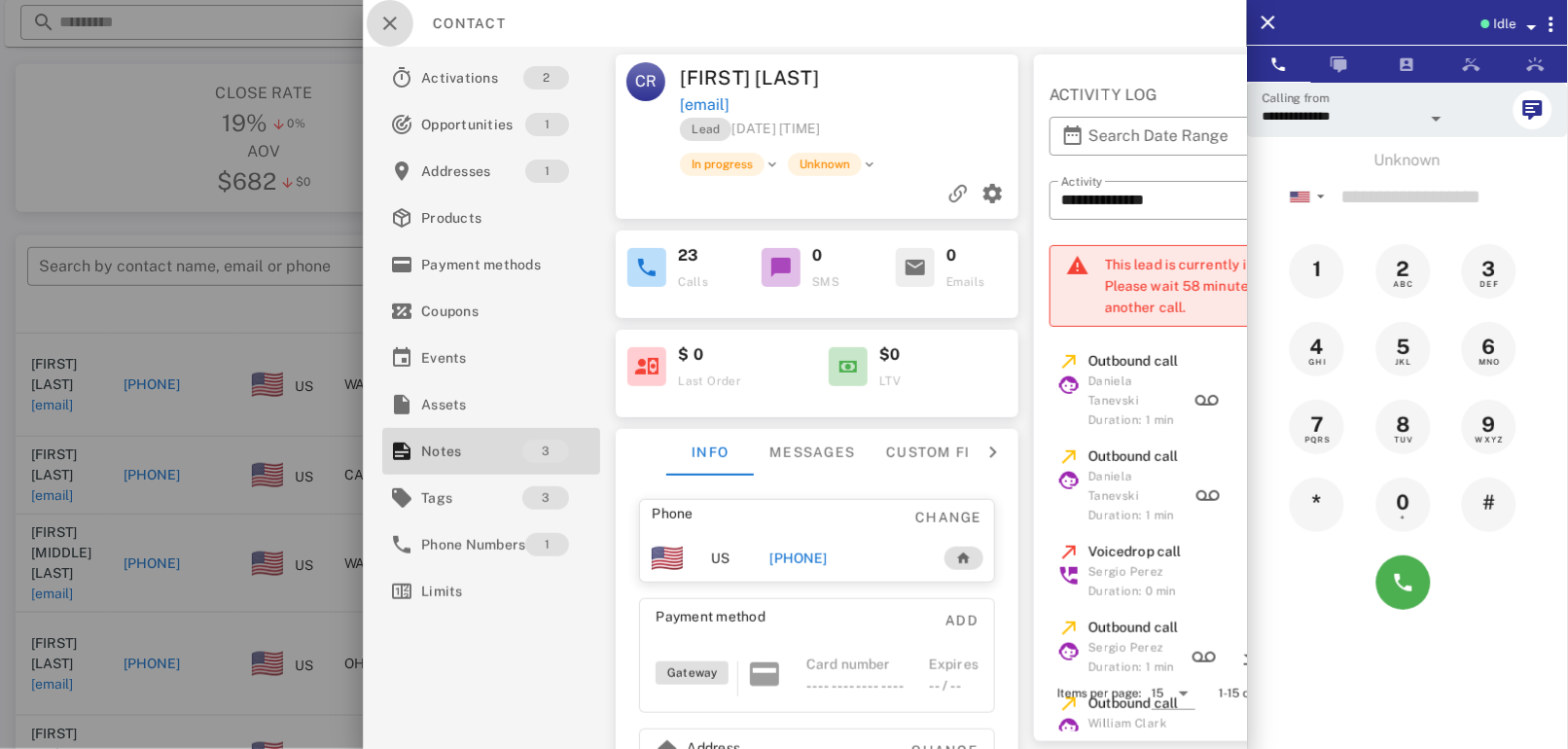 click at bounding box center [390, 23] 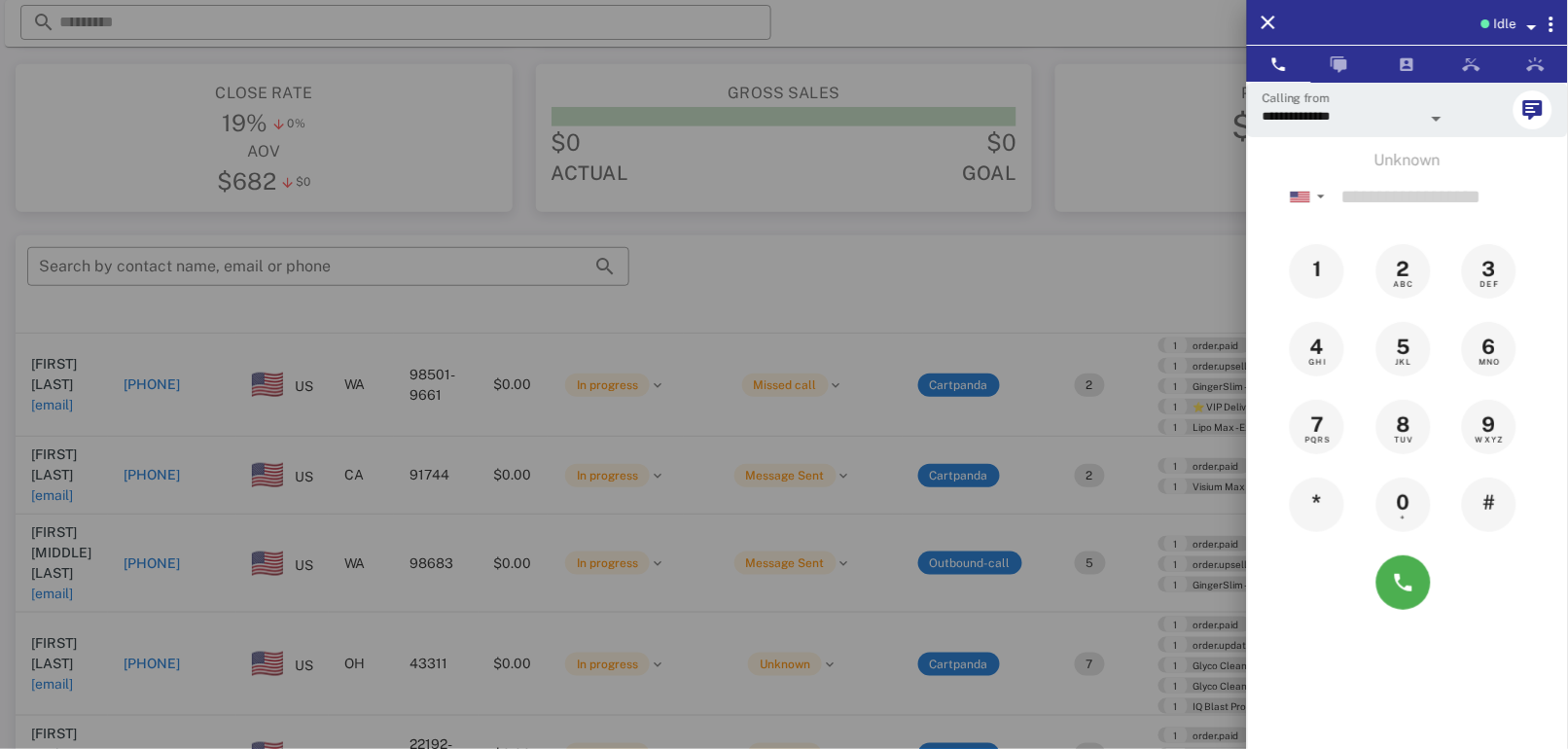 click at bounding box center [784, 374] 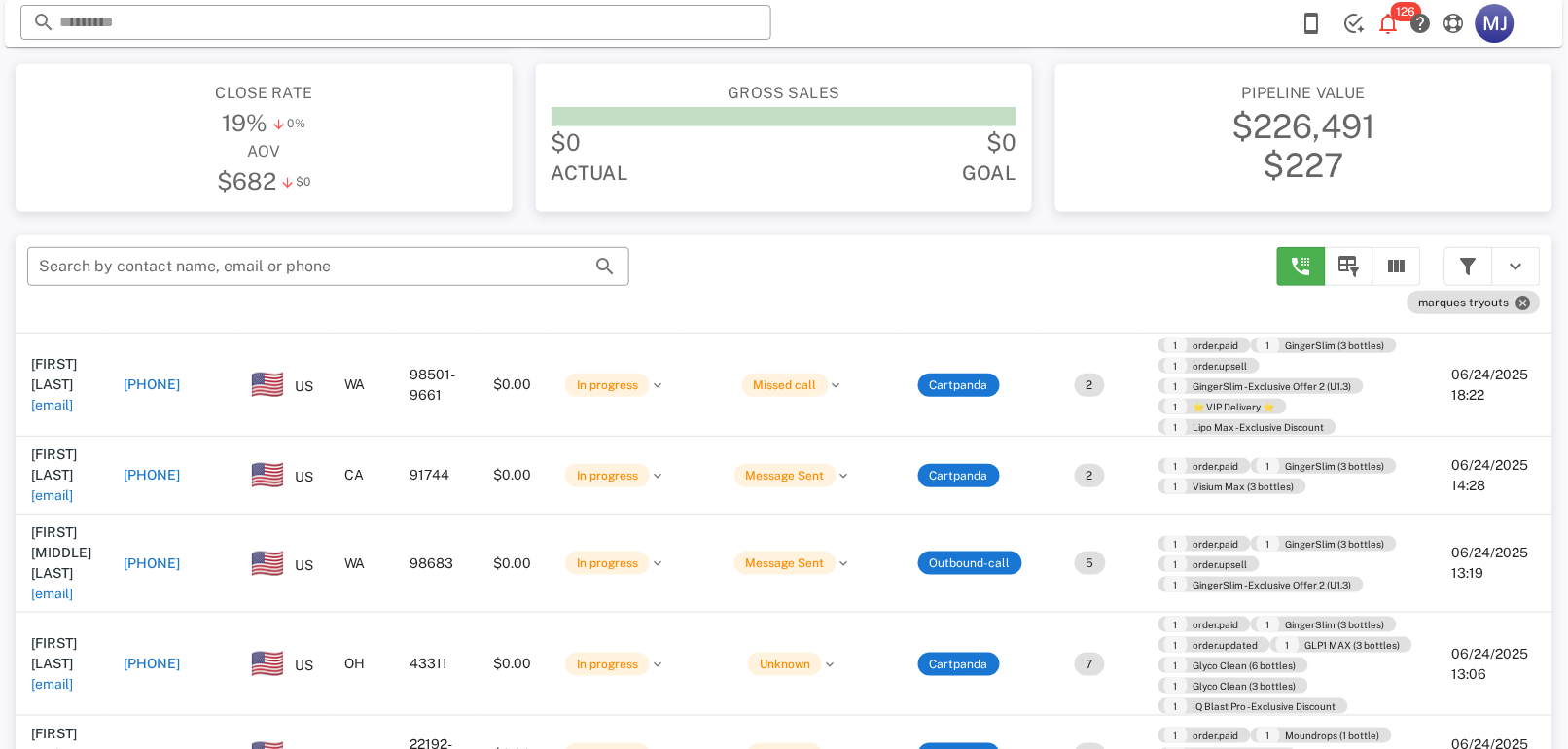 scroll, scrollTop: 234, scrollLeft: 0, axis: vertical 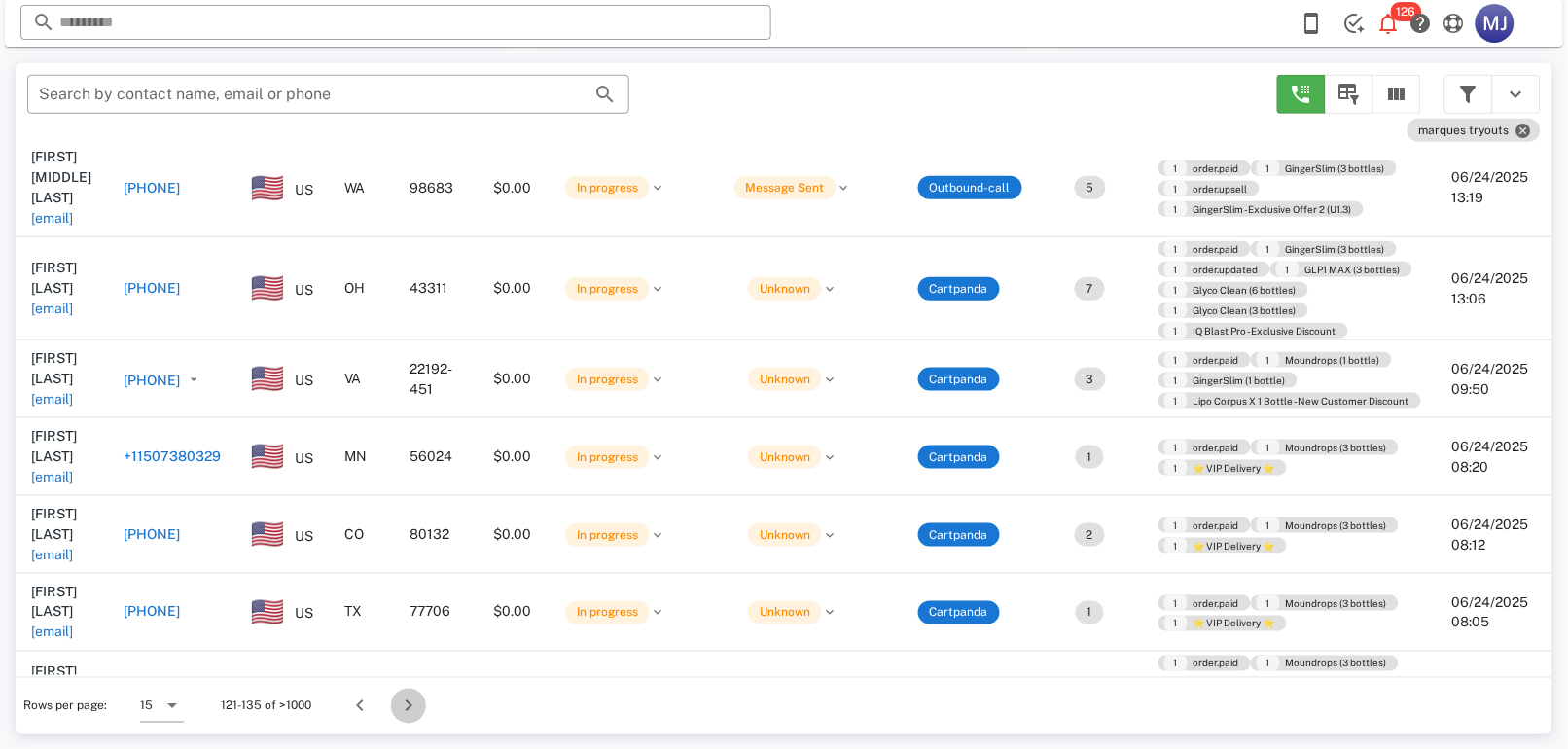 click at bounding box center [409, 706] 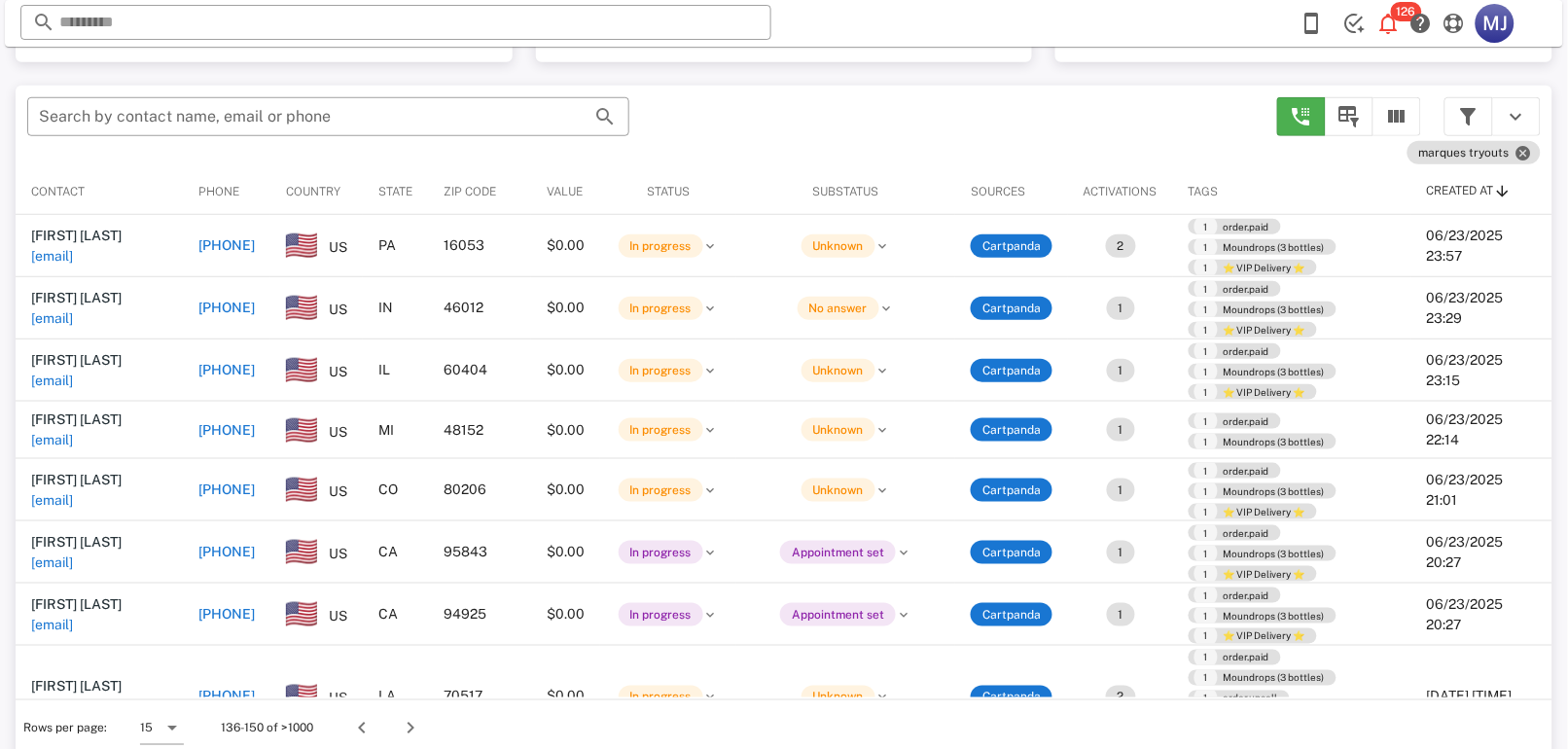 scroll, scrollTop: 369, scrollLeft: 0, axis: vertical 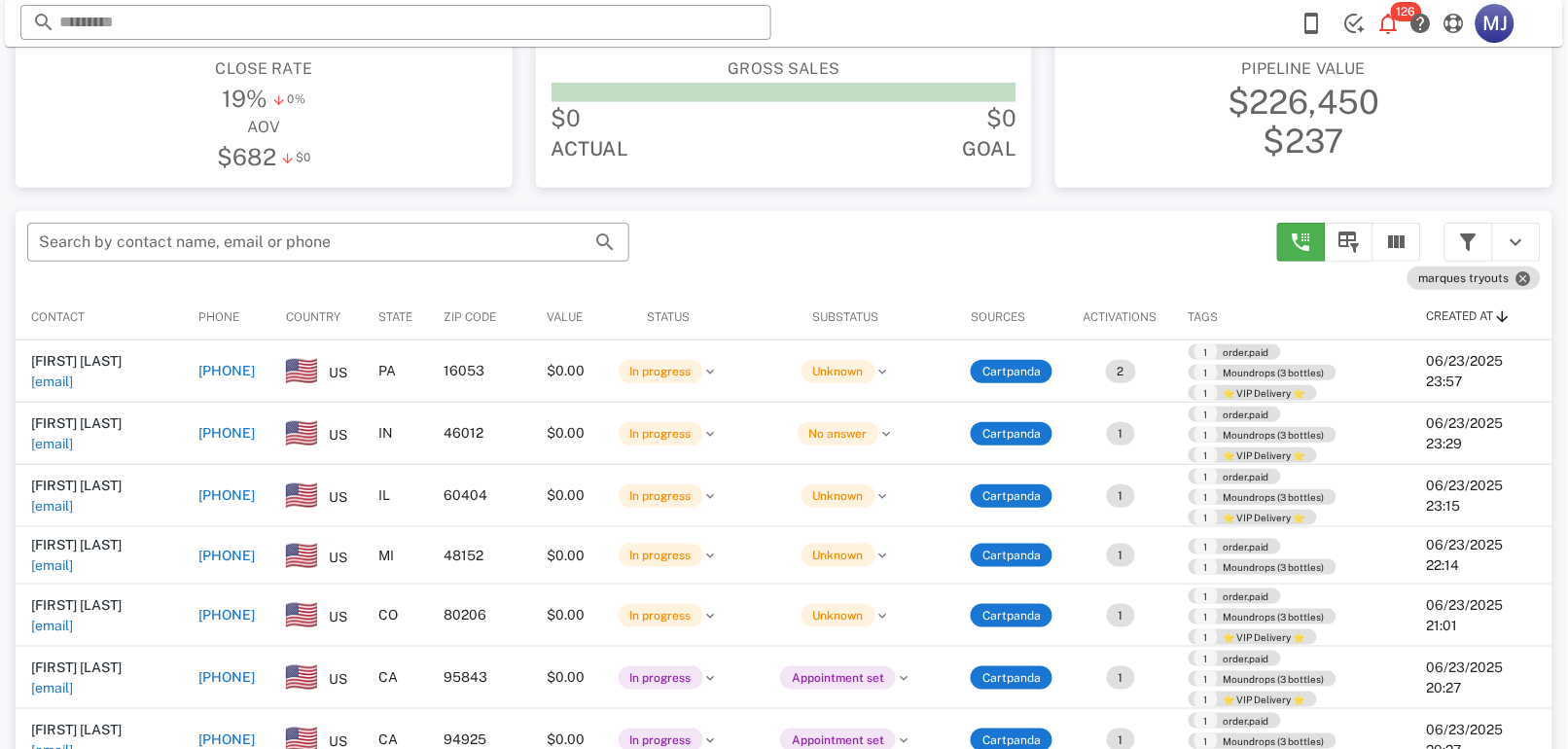 click on "[PHONE]" at bounding box center (227, 433) 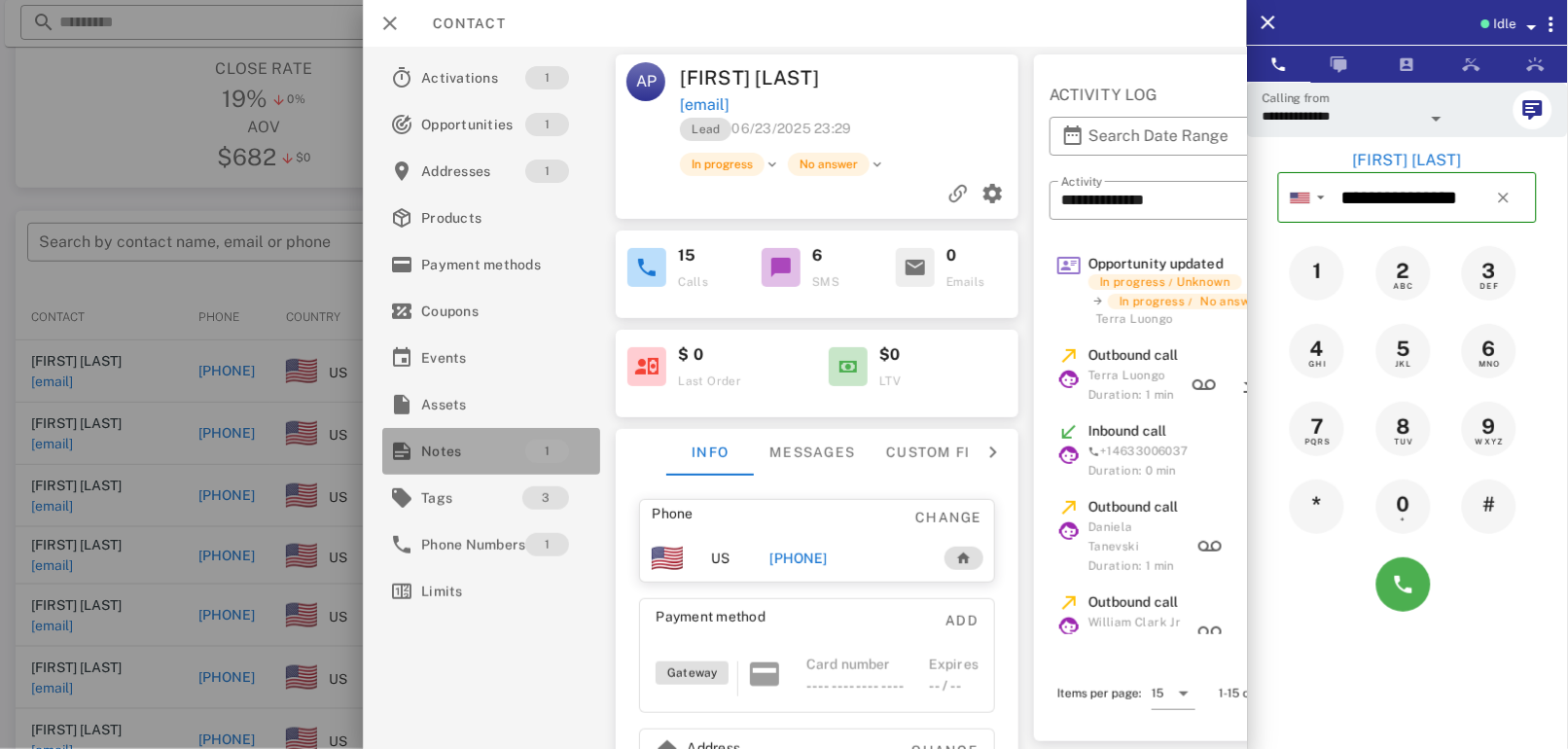 click on "Notes" at bounding box center (473, 451) 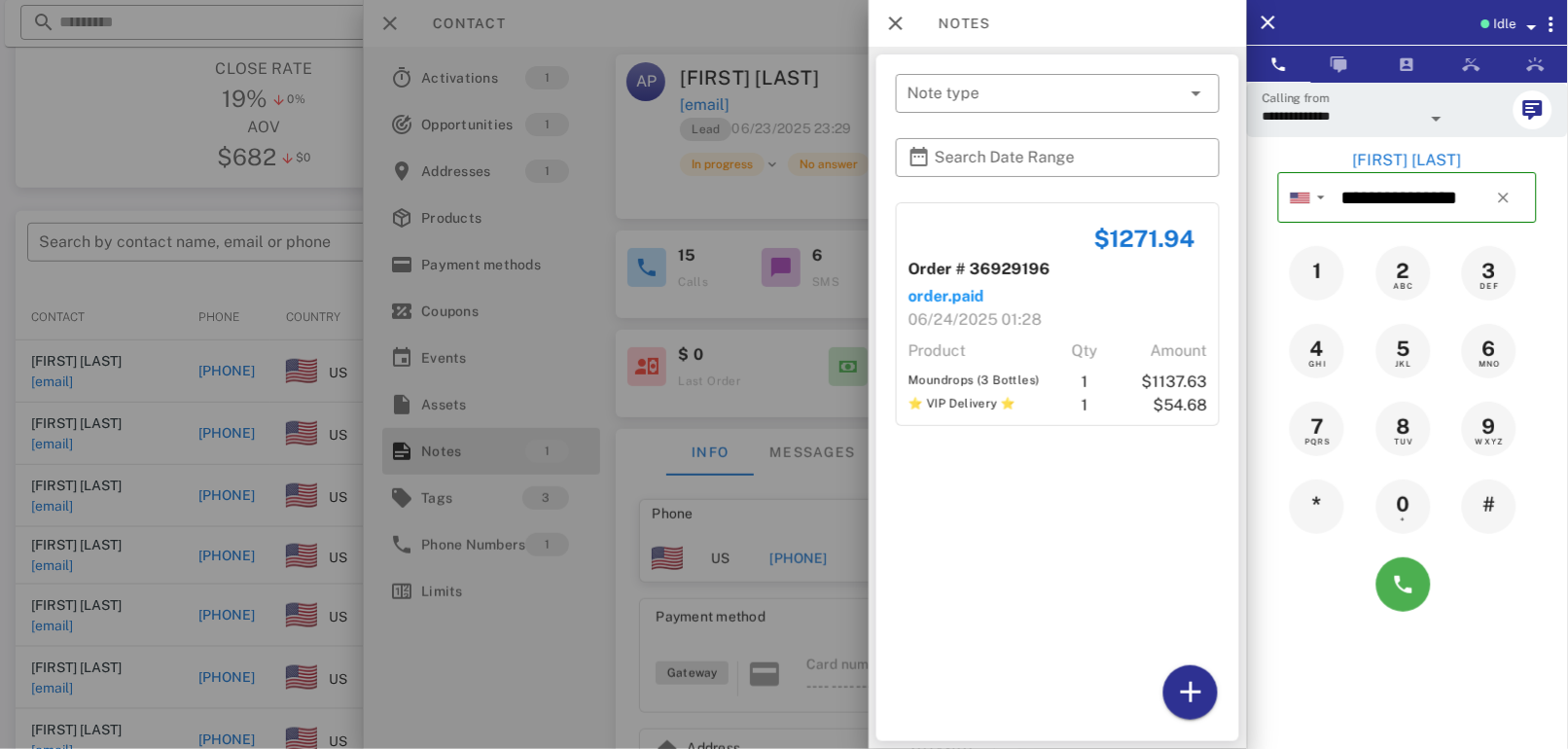 click on "**********" at bounding box center [1408, 456] 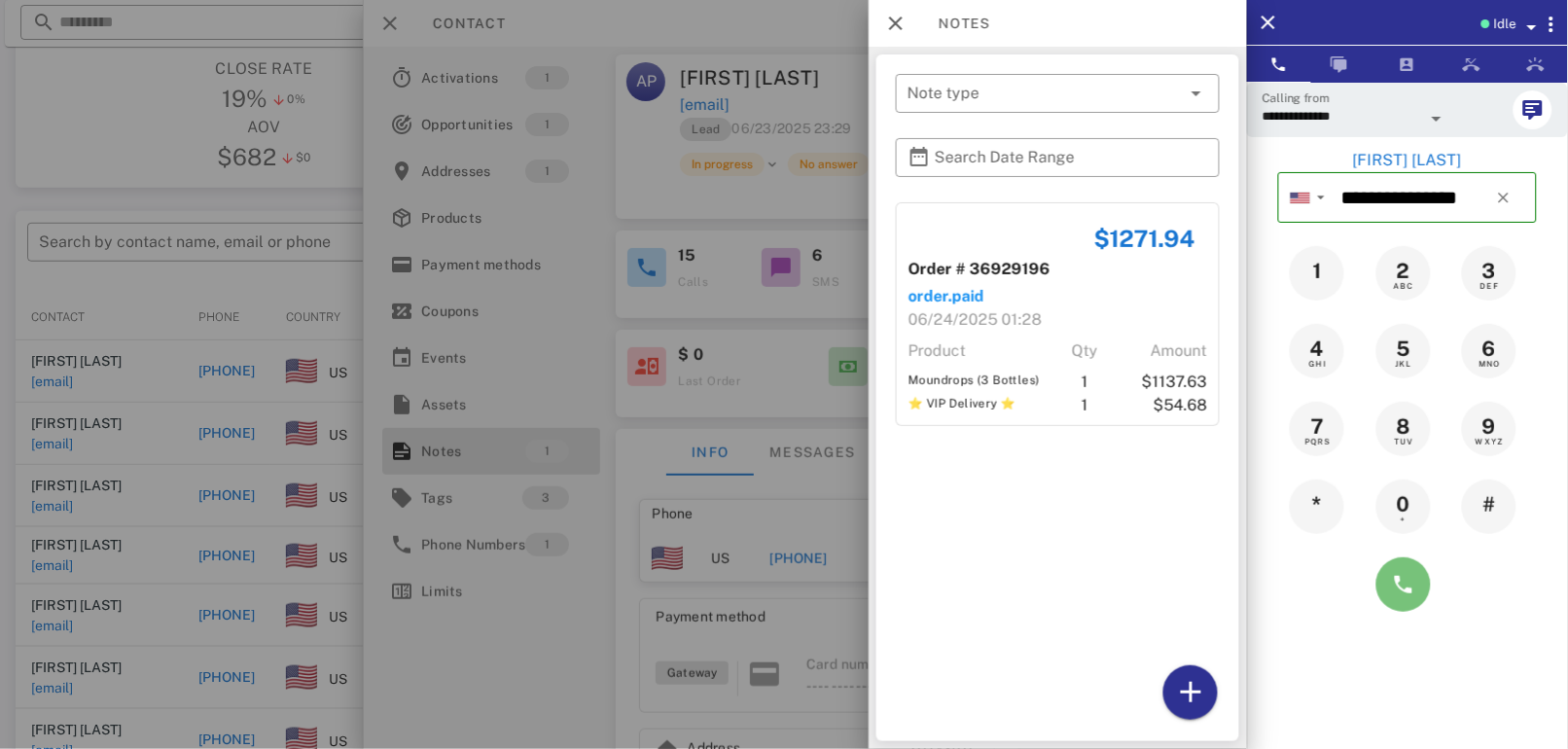 click at bounding box center [1404, 585] 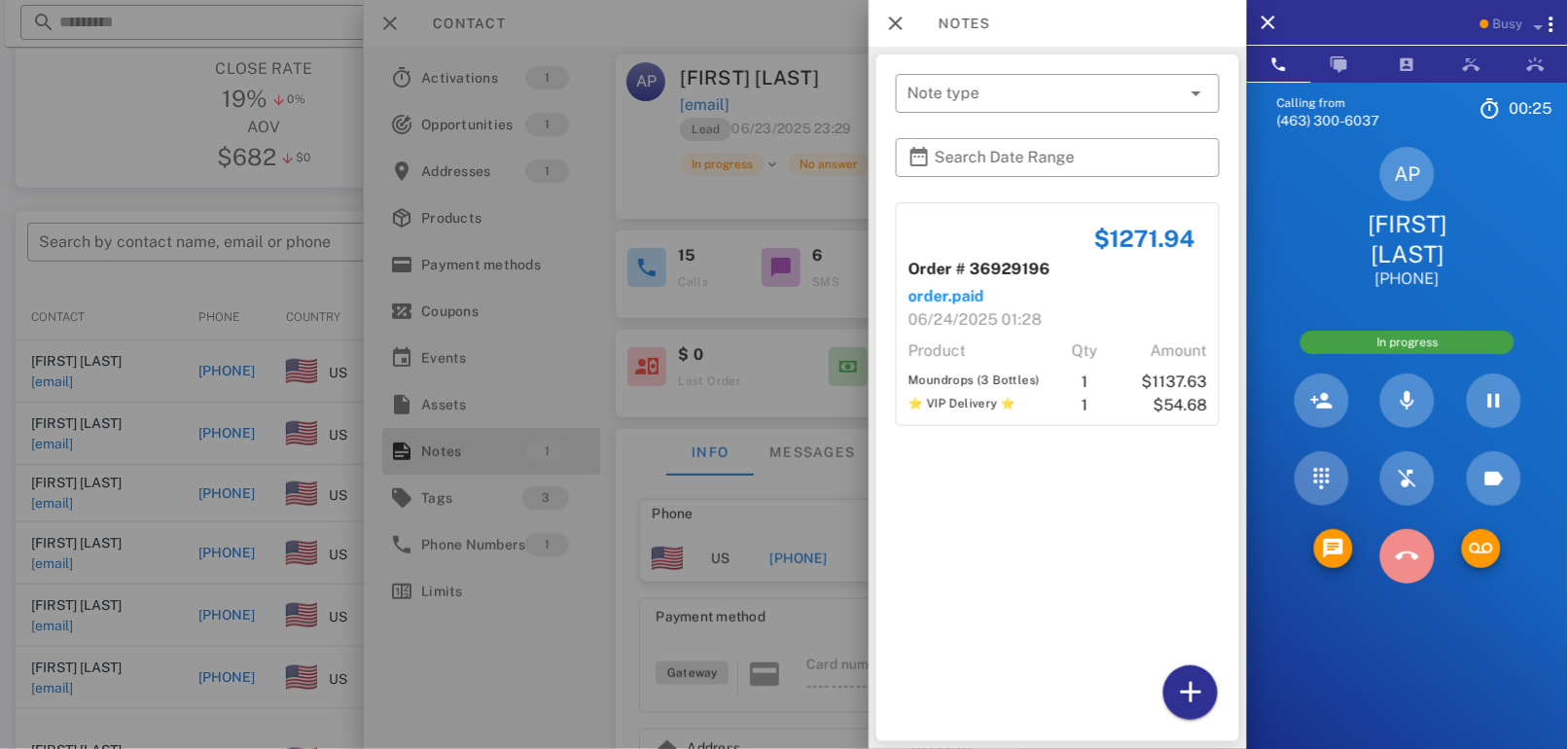 click at bounding box center (1408, 556) 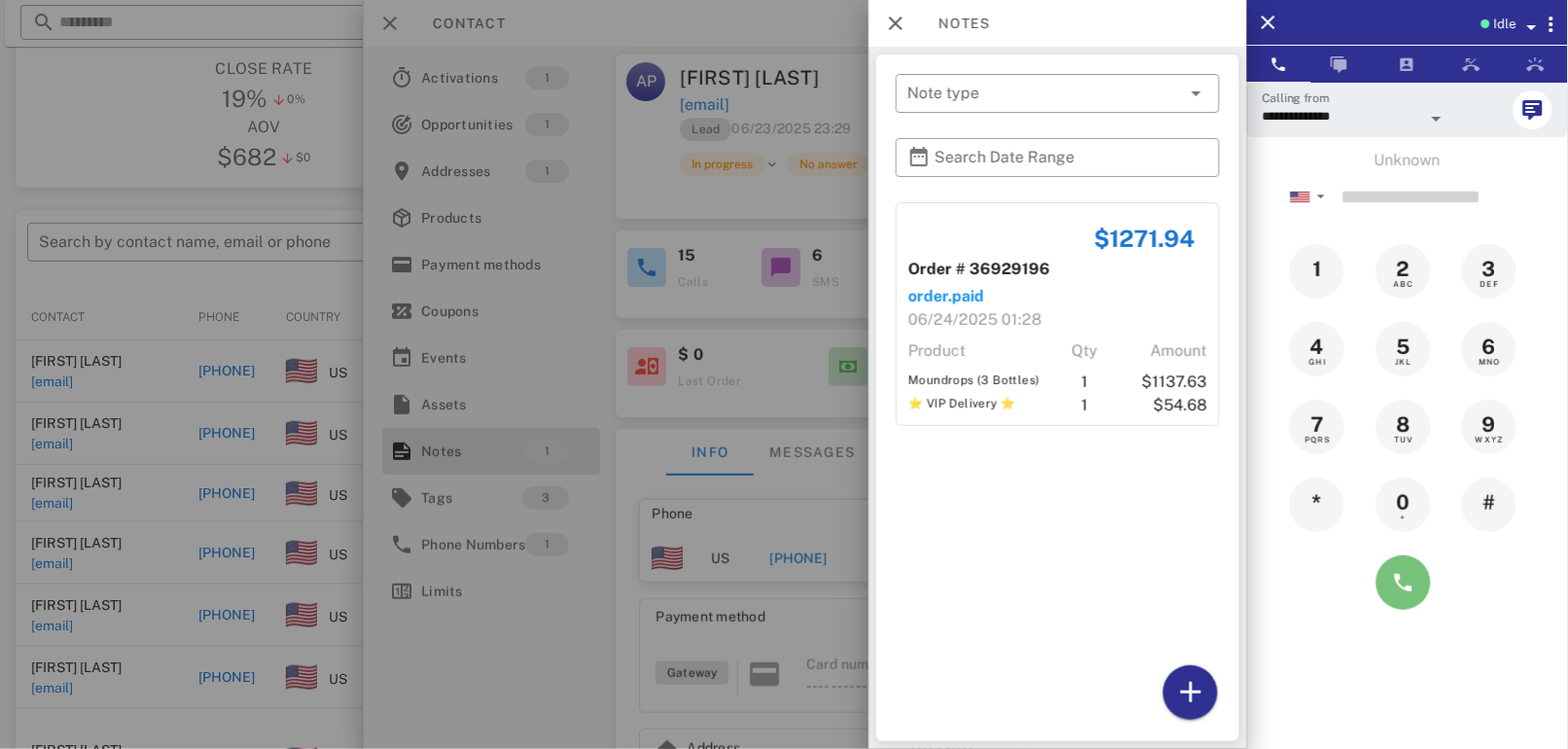 click at bounding box center (1404, 583) 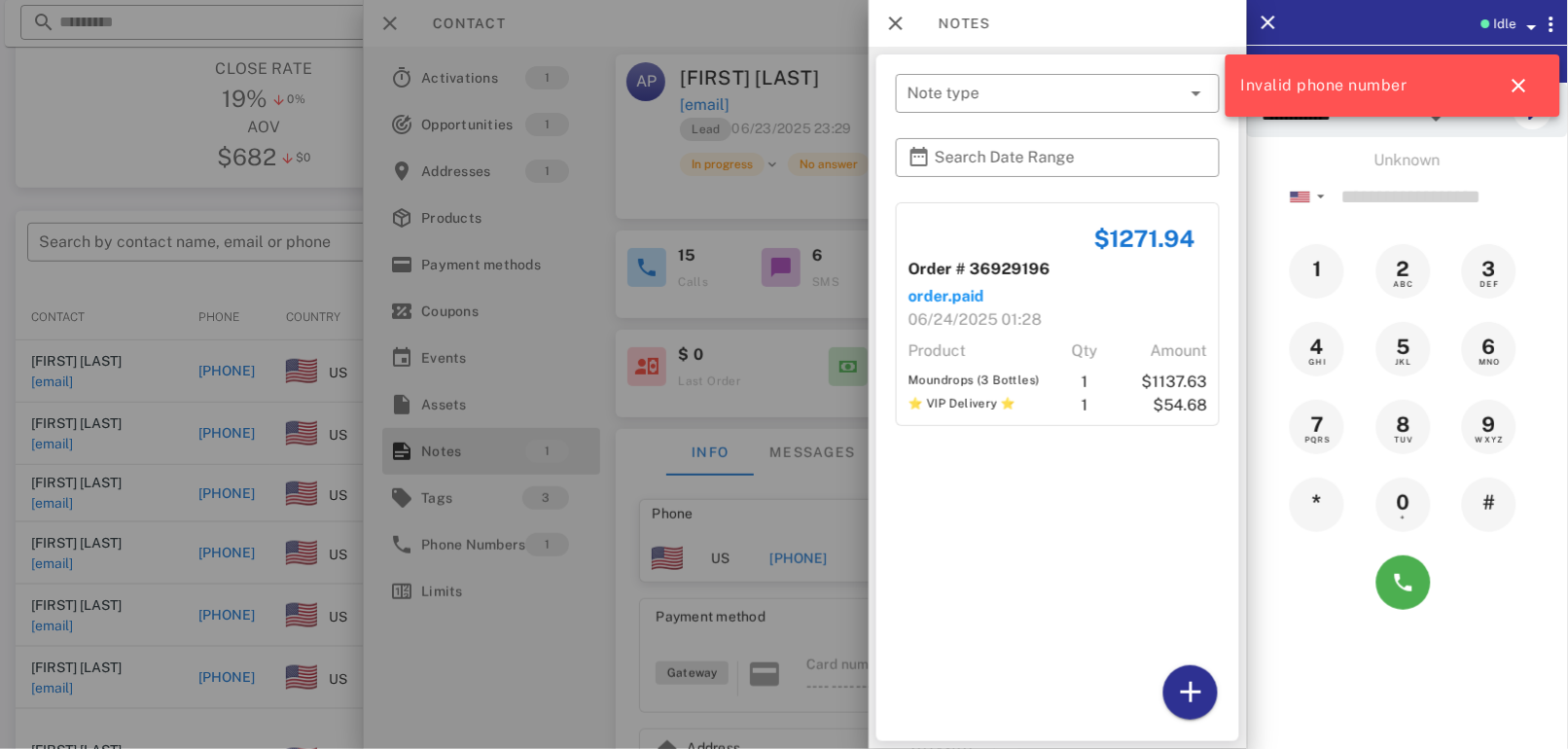 click at bounding box center [784, 374] 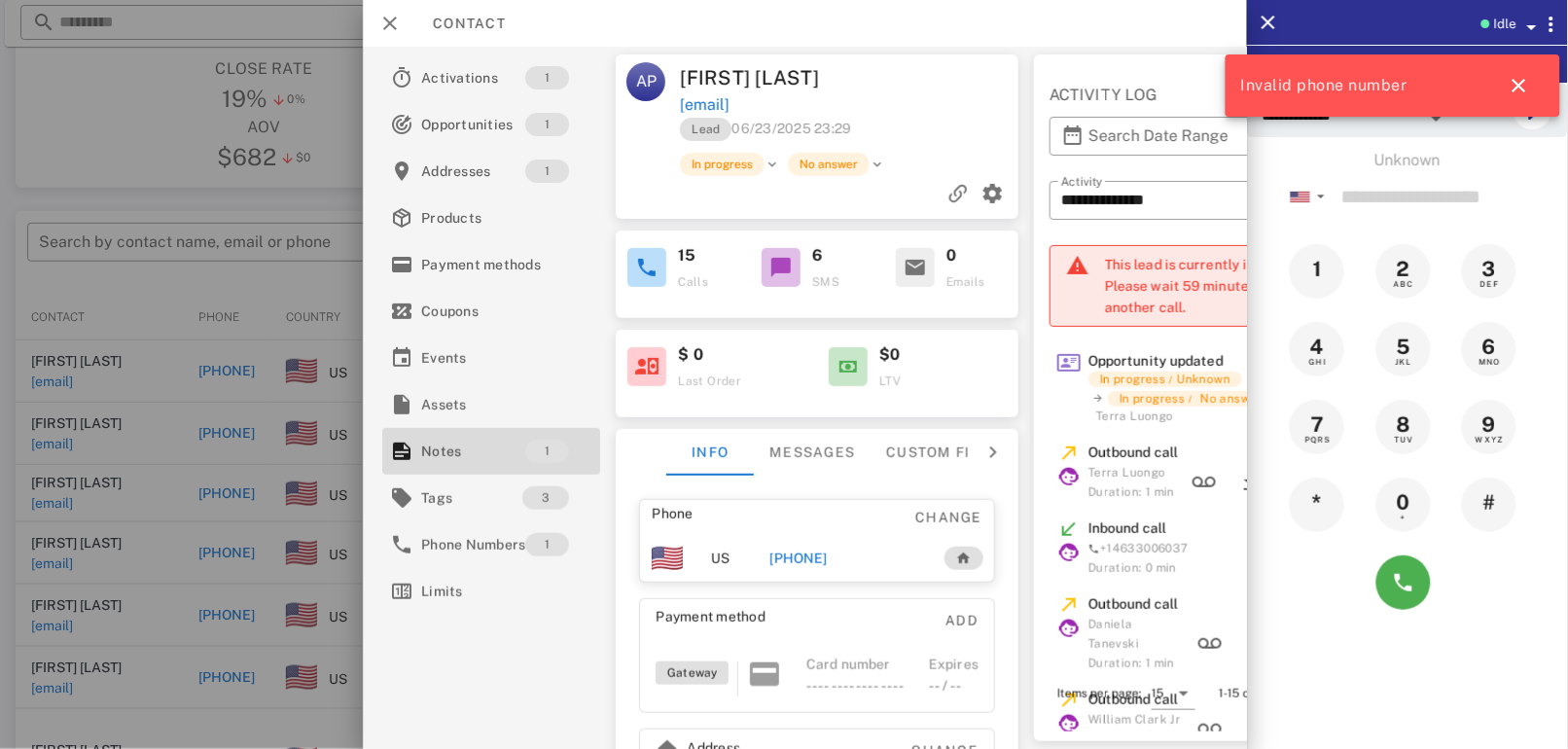 click on "[PHONE]" at bounding box center (799, 558) 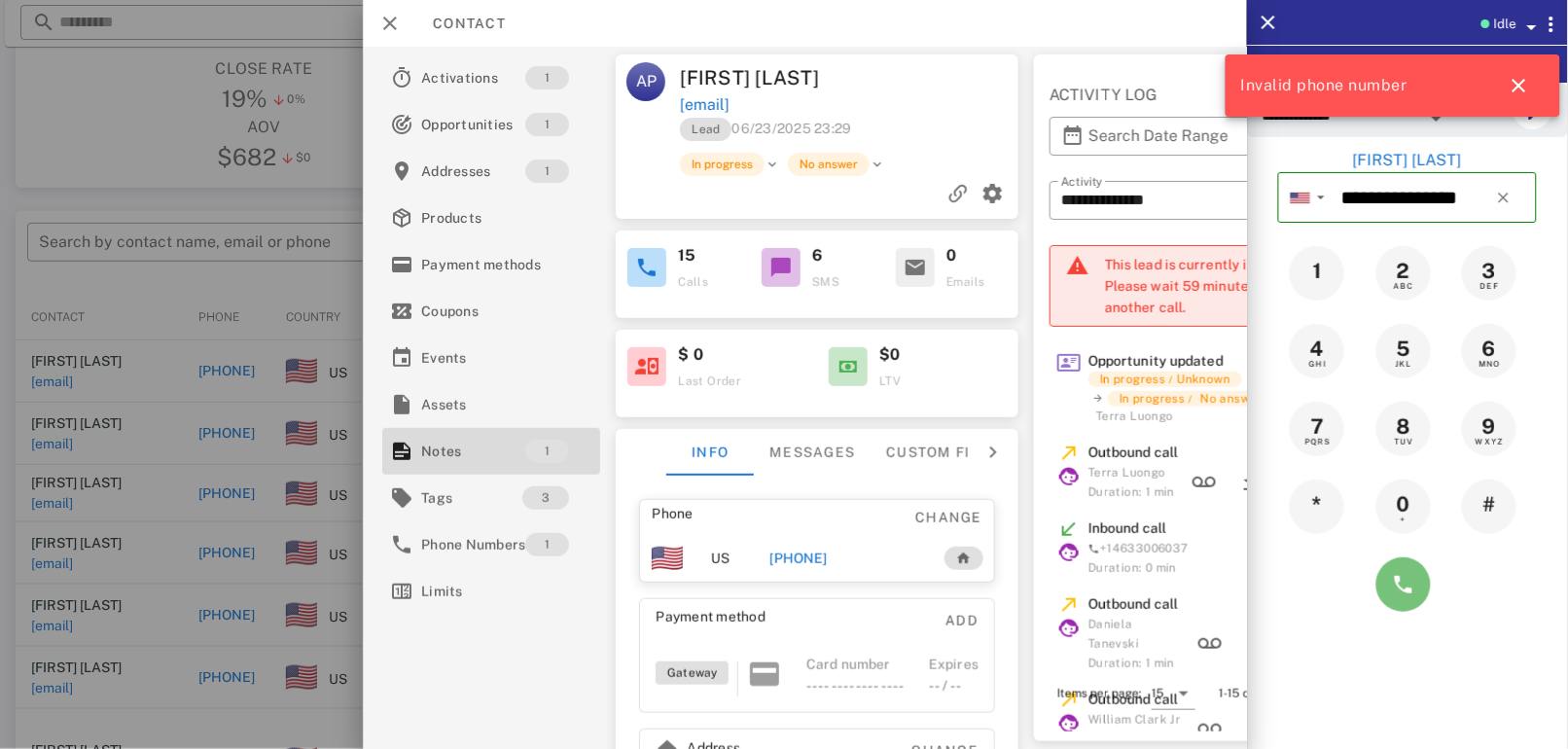 click at bounding box center (1404, 585) 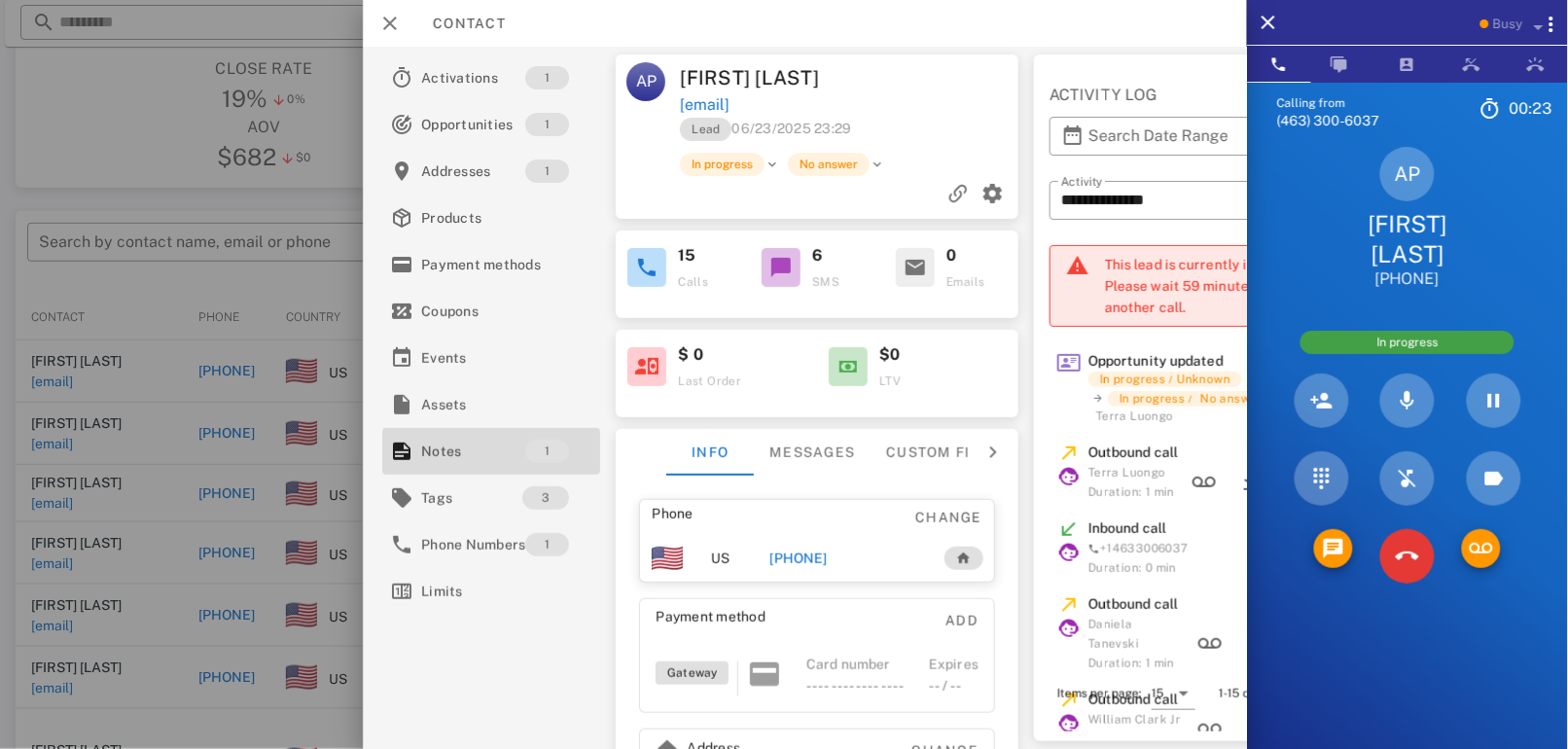 click at bounding box center [1408, 556] 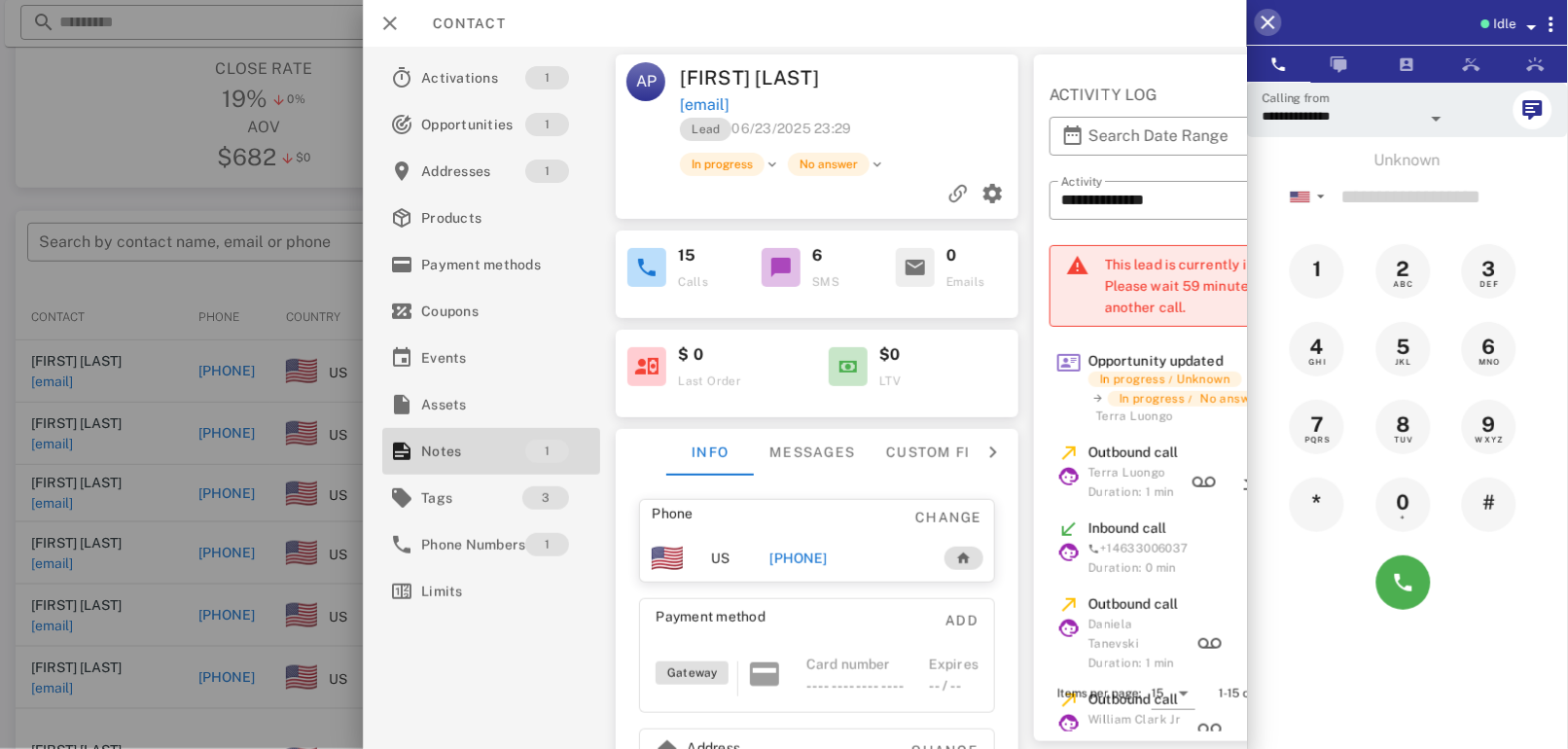 click at bounding box center [1268, 22] 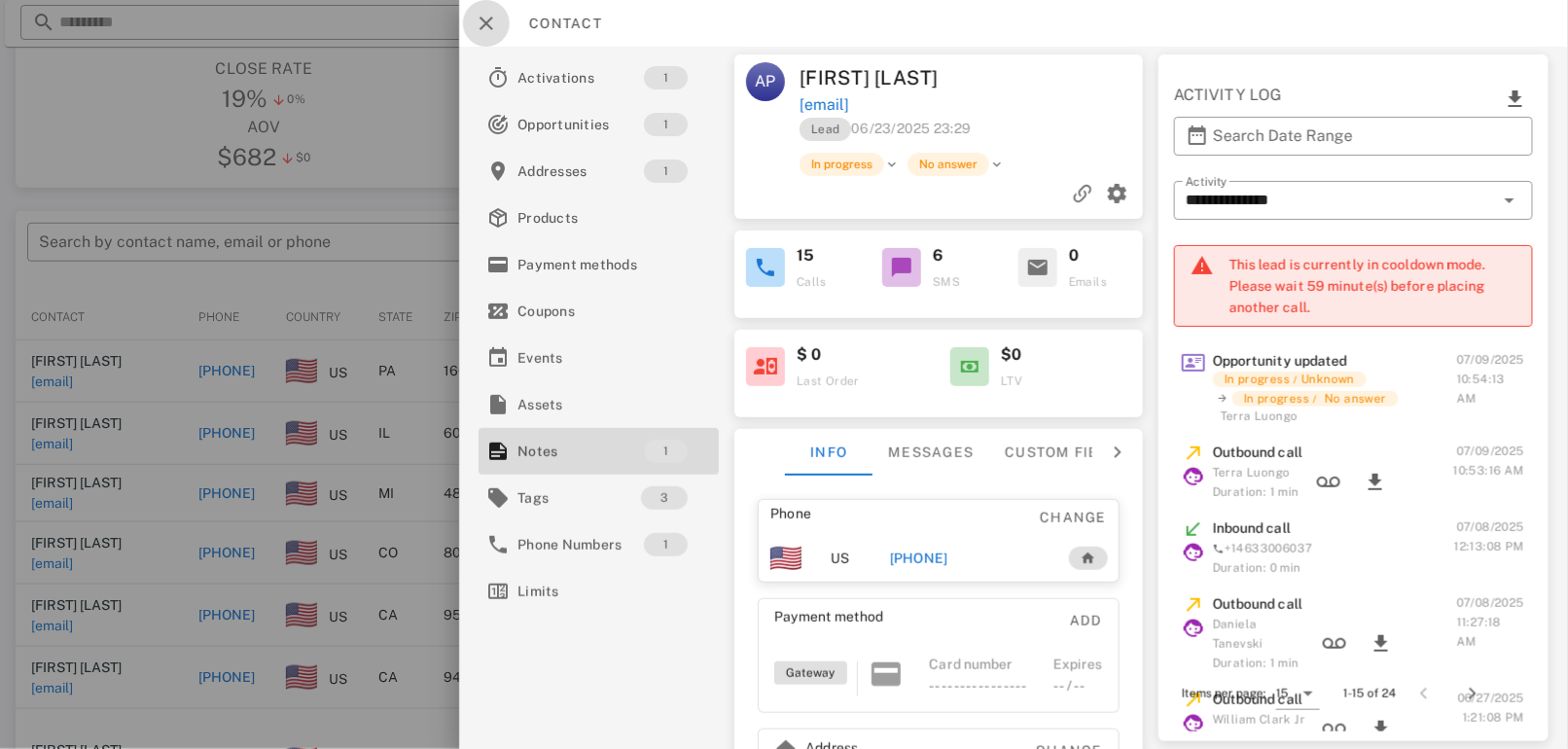 click at bounding box center [486, 23] 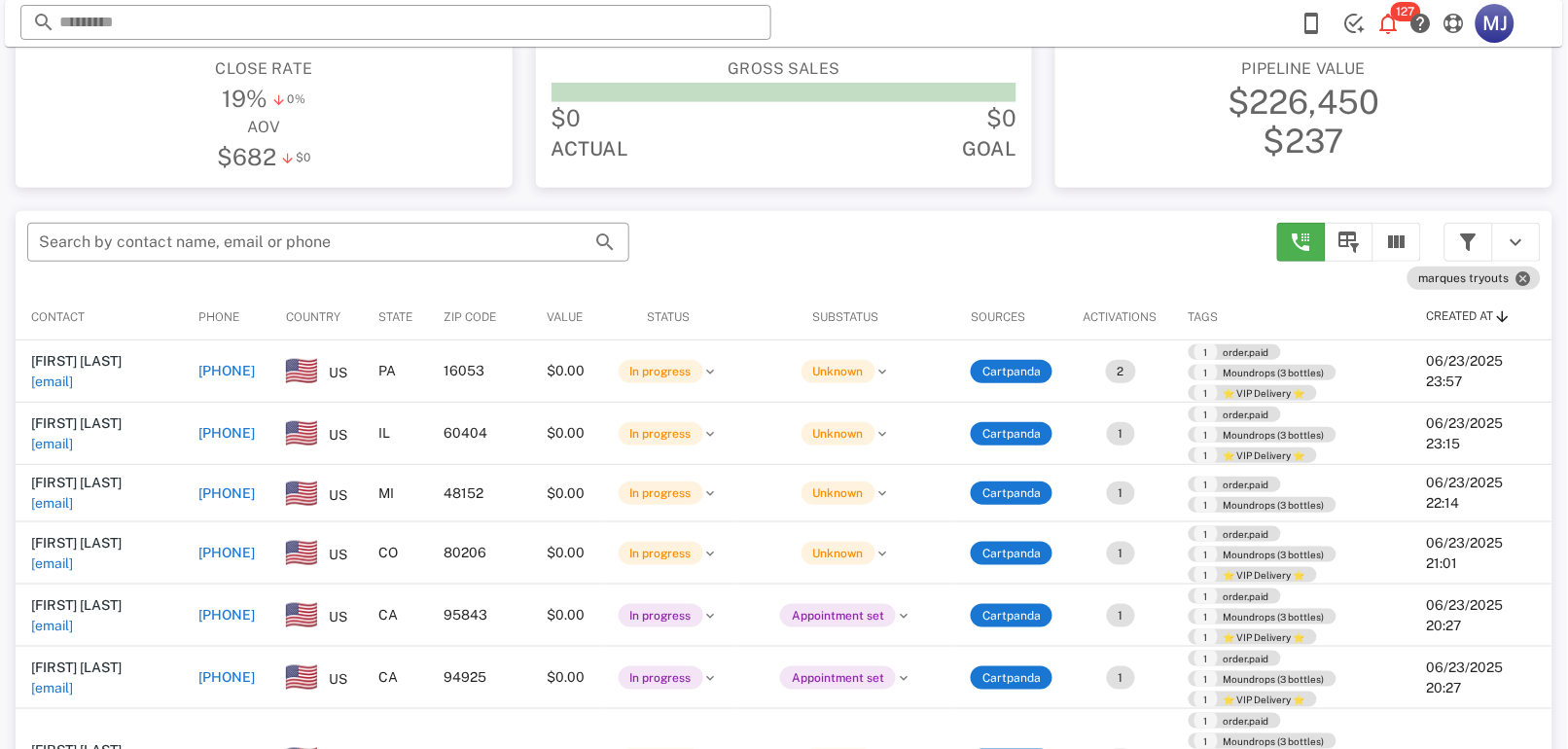 scroll, scrollTop: 0, scrollLeft: 0, axis: both 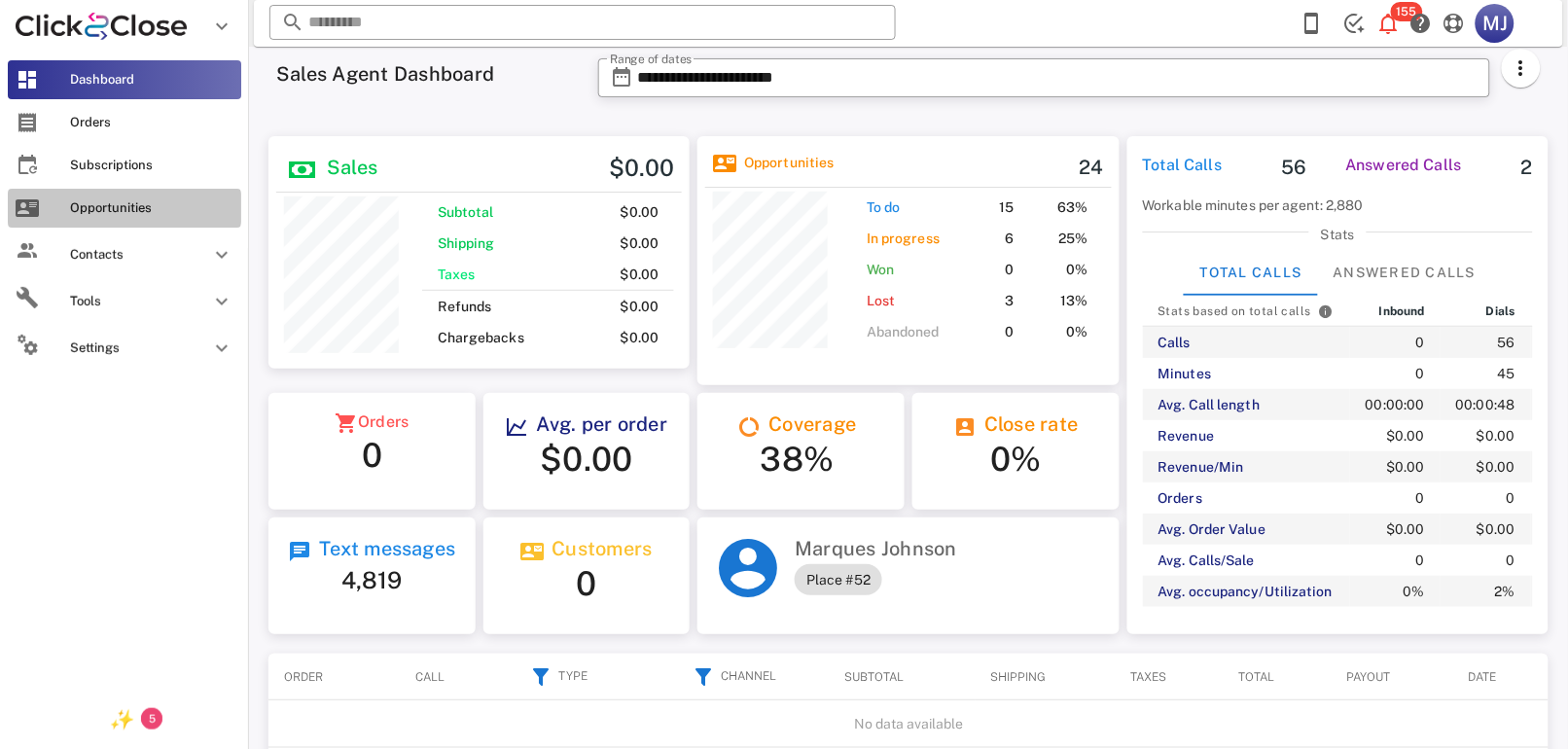 click on "Opportunities" at bounding box center (136, 208) 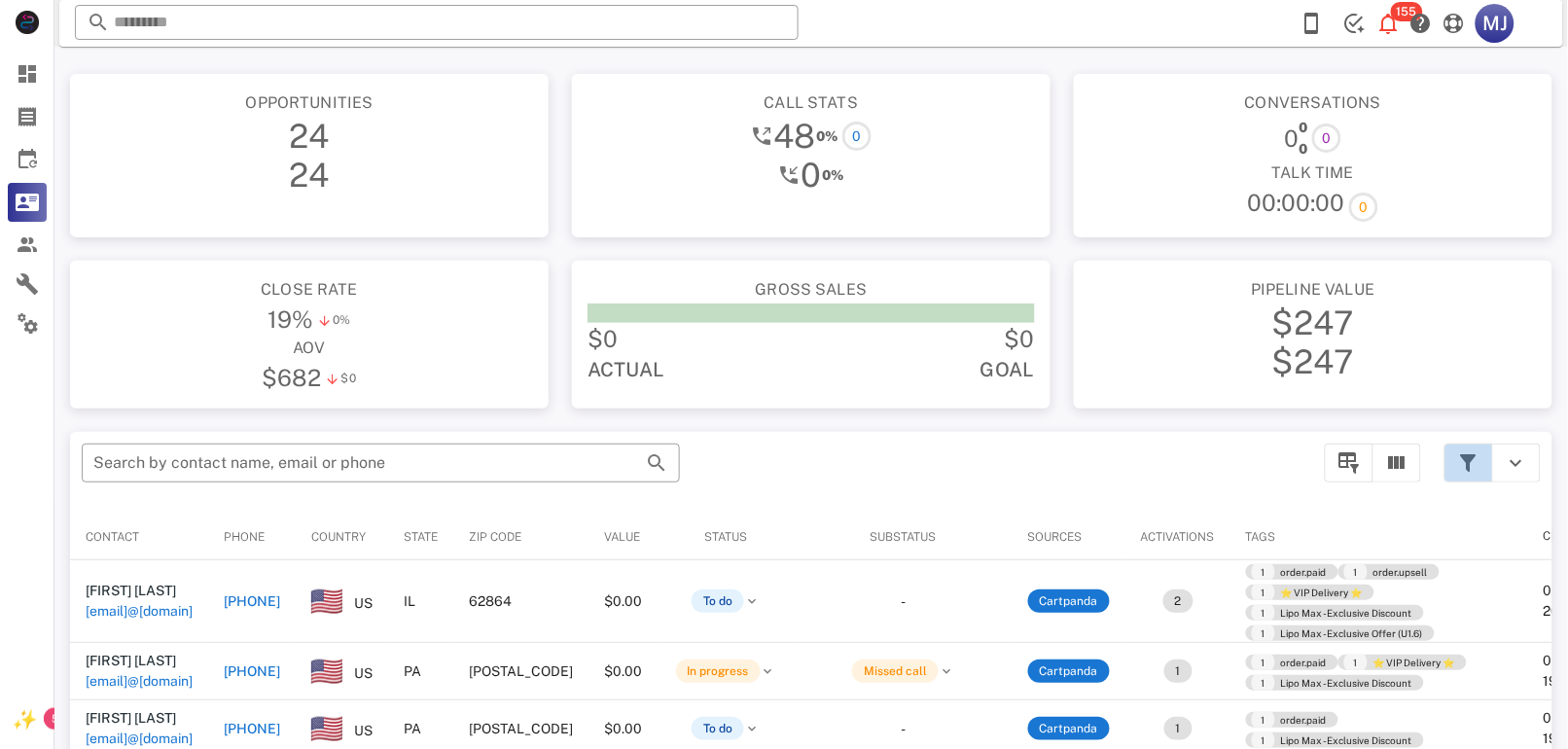 click at bounding box center [1469, 463] 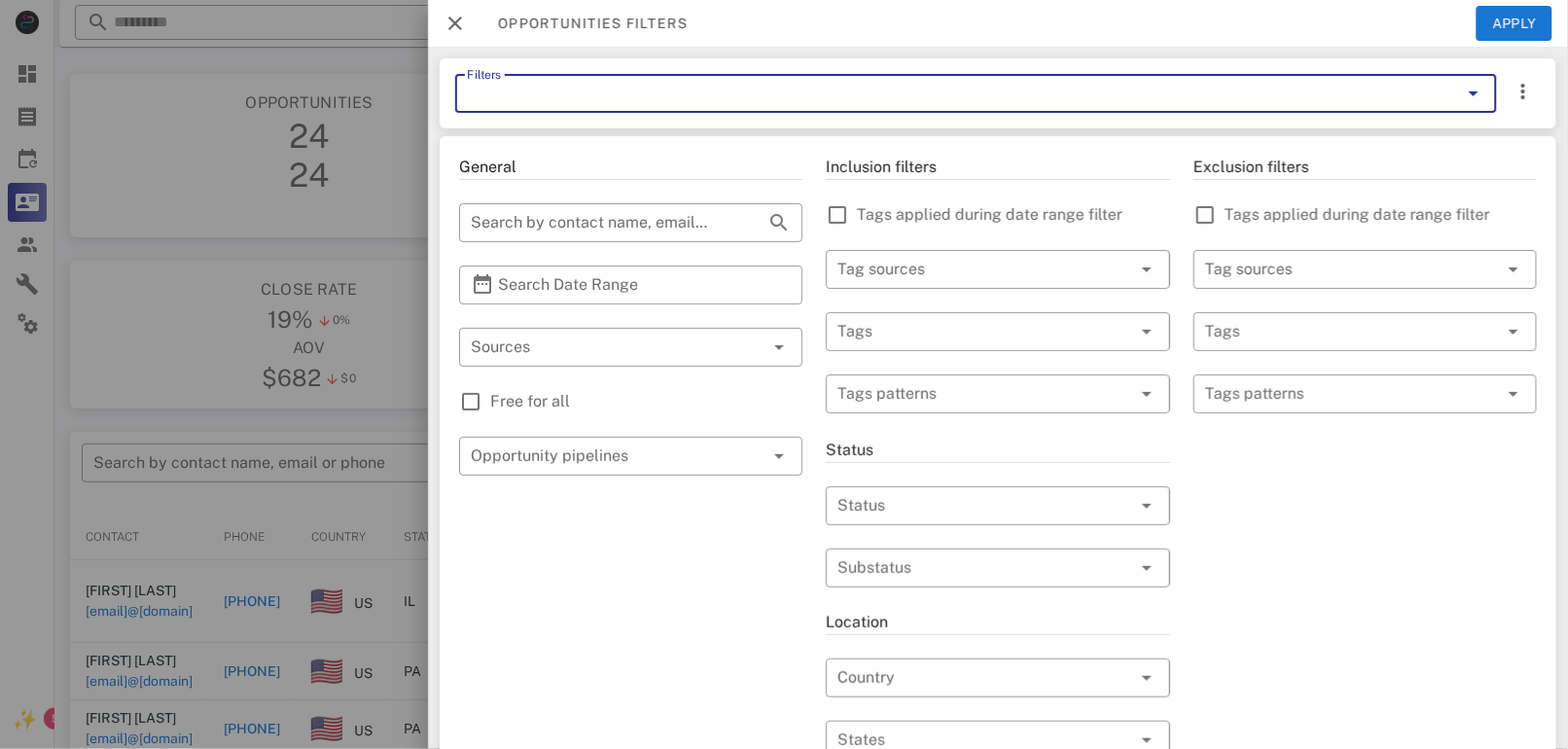 click on "Filters" at bounding box center (948, 93) 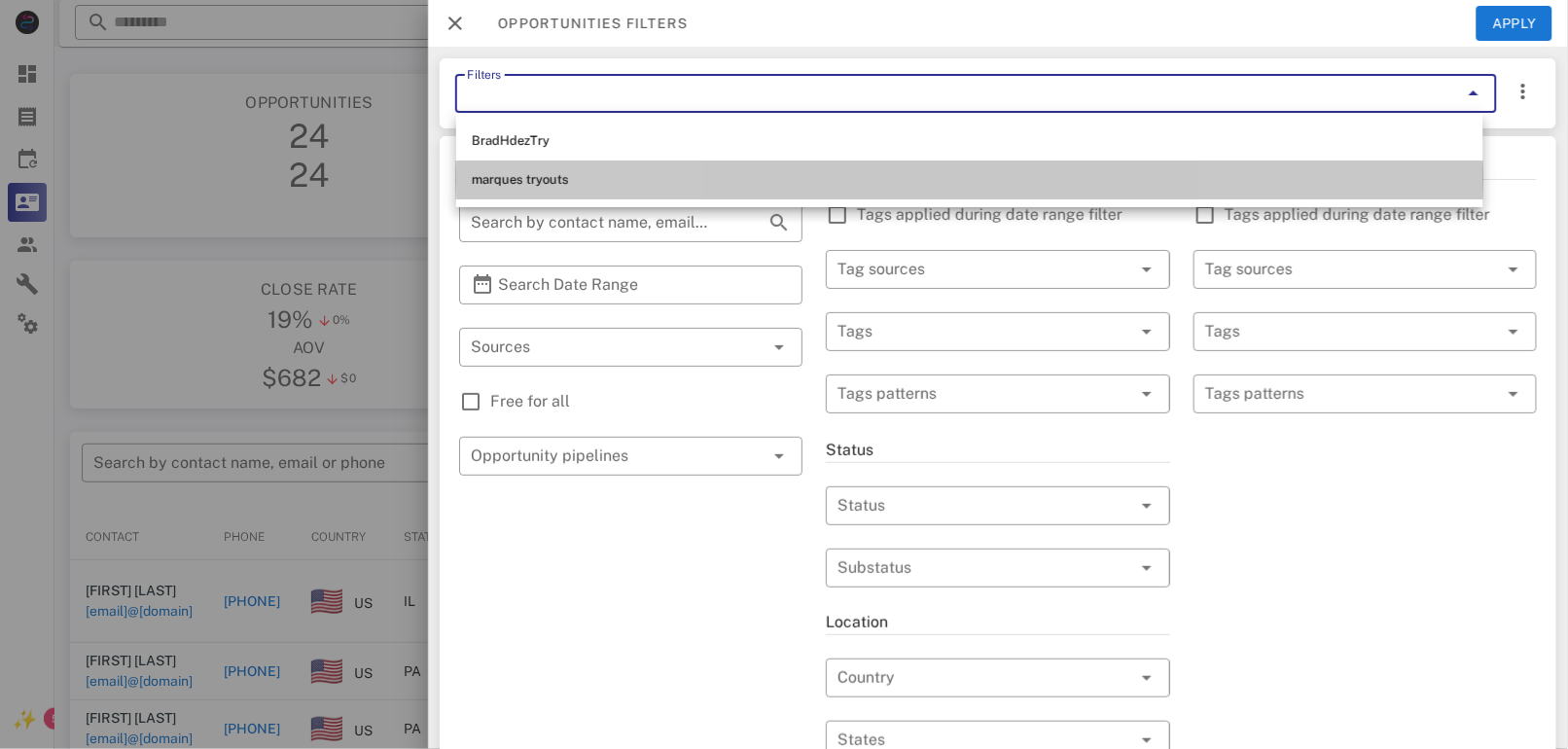 click on "marques tryouts" at bounding box center (970, 180) 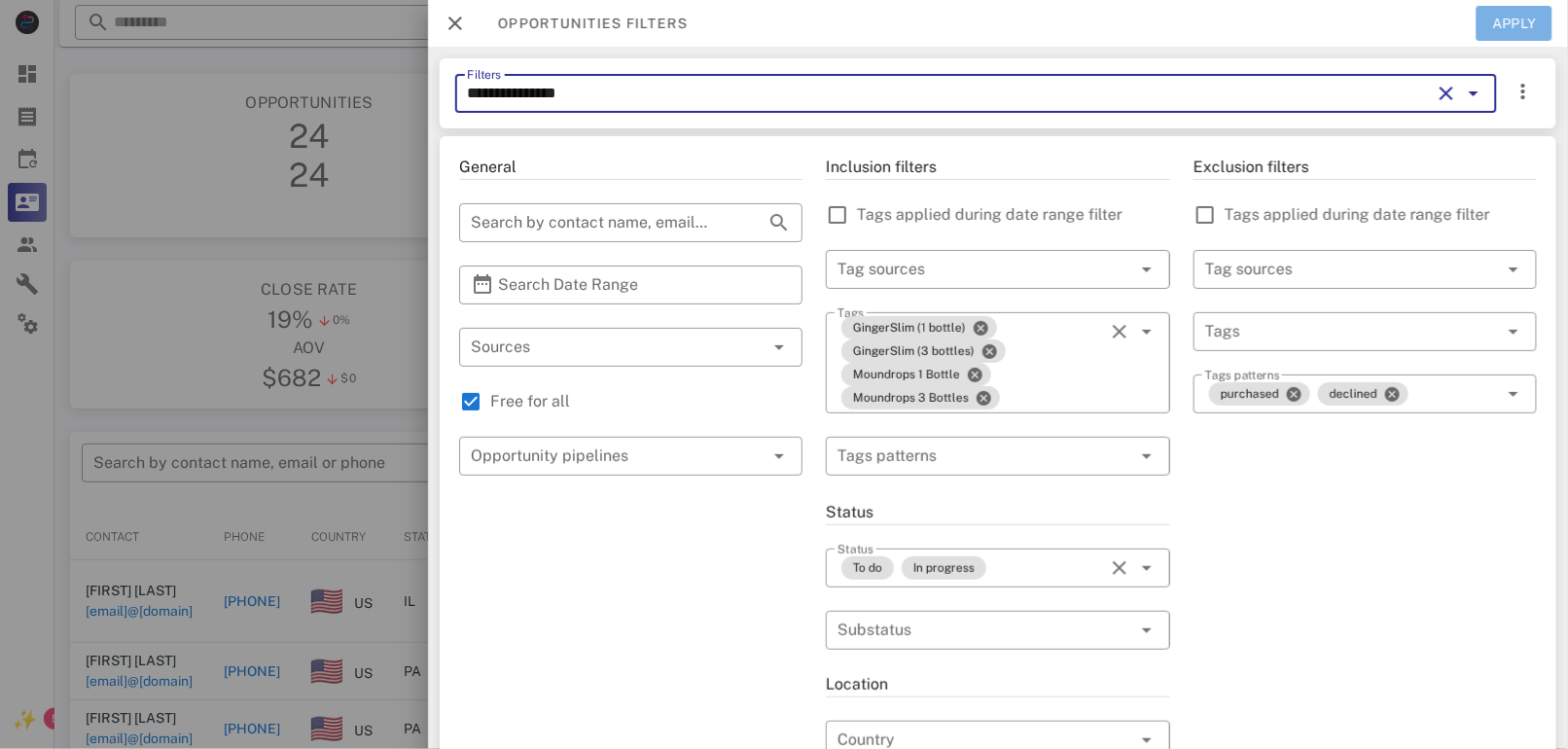 click on "Apply" at bounding box center (1515, 23) 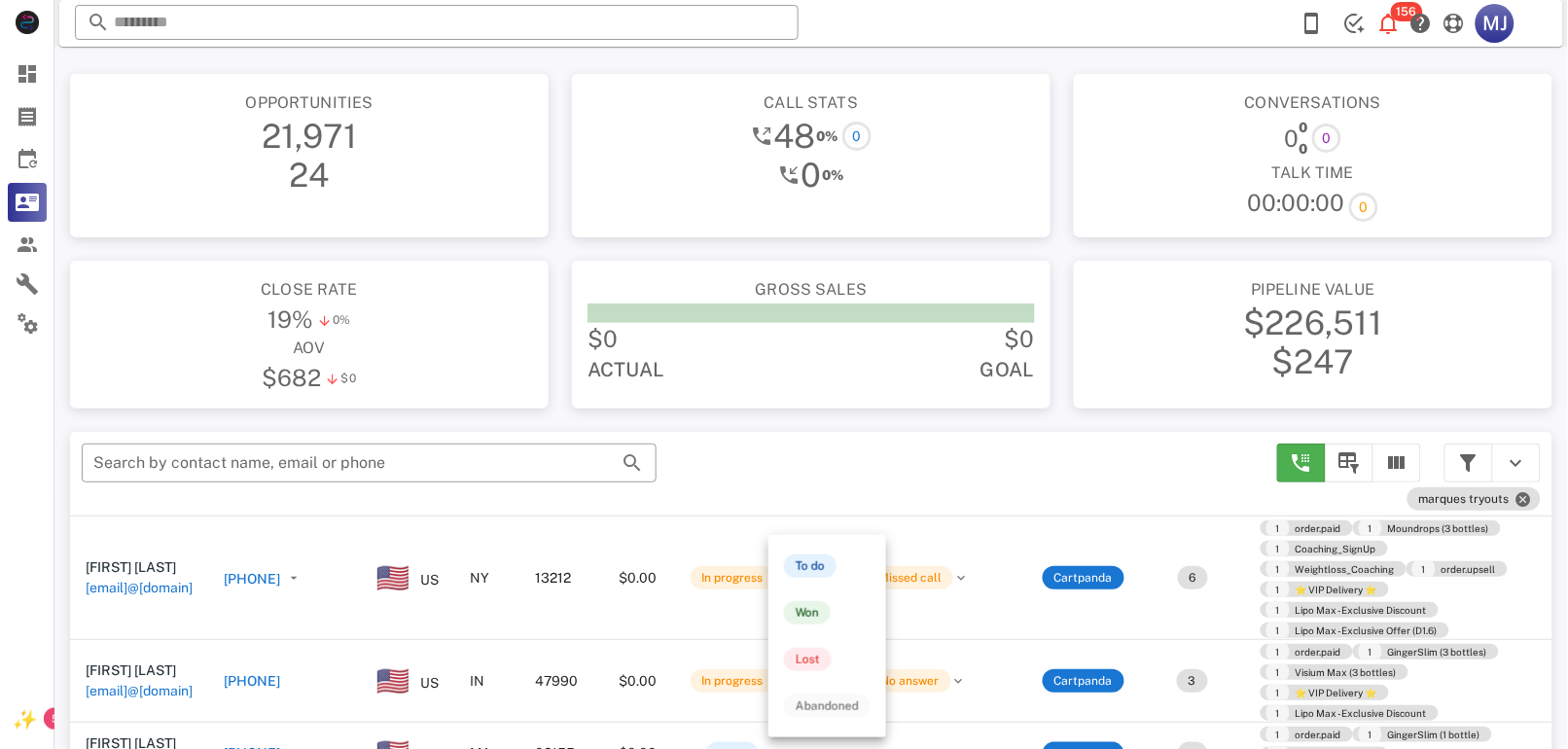 scroll, scrollTop: 0, scrollLeft: 0, axis: both 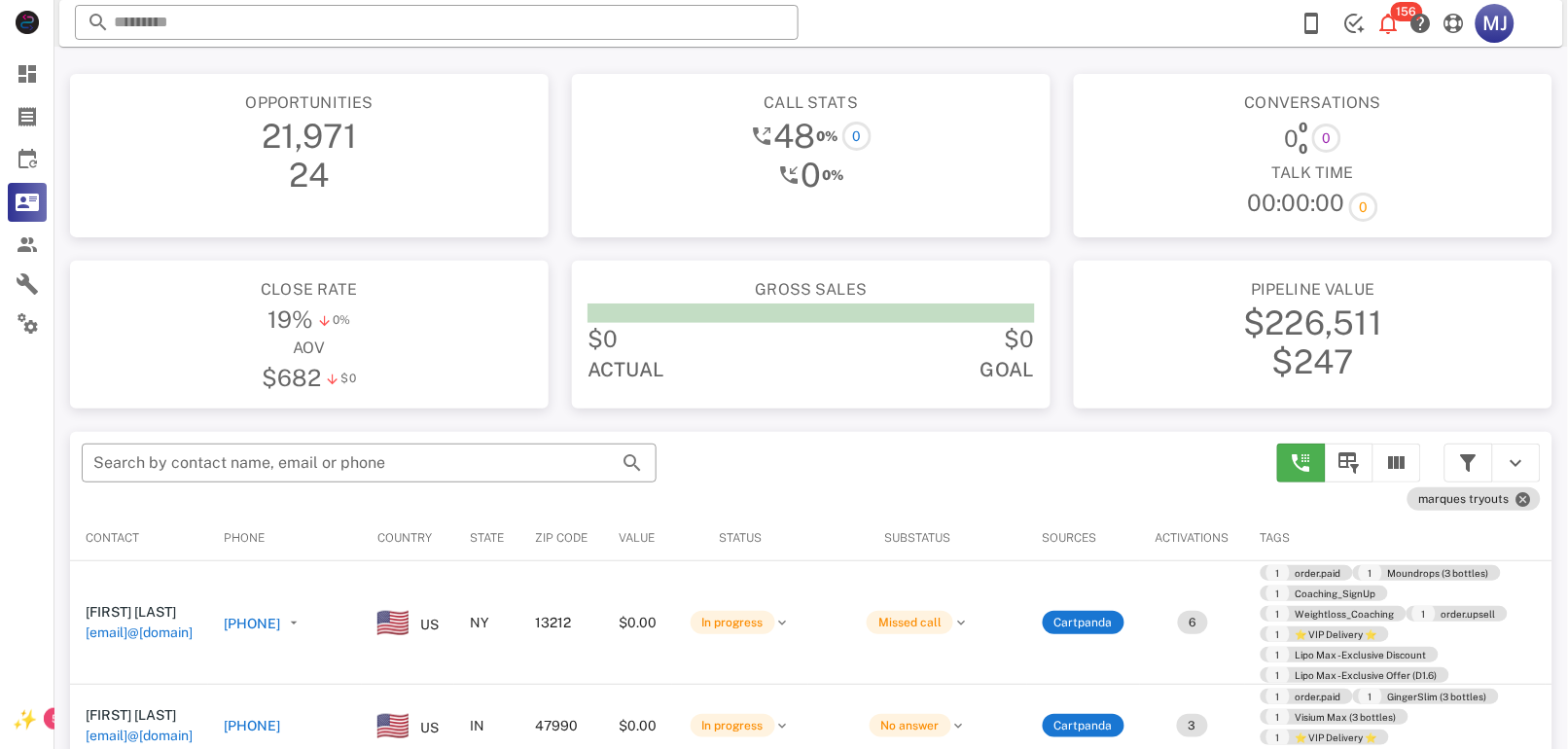 click on "[PHONE]" at bounding box center (252, 624) 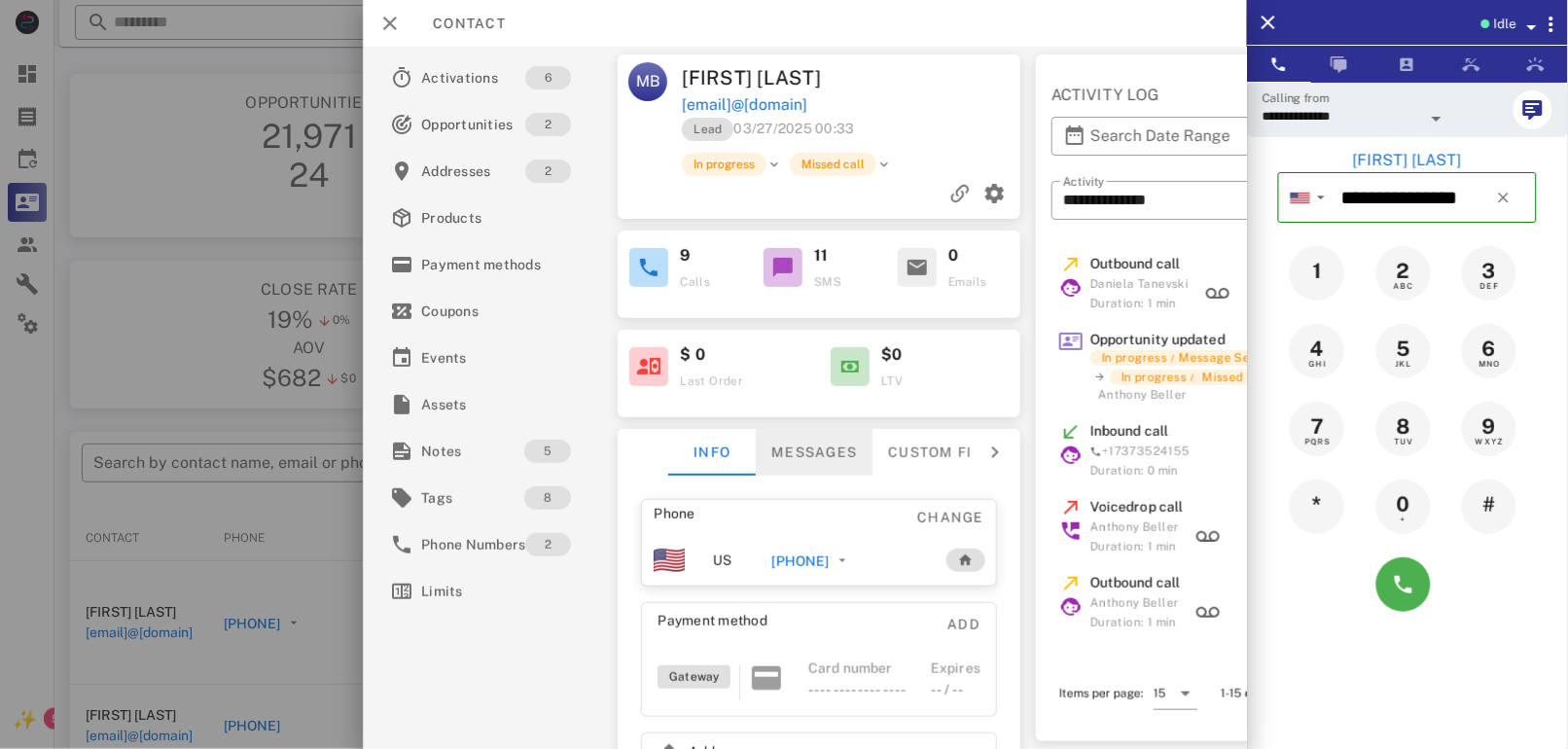 click on "Messages" at bounding box center (815, 452) 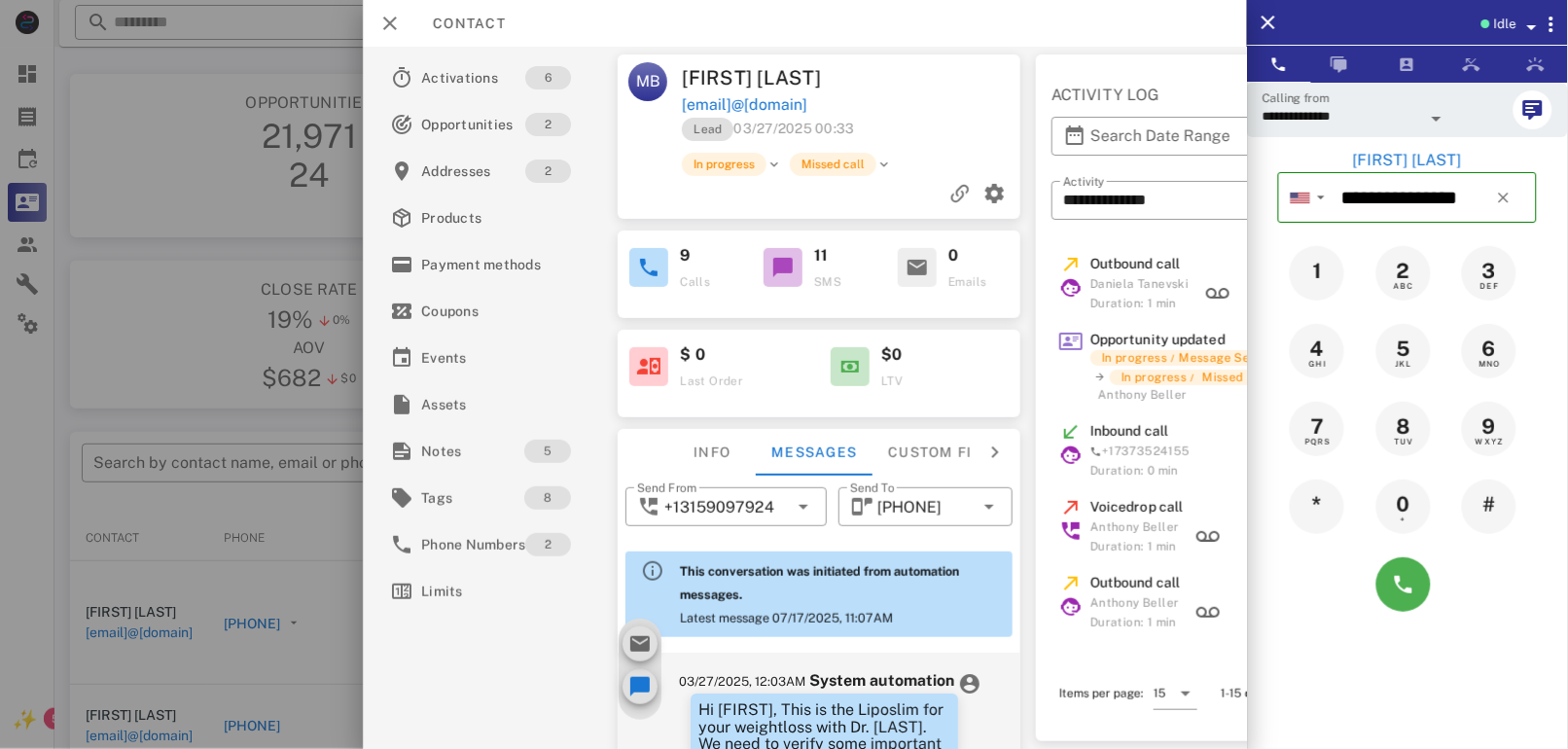 scroll, scrollTop: 79, scrollLeft: 0, axis: vertical 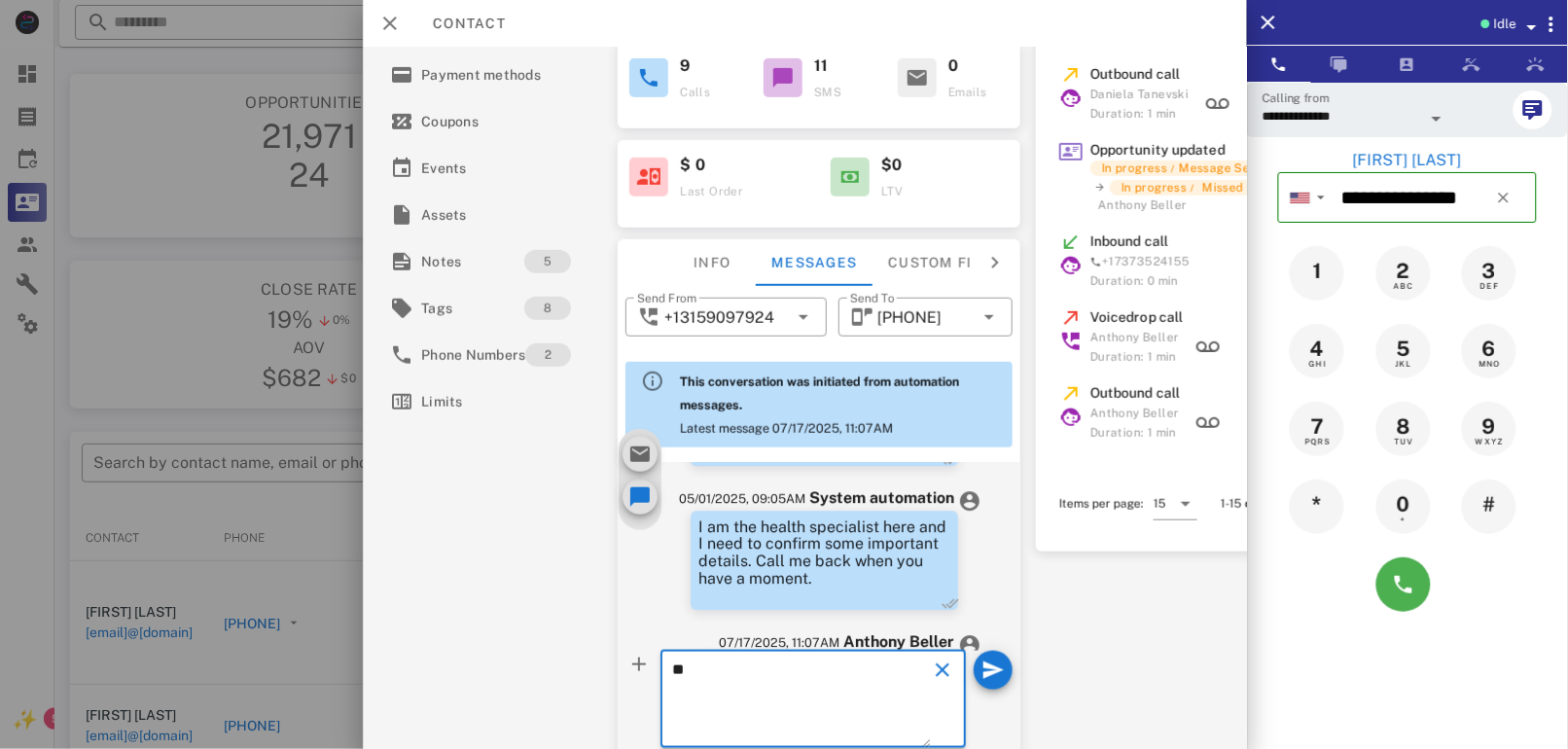 type on "**" 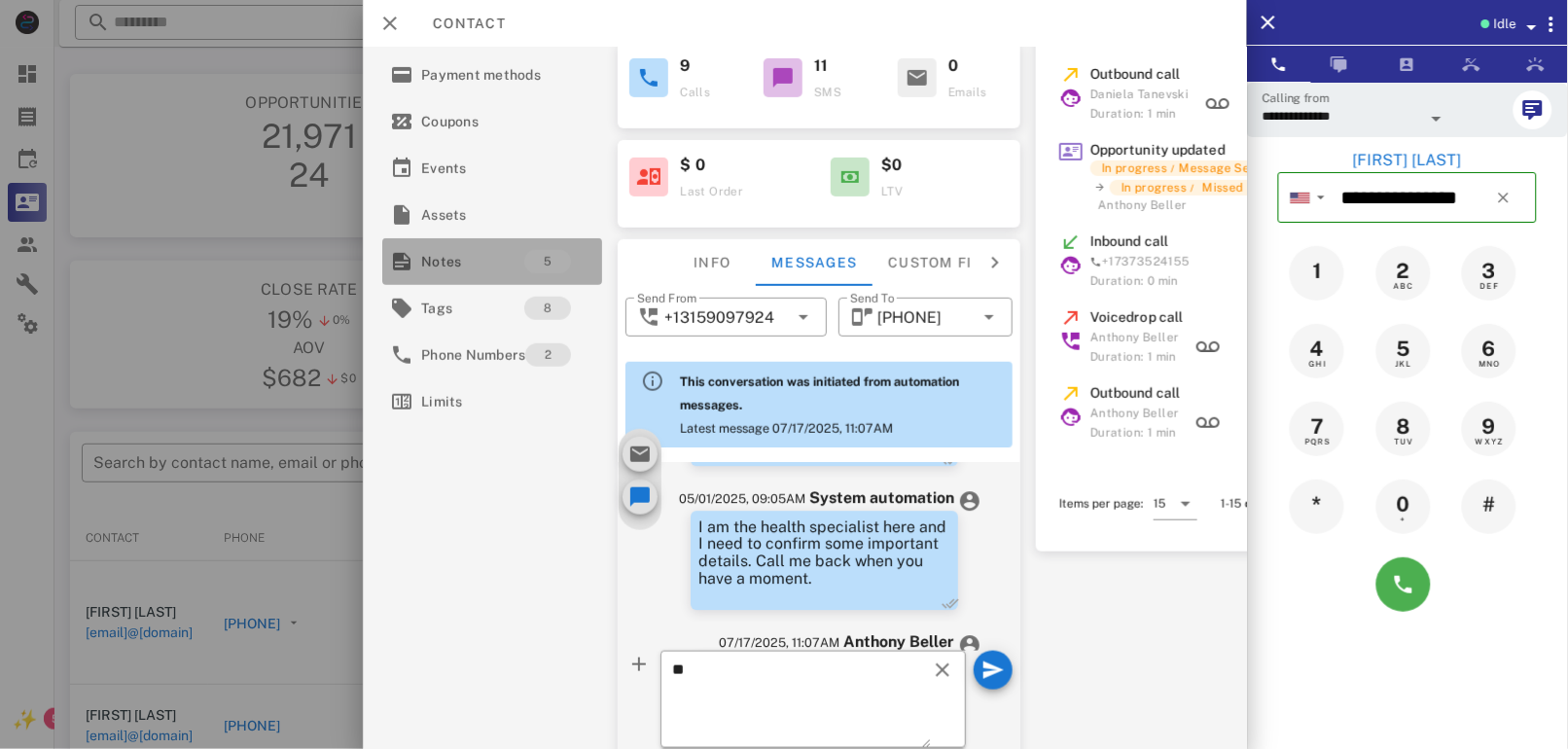 click on "Notes" at bounding box center (473, 262) 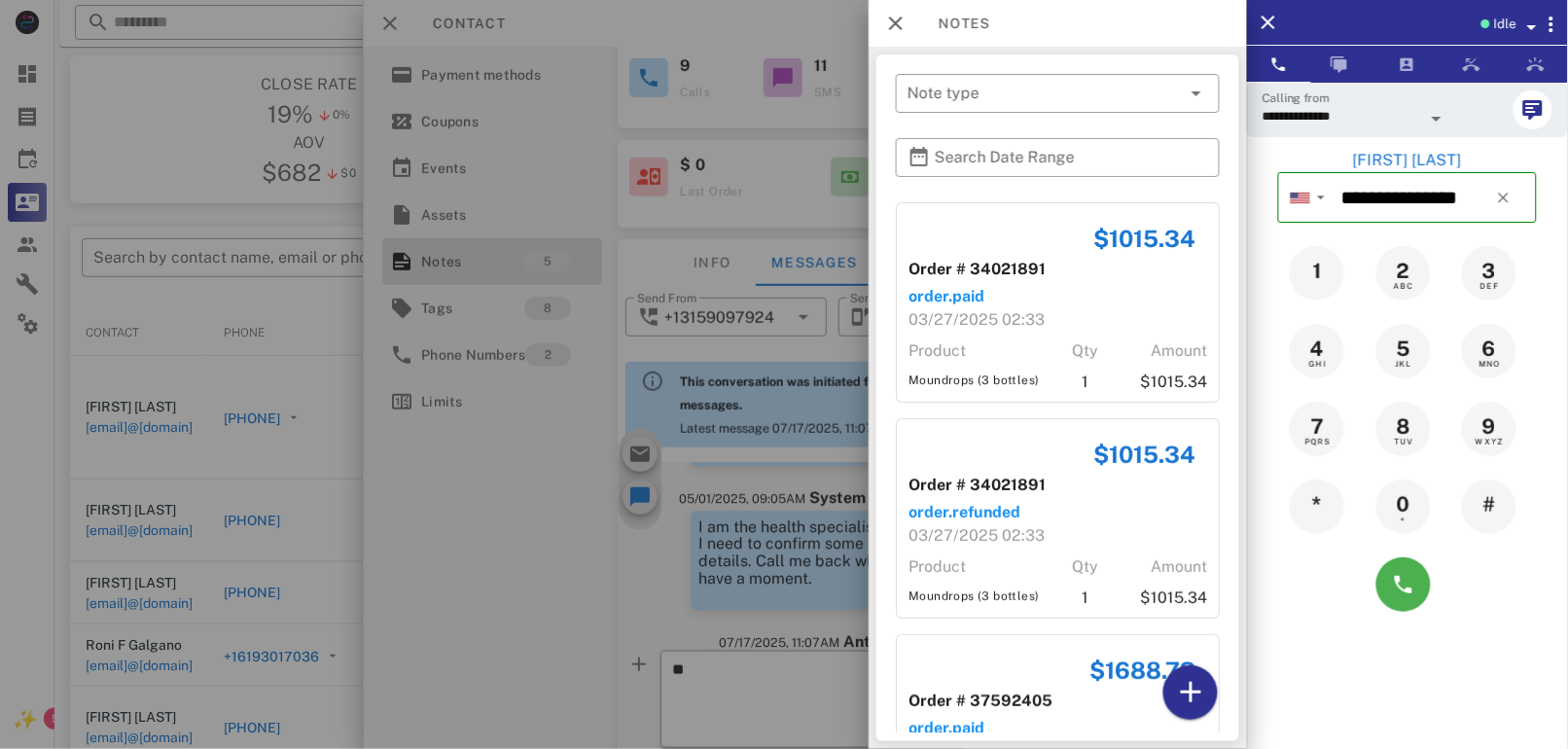 scroll, scrollTop: 289, scrollLeft: 0, axis: vertical 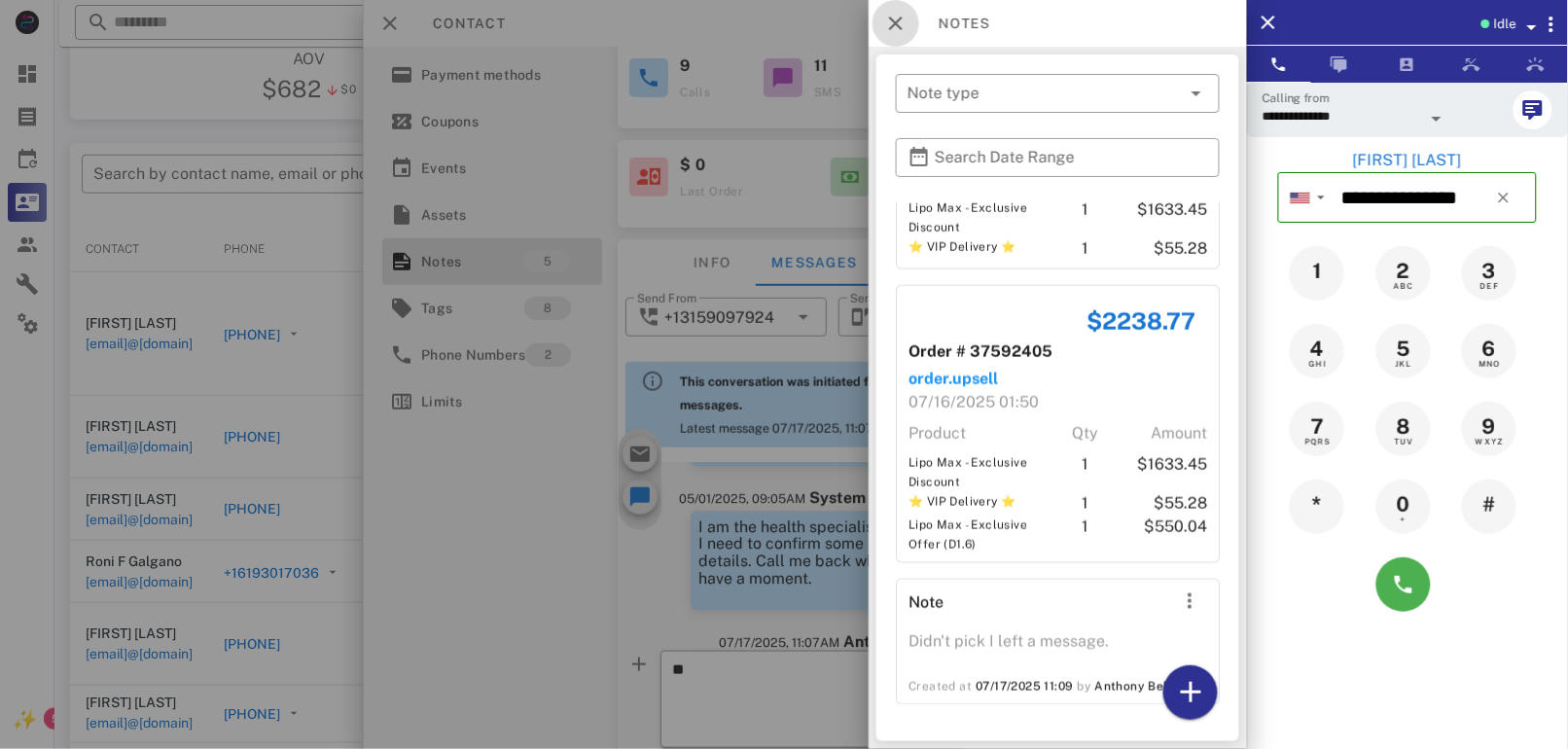 click at bounding box center (896, 23) 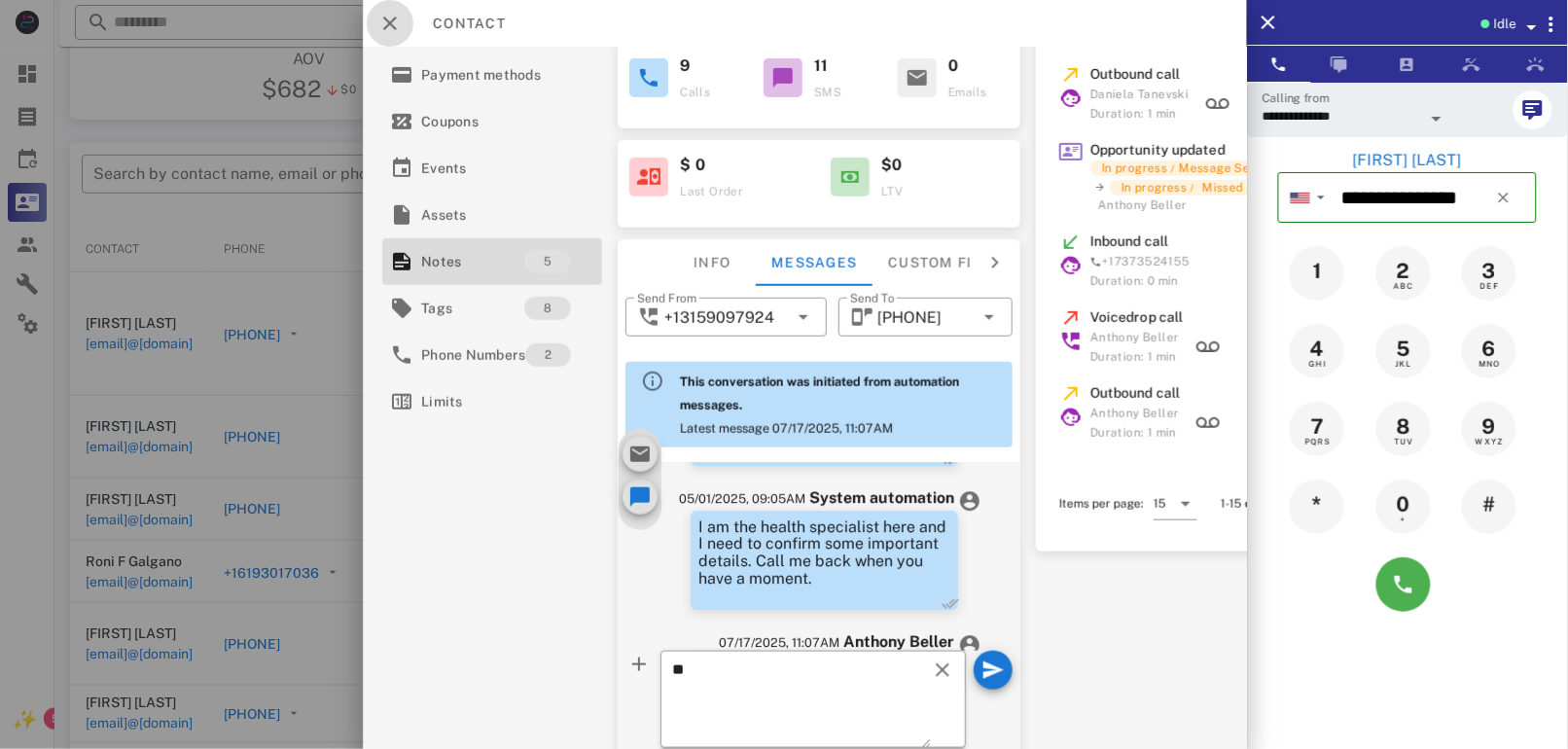 click at bounding box center (390, 23) 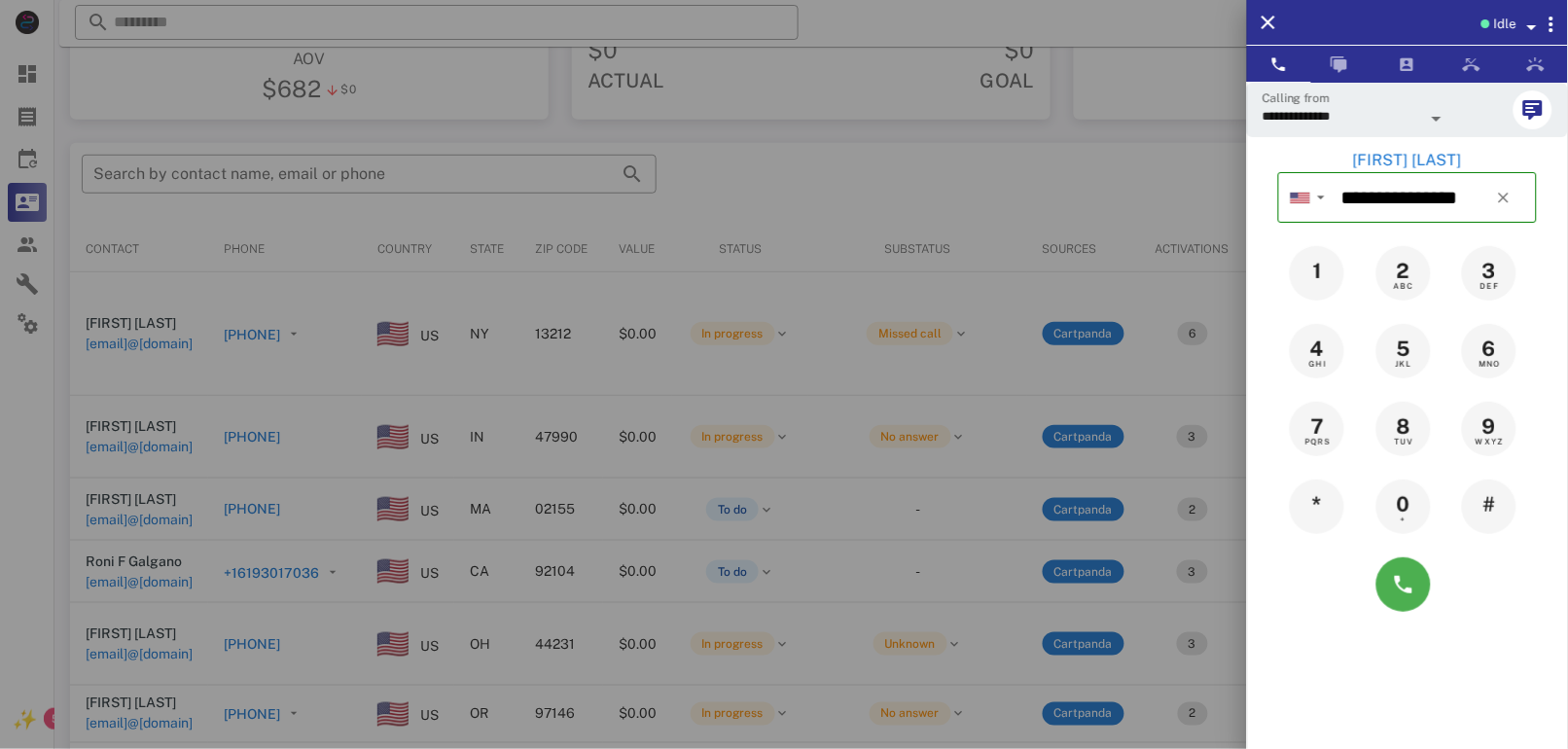 click at bounding box center [784, 374] 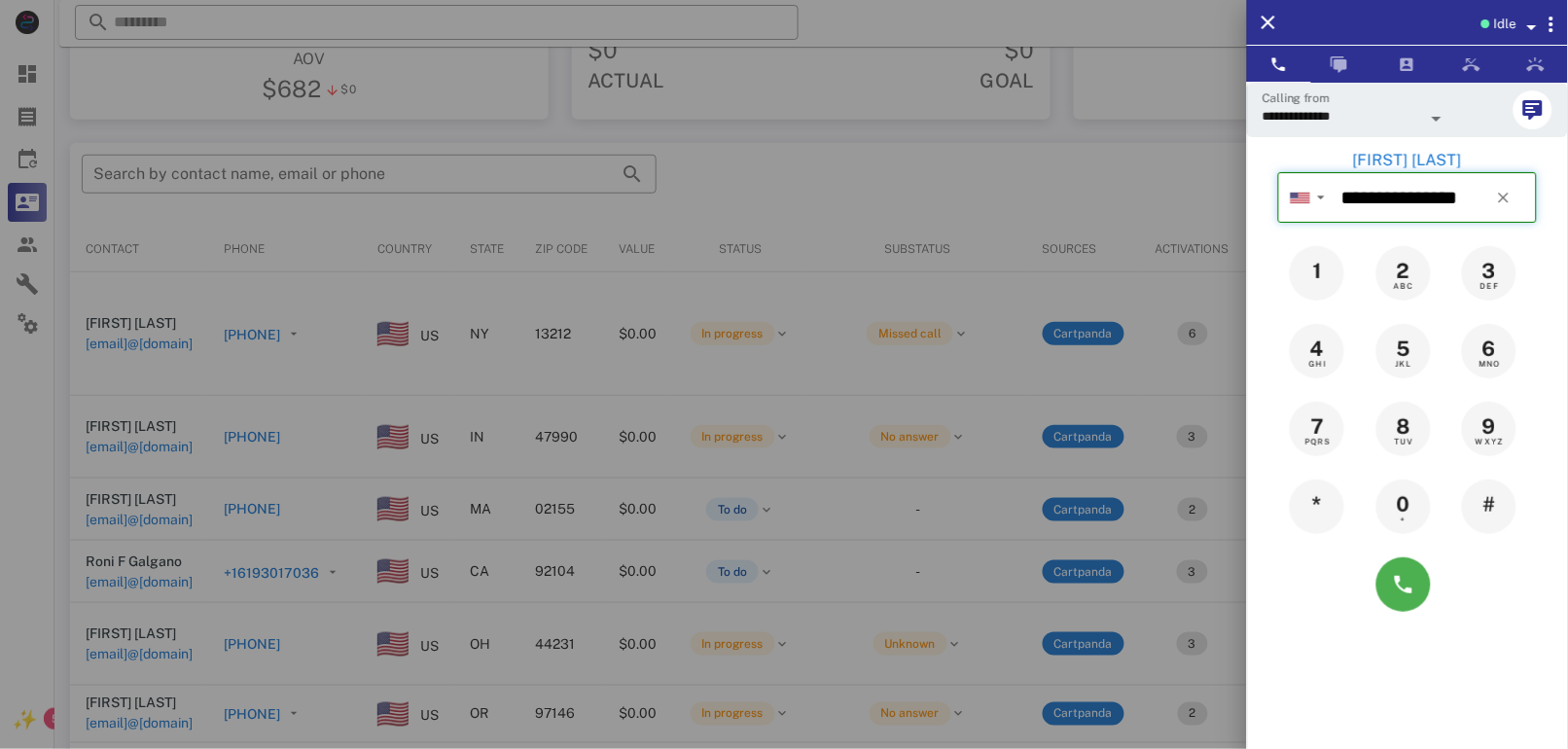 type 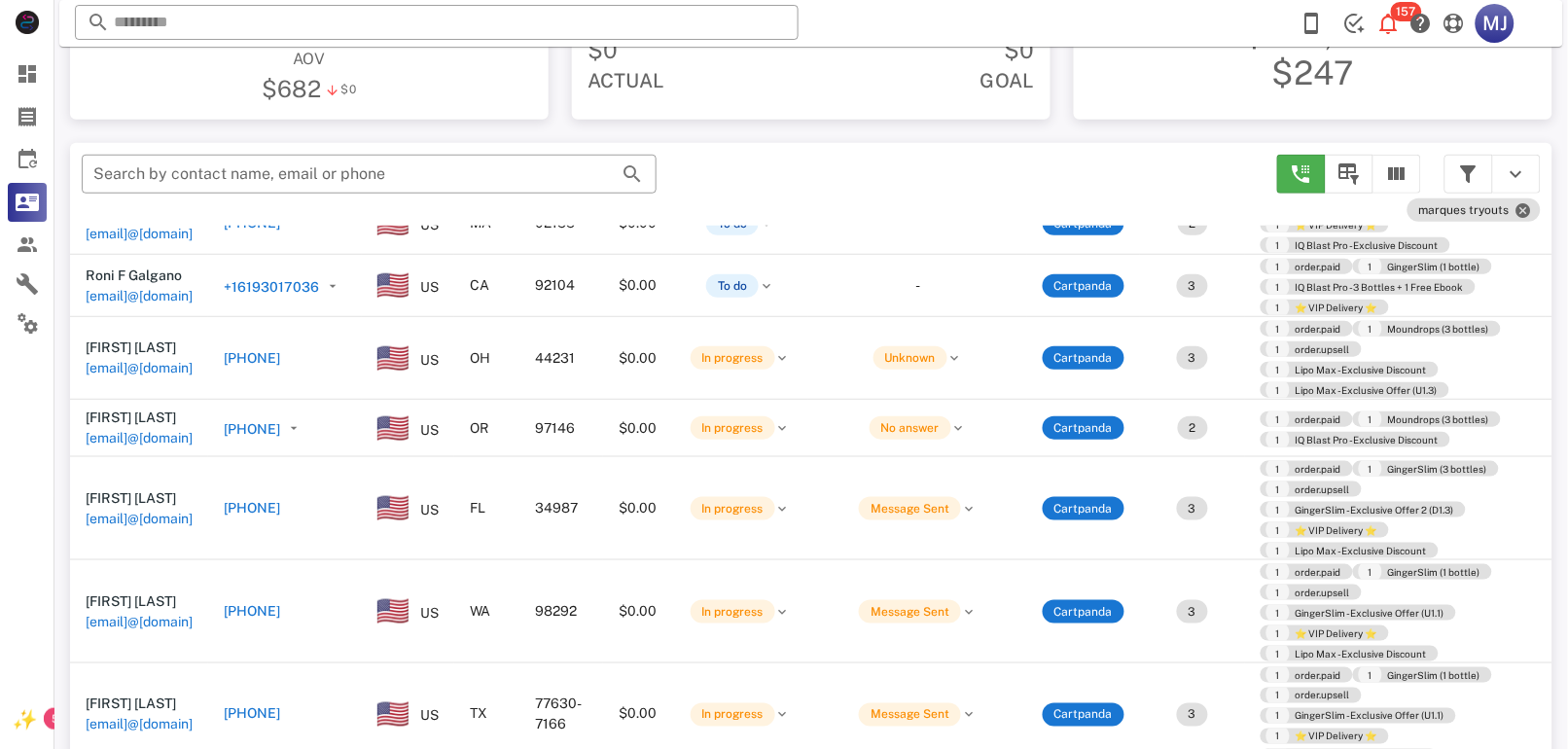 scroll, scrollTop: 516, scrollLeft: 0, axis: vertical 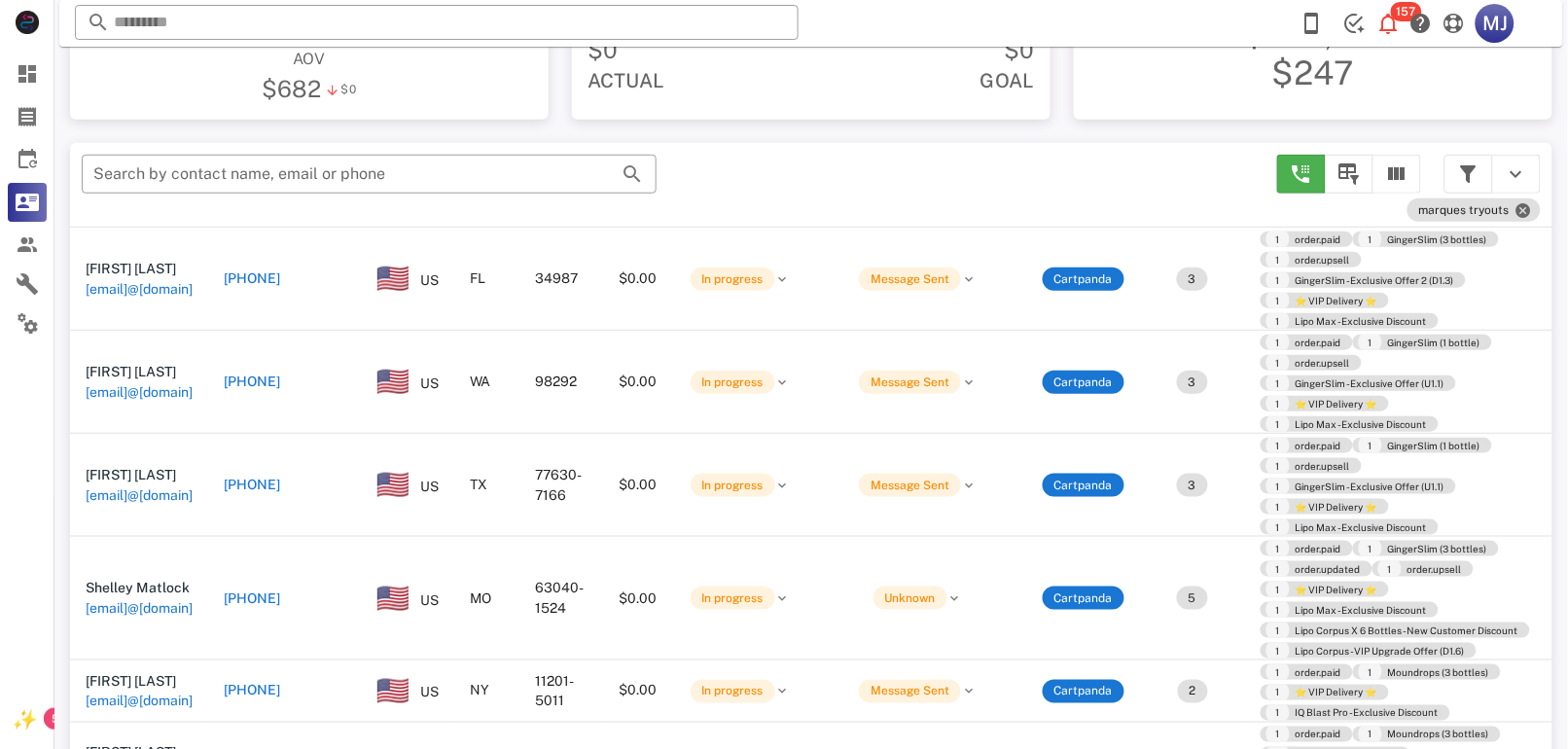 click on "+15556703109" at bounding box center [252, 484] 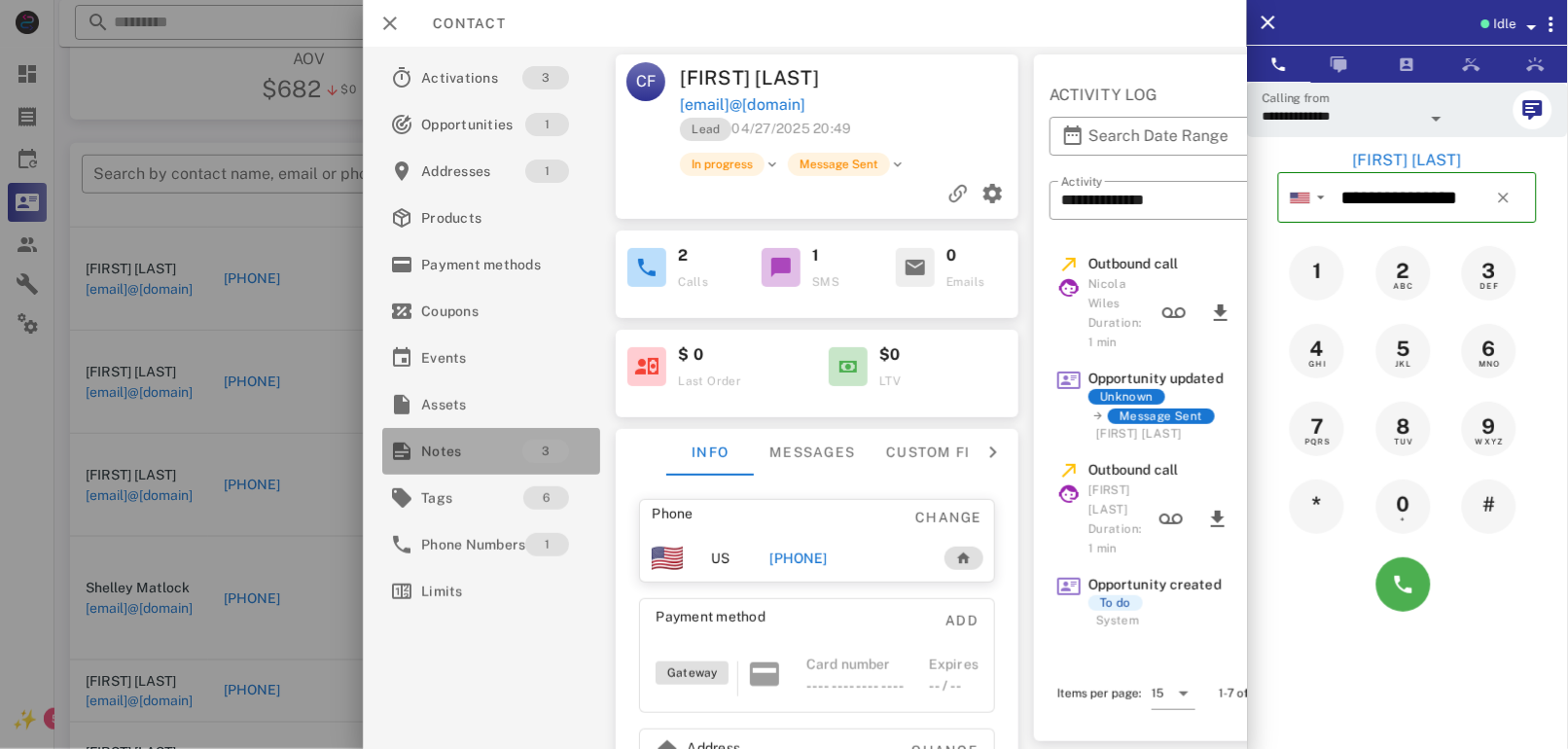 click on "Notes" at bounding box center (472, 451) 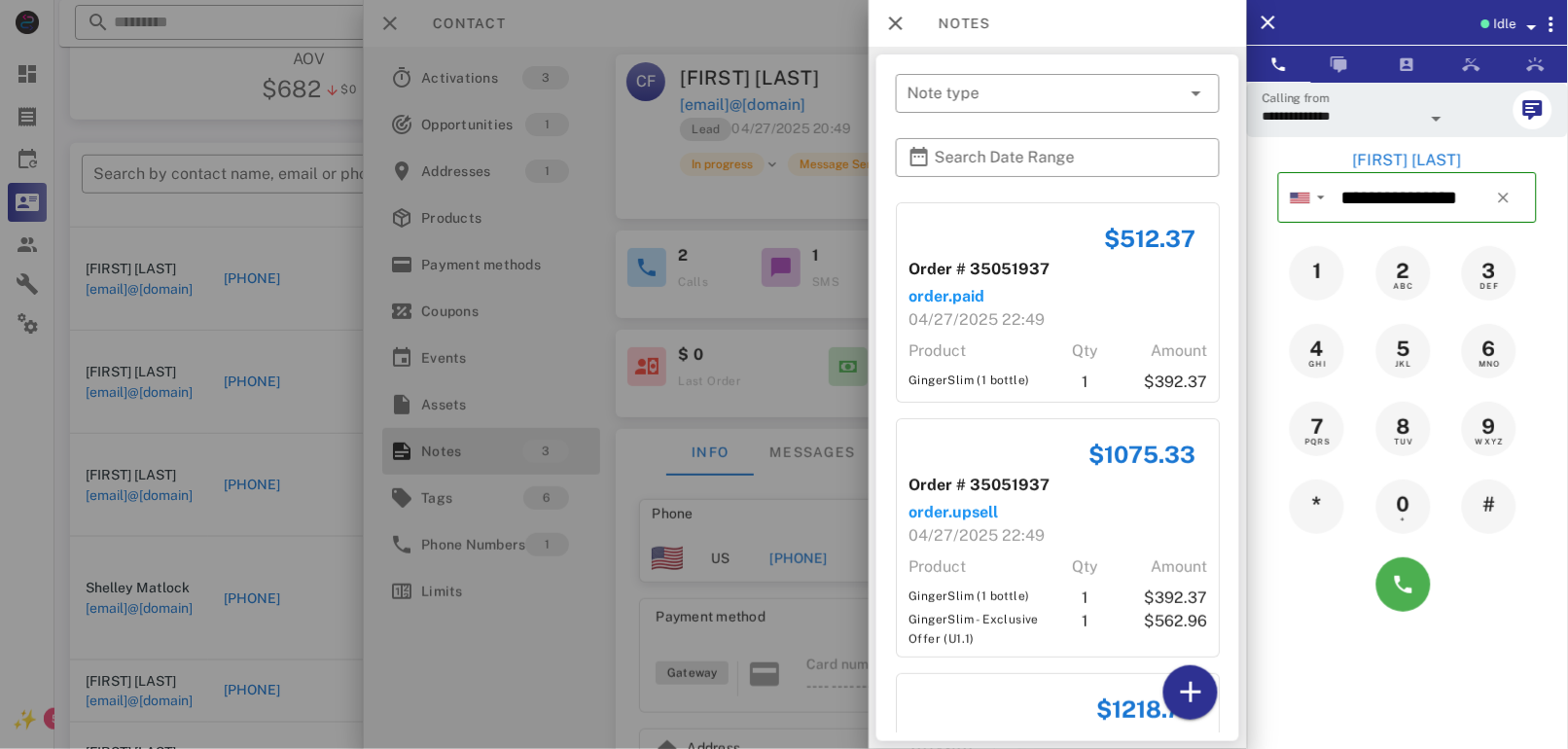 scroll, scrollTop: 206, scrollLeft: 0, axis: vertical 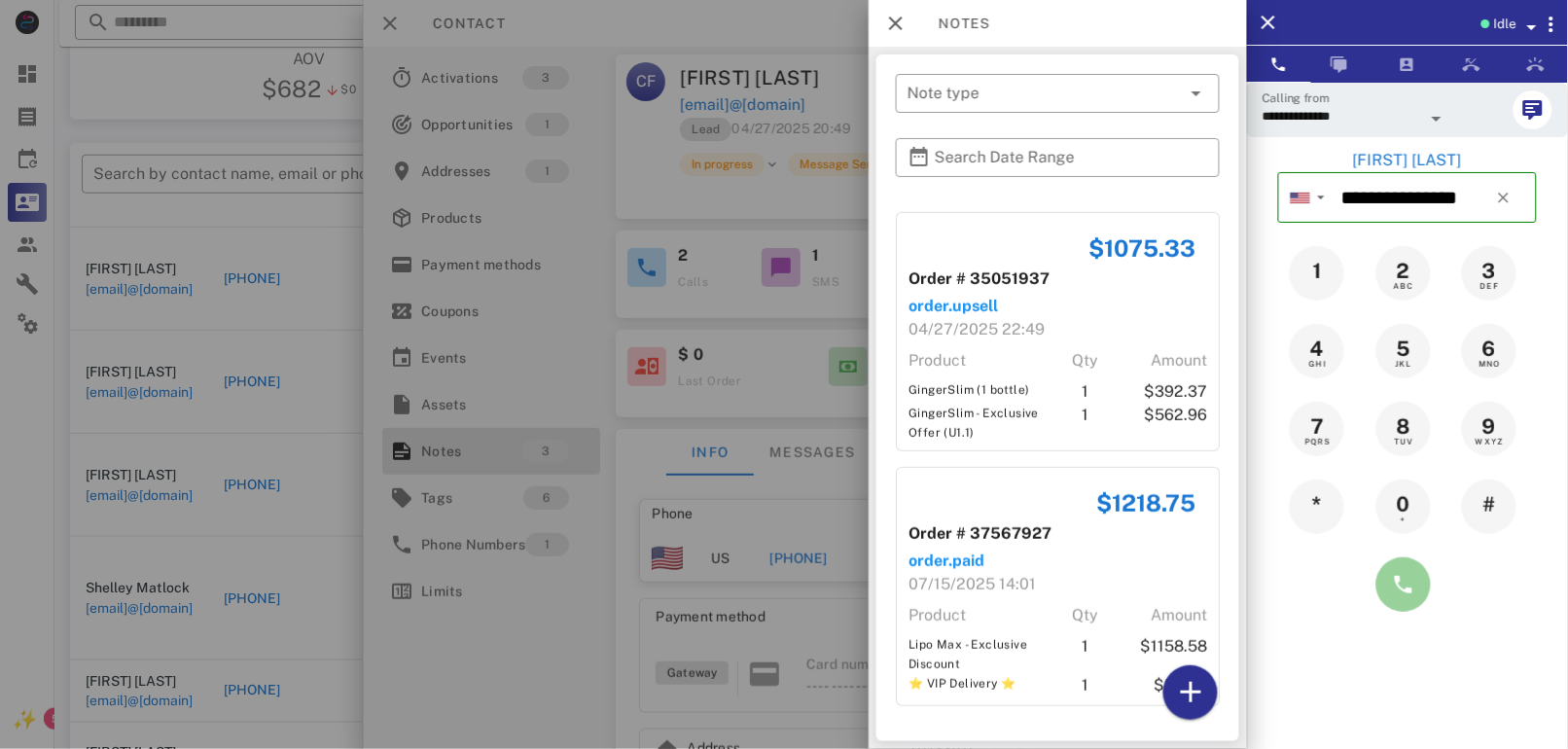 click at bounding box center (1404, 585) 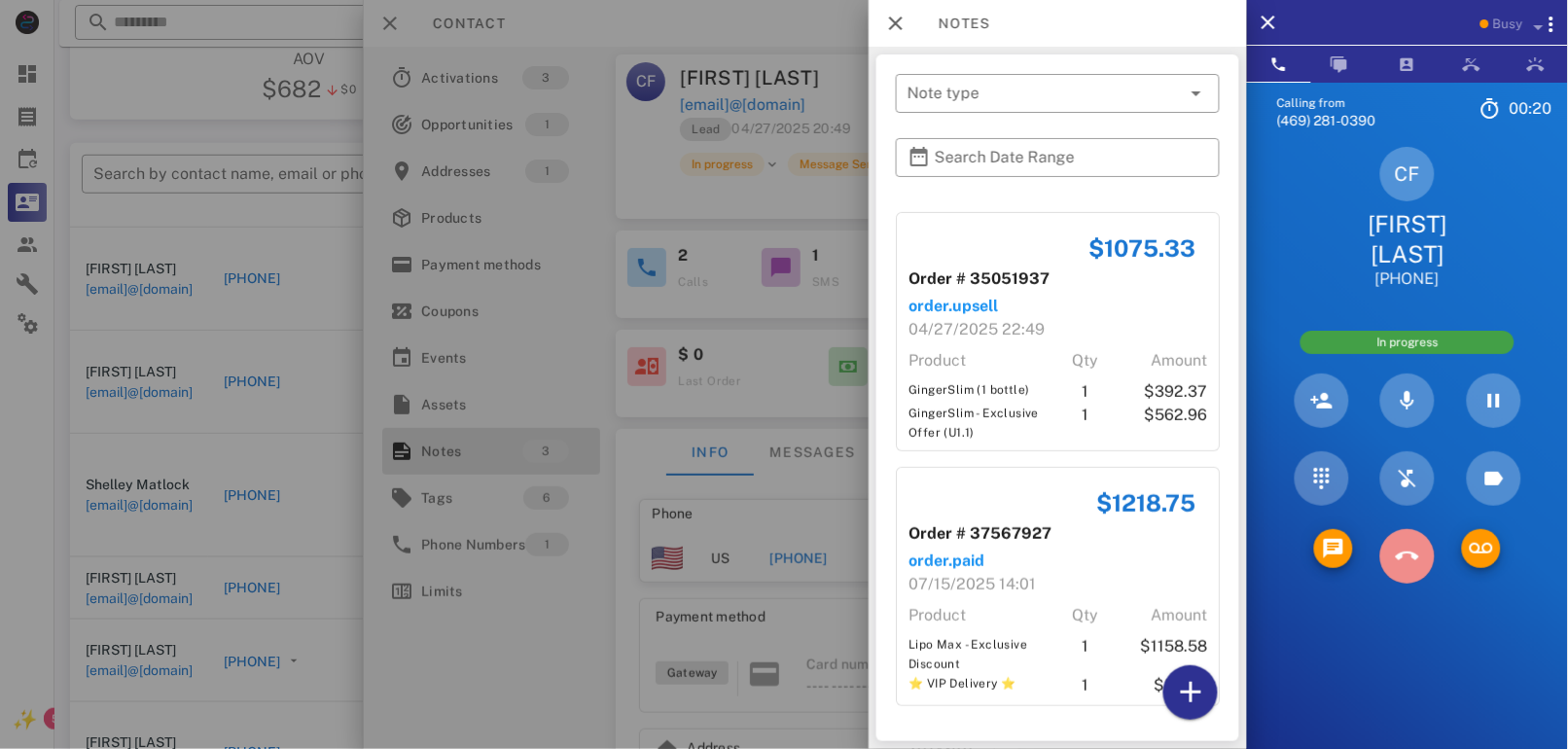 click at bounding box center (1408, 556) 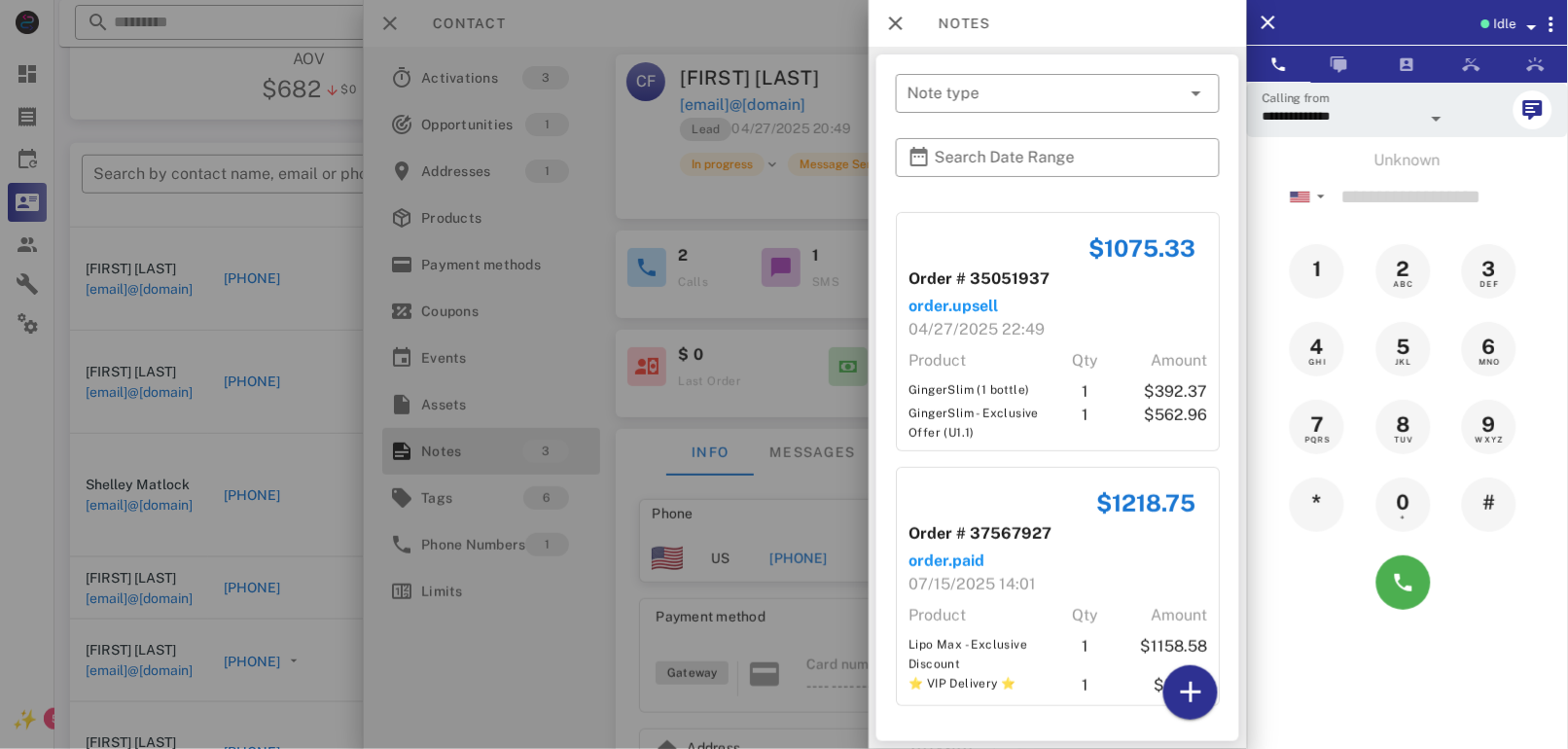 click at bounding box center (1408, 583) 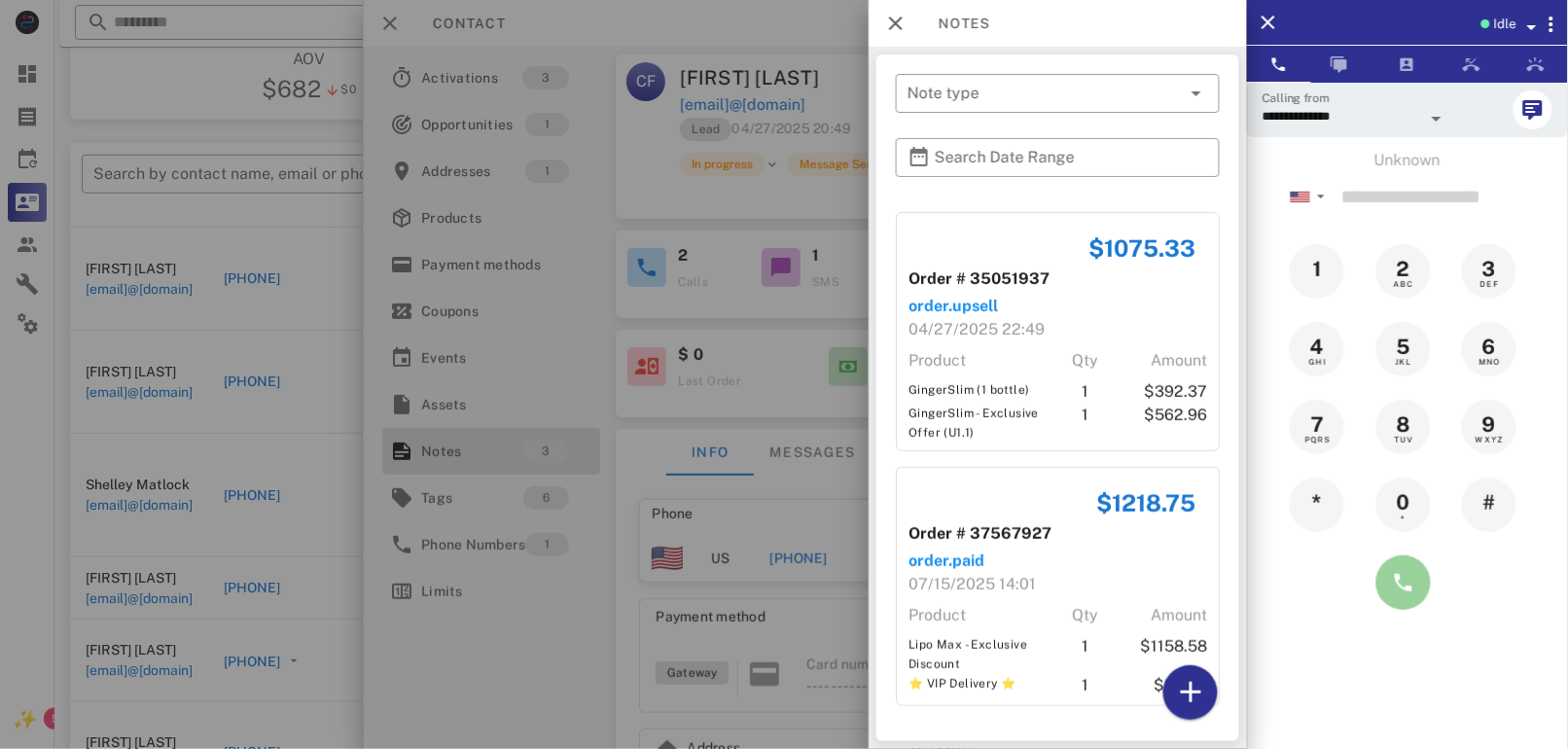 click at bounding box center [1404, 583] 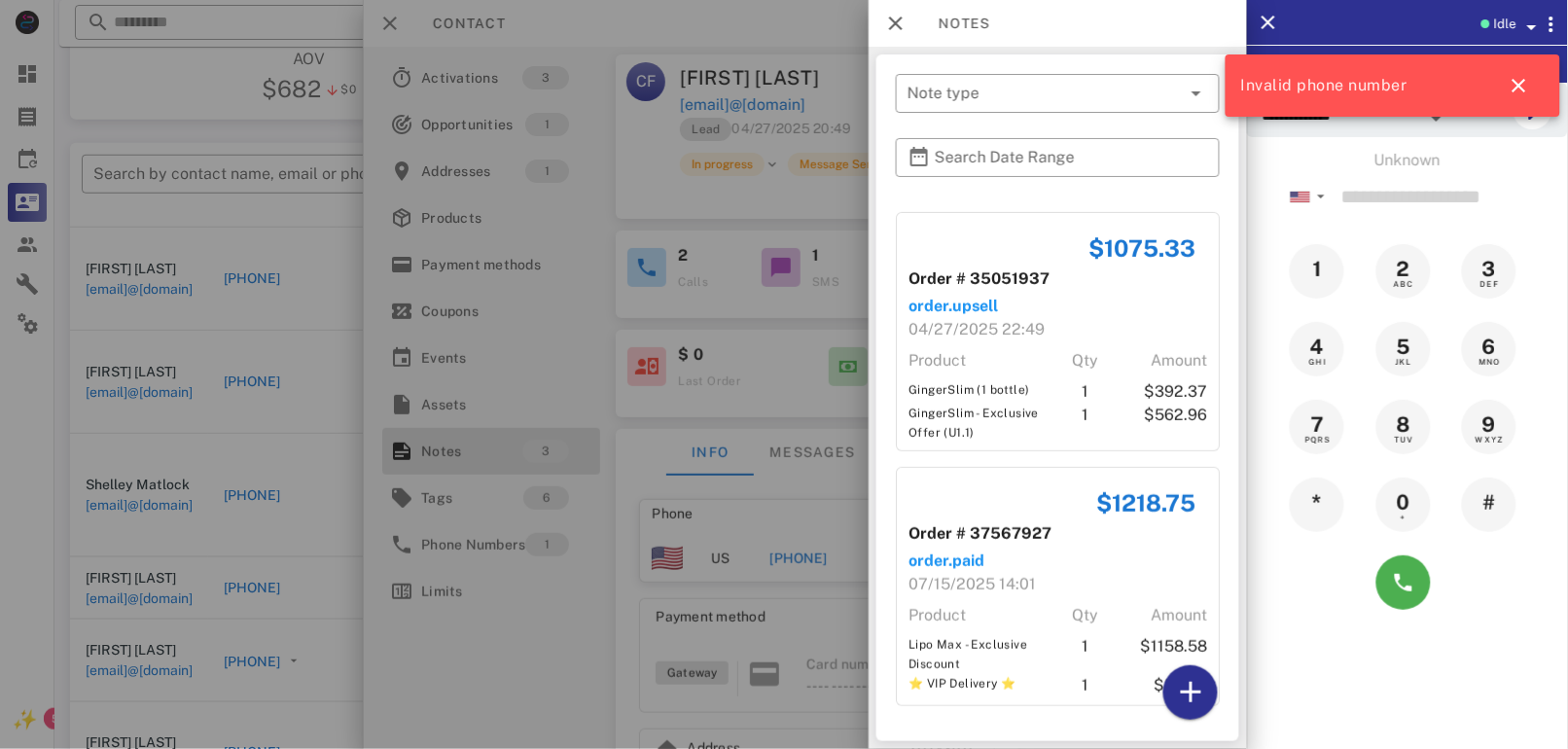 click at bounding box center [784, 374] 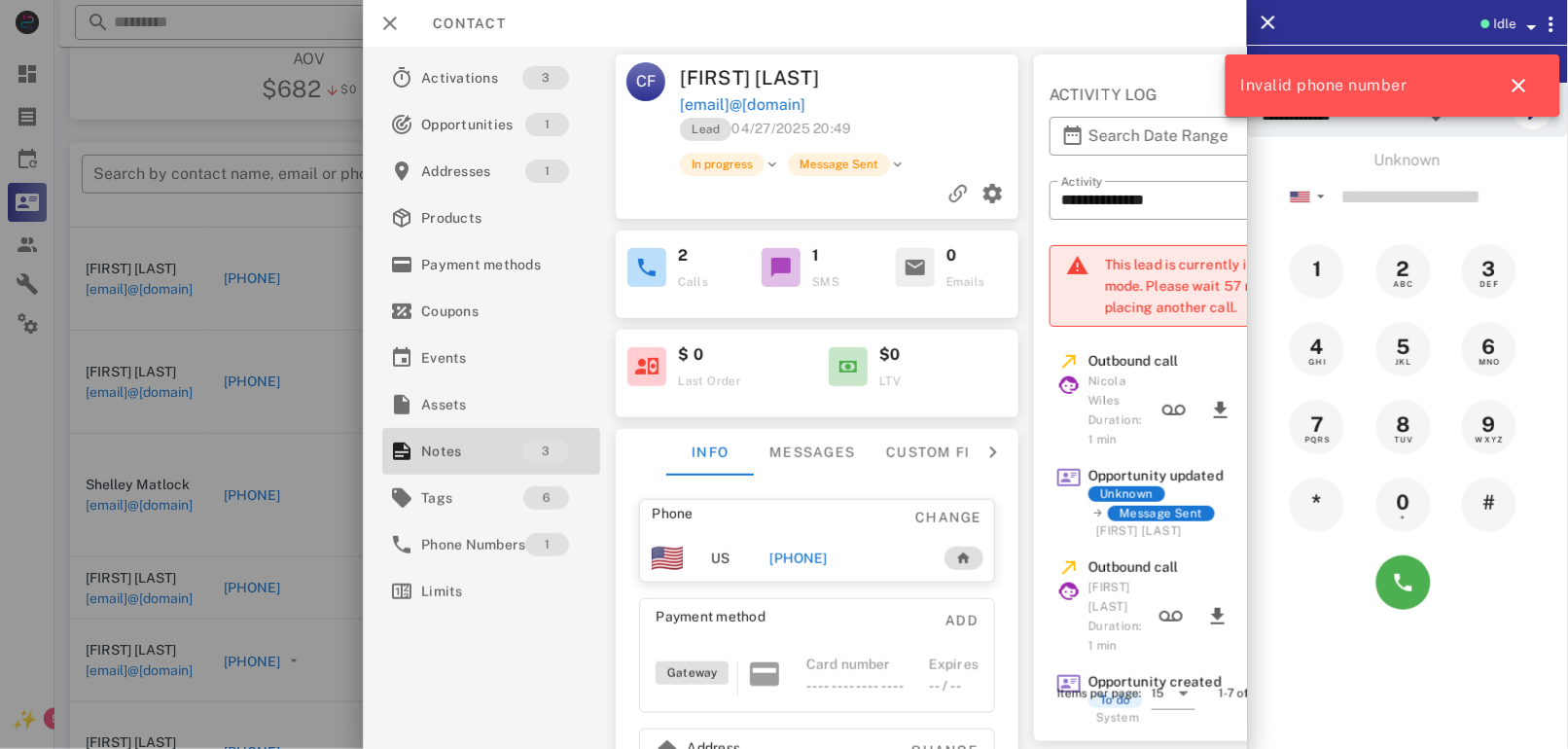 click on "+15556703109" at bounding box center (799, 558) 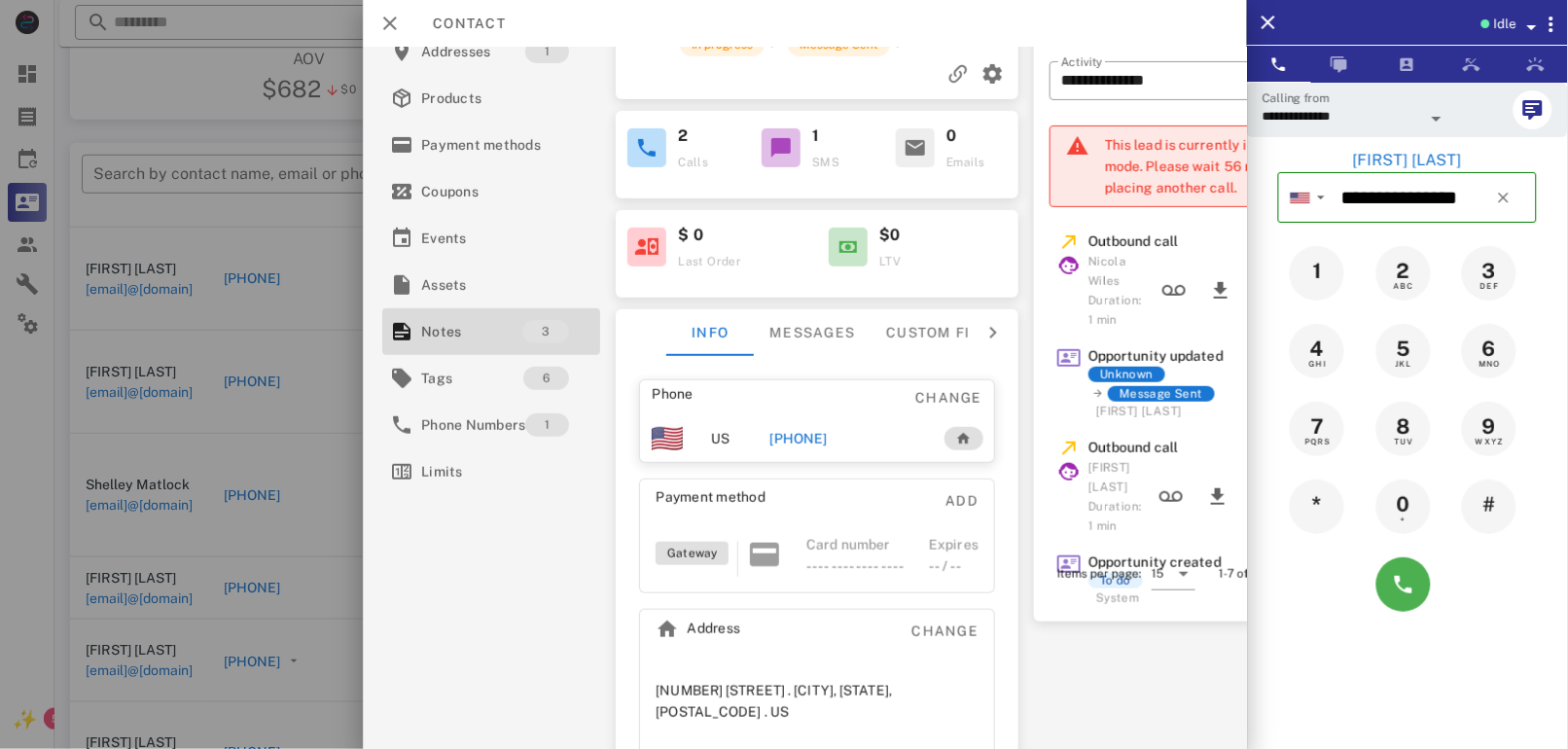 scroll, scrollTop: 143, scrollLeft: 0, axis: vertical 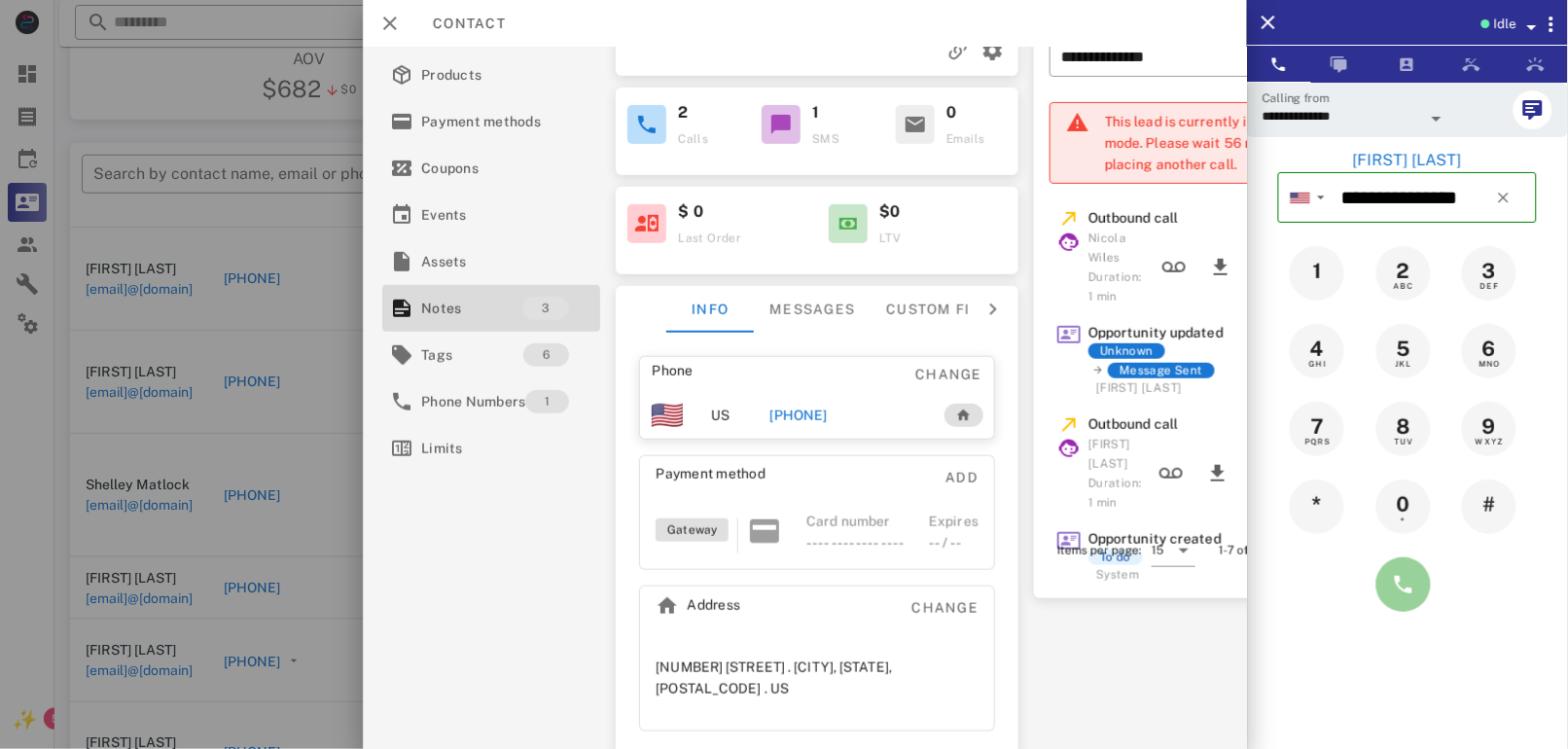 click at bounding box center [1404, 585] 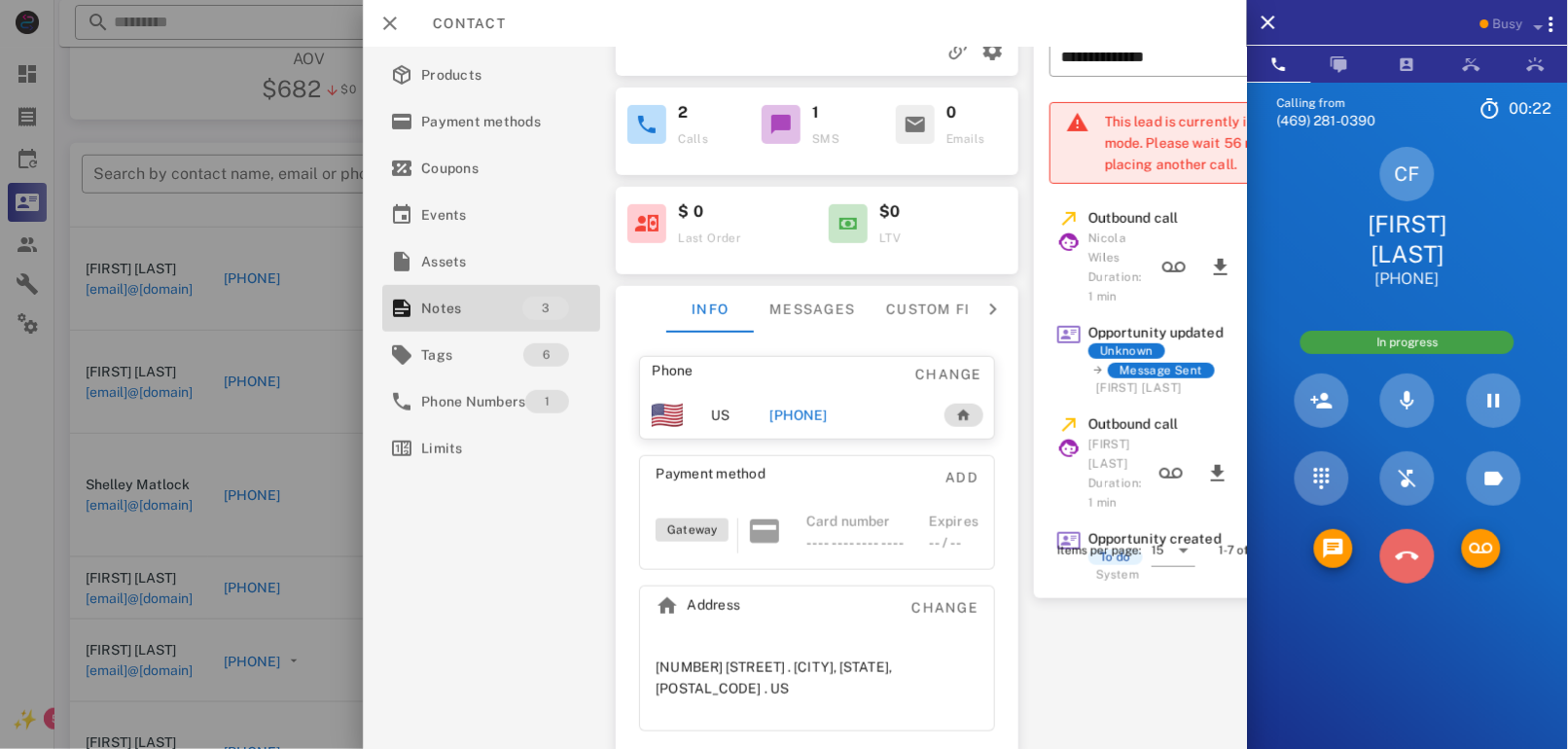 click at bounding box center (1408, 556) 